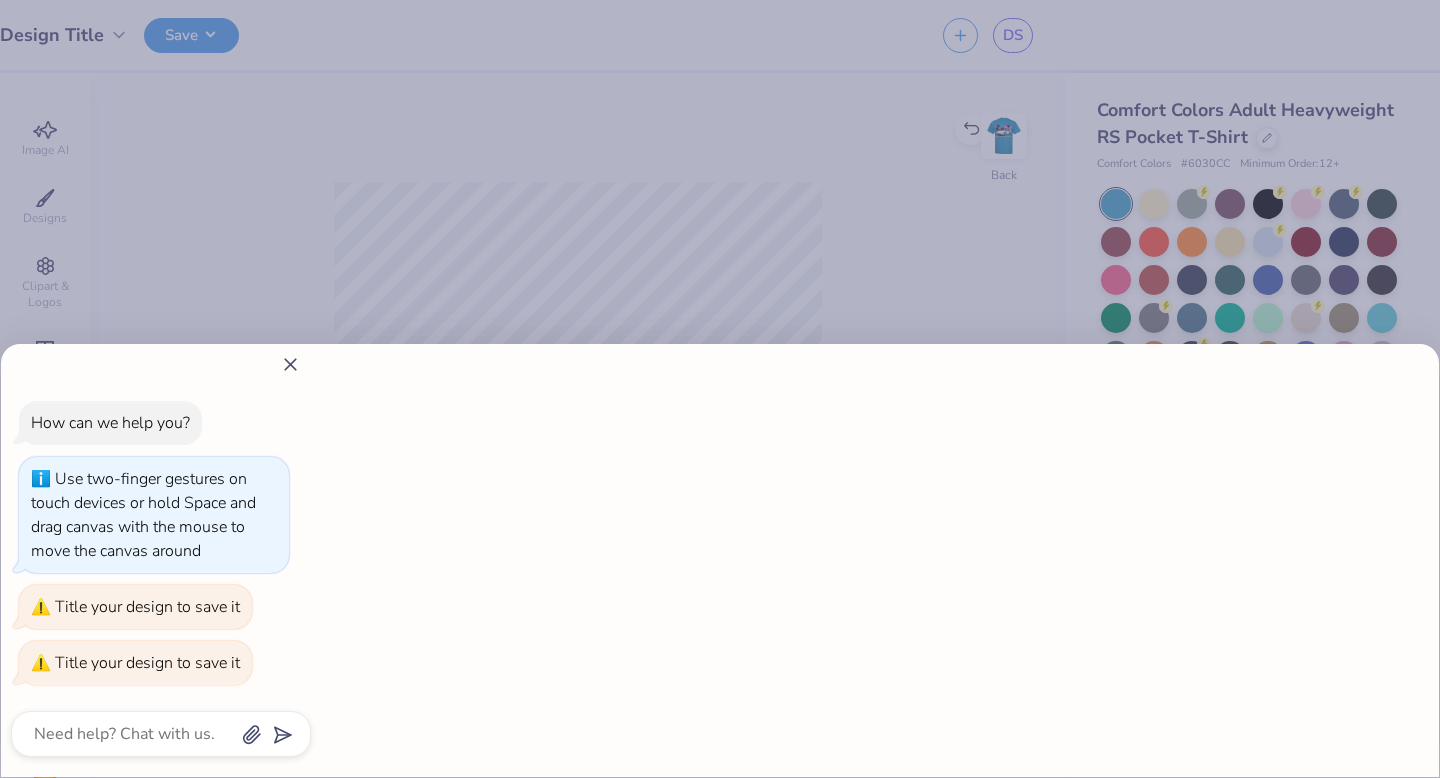 type on "x" 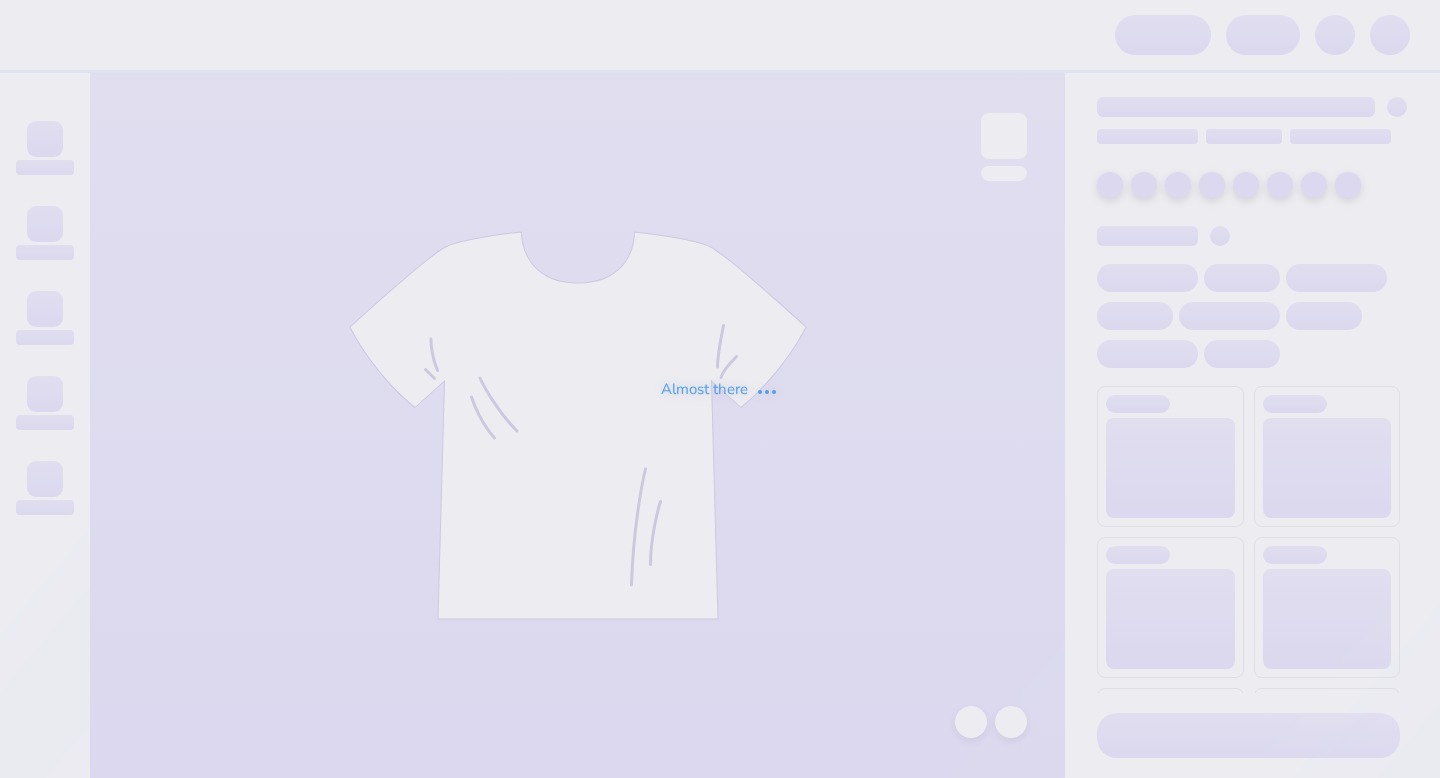 scroll, scrollTop: 0, scrollLeft: 0, axis: both 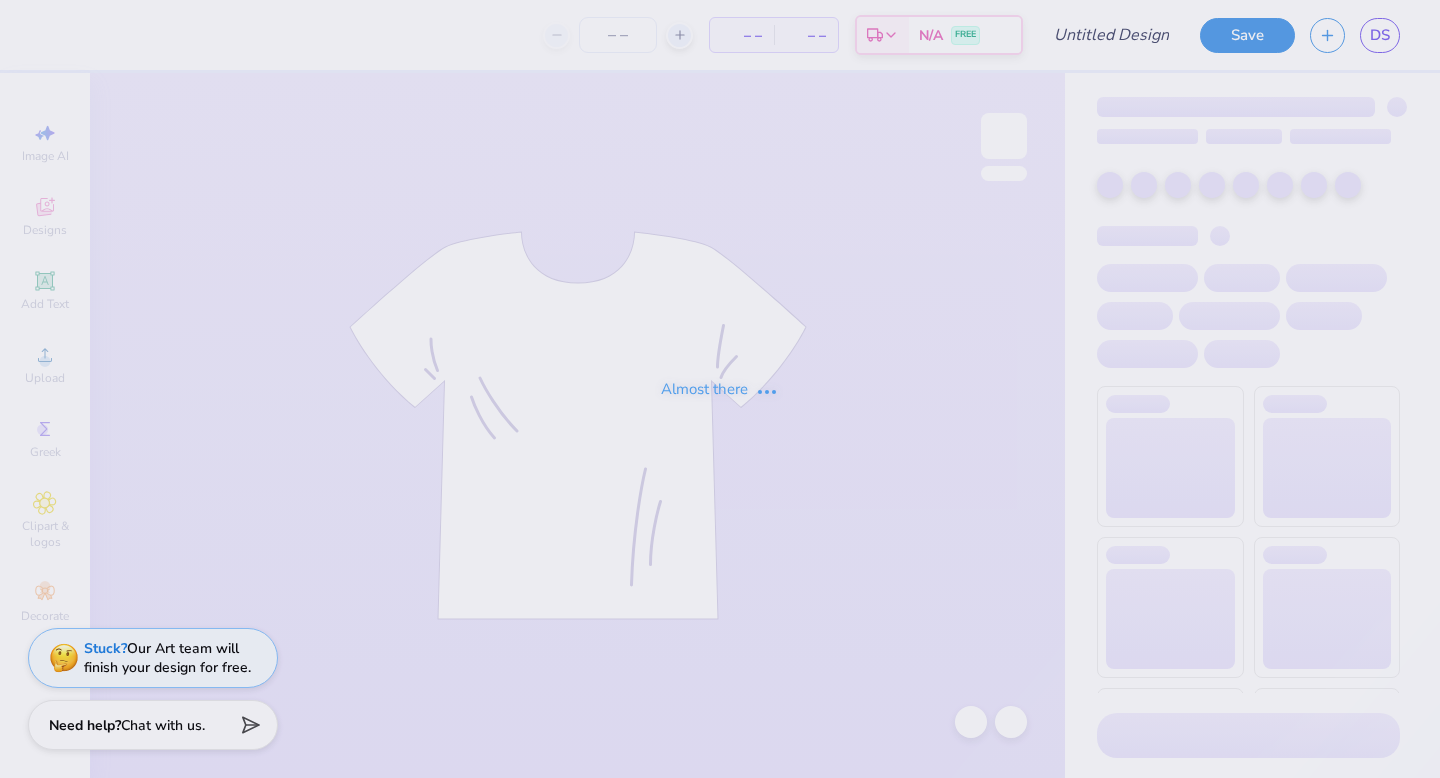 type on "Vice #1" 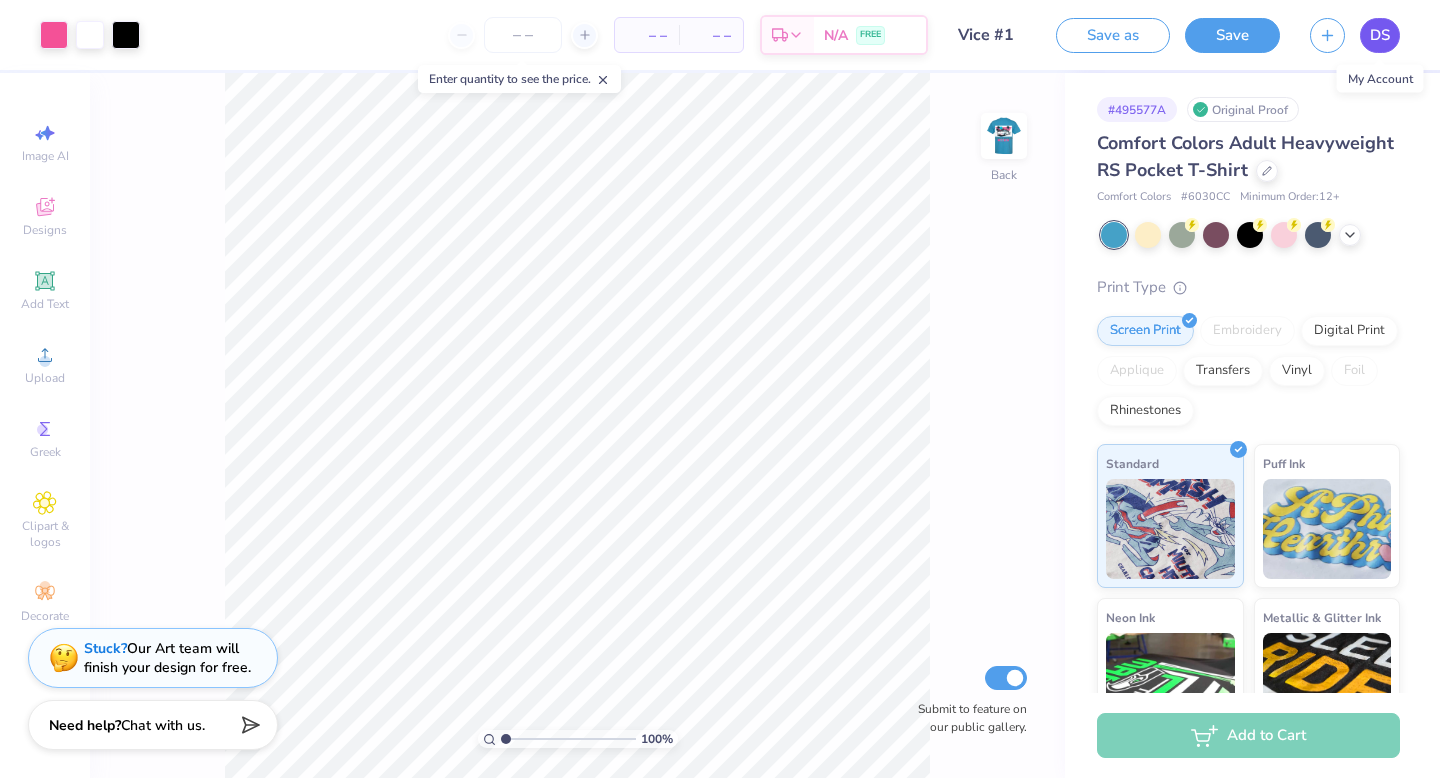 click on "DS" at bounding box center (1380, 35) 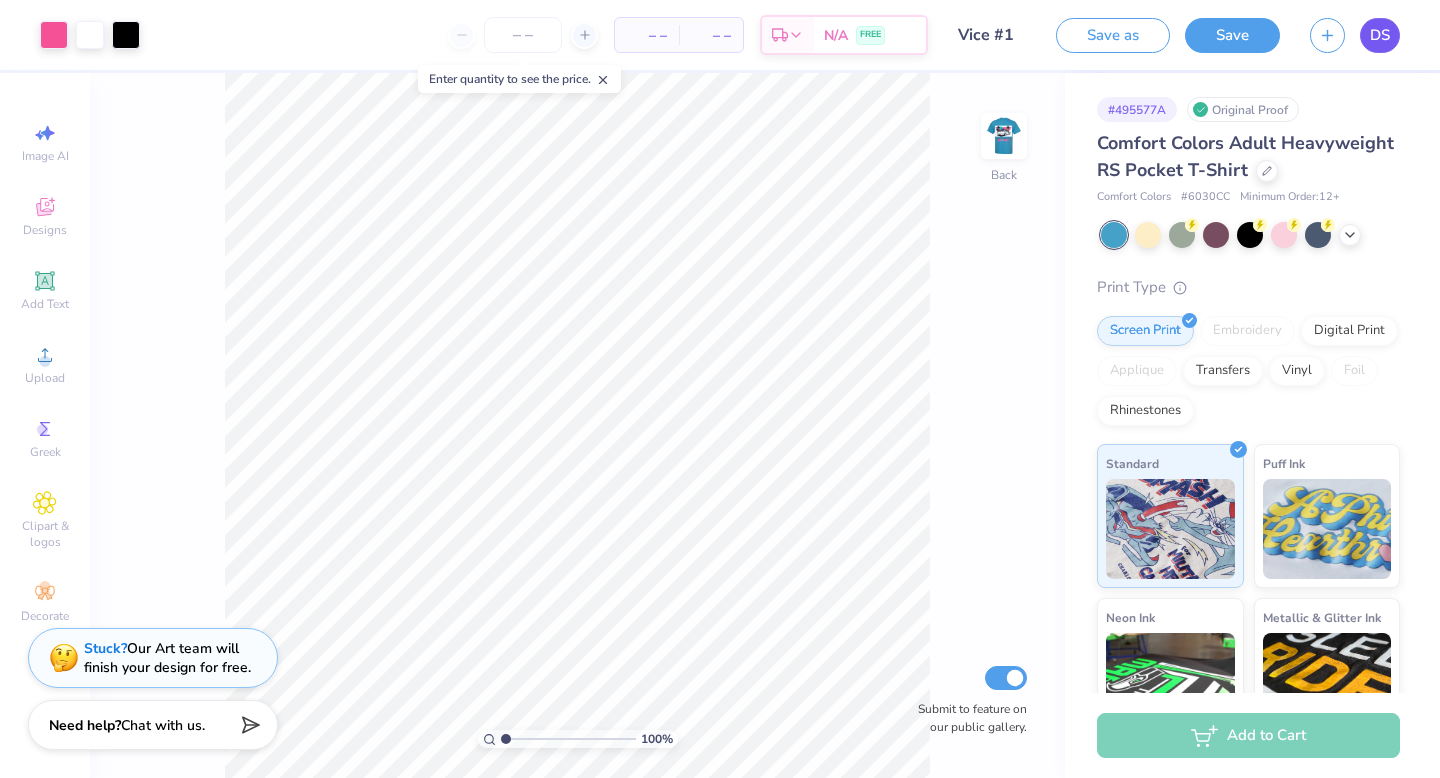 click on "DS" at bounding box center (1380, 35) 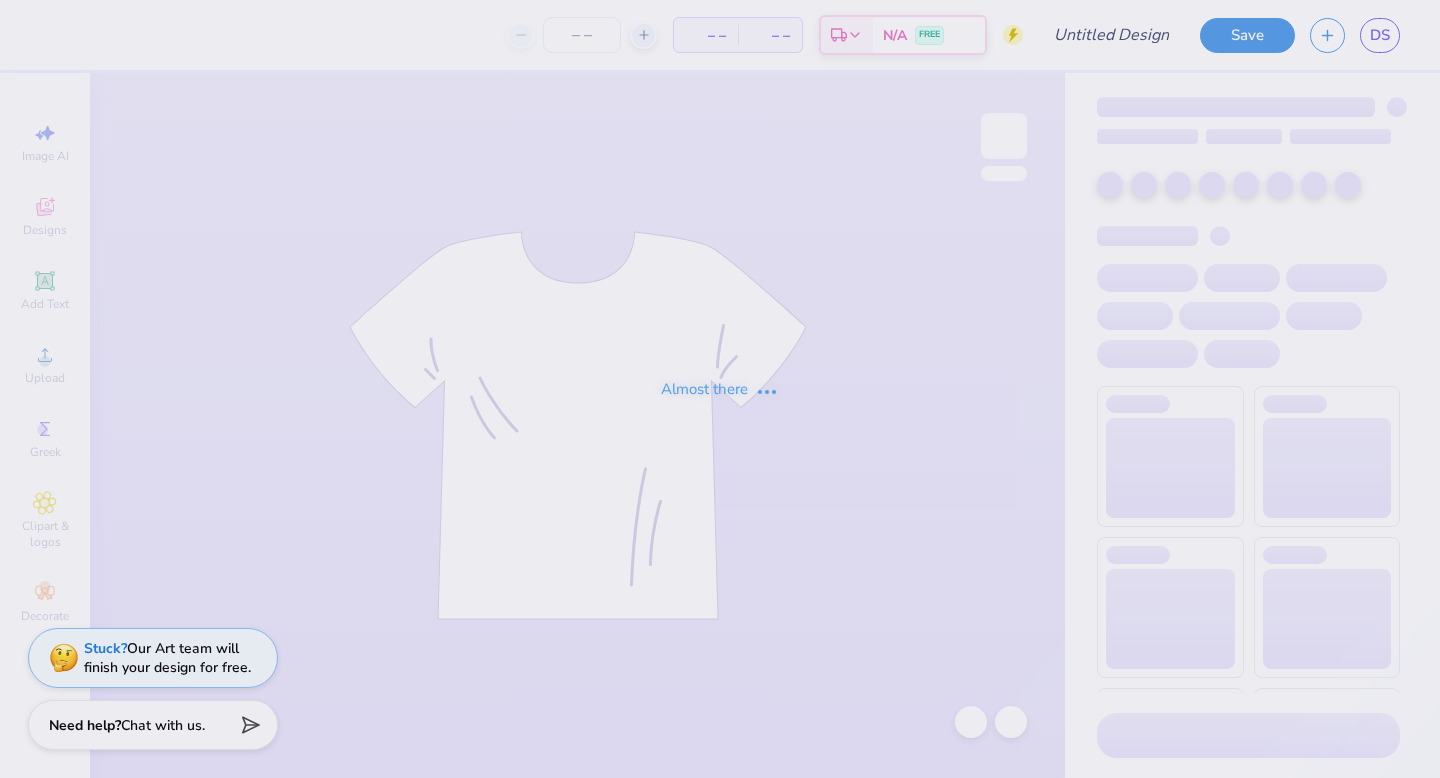 scroll, scrollTop: 0, scrollLeft: 0, axis: both 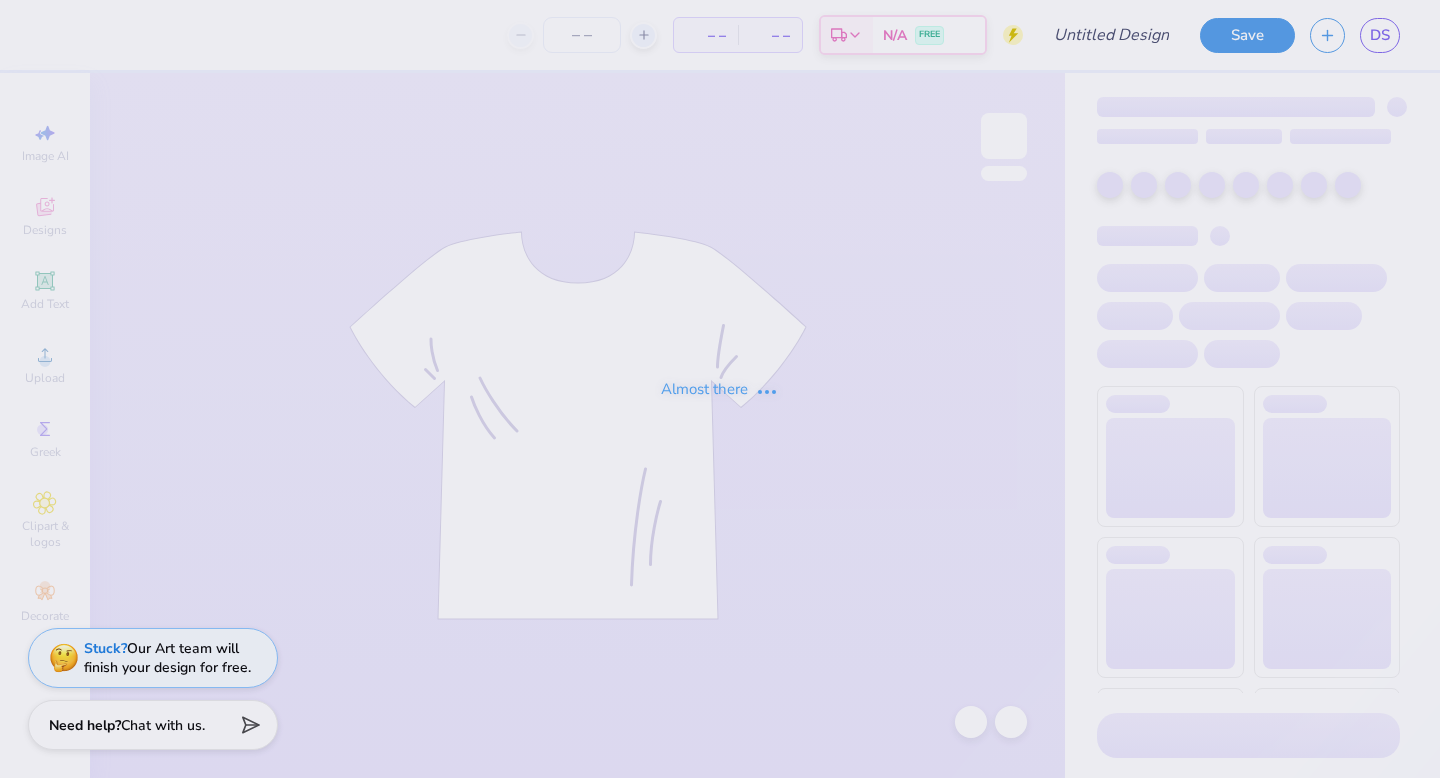 type on "University of Central Florida : [NAME] [NAME]" 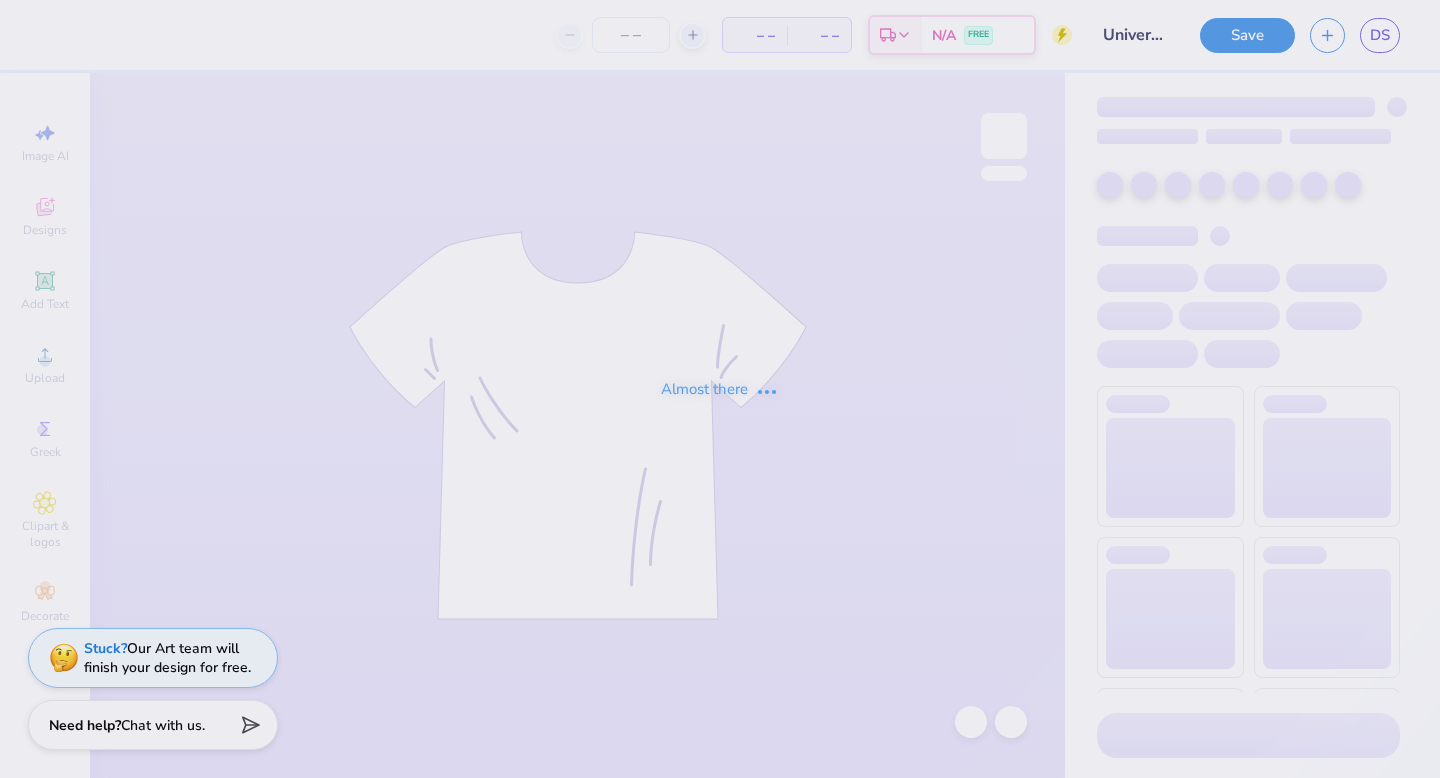 type on "40" 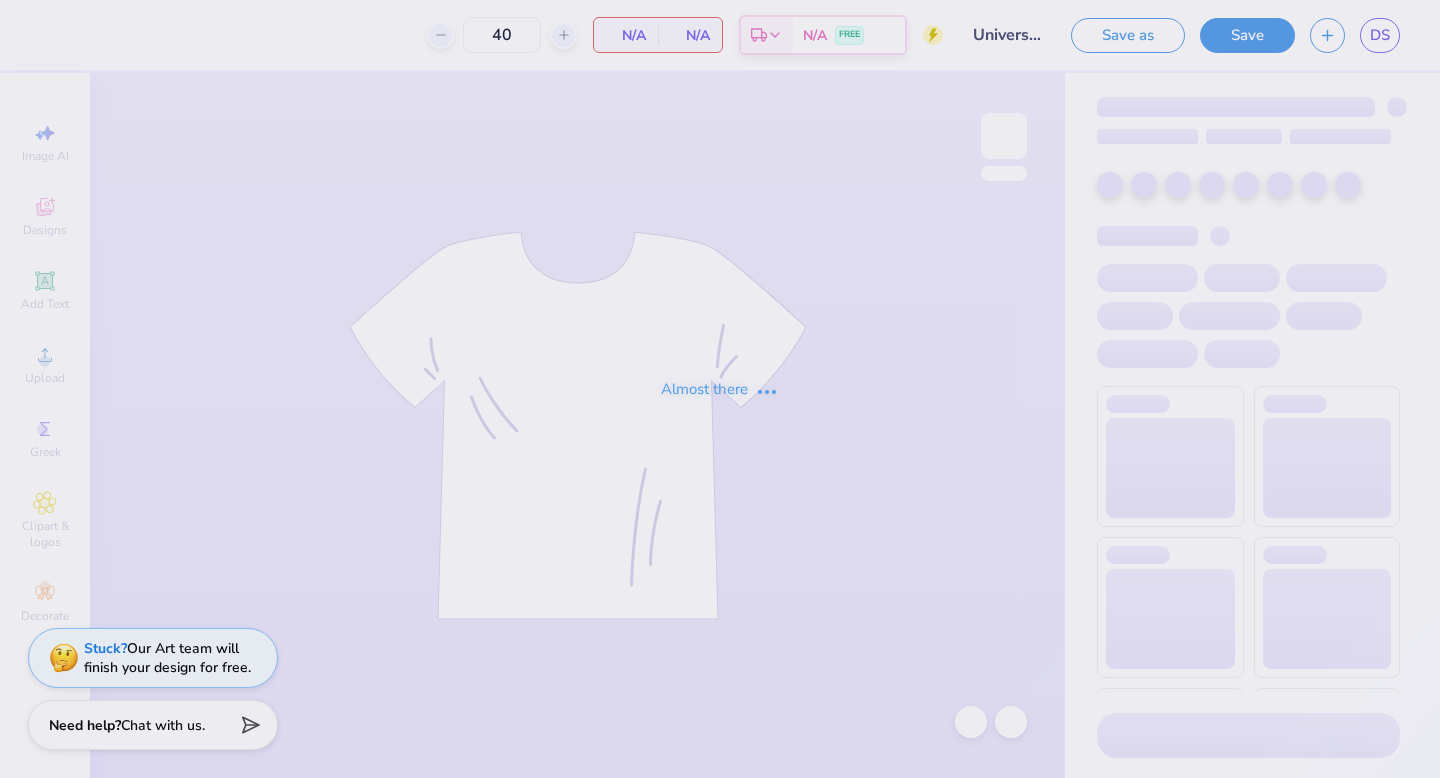 scroll, scrollTop: 0, scrollLeft: 0, axis: both 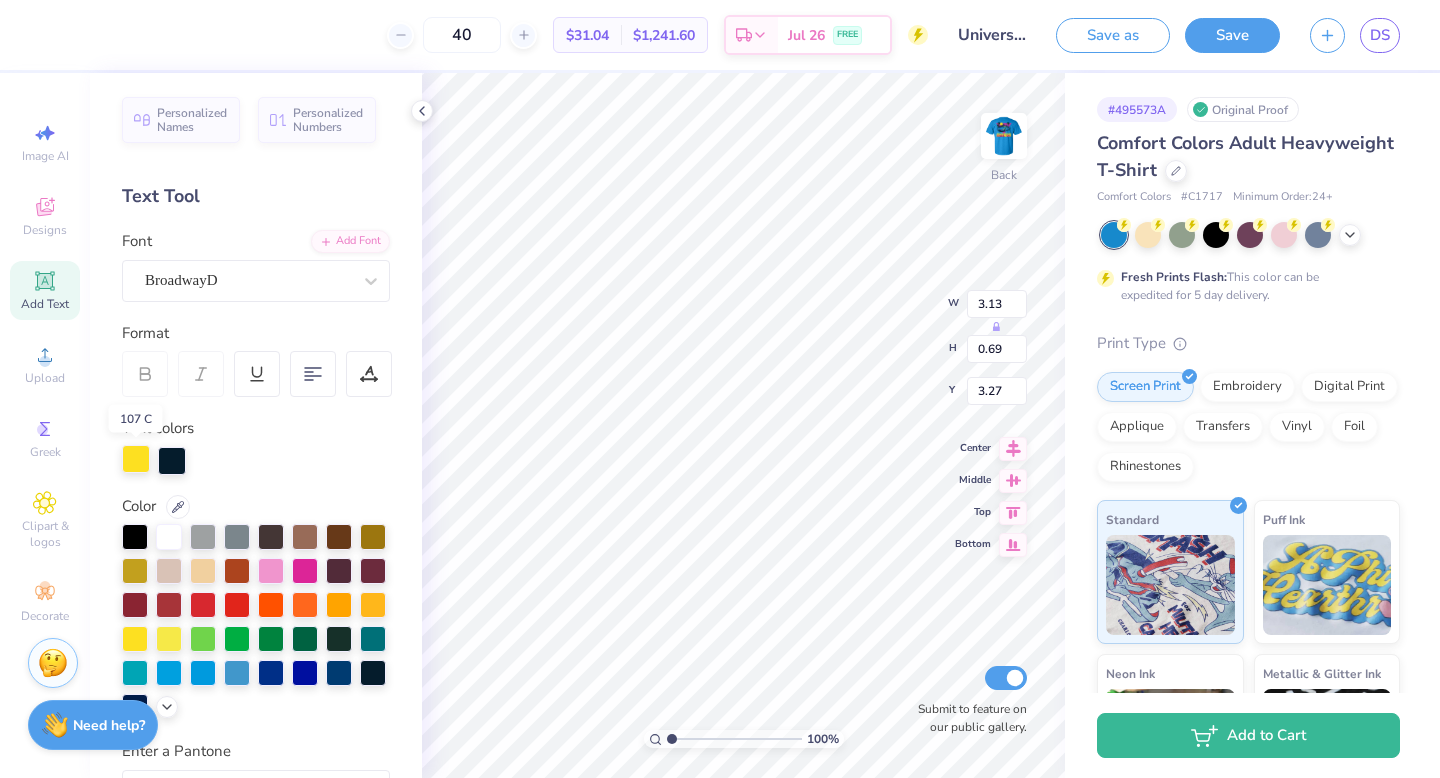 click at bounding box center [136, 459] 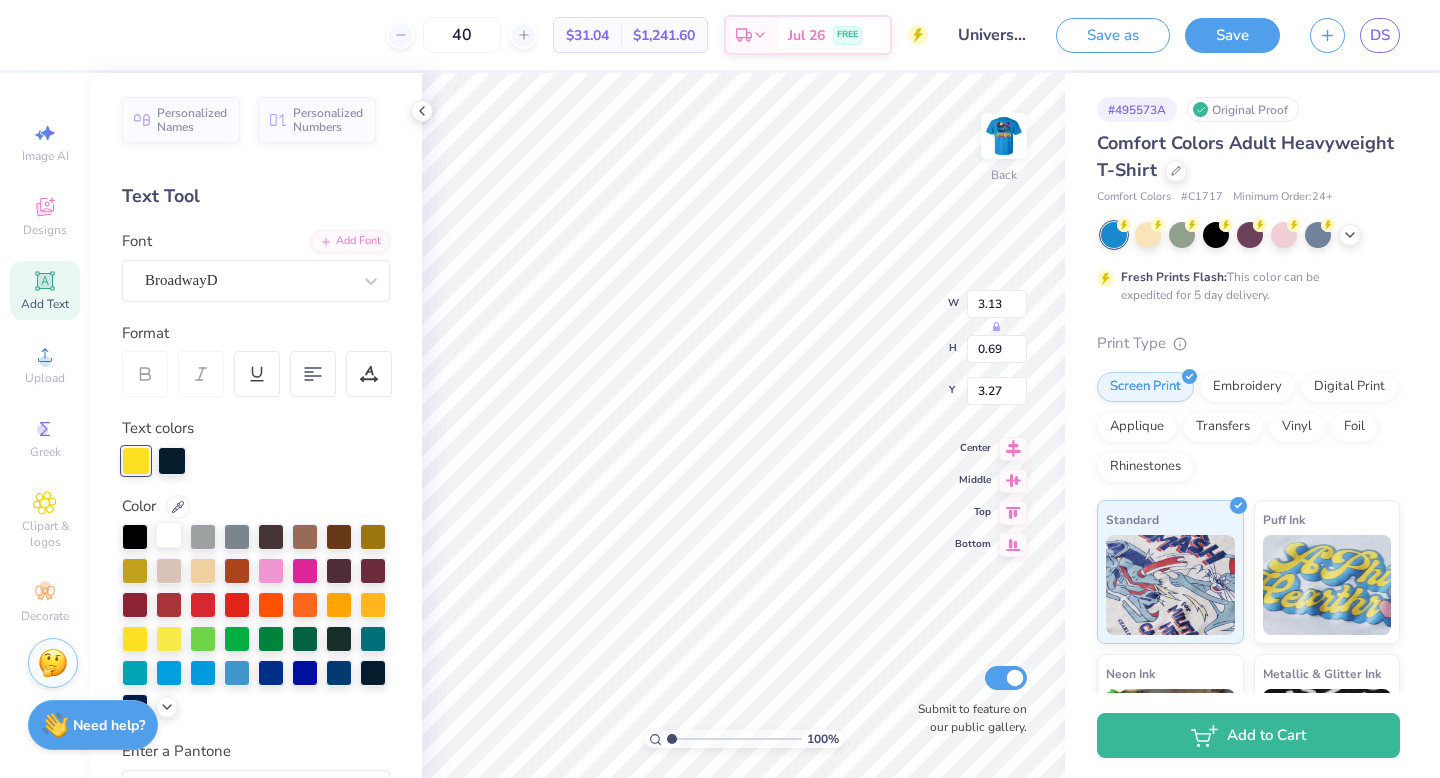 click at bounding box center [169, 535] 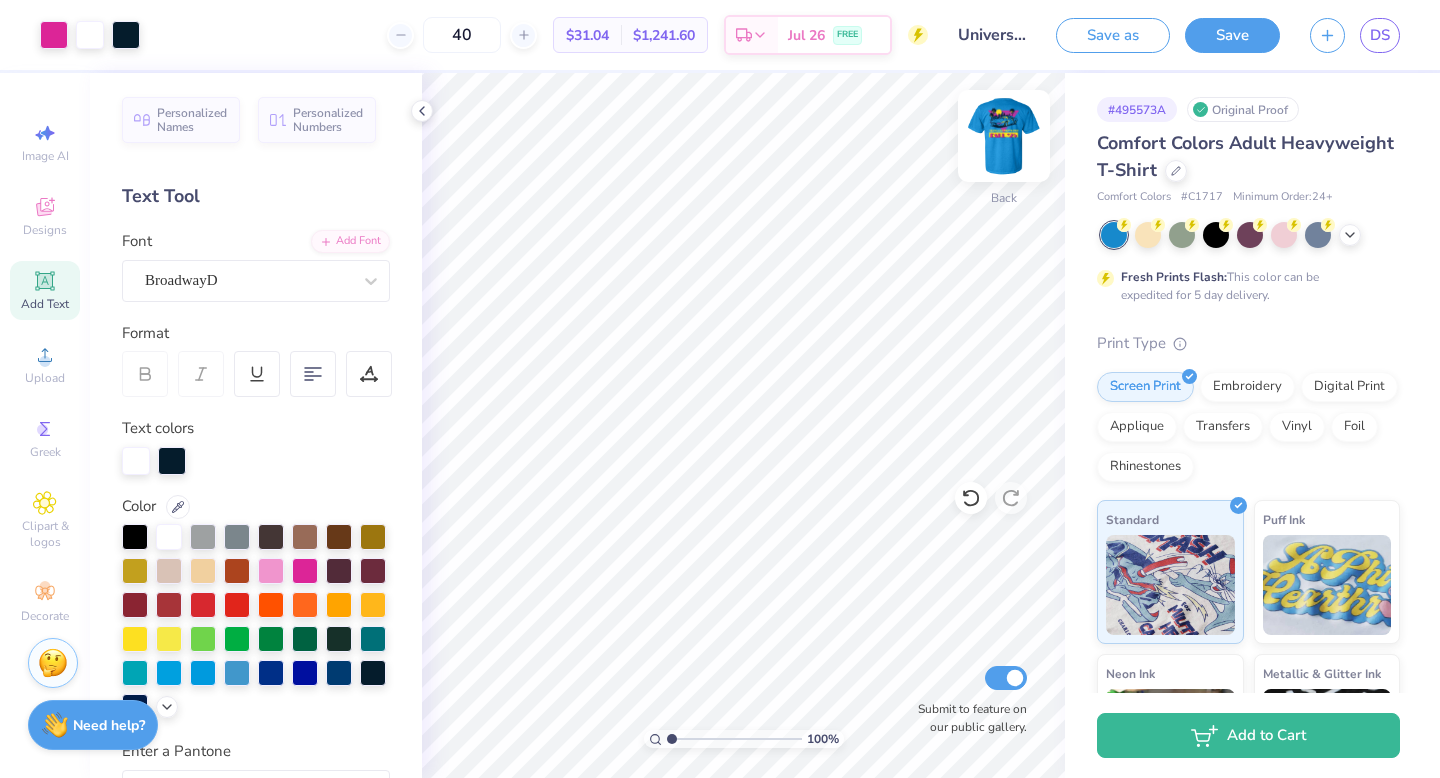 click at bounding box center [1004, 136] 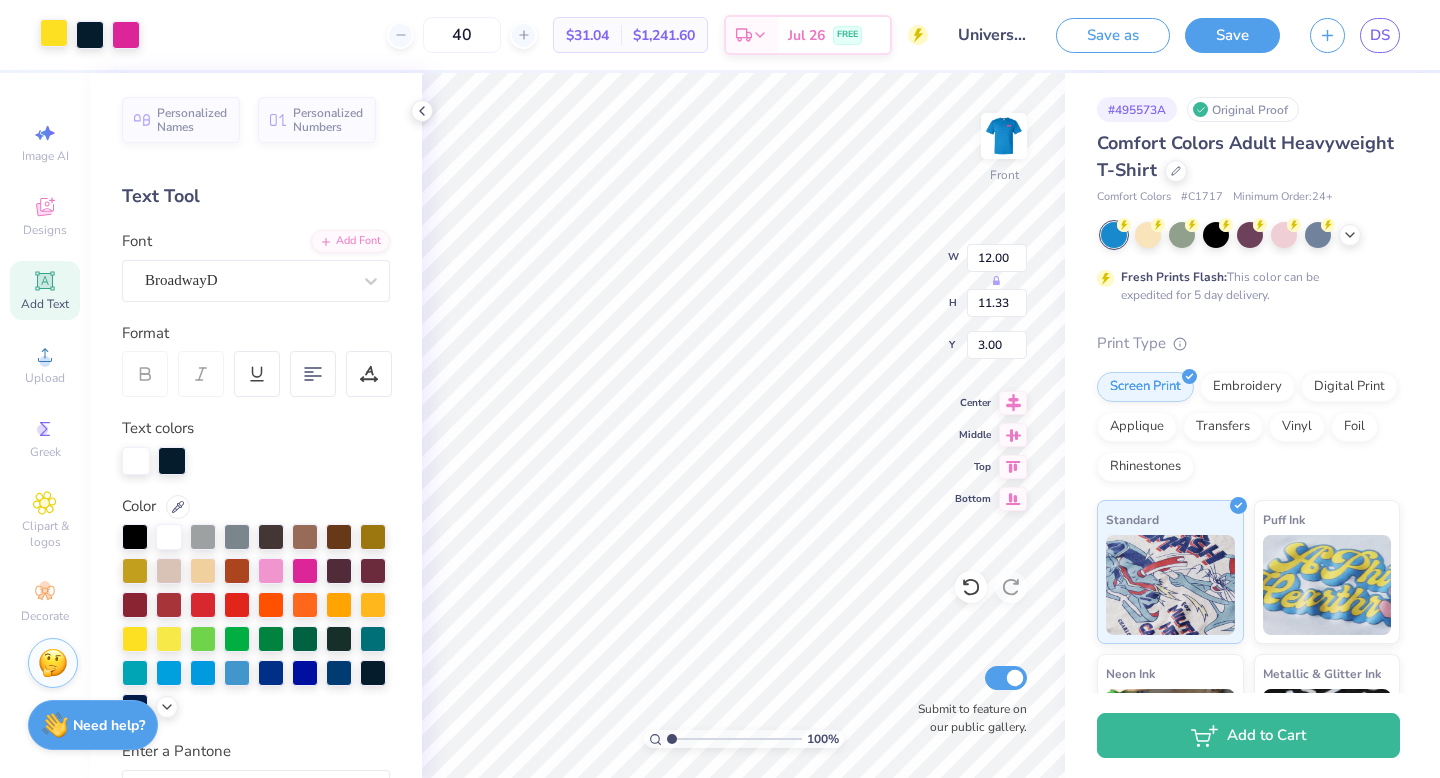 click at bounding box center [54, 33] 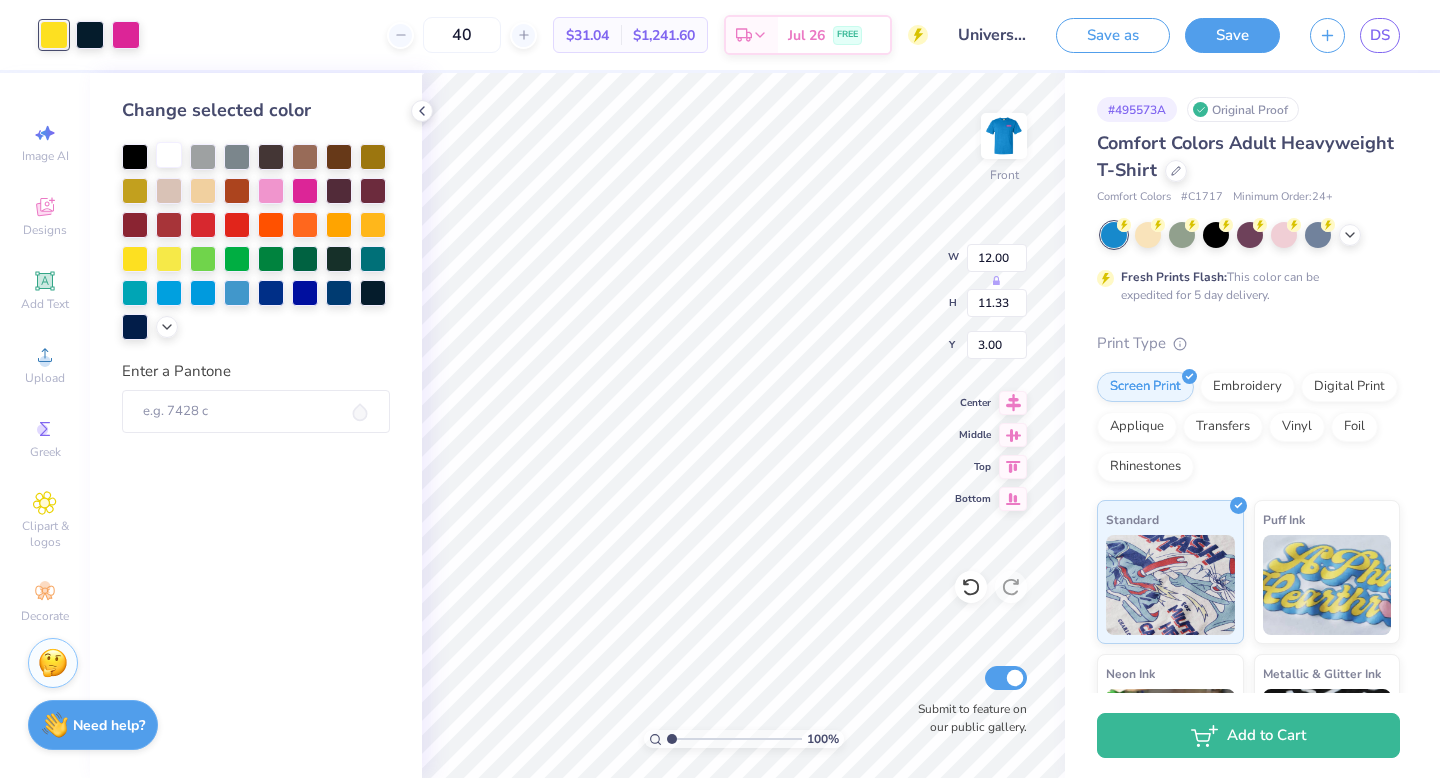 click at bounding box center (169, 155) 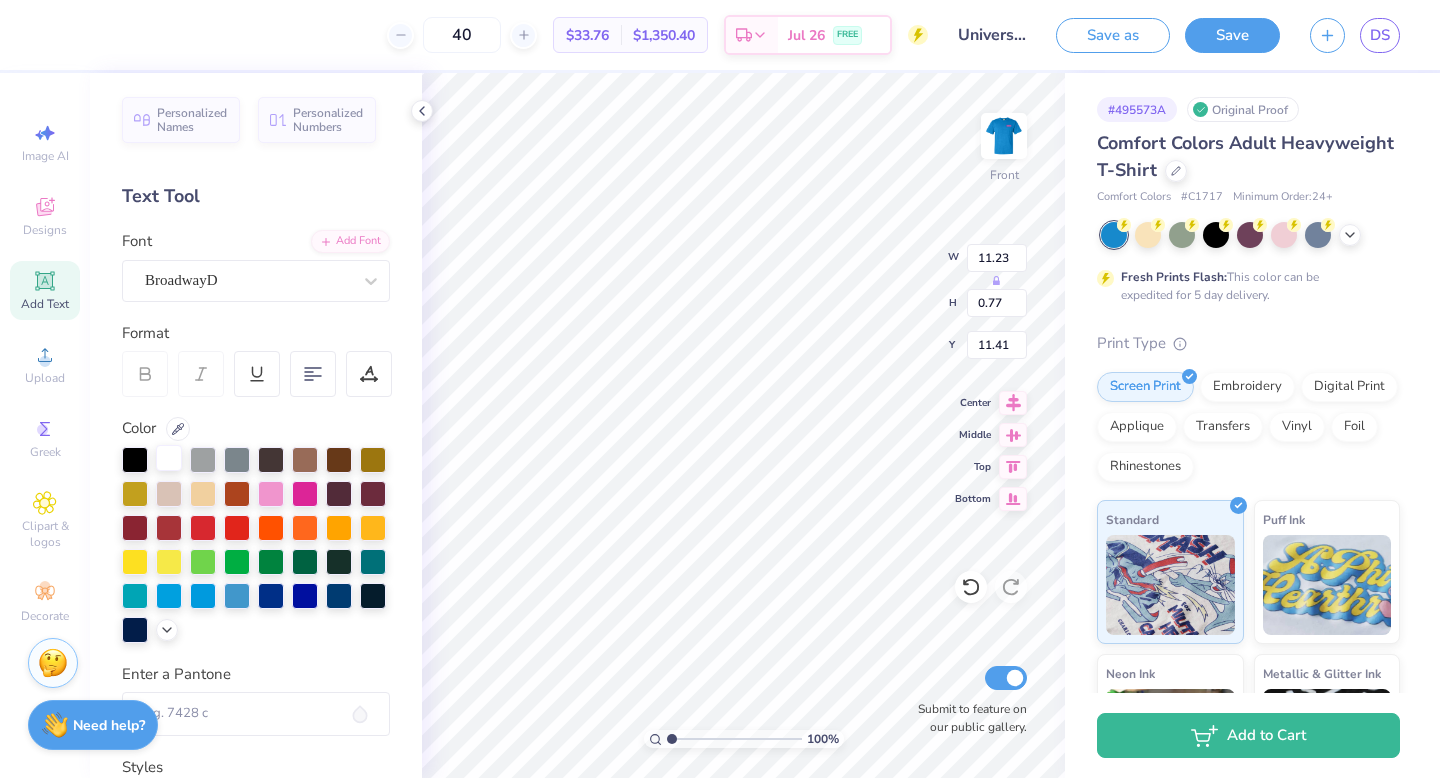 click at bounding box center [169, 458] 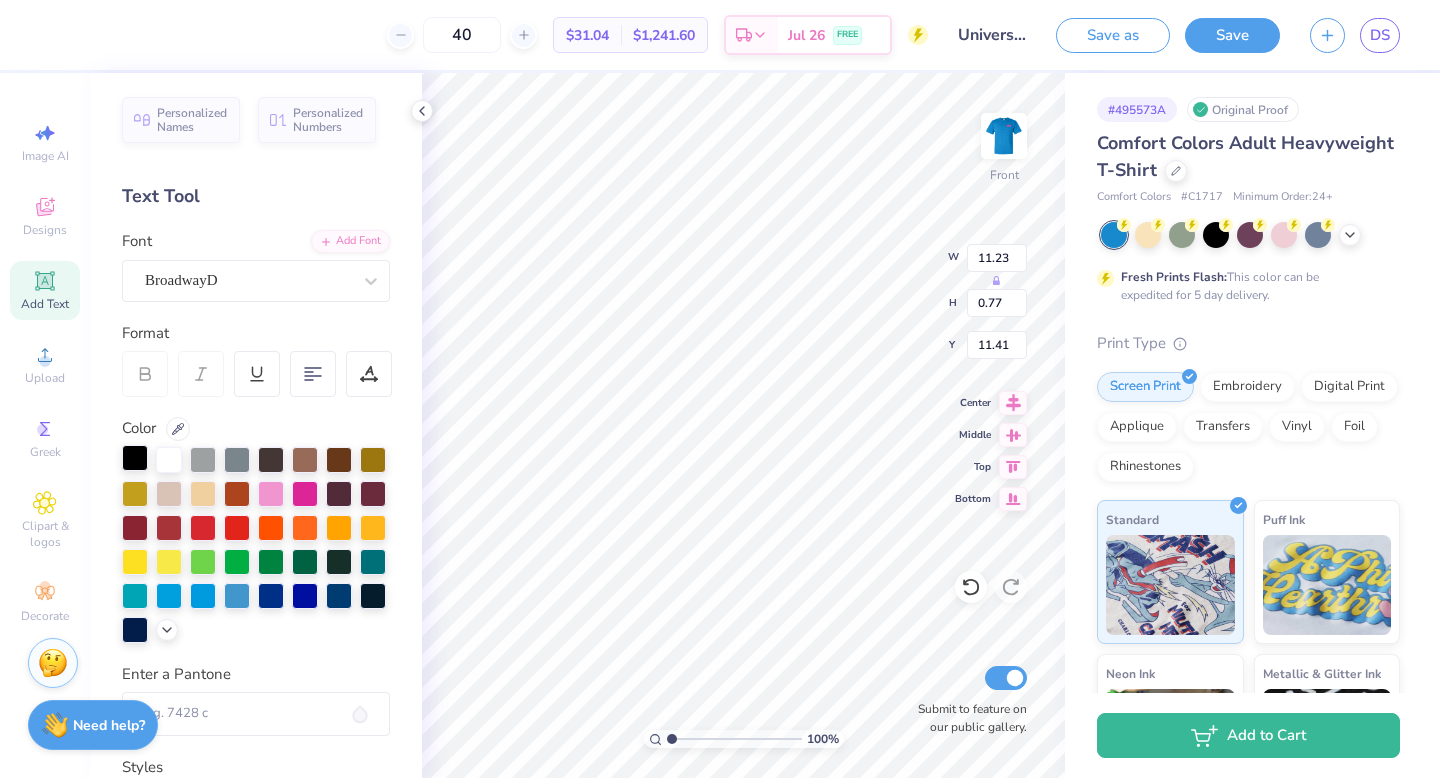 click at bounding box center [135, 458] 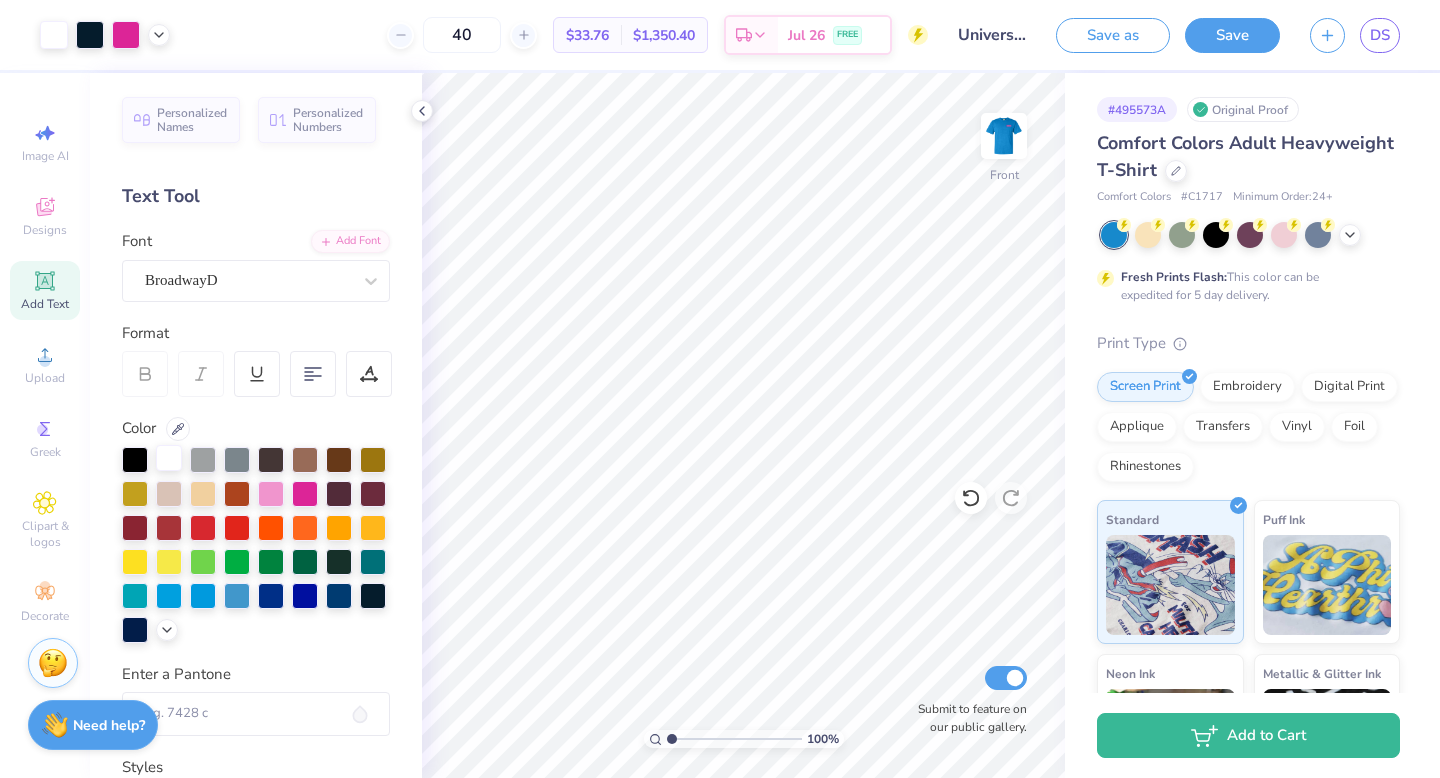 click at bounding box center (169, 458) 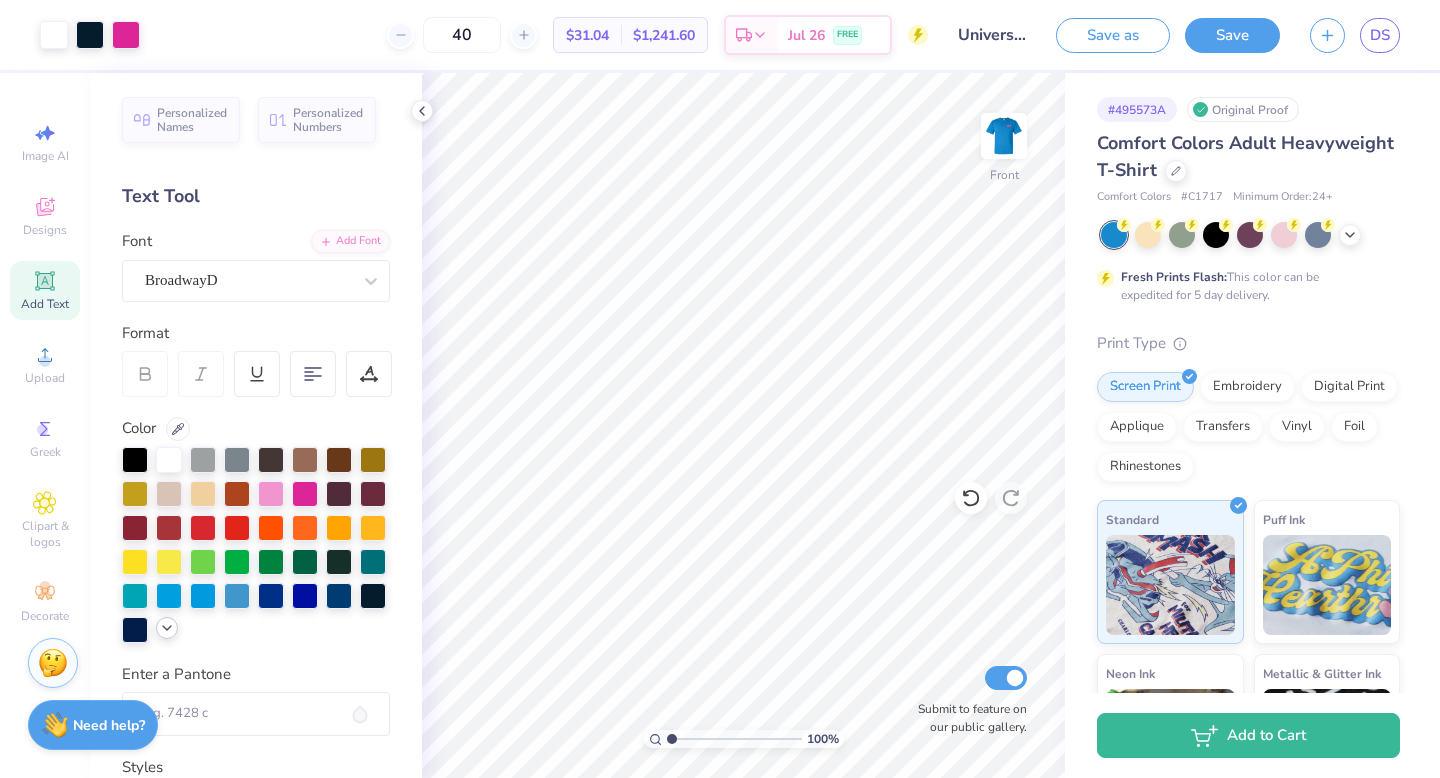 click at bounding box center (167, 628) 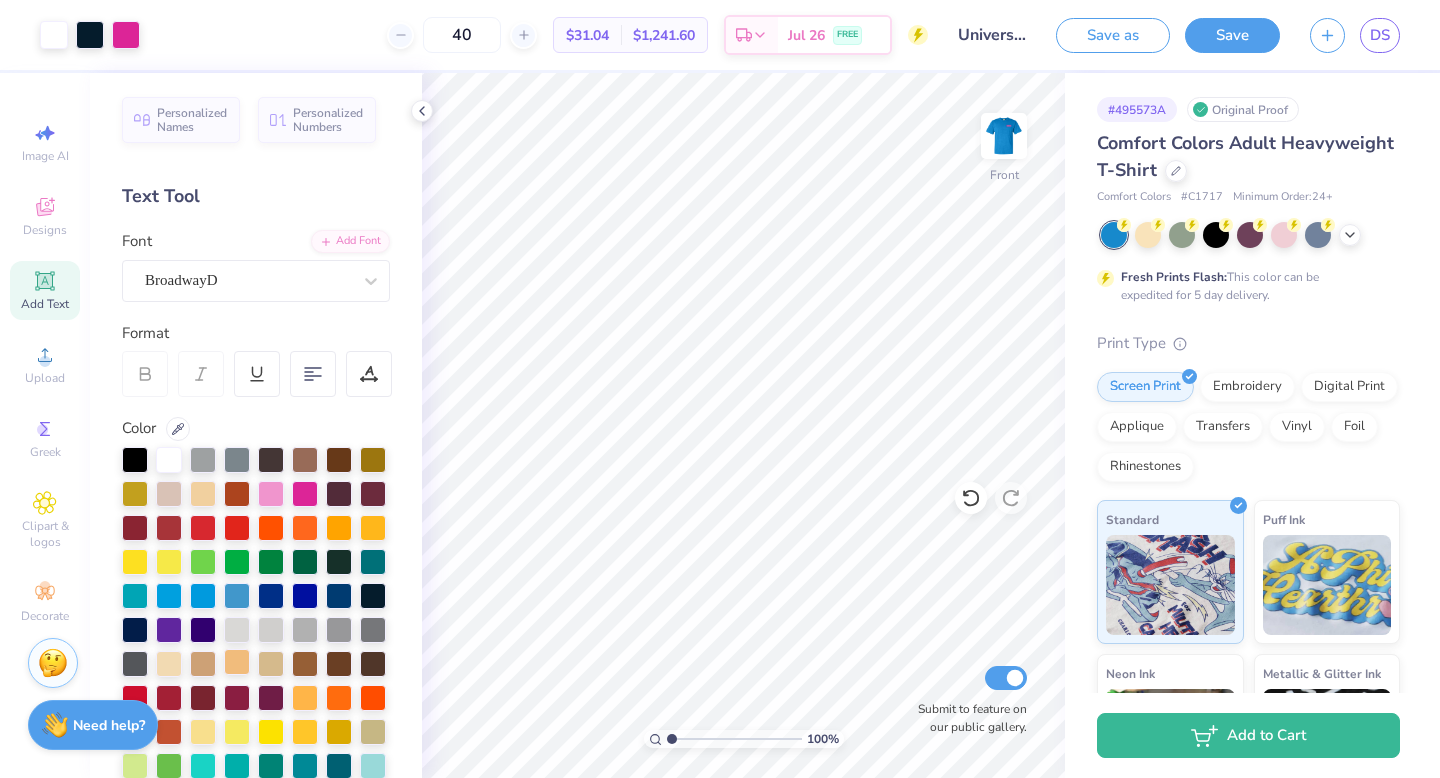 scroll, scrollTop: 86, scrollLeft: 0, axis: vertical 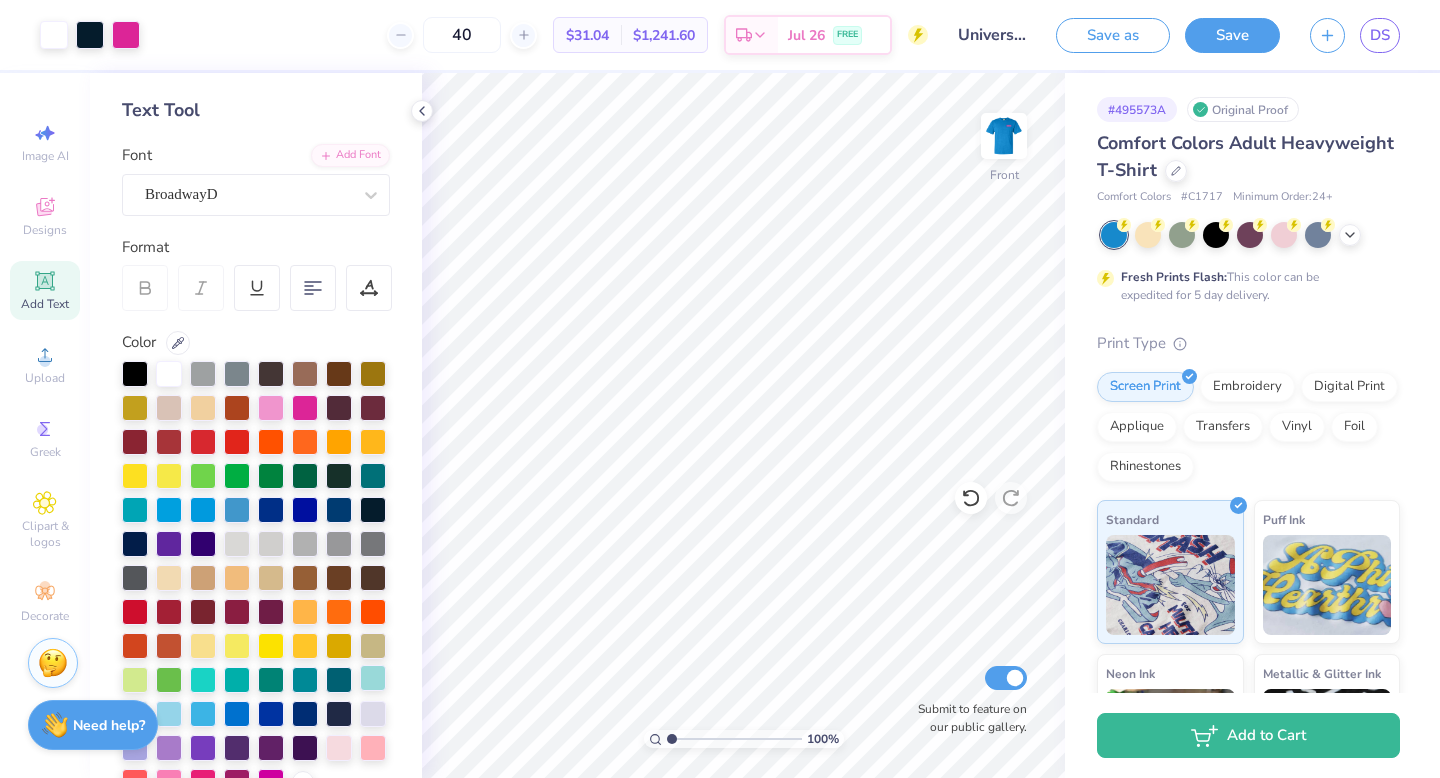 click at bounding box center (373, 678) 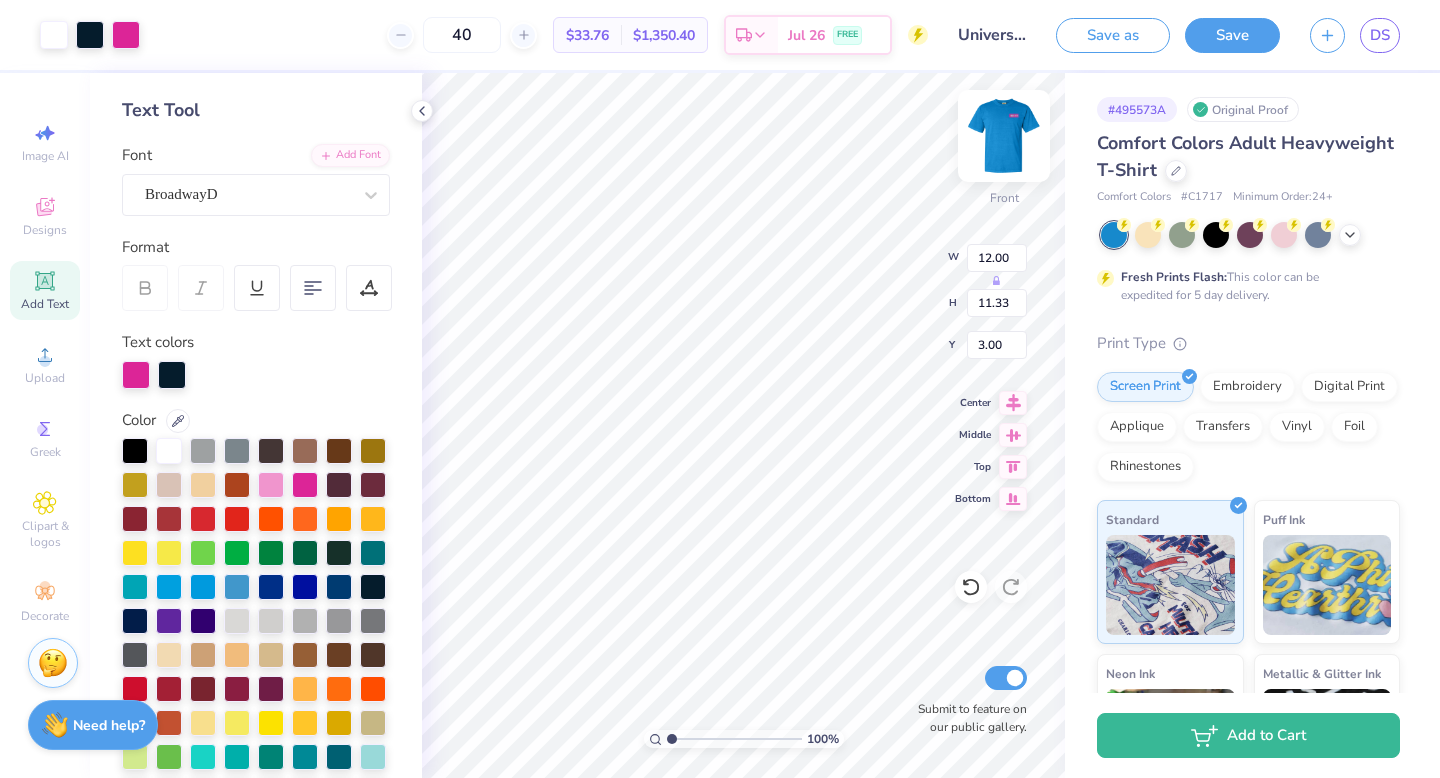 type on "12.00" 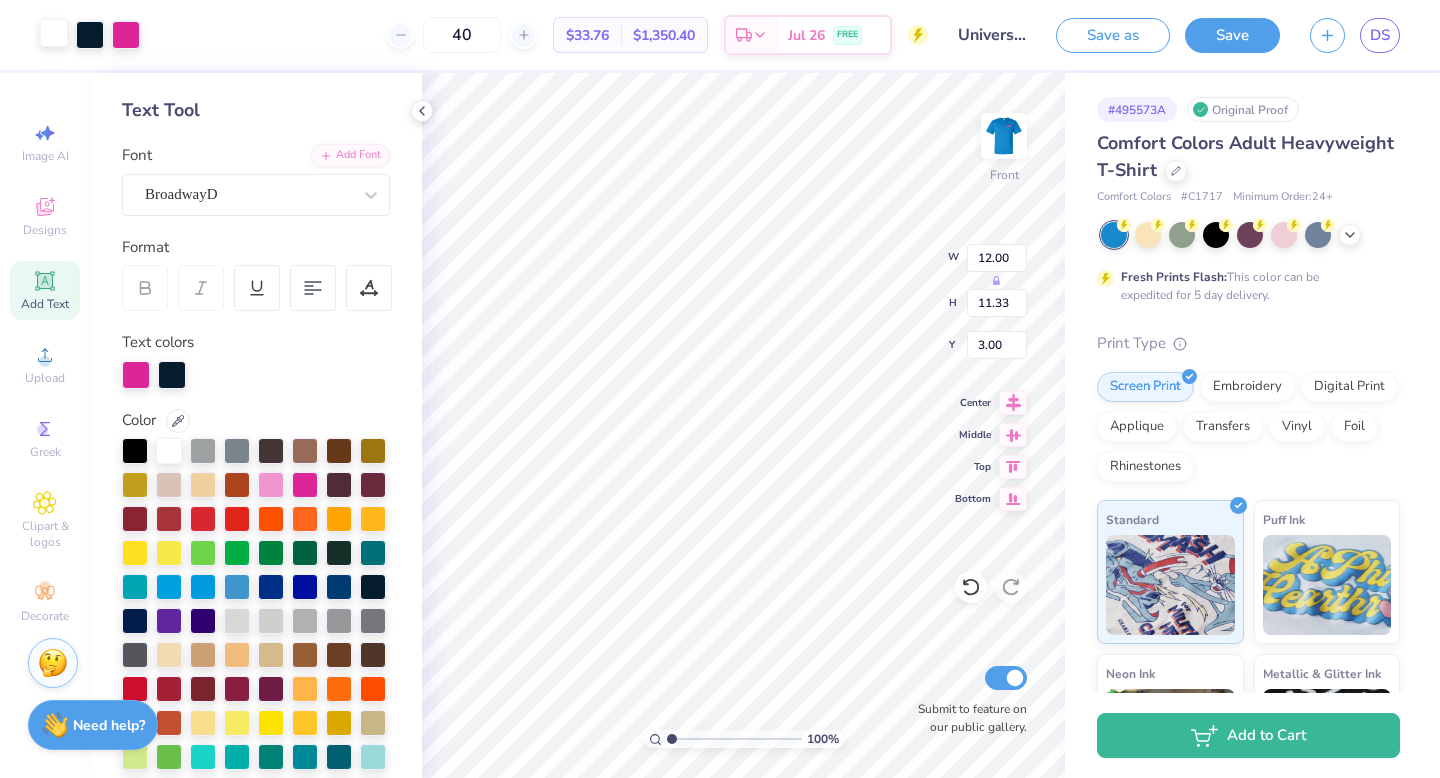 click at bounding box center [54, 33] 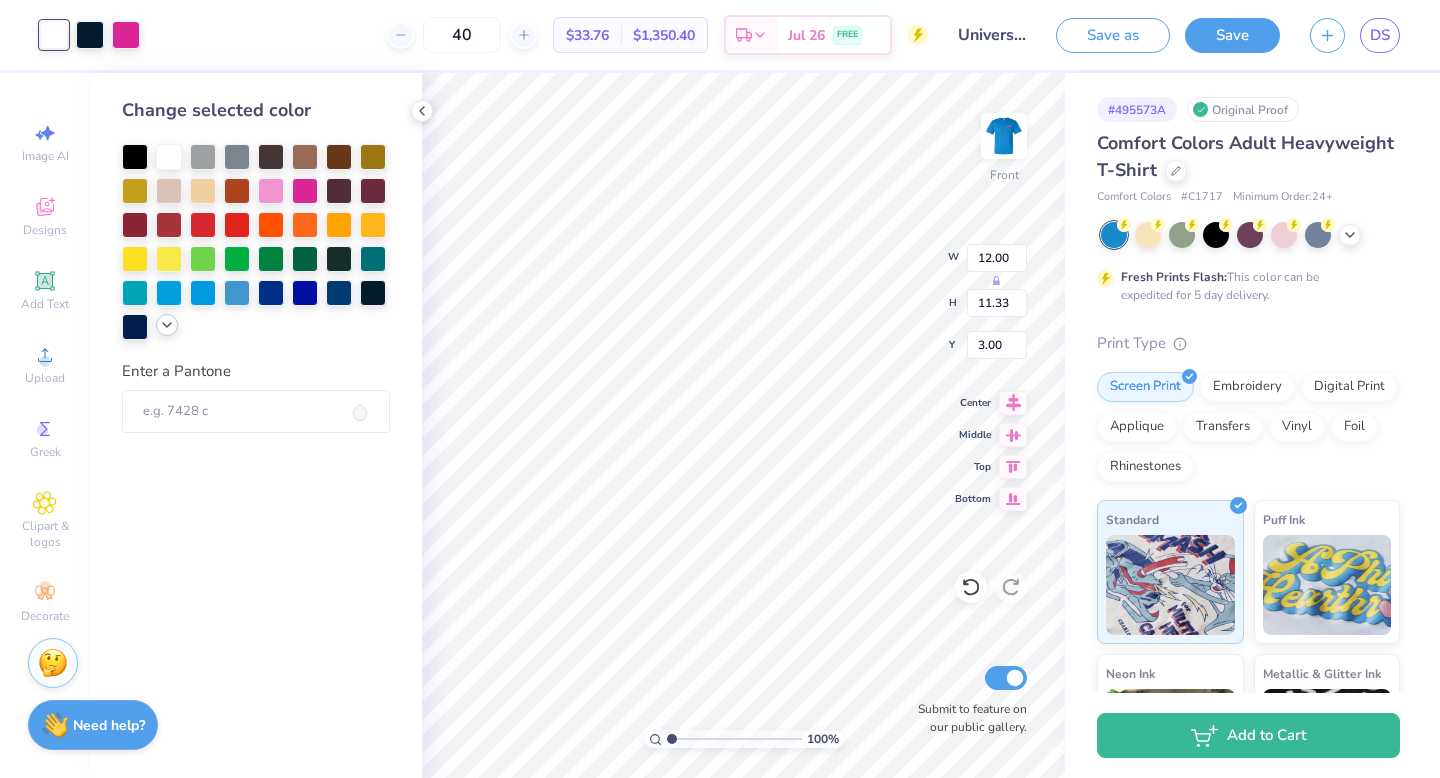 click at bounding box center [167, 325] 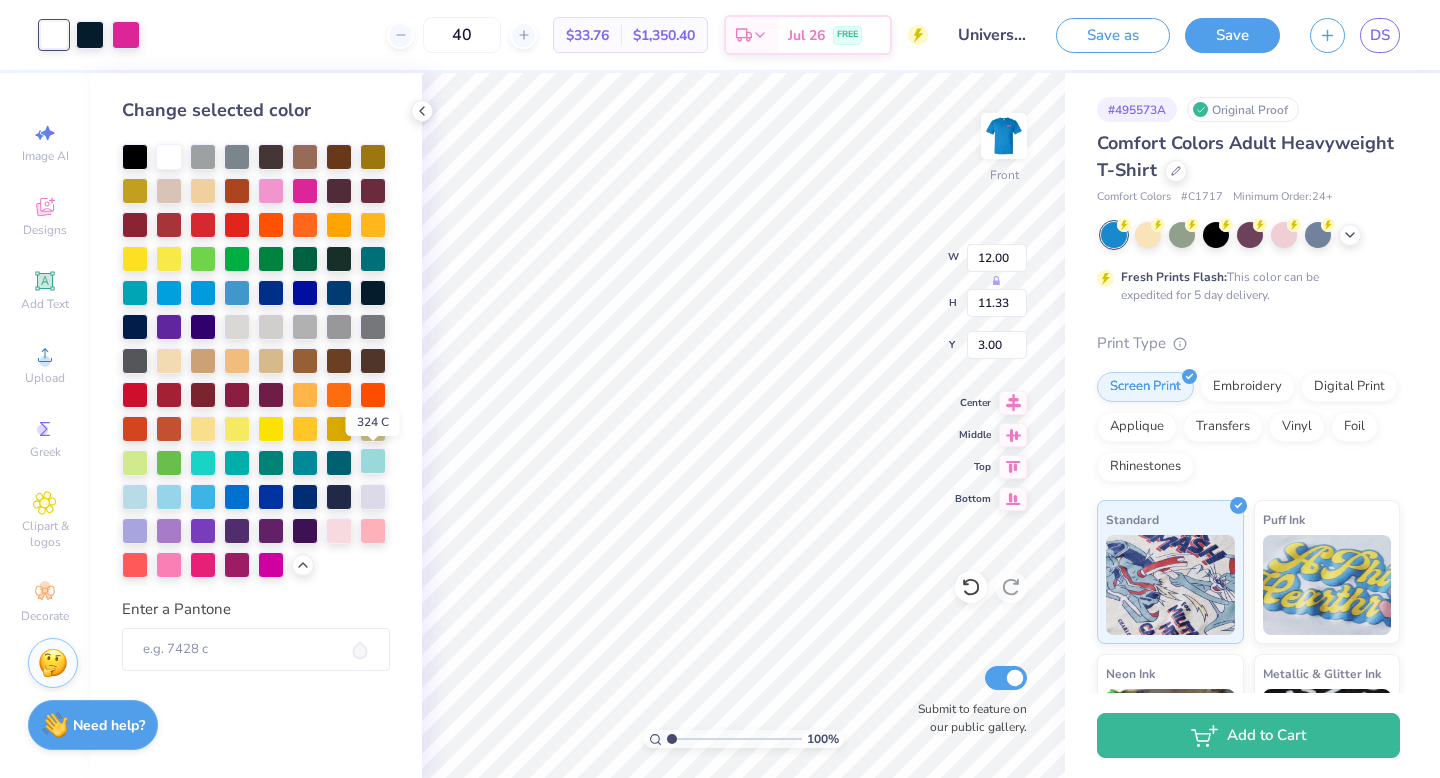 click at bounding box center (373, 461) 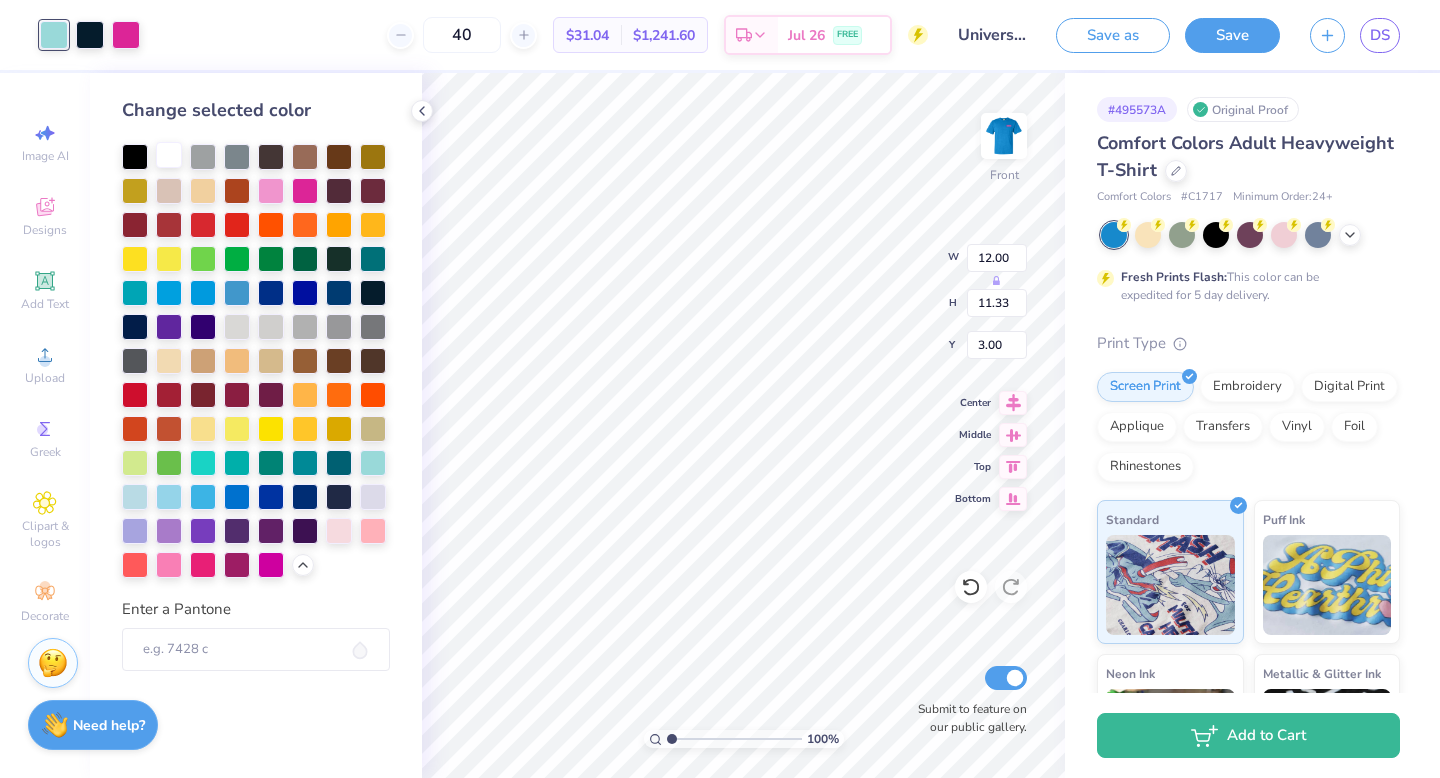 click at bounding box center (169, 155) 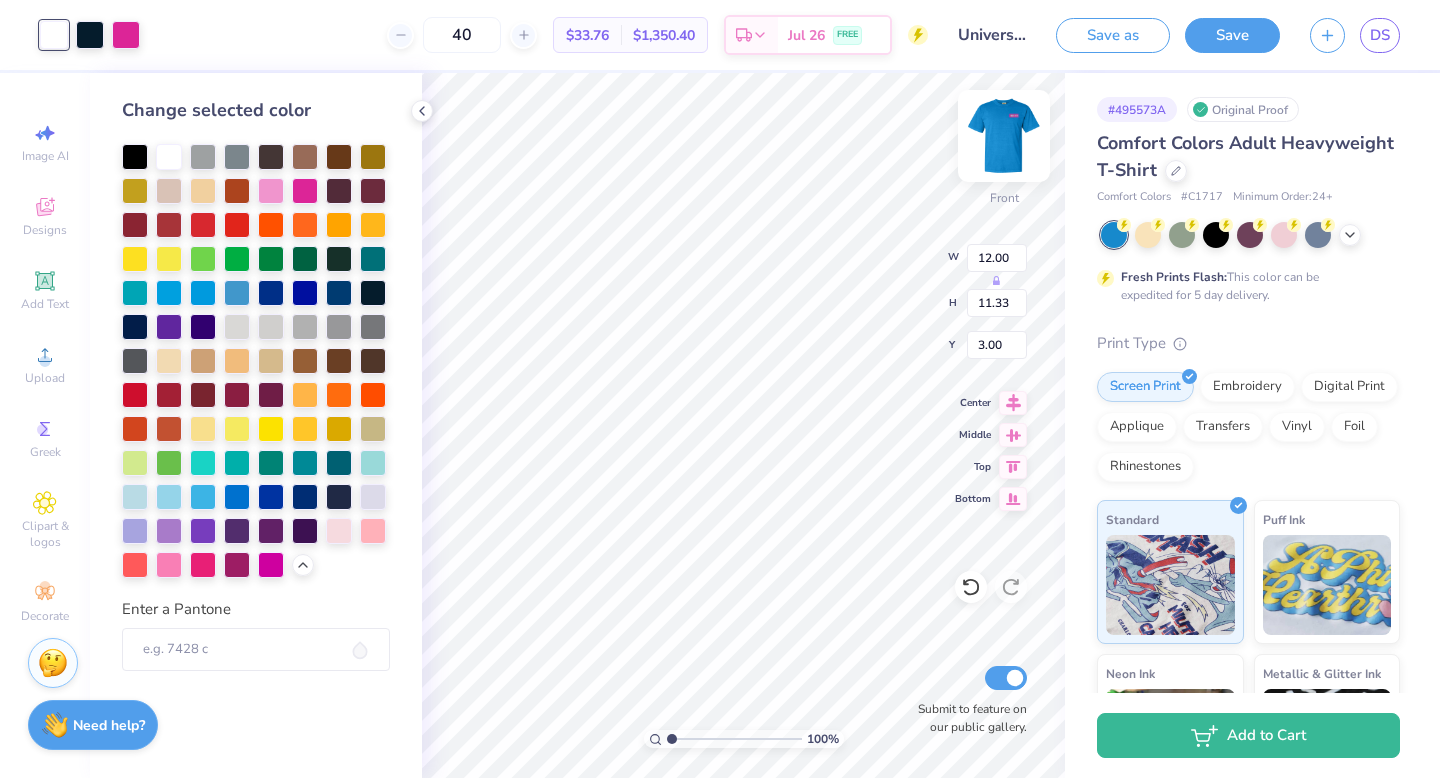 click at bounding box center (1004, 136) 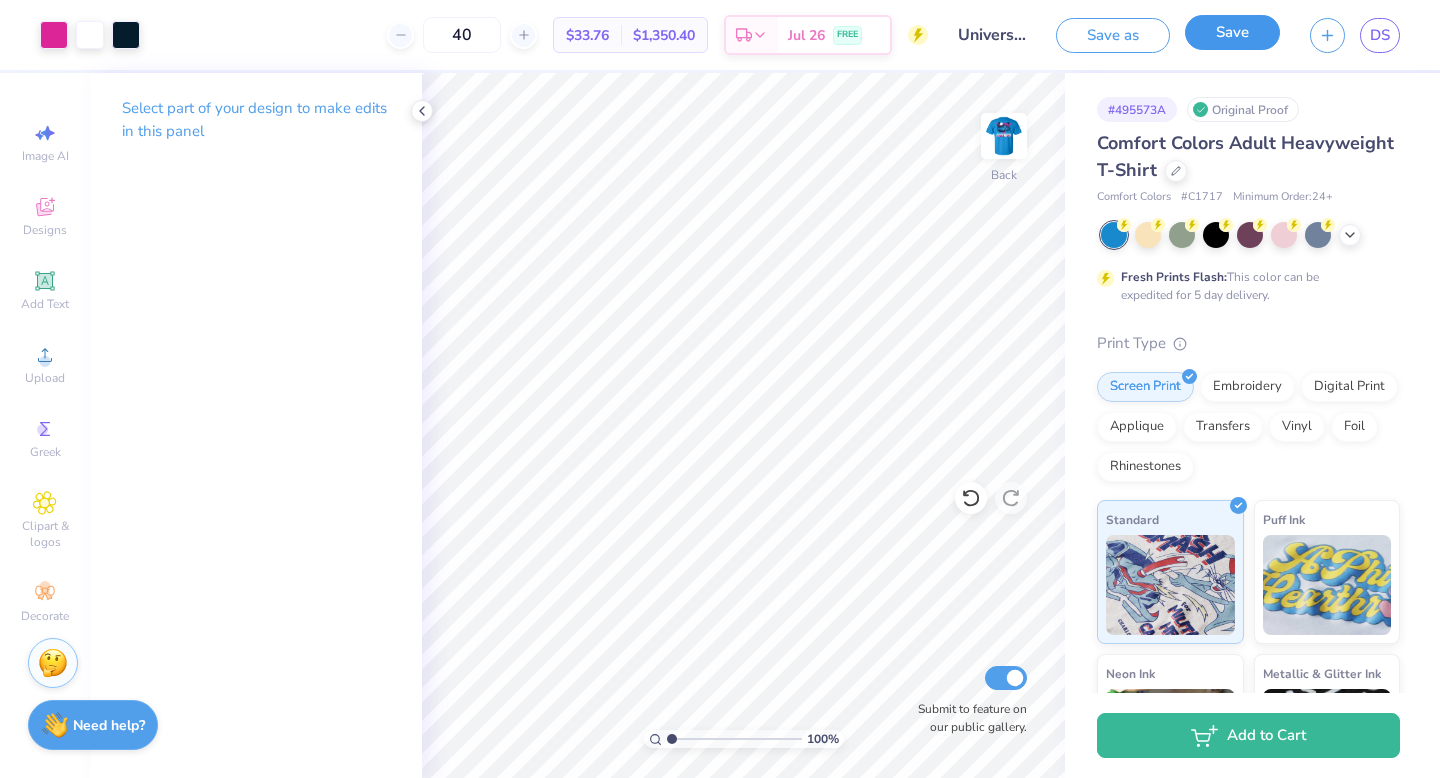 click on "Save" at bounding box center (1232, 32) 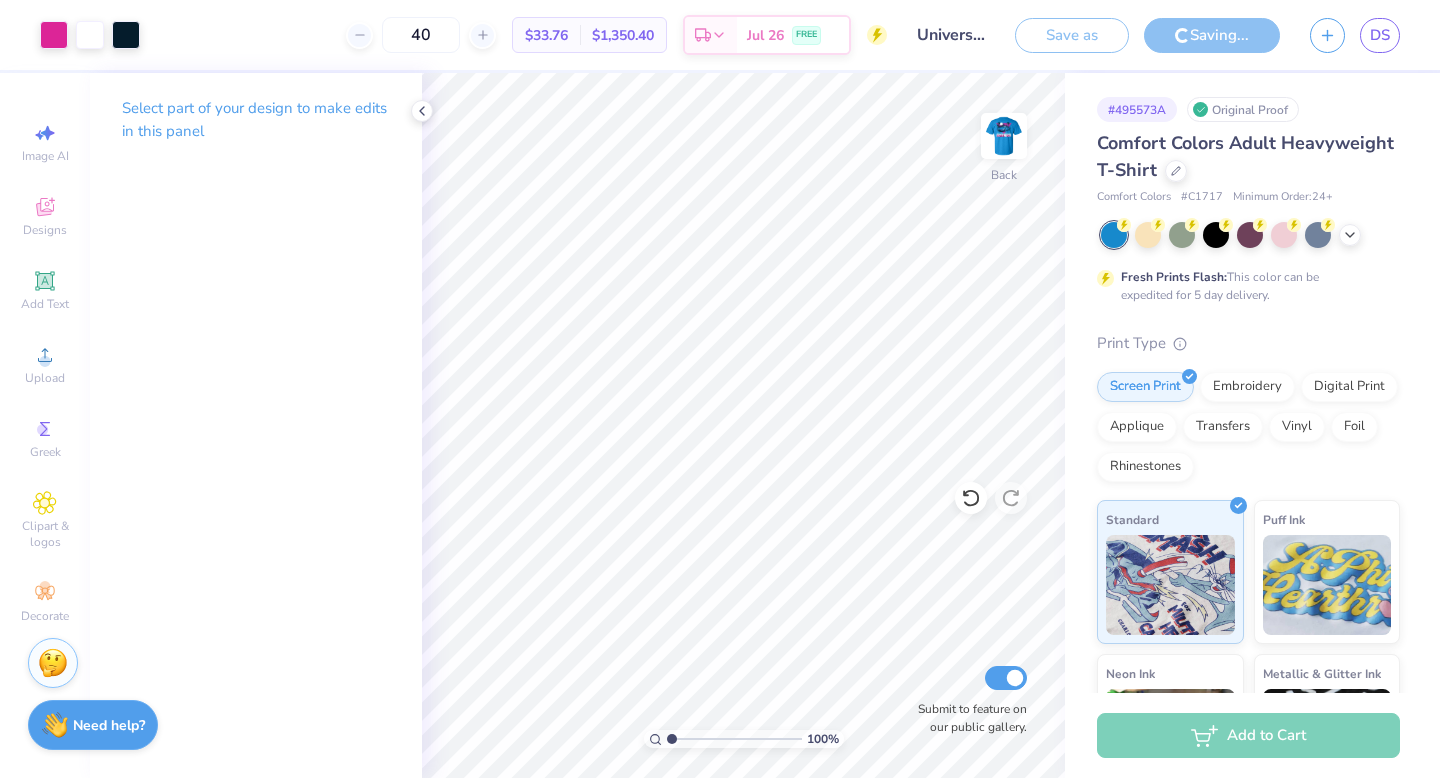 click on "University of Central Florida : Dalia Saba" at bounding box center (951, 35) 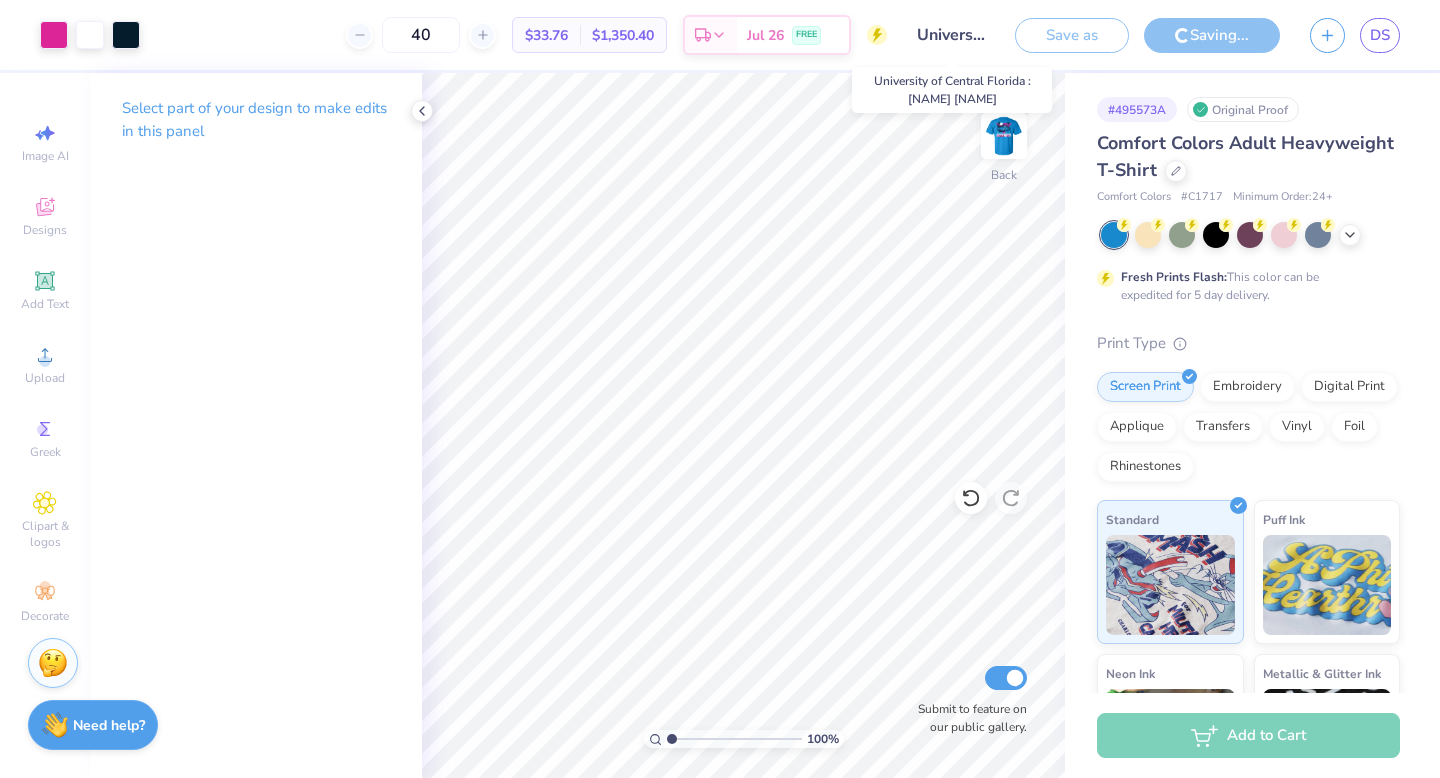click on "University of Central Florida : Dalia Saba" at bounding box center (951, 35) 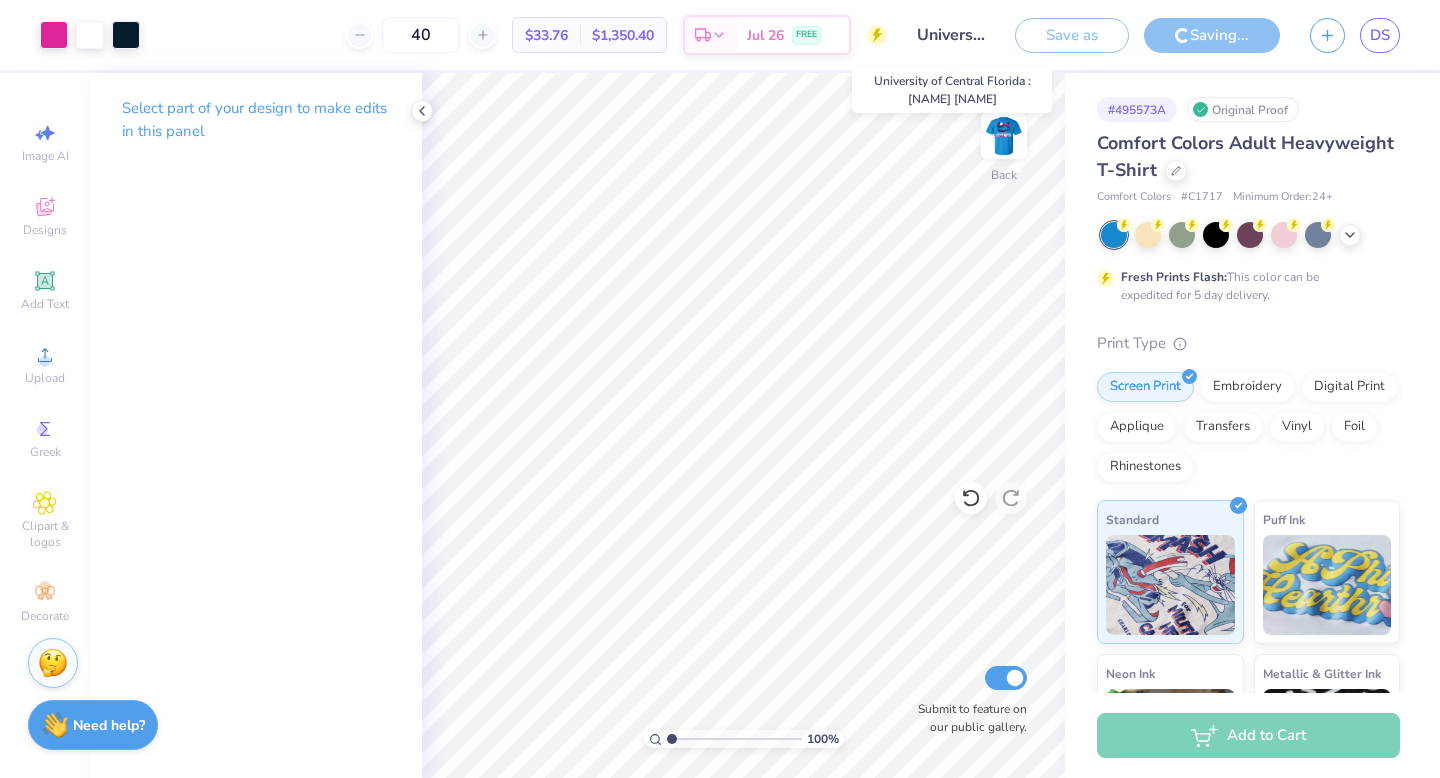 click on "University of Central Florida : Dalia Saba" at bounding box center [951, 35] 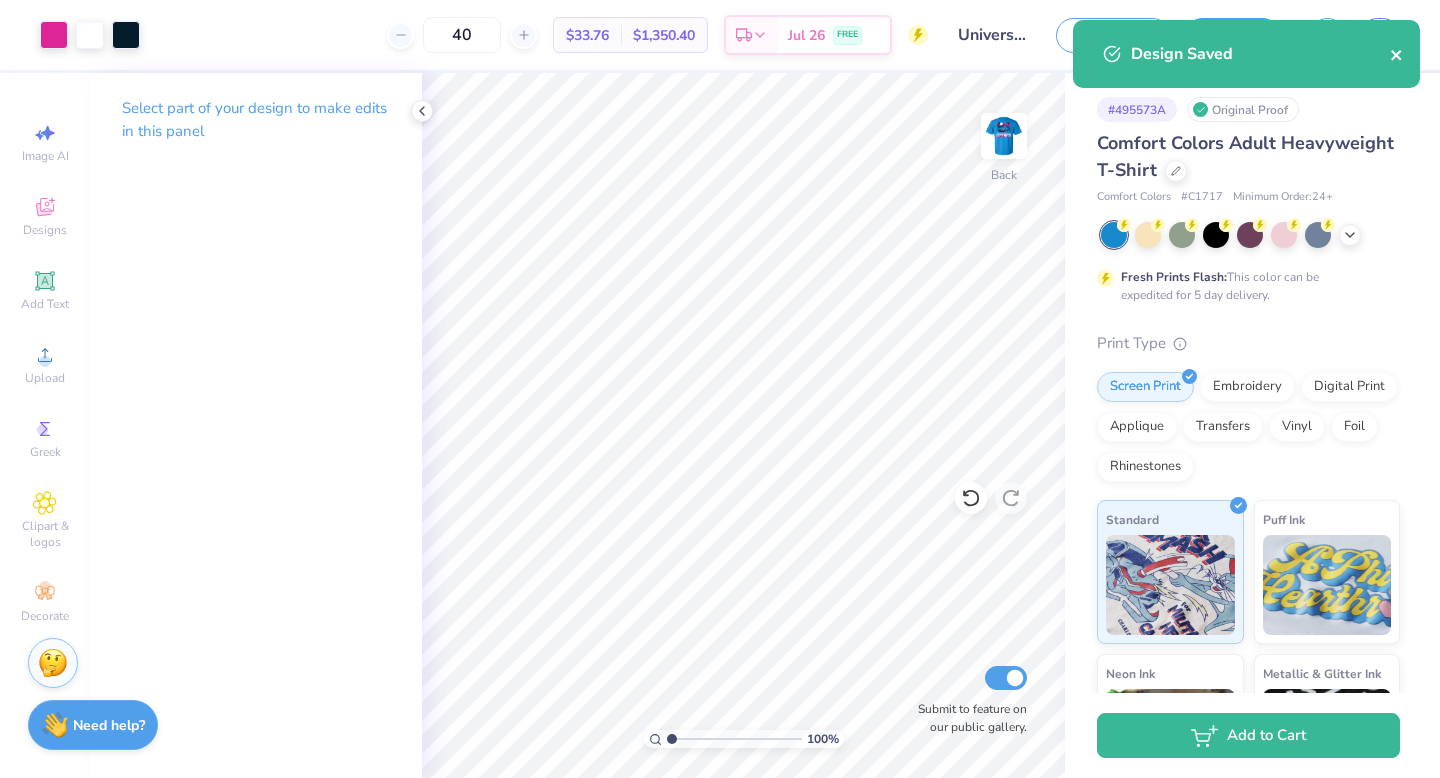 click 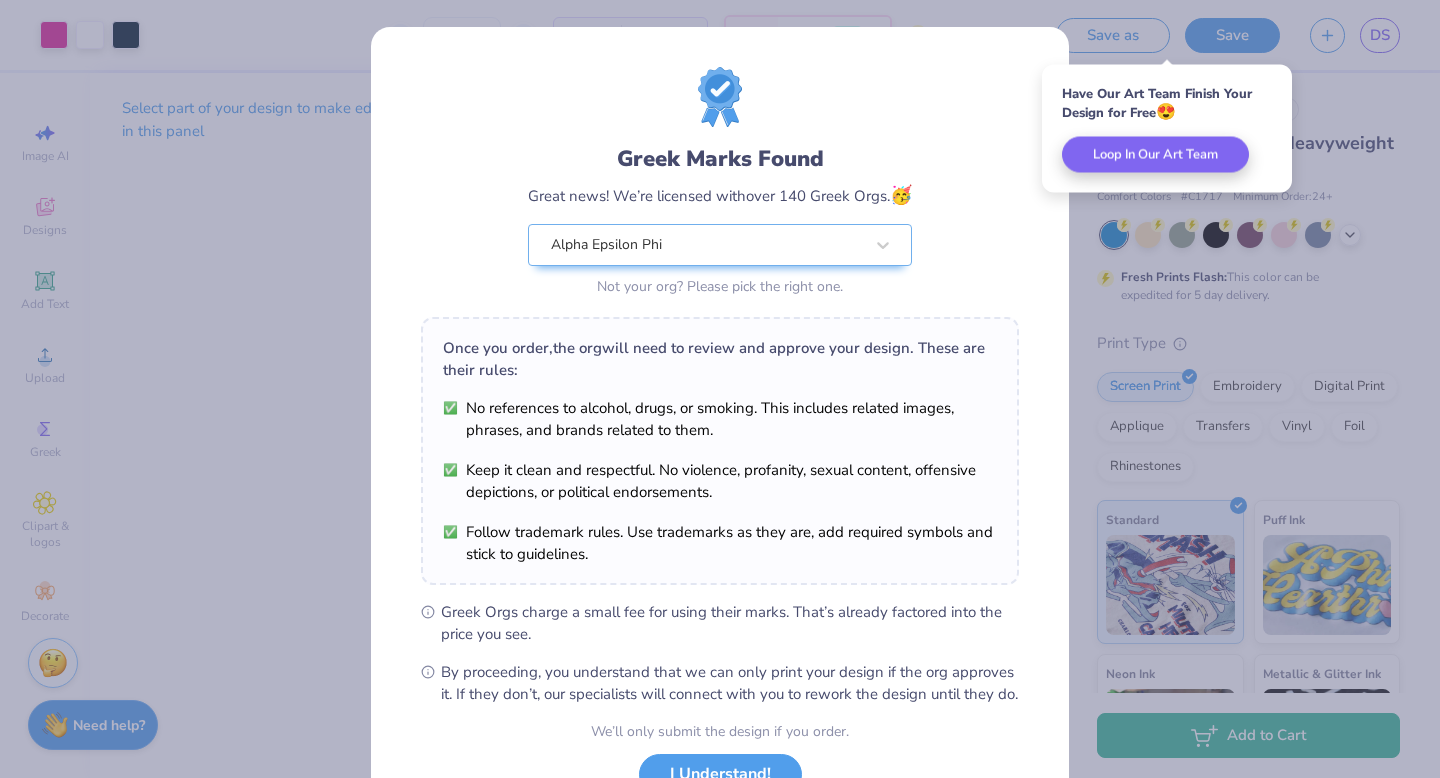 click on "Greek Marks Found Great news! We’re licensed with  over 140 Greek Orgs. 🥳 Alpha Epsilon Phi Not your org? Please pick the right one. Once you order,  the org  will need to review and approve your design. These are their rules: No references to alcohol, drugs, or smoking. This includes related images, phrases, and brands related to them. Keep it clean and respectful. No violence, profanity, sexual content, offensive depictions, or political endorsements. Follow trademark rules. Use trademarks as they are, add required symbols and stick to guidelines. Greek Orgs charge a small fee for using their marks. That’s already factored into the price you see. By proceeding, you understand that we can only print your design if the org approves it. If they don’t, our specialists will connect with you to rework the design until they do. We’ll only submit the design if you order. I Understand! No  Greek  marks in your design?" at bounding box center [720, 389] 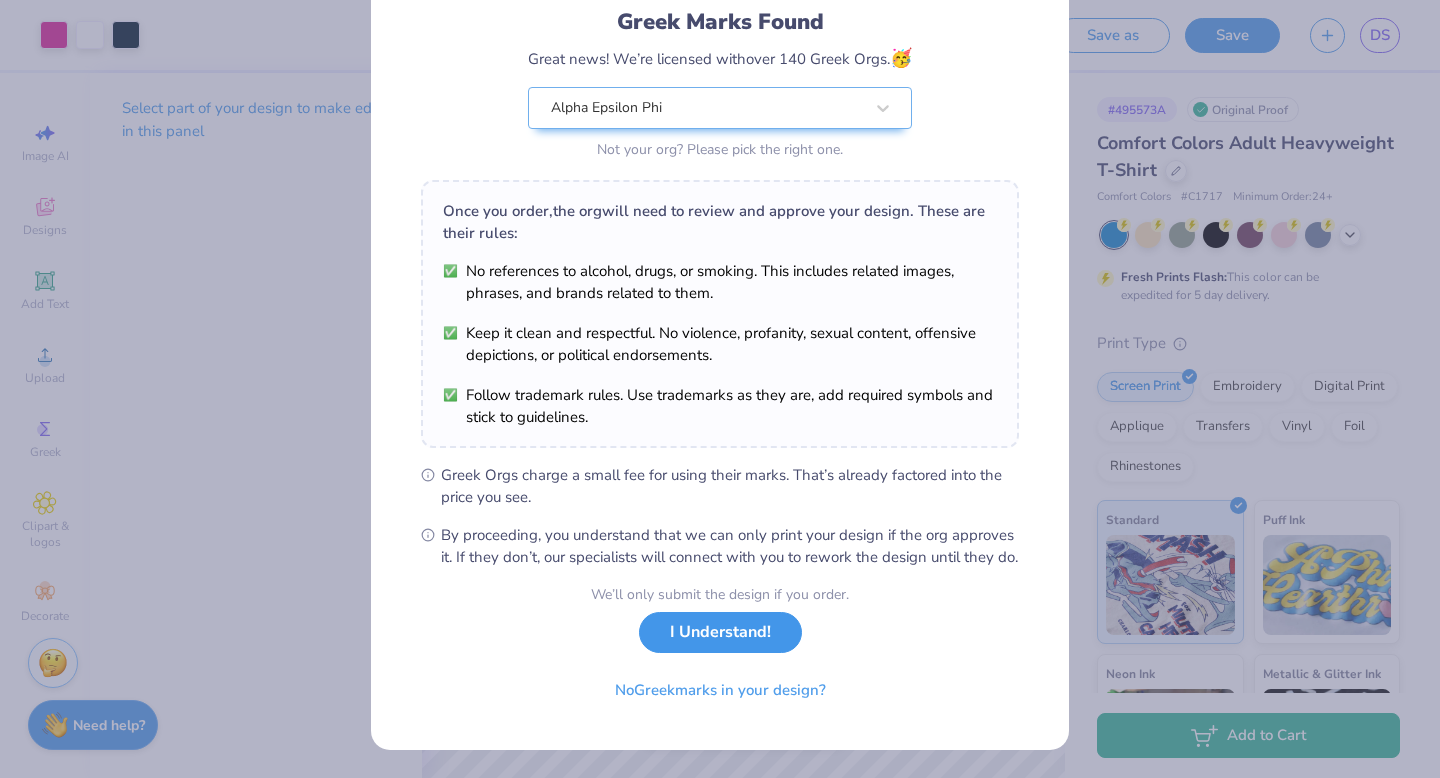 click on "I Understand!" at bounding box center [720, 632] 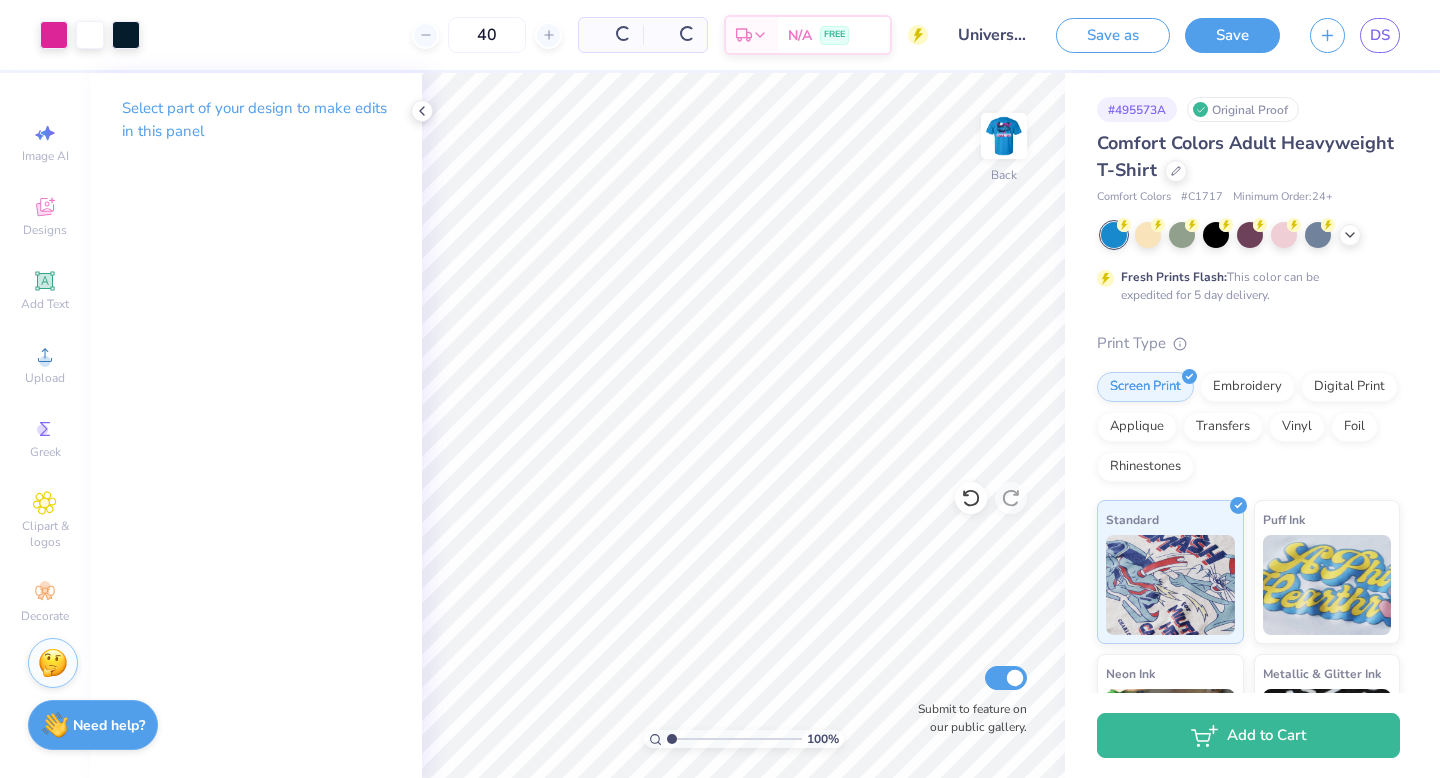 scroll, scrollTop: 0, scrollLeft: 0, axis: both 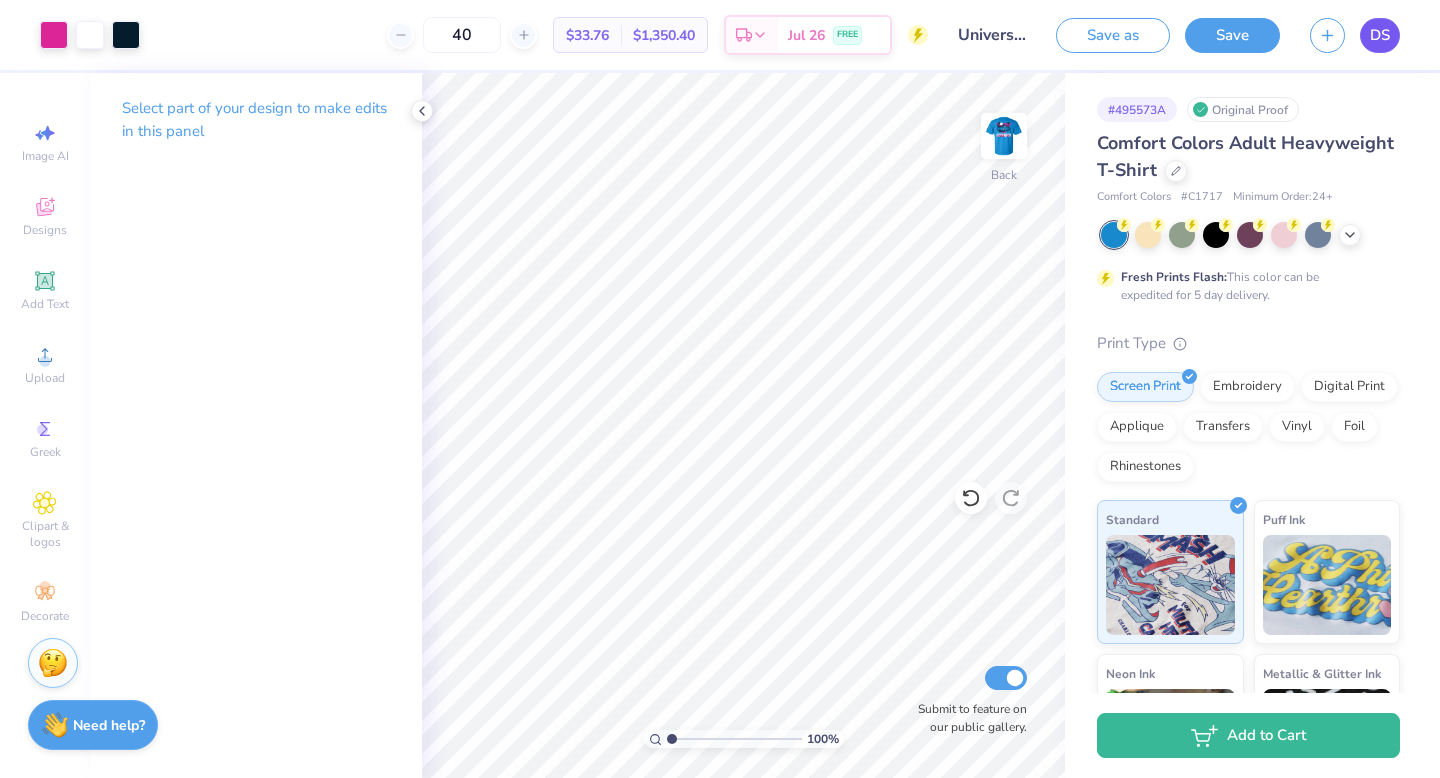 click on "DS" at bounding box center [1380, 35] 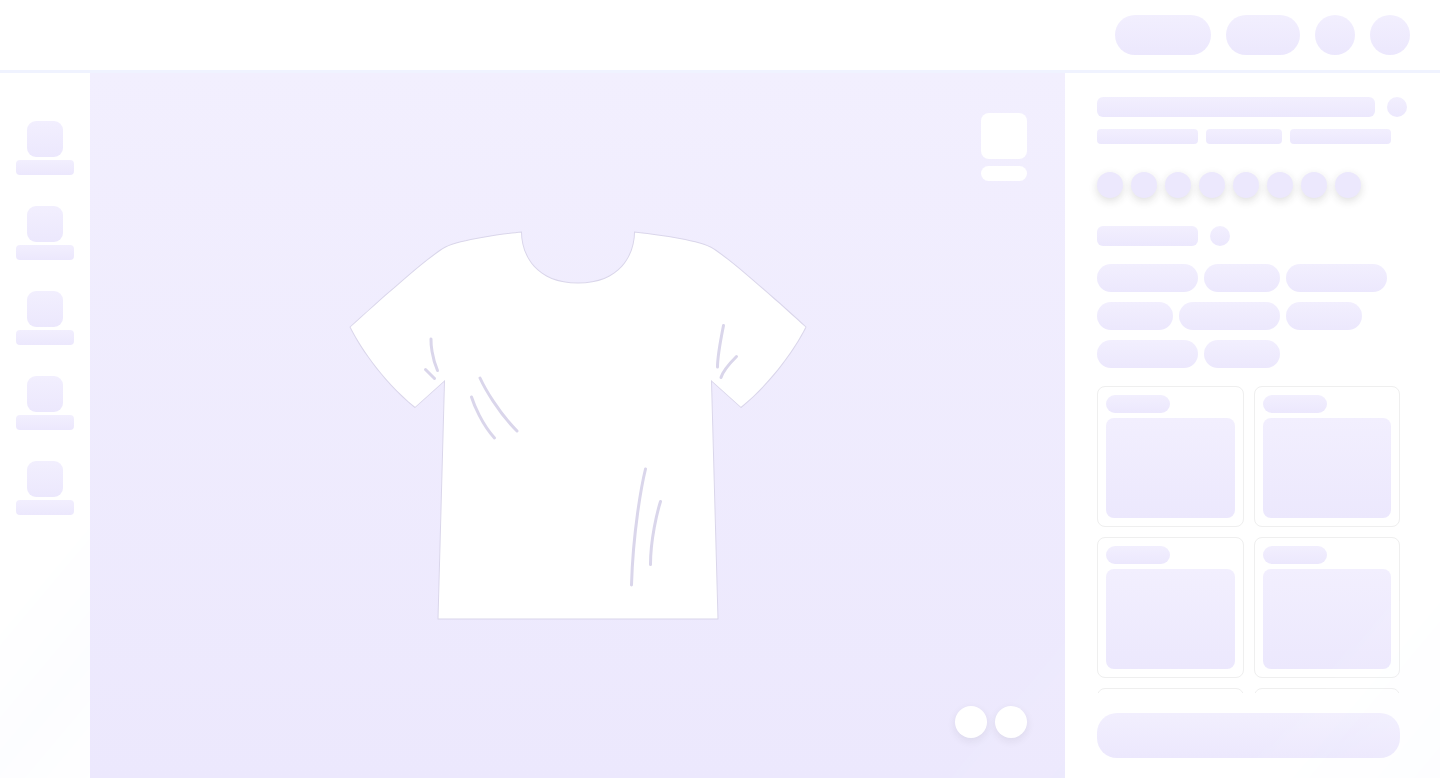 scroll, scrollTop: 0, scrollLeft: 0, axis: both 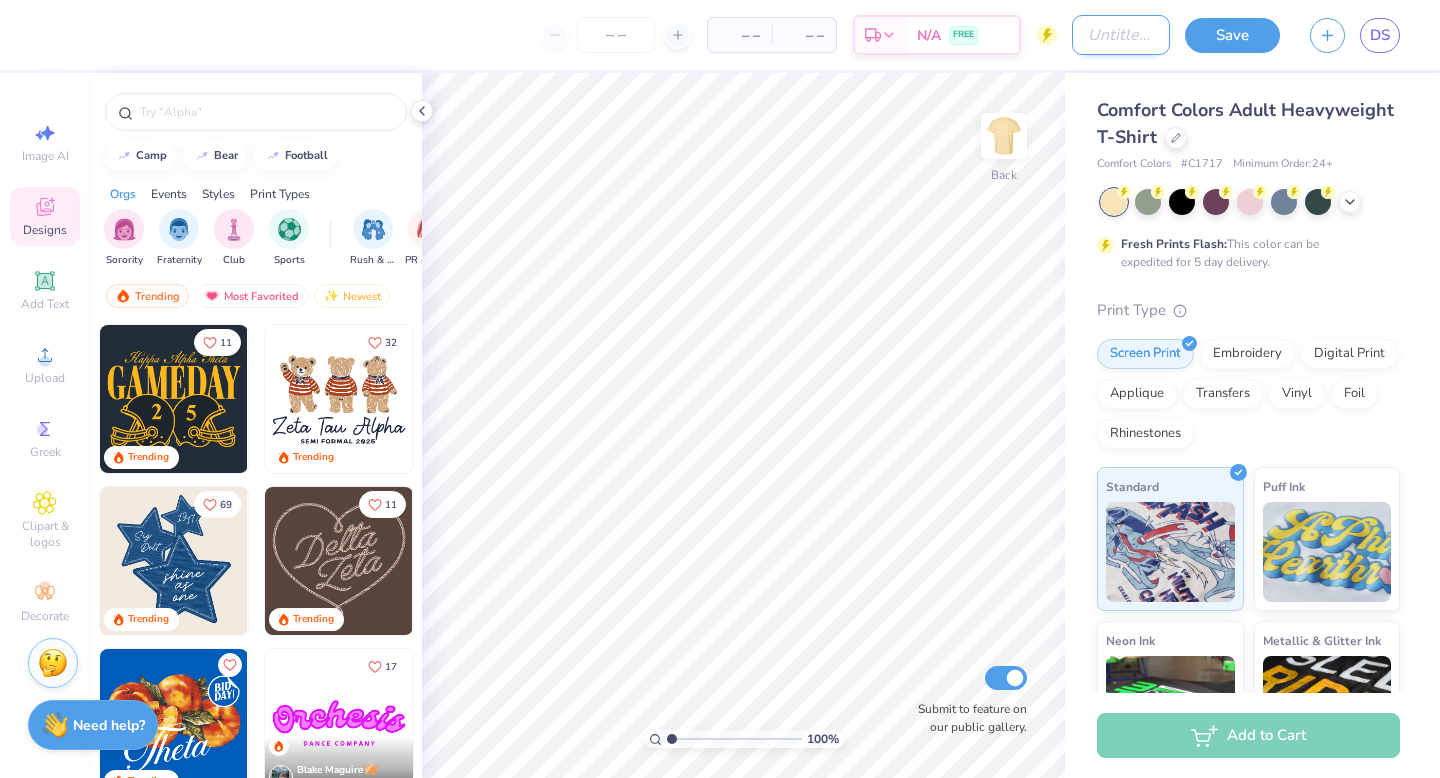 click on "Design Title" at bounding box center [1121, 35] 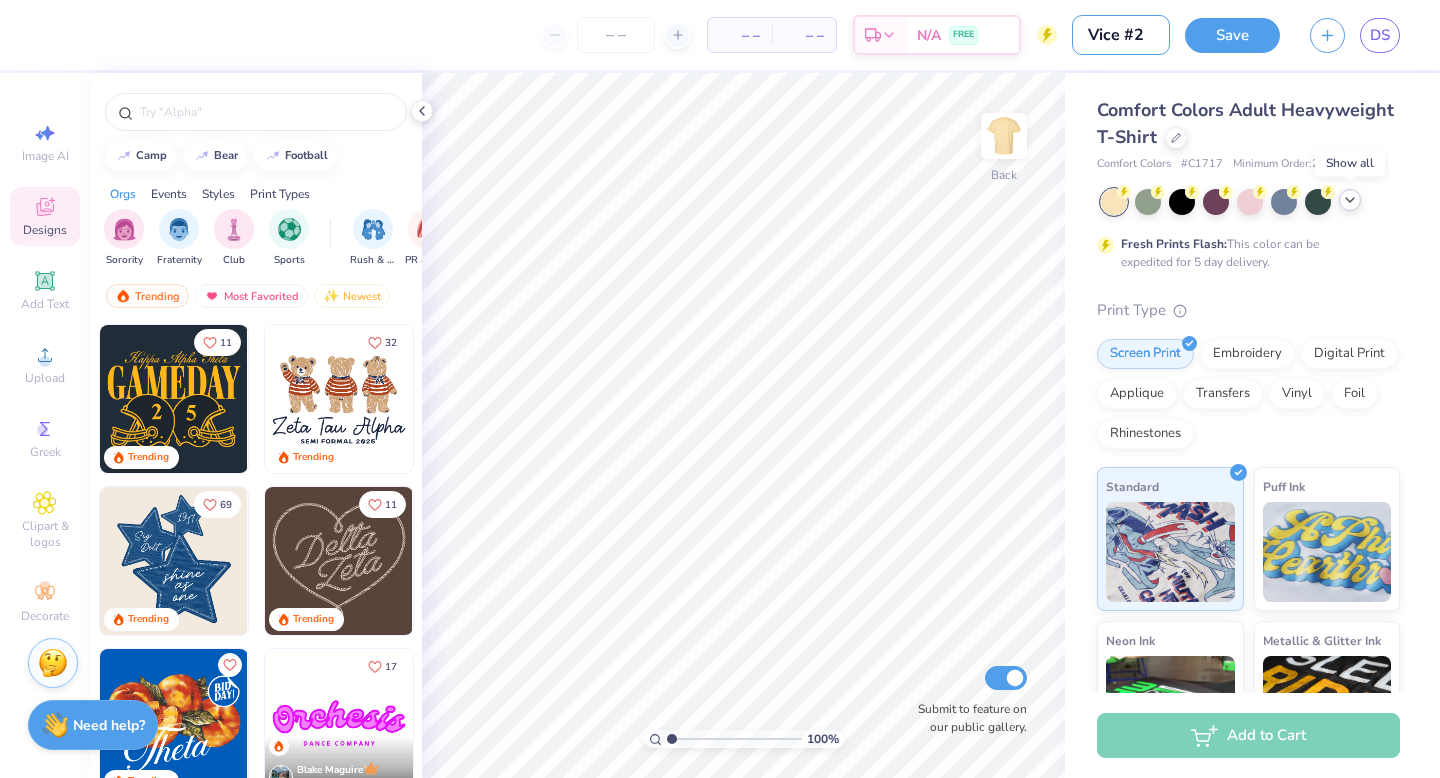 type on "Vice #2" 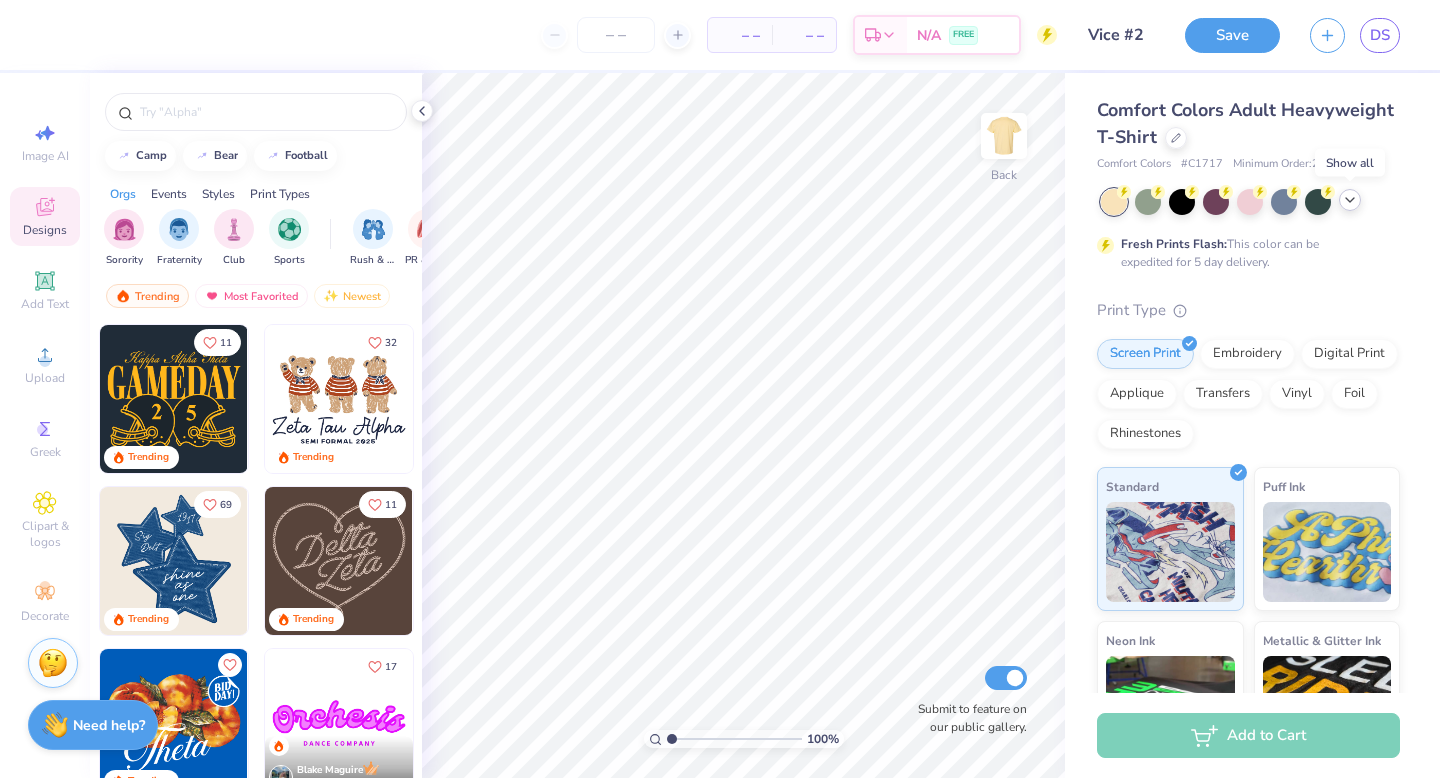 click at bounding box center (1350, 200) 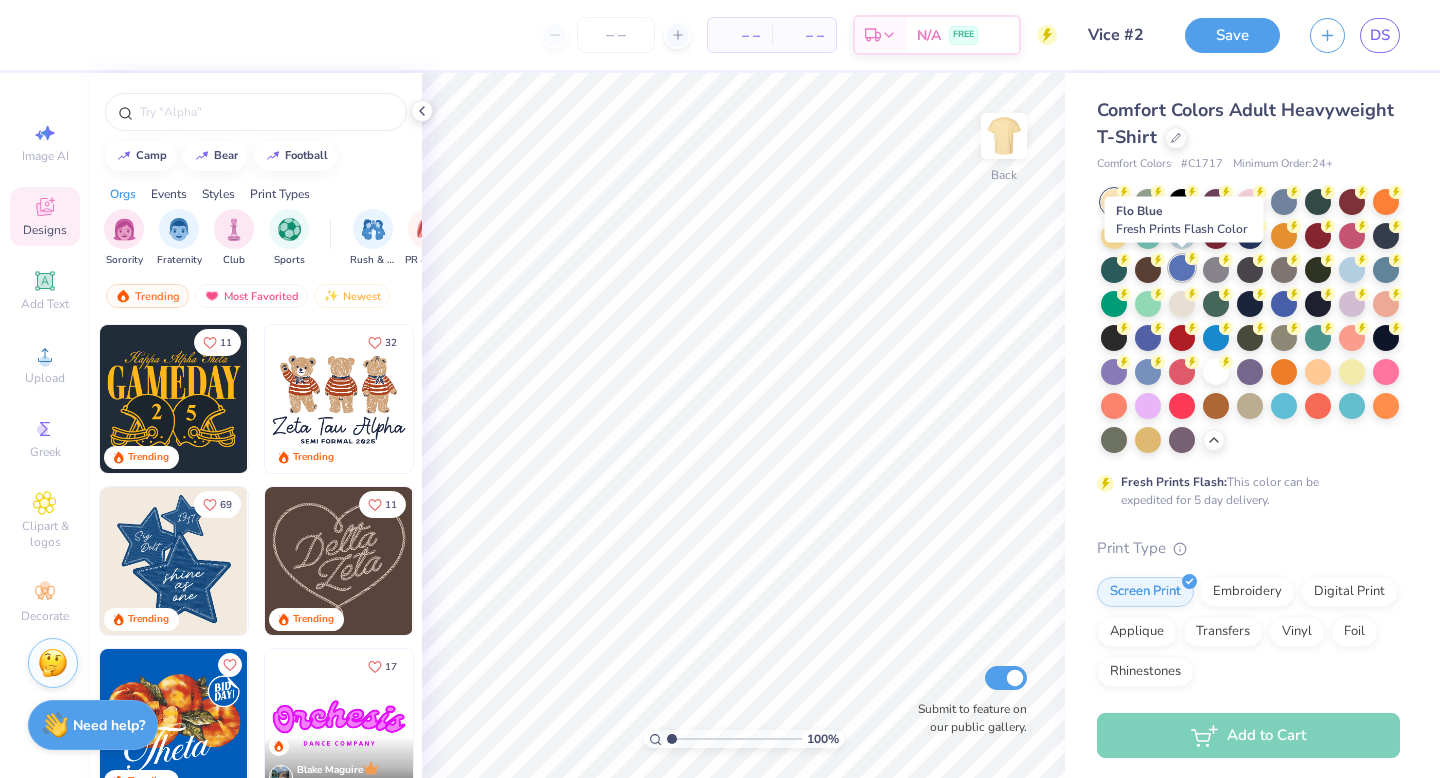 click at bounding box center (1182, 268) 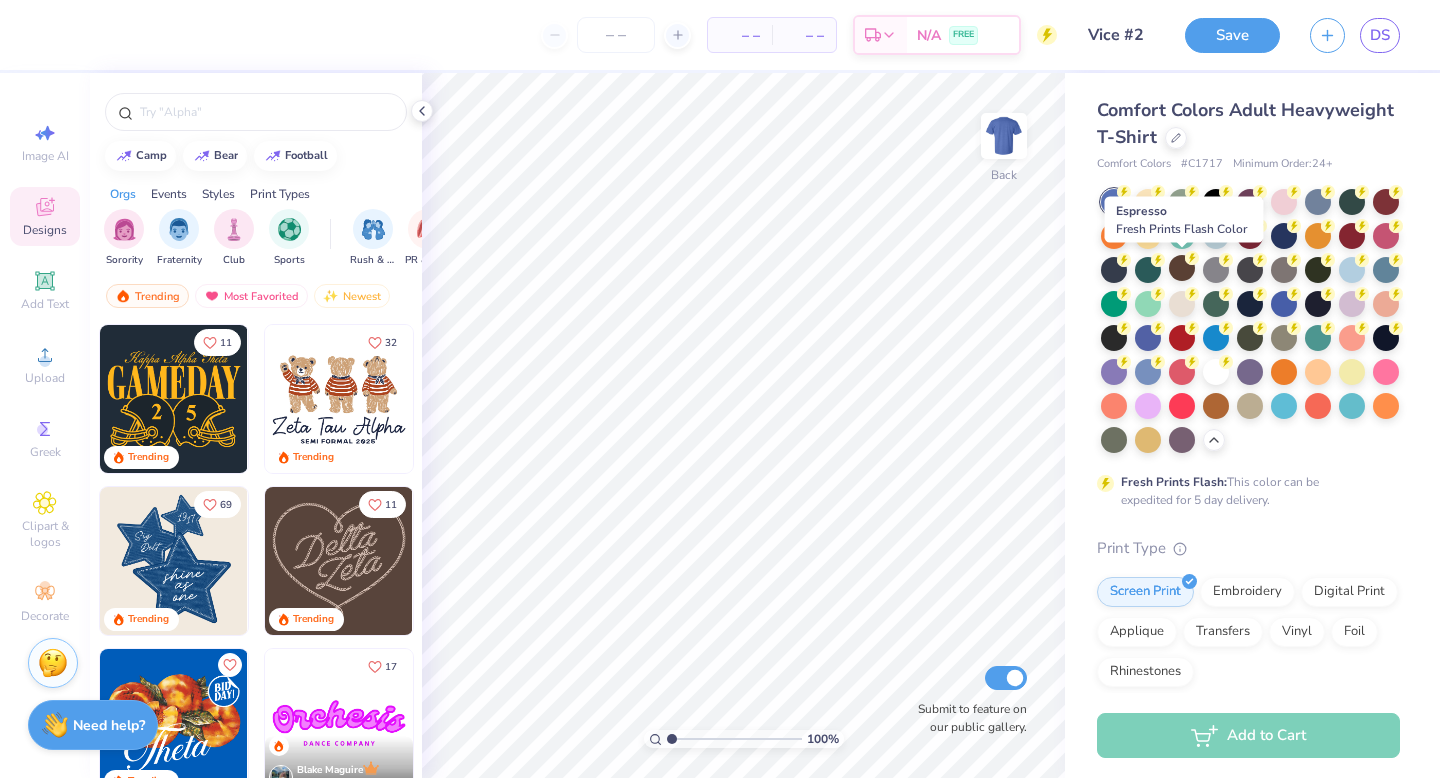 scroll, scrollTop: 12, scrollLeft: 0, axis: vertical 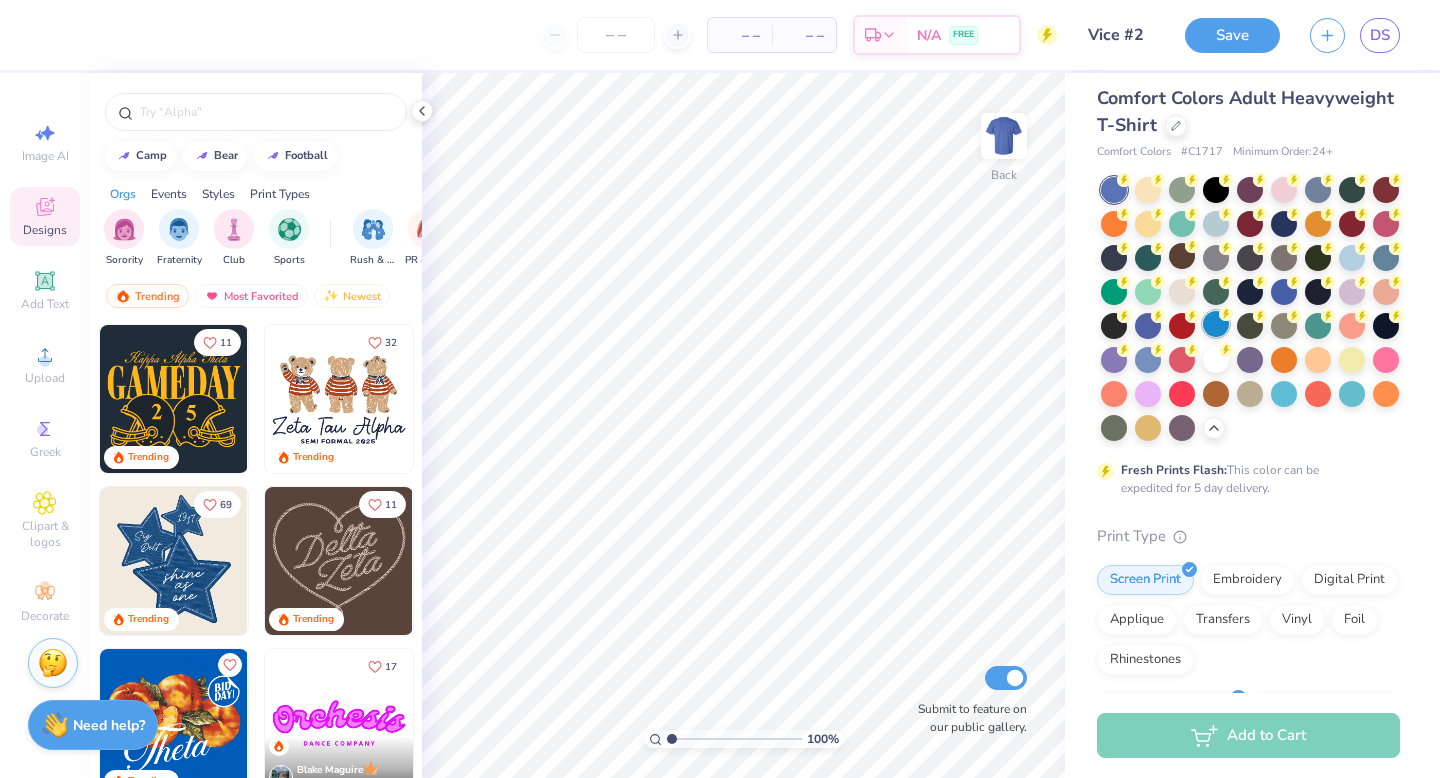 click at bounding box center [1216, 324] 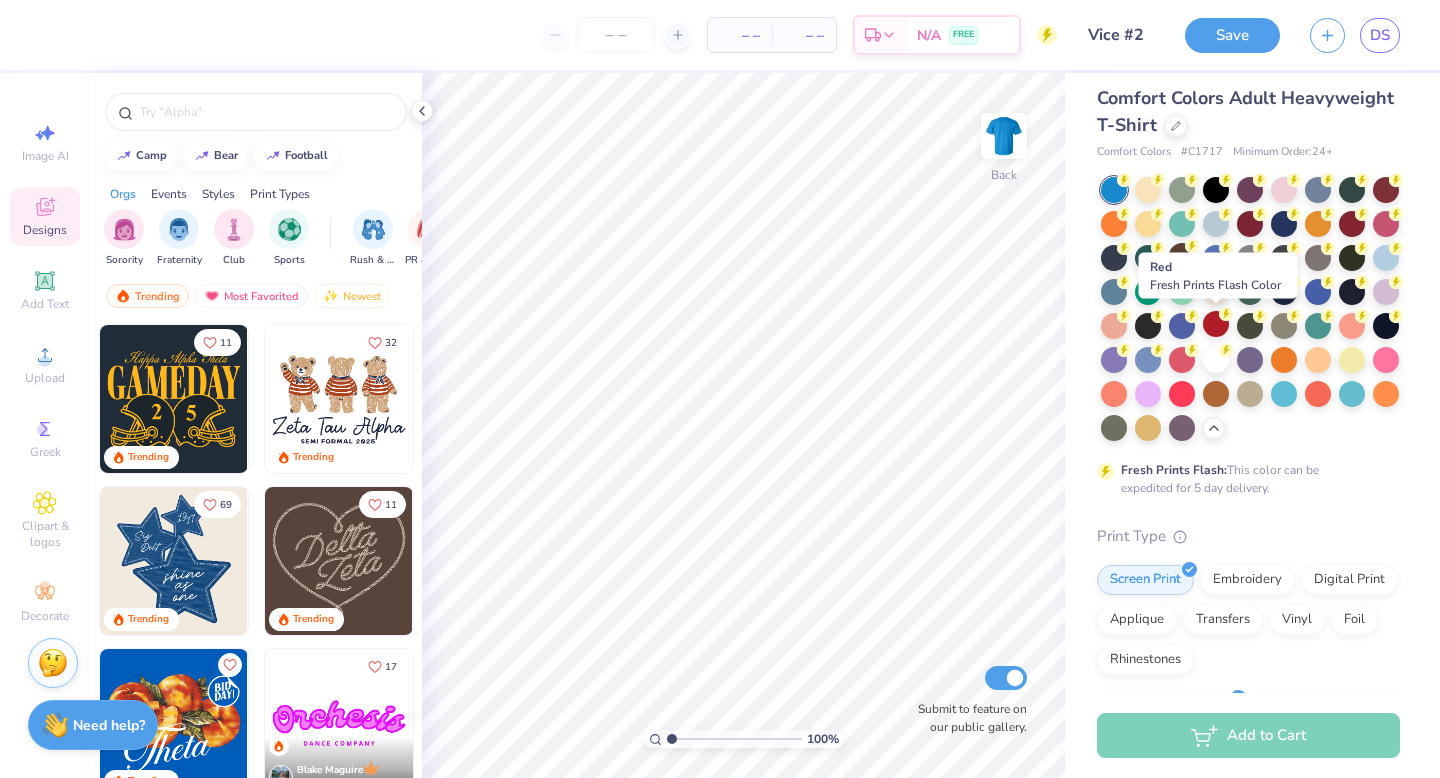 scroll, scrollTop: 0, scrollLeft: 0, axis: both 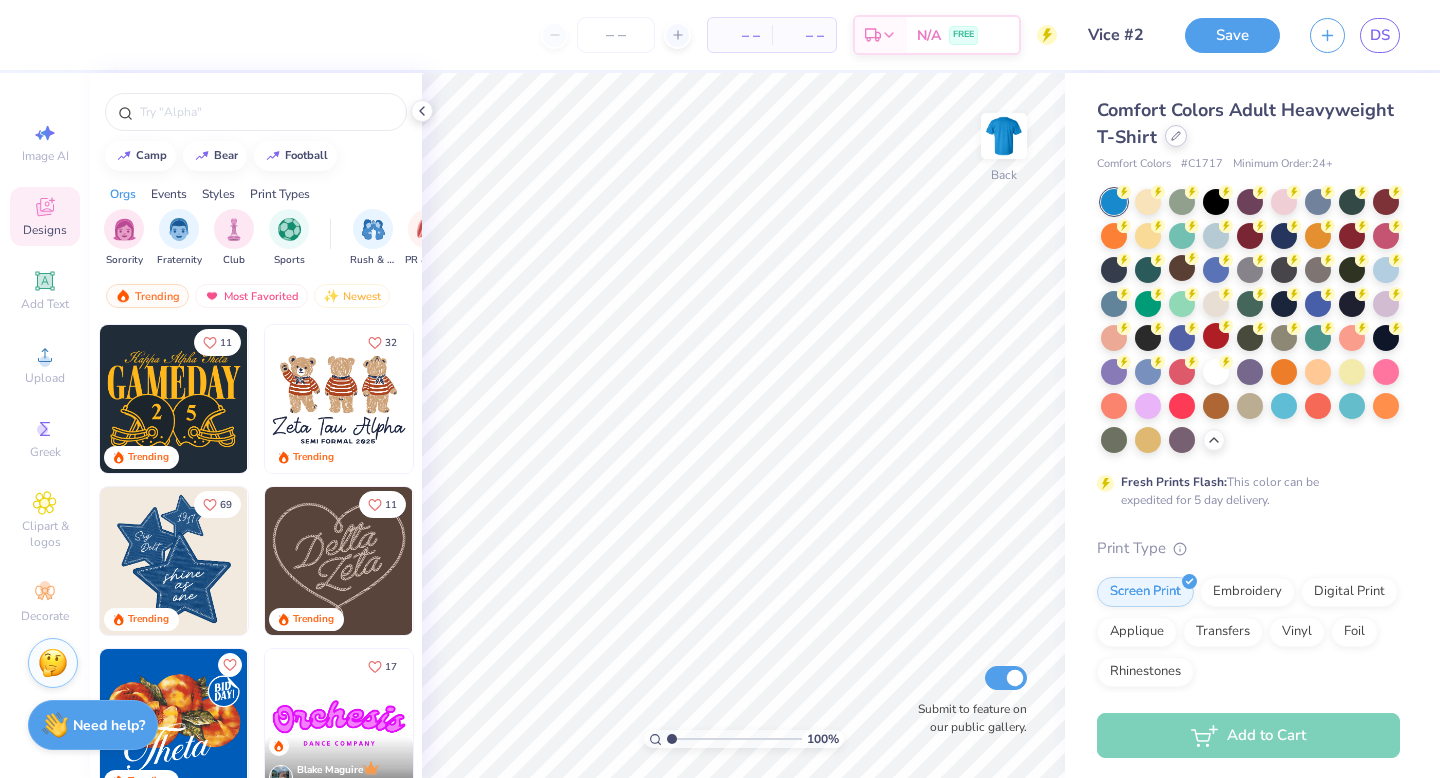 click at bounding box center (1176, 136) 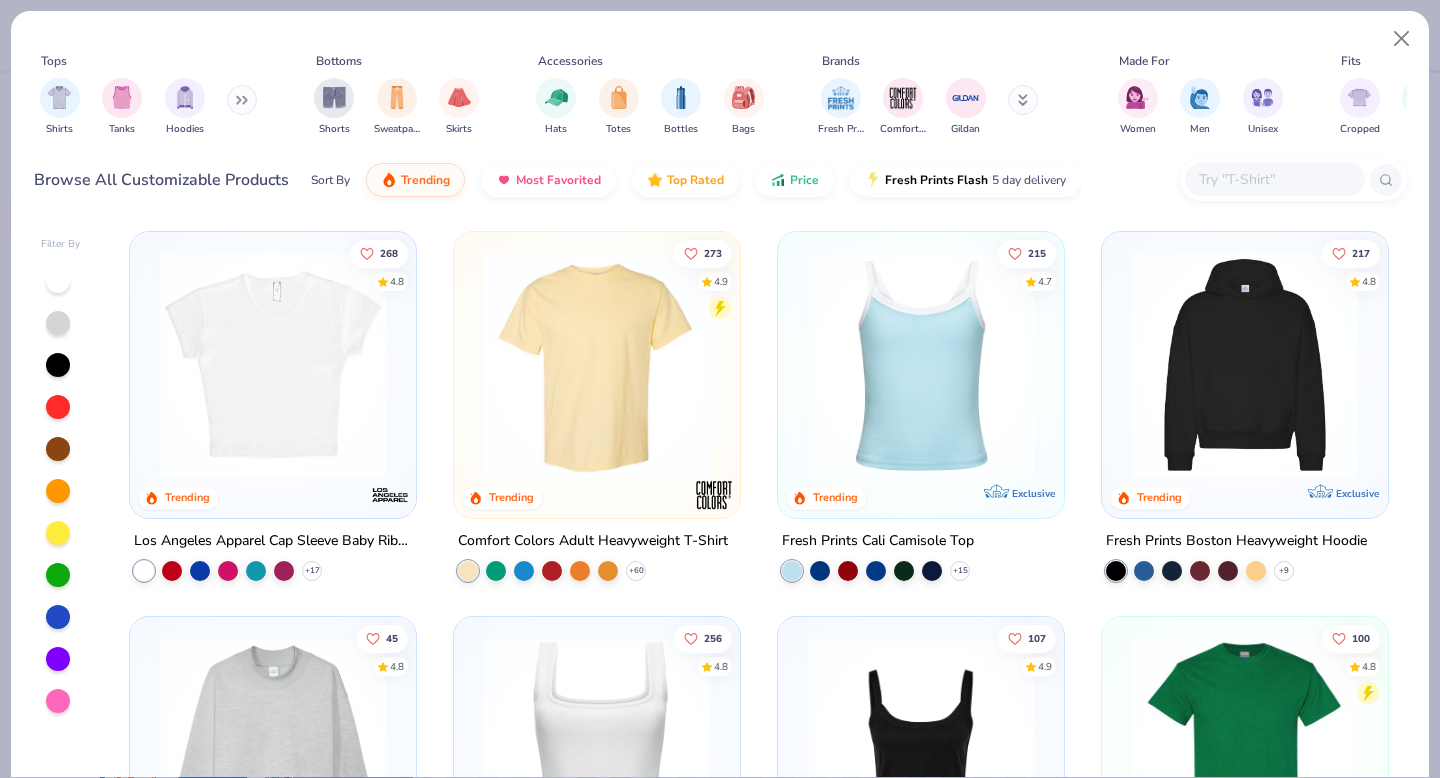 click at bounding box center [1274, 179] 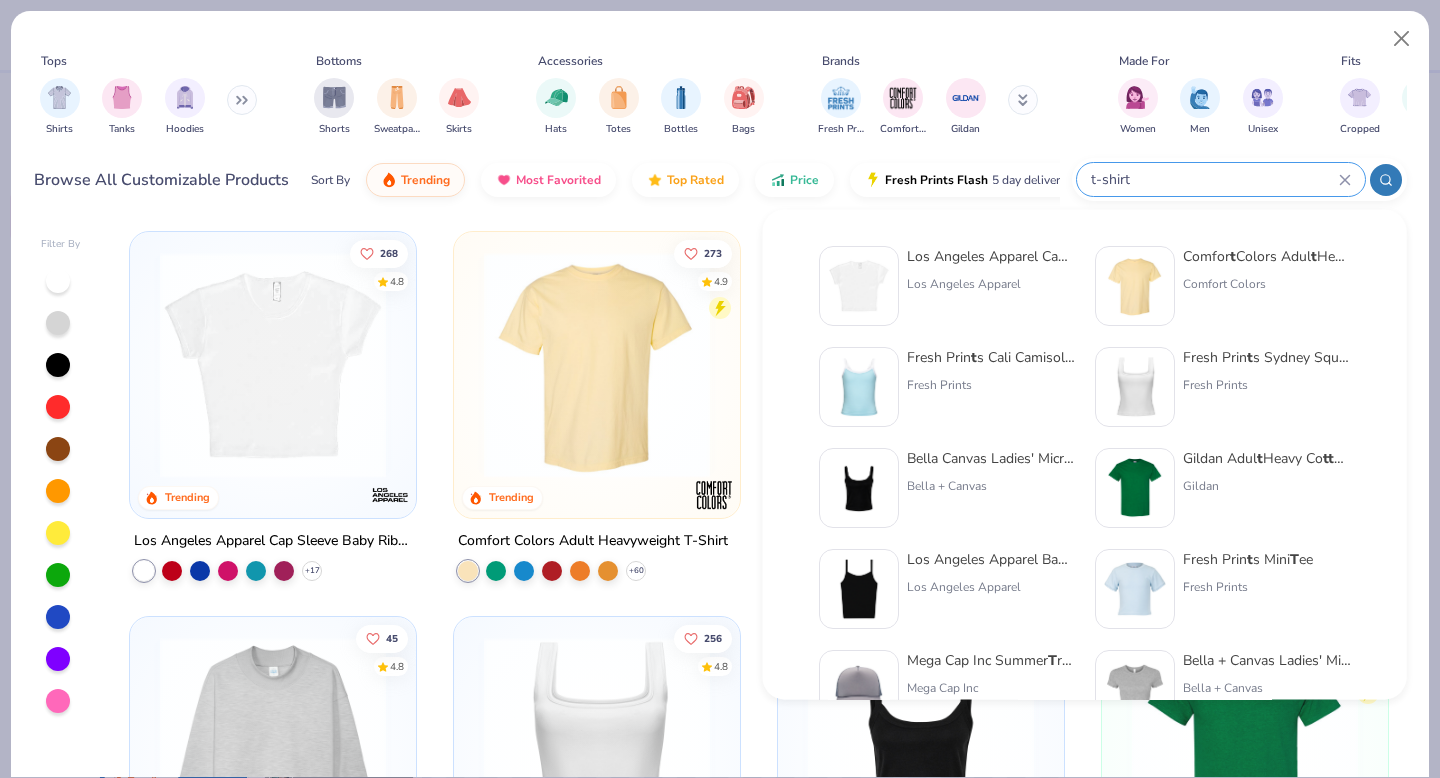 type on "t-shirt" 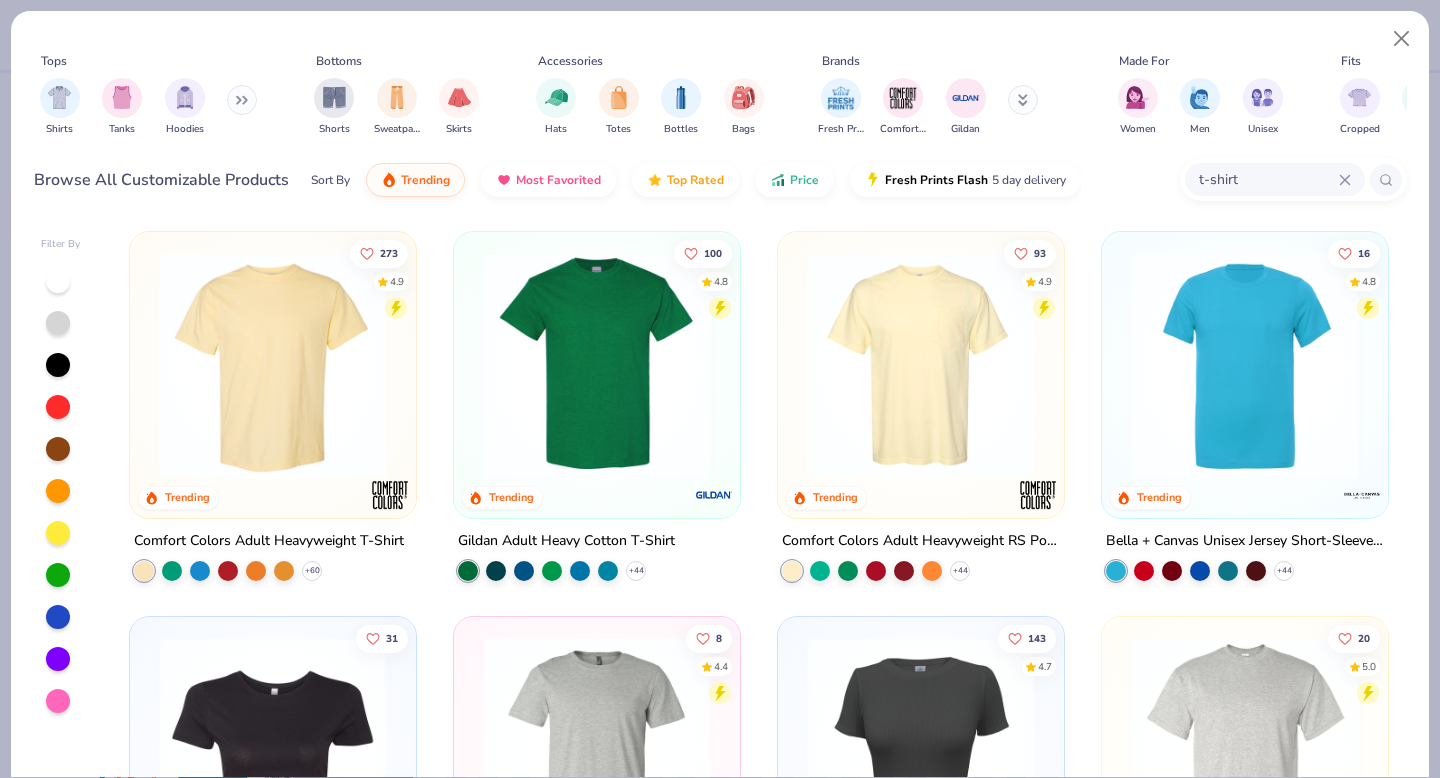 click at bounding box center (597, 365) 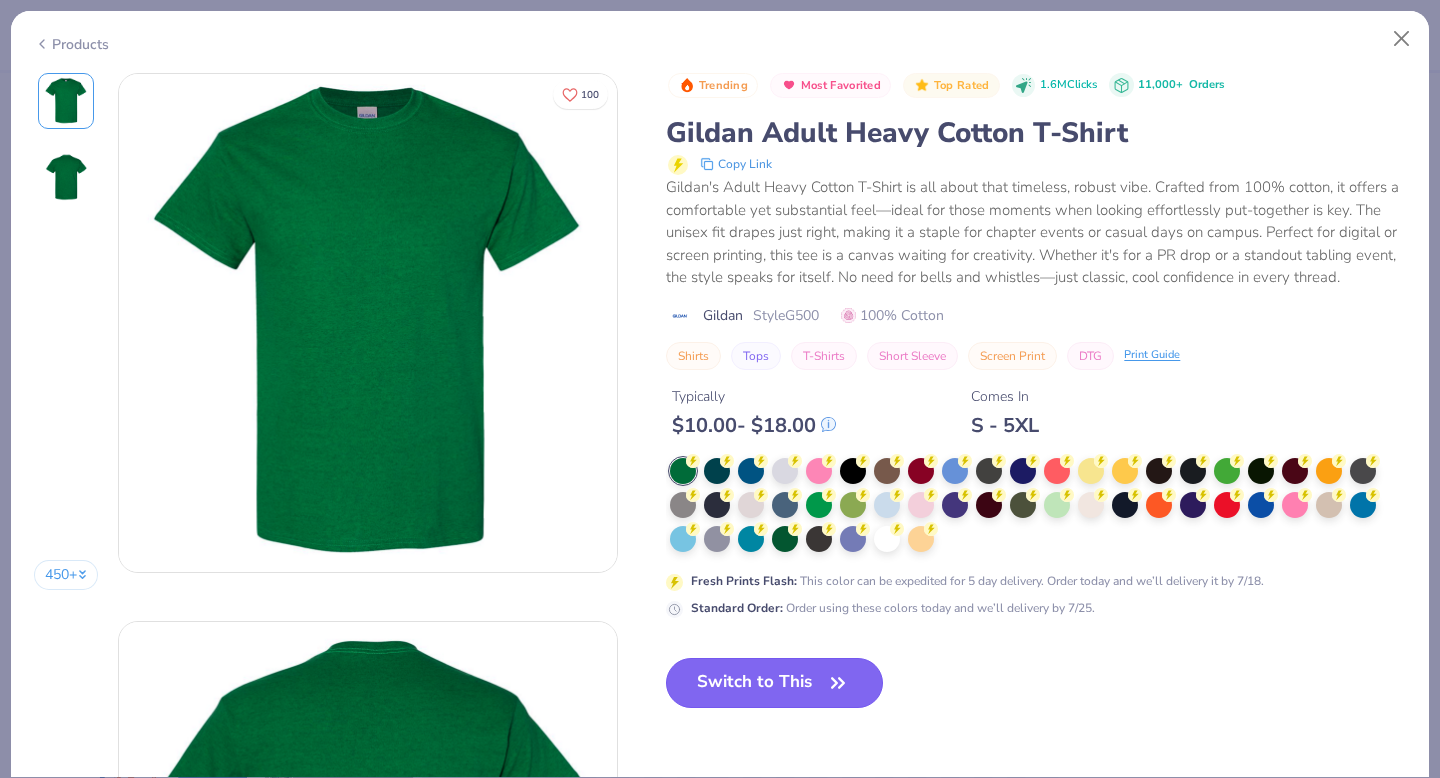 click on "Switch to This" at bounding box center [774, 683] 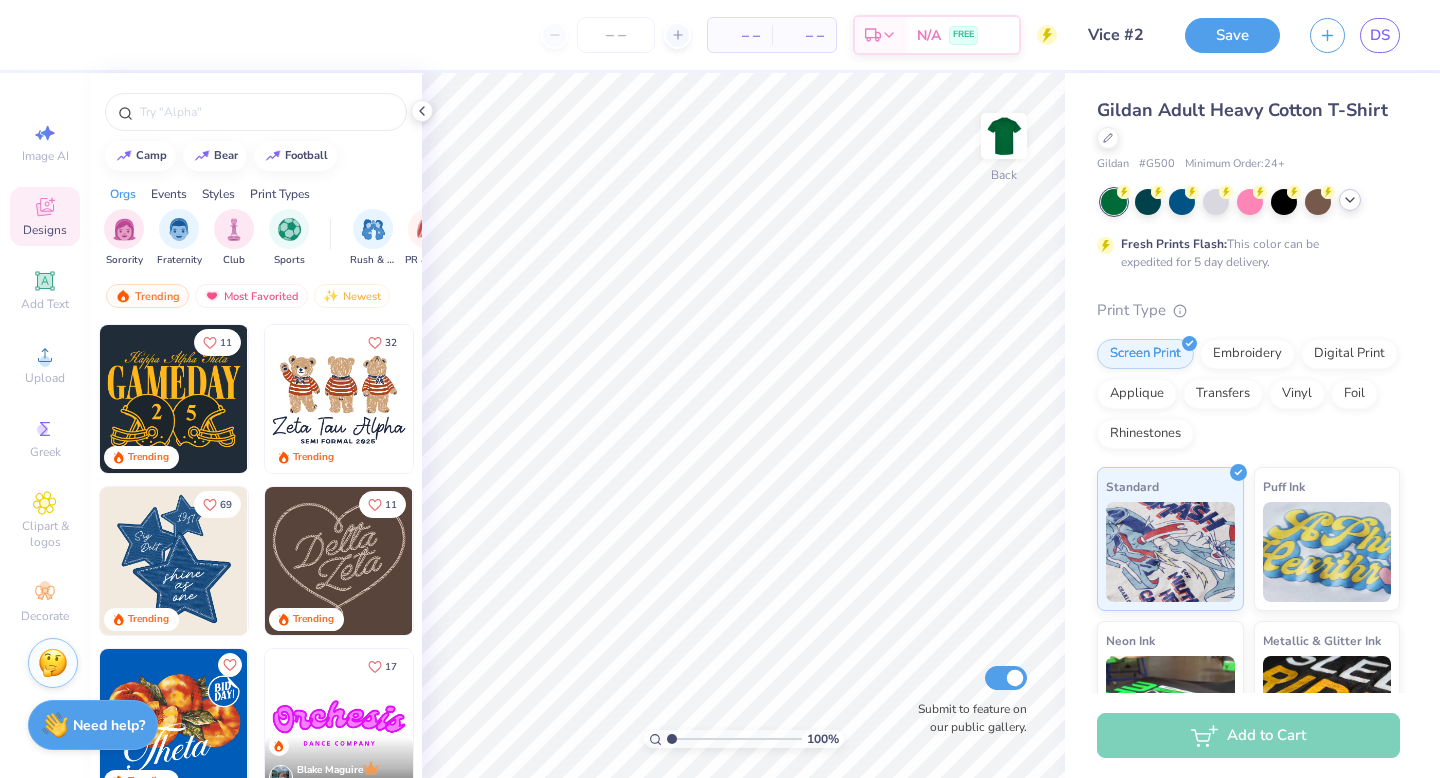 click at bounding box center (1350, 200) 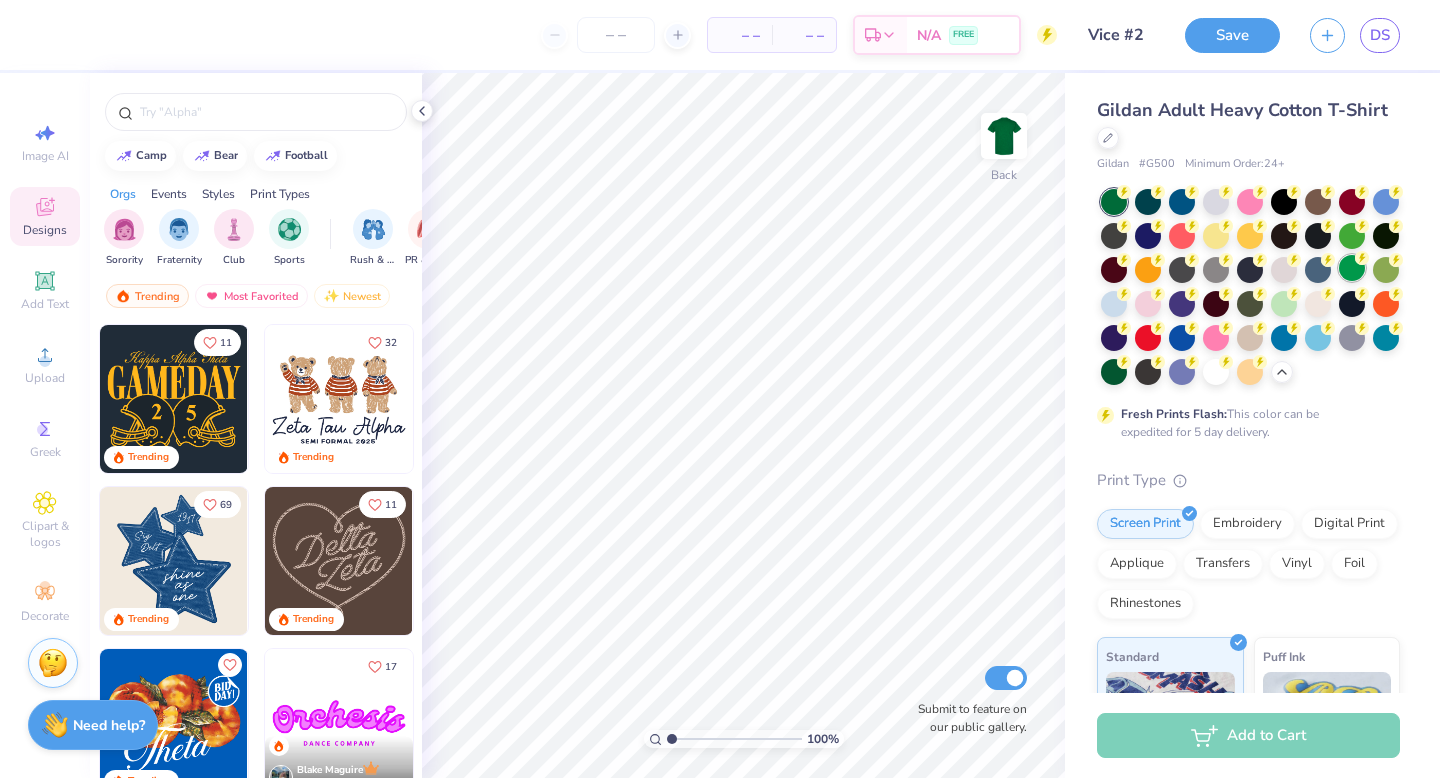 click at bounding box center [1352, 268] 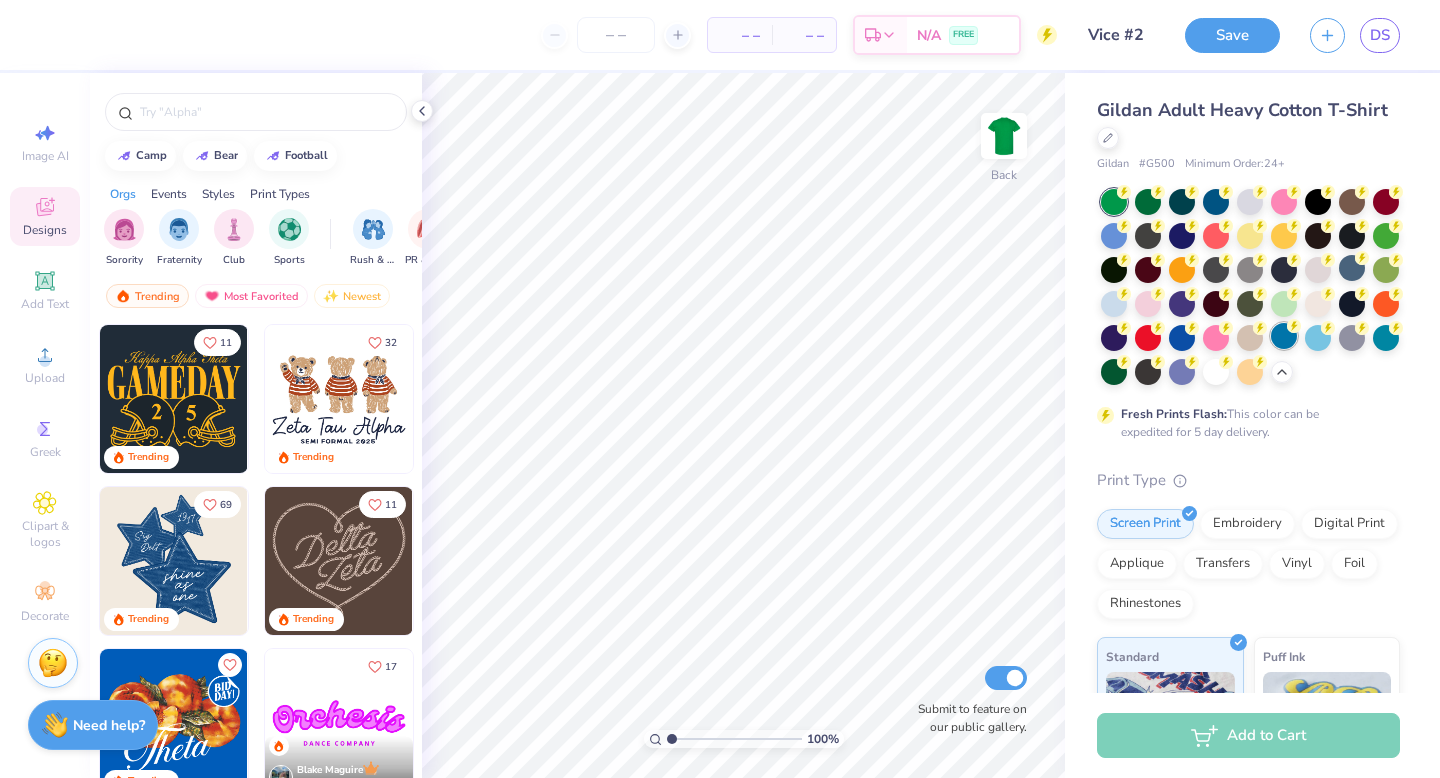 click at bounding box center (1284, 336) 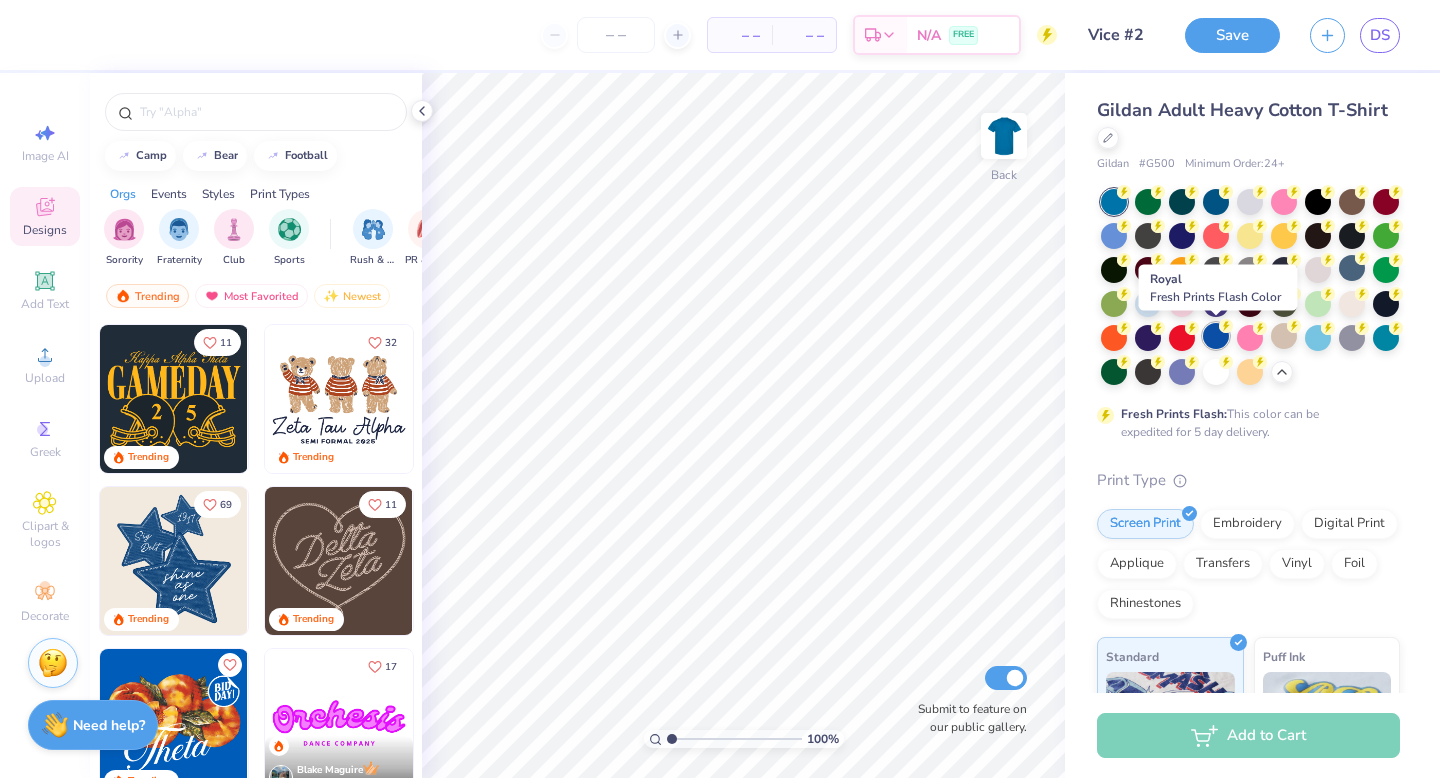 click at bounding box center [1216, 336] 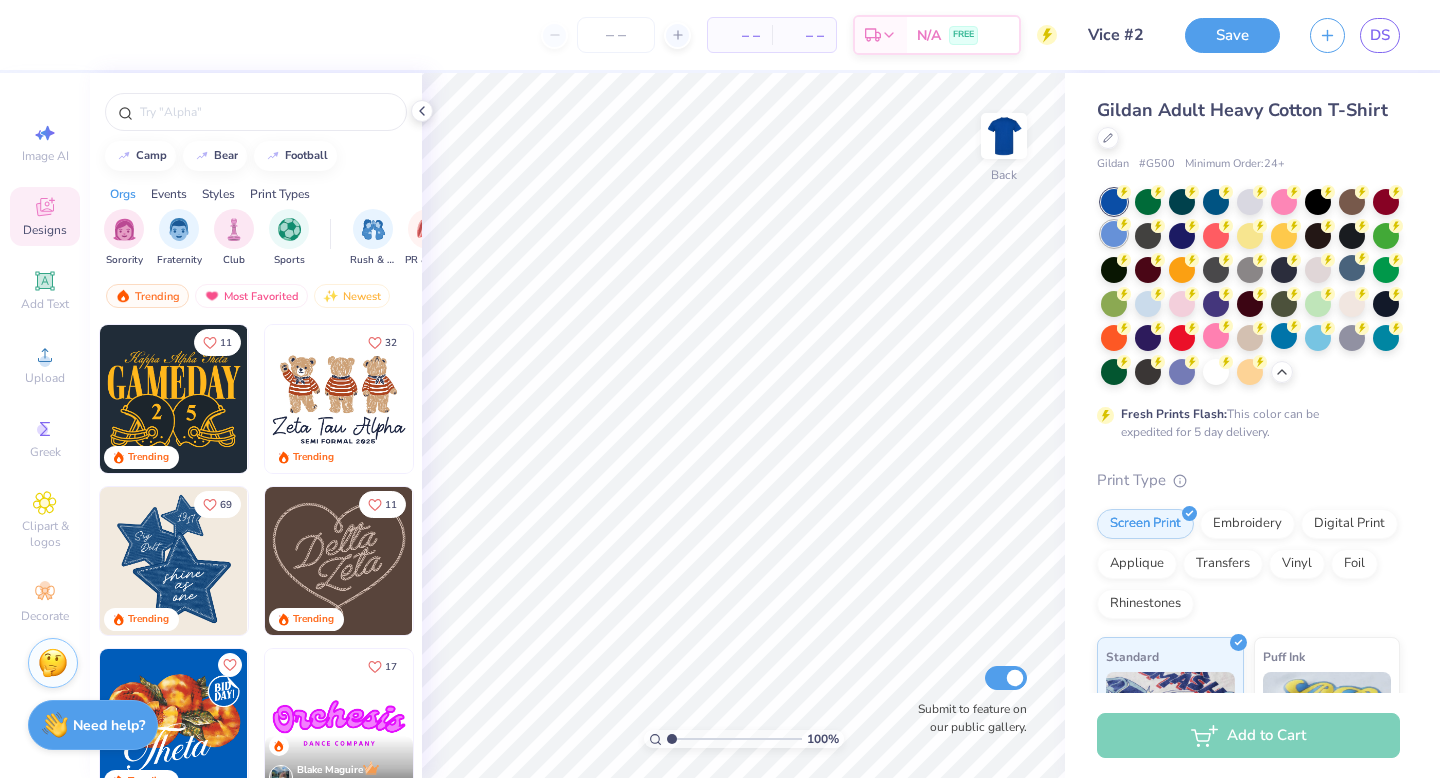 click at bounding box center [1114, 234] 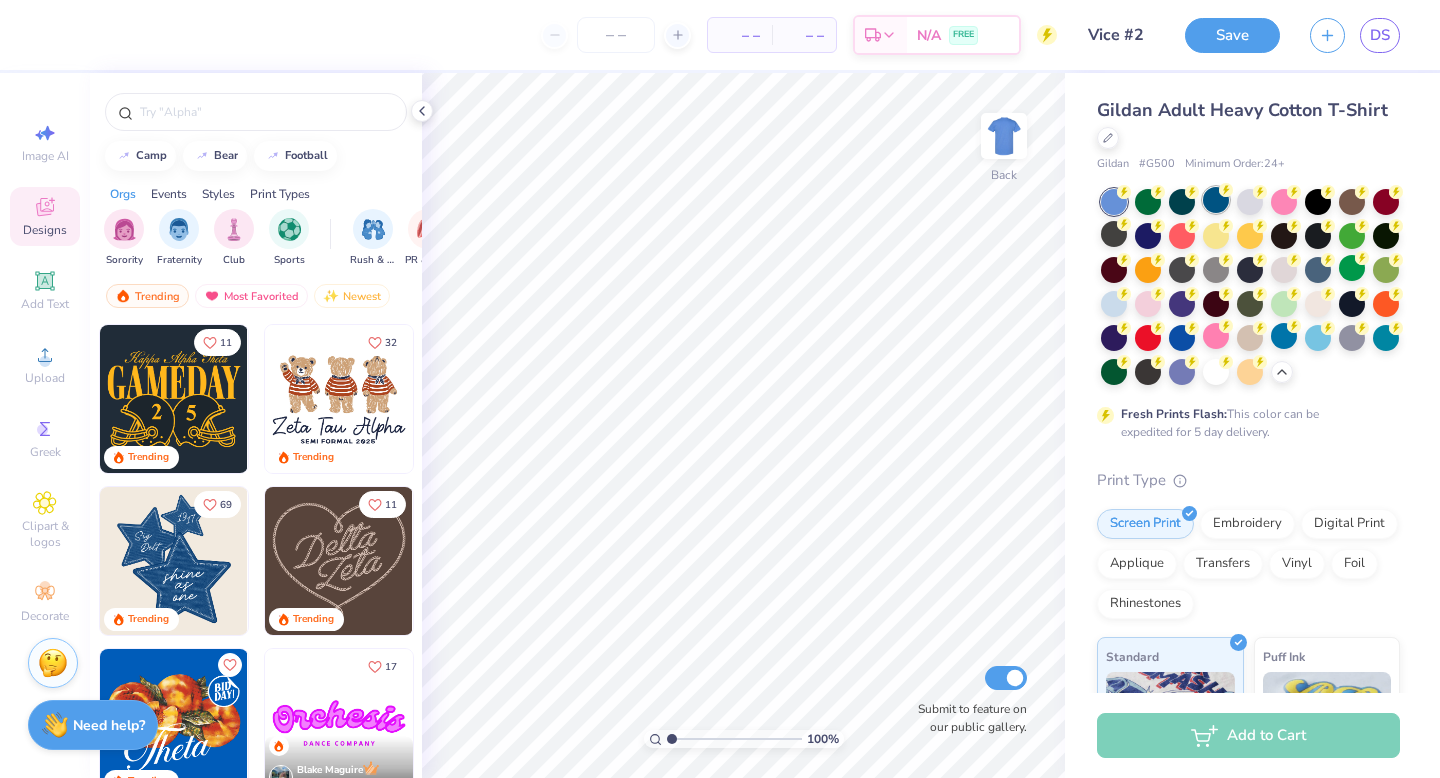 click at bounding box center (1216, 200) 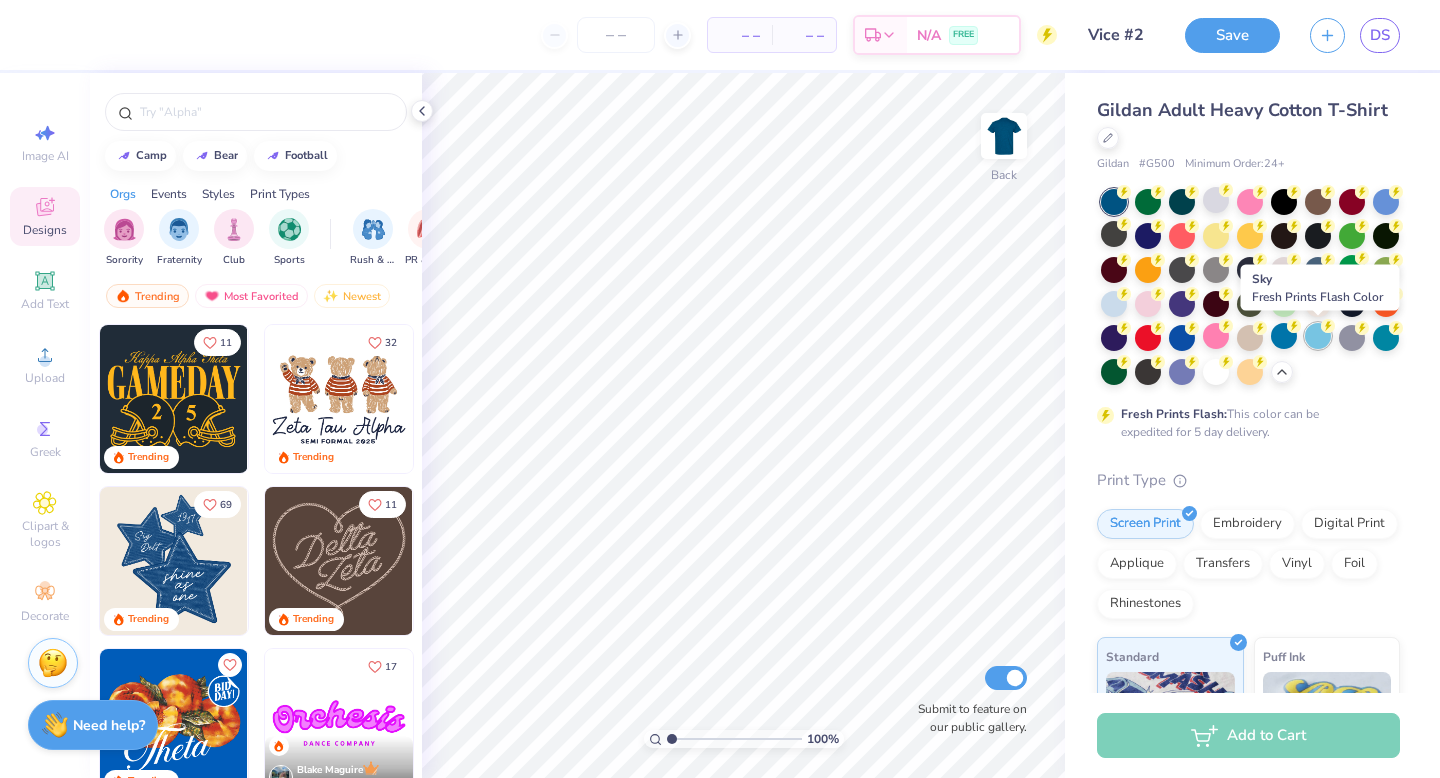 click at bounding box center [1318, 336] 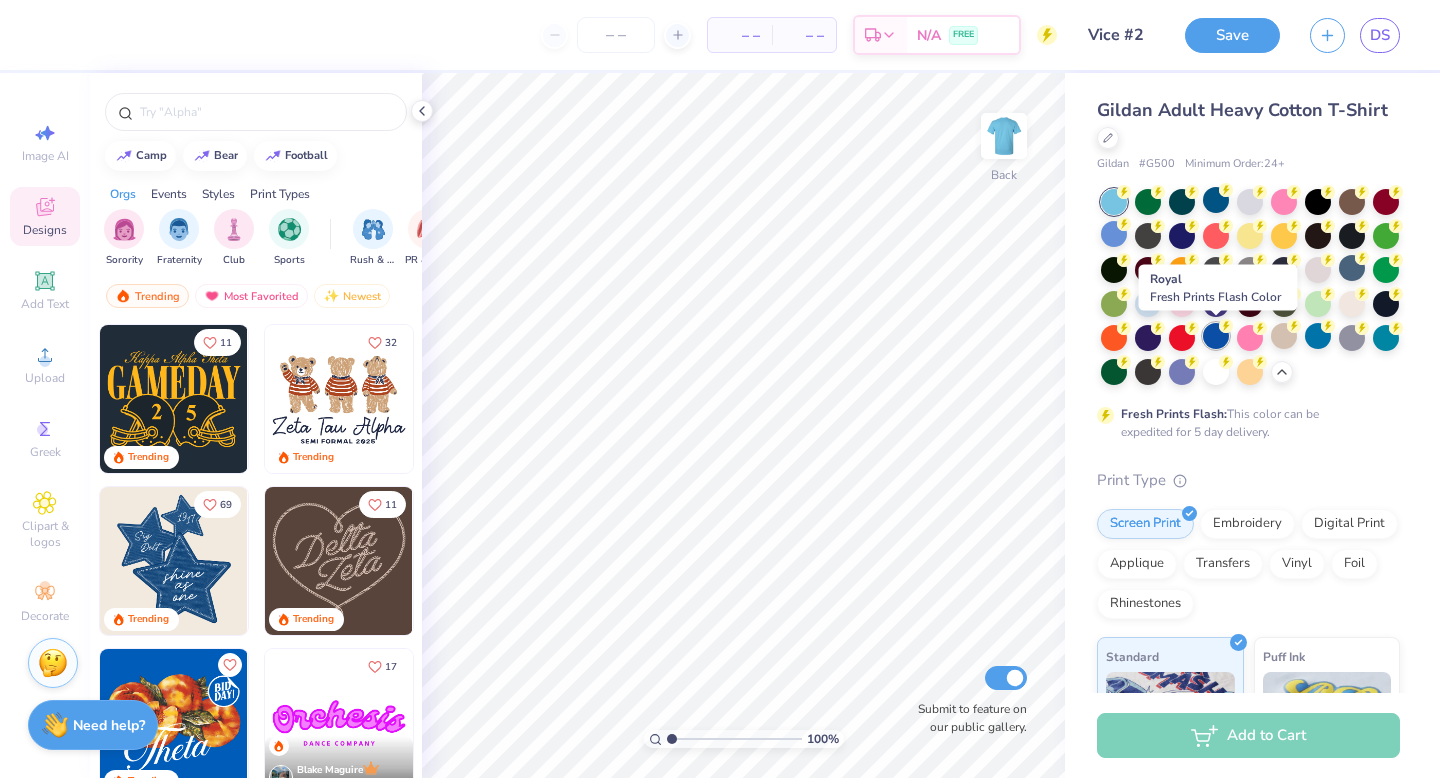 click at bounding box center (1216, 336) 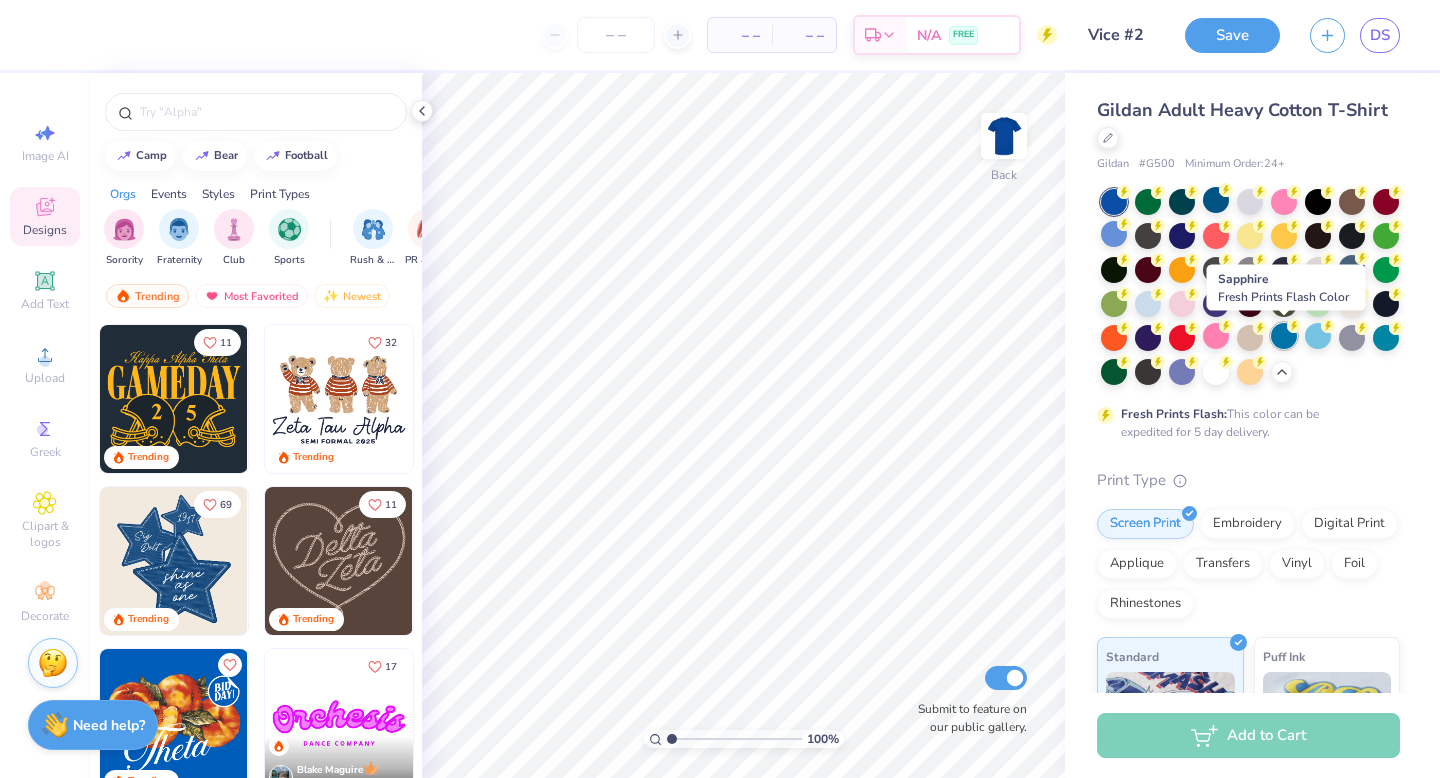 click at bounding box center (1284, 336) 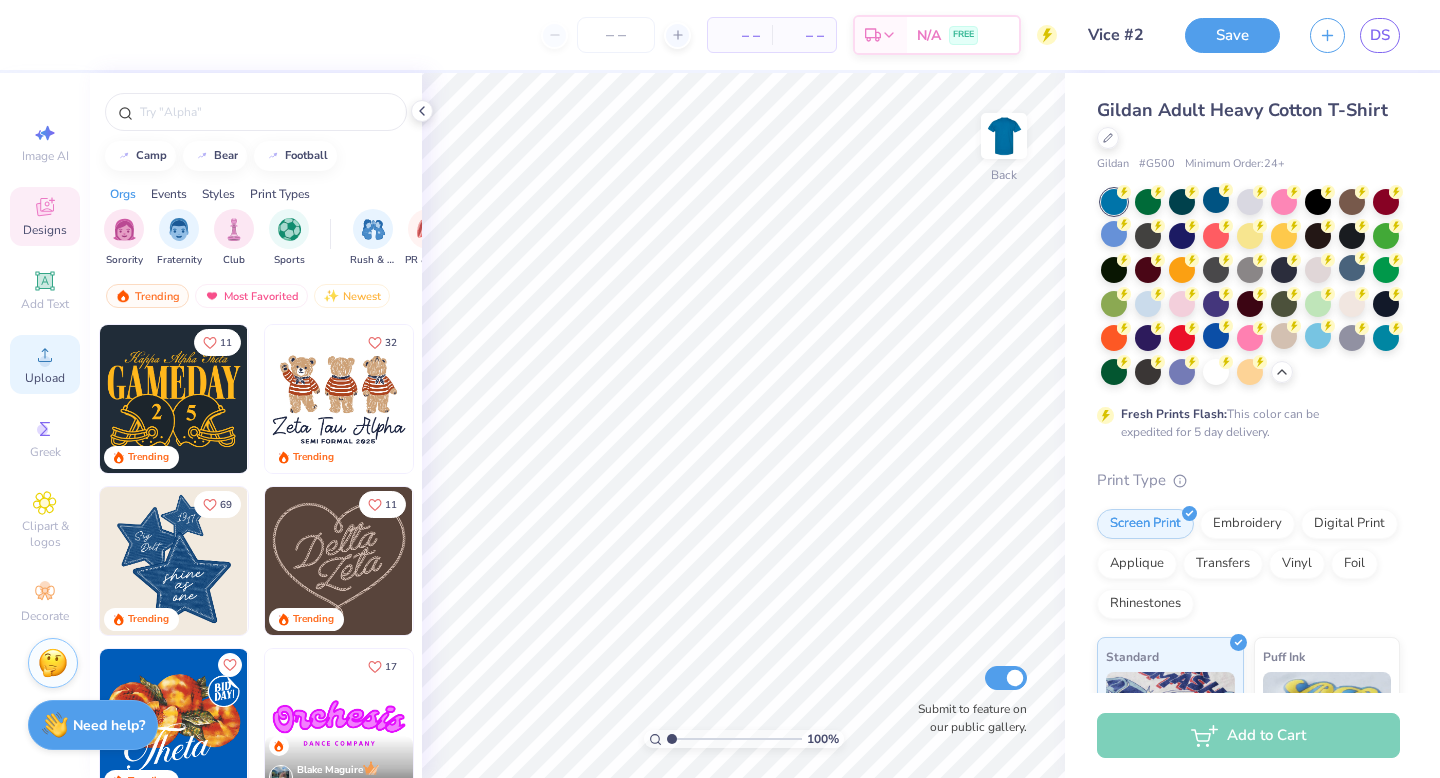 click on "Upload" at bounding box center (45, 364) 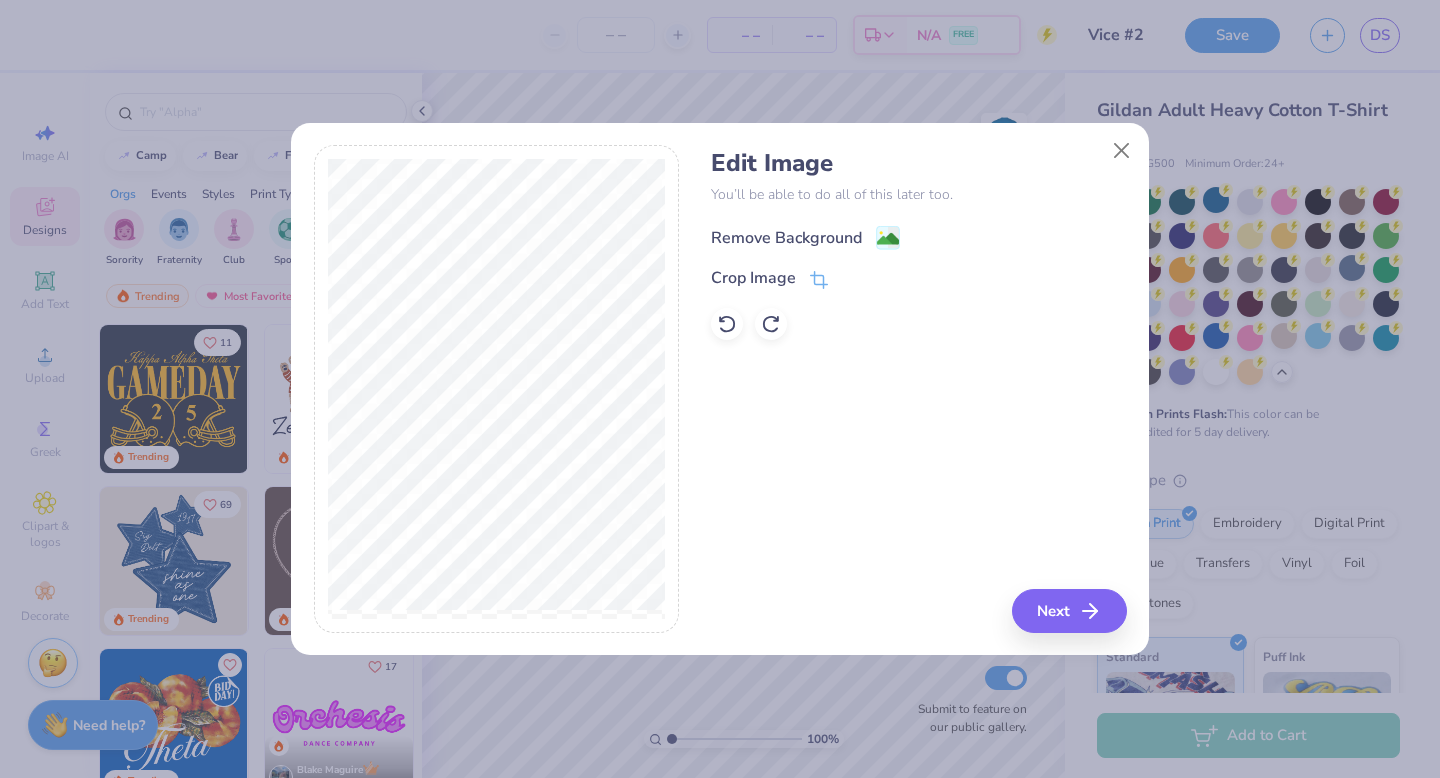 click 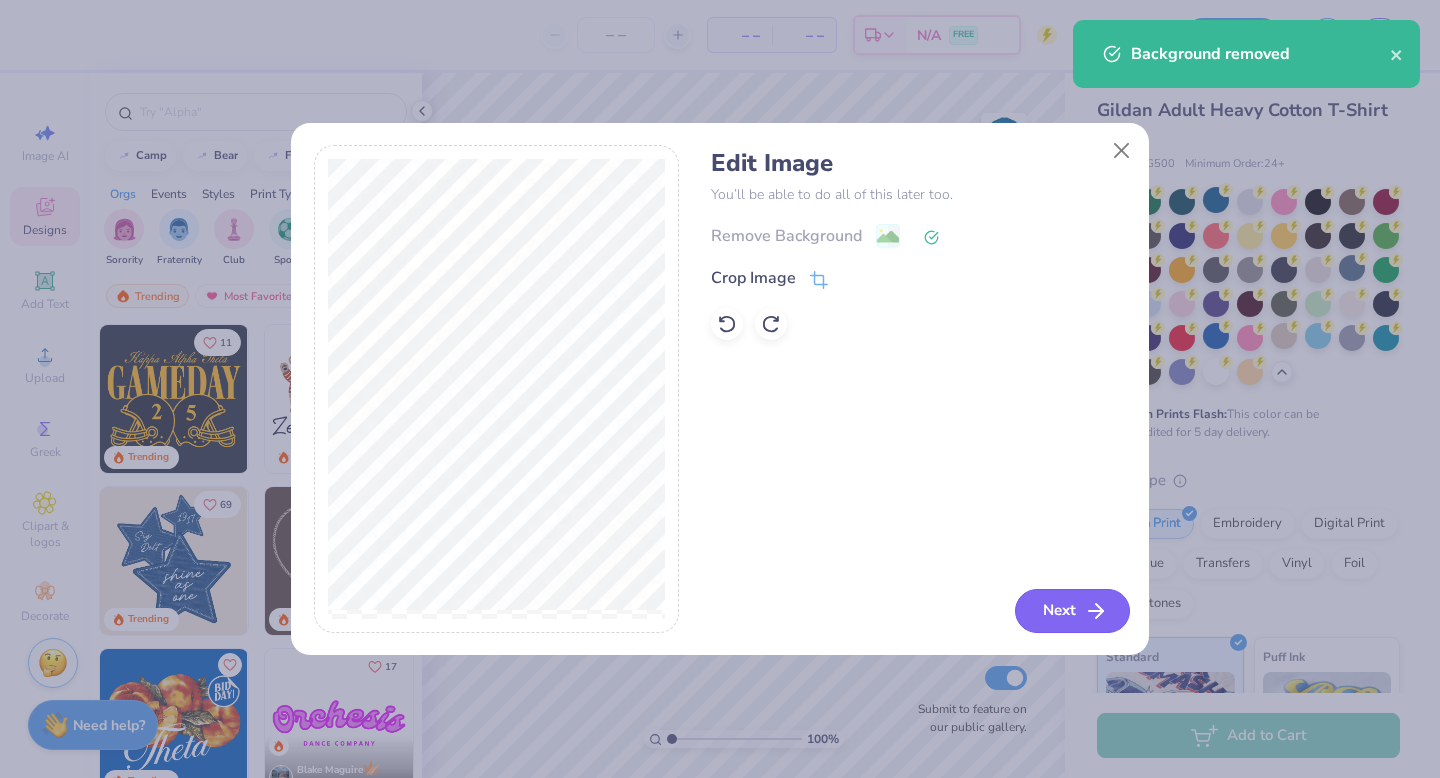click on "Next" at bounding box center (1072, 611) 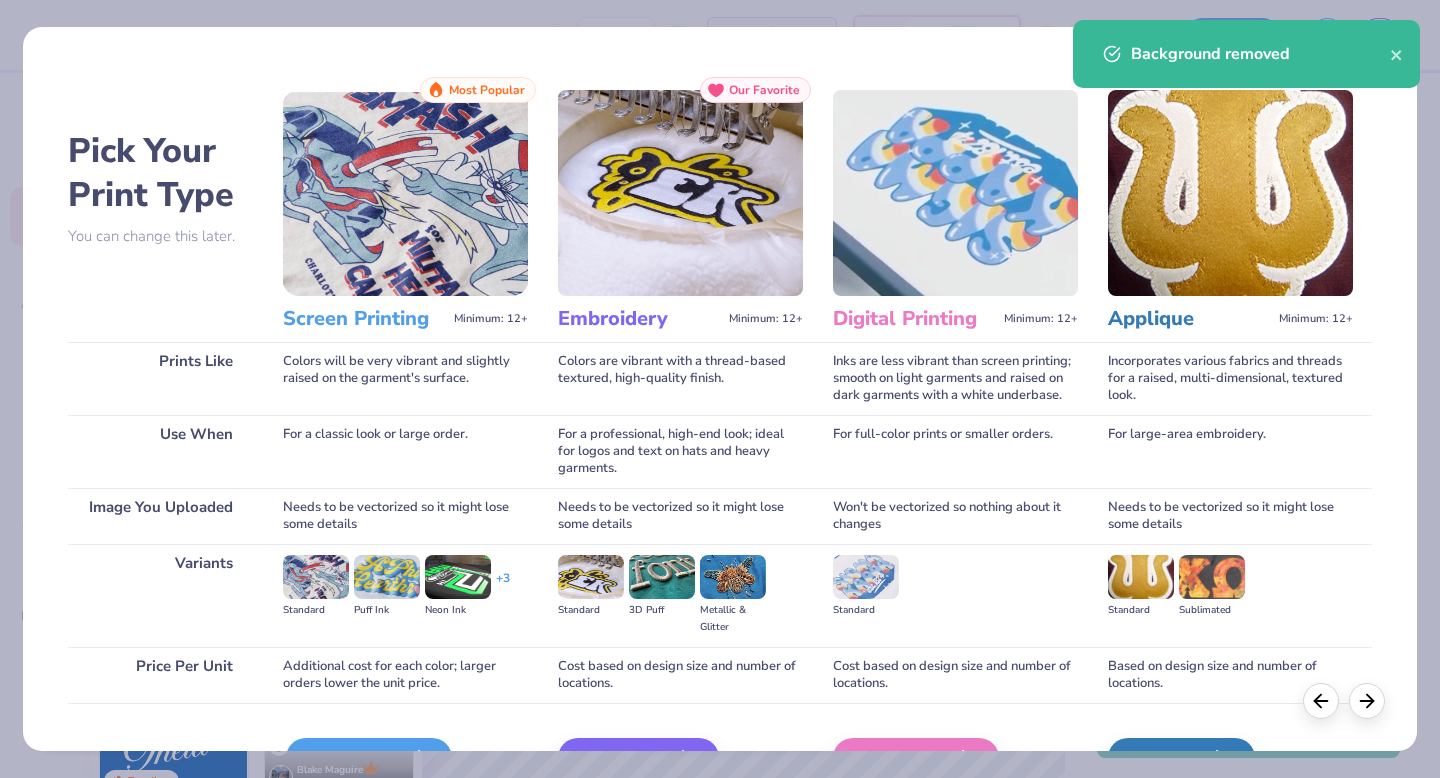 click on "Screen Print" at bounding box center [369, 758] 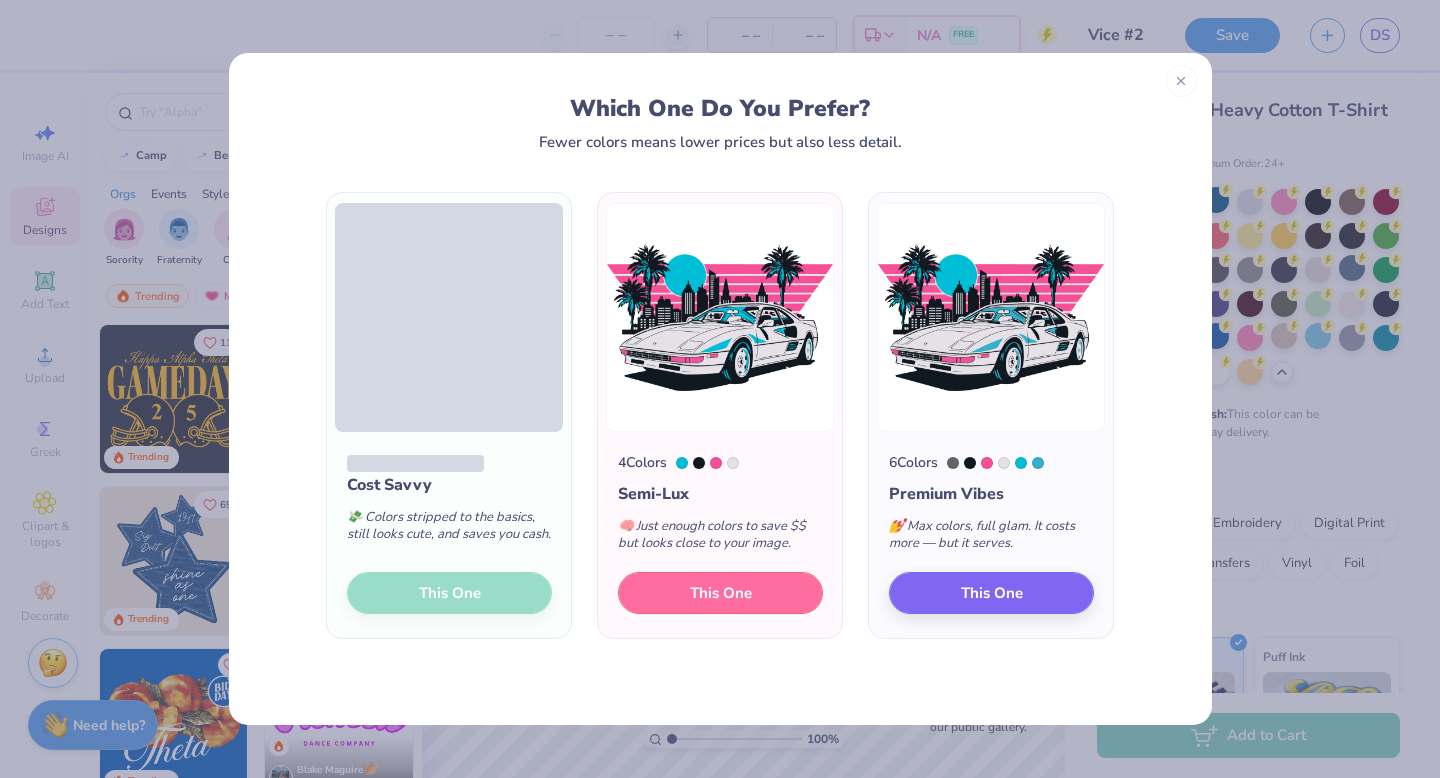 click on "This One" at bounding box center [720, 593] 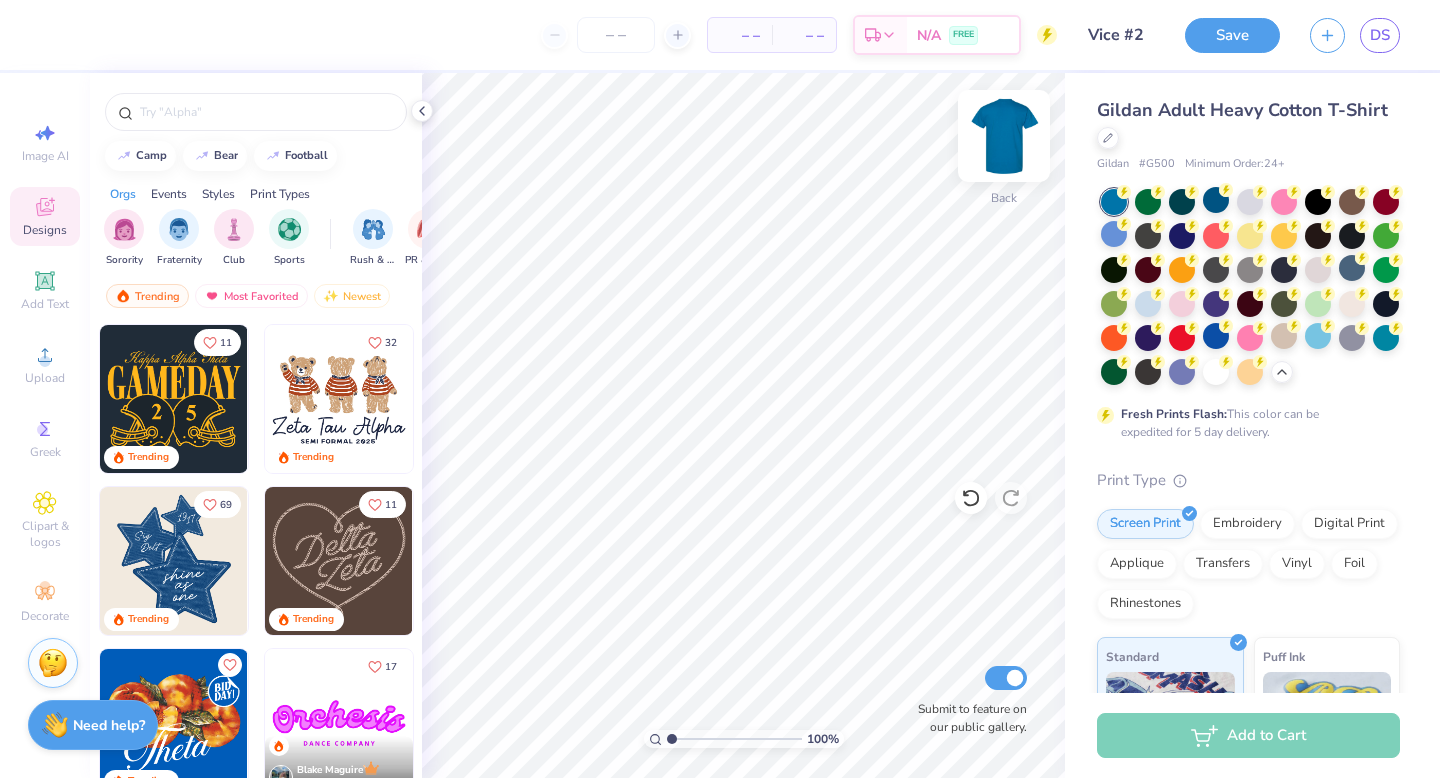 click at bounding box center [1004, 136] 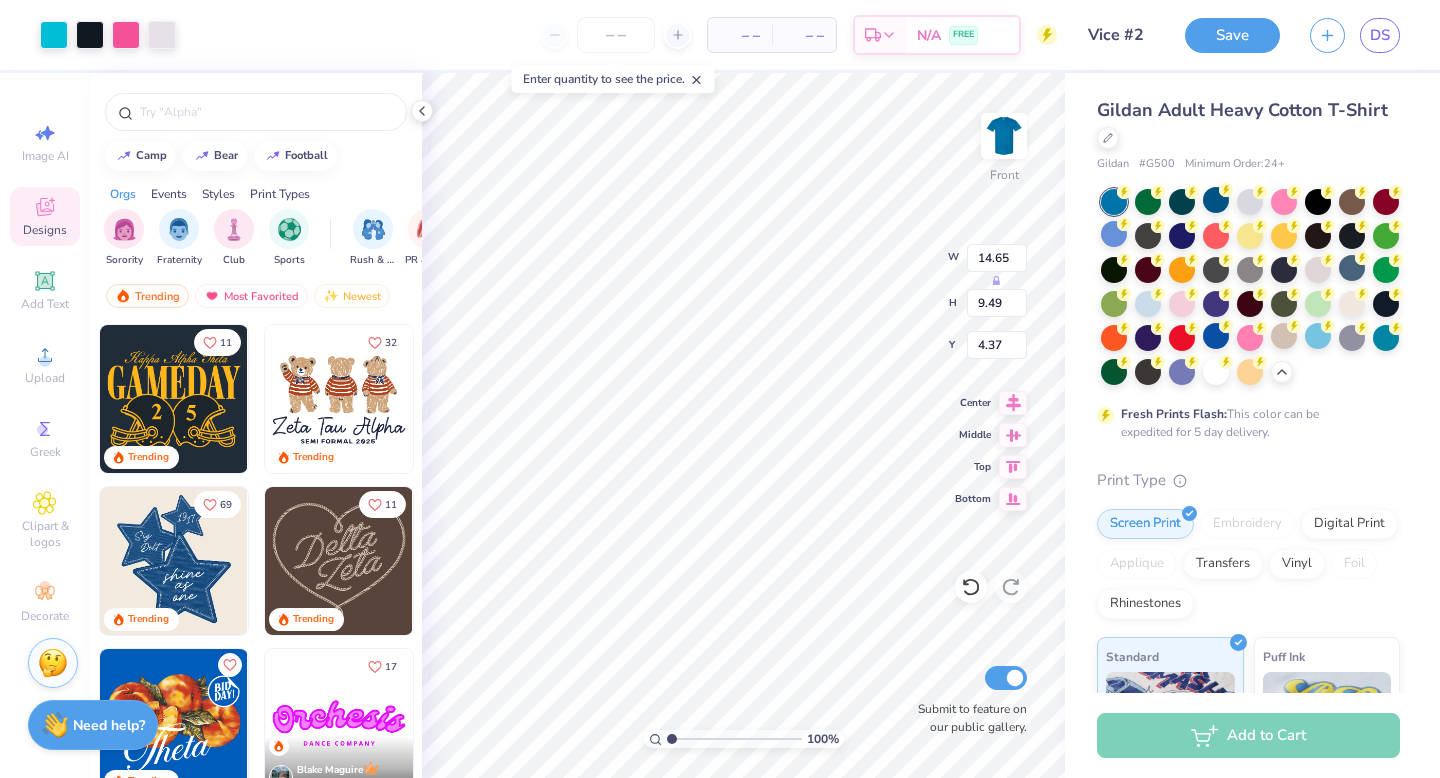 type on "4.37" 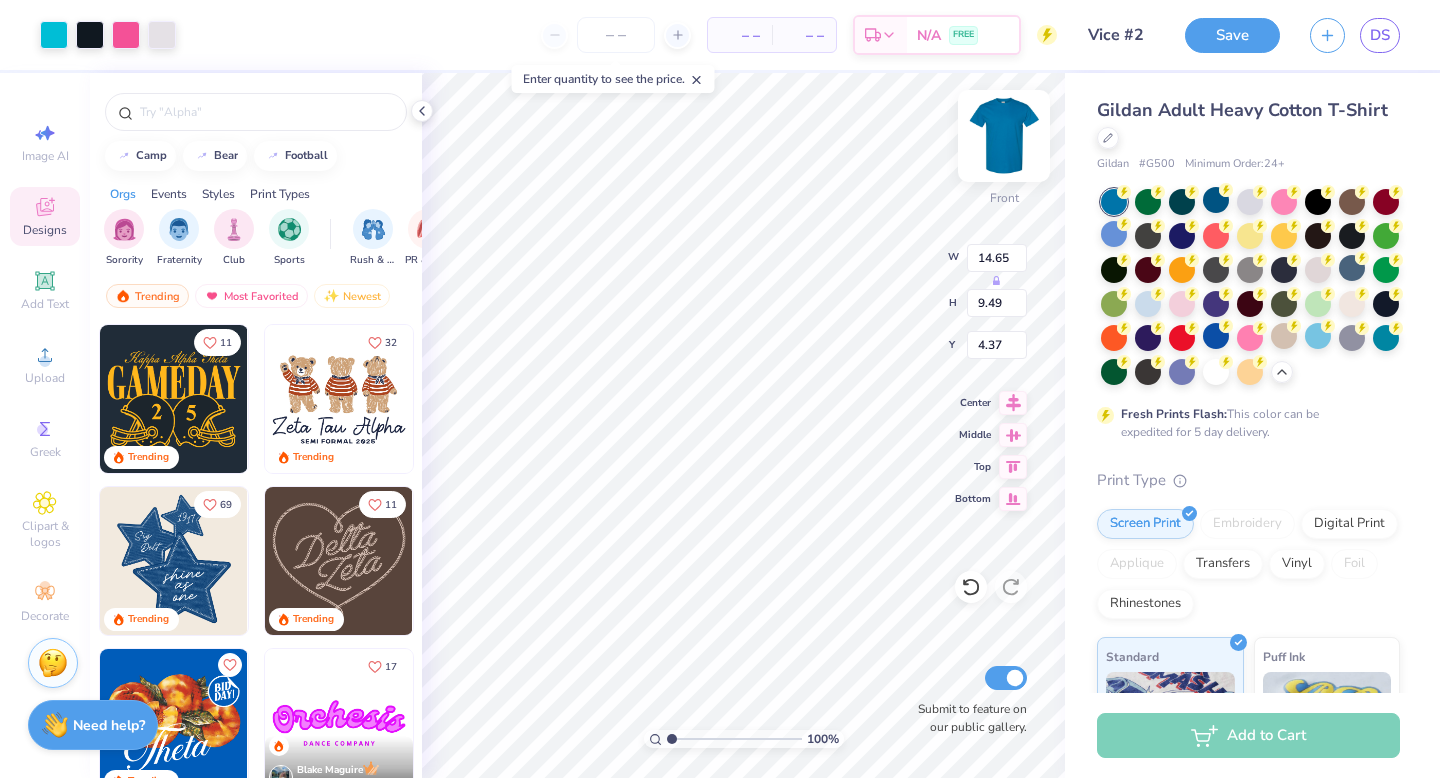 type on "4.76" 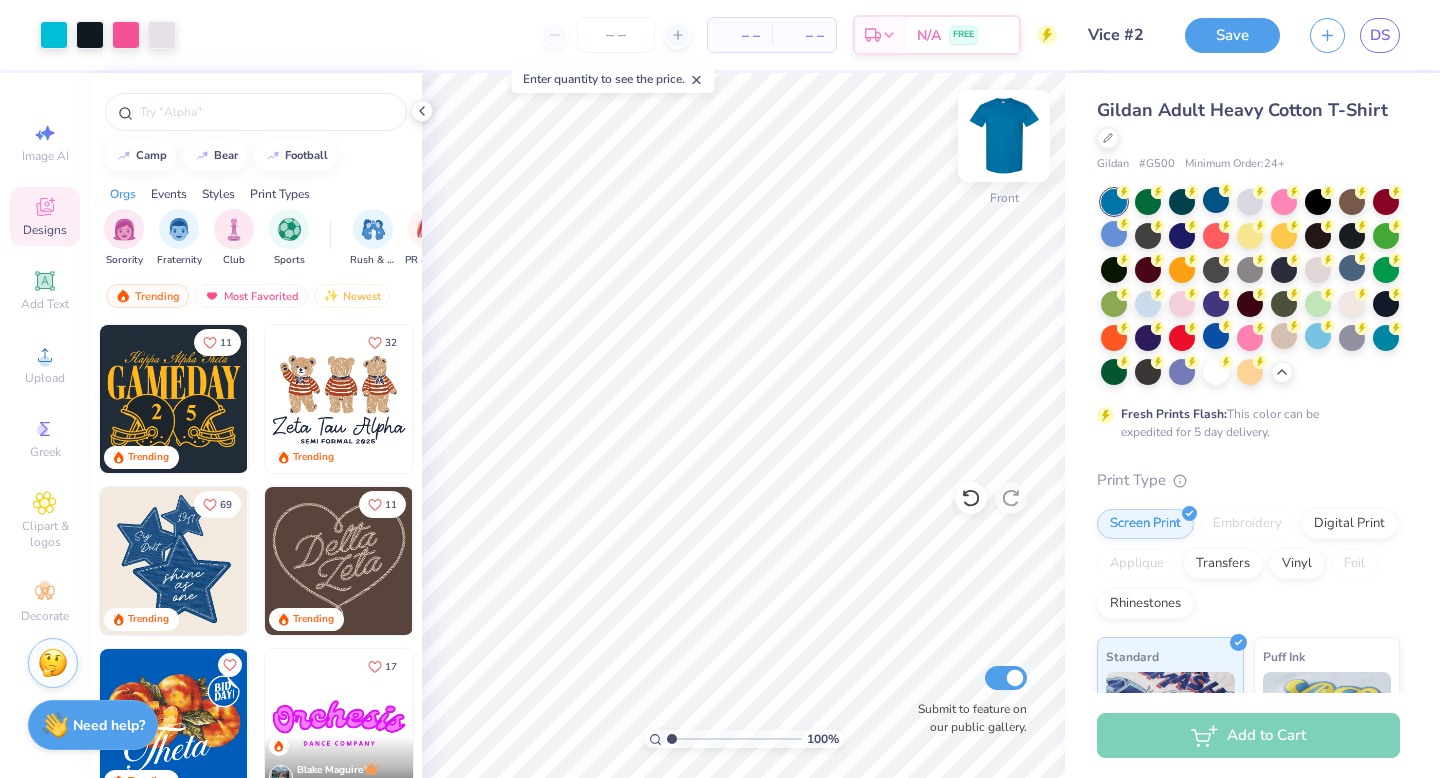 click at bounding box center [1004, 136] 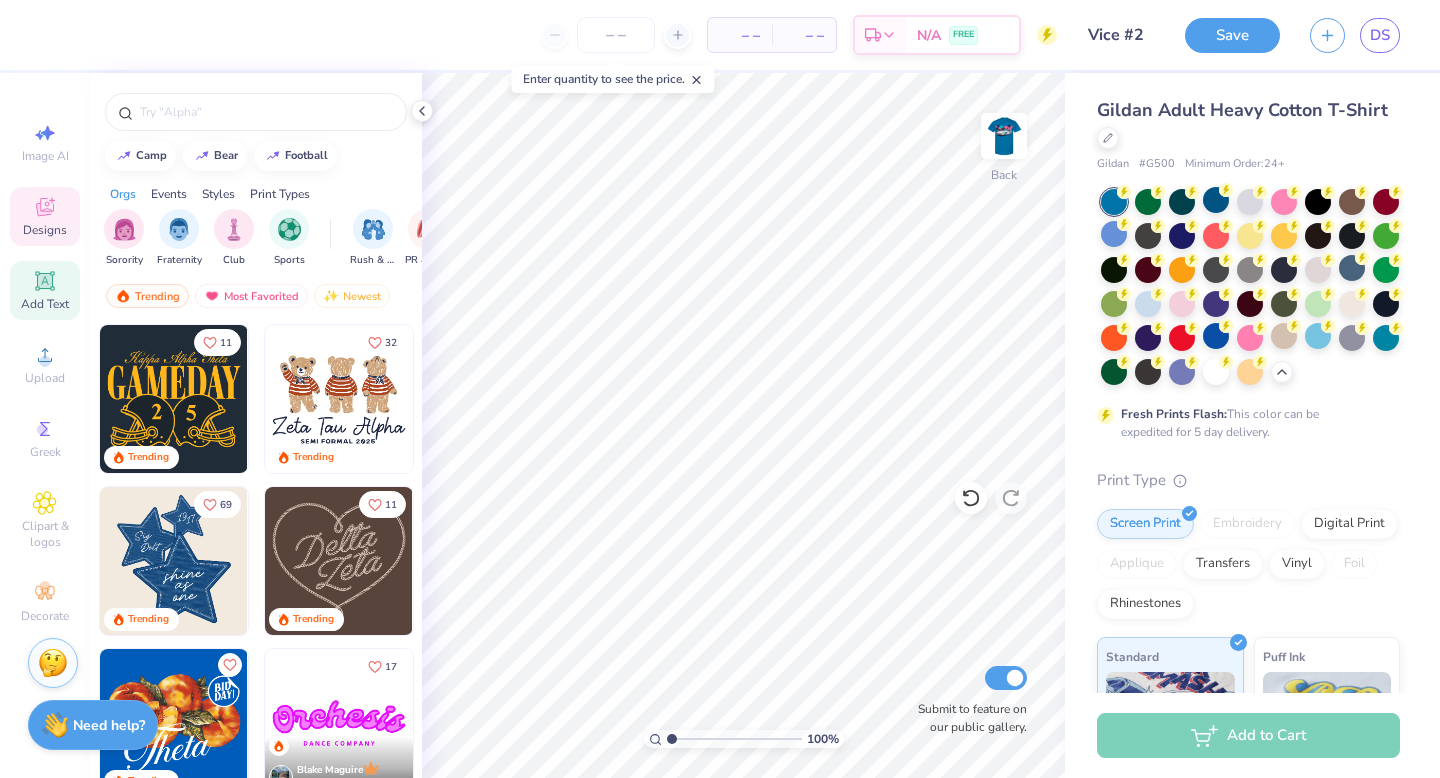 click on "Add Text" at bounding box center (45, 304) 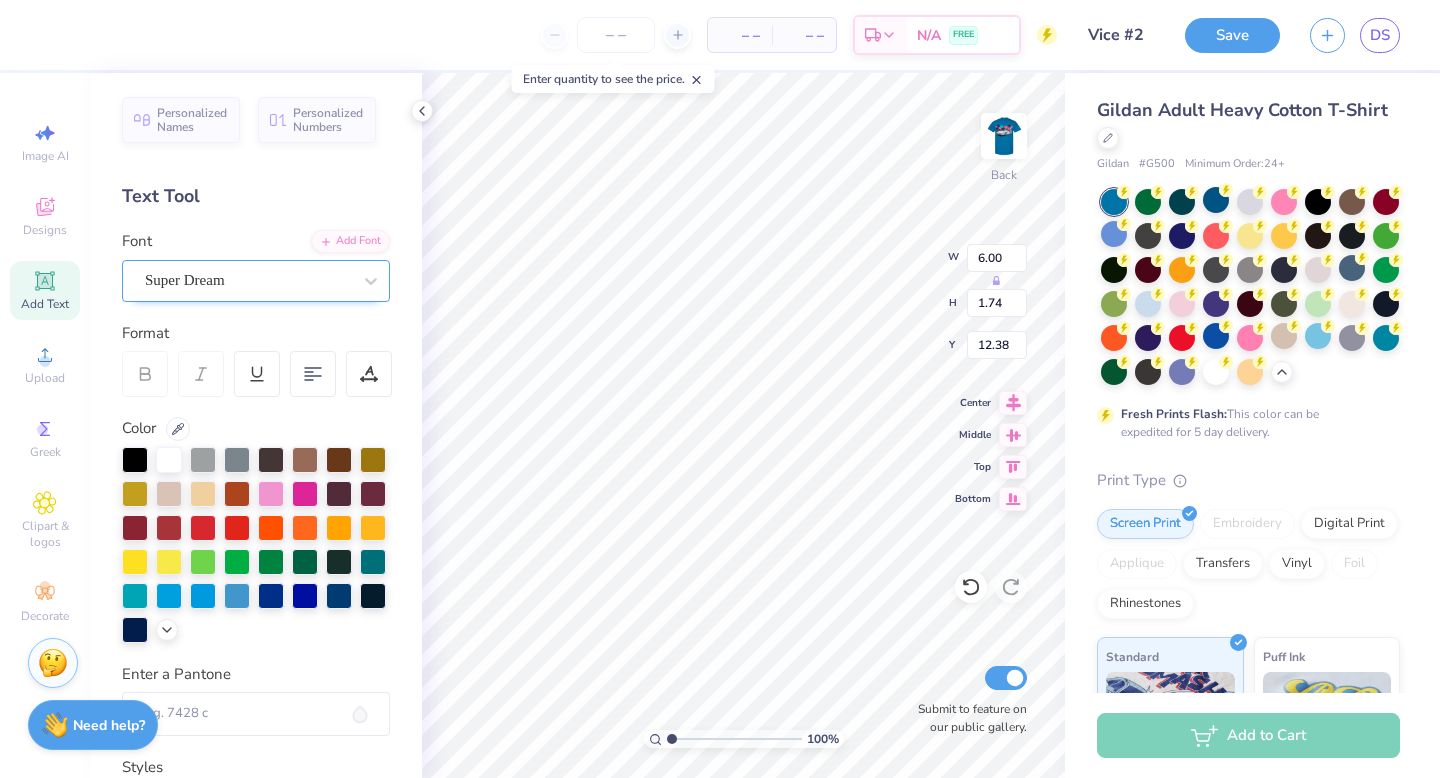 click on "Super Dream" at bounding box center [248, 280] 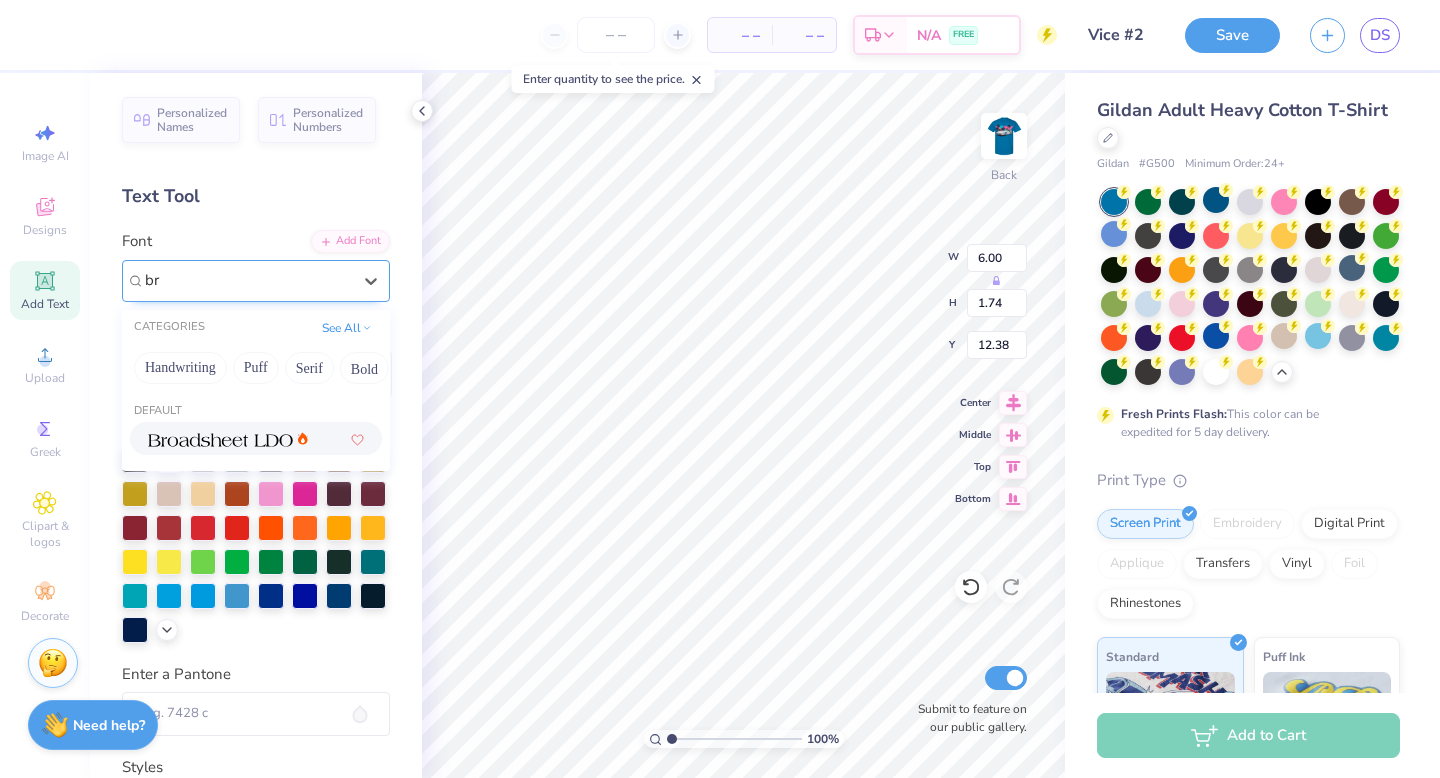 type on "b" 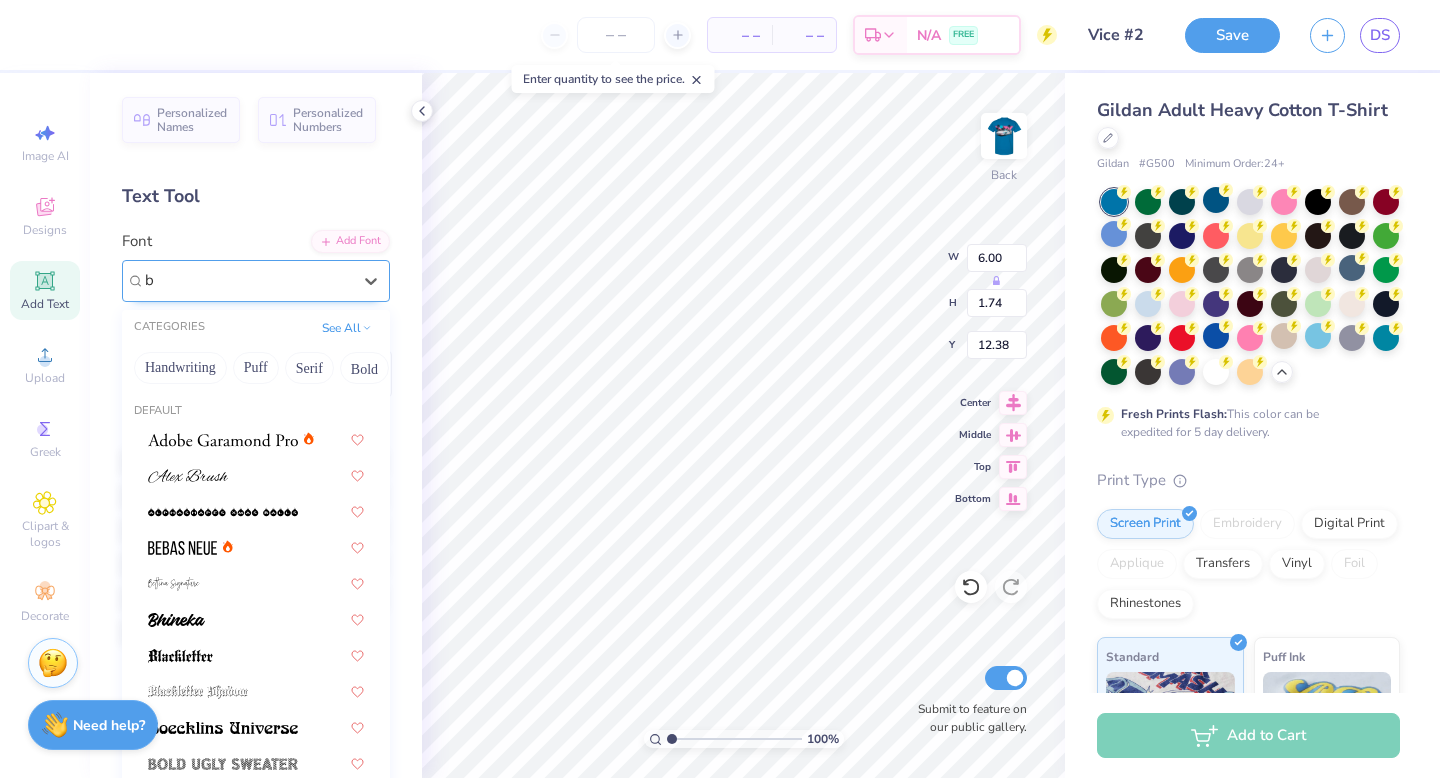 type 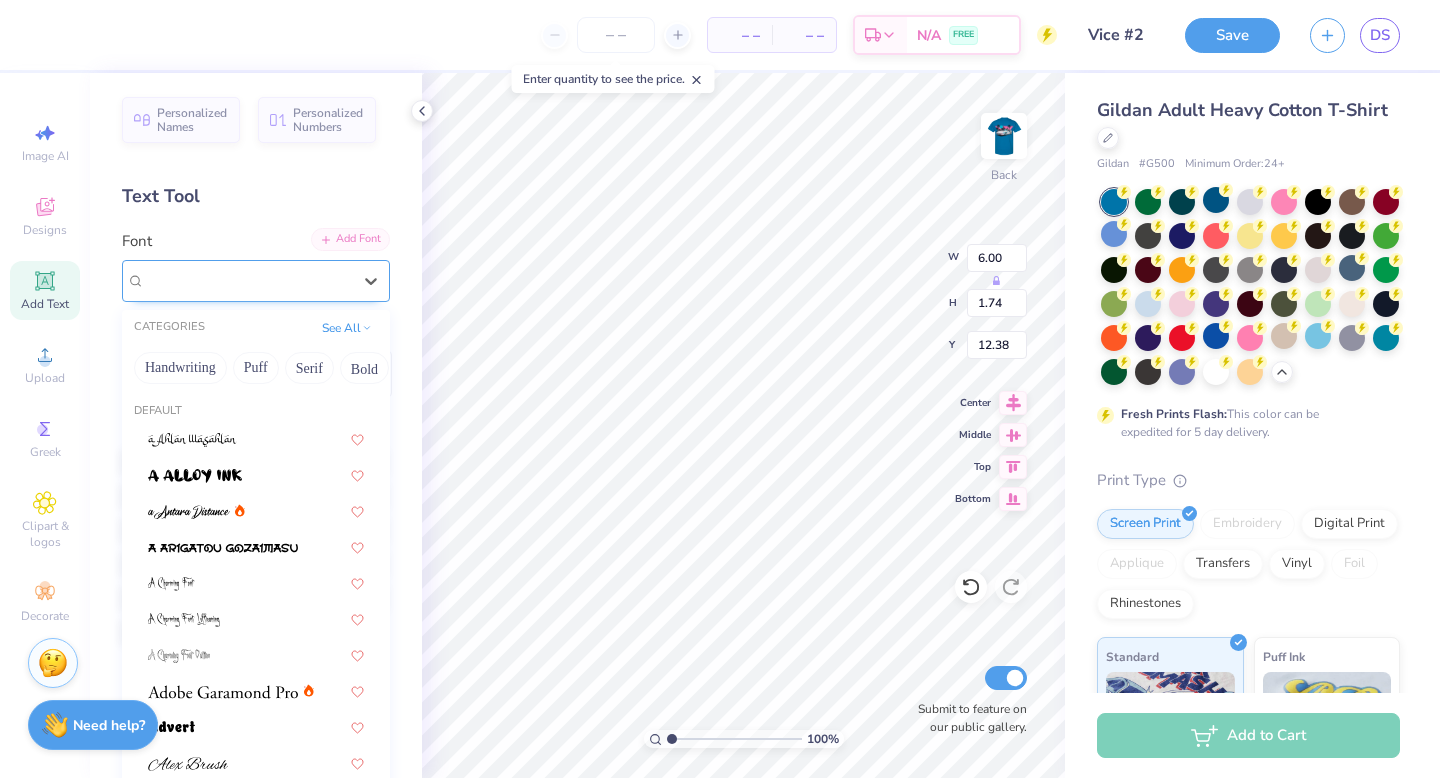 click on "Add Font" at bounding box center [350, 239] 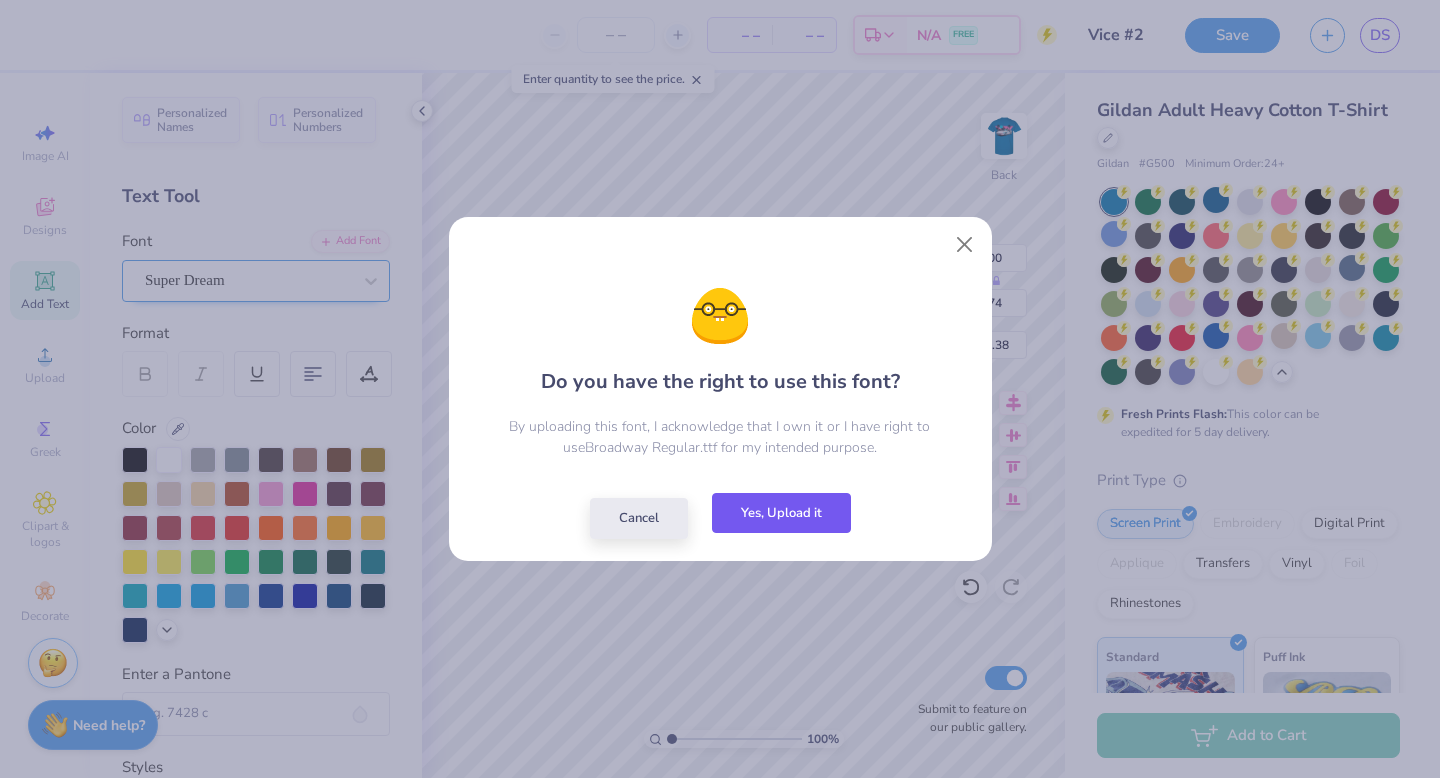 click on "Yes, Upload it" at bounding box center [781, 513] 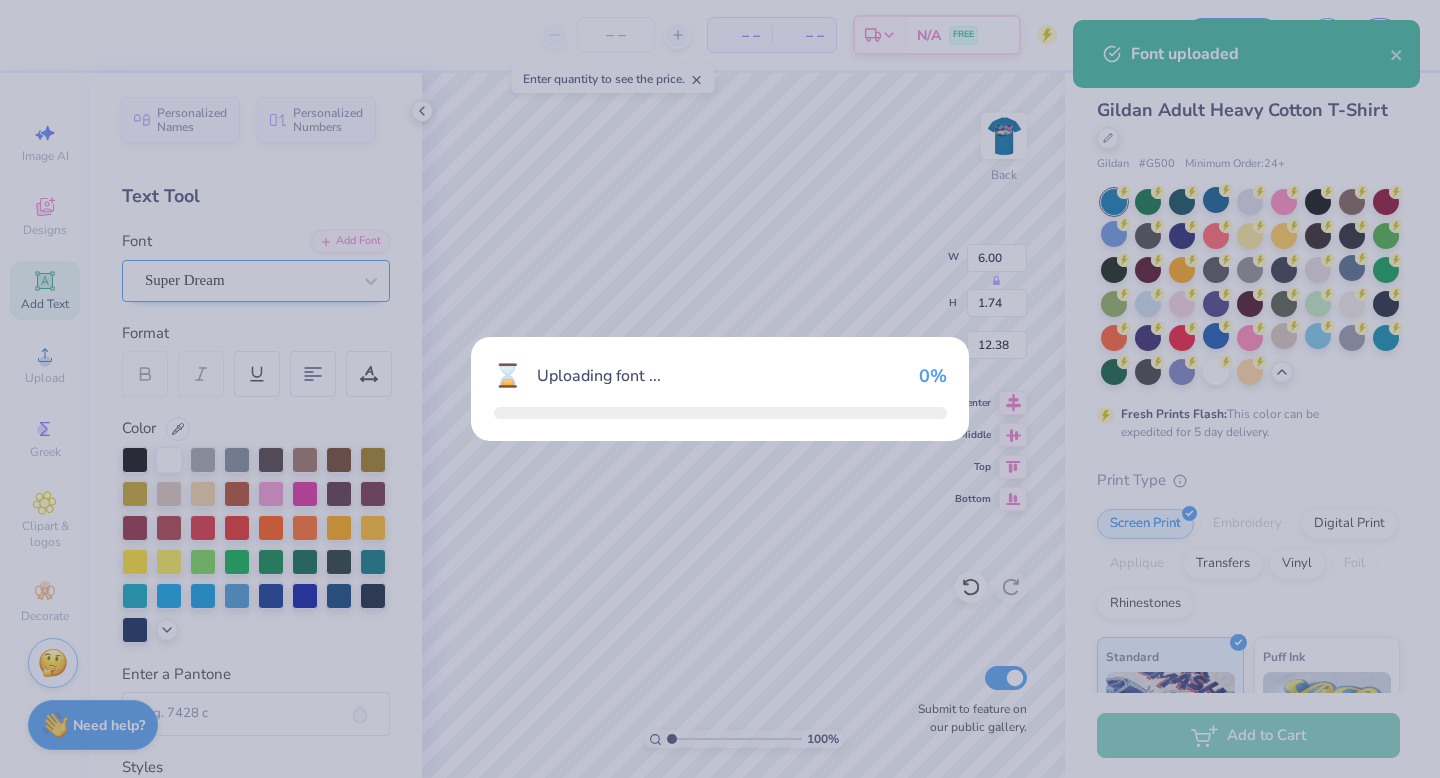 type on "6.99" 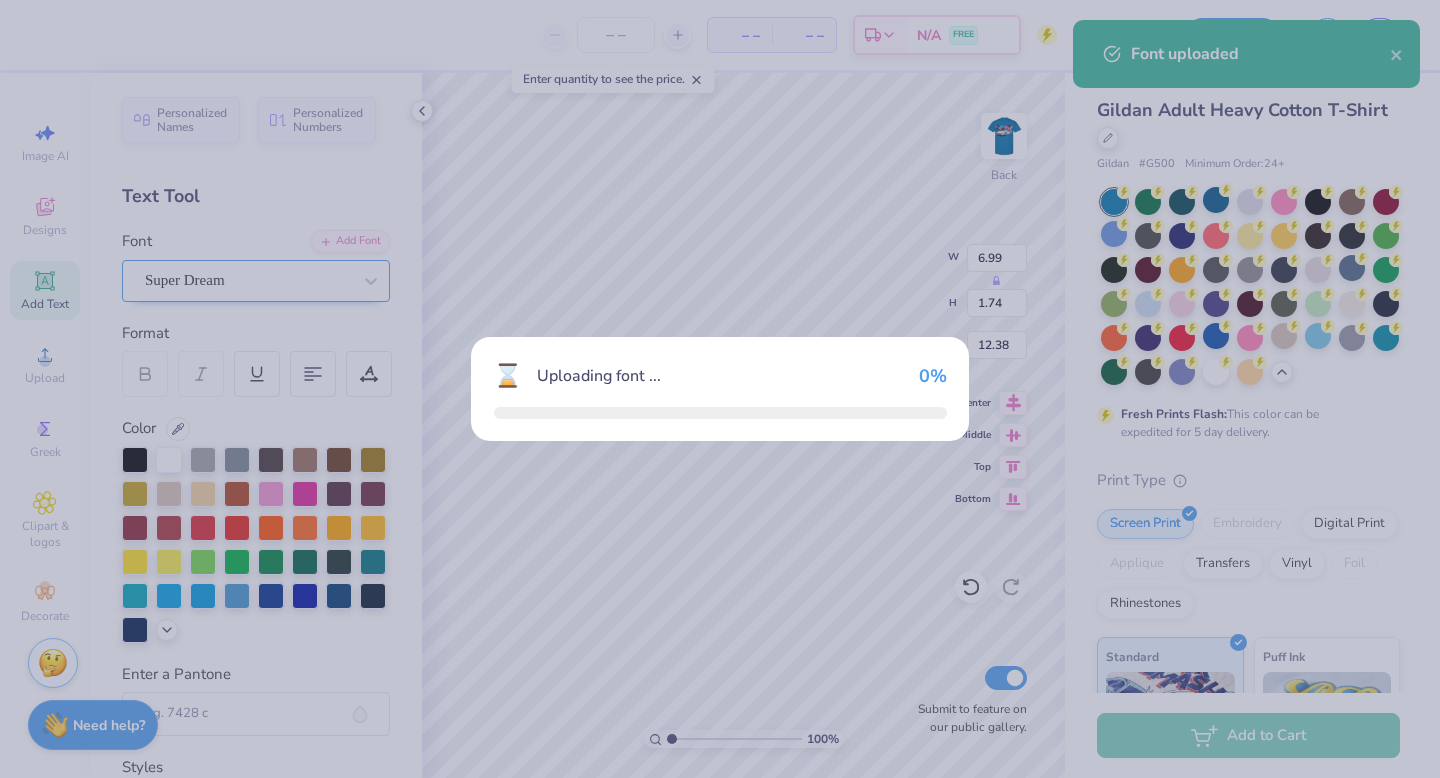 type on "1.70" 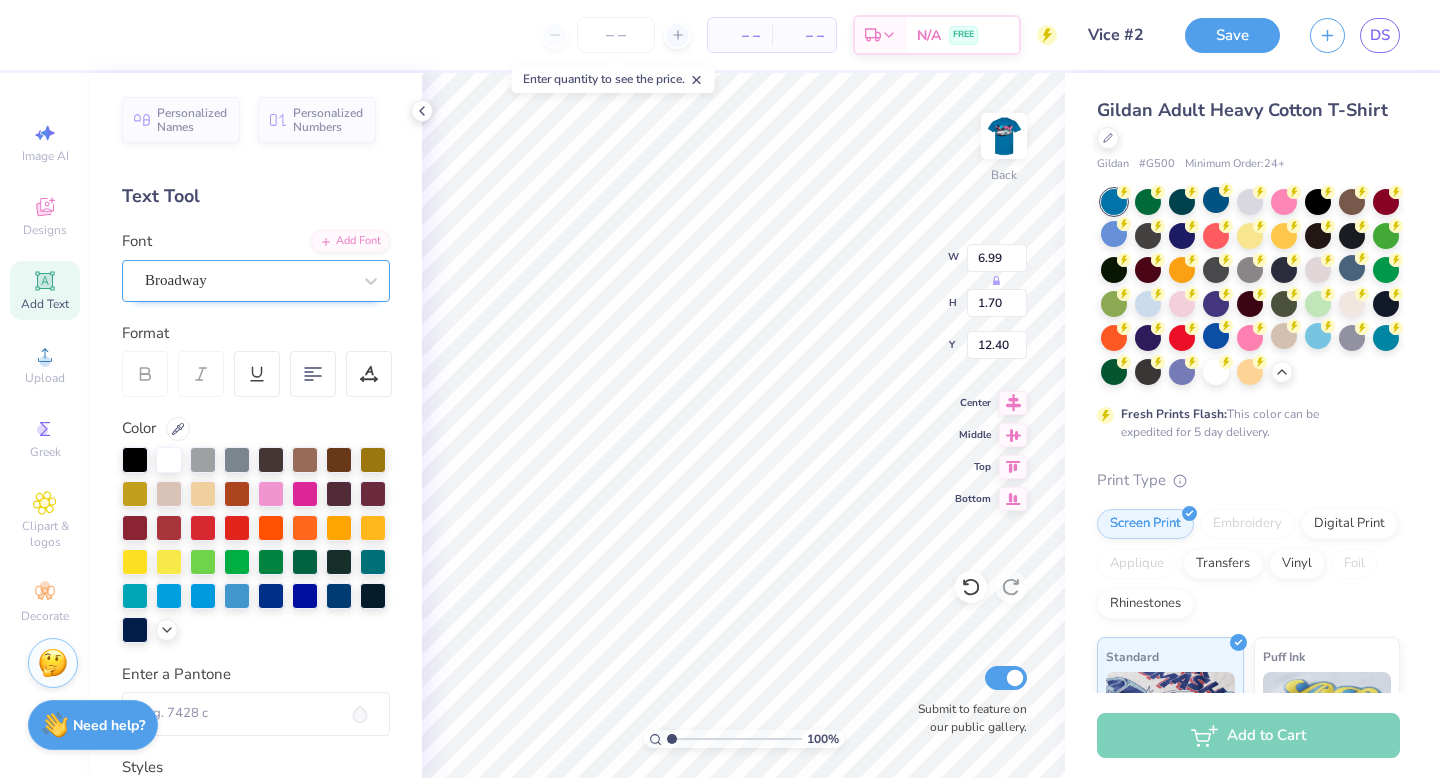 scroll, scrollTop: 0, scrollLeft: 0, axis: both 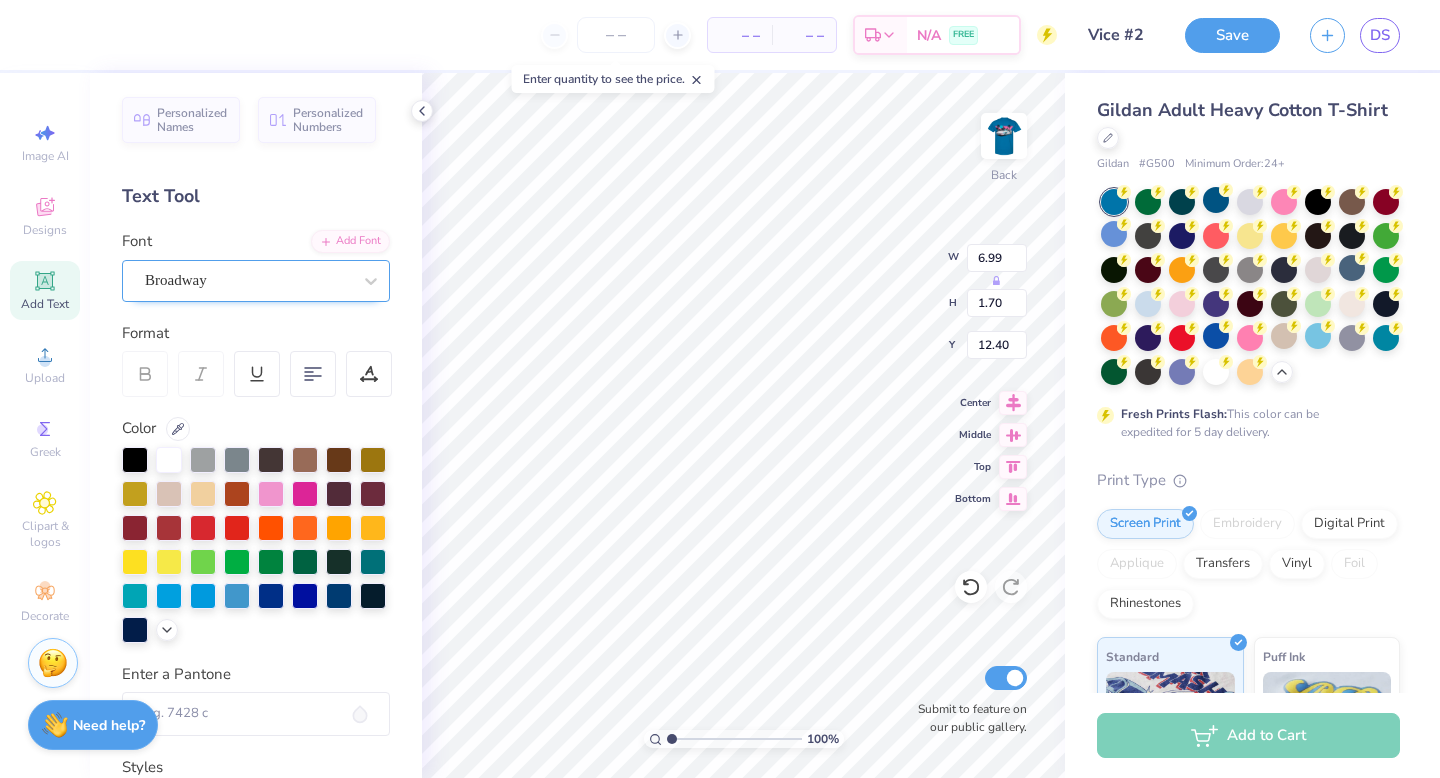 type on "AEPHI" 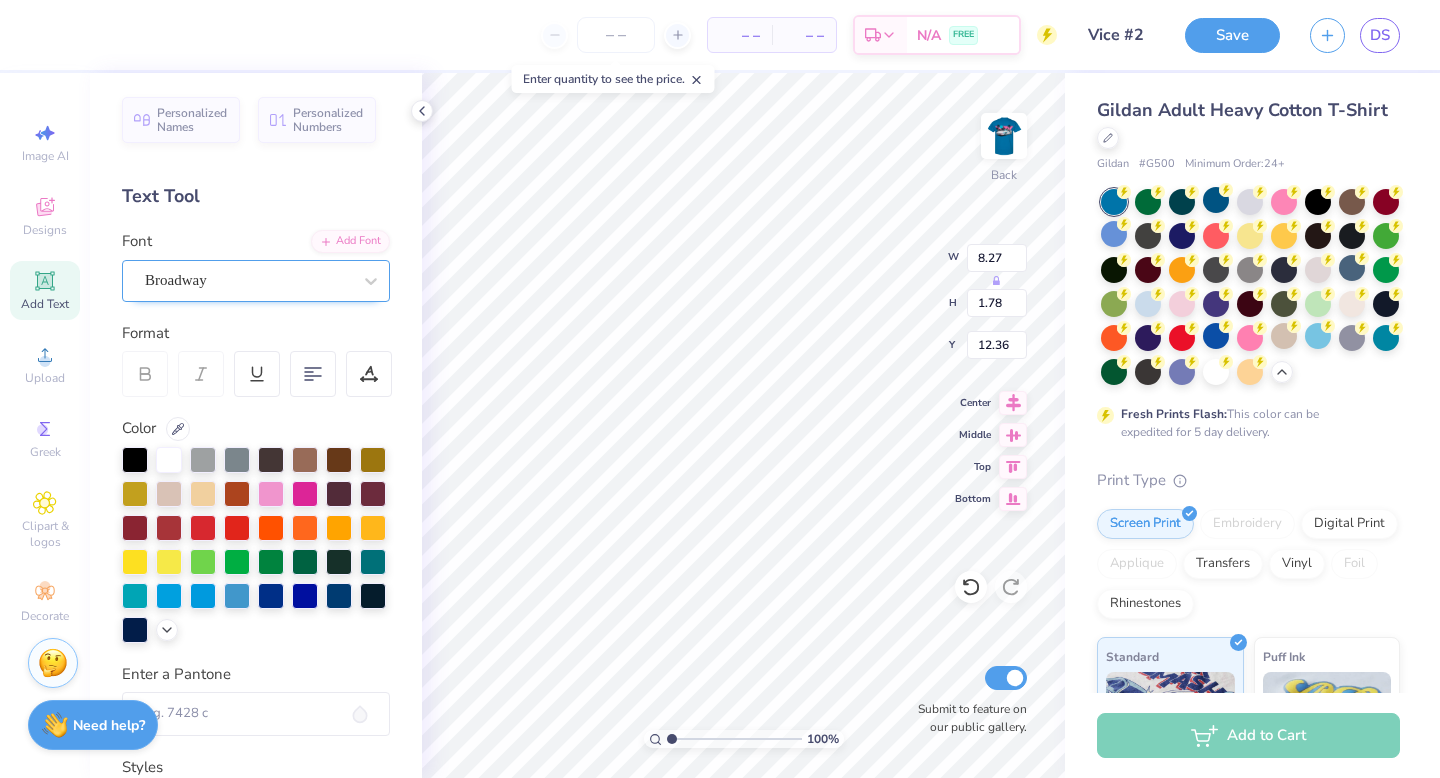 type on "3.54" 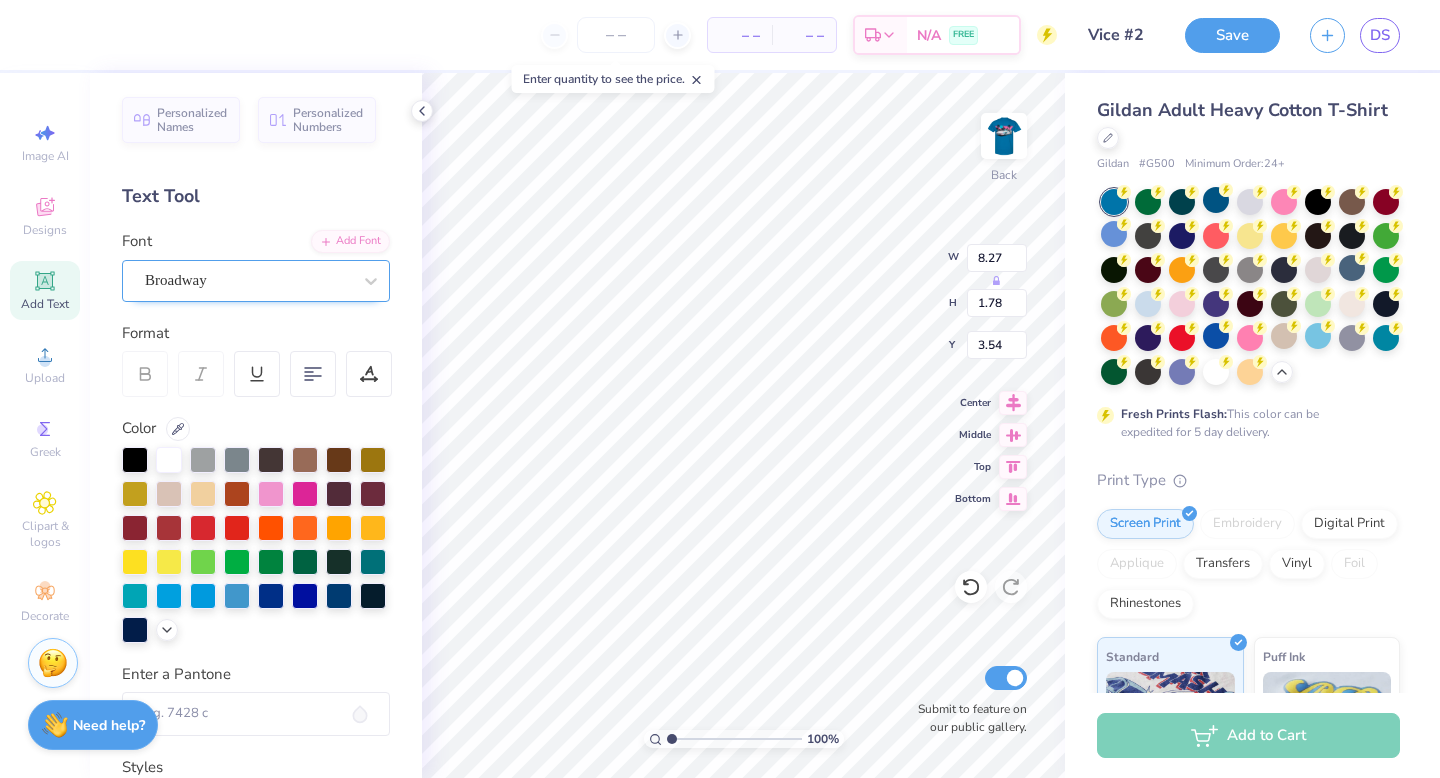 type on "4.22" 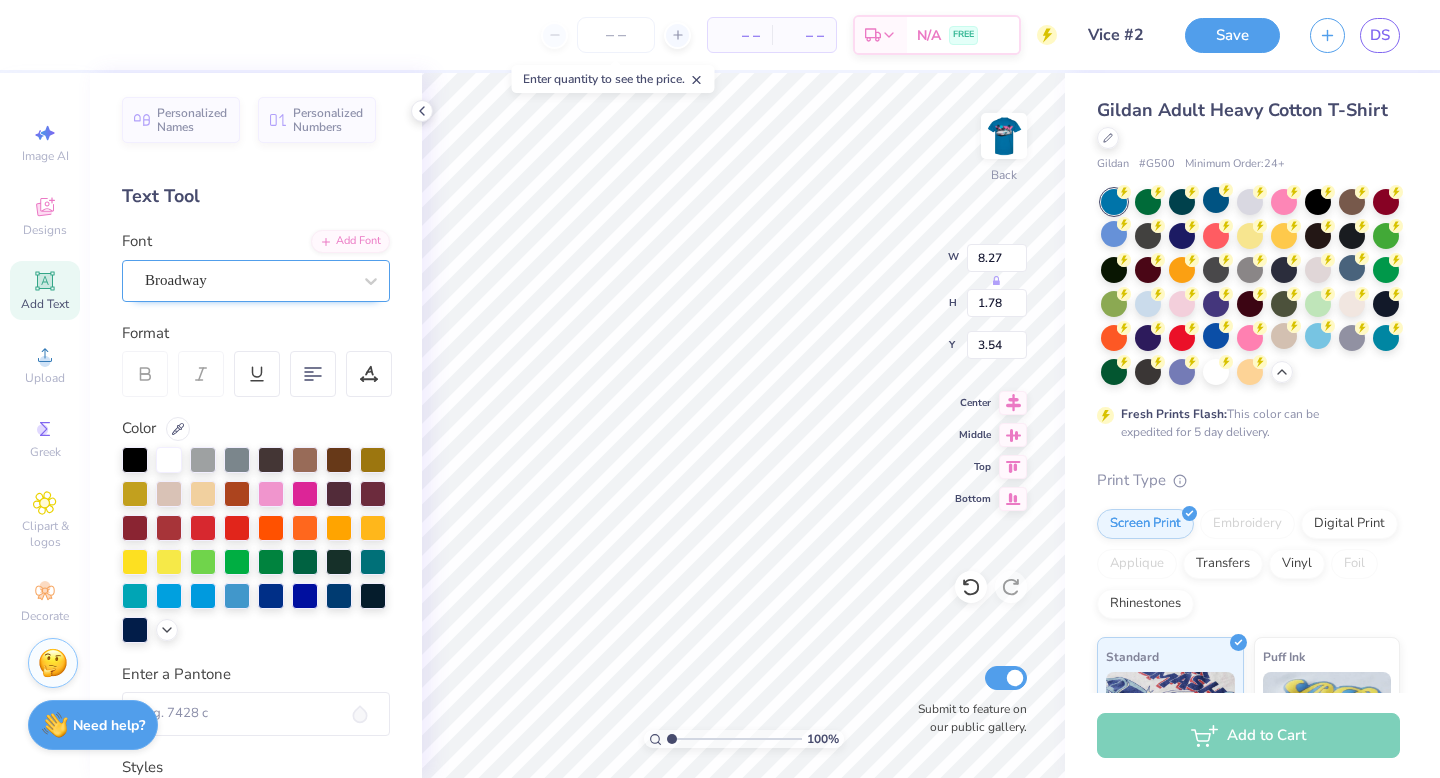type on "0.91" 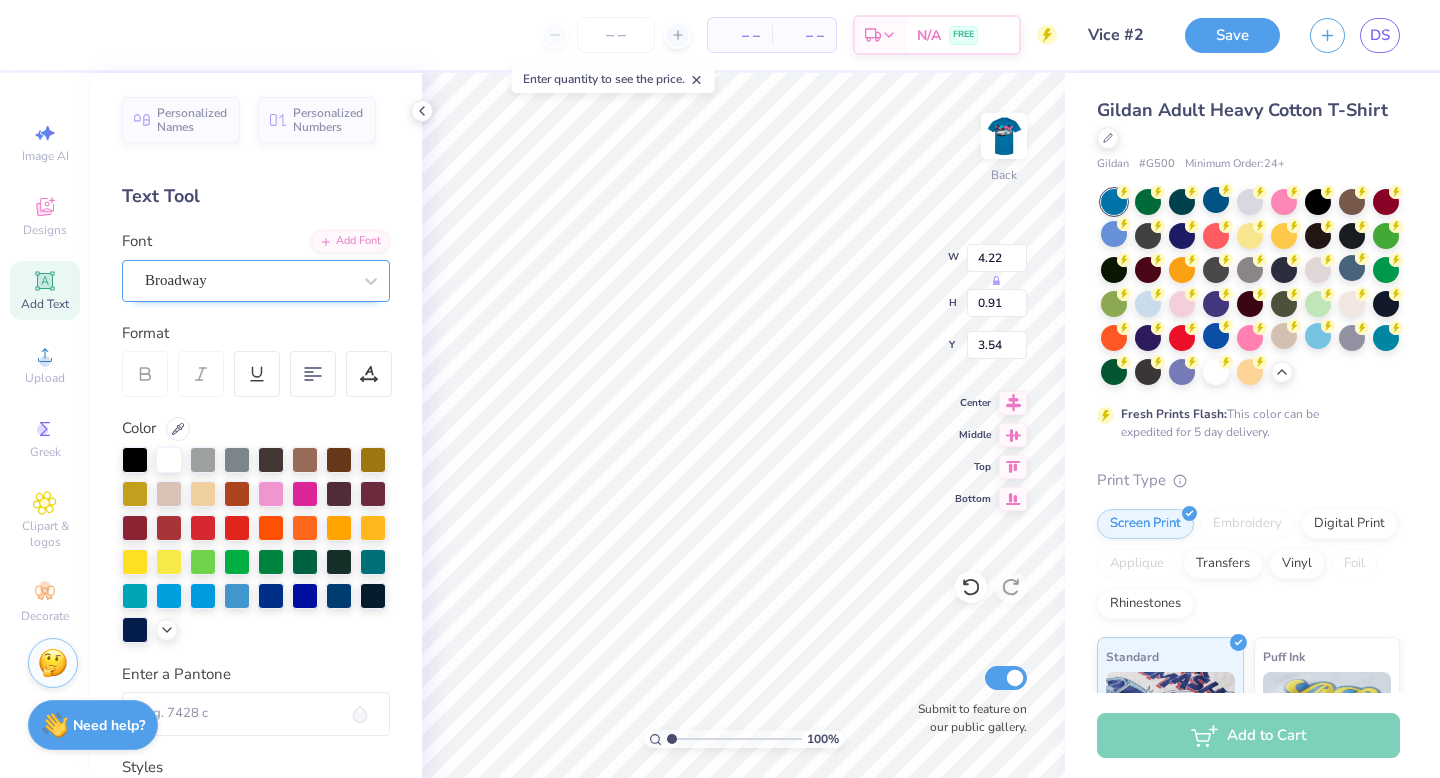 type on "4.30" 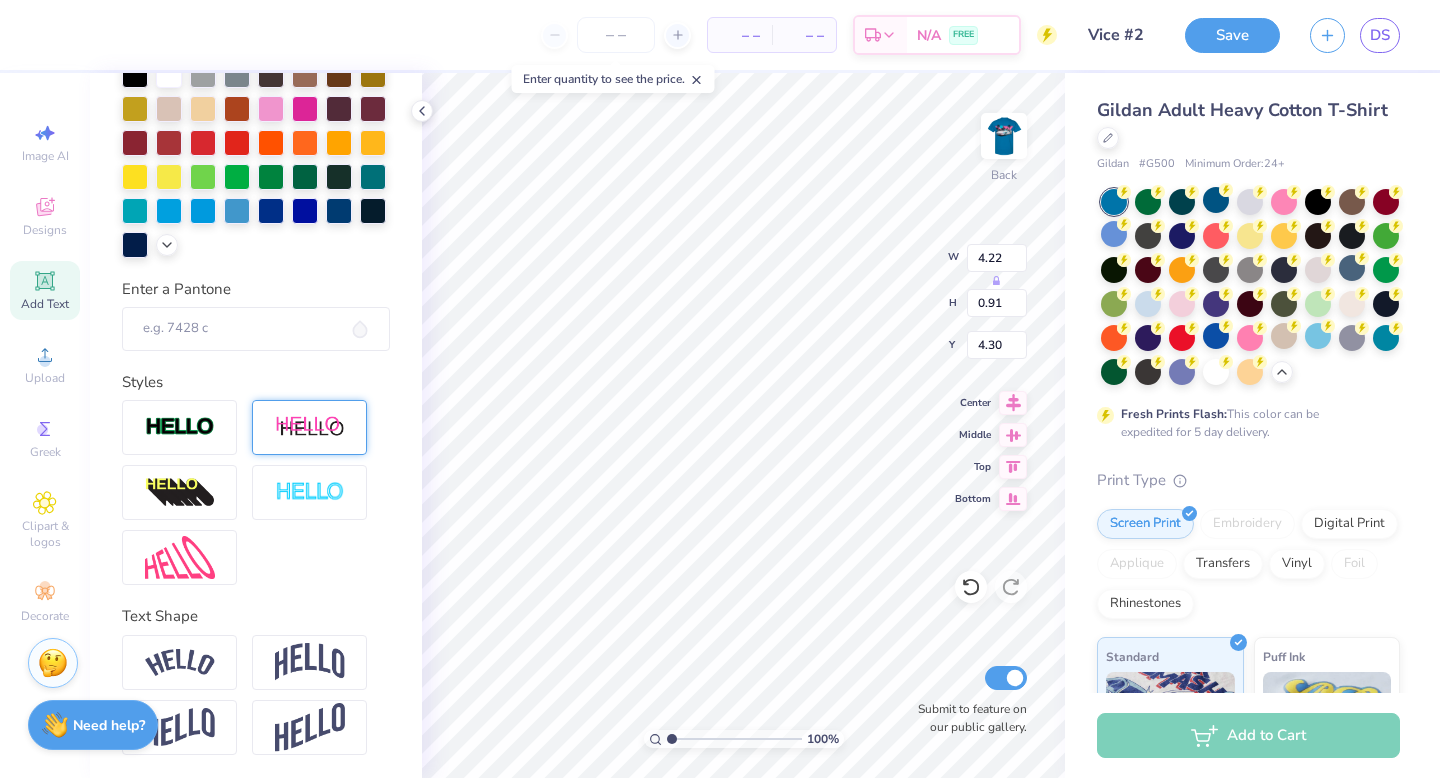 click at bounding box center (309, 427) 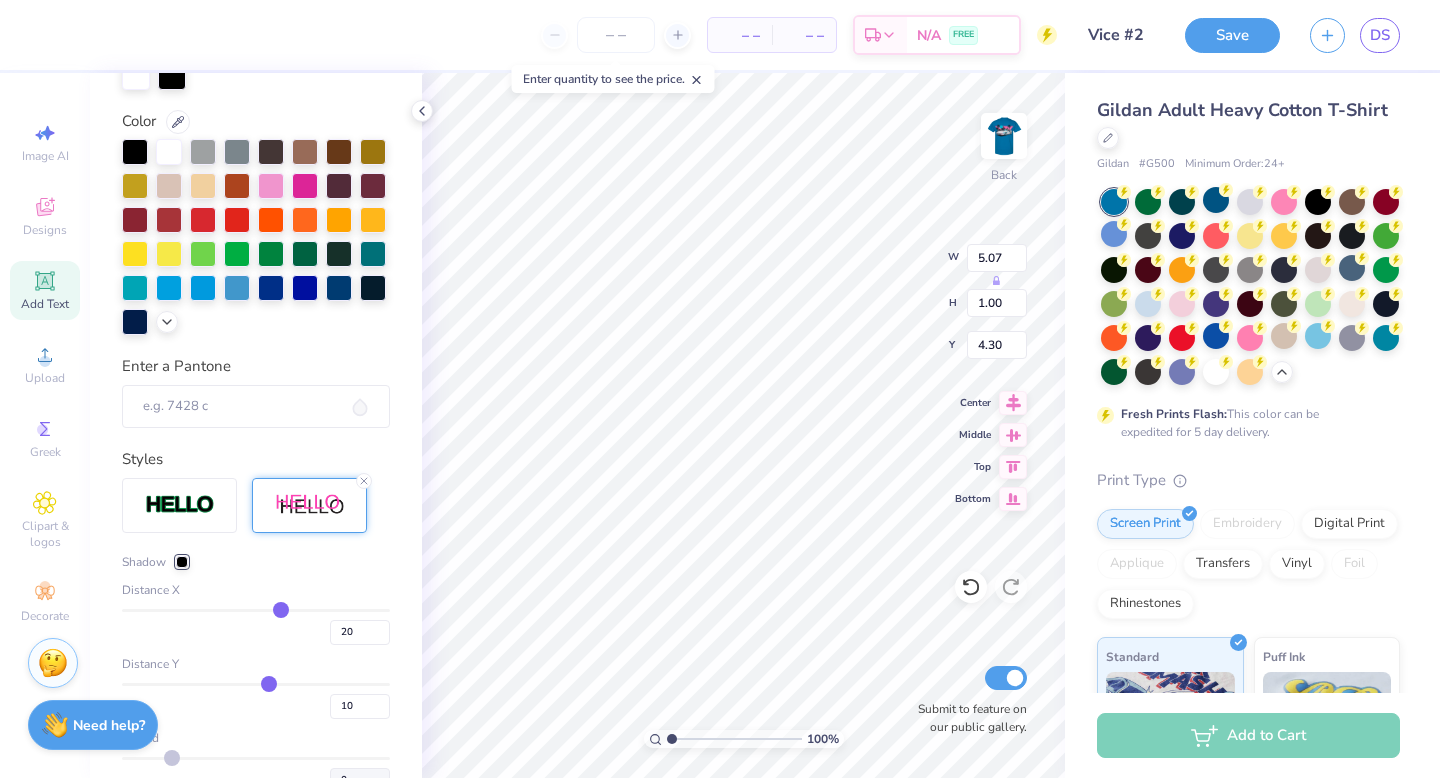 type on "5.07" 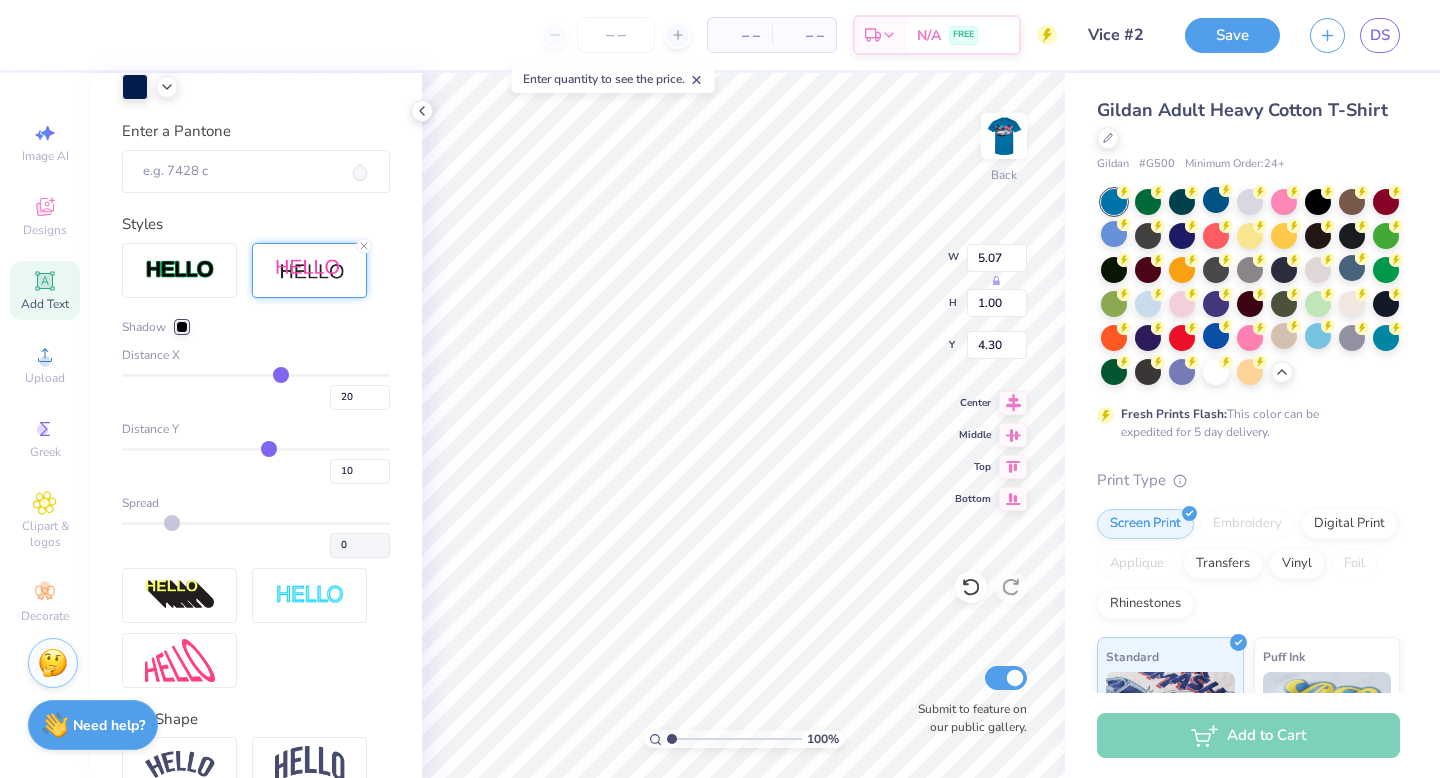 scroll, scrollTop: 621, scrollLeft: 0, axis: vertical 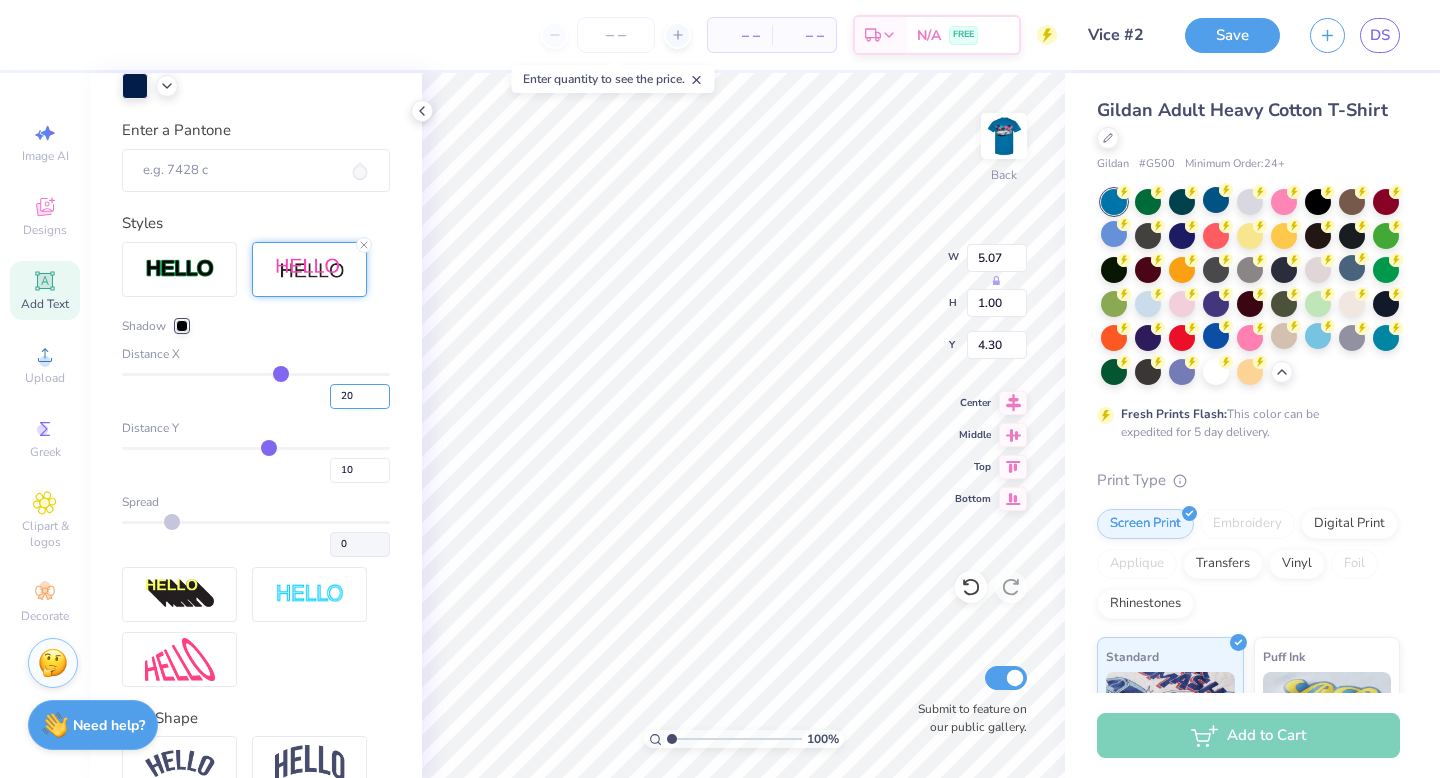 click on "20" at bounding box center (360, 396) 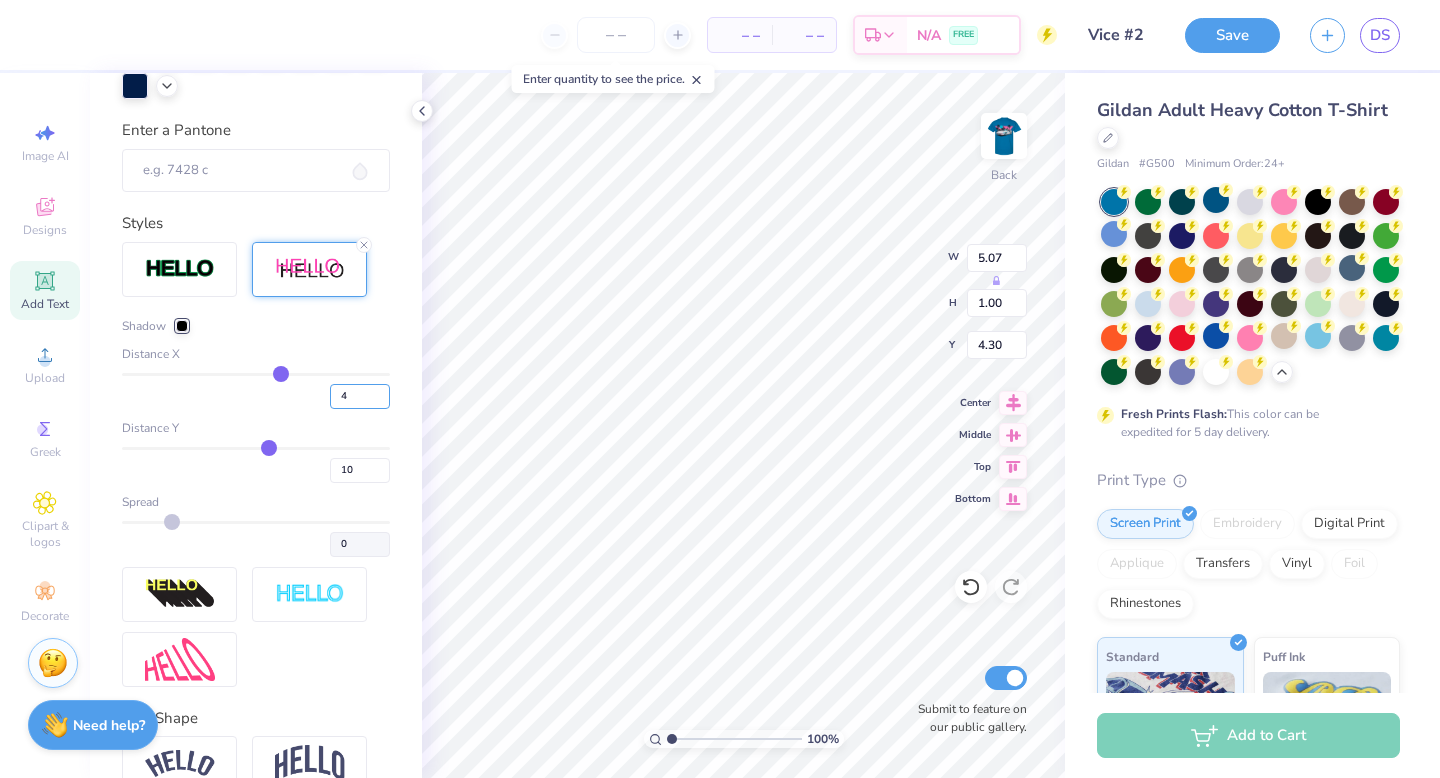 type on "4" 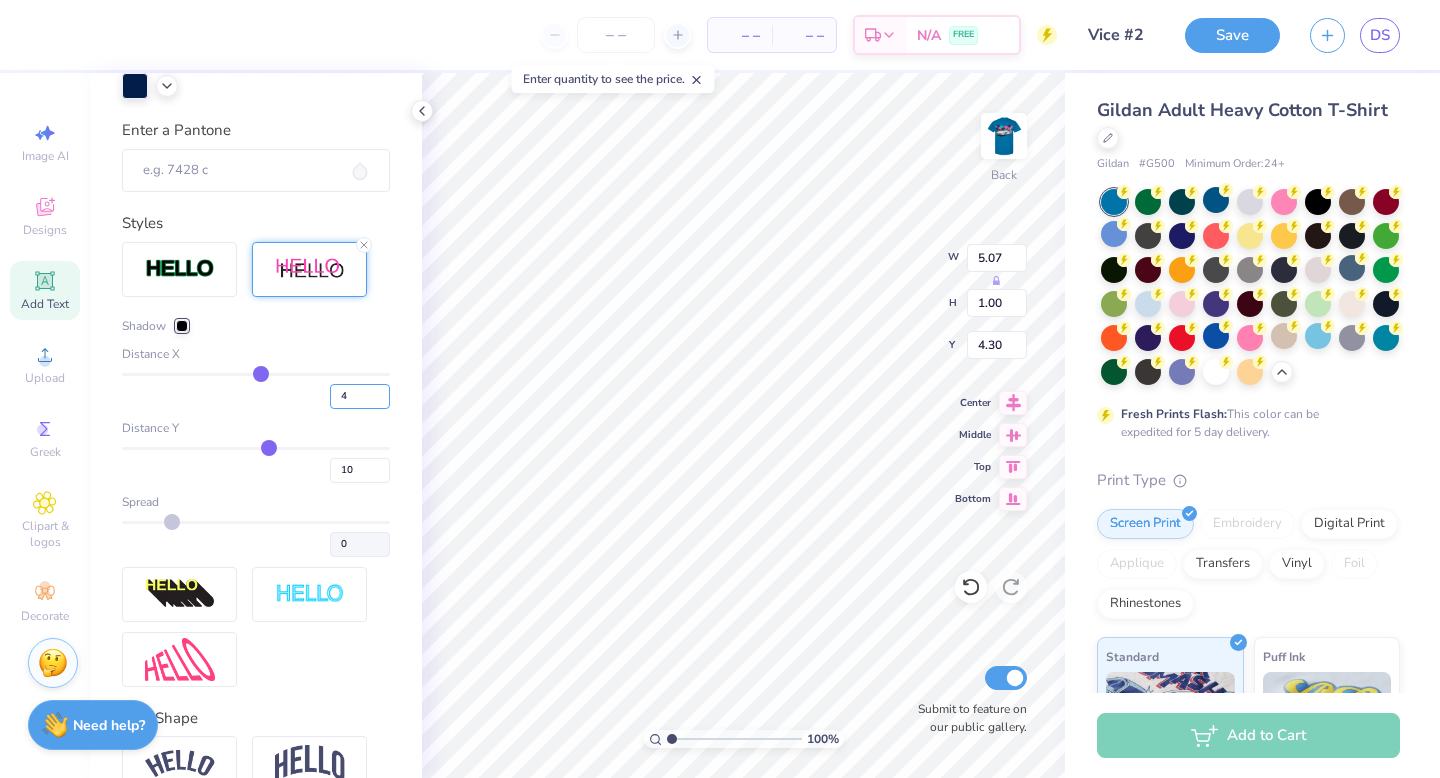 type on "4.39" 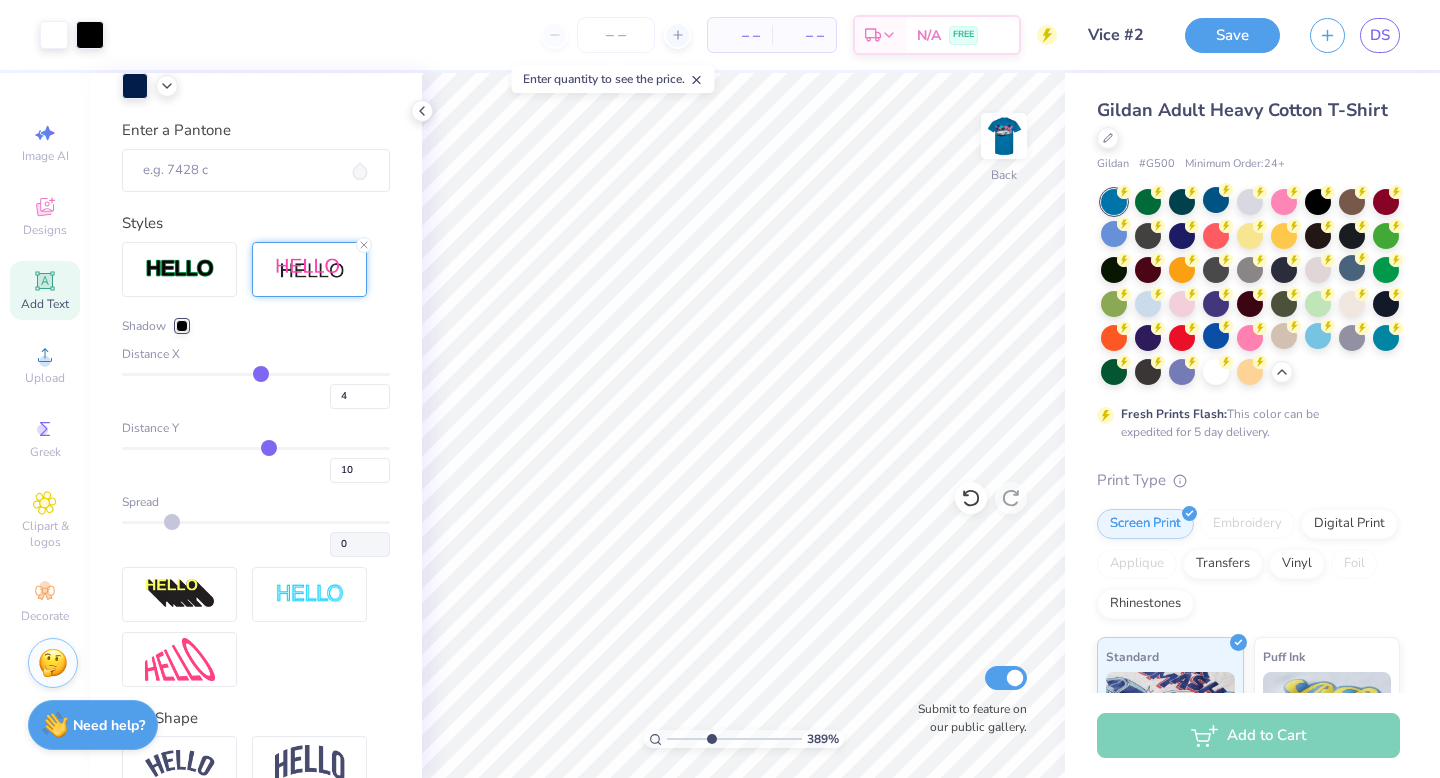 drag, startPoint x: 668, startPoint y: 736, endPoint x: 711, endPoint y: 731, distance: 43.289722 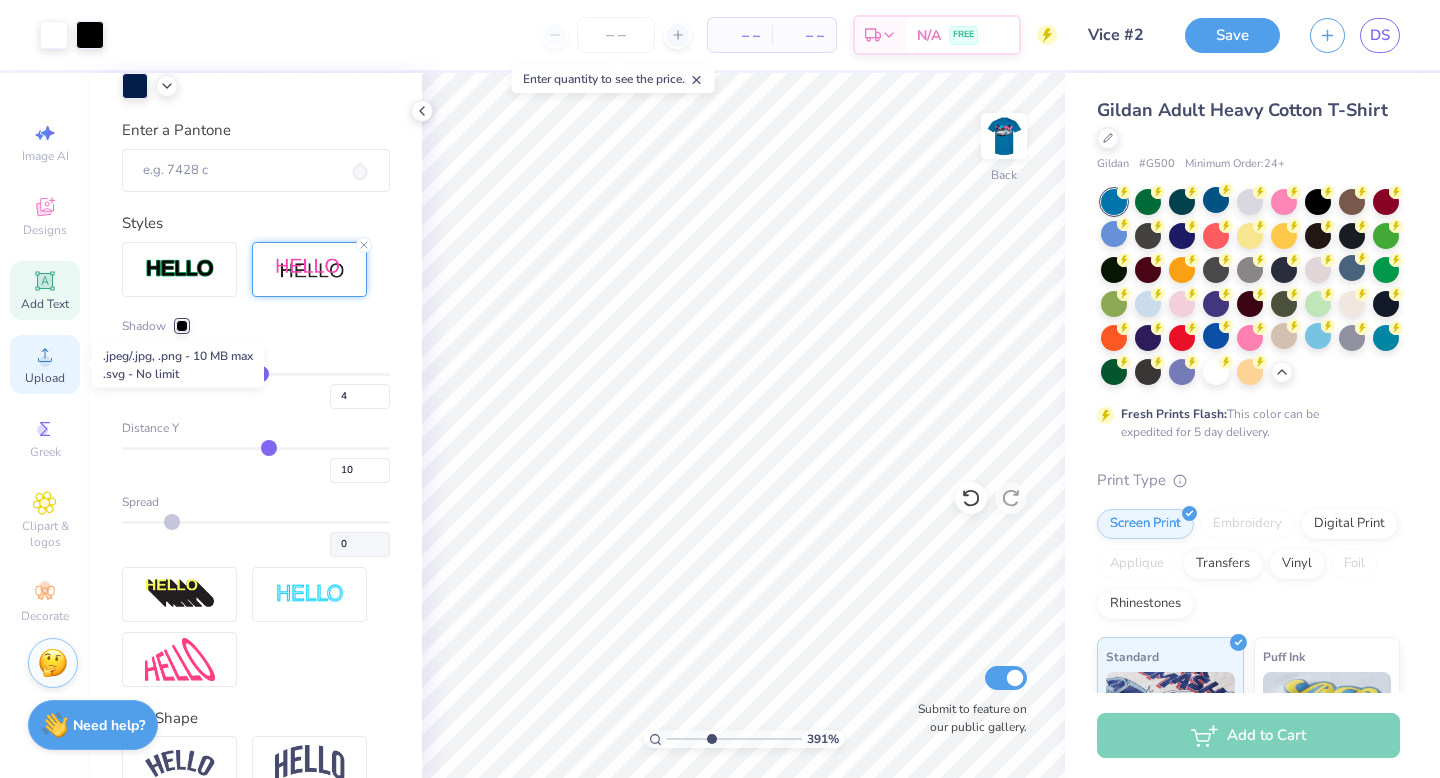 click 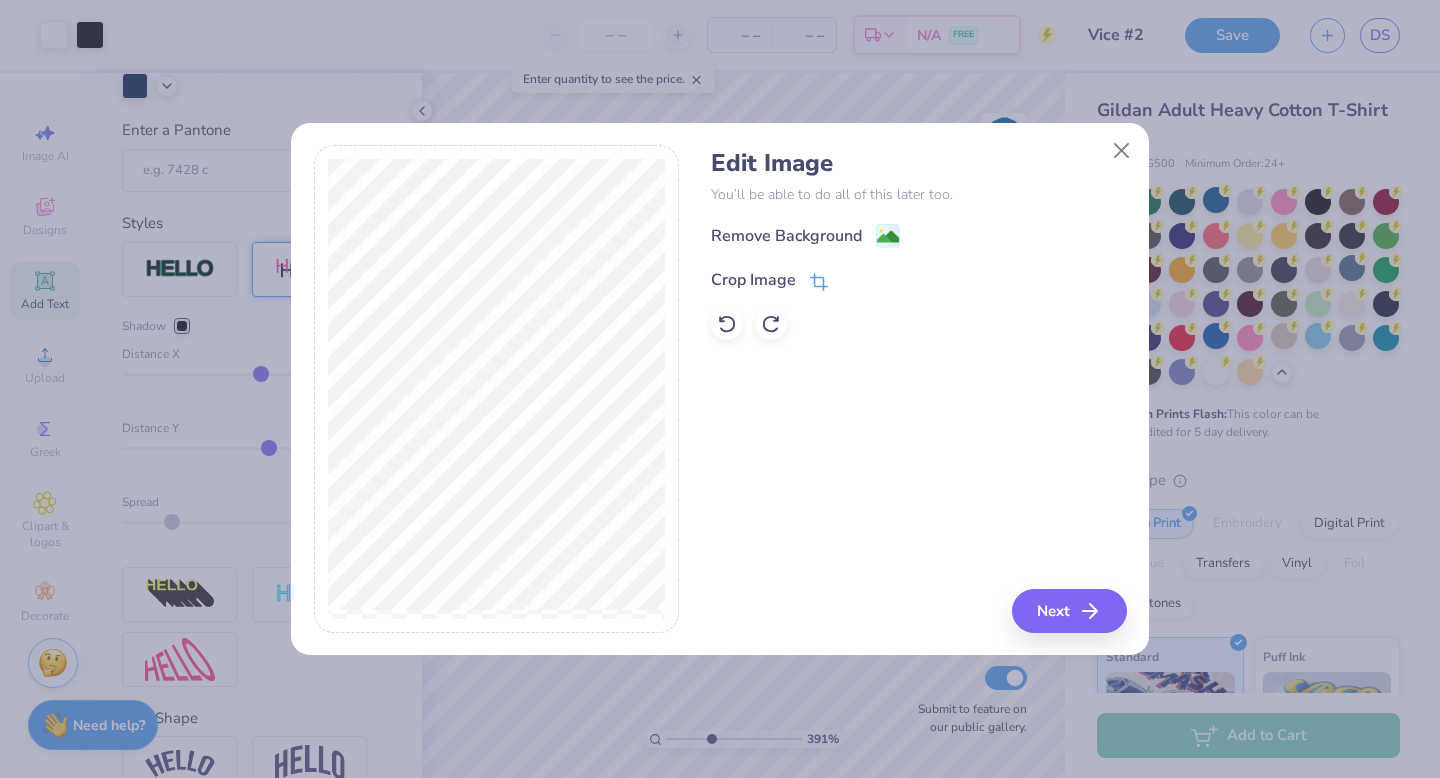 click 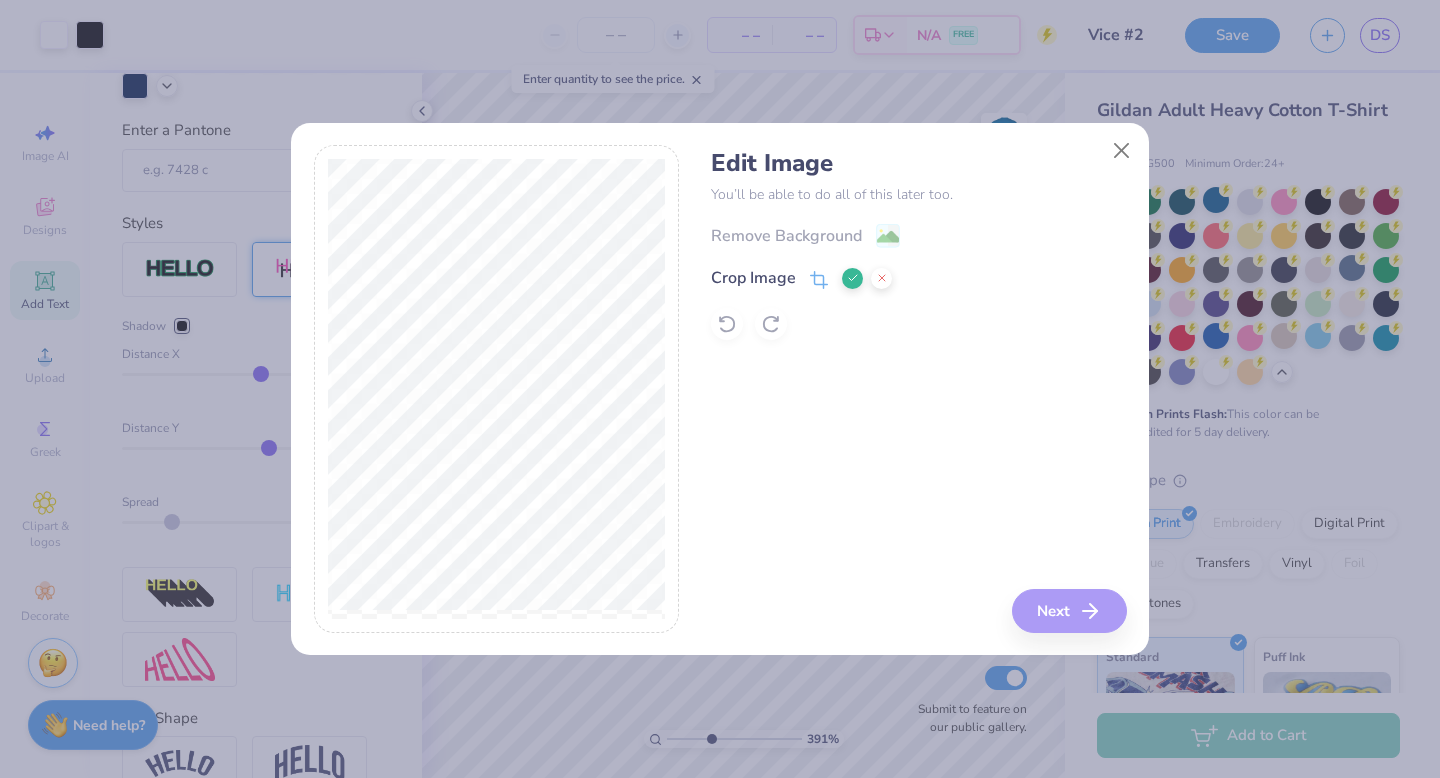 click on "Edit Image You’ll be able to do all of this later too. Remove Background Crop Image Next" at bounding box center (918, 389) 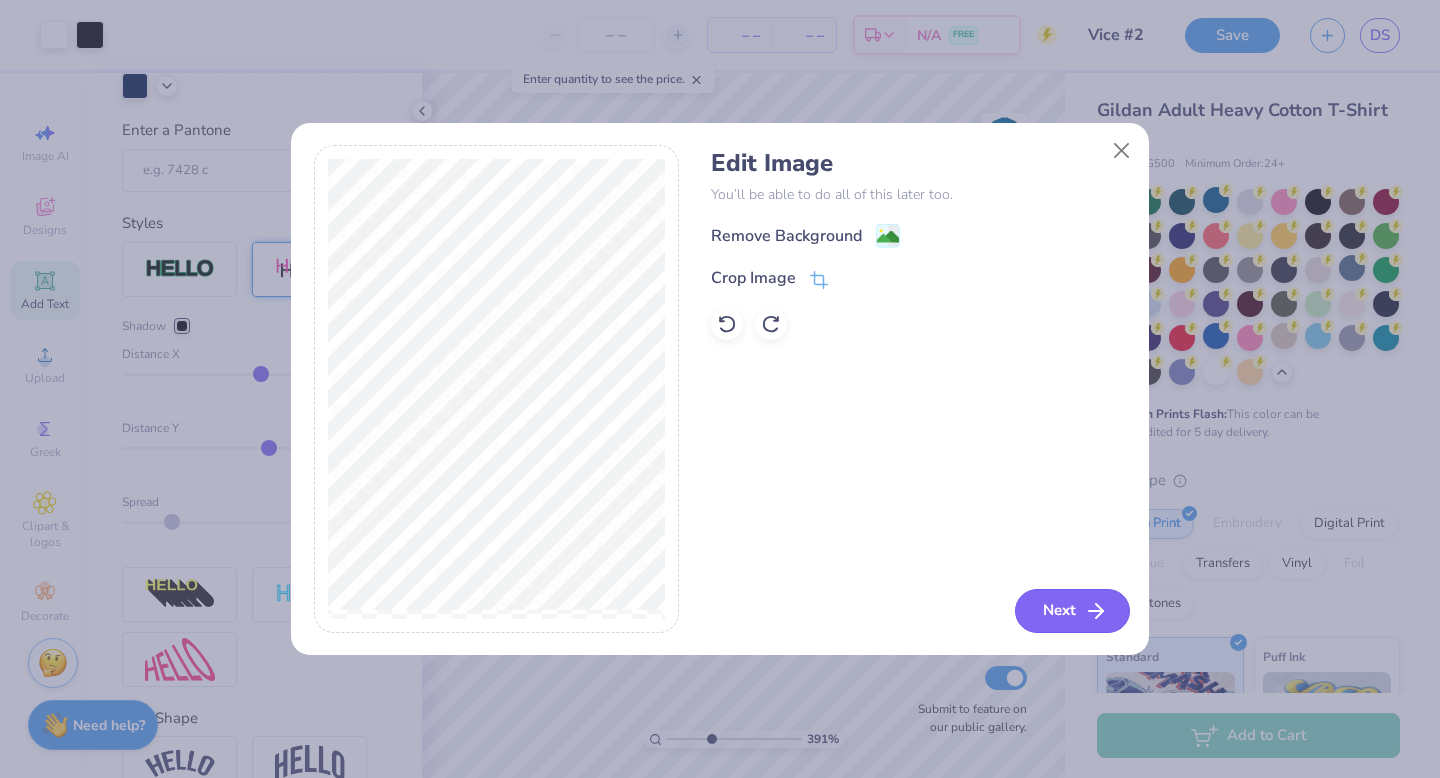 click on "Next" at bounding box center [1072, 611] 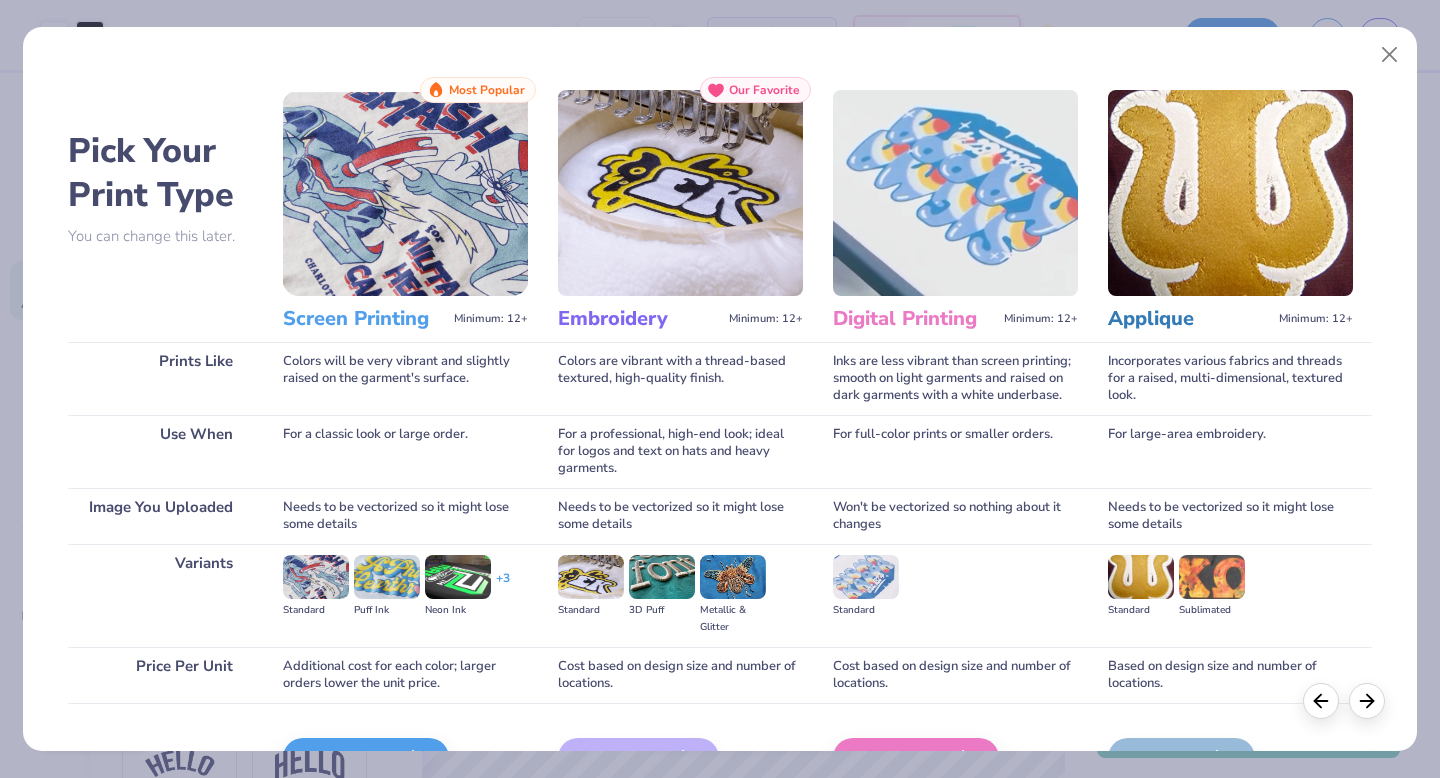 click on "Screen Print We'll vectorize your image." at bounding box center [405, 756] 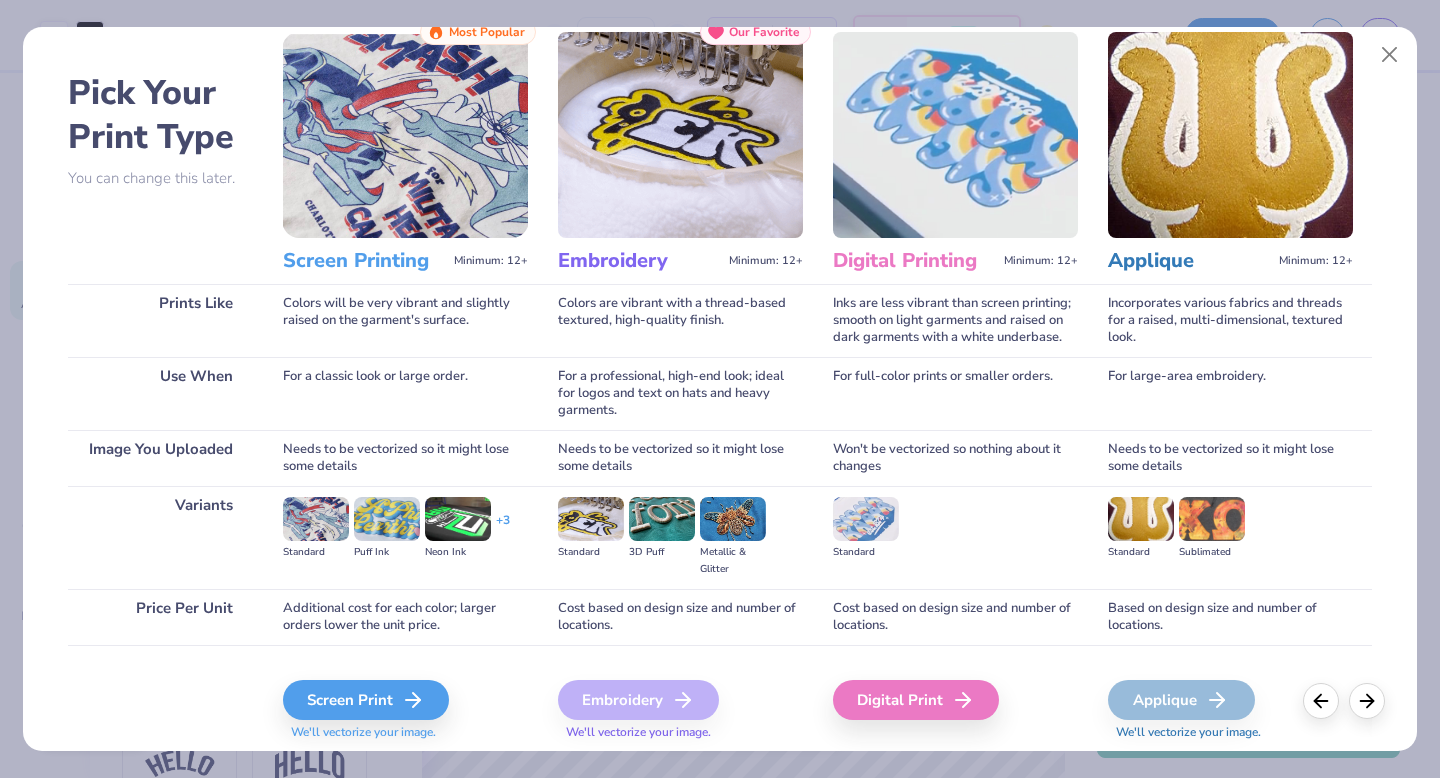 scroll, scrollTop: 71, scrollLeft: 0, axis: vertical 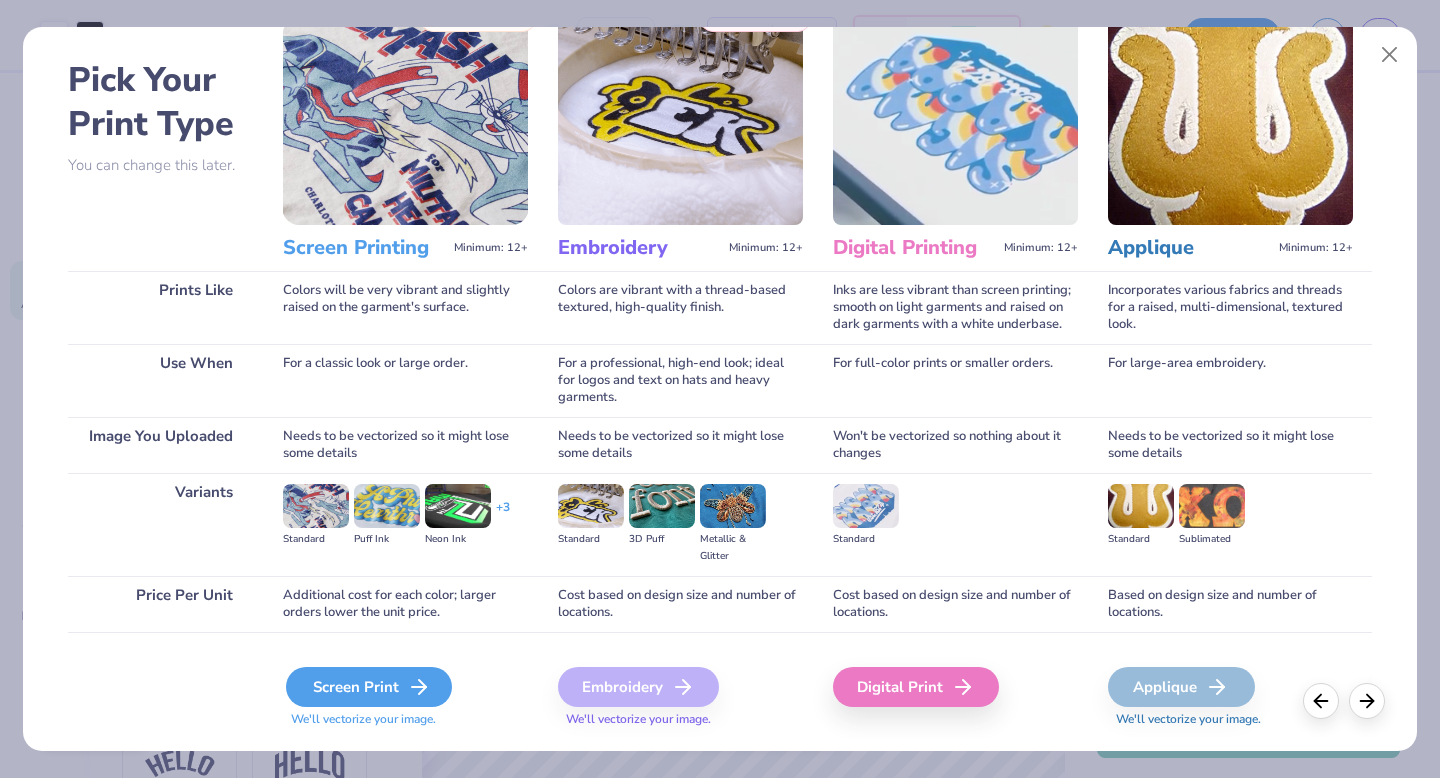 click on "Screen Print" at bounding box center (369, 687) 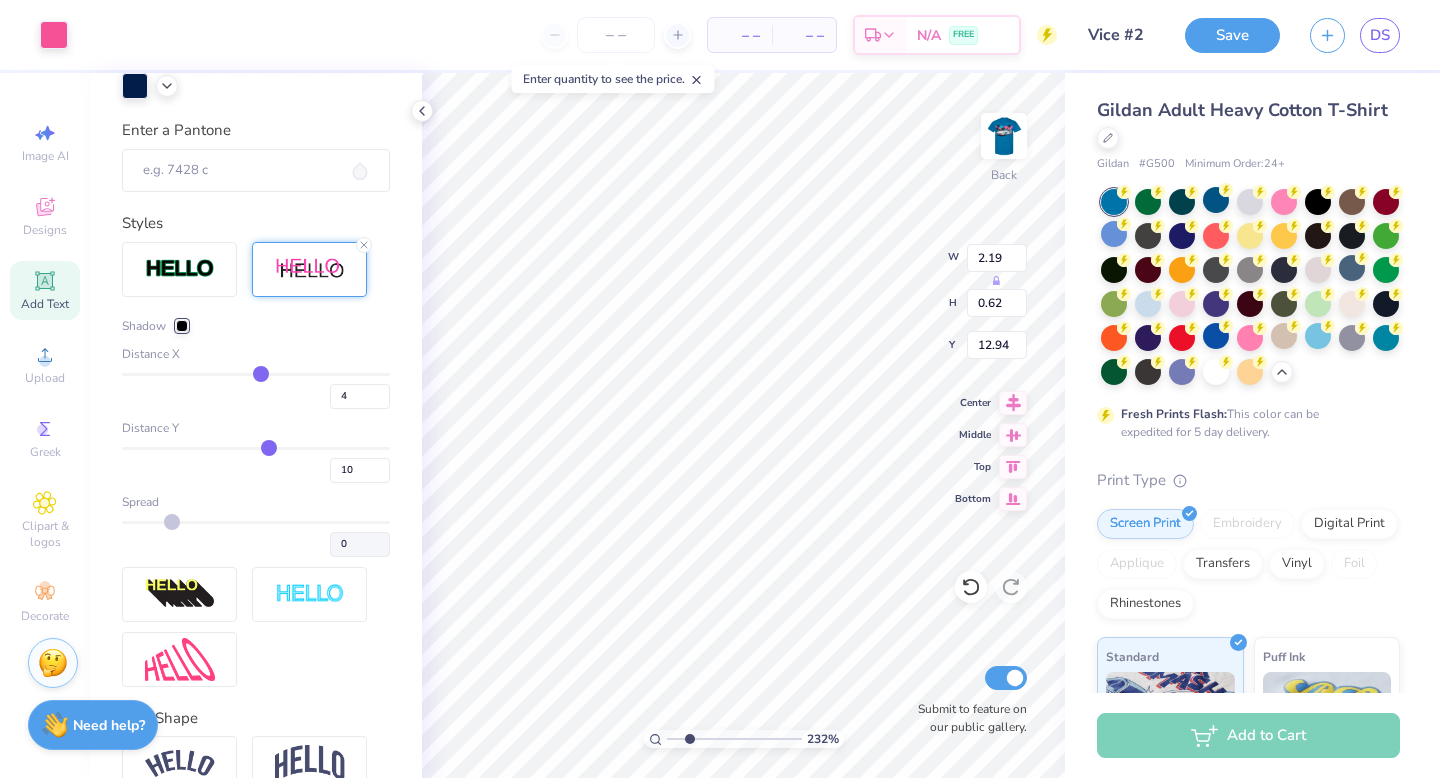 type on "2.33" 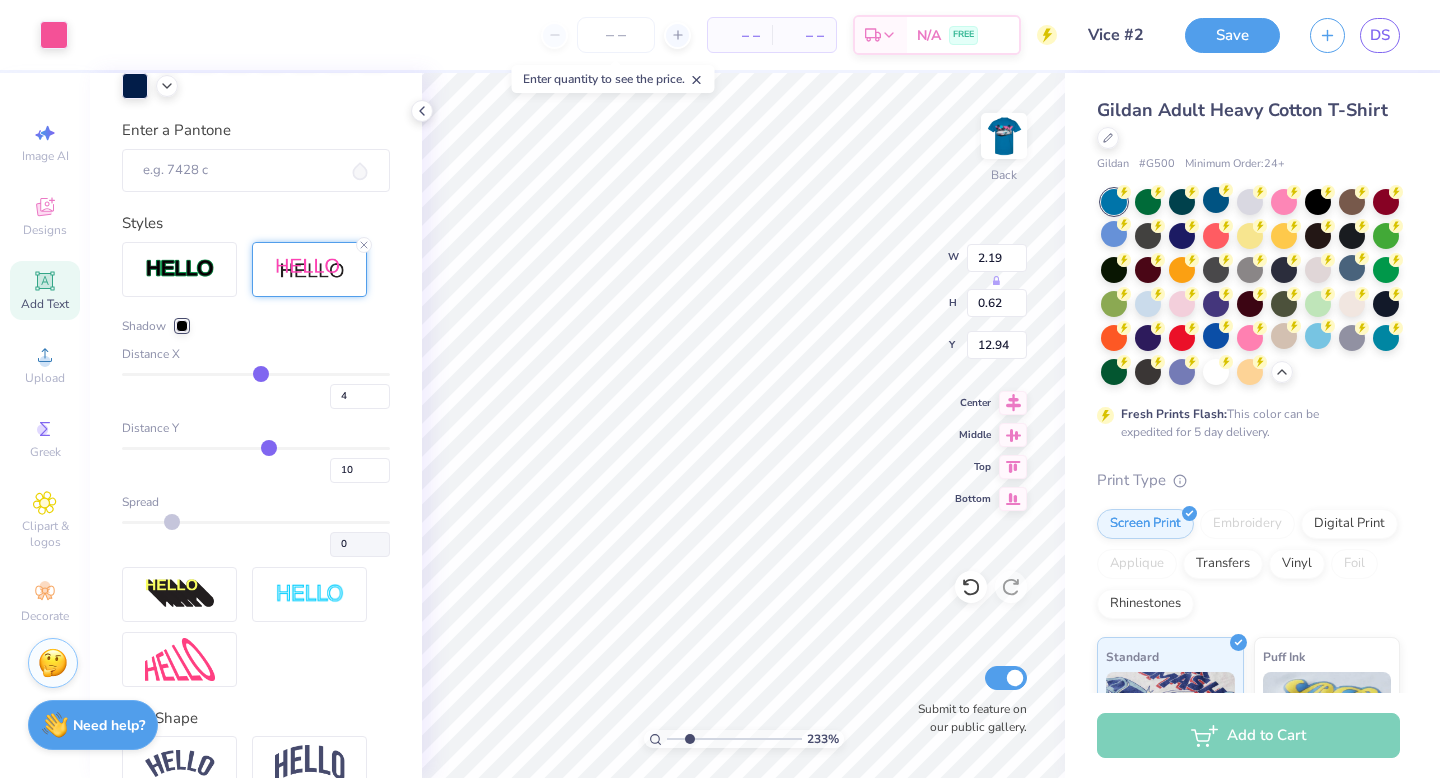 type on "6.74" 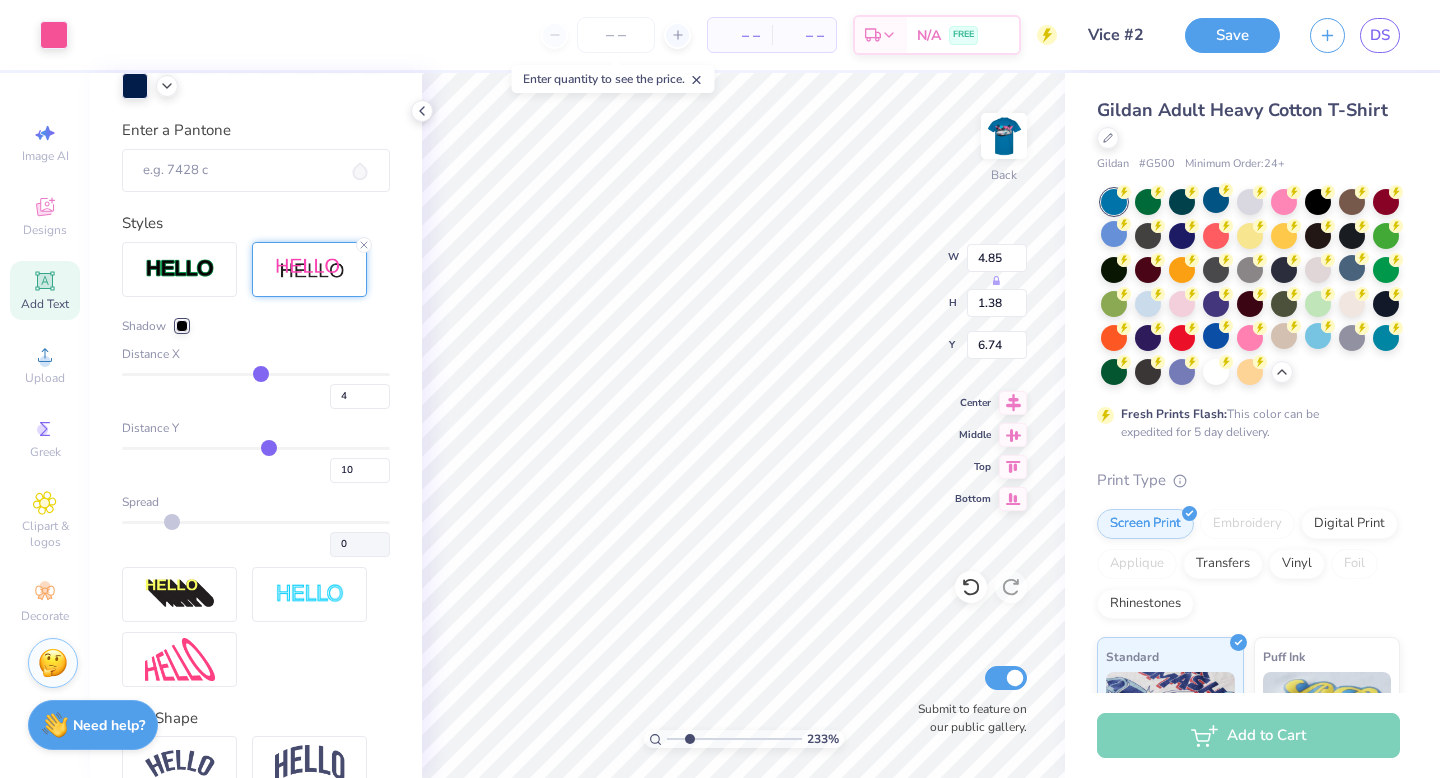 type on "4.85" 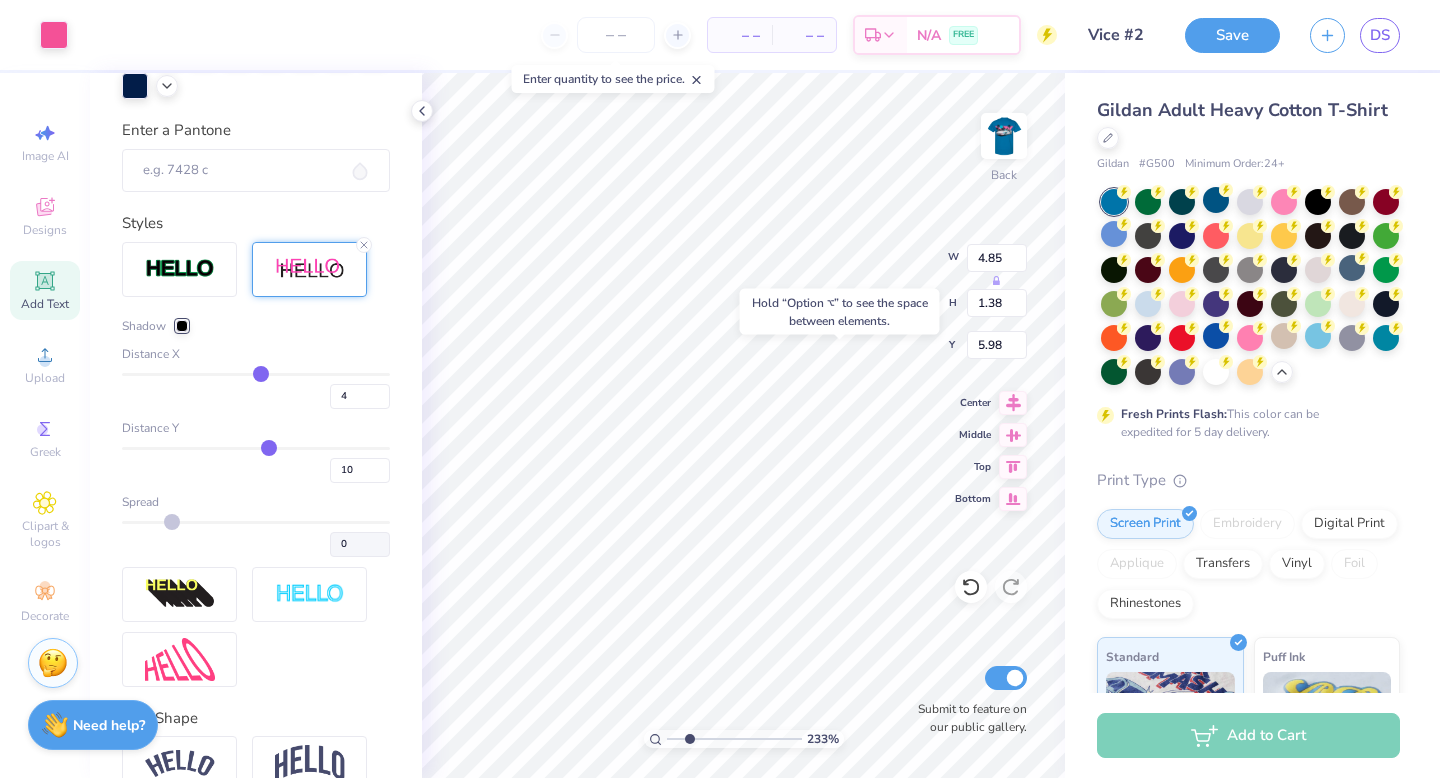 type on "4.11" 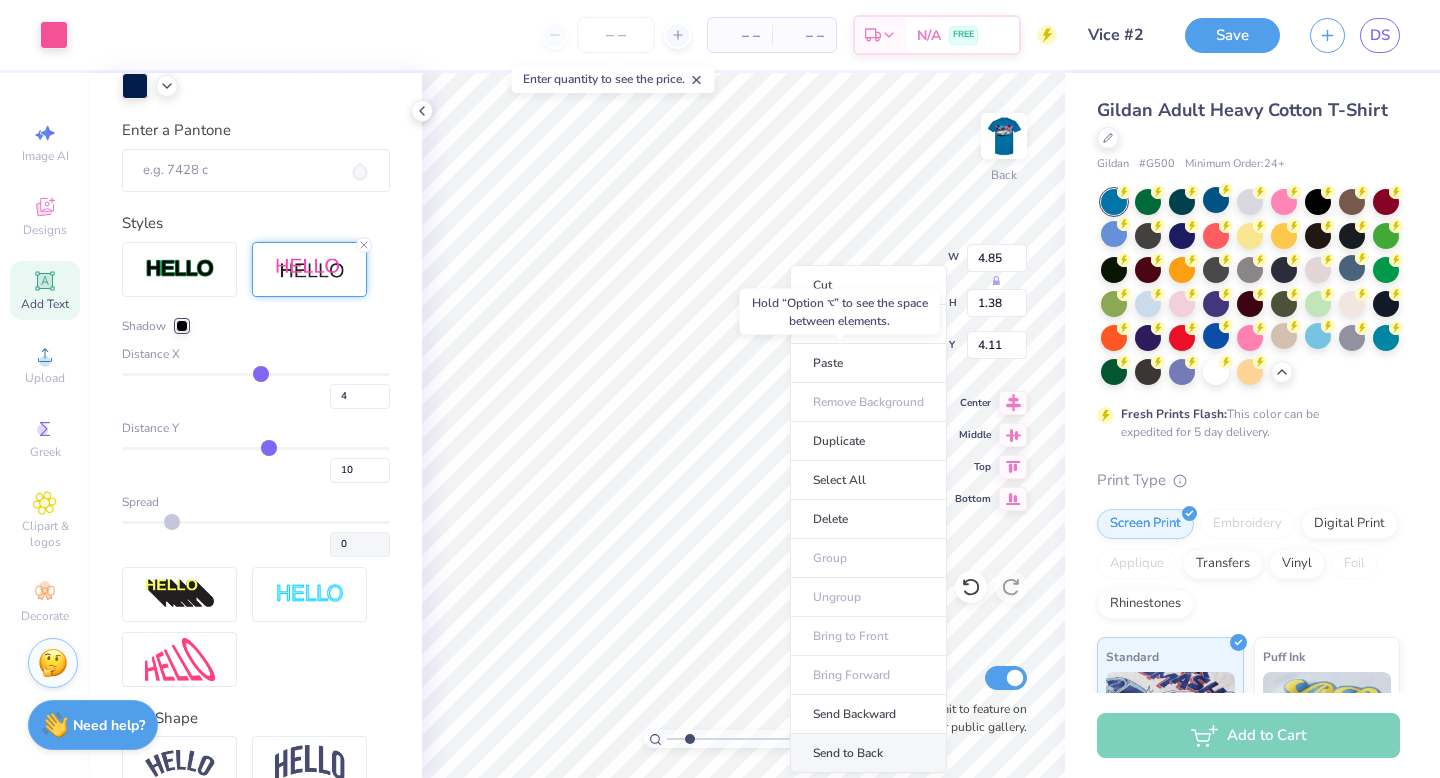 click on "Send to Back" at bounding box center [868, 753] 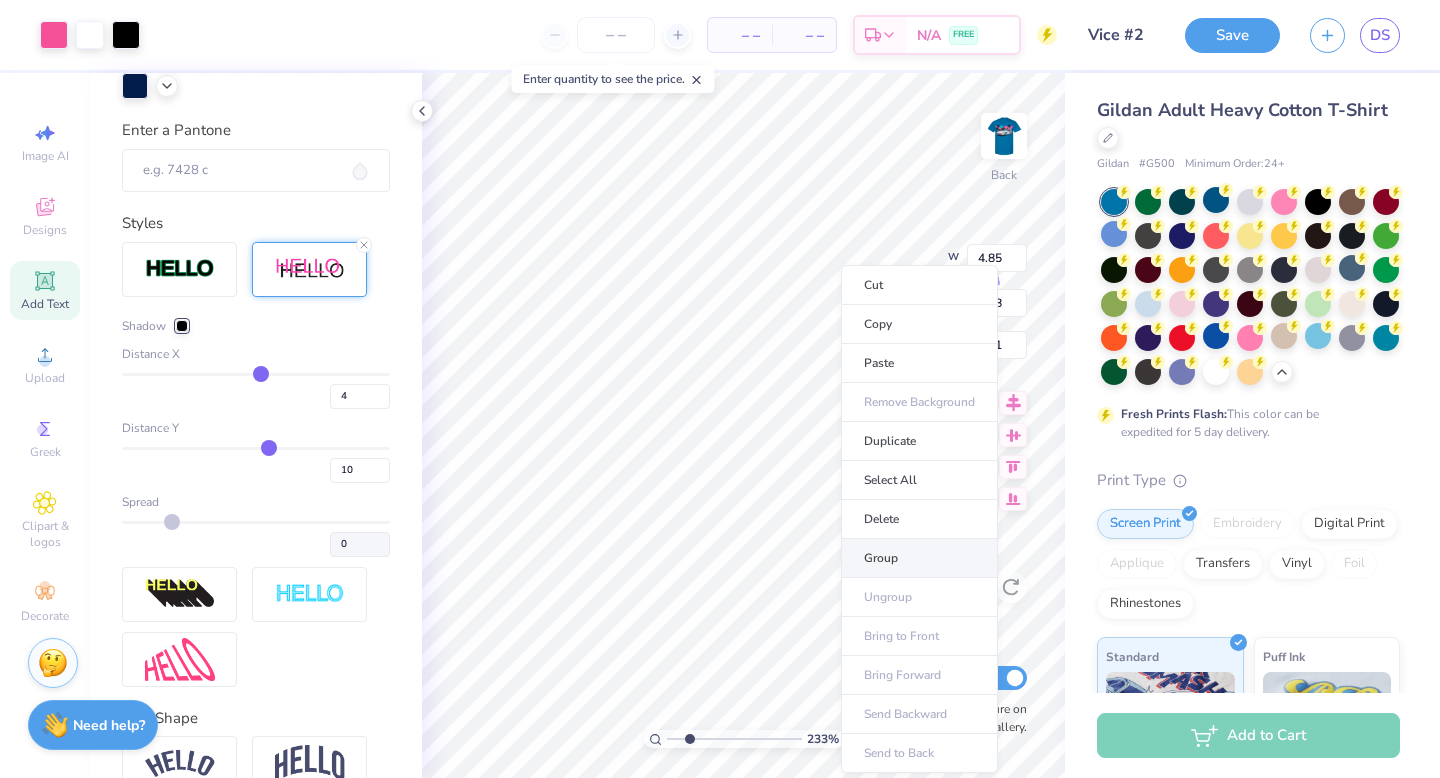 click on "Group" at bounding box center (919, 558) 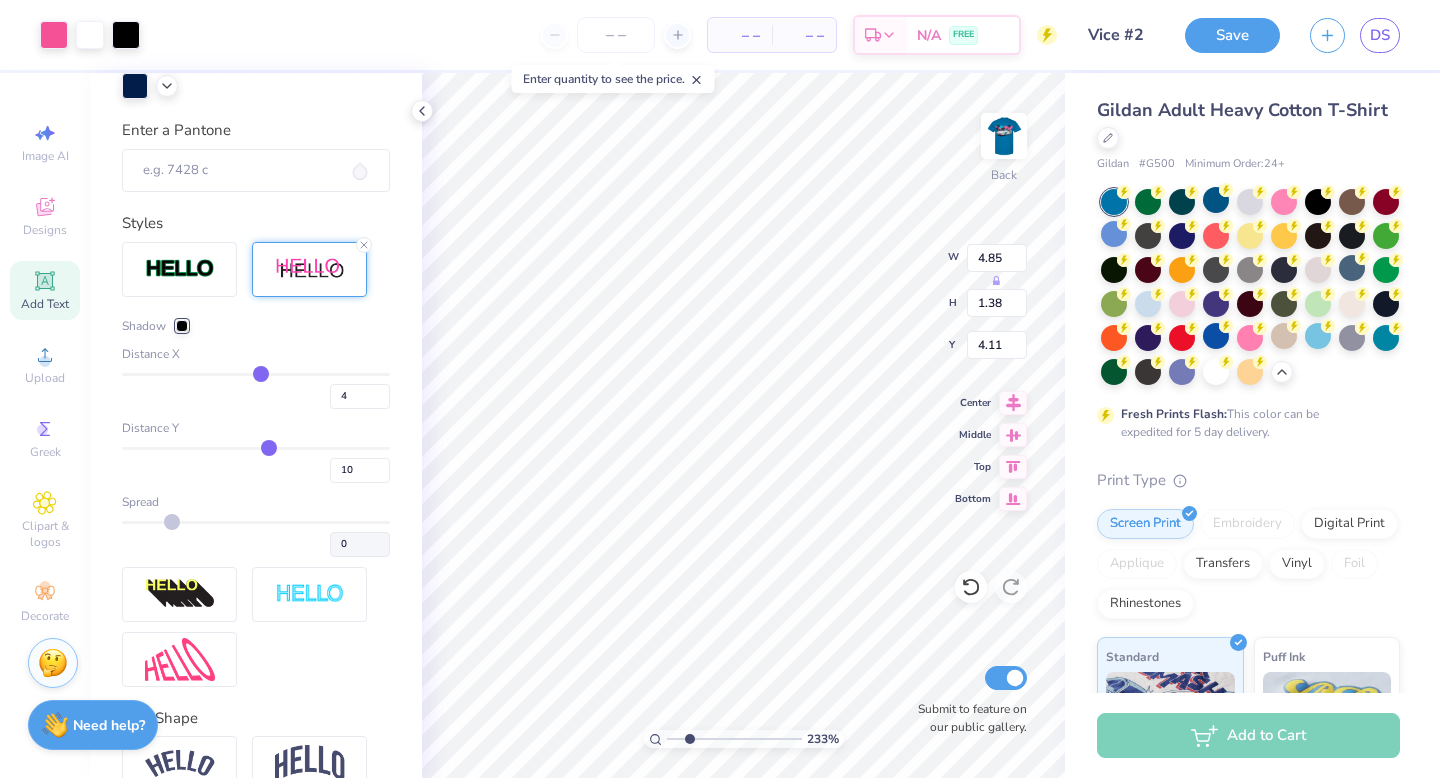 type on "4.60" 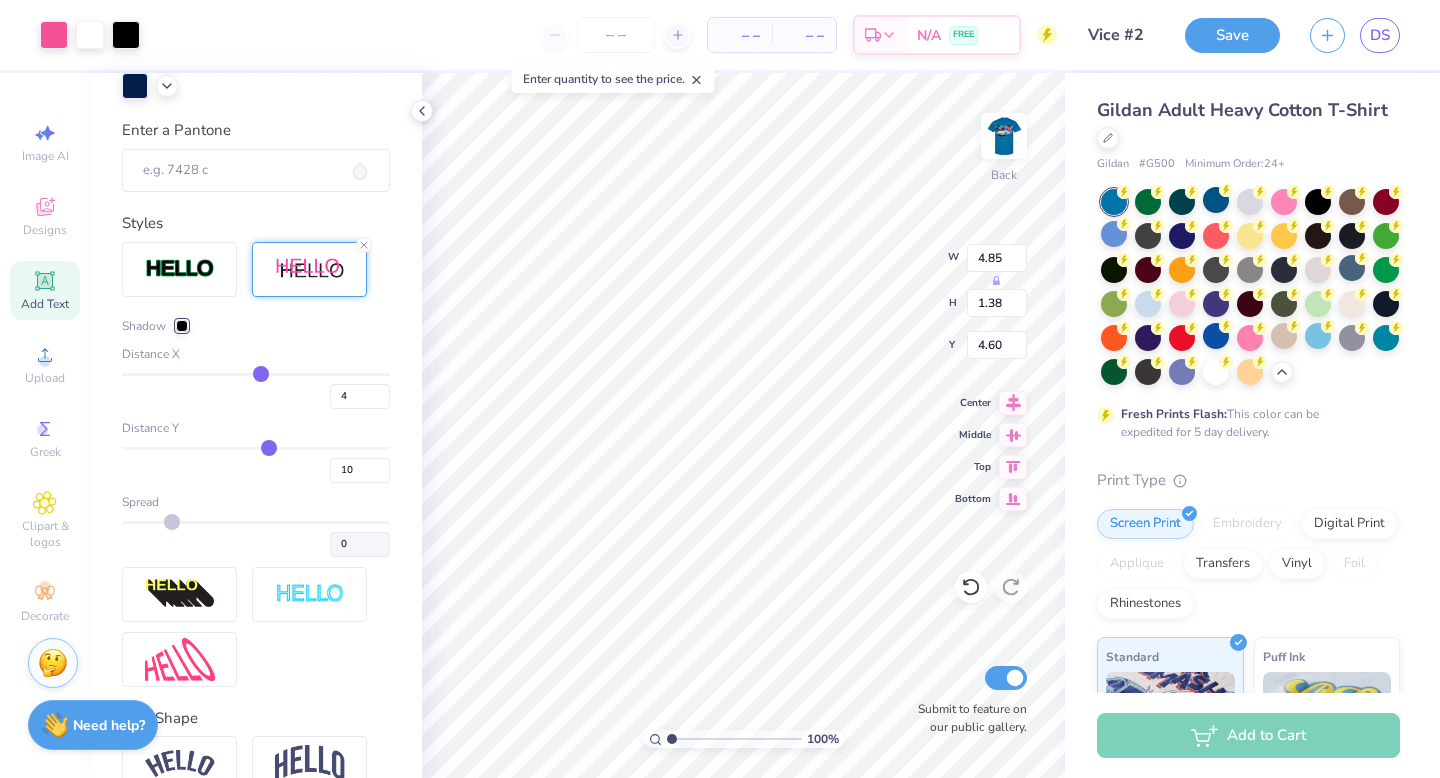 type on "1" 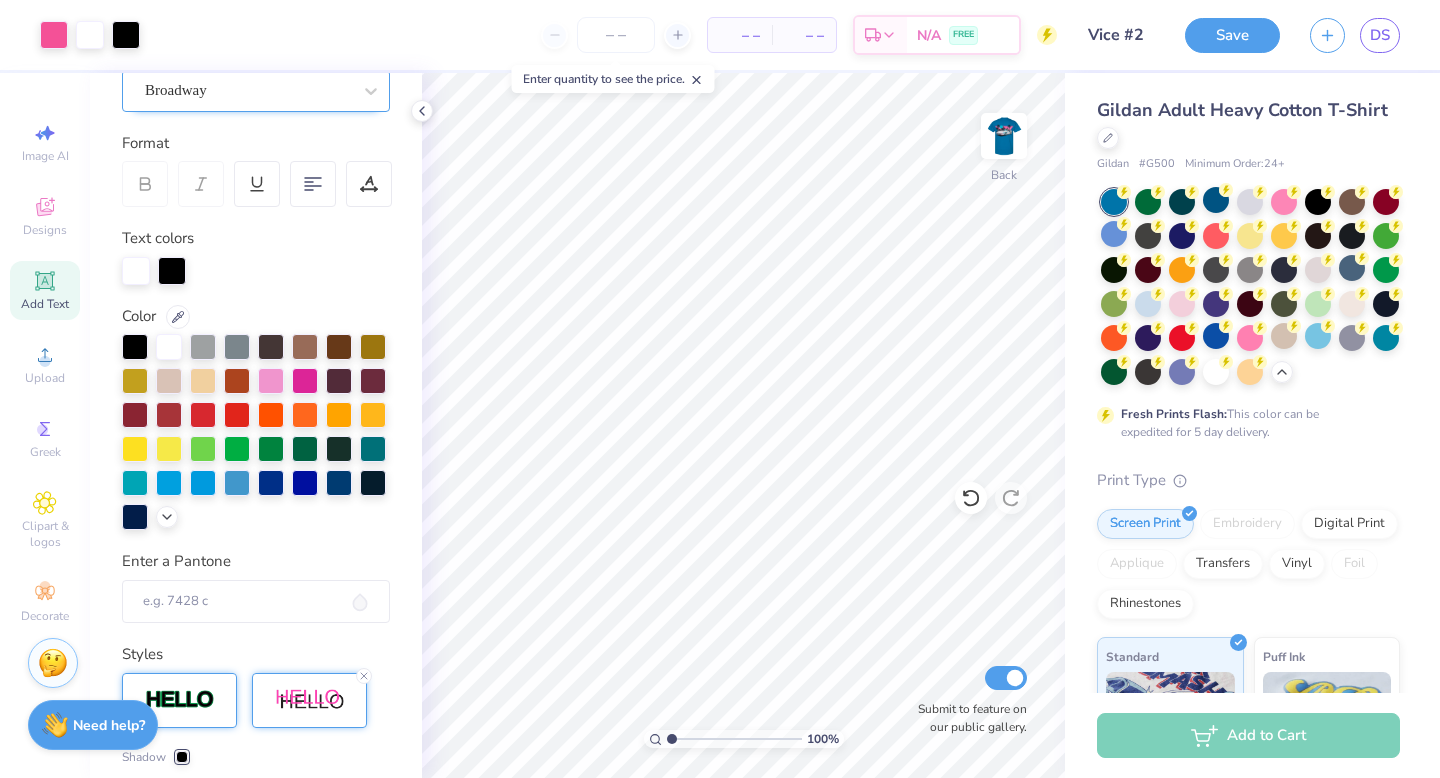 scroll, scrollTop: 0, scrollLeft: 0, axis: both 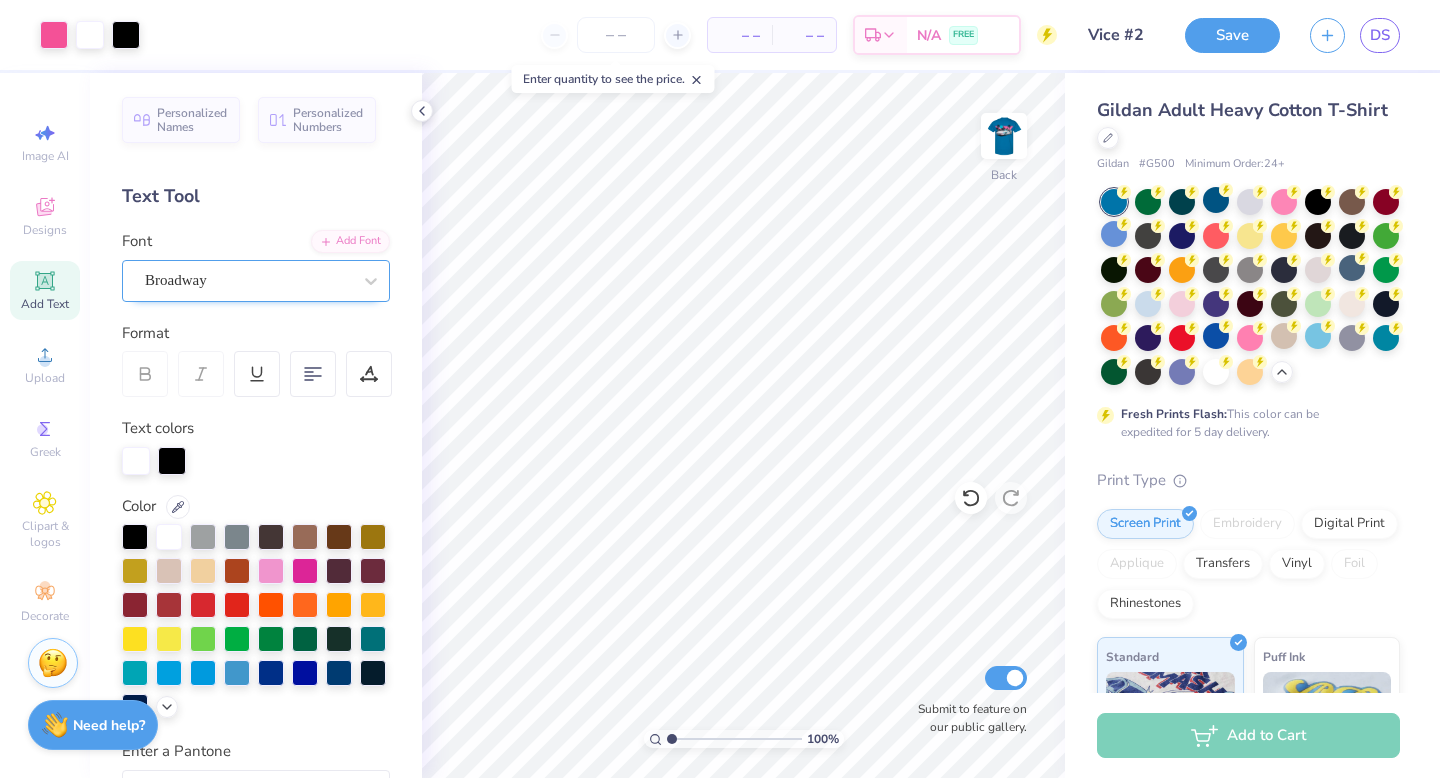 click 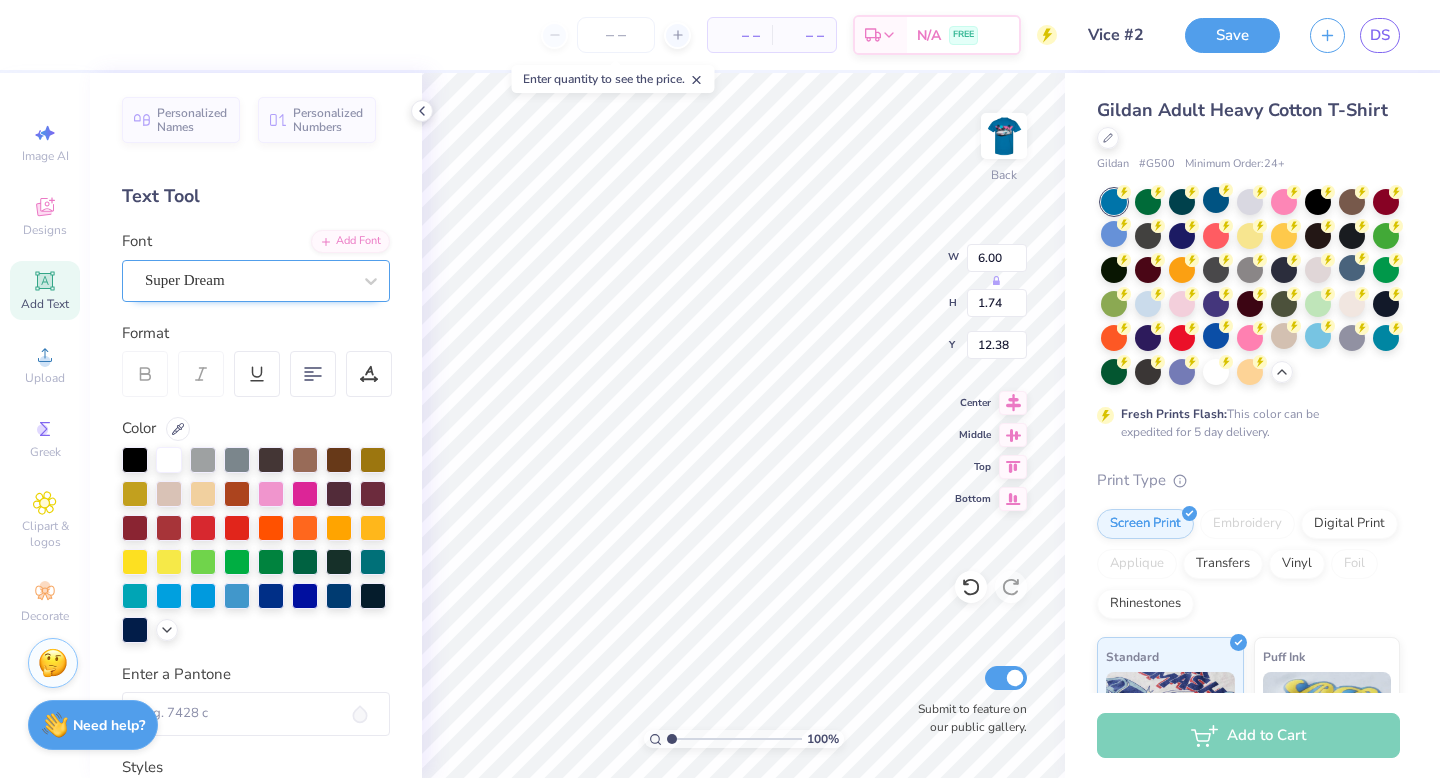 click on "Super Dream" at bounding box center (248, 280) 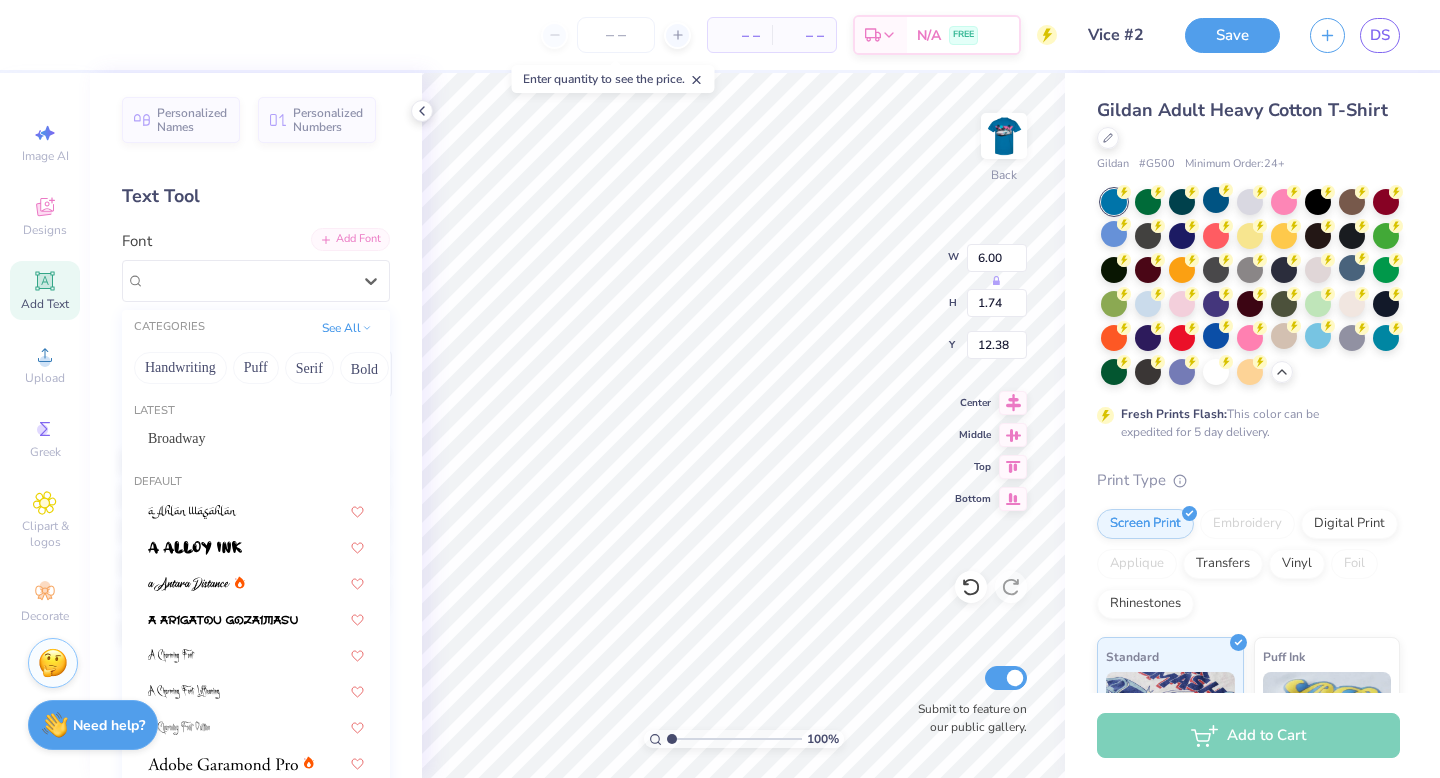 click on "Add Font" at bounding box center (350, 239) 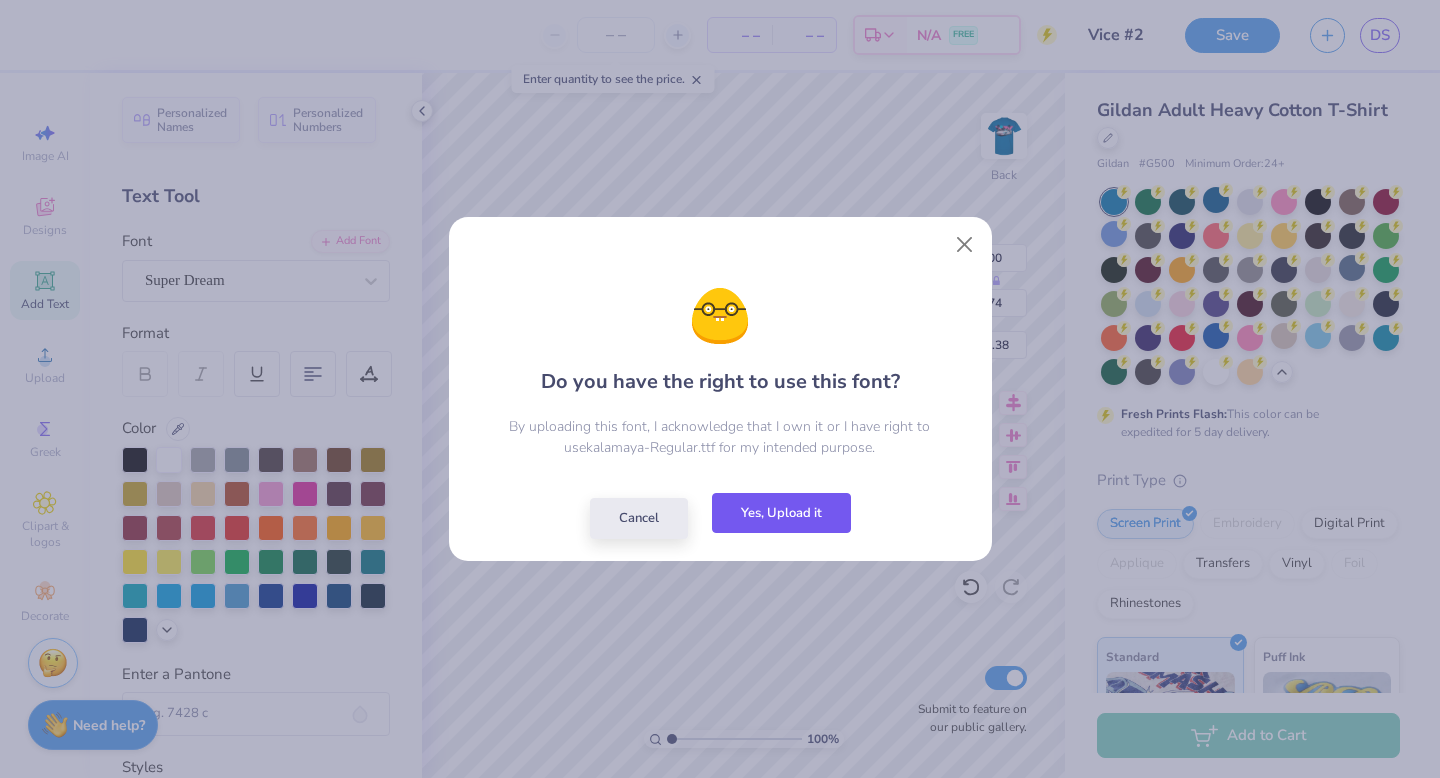 click on "Yes, Upload it" at bounding box center [781, 513] 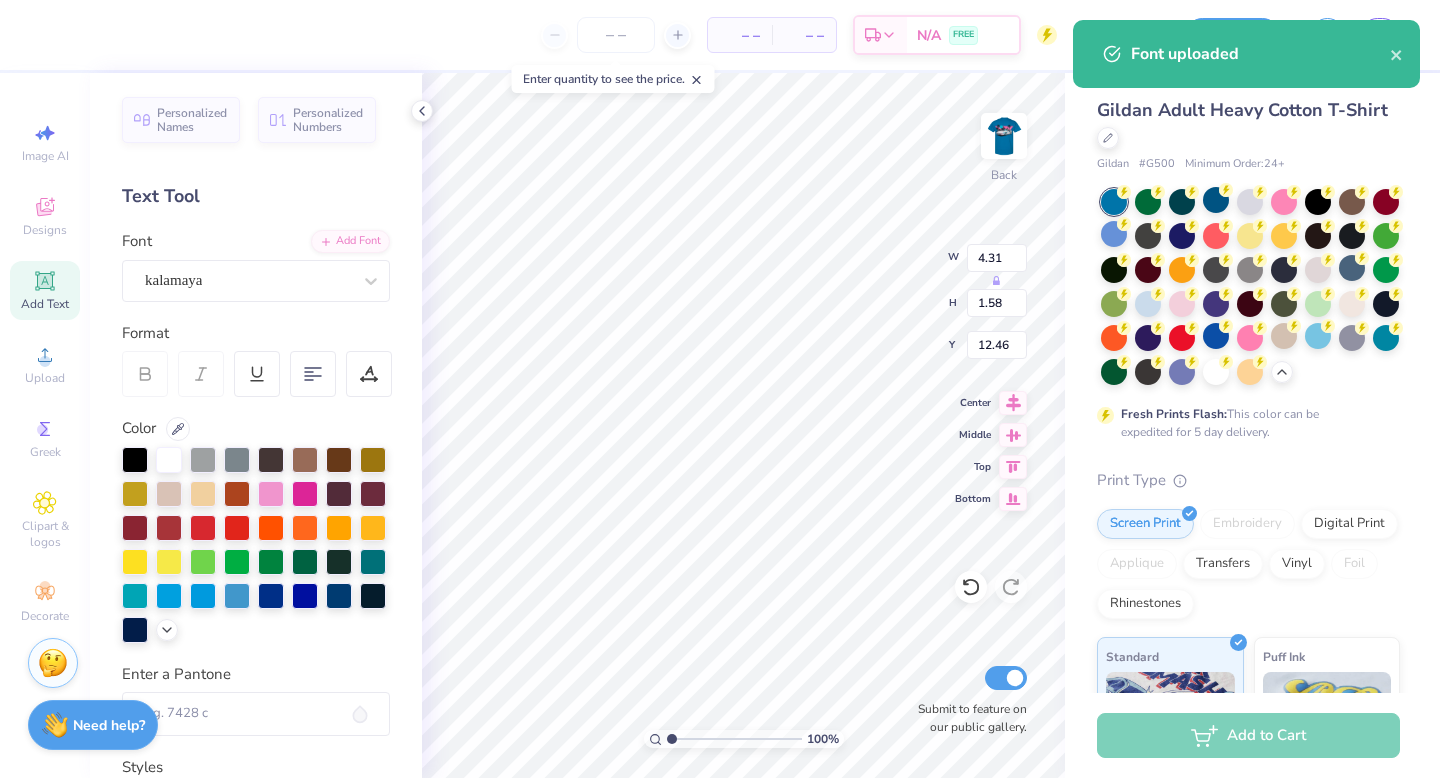 type on "4.31" 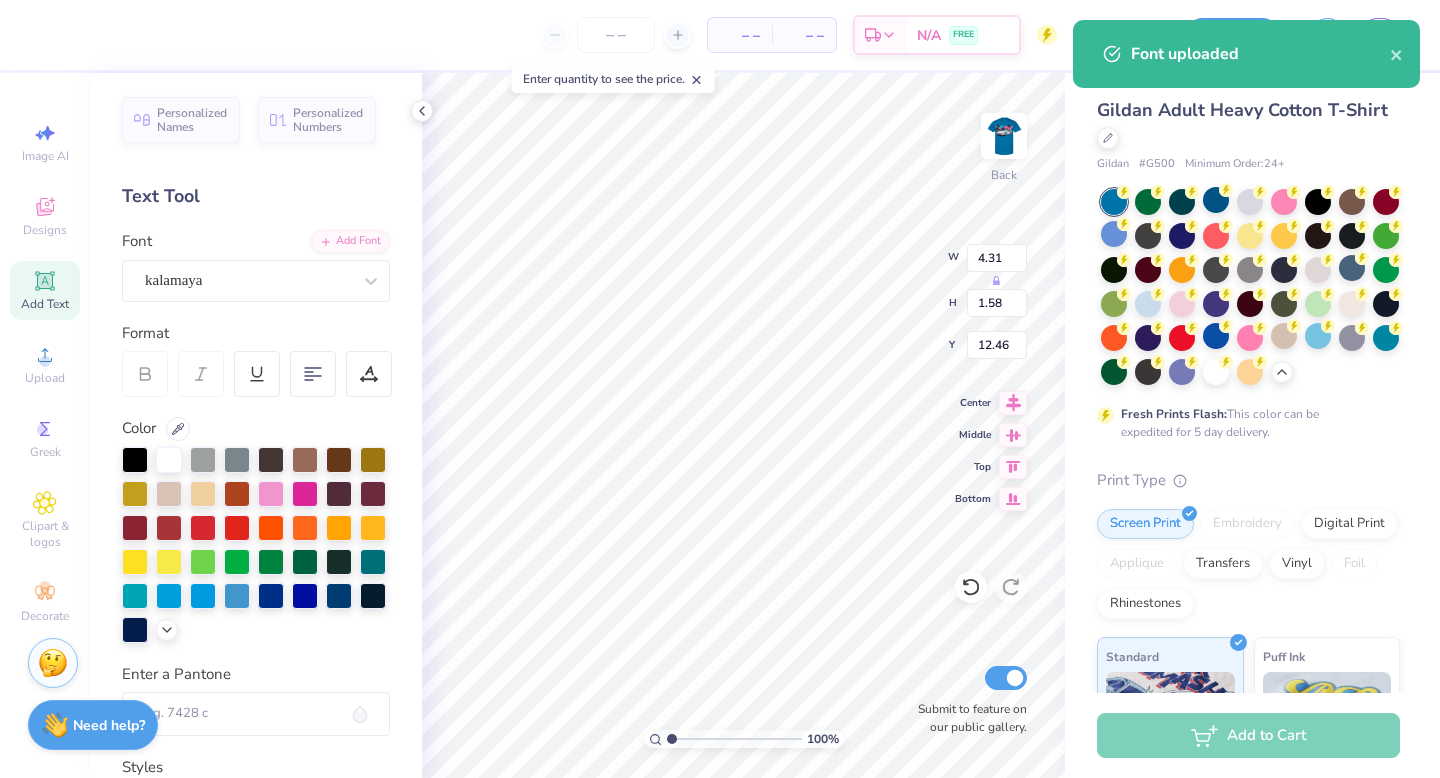 type on "1.58" 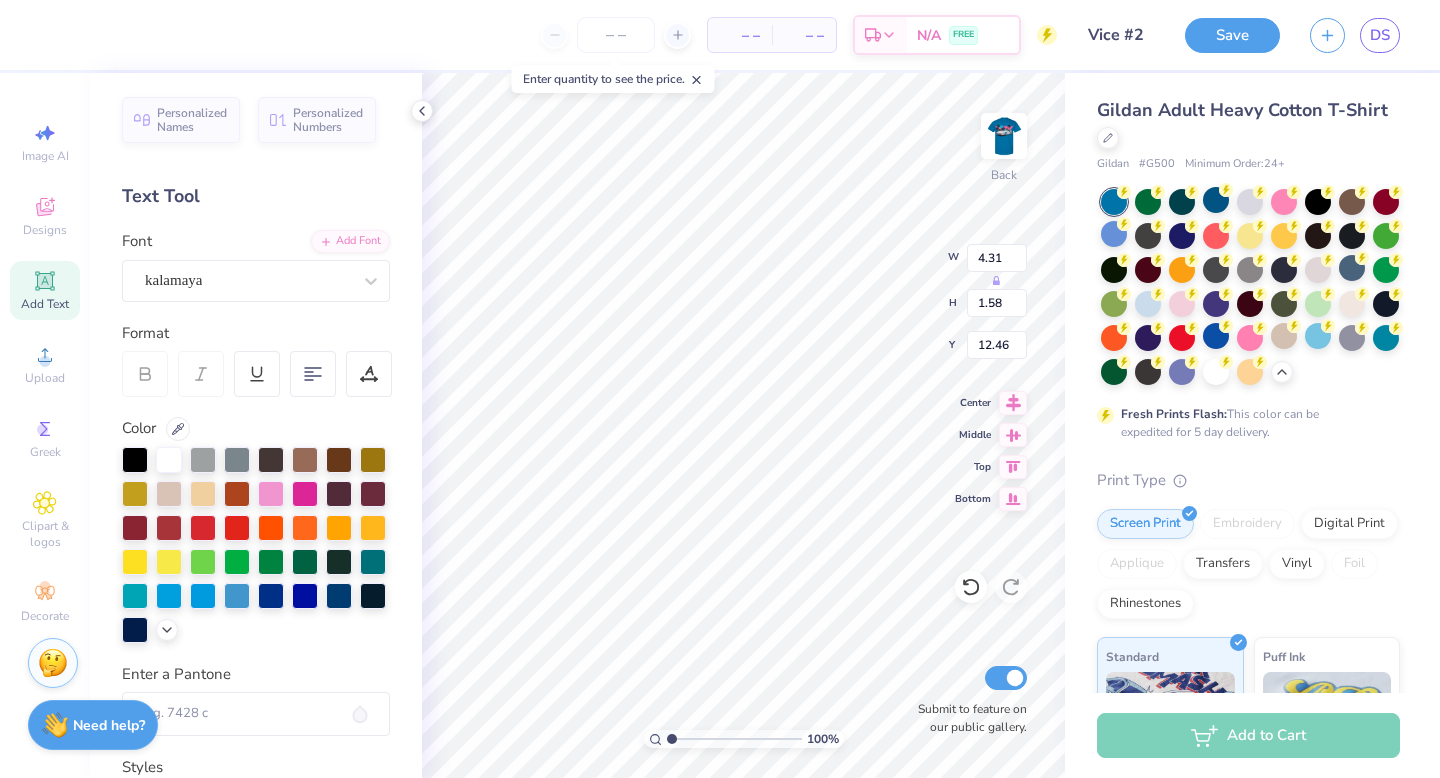 scroll, scrollTop: 0, scrollLeft: 2, axis: horizontal 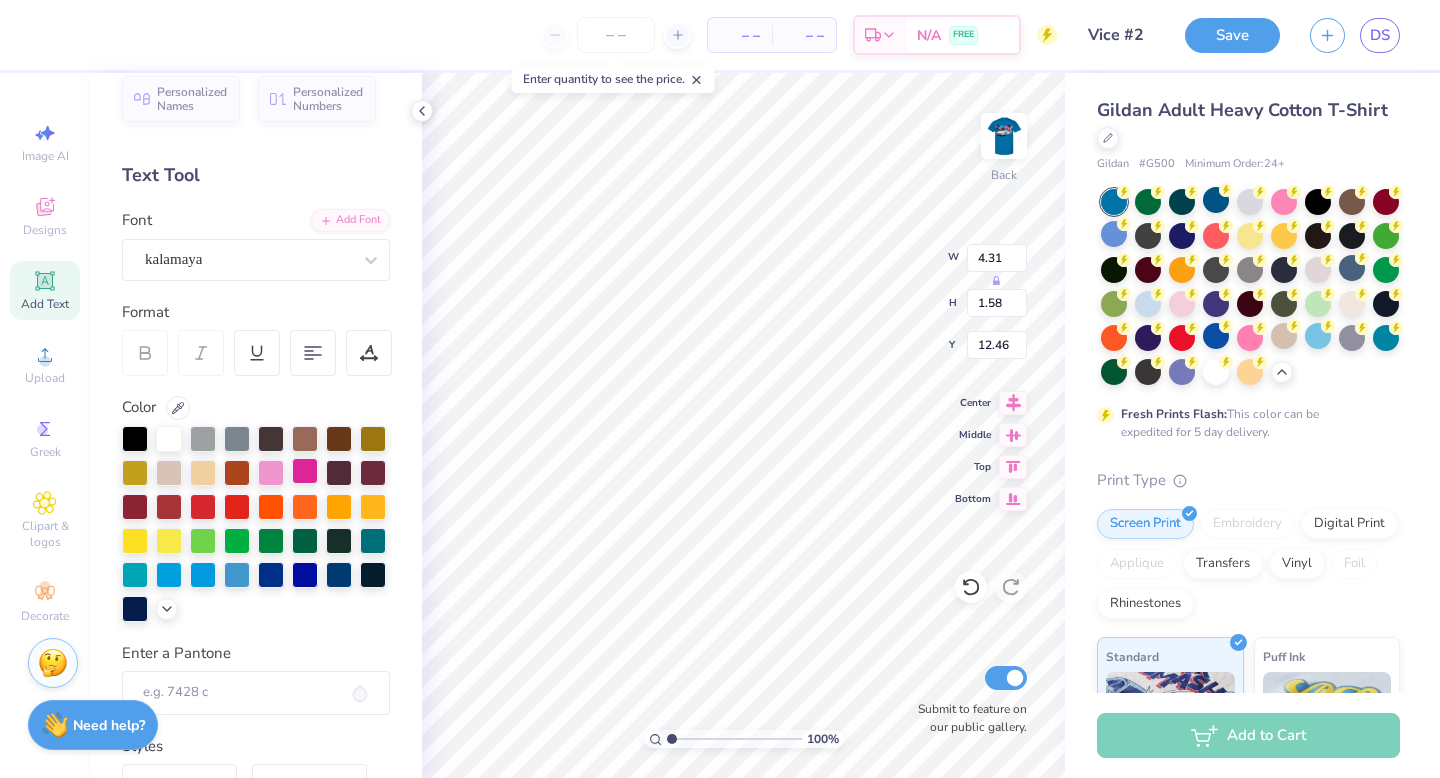 type on "Beta Zeta" 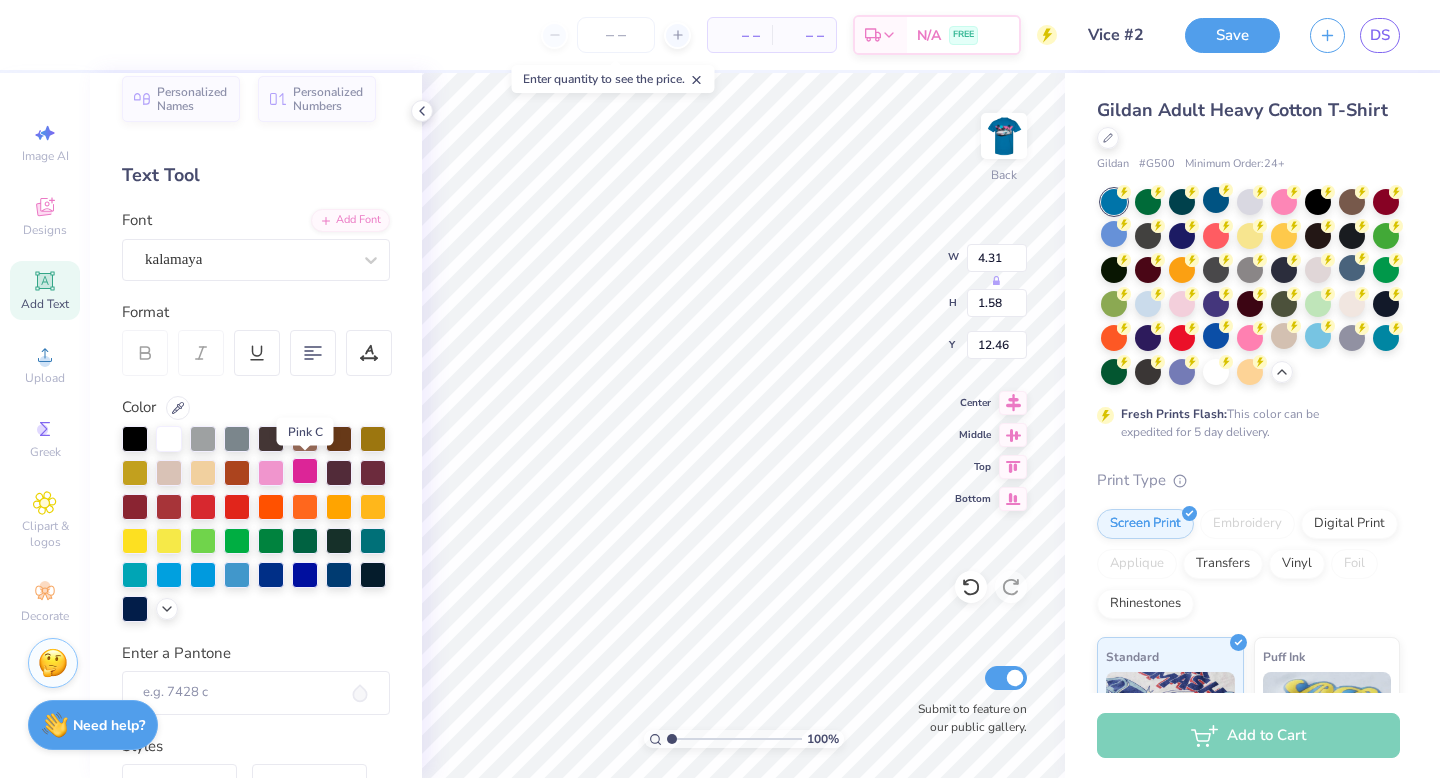 click at bounding box center [305, 471] 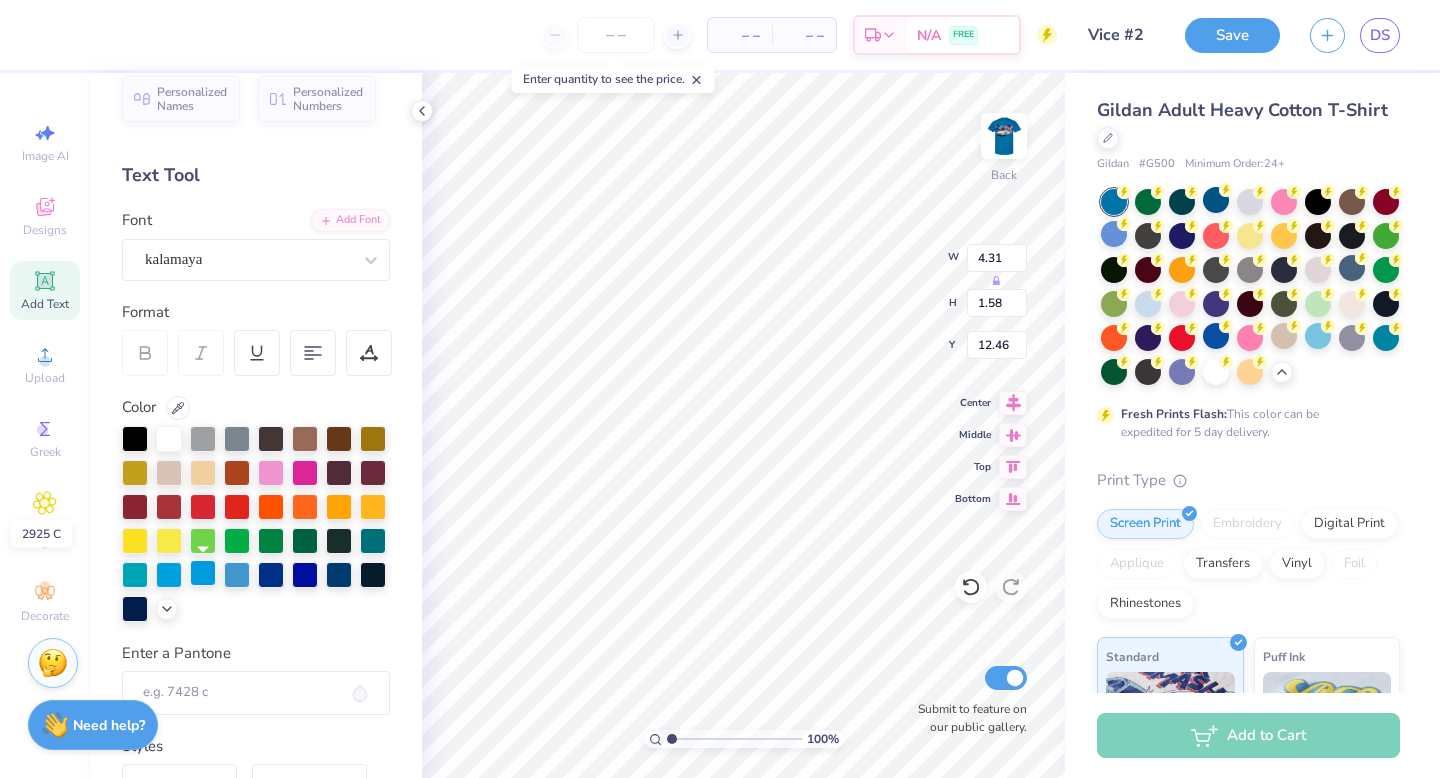 click at bounding box center (203, 573) 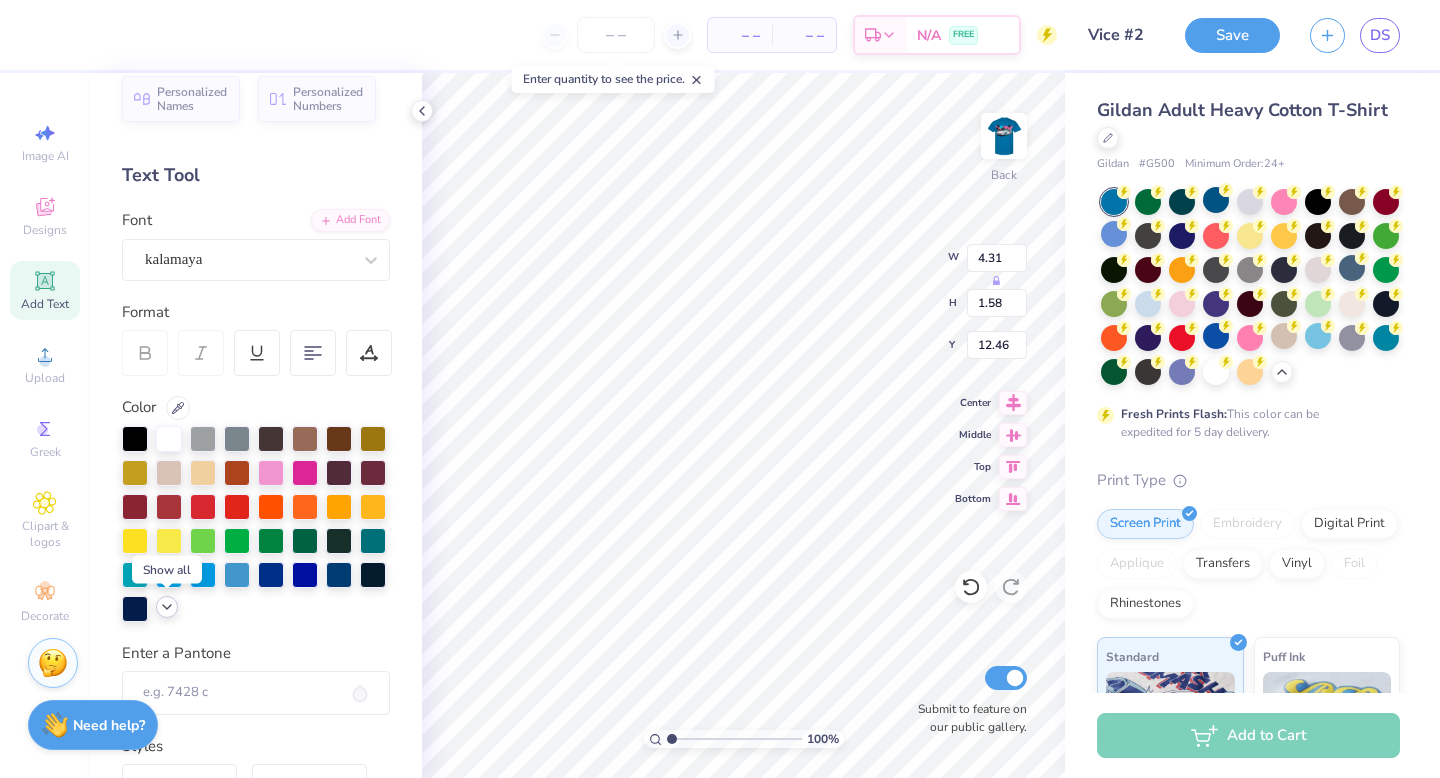 click at bounding box center (167, 607) 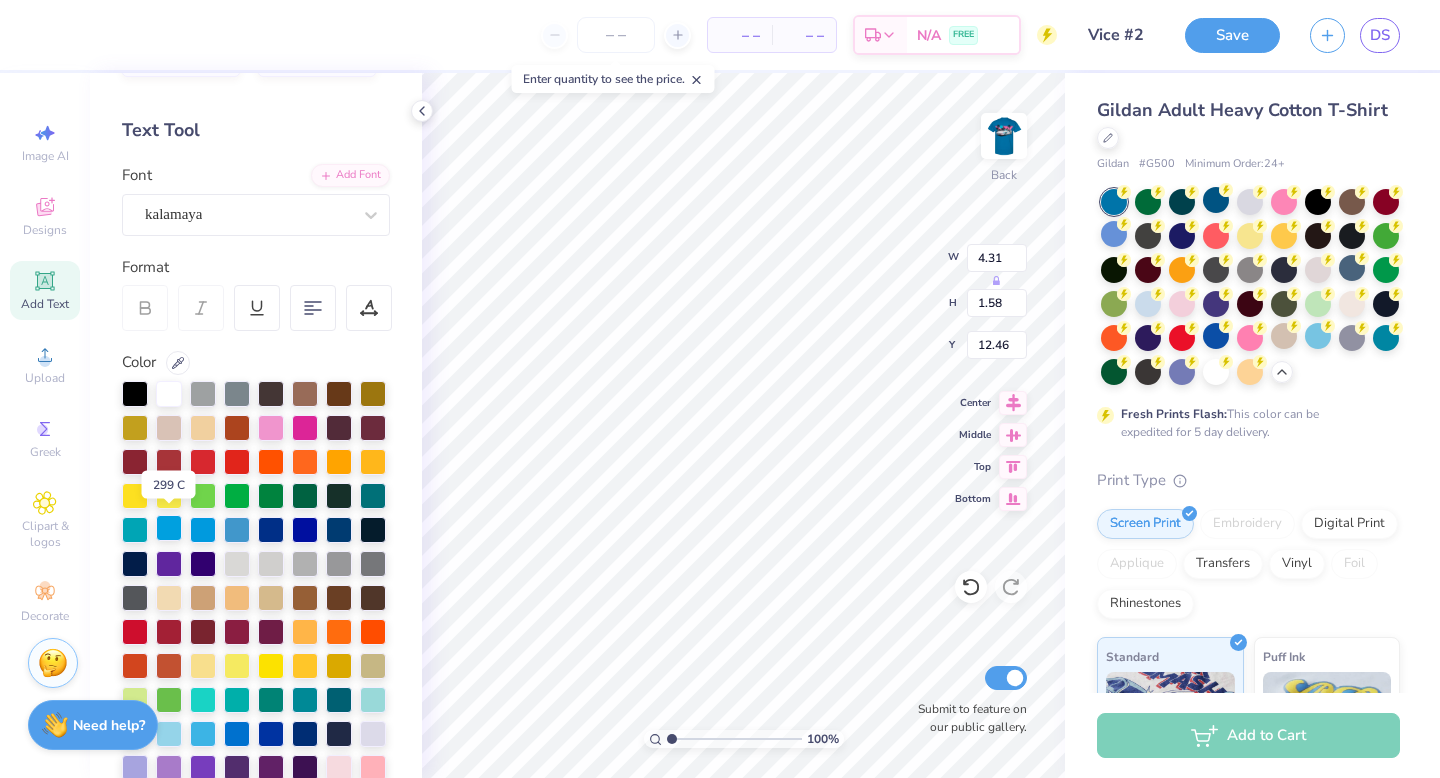 scroll, scrollTop: 72, scrollLeft: 0, axis: vertical 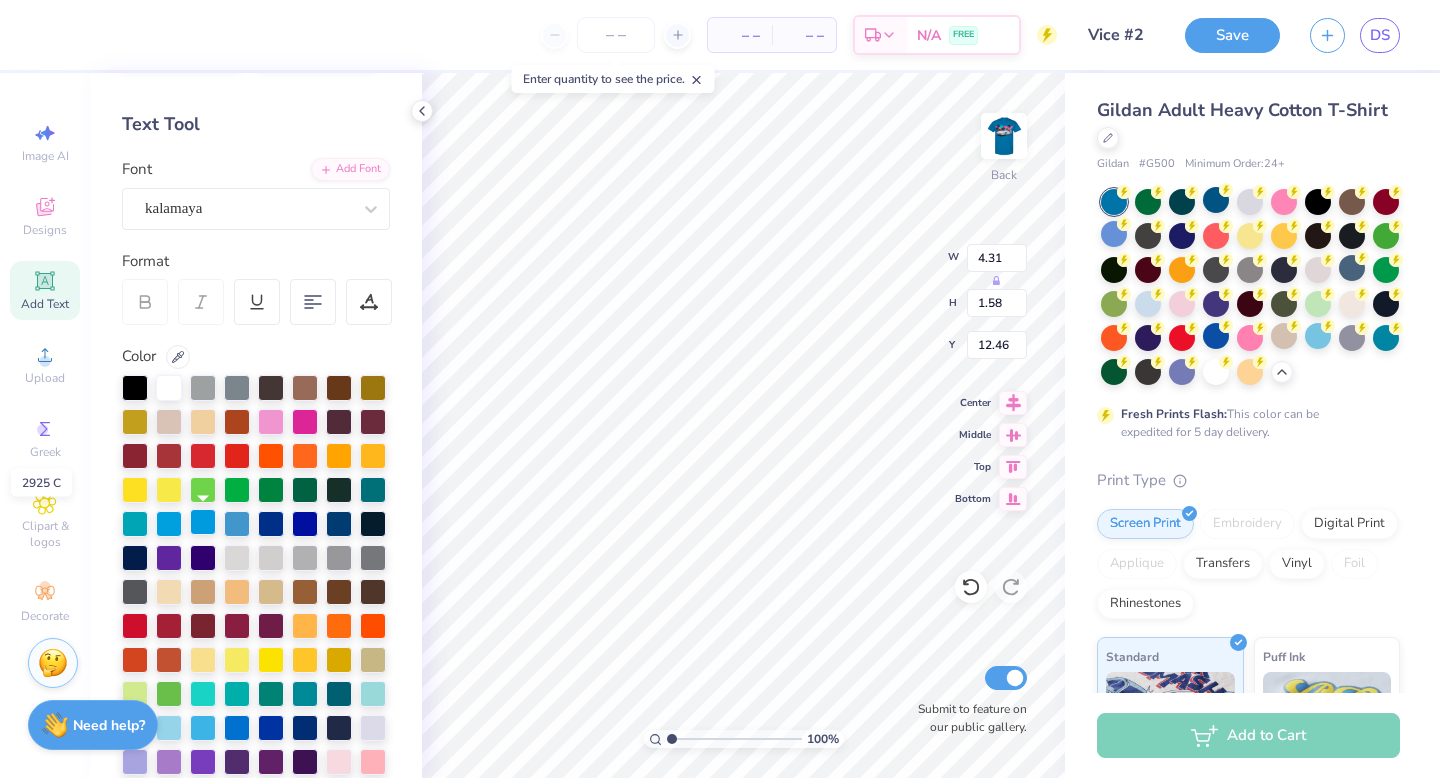 click at bounding box center (203, 522) 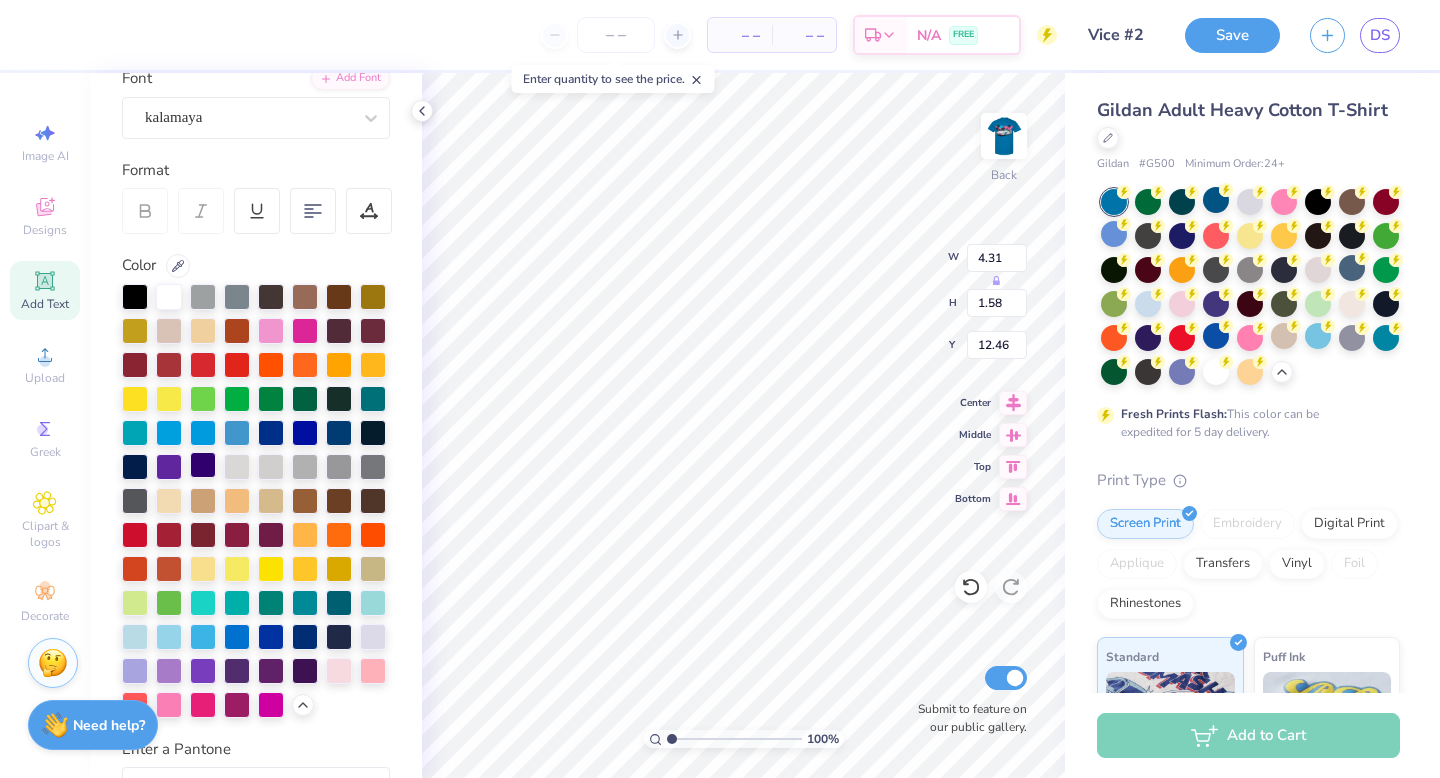scroll, scrollTop: 192, scrollLeft: 0, axis: vertical 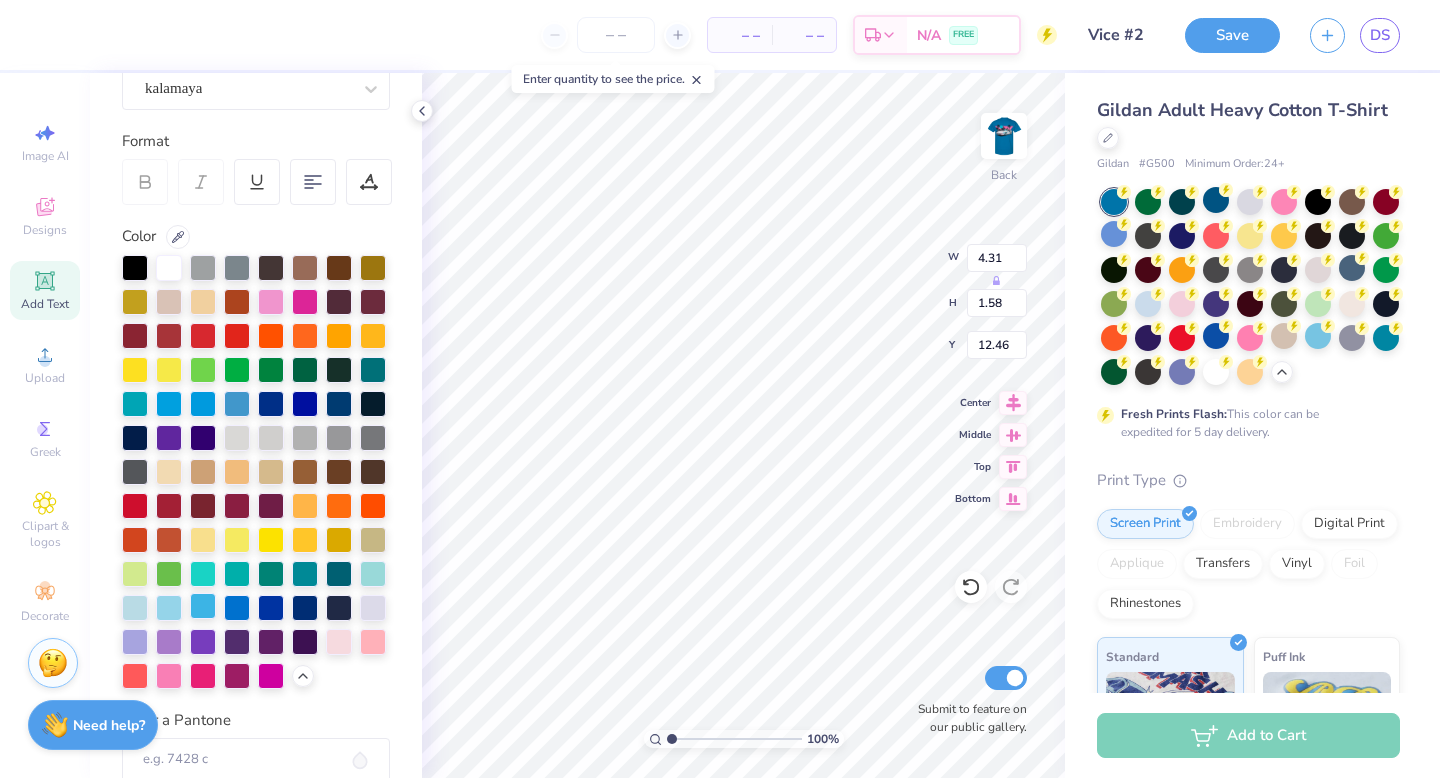 click at bounding box center (203, 606) 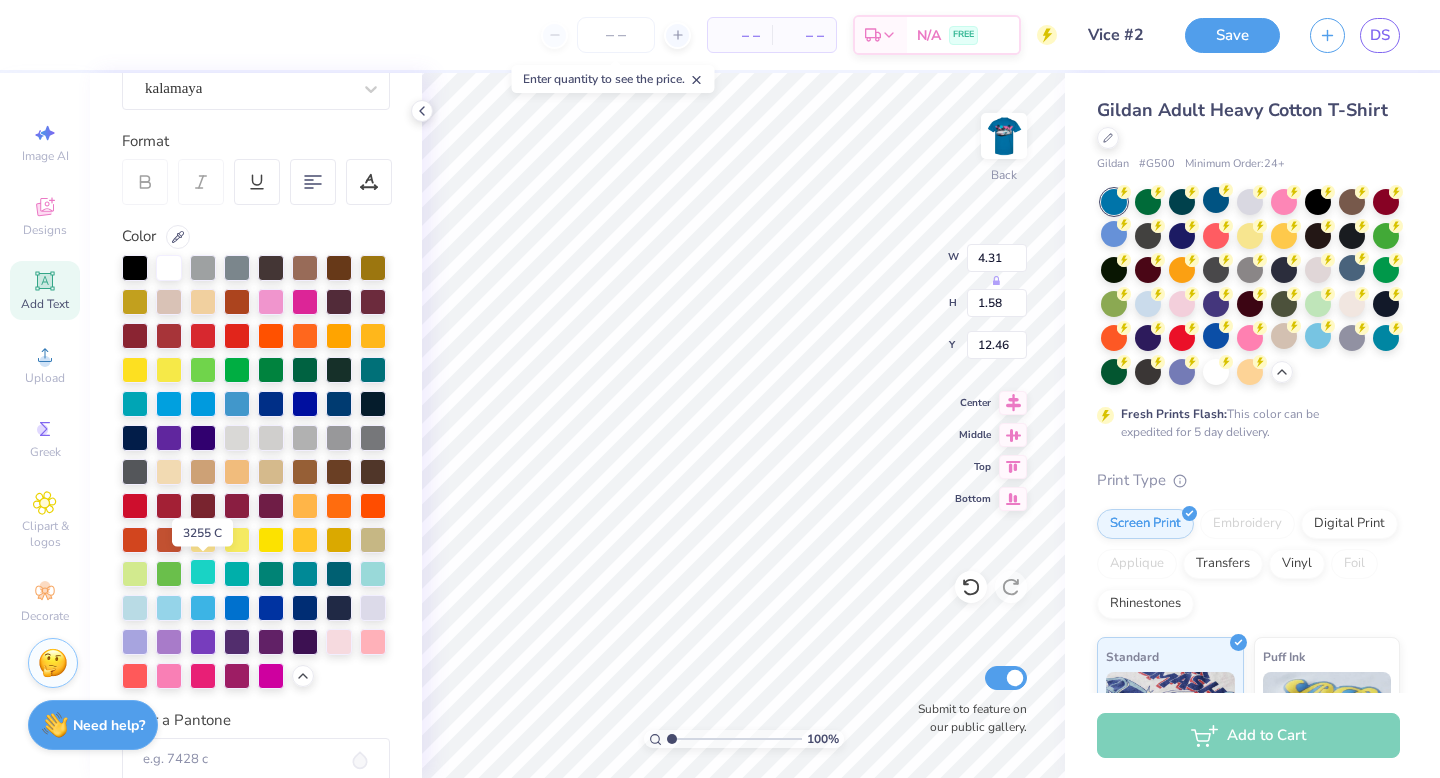 click at bounding box center [203, 572] 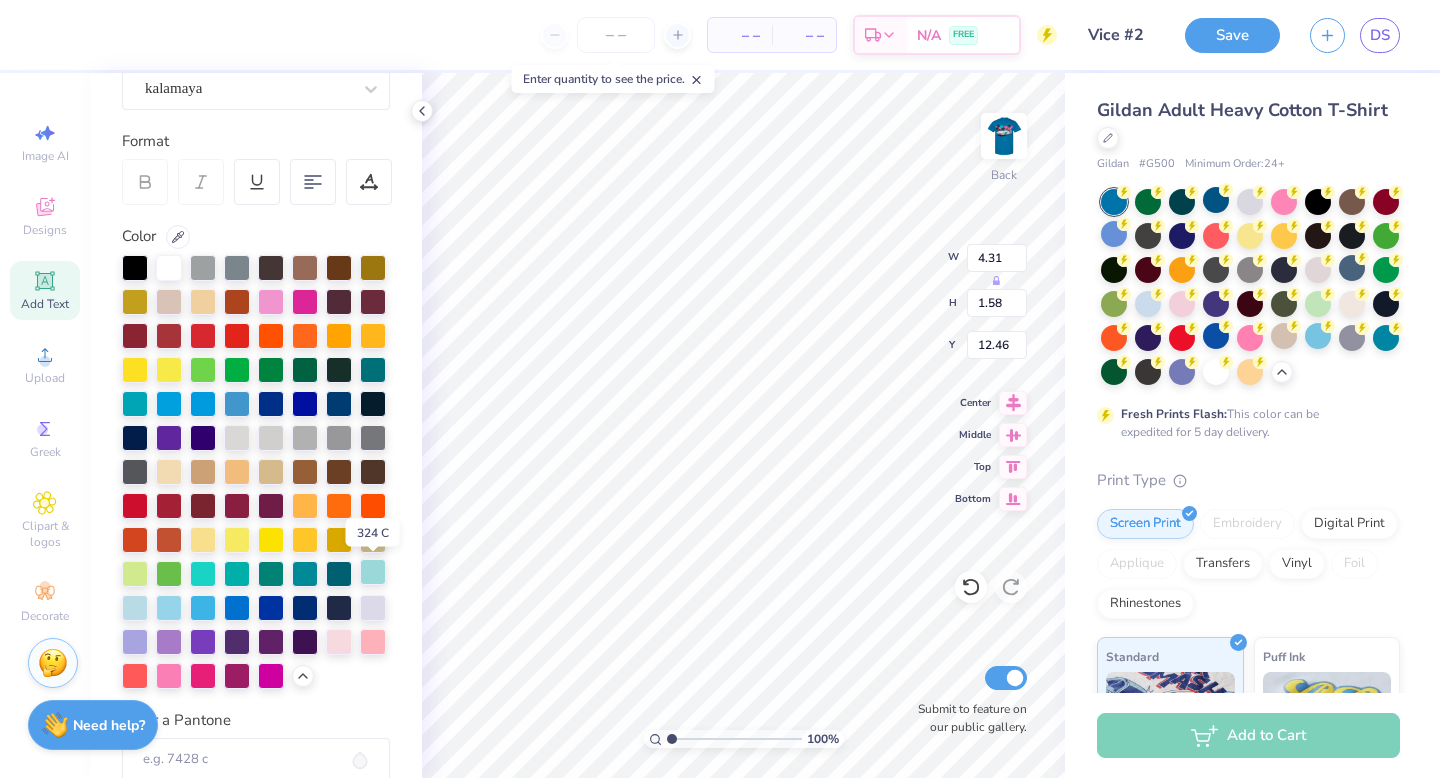 click at bounding box center (373, 572) 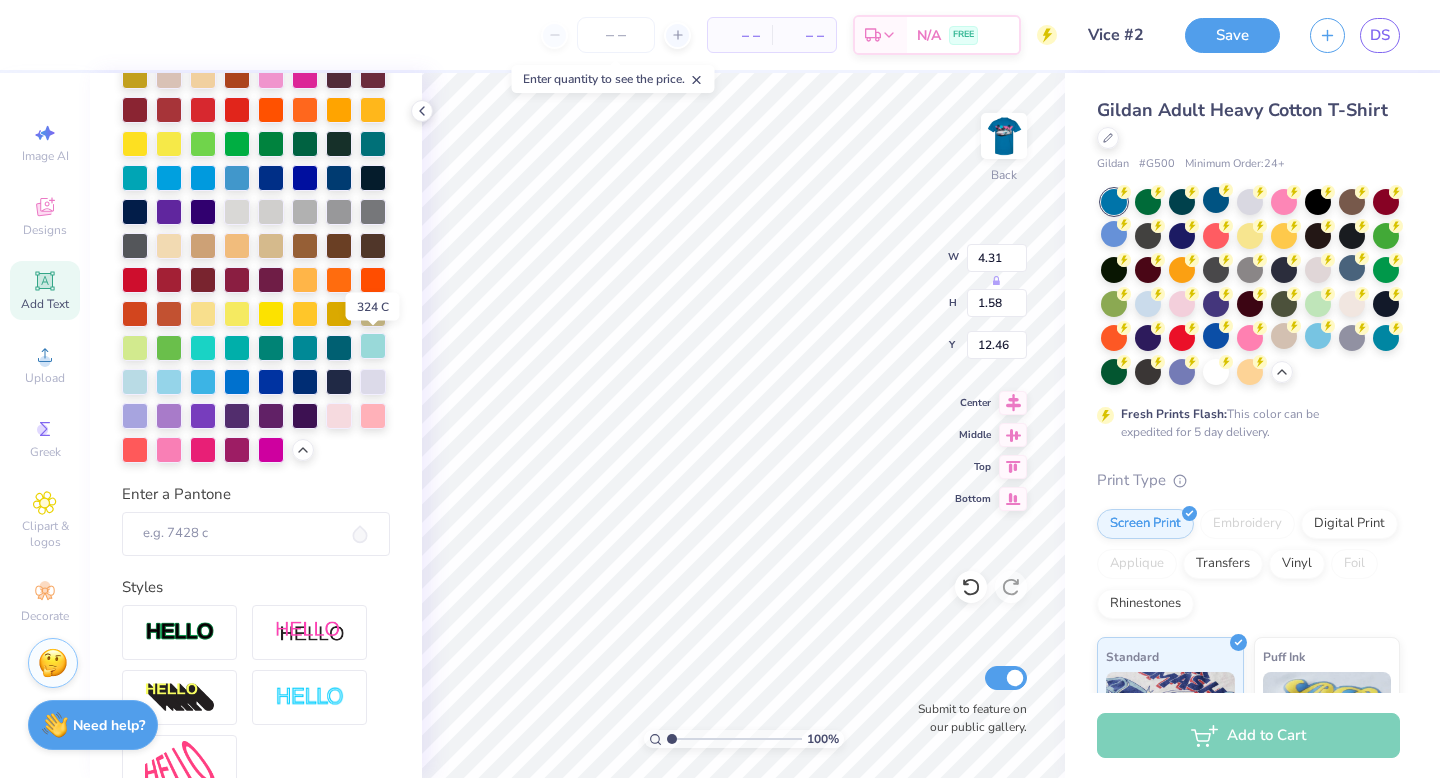 scroll, scrollTop: 445, scrollLeft: 0, axis: vertical 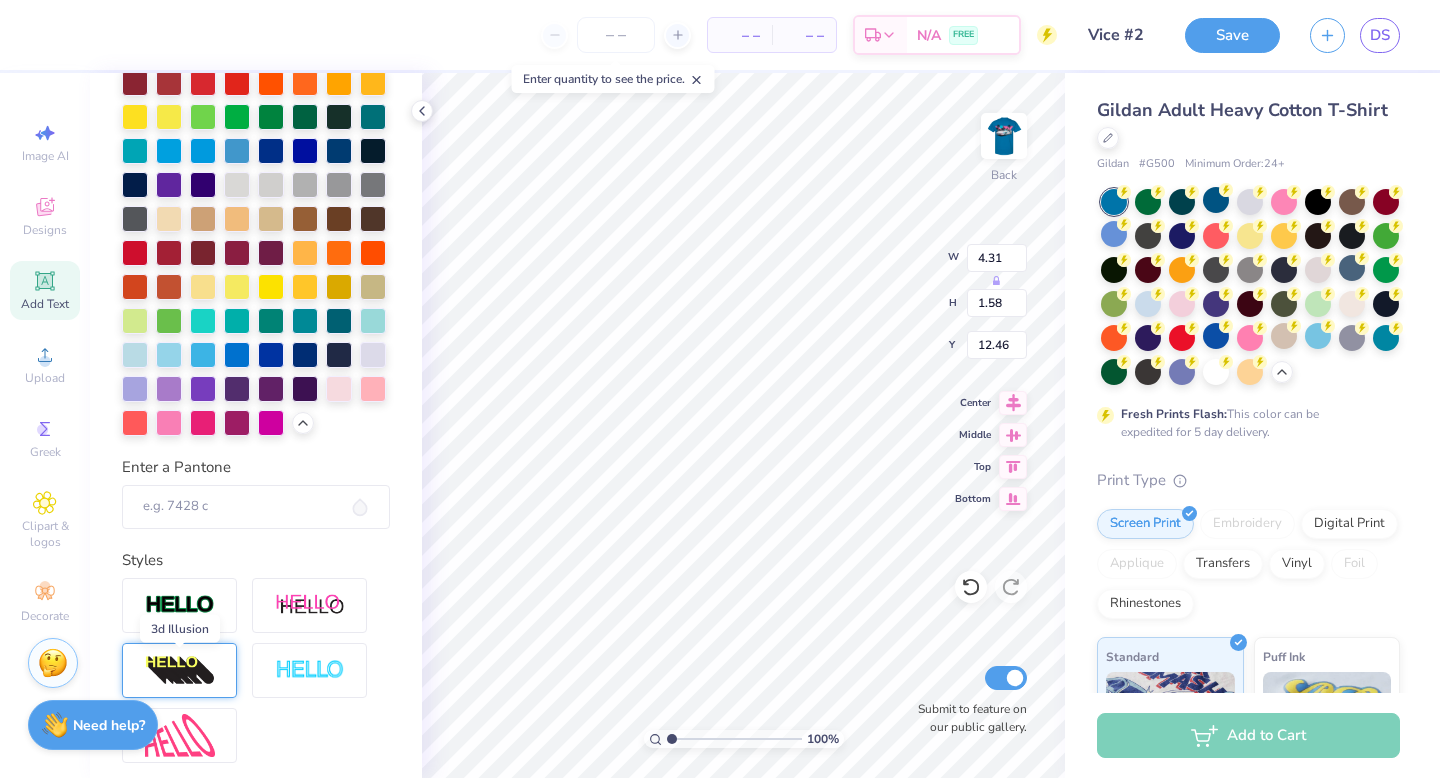 click at bounding box center (180, 671) 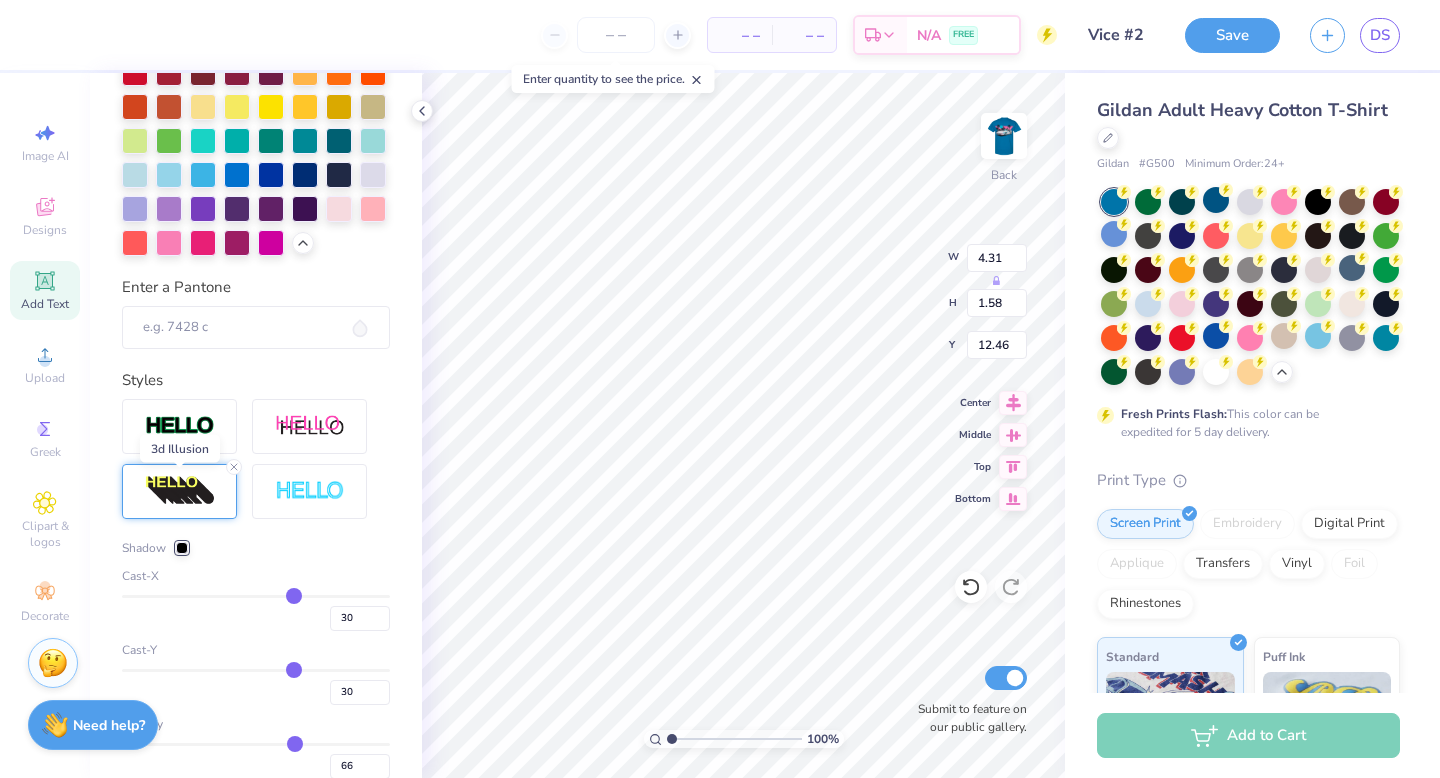 scroll, scrollTop: 736, scrollLeft: 0, axis: vertical 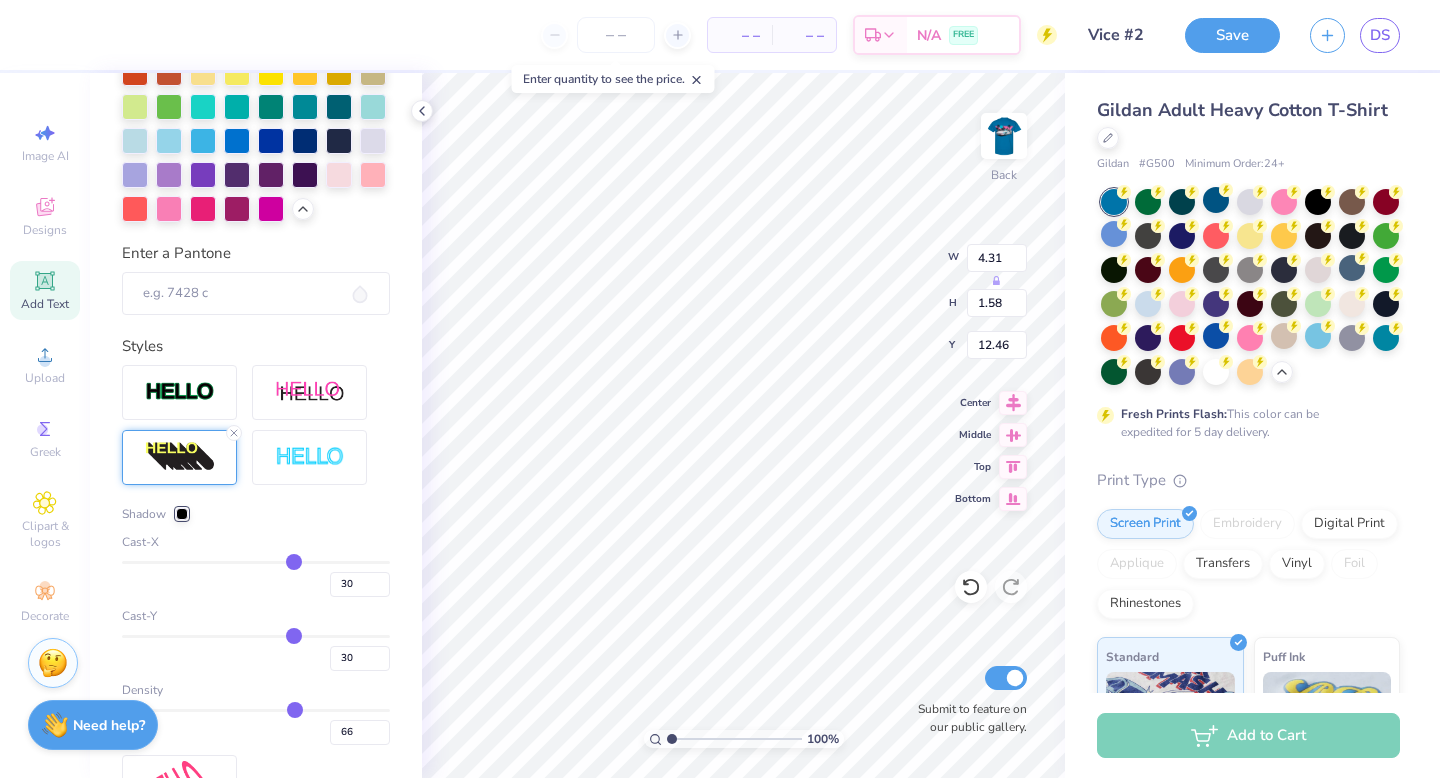 click at bounding box center (182, 514) 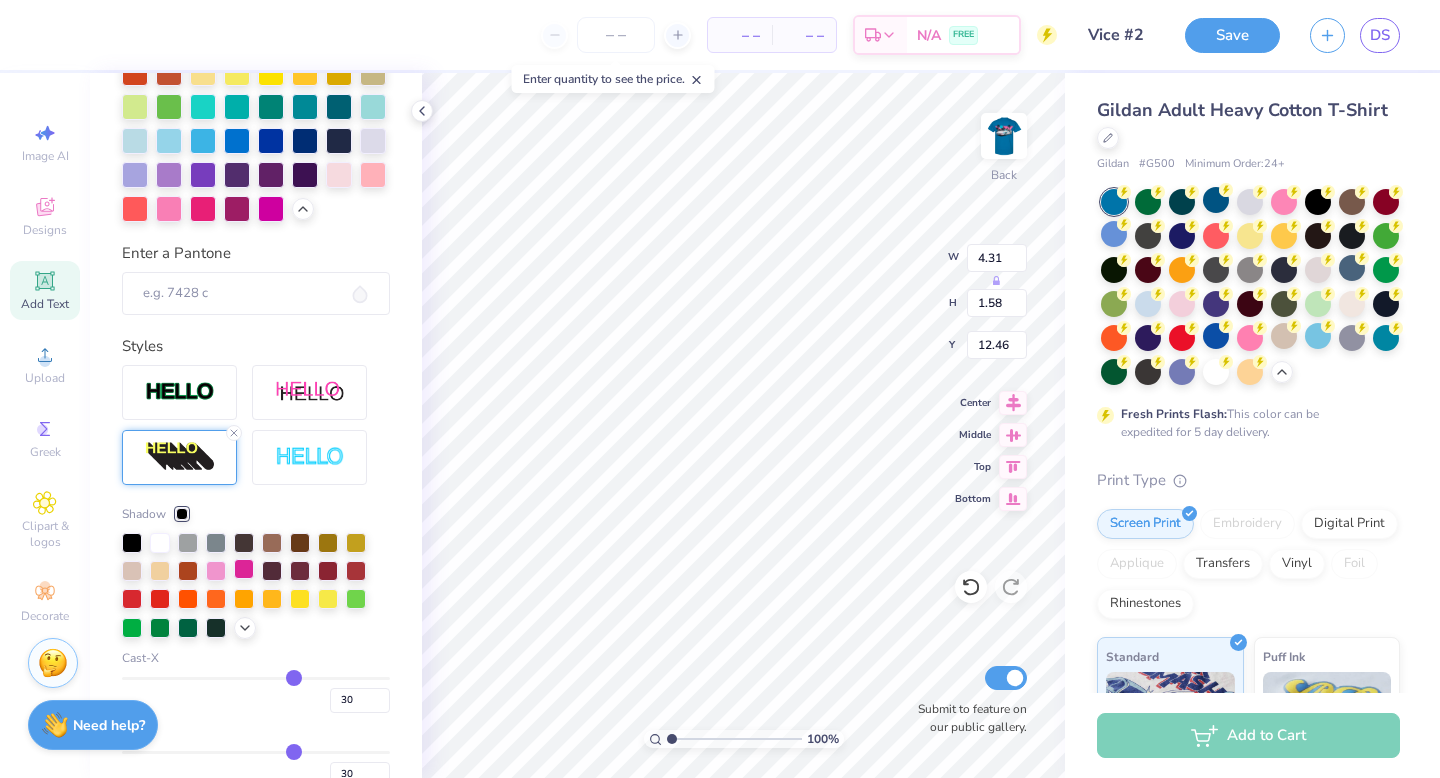 click at bounding box center [244, 569] 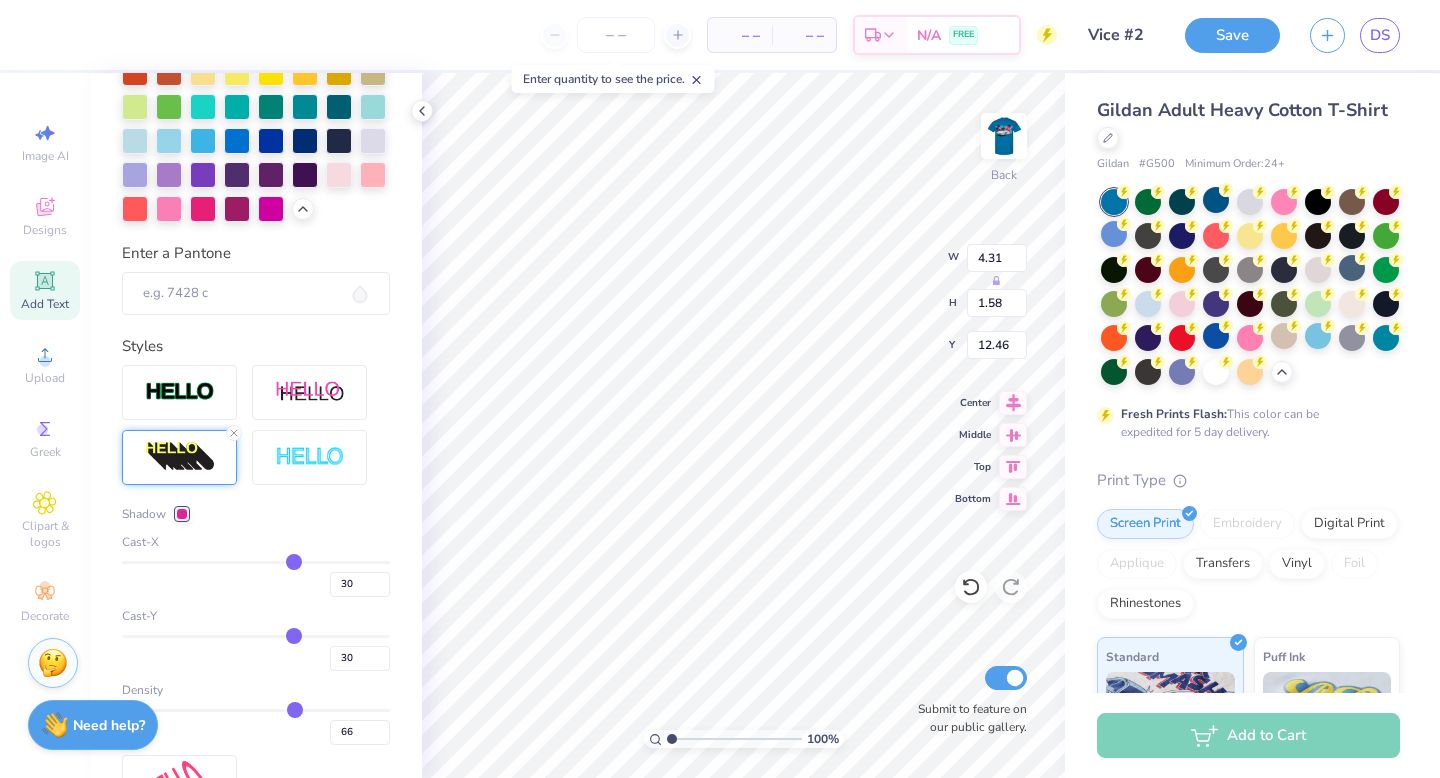 click on "Shadow Cast-X 30 Cast-Y 30 Density 66" at bounding box center [256, 587] 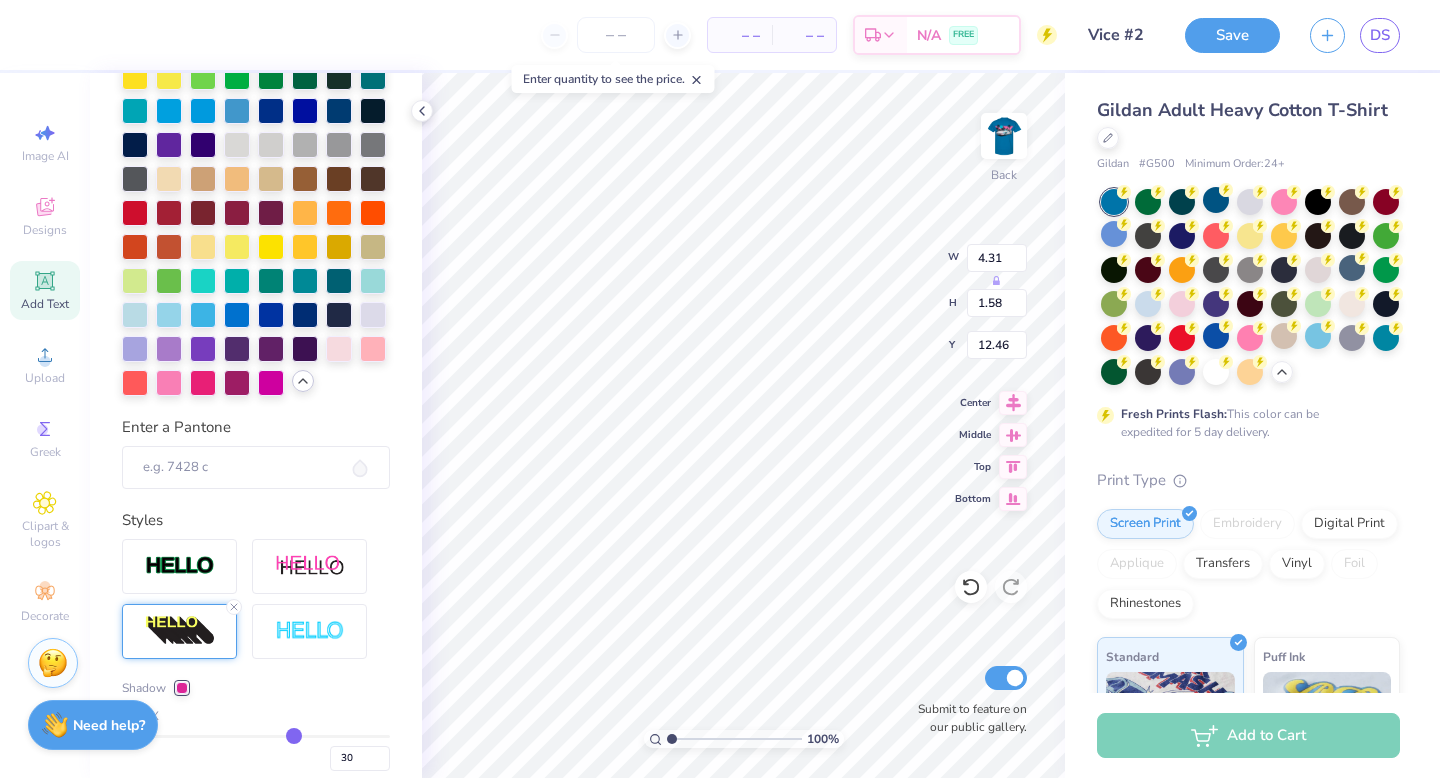 scroll, scrollTop: 548, scrollLeft: 0, axis: vertical 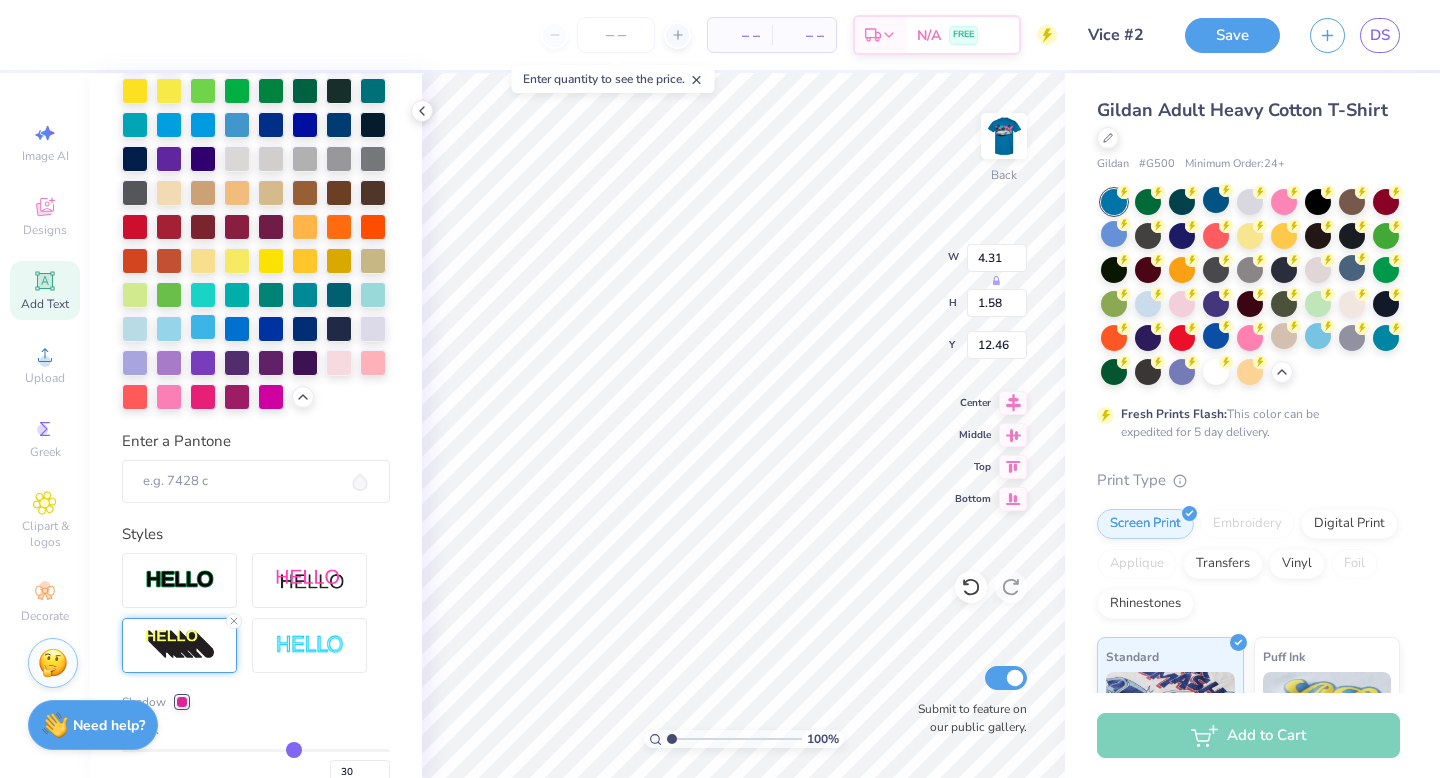 click at bounding box center (203, 327) 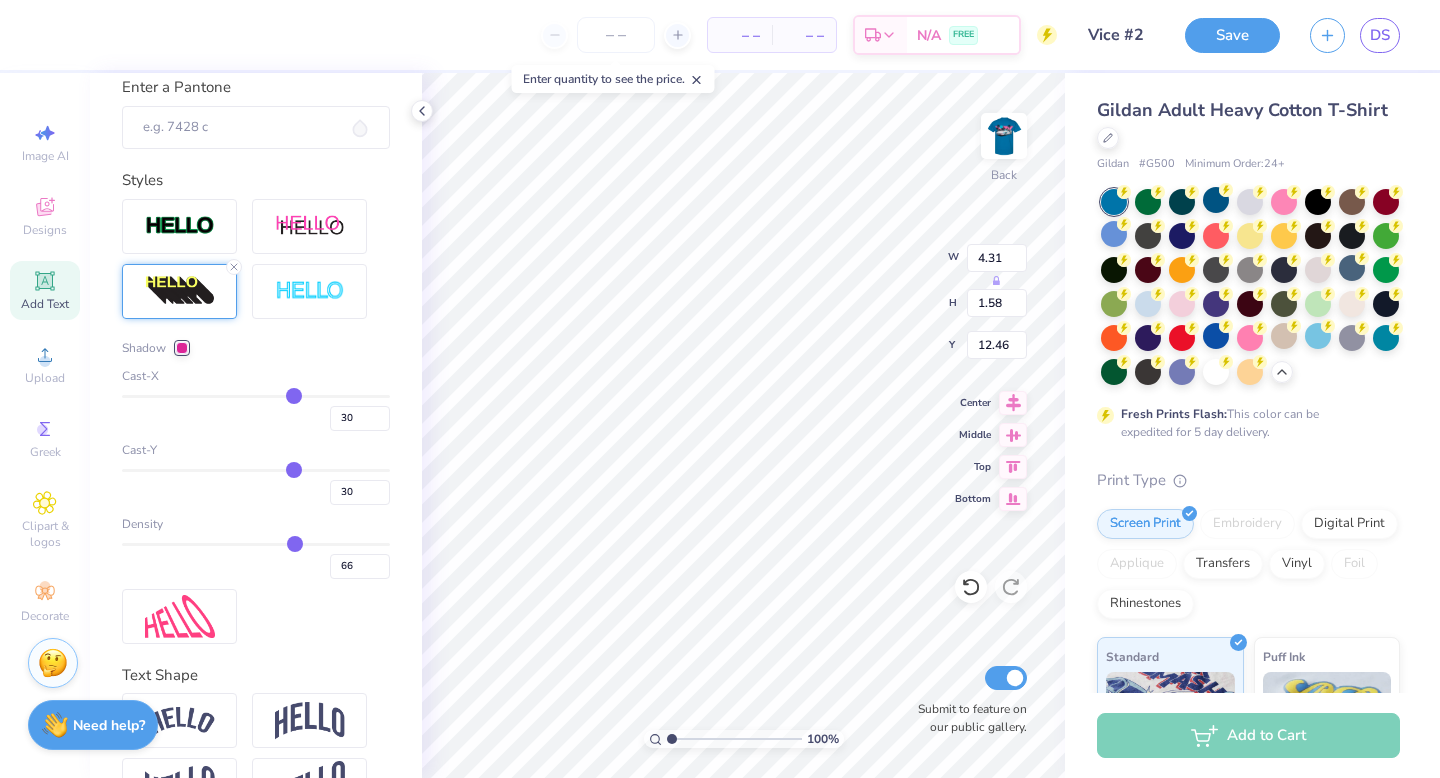 scroll, scrollTop: 917, scrollLeft: 0, axis: vertical 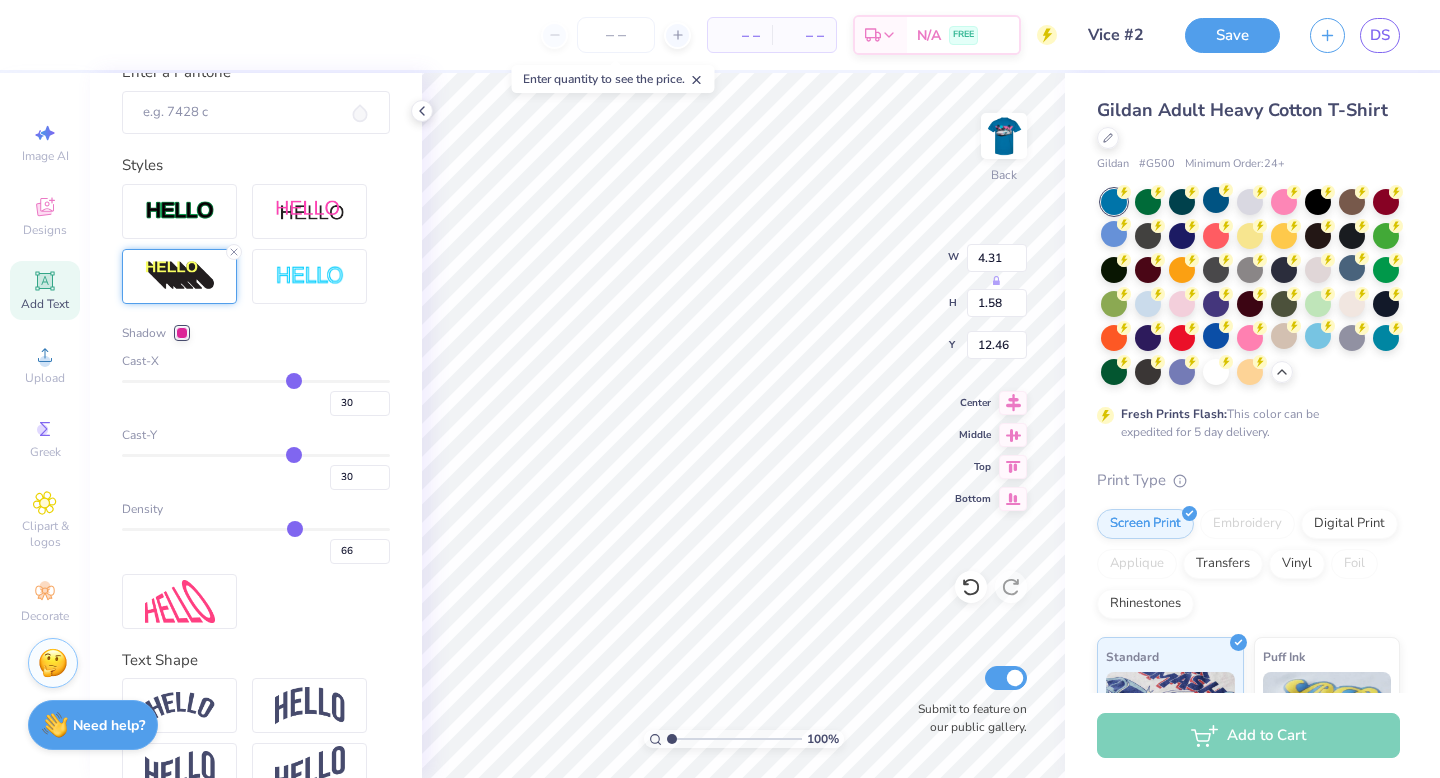 type on "24" 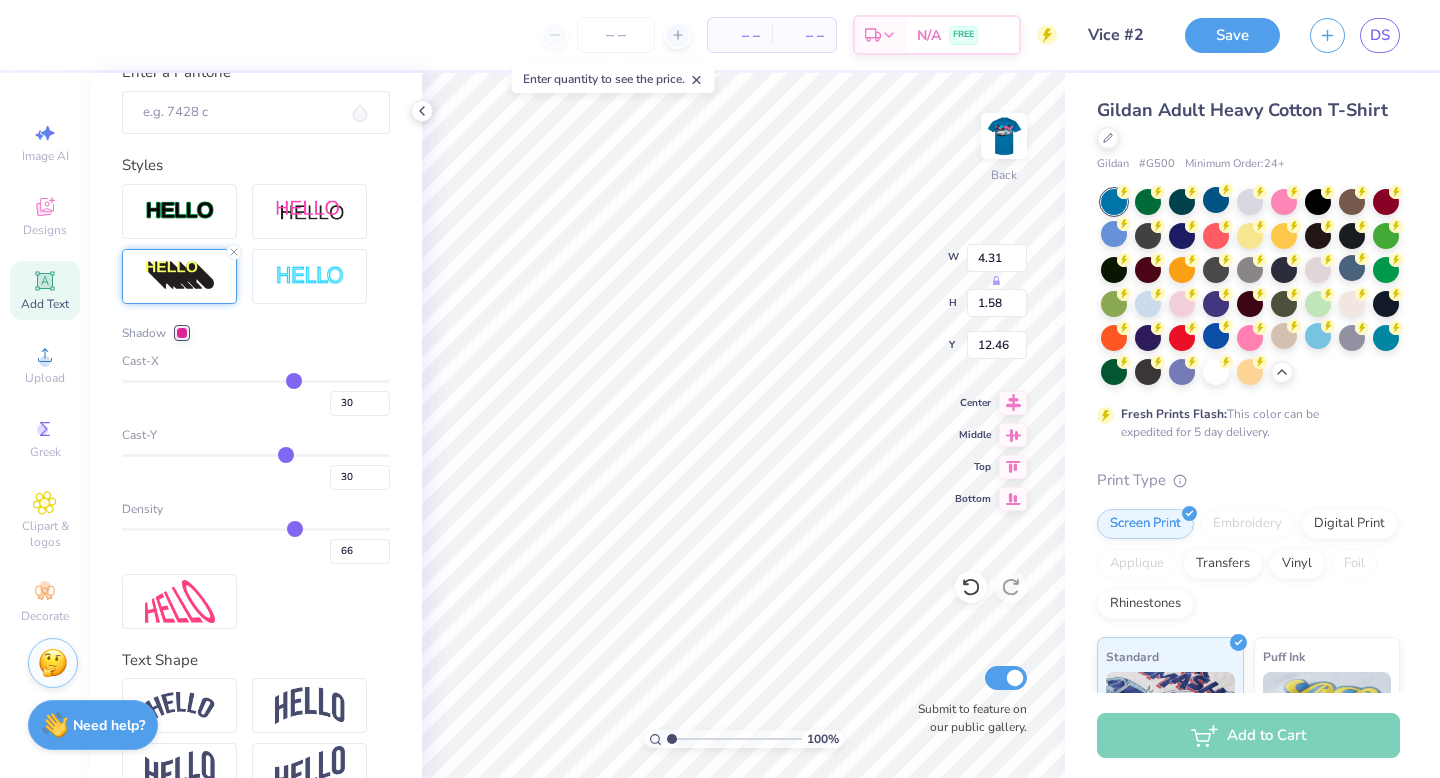 type on "24" 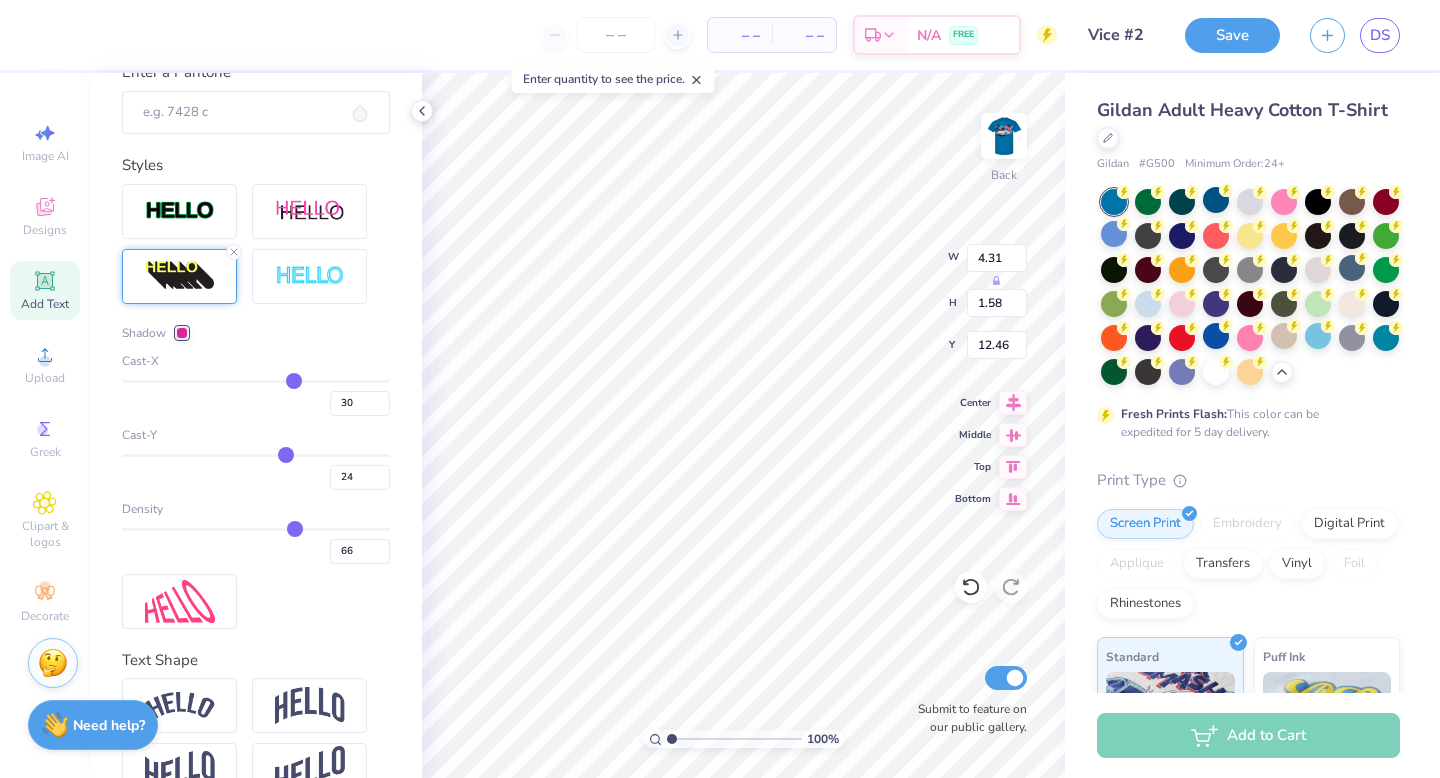 type on "21" 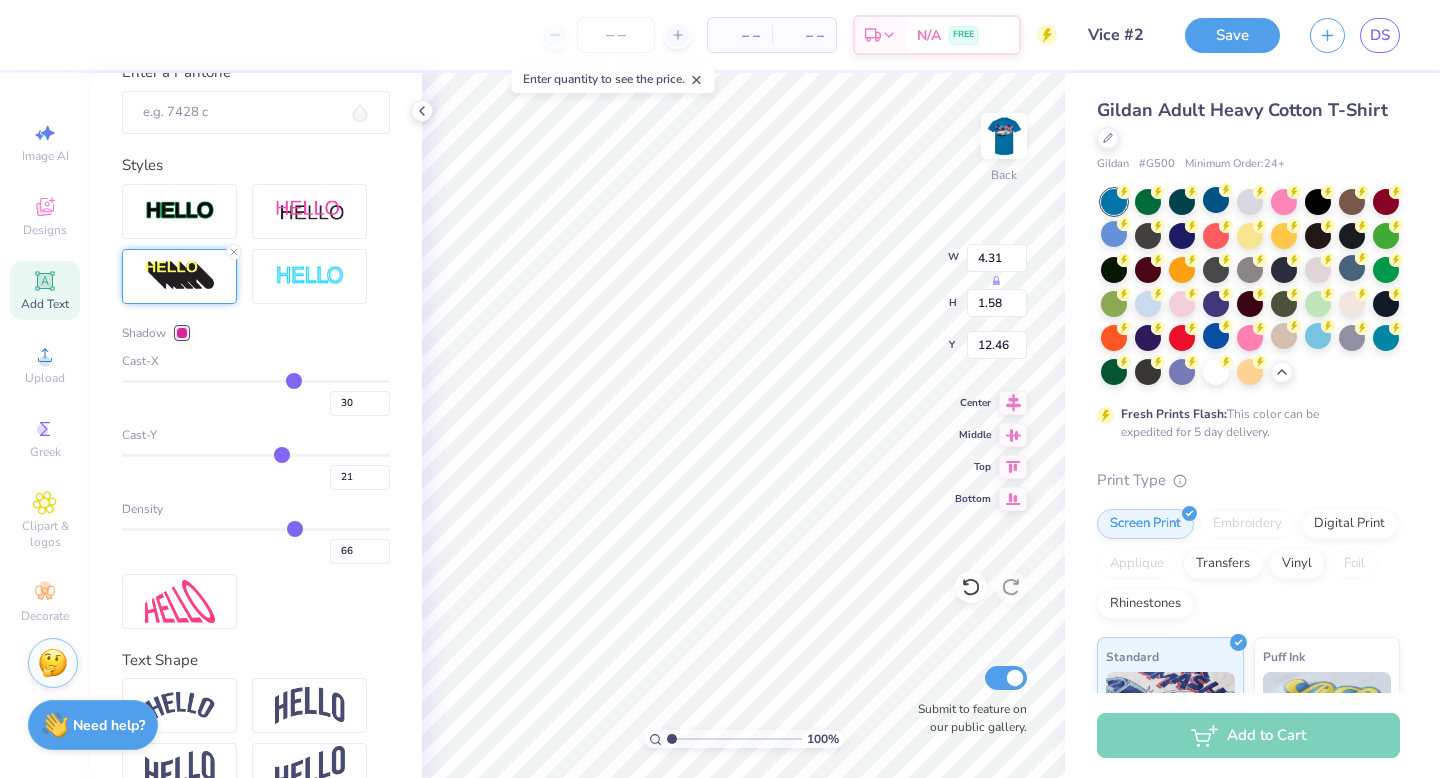type on "17" 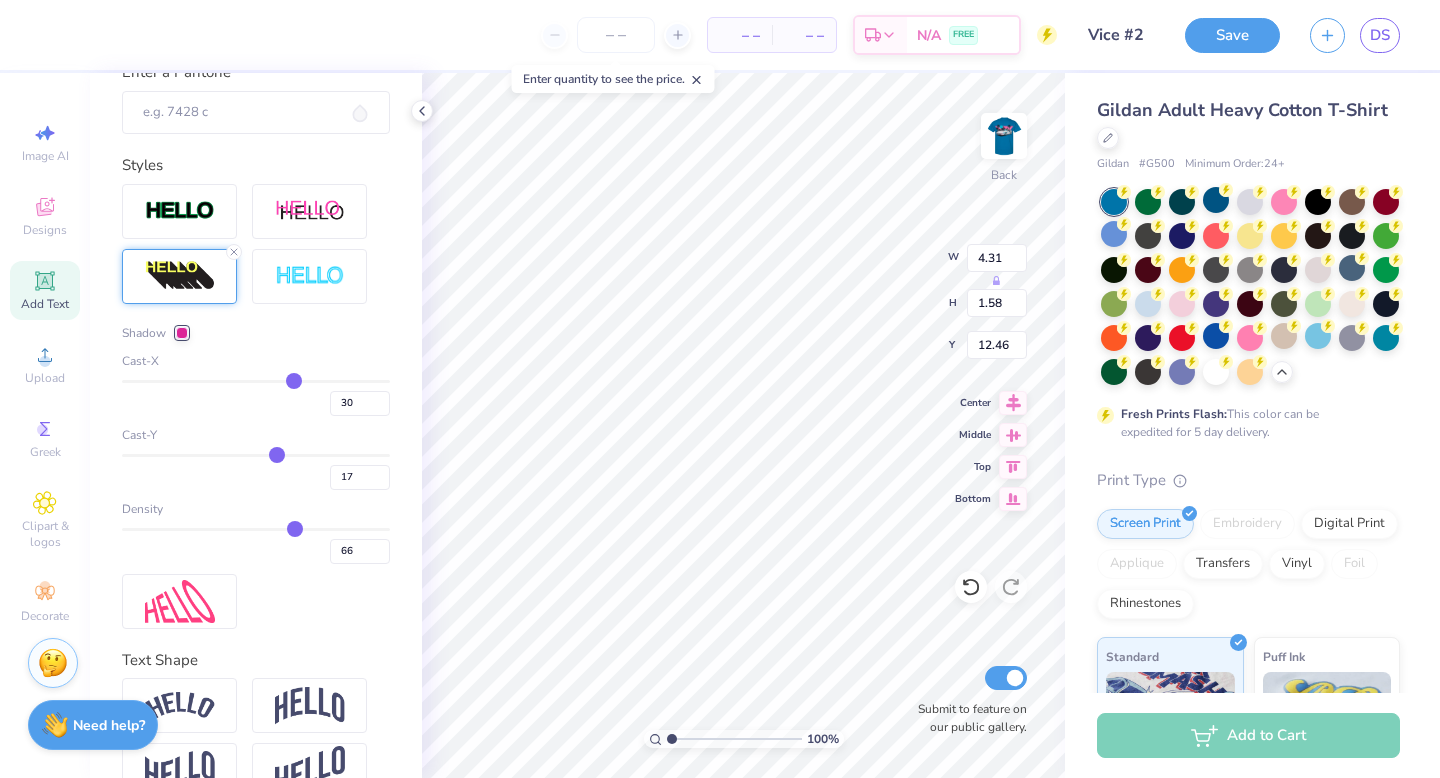 type on "14" 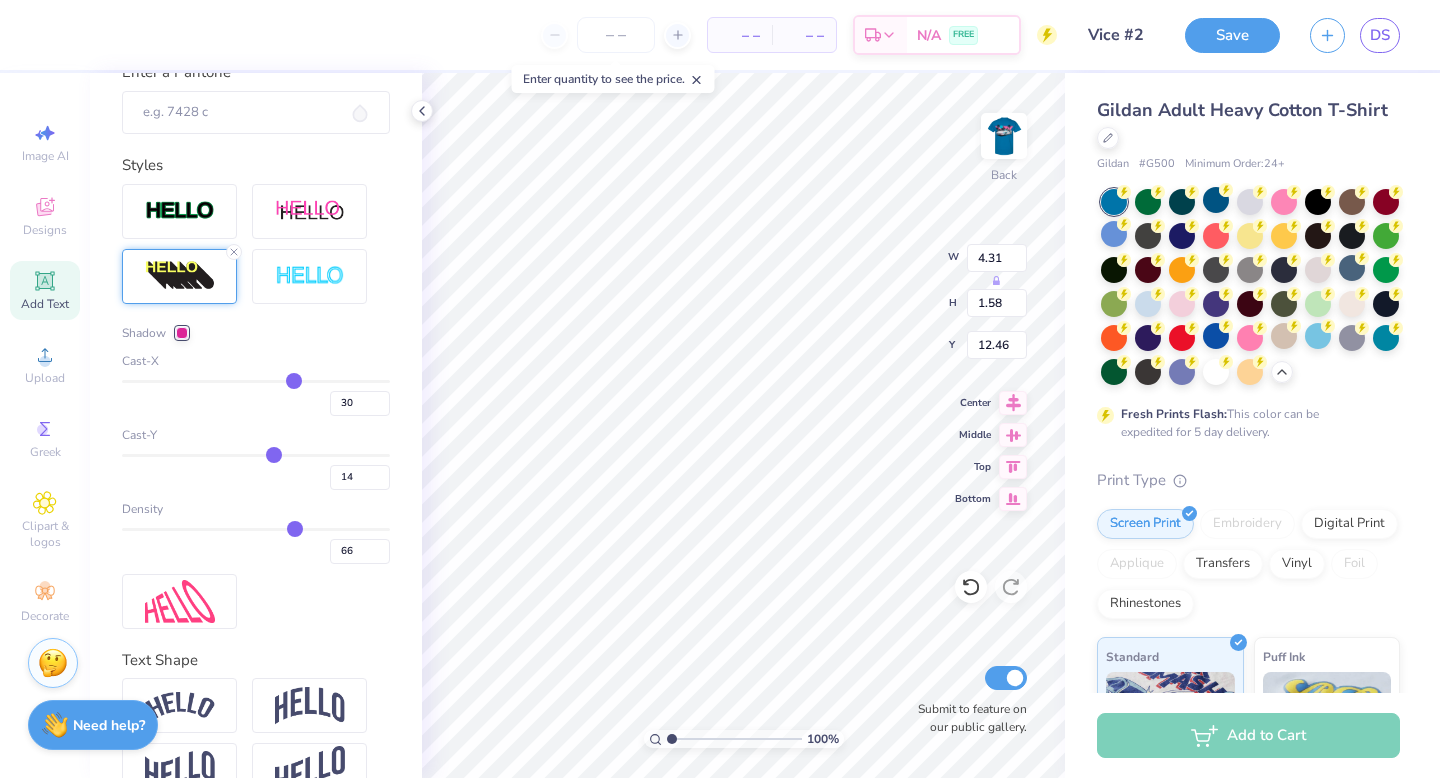 type on "11" 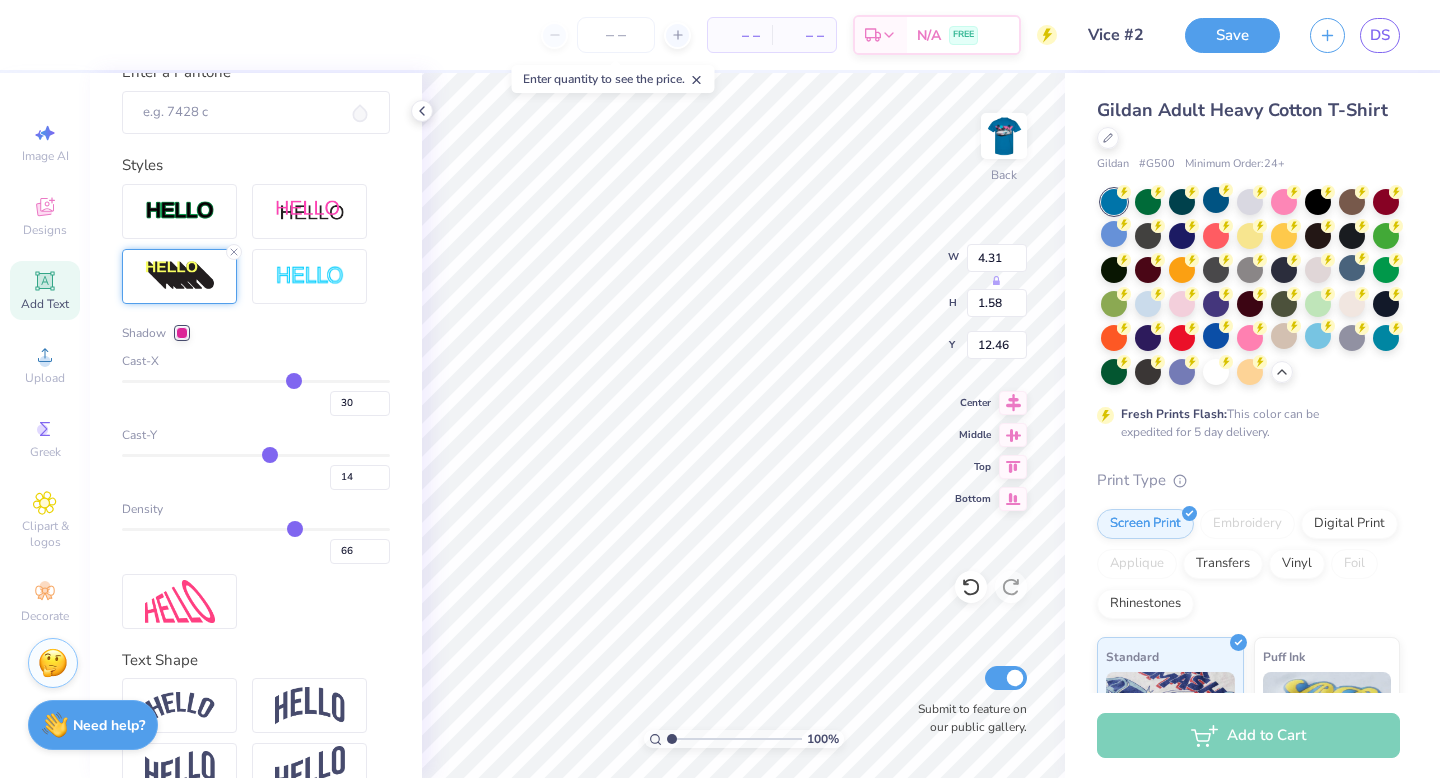 type on "11" 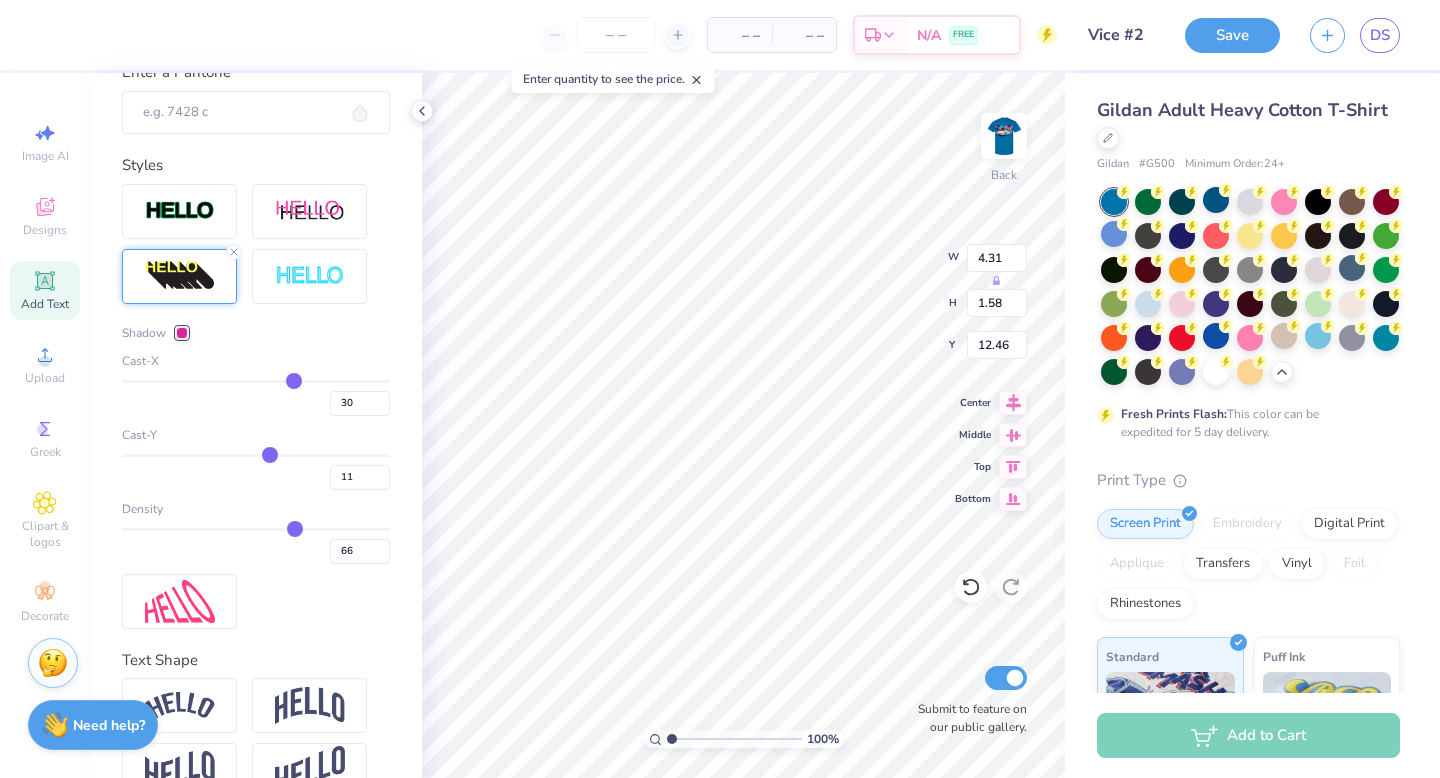 type on "8" 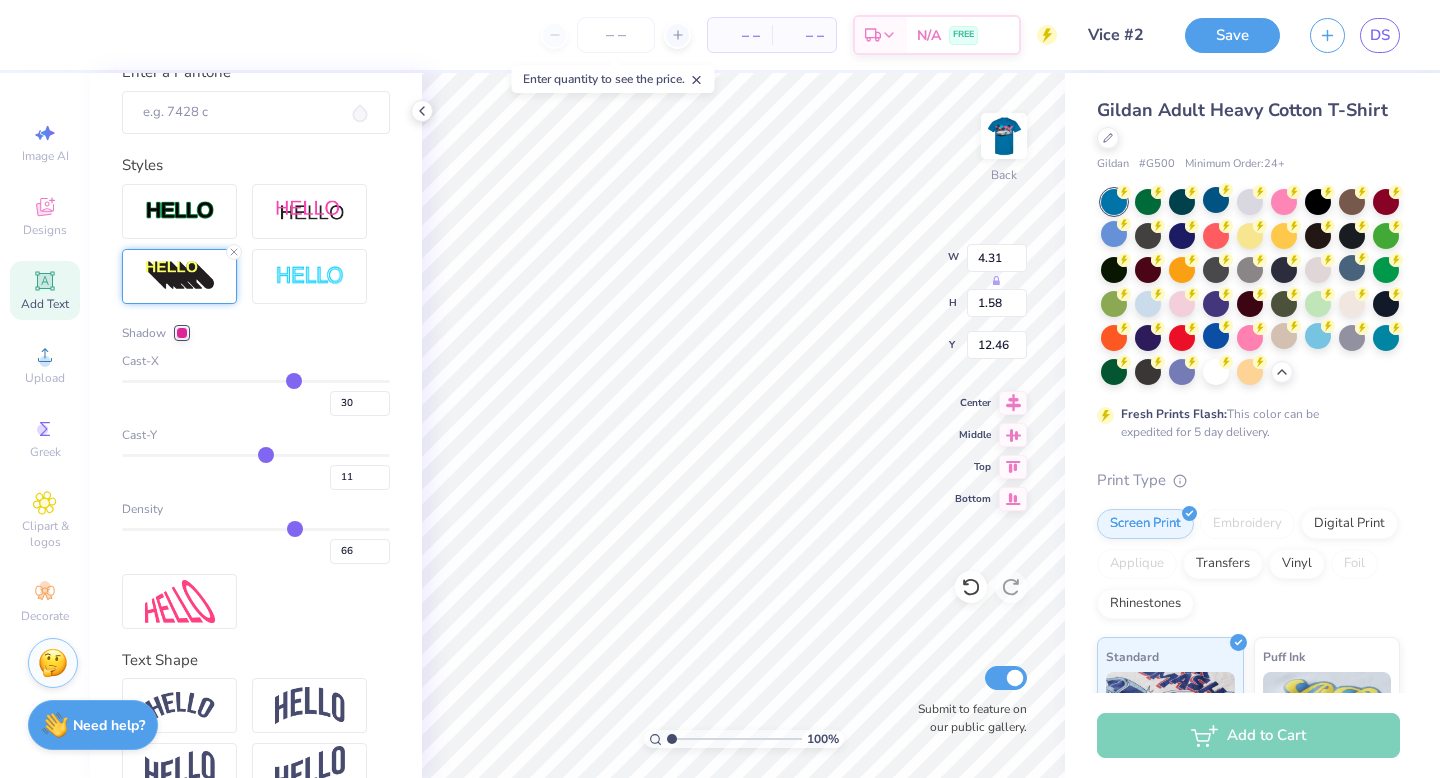 type on "8" 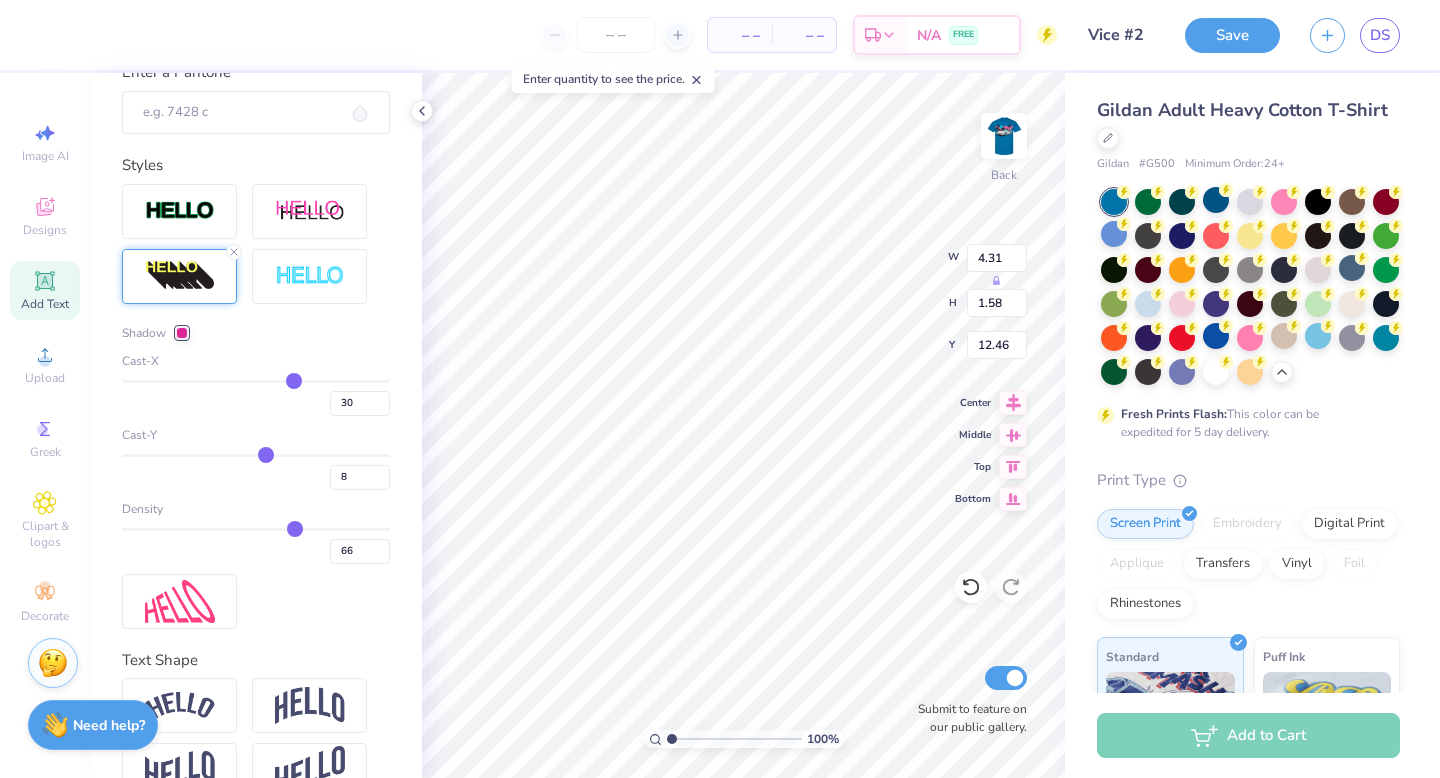 type on "6" 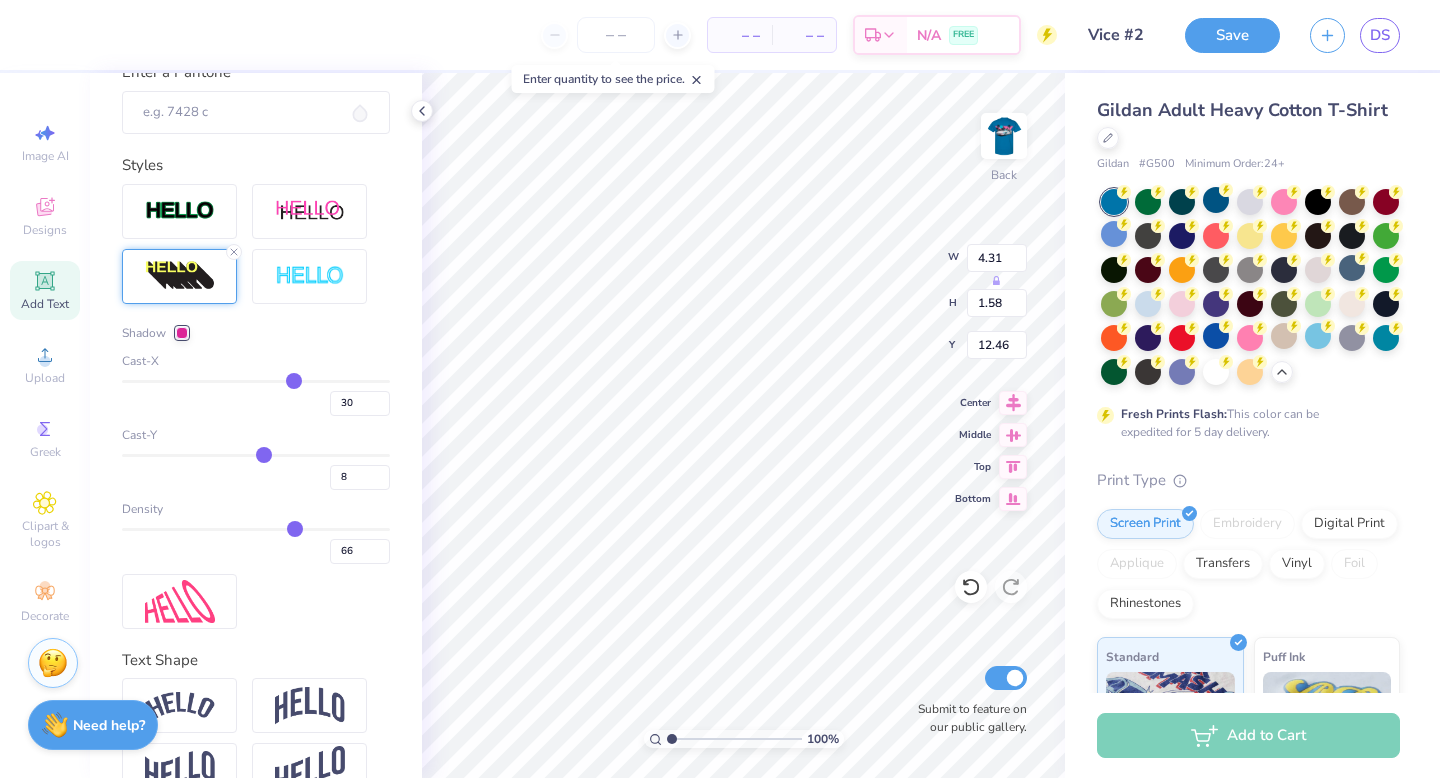 type on "6" 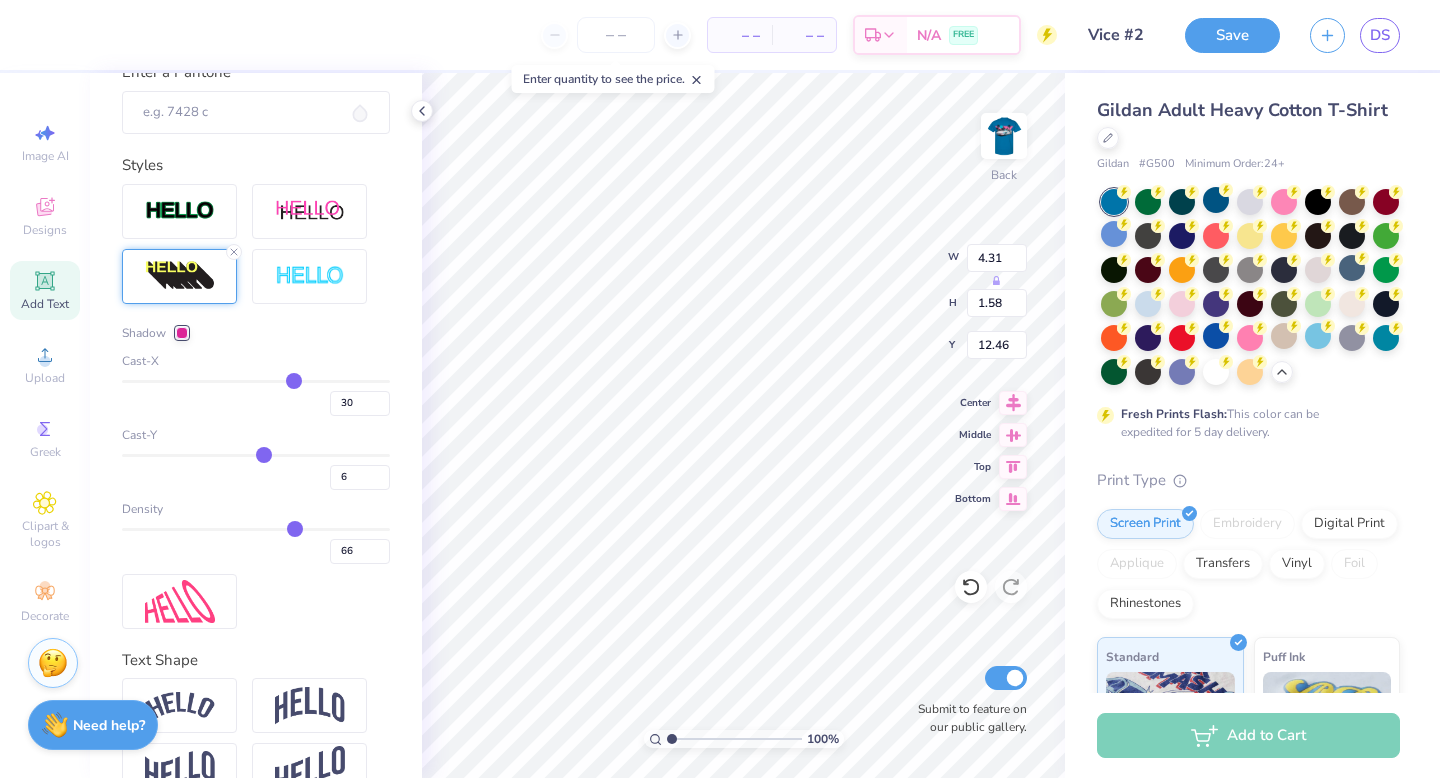 type on "5" 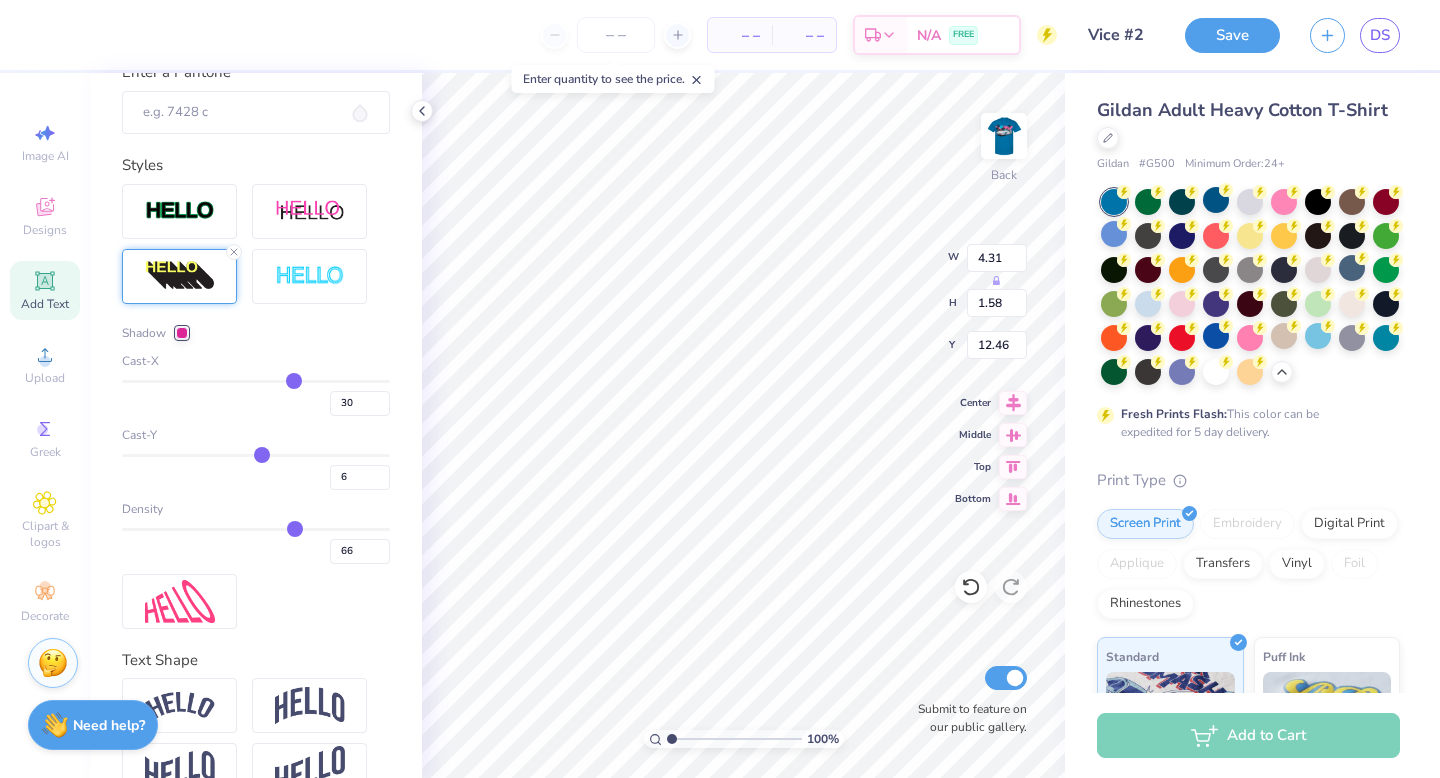 type on "5" 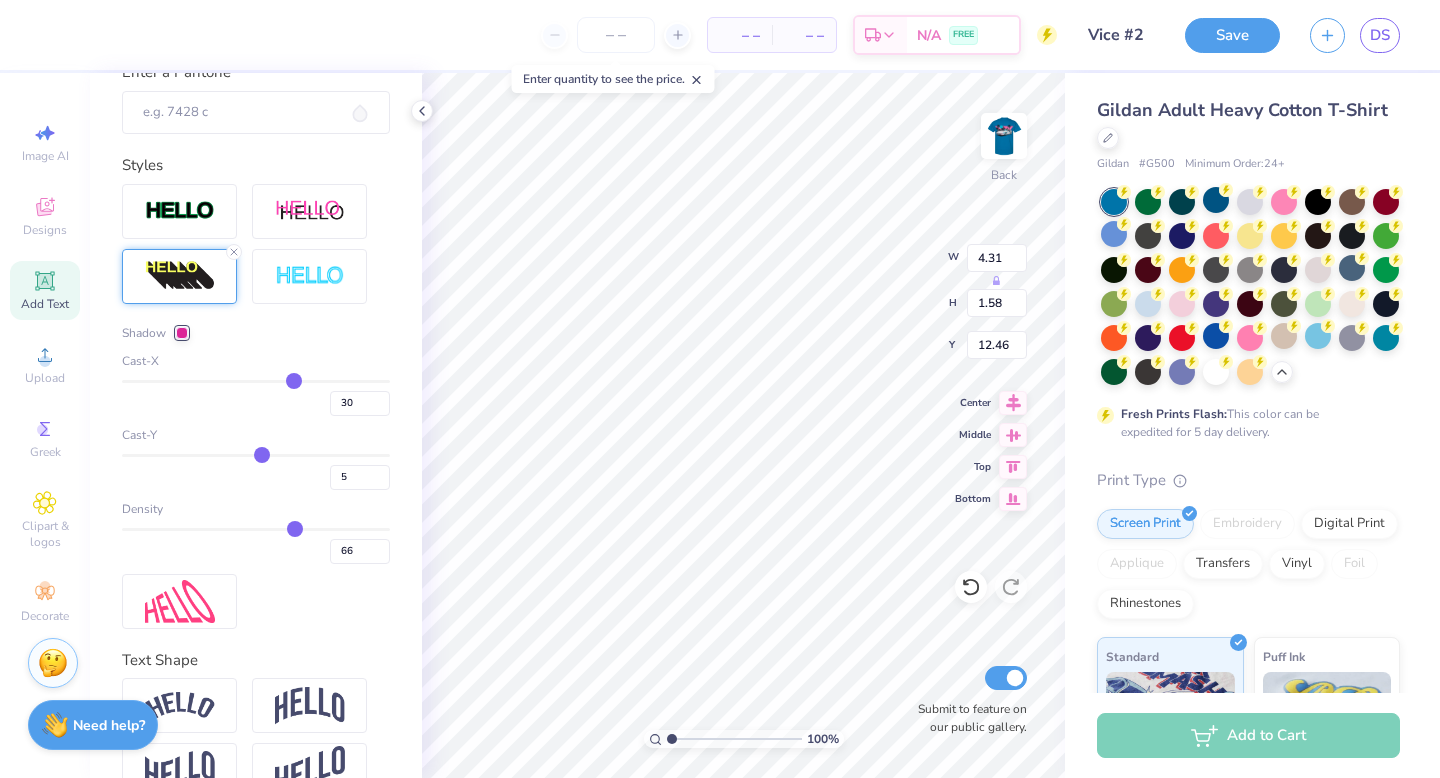 type on "3" 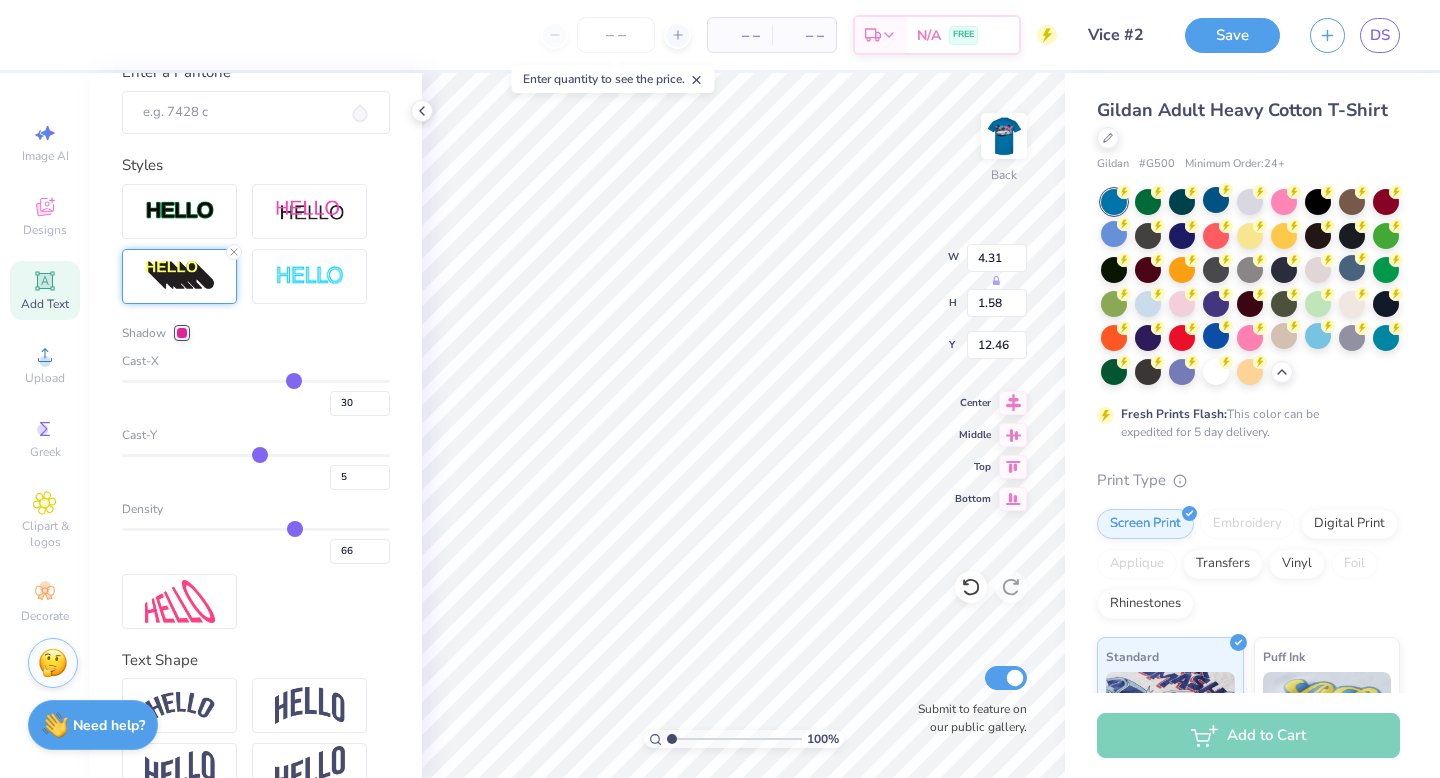 type on "3" 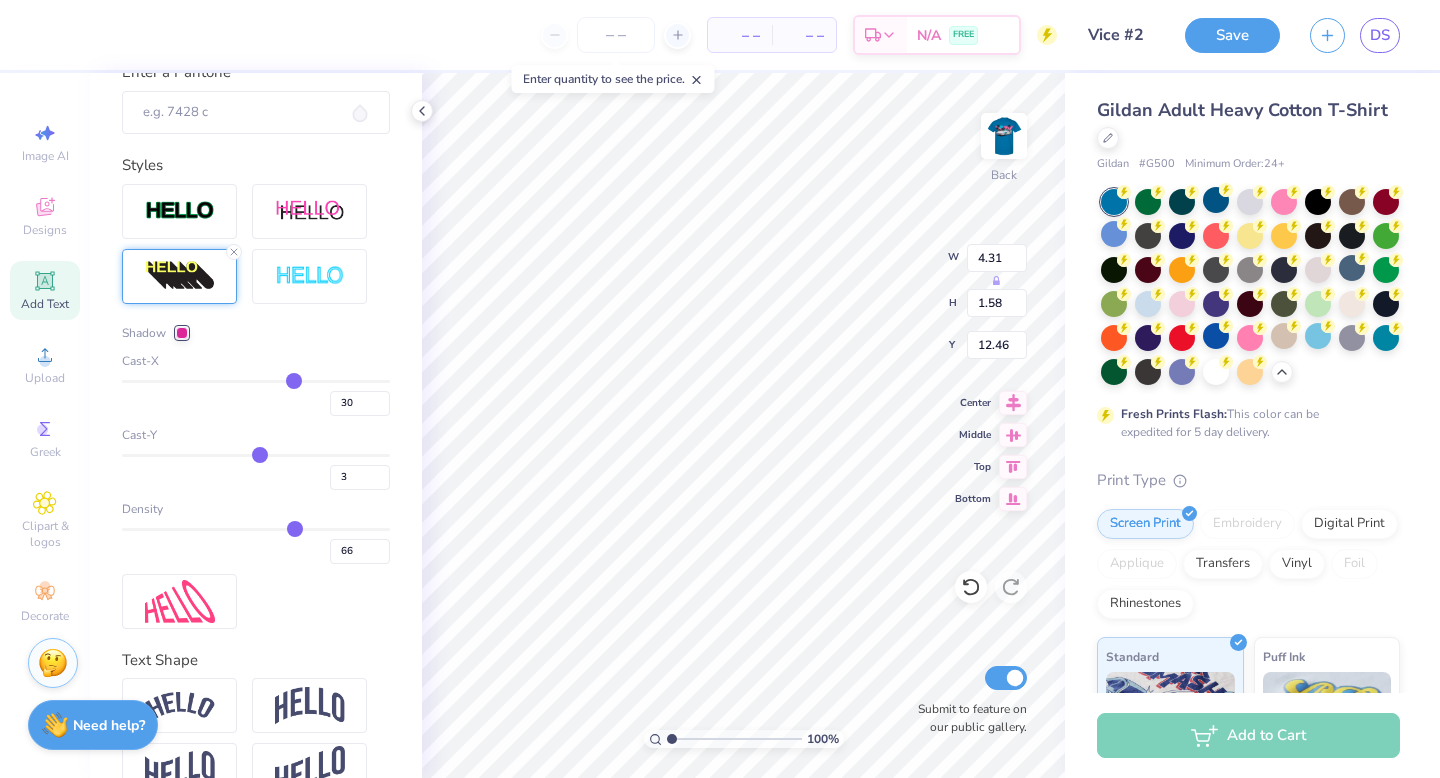 type on "2" 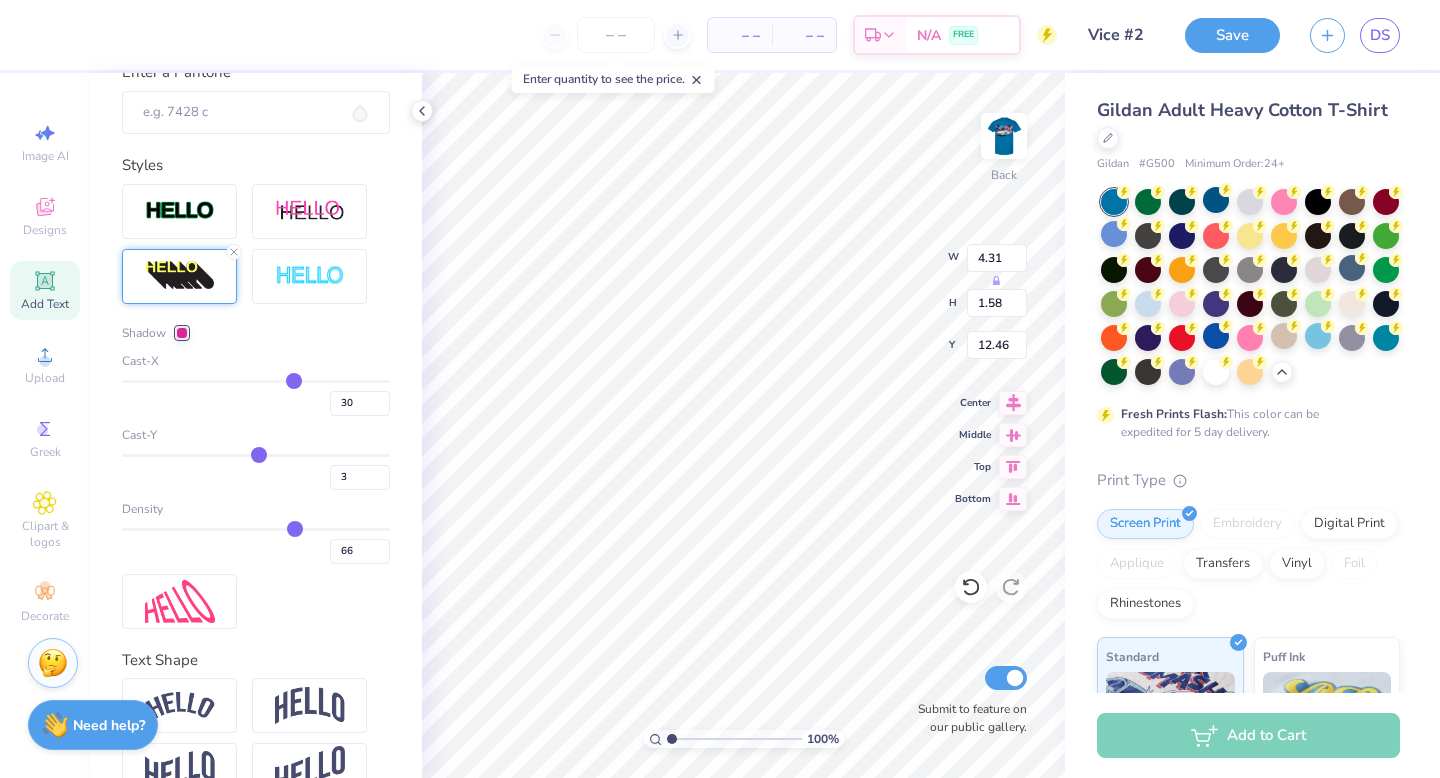 type on "2" 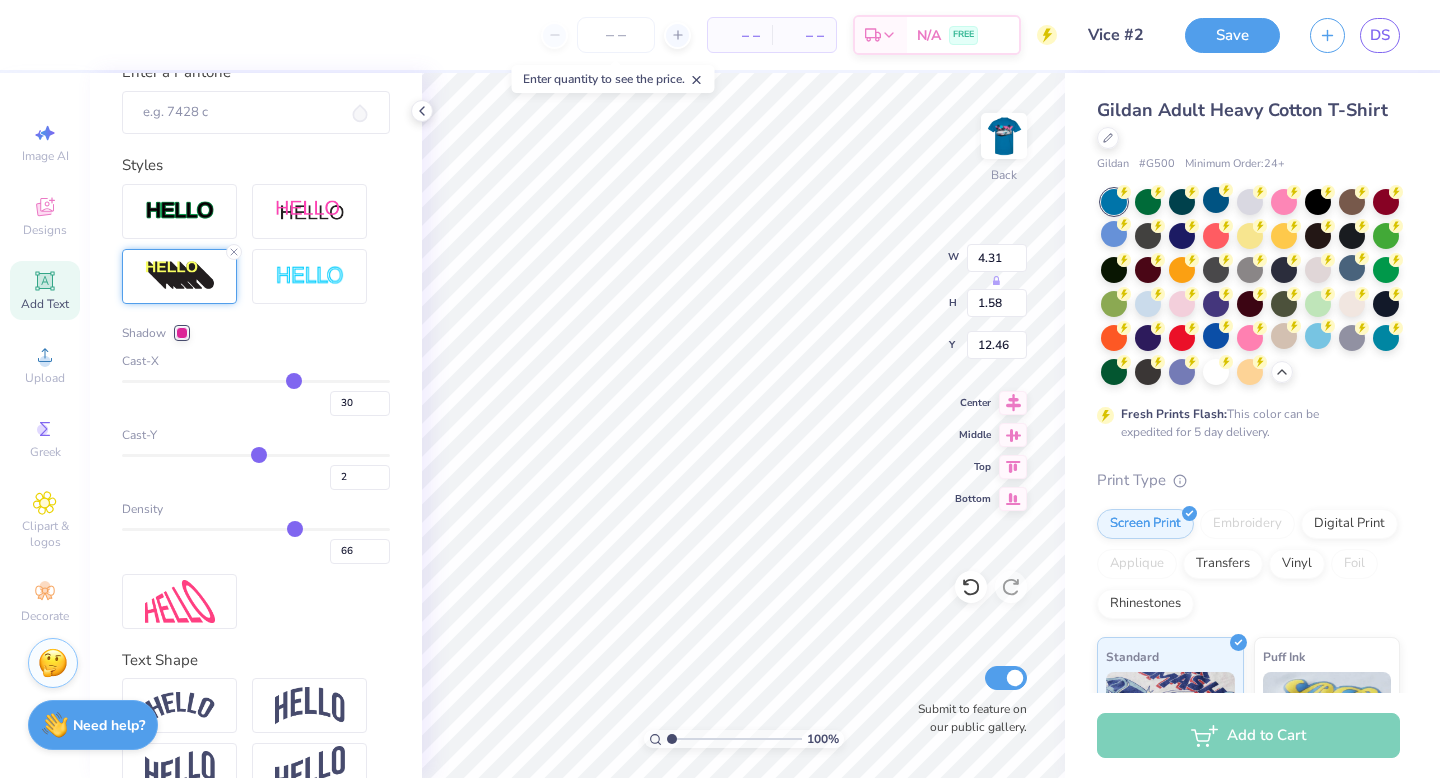 type on "1" 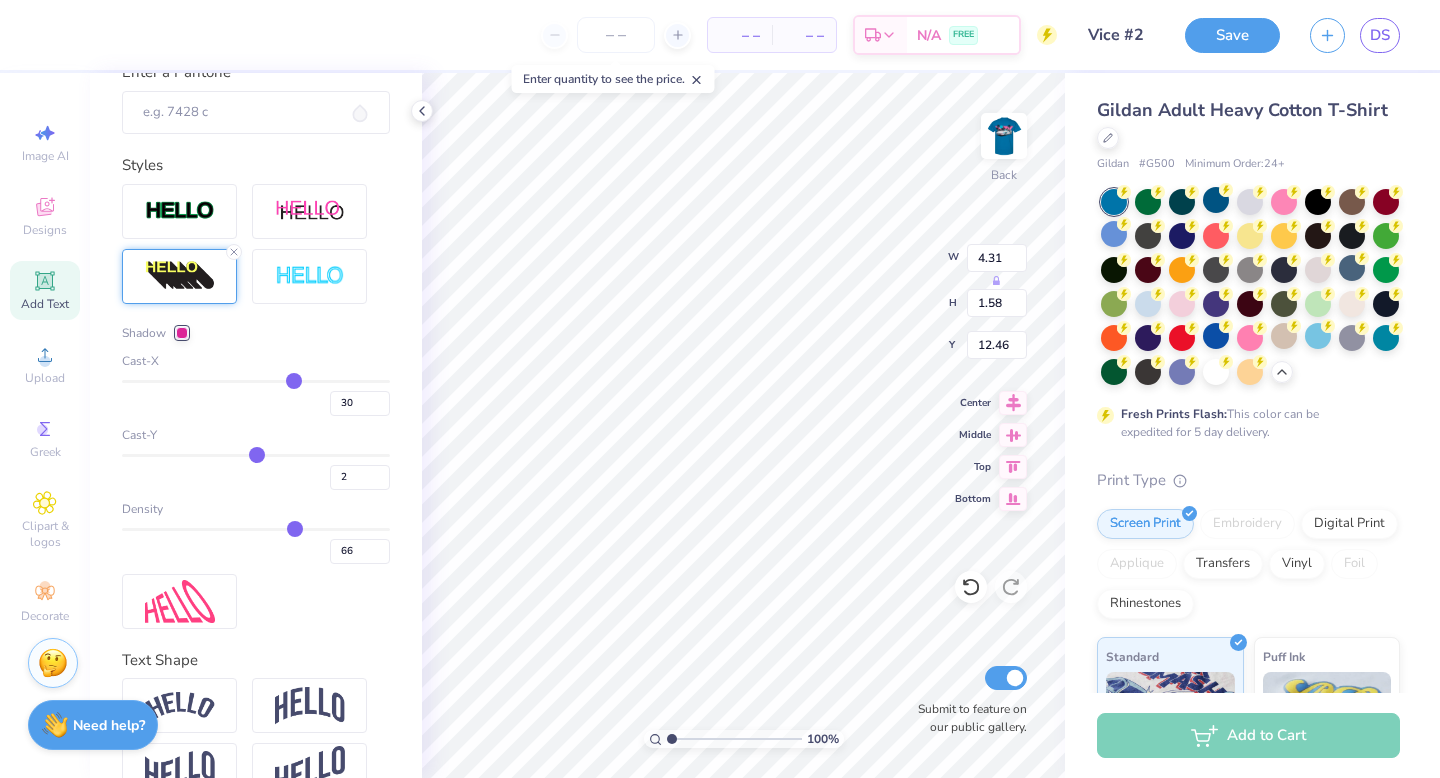 type on "1" 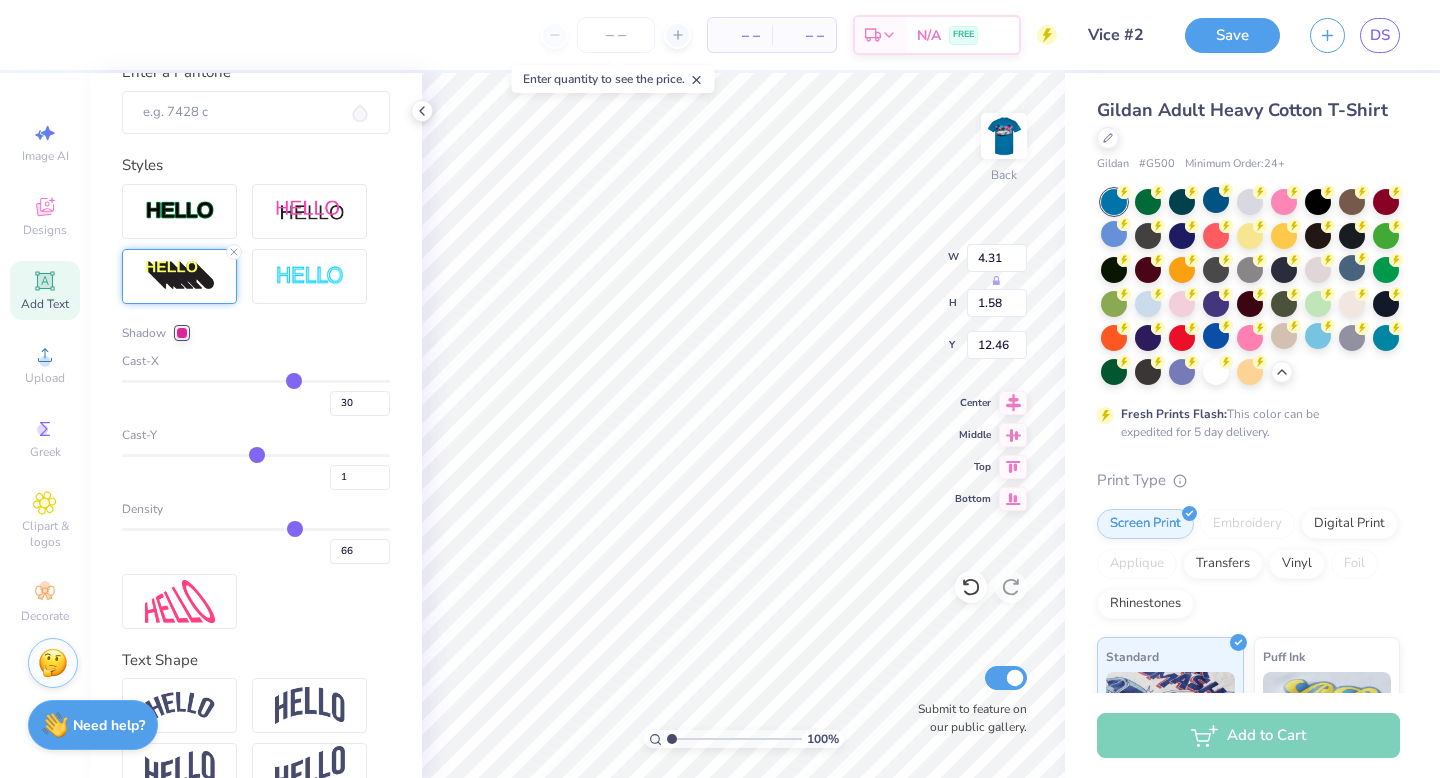 type on "-1" 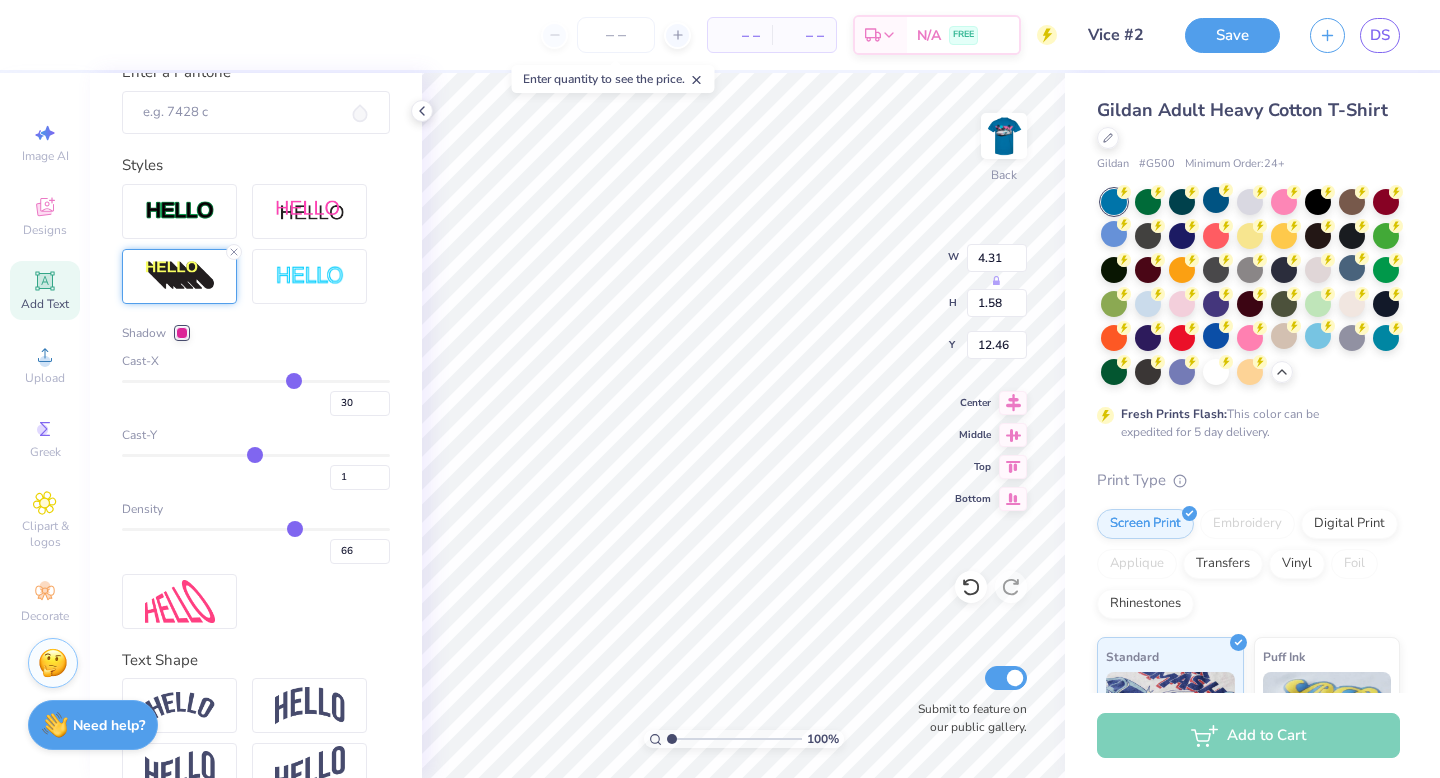type on "-1" 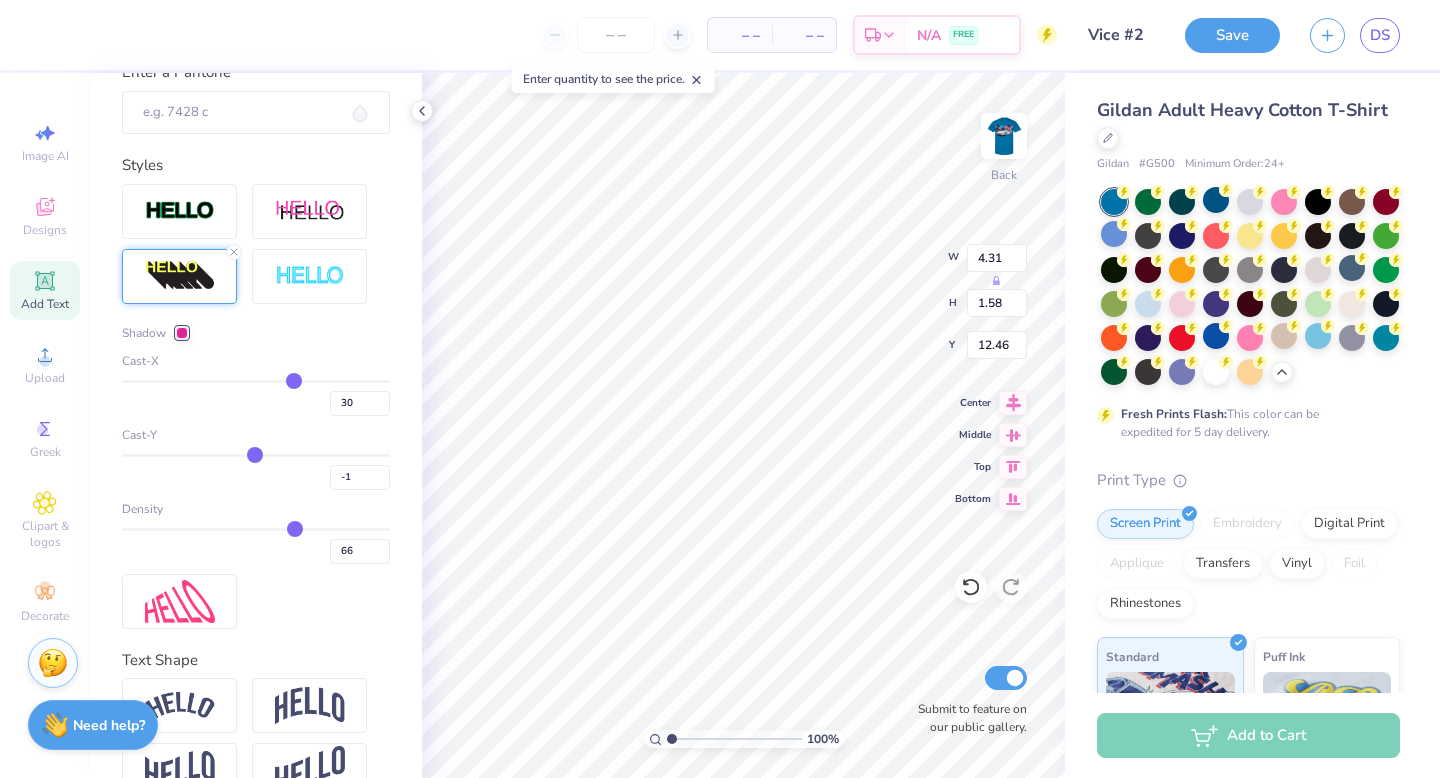 type on "-2" 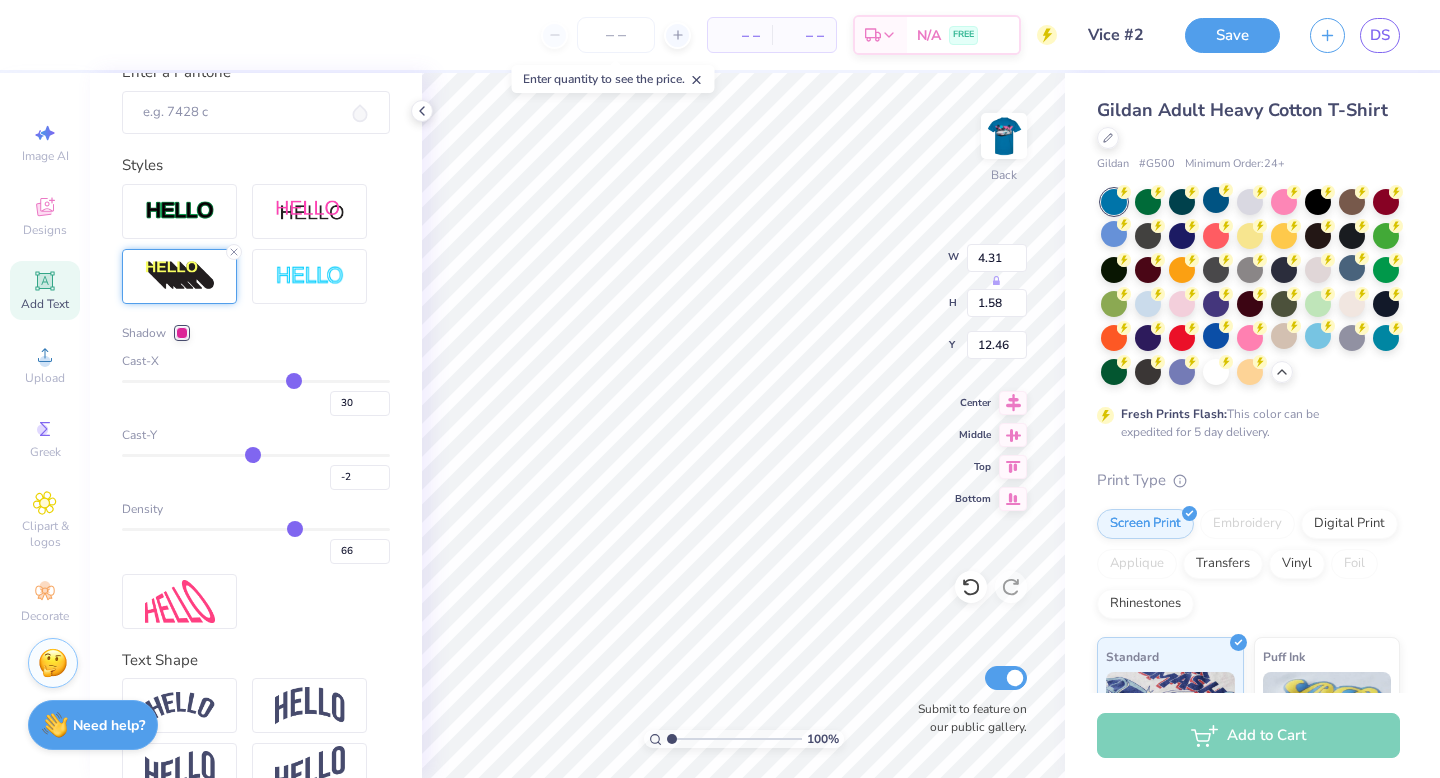 type on "-3" 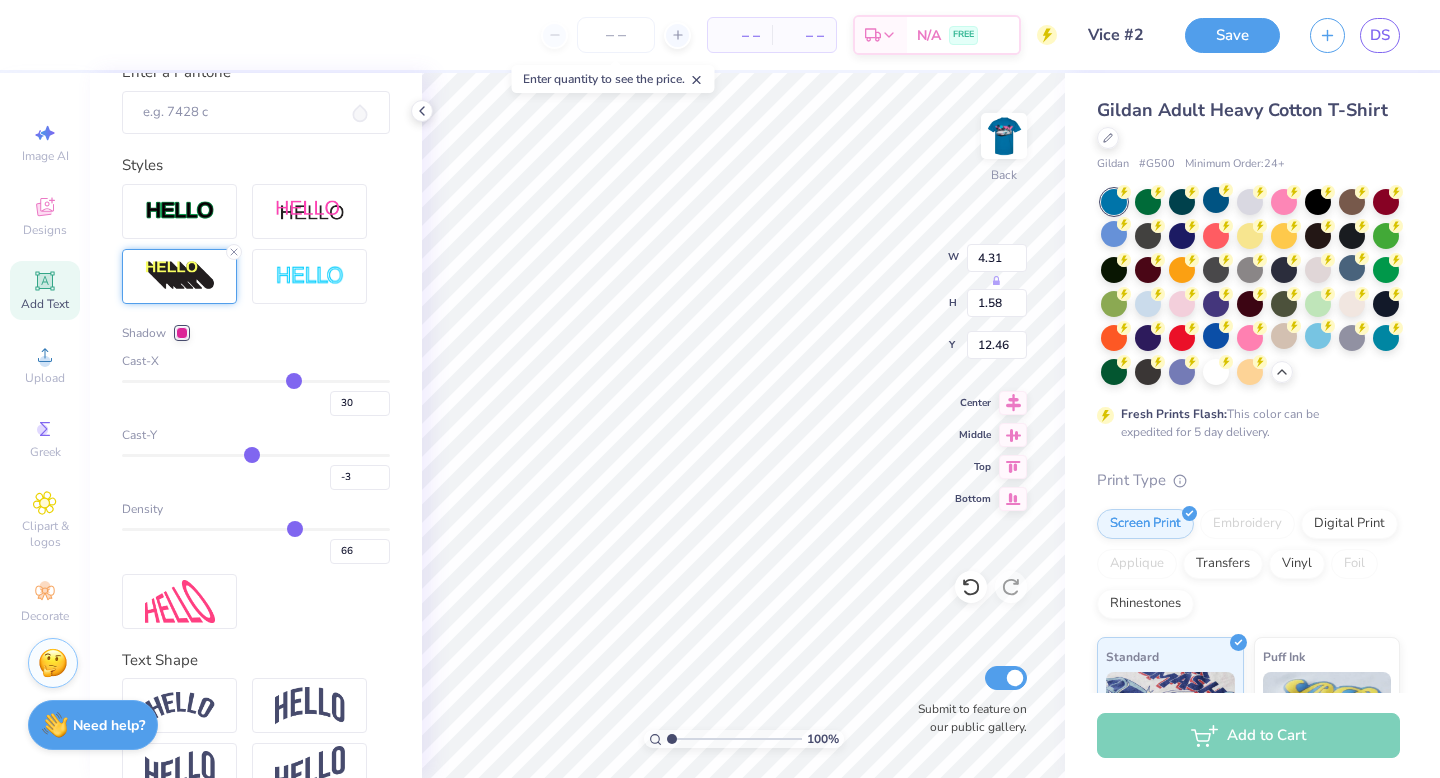 drag, startPoint x: 286, startPoint y: 452, endPoint x: 252, endPoint y: 450, distance: 34.058773 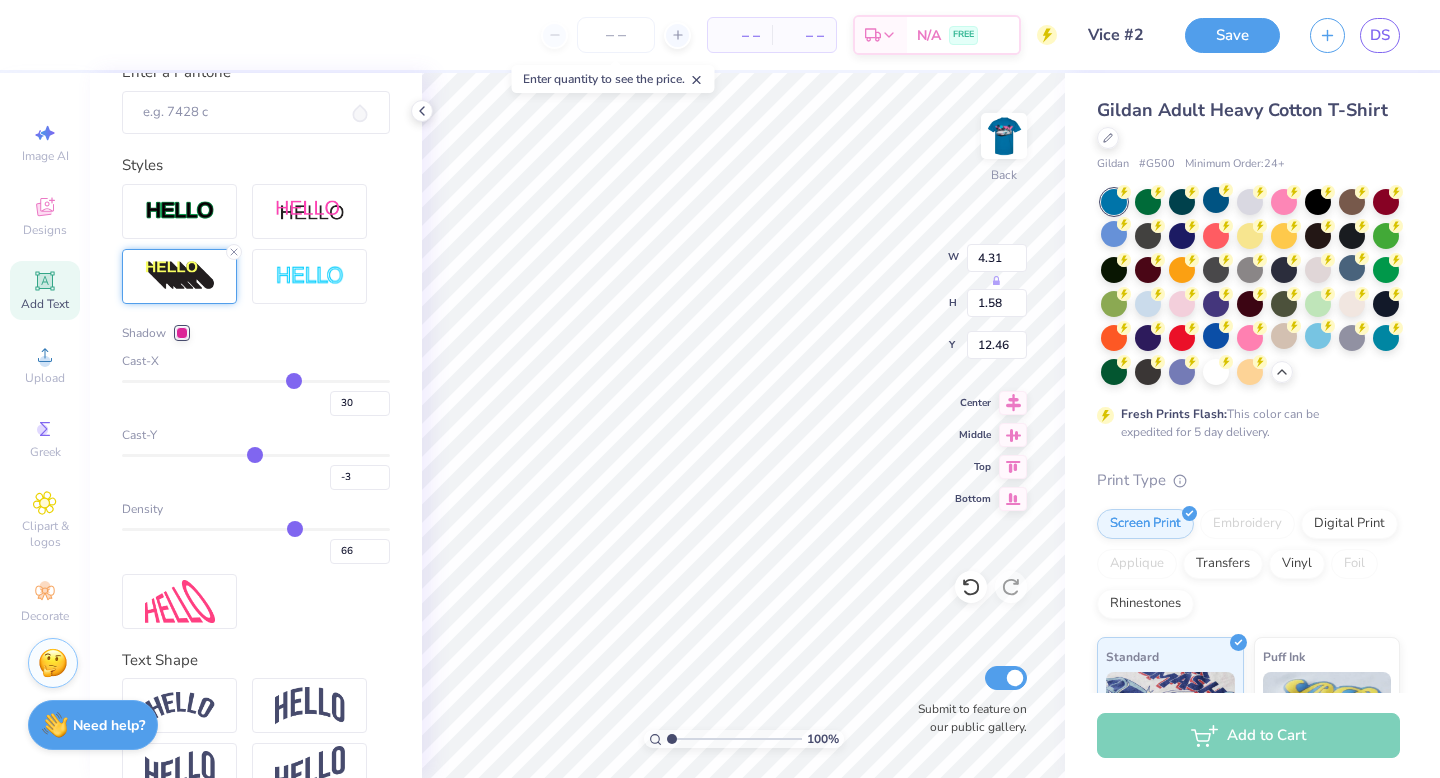 type on "-1" 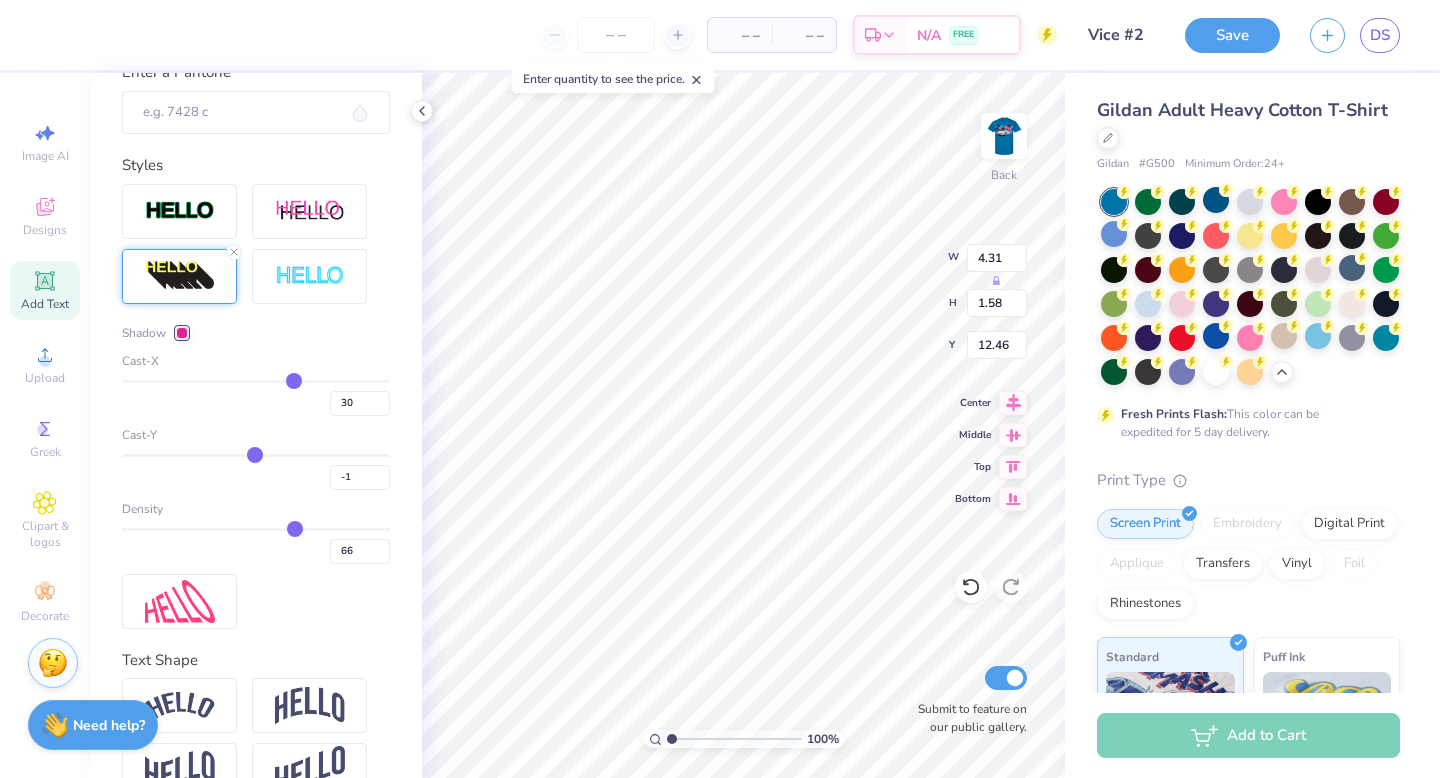 type on "0" 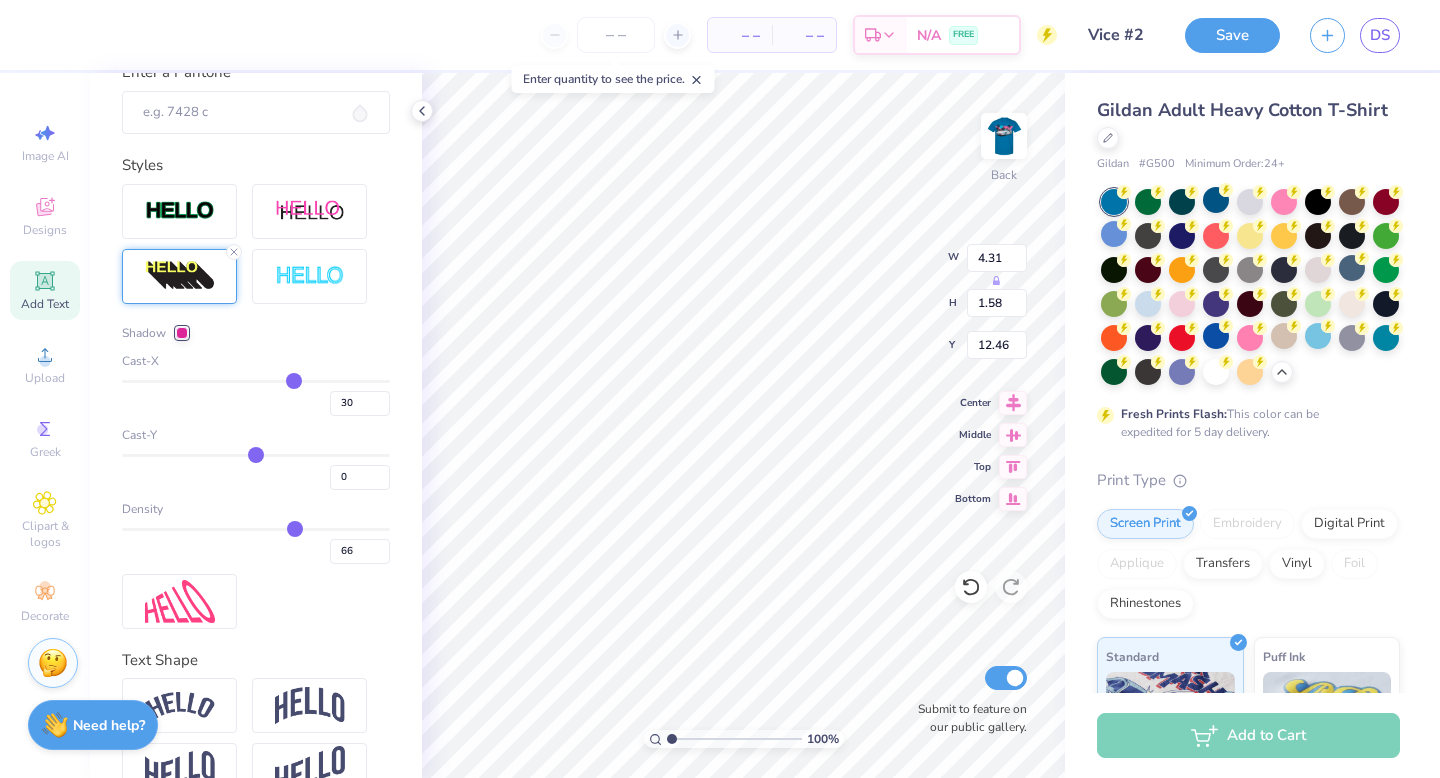 type on "1" 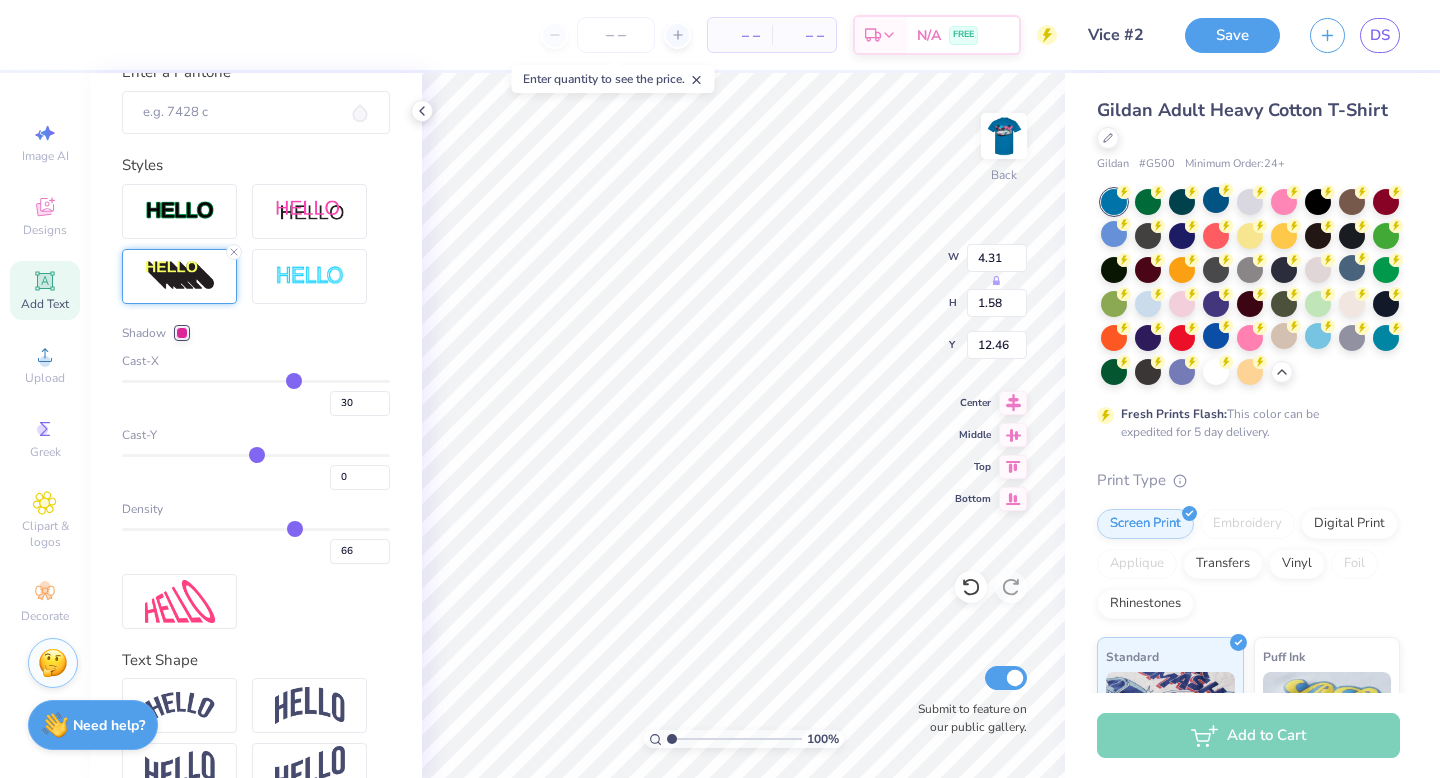 type on "1" 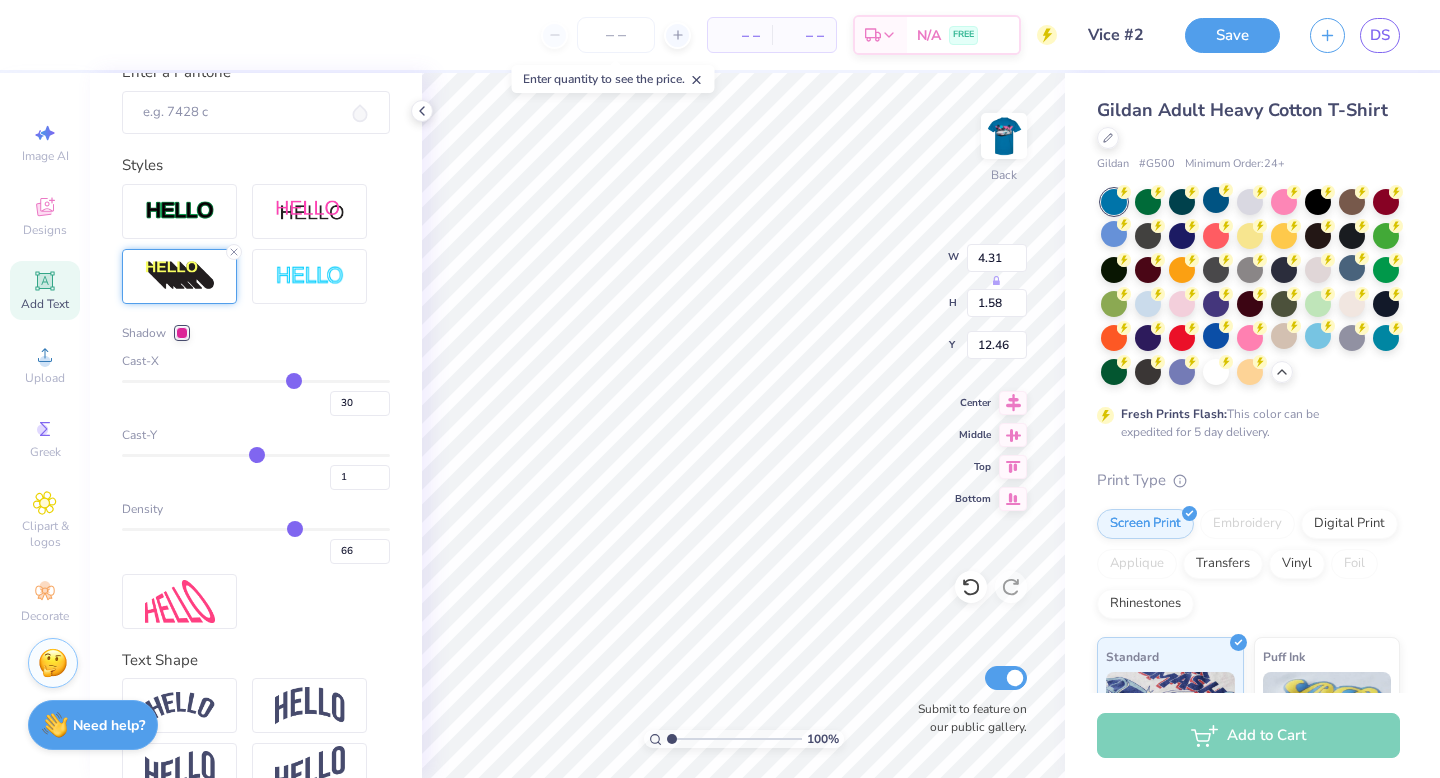 type on "2" 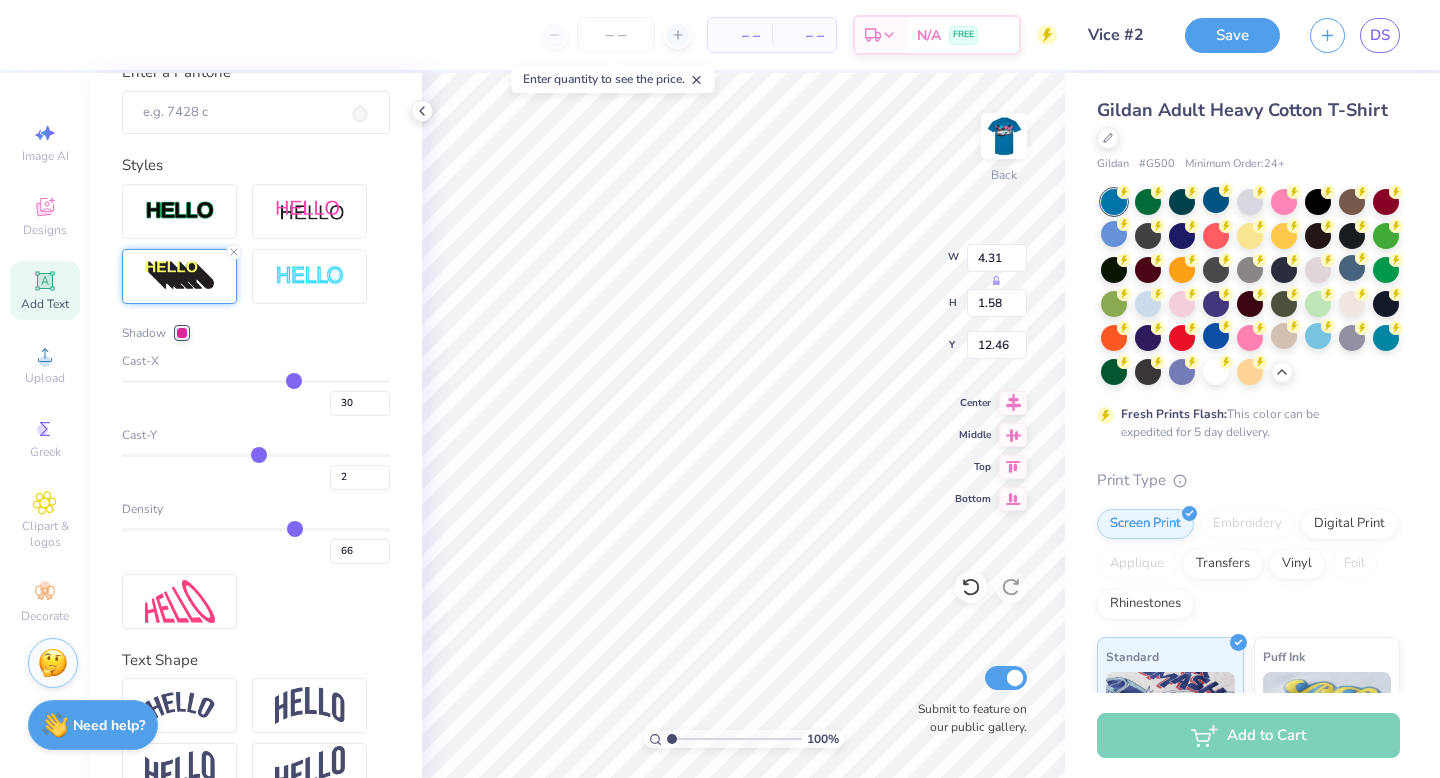 type on "3" 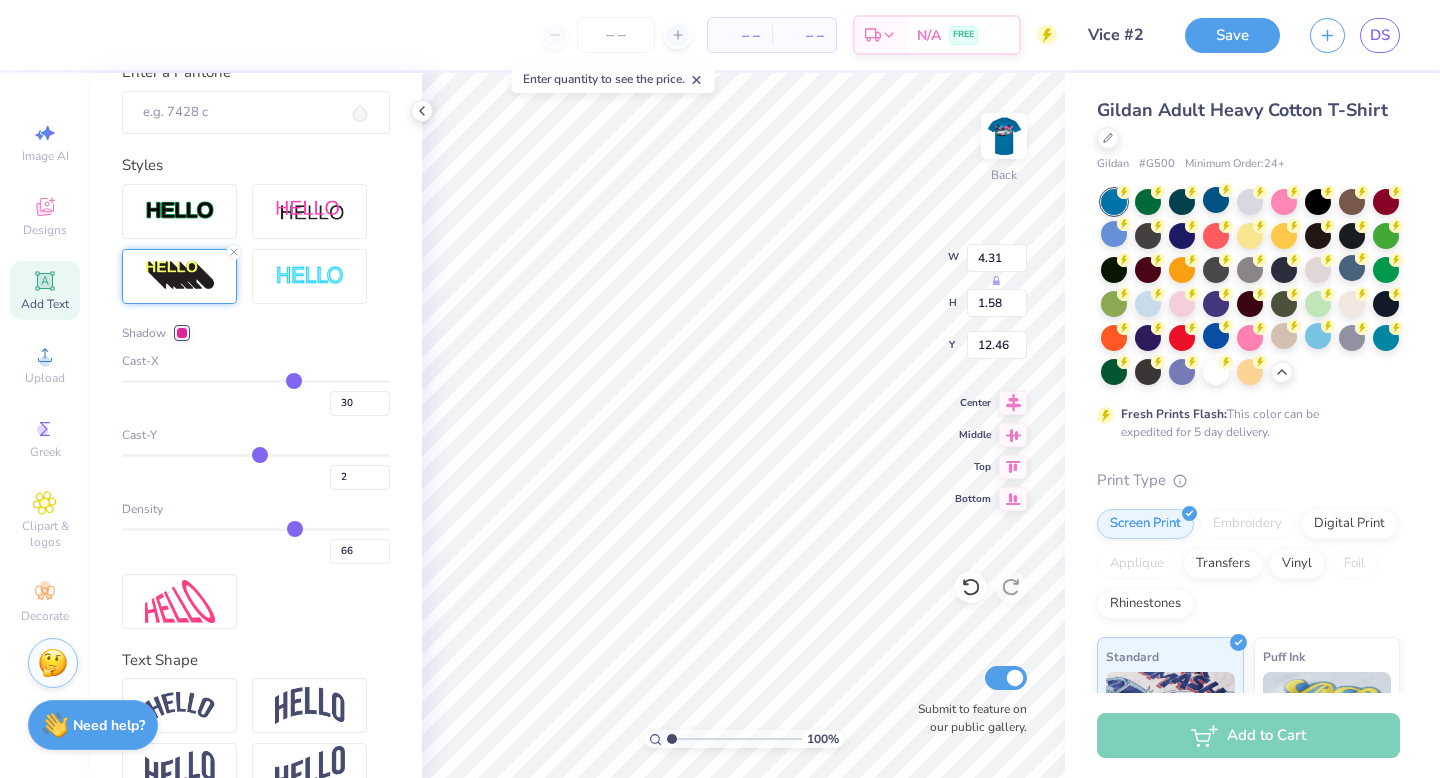 type on "3" 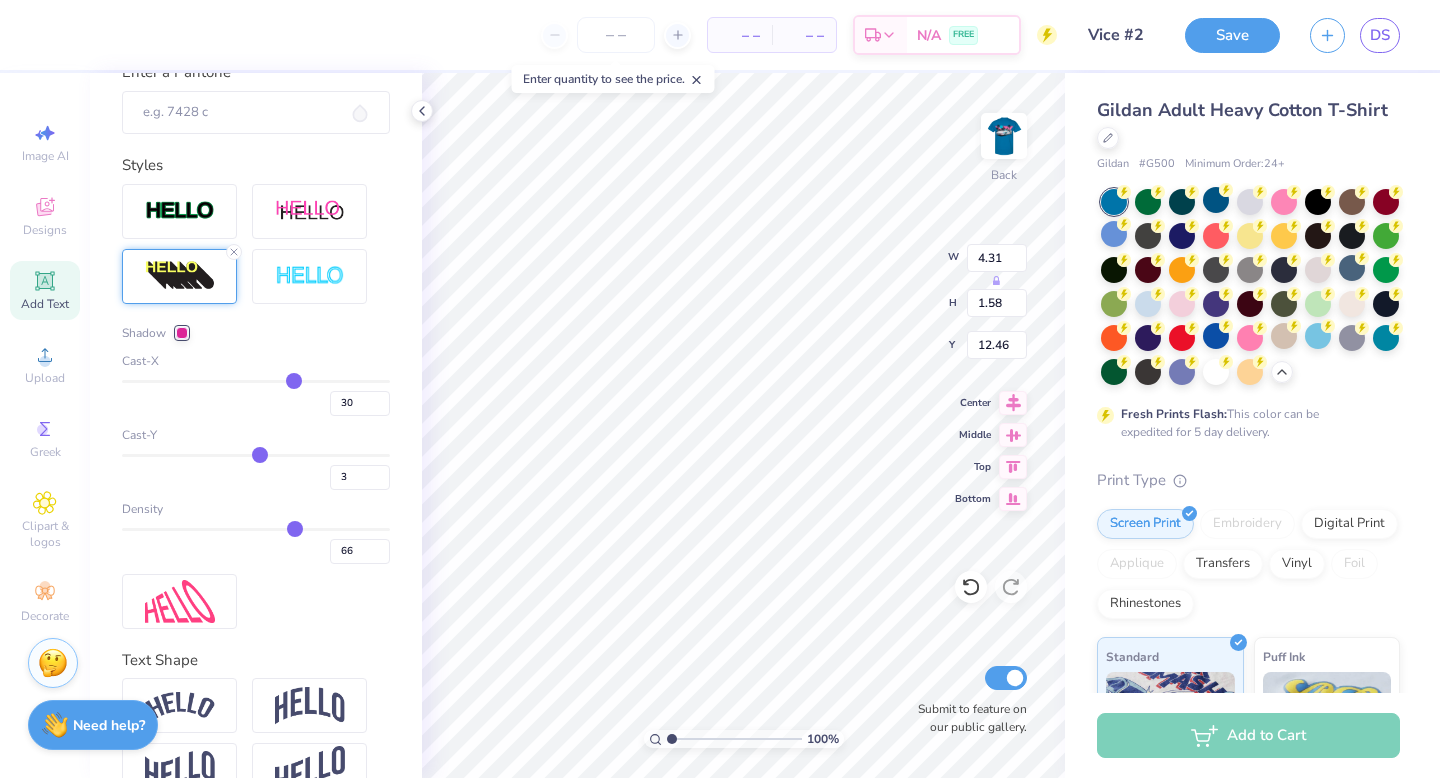 type on "5" 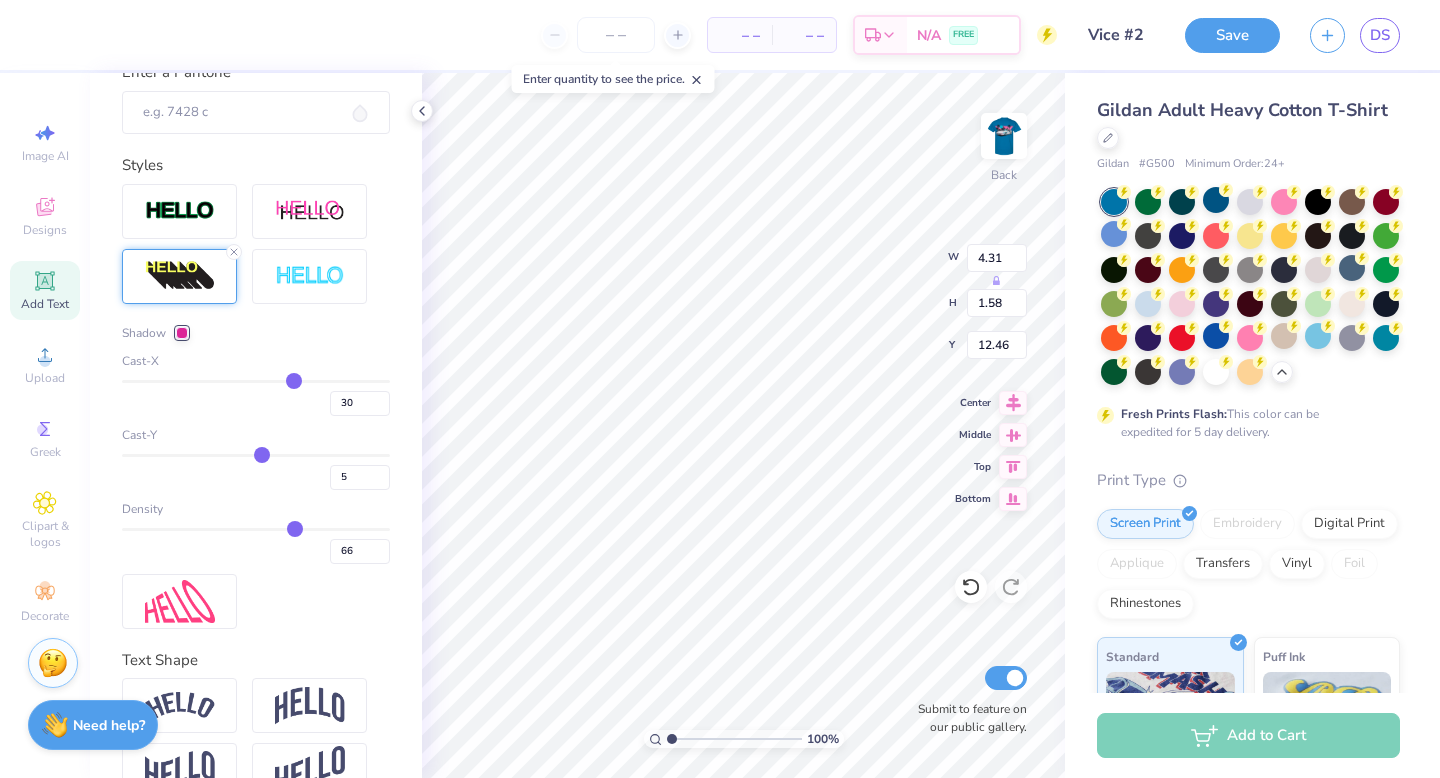 type on "6" 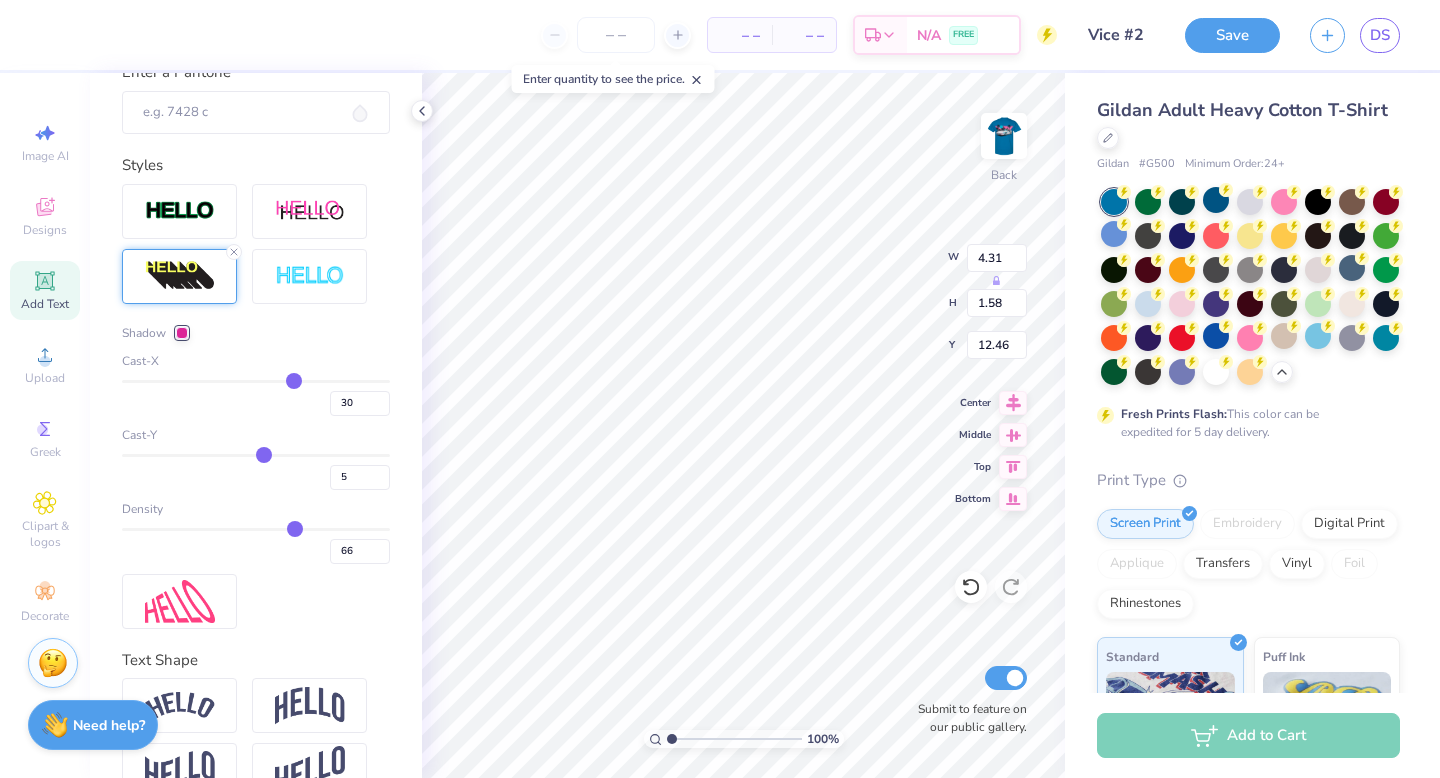 type on "6" 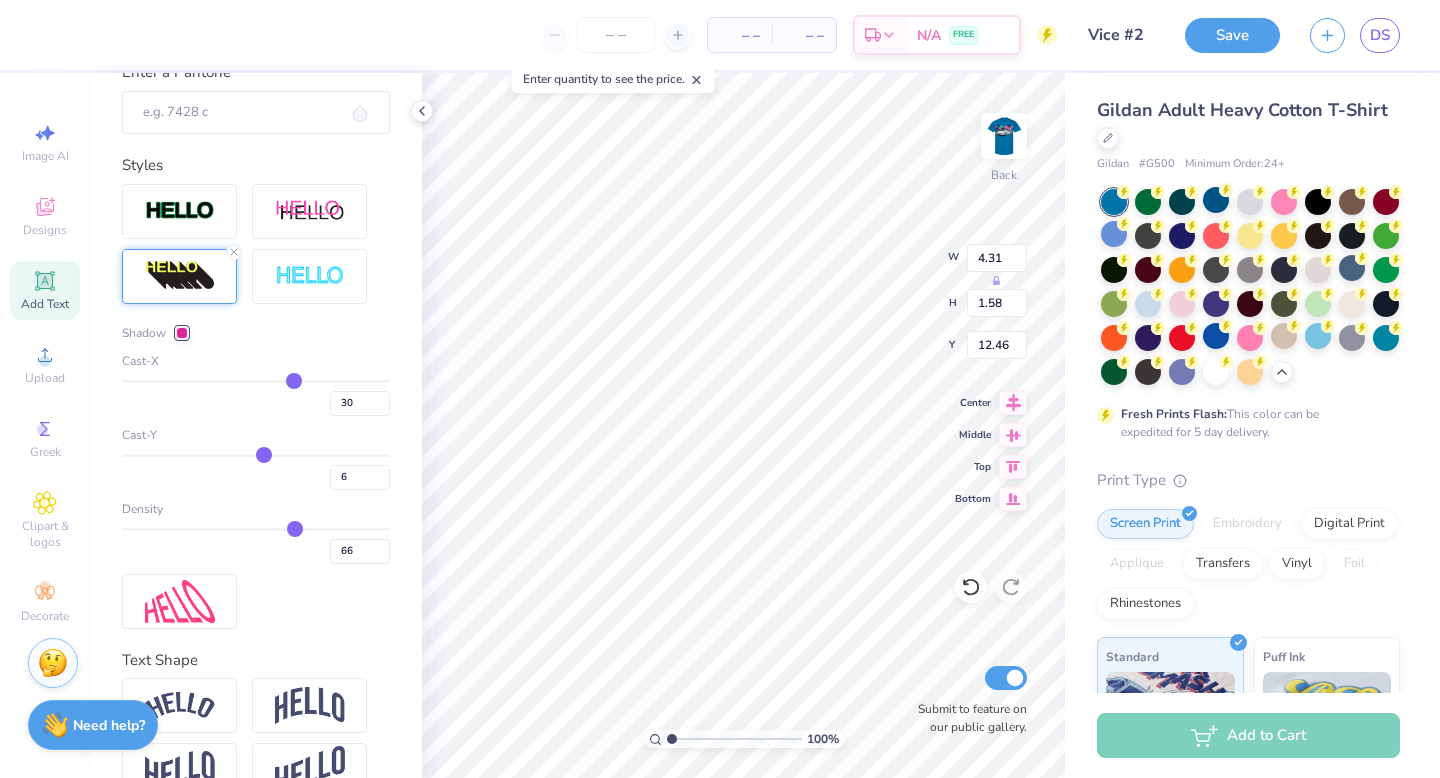 type on "7" 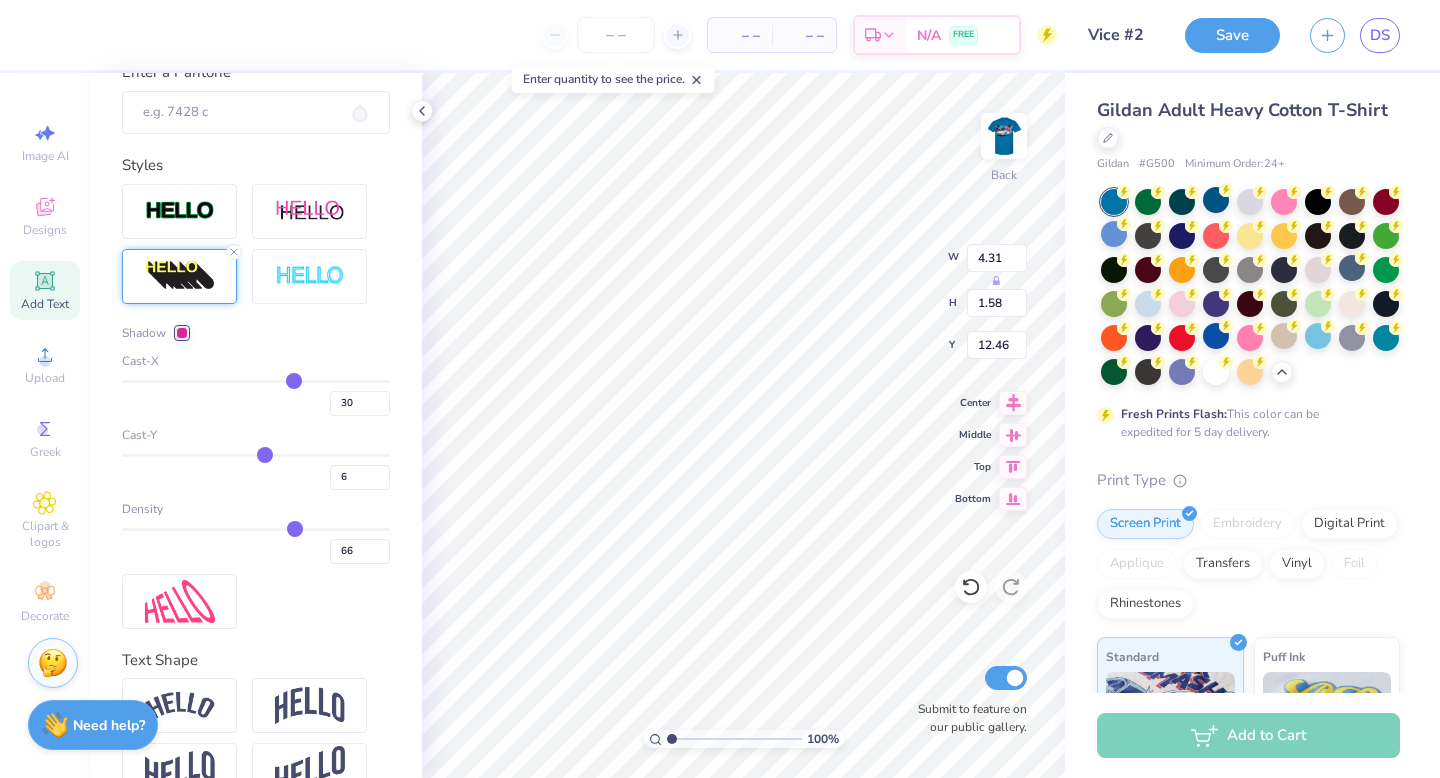type on "7" 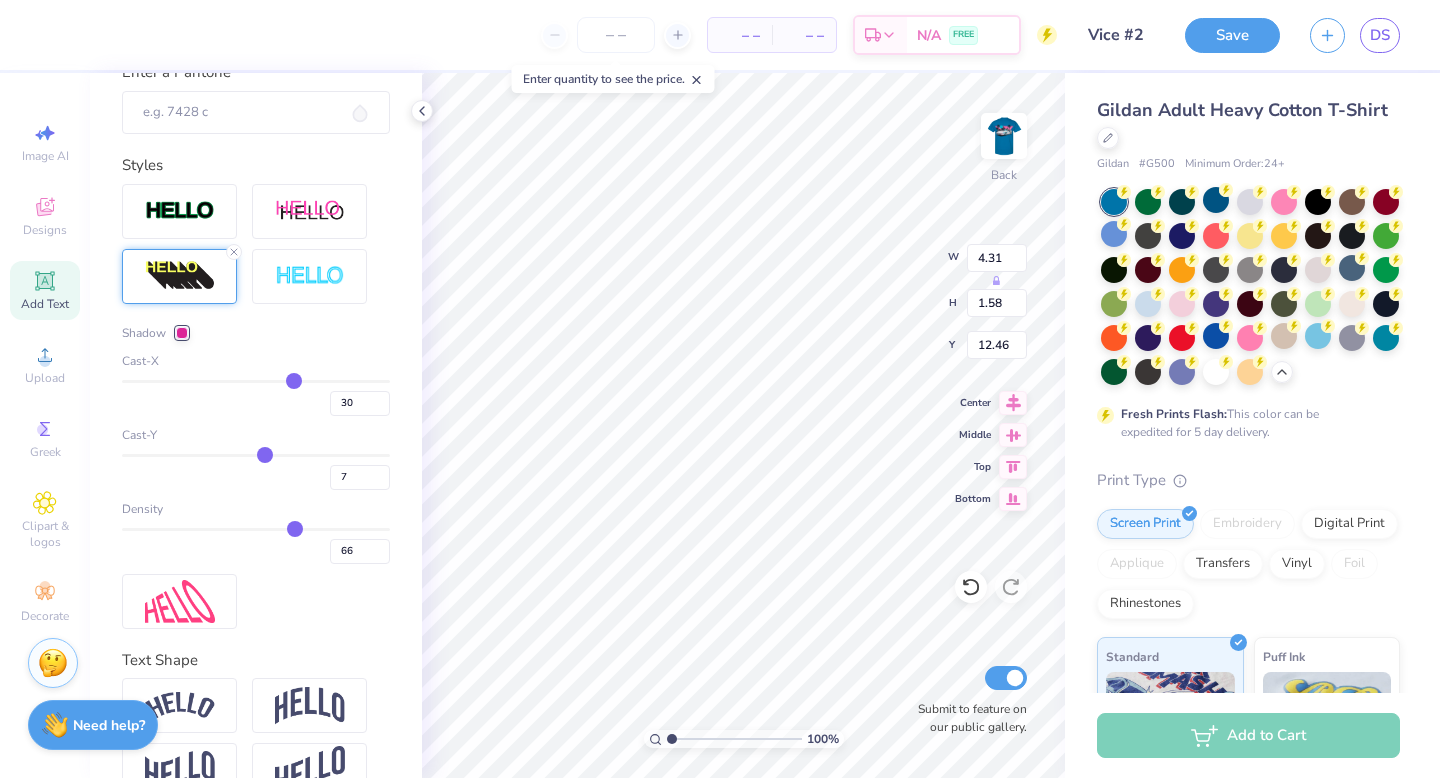 drag, startPoint x: 254, startPoint y: 449, endPoint x: 265, endPoint y: 450, distance: 11.045361 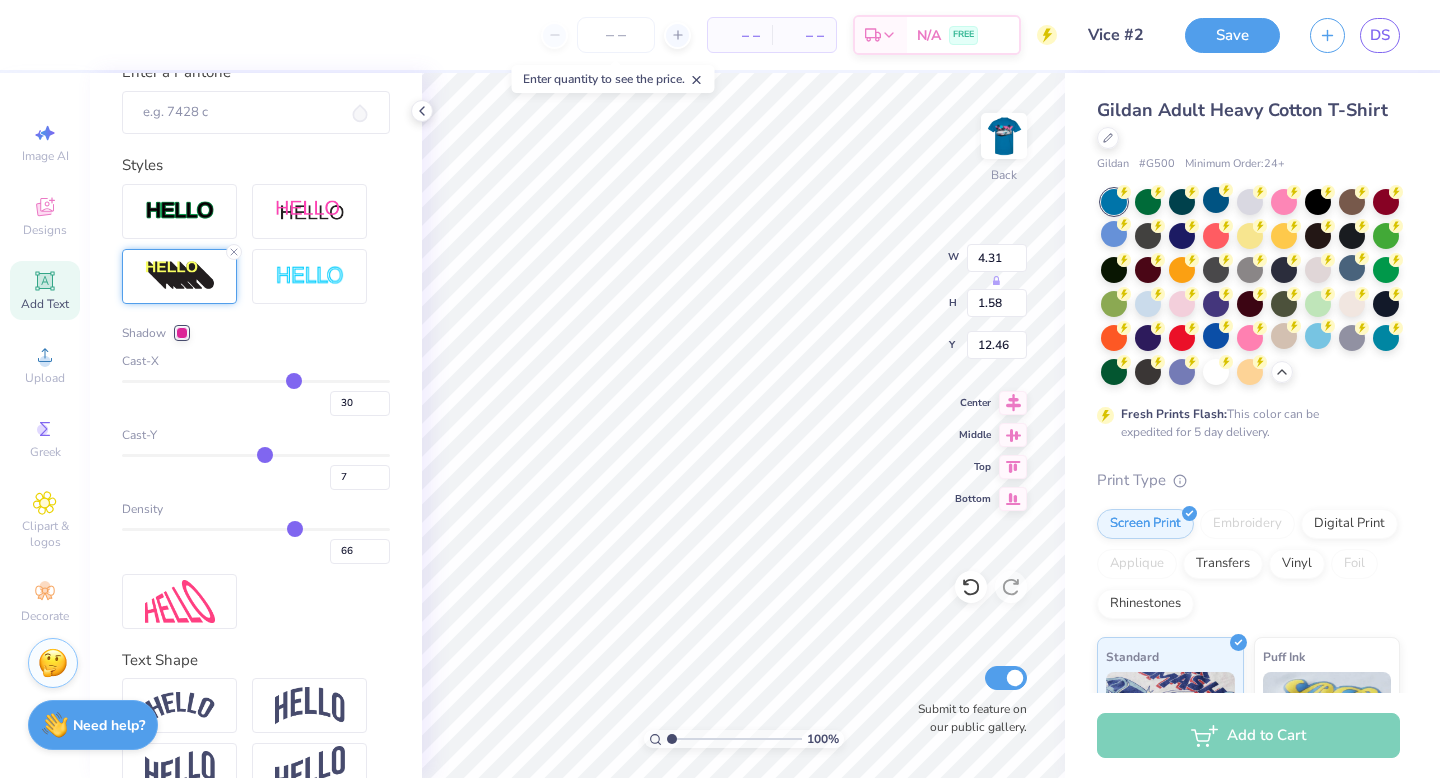 type on "6" 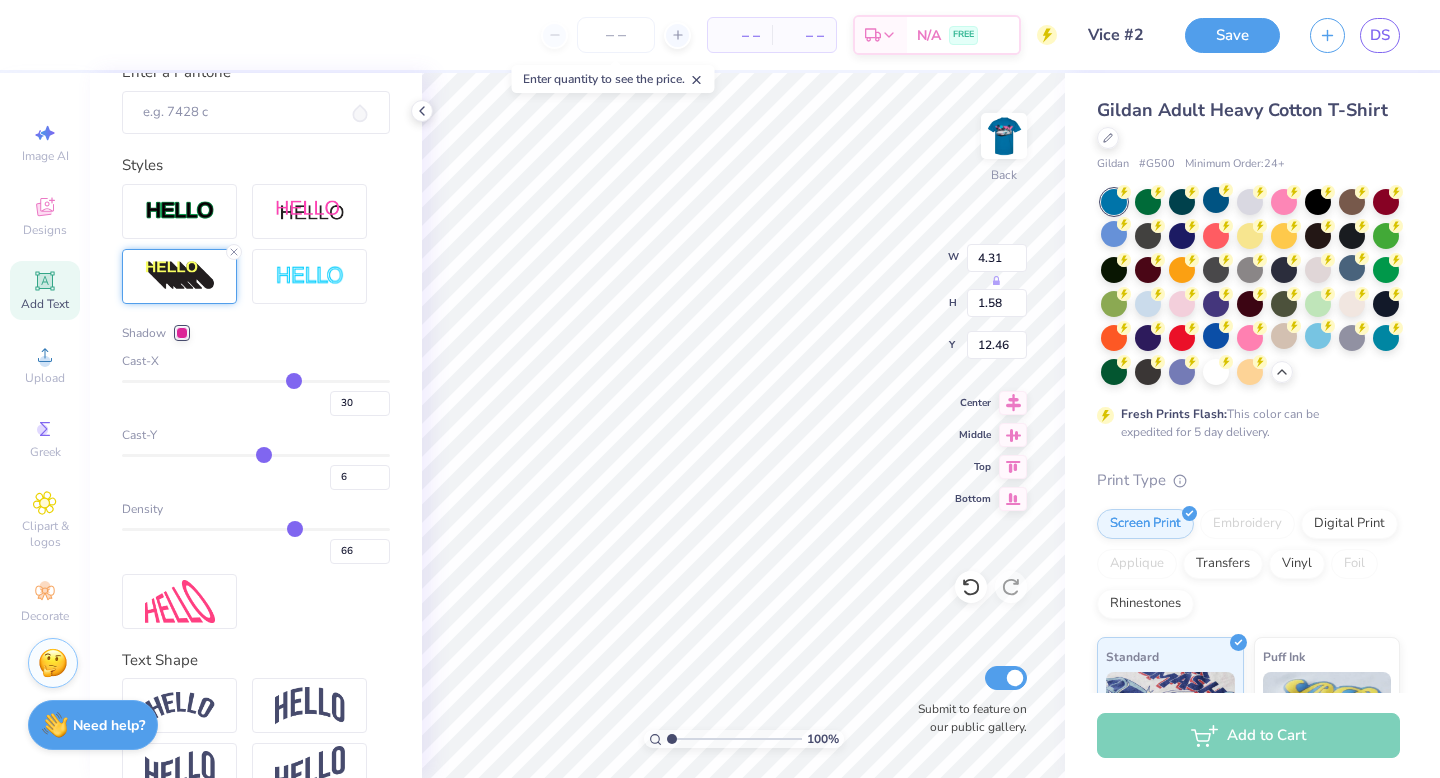 type on "5" 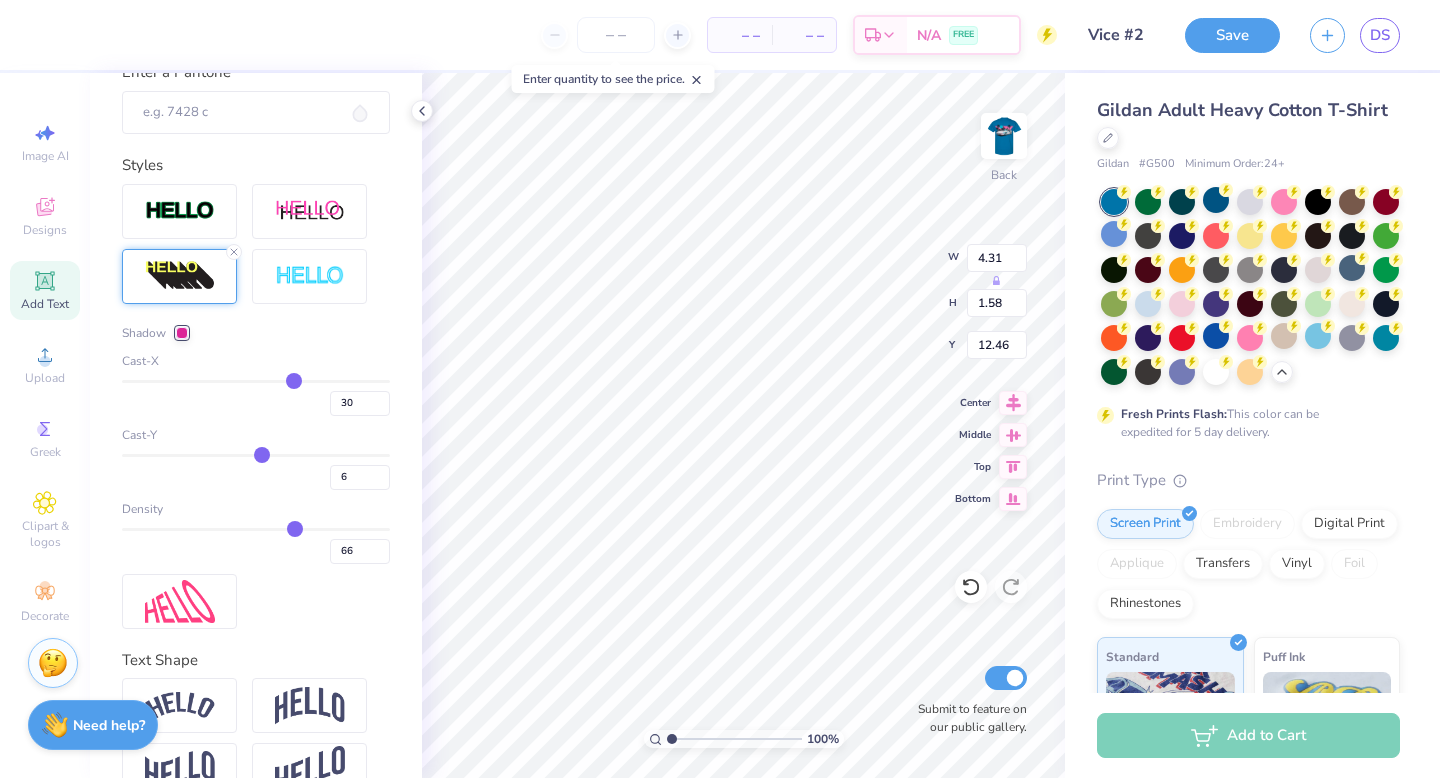type on "5" 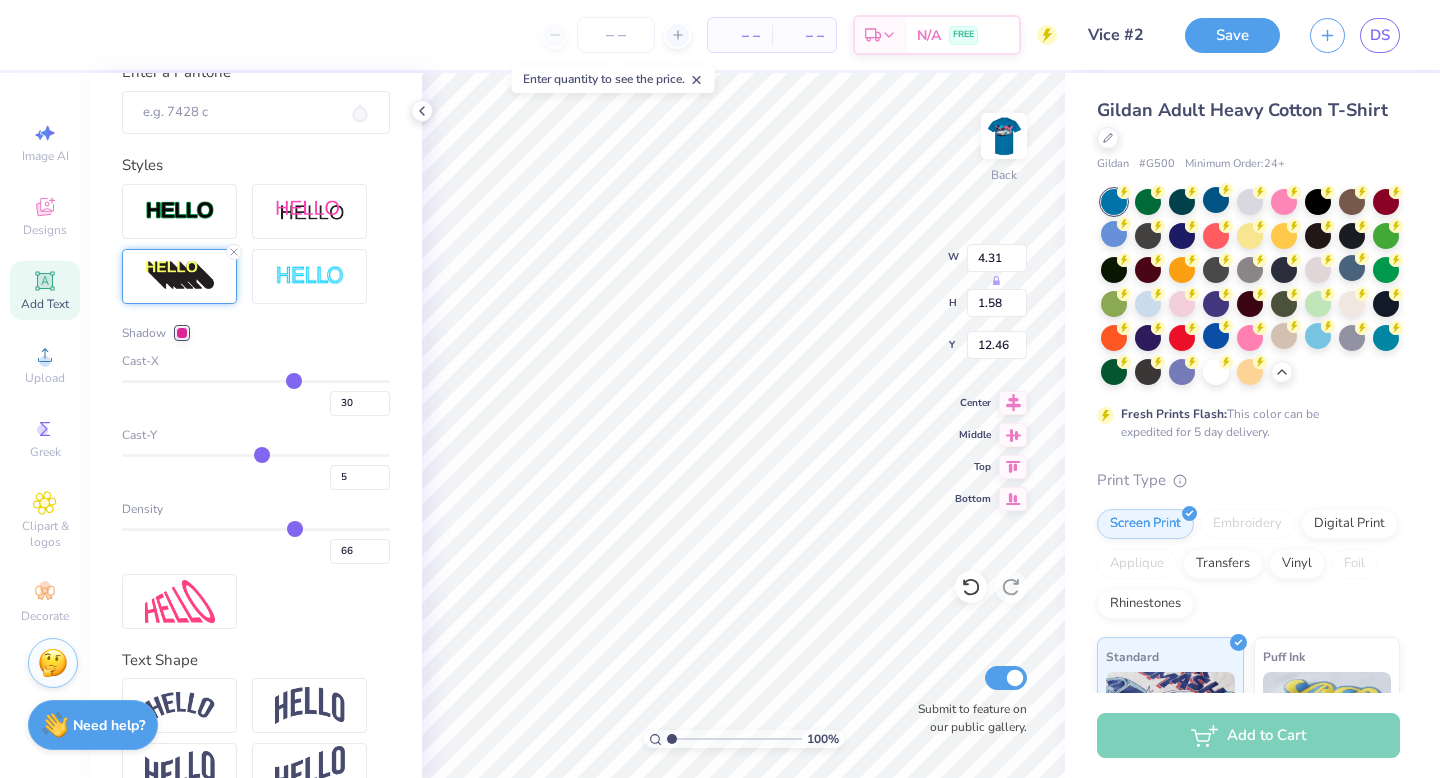 type on "4" 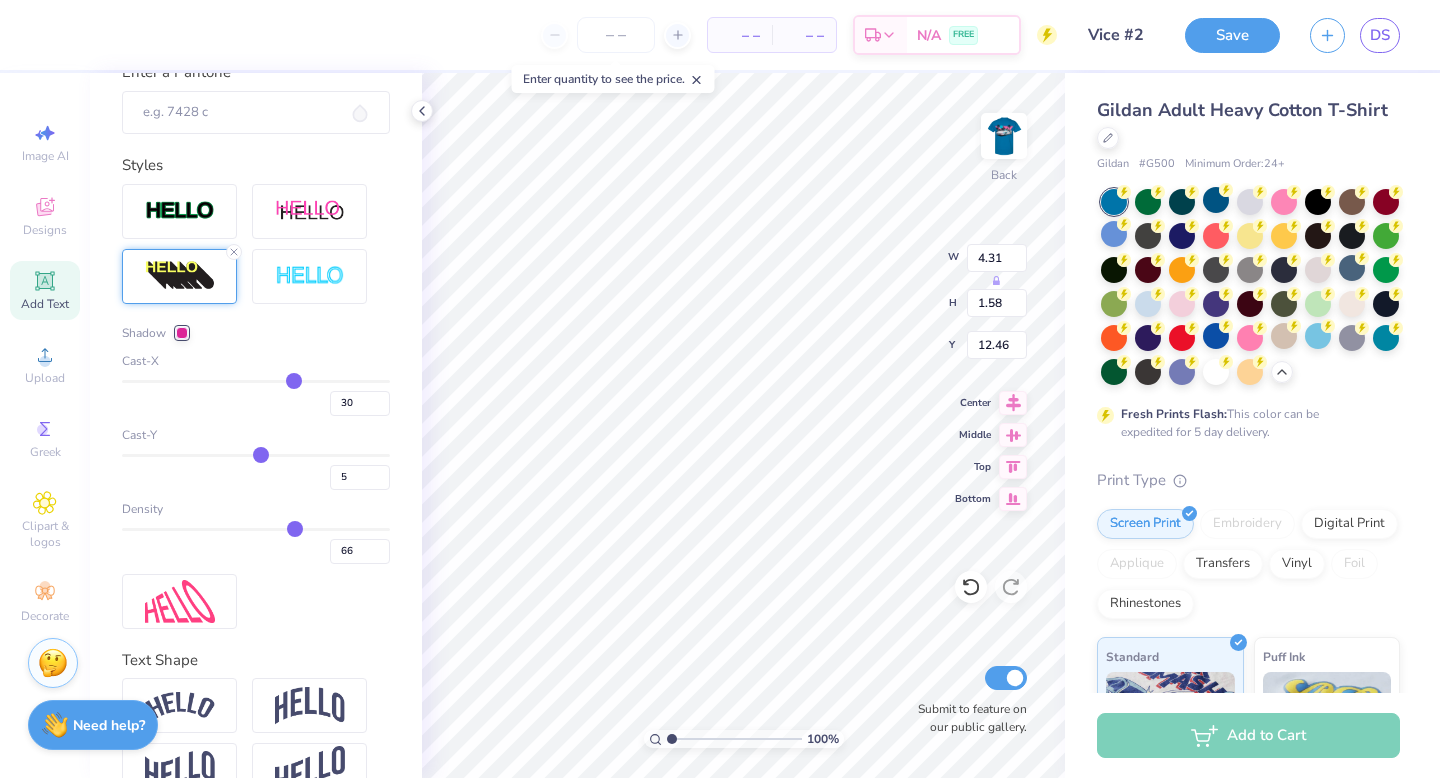 type on "4" 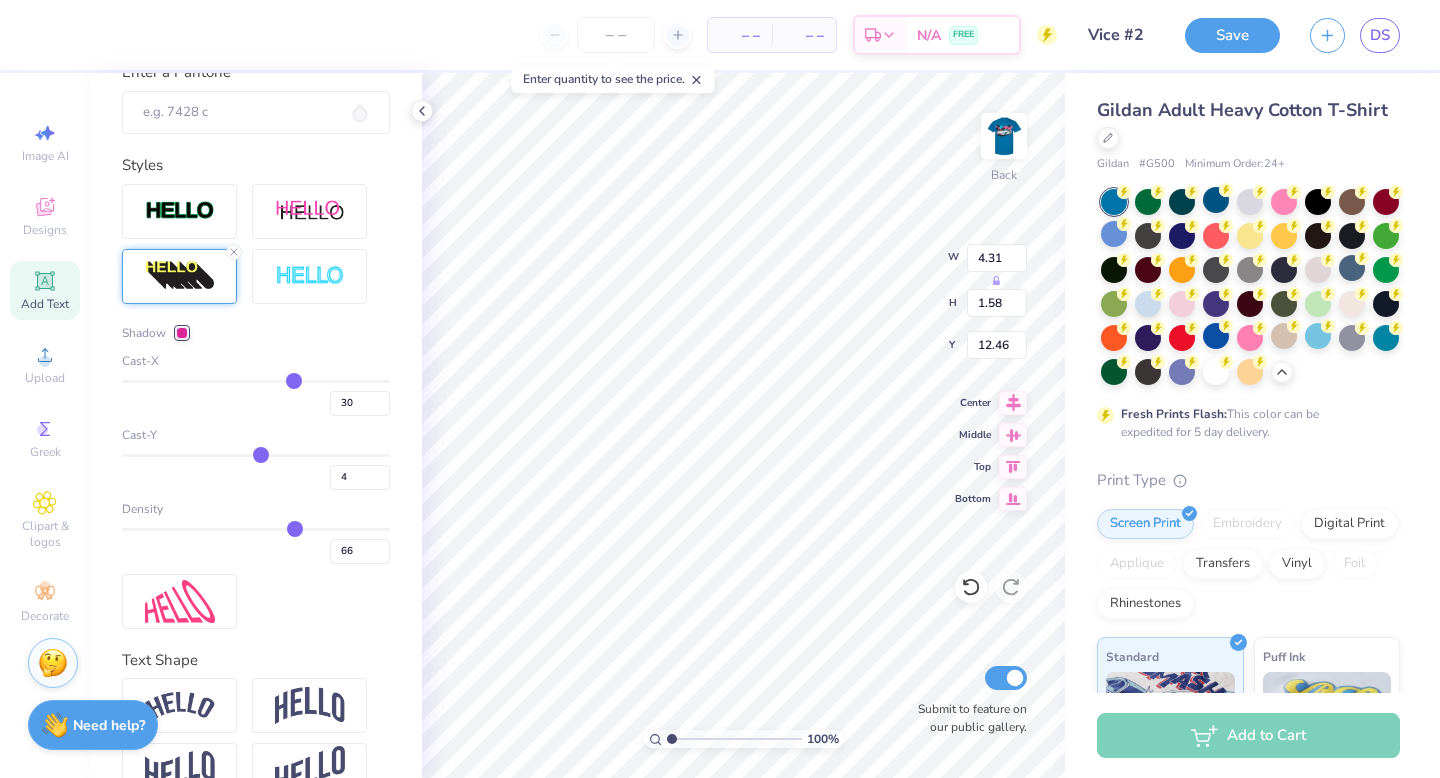 type on "3" 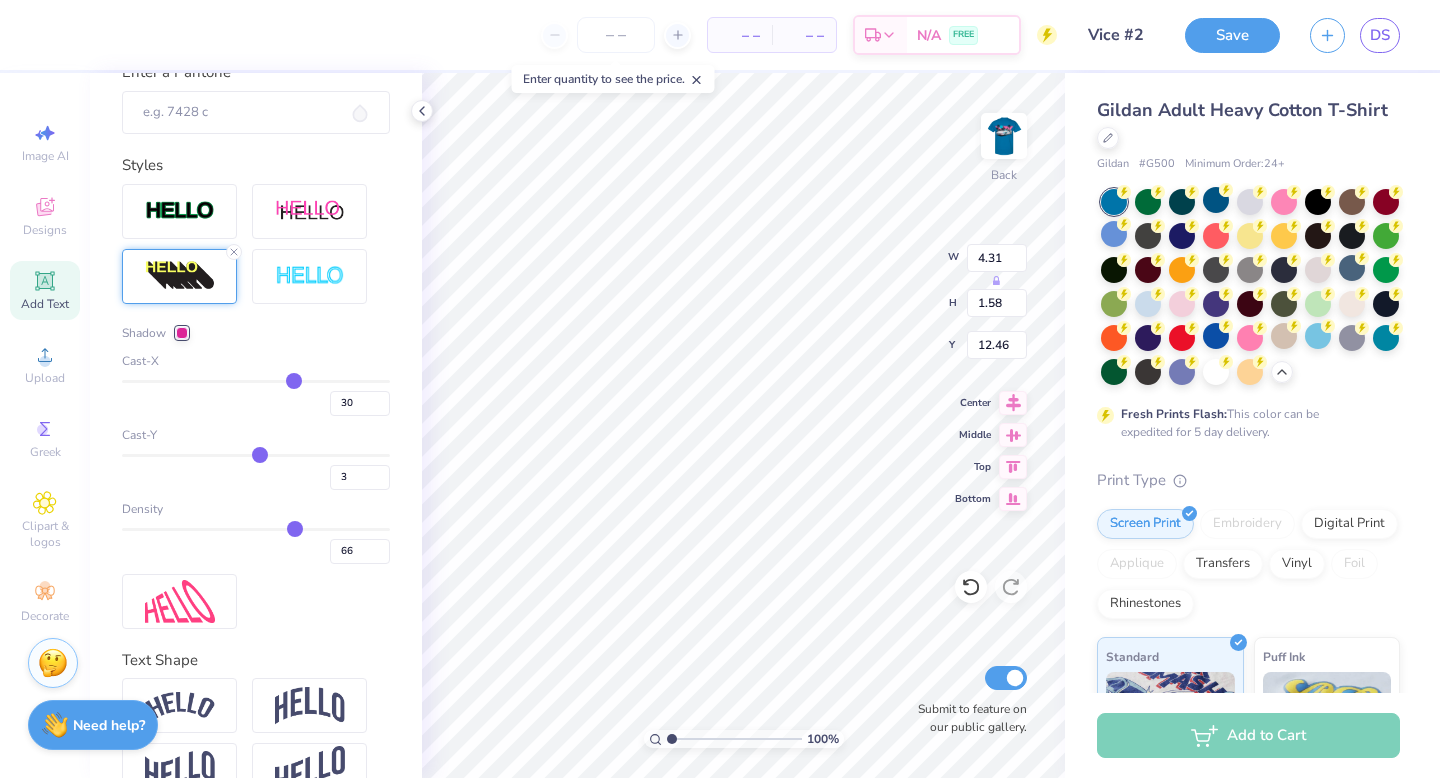type on "3" 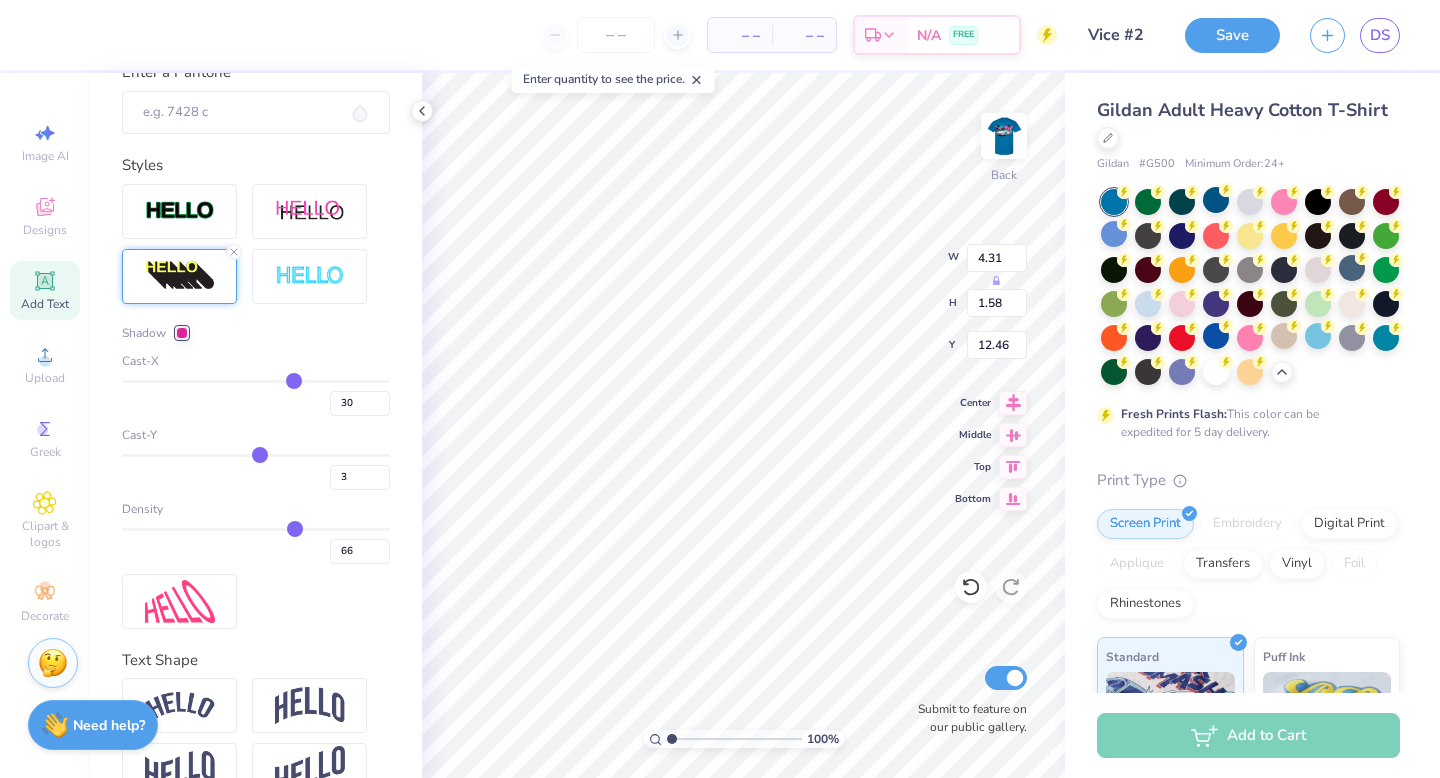 type on "28" 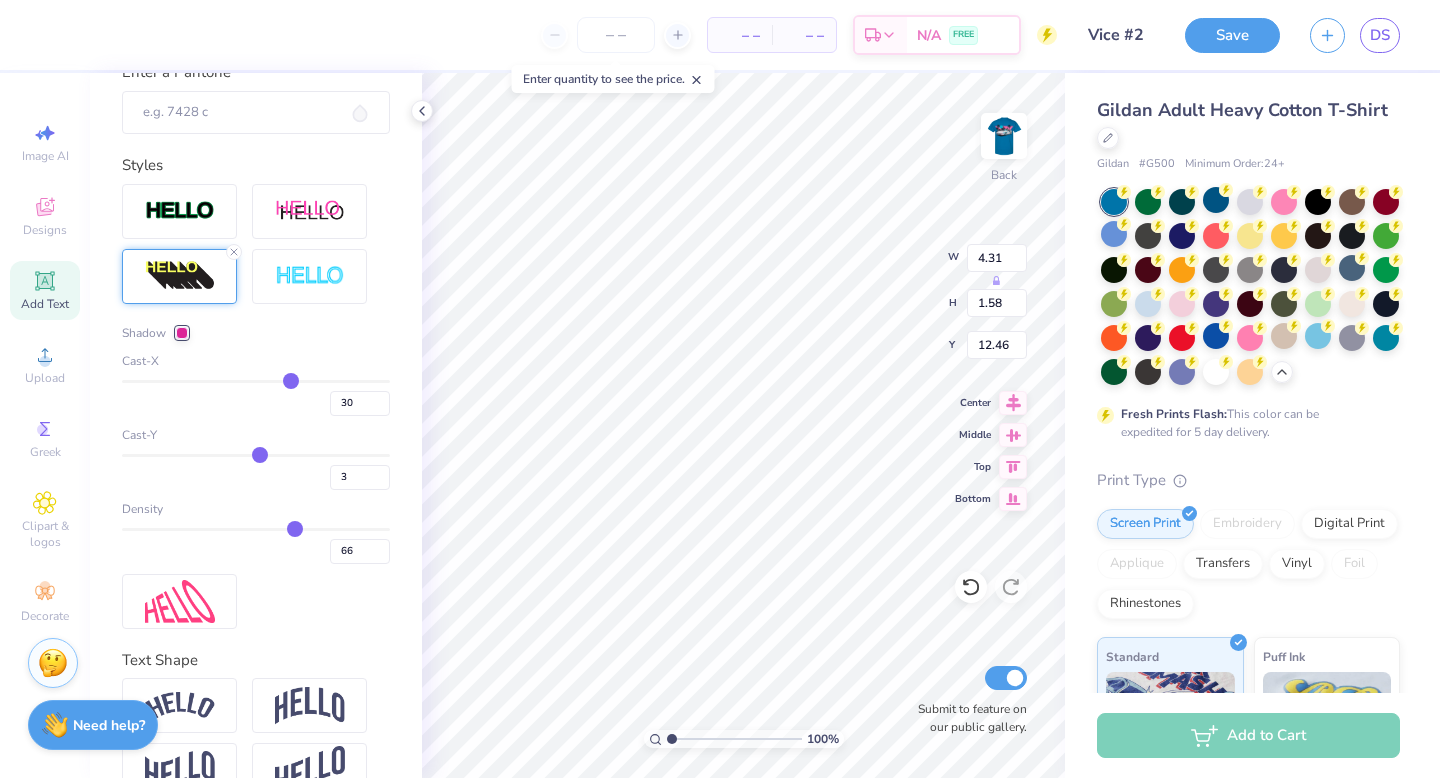 type on "28" 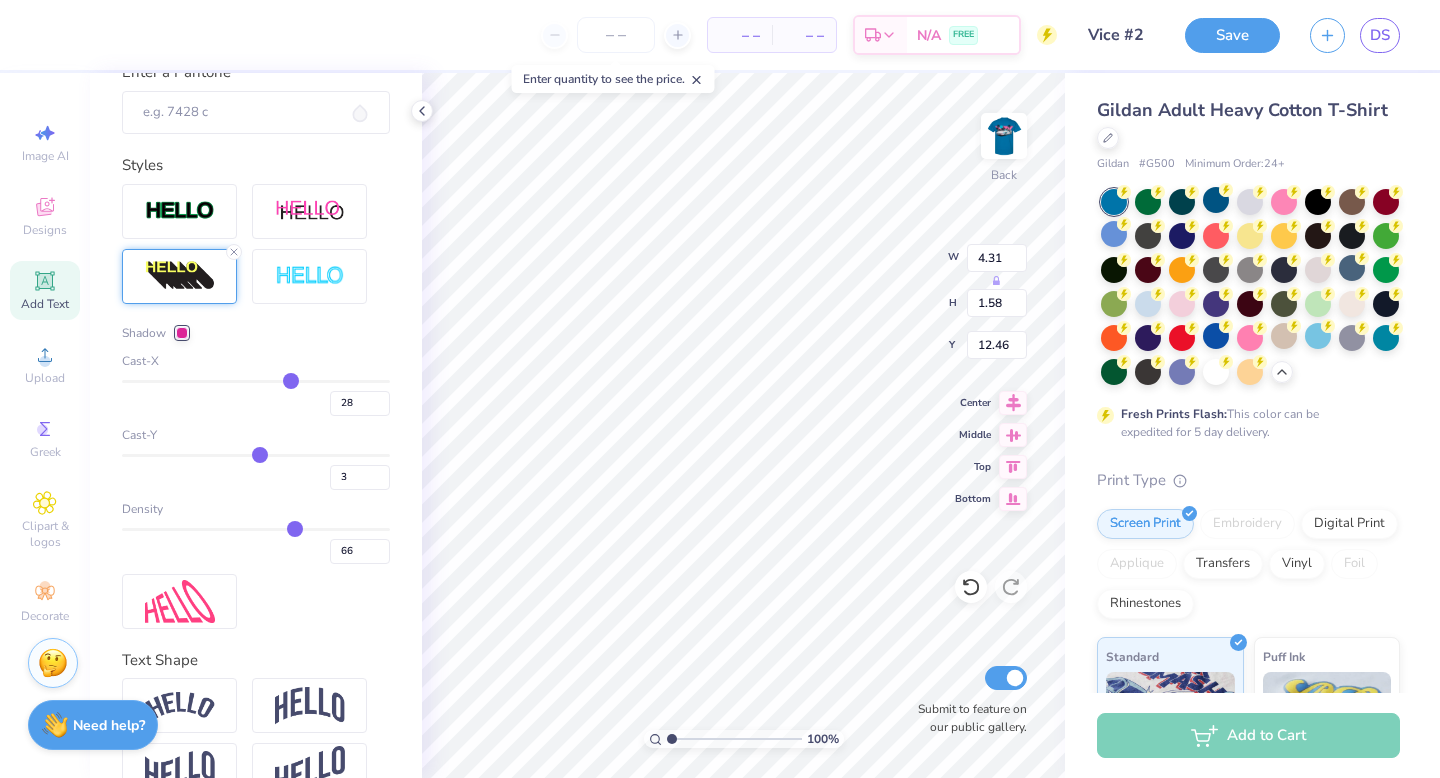 type on "27" 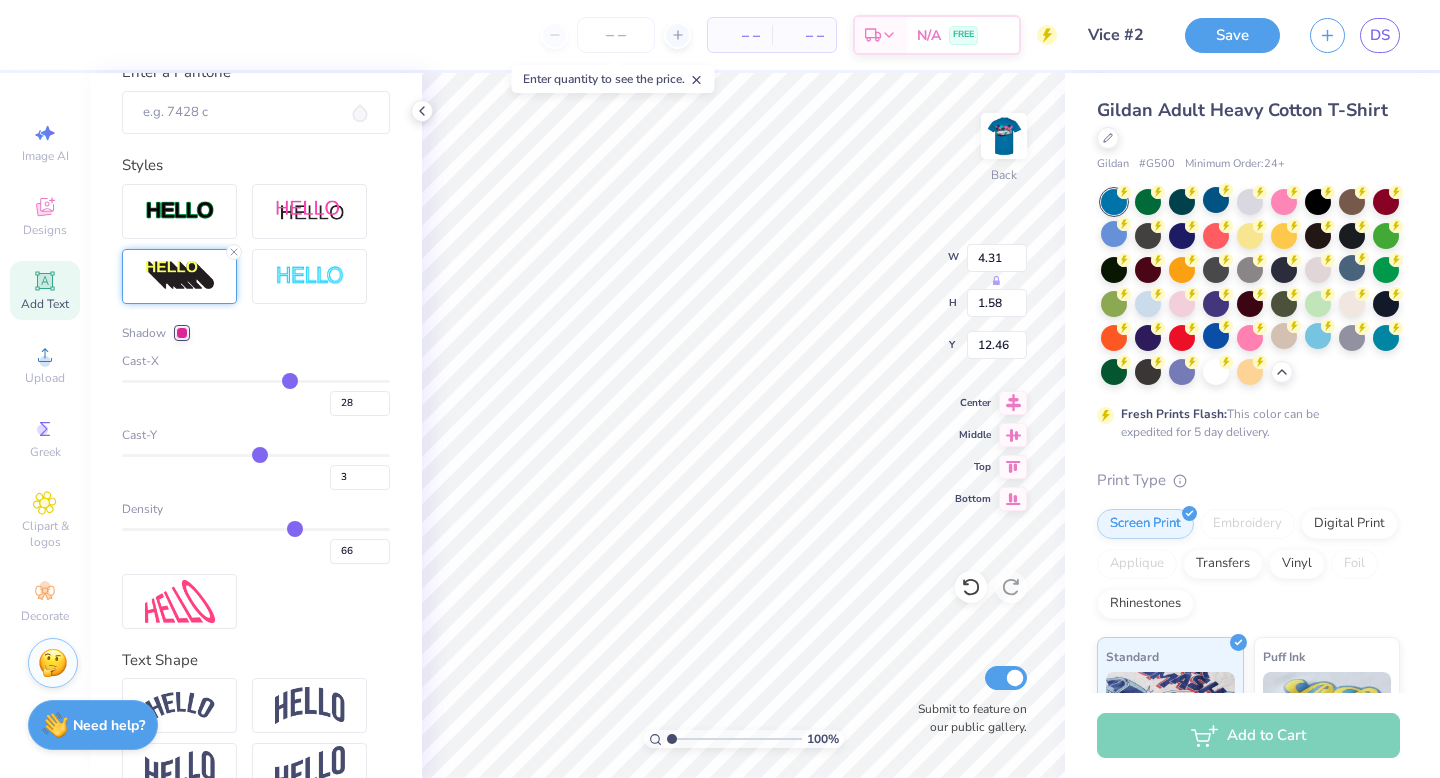 type on "27" 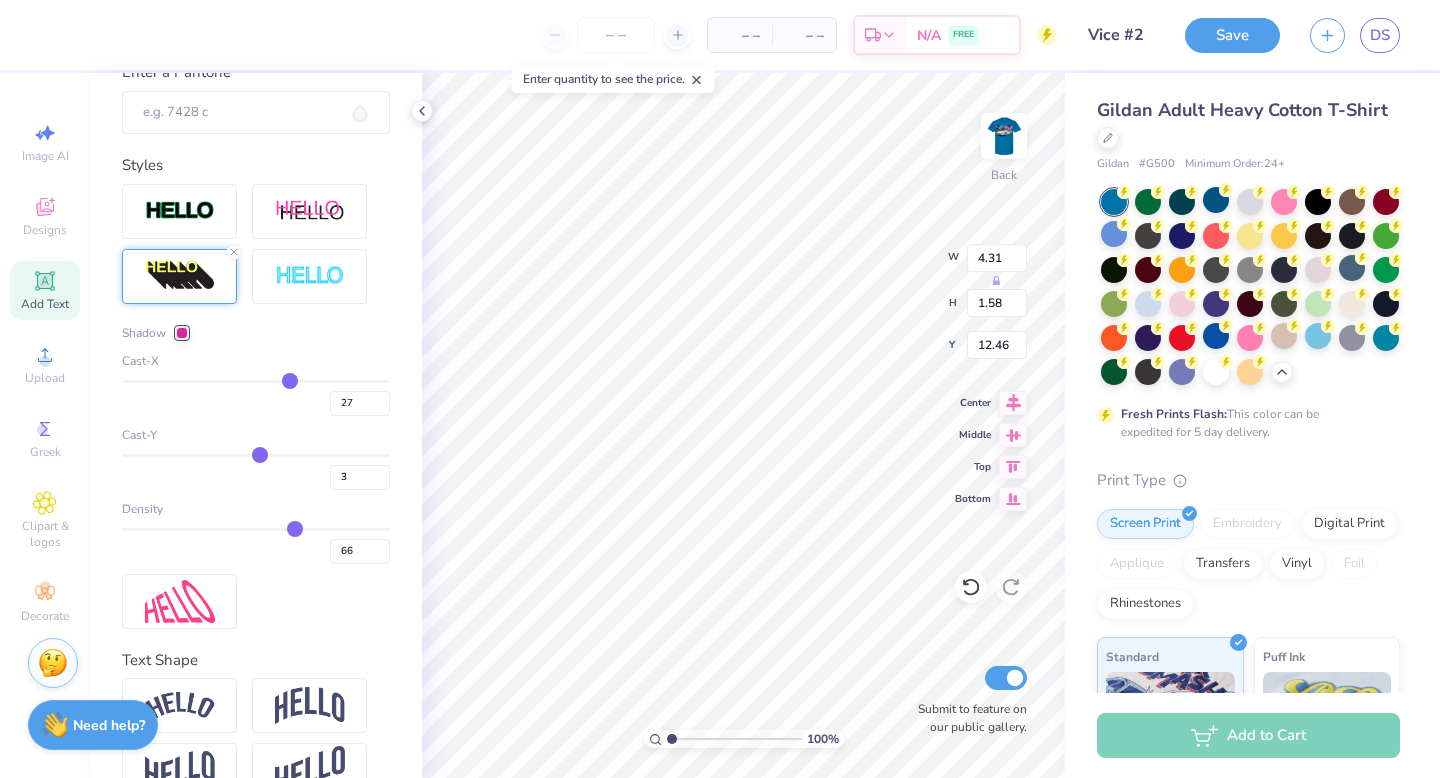 type on "23" 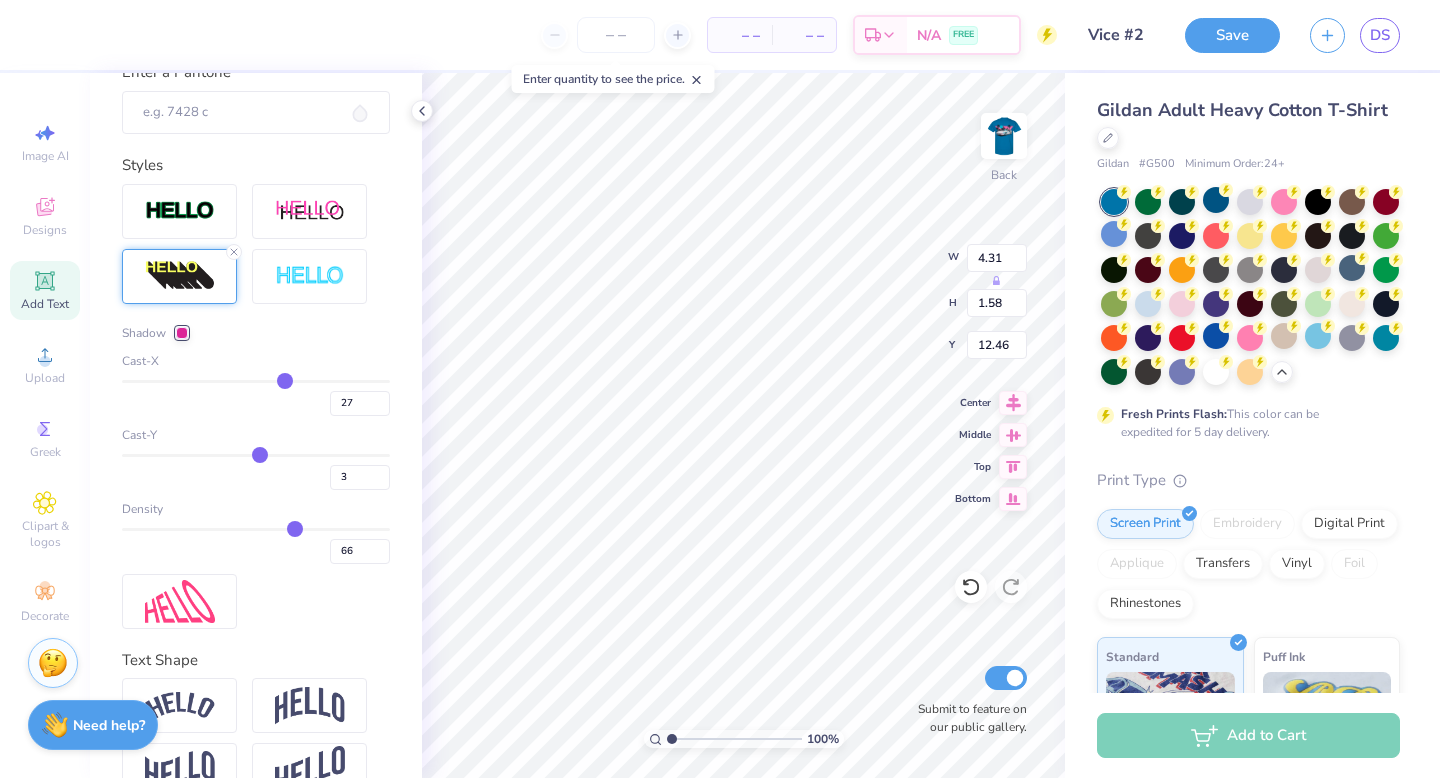 type on "23" 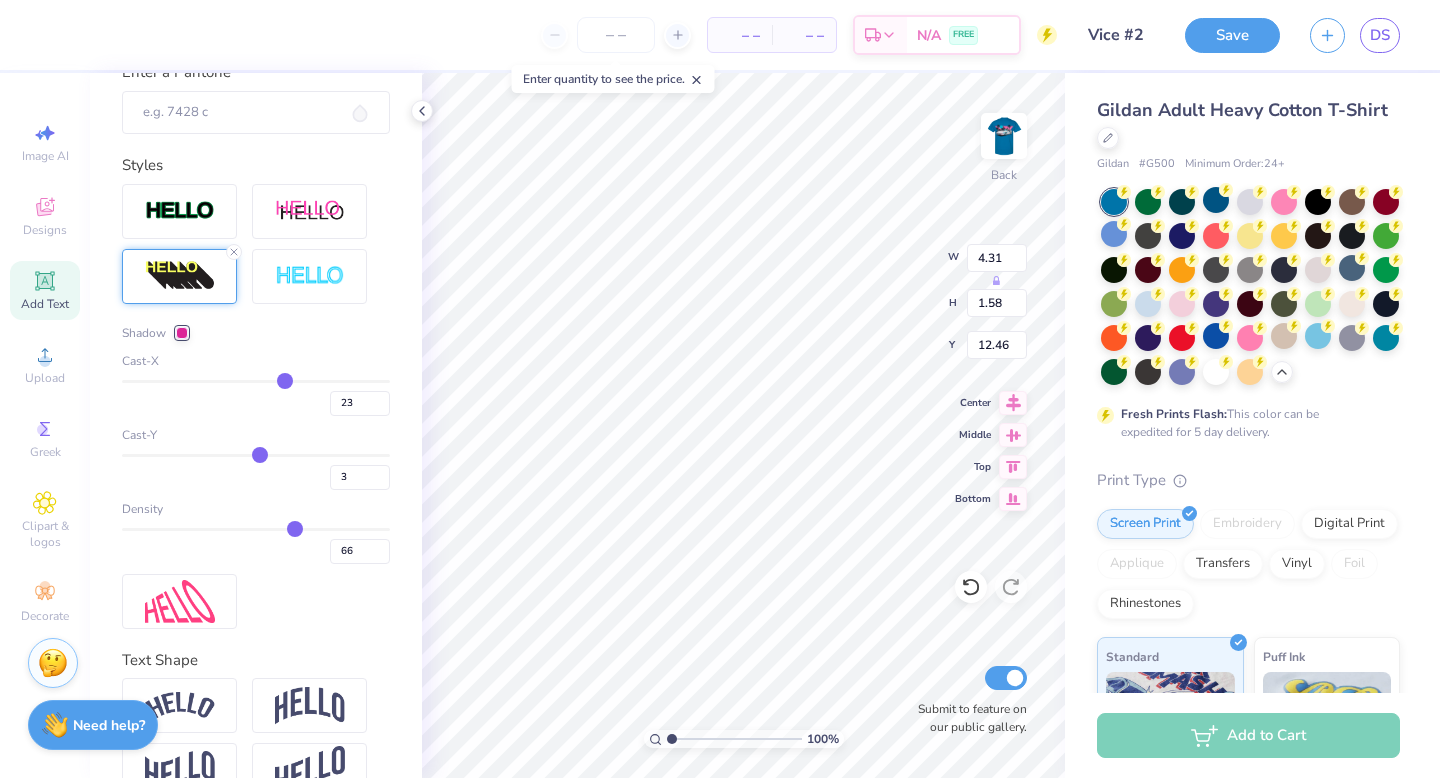 type on "18" 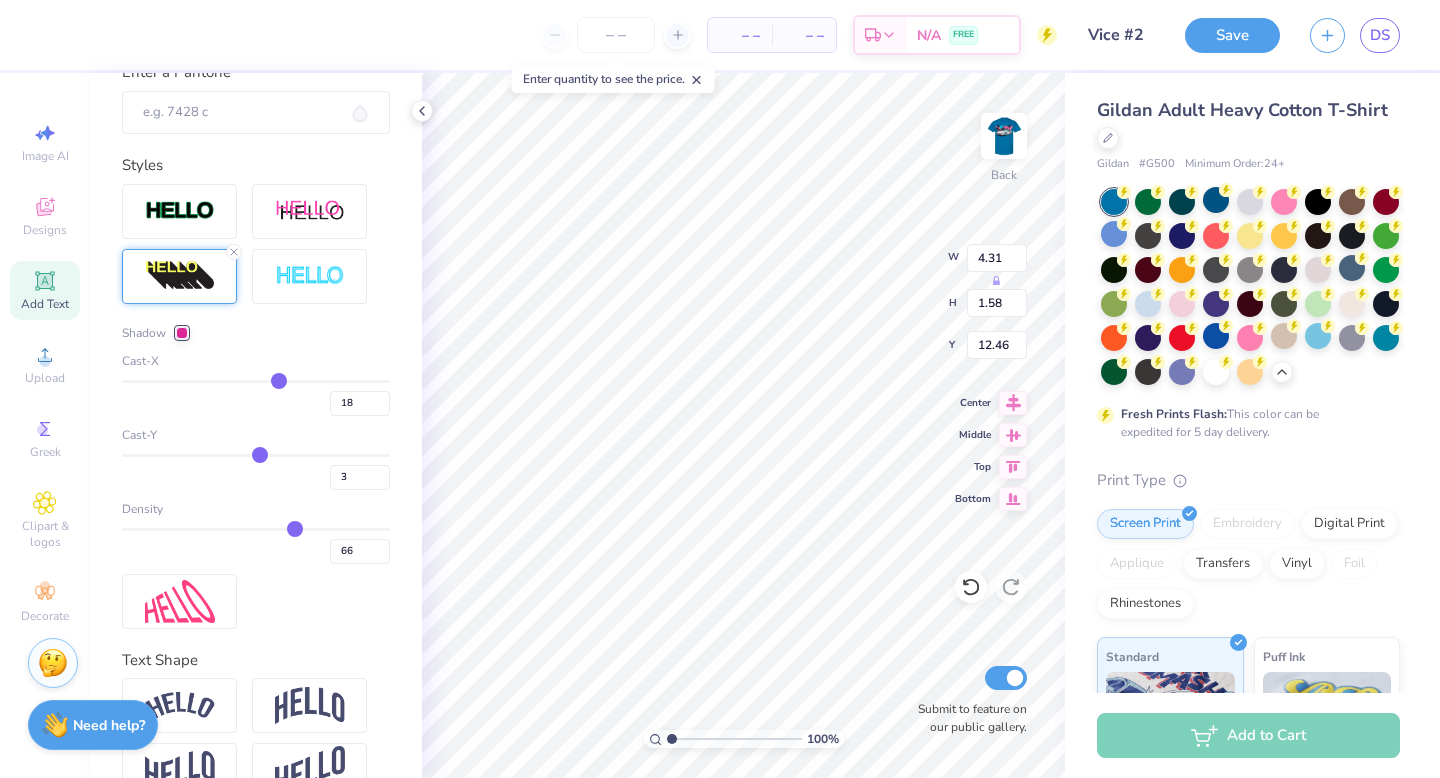 type on "14" 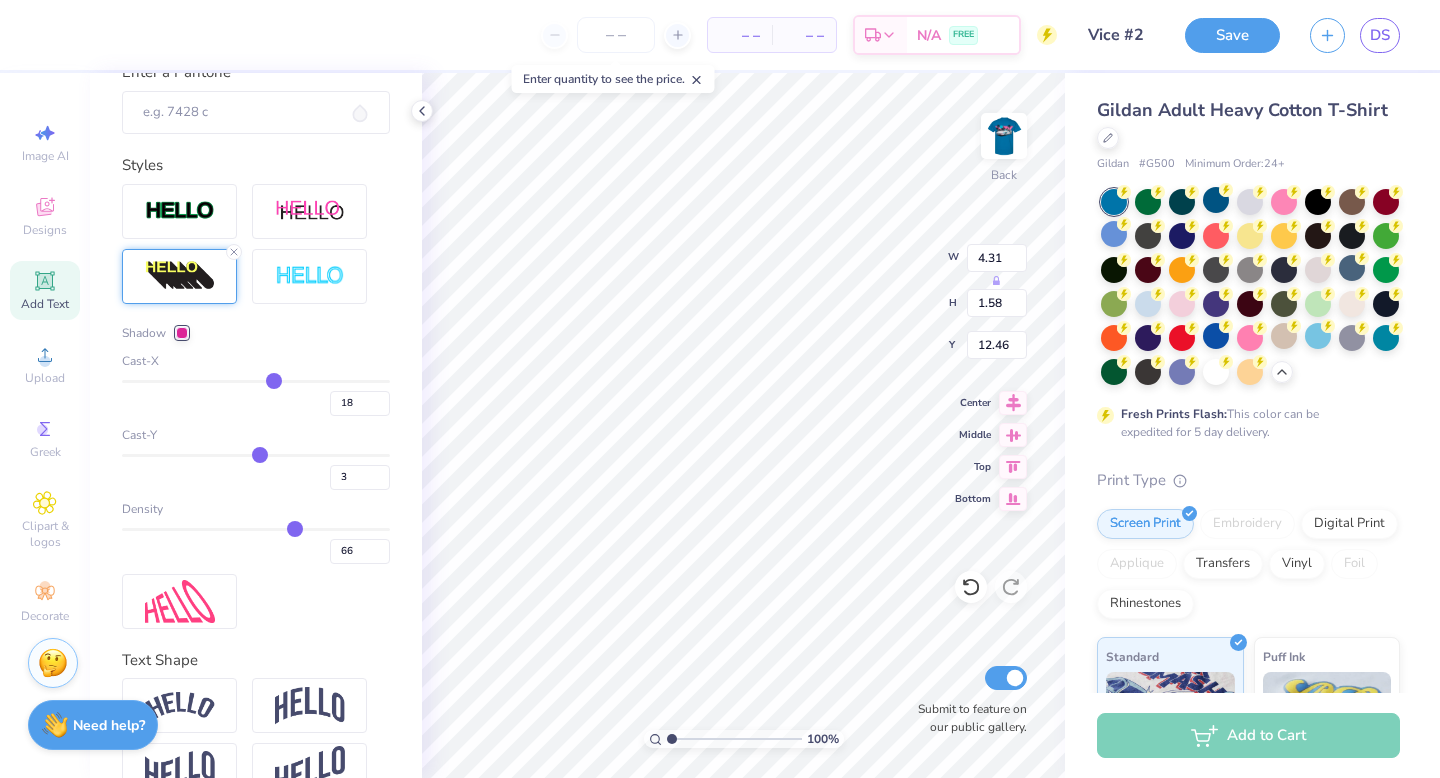 type on "14" 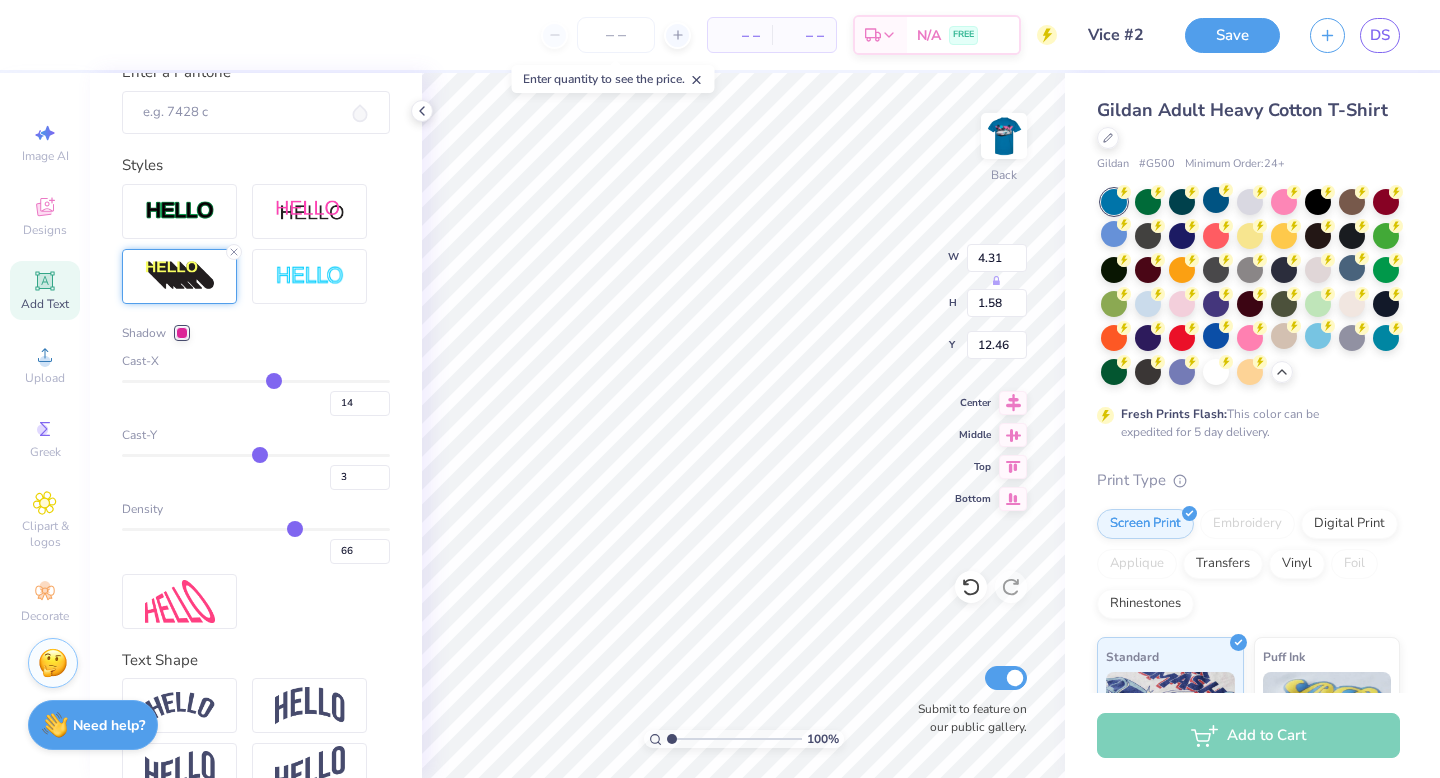 type on "13" 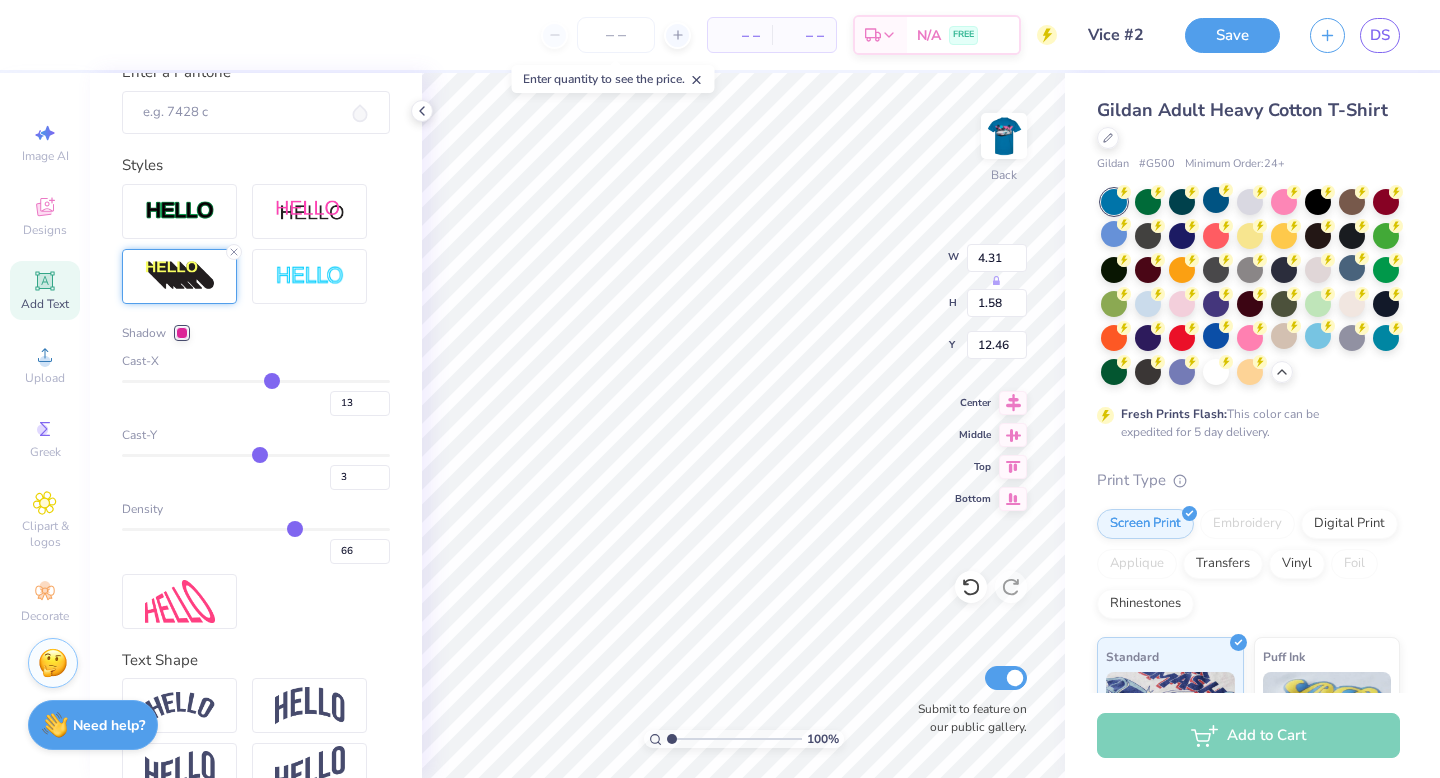 type on "12" 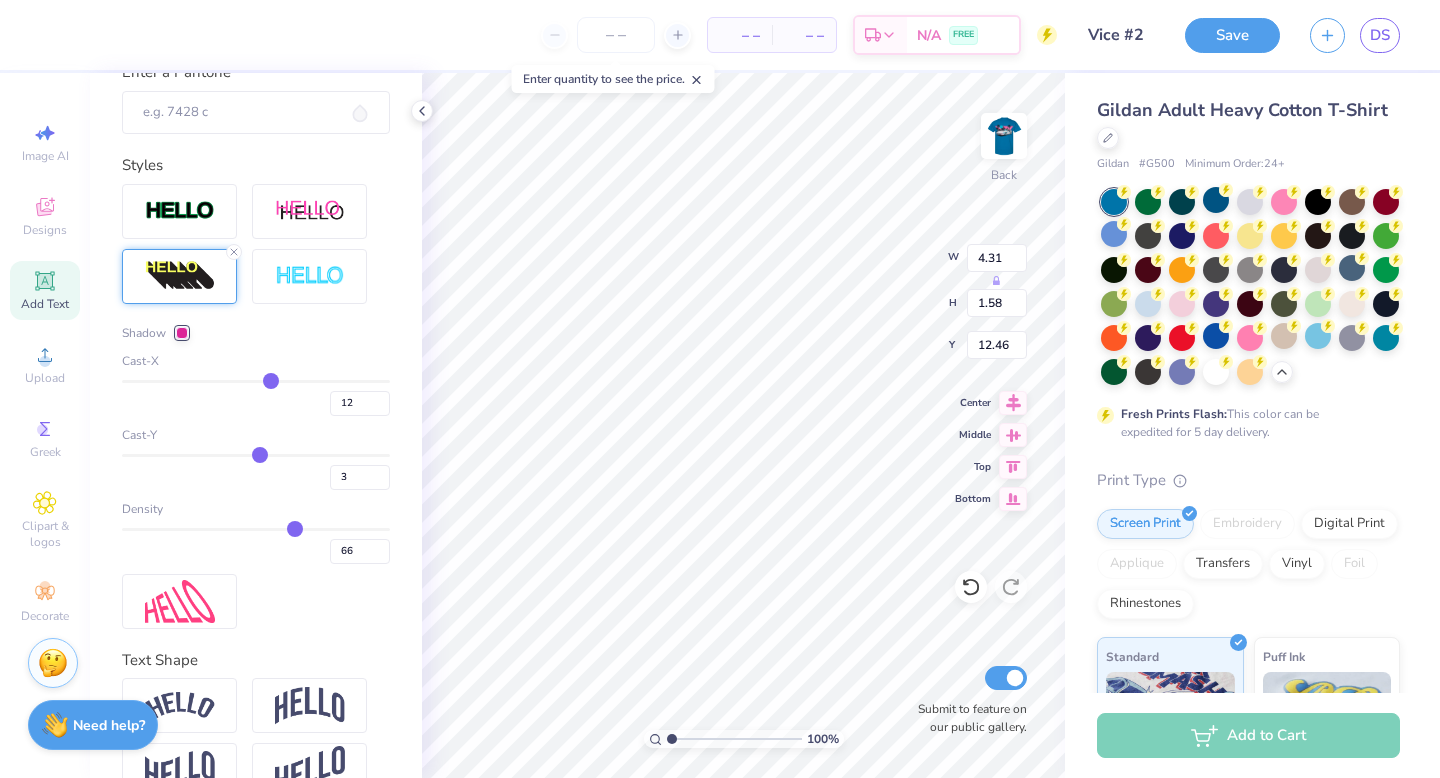 type on "11" 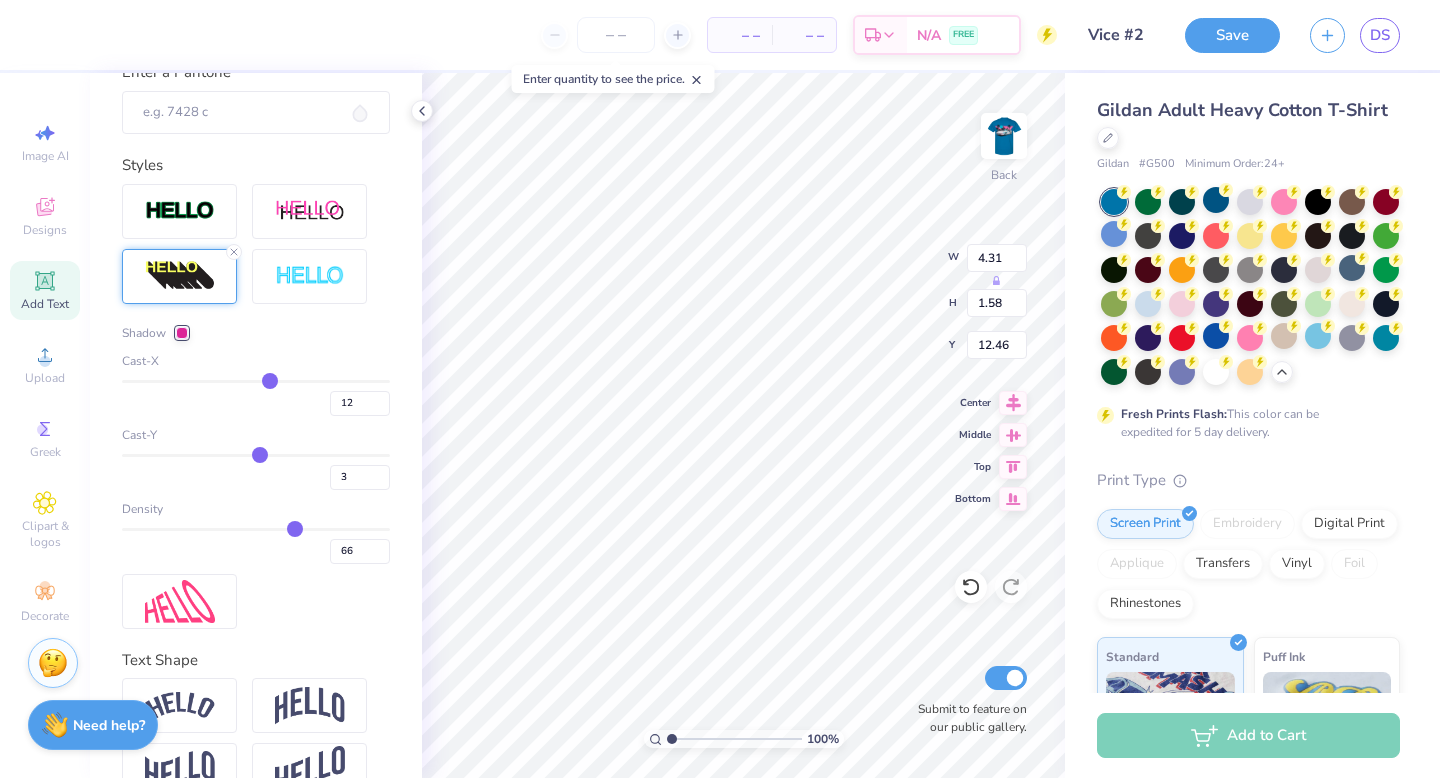 type on "11" 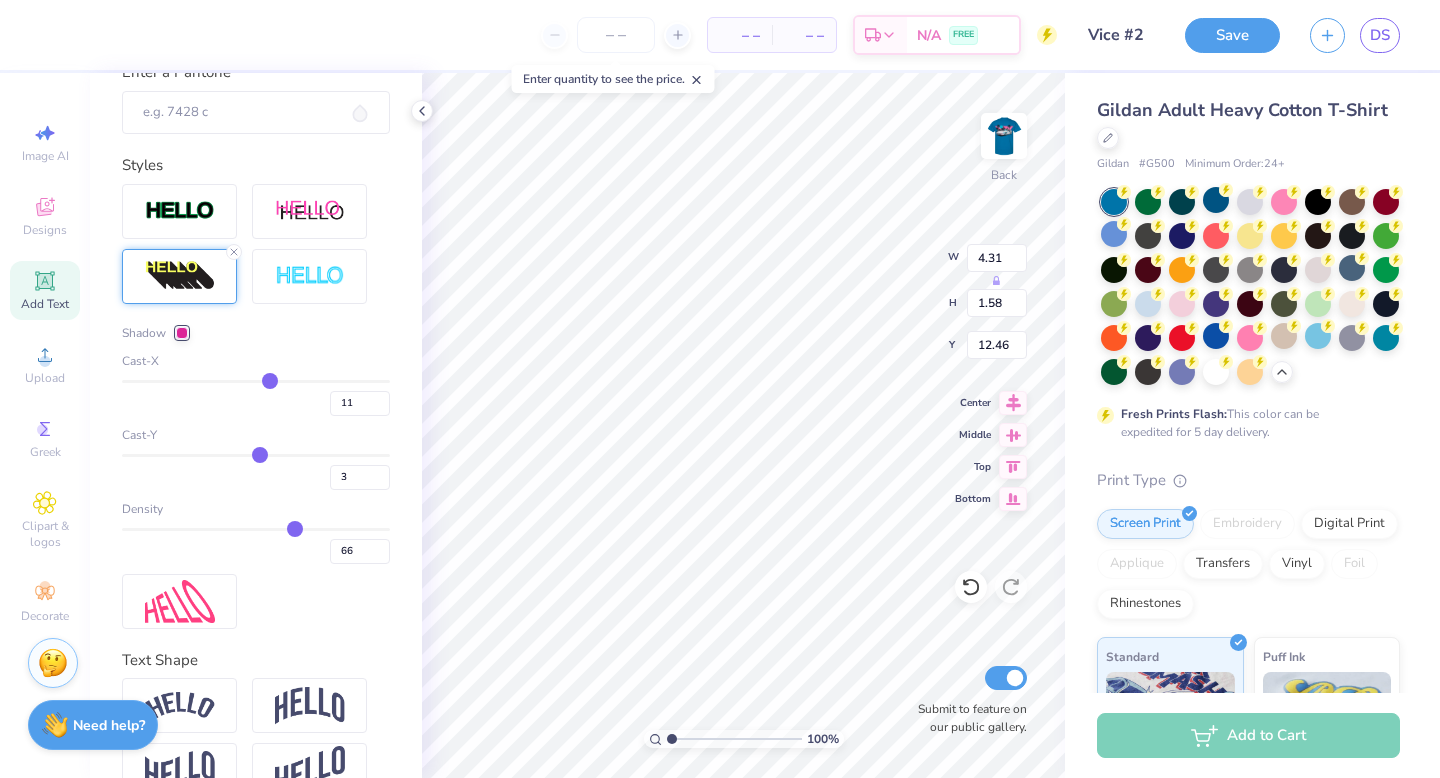 type on "10" 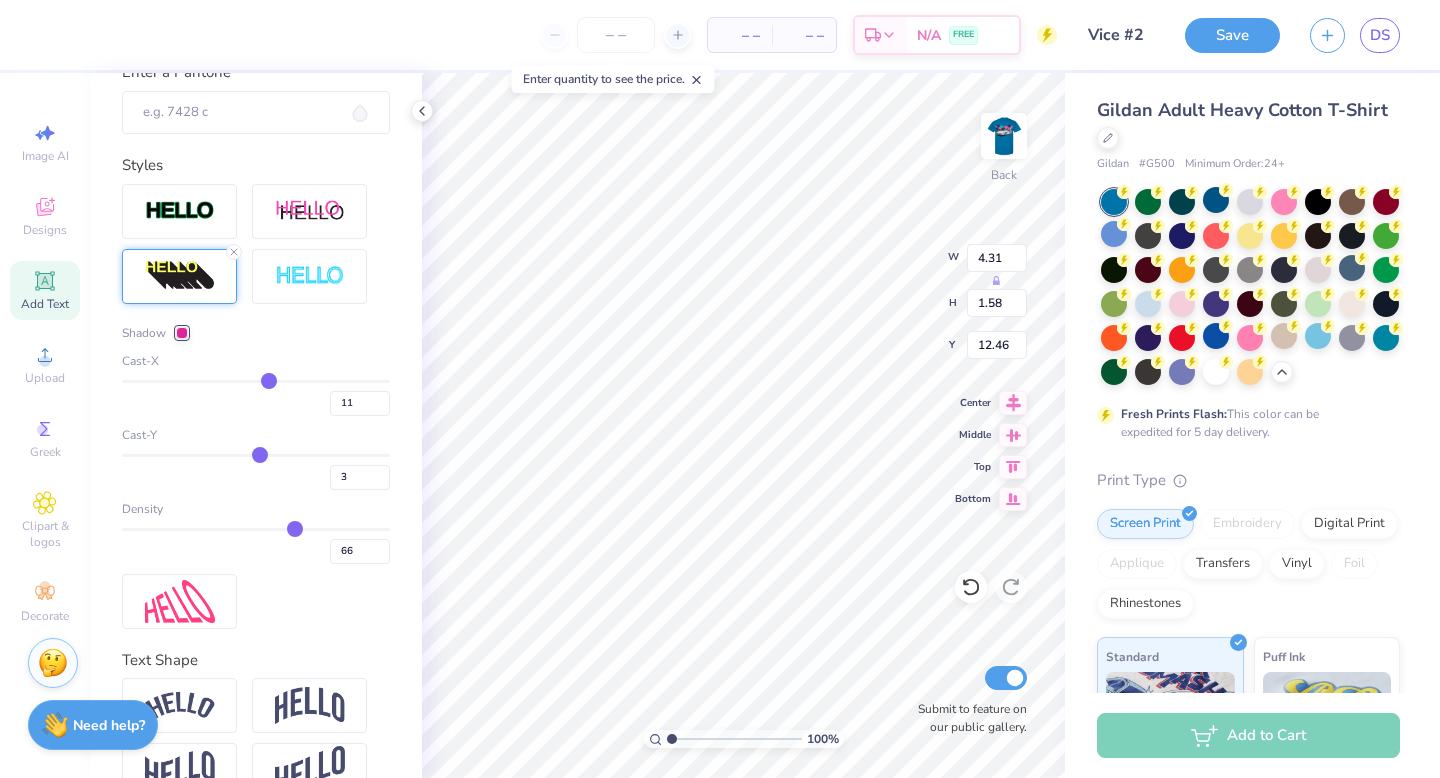 type on "10" 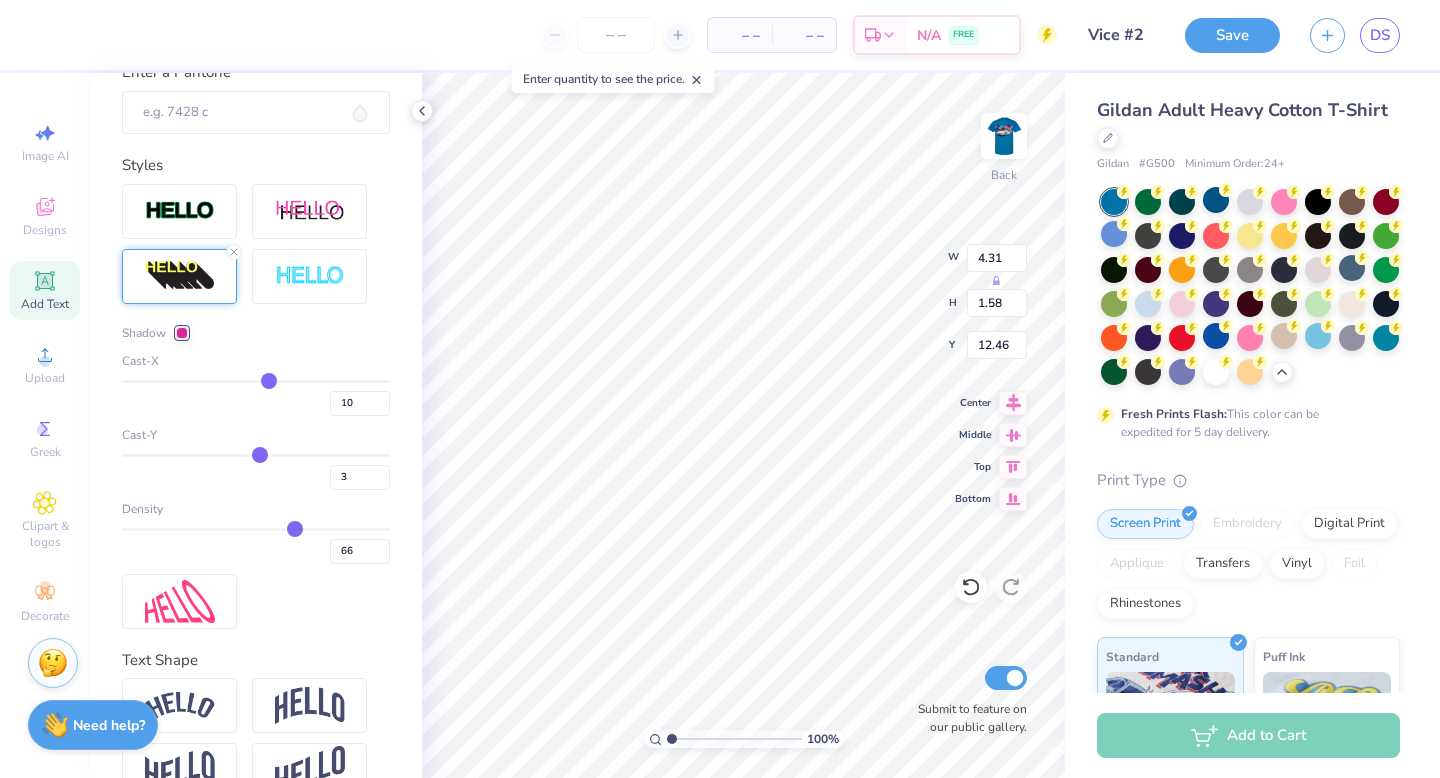 type on "8" 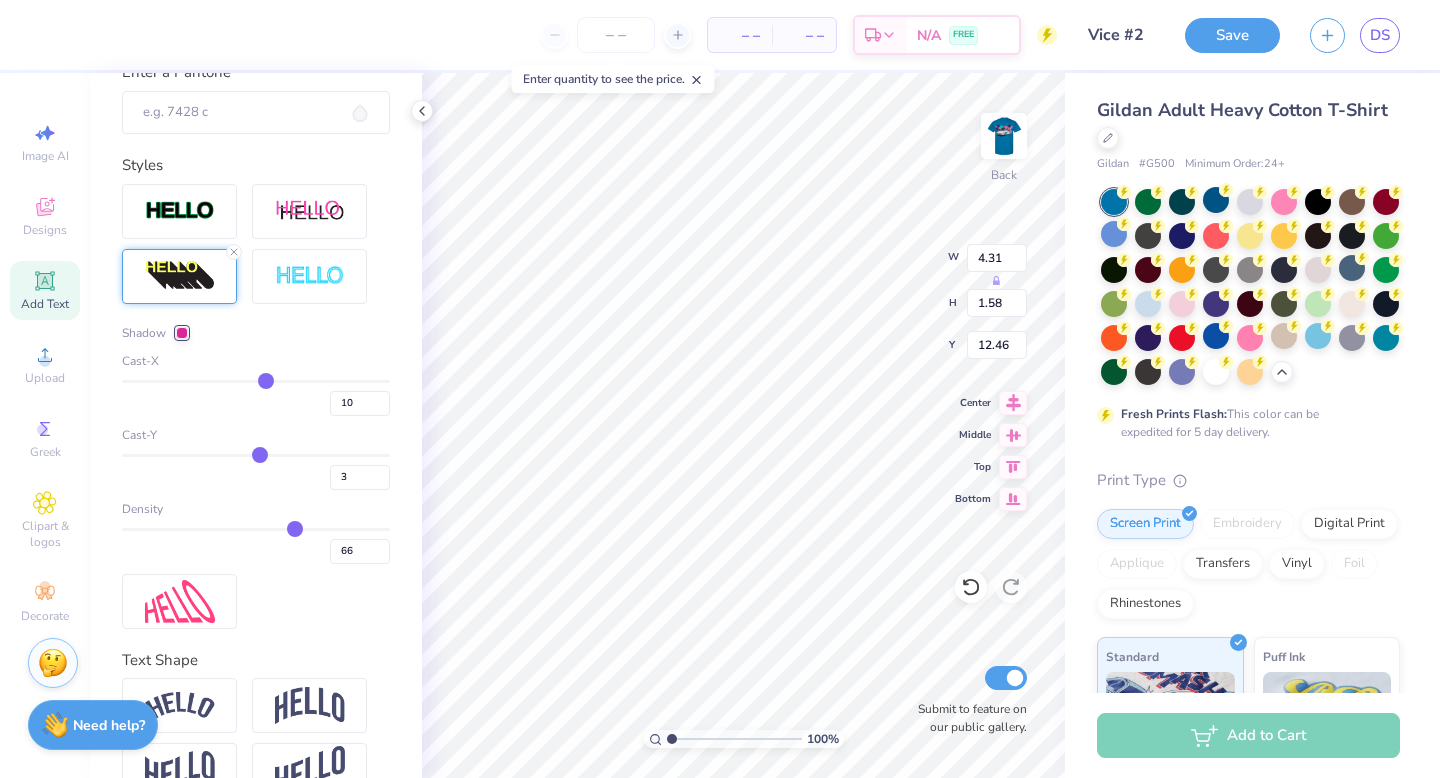 type on "8" 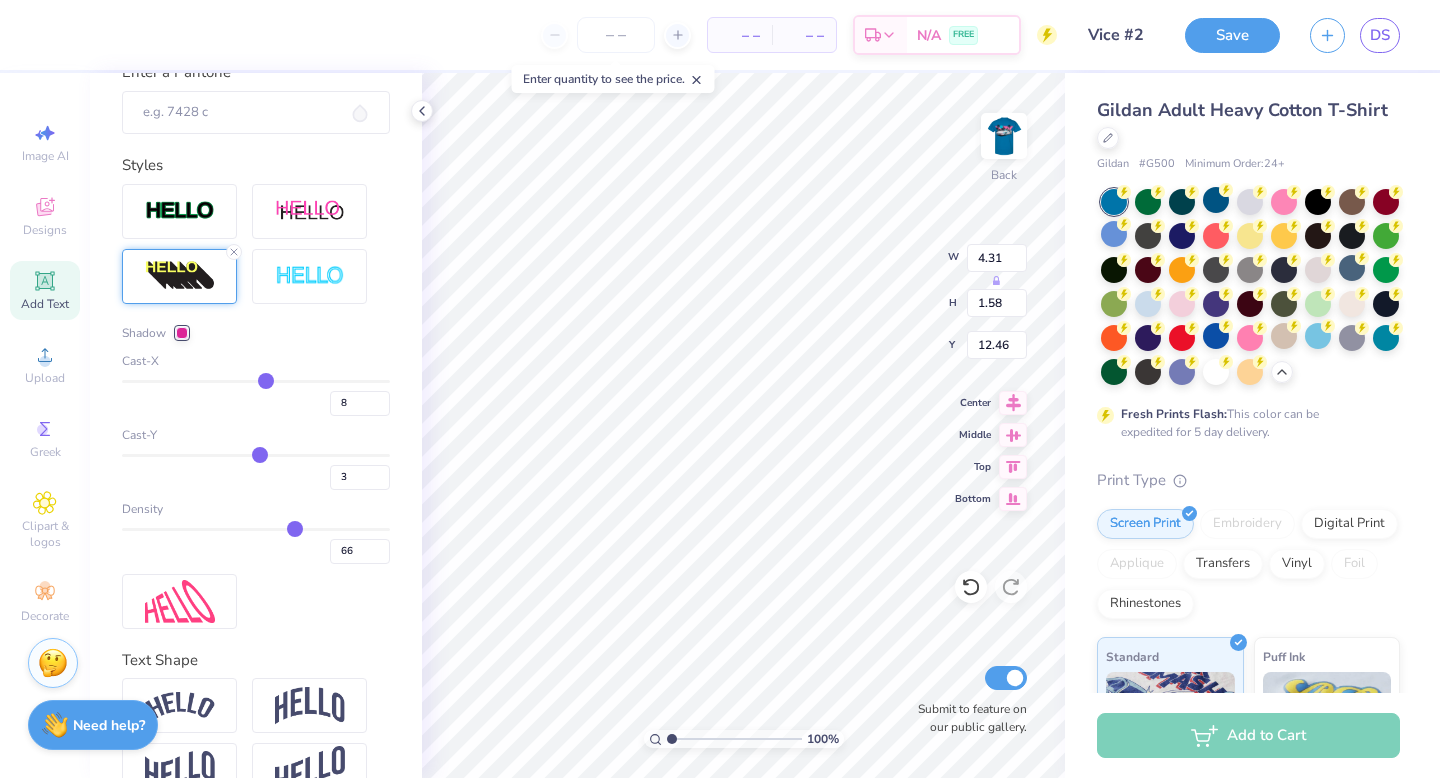 type on "7" 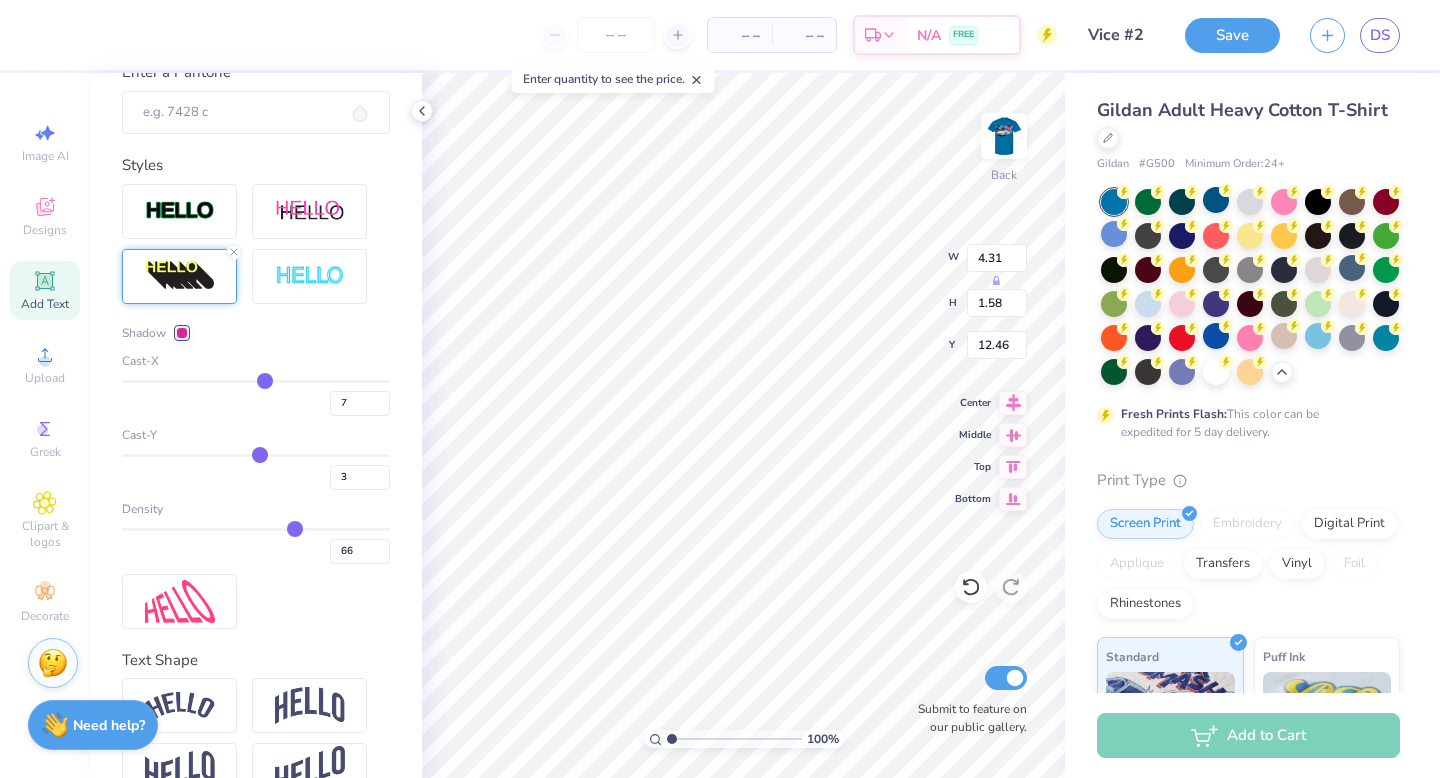 drag, startPoint x: 291, startPoint y: 379, endPoint x: 263, endPoint y: 379, distance: 28 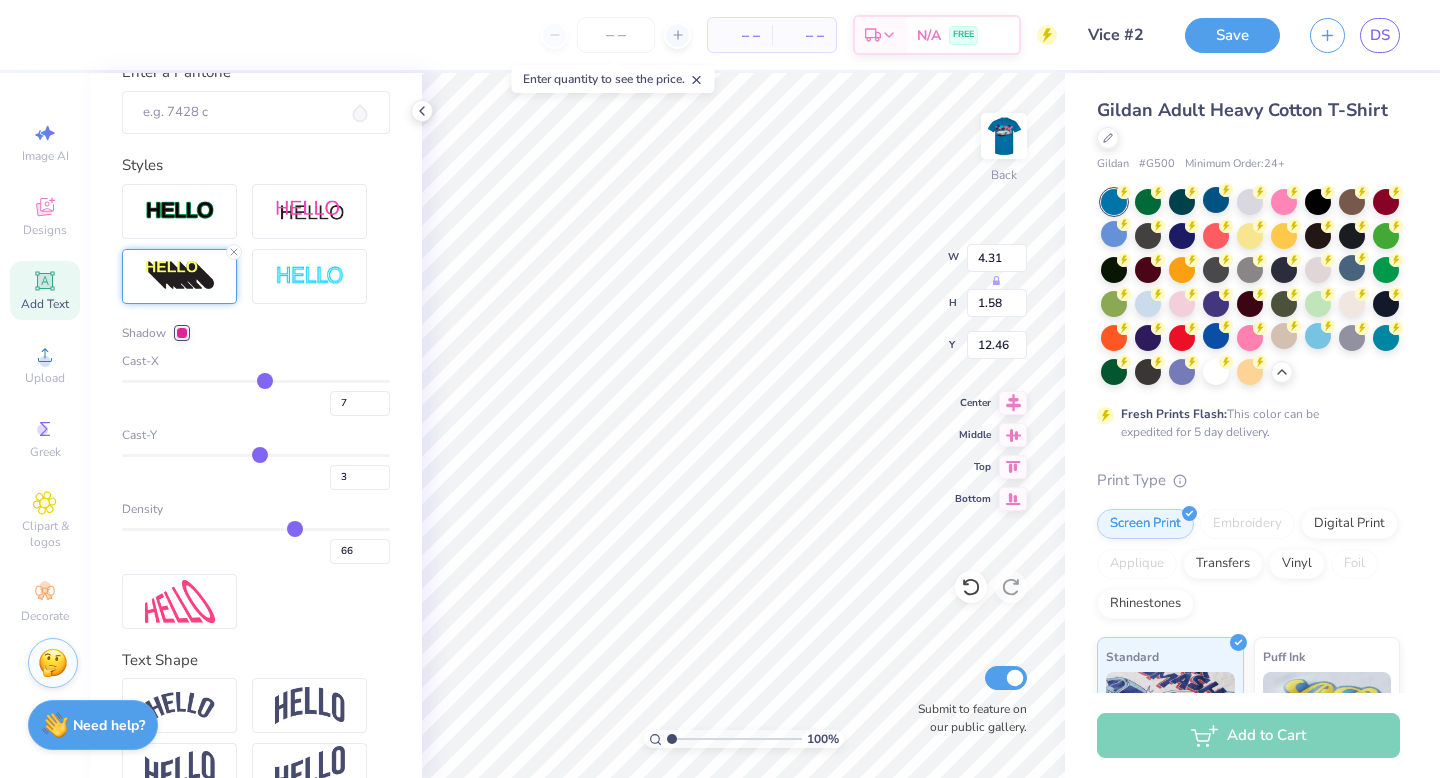 type on "6" 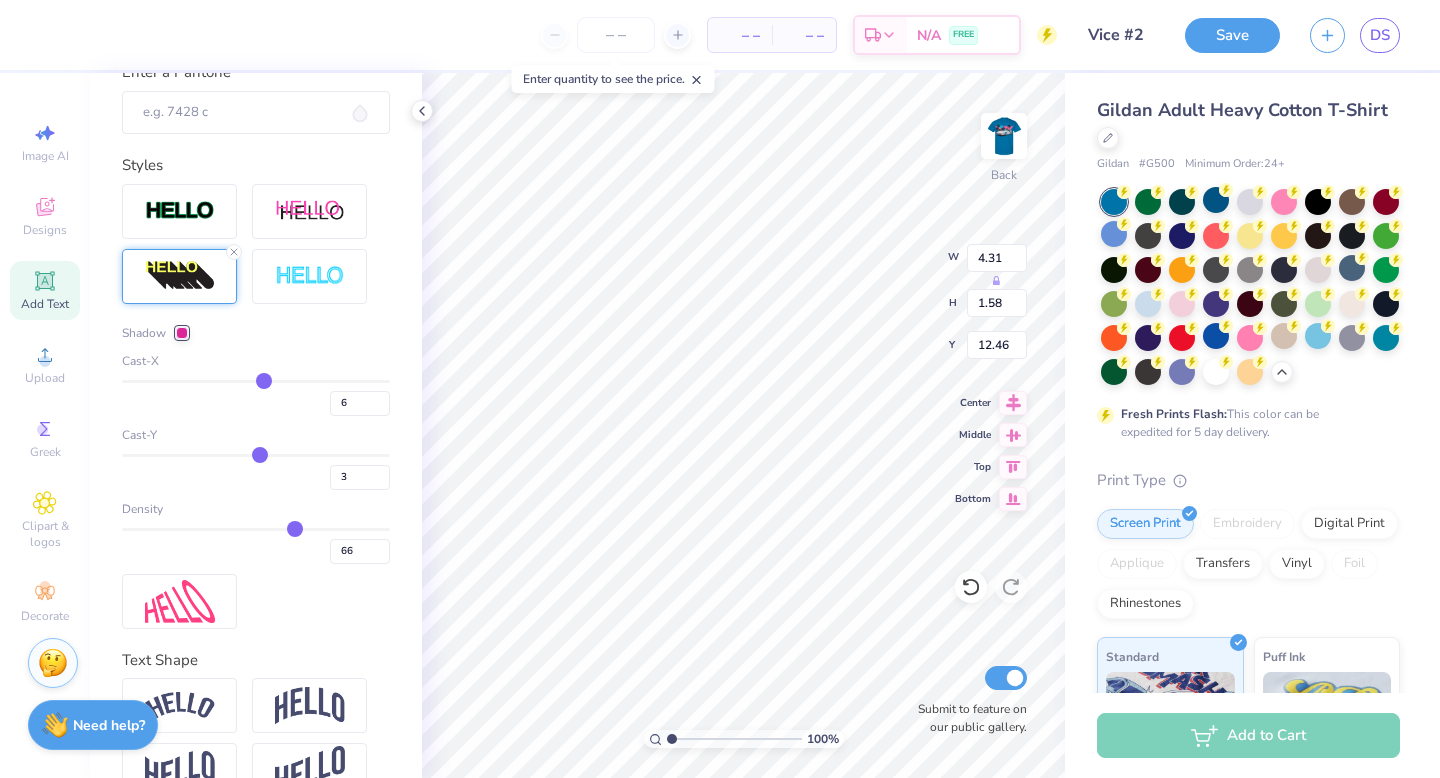 type on "5" 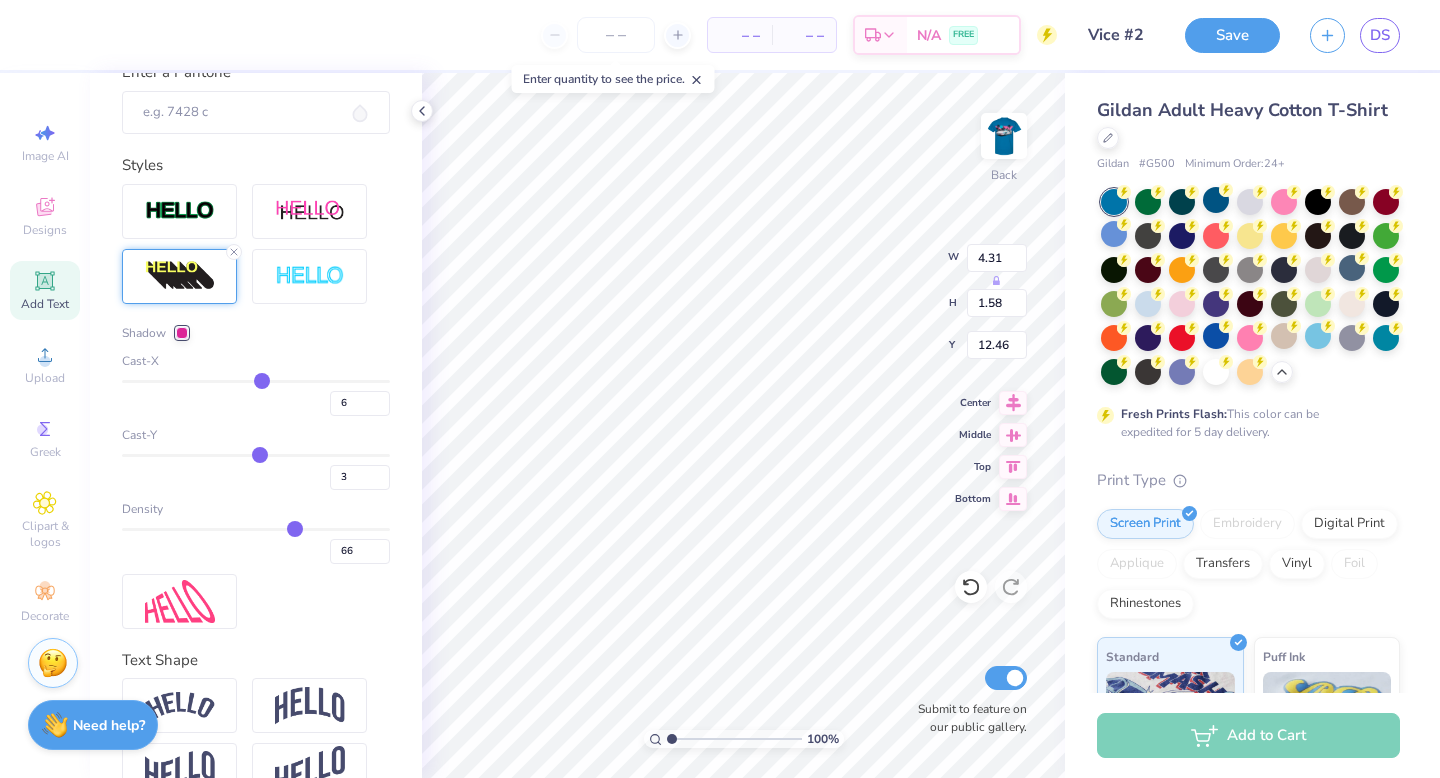 type on "5" 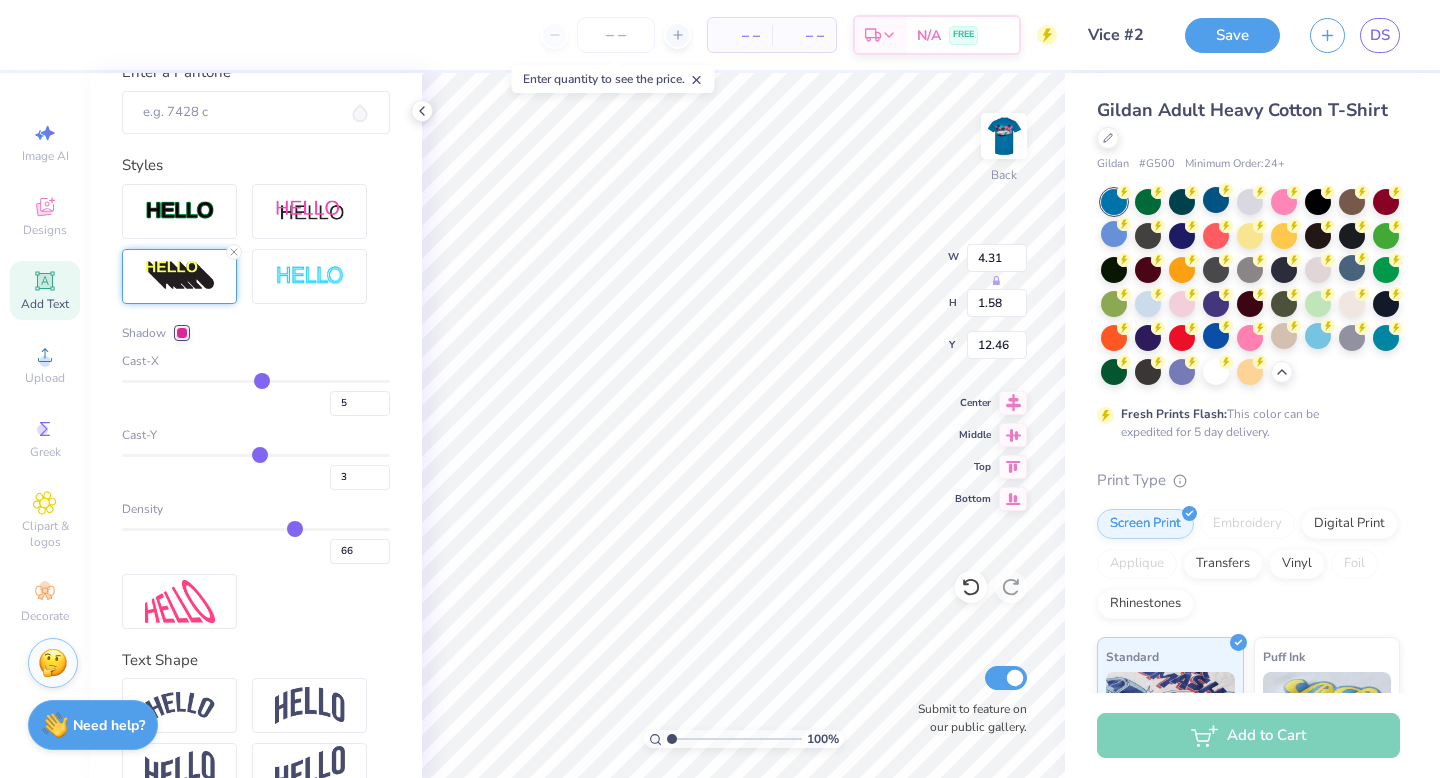 type on "4" 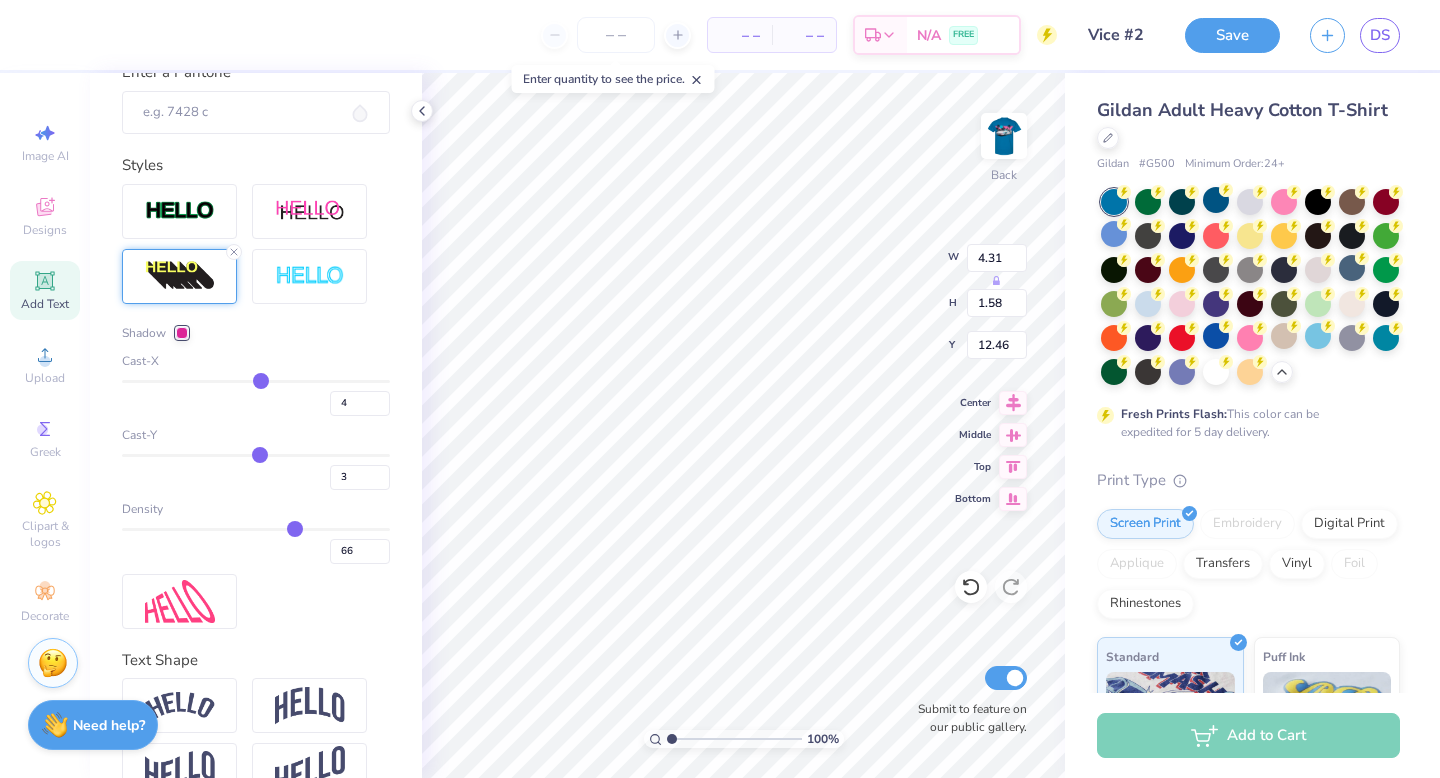 type on "4" 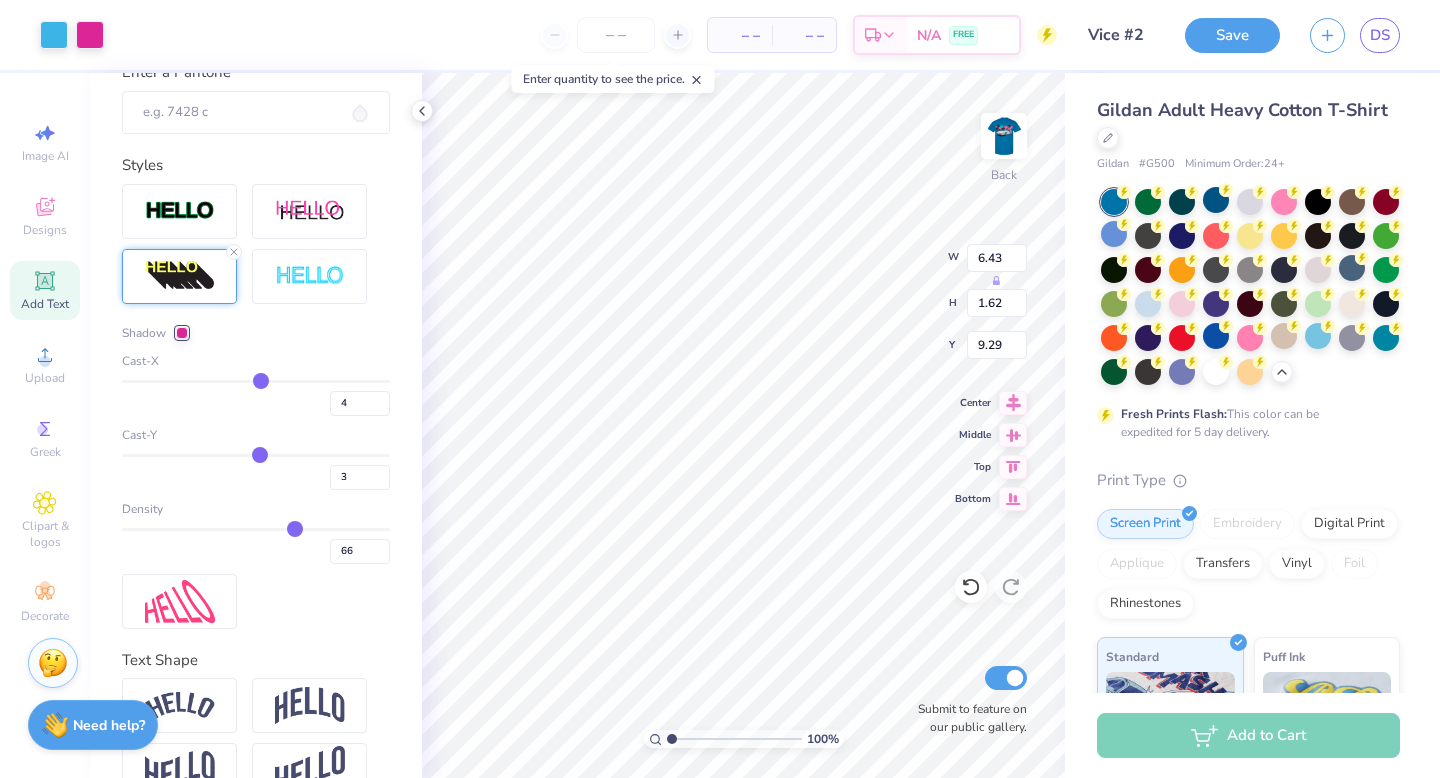 type on "9.29" 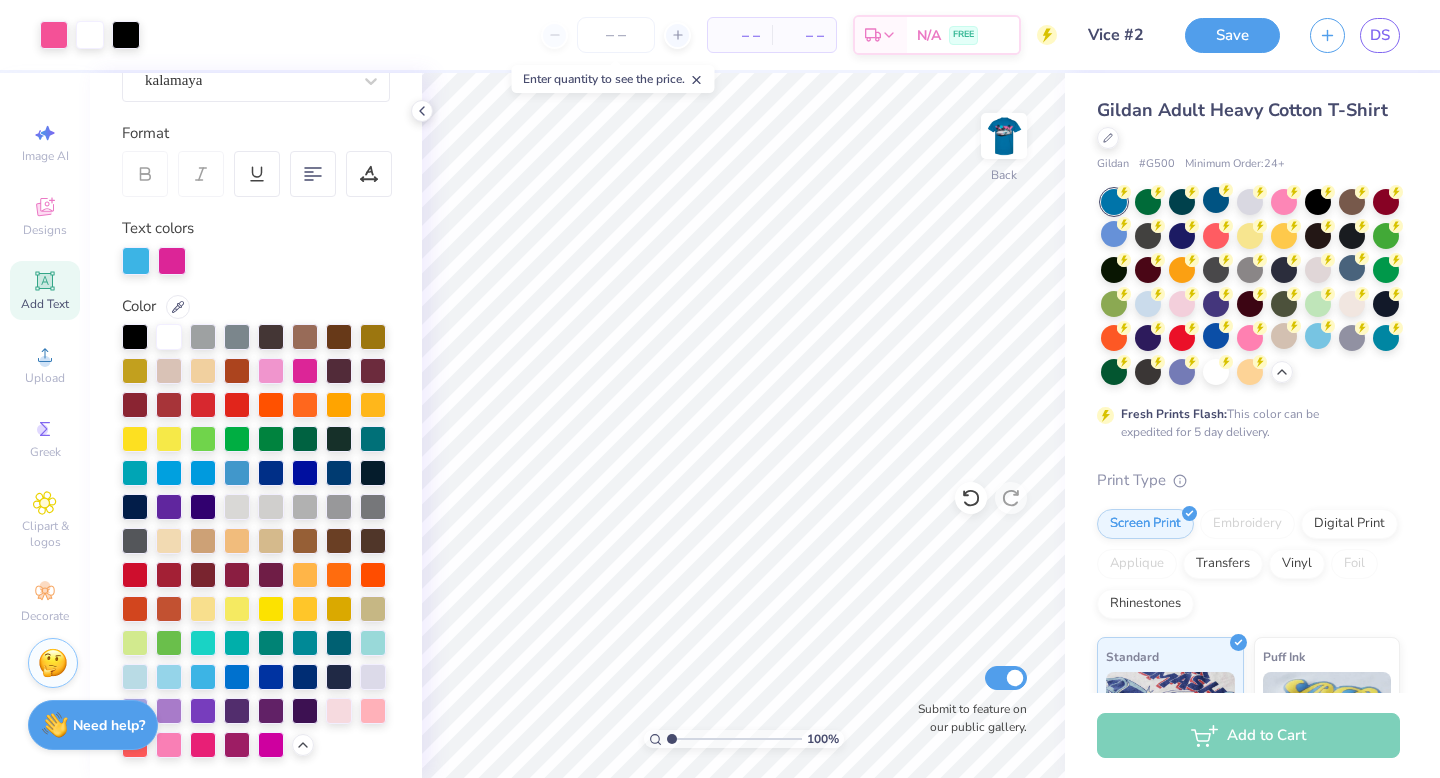 scroll, scrollTop: 0, scrollLeft: 0, axis: both 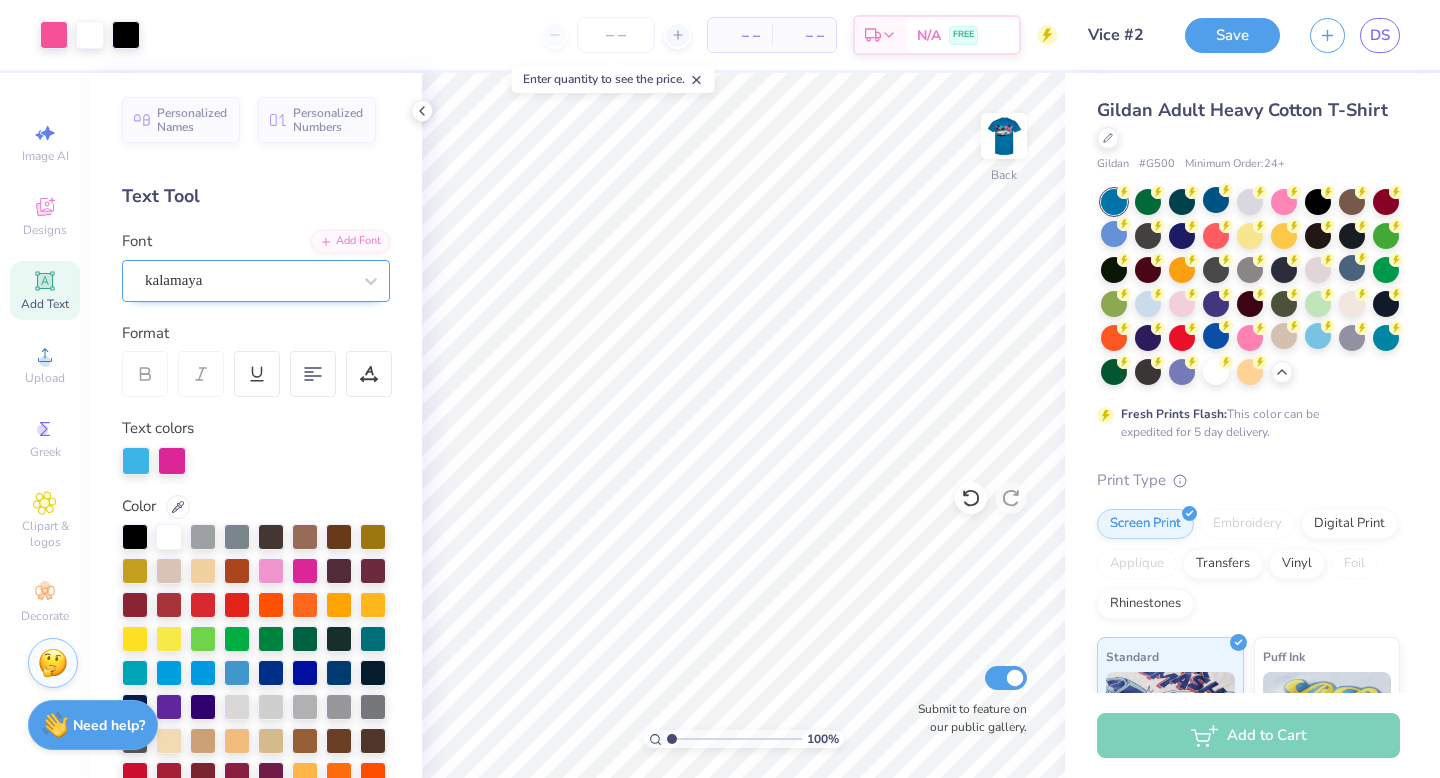 click on "kalamaya" at bounding box center (248, 280) 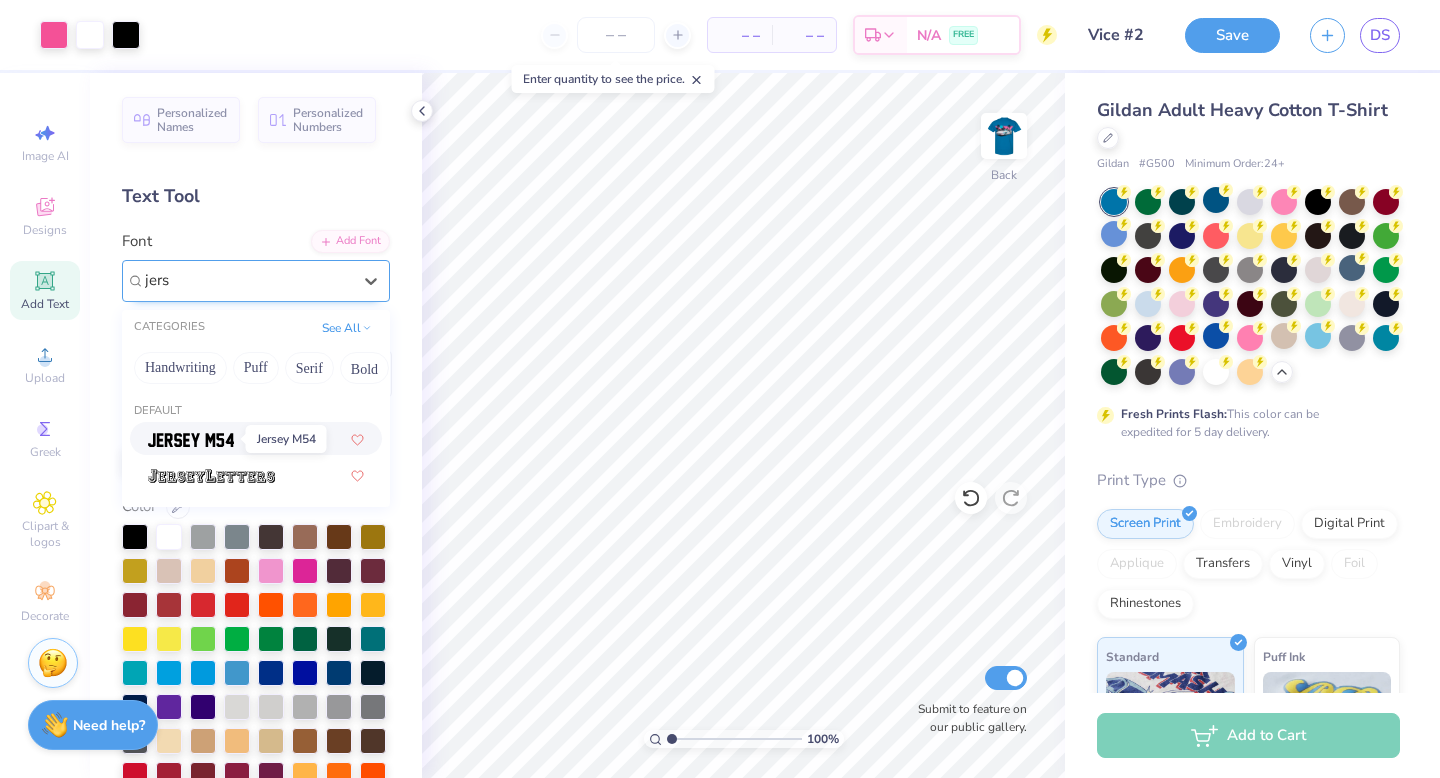 click at bounding box center (191, 440) 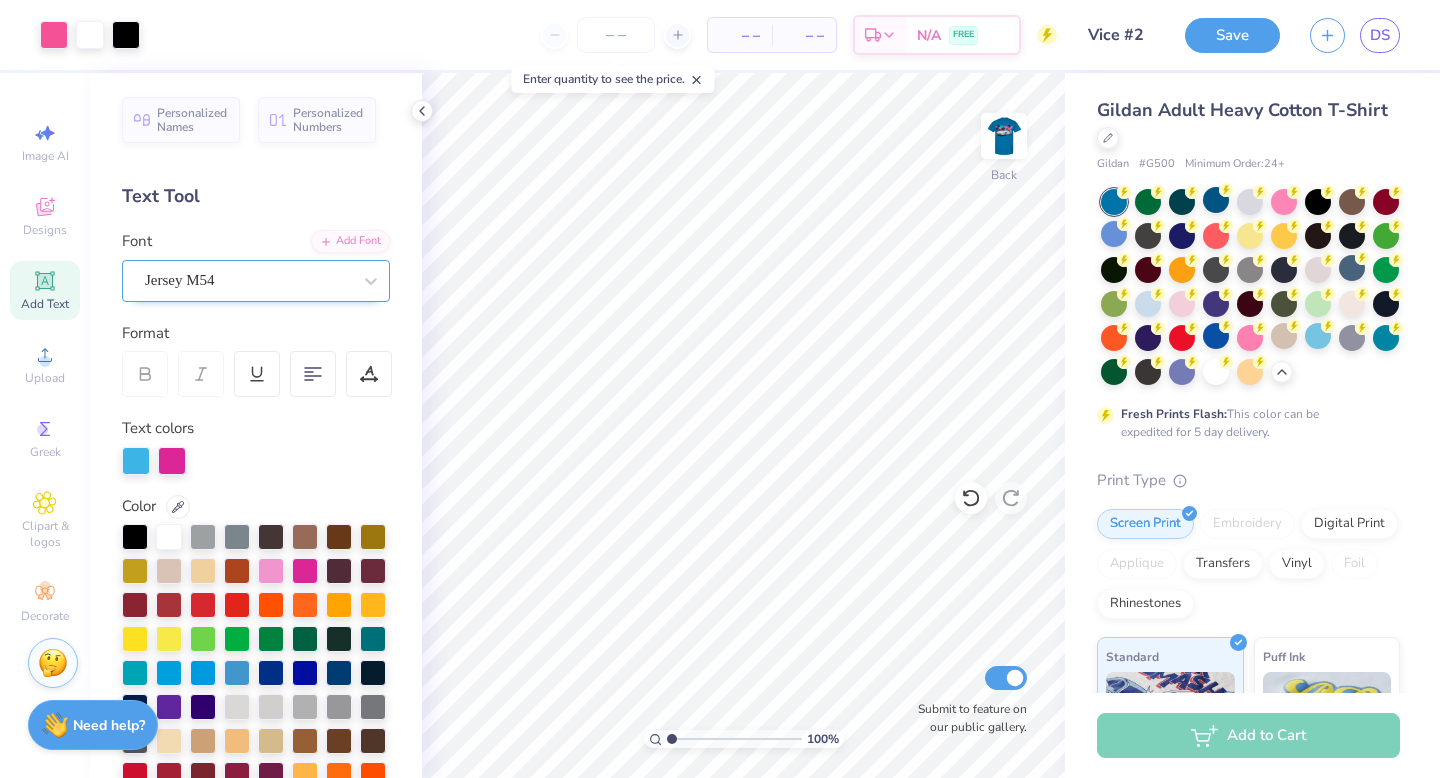 drag, startPoint x: 48, startPoint y: 294, endPoint x: 232, endPoint y: 268, distance: 185.82788 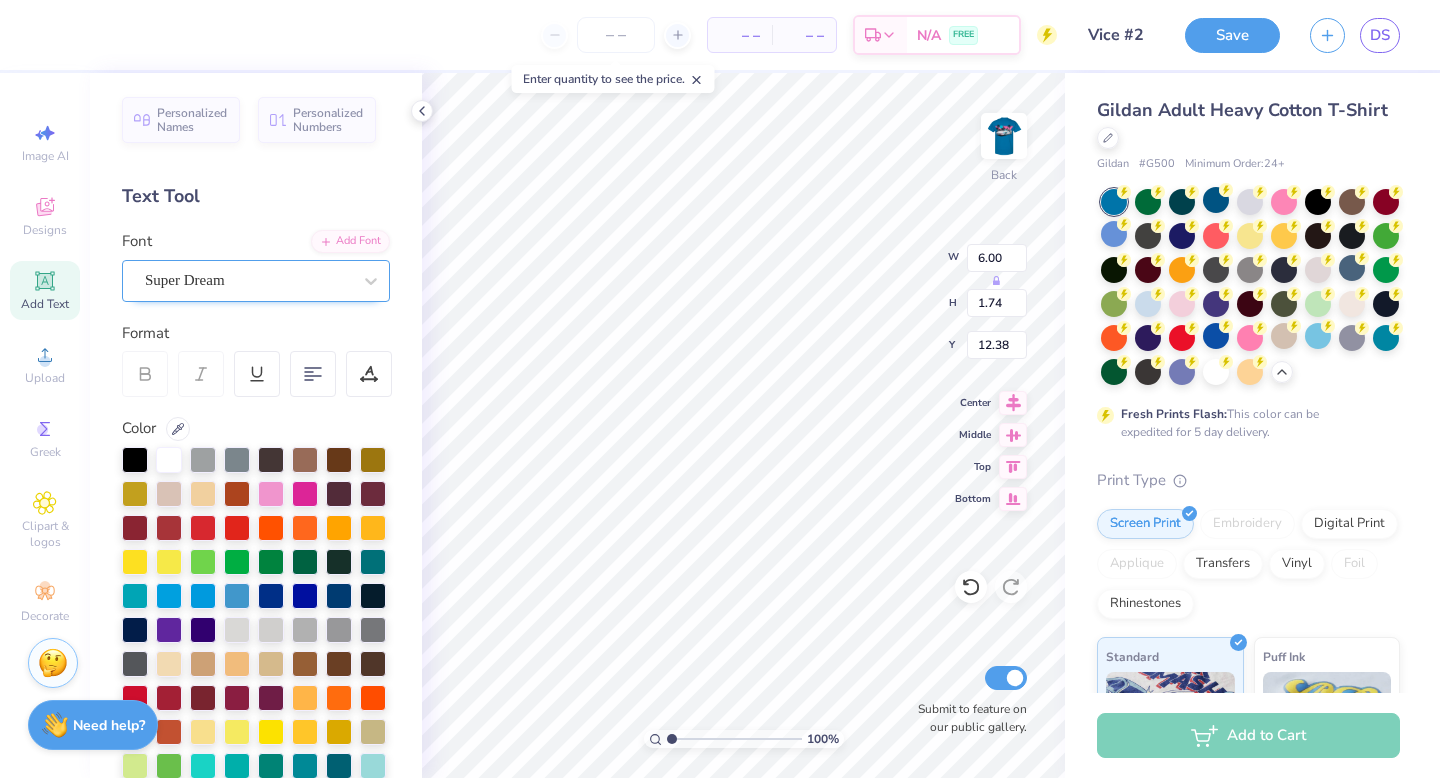 click on "Super Dream" at bounding box center [248, 280] 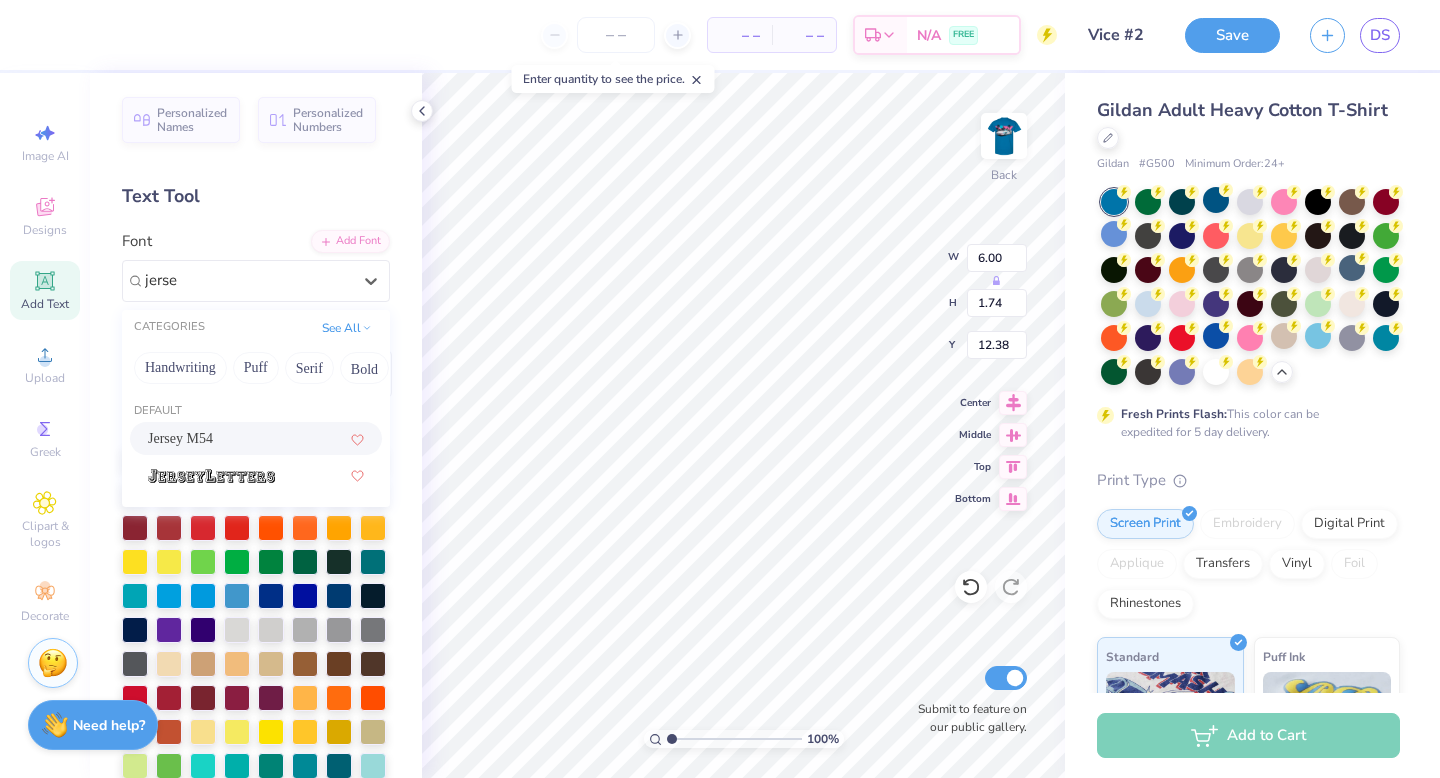 click on "Jersey M54" at bounding box center [180, 438] 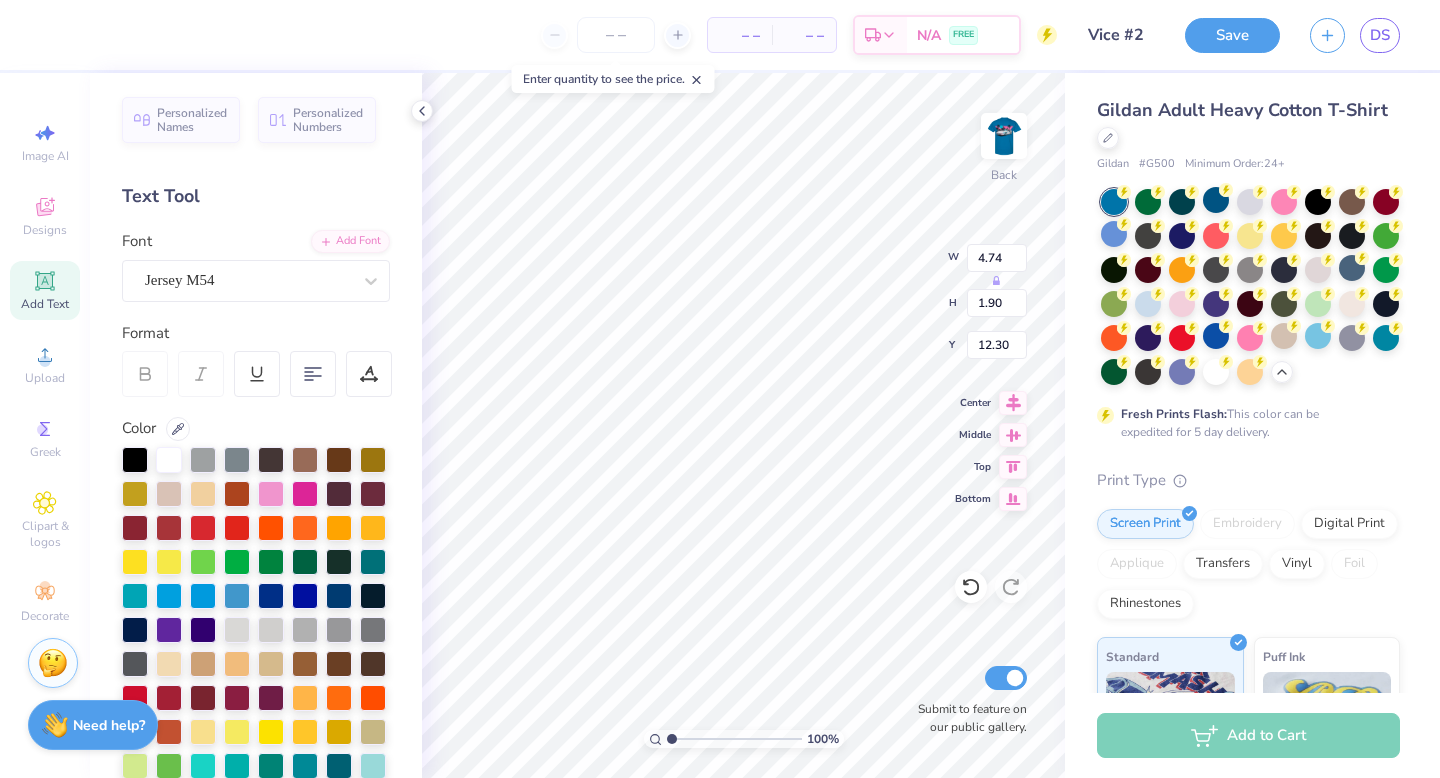 type on "'25" 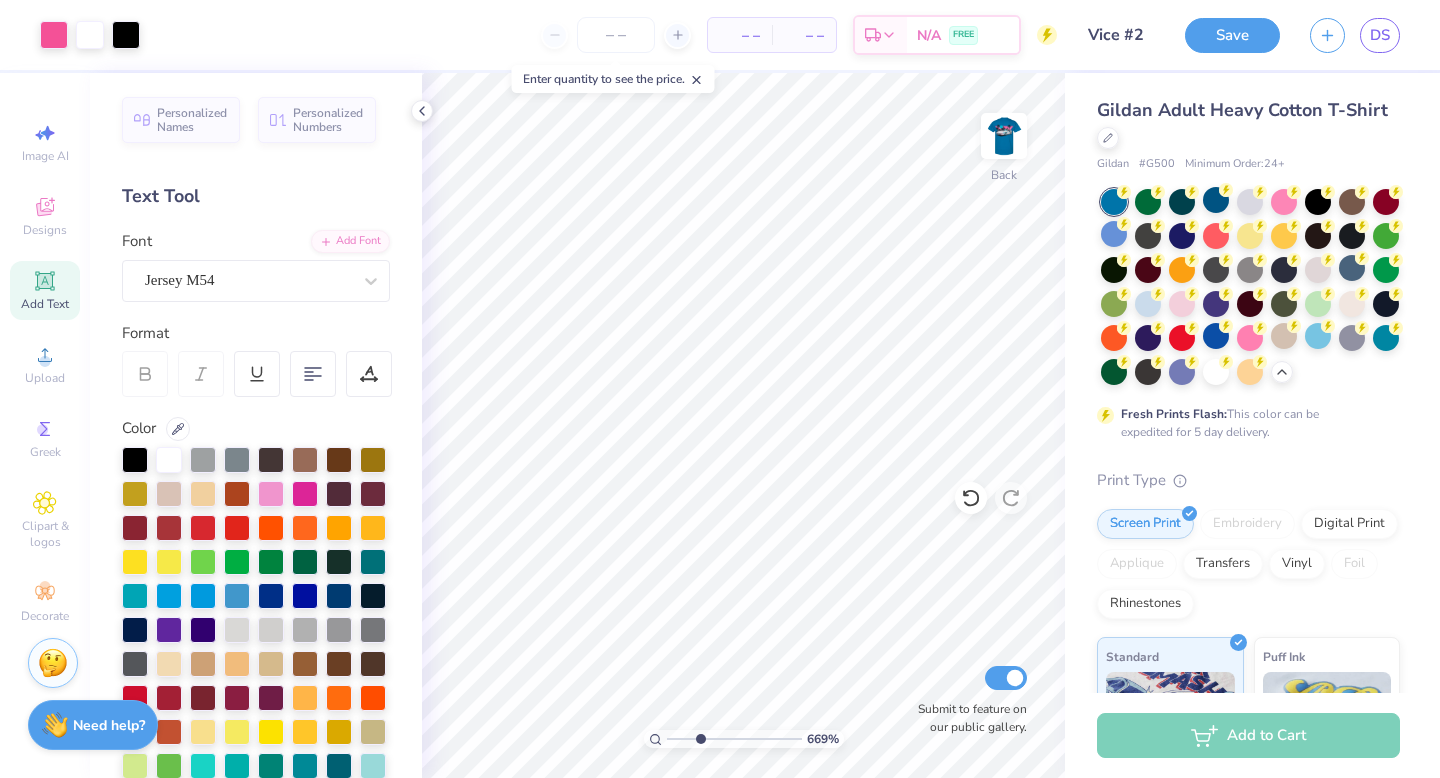 type on "1" 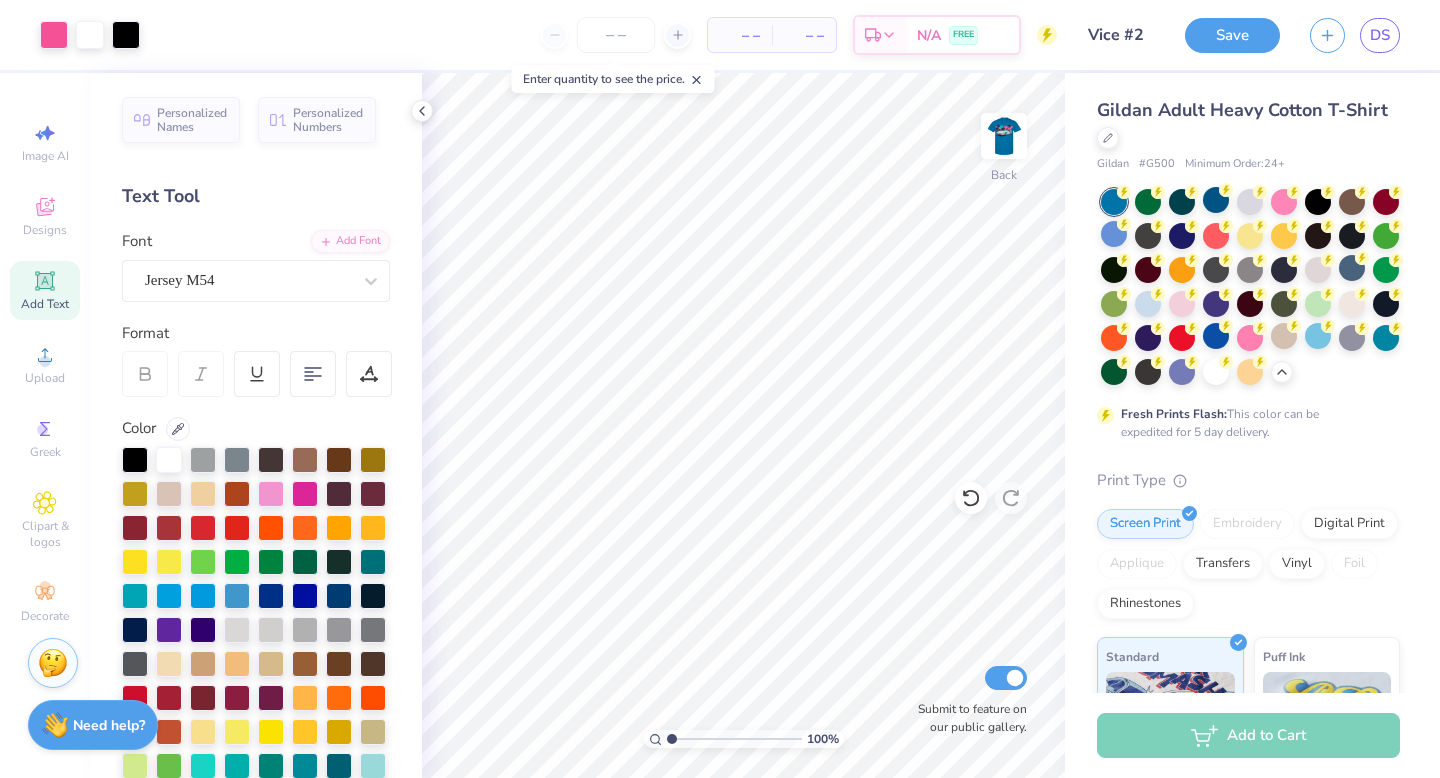 drag, startPoint x: 670, startPoint y: 735, endPoint x: 554, endPoint y: 755, distance: 117.71151 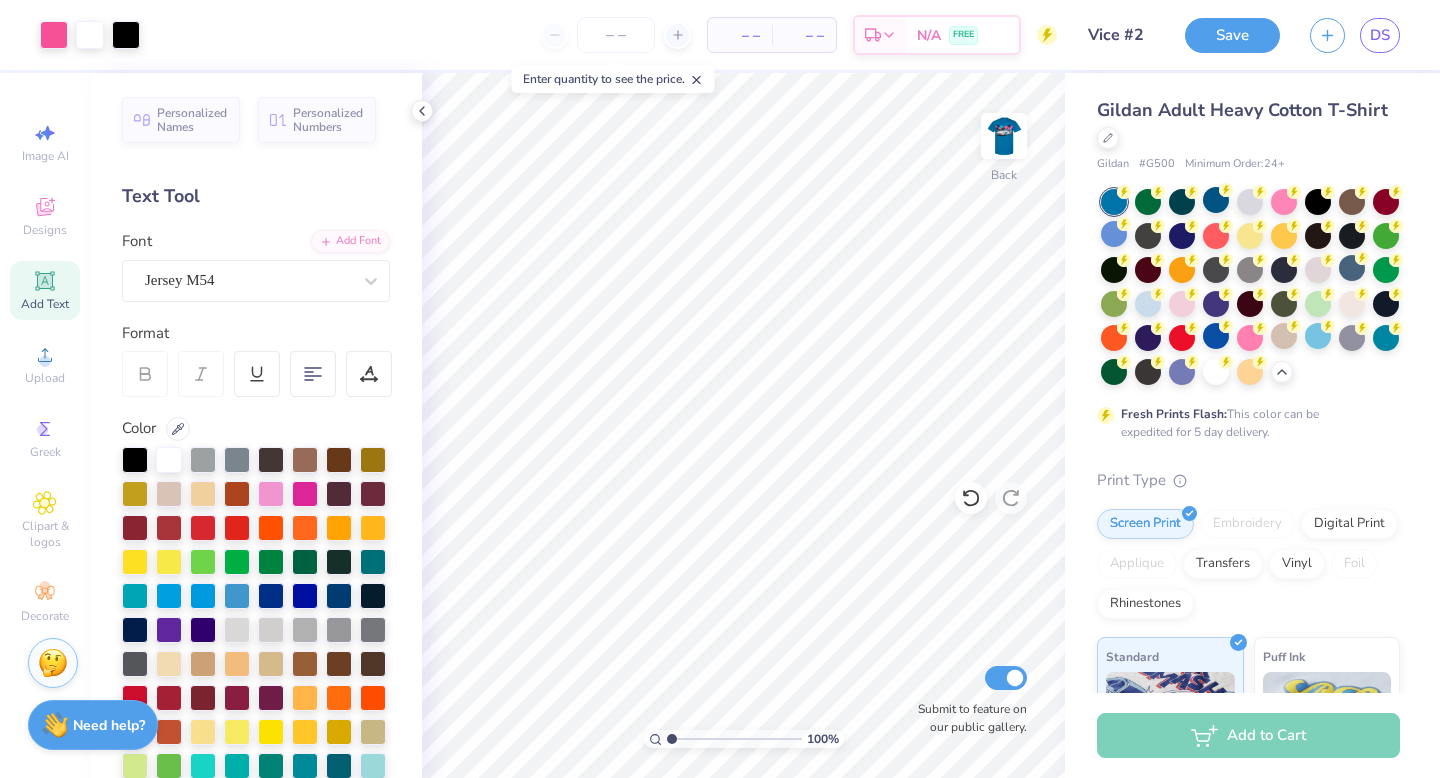 click 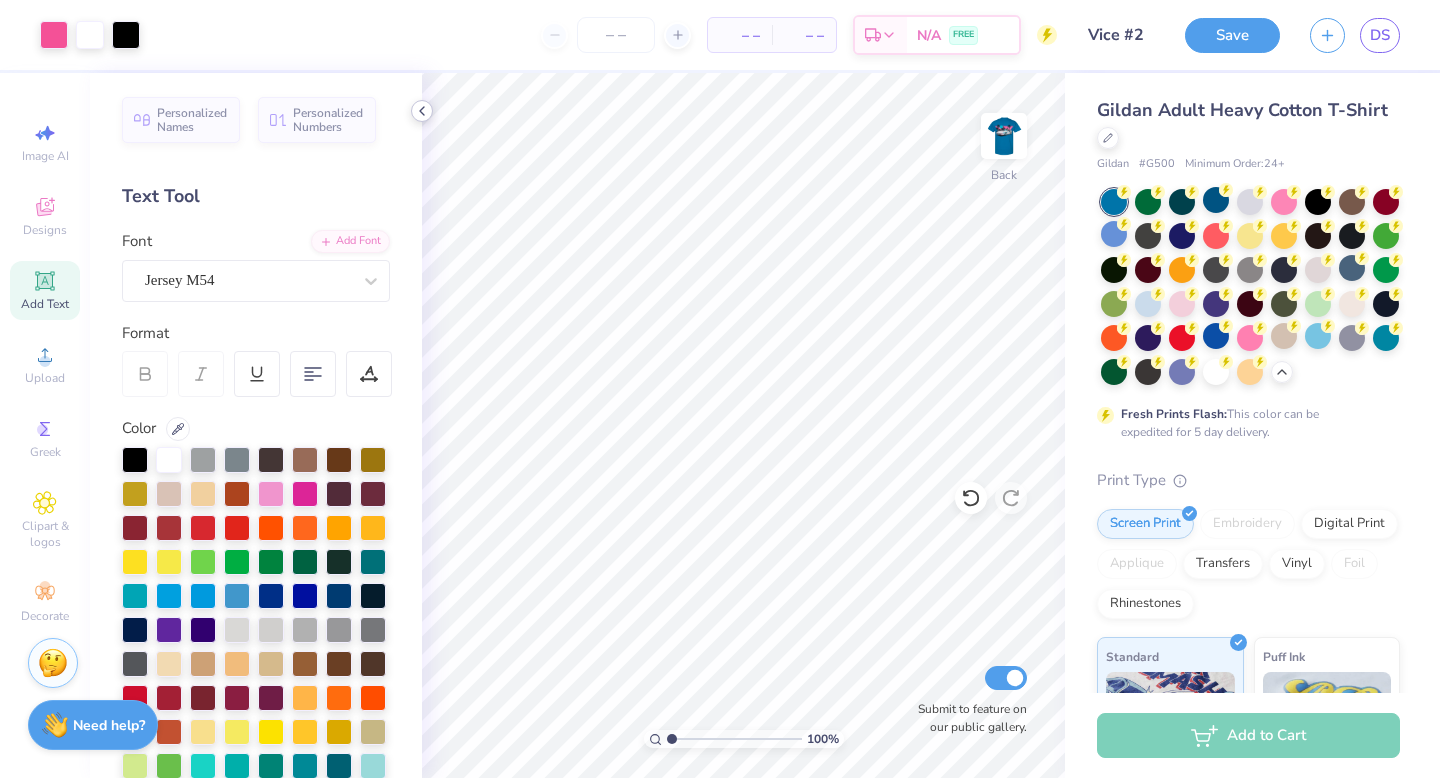 click 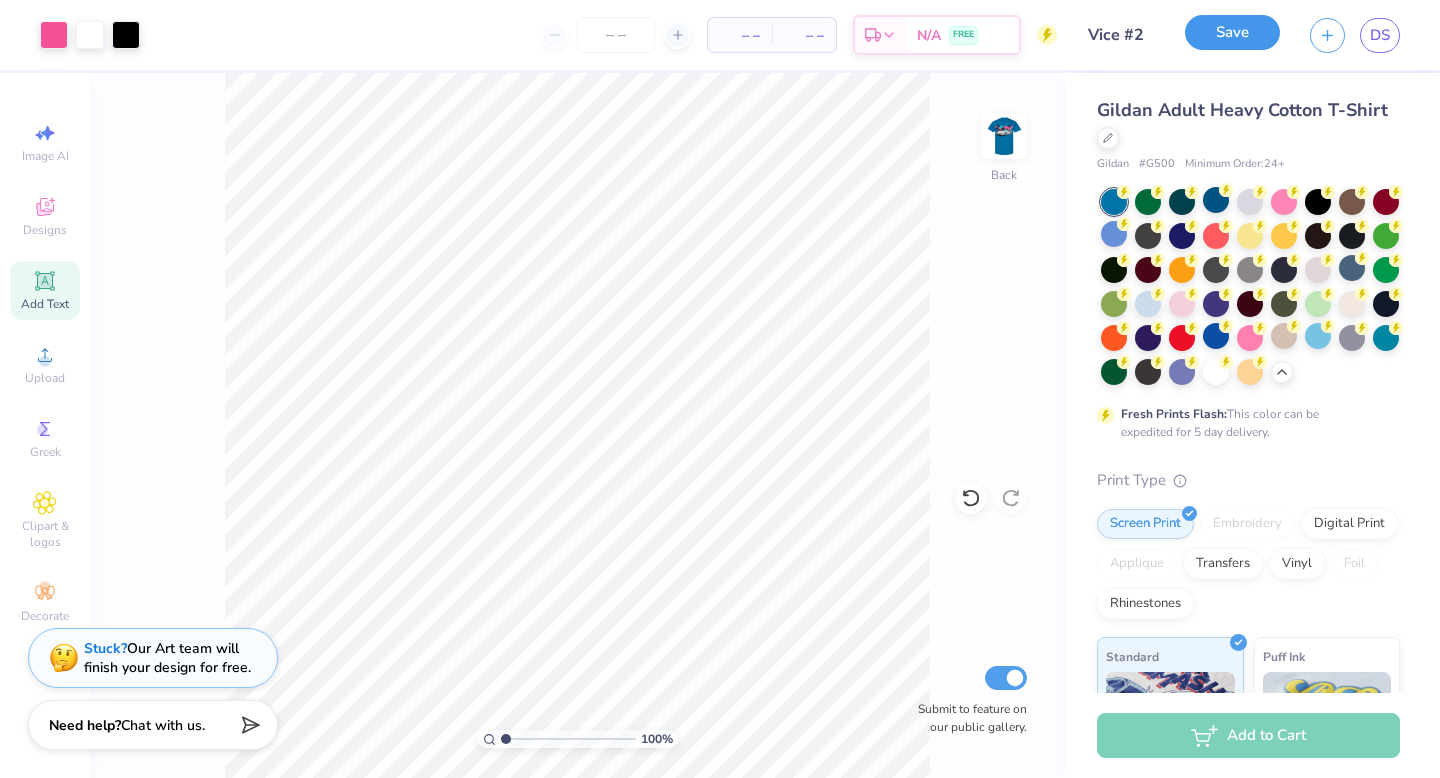 click on "Save" at bounding box center [1232, 32] 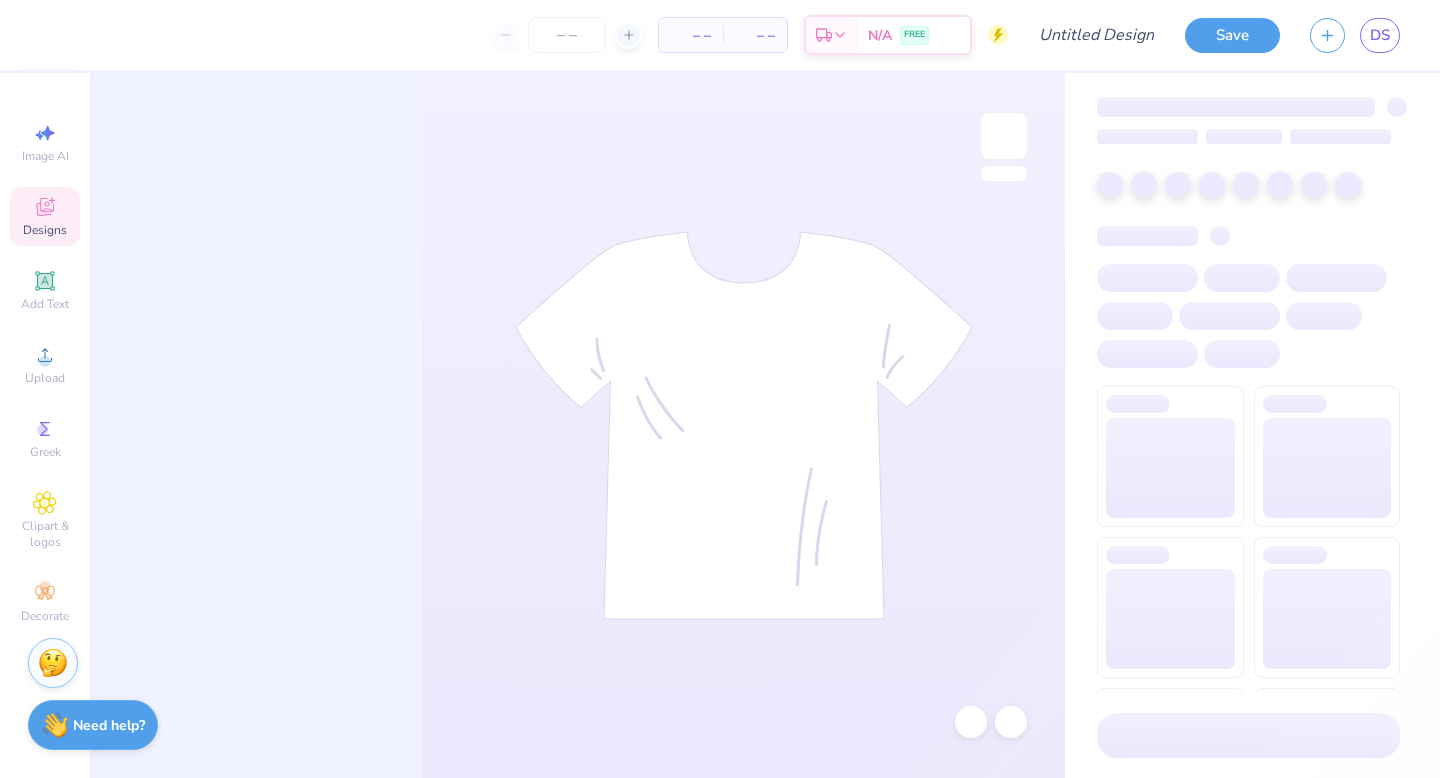 scroll, scrollTop: 0, scrollLeft: 0, axis: both 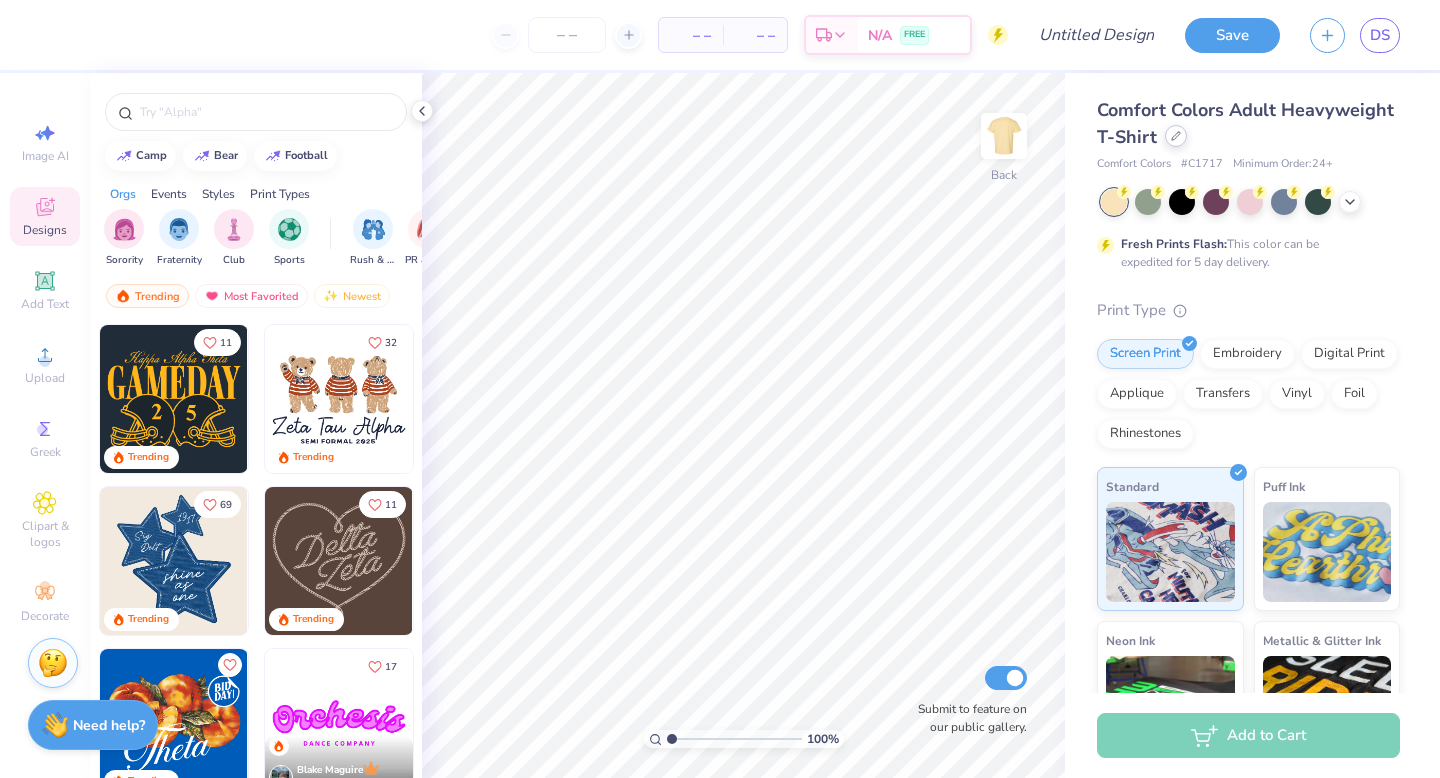 click 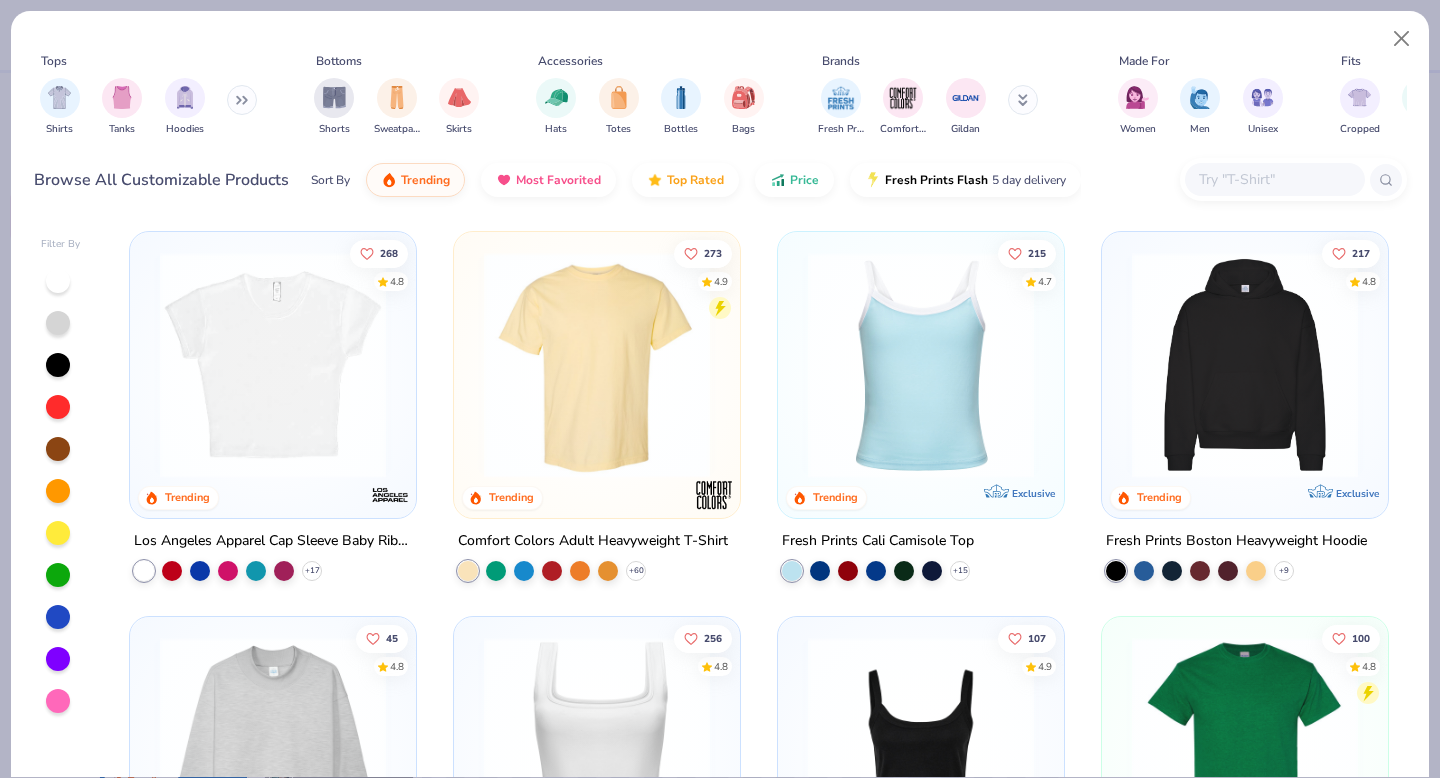 click at bounding box center (1274, 179) 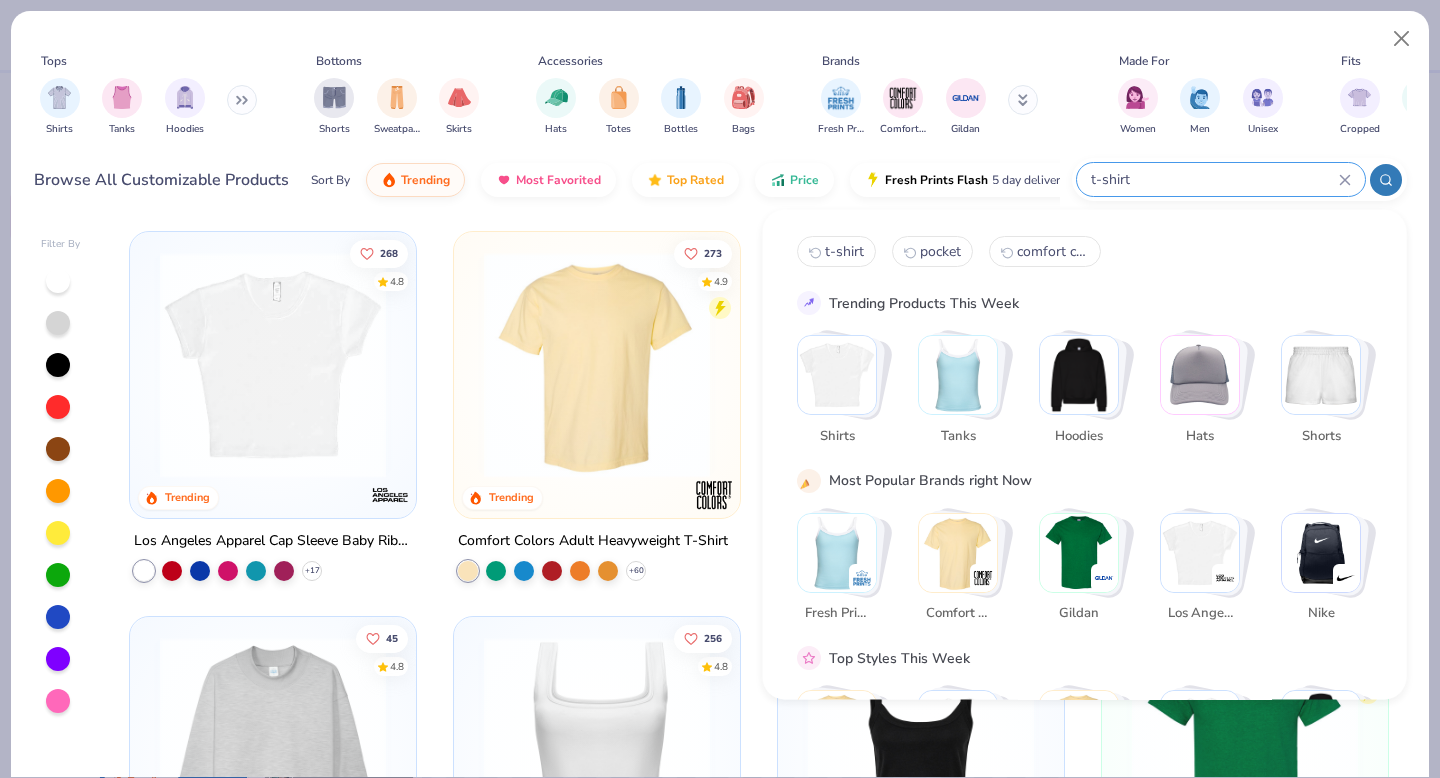 type on "t-shirt" 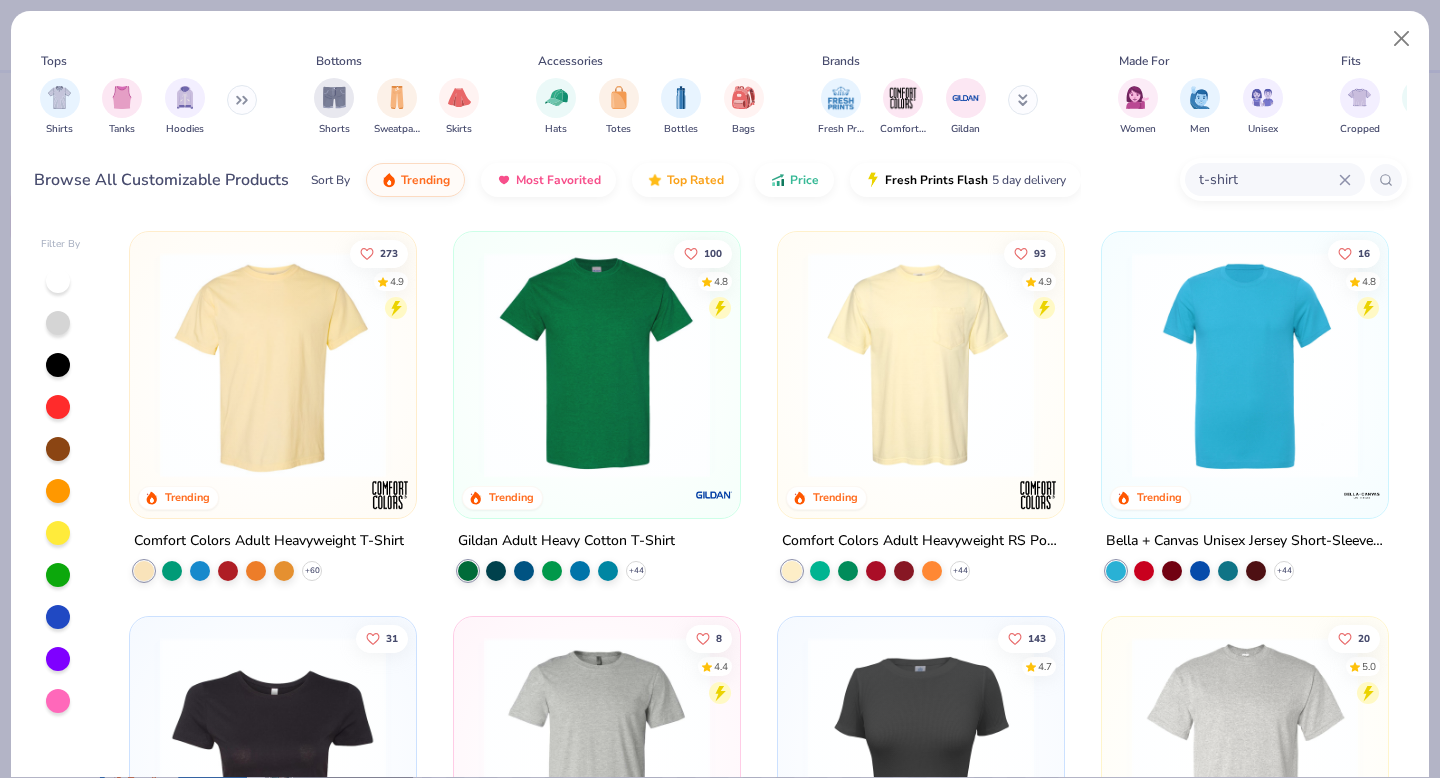 click at bounding box center (597, 365) 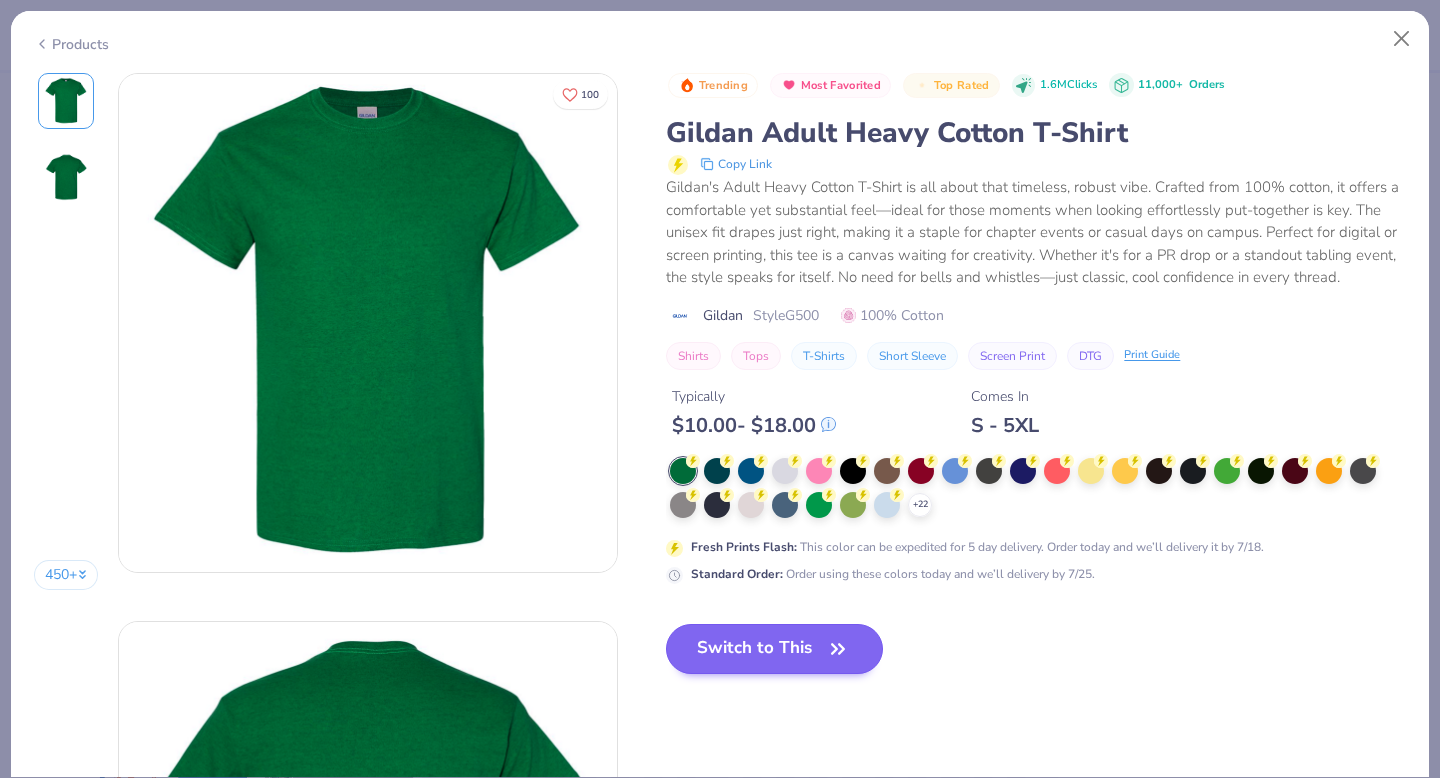 click on "Trending Most Favorited Top Rated 1.6M  Clicks 11,000+    Orders Gildan Adult Heavy Cotton T-Shirt Copy Link Gildan's Adult Heavy Cotton T-Shirt is all about that timeless, robust vibe. Crafted from 100% cotton, it offers a comfortable yet substantial feel—ideal for those moments when looking effortlessly put-together is key. The unisex fit drapes just right, making it a staple for chapter events or casual days on campus. Perfect for digital or screen printing, this tee is a canvas waiting for creativity. Whether it's for a PR drop or a standout tabling event, the style speaks for itself. No need for bells and whistles—just classic, cool confidence in every thread. Gildan Style  G500   100% Cotton Shirts Tops T-Shirts Short Sleeve Screen Print DTG Print Guide" at bounding box center (1036, 221) 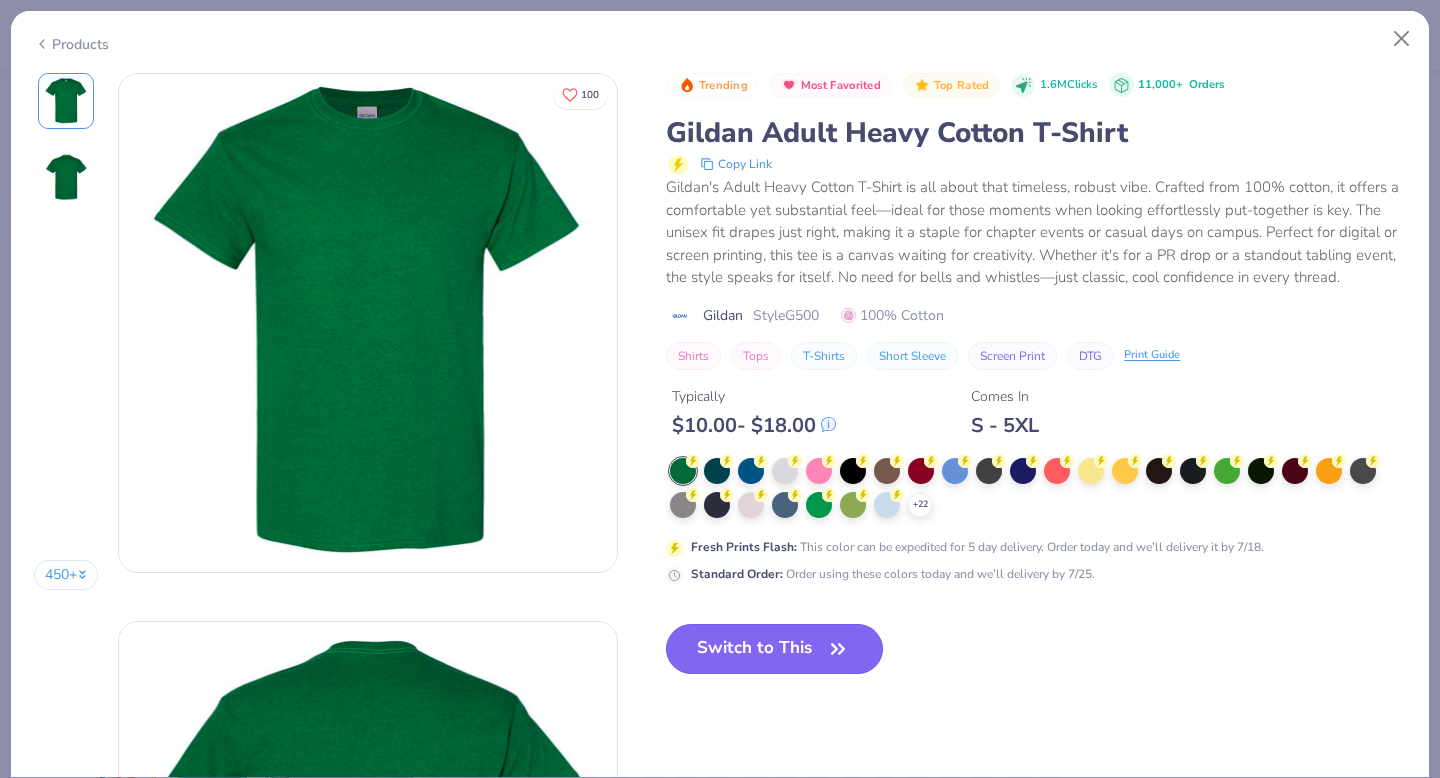 click on "Switch to This" at bounding box center [774, 649] 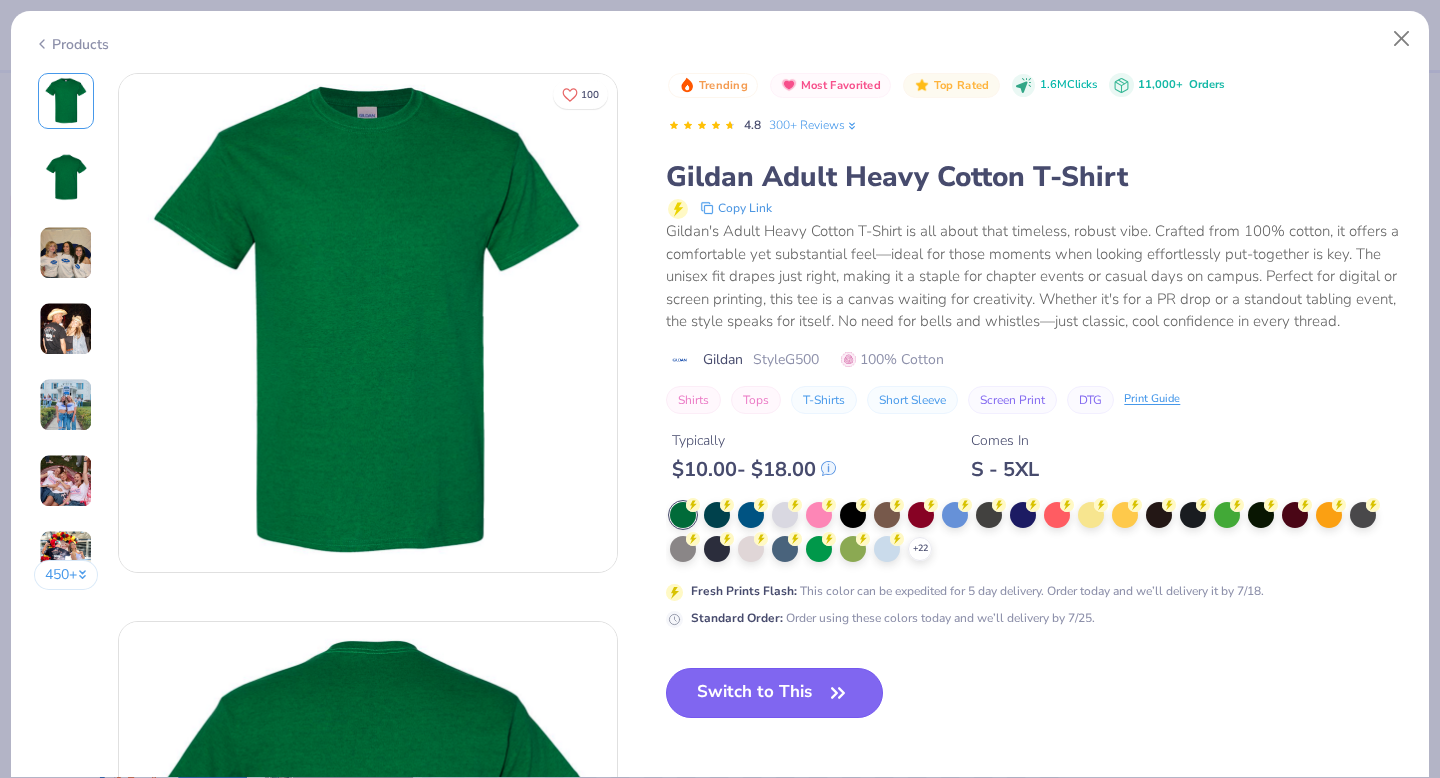 click on "Switch to This" at bounding box center [774, 693] 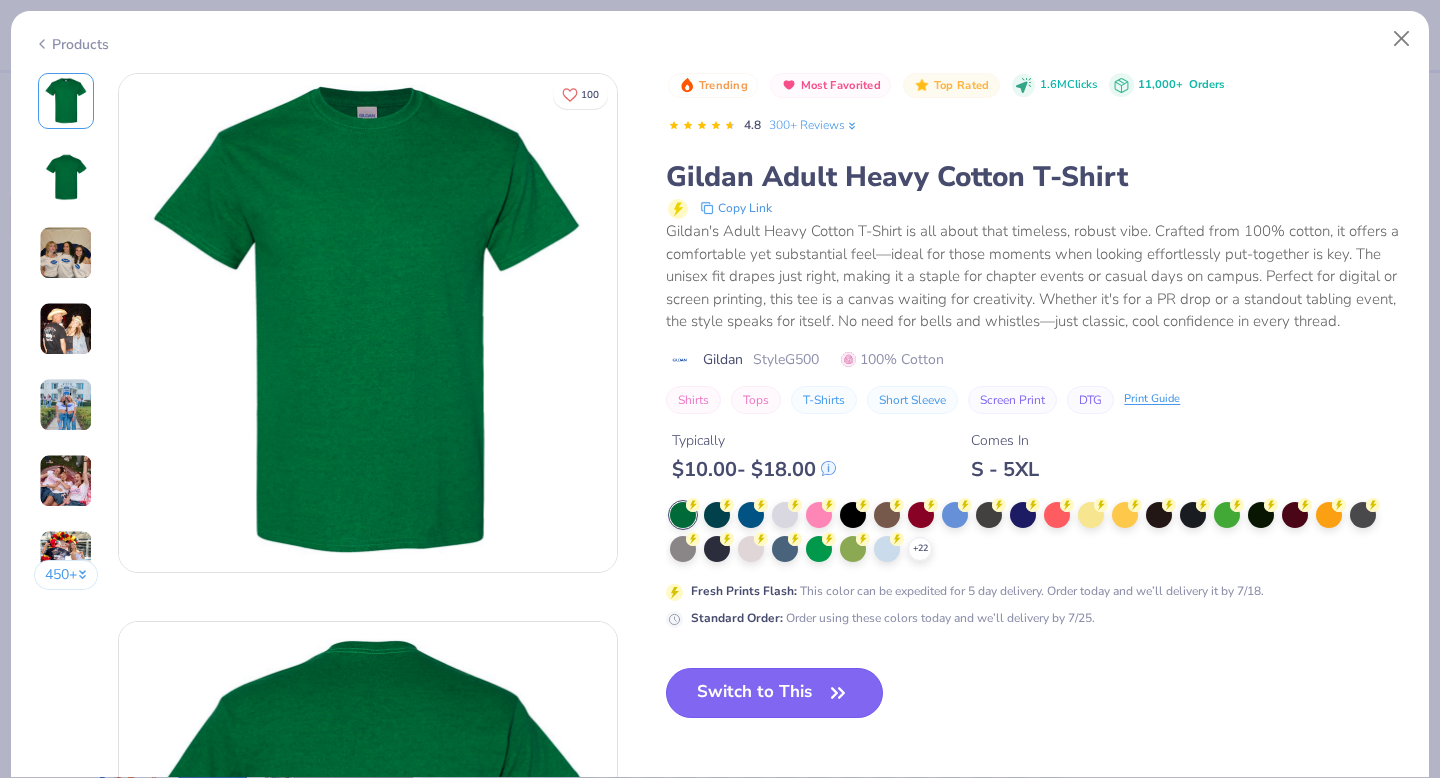 click on "Switch to This" at bounding box center (774, 693) 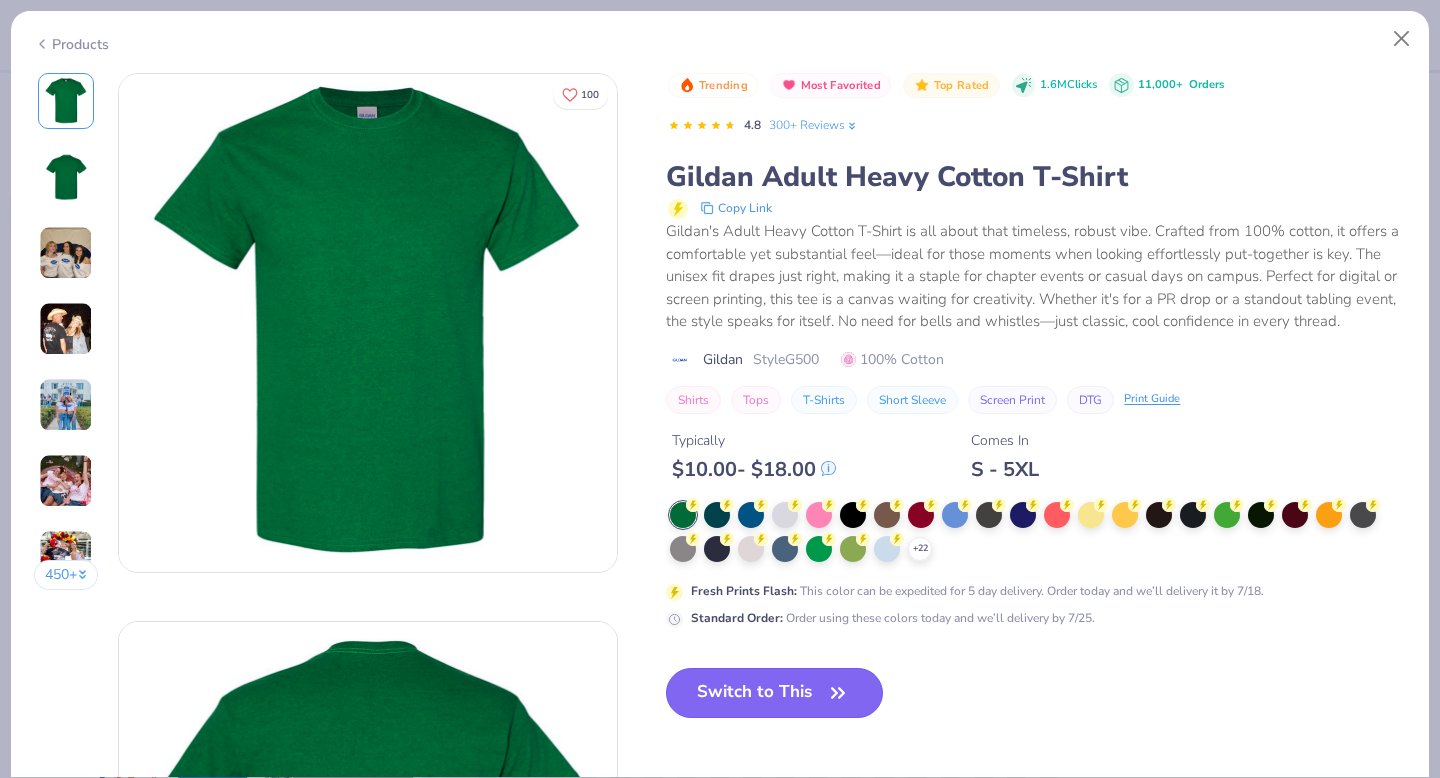 click on "Switch to This" at bounding box center [774, 693] 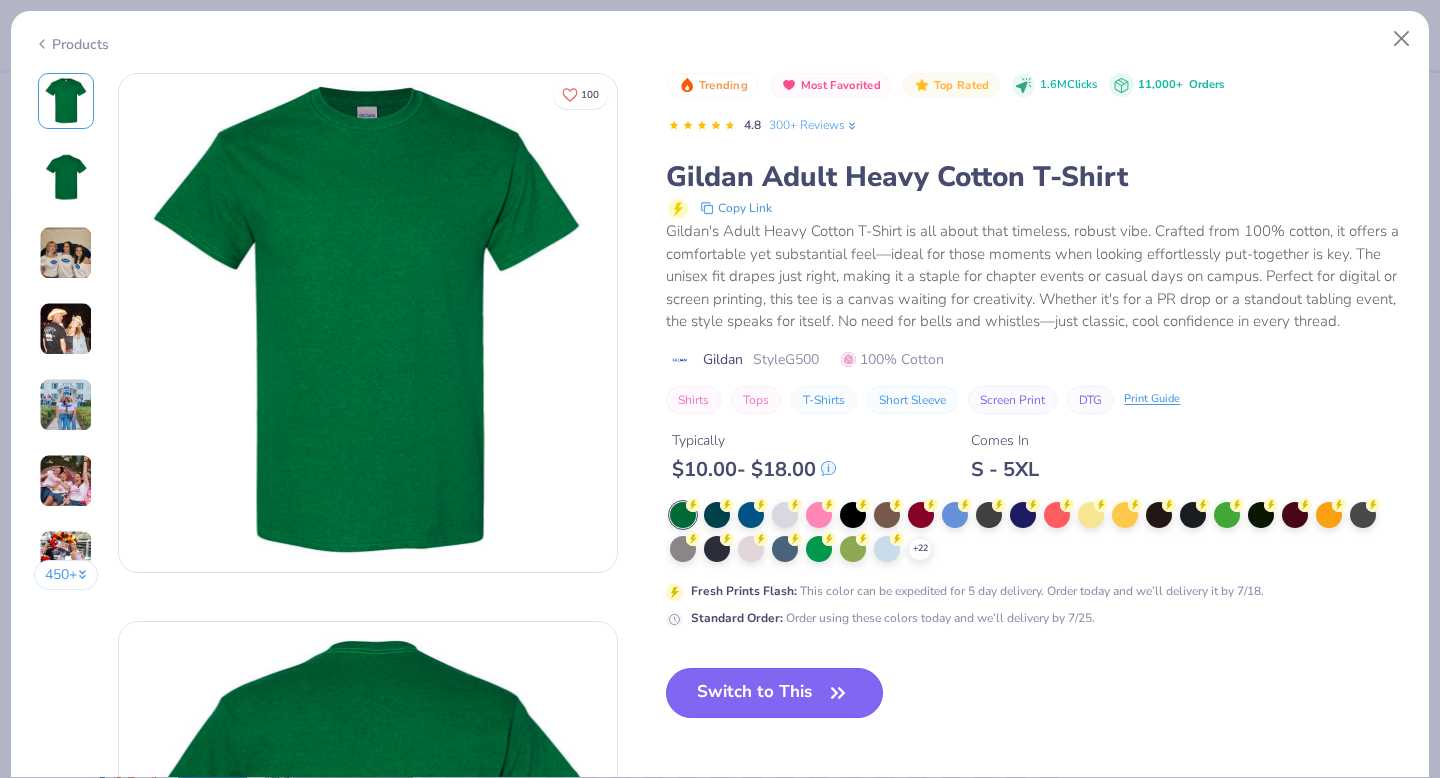 click on "Switch to This" at bounding box center (774, 693) 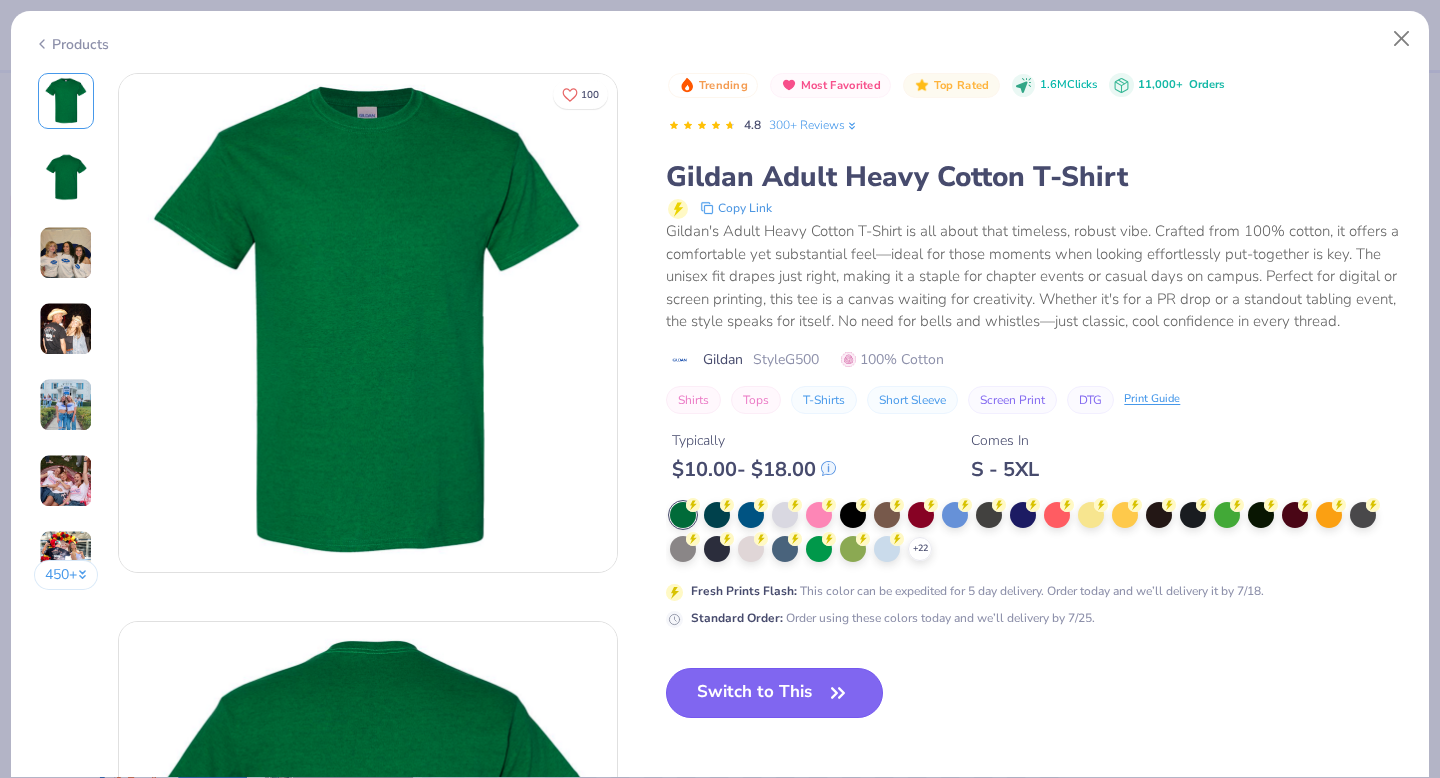 click on "Switch to This" at bounding box center (774, 693) 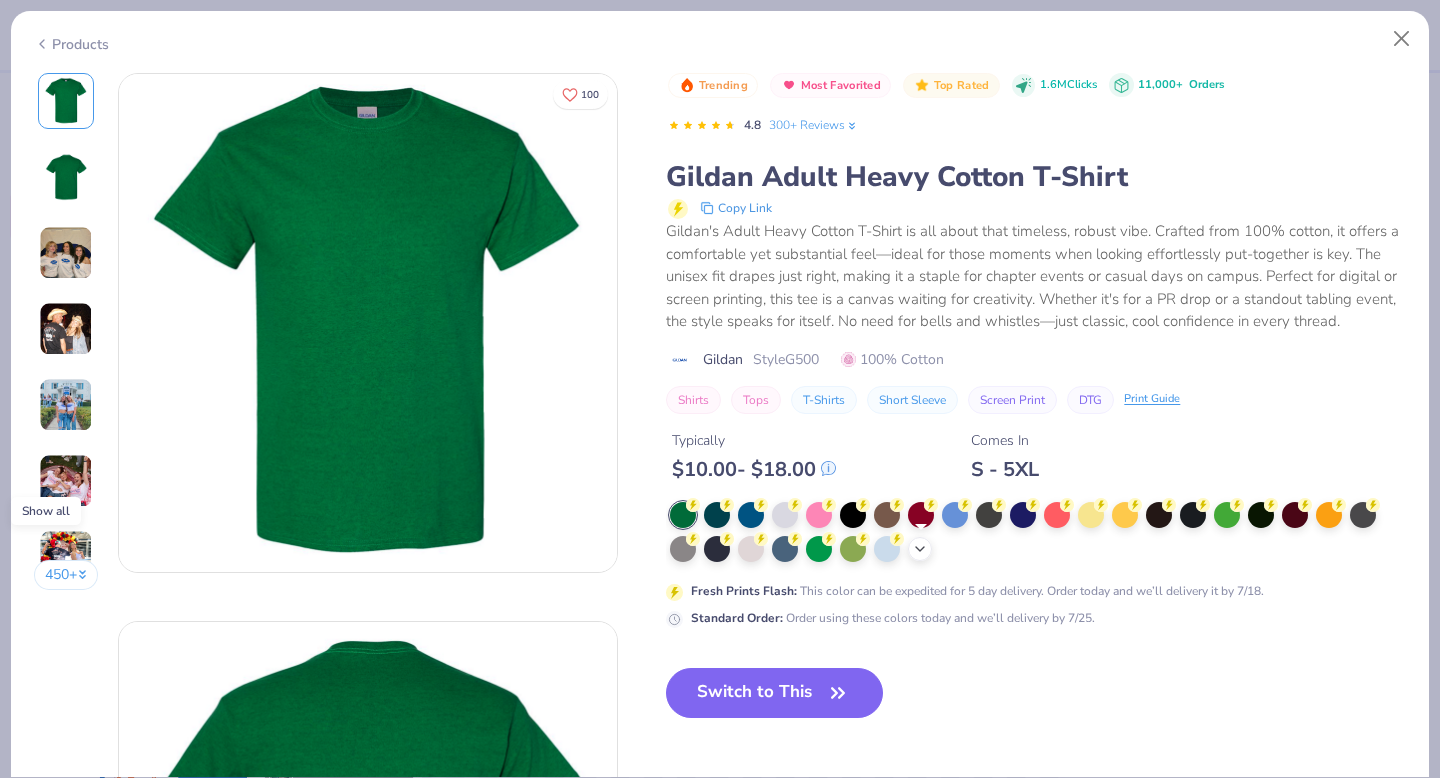 click 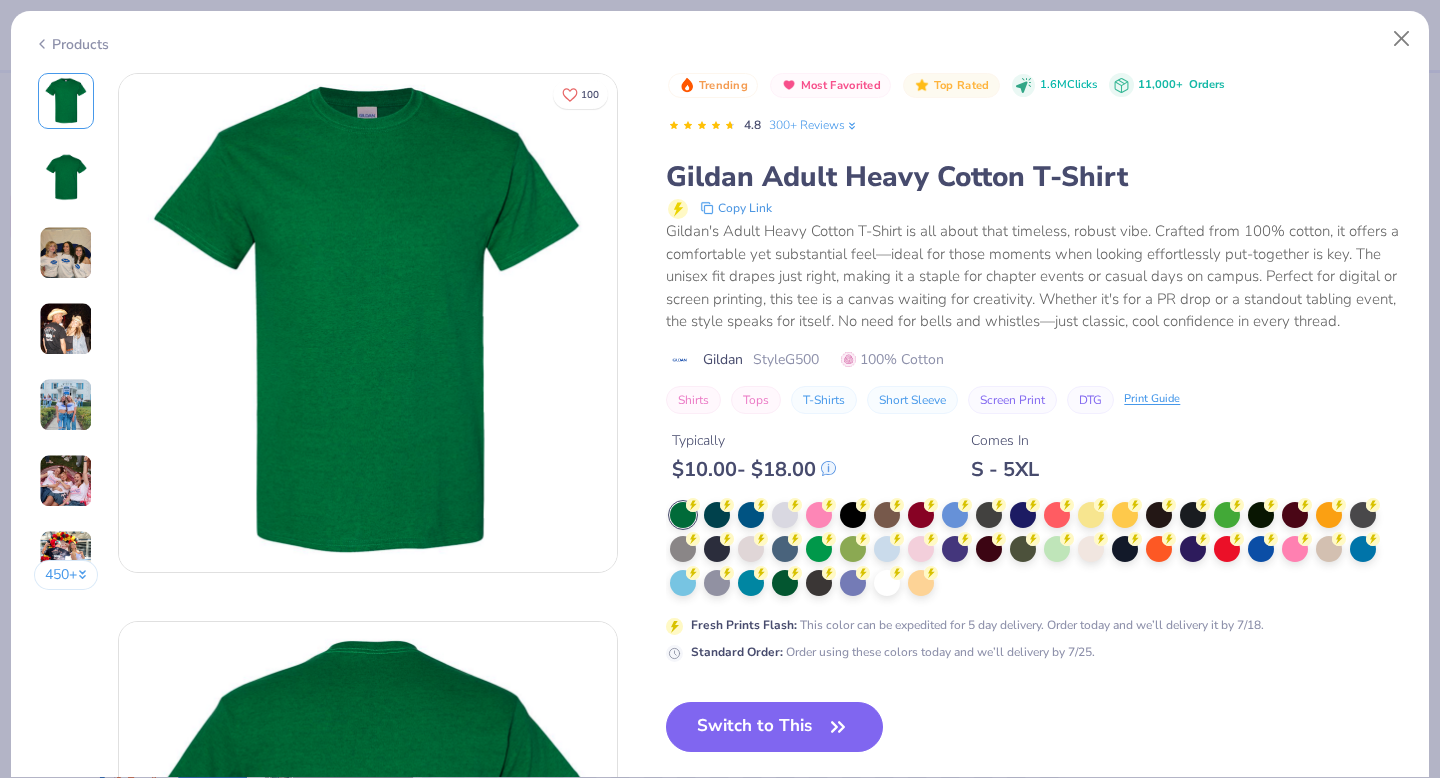 click on "Switch to This" at bounding box center (774, 727) 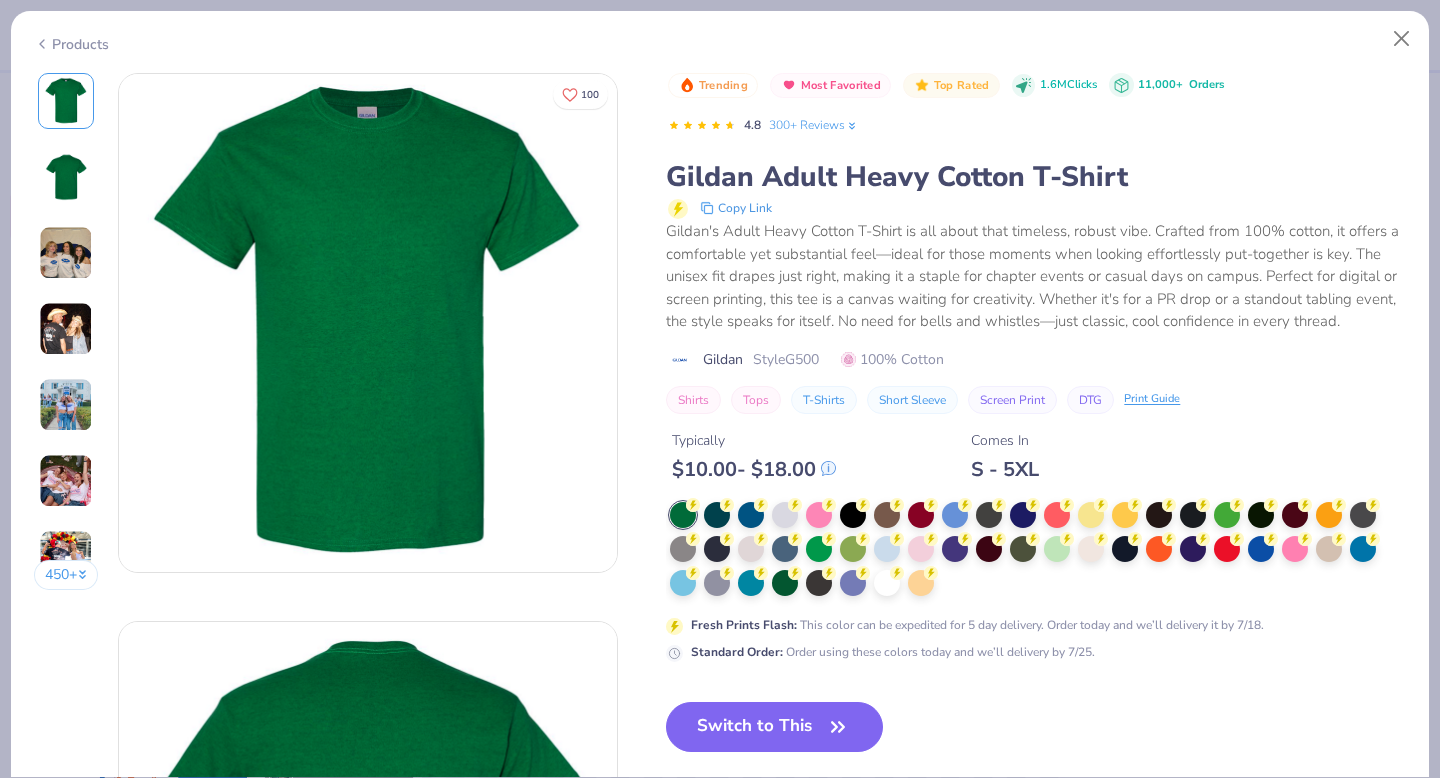 click on "Switch to This" at bounding box center (774, 727) 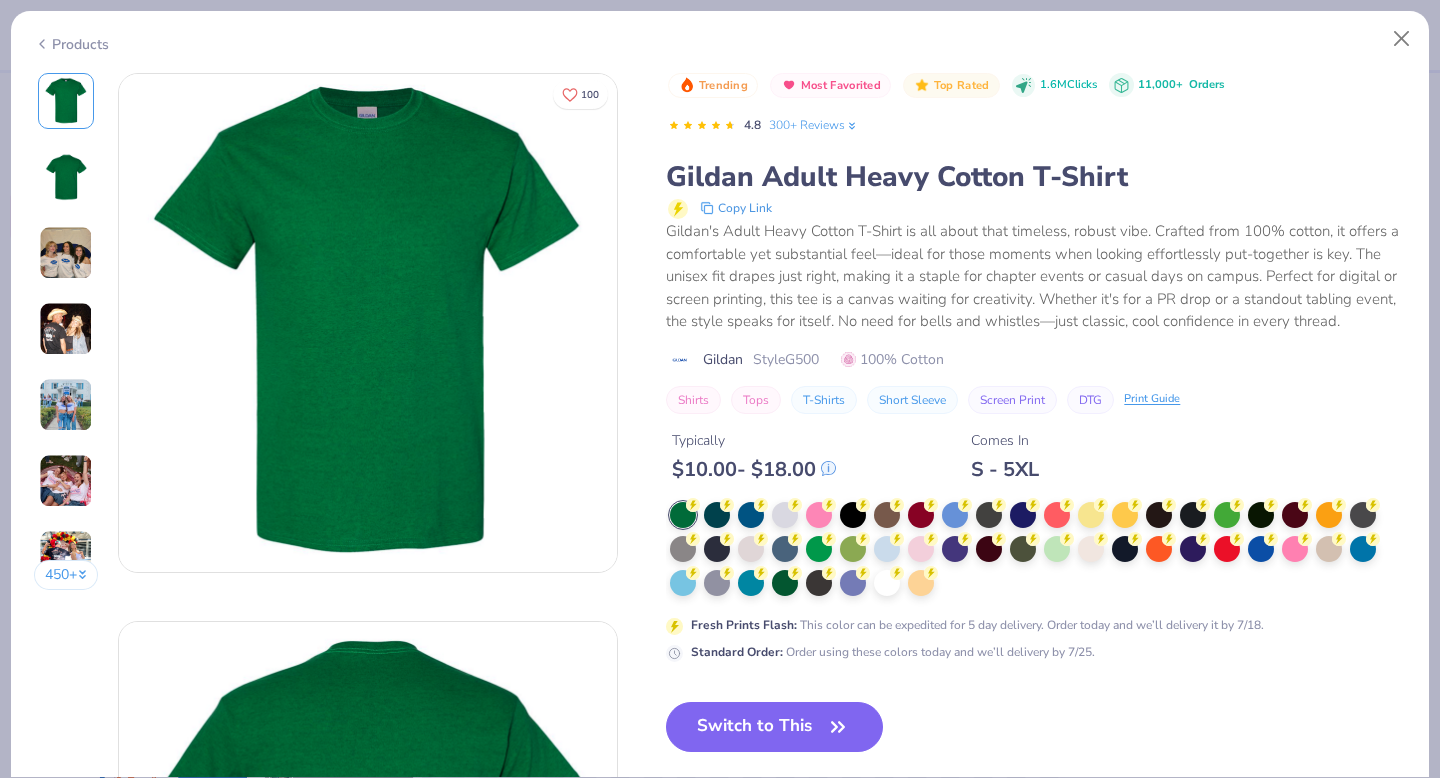 click on "Switch to This" at bounding box center (774, 727) 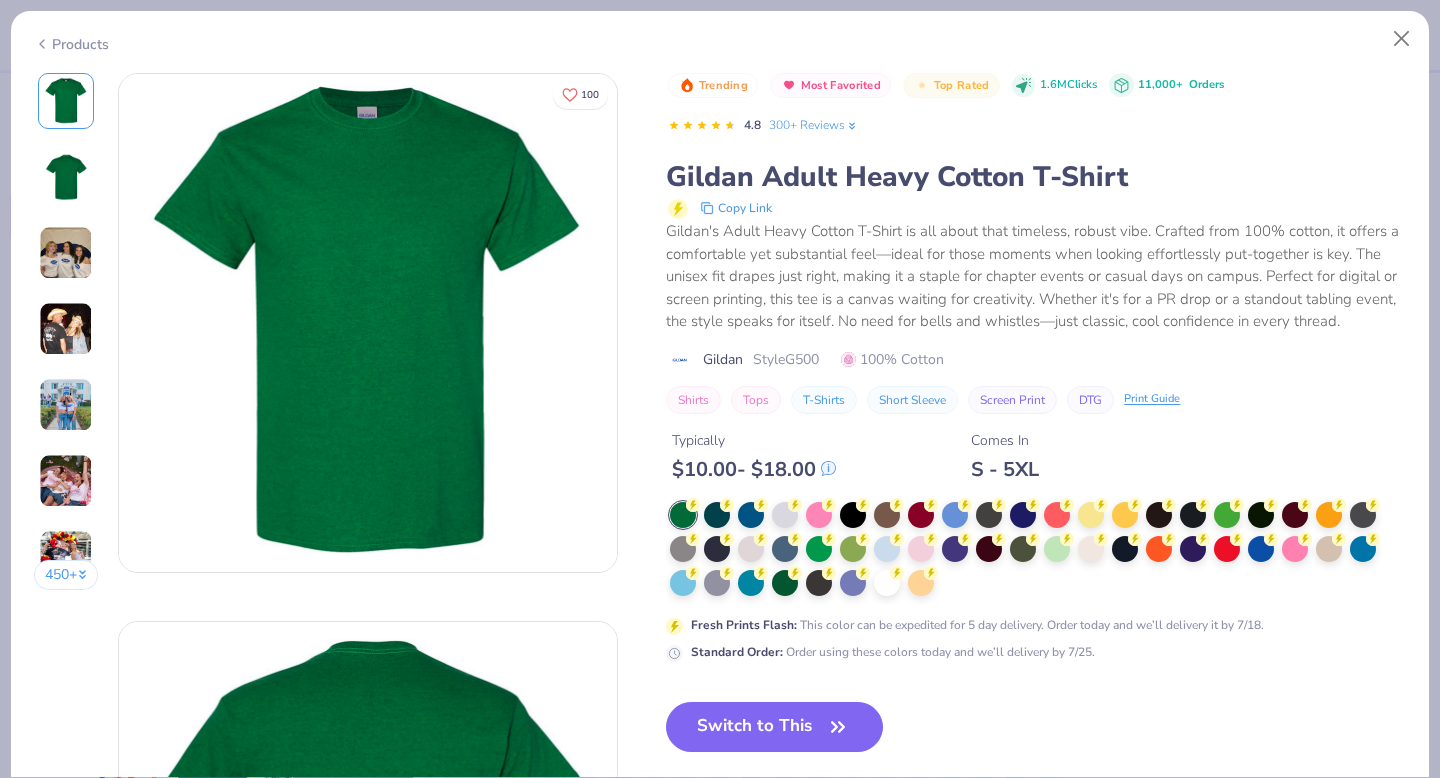 click on "Switch to This" at bounding box center (774, 727) 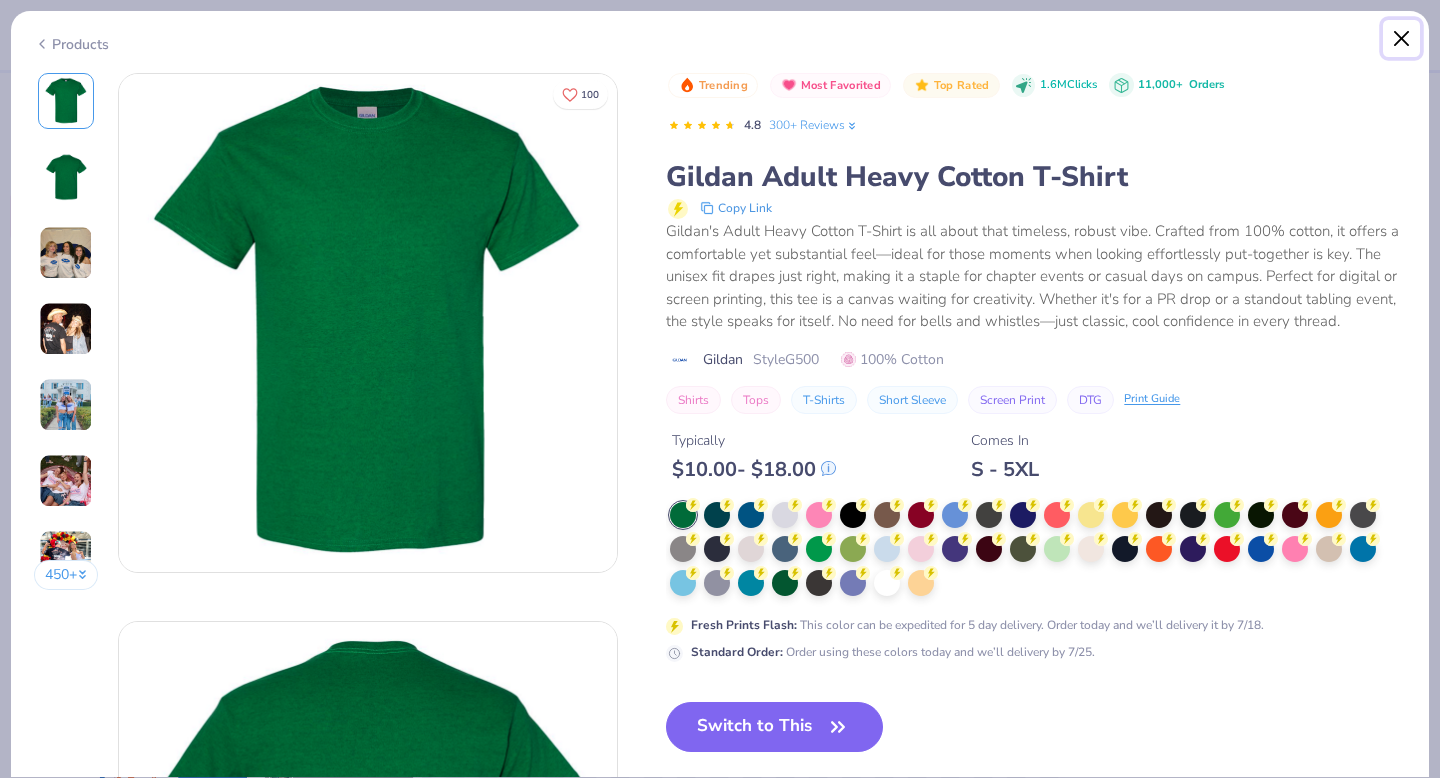 click at bounding box center [1402, 39] 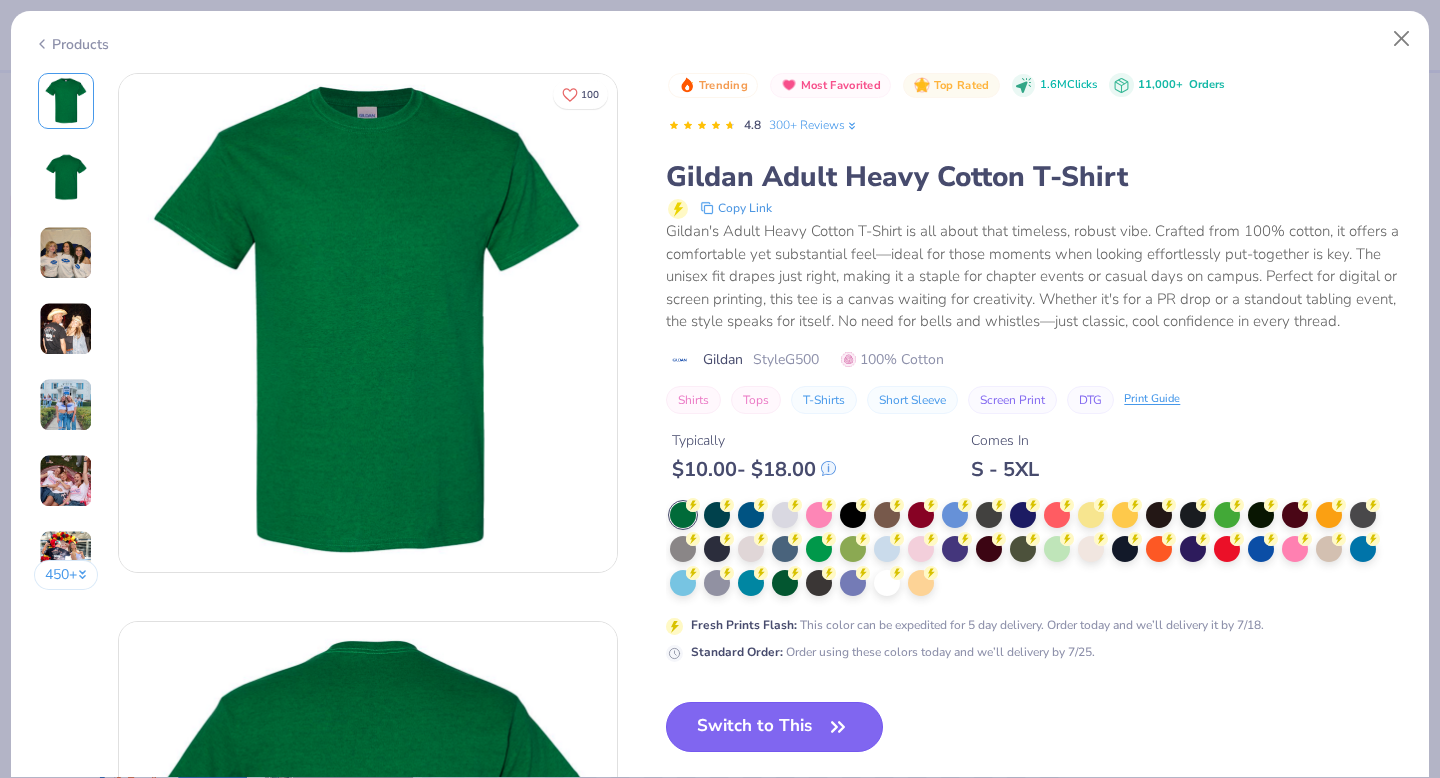 click on "Switch to This" at bounding box center [774, 727] 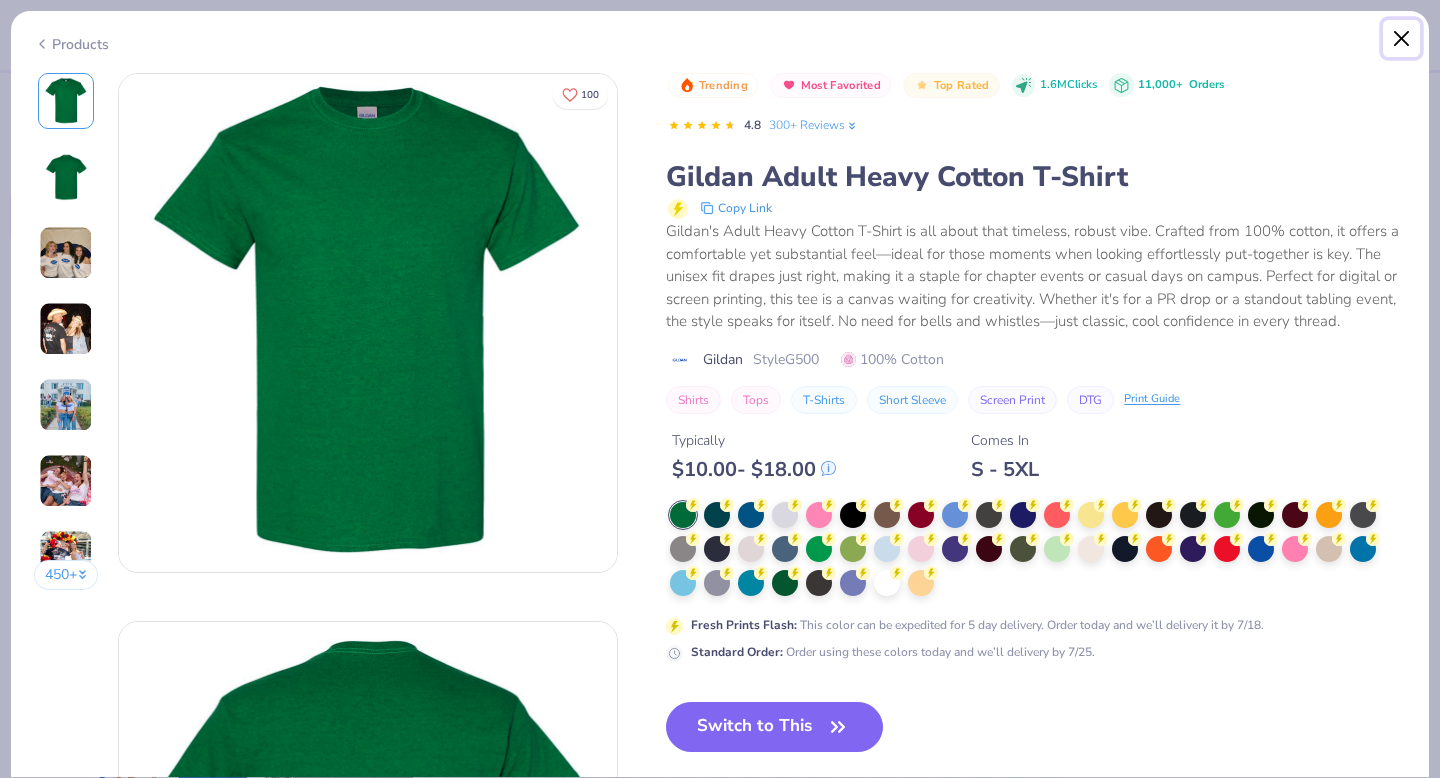 click at bounding box center [1402, 39] 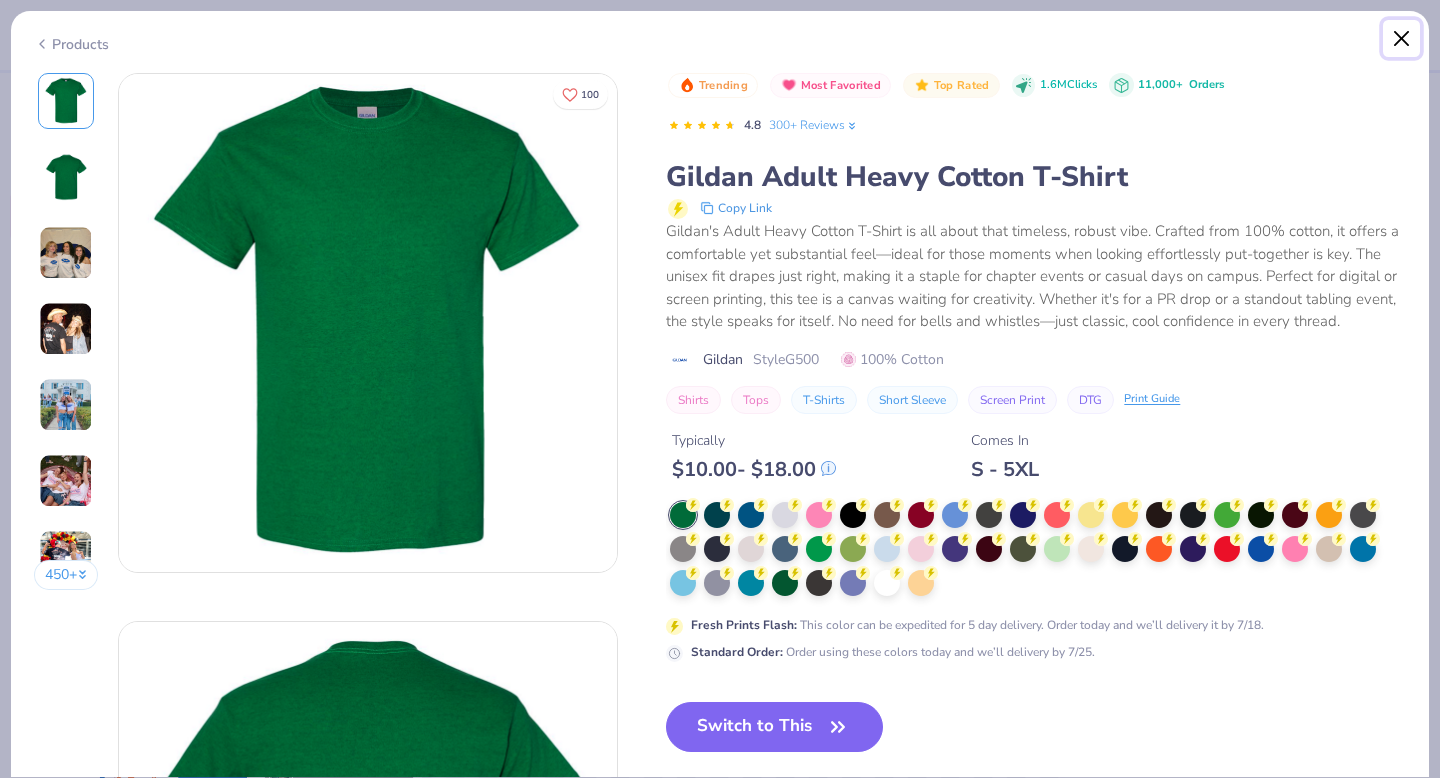 click at bounding box center (1402, 39) 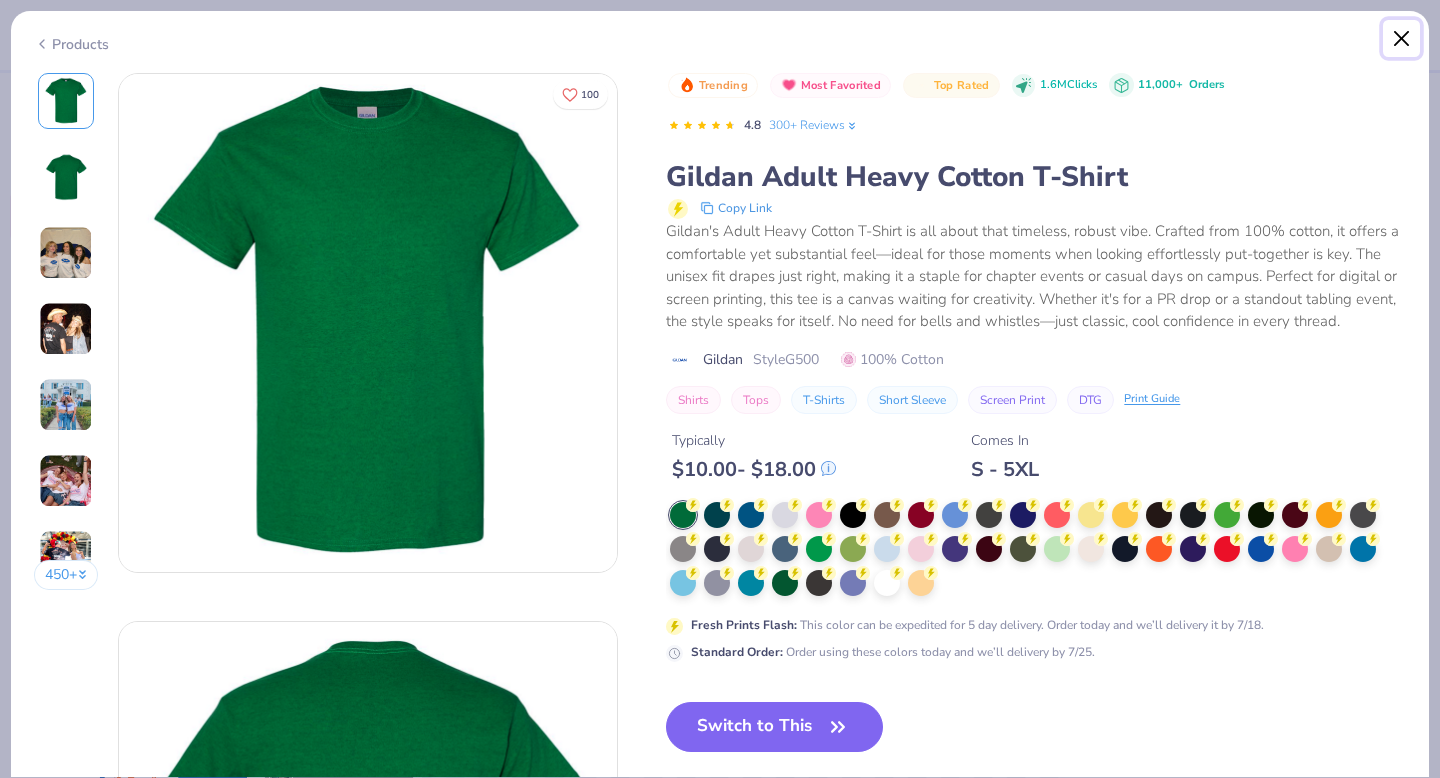click at bounding box center (1402, 39) 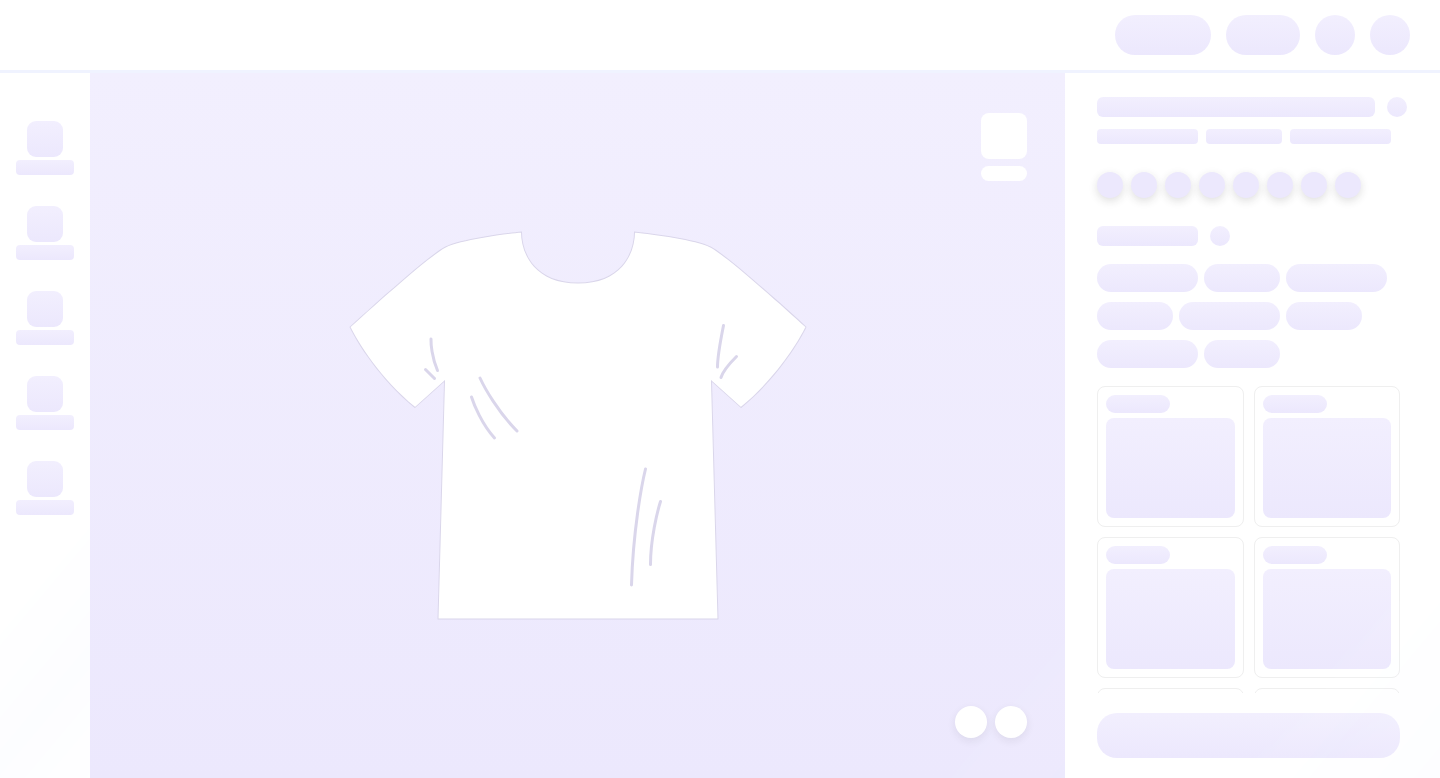 scroll, scrollTop: 0, scrollLeft: 0, axis: both 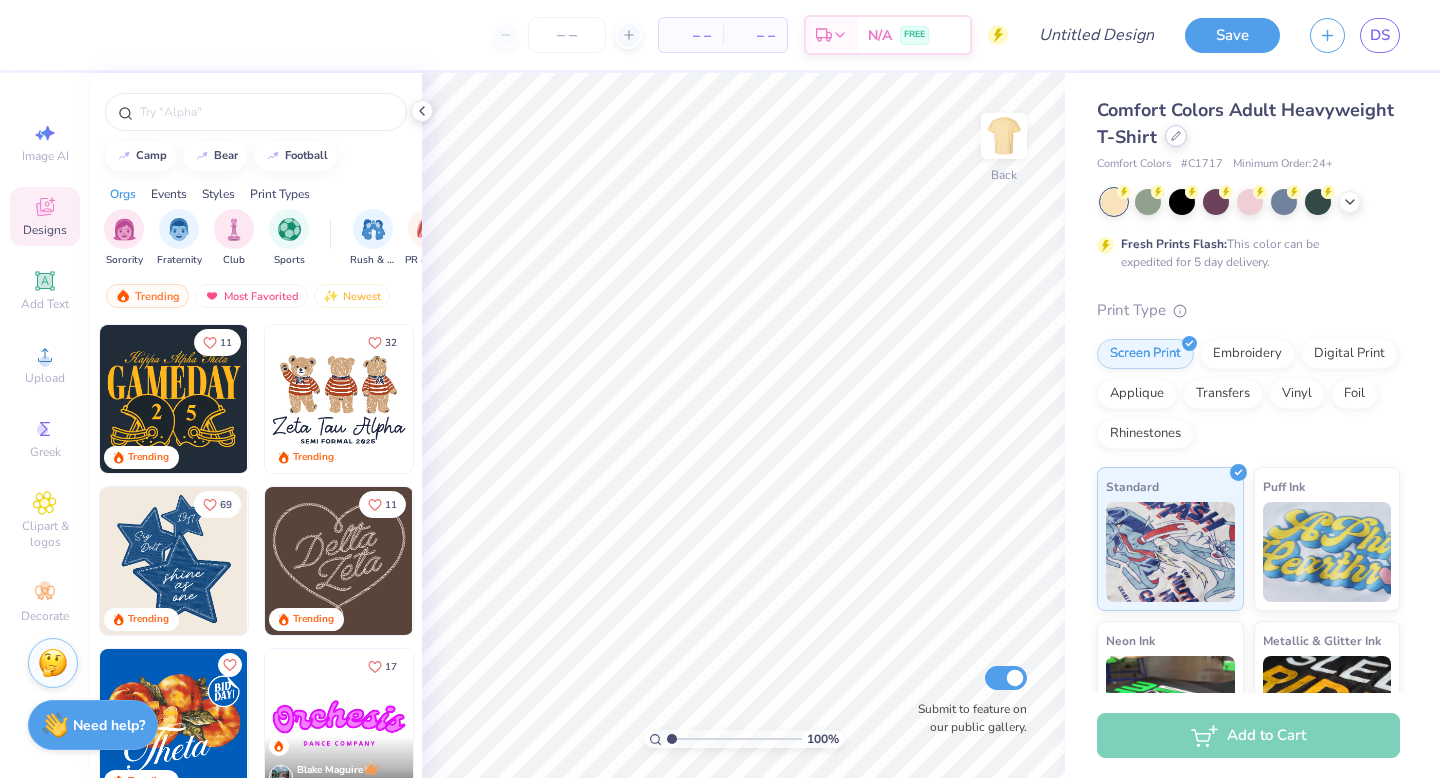click 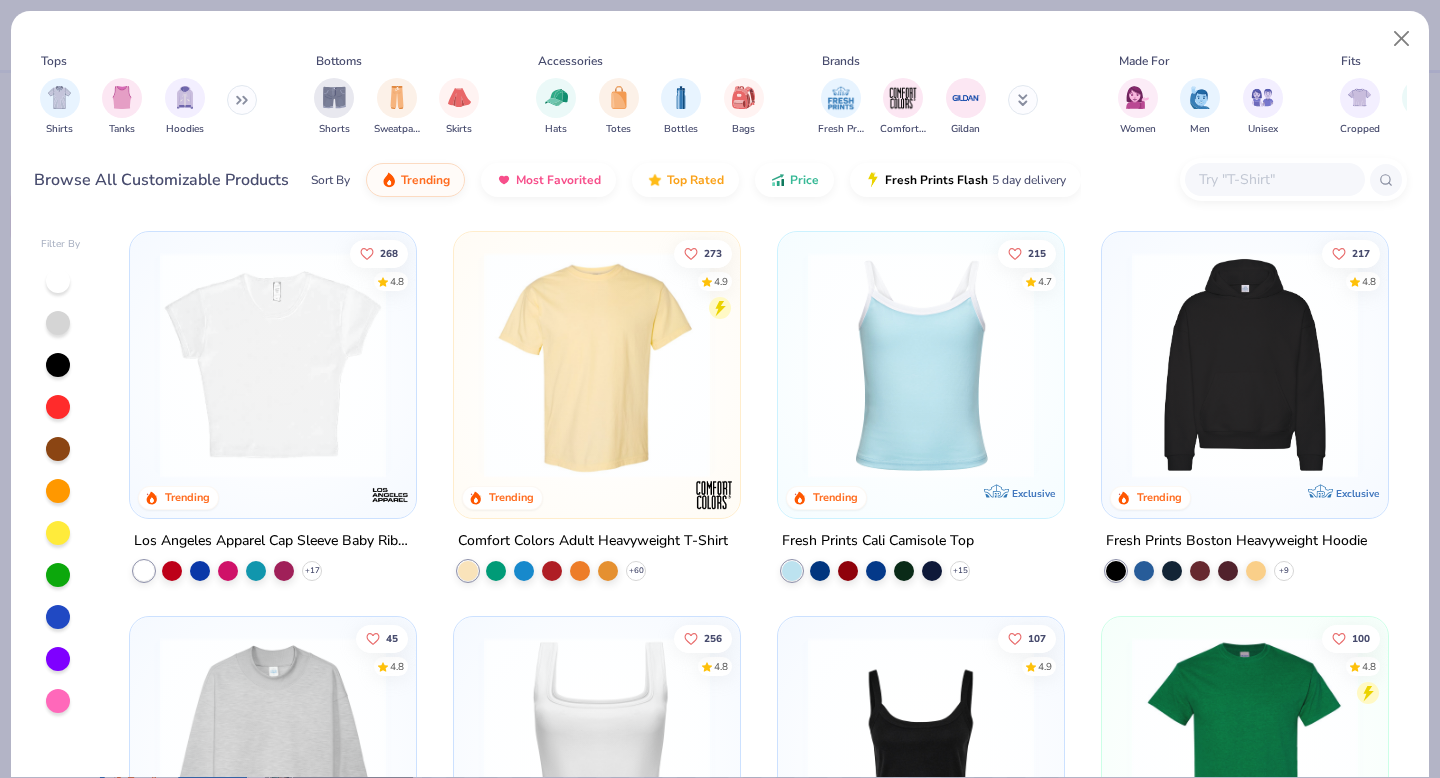 click at bounding box center [1274, 179] 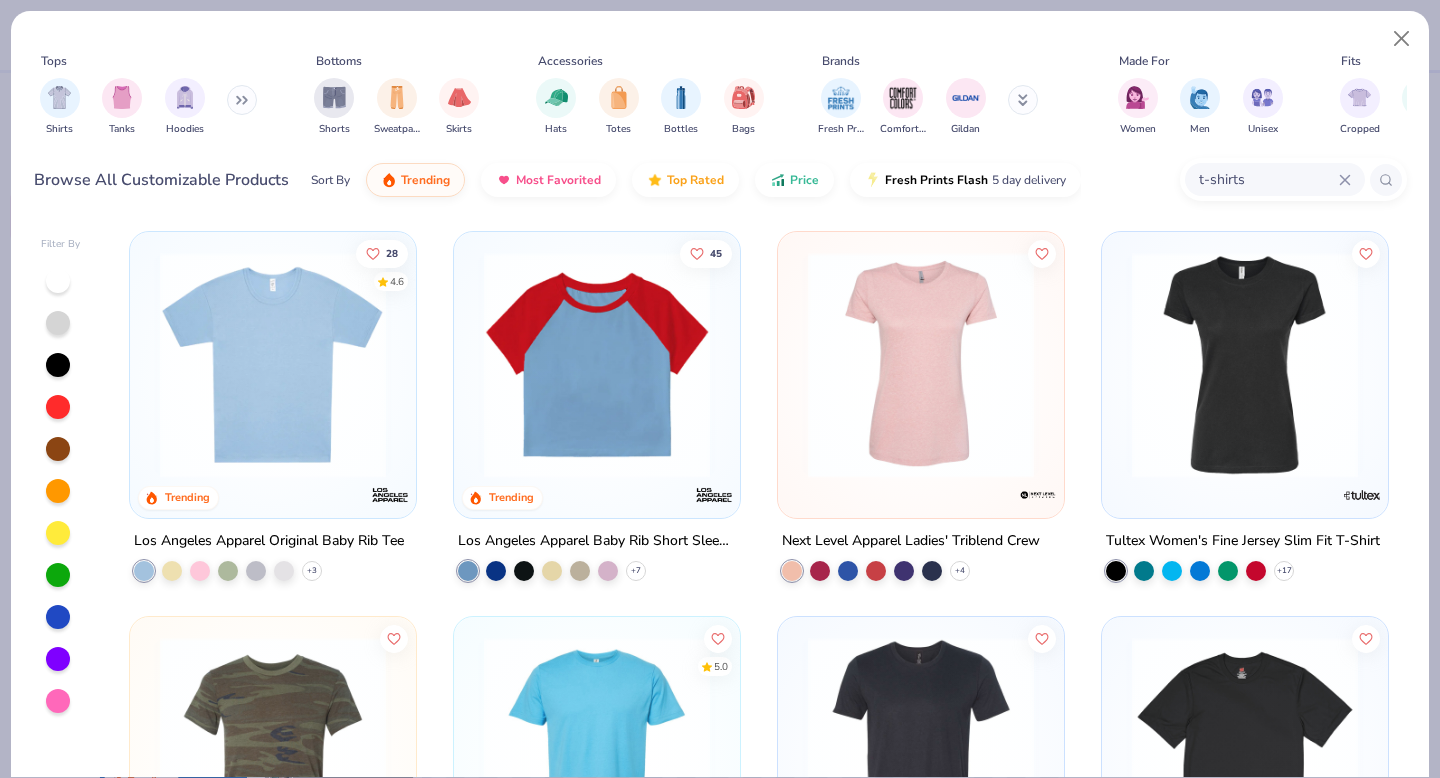 click on "t-shirts" at bounding box center [1268, 179] 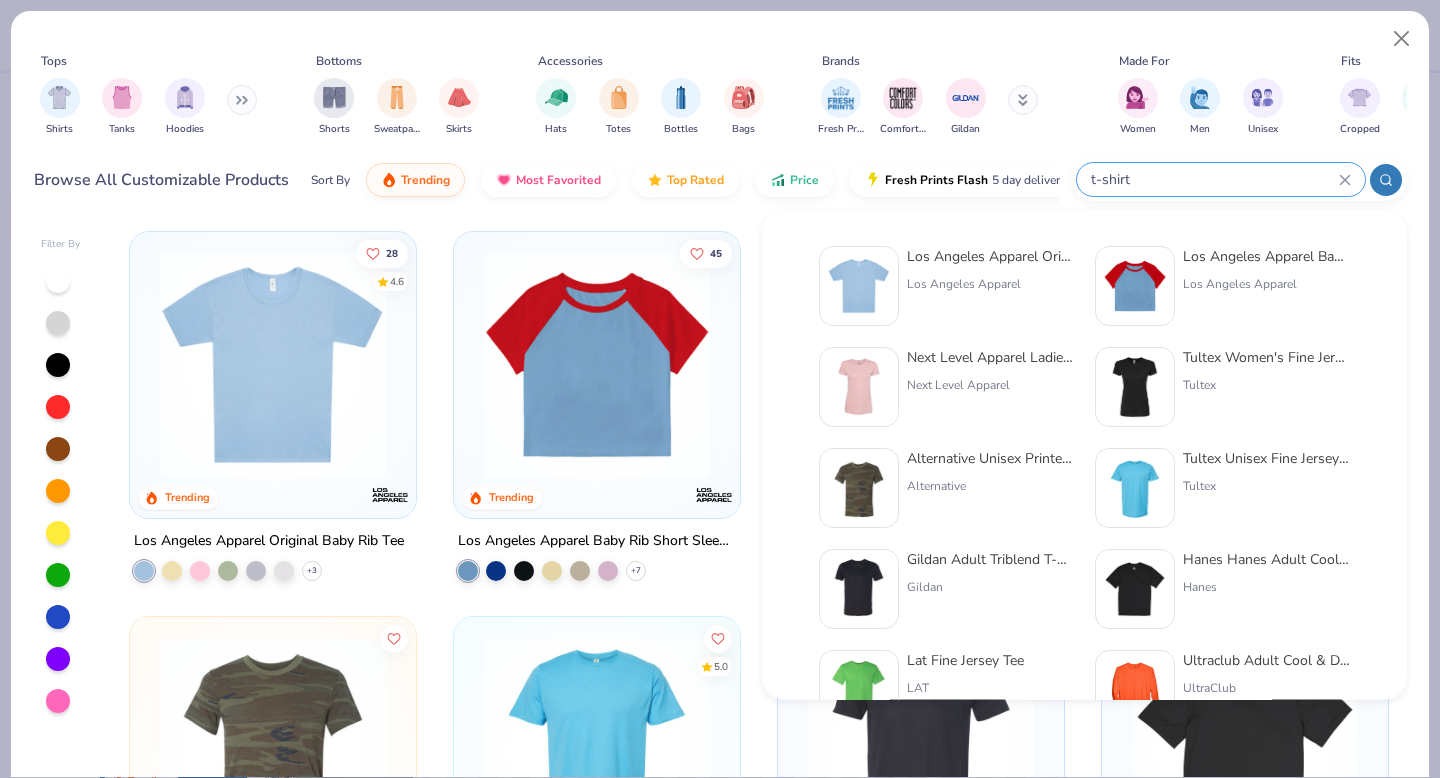 type on "t-shirt" 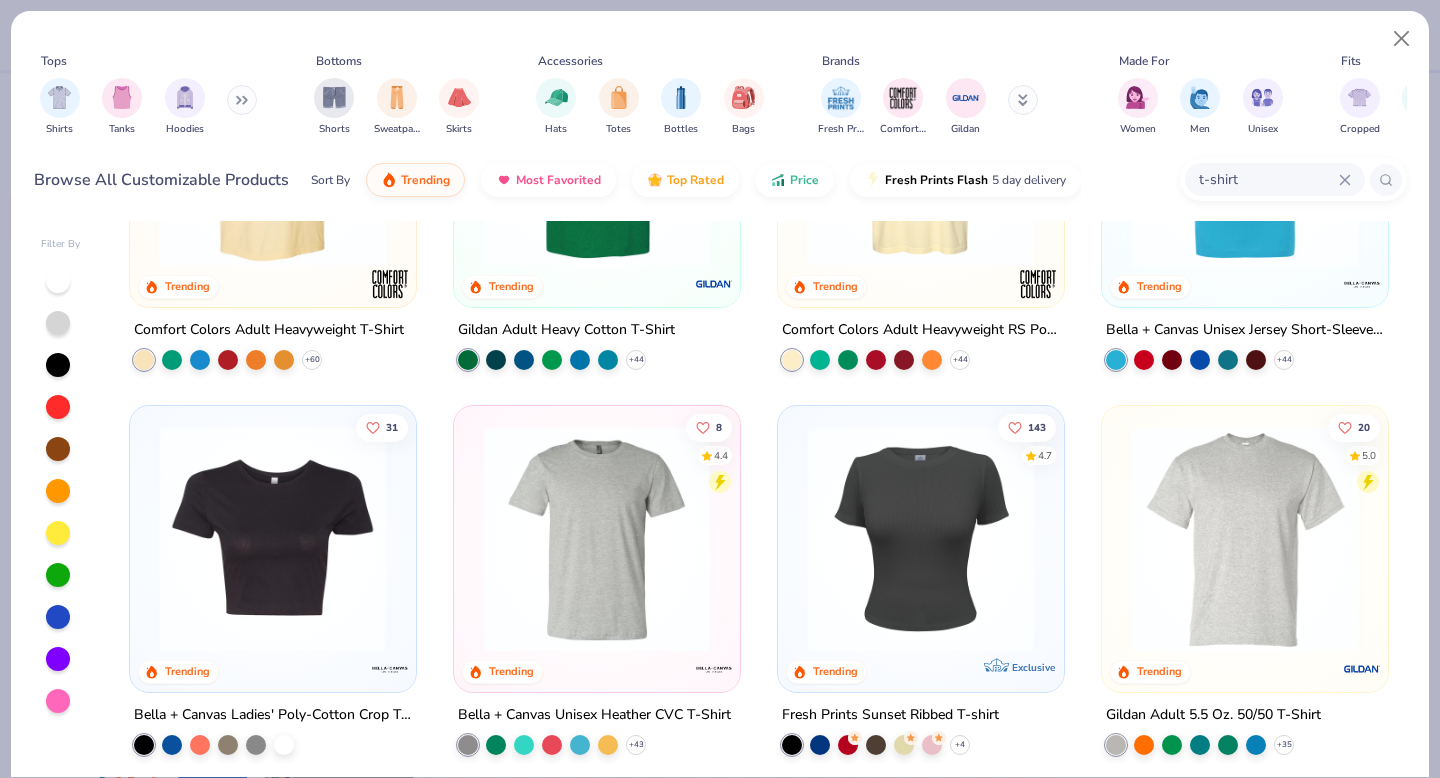 scroll, scrollTop: 38, scrollLeft: 0, axis: vertical 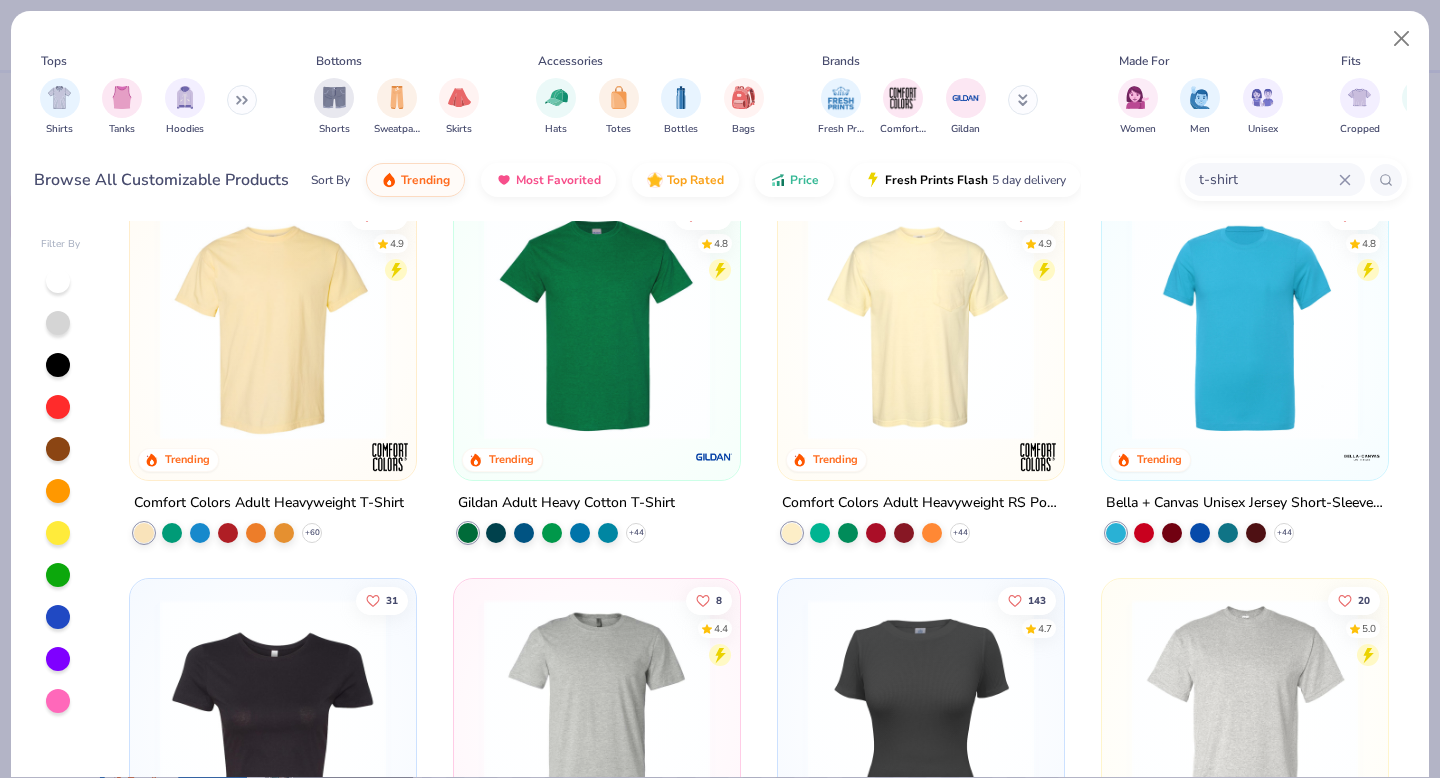 click at bounding box center (597, 327) 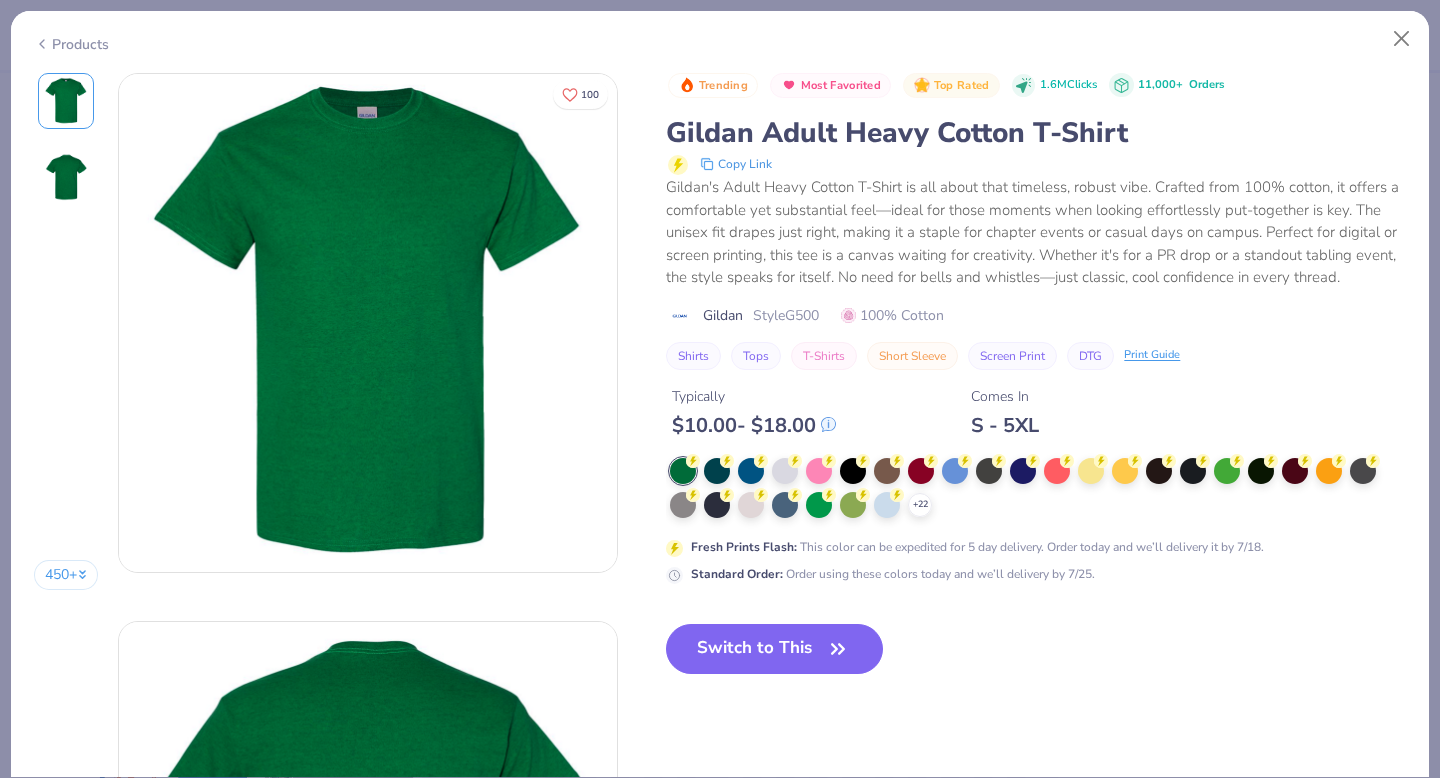 click on "Trending Most Favorited Top Rated 1.6M  Clicks 11,000+    Orders Gildan Adult Heavy Cotton T-Shirt Copy Link Gildan's Adult Heavy Cotton T-Shirt is all about that timeless, robust vibe. Crafted from 100% cotton, it offers a comfortable yet substantial feel—ideal for those moments when looking effortlessly put-together is key. The unisex fit drapes just right, making it a staple for chapter events or casual days on campus. Perfect for digital or screen printing, this tee is a canvas waiting for creativity. Whether it's for a PR drop or a standout tabling event, the style speaks for itself. No need for bells and whistles—just classic, cool confidence in every thread. Gildan Style  G500   100% Cotton Shirts Tops T-Shirts Short Sleeve Screen Print DTG Print Guide Typically   $ 10.00  - $ 18.00   Comes In S - 5XL     +22 Fresh Prints Flash :   This color can be expedited for 5 day delivery. Order today and we’ll delivery it by 7/18. Standard Order :   Switch to This" at bounding box center [1036, 389] 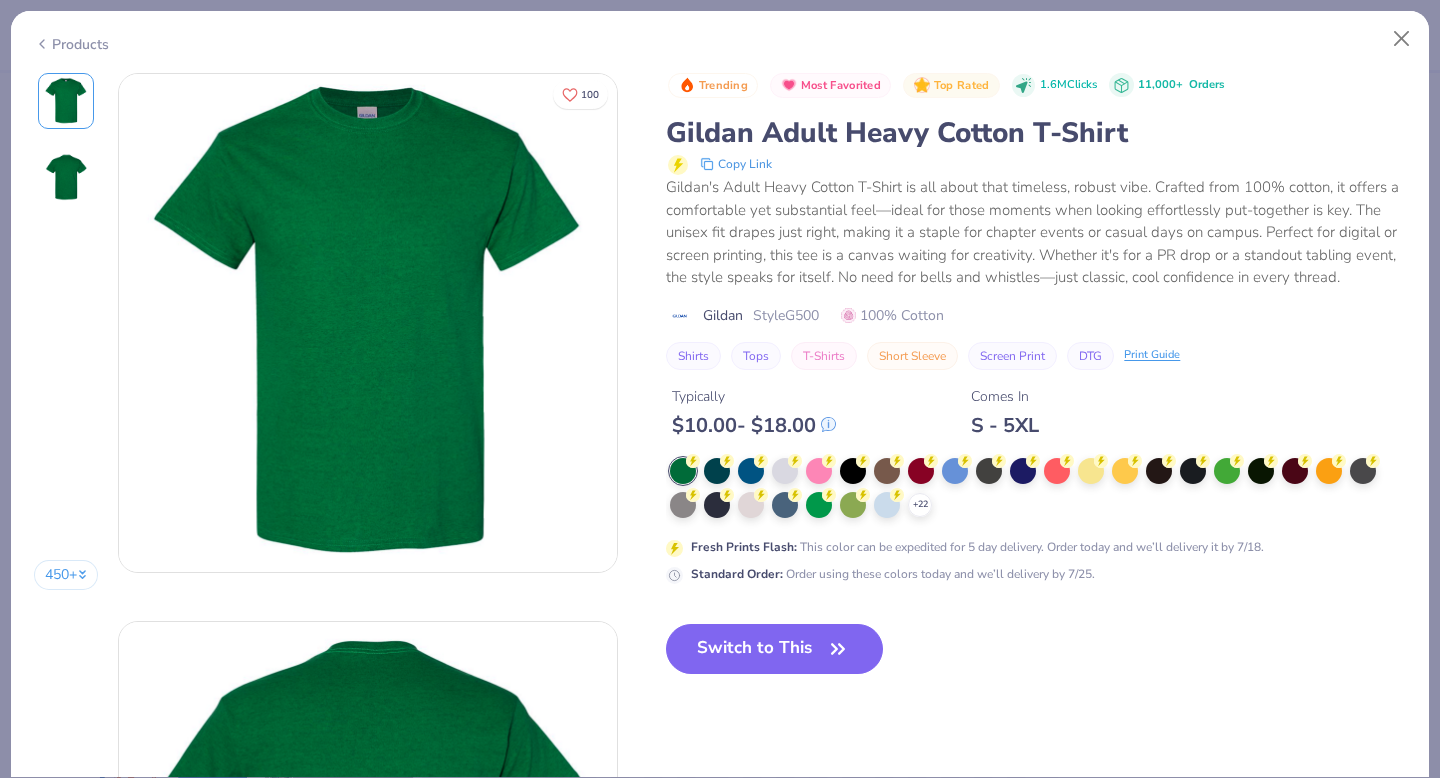 click on "Switch to This" at bounding box center [774, 649] 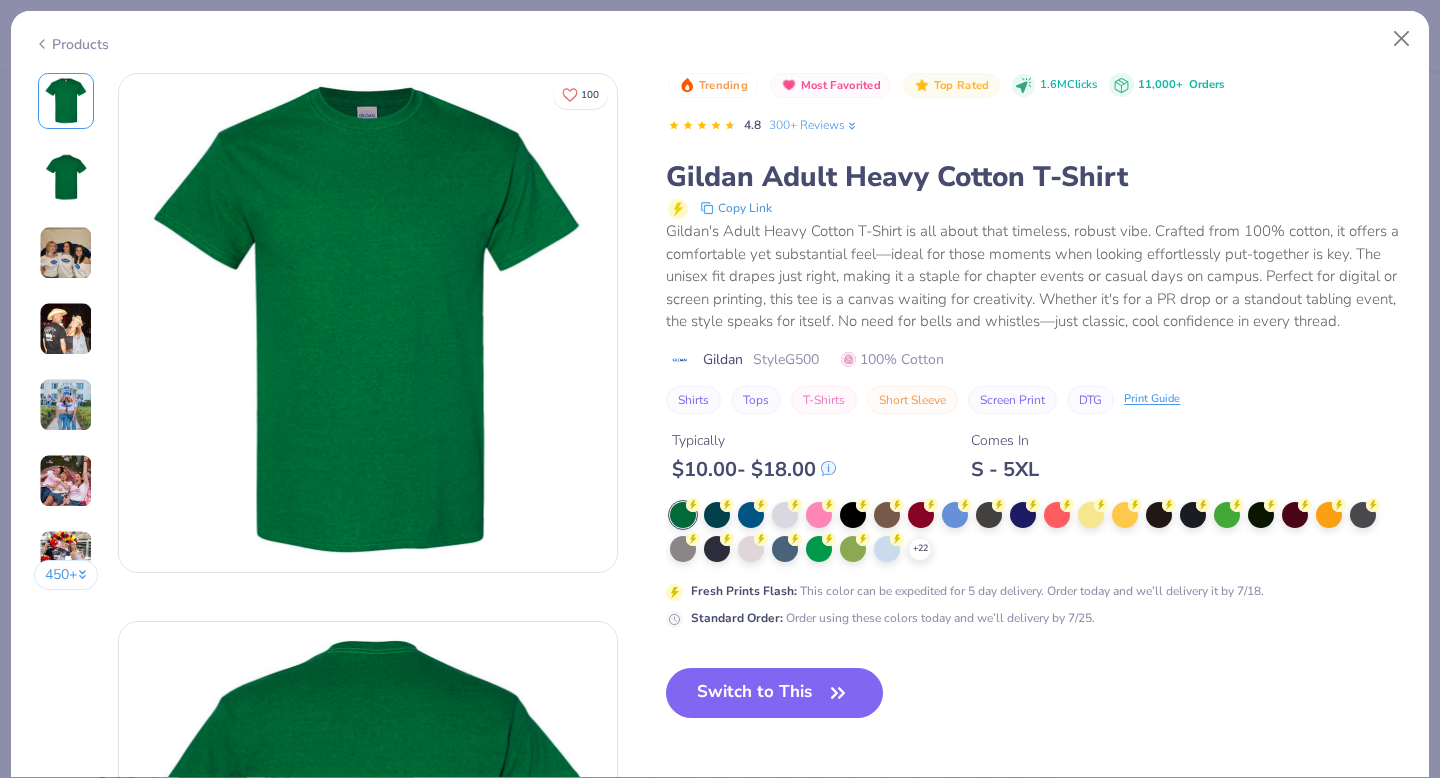 click on "Trending Most Favorited Top Rated 1.6M  Clicks 11,000+    Orders 4.8 300+ Reviews Gildan Adult Heavy Cotton T-Shirt Copy Link Gildan's Adult Heavy Cotton T-Shirt is all about that timeless, robust vibe. Crafted from 100% cotton, it offers a comfortable yet substantial feel—ideal for those moments when looking effortlessly put-together is key. The unisex fit drapes just right, making it a staple for chapter events or casual days on campus. Perfect for digital or screen printing, this tee is a canvas waiting for creativity. Whether it's for a PR drop or a standout tabling event, the style speaks for itself. No need for bells and whistles—just classic, cool confidence in every thread. Gildan Style  G500   100% Cotton Shirts Tops T-Shirts Short Sleeve Screen Print DTG Print Guide Typically   $ 10.00  - $ 18.00   Comes In S - 5XL     +22 Fresh Prints Flash :   This color can be expedited for 5 day delivery. Order today and we’ll delivery it by 7/18. Standard Order :   Switch to This" at bounding box center (1036, 411) 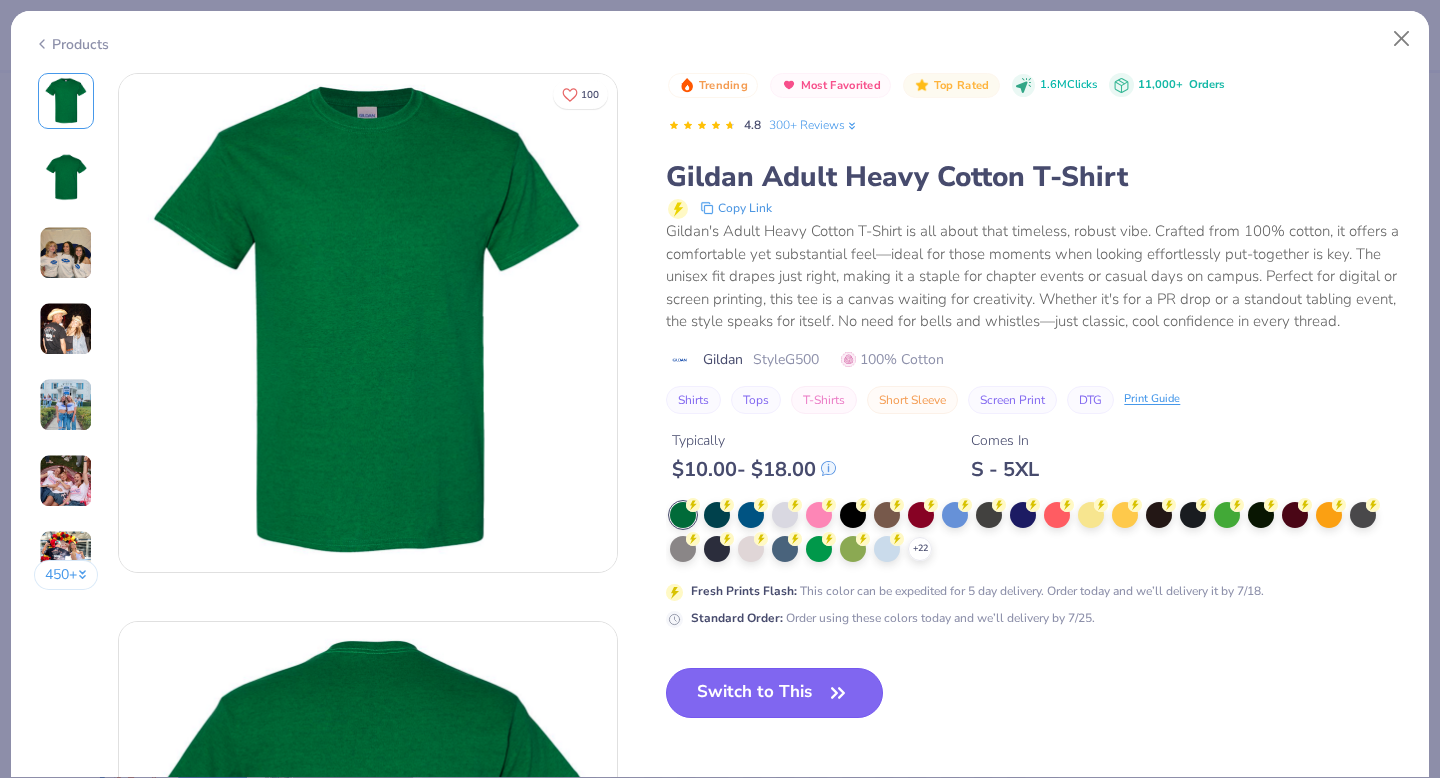 click on "Switch to This" at bounding box center (774, 693) 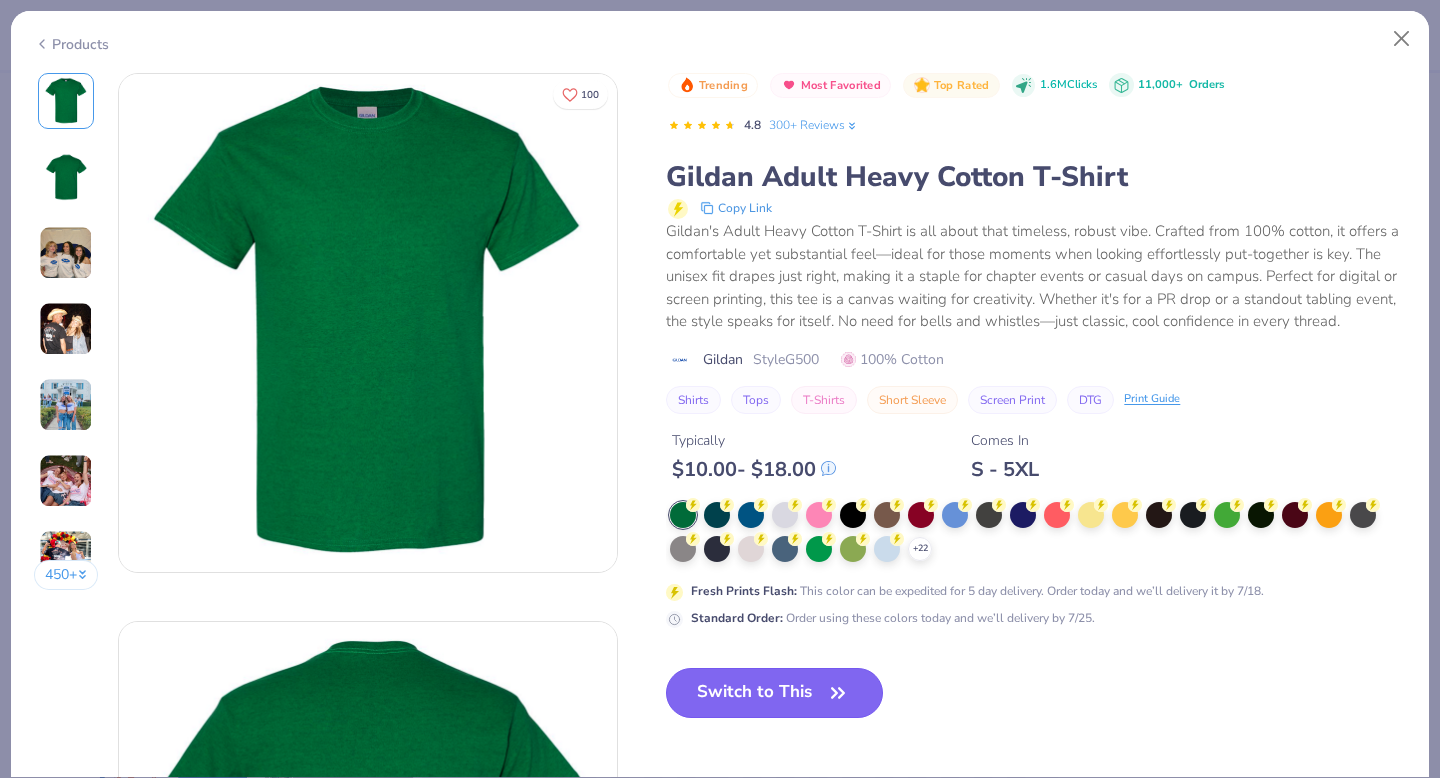click on "Switch to This" at bounding box center (774, 693) 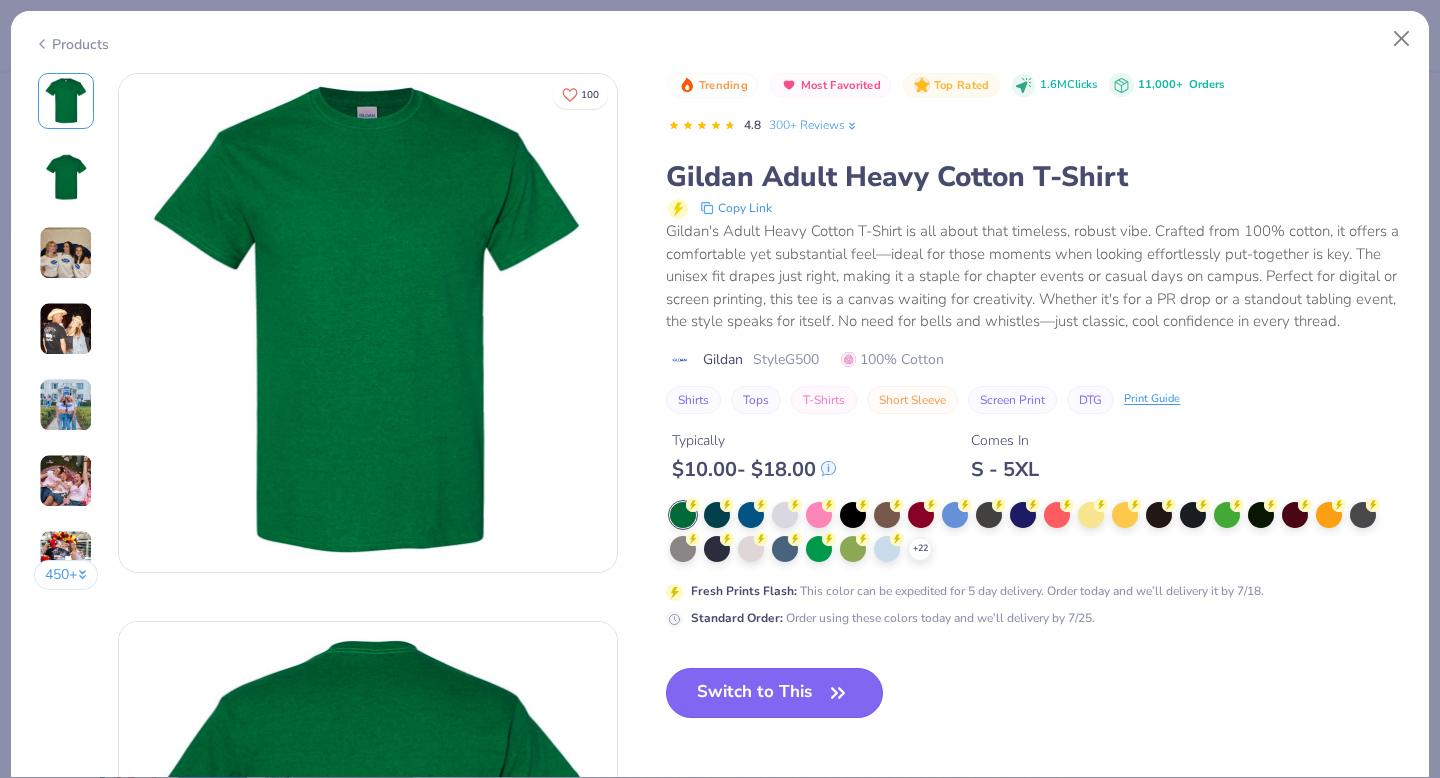 click on "Switch to This" at bounding box center [774, 693] 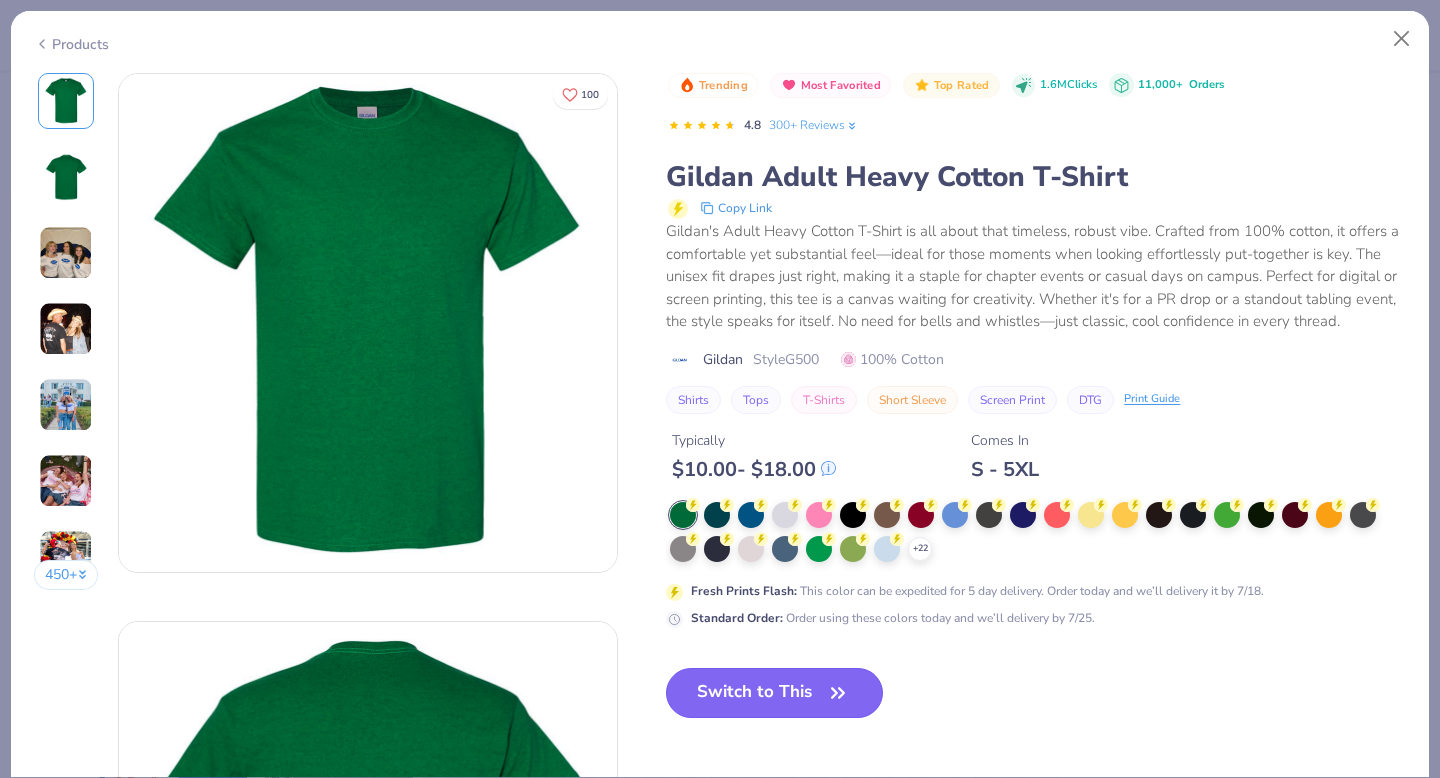 click on "Switch to This" at bounding box center [774, 693] 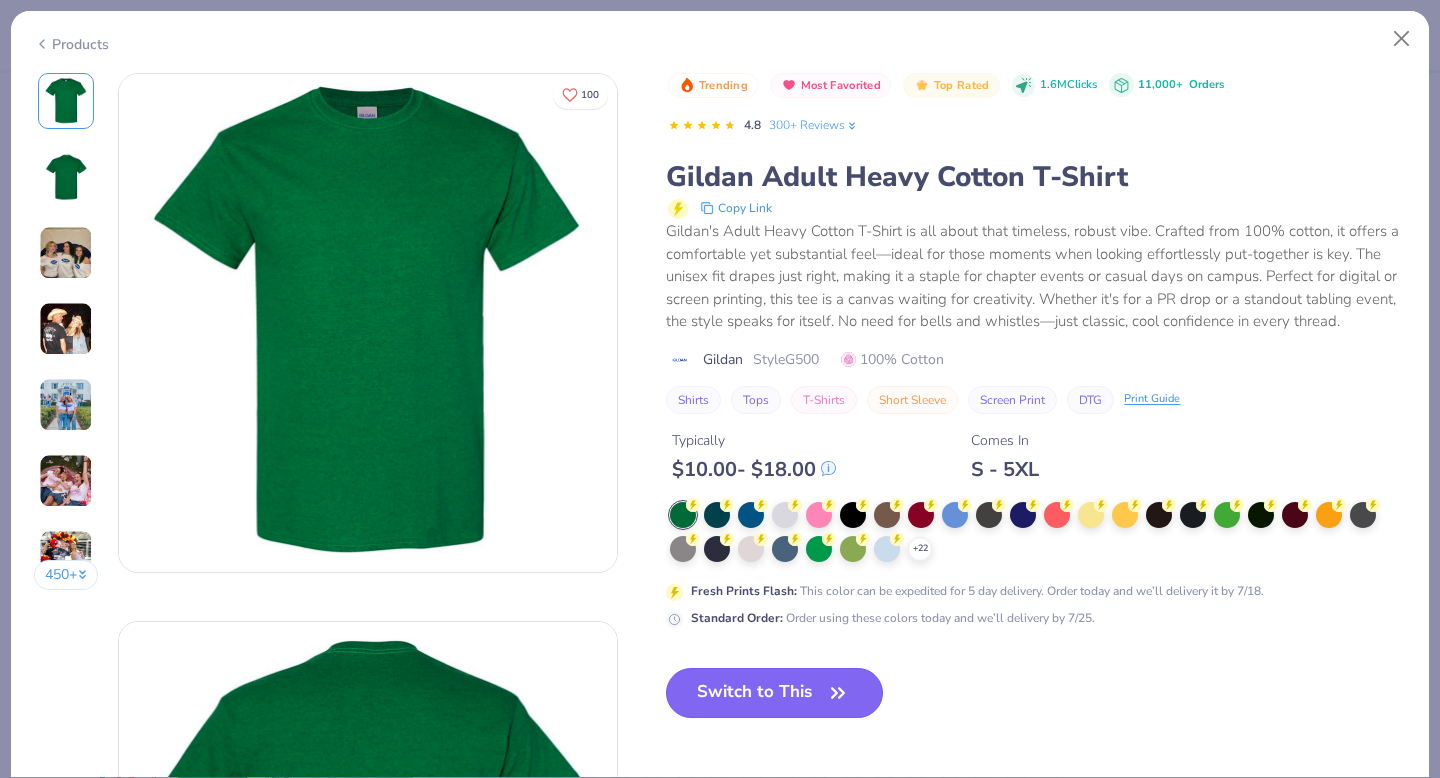 click on "Switch to This" at bounding box center [774, 693] 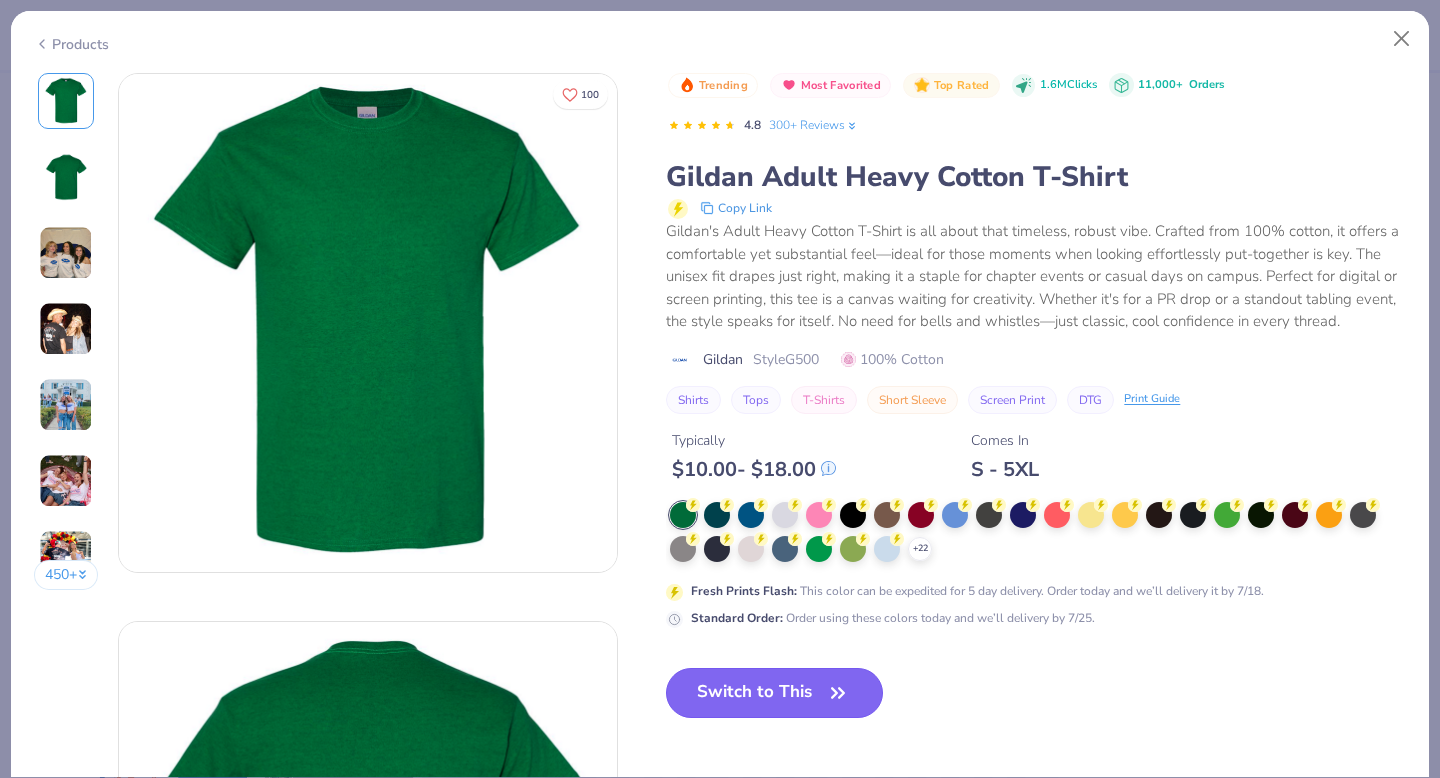 click on "Switch to This" at bounding box center (774, 693) 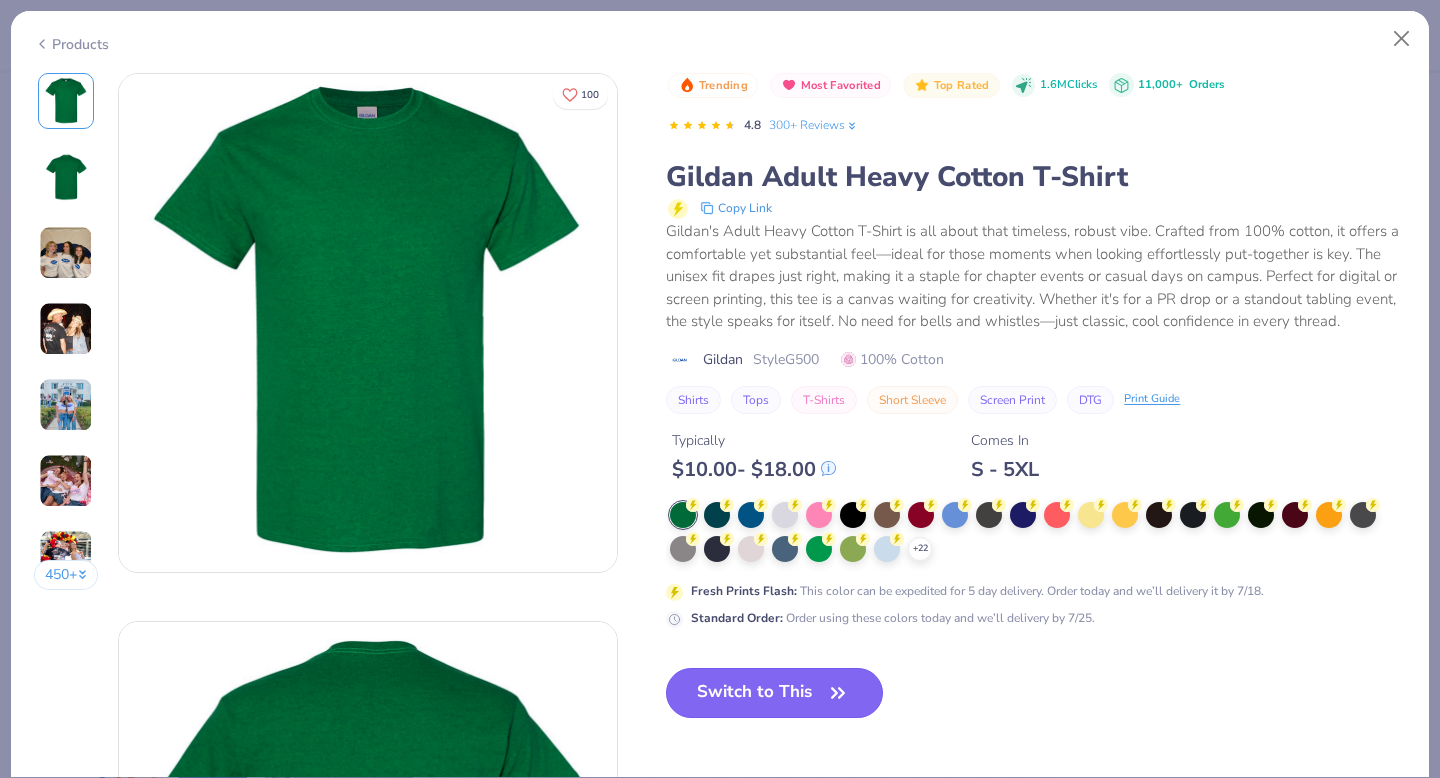 click on "Switch to This" at bounding box center (774, 693) 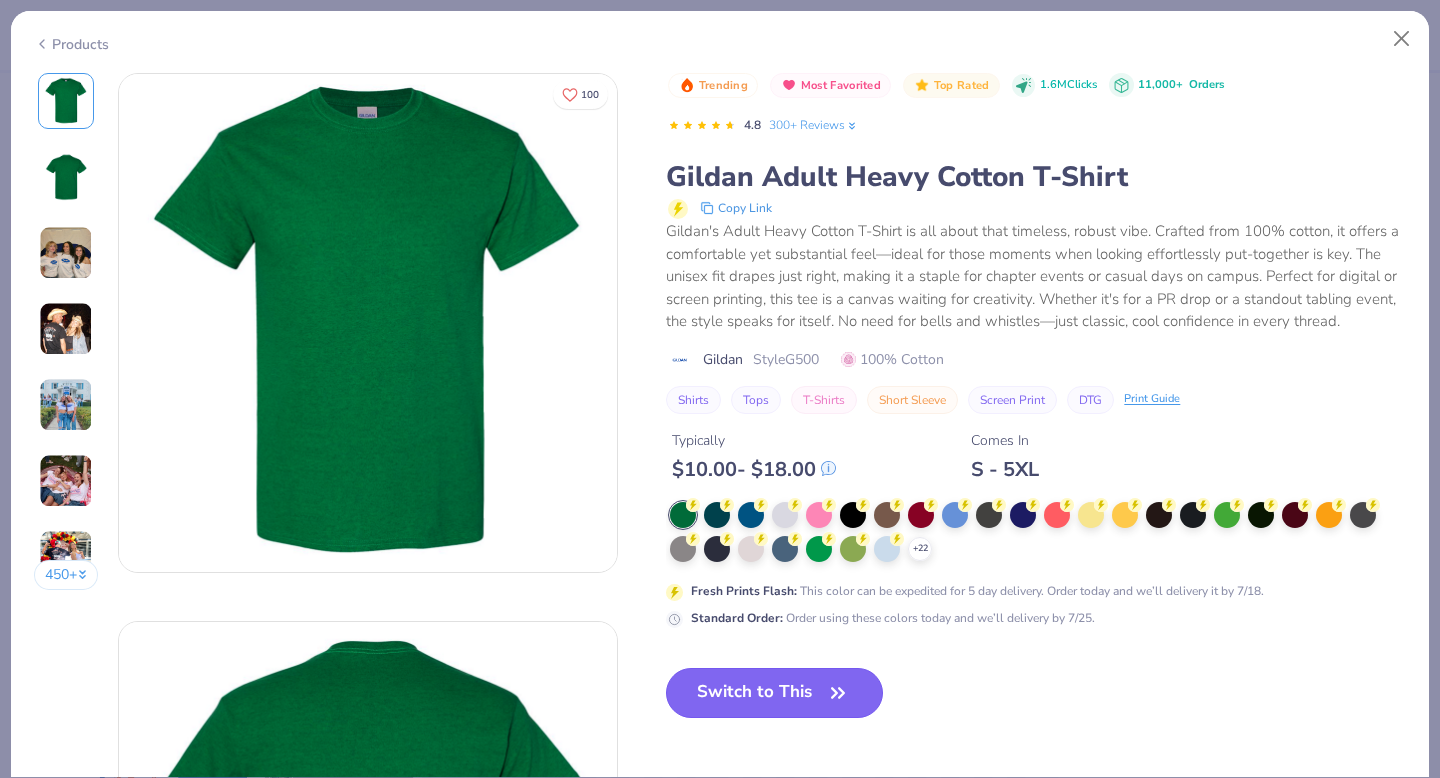 click on "Switch to This" at bounding box center (774, 693) 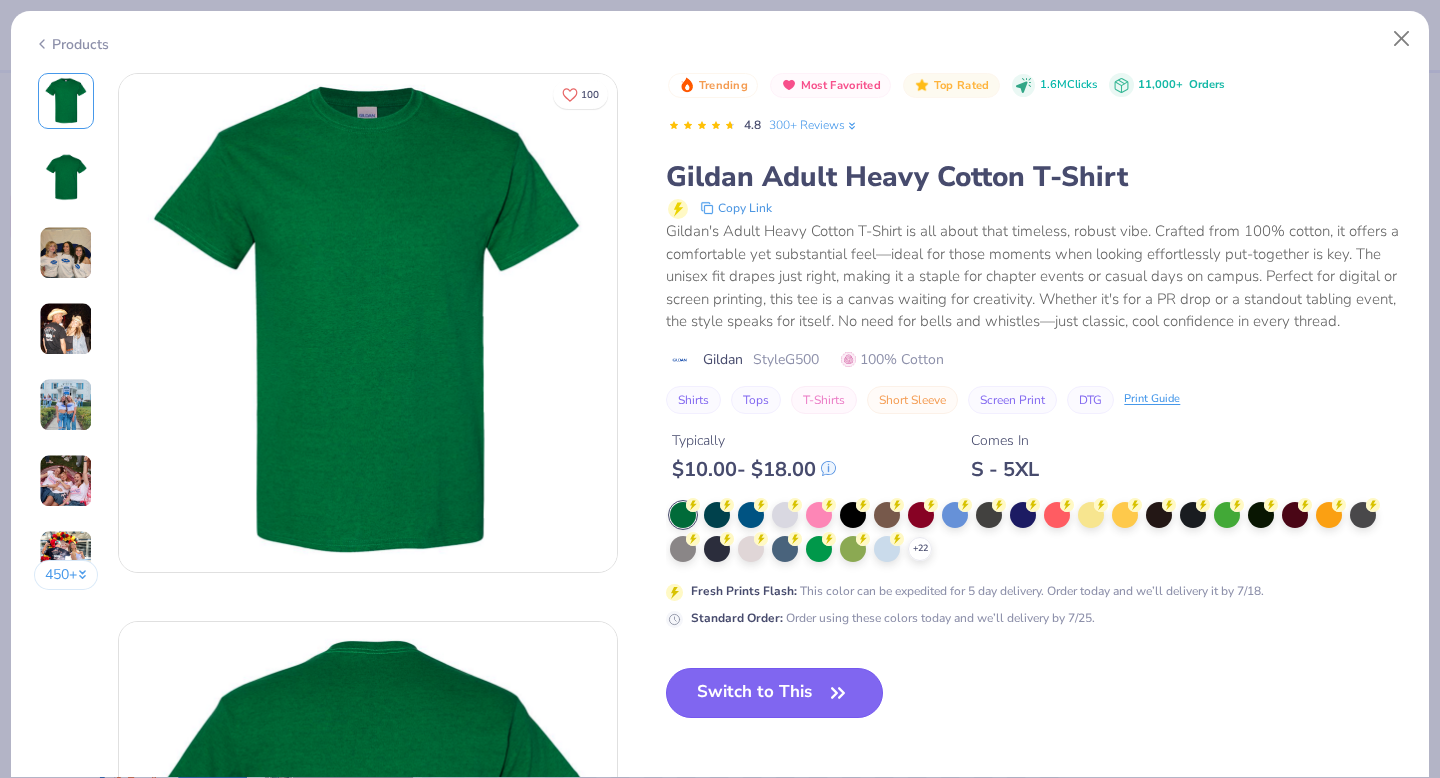 click on "Switch to This" at bounding box center [774, 693] 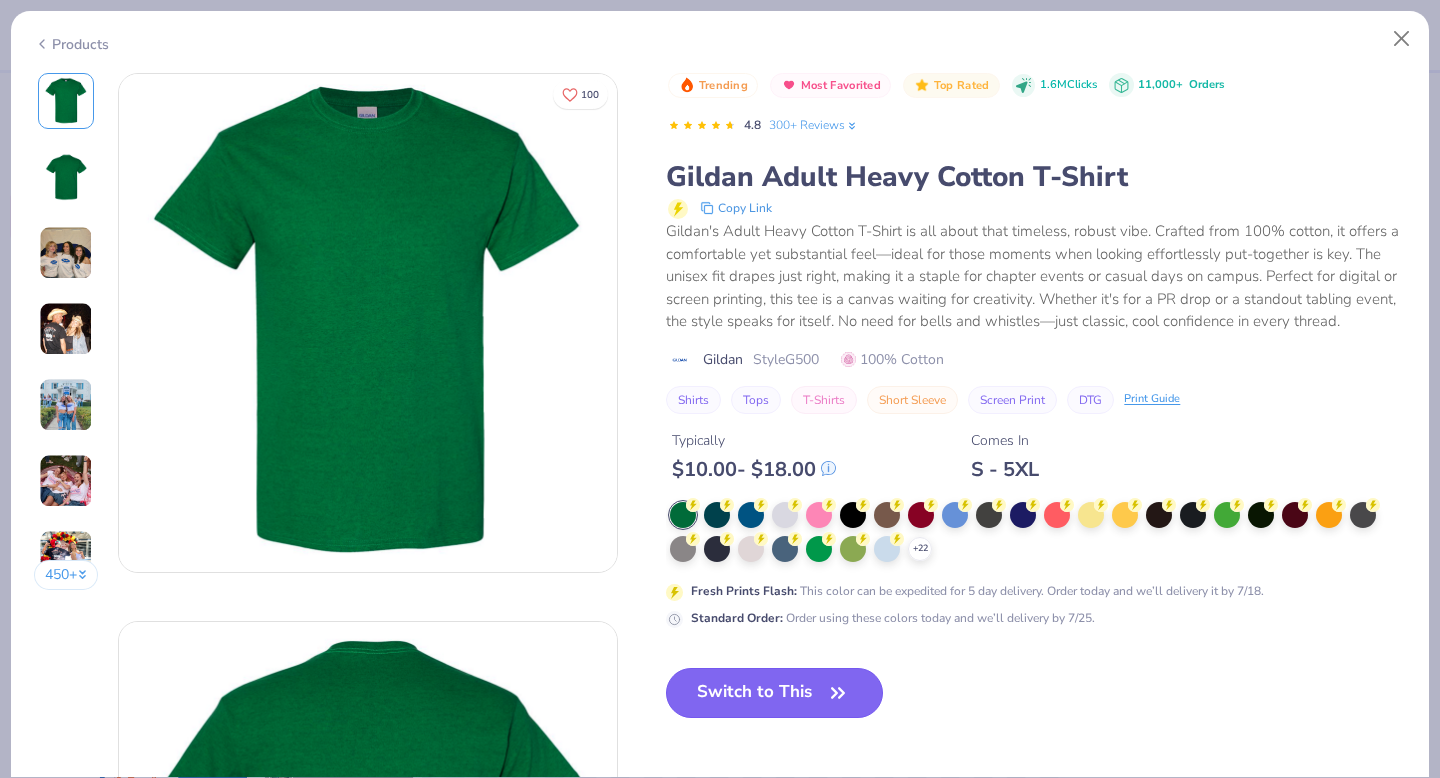 click on "Switch to This" at bounding box center [774, 693] 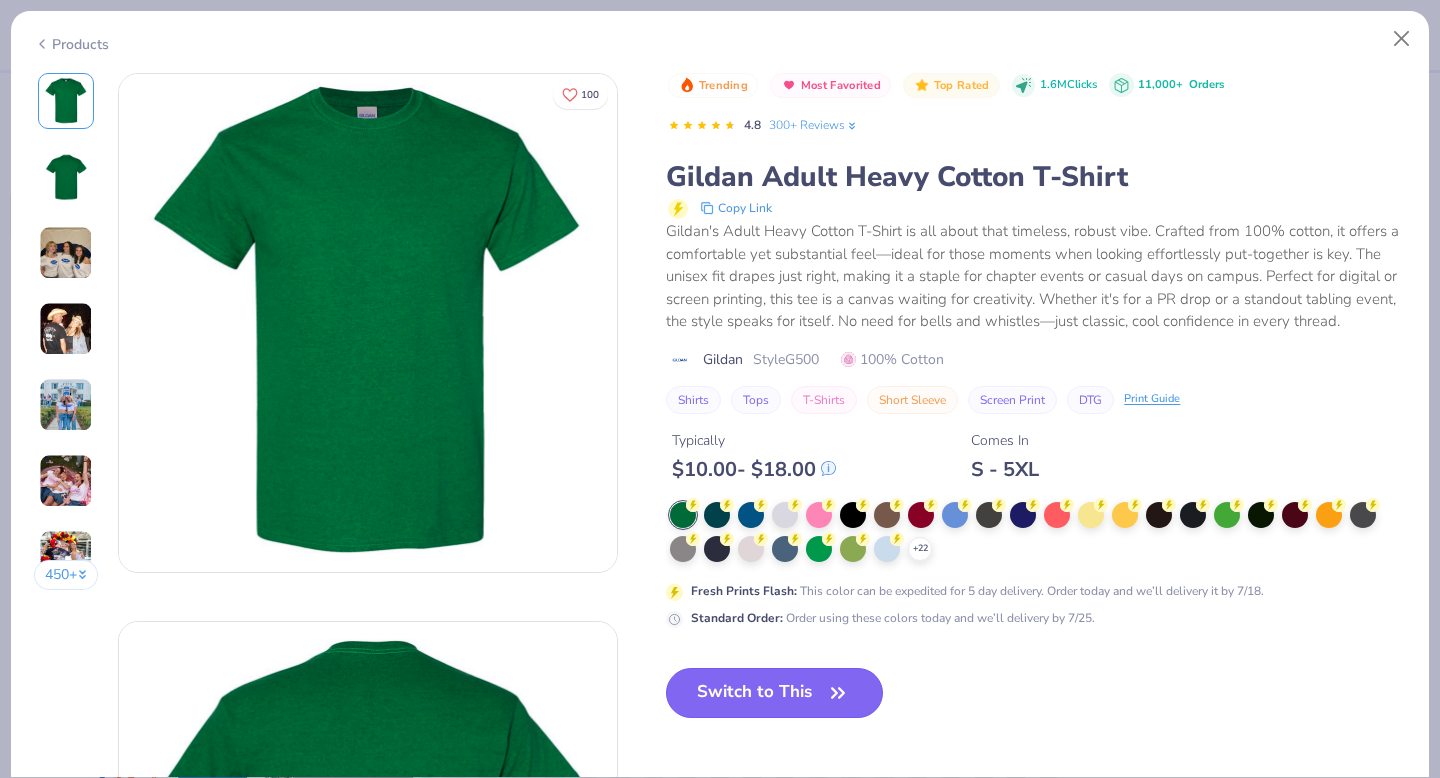 click on "Switch to This" at bounding box center [774, 693] 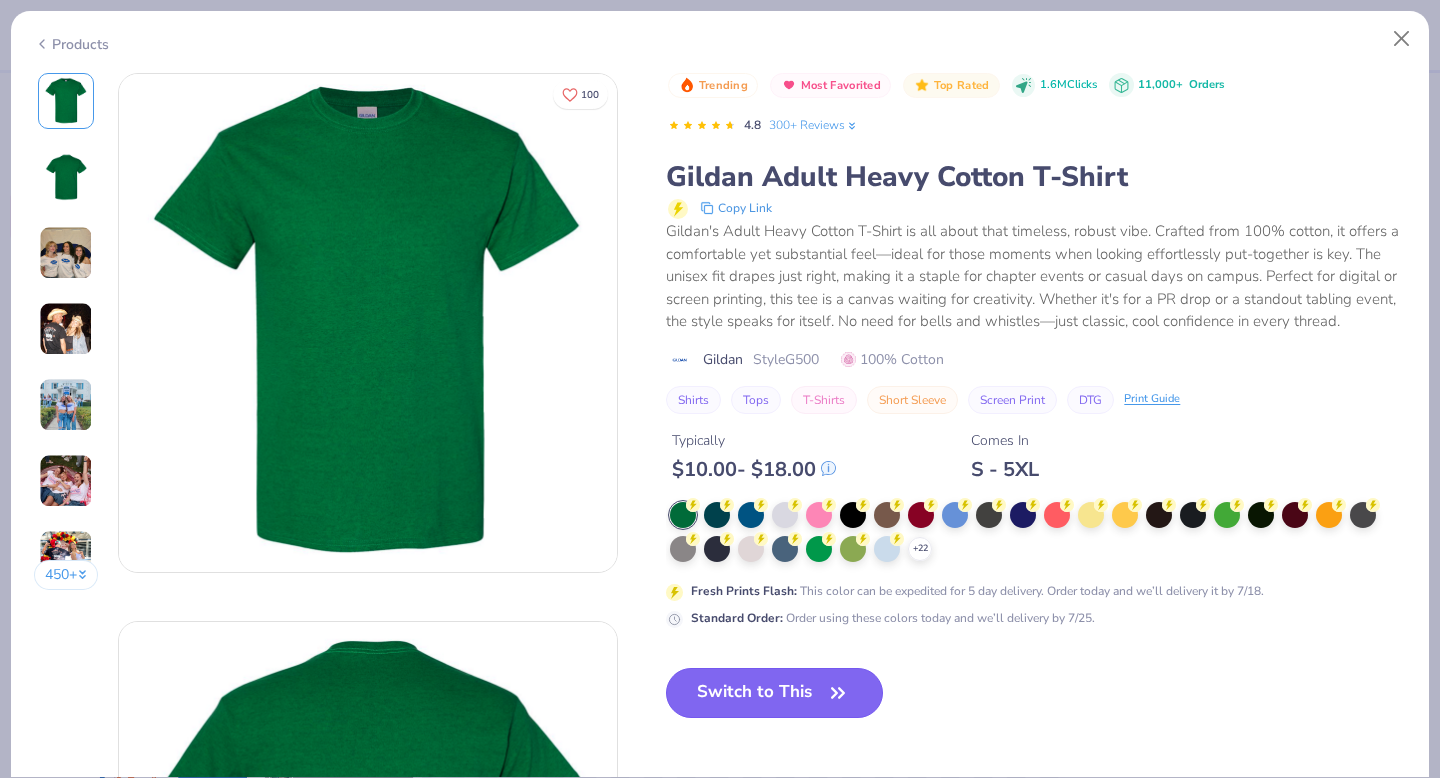 click on "Switch to This" at bounding box center (774, 693) 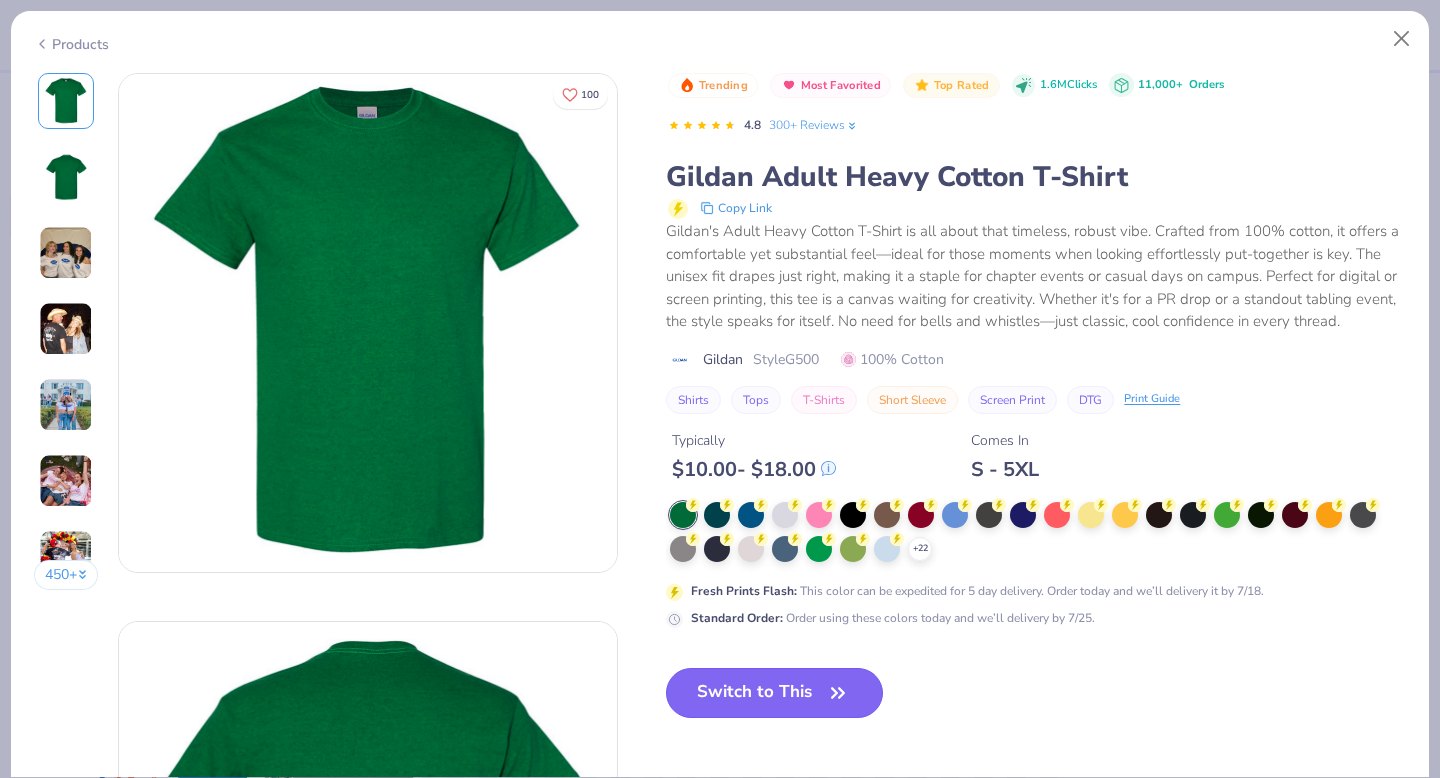 click on "Switch to This" at bounding box center (774, 693) 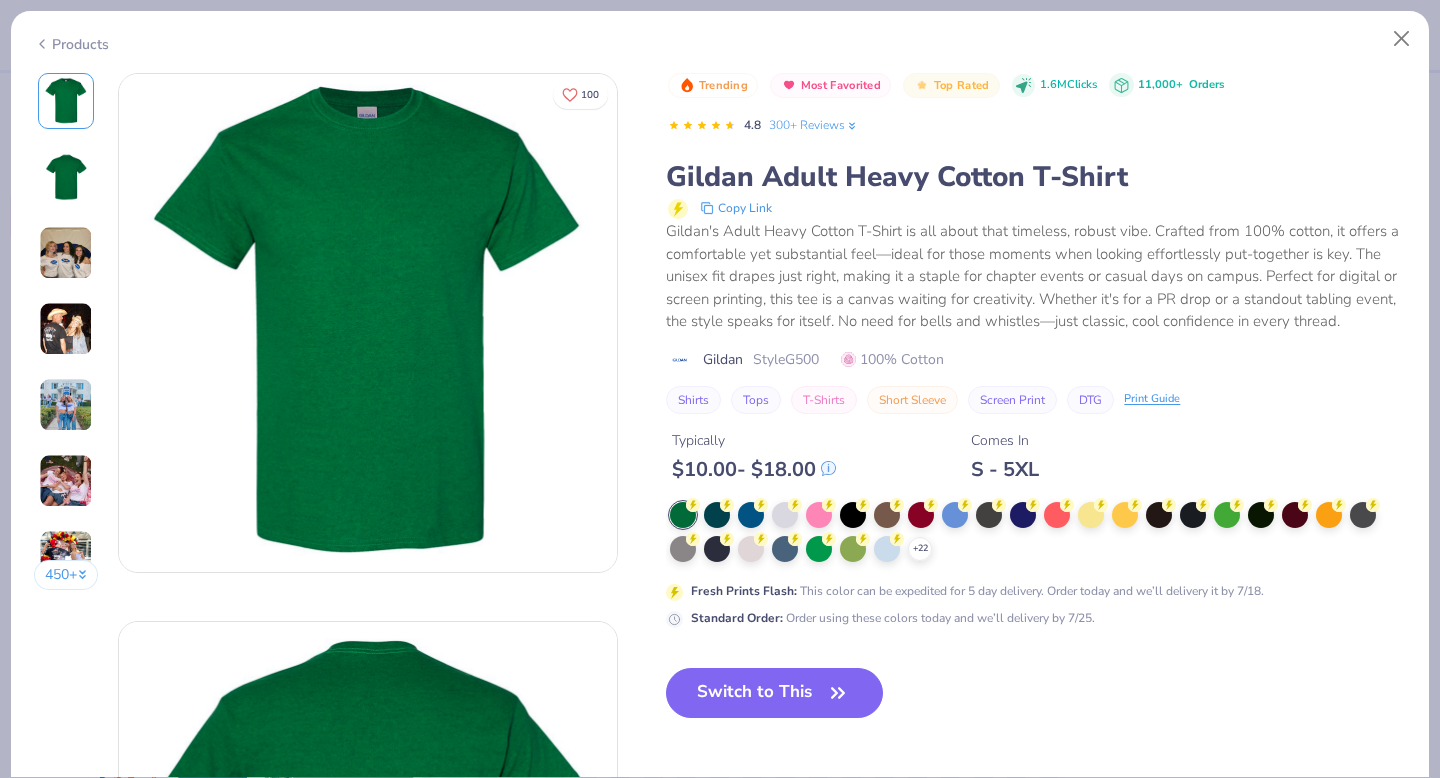 click on "+22" at bounding box center [920, 549] 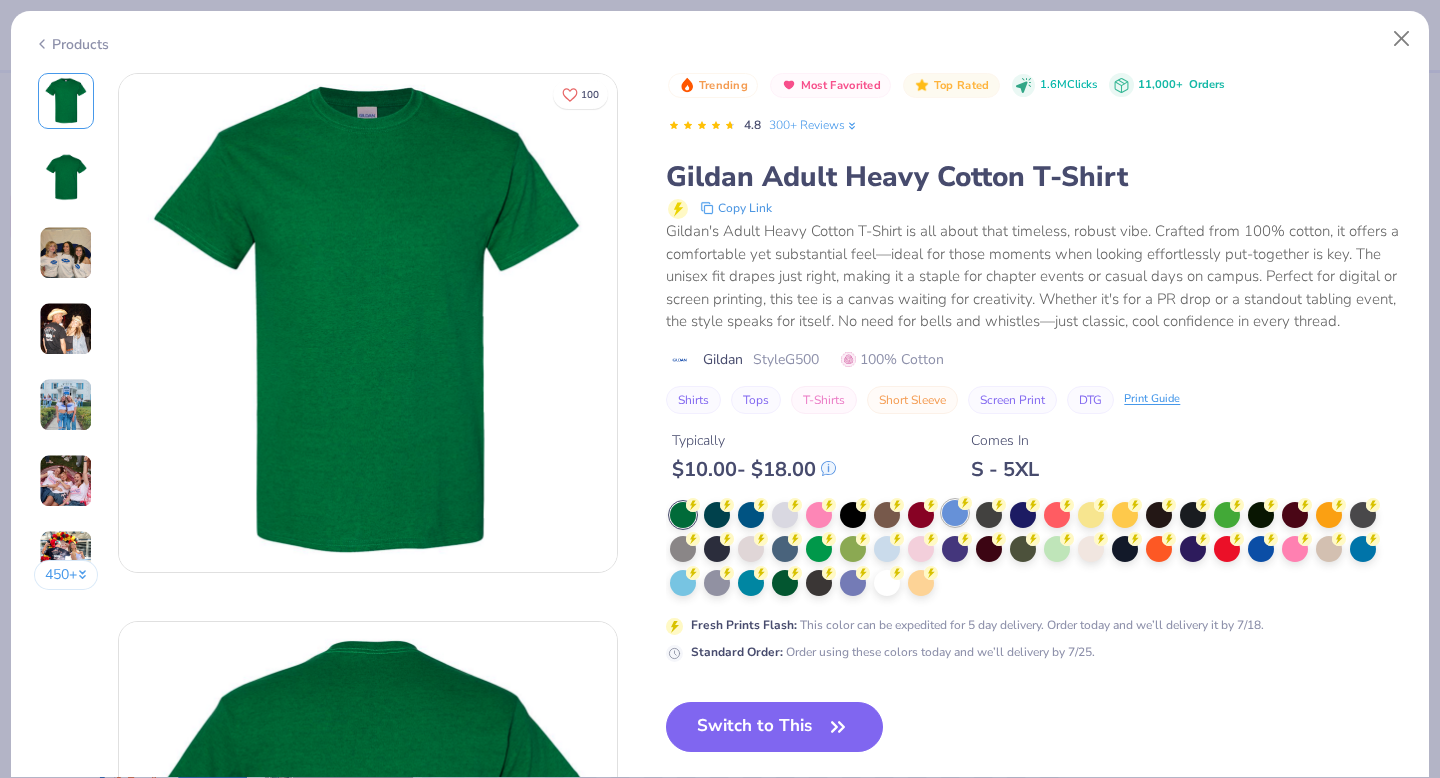 click at bounding box center [955, 513] 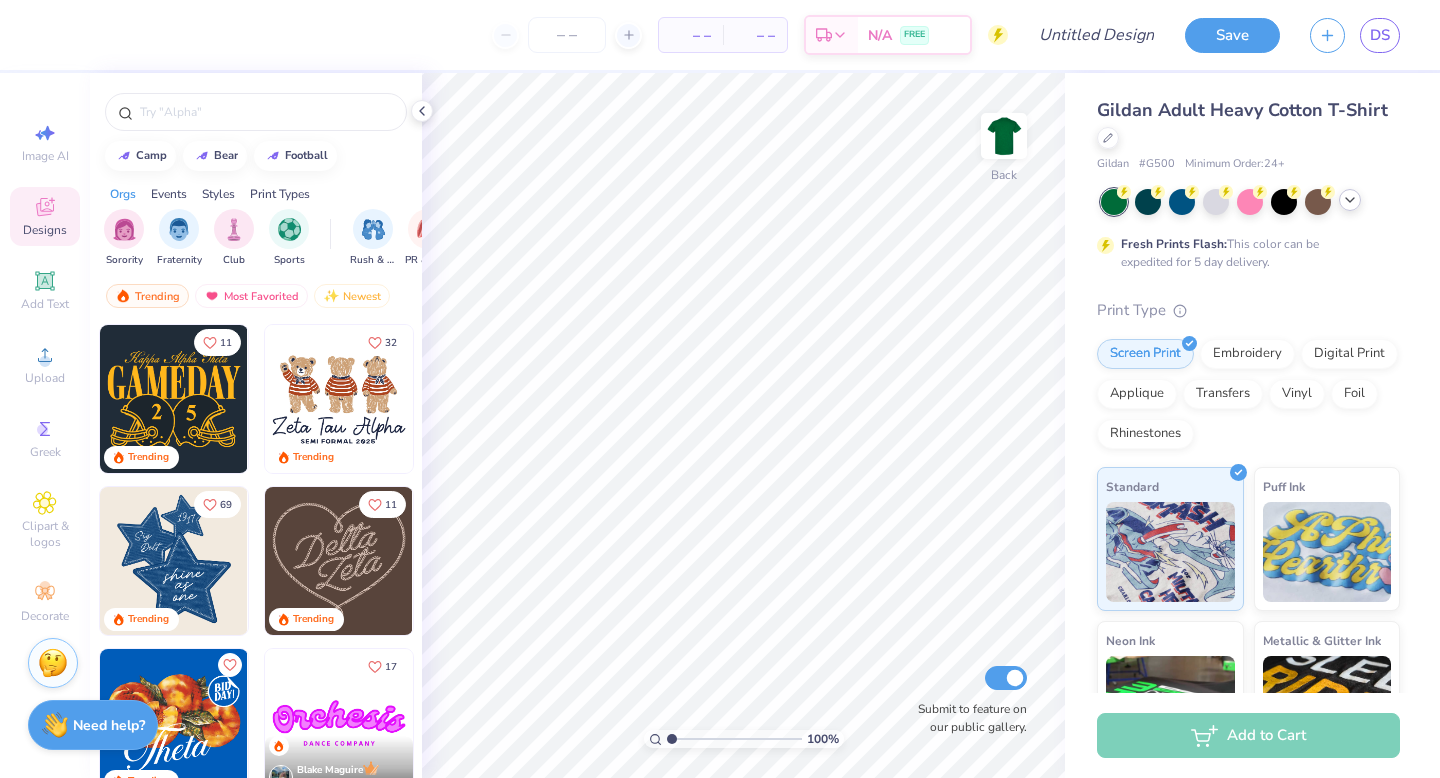 click at bounding box center [1350, 200] 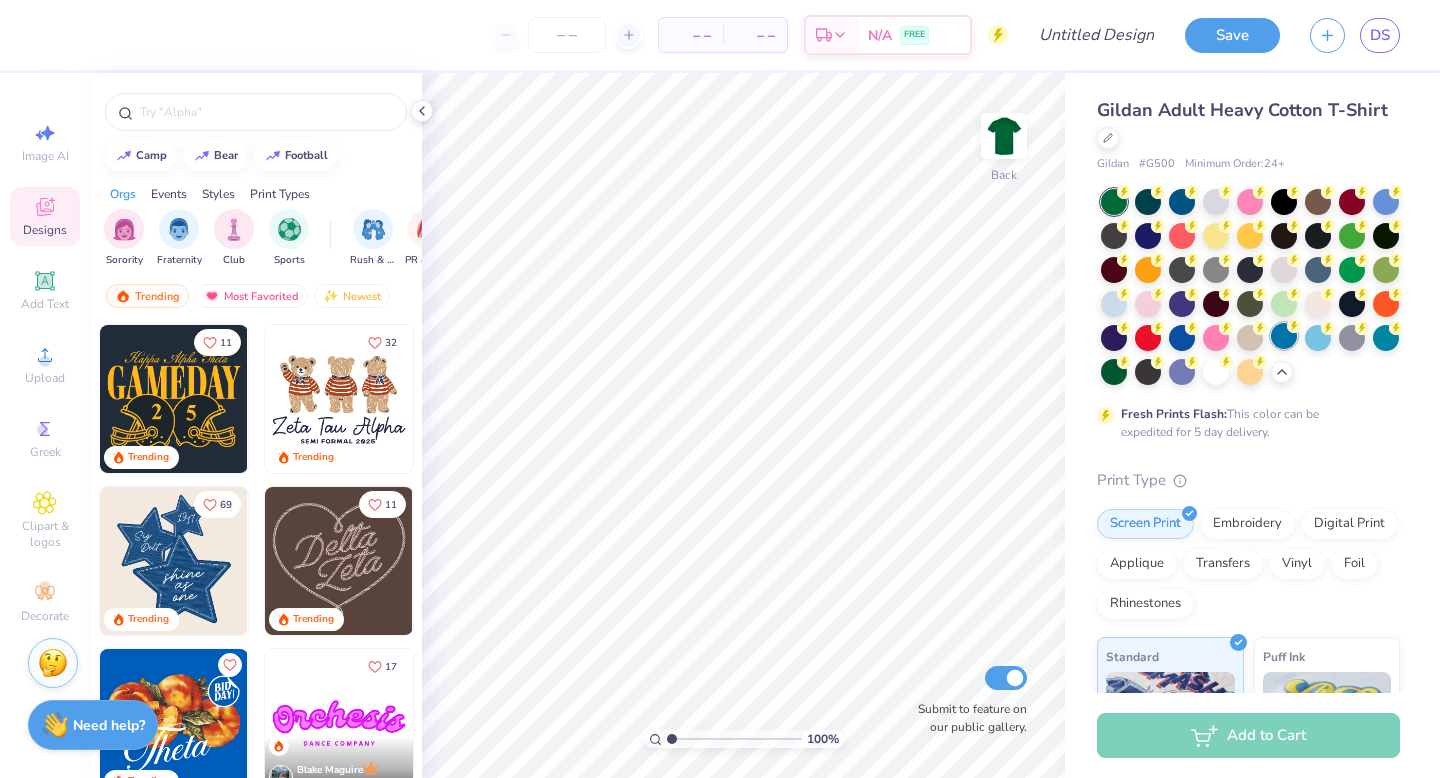 click at bounding box center [1284, 336] 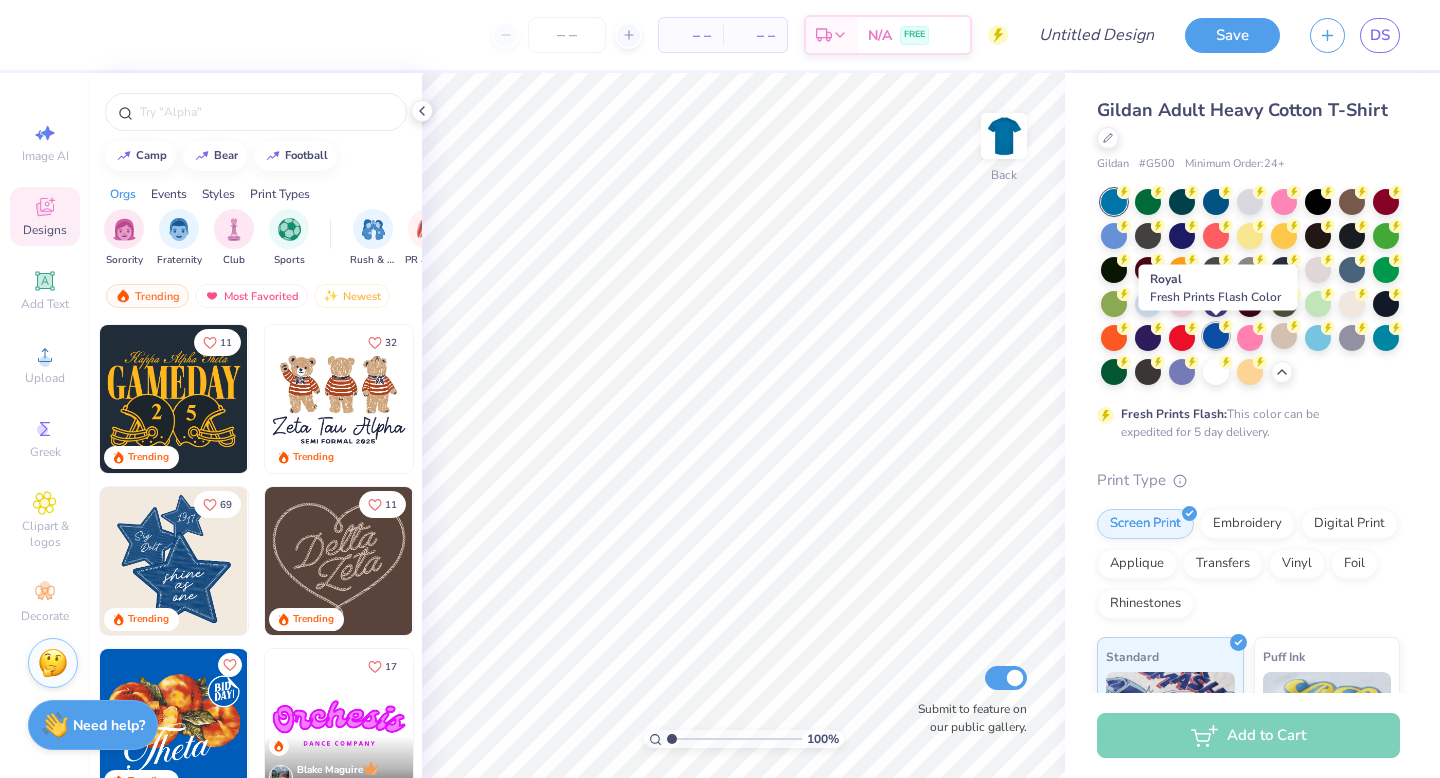 click at bounding box center [1216, 336] 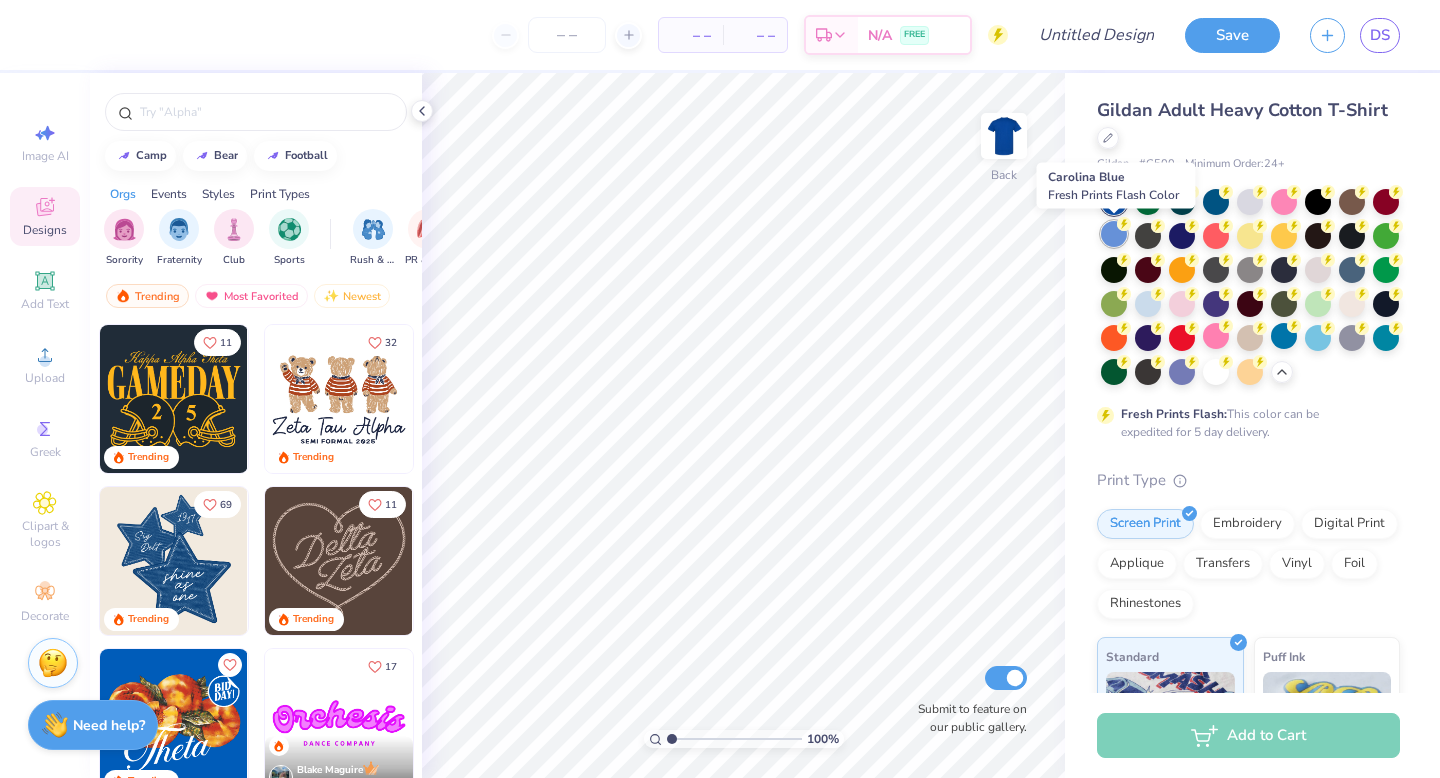 click at bounding box center (1114, 234) 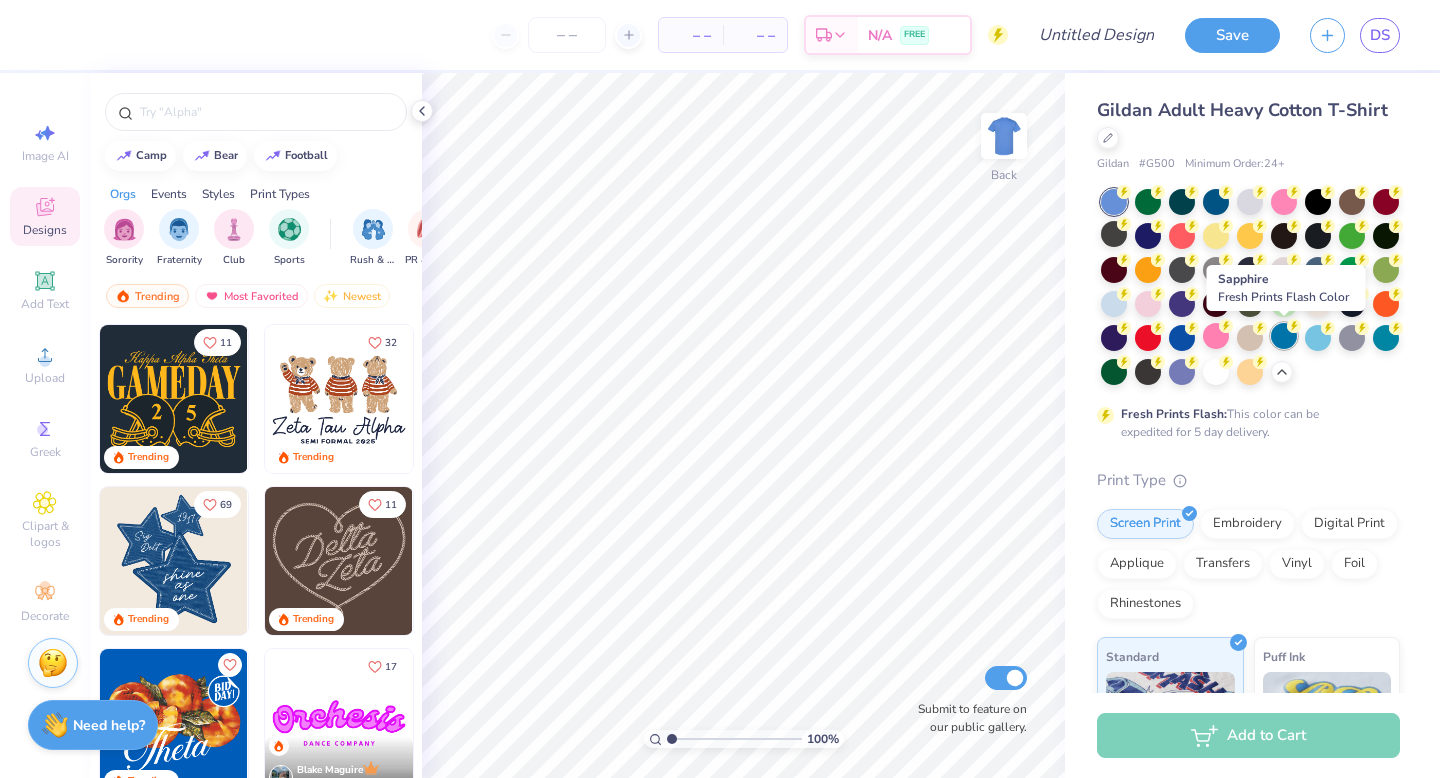 click at bounding box center (1284, 336) 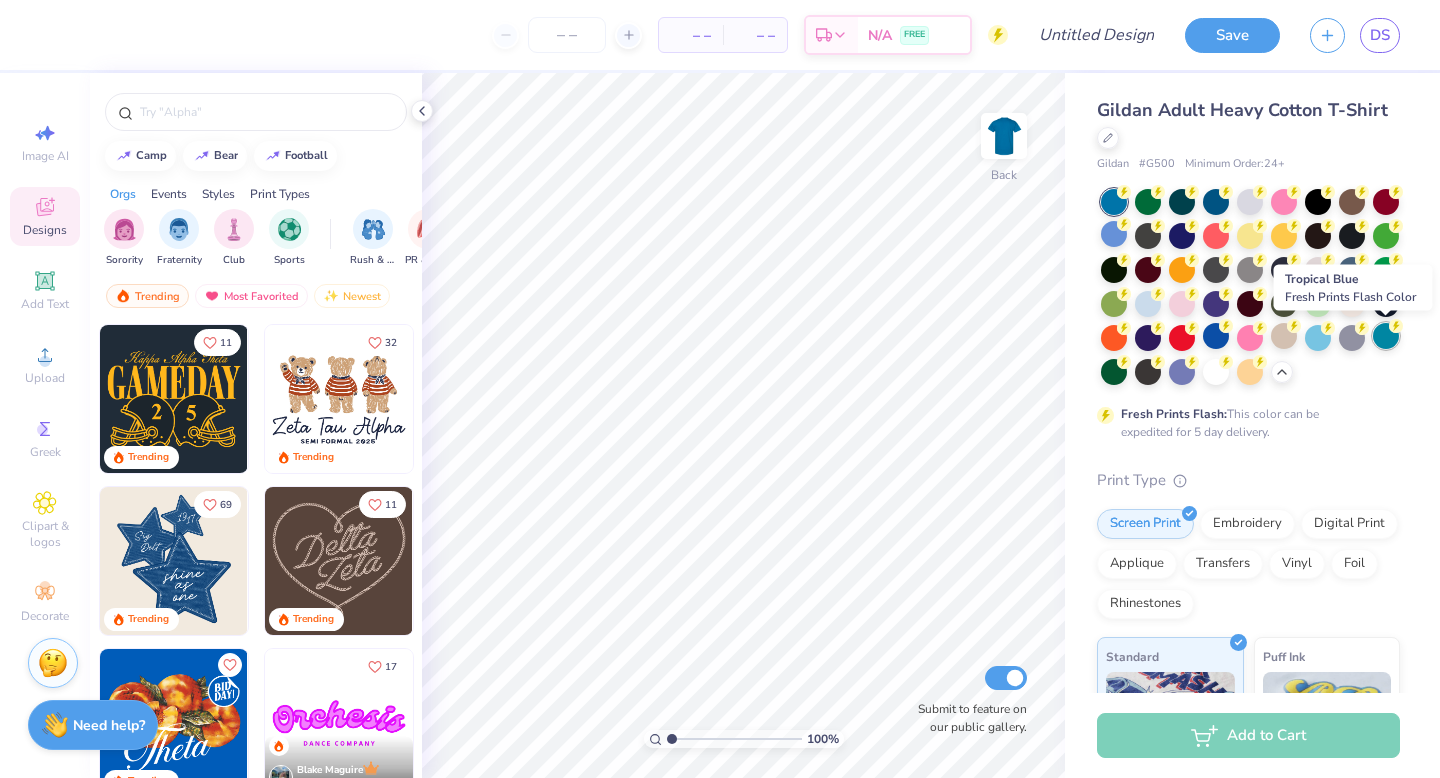 click 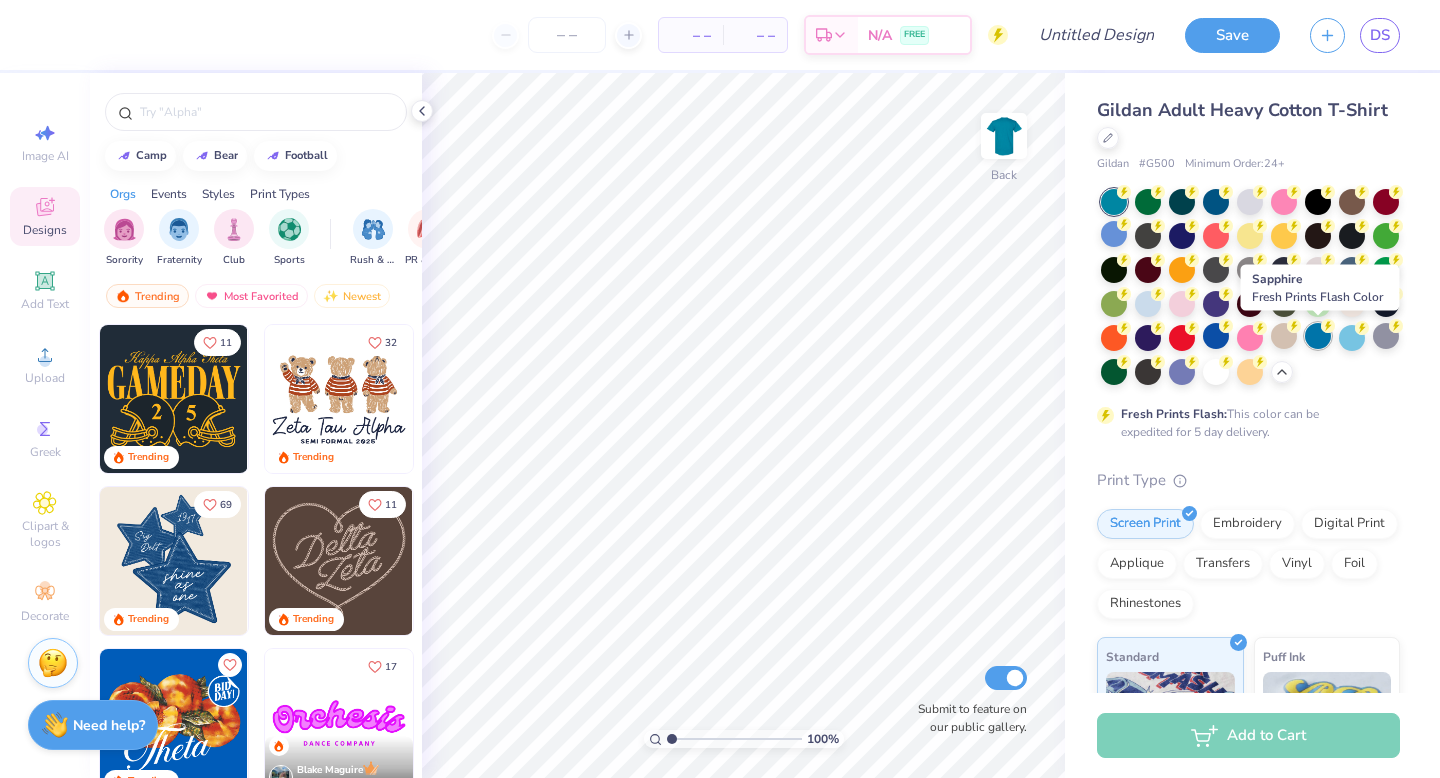 click at bounding box center [1318, 336] 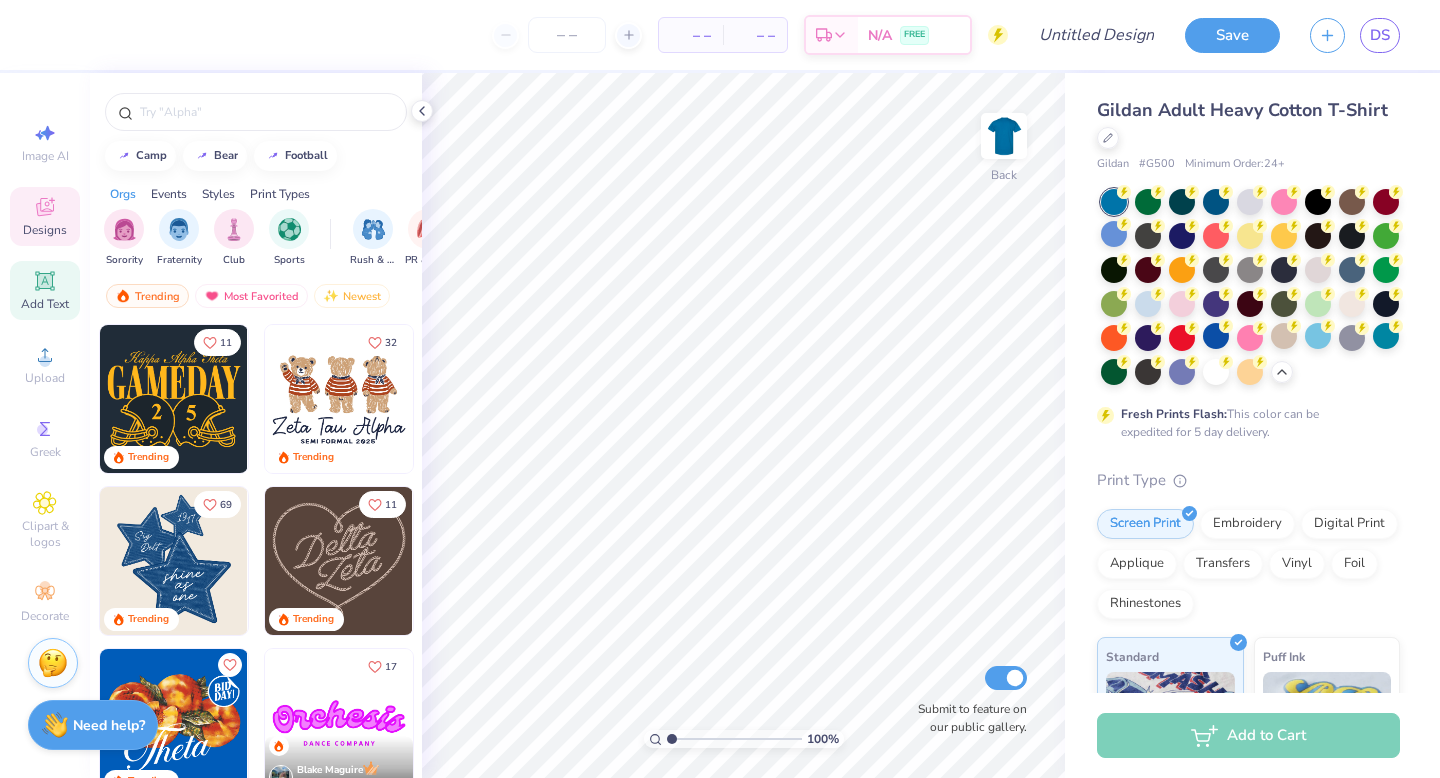 click on "Add Text" at bounding box center (45, 290) 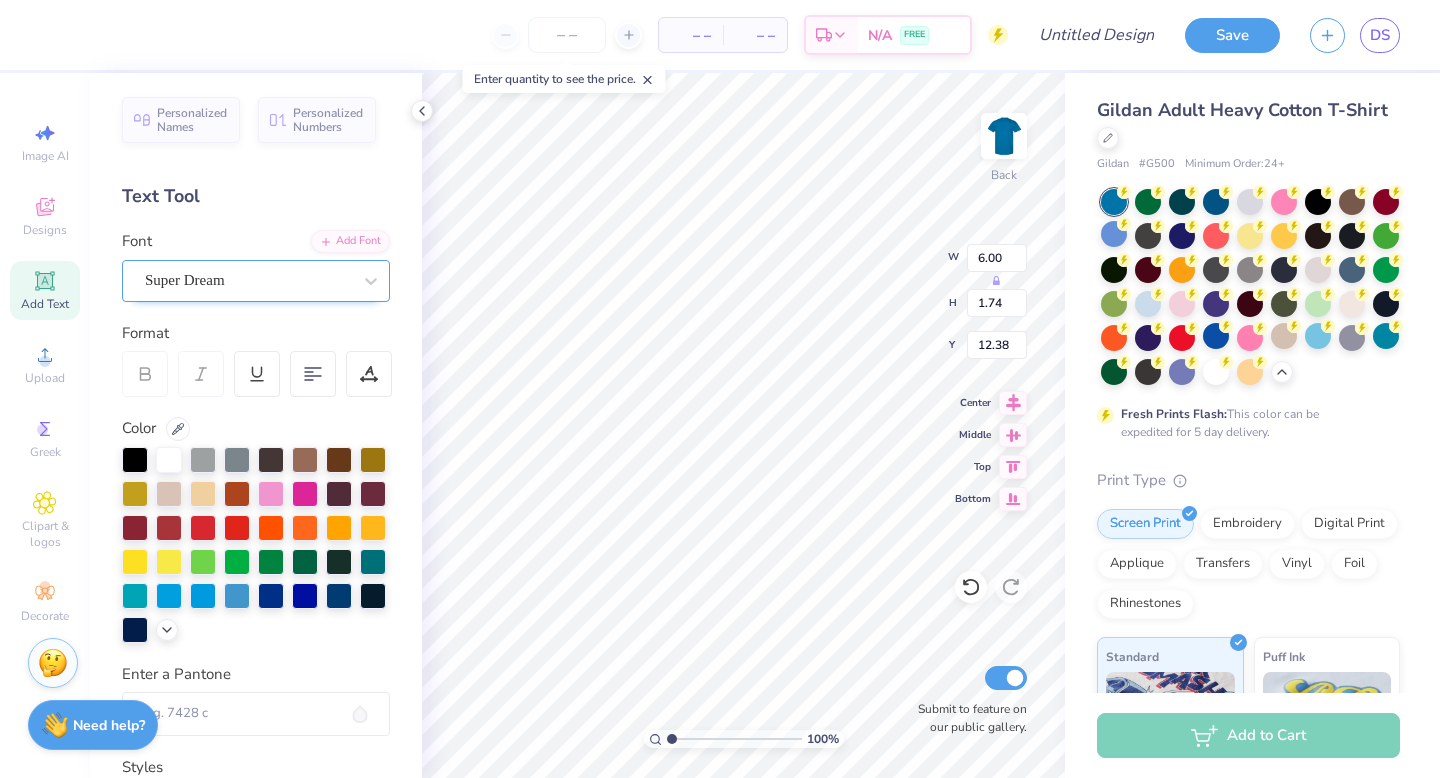 click on "Super Dream" at bounding box center [248, 280] 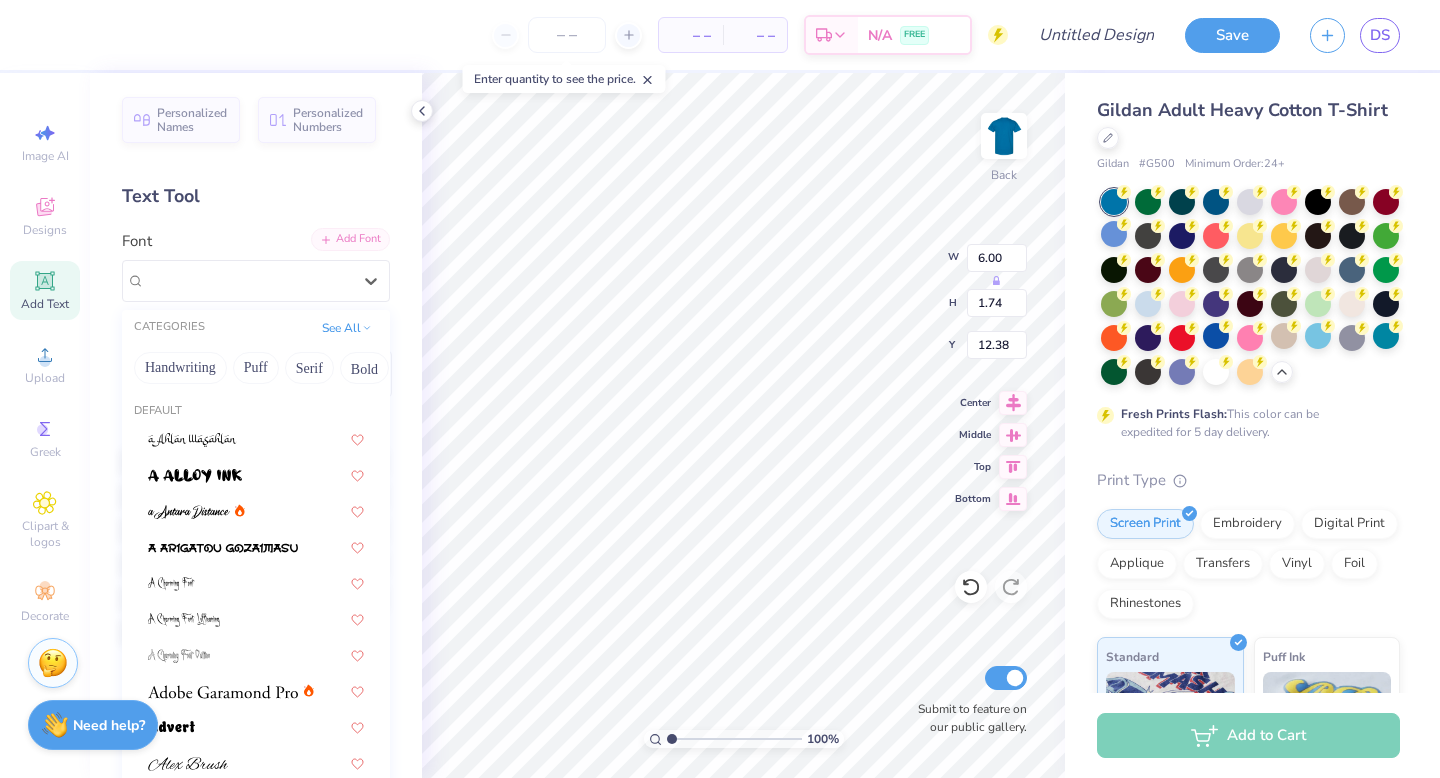 click on "Add Font" at bounding box center [350, 239] 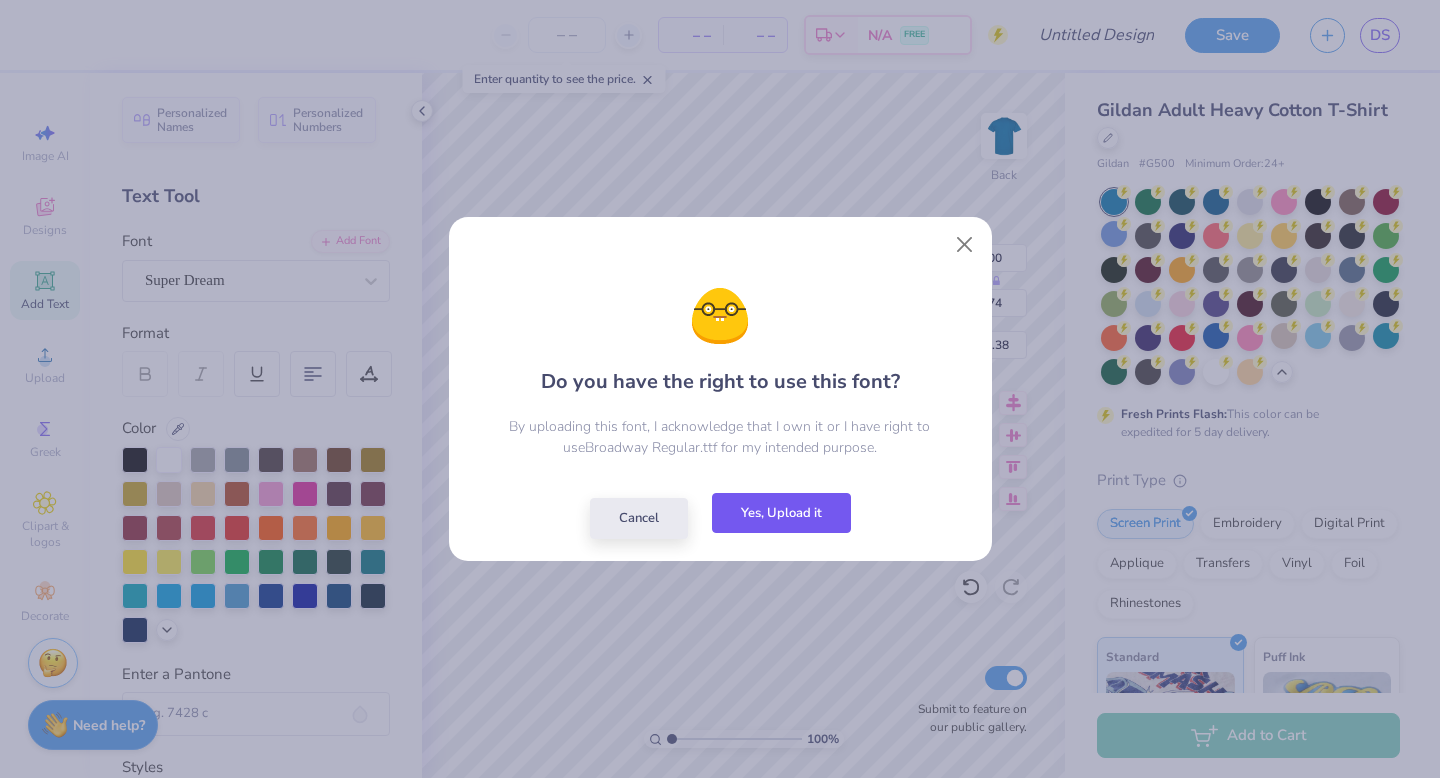 click on "Yes, Upload it" at bounding box center [781, 513] 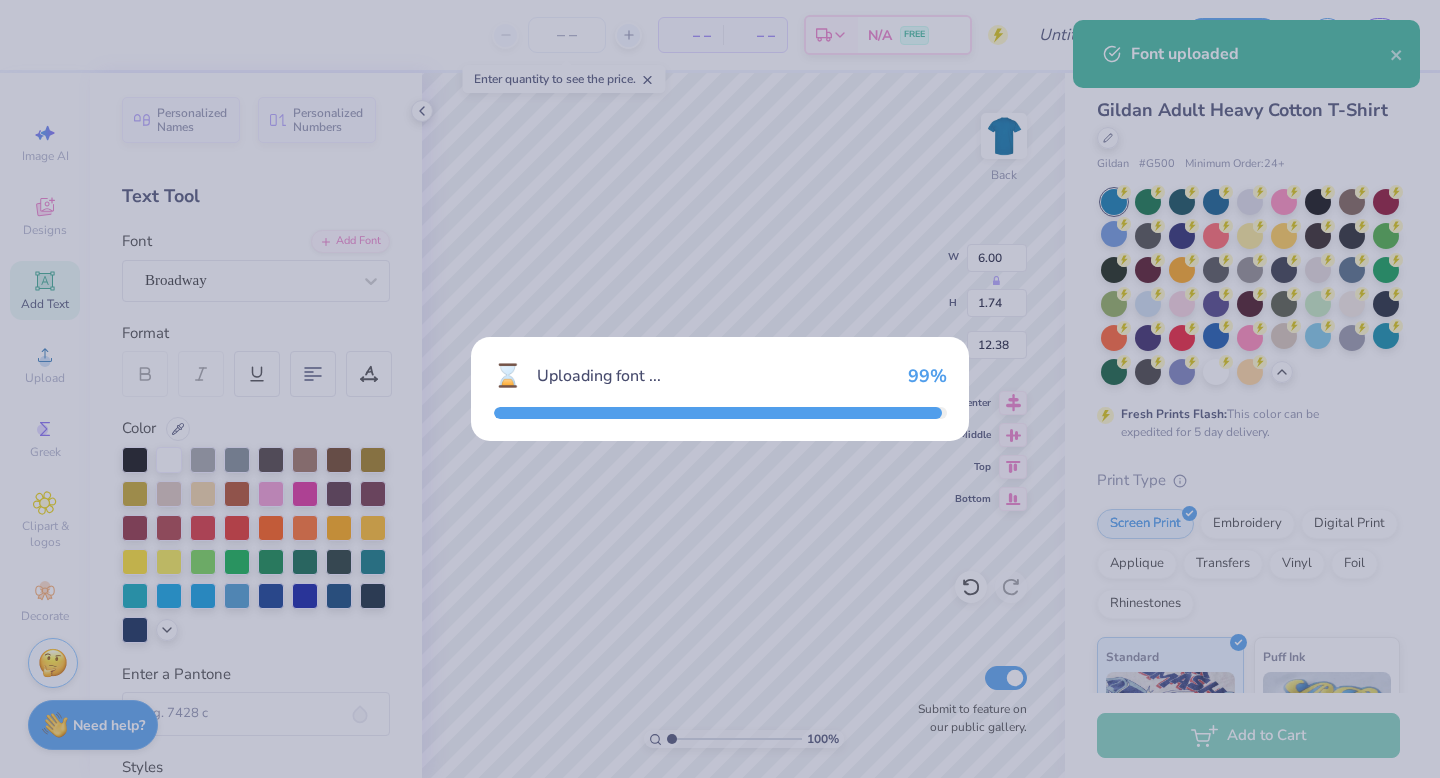 type on "6.99" 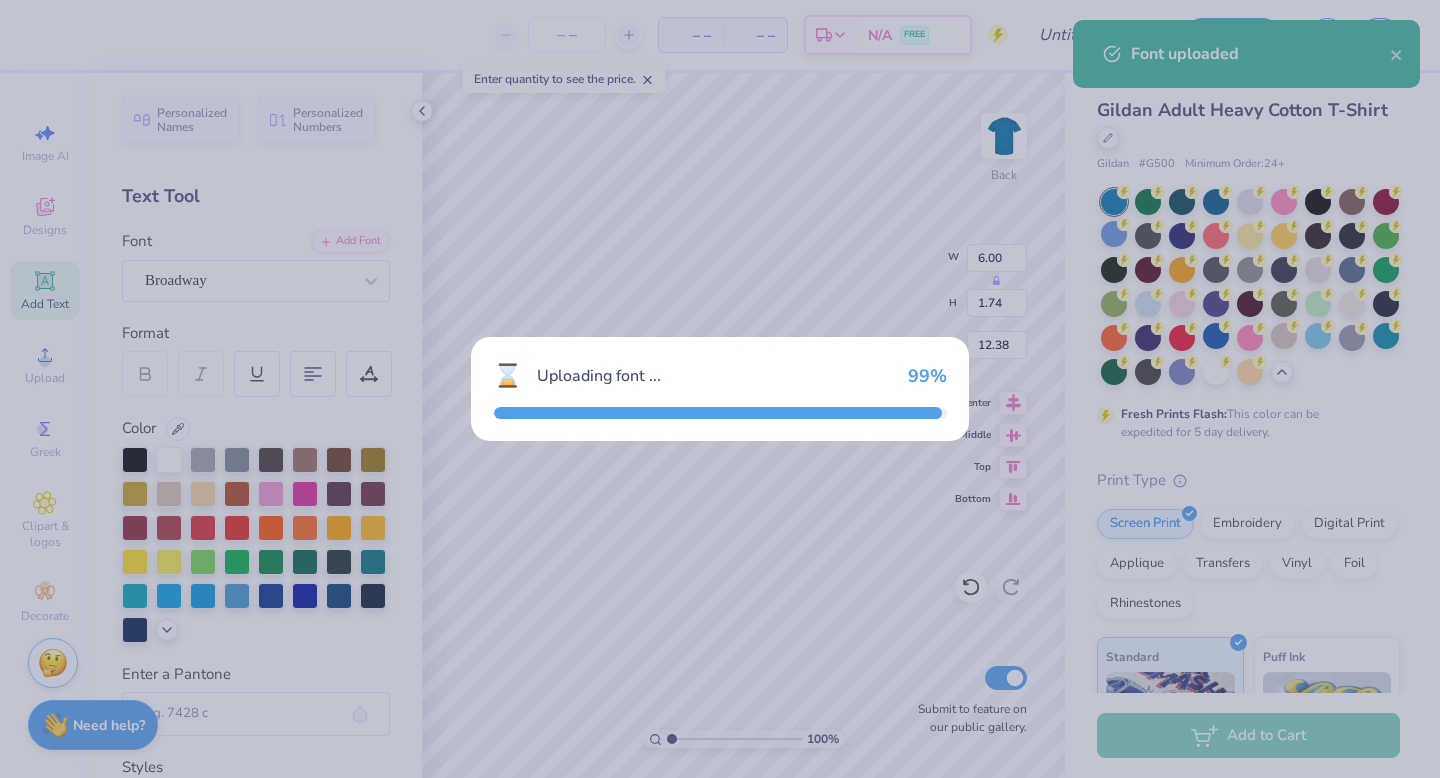 type on "1.70" 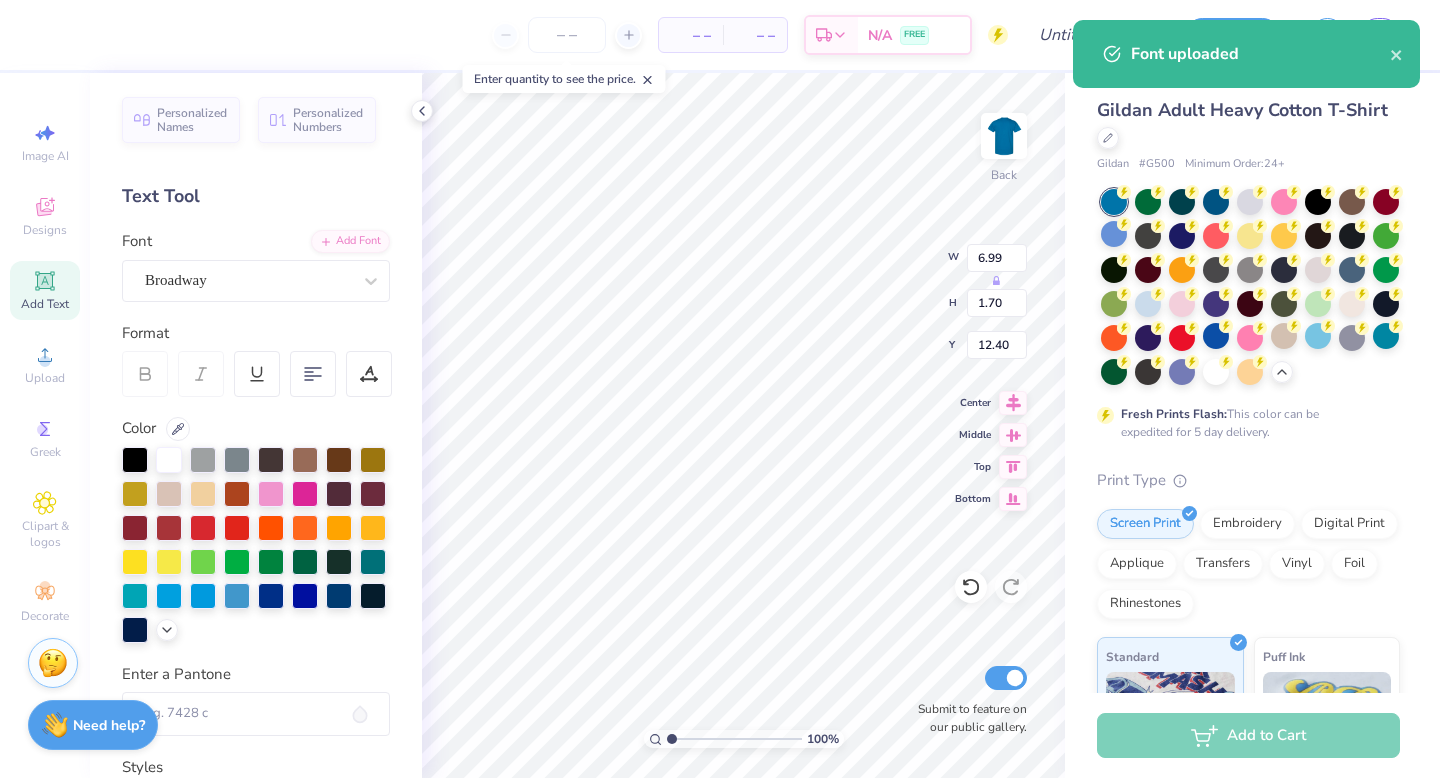 scroll, scrollTop: 0, scrollLeft: 1, axis: horizontal 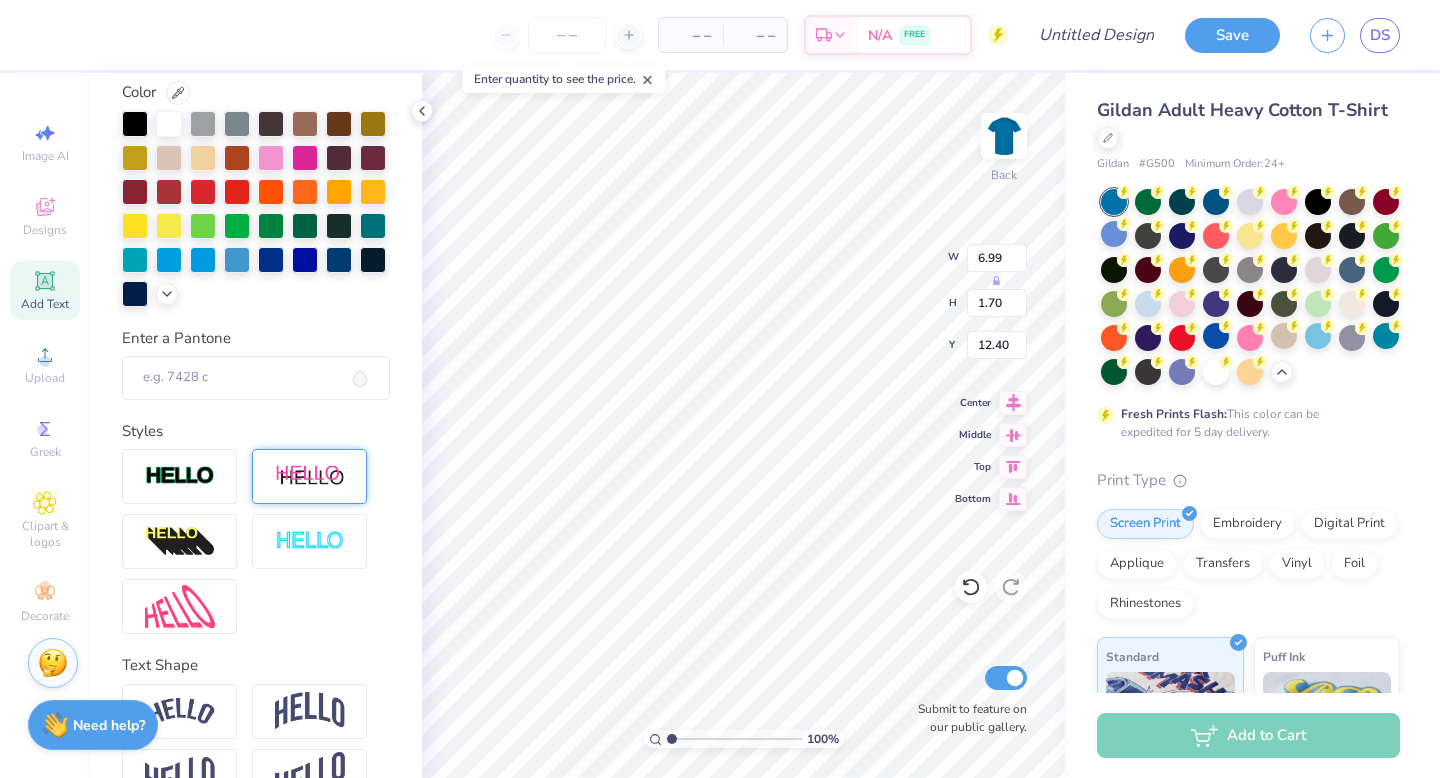 type on "AEPHI" 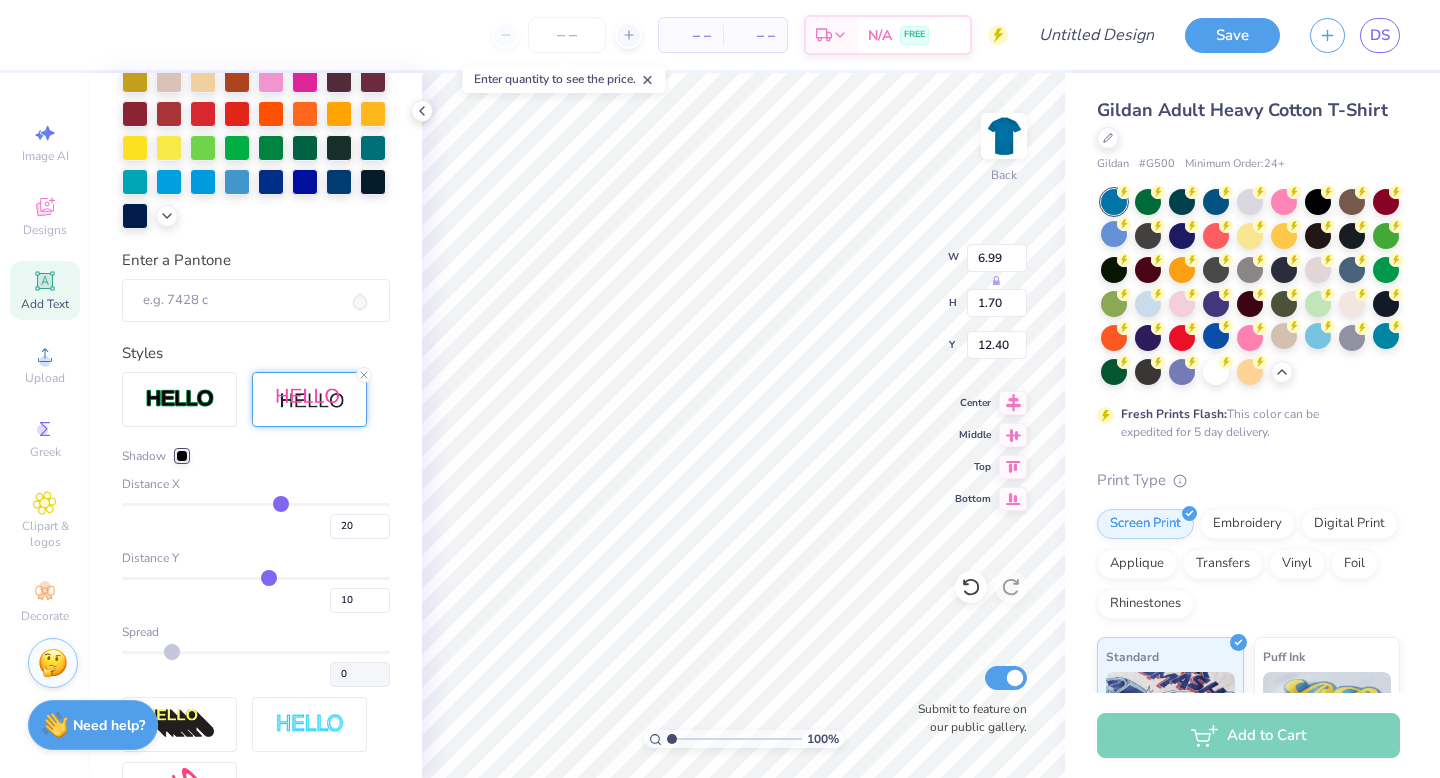 scroll, scrollTop: 507, scrollLeft: 0, axis: vertical 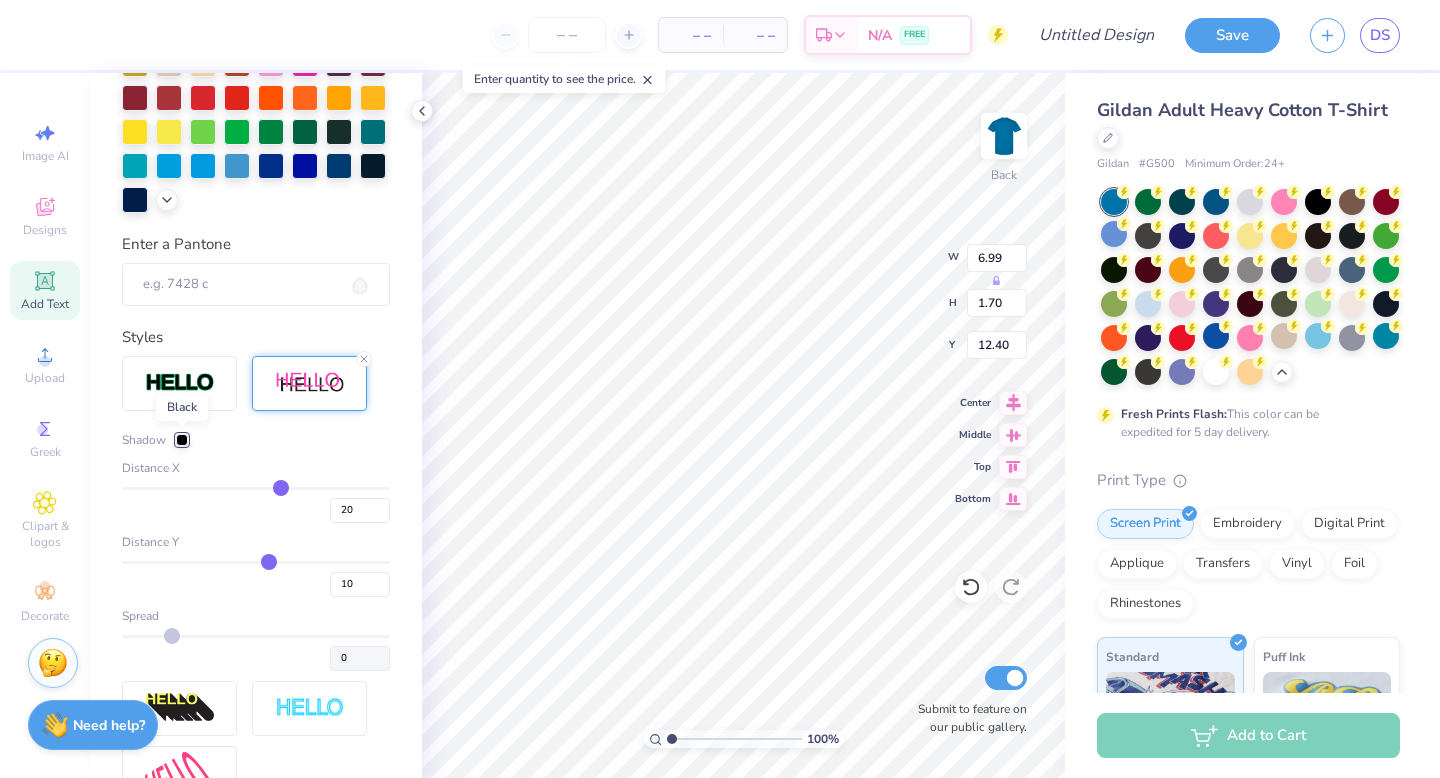 click at bounding box center [182, 440] 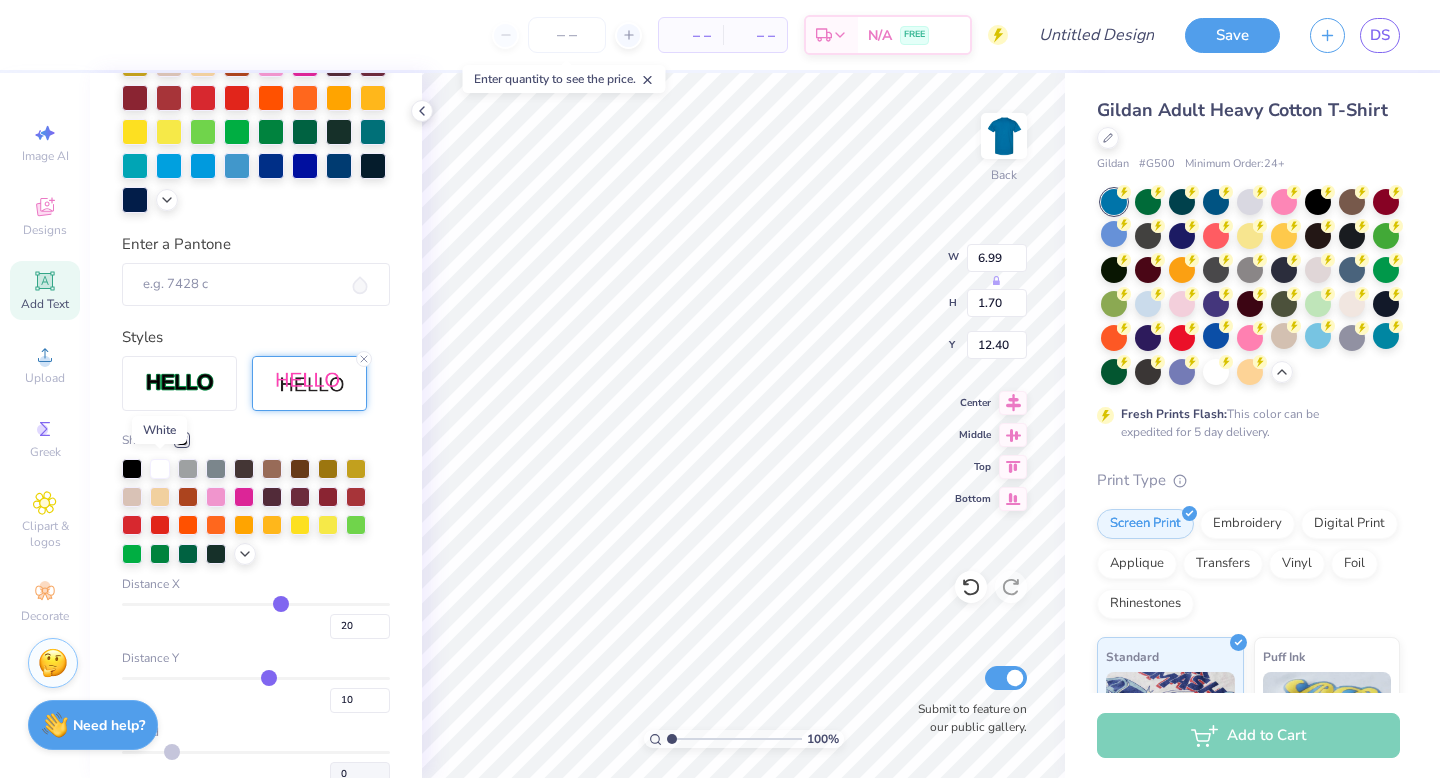 click at bounding box center [160, 469] 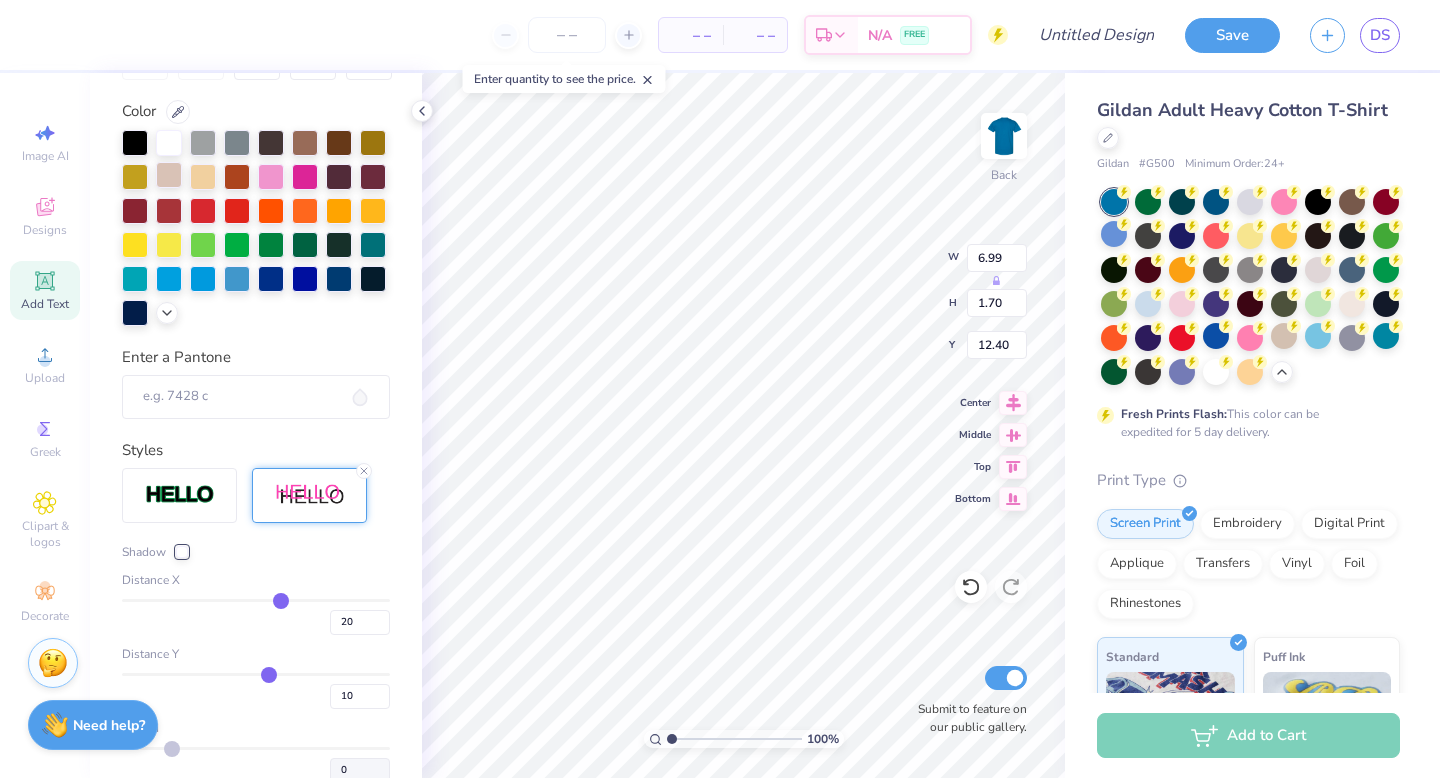 scroll, scrollTop: 174, scrollLeft: 0, axis: vertical 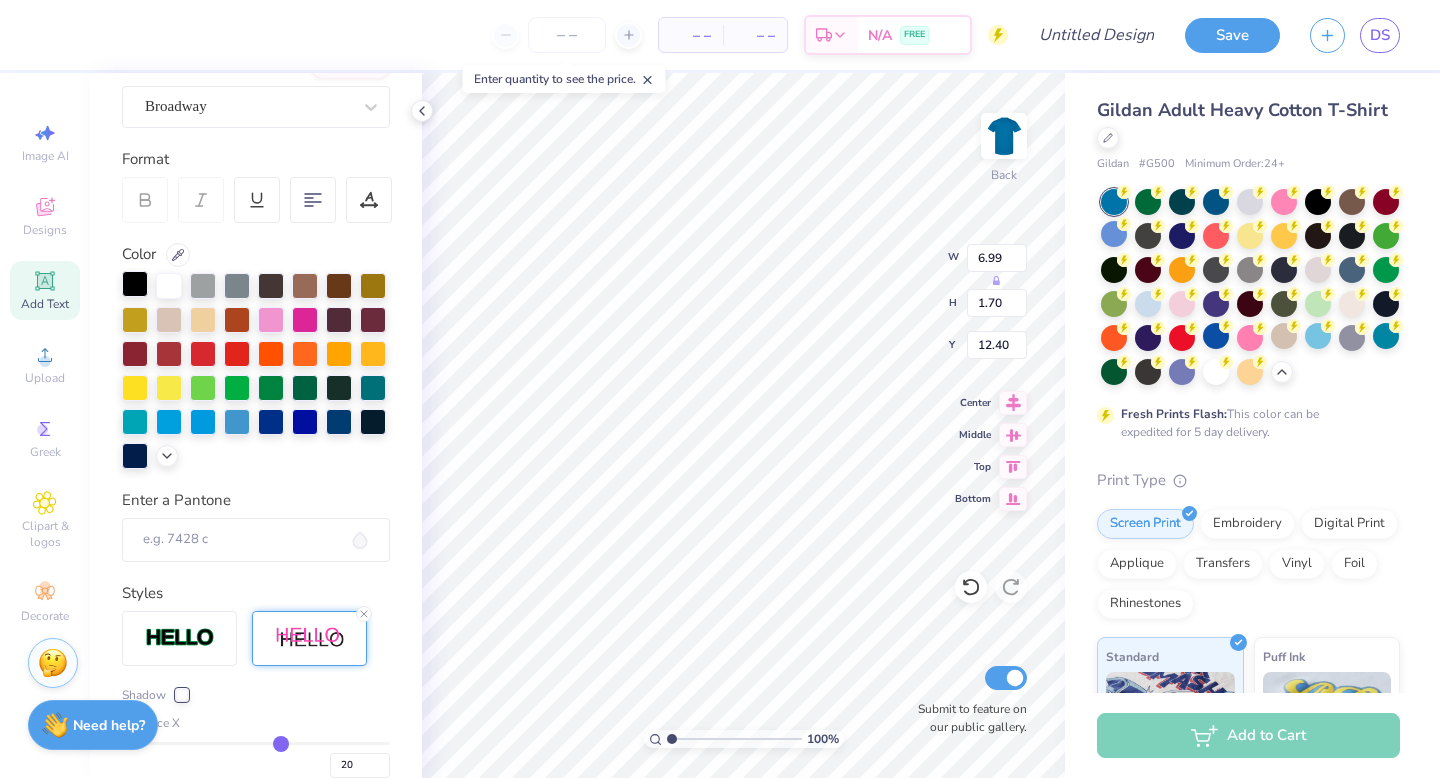 click at bounding box center (135, 284) 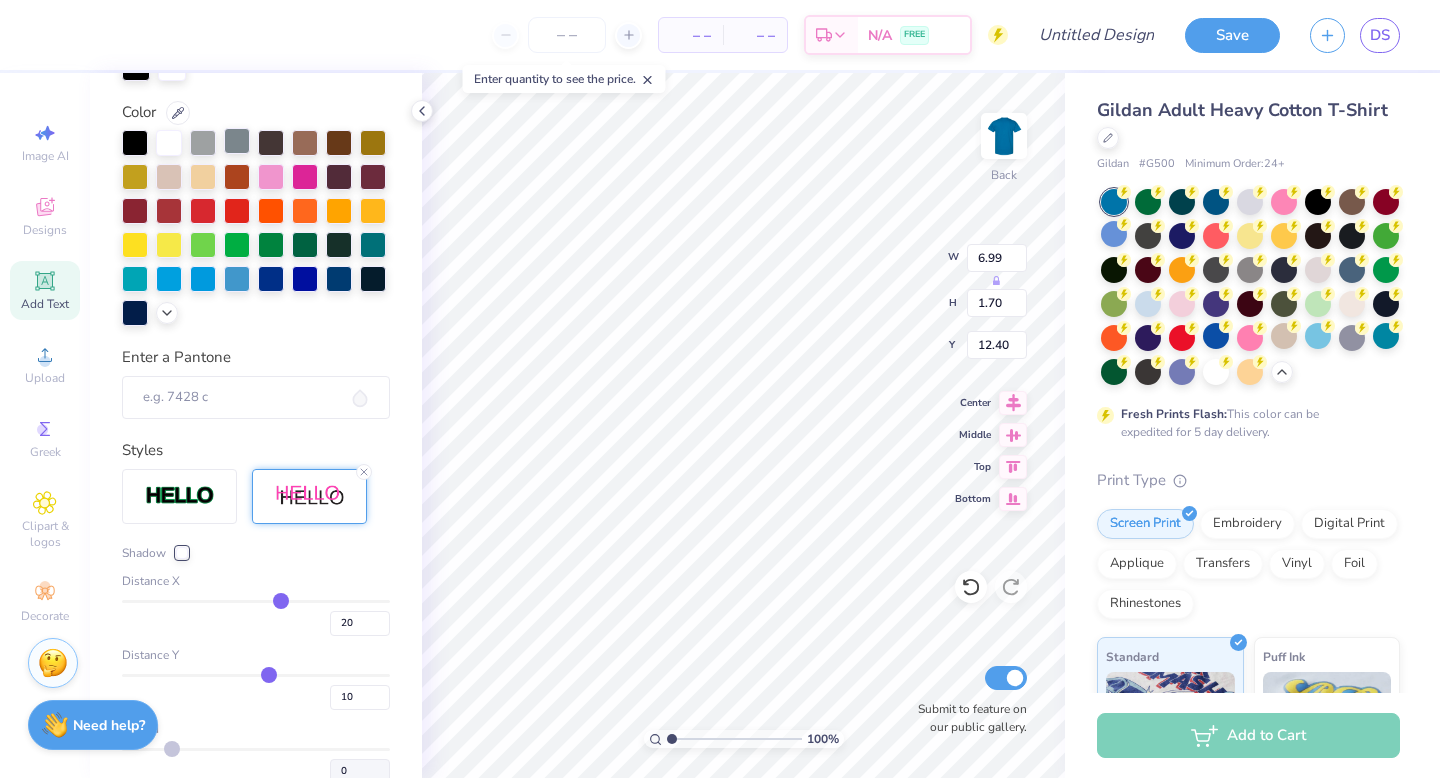 scroll, scrollTop: 623, scrollLeft: 0, axis: vertical 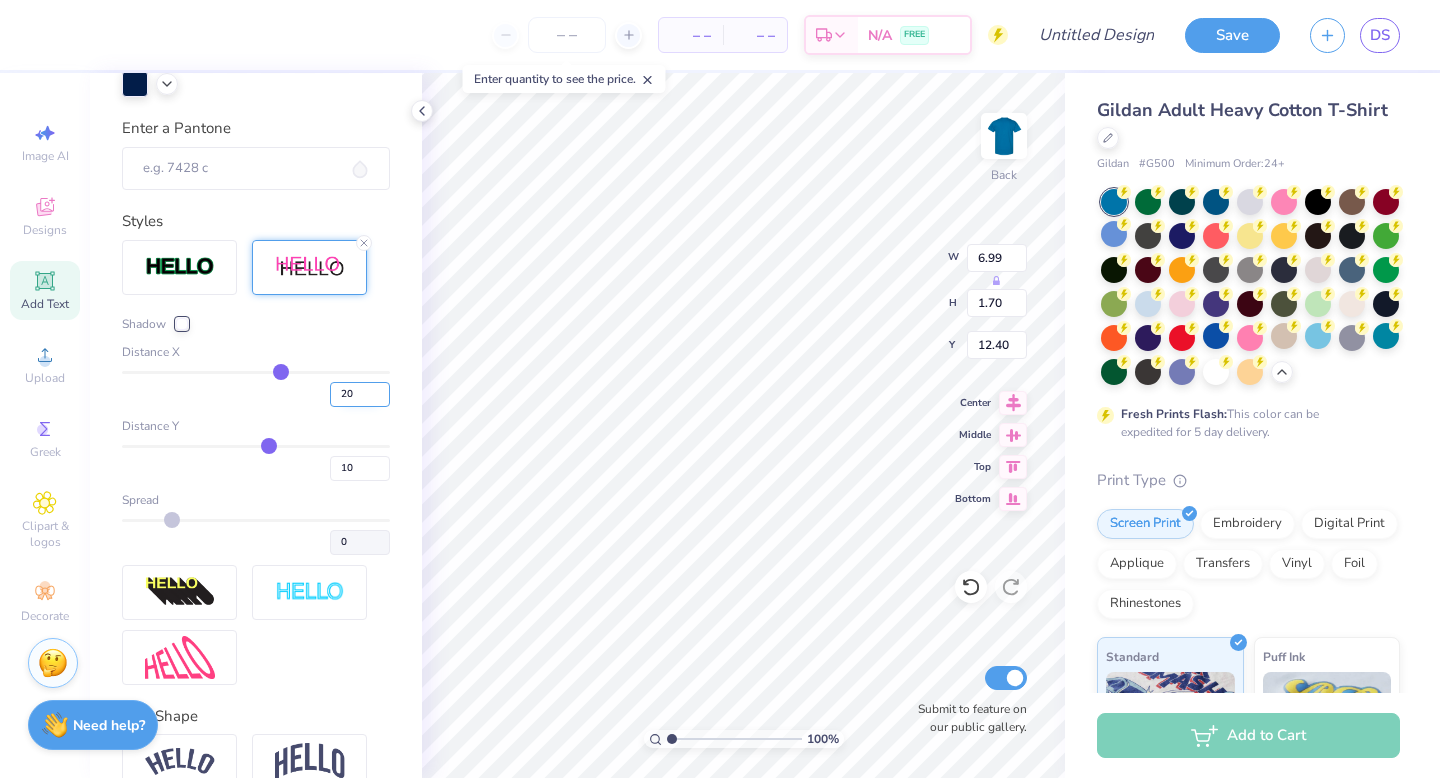 click on "20" at bounding box center [360, 394] 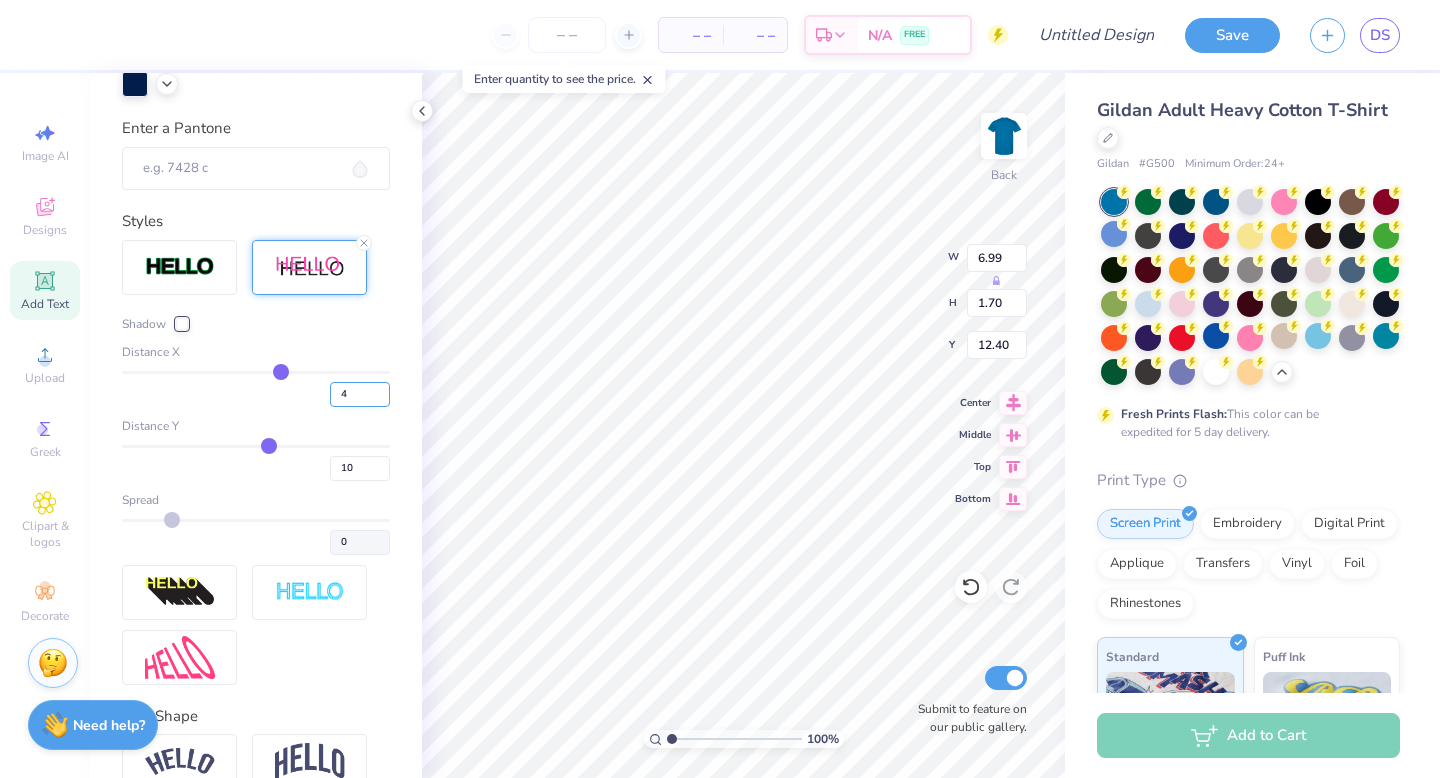 type on "4" 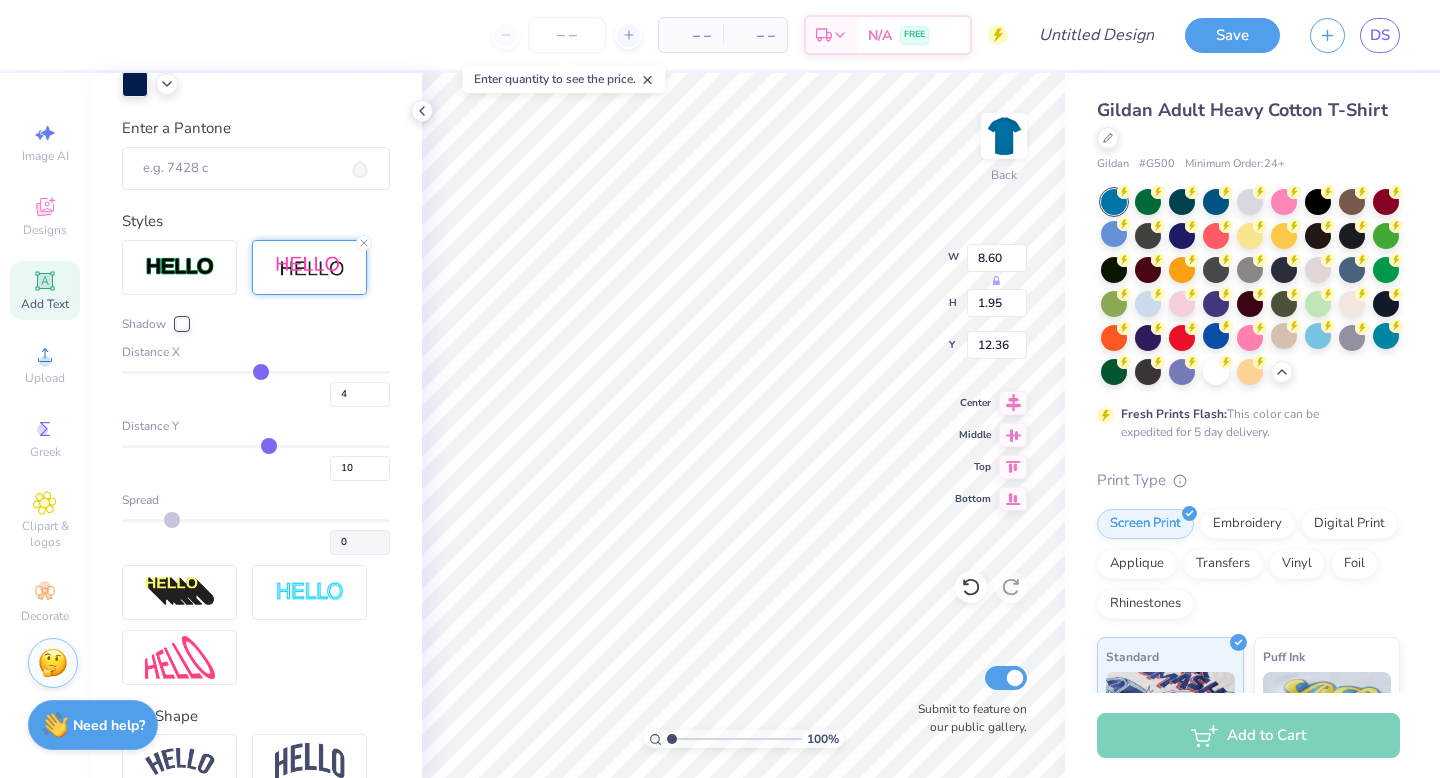 type on "4.49" 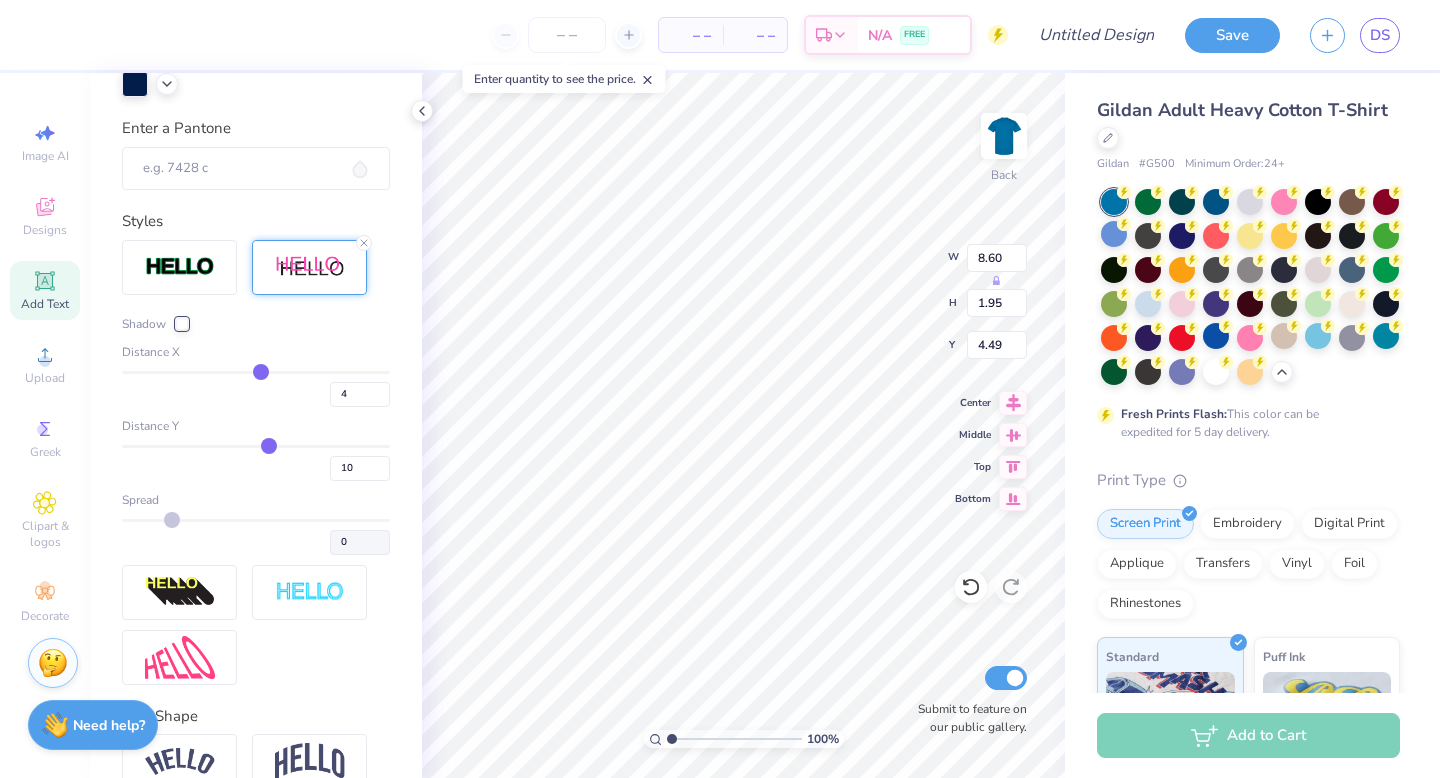 type on "4.66" 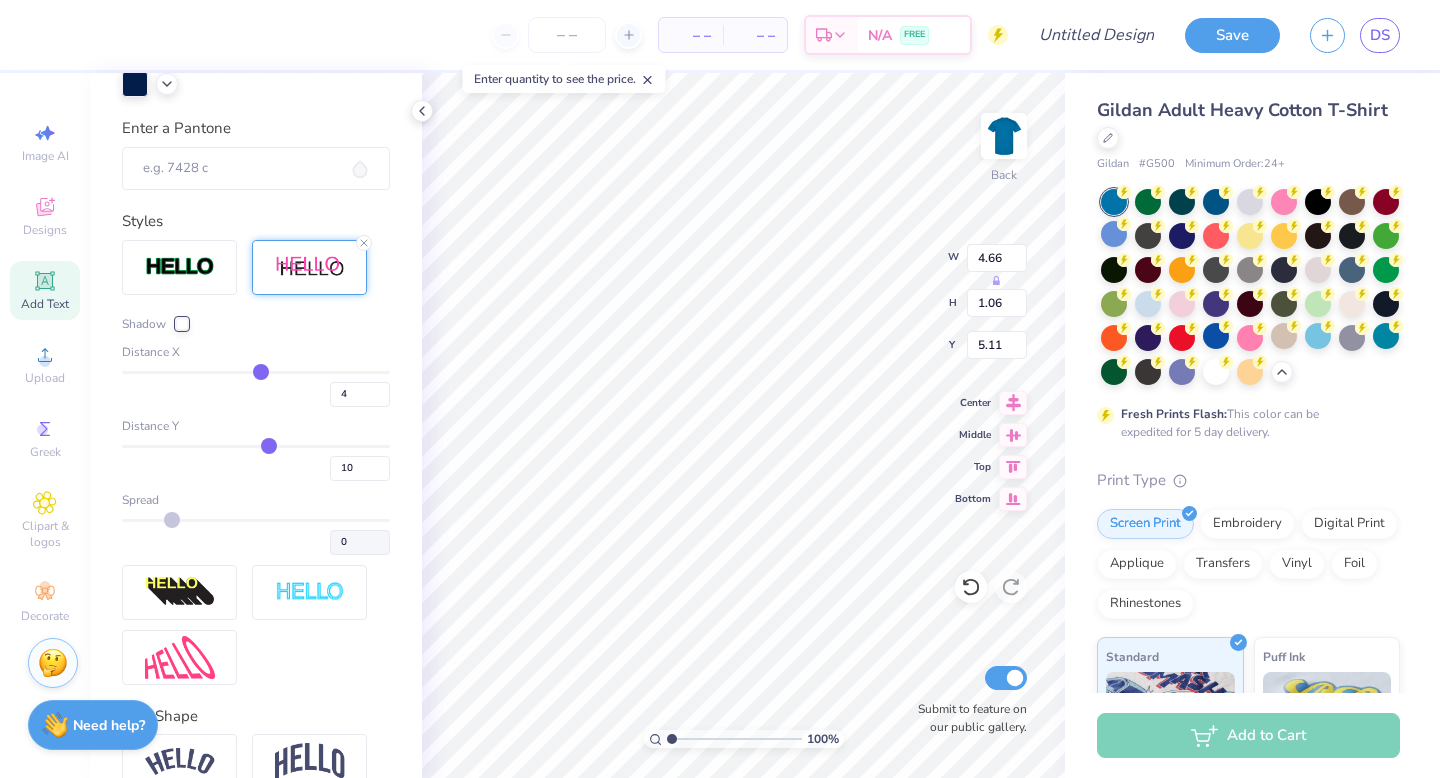 type on "5.11" 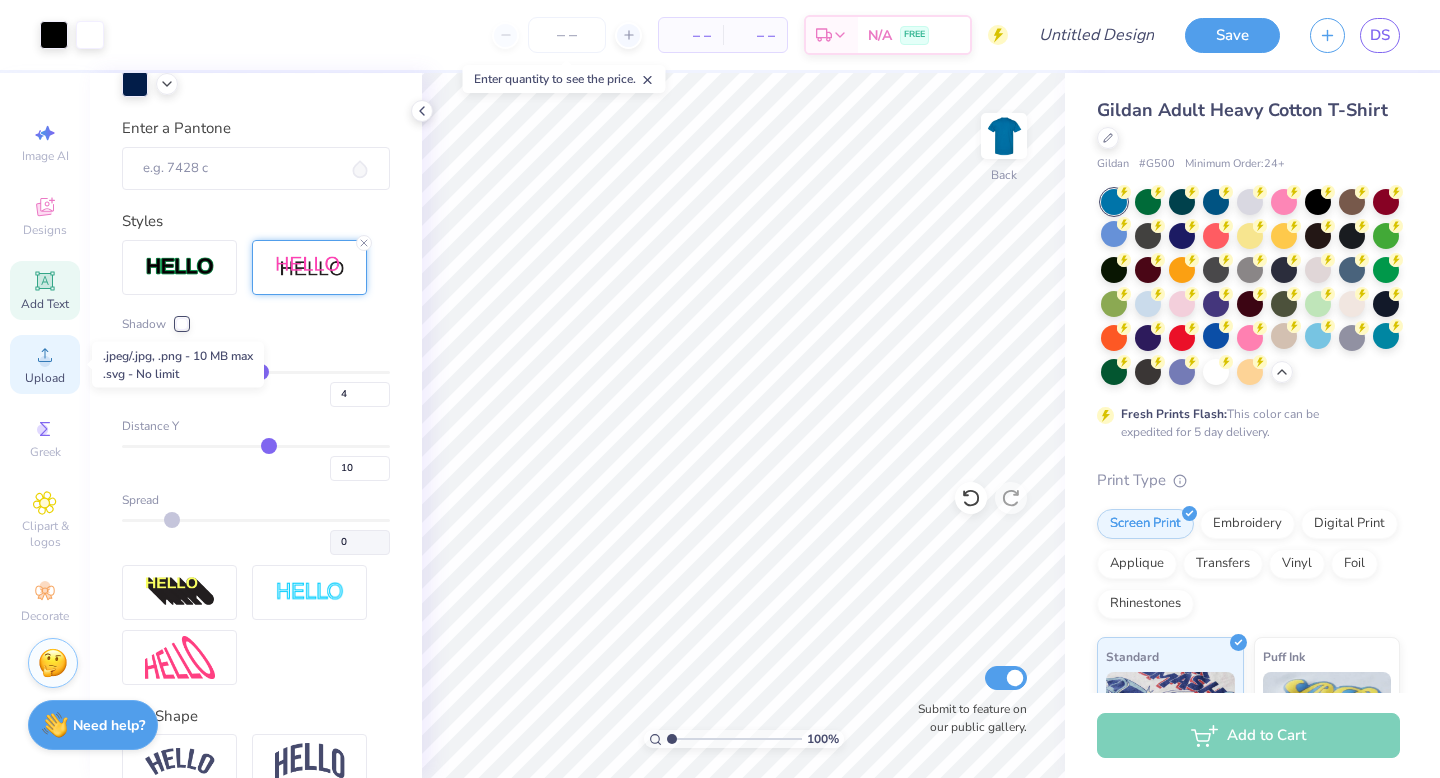 click on "Upload" at bounding box center (45, 378) 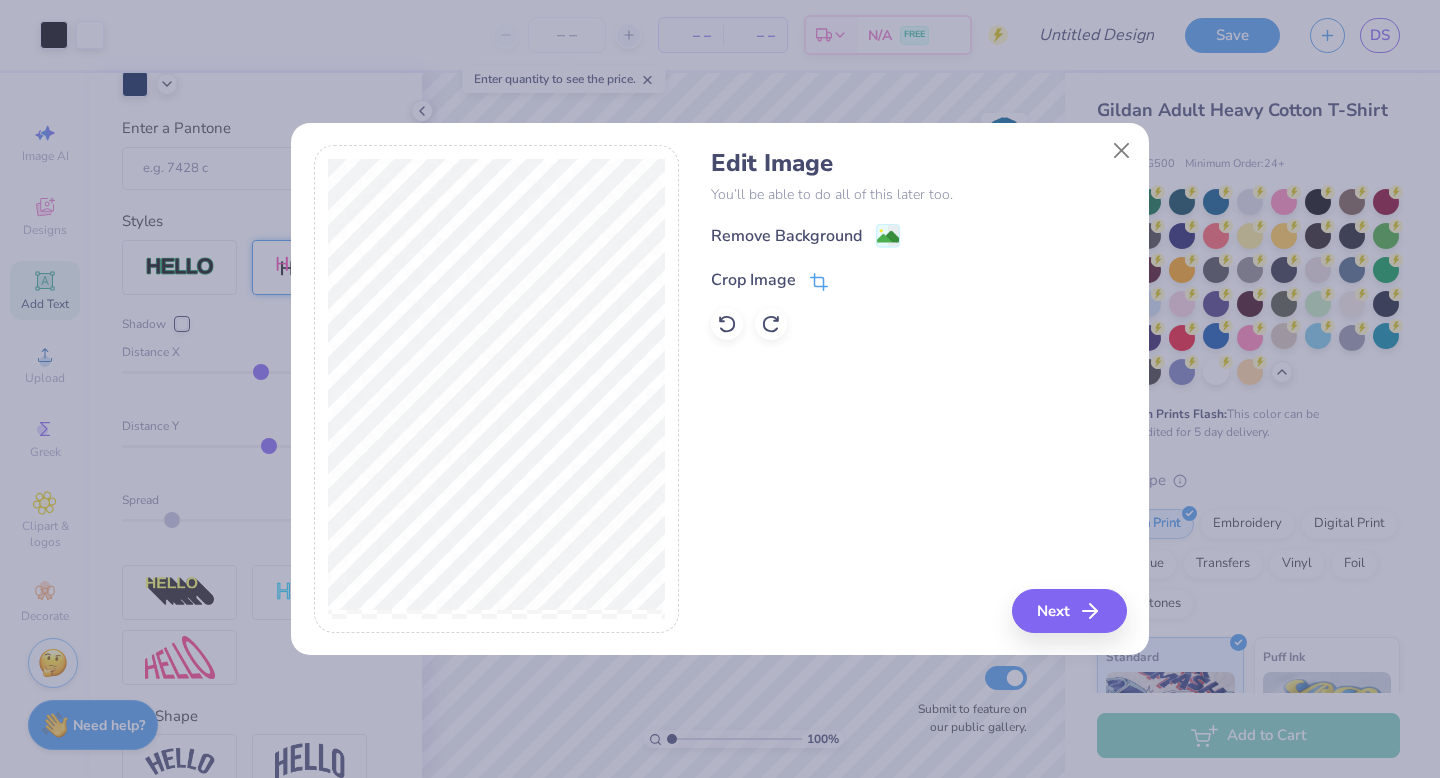 click 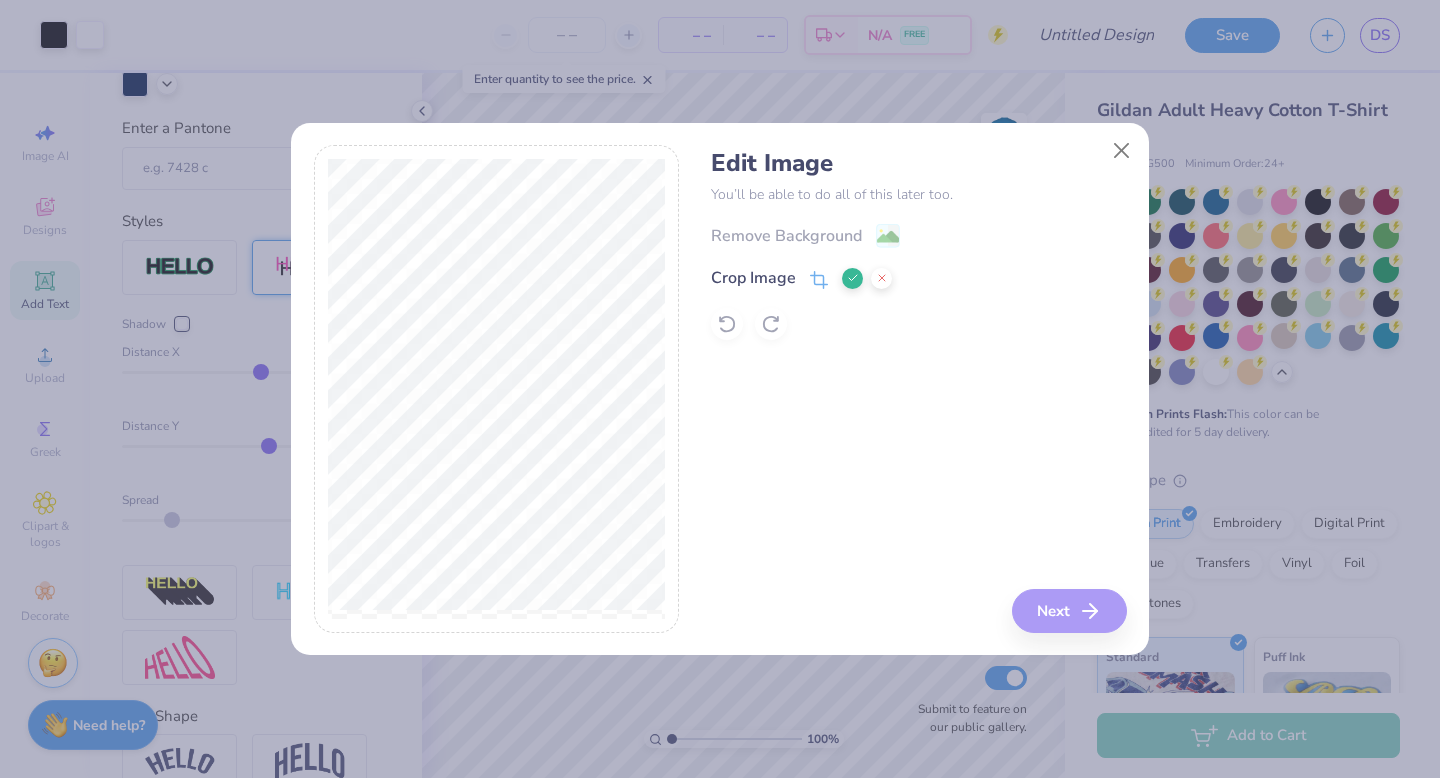 click 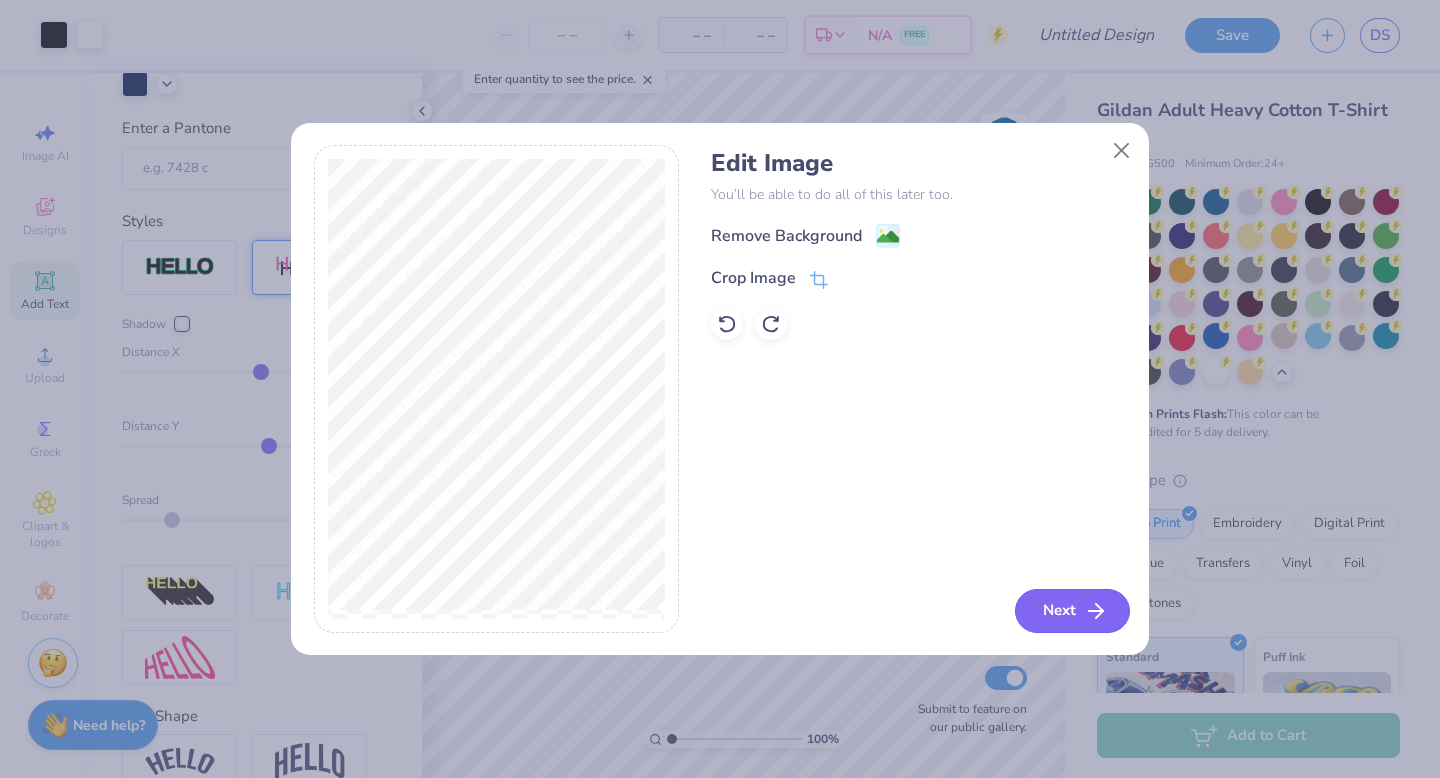 click on "Next" at bounding box center [1072, 611] 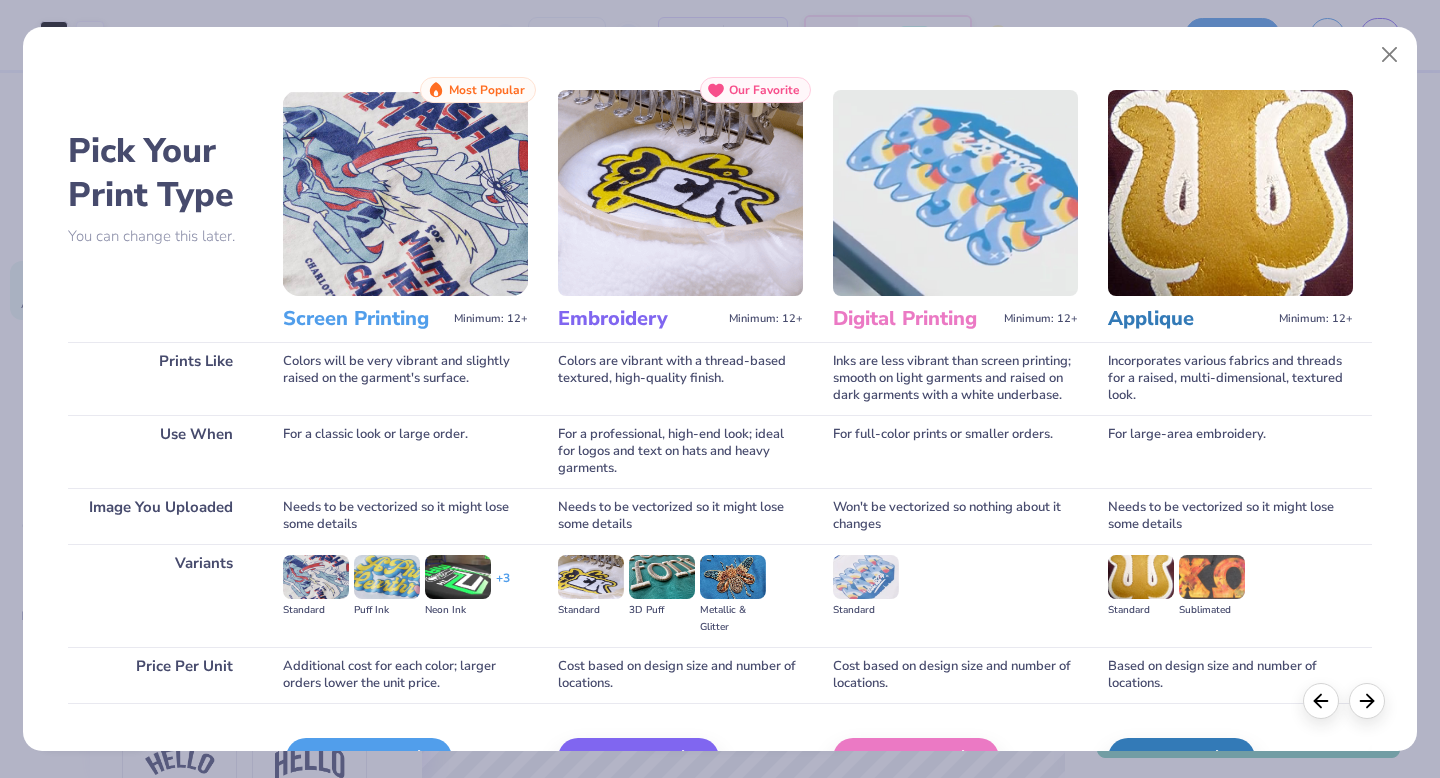 click on "Screen Print" at bounding box center (369, 758) 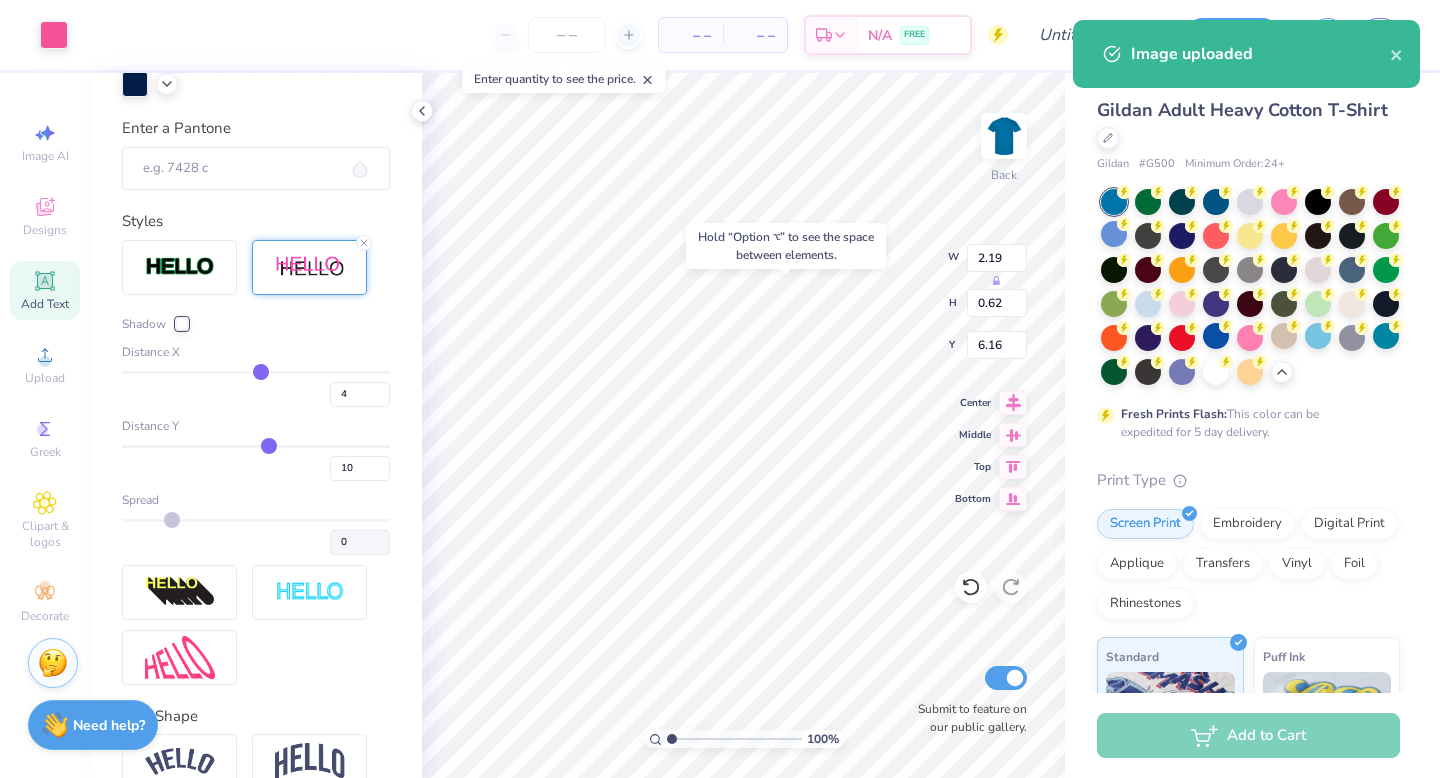 type on "6.16" 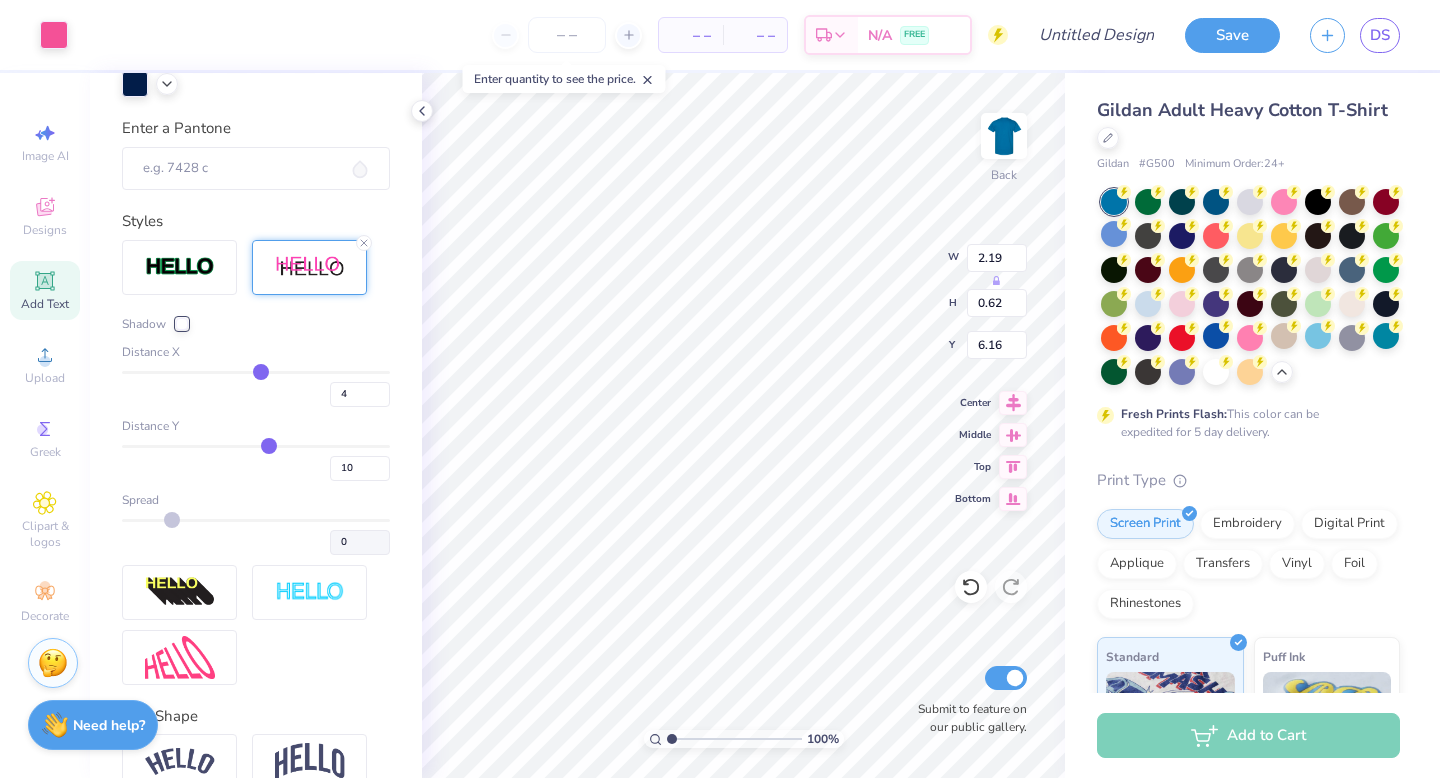 type on "4.87" 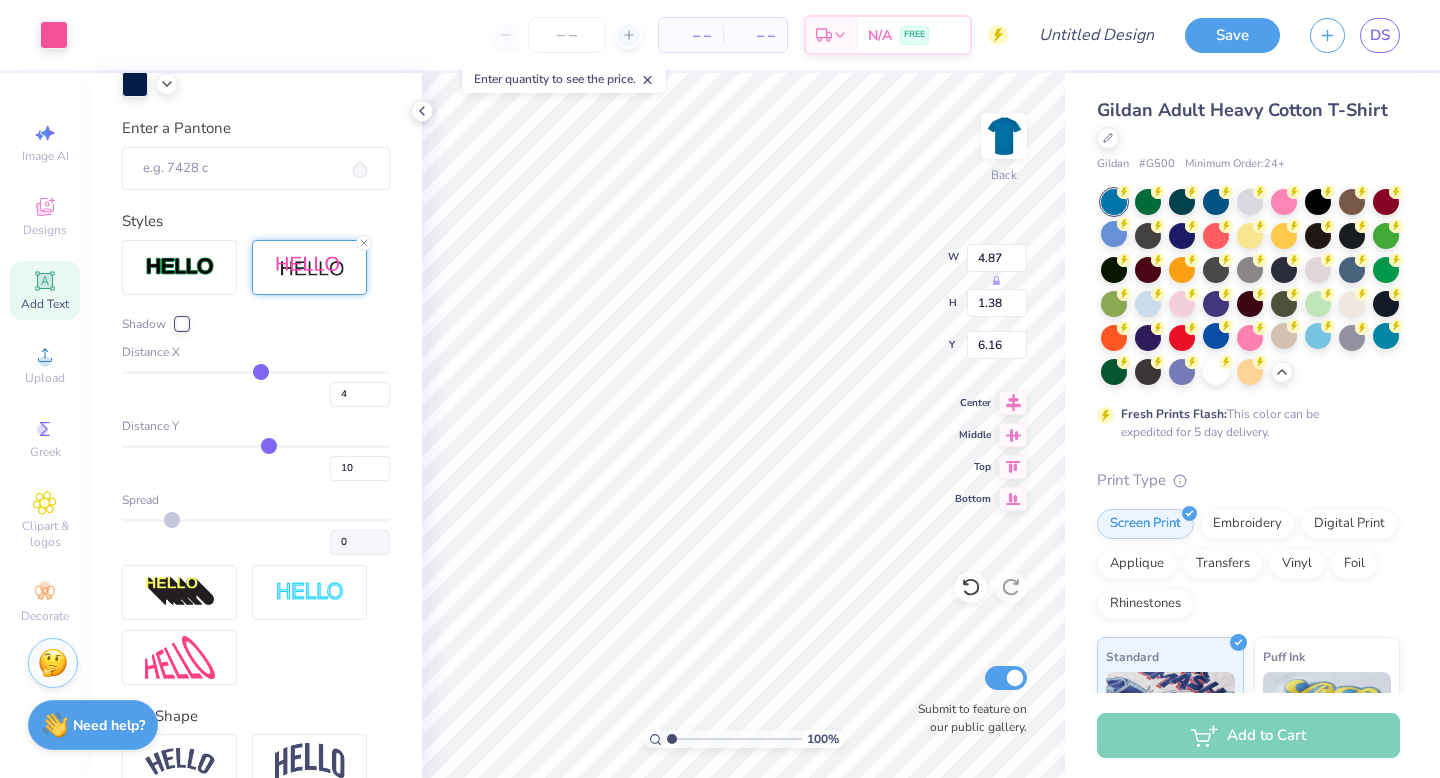 type on "4.94" 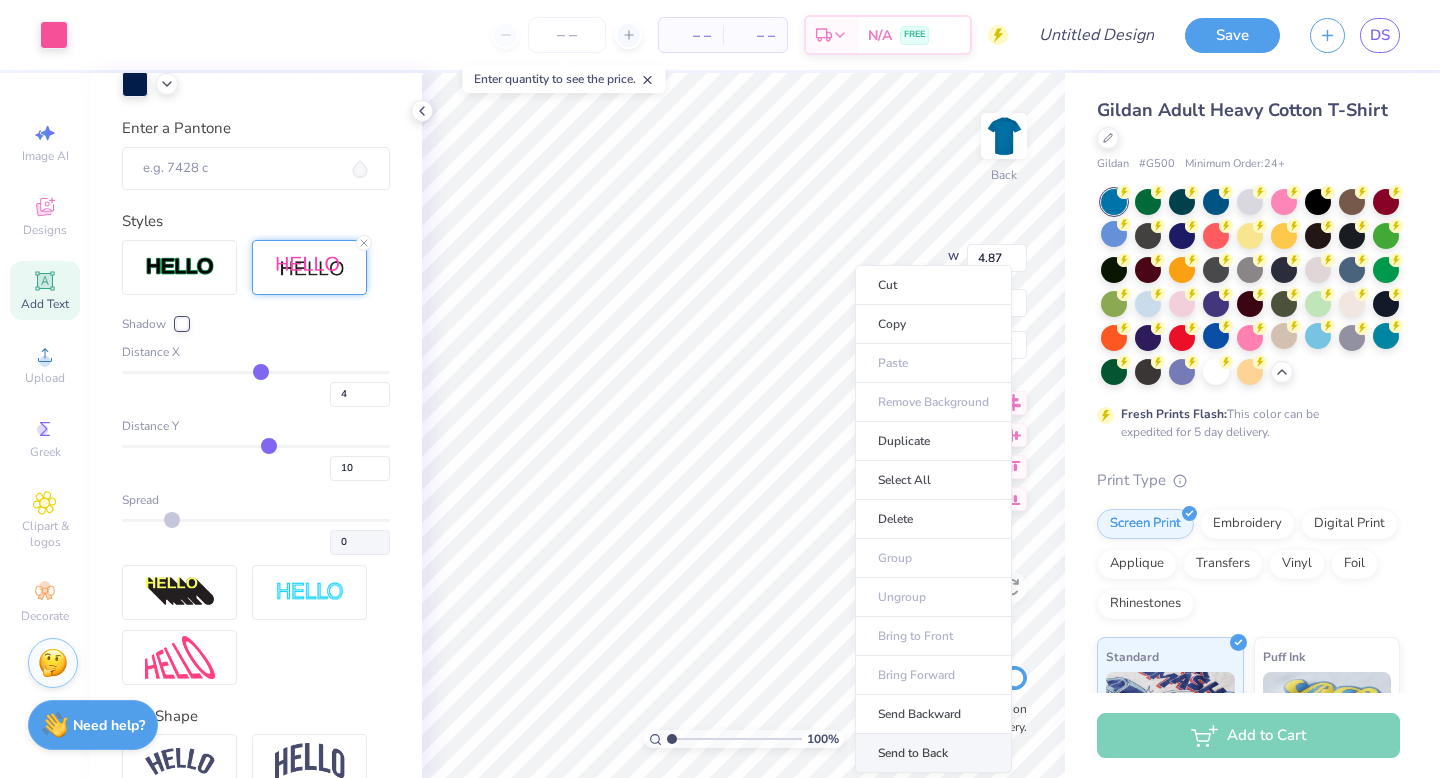 click on "Send to Back" at bounding box center (933, 753) 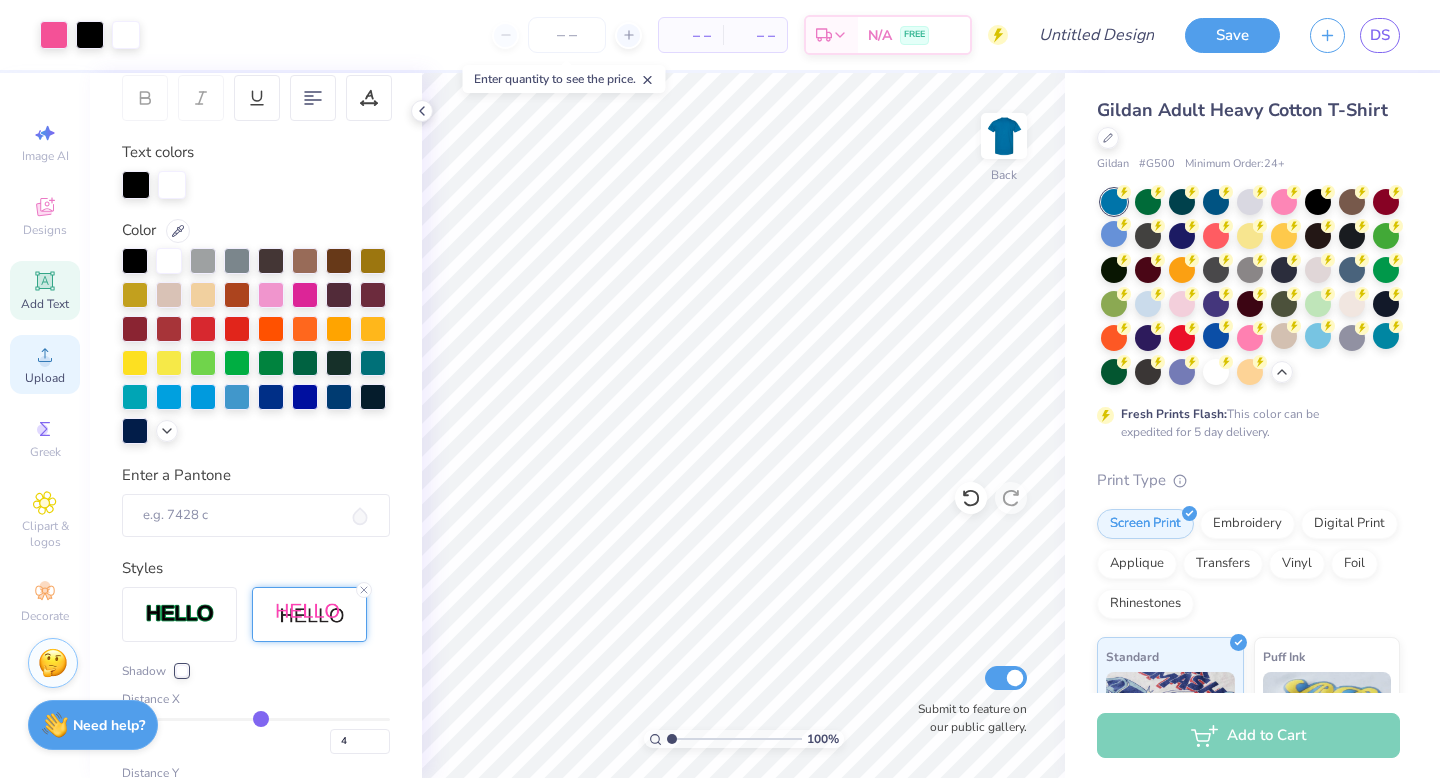 scroll, scrollTop: 87, scrollLeft: 0, axis: vertical 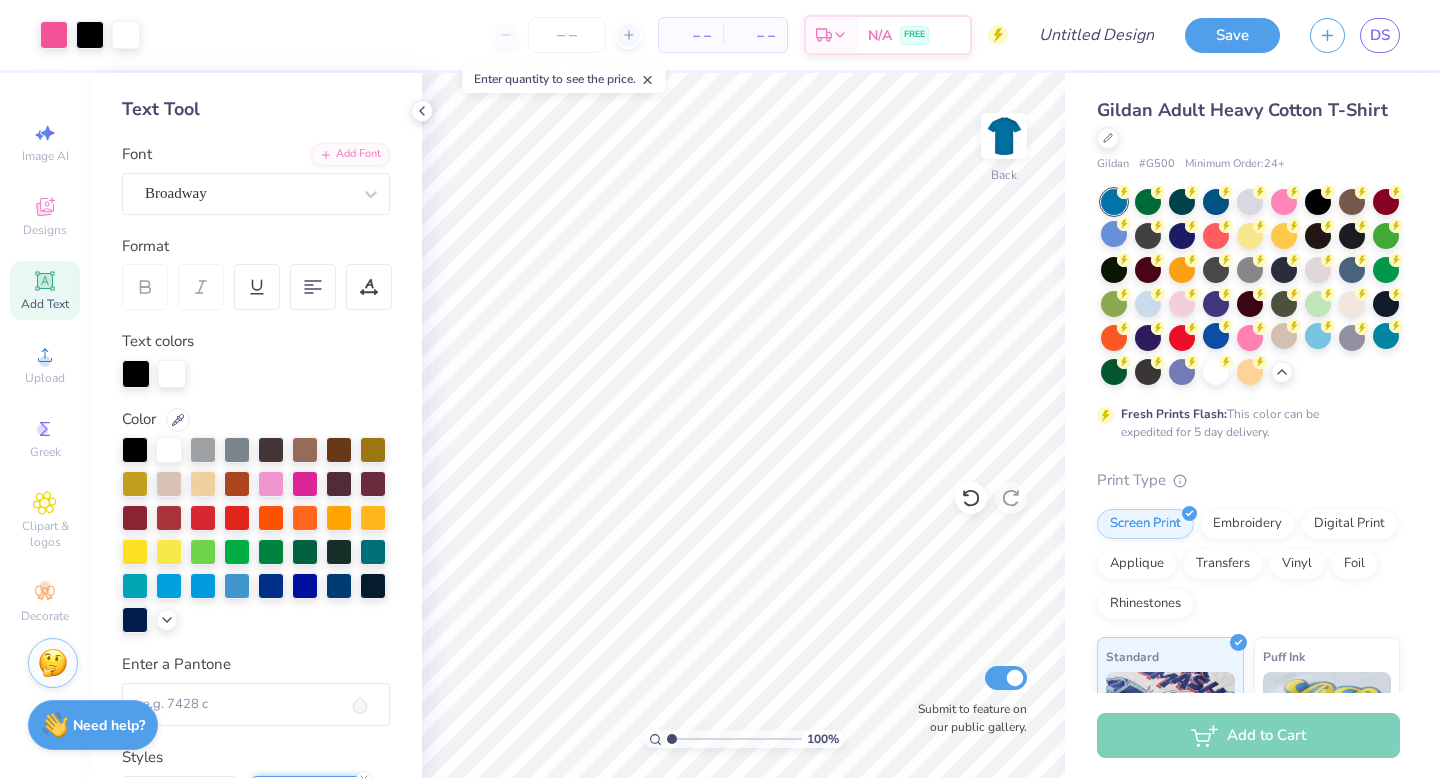 click 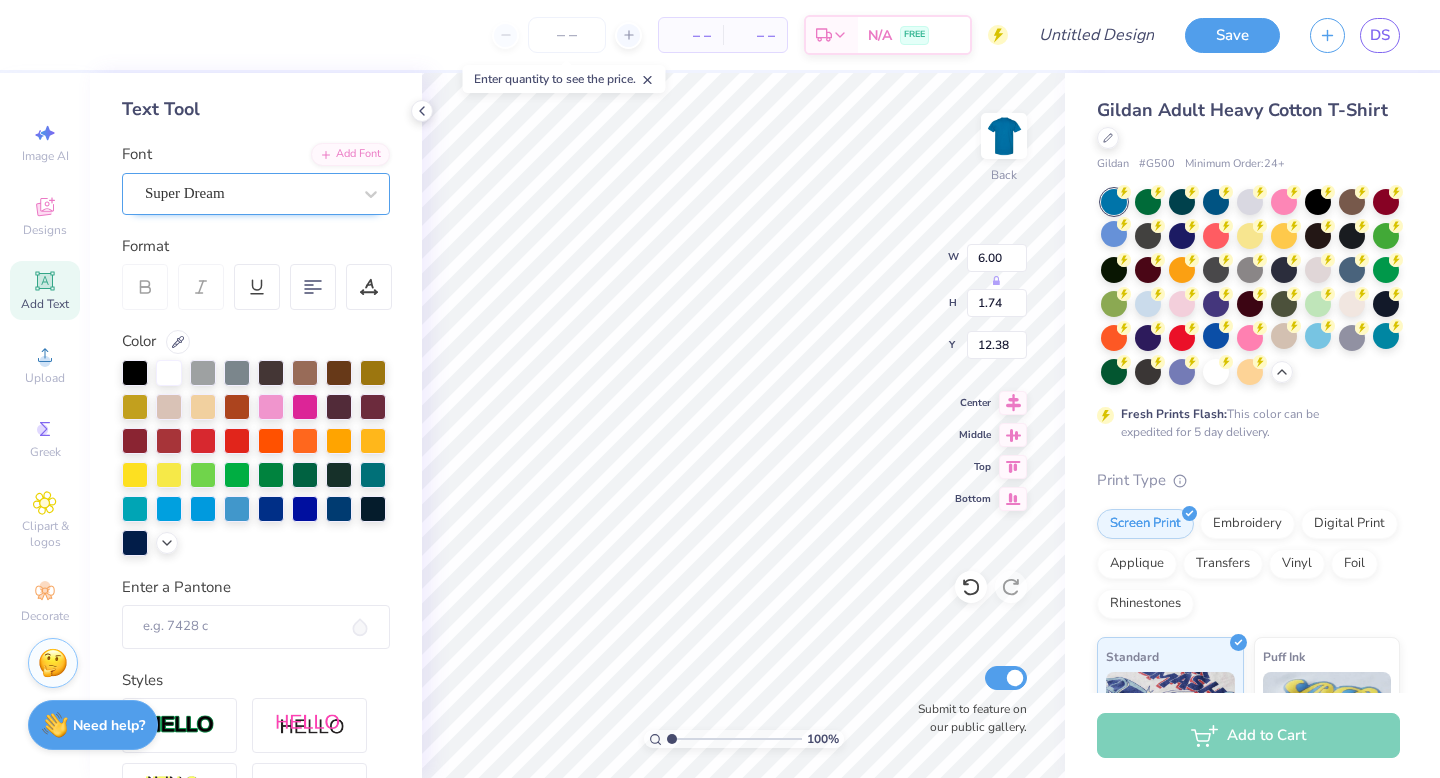 click on "Super Dream" at bounding box center (248, 193) 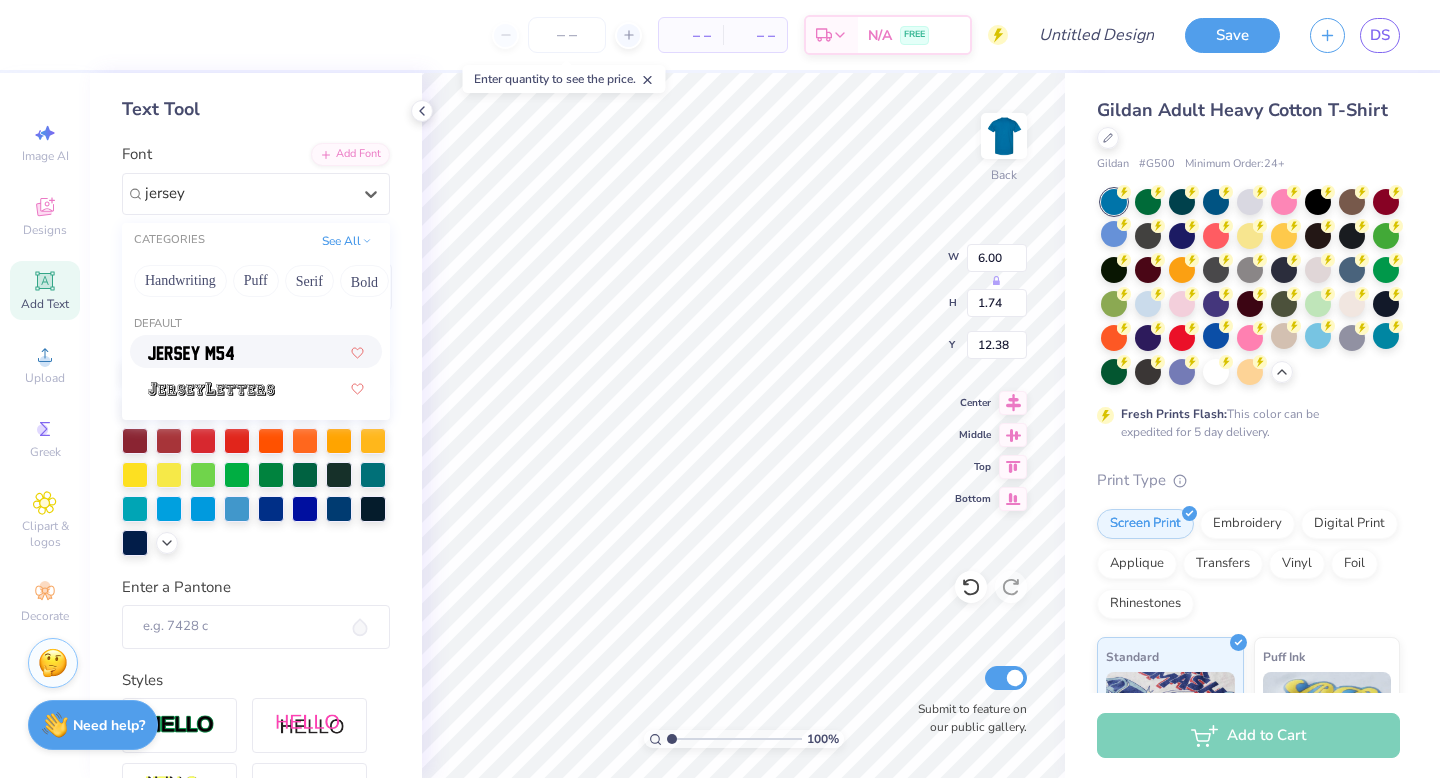 click at bounding box center [191, 353] 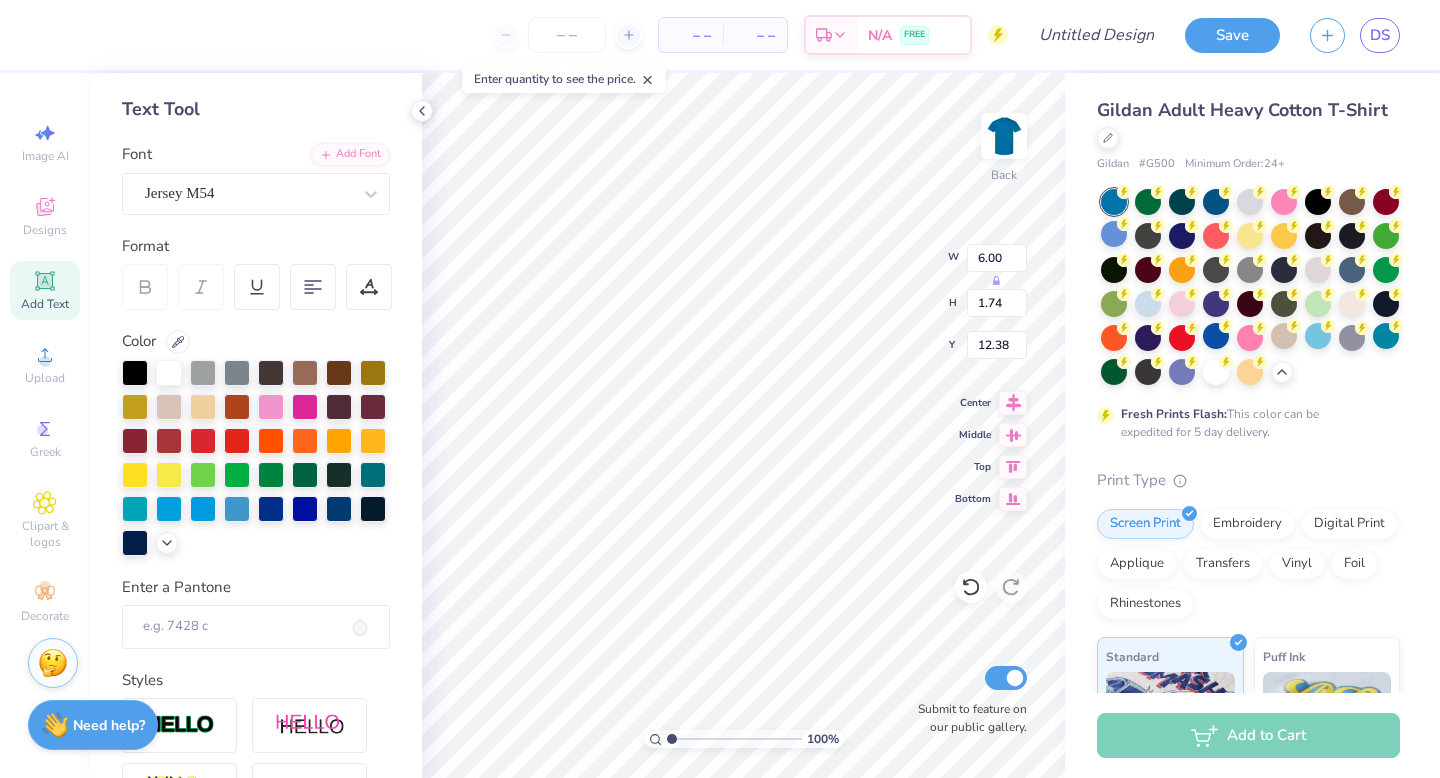 type on "4.74" 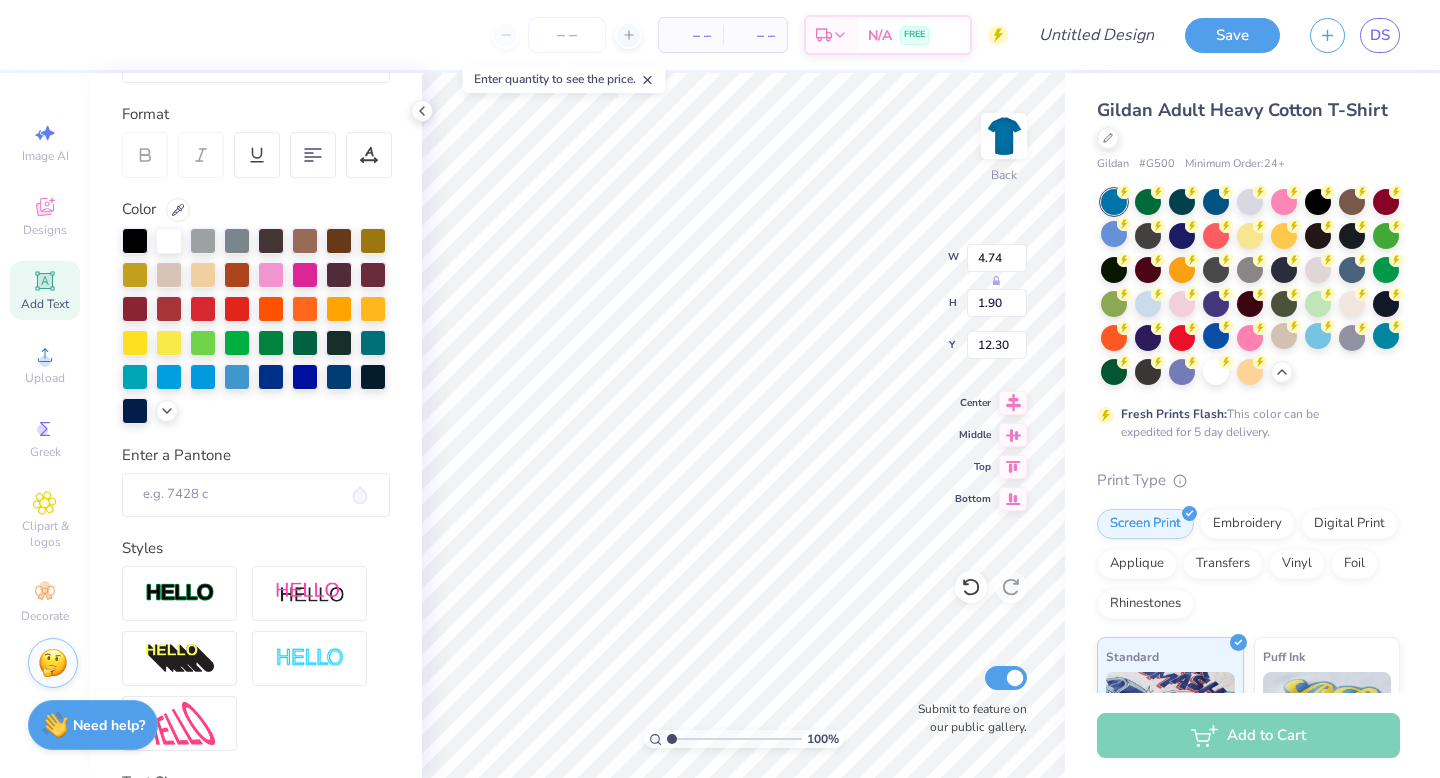 scroll, scrollTop: 230, scrollLeft: 0, axis: vertical 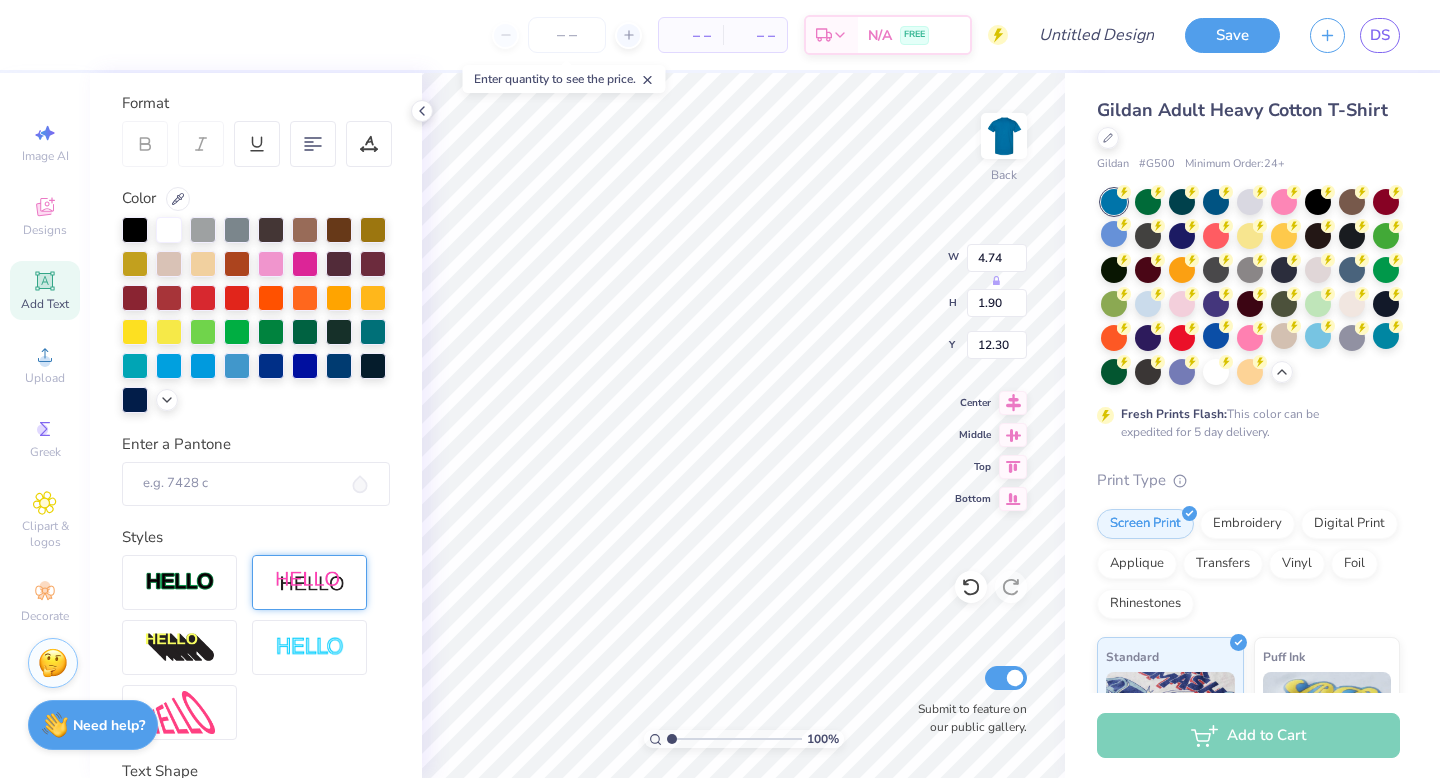 type on "25" 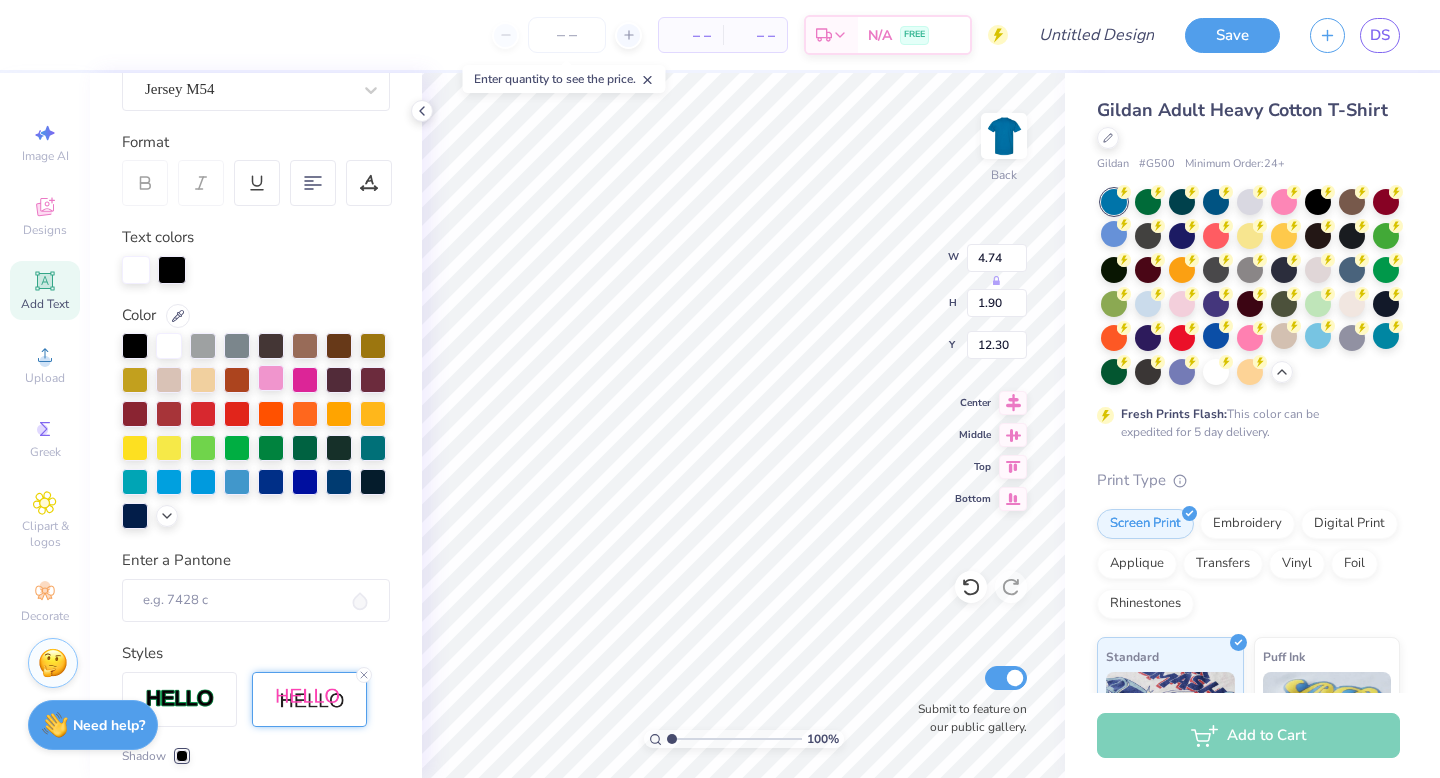 scroll, scrollTop: 123, scrollLeft: 0, axis: vertical 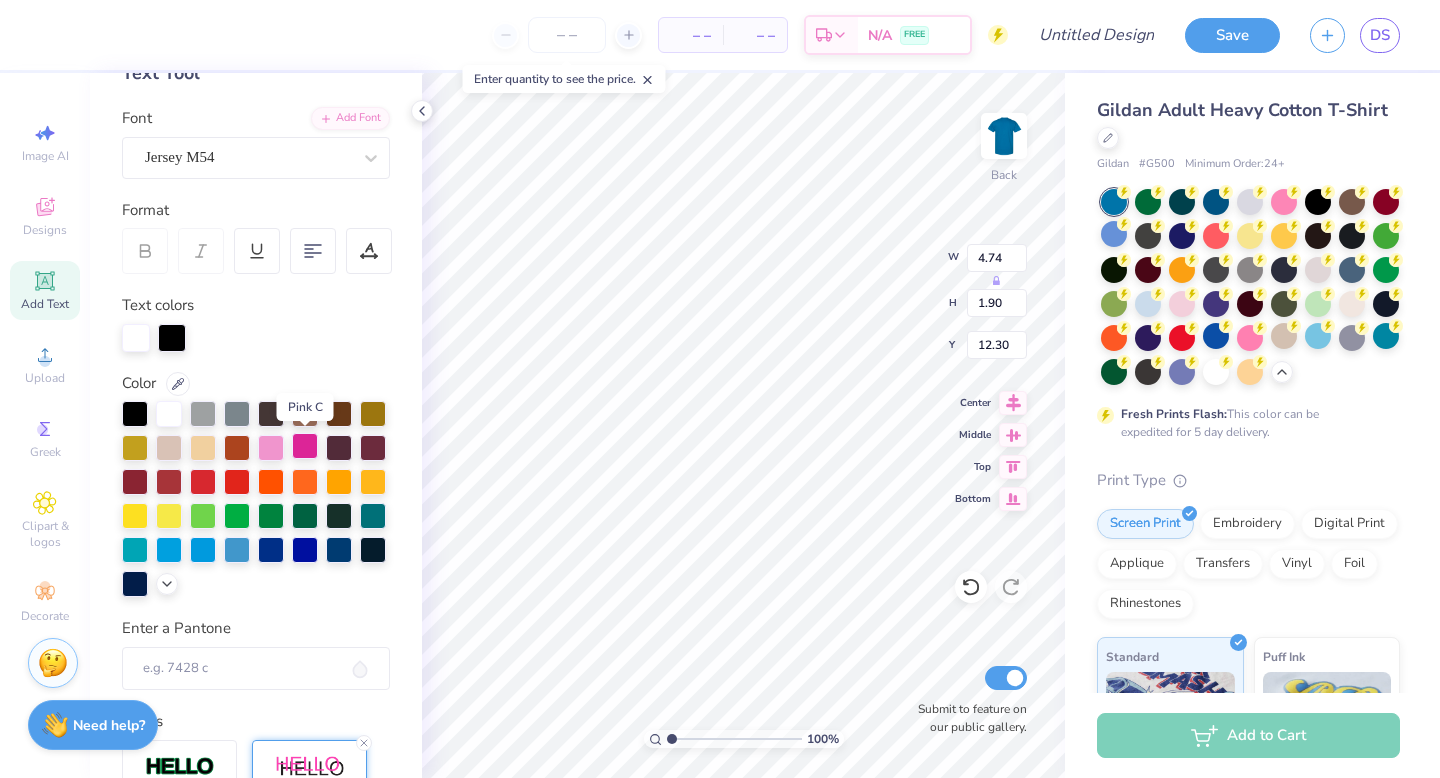 click at bounding box center (305, 446) 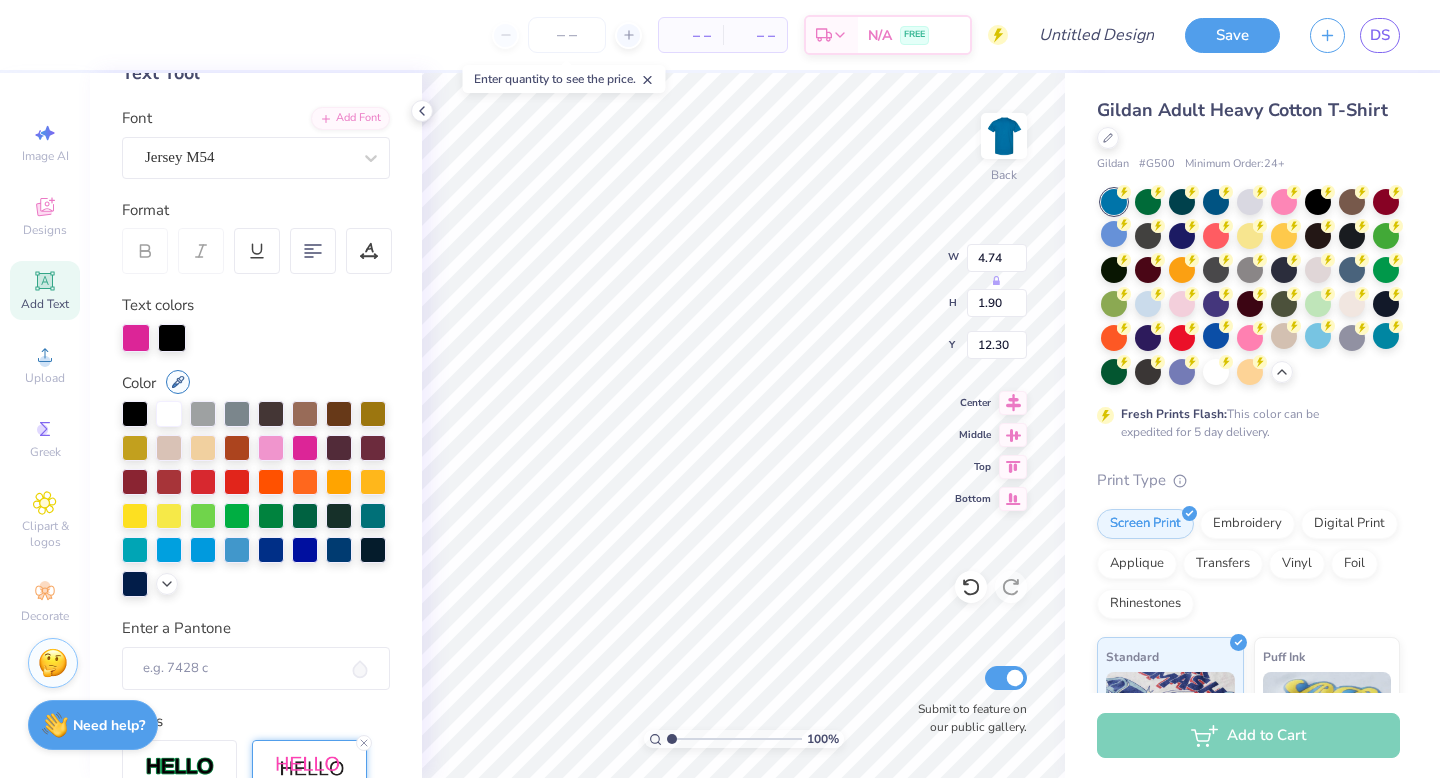 click 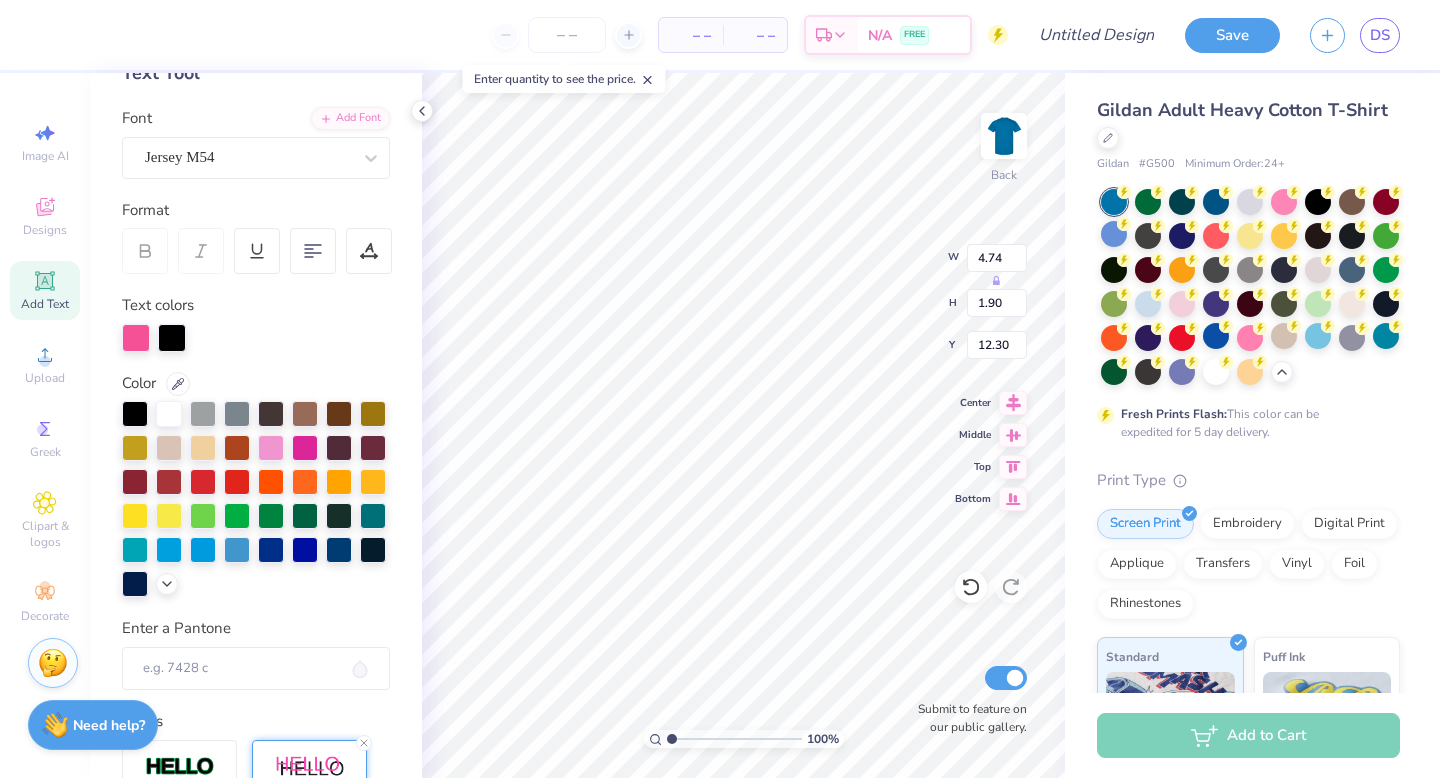 type on "2.74" 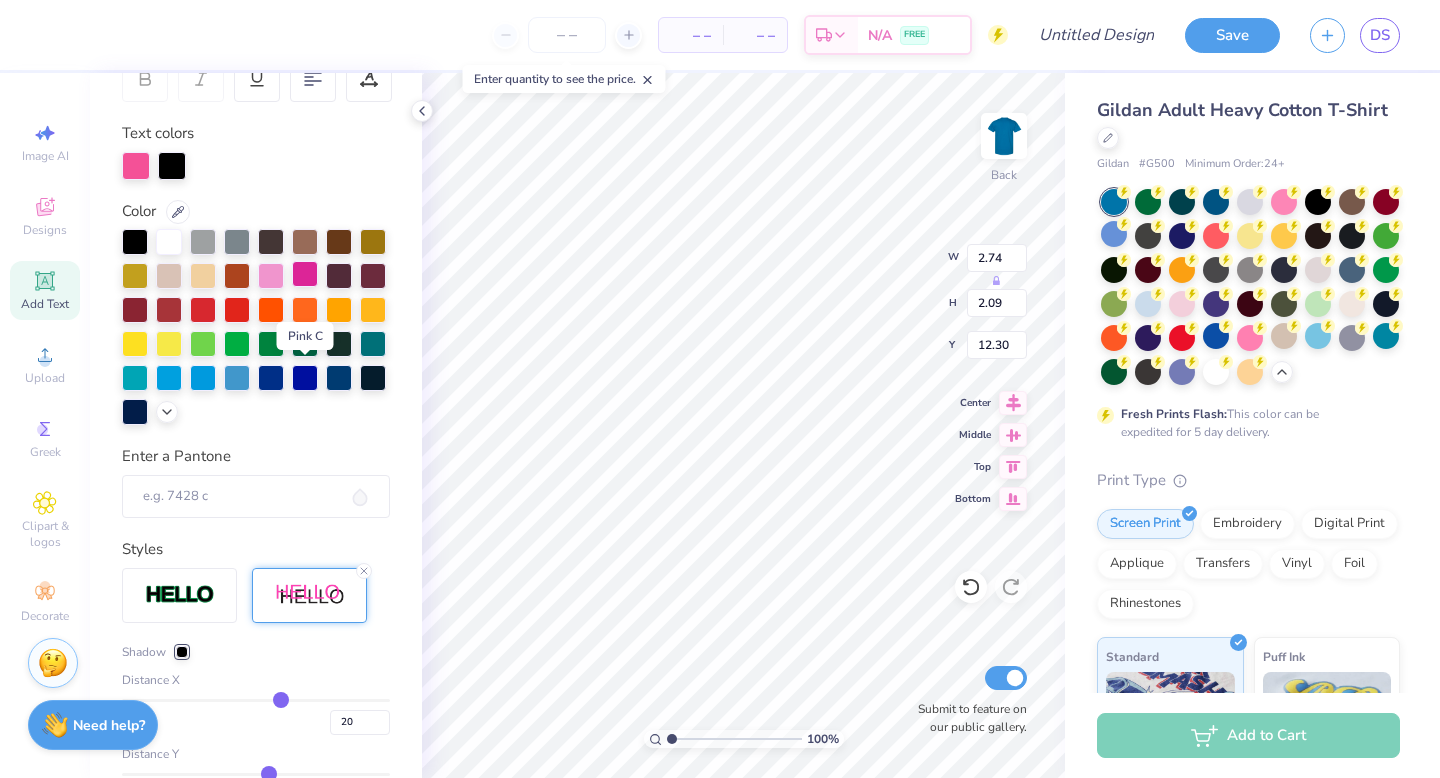scroll, scrollTop: 450, scrollLeft: 0, axis: vertical 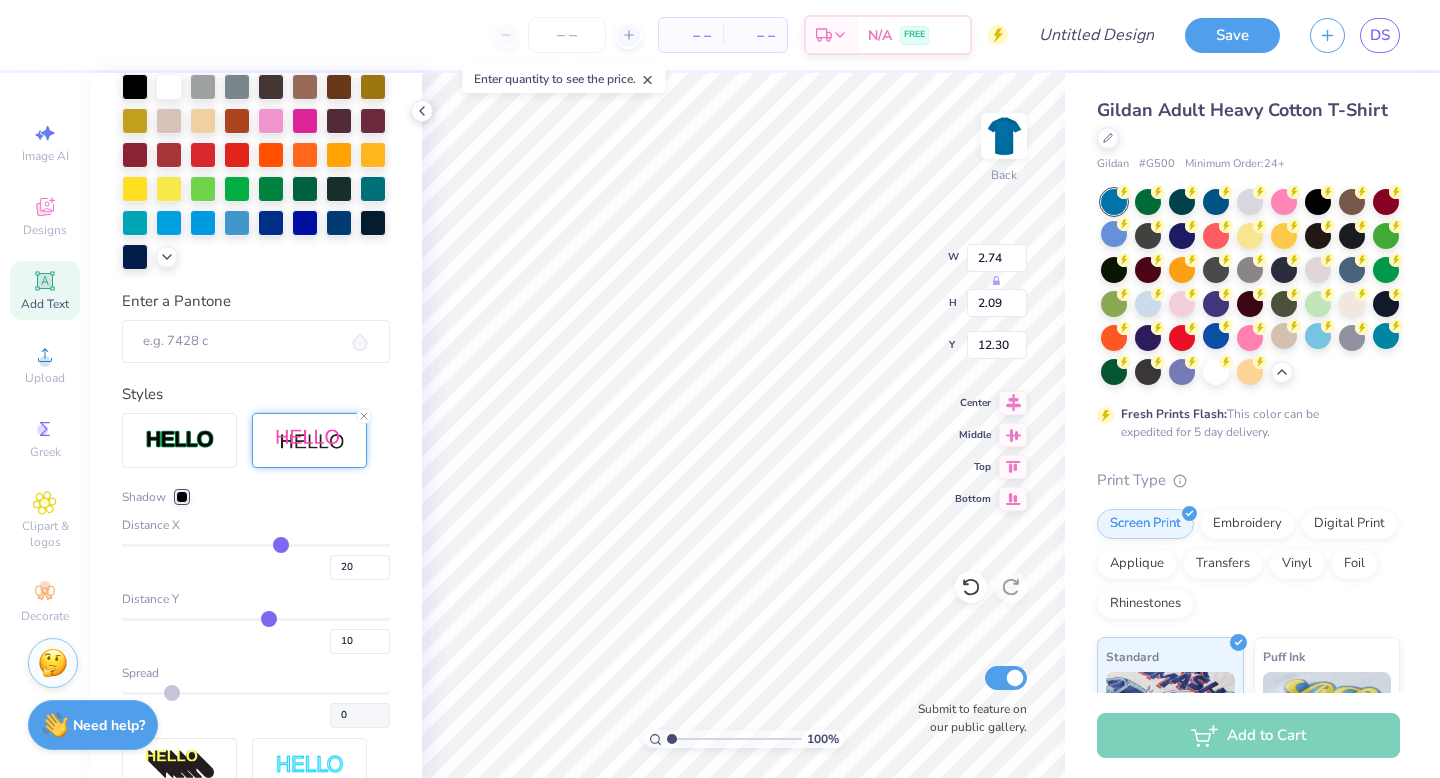 click at bounding box center [182, 497] 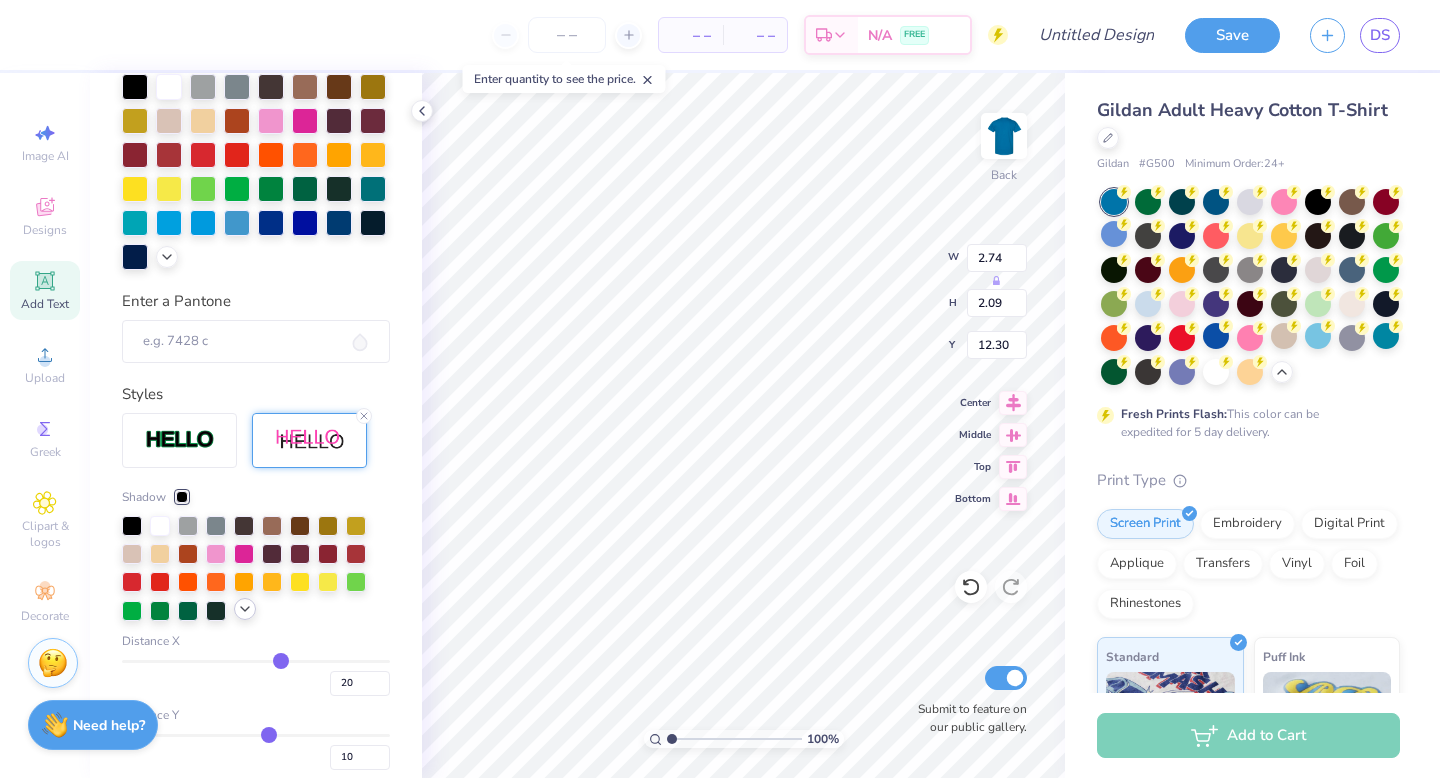 click at bounding box center [245, 609] 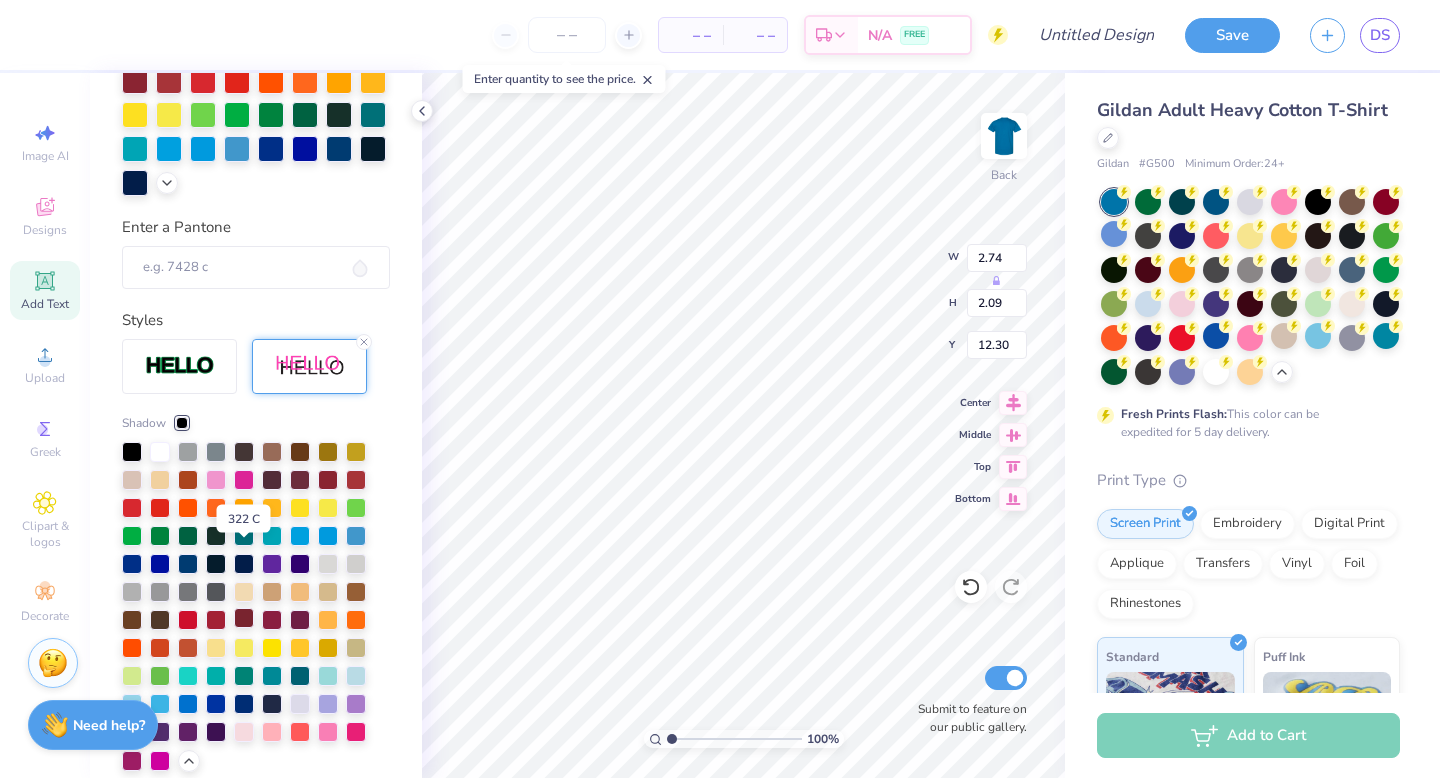 scroll, scrollTop: 543, scrollLeft: 0, axis: vertical 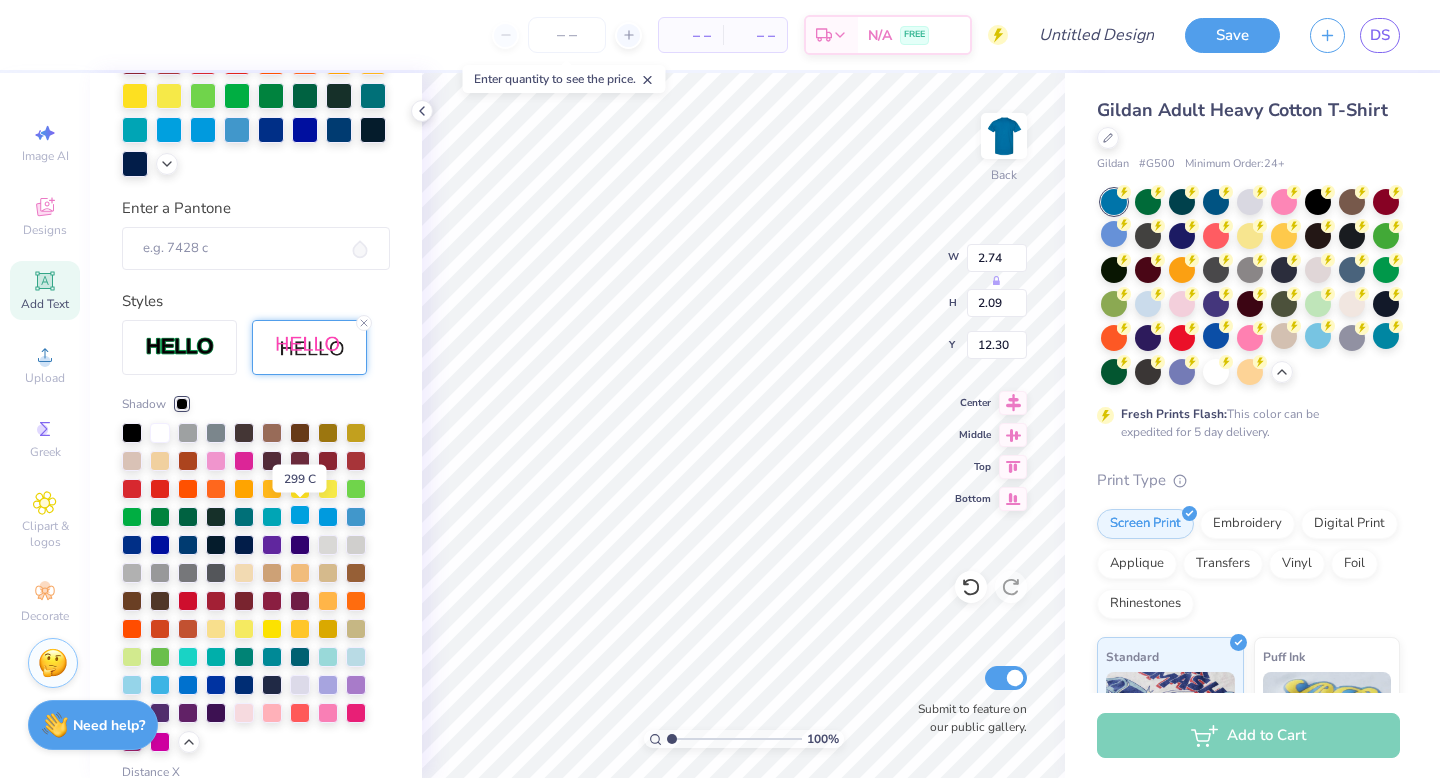 click at bounding box center (300, 515) 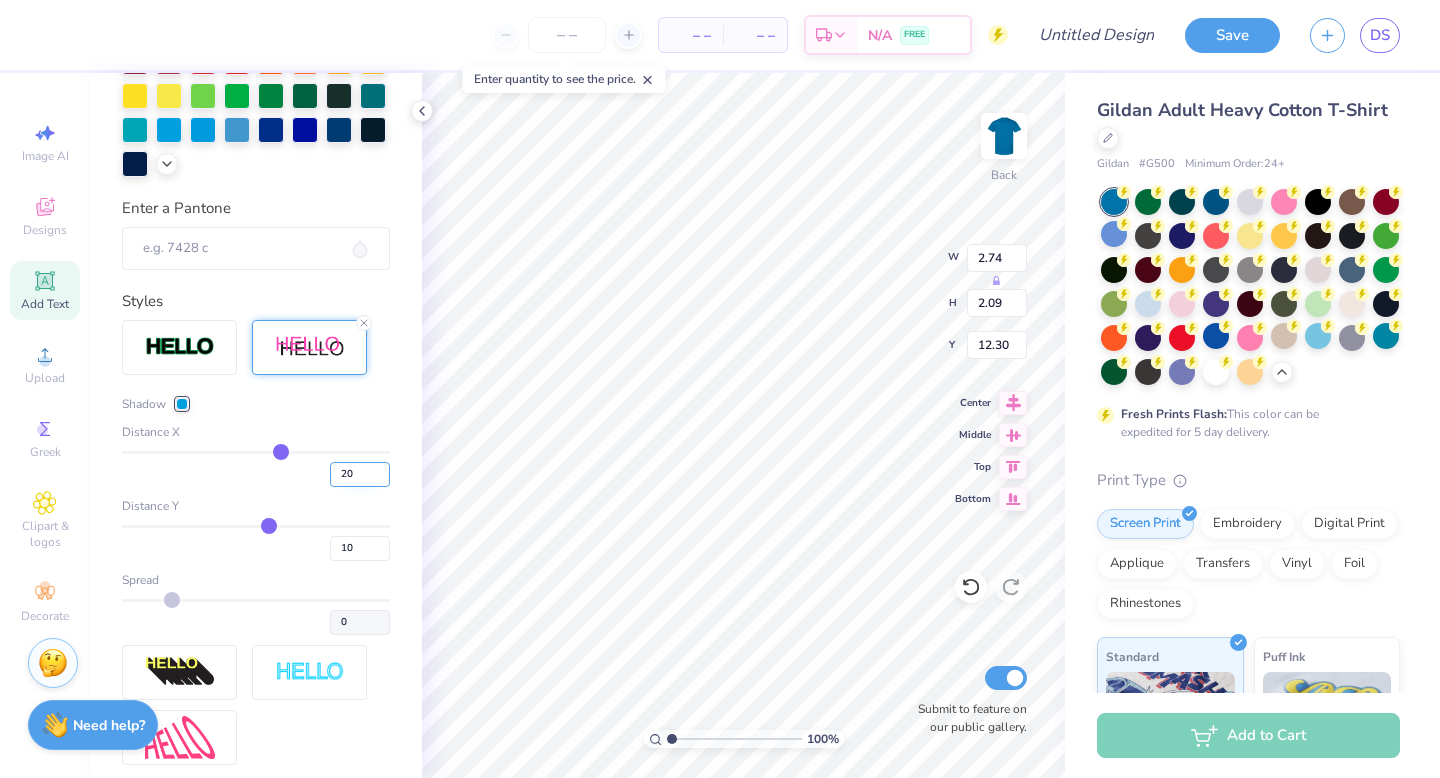 click on "20" at bounding box center [360, 474] 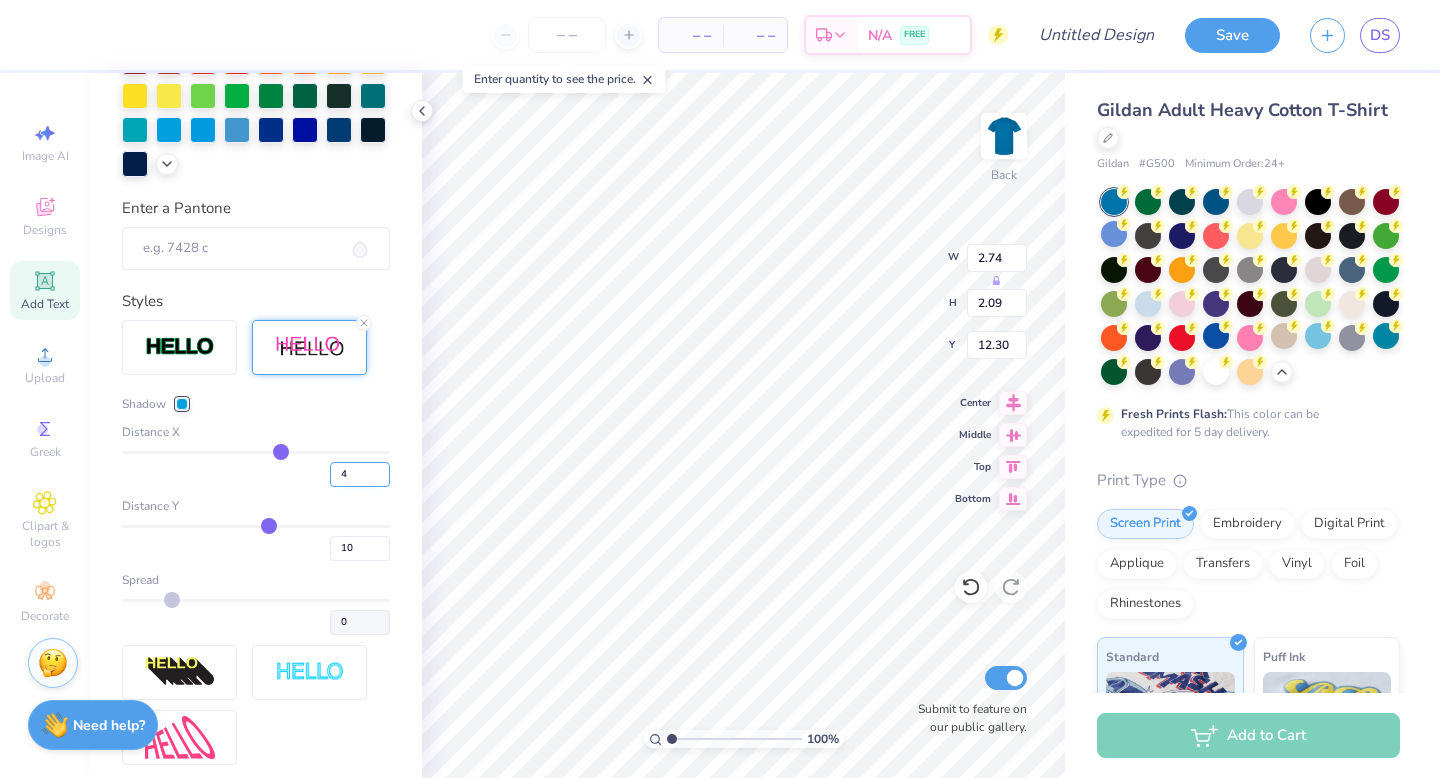 type on "4" 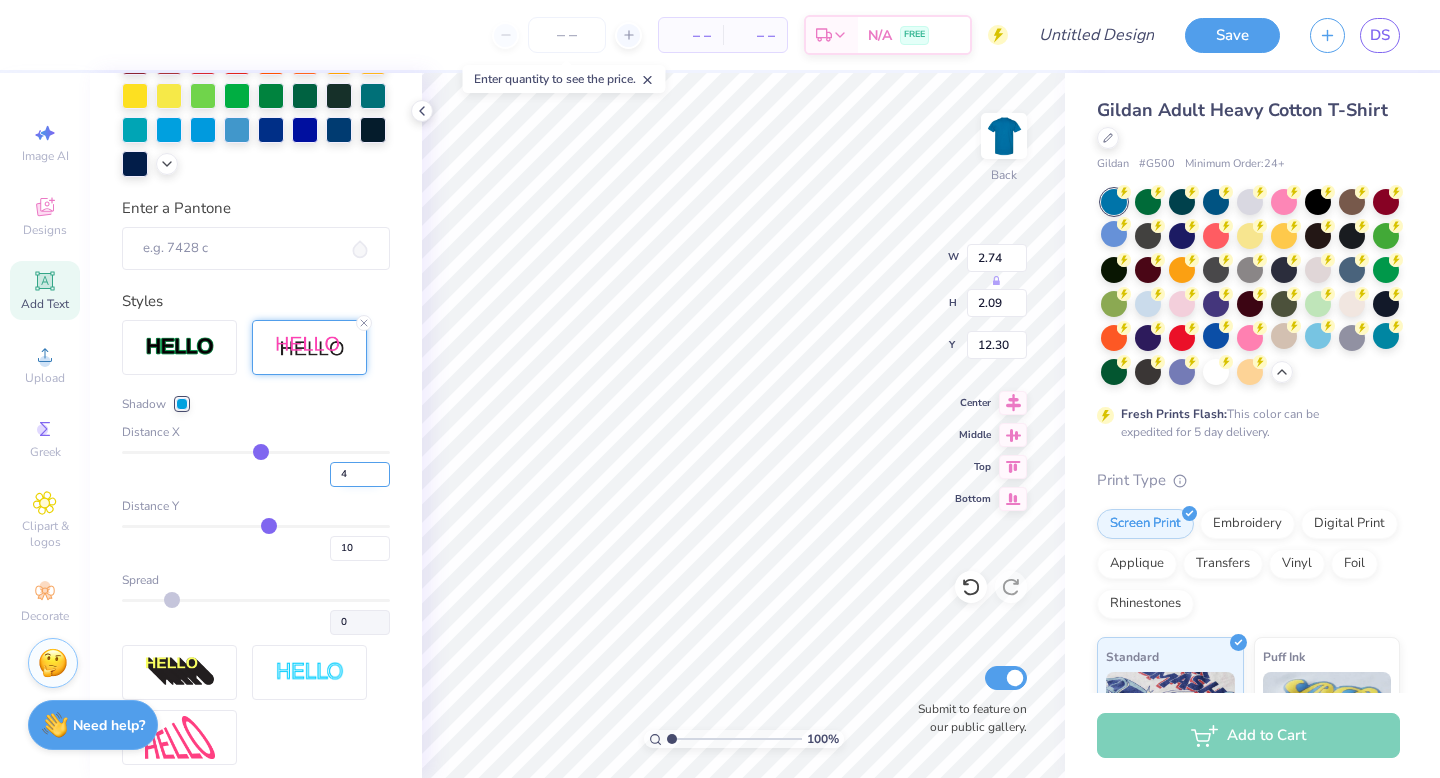 type on "2.38" 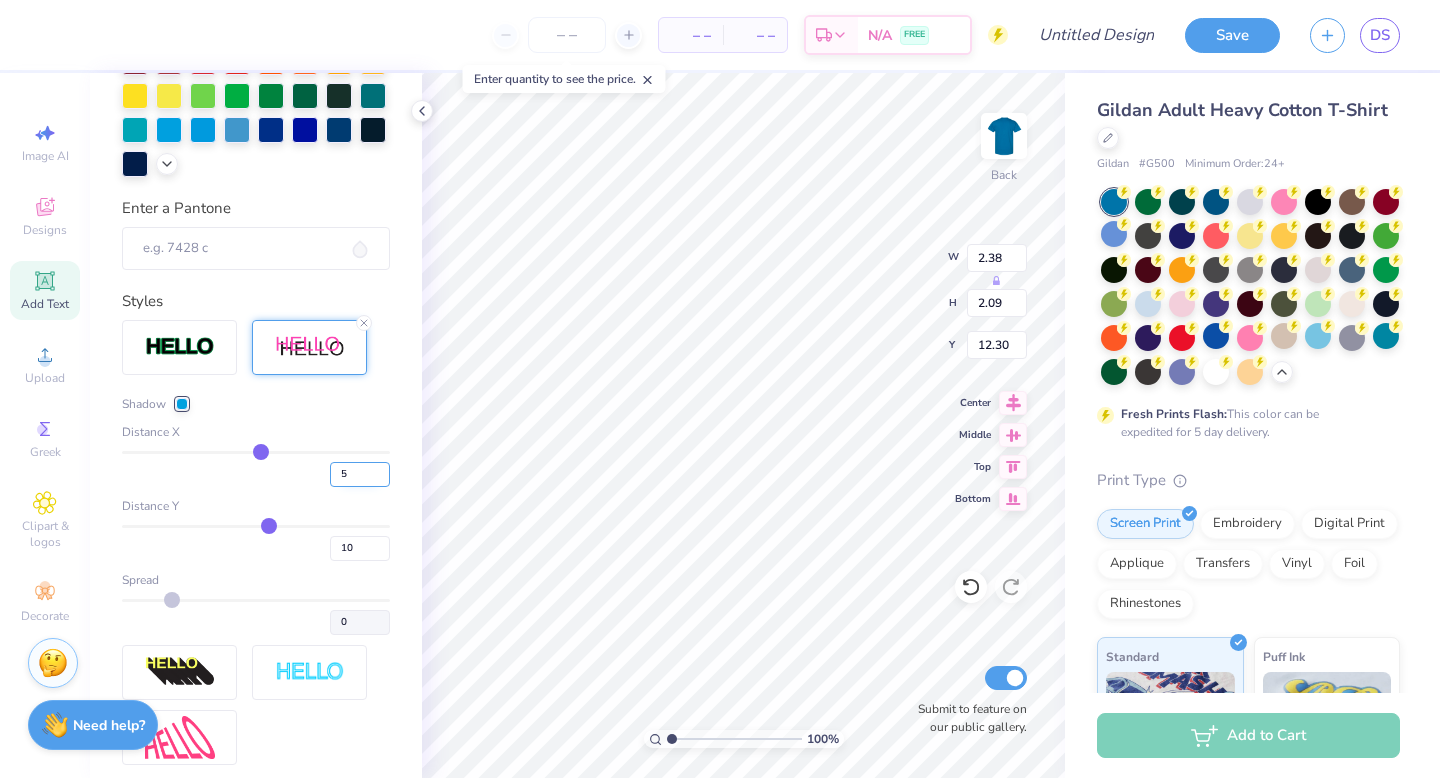 type on "5" 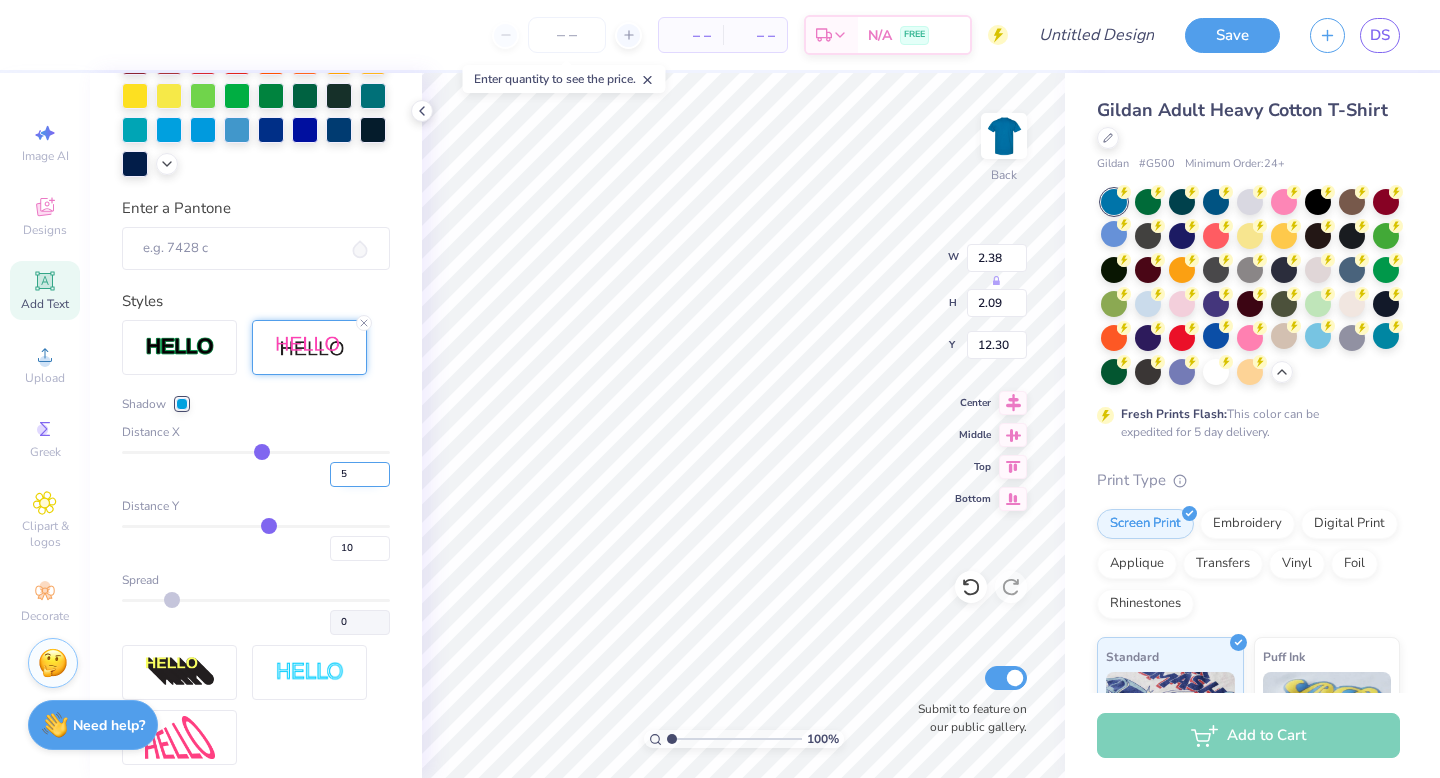 type on "2.40" 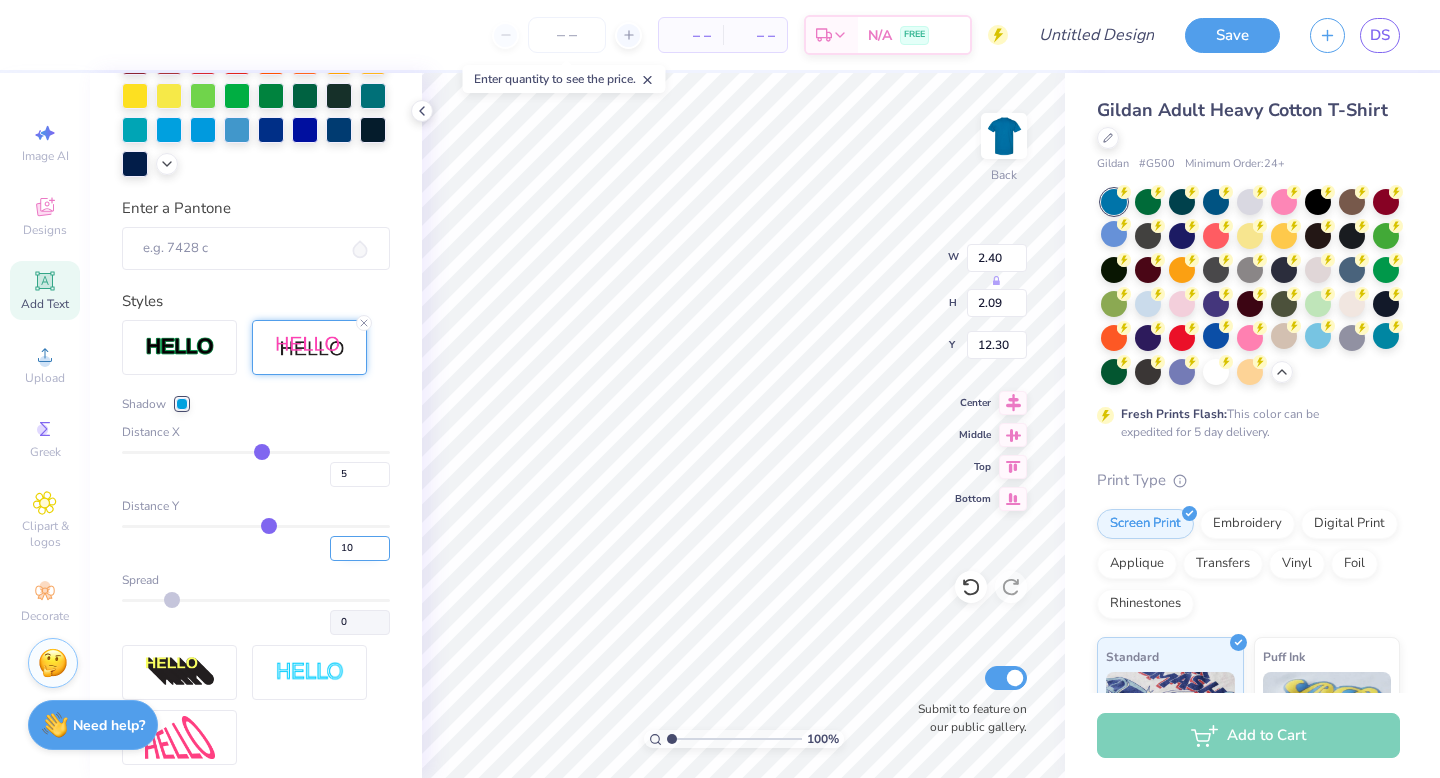 click on "10" at bounding box center [360, 548] 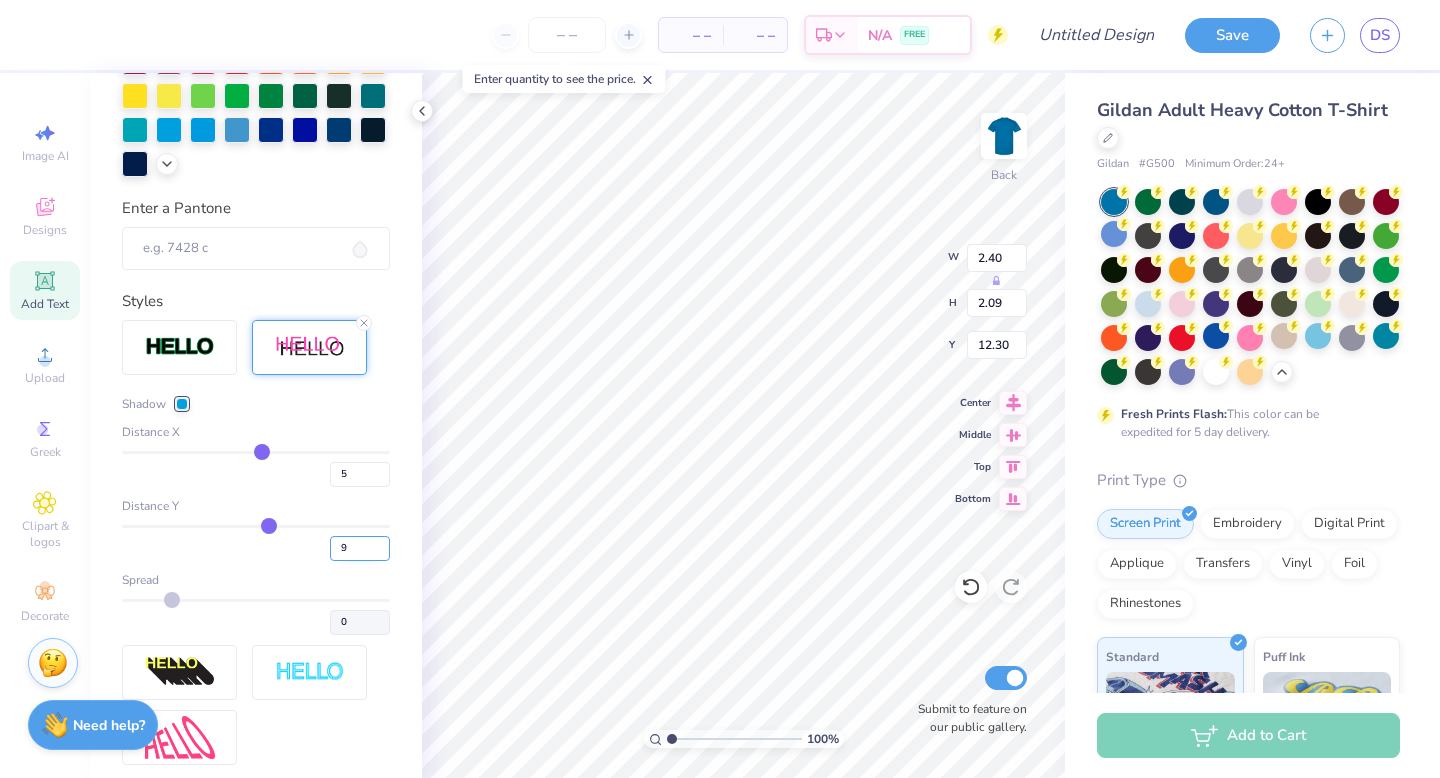 type on "9" 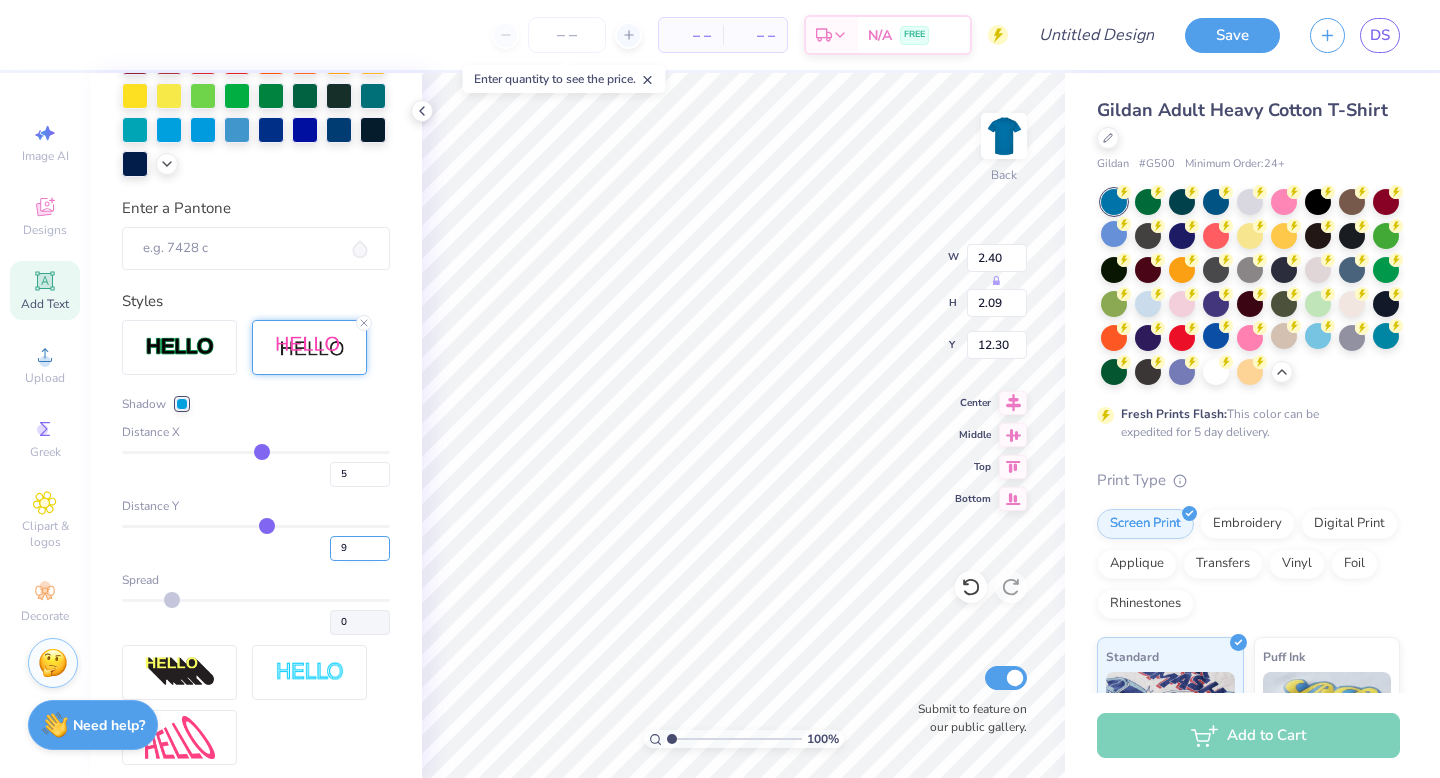 type on "2.07" 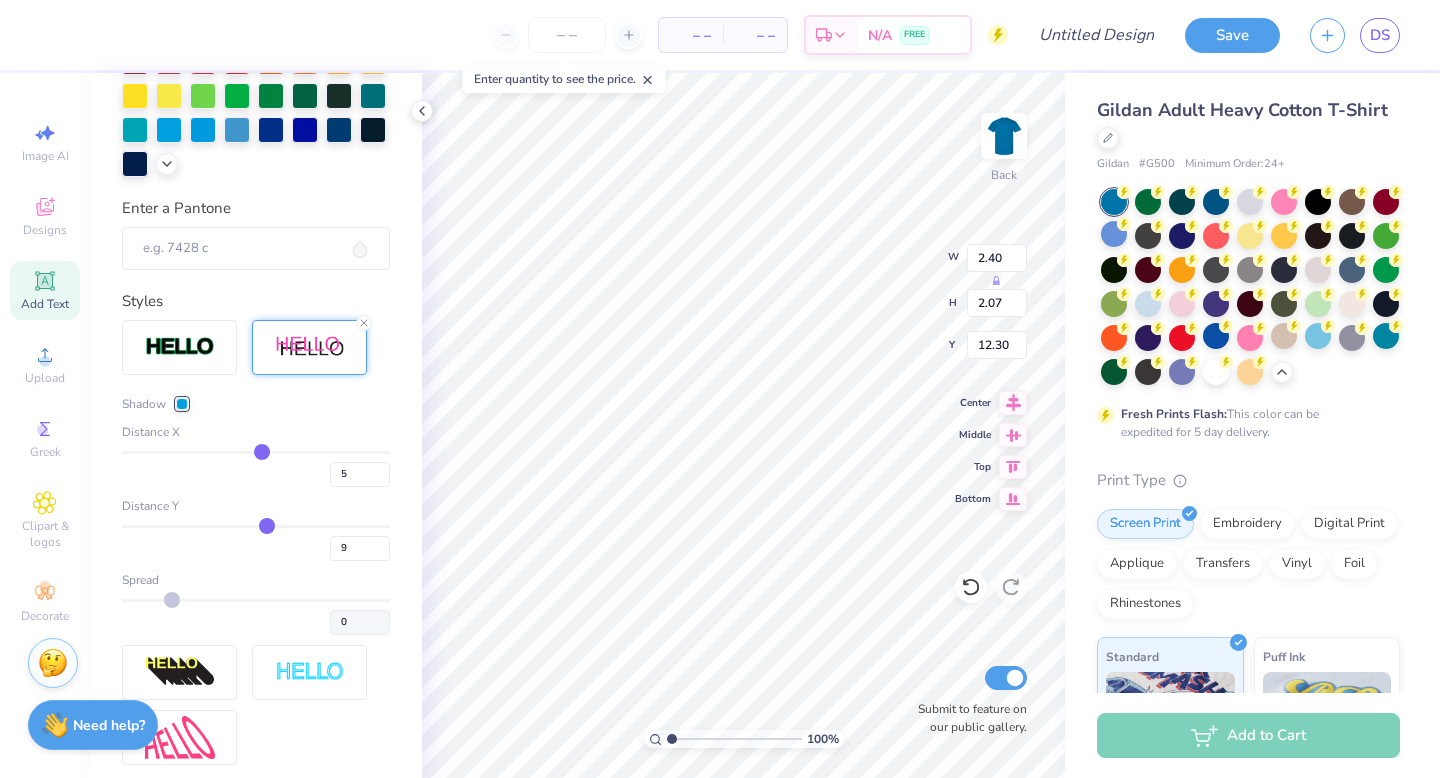 click on "Distance Y" at bounding box center [256, 506] 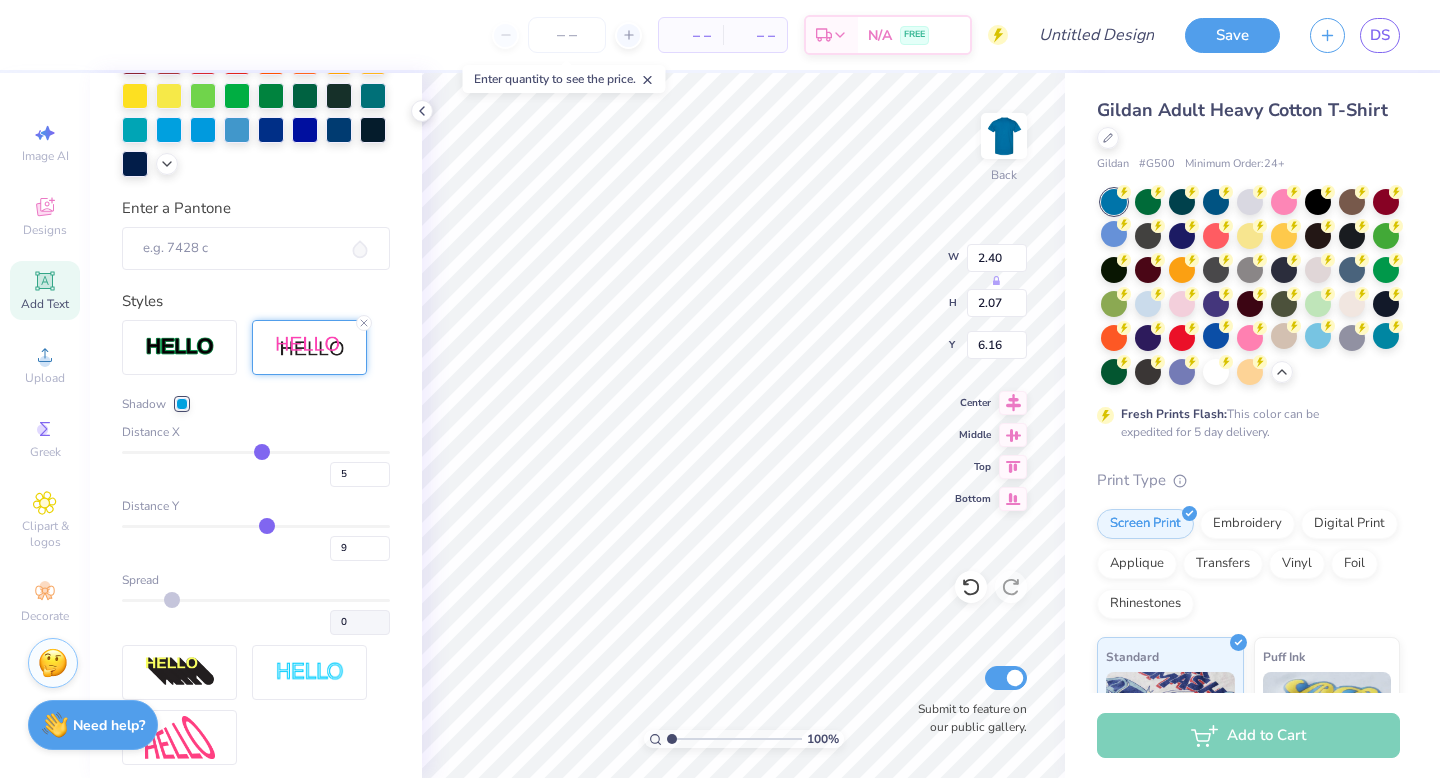 type on "6.16" 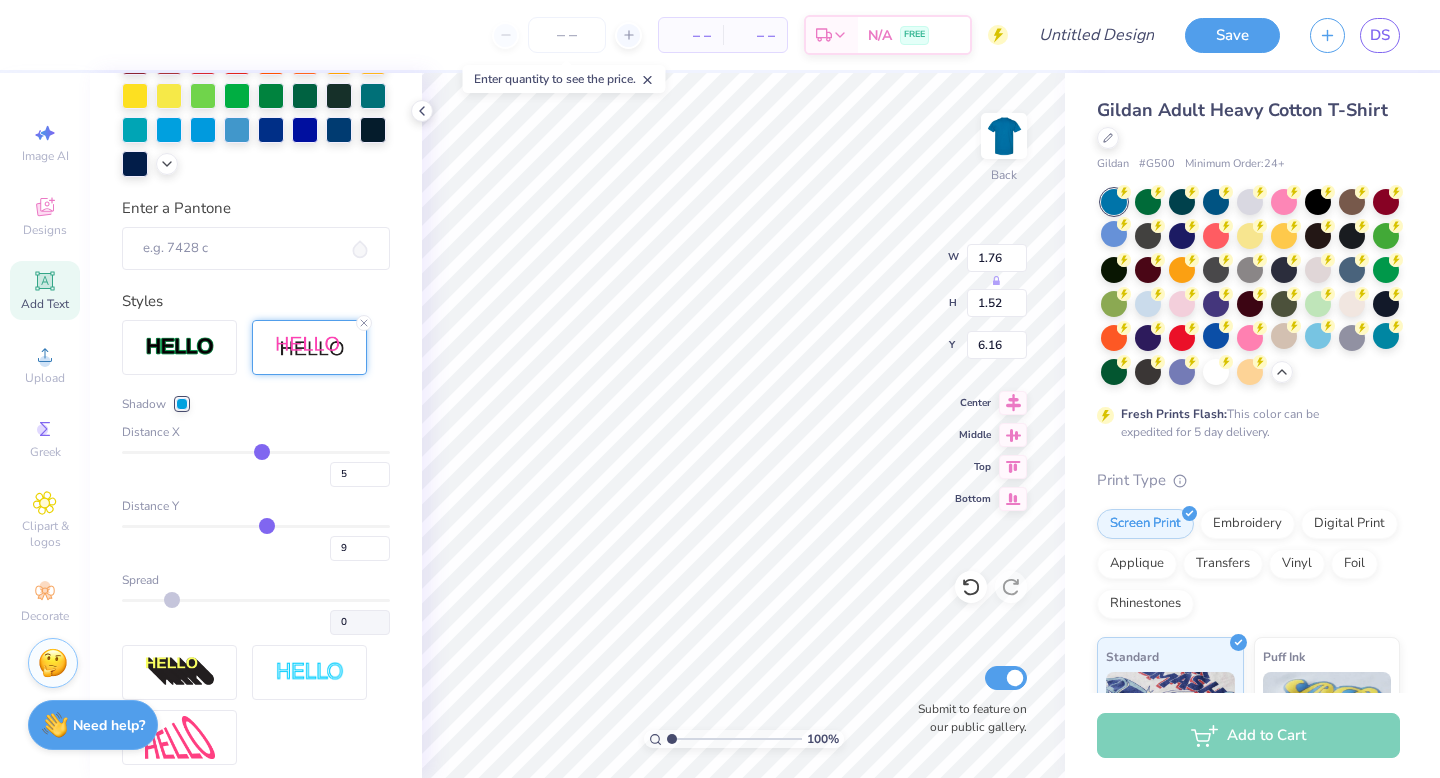 type on "1.76" 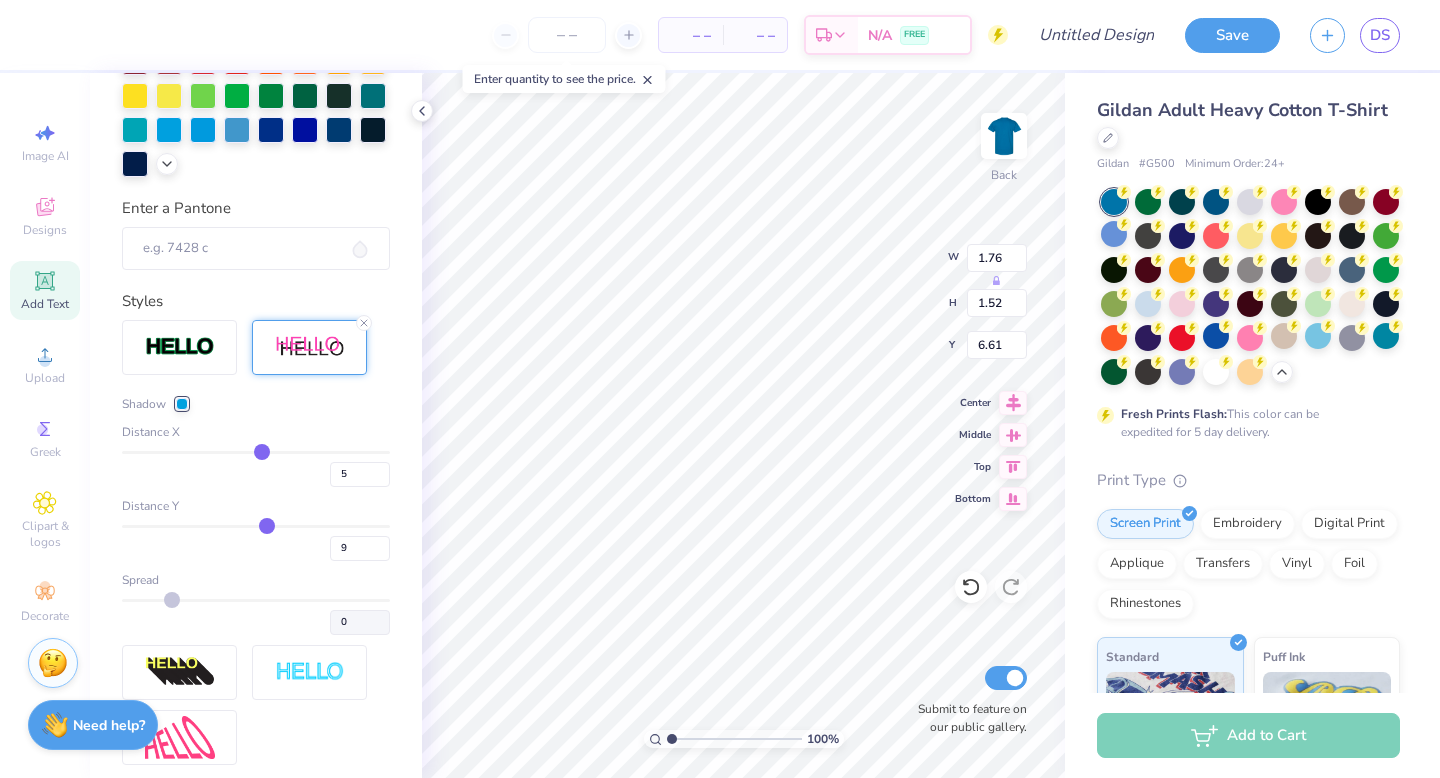 type on "6.57" 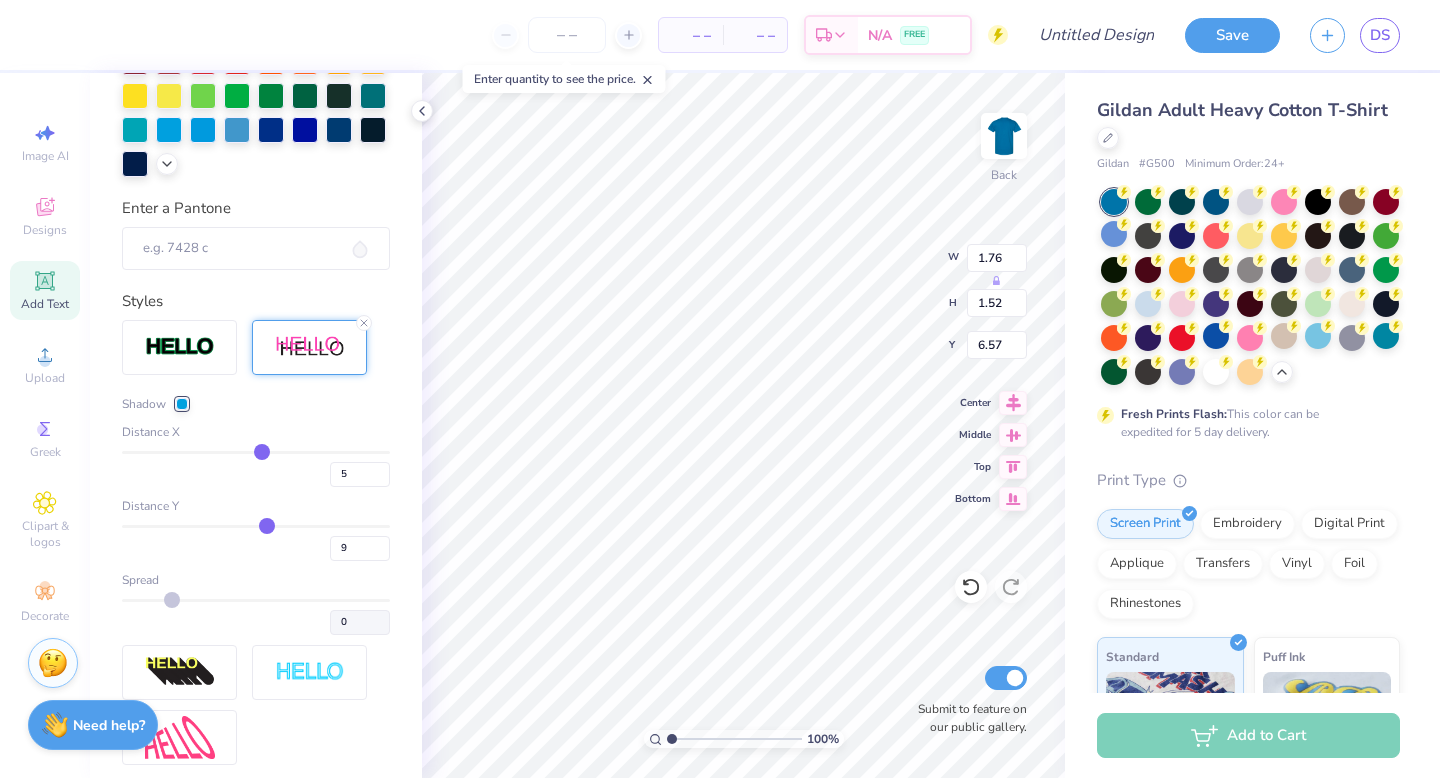 scroll, scrollTop: 0, scrollLeft: 1, axis: horizontal 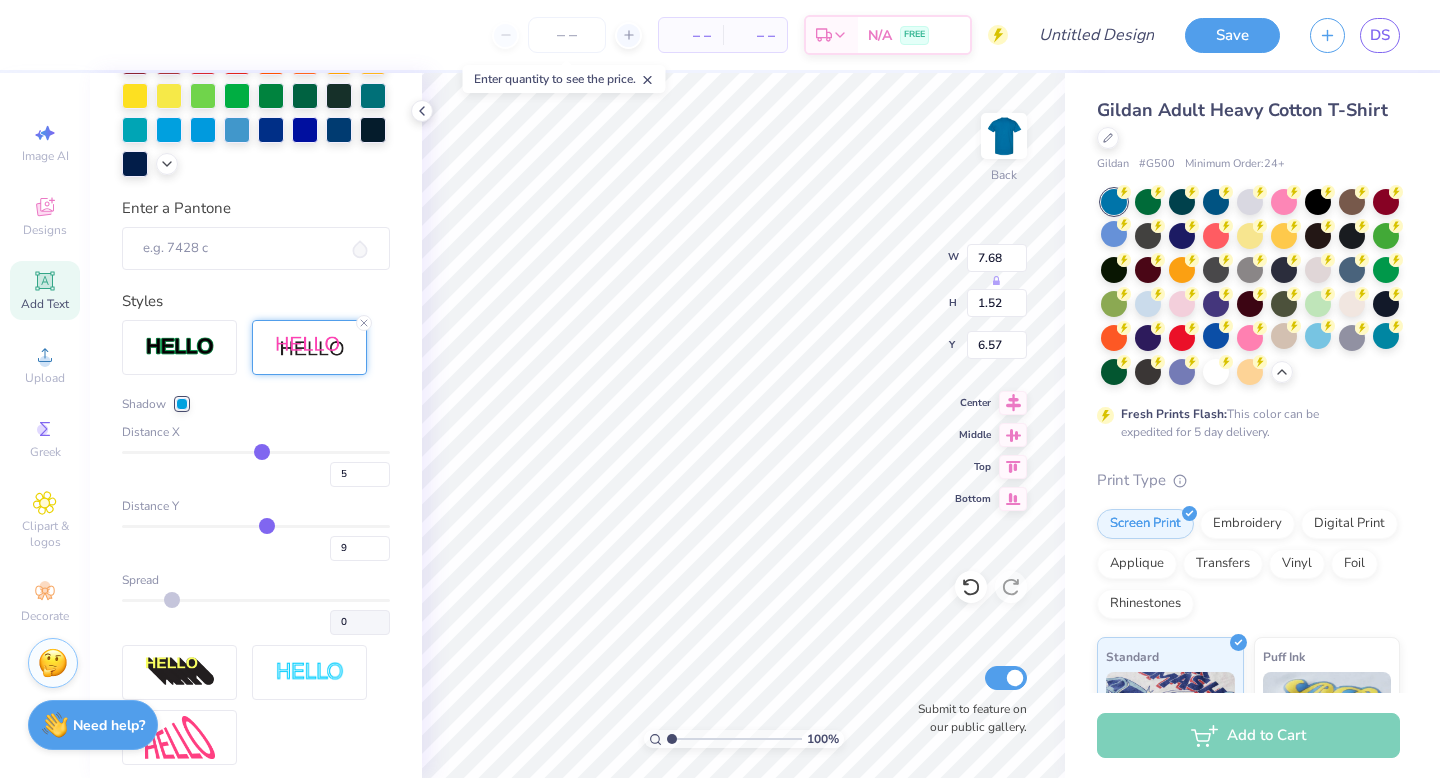 click at bounding box center (182, 404) 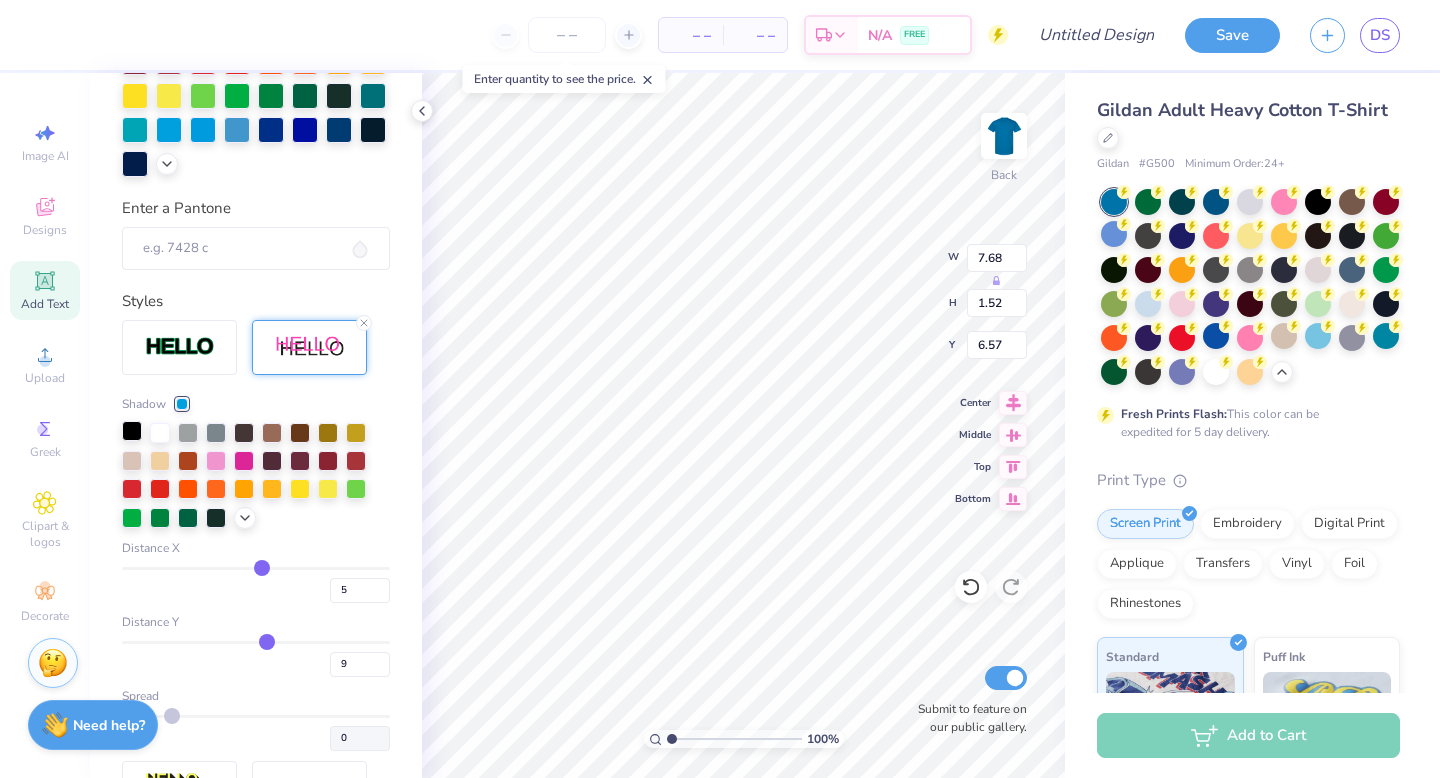 click at bounding box center [132, 431] 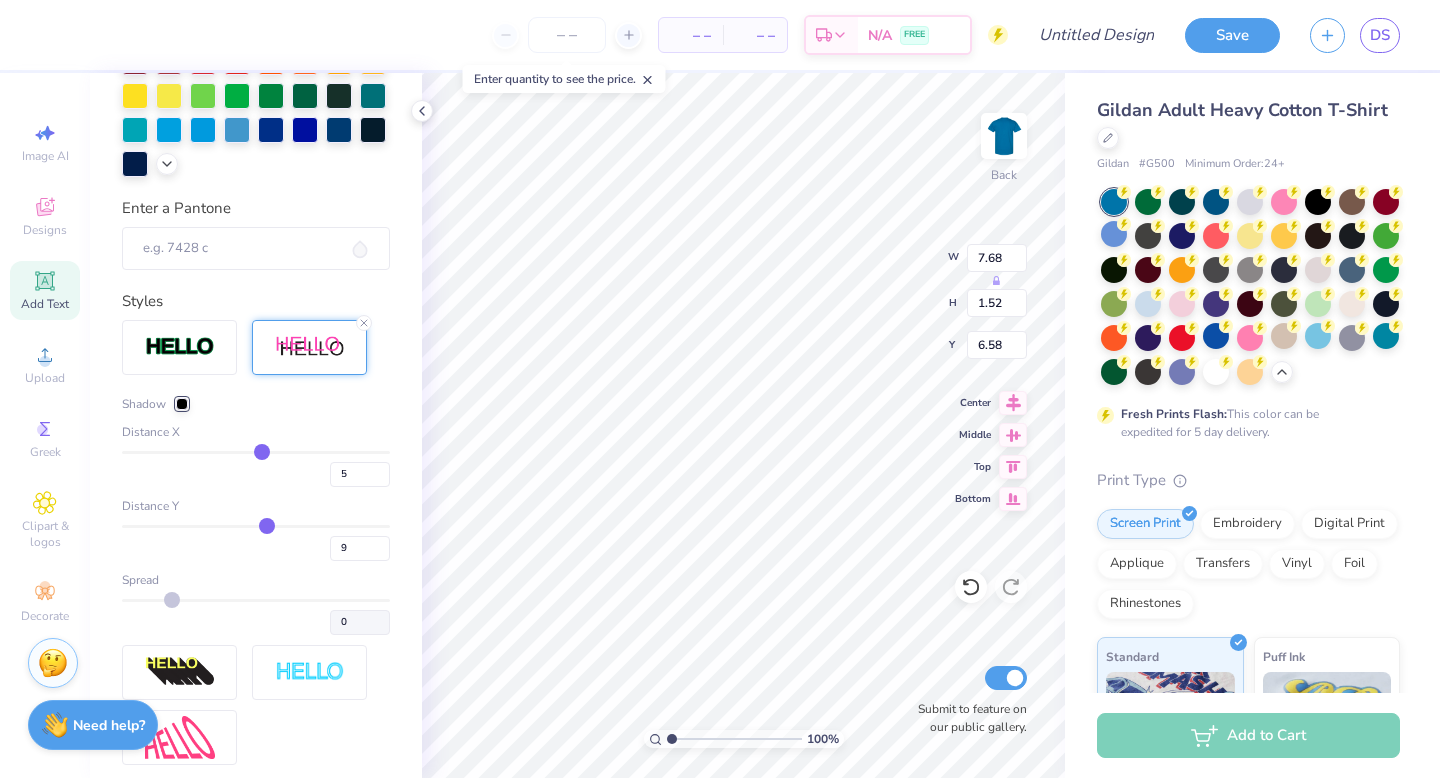 type on "3.75" 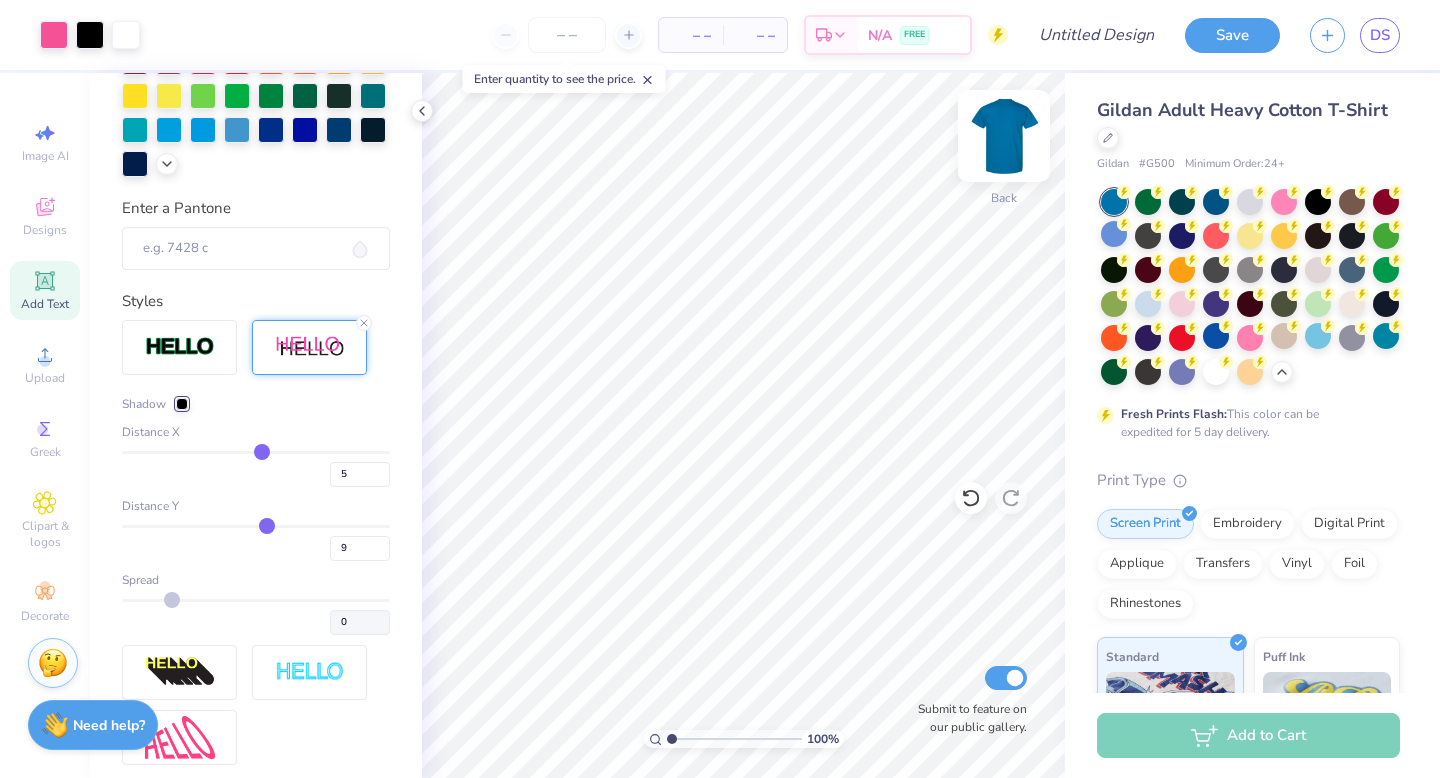 click at bounding box center (1004, 136) 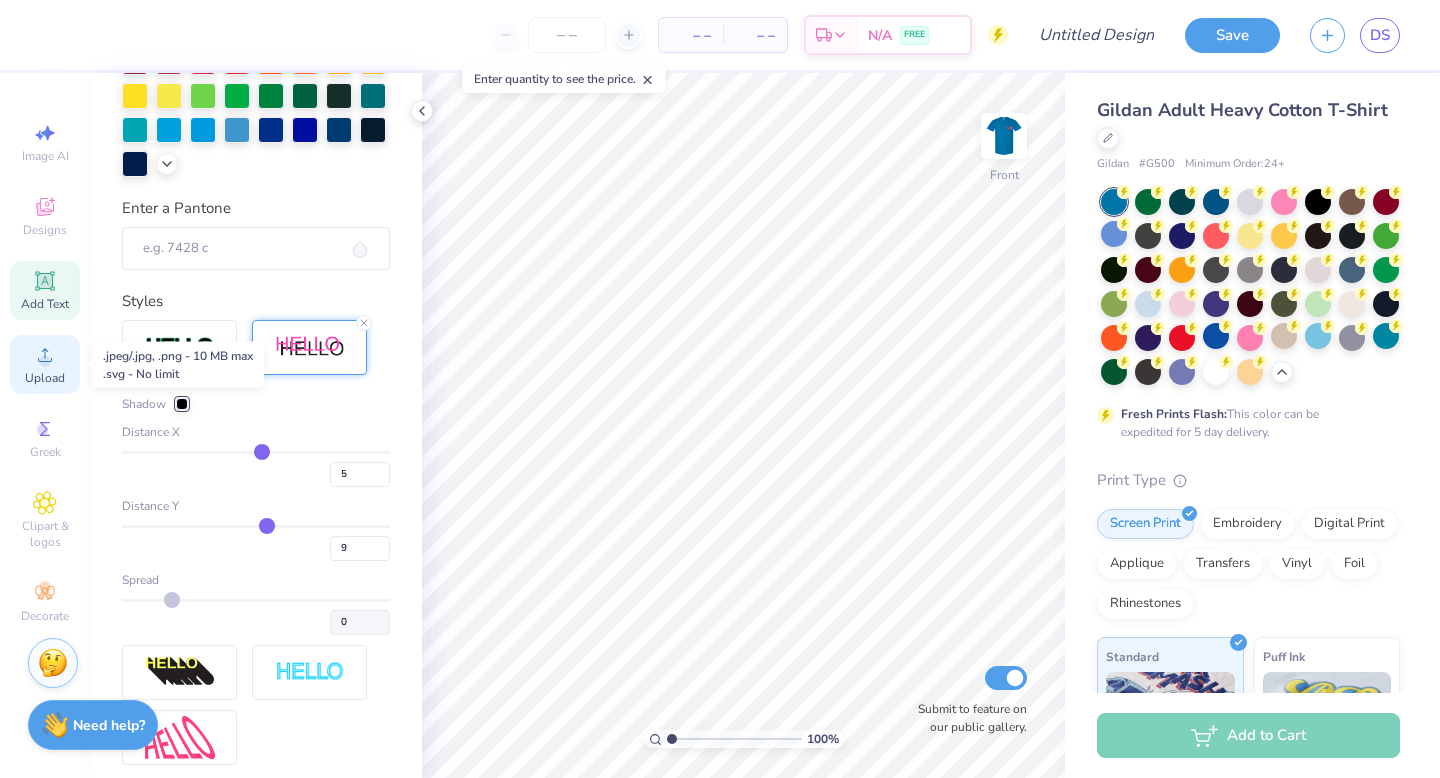 click 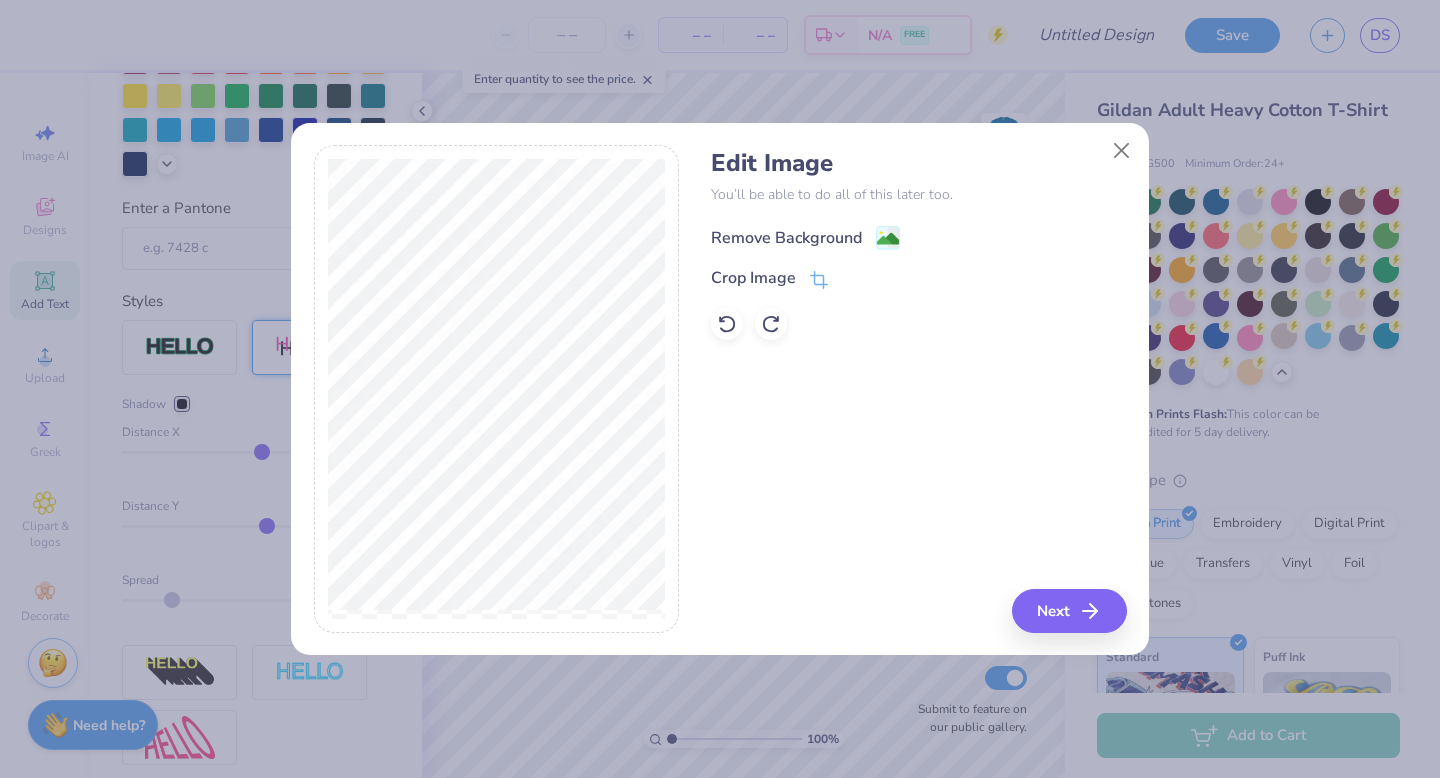 click 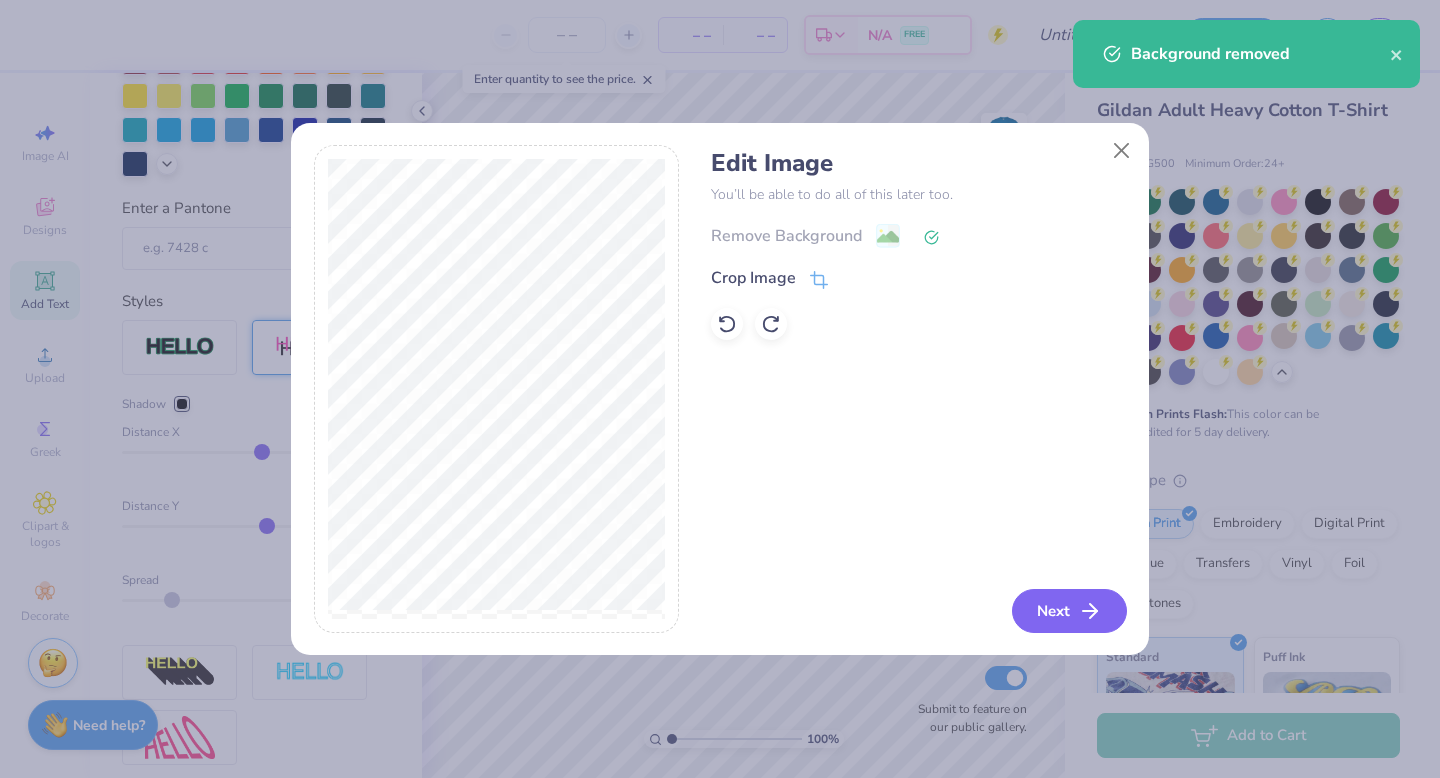 click on "Next" at bounding box center (1069, 611) 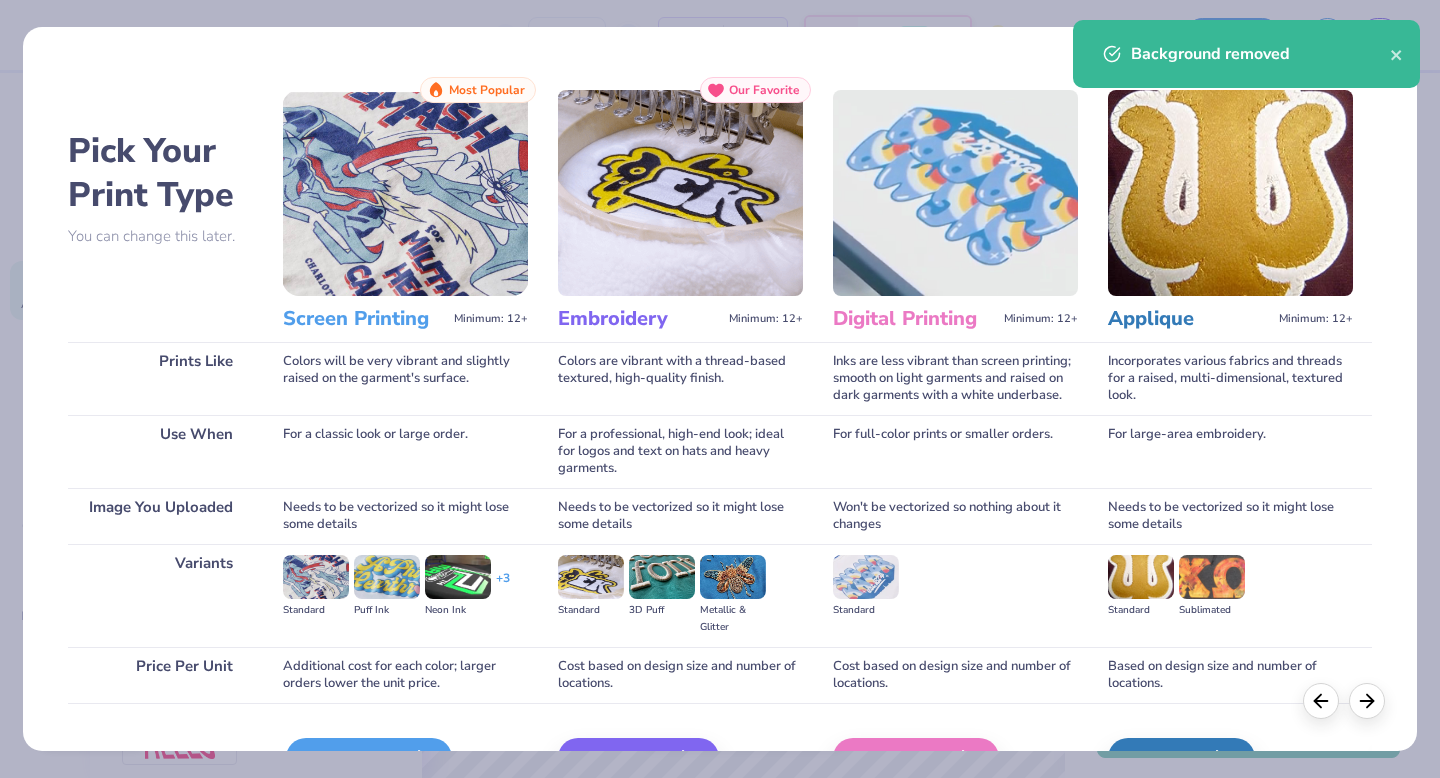 click on "Screen Print" at bounding box center (369, 758) 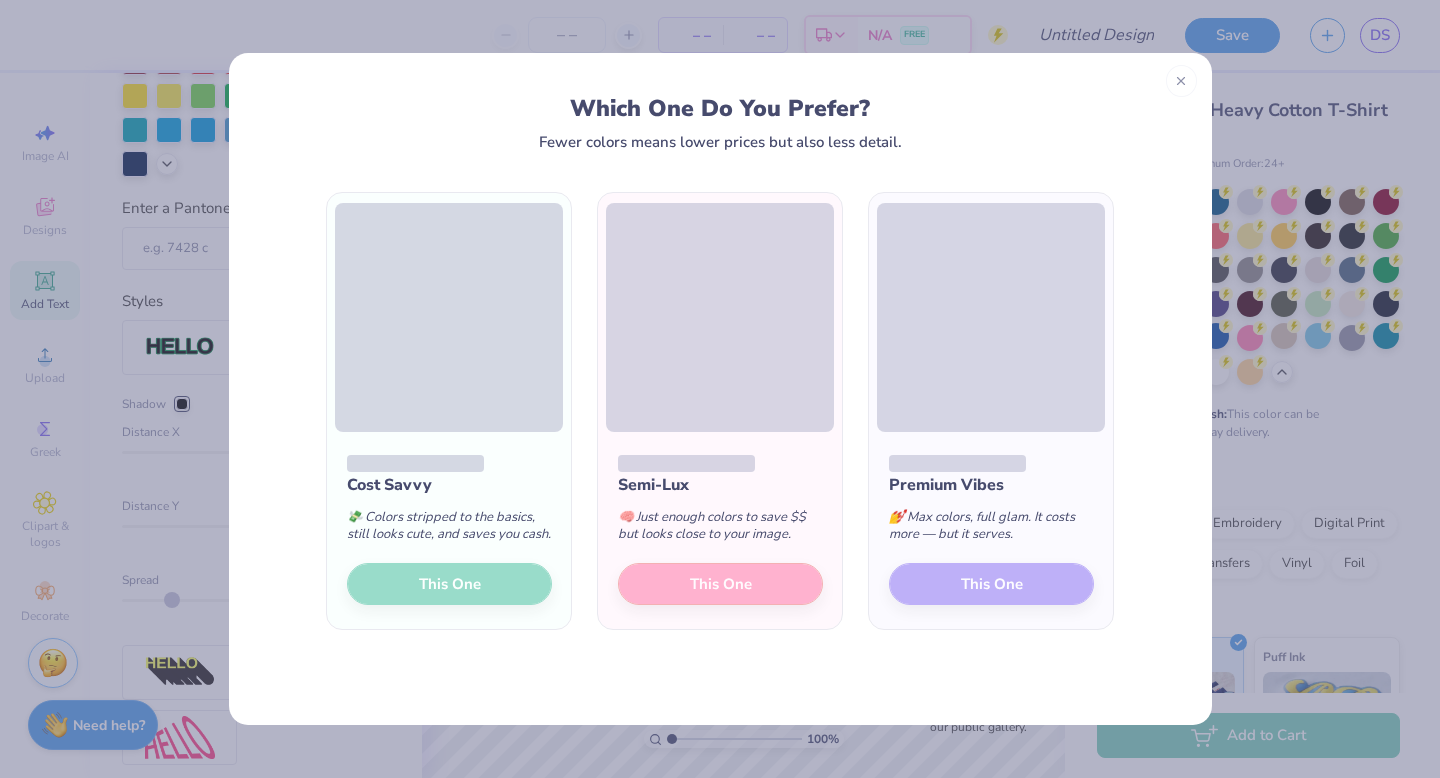 click on "Semi-Lux 🧠   Just enough colors to save $$ but looks close to your image. This One" at bounding box center (720, 530) 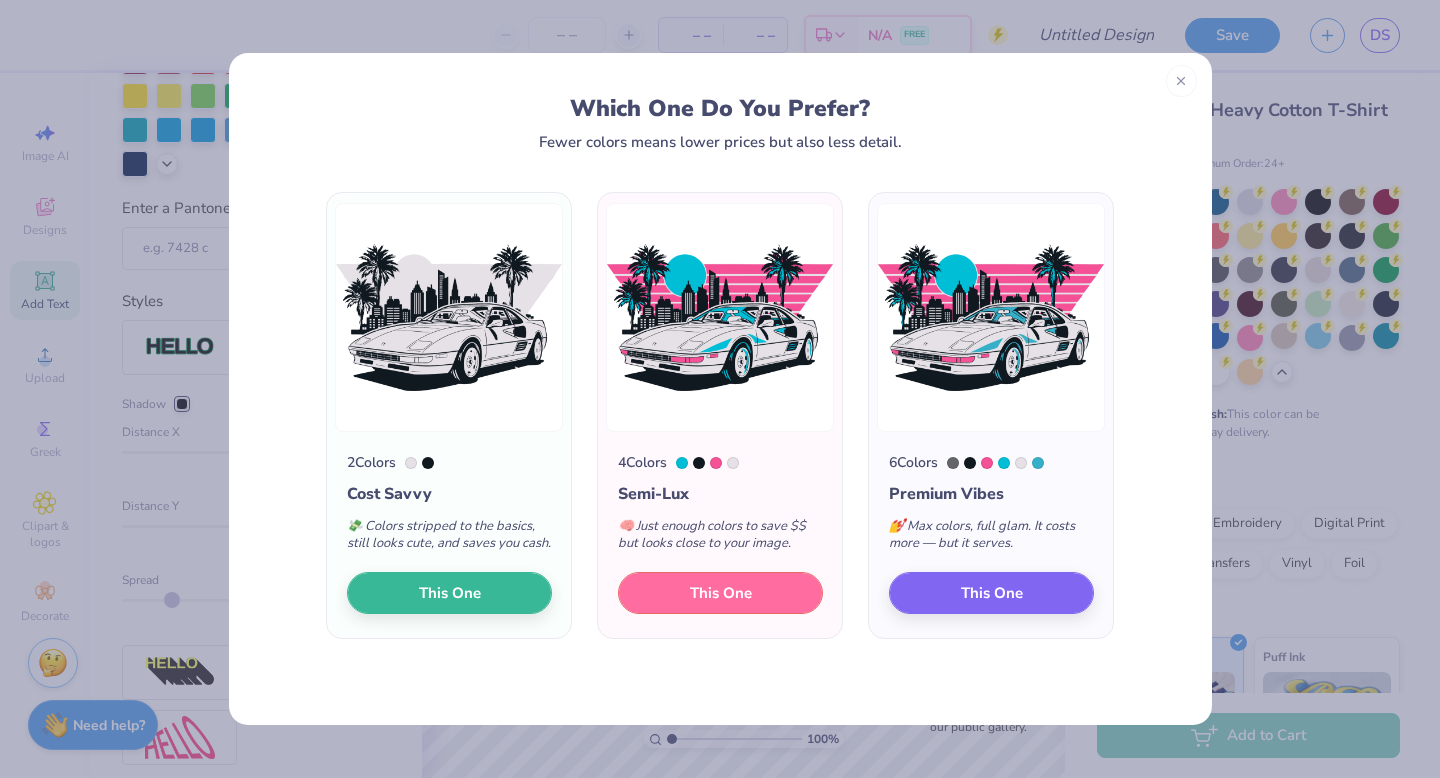 click on "This One" at bounding box center [720, 593] 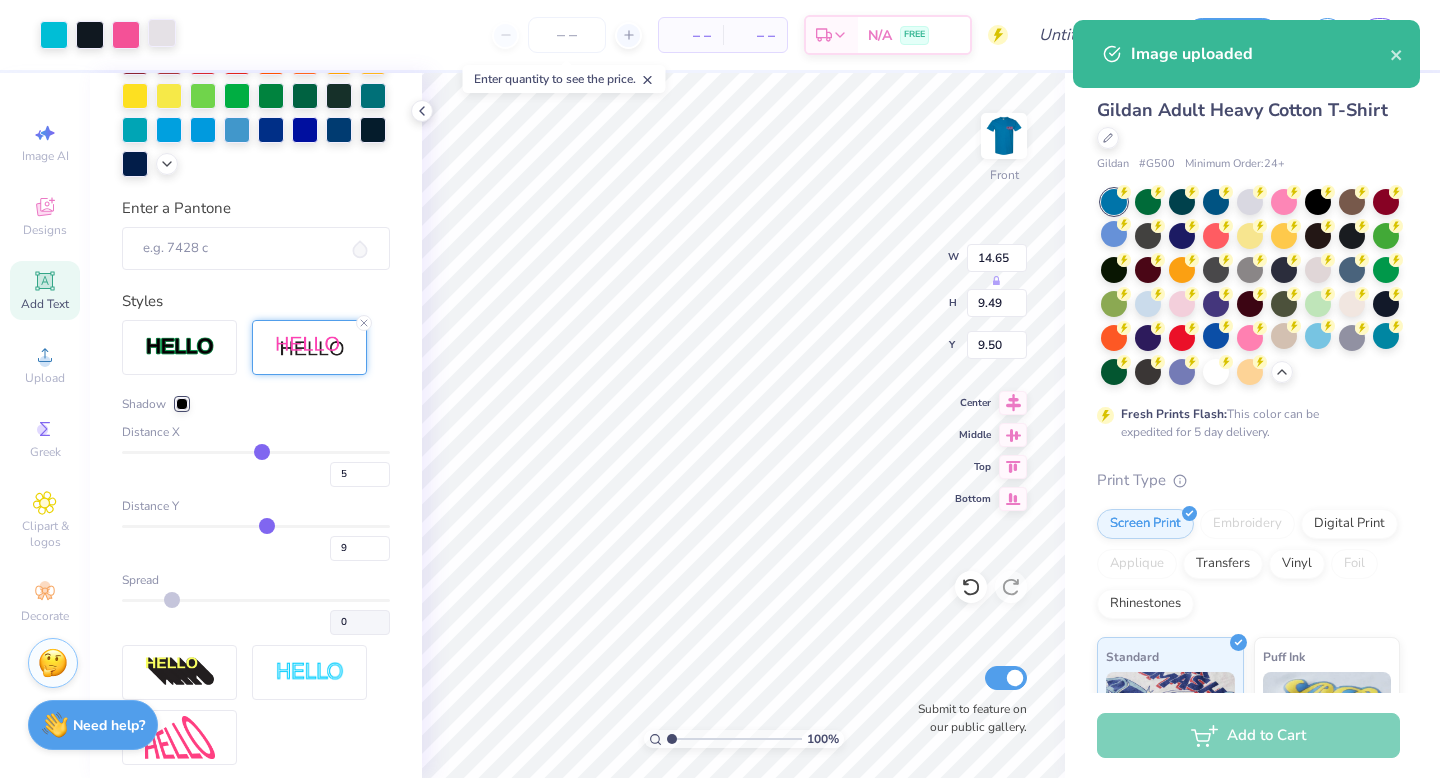 click at bounding box center [162, 33] 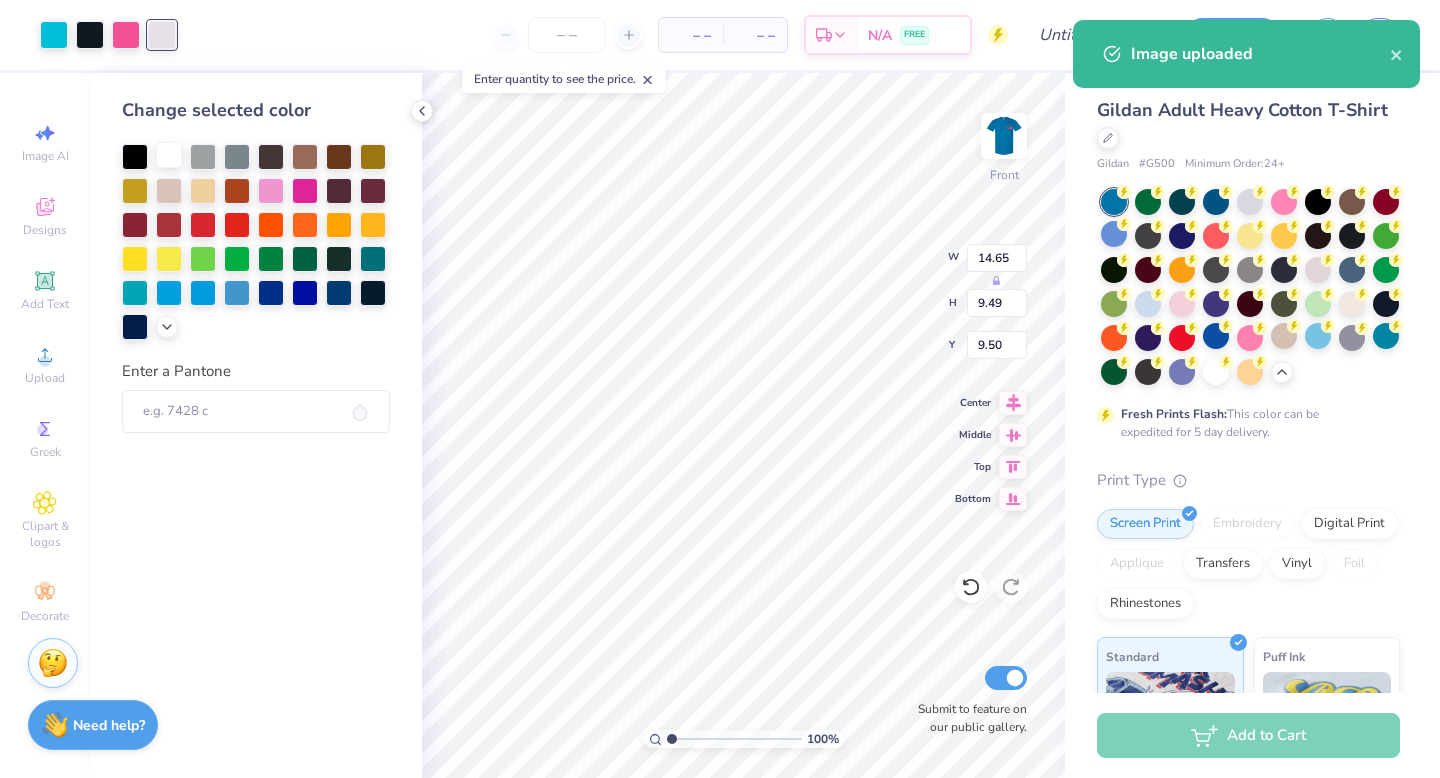 click at bounding box center [169, 155] 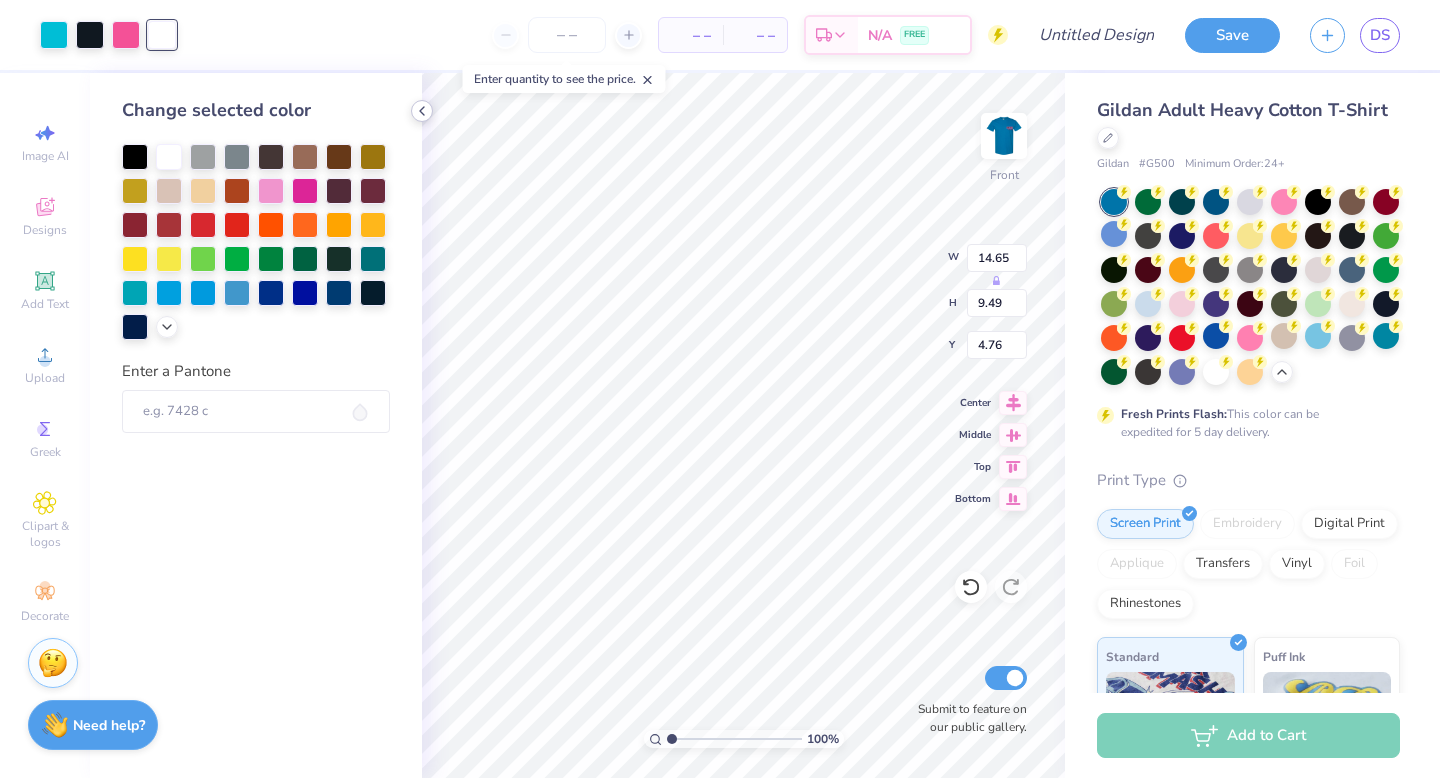 type on "4.76" 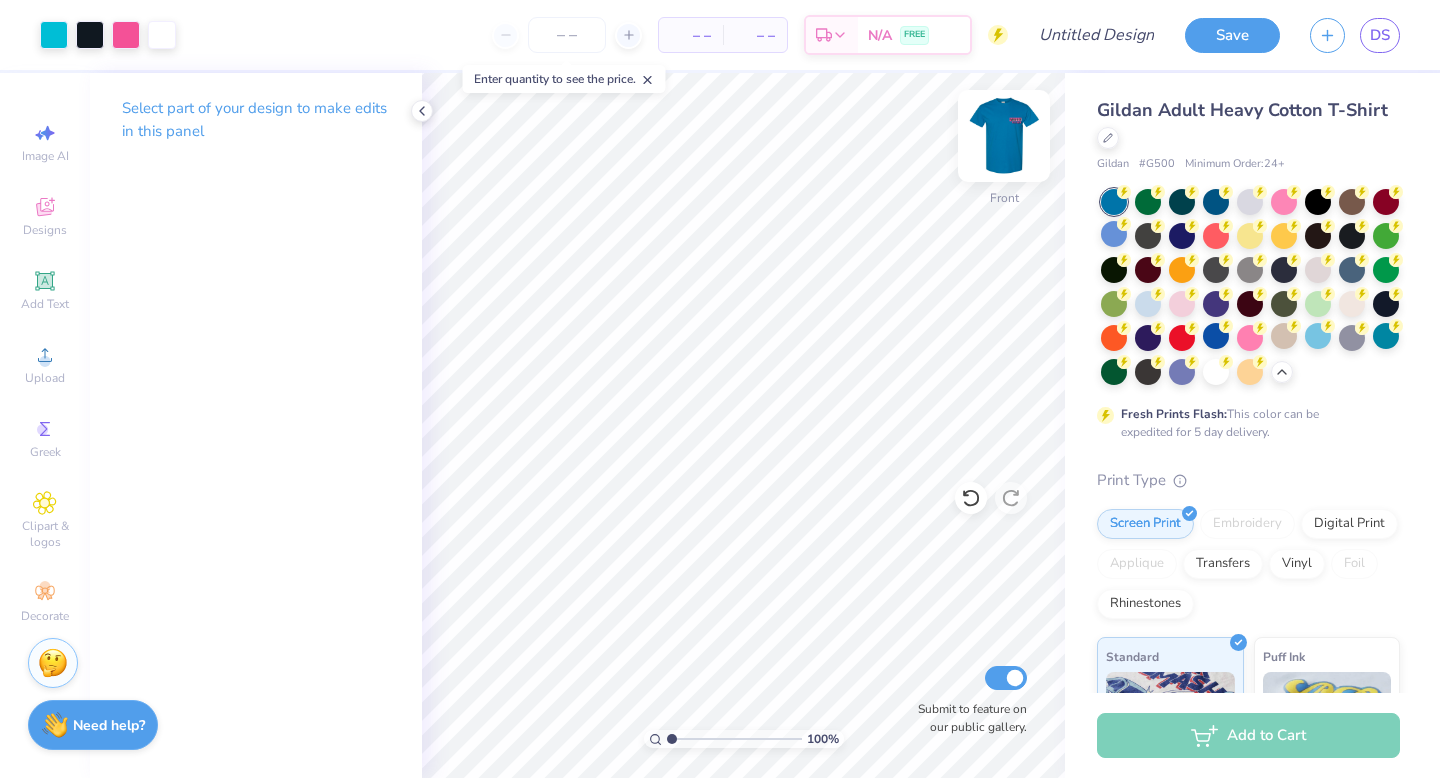 click at bounding box center (1004, 136) 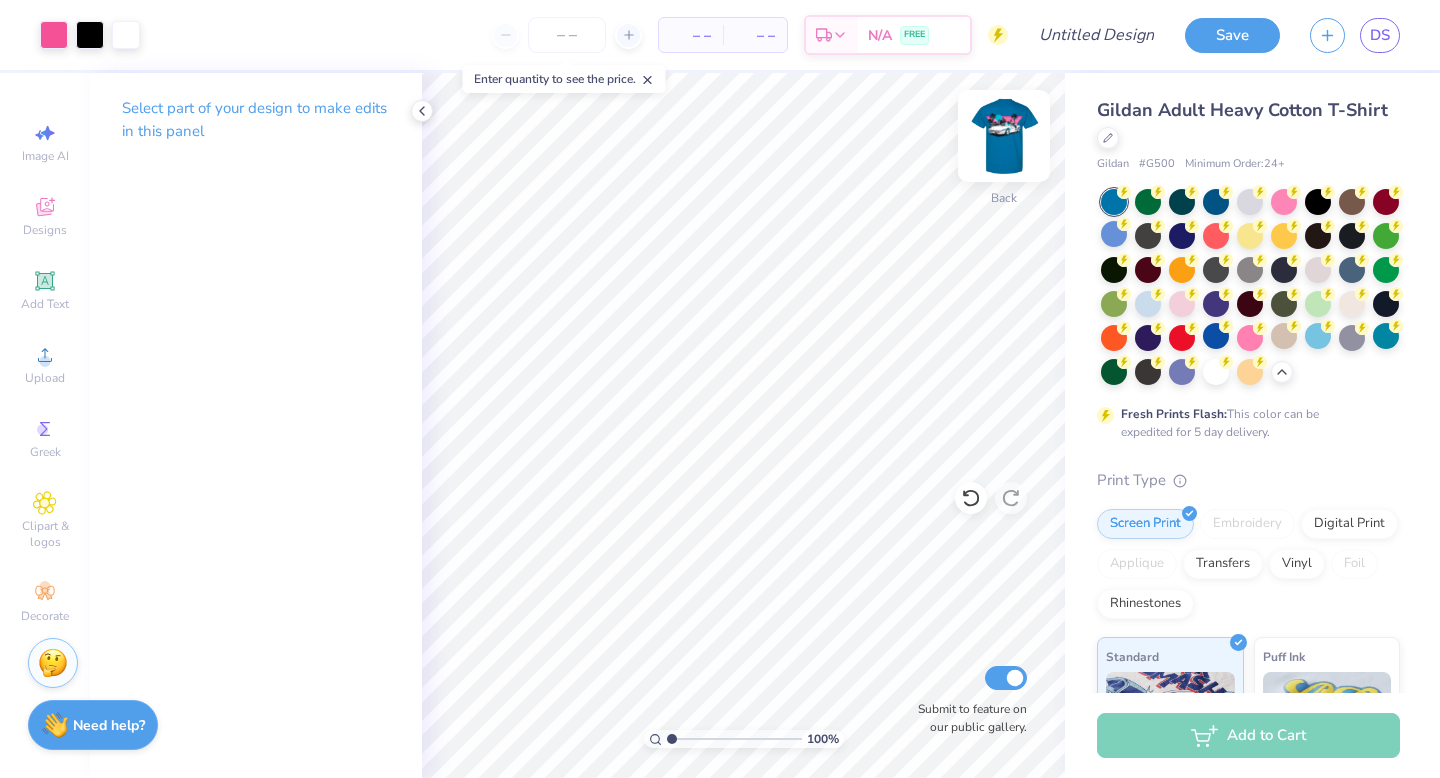 click at bounding box center (1004, 136) 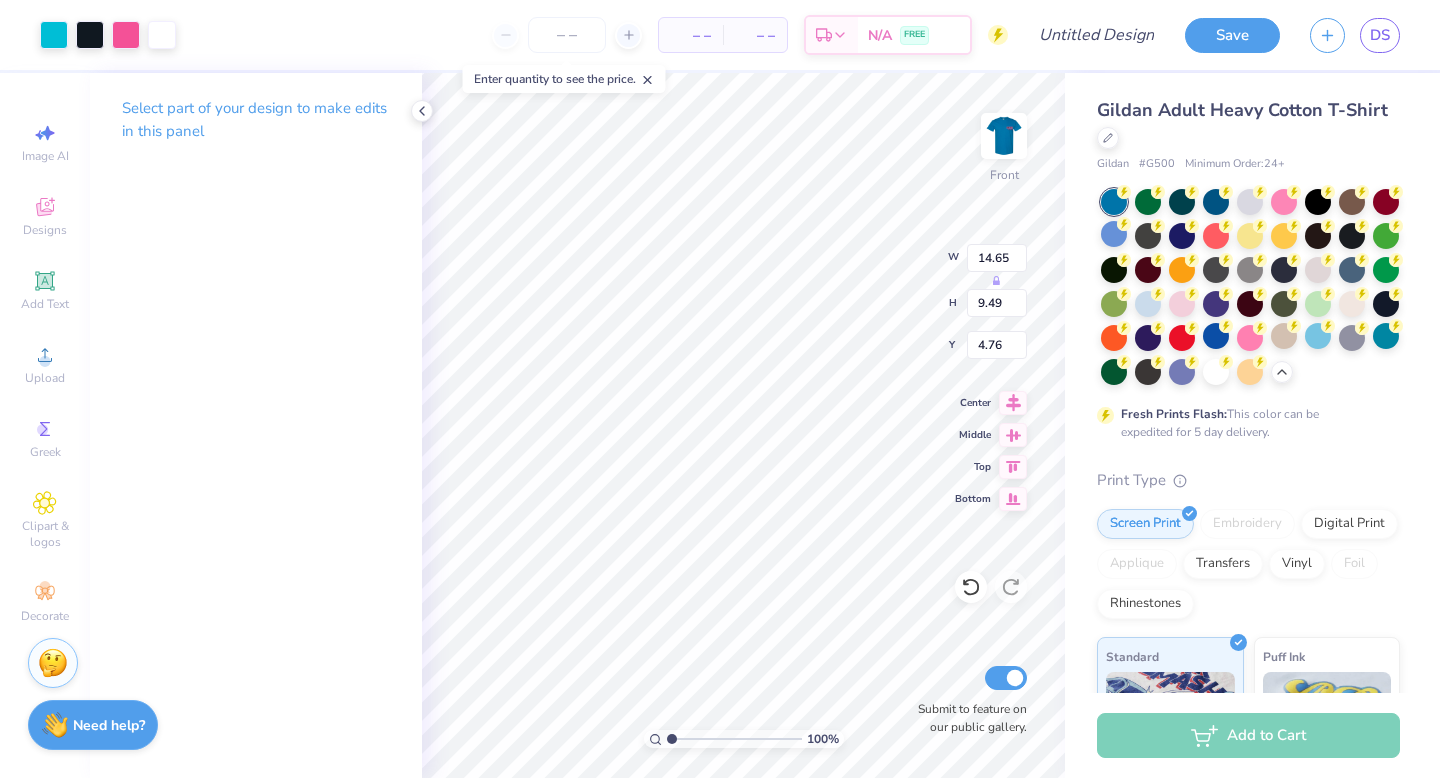 click on "Art colors" at bounding box center [88, 35] 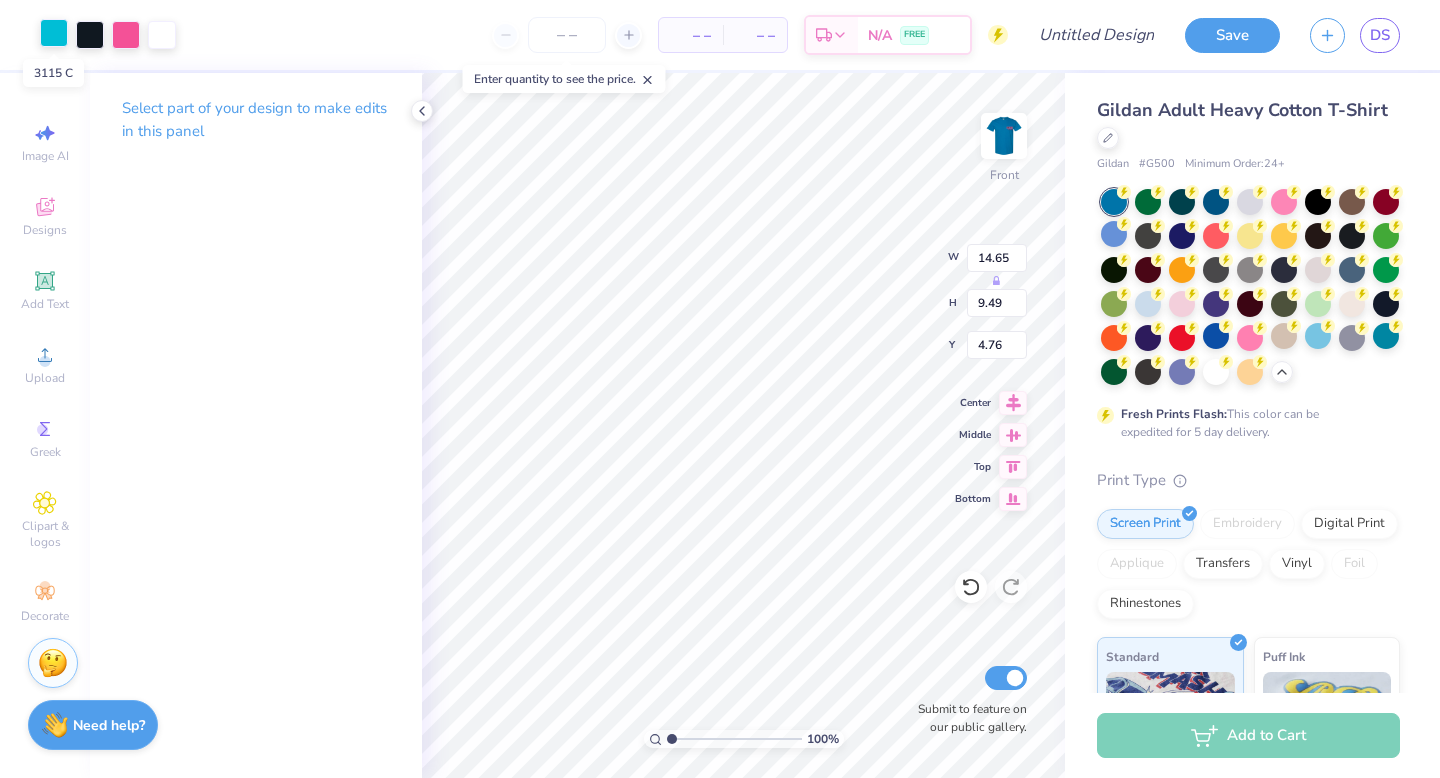 click at bounding box center [54, 33] 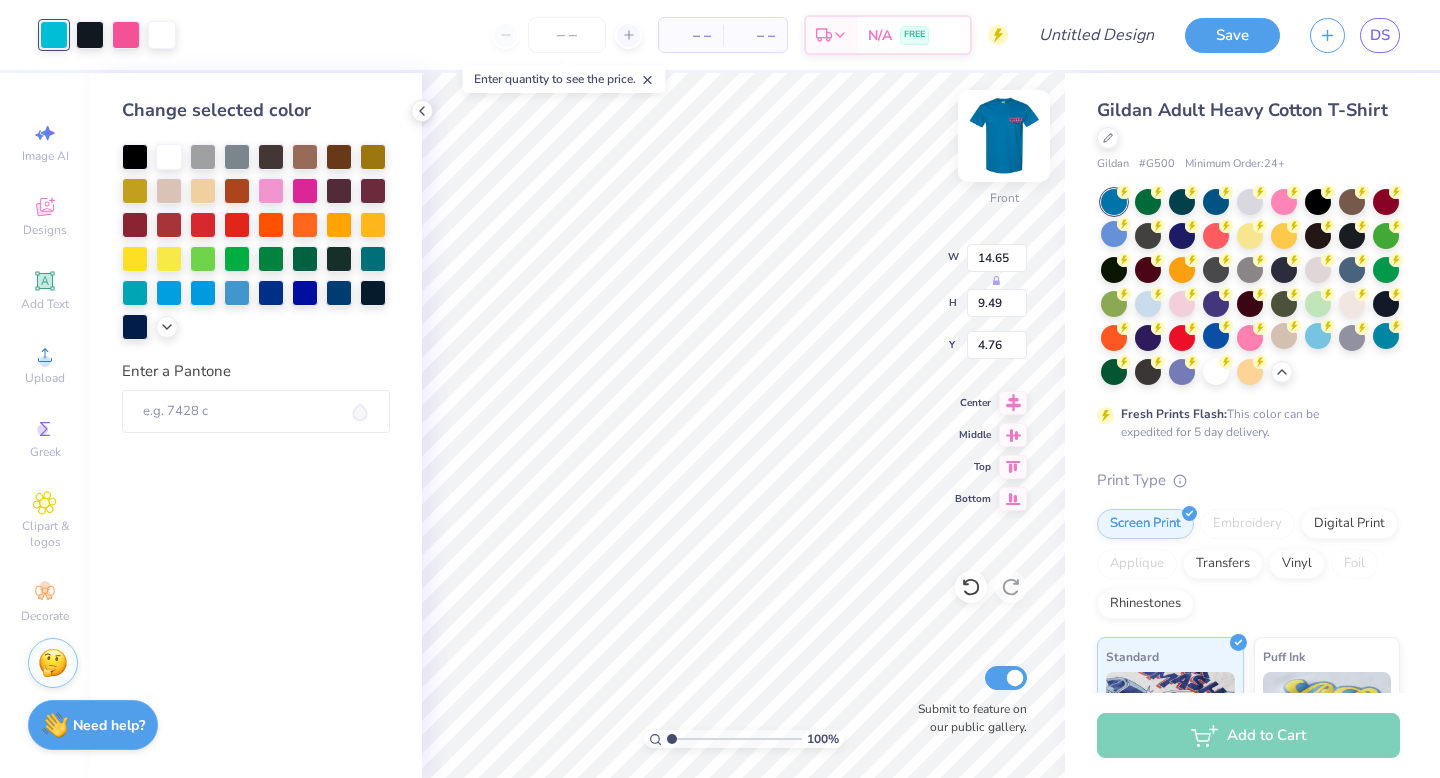 click at bounding box center (1004, 136) 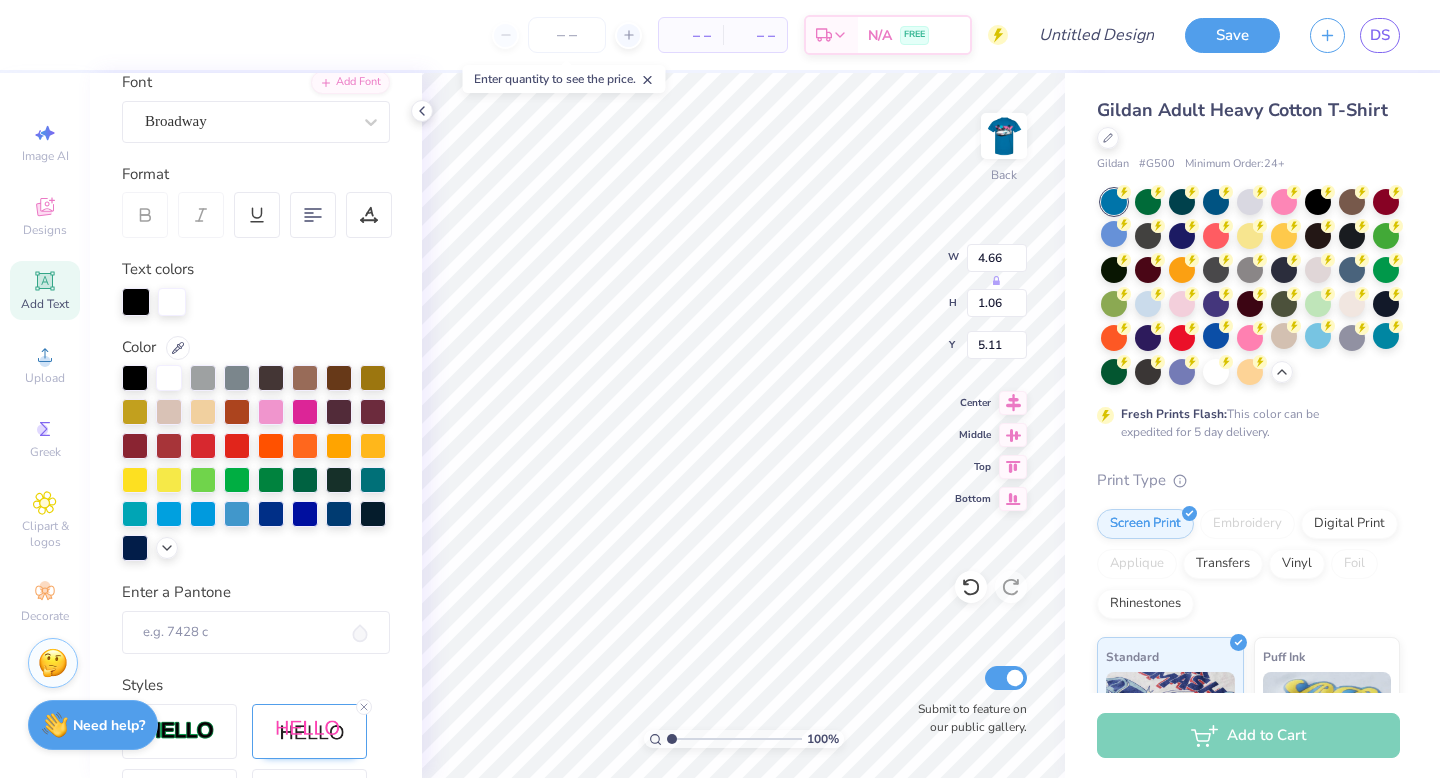 scroll, scrollTop: 166, scrollLeft: 0, axis: vertical 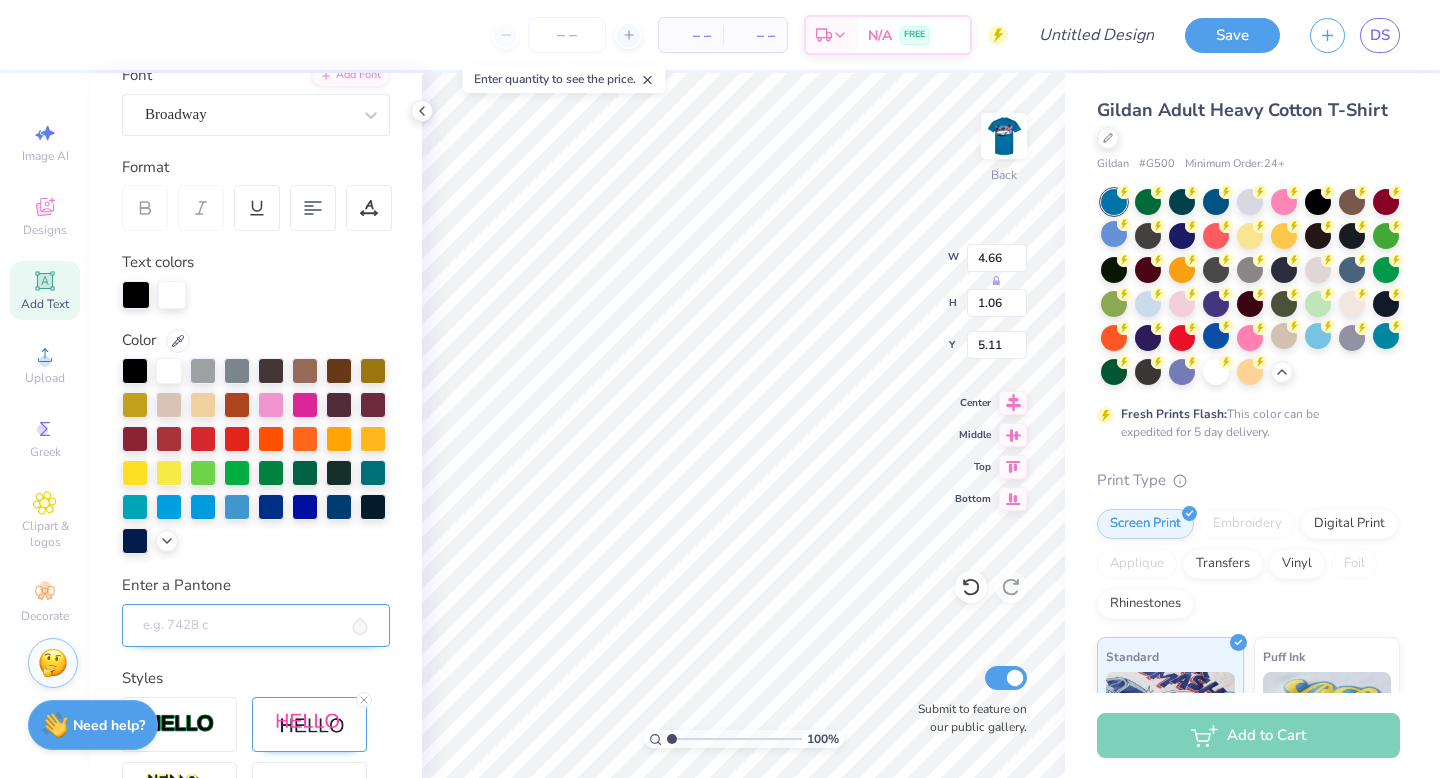 click on "Enter a Pantone" at bounding box center (256, 626) 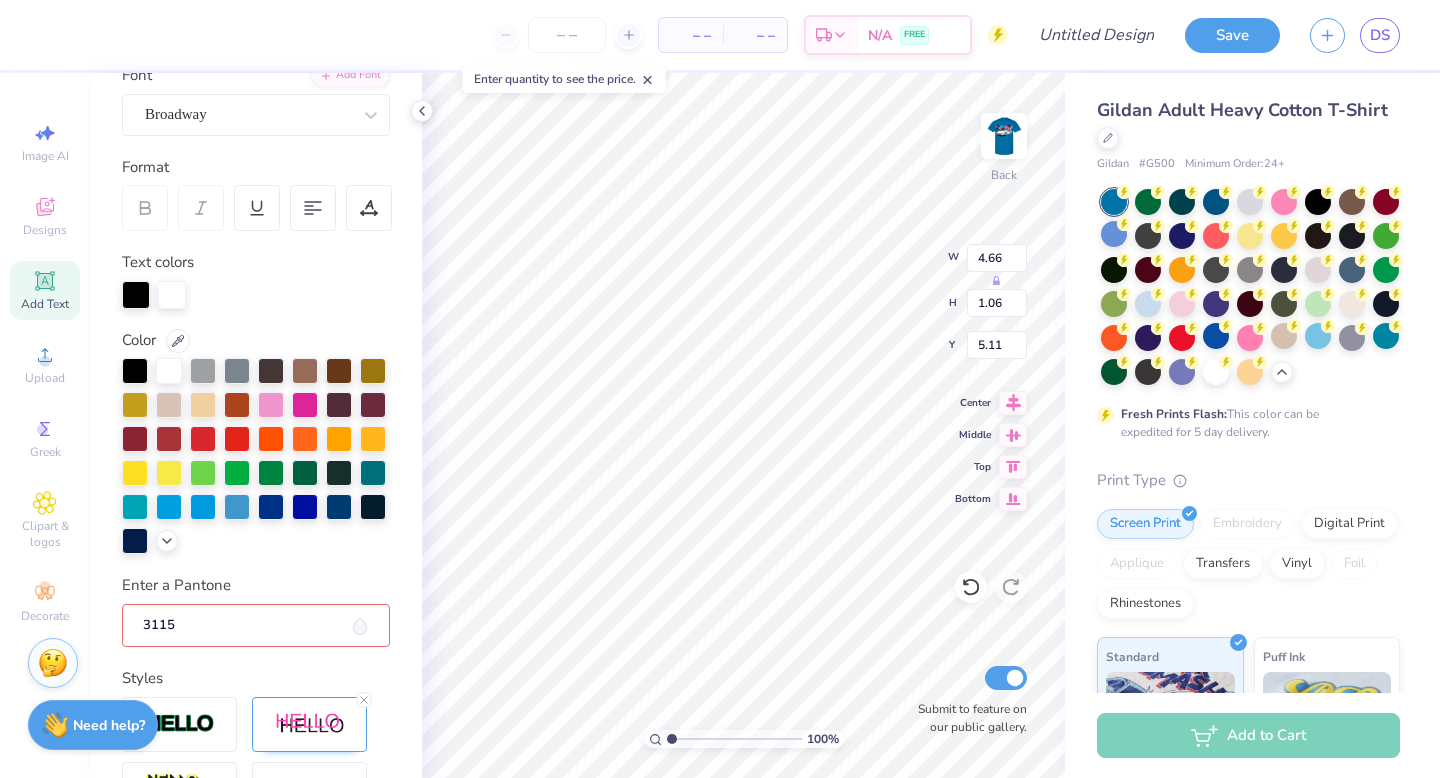 type on "3115" 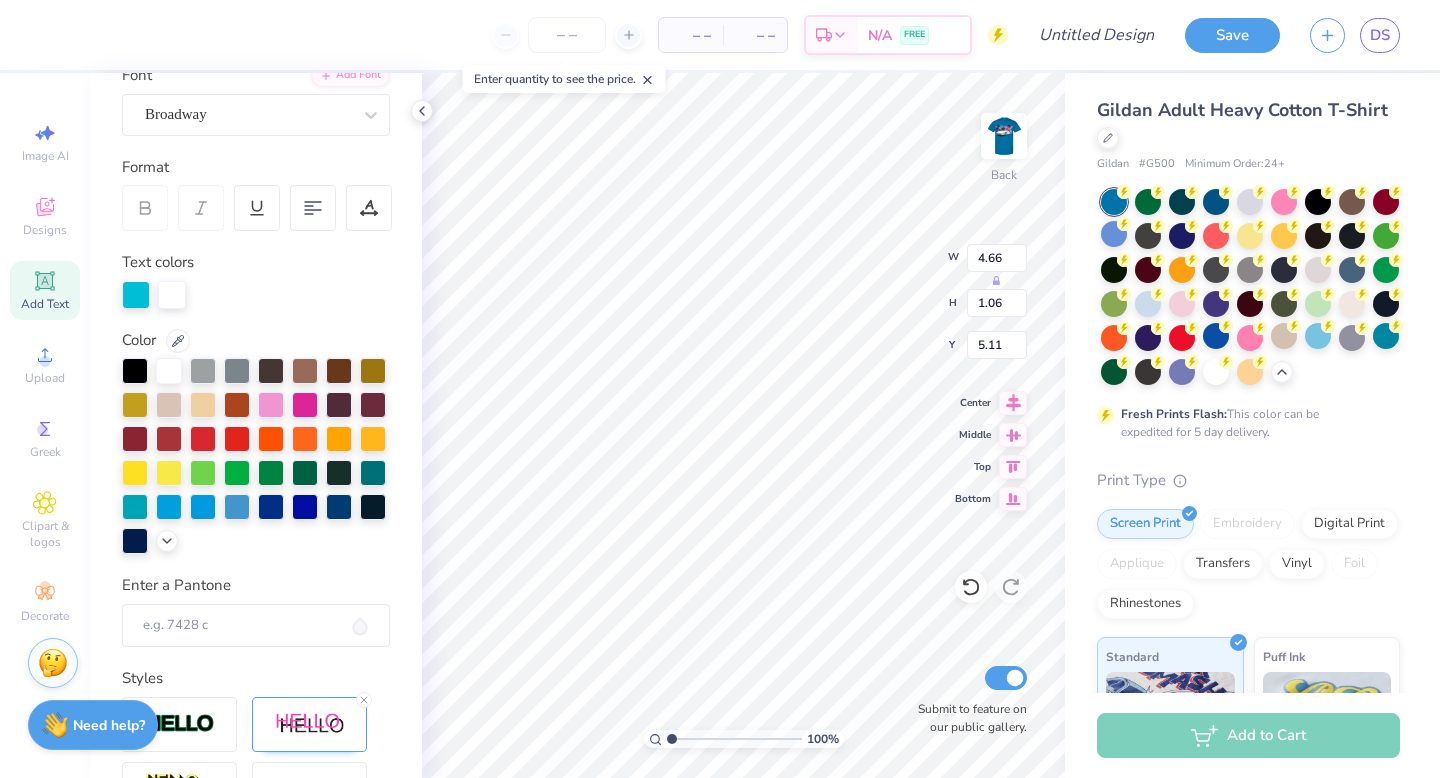 click on "Personalized Names Personalized Numbers Text Tool  Add Font Font Broadway Format Text colors Color Enter a Pantone Styles Text Shape" at bounding box center [256, 425] 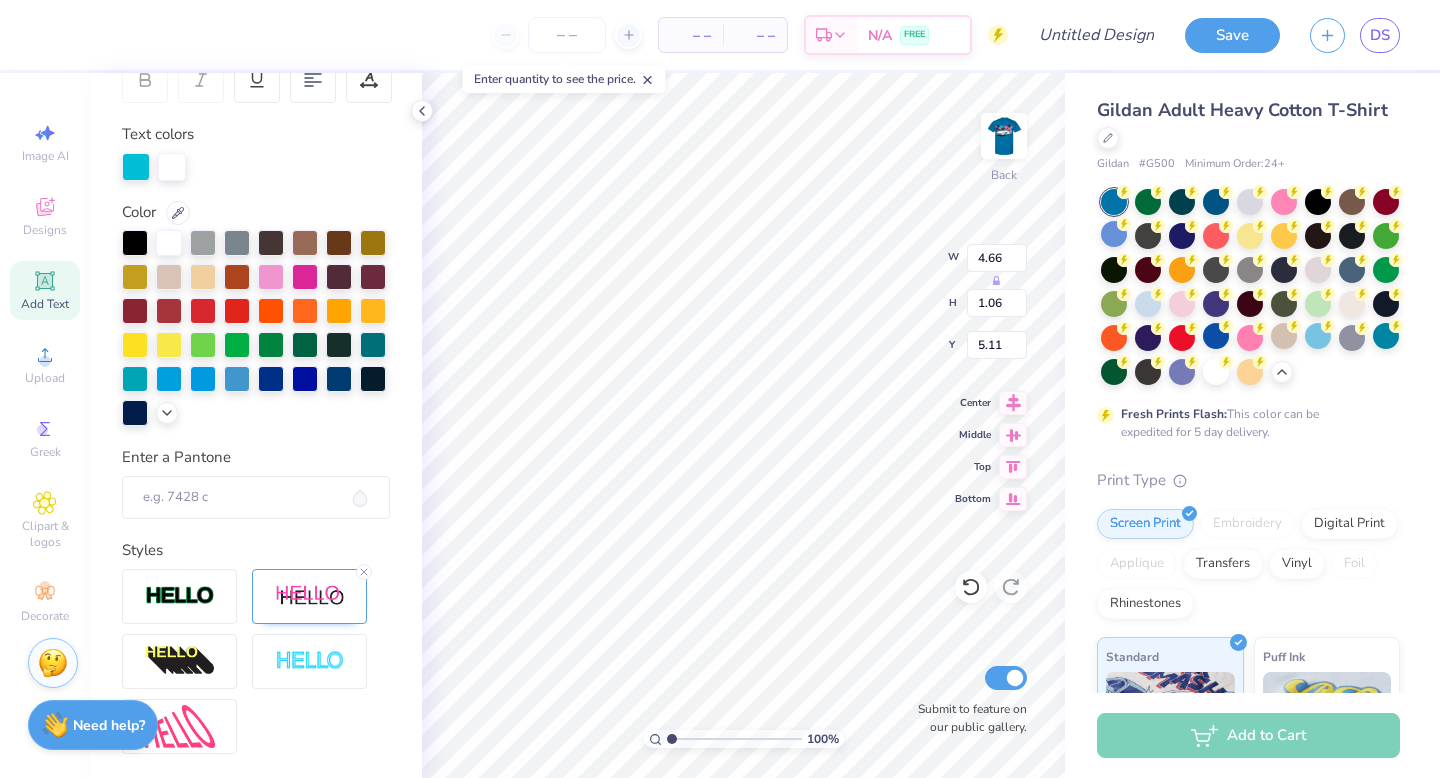 scroll, scrollTop: 230, scrollLeft: 0, axis: vertical 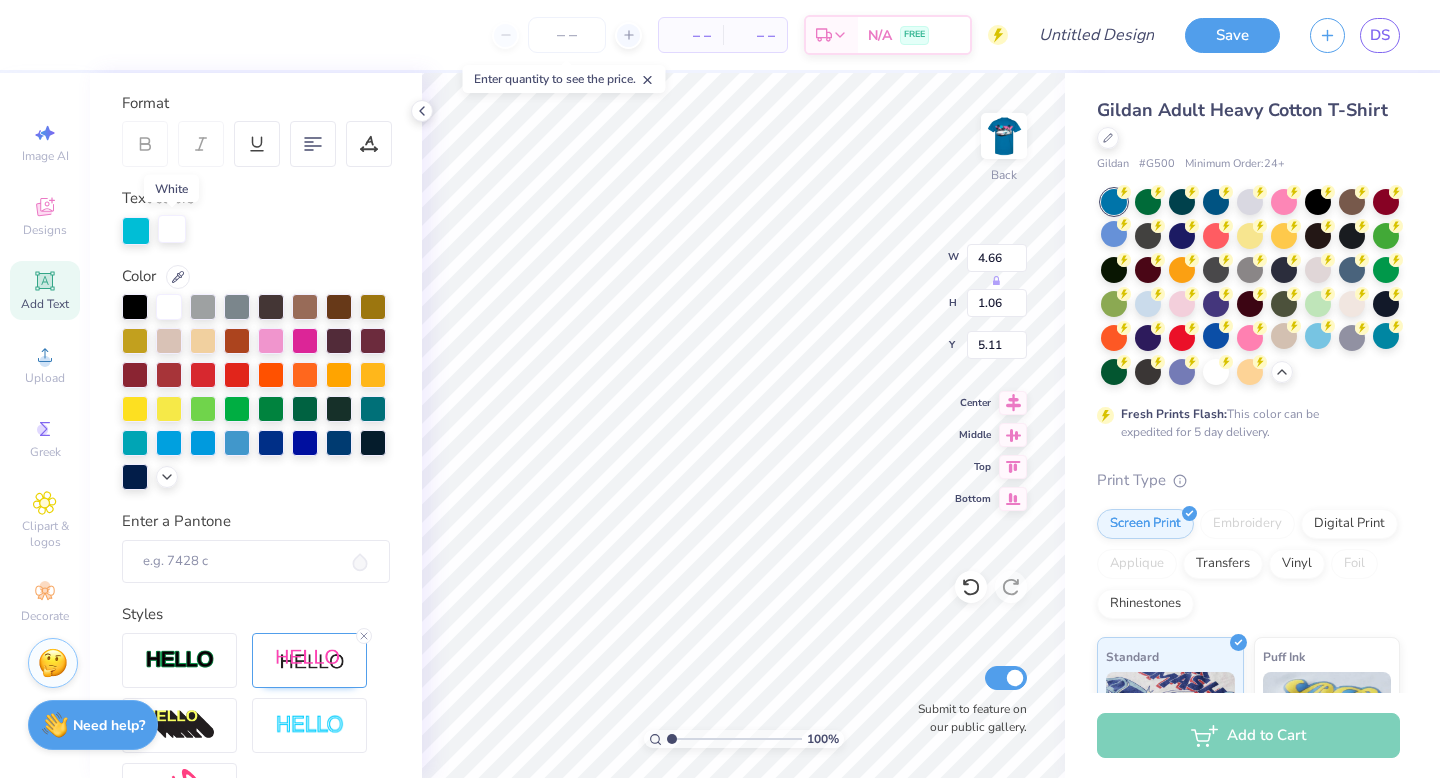 click at bounding box center [172, 229] 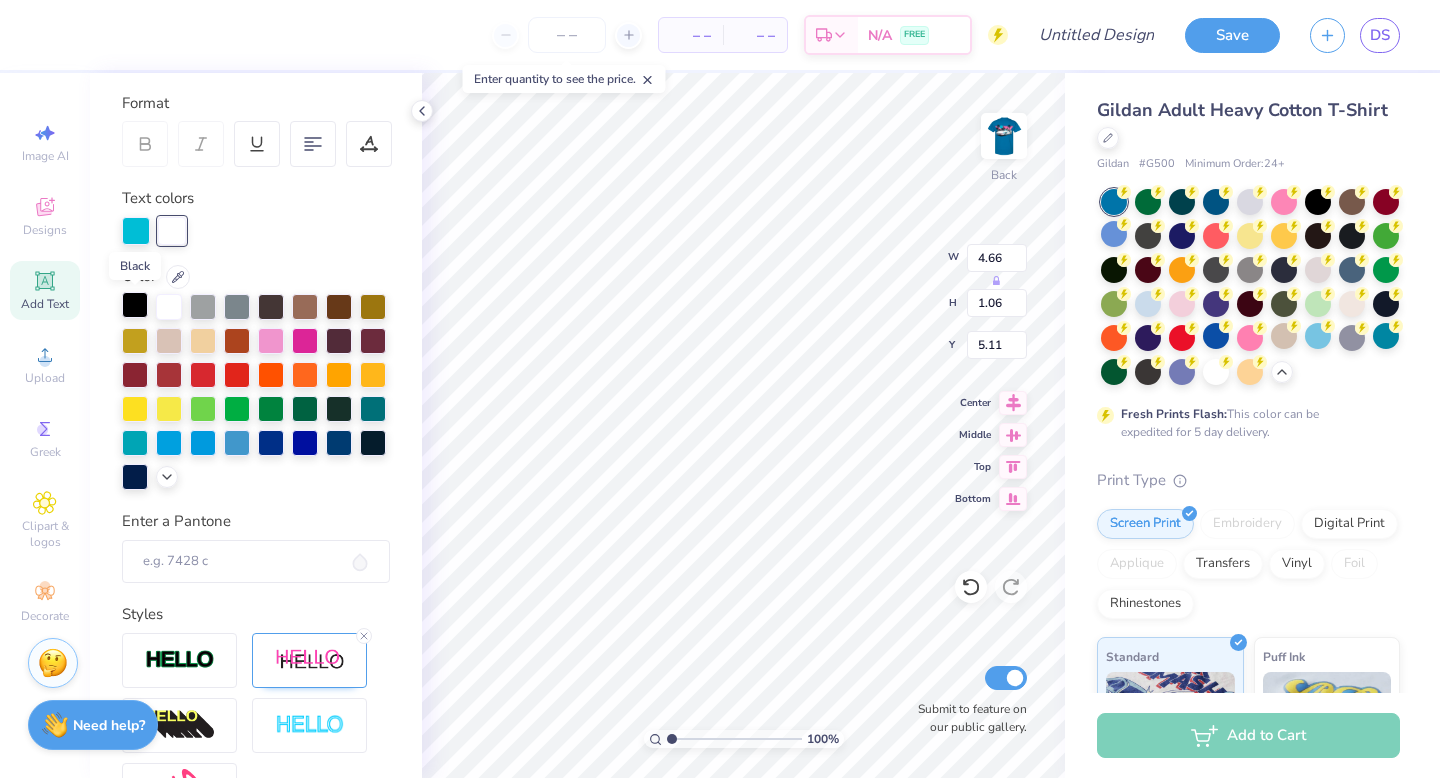 click at bounding box center [135, 305] 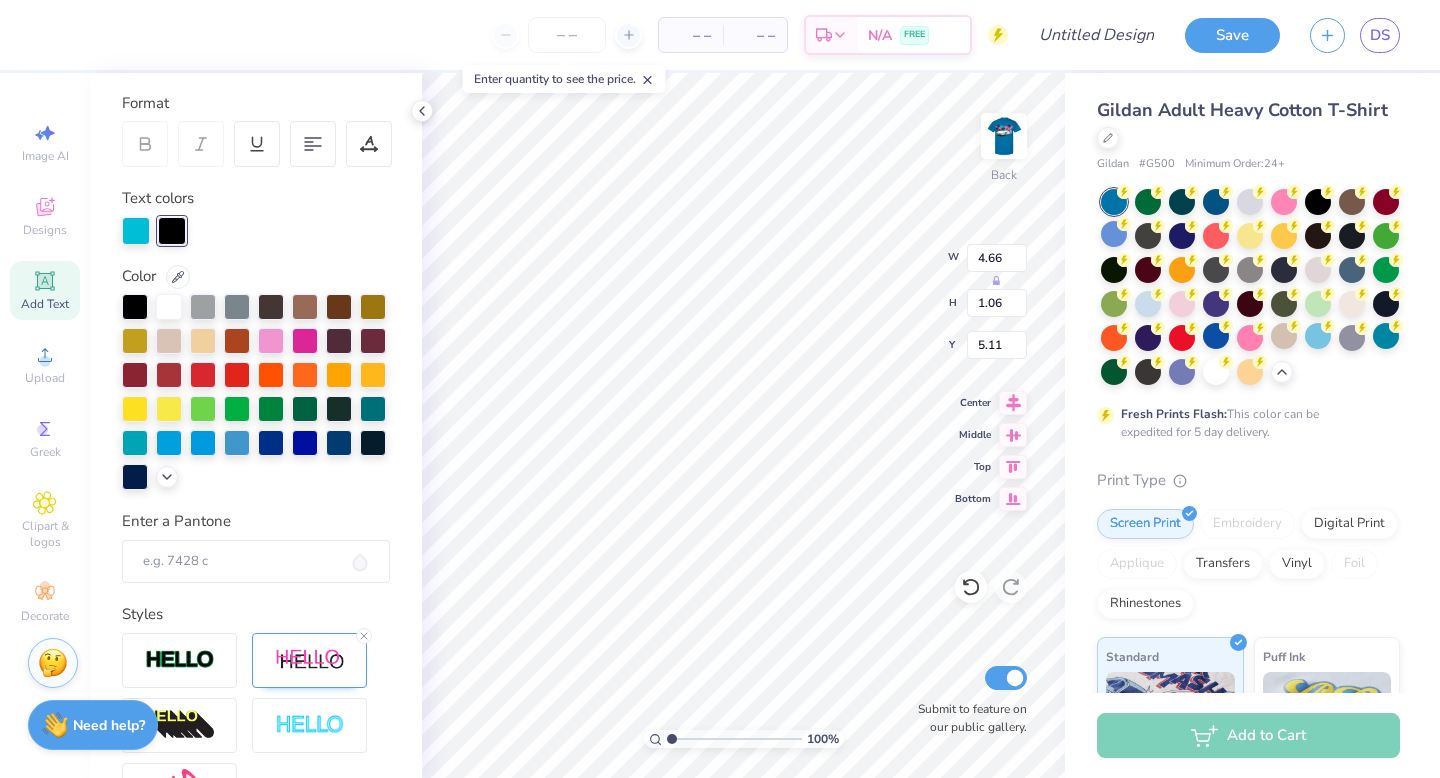 click at bounding box center (256, 231) 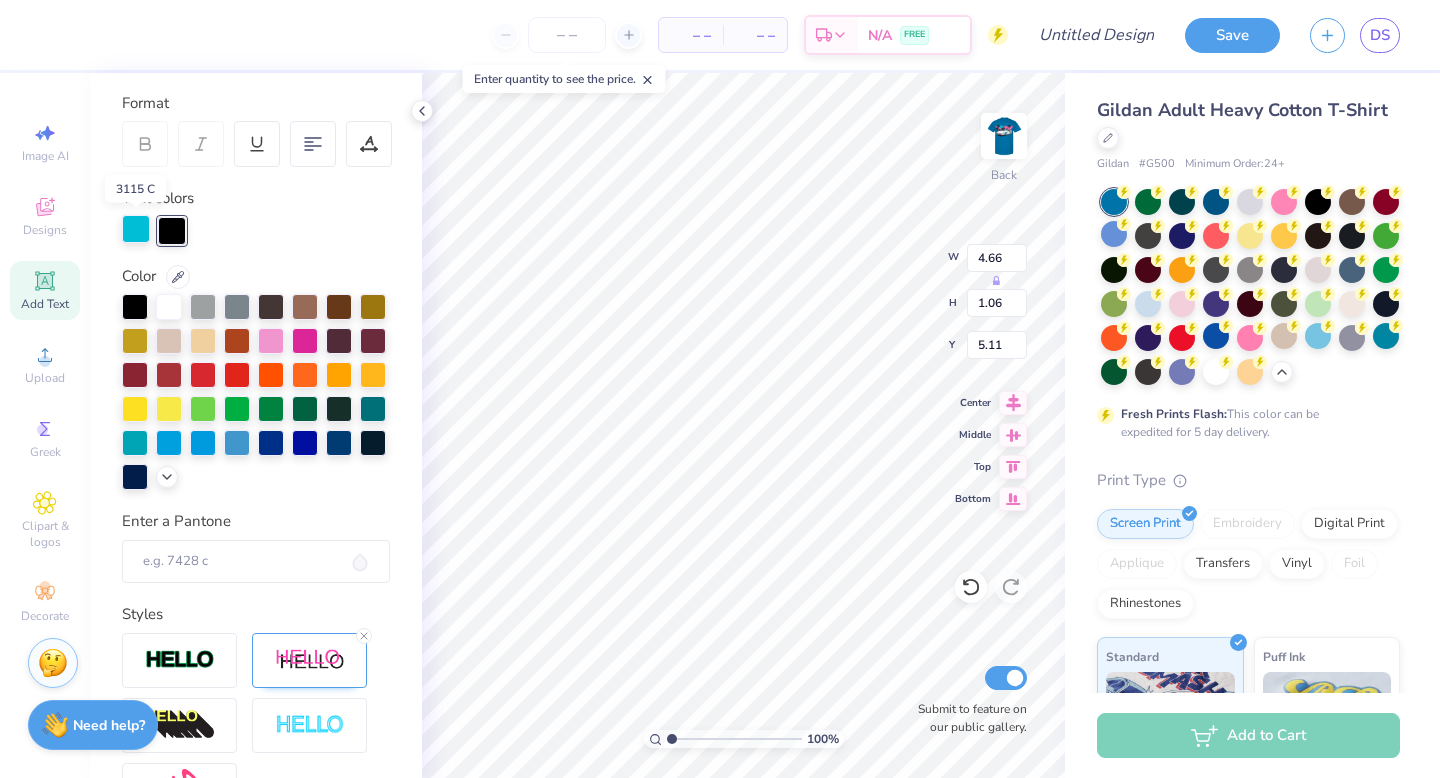click at bounding box center [136, 229] 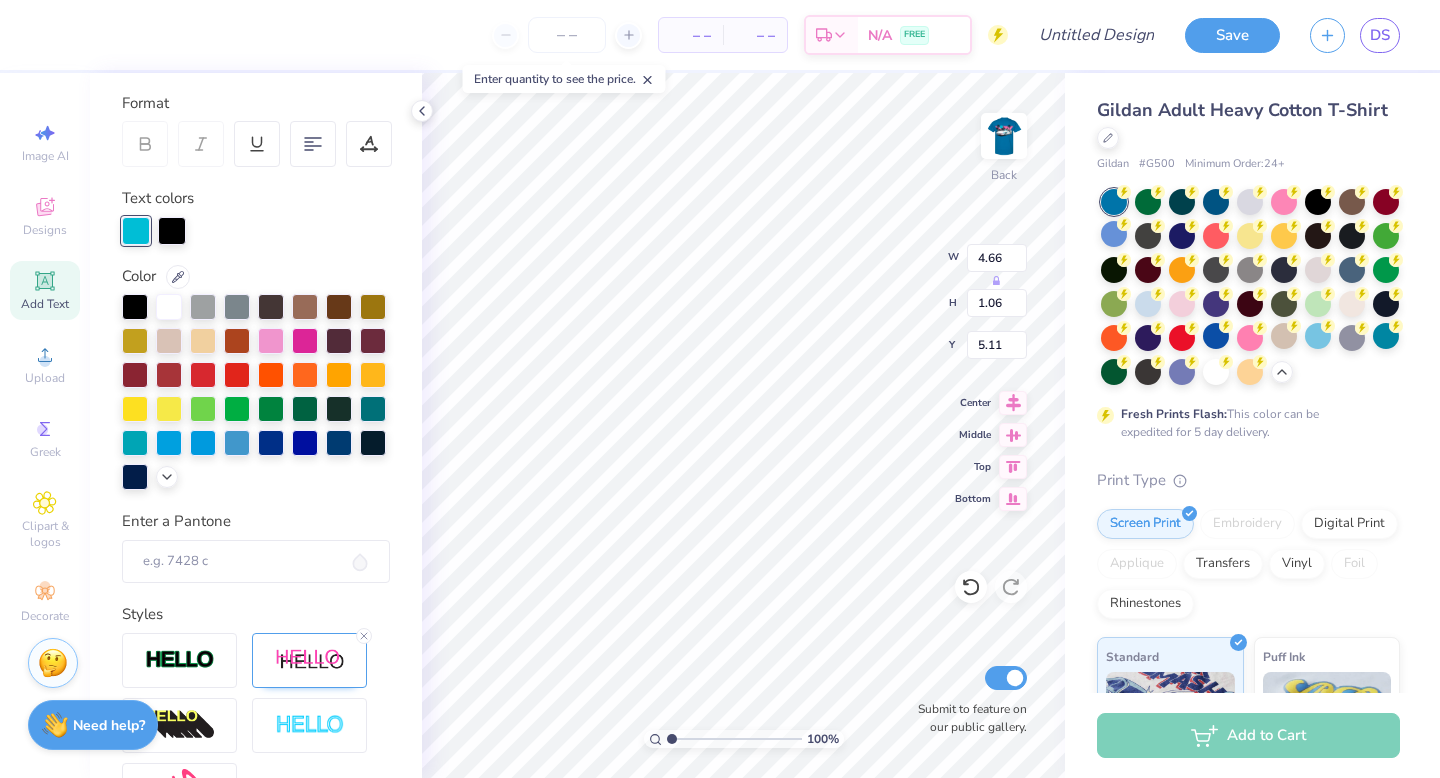 click at bounding box center (256, 392) 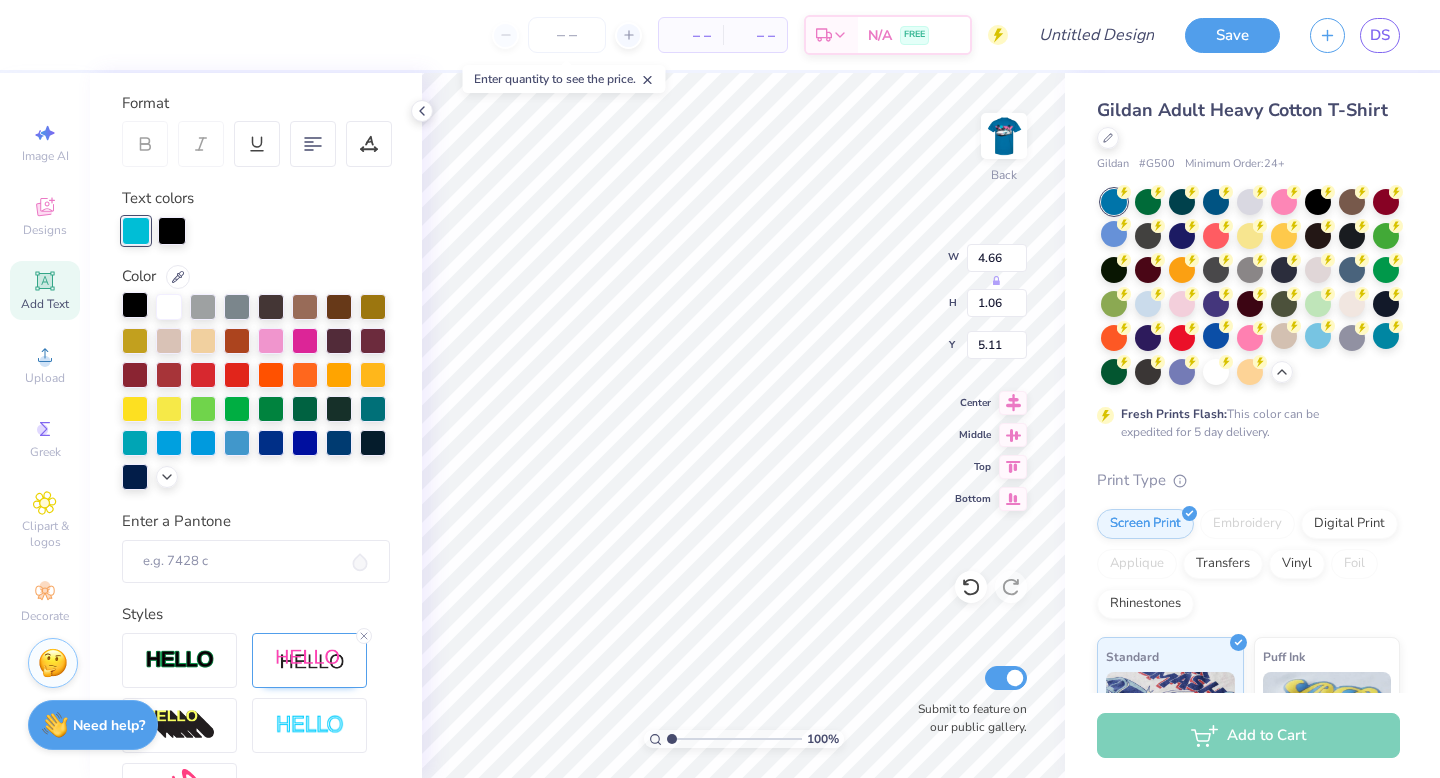 click at bounding box center (135, 305) 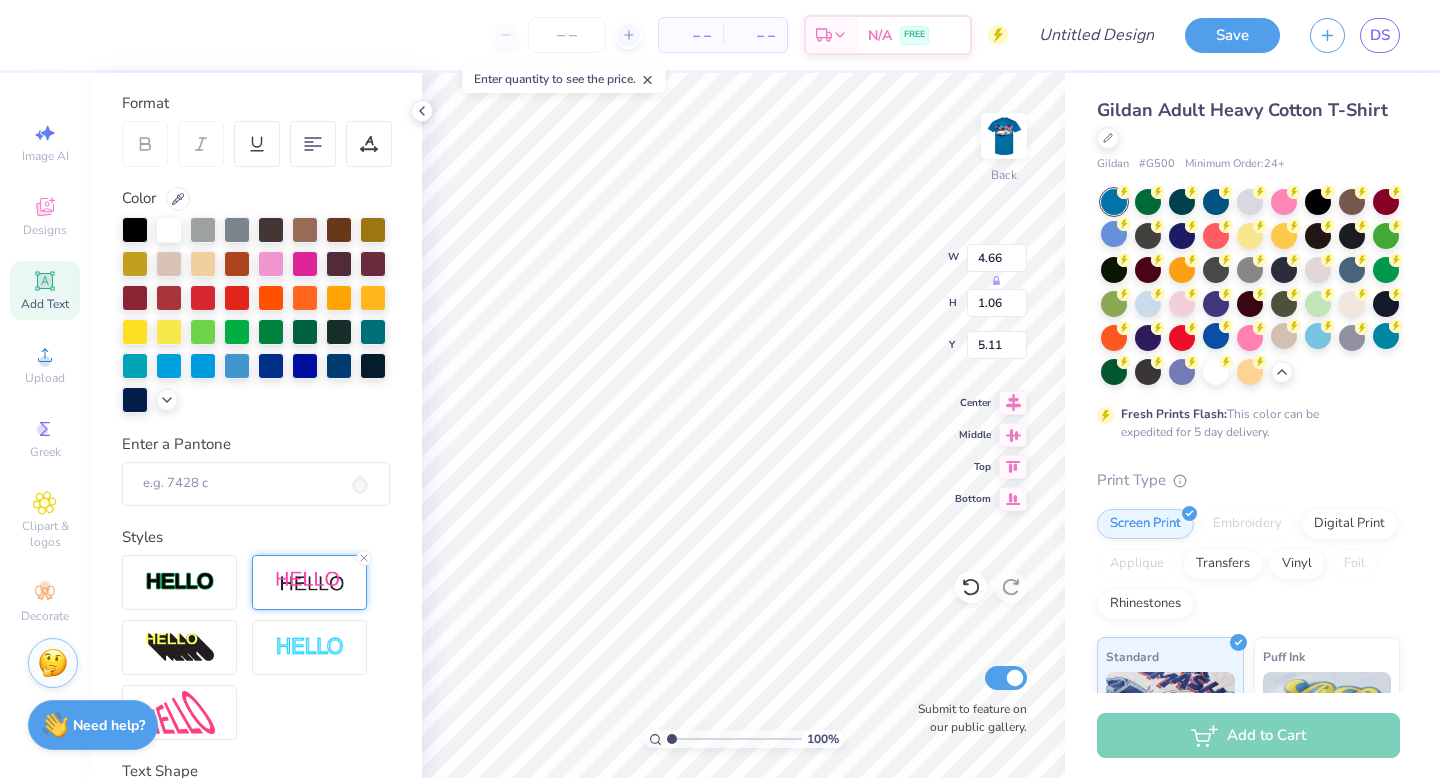 click at bounding box center (310, 582) 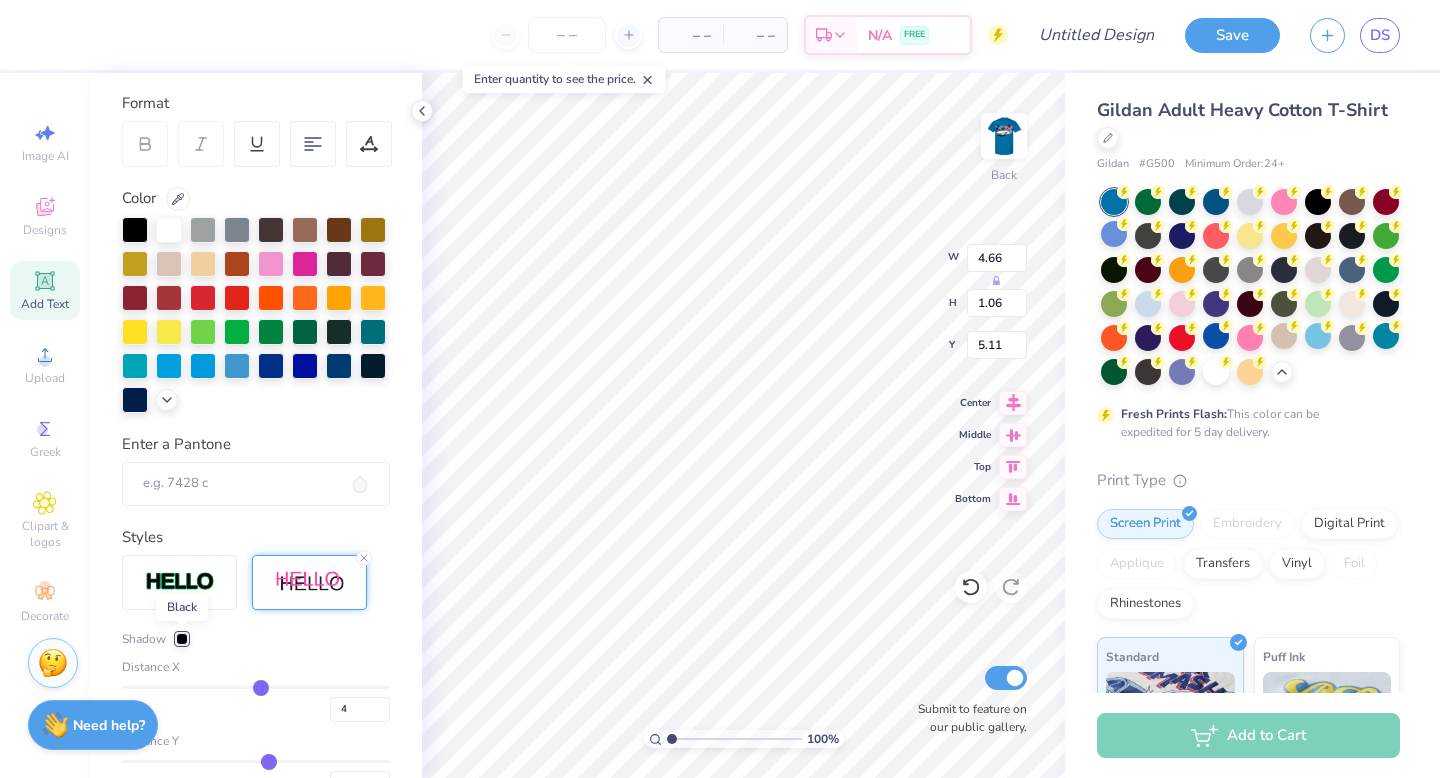 click at bounding box center [182, 639] 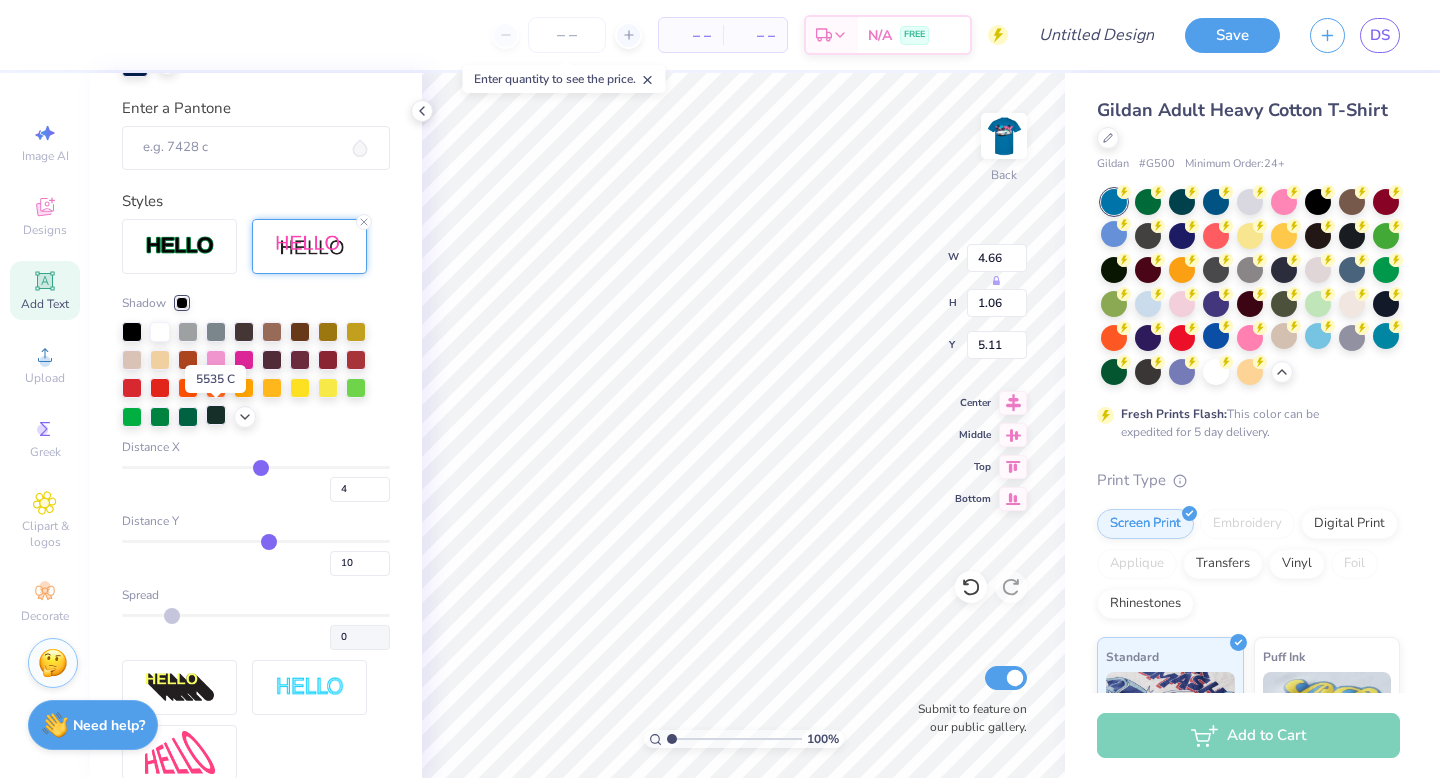 scroll, scrollTop: 586, scrollLeft: 0, axis: vertical 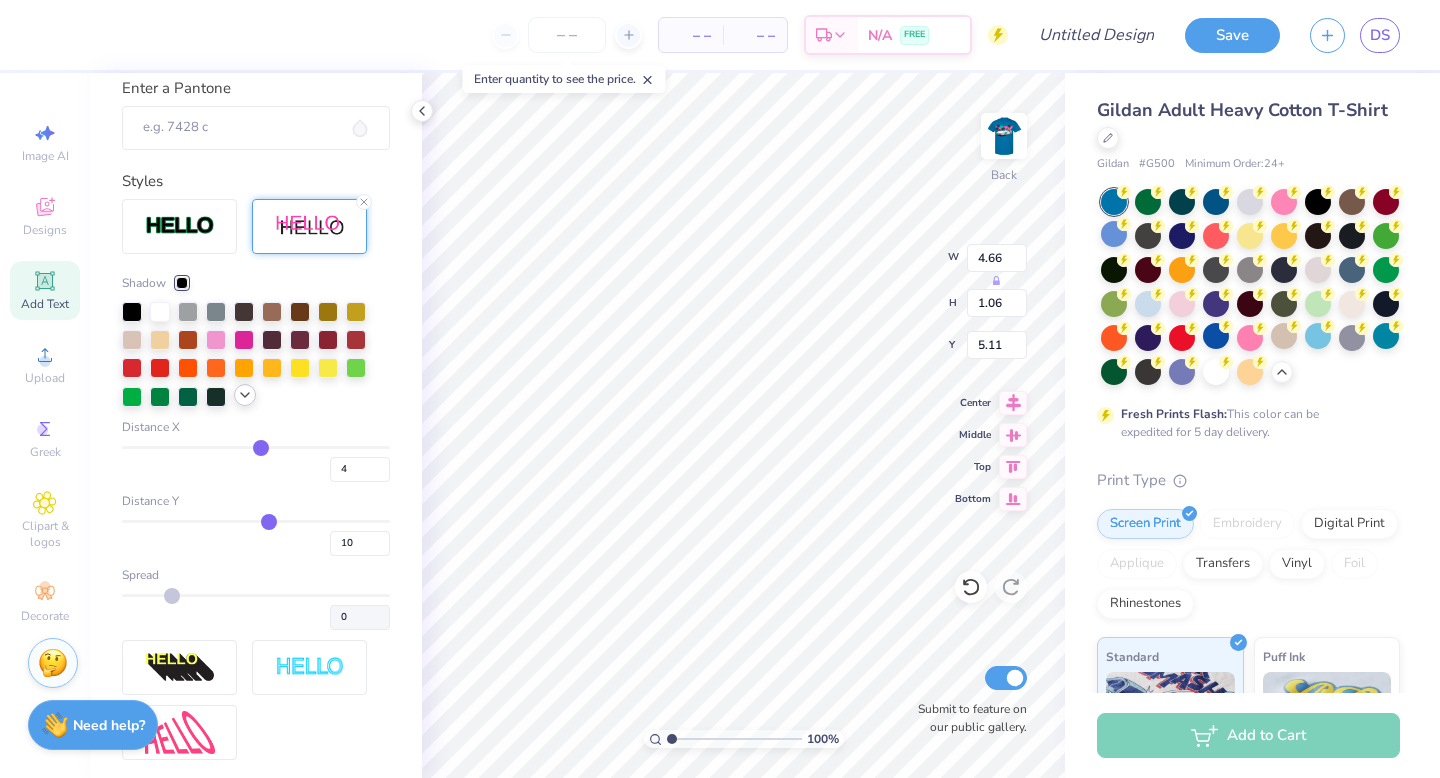 click at bounding box center (245, 395) 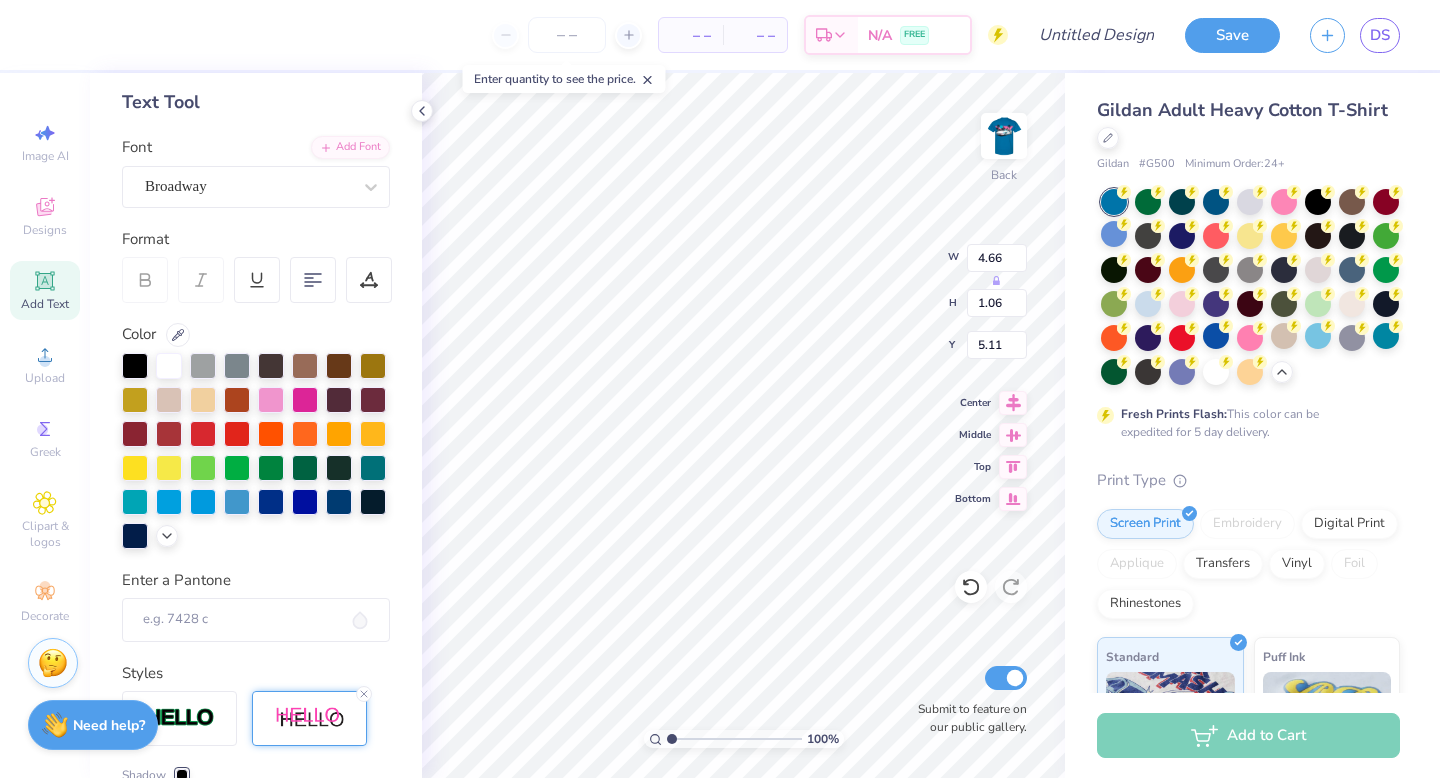 scroll, scrollTop: 0, scrollLeft: 0, axis: both 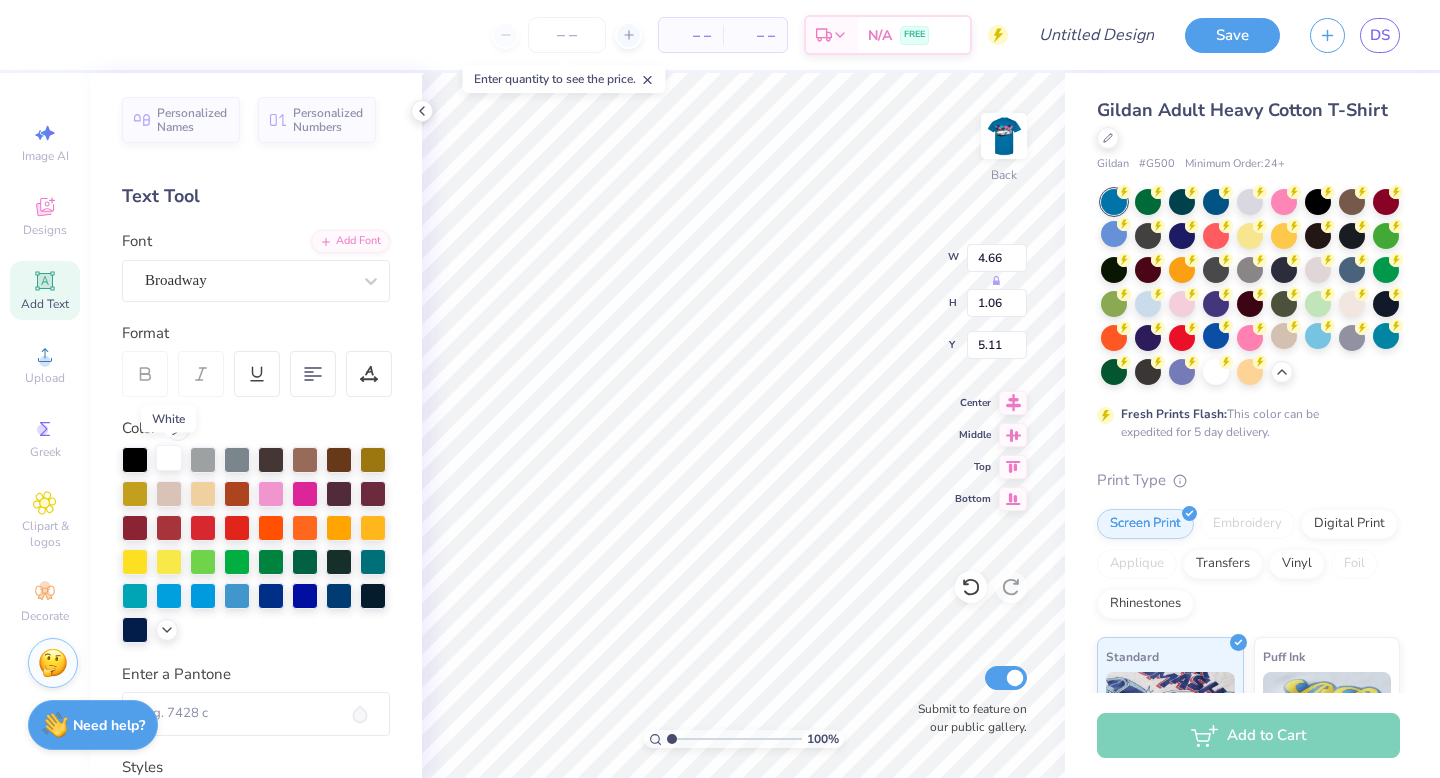 click at bounding box center (169, 458) 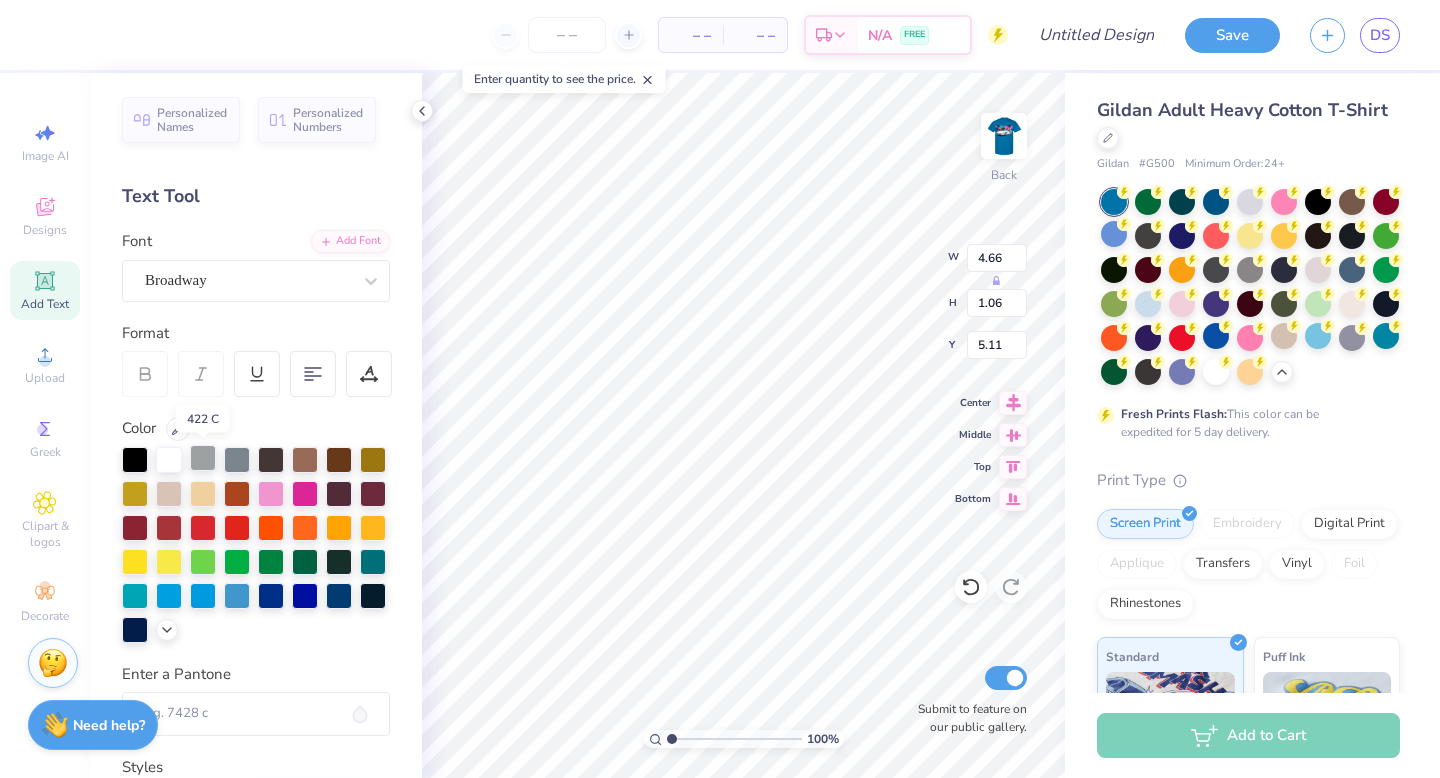 click at bounding box center [203, 458] 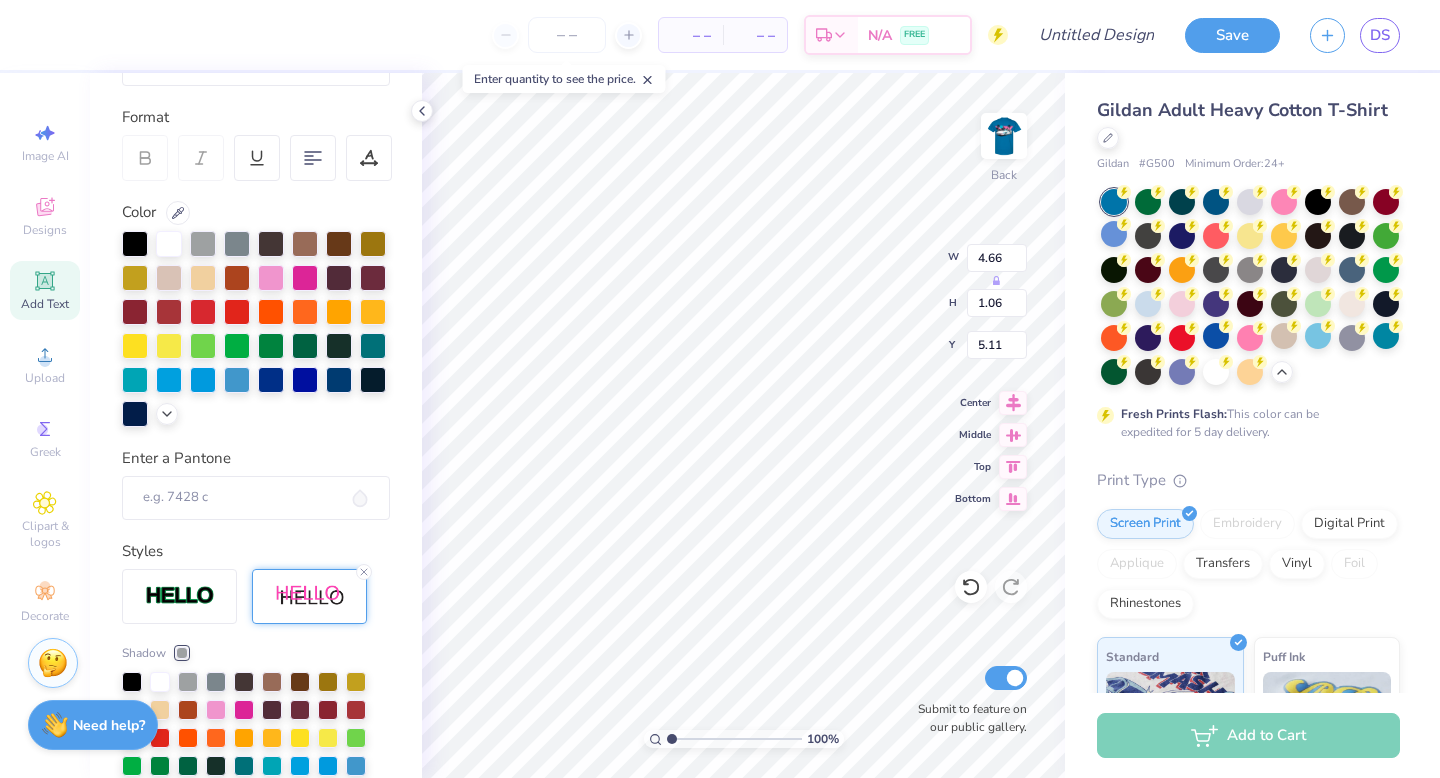 scroll, scrollTop: 226, scrollLeft: 0, axis: vertical 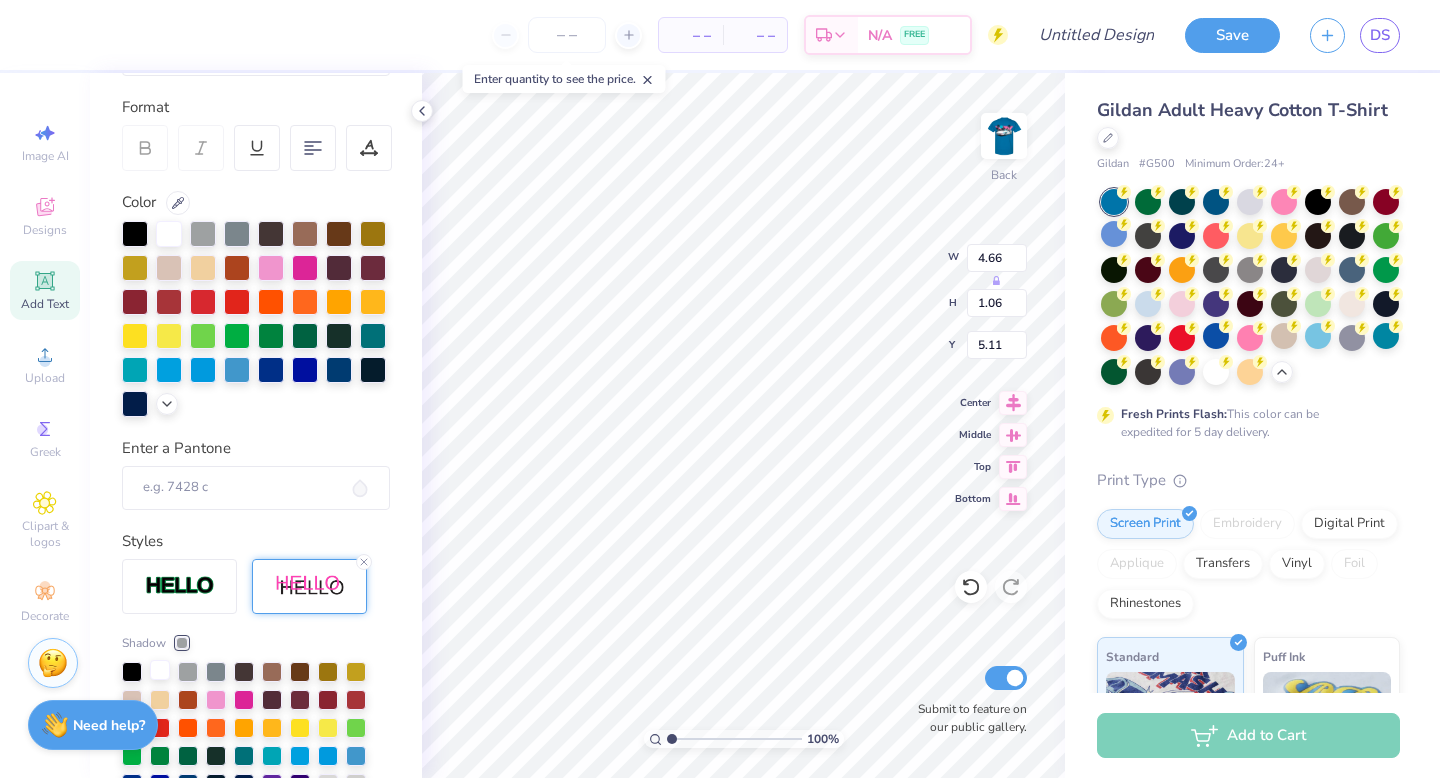 click at bounding box center (160, 670) 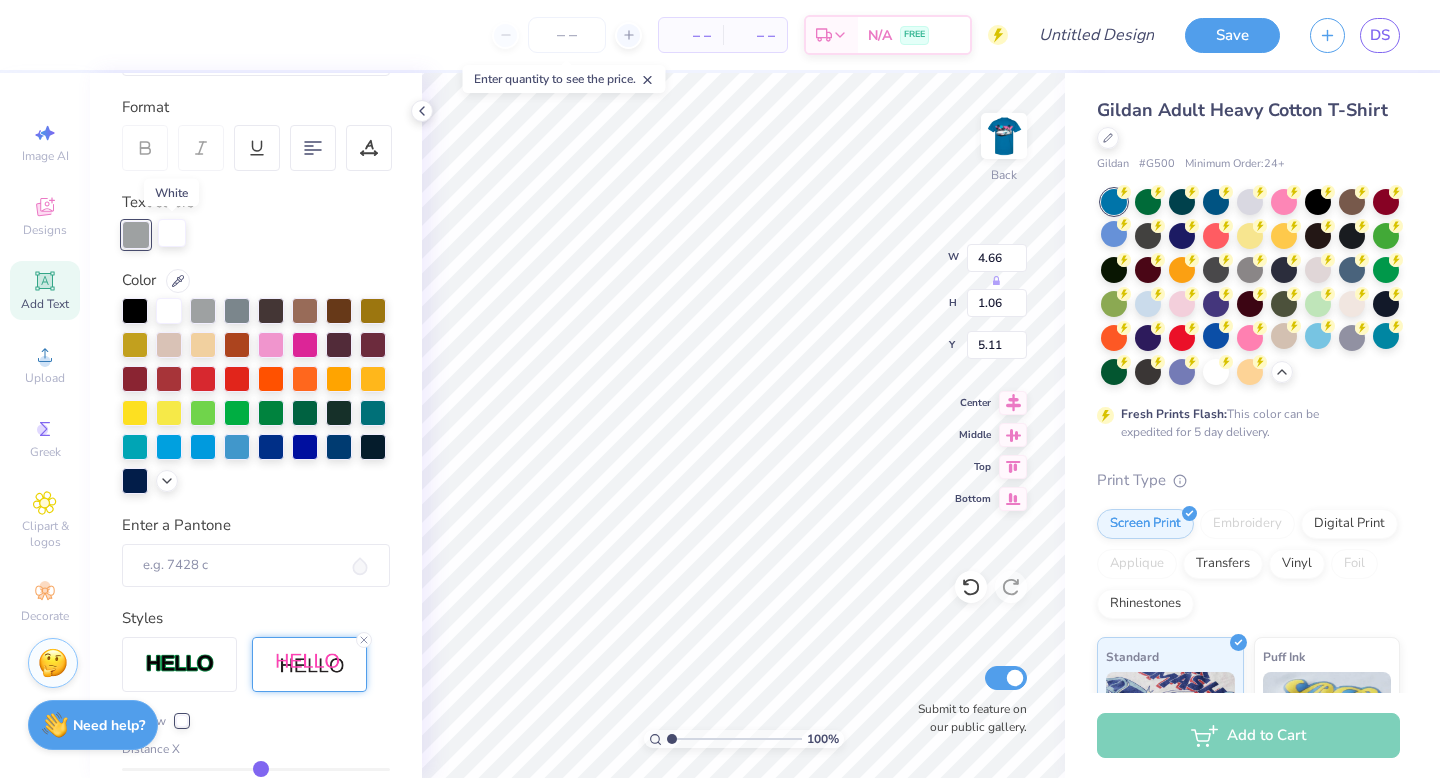 click at bounding box center [172, 233] 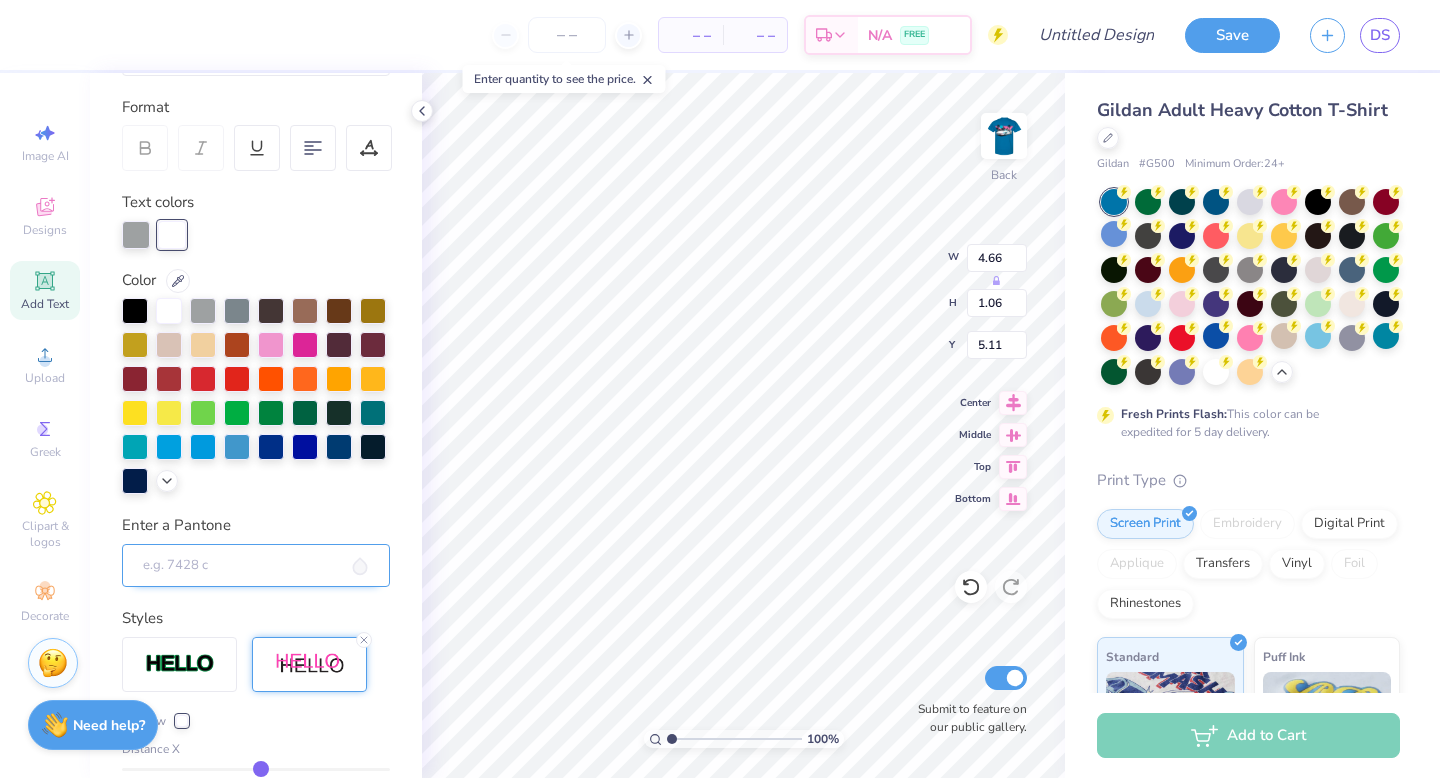 click on "Enter a Pantone" at bounding box center [256, 566] 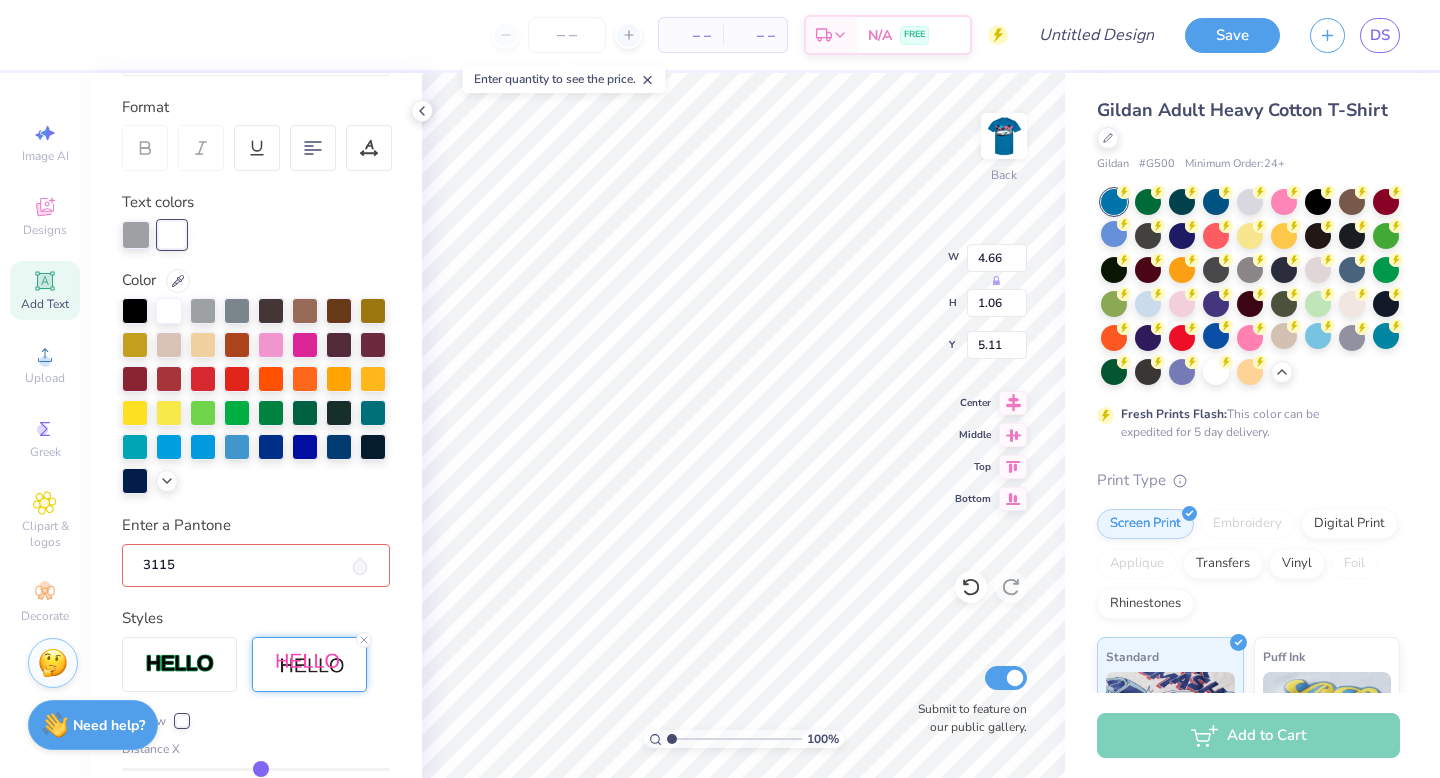 type on "3115" 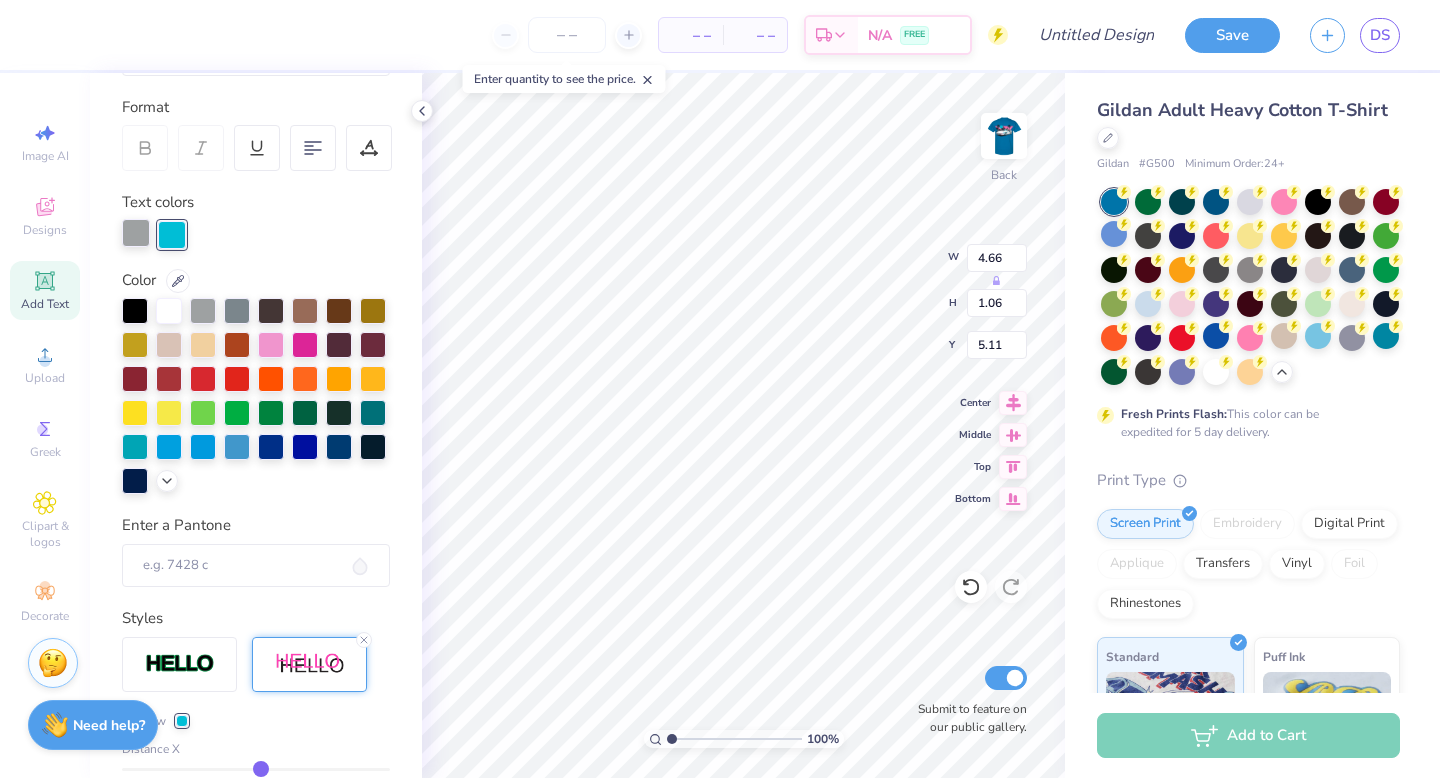click at bounding box center [136, 233] 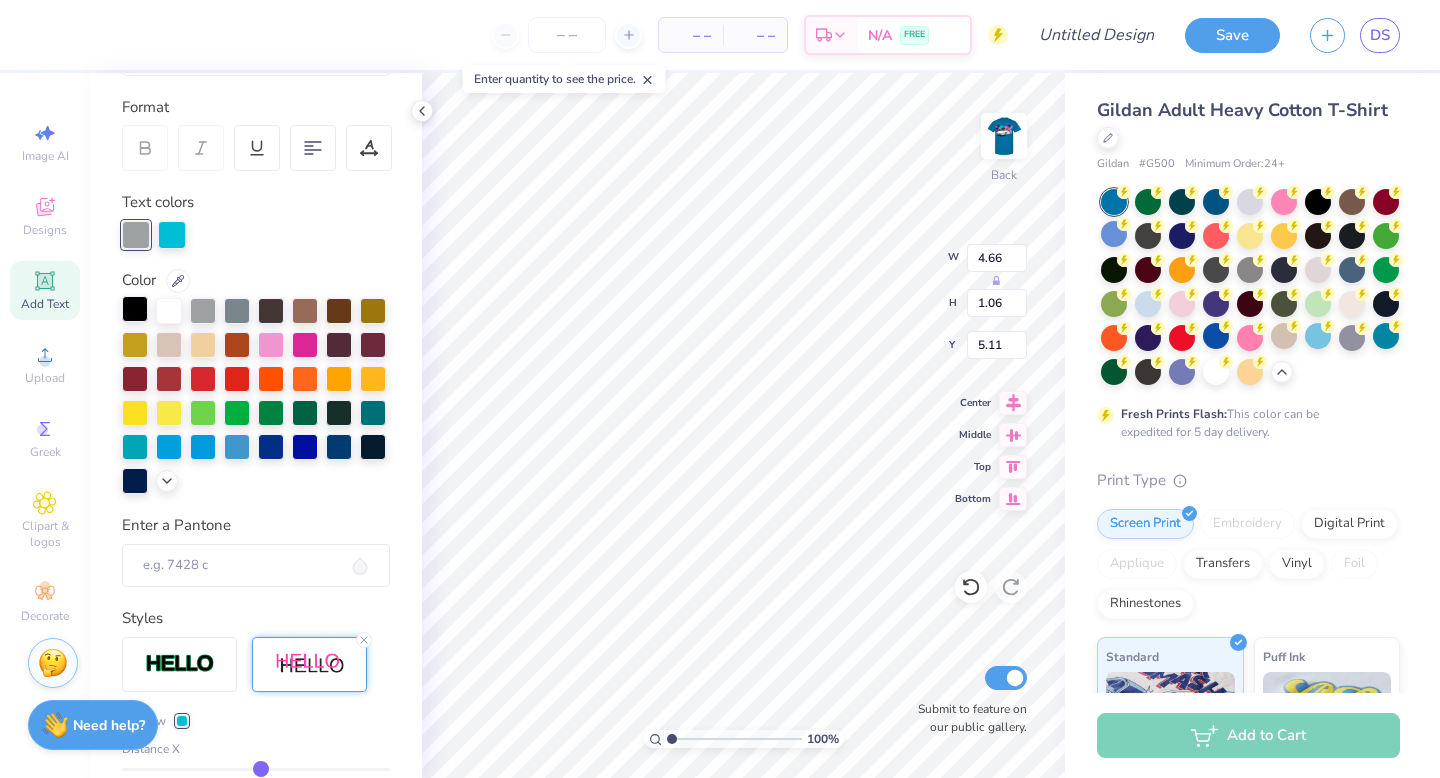 click at bounding box center [135, 309] 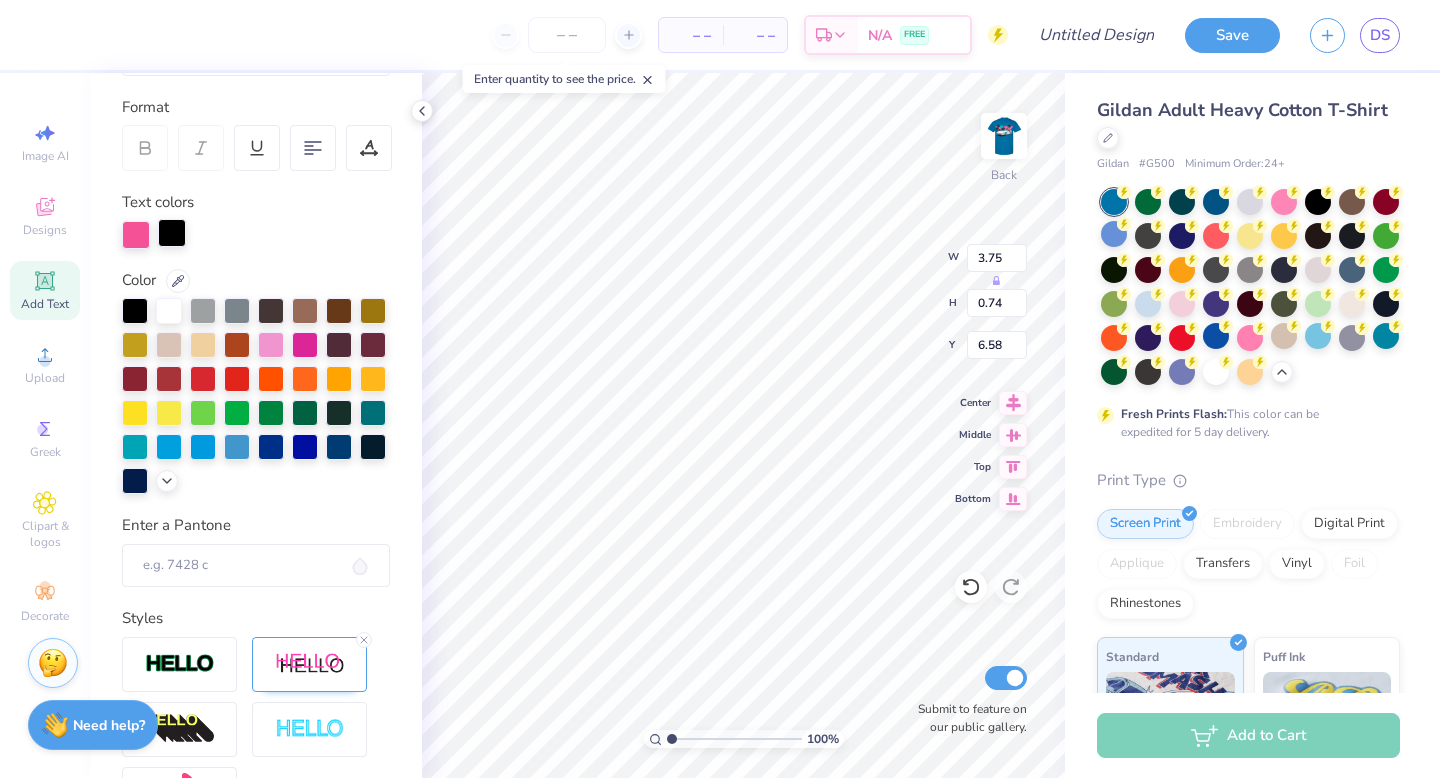 click at bounding box center [172, 233] 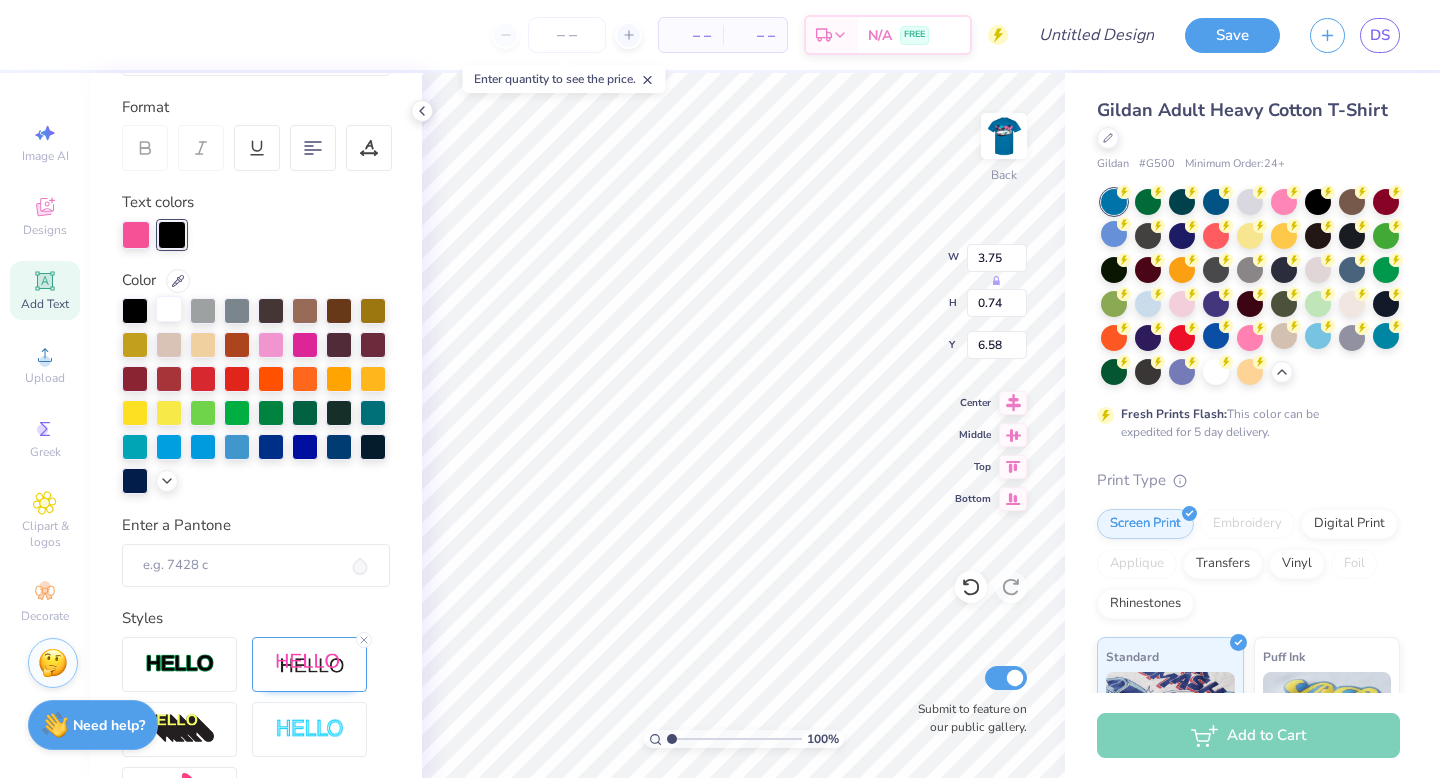 click at bounding box center (169, 309) 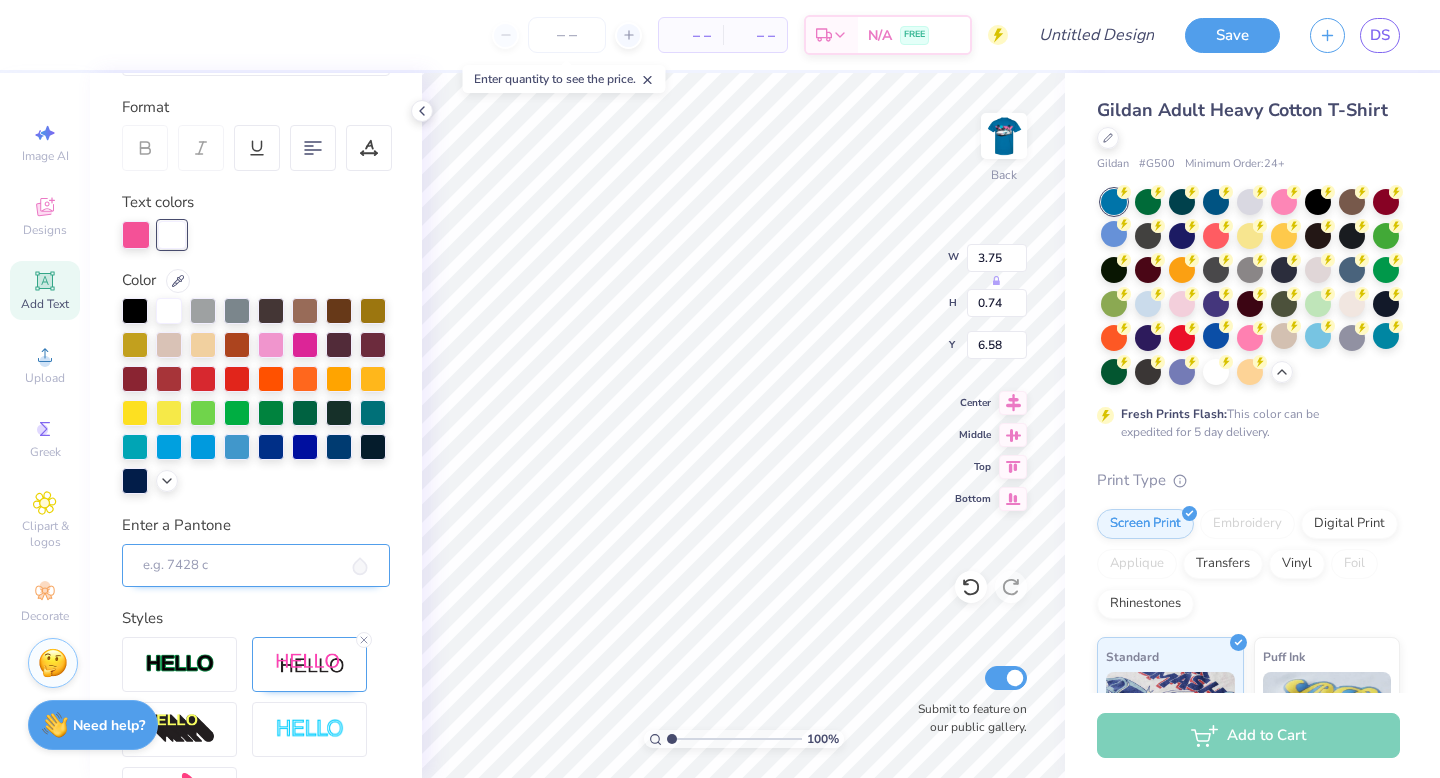 click on "Enter a Pantone" at bounding box center (256, 566) 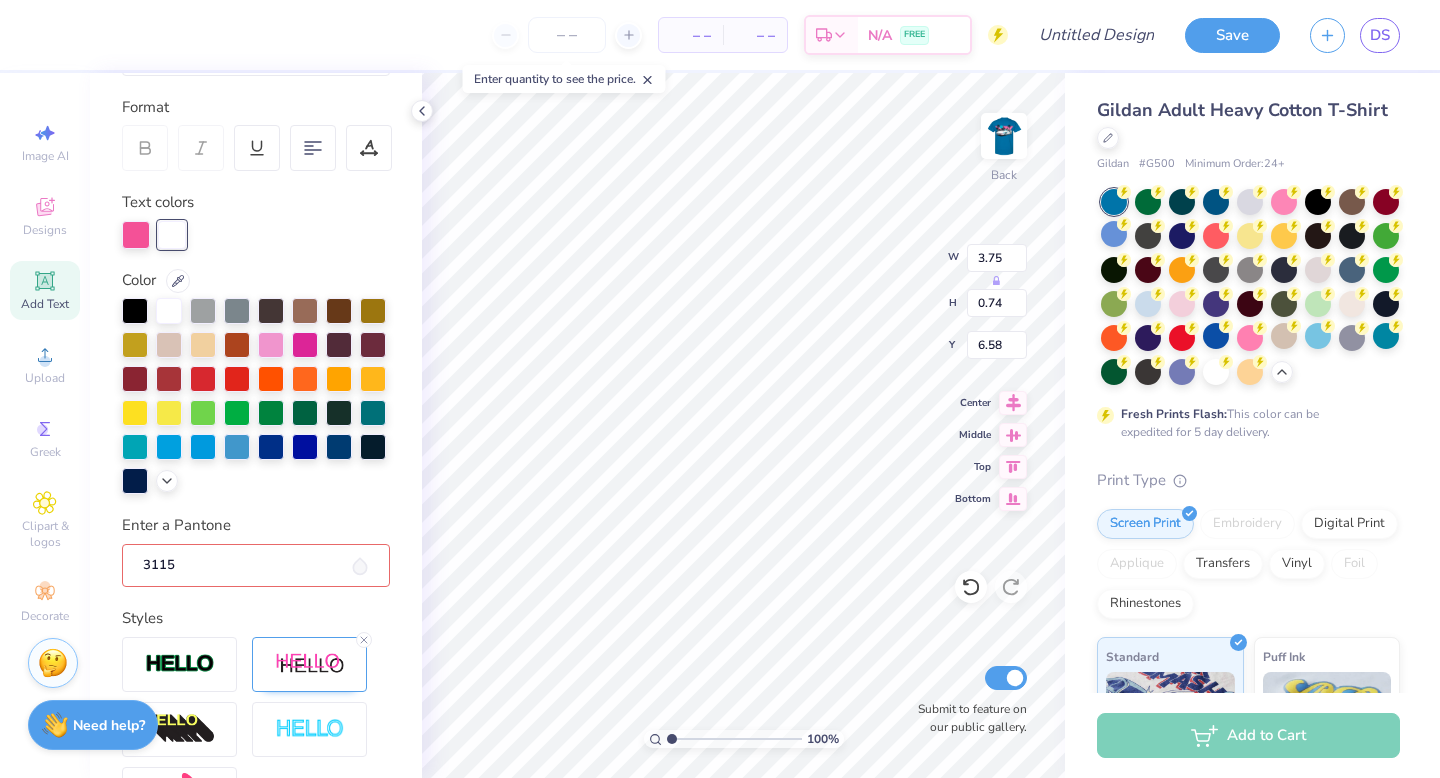 type on "3115" 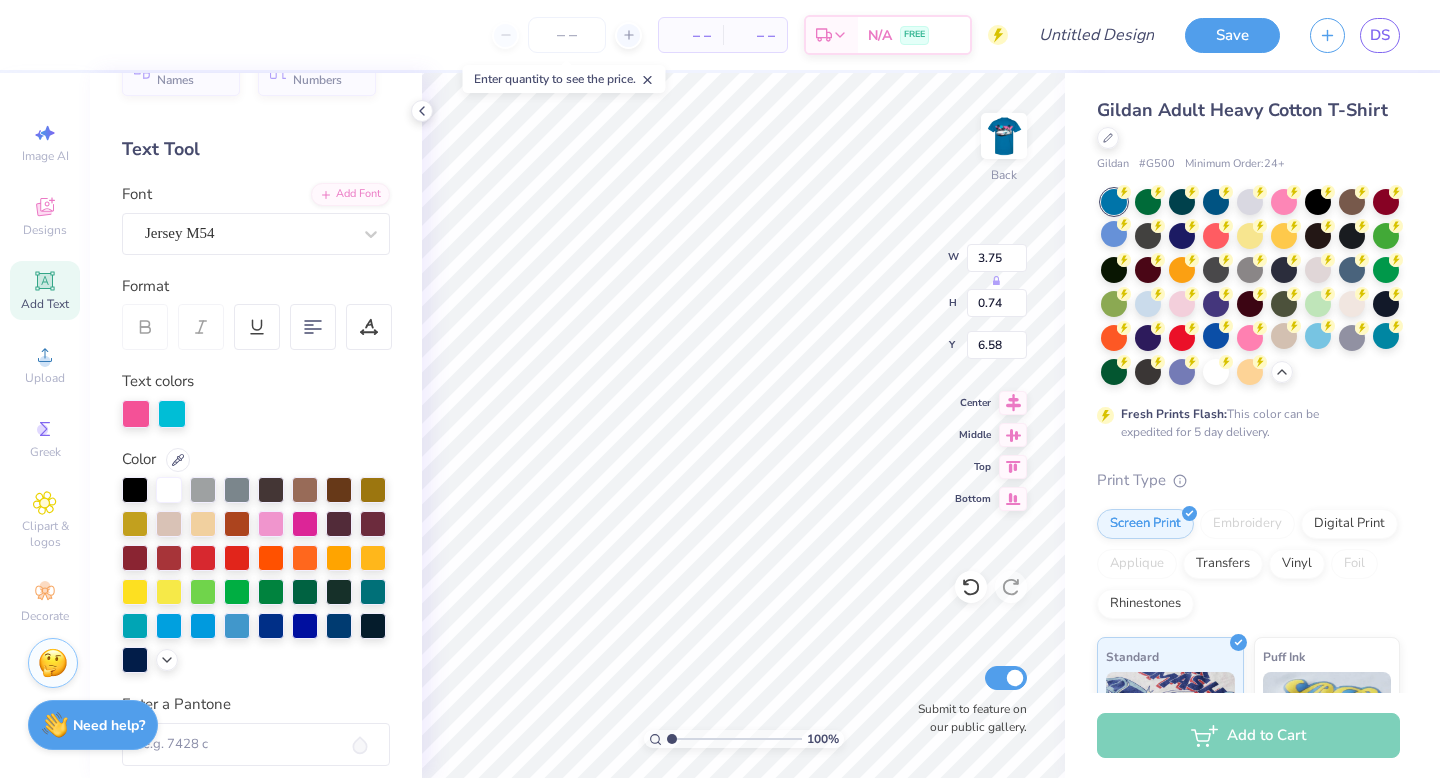 scroll, scrollTop: 0, scrollLeft: 0, axis: both 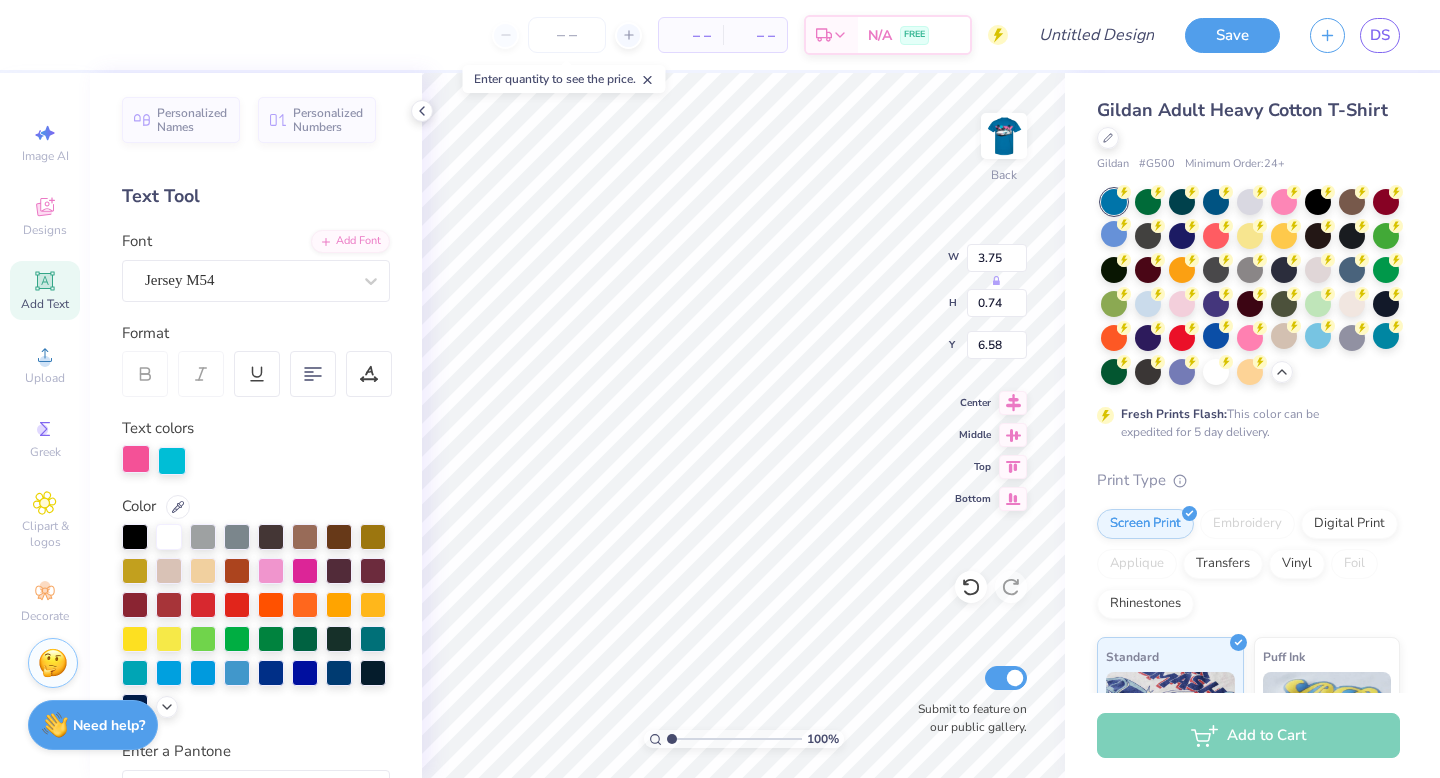 click at bounding box center (136, 459) 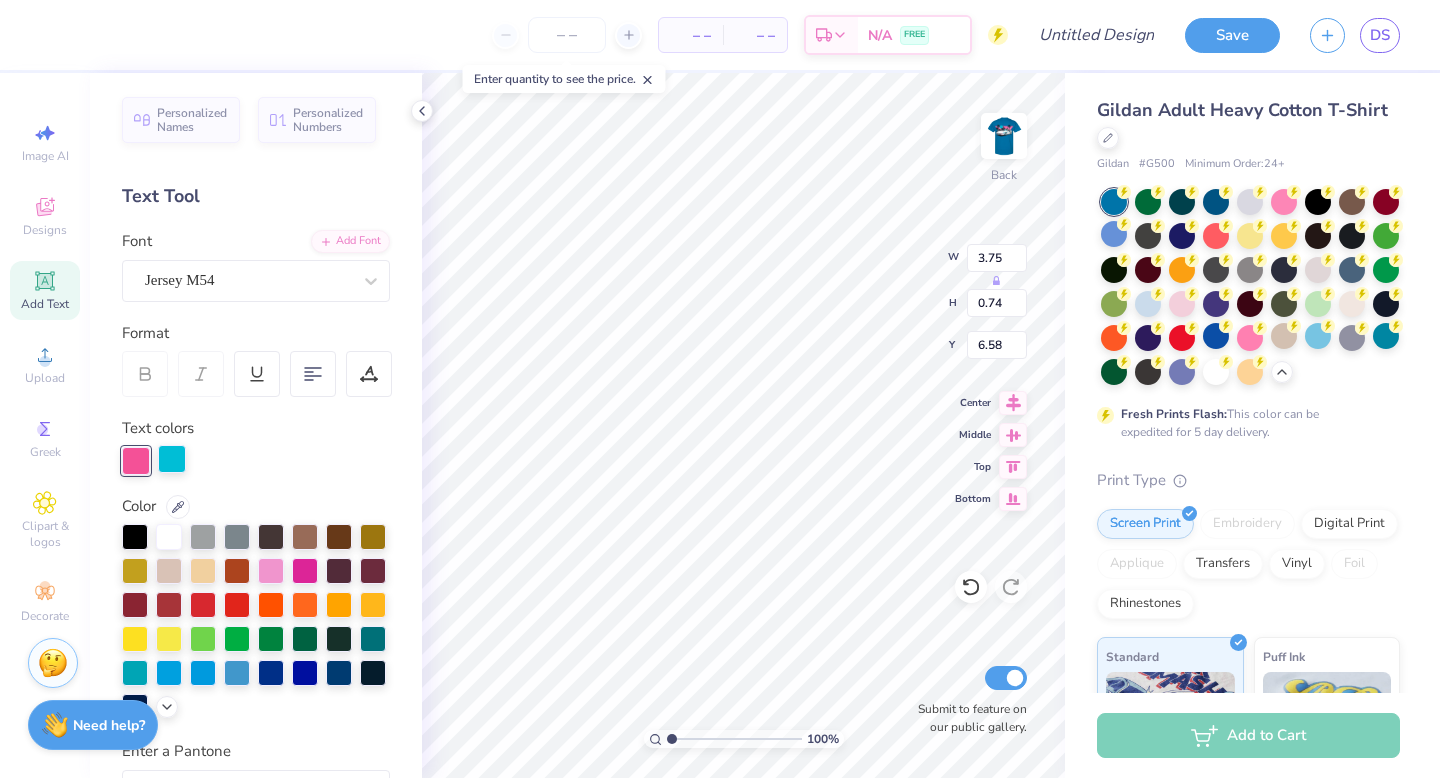 click at bounding box center (172, 459) 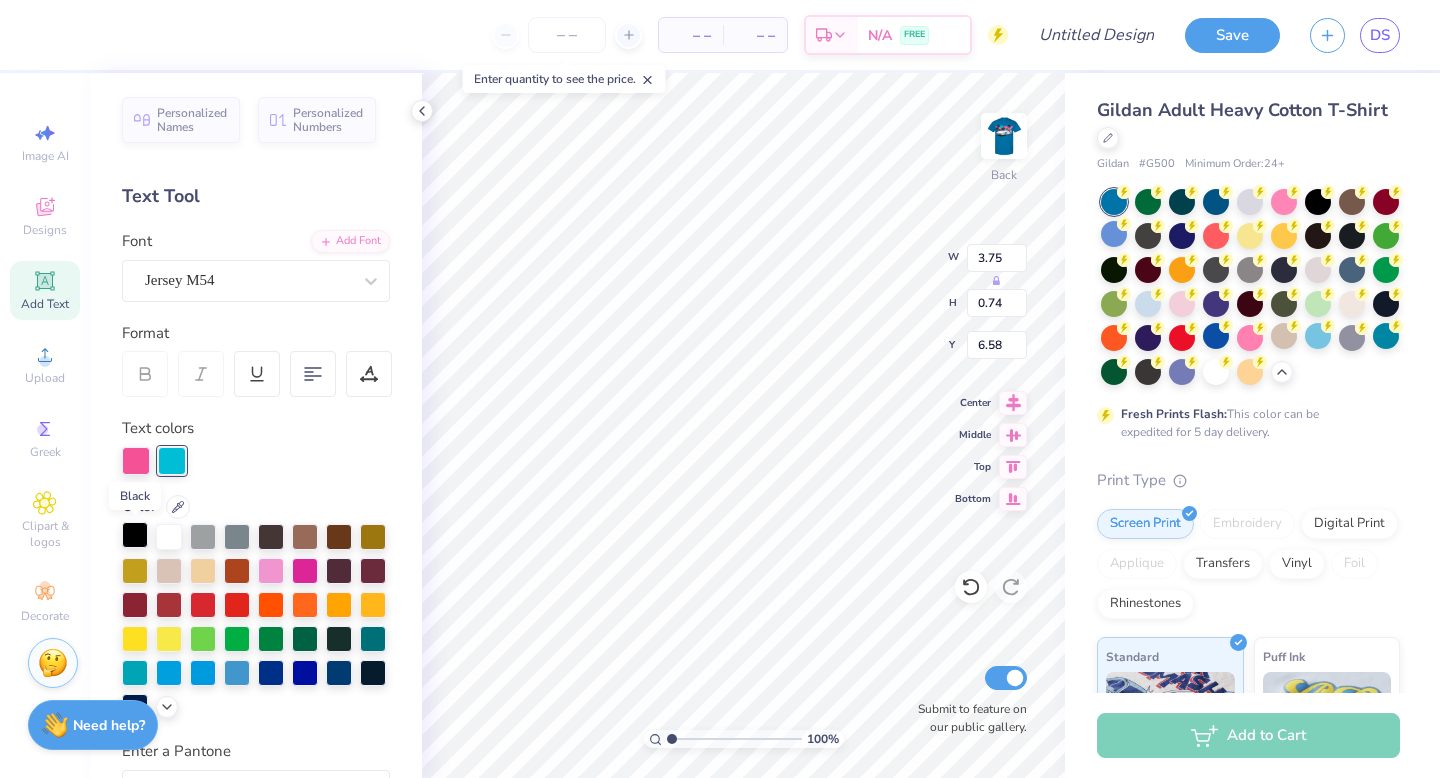 click at bounding box center (135, 535) 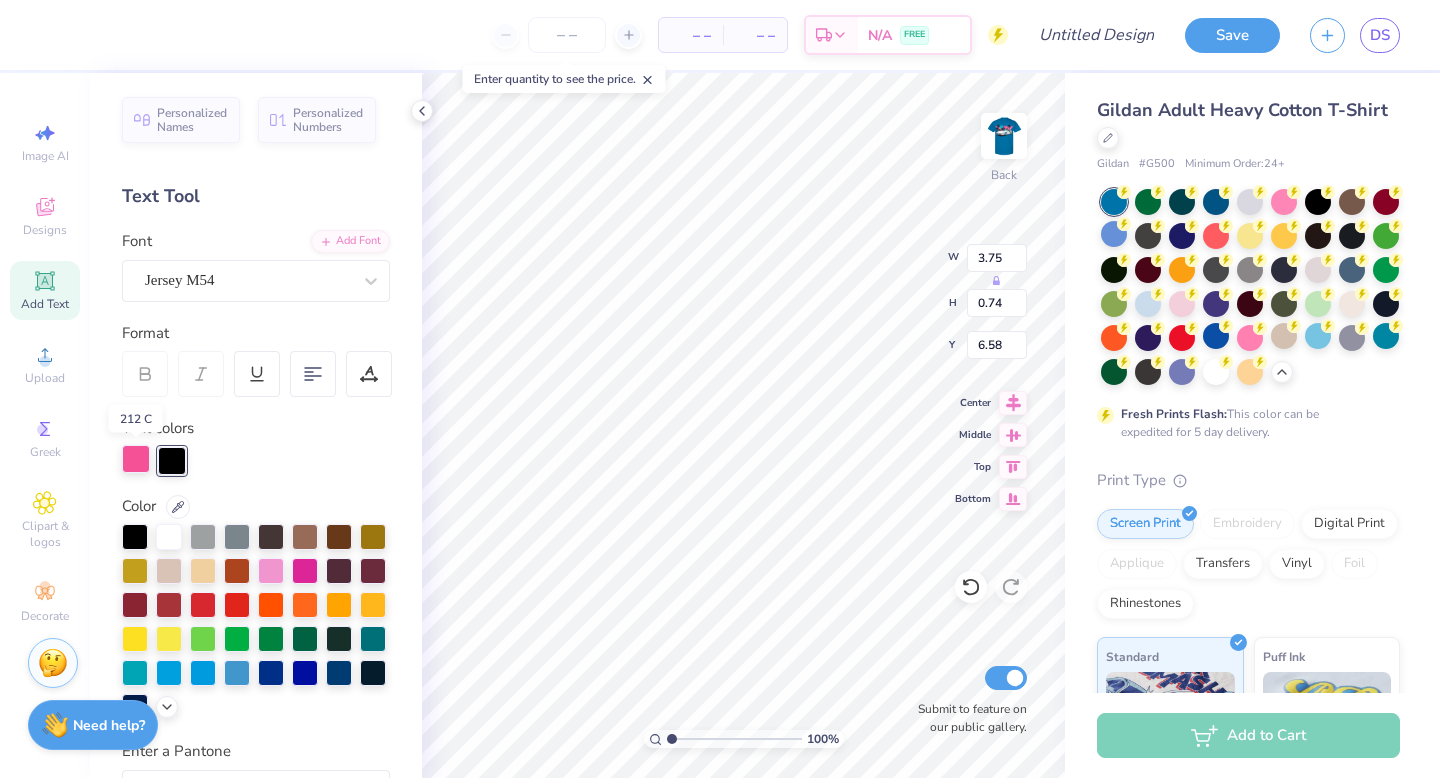 click at bounding box center (136, 459) 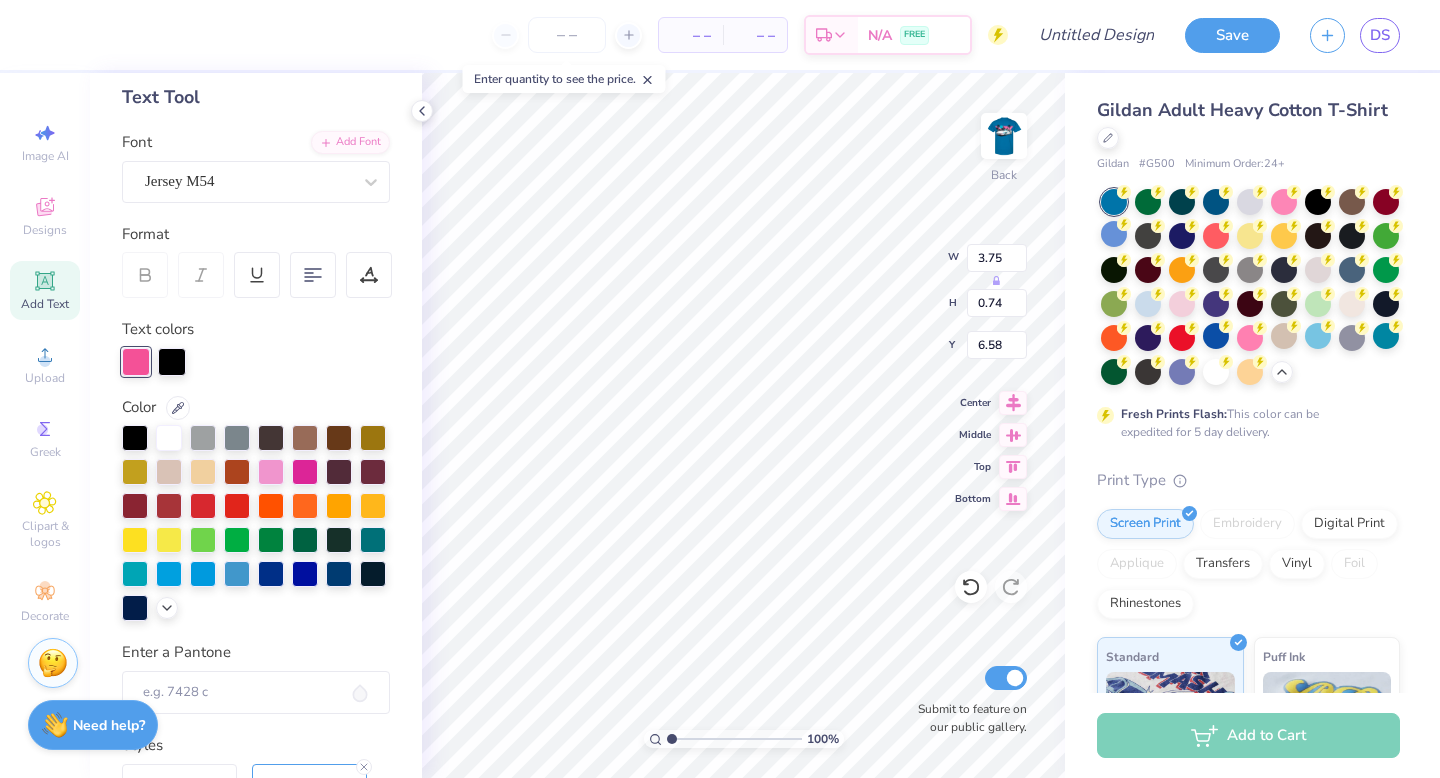 scroll, scrollTop: 189, scrollLeft: 0, axis: vertical 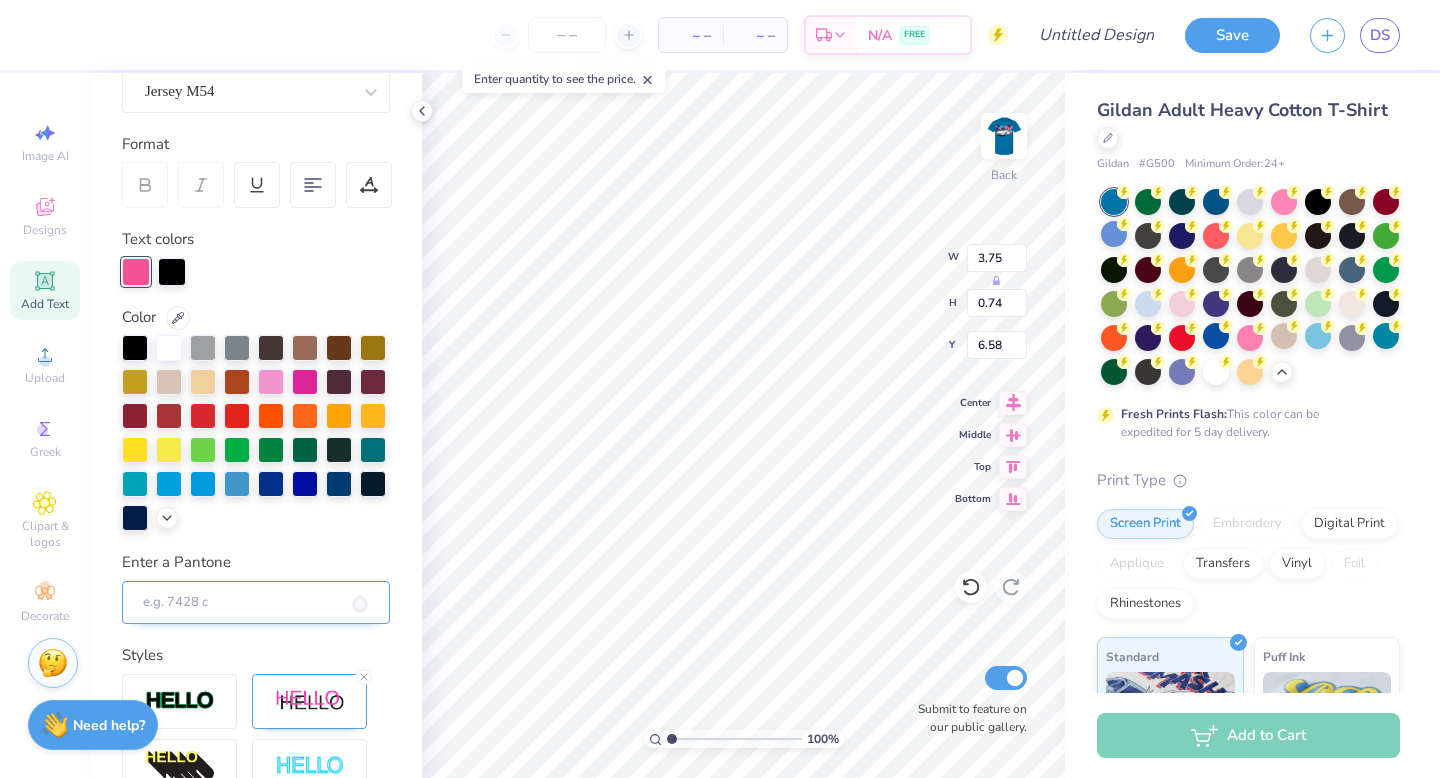 click on "Enter a Pantone" at bounding box center (256, 603) 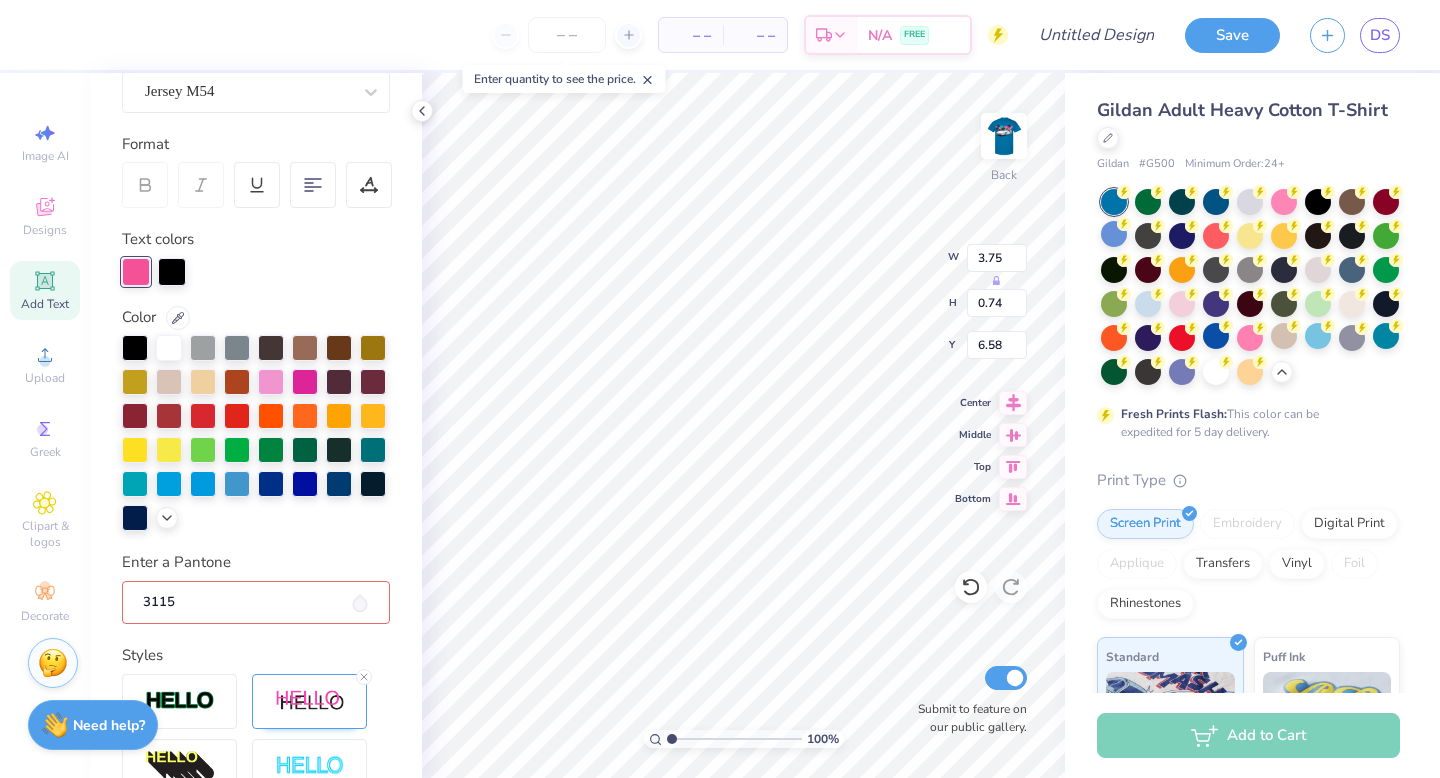 type on "3115" 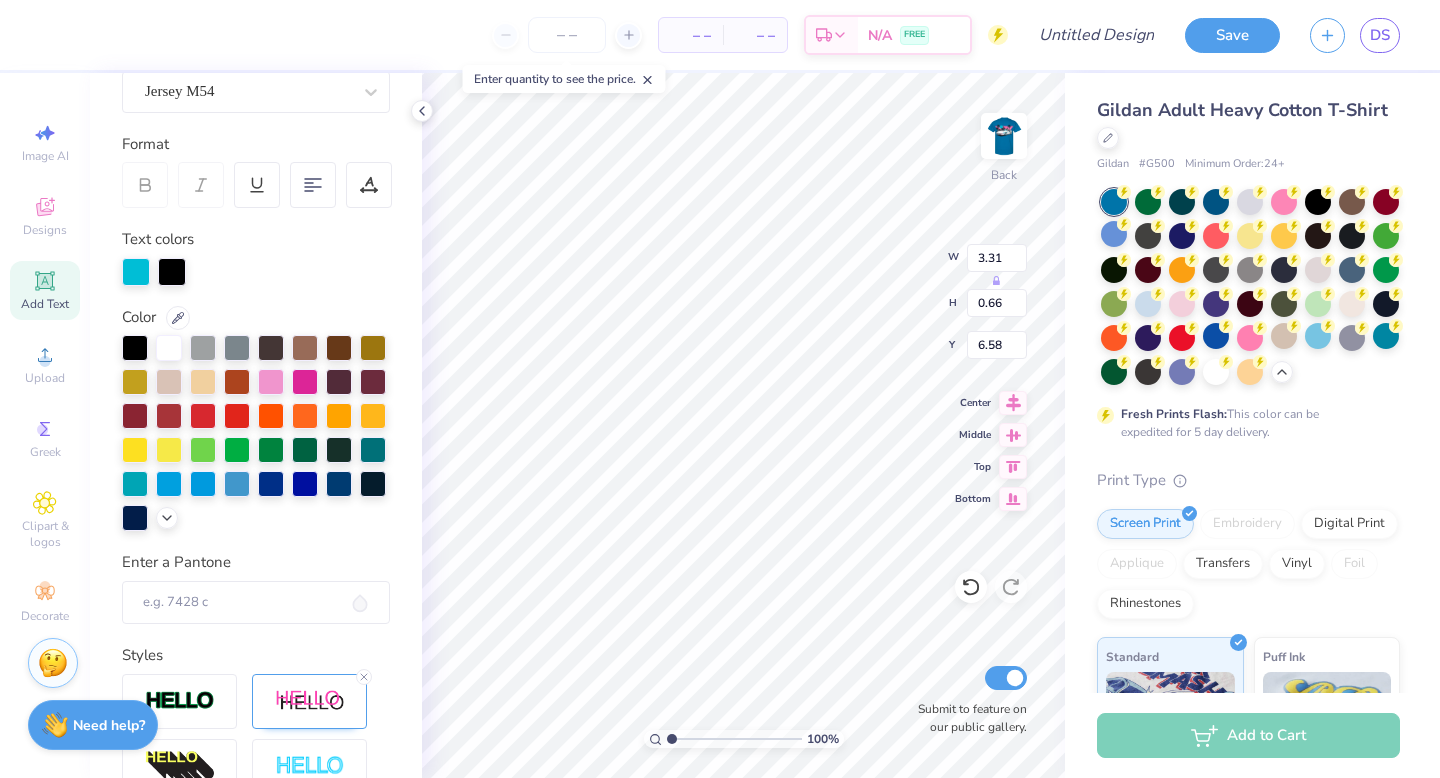 type on "3.31" 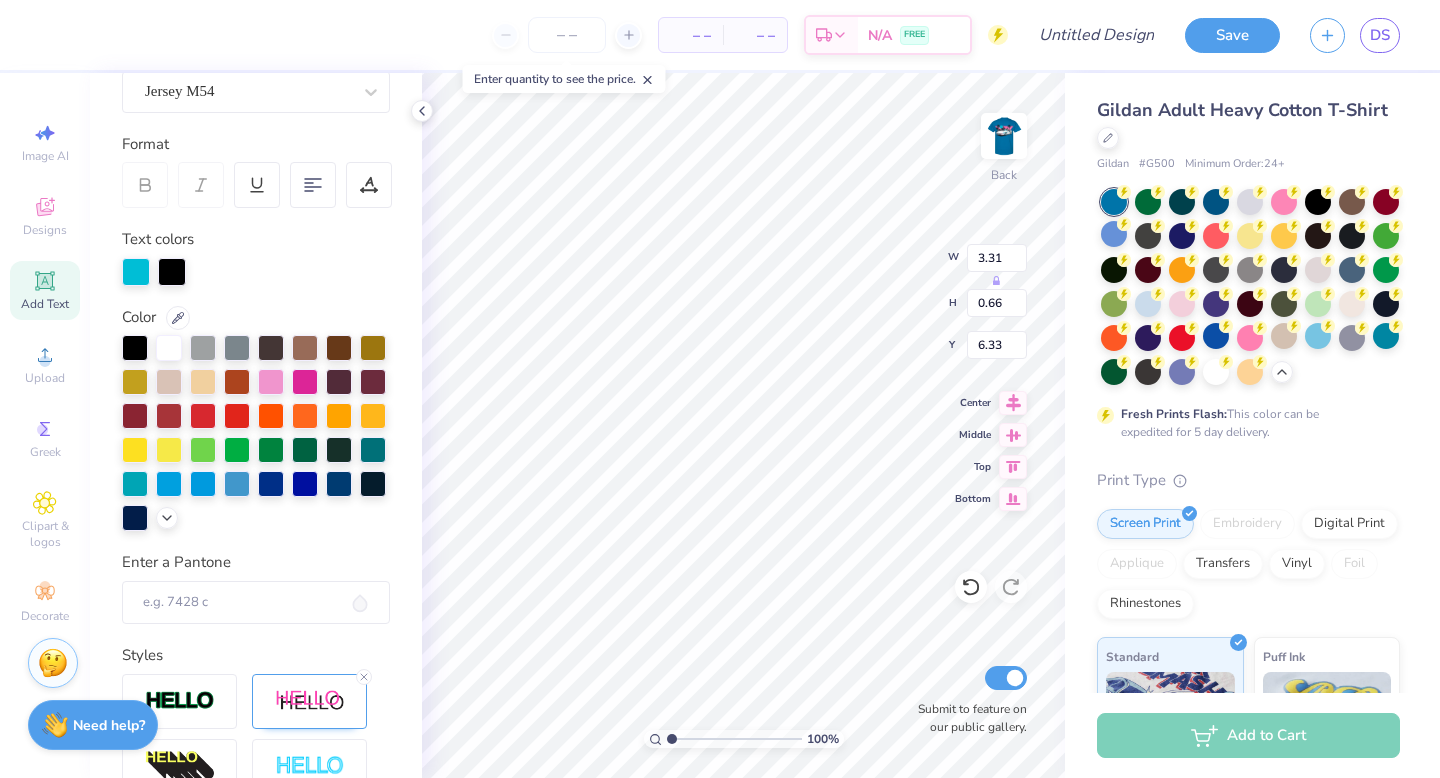 type on "6.33" 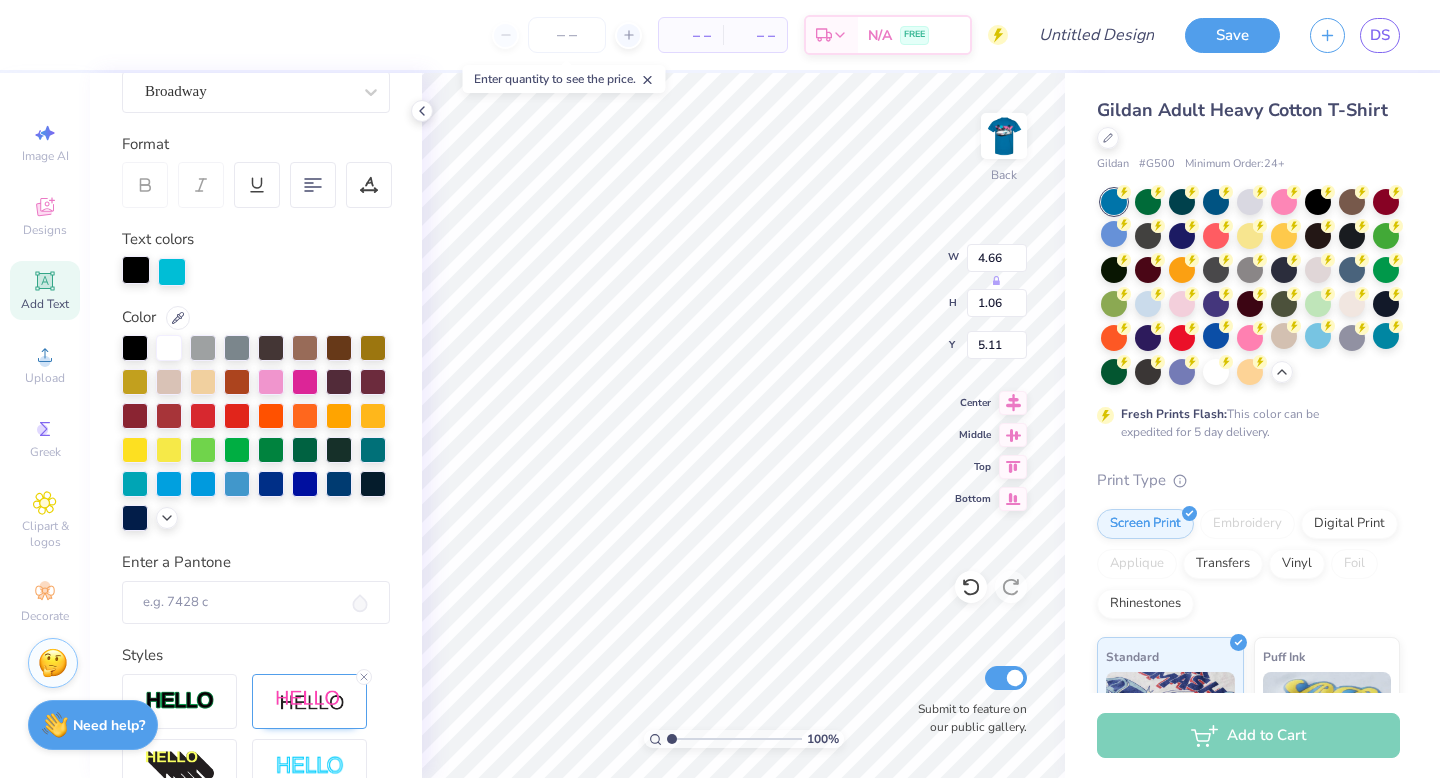 click at bounding box center [136, 270] 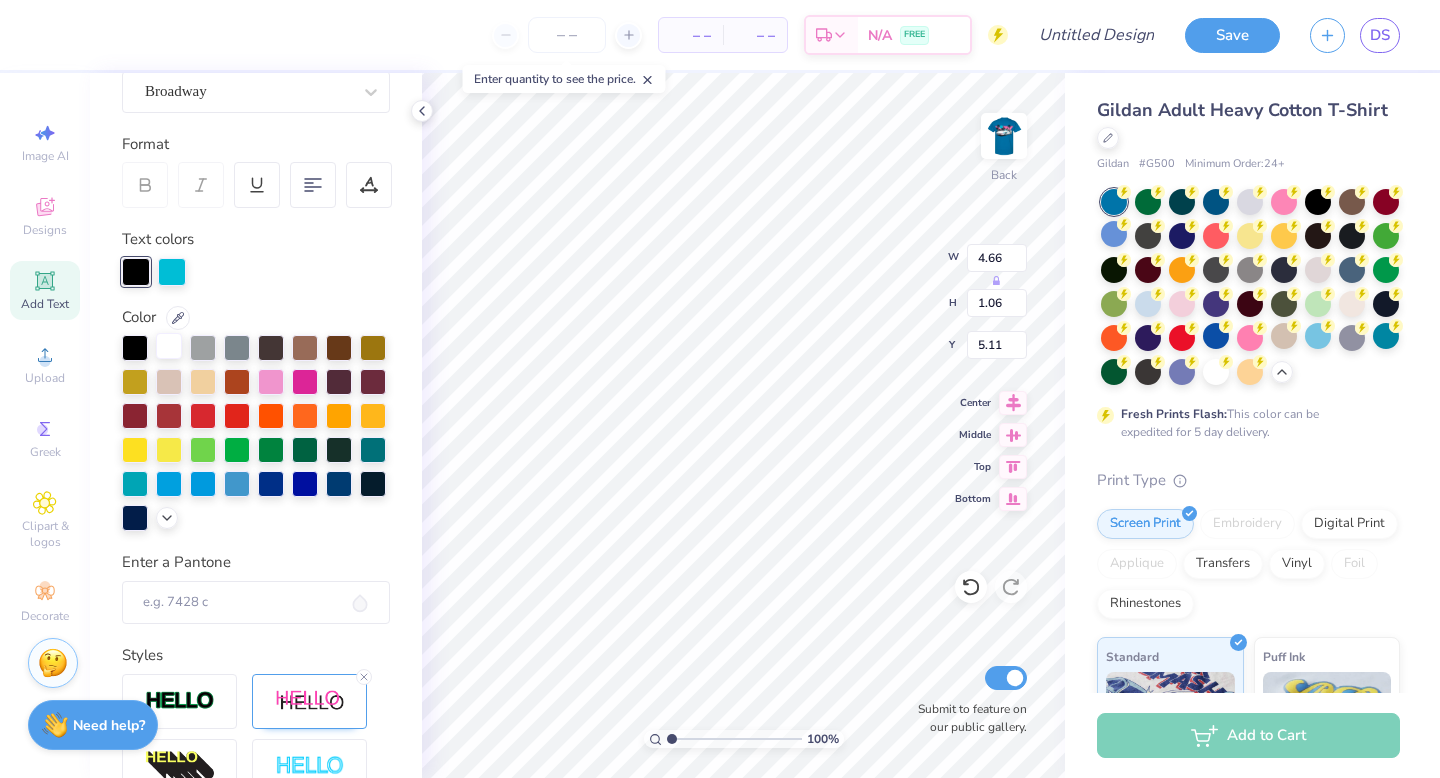 click at bounding box center (169, 346) 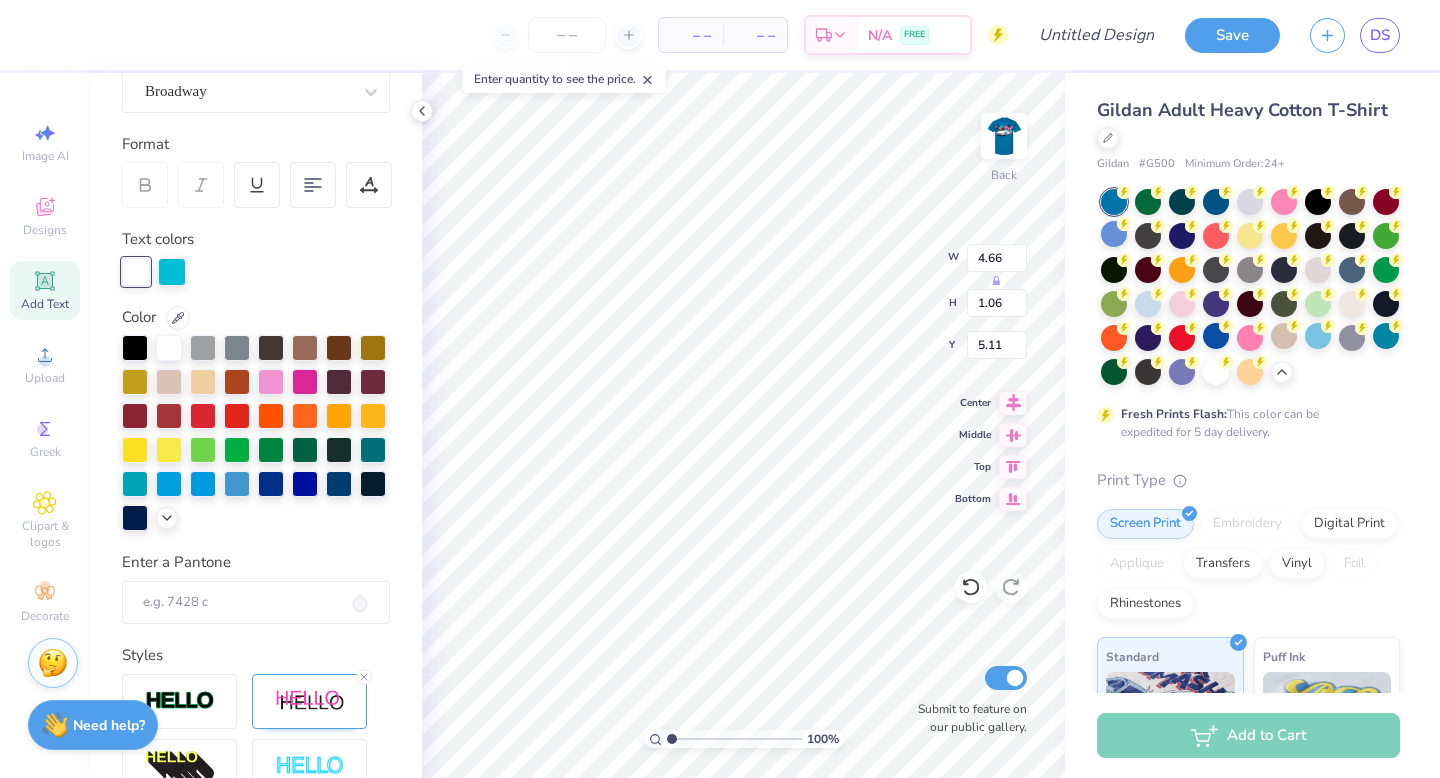 click at bounding box center (256, 272) 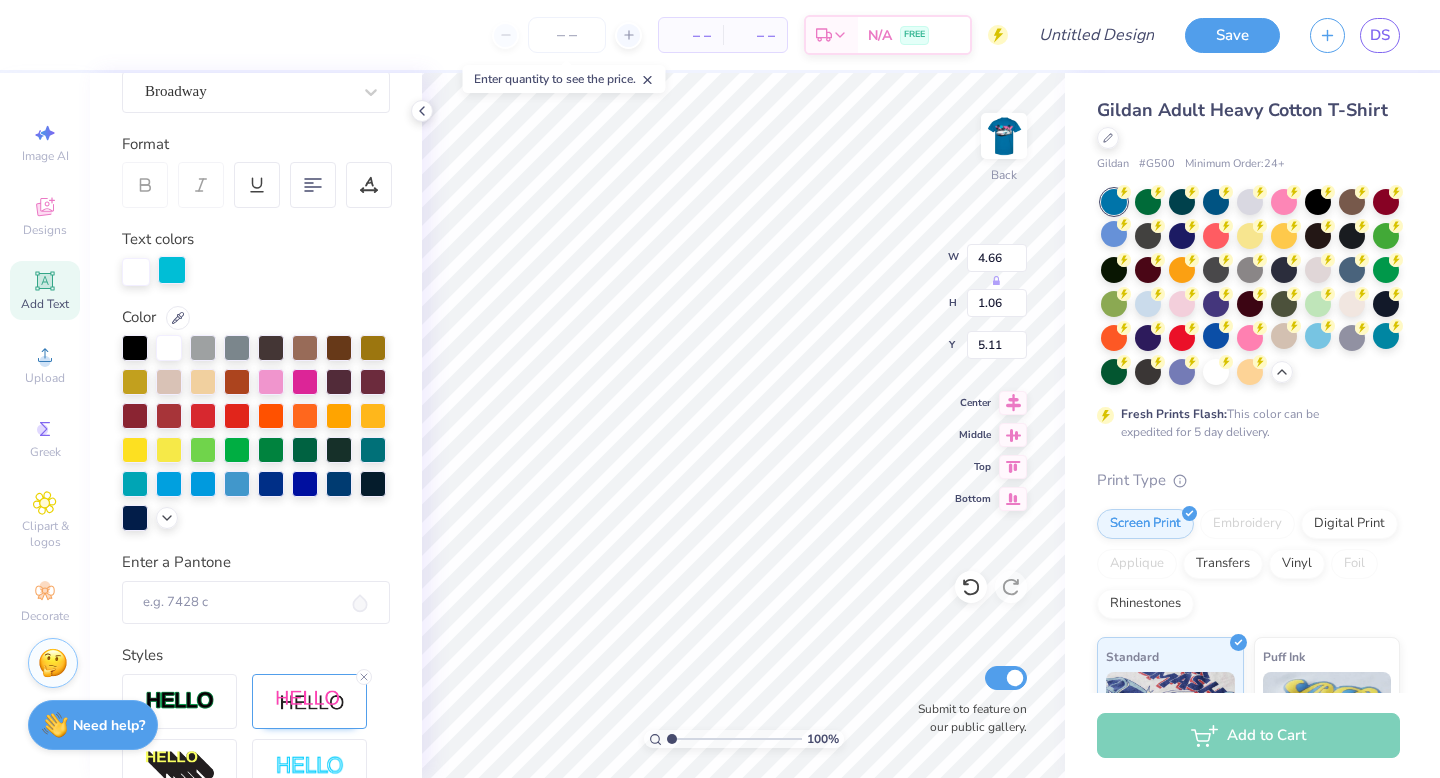 click at bounding box center (172, 270) 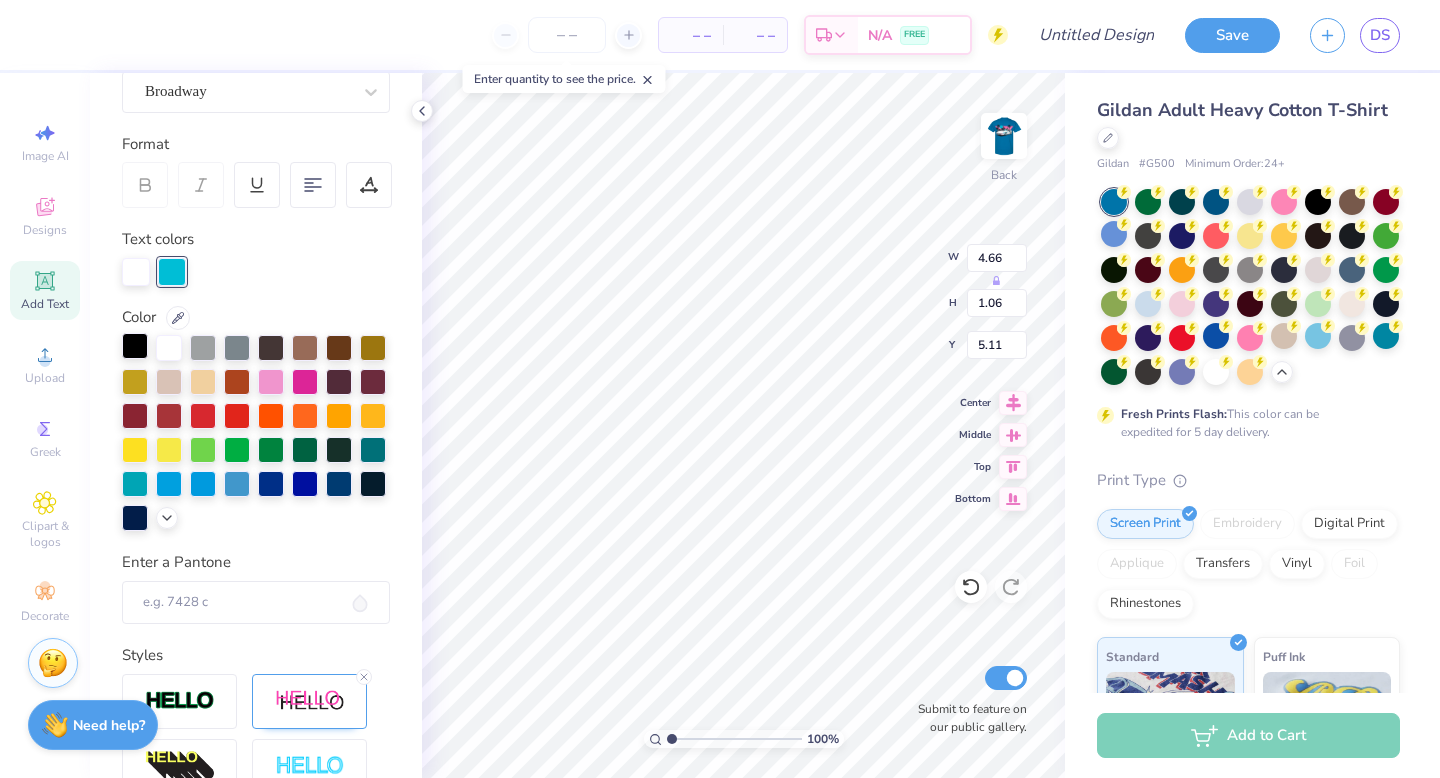 click at bounding box center [135, 346] 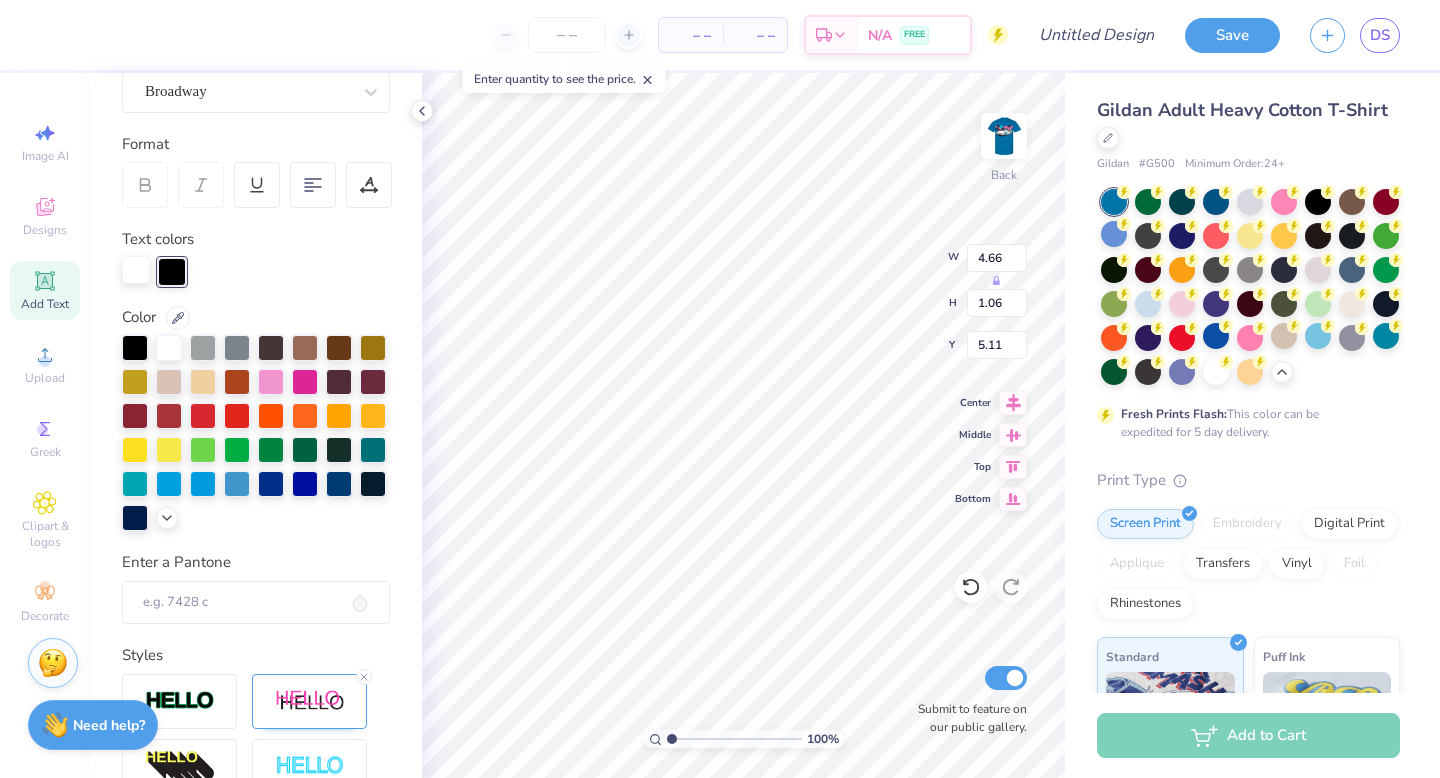 click at bounding box center (136, 270) 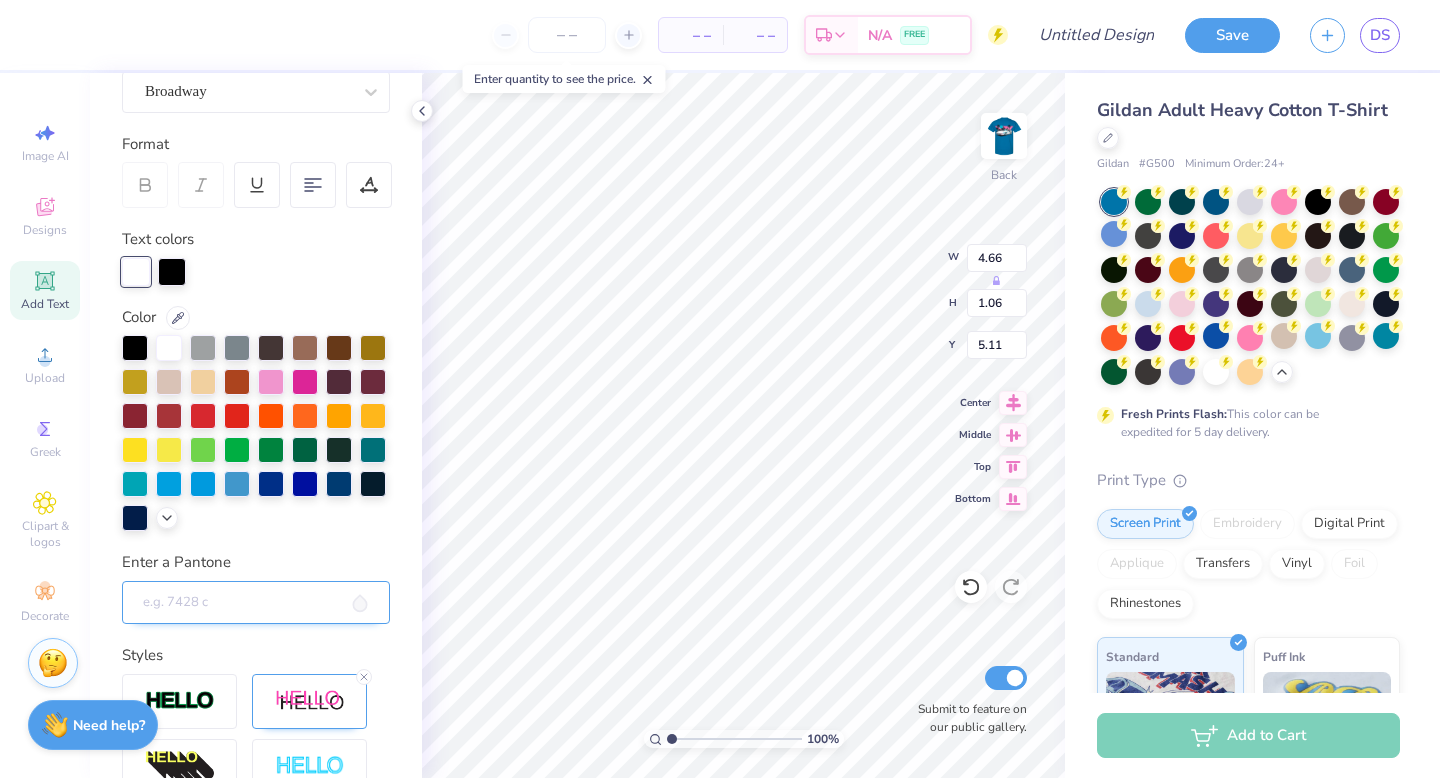 click on "Enter a Pantone" at bounding box center [256, 603] 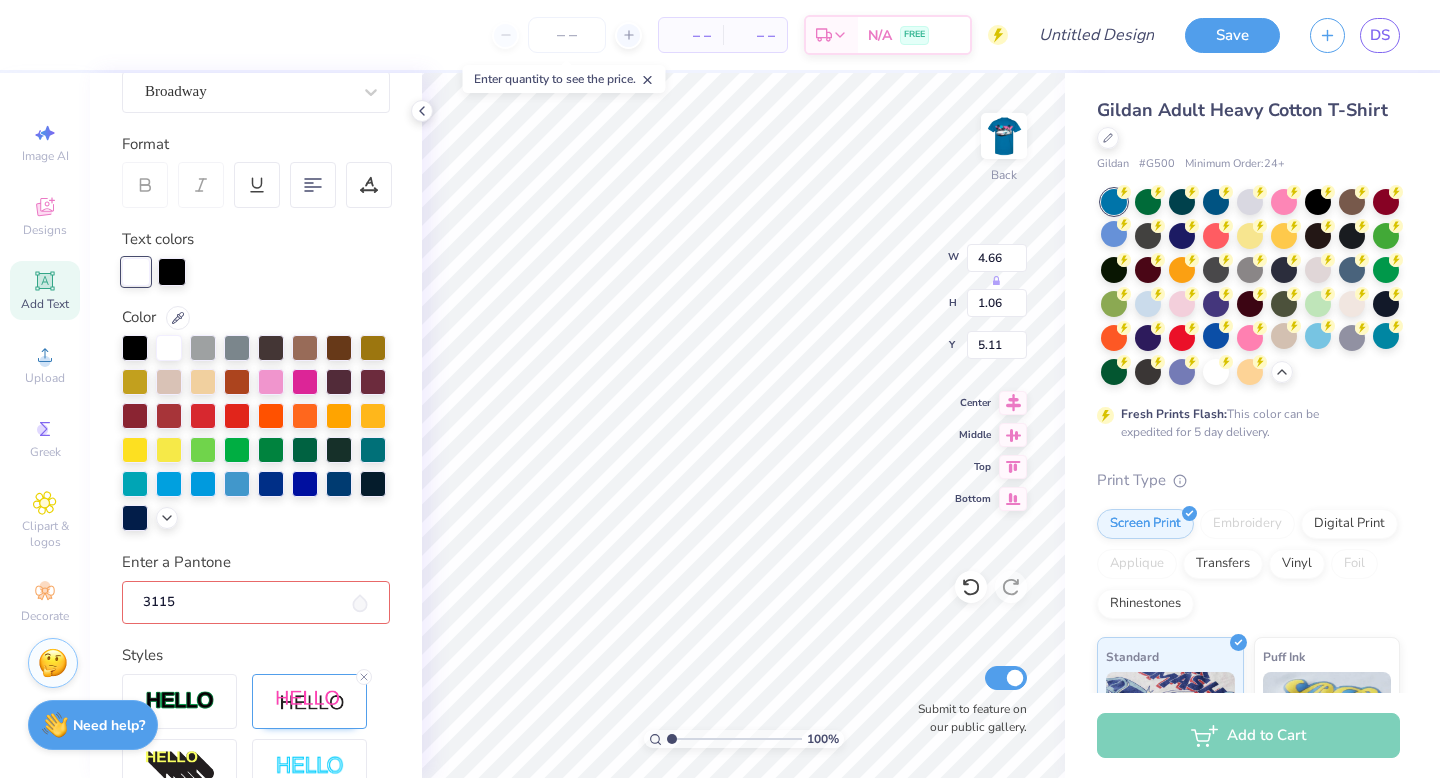 type on "3115" 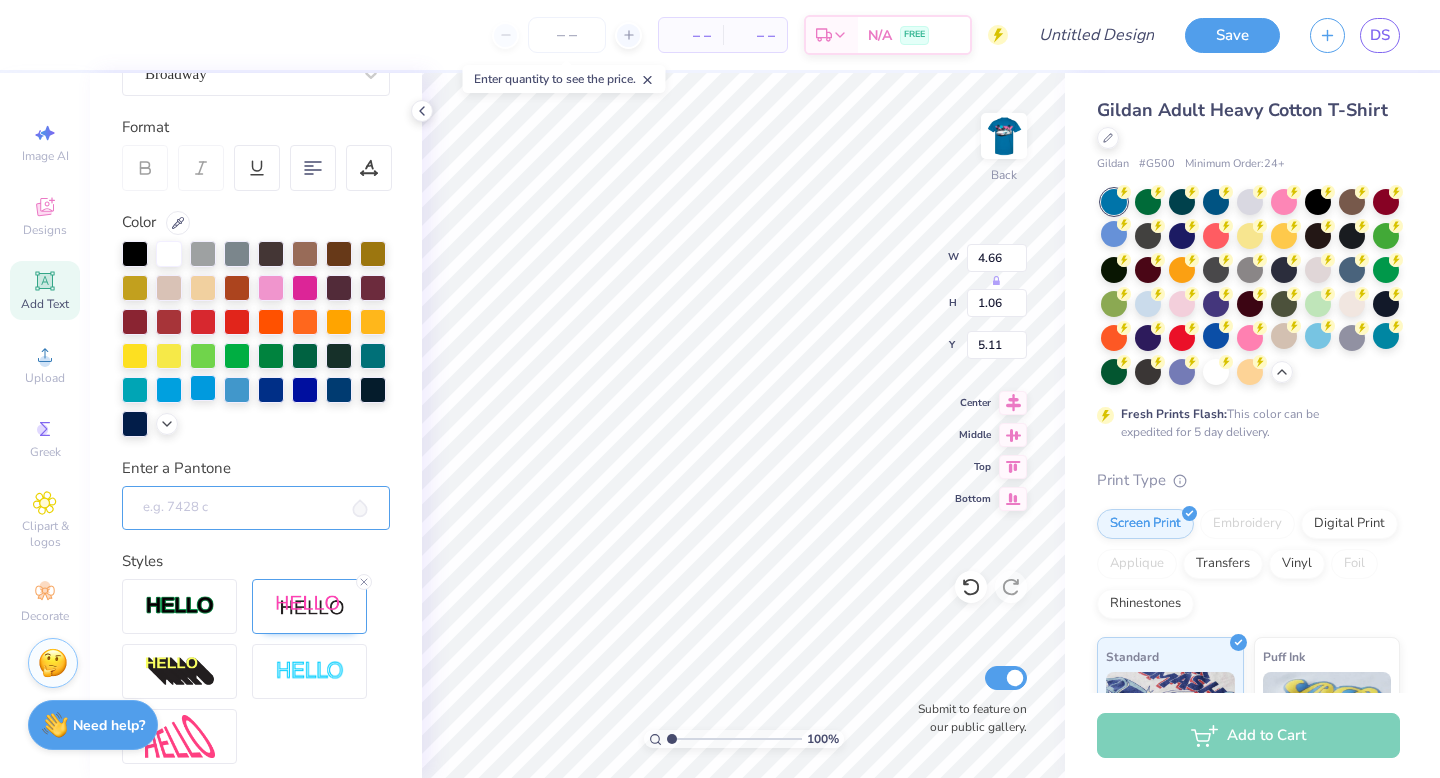scroll, scrollTop: 385, scrollLeft: 0, axis: vertical 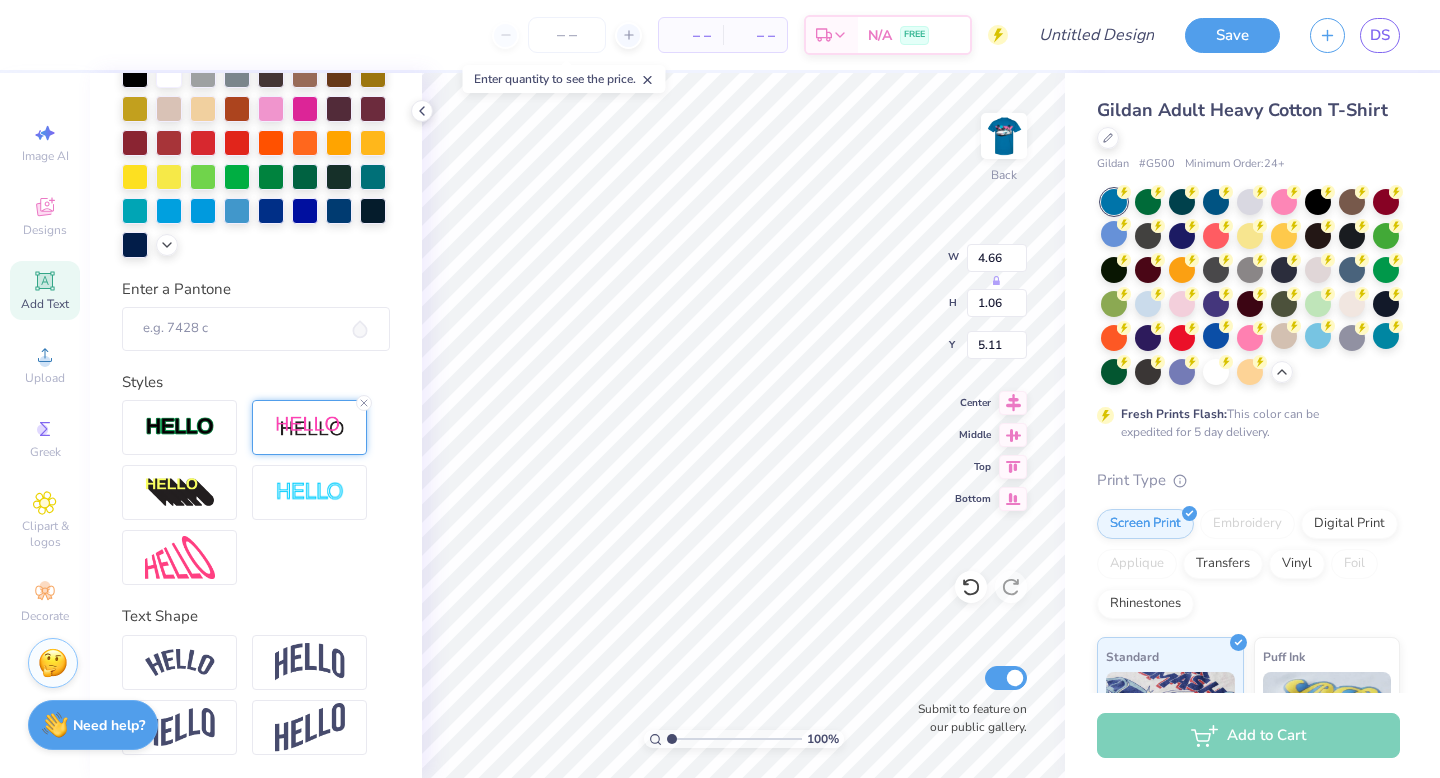 click at bounding box center (310, 427) 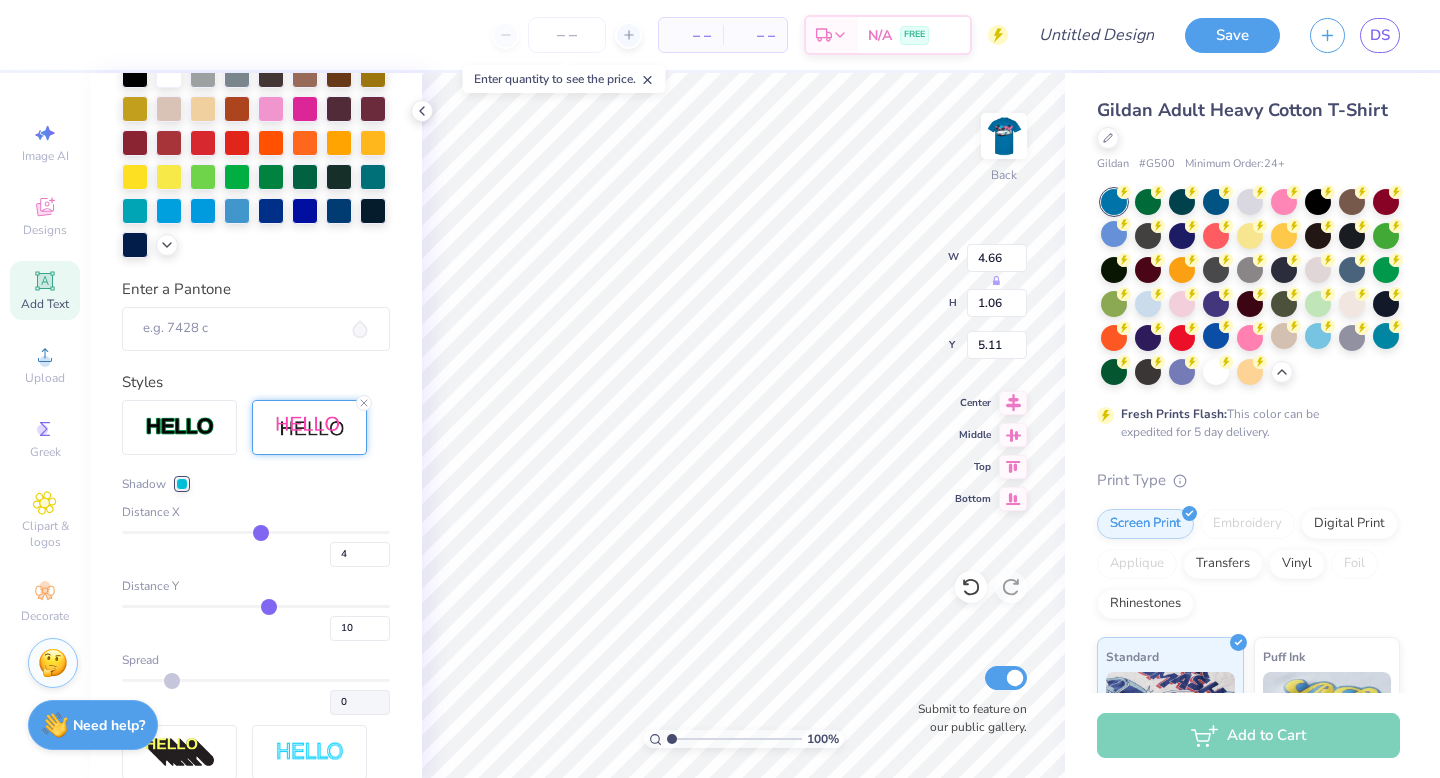 click at bounding box center [182, 484] 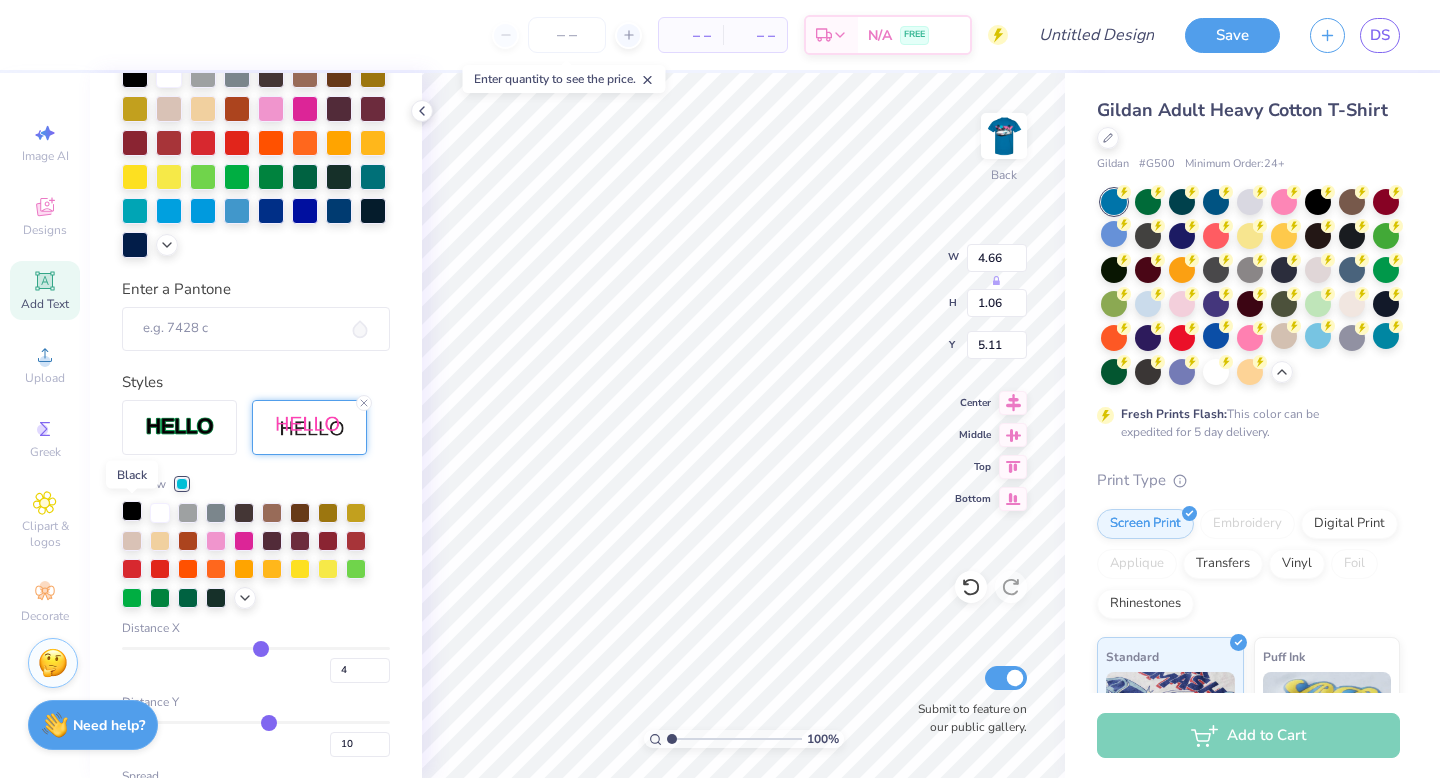 click at bounding box center [132, 511] 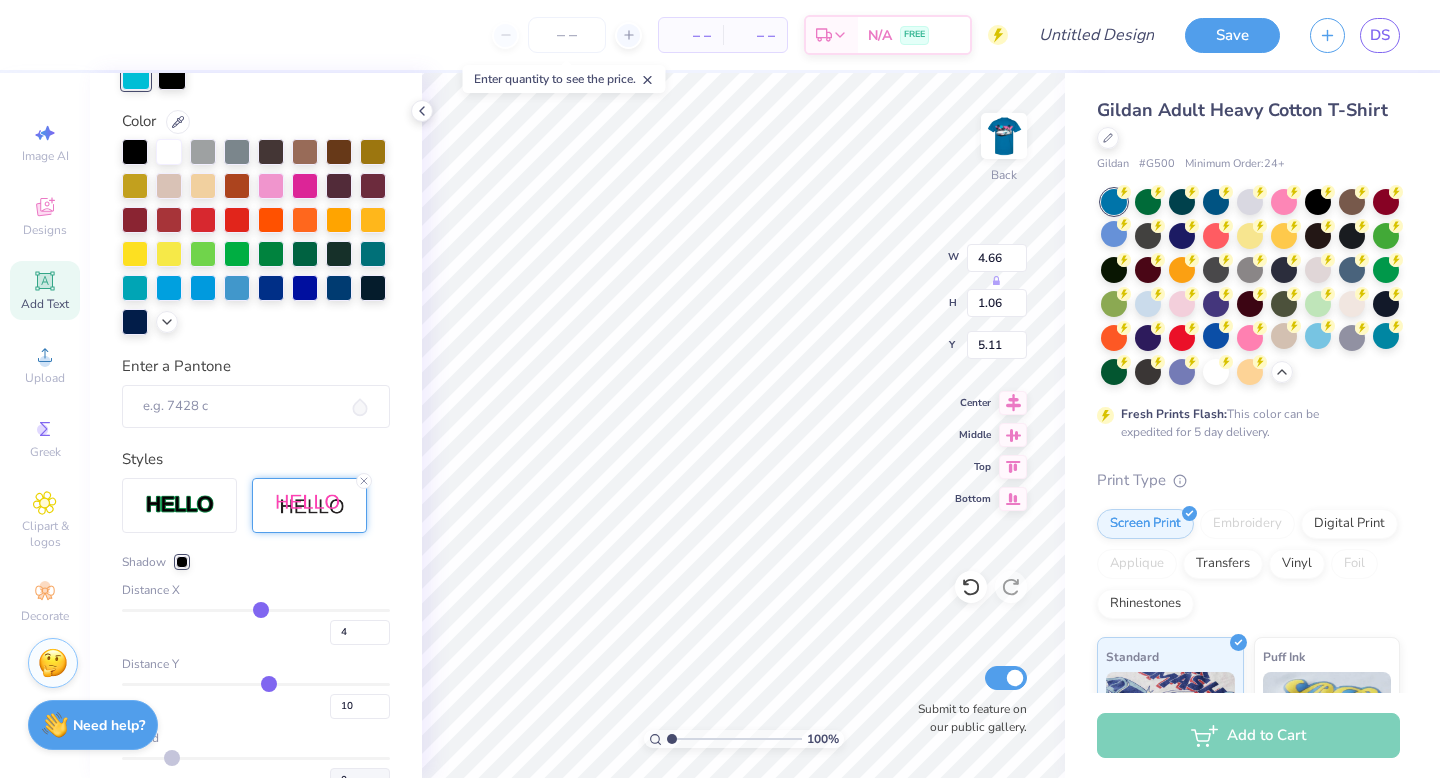 scroll, scrollTop: 463, scrollLeft: 0, axis: vertical 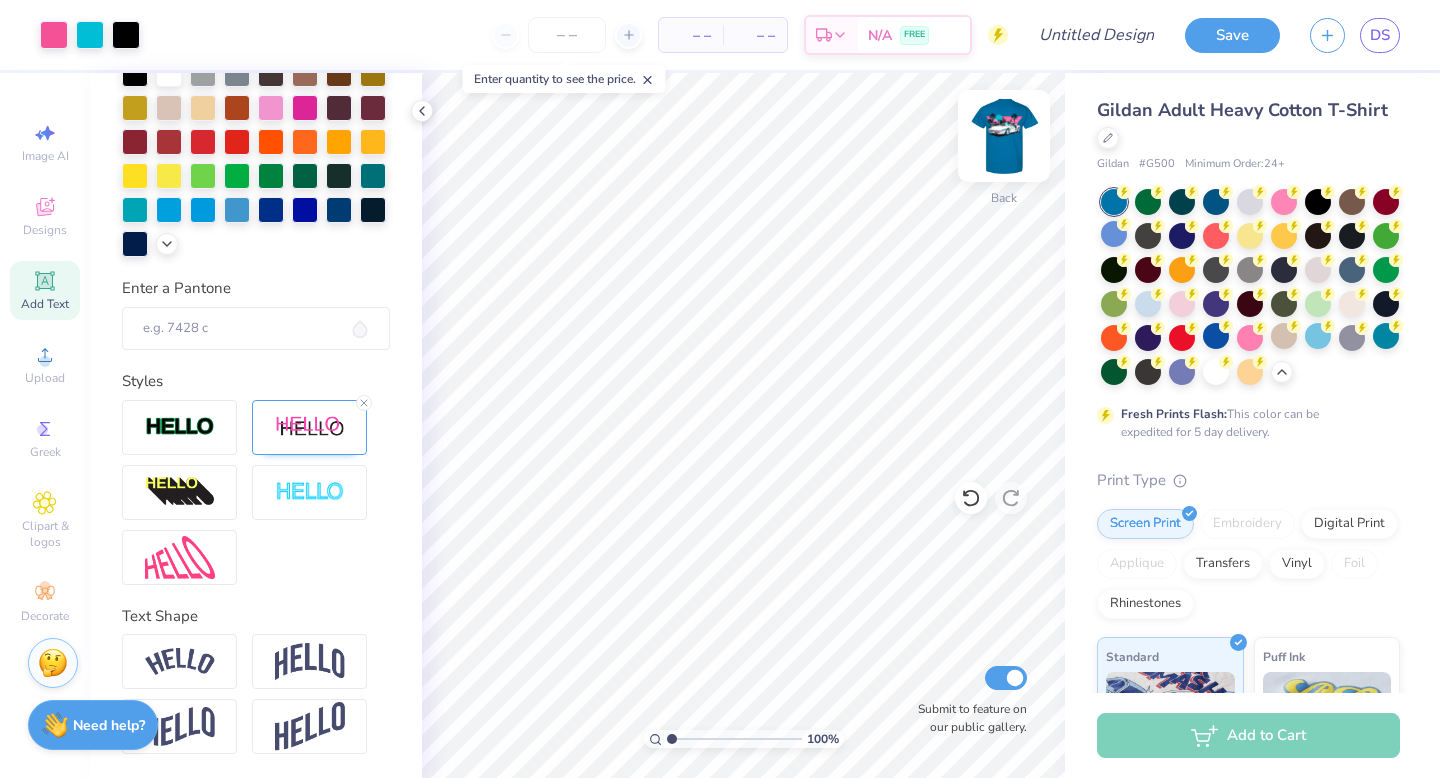 click at bounding box center [1004, 136] 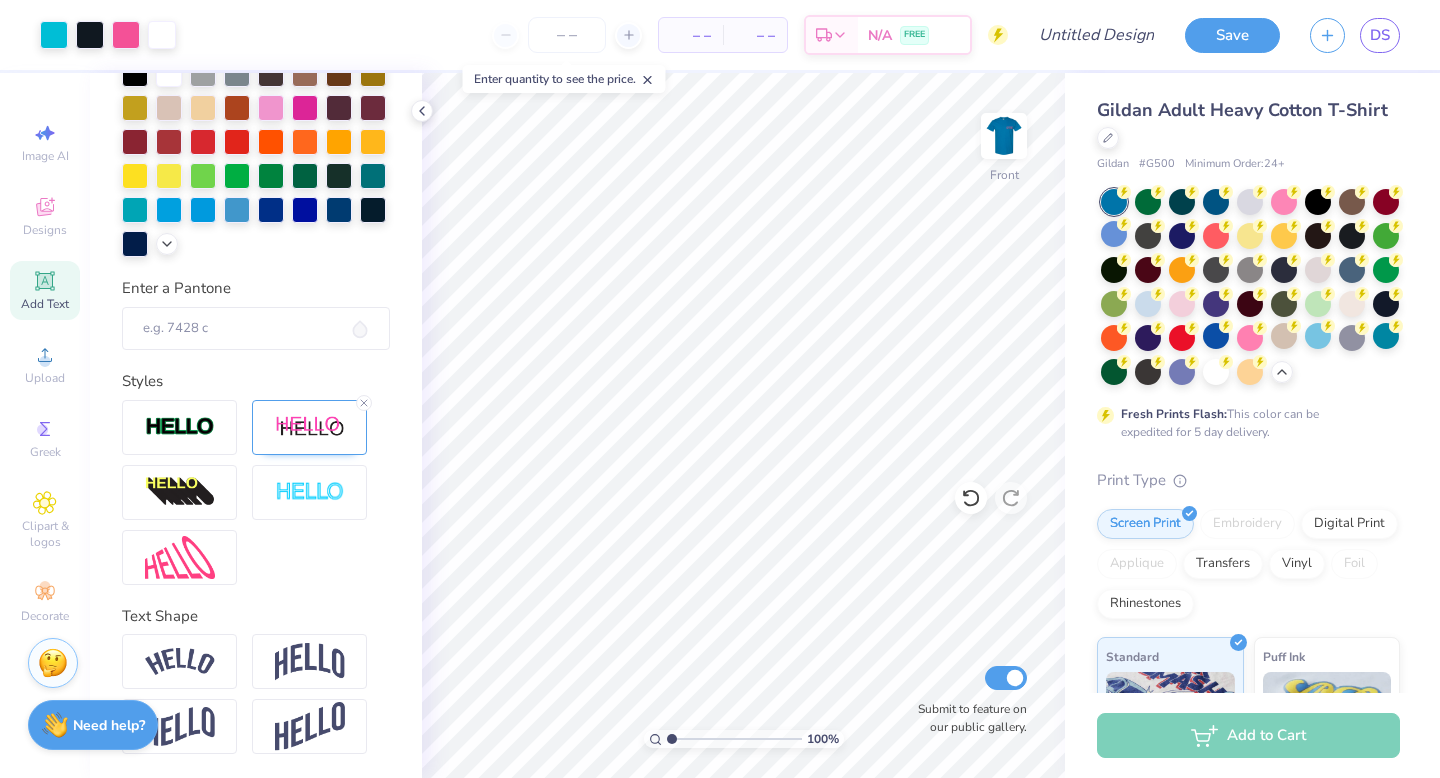 click at bounding box center [1004, 136] 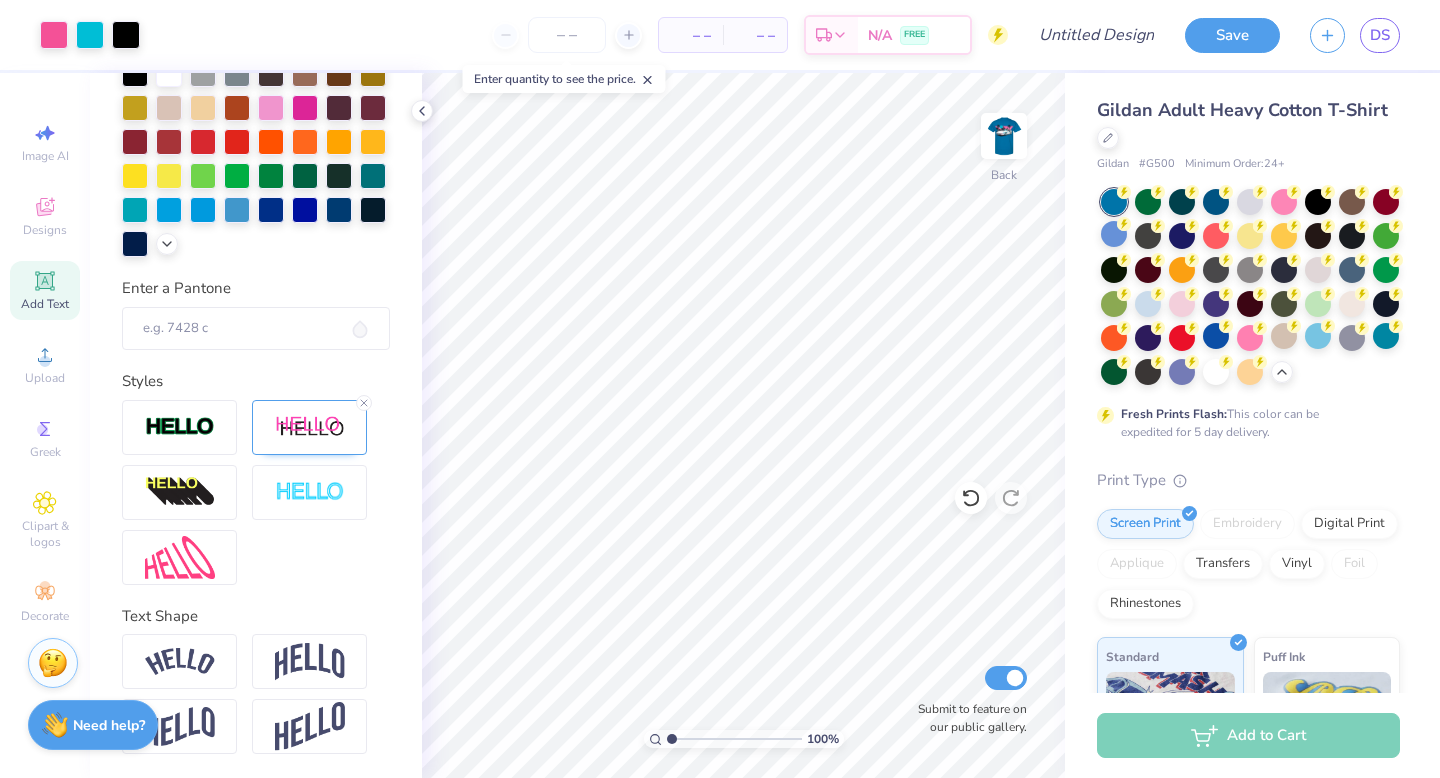 click at bounding box center [1004, 136] 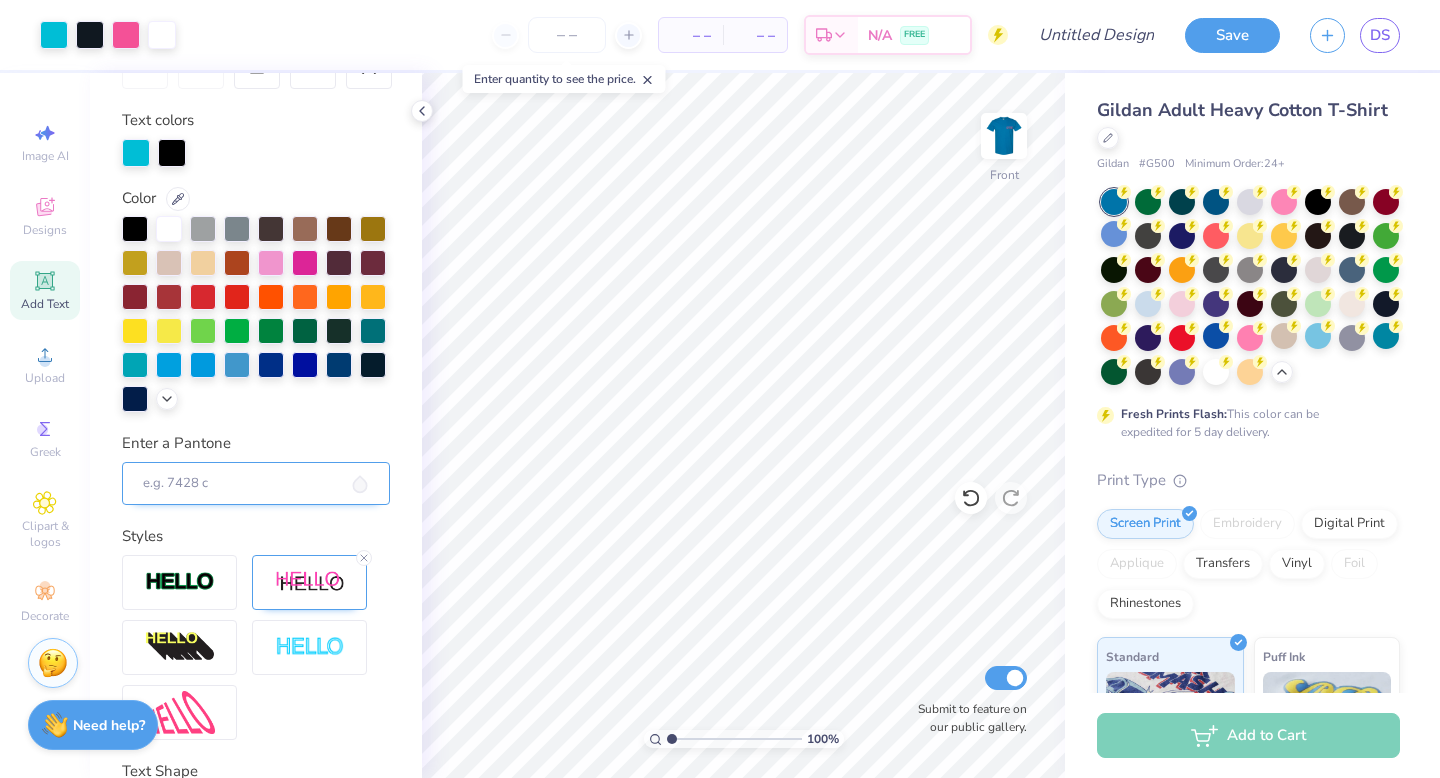 scroll, scrollTop: 0, scrollLeft: 0, axis: both 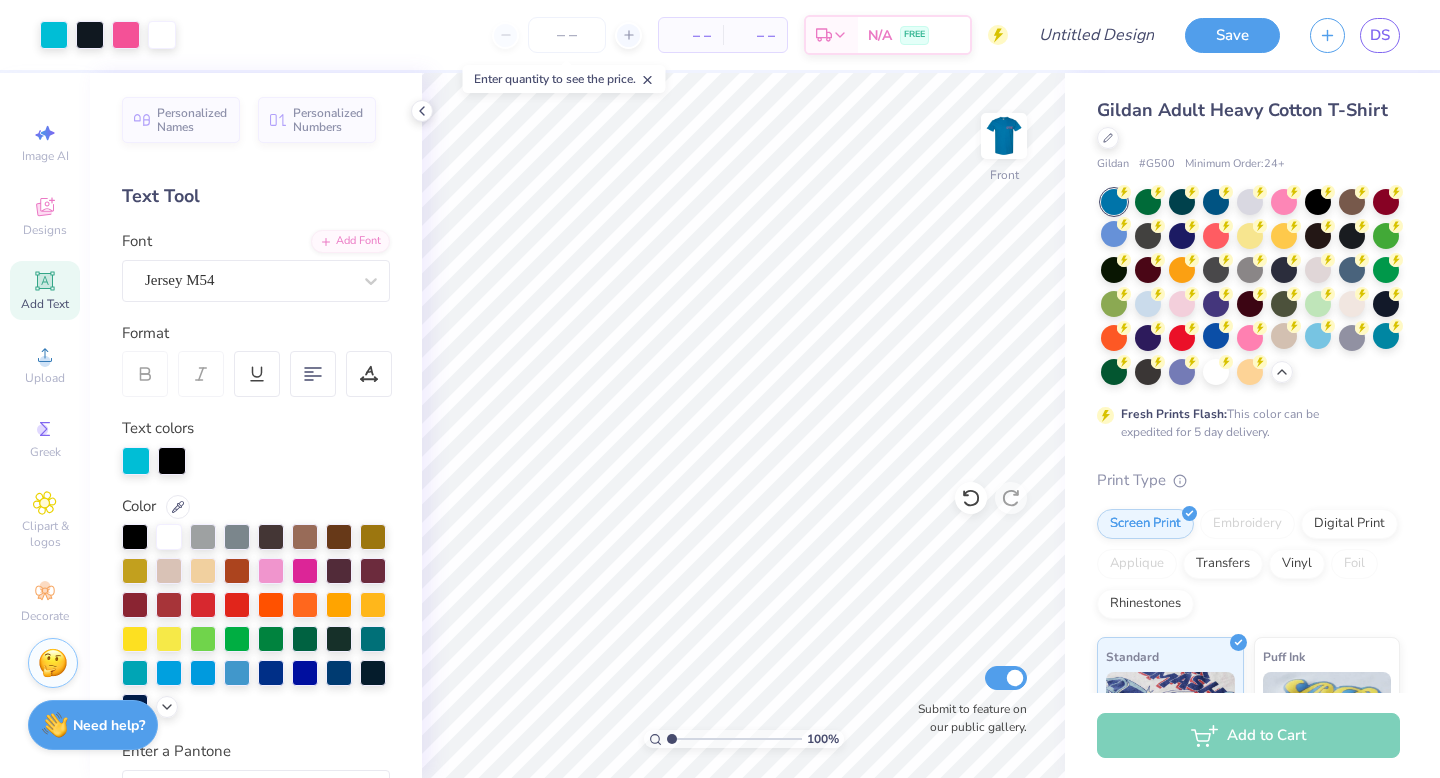 click on "Add Text" at bounding box center [45, 290] 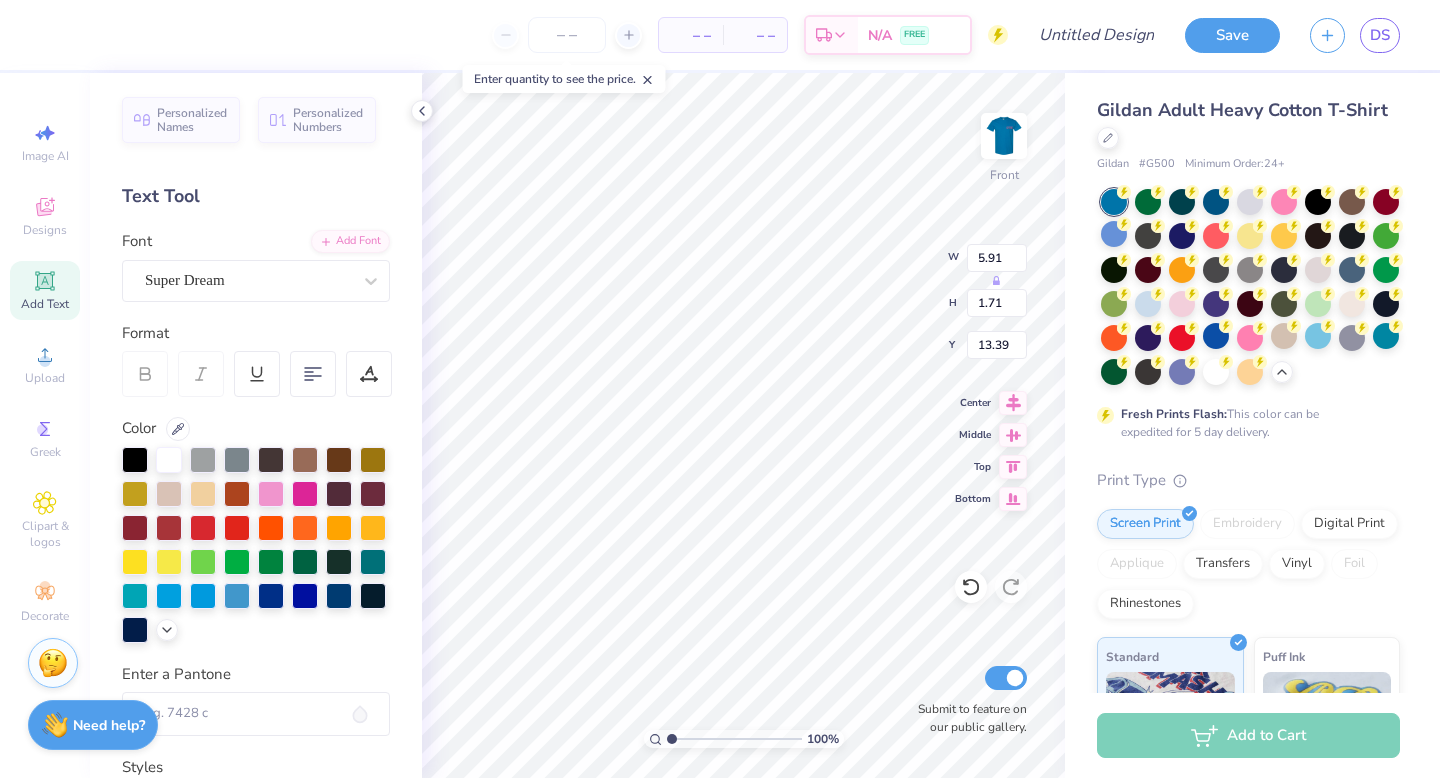 click on "Personalized Names Personalized Numbers Text Tool  Add Font Font Super Dream Format Color Enter a Pantone Styles Text Shape" at bounding box center (256, 425) 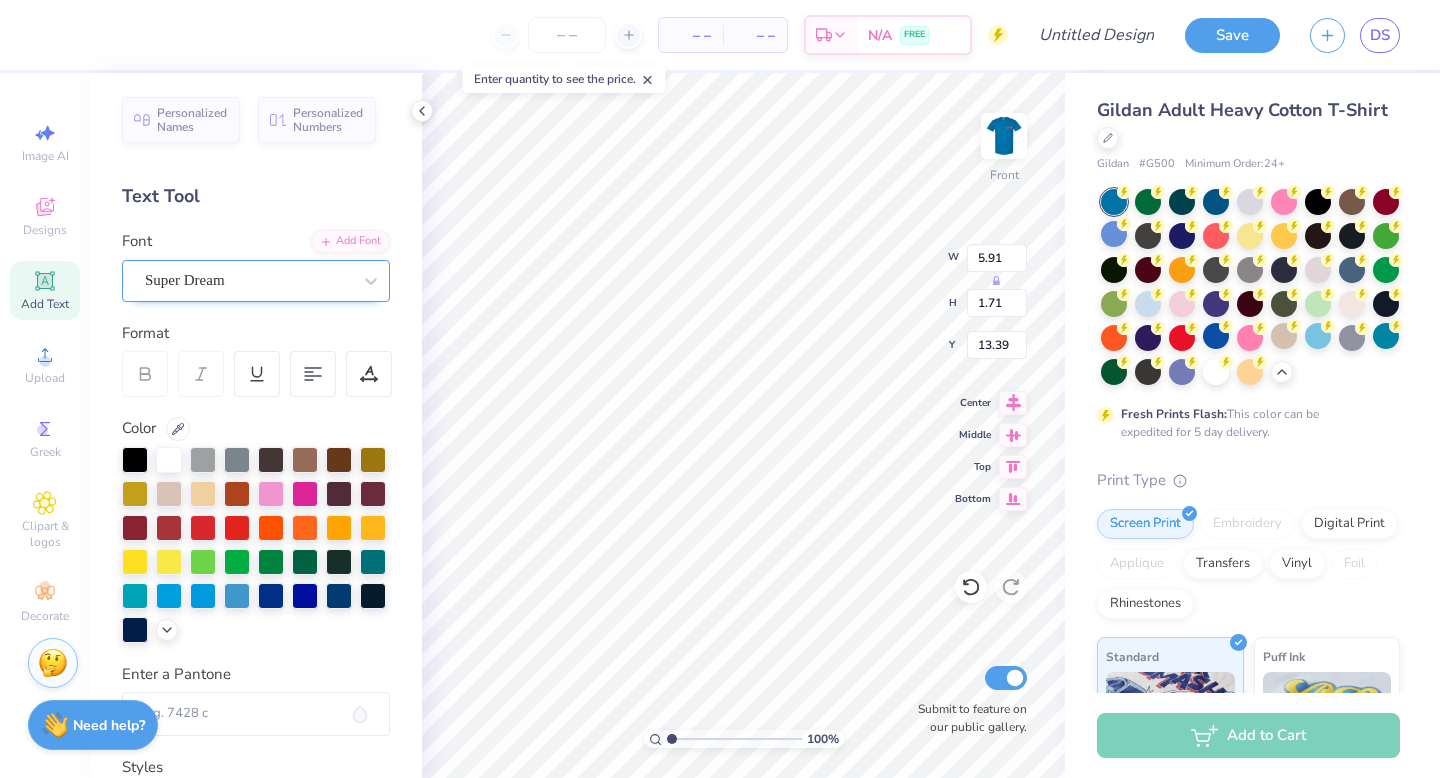 click on "Super Dream" at bounding box center (248, 280) 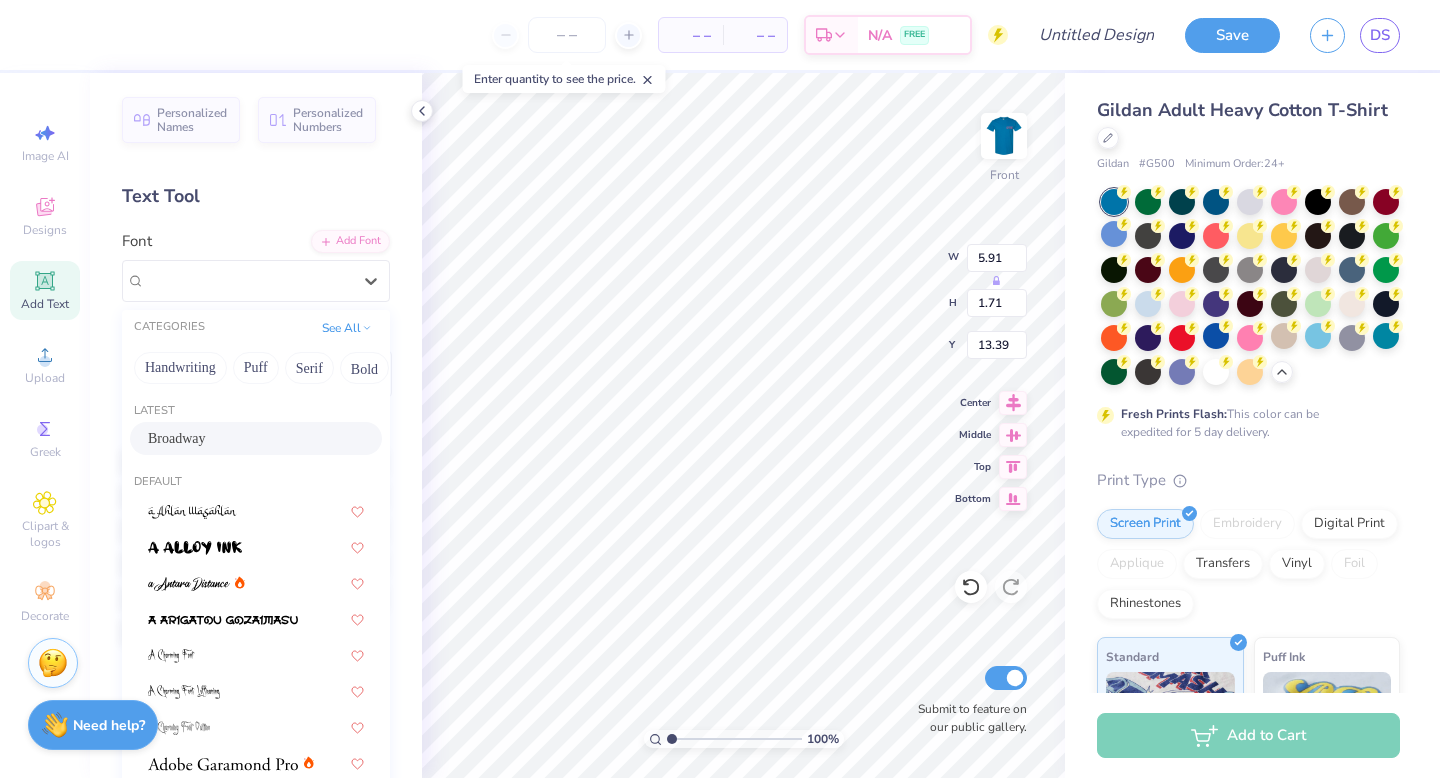 click on "Broadway" at bounding box center (177, 438) 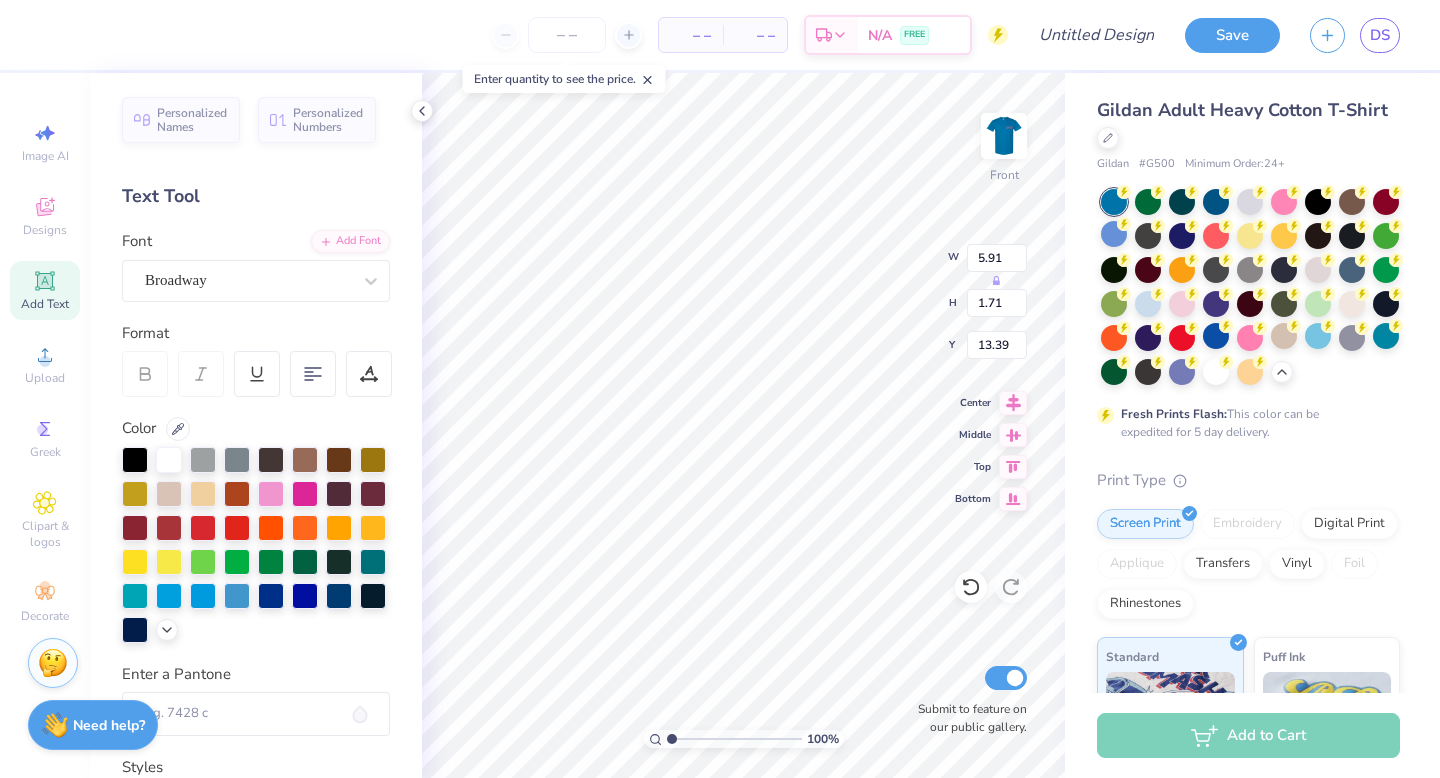 type on "6.88" 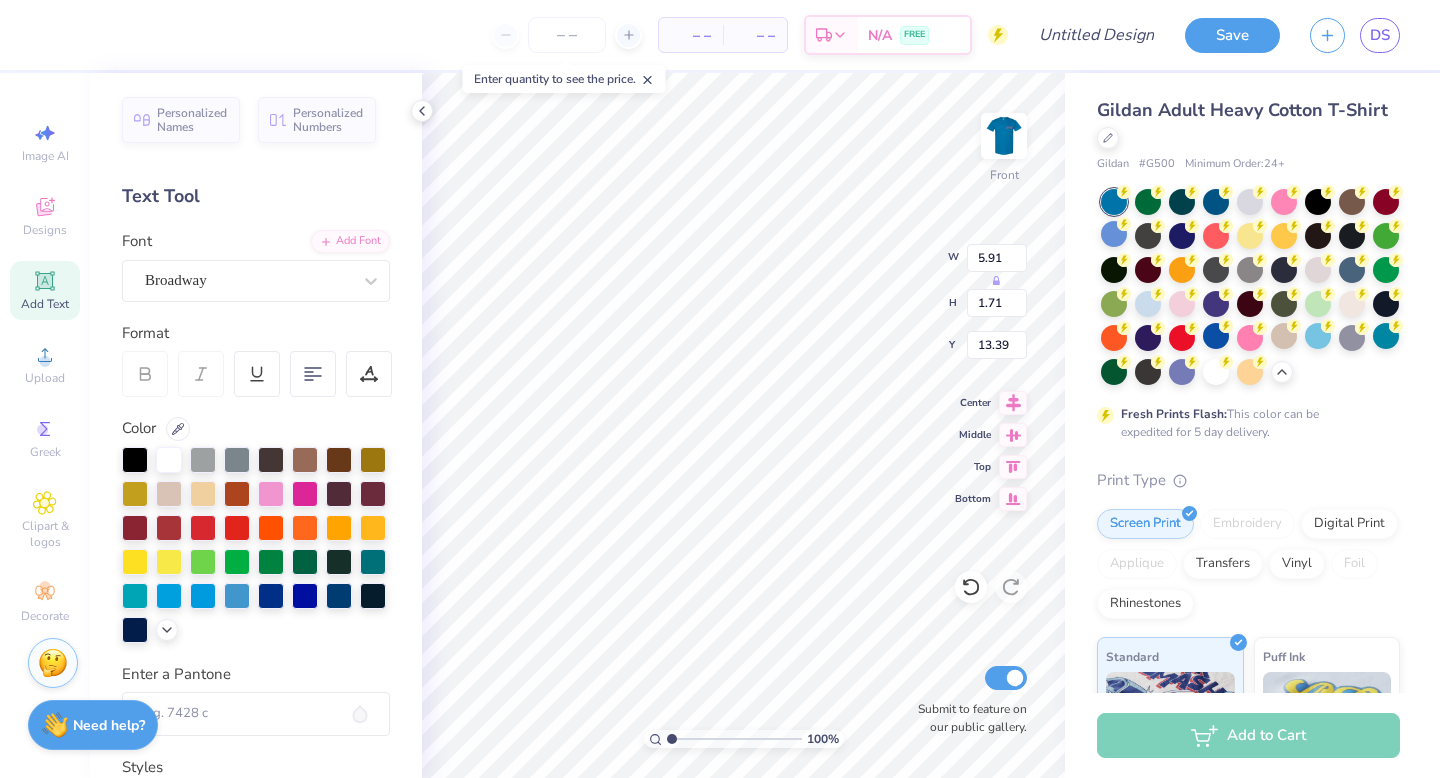 type on "1.67" 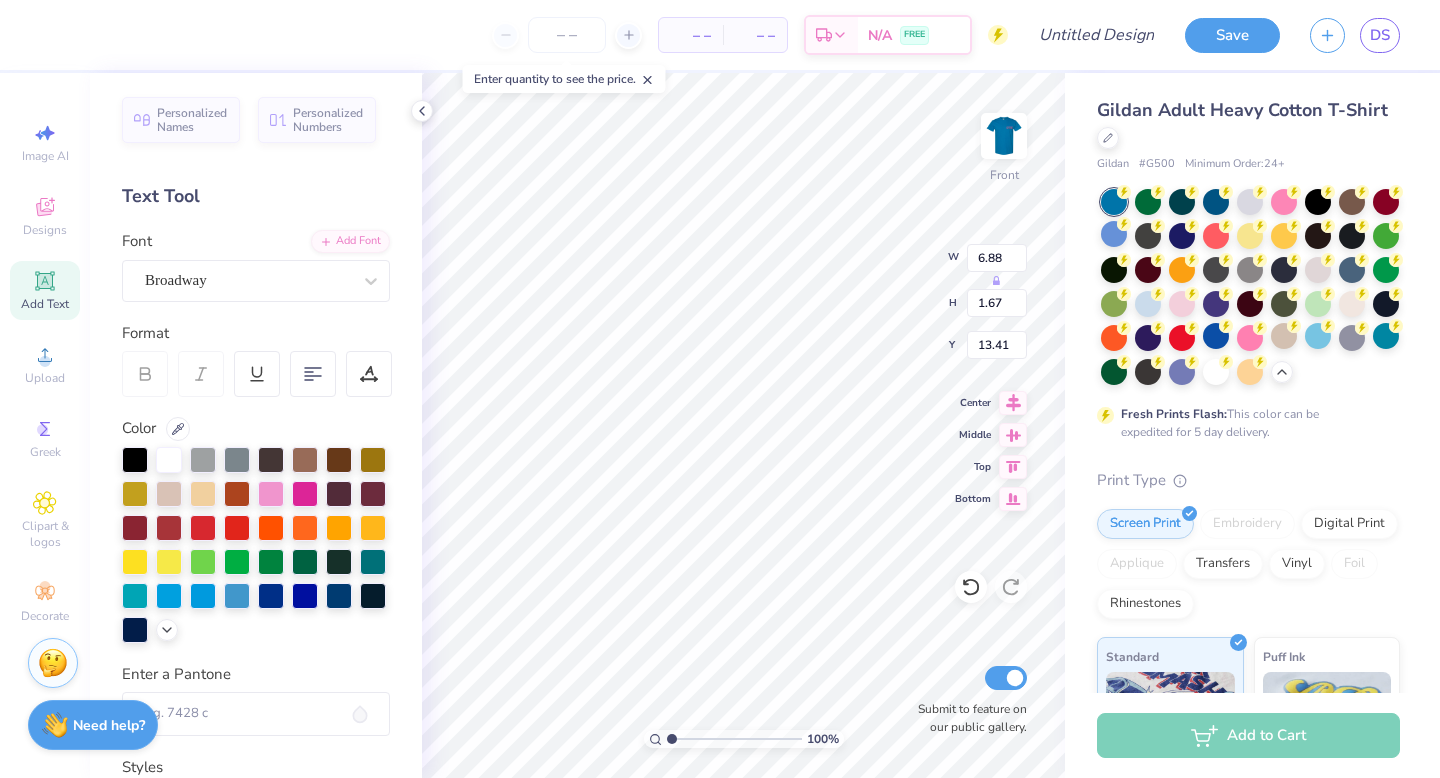 scroll, scrollTop: 0, scrollLeft: 3, axis: horizontal 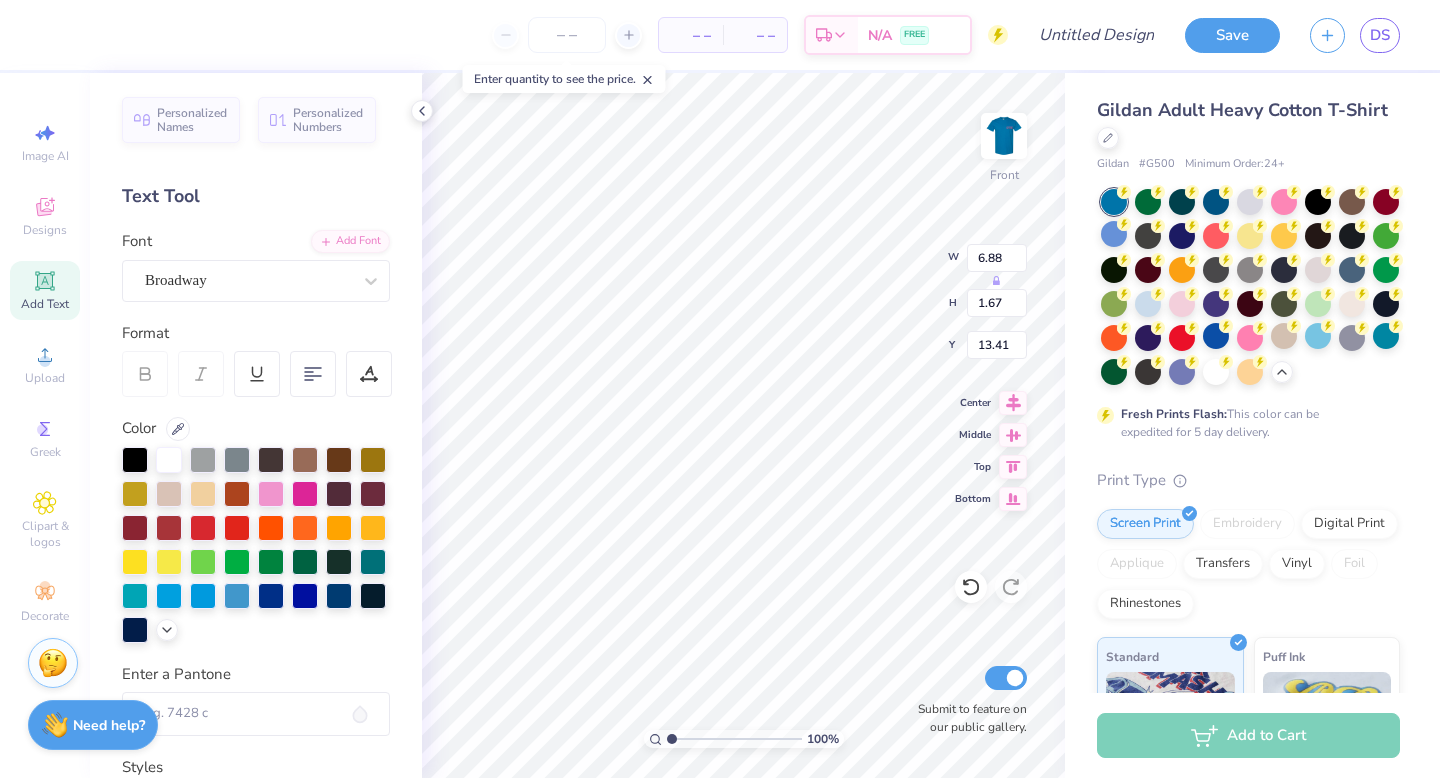 type on "ALPHA EPSILON PHI" 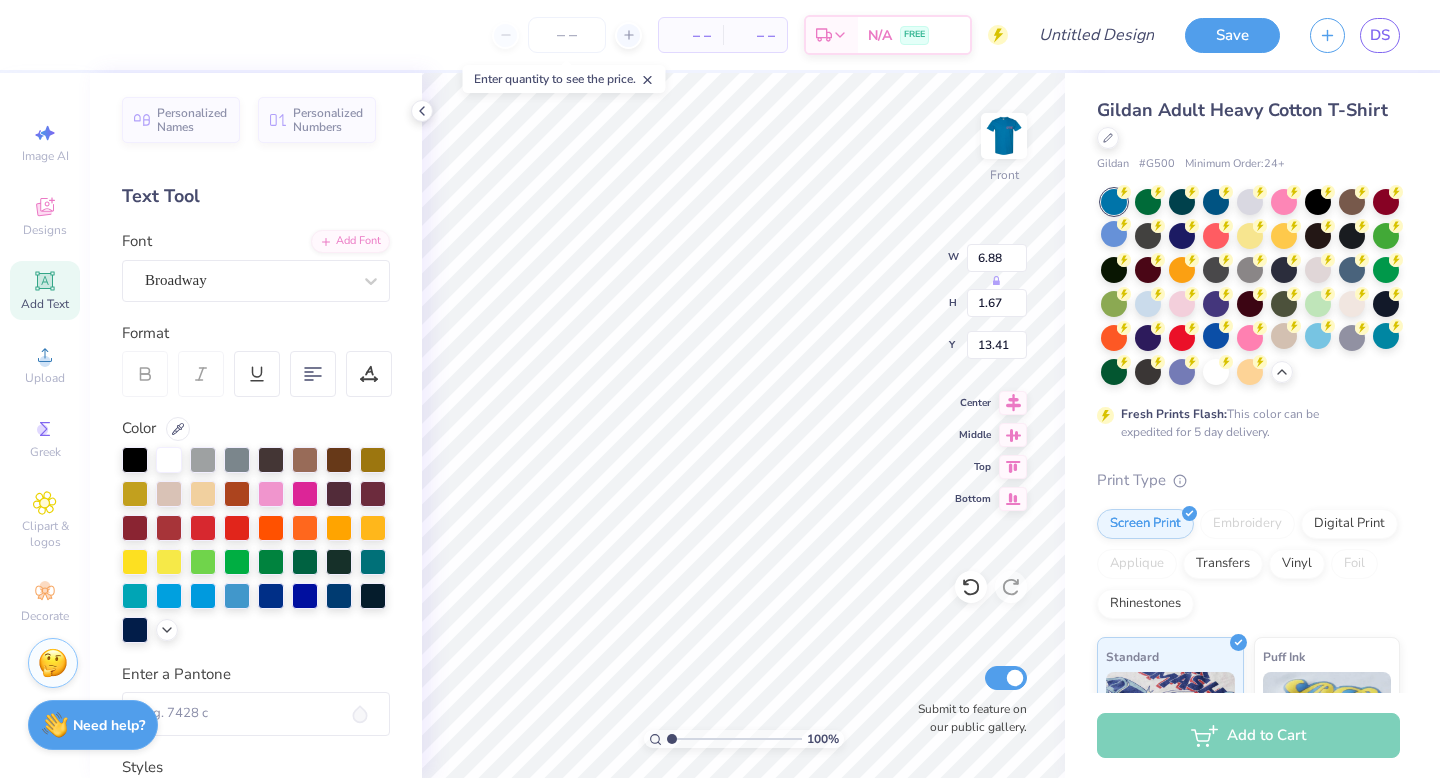 scroll, scrollTop: 0, scrollLeft: 7, axis: horizontal 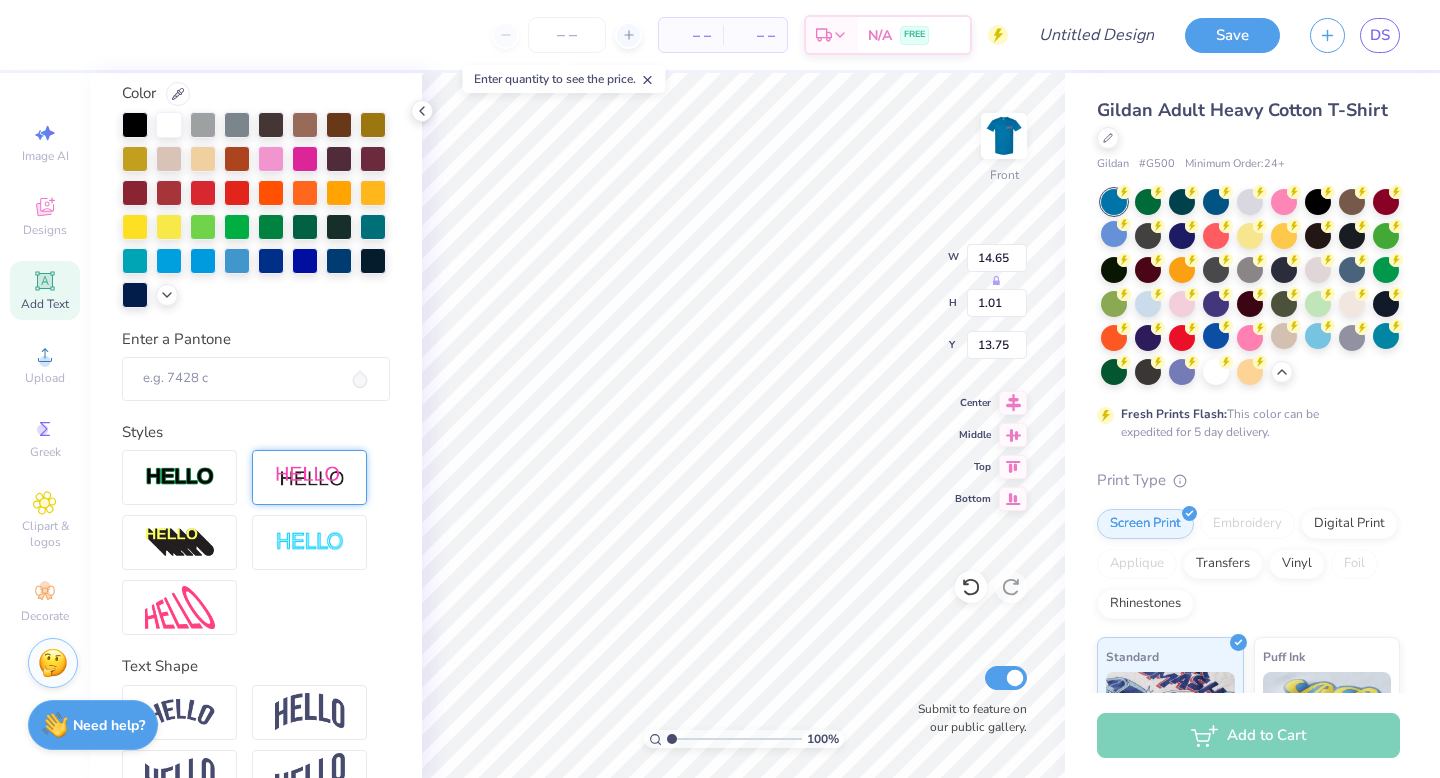 click at bounding box center [310, 477] 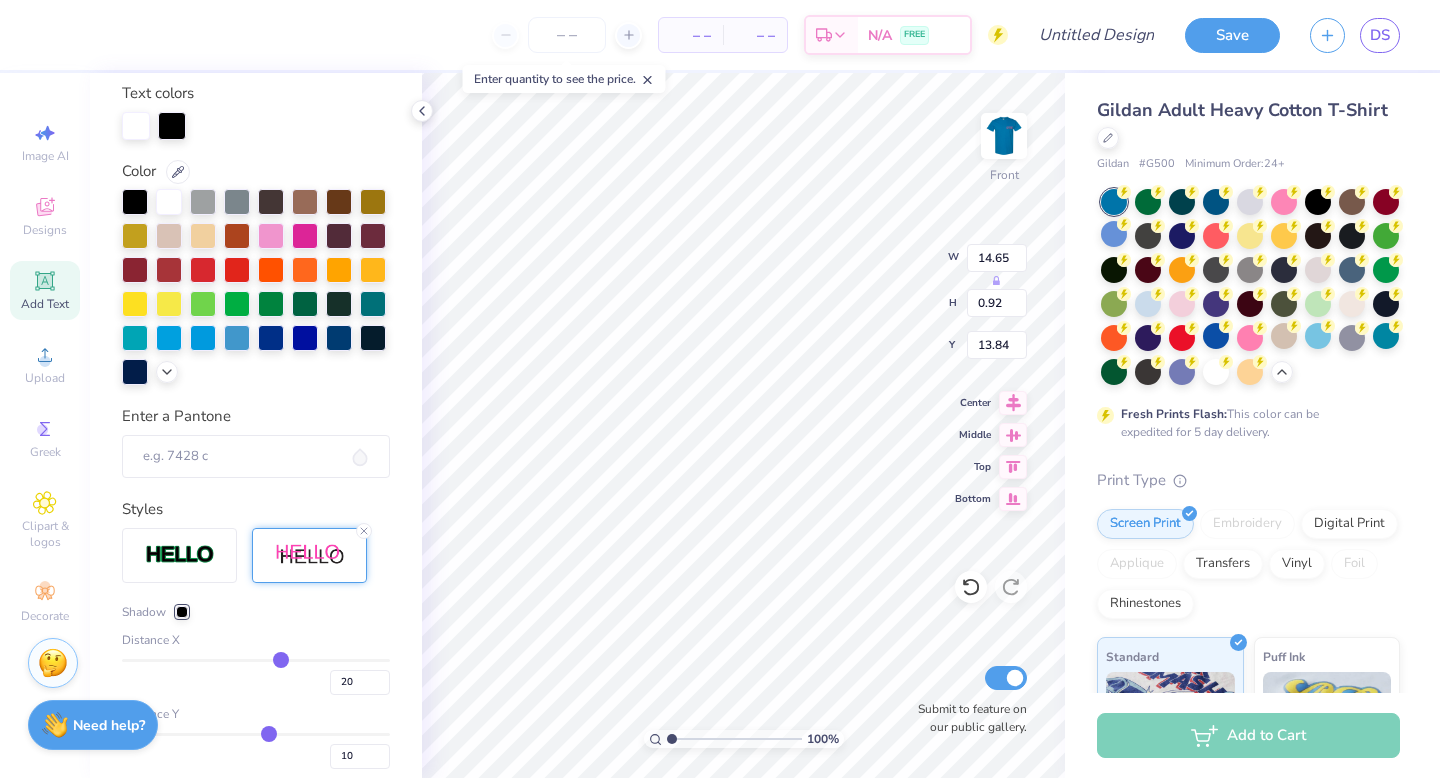 type on "0.92" 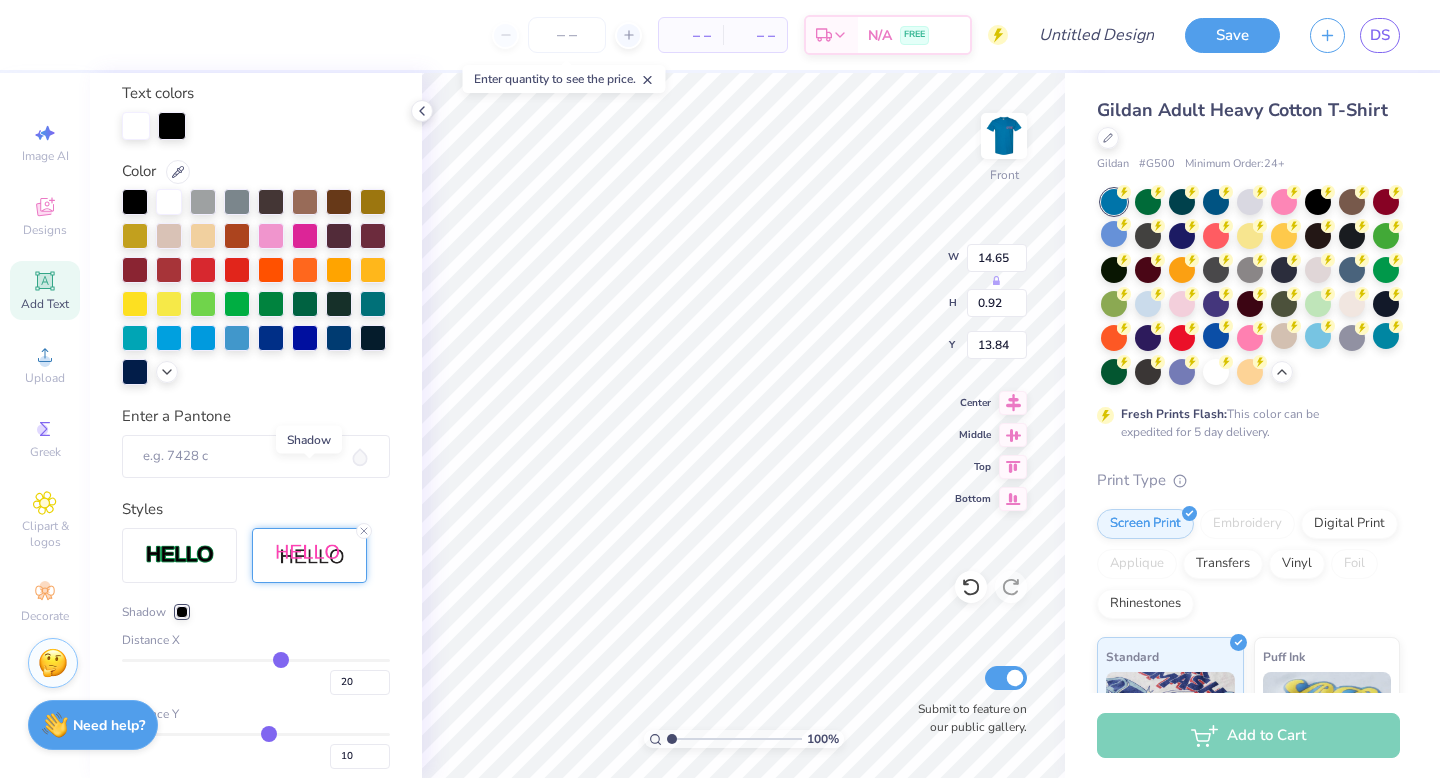 scroll, scrollTop: 412, scrollLeft: 0, axis: vertical 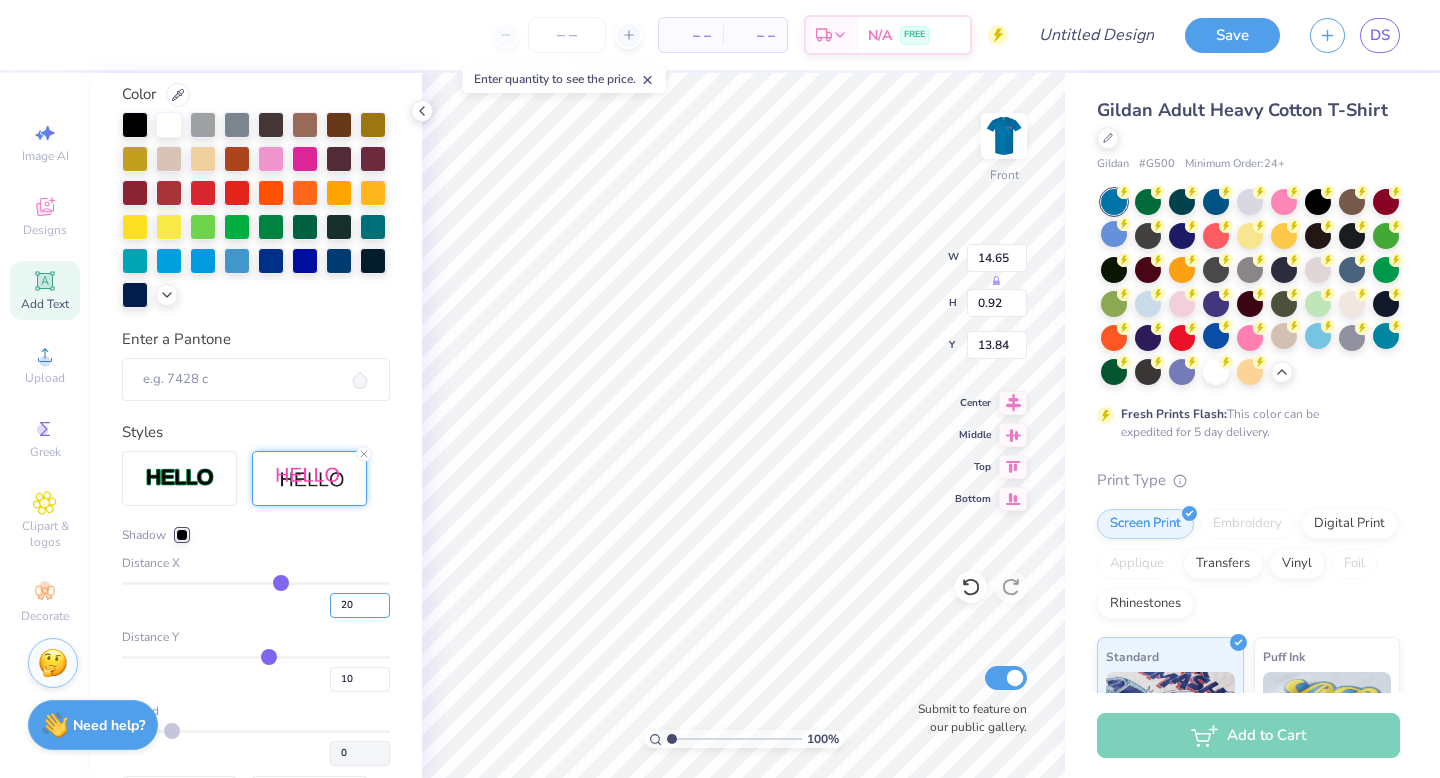 click on "20" at bounding box center [360, 605] 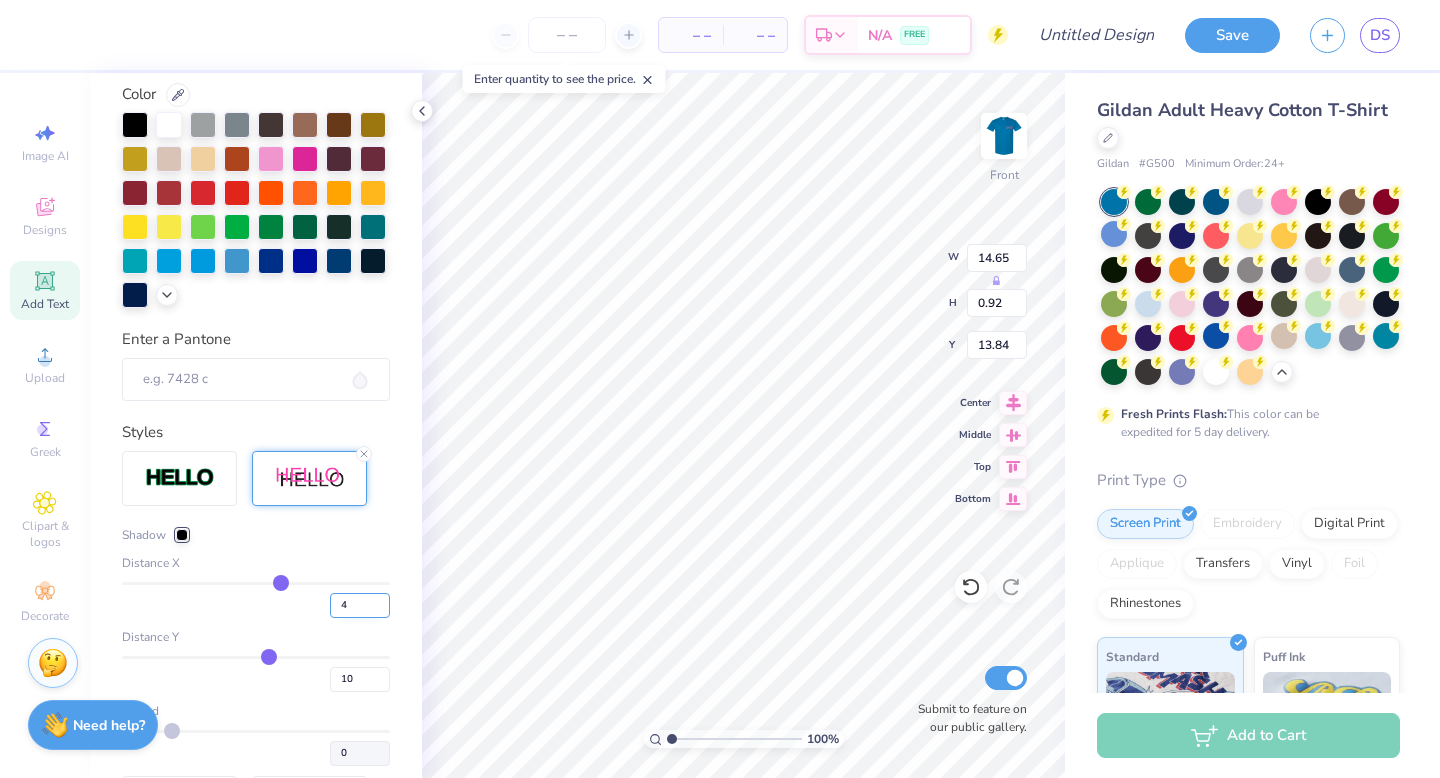 type on "4" 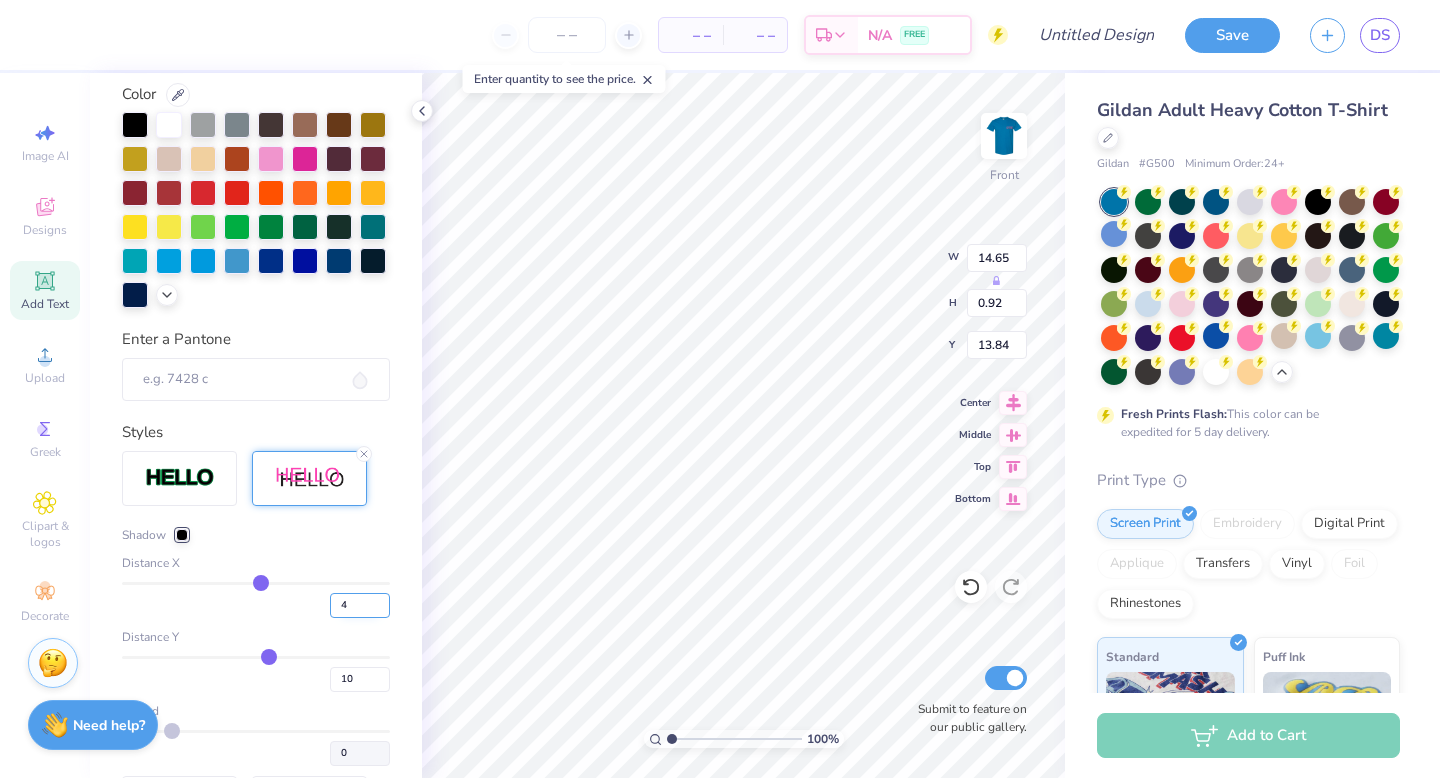 type on "12.69" 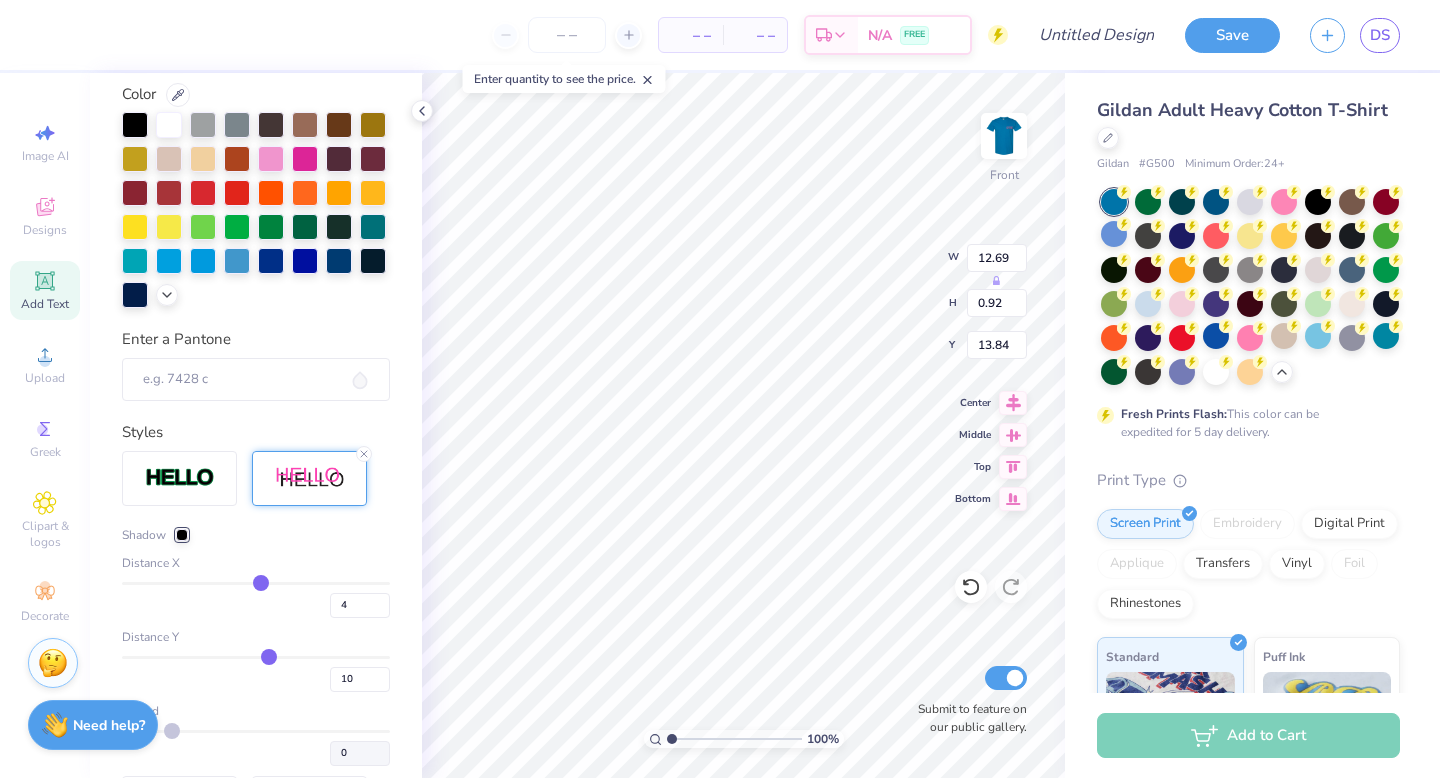 type on "14.25" 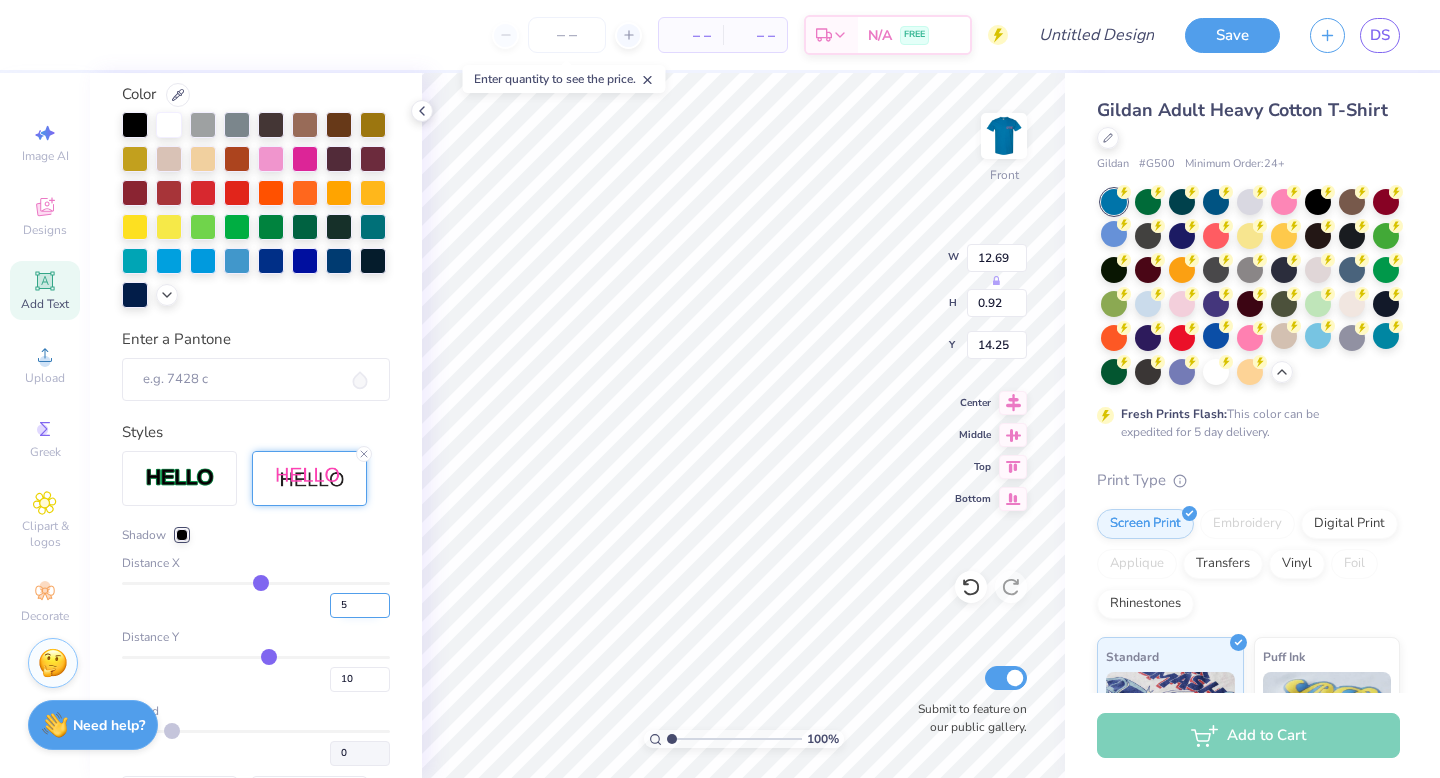 click on "5" at bounding box center [360, 605] 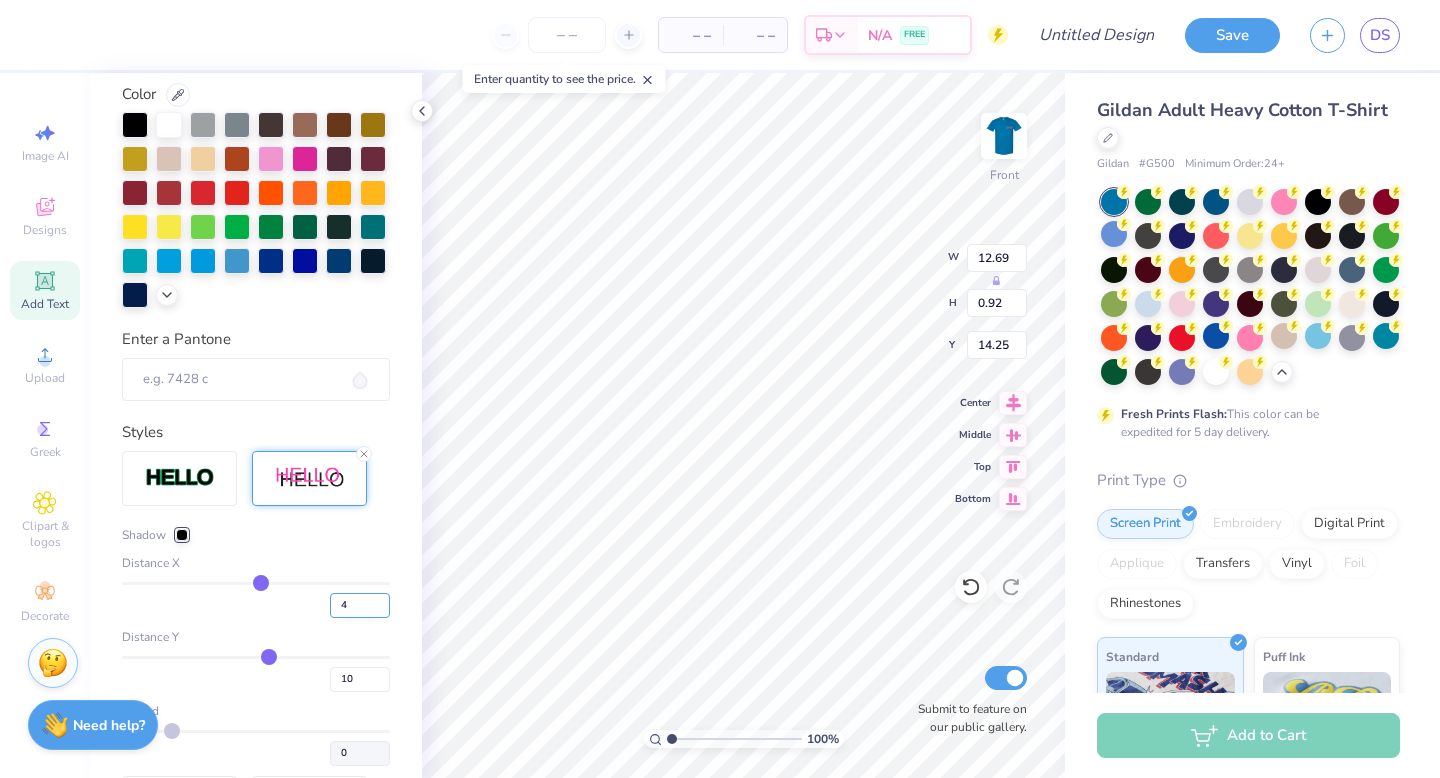 click on "4" at bounding box center (360, 605) 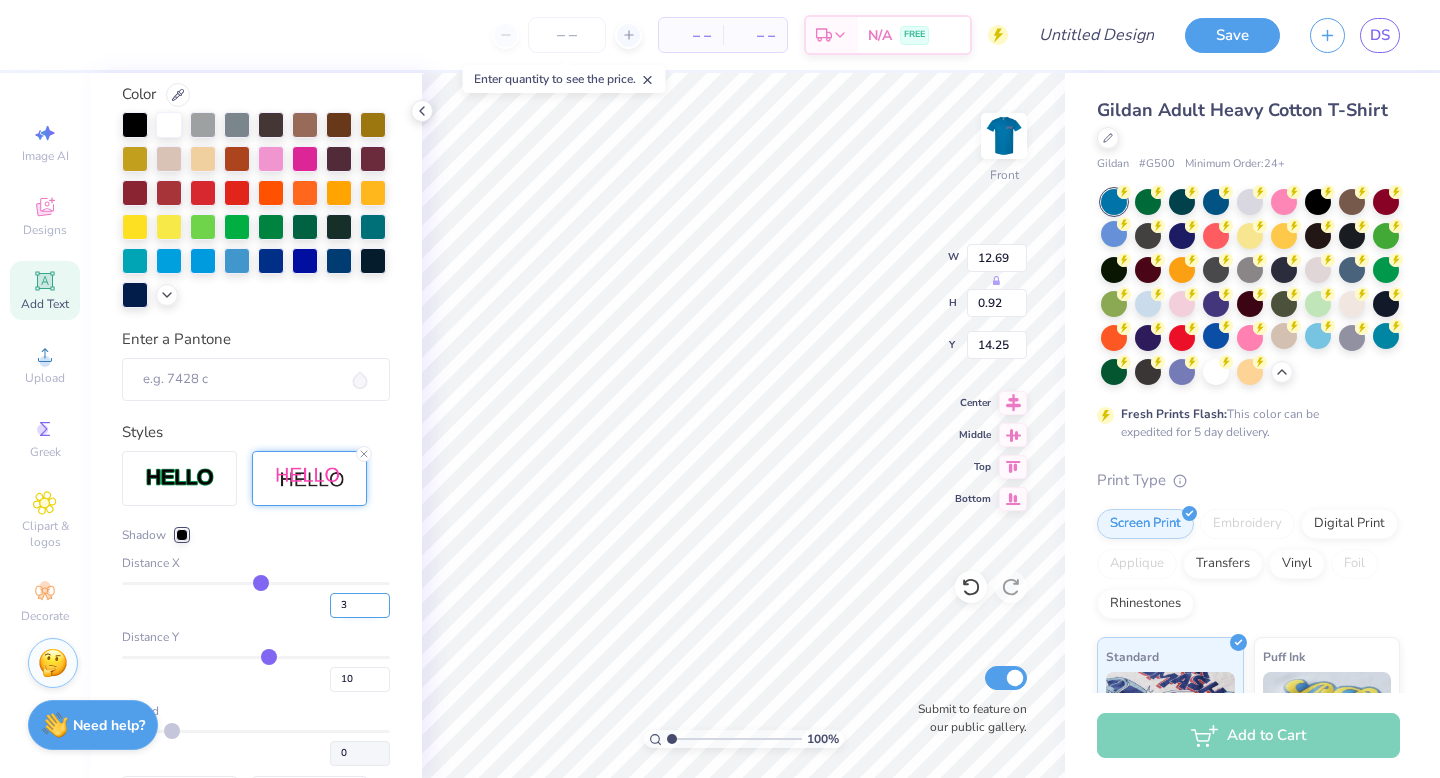 type on "3" 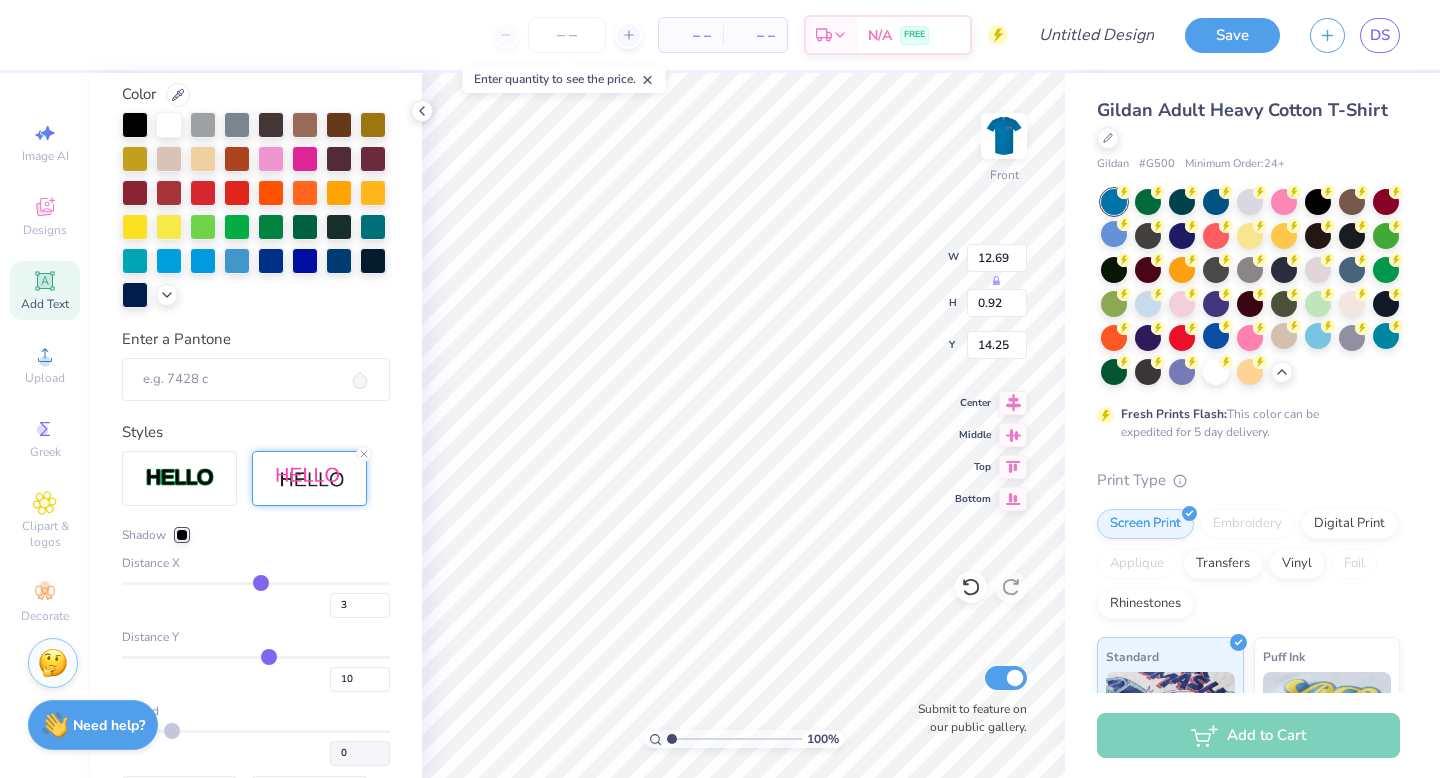 type on "3" 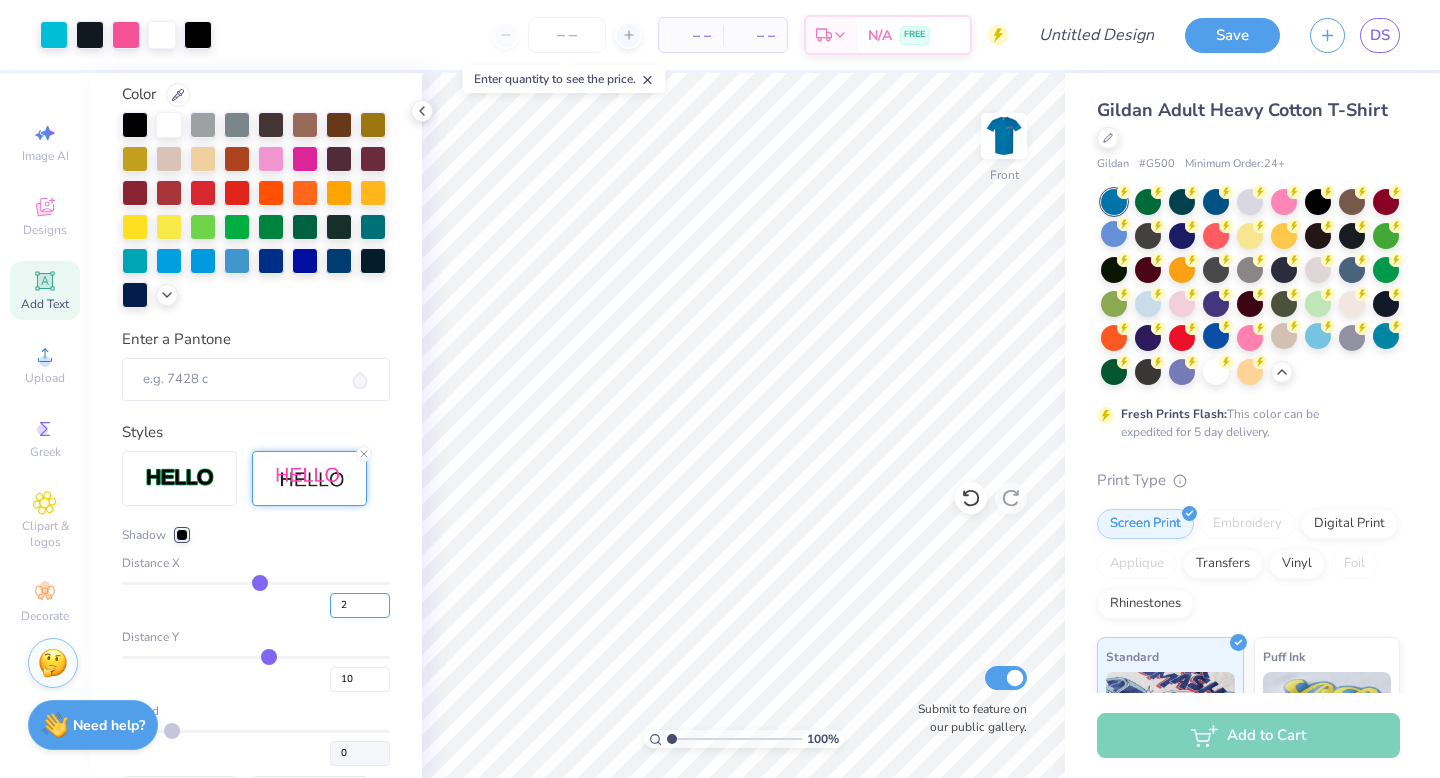 type on "2" 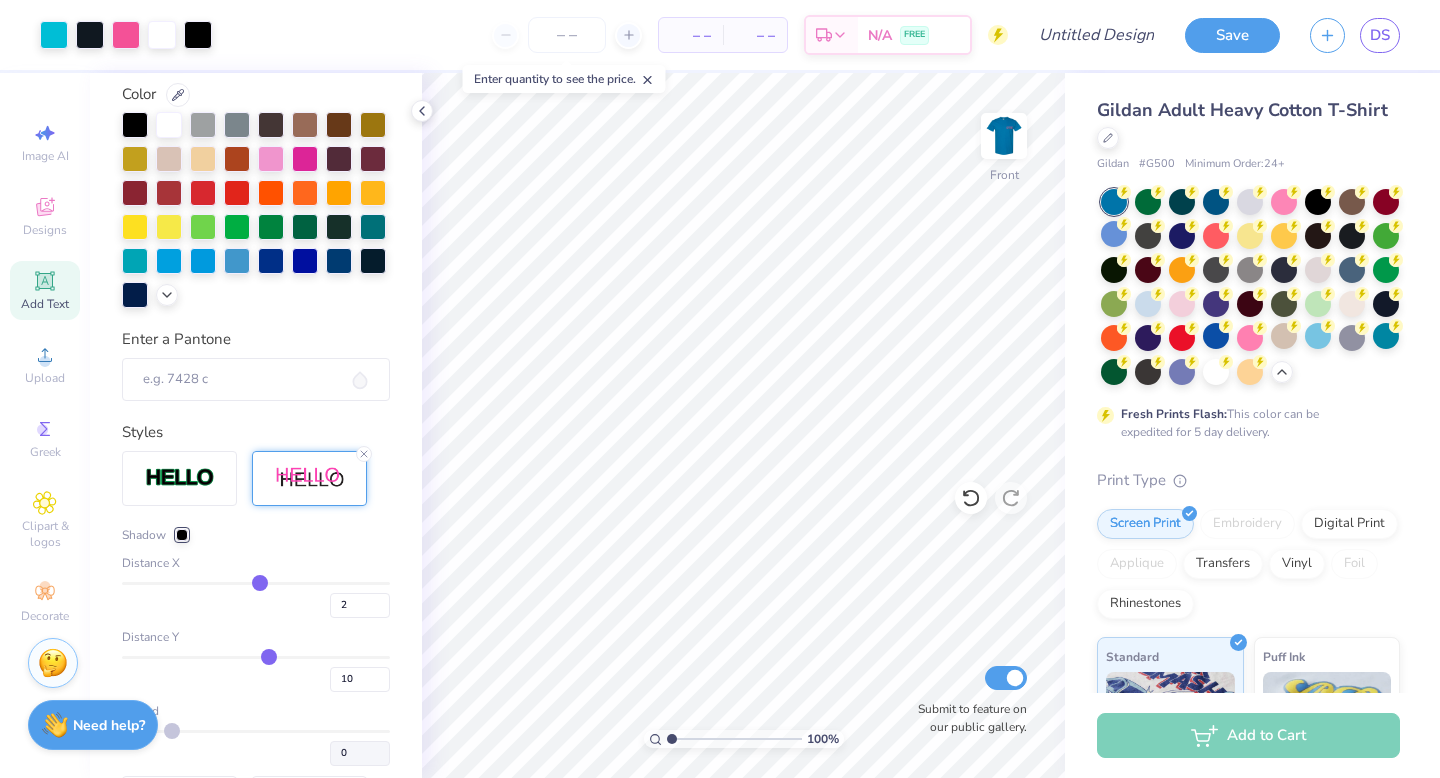 type on "2" 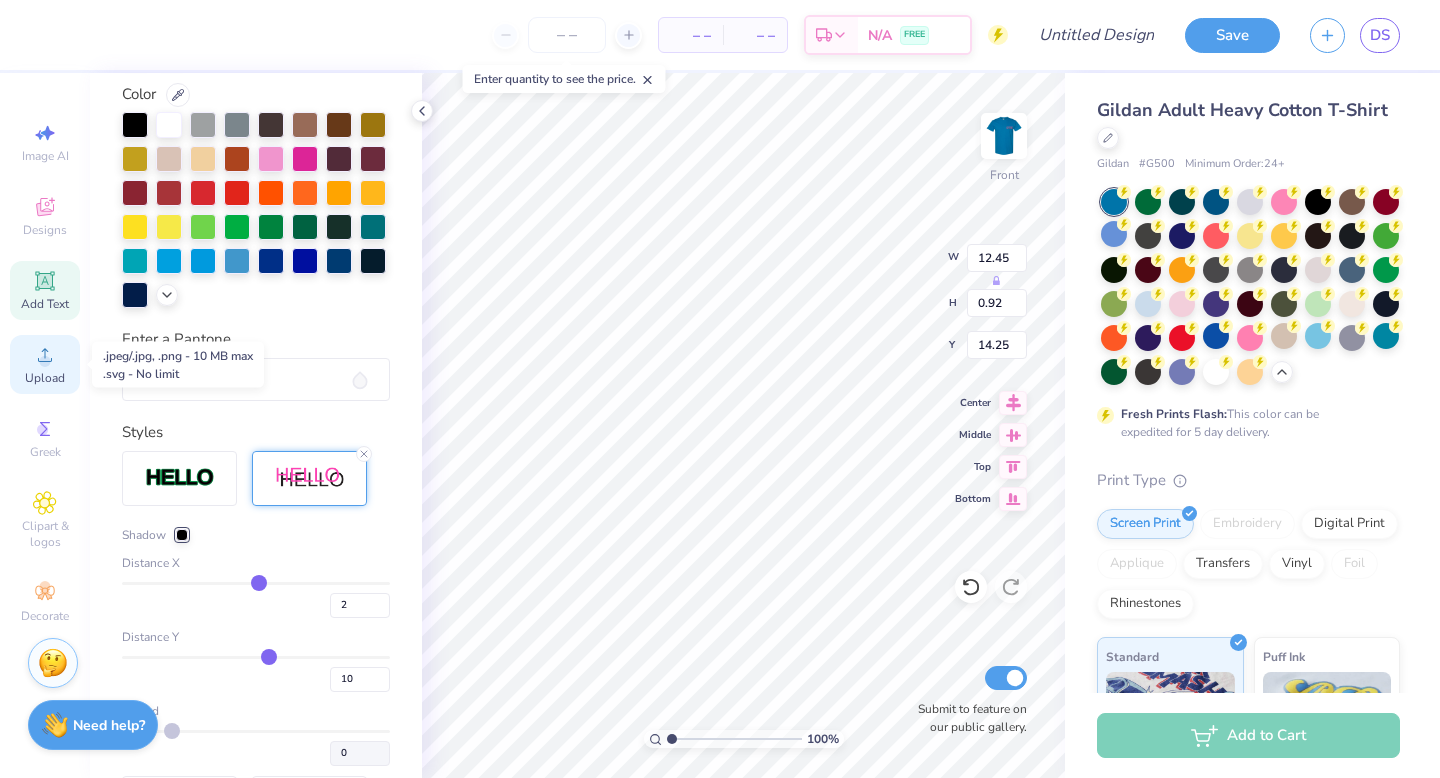 click 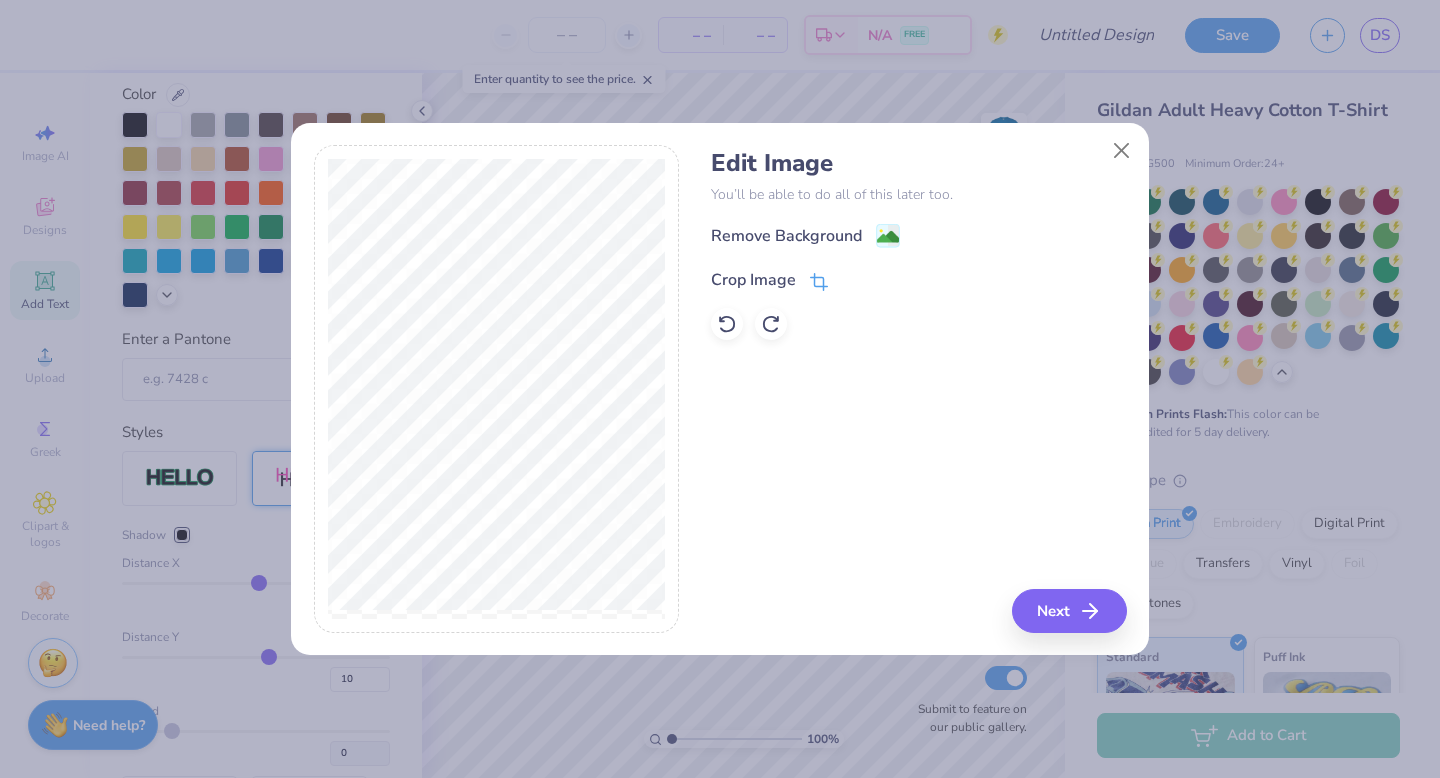 click 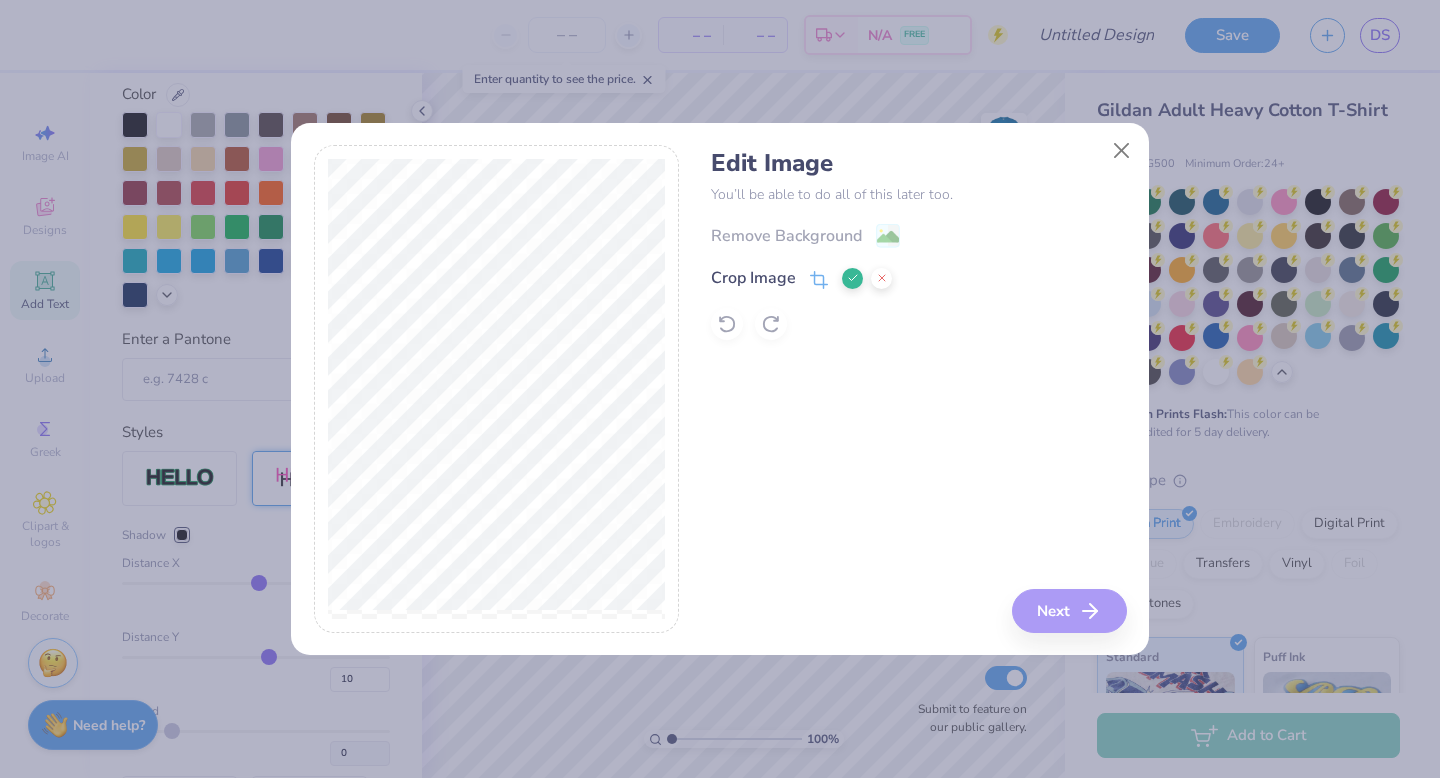 click on "Edit Image You’ll be able to do all of this later too. Remove Background Crop Image Next" at bounding box center (918, 389) 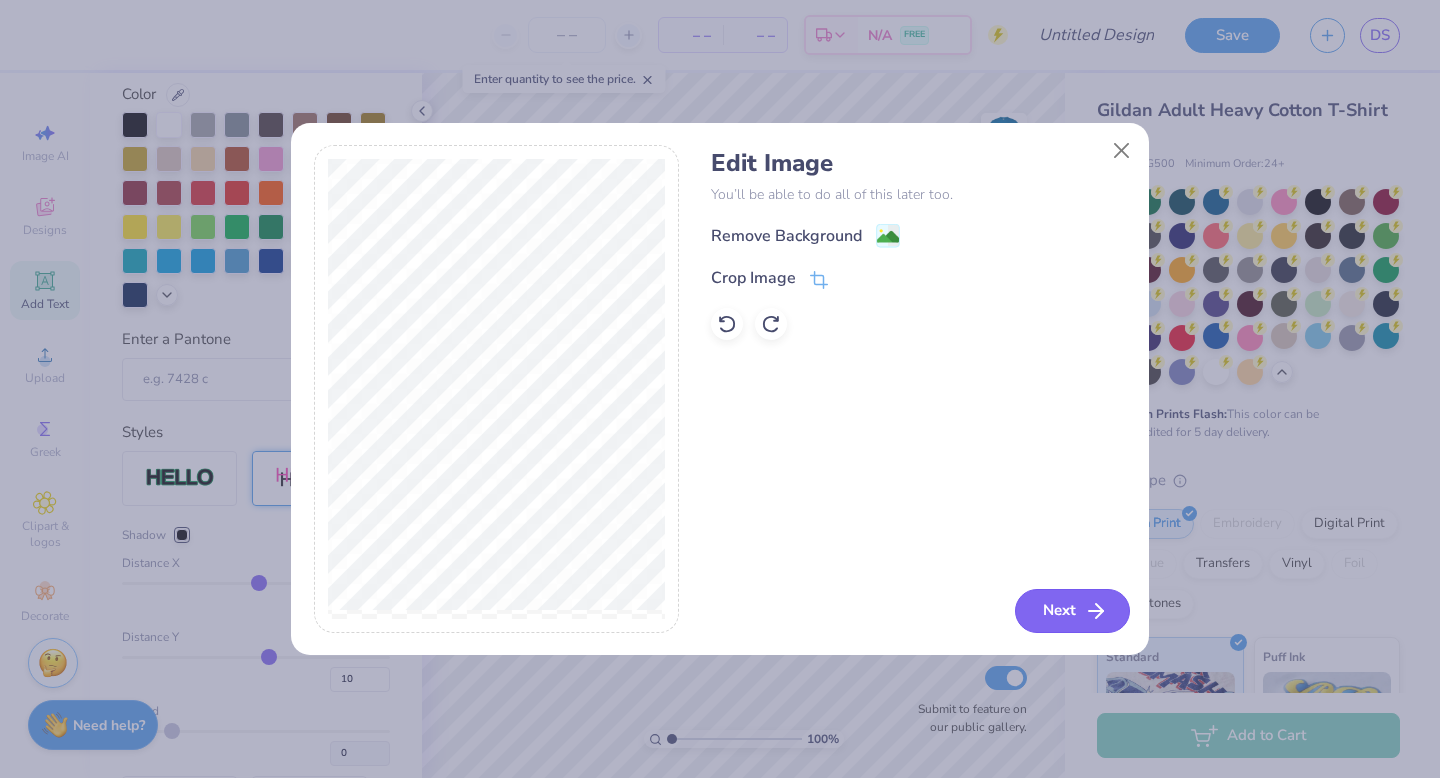 click on "Next" at bounding box center [1072, 611] 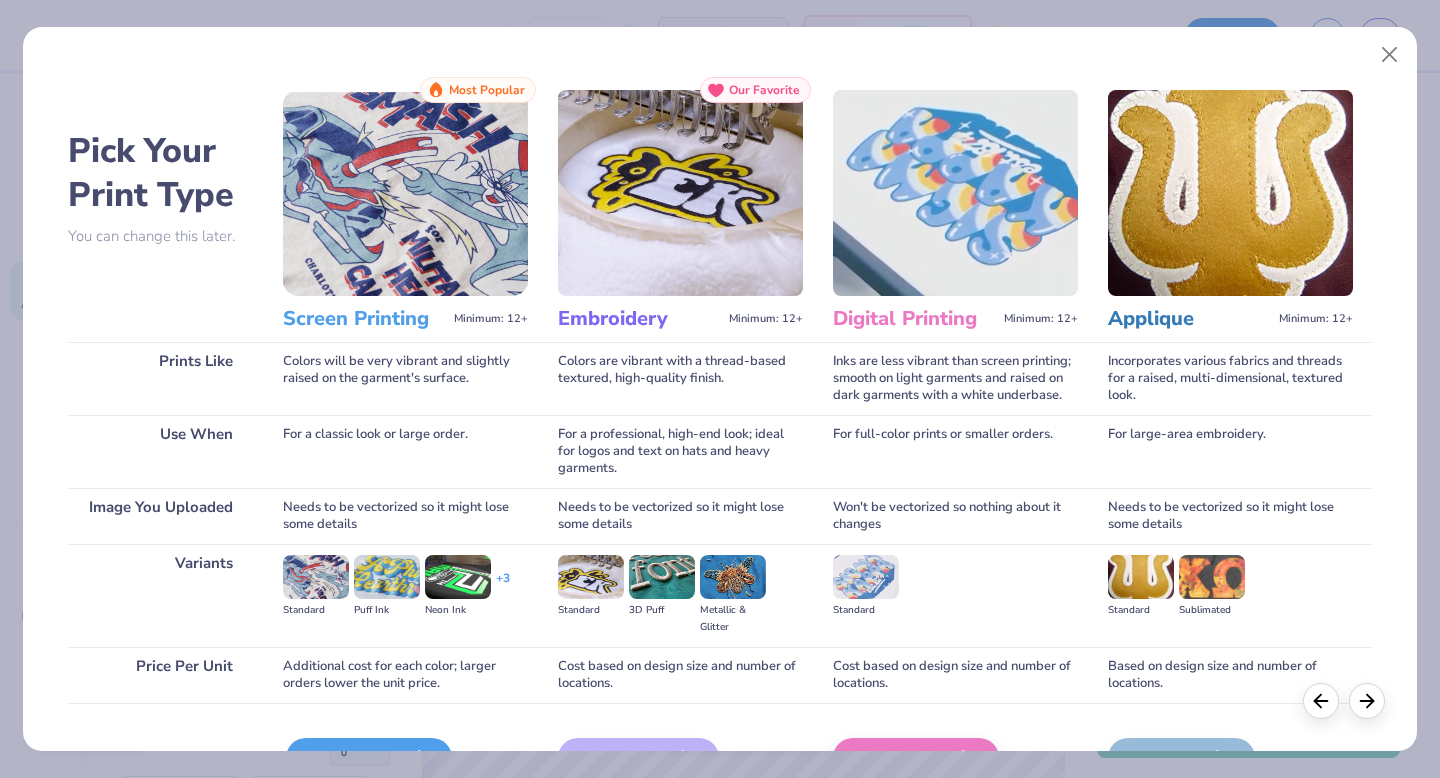 click on "Screen Print" at bounding box center (369, 758) 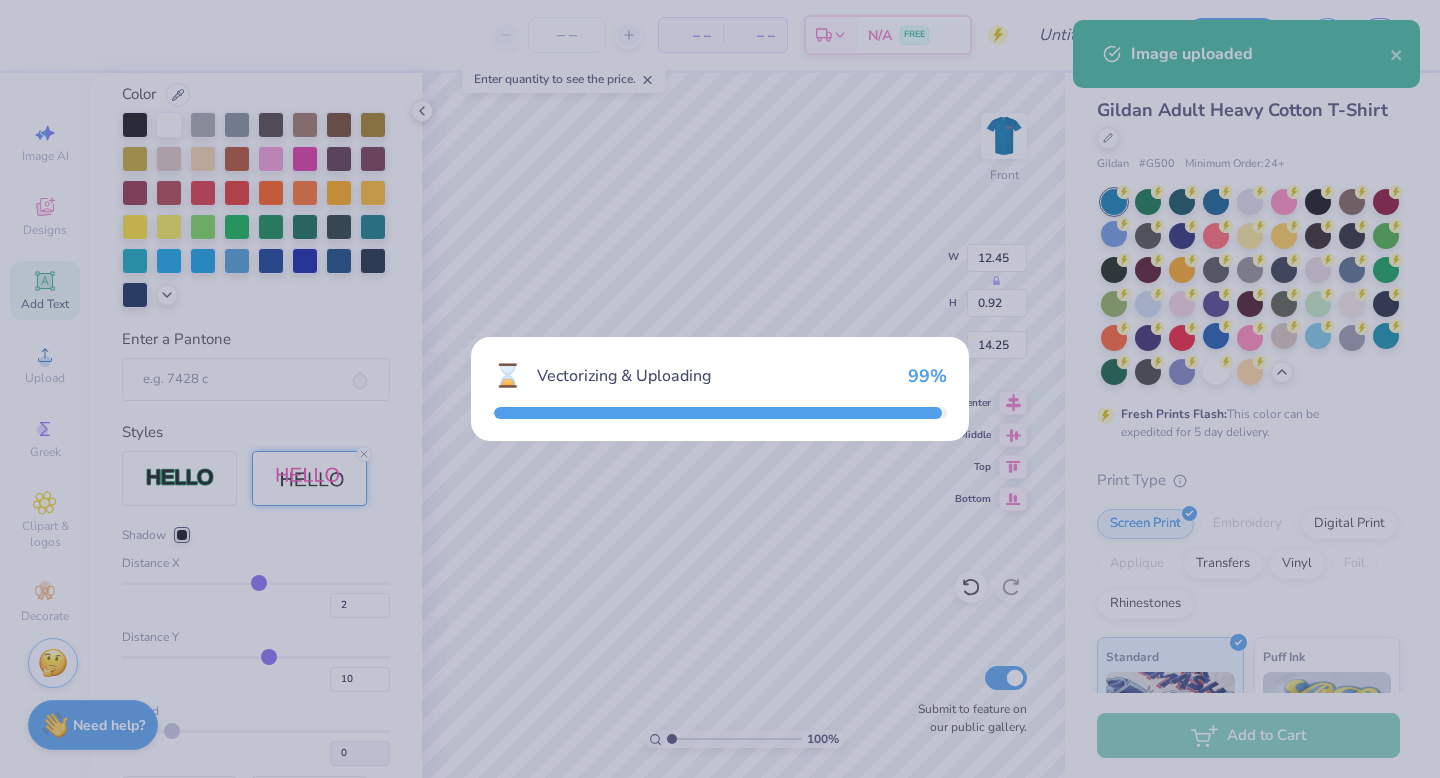 type on "2.35" 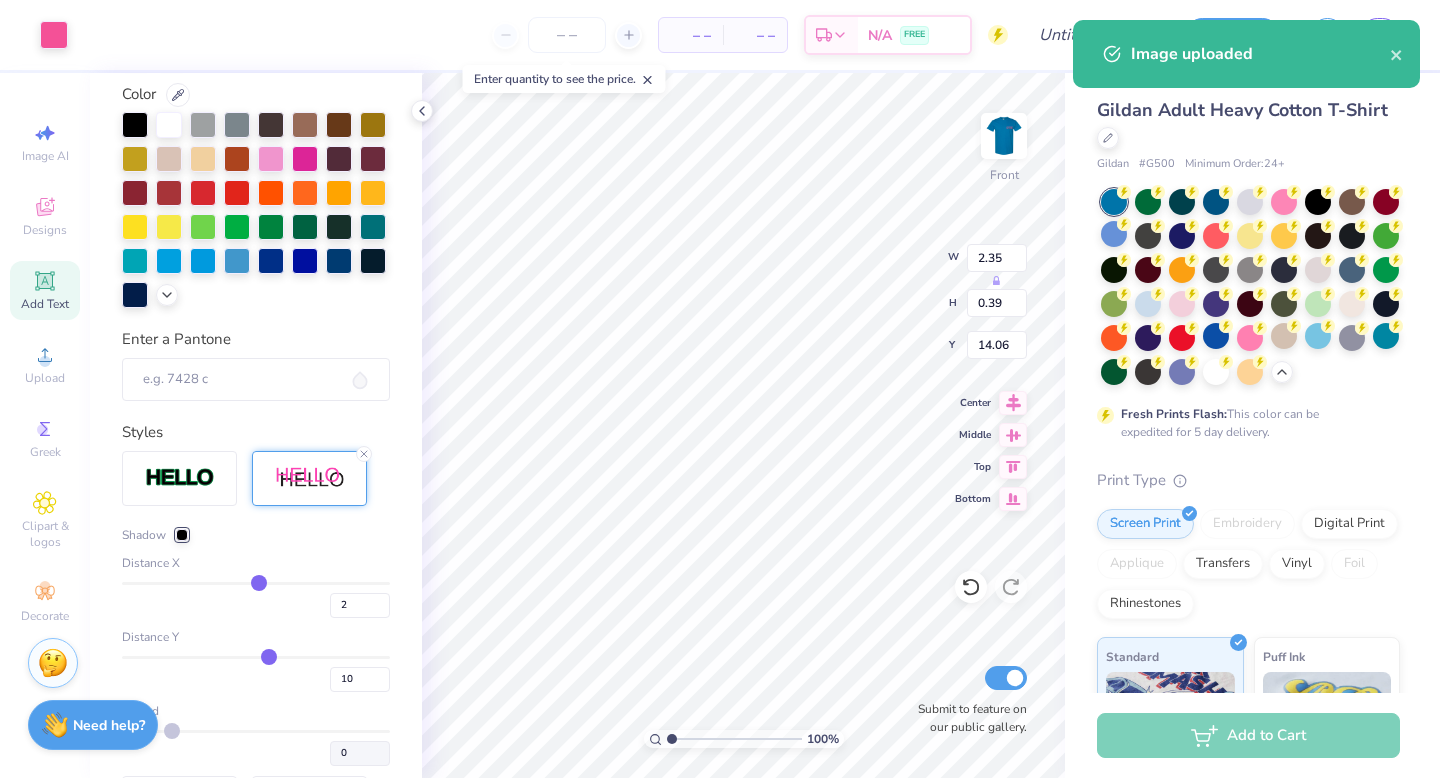 type on "12.45" 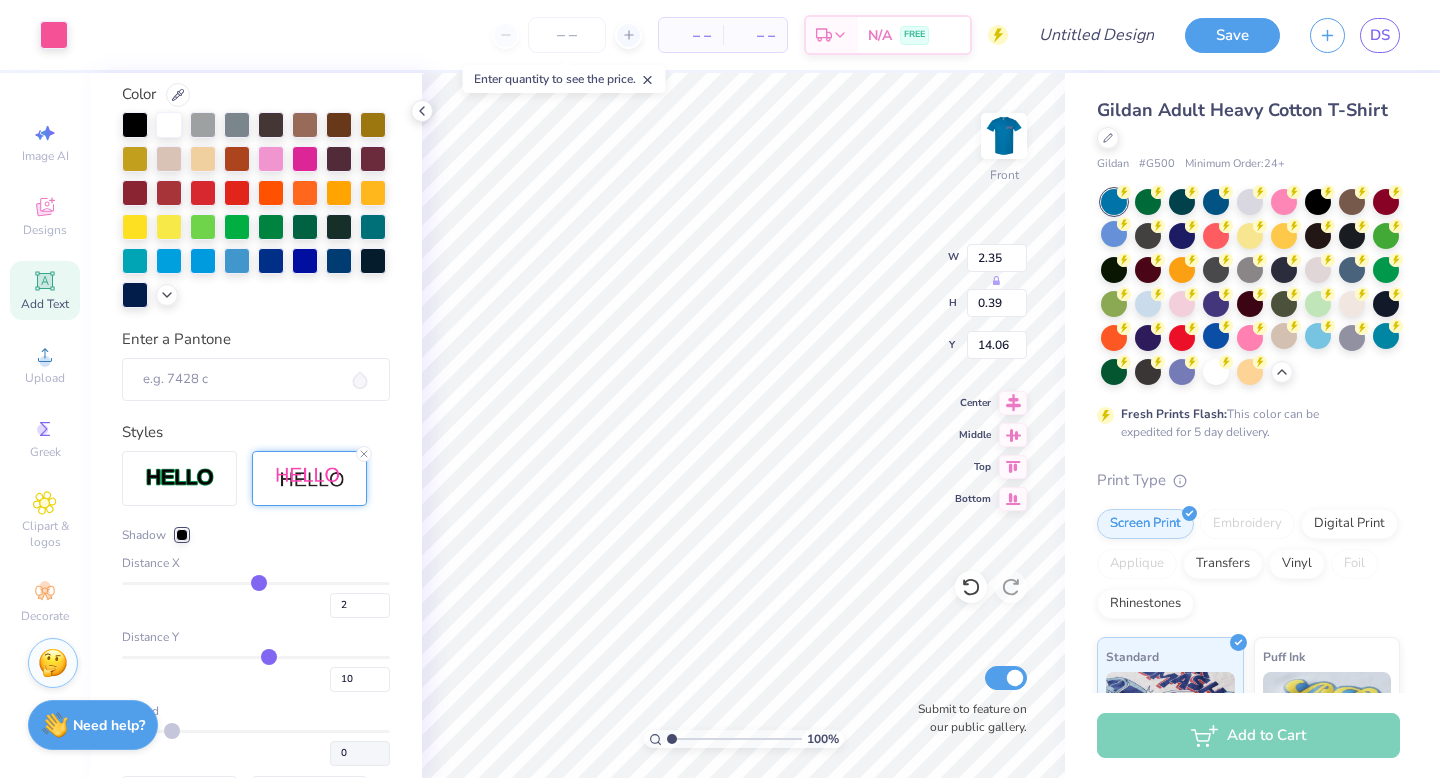type on "22.23" 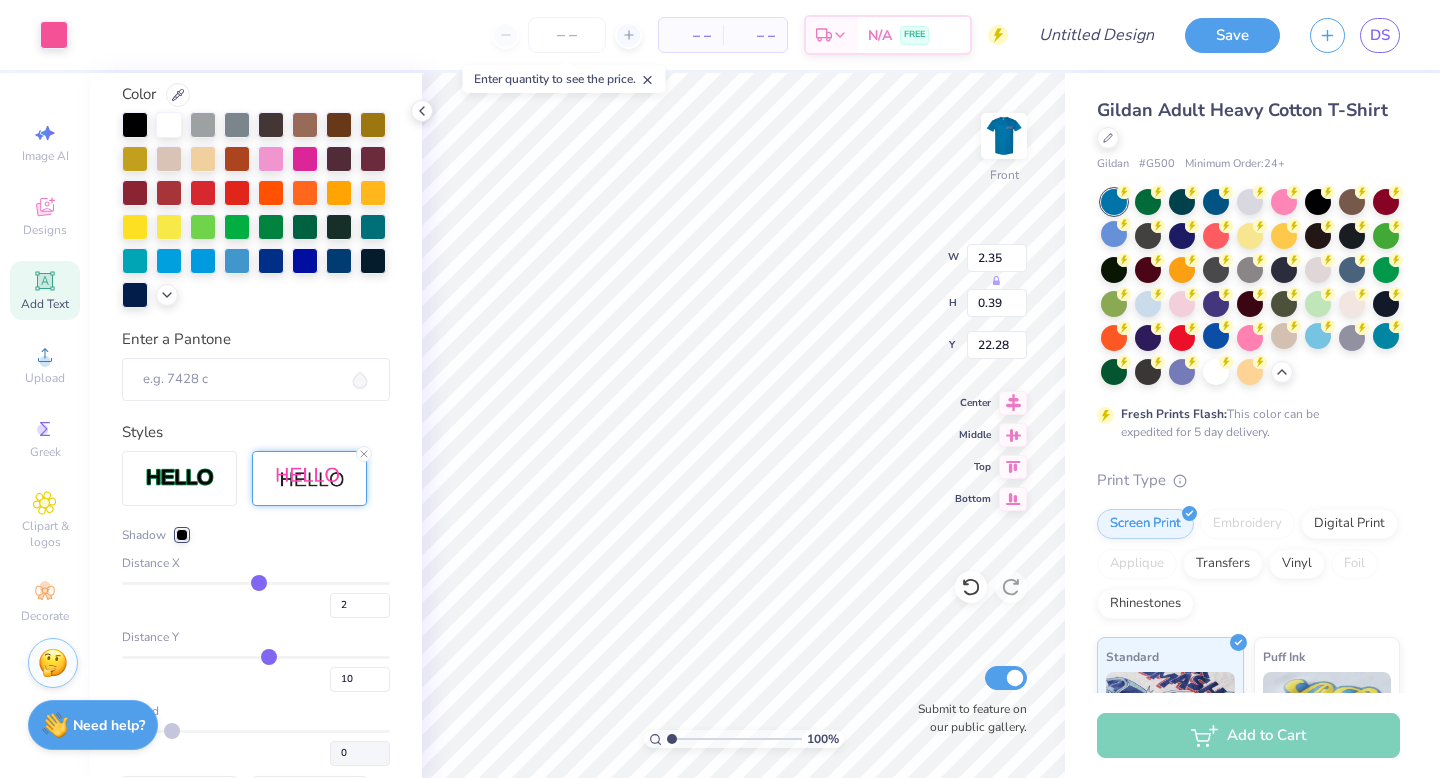 type on "22.28" 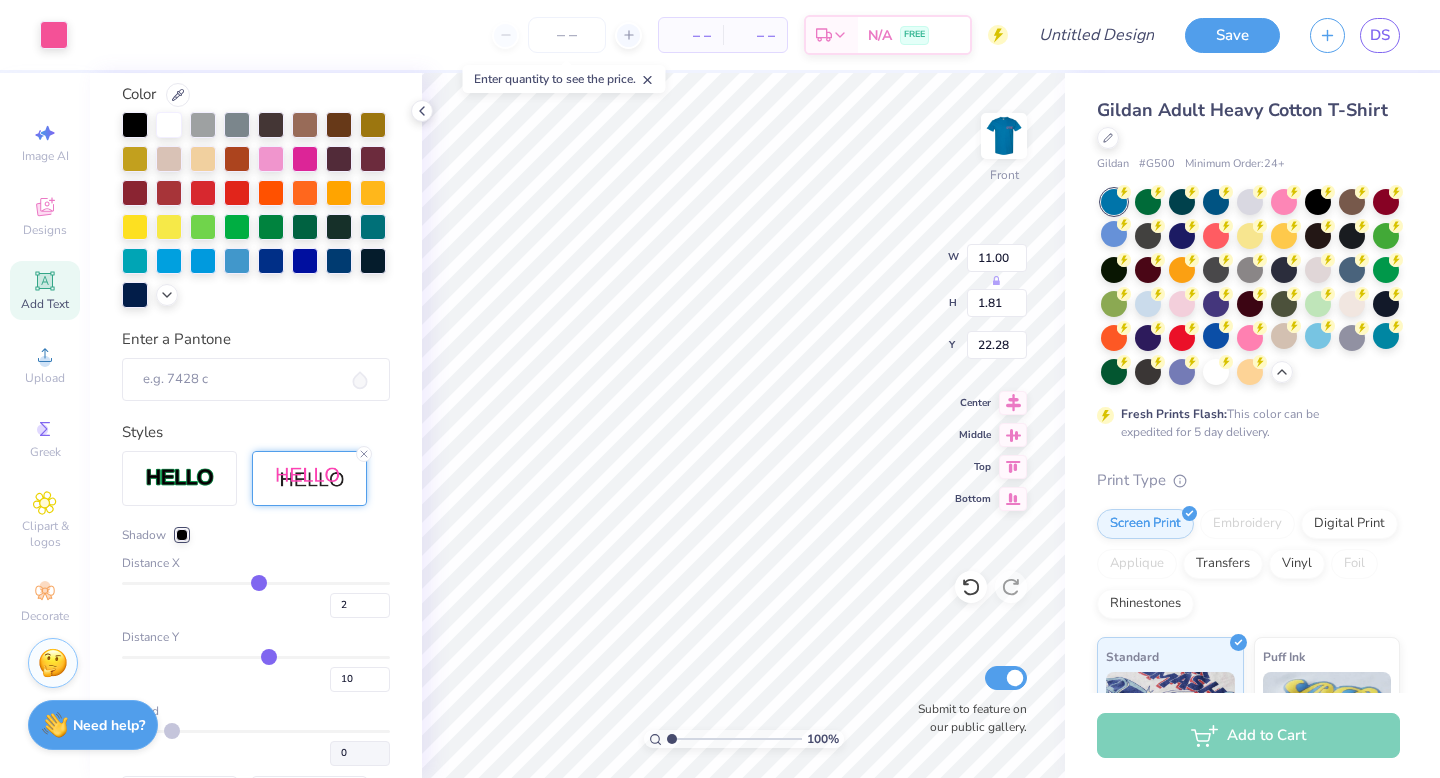 type on "11.00" 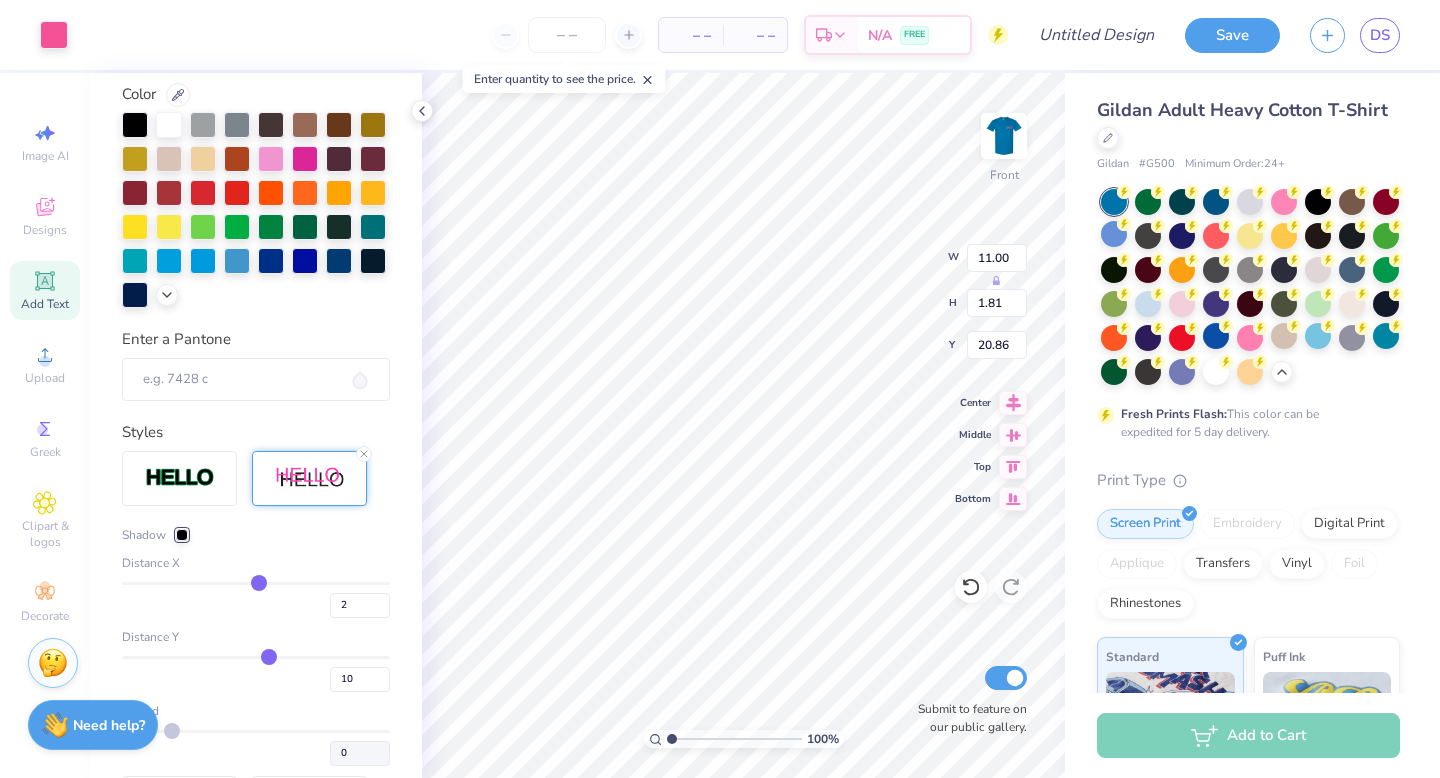 type on "14.25" 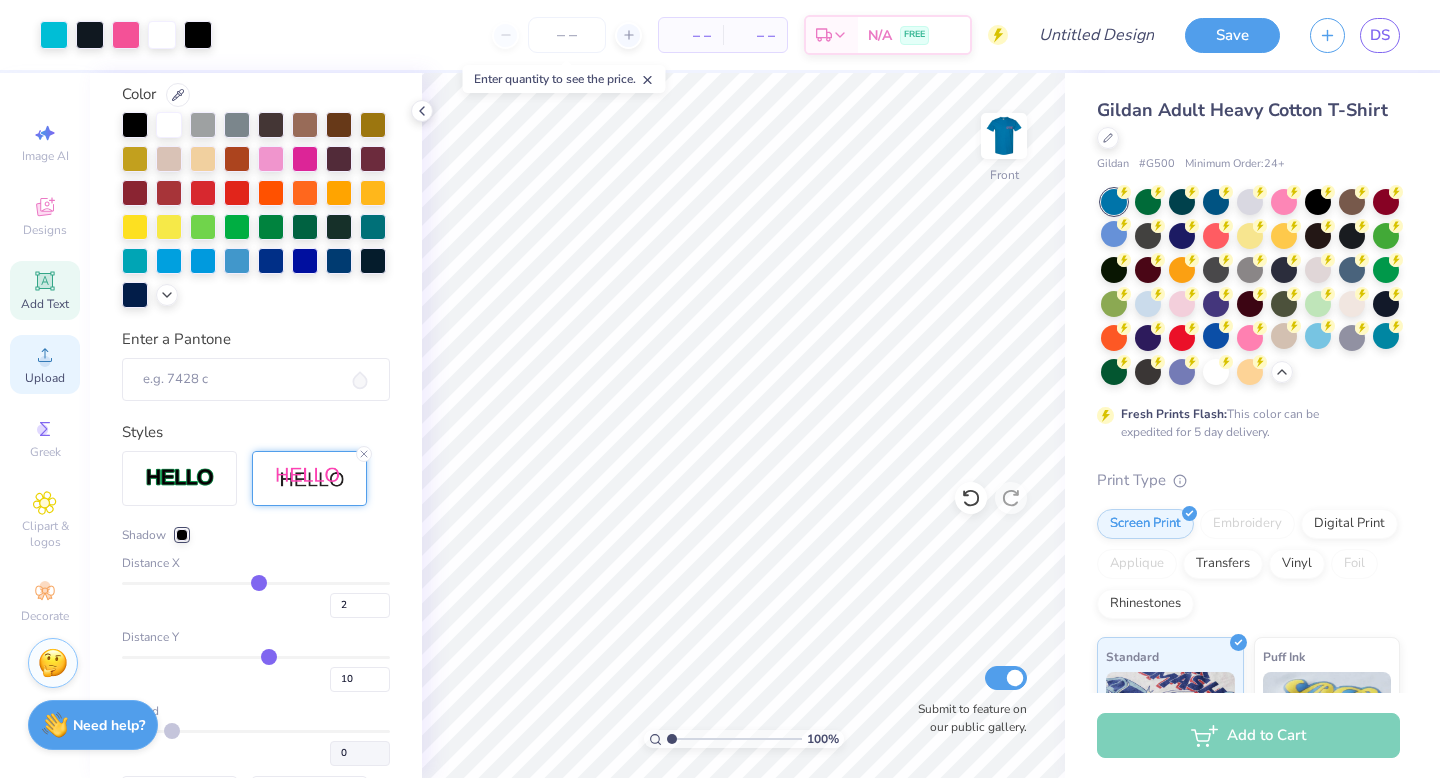 click on "Upload" at bounding box center [45, 364] 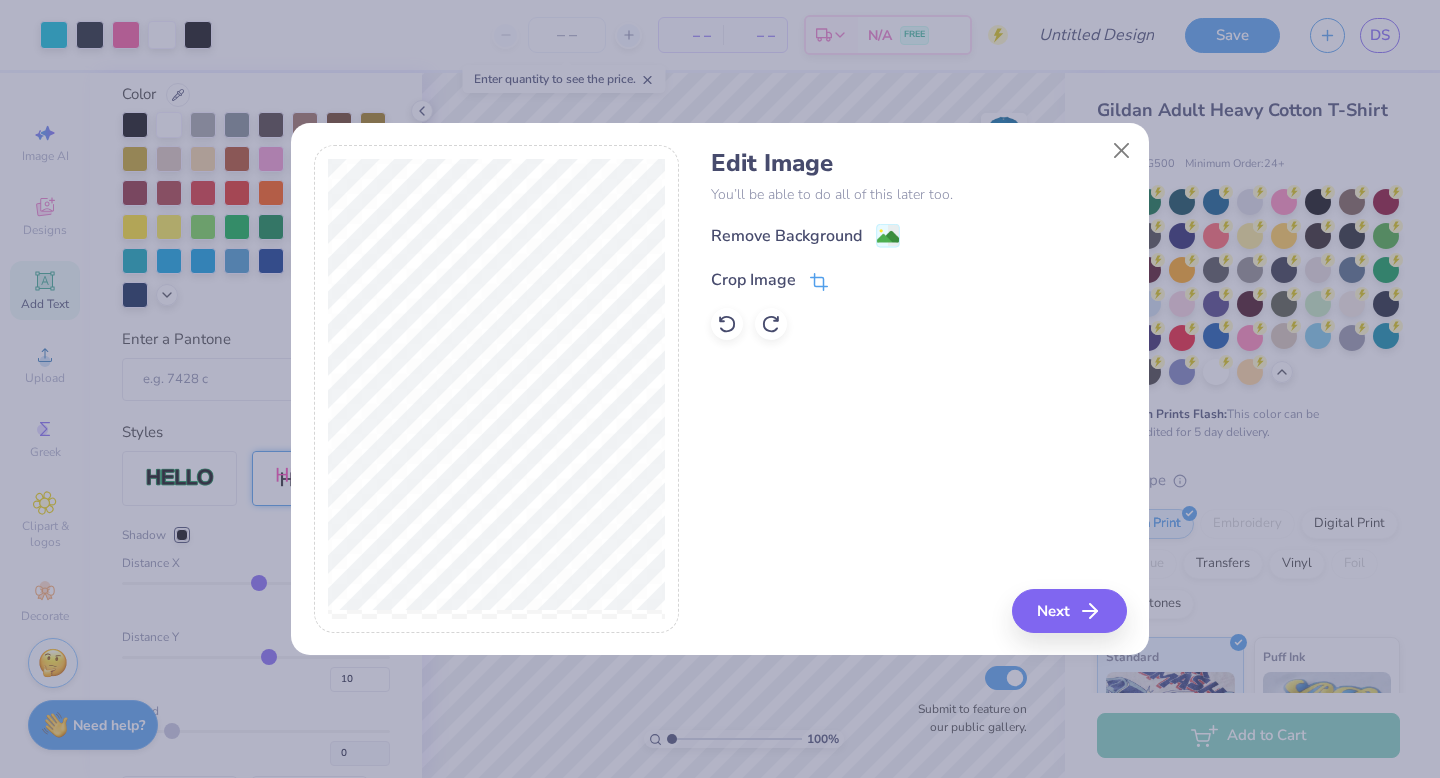 click 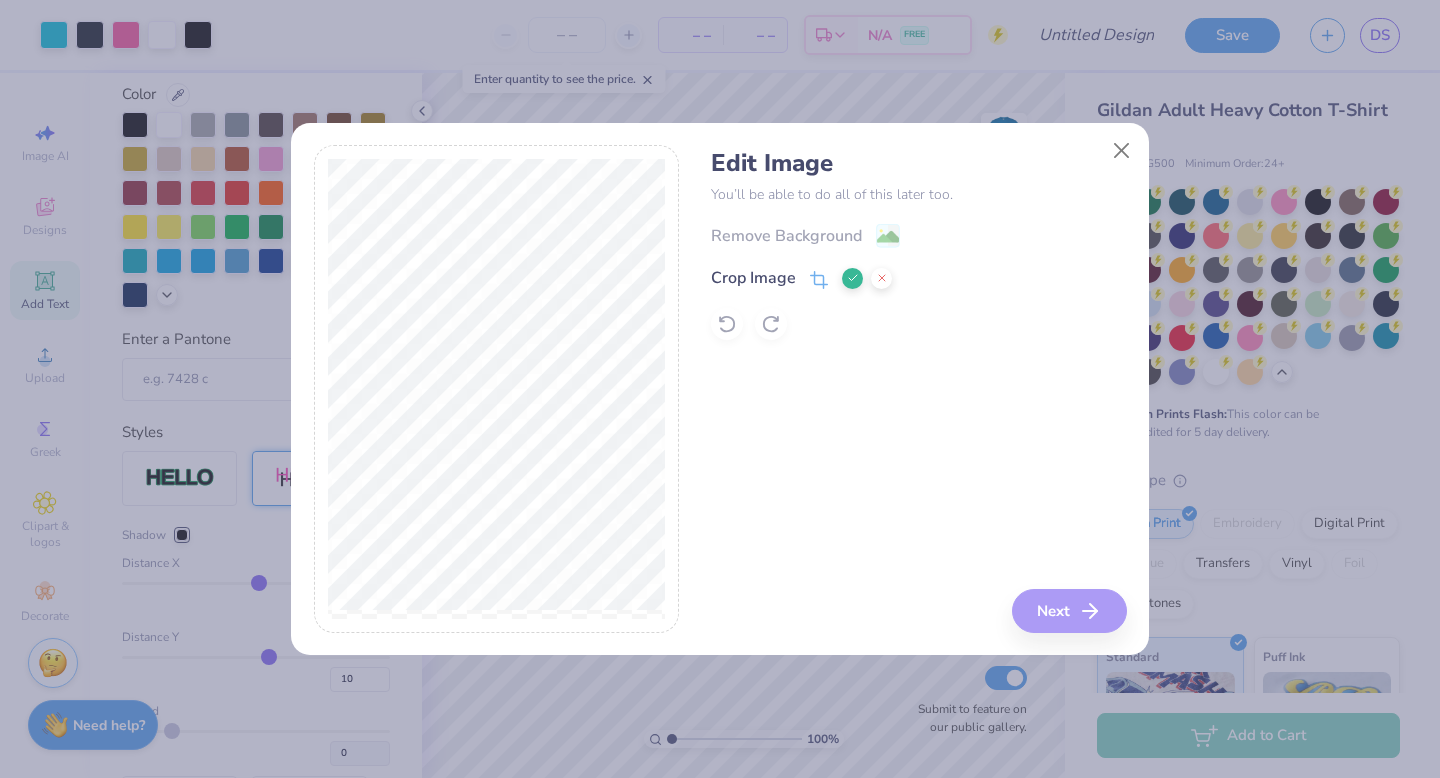 click 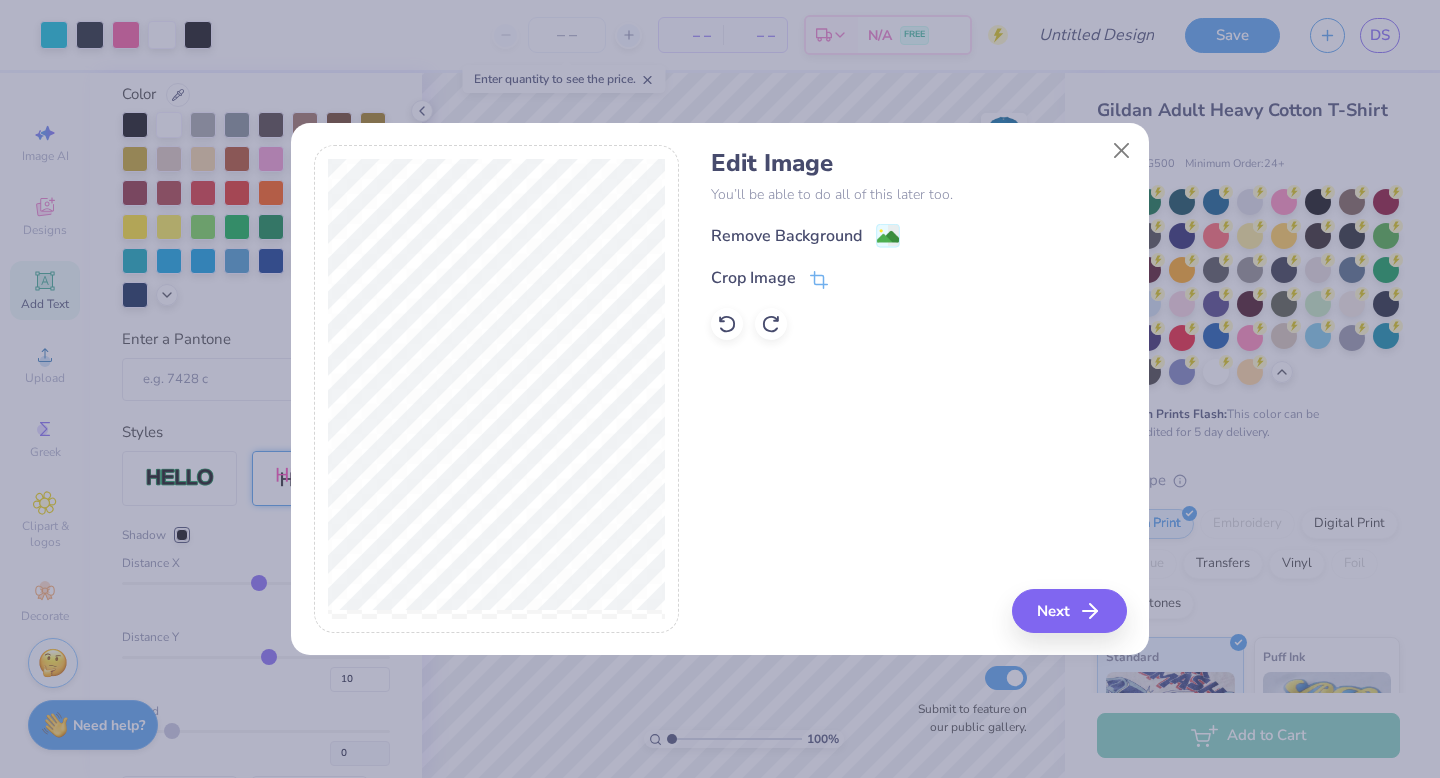 click on "Edit Image You’ll be able to do all of this later too. Remove Background Crop Image Next" at bounding box center (720, 400) 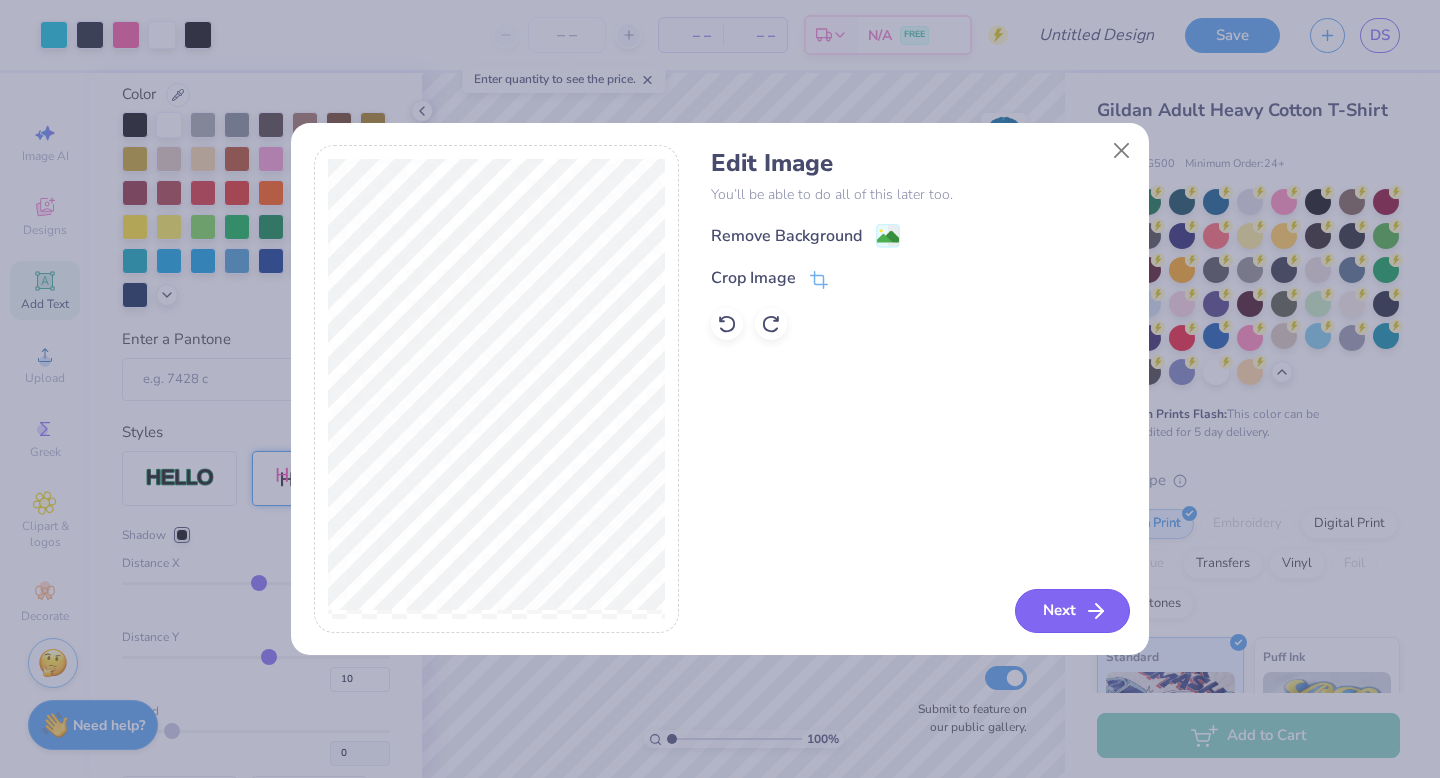 click on "Next" at bounding box center (1072, 611) 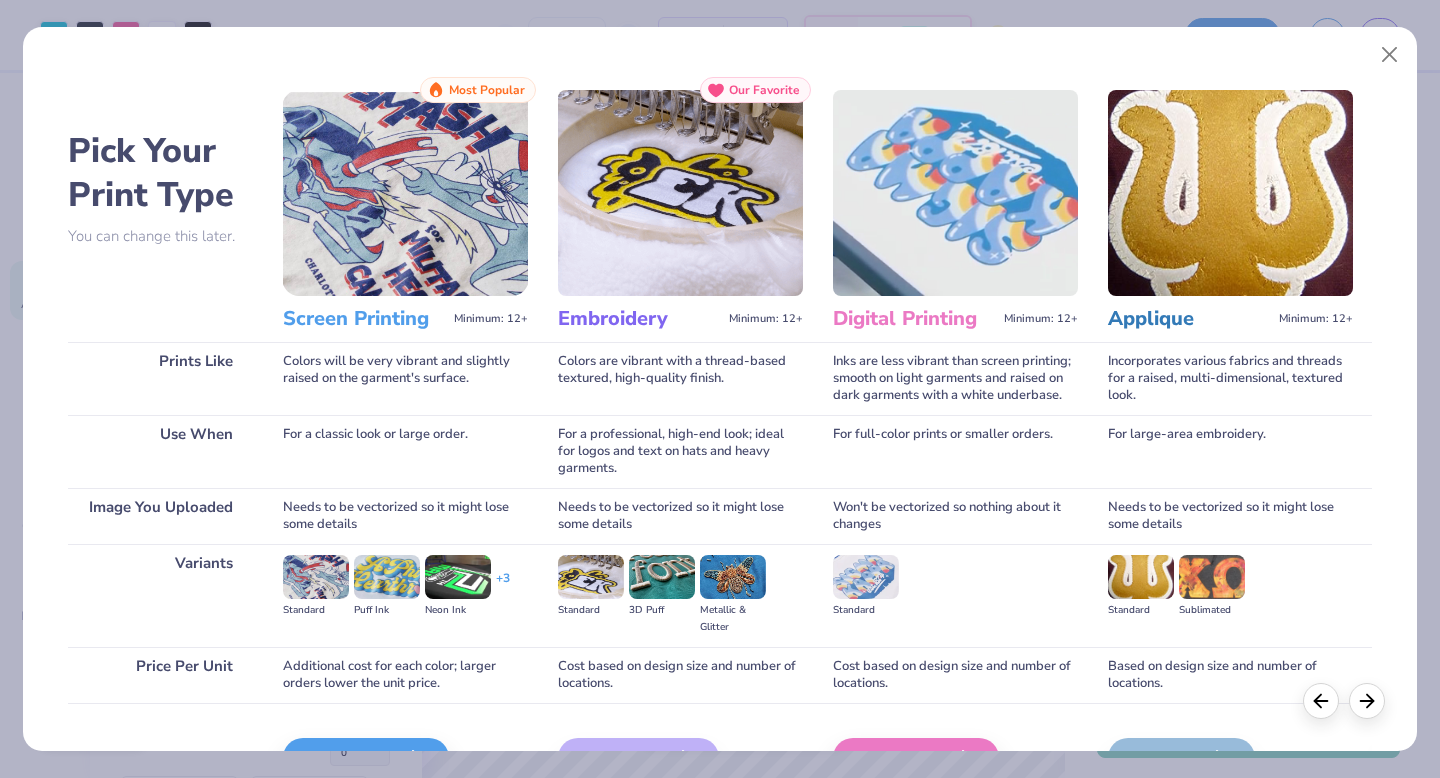 click on "Screen Print We'll vectorize your image." at bounding box center (405, 756) 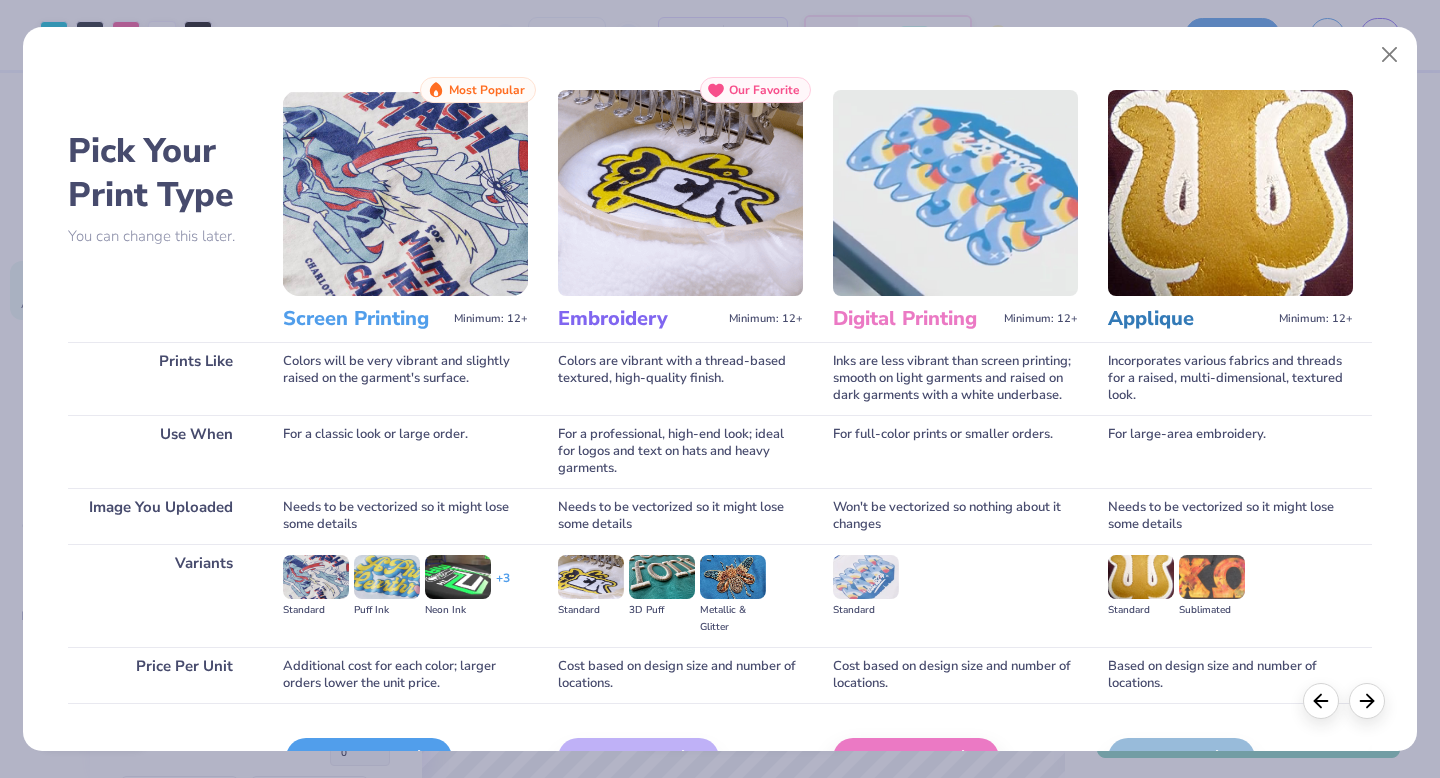 click on "Screen Print" at bounding box center [369, 758] 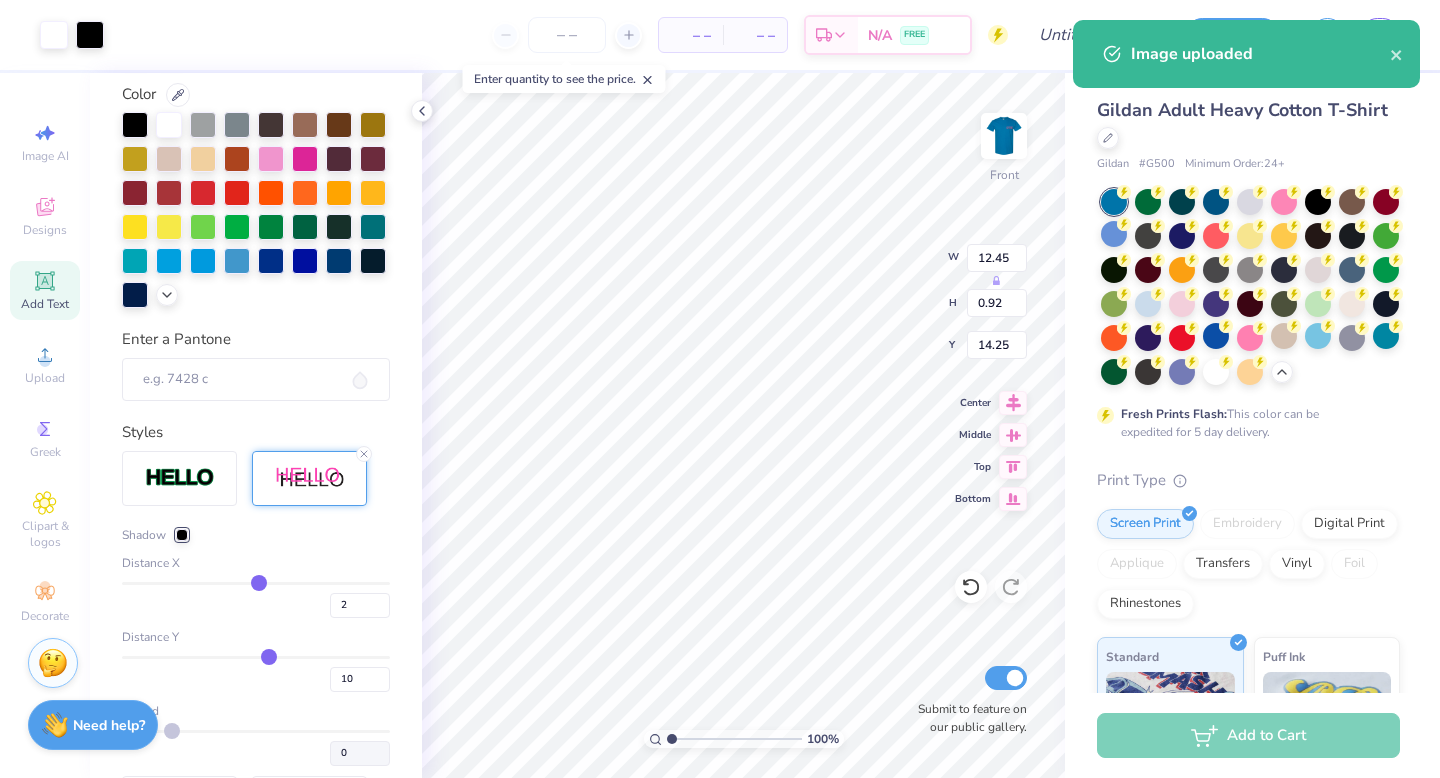 type on "12.45" 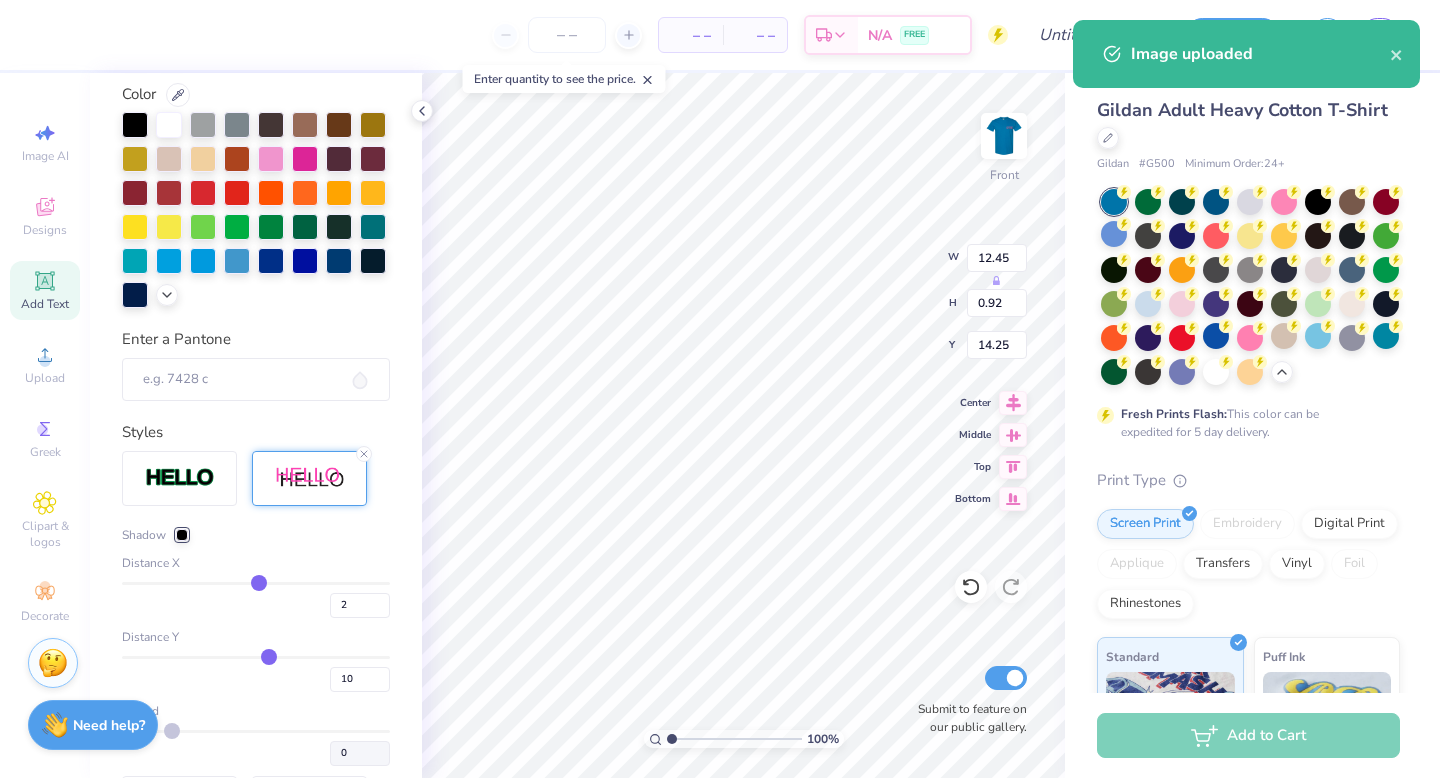type on "14.82" 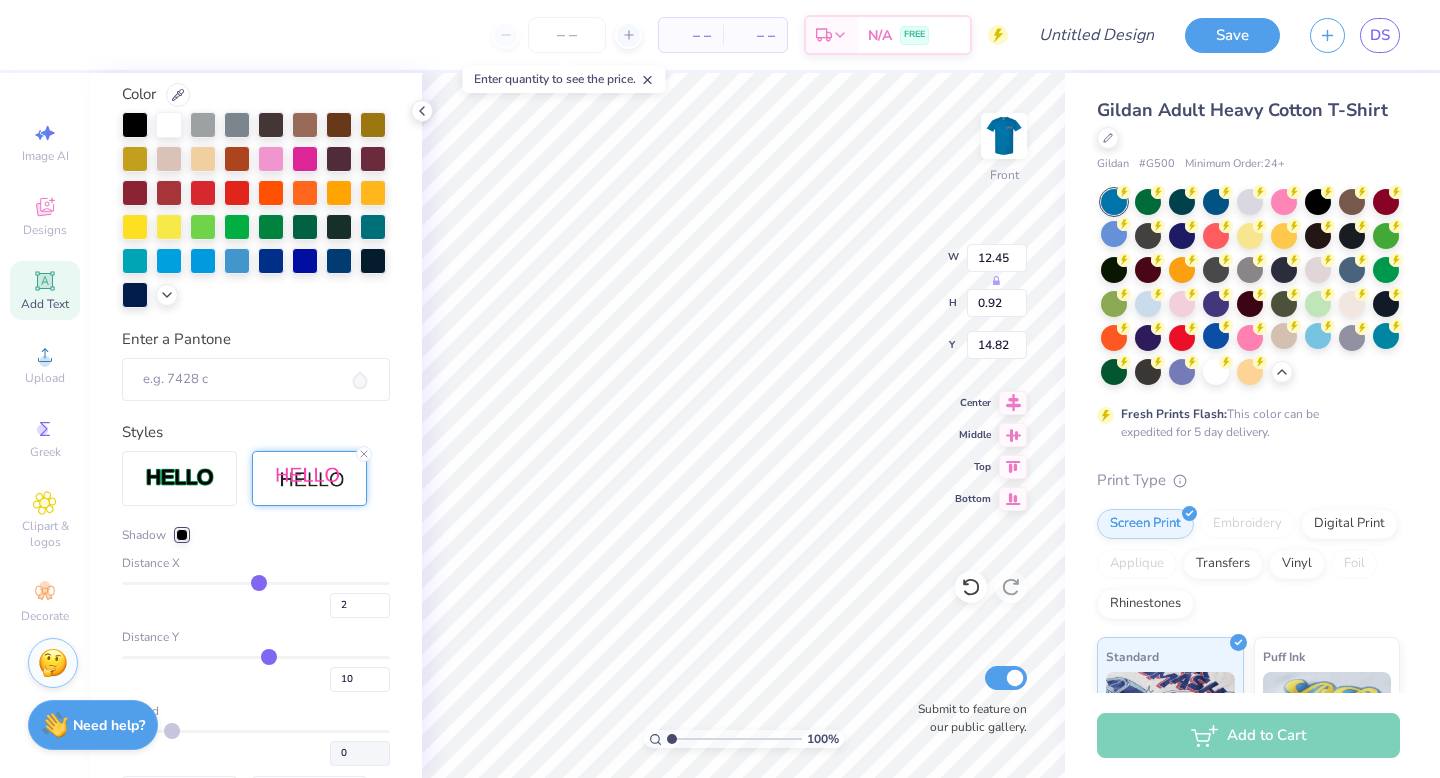 type on "2.35" 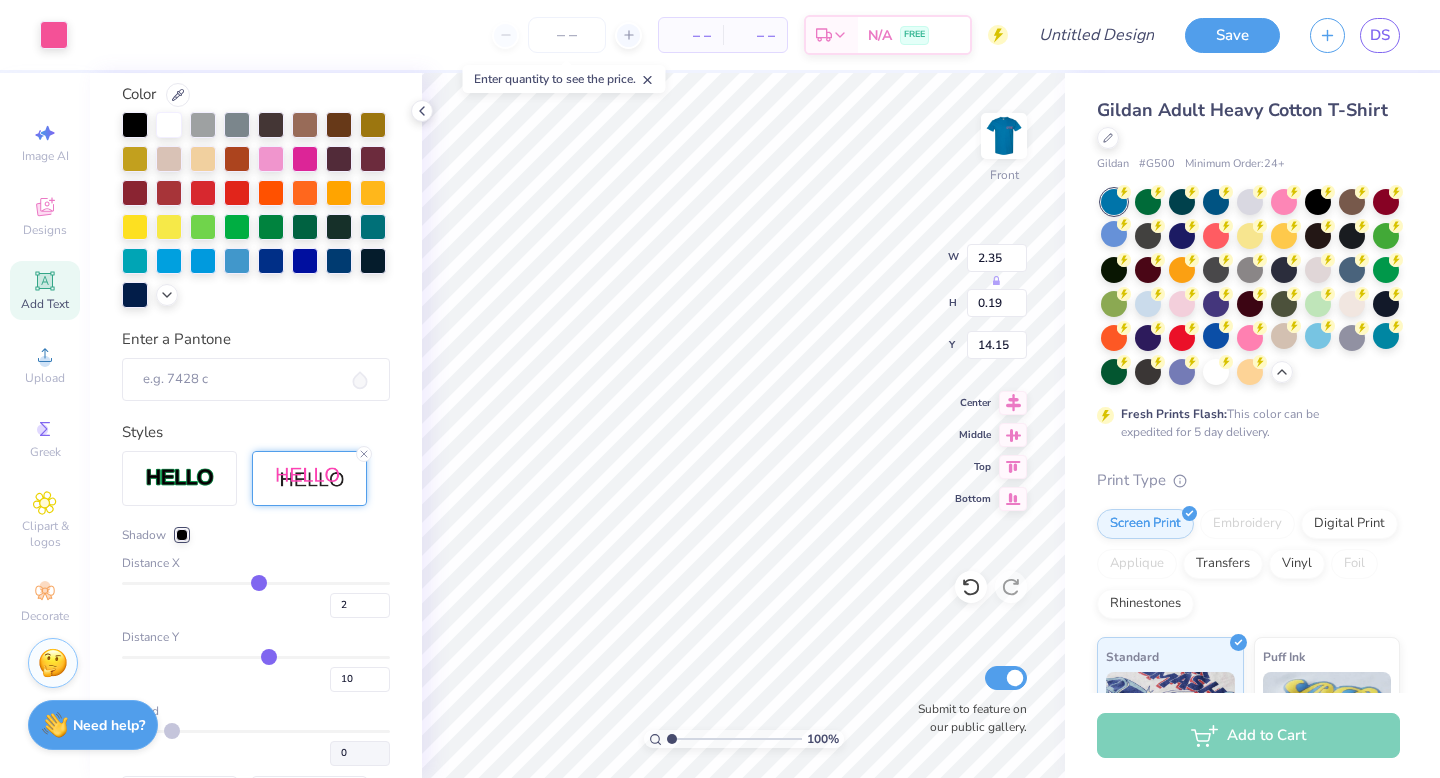 type on "21.96" 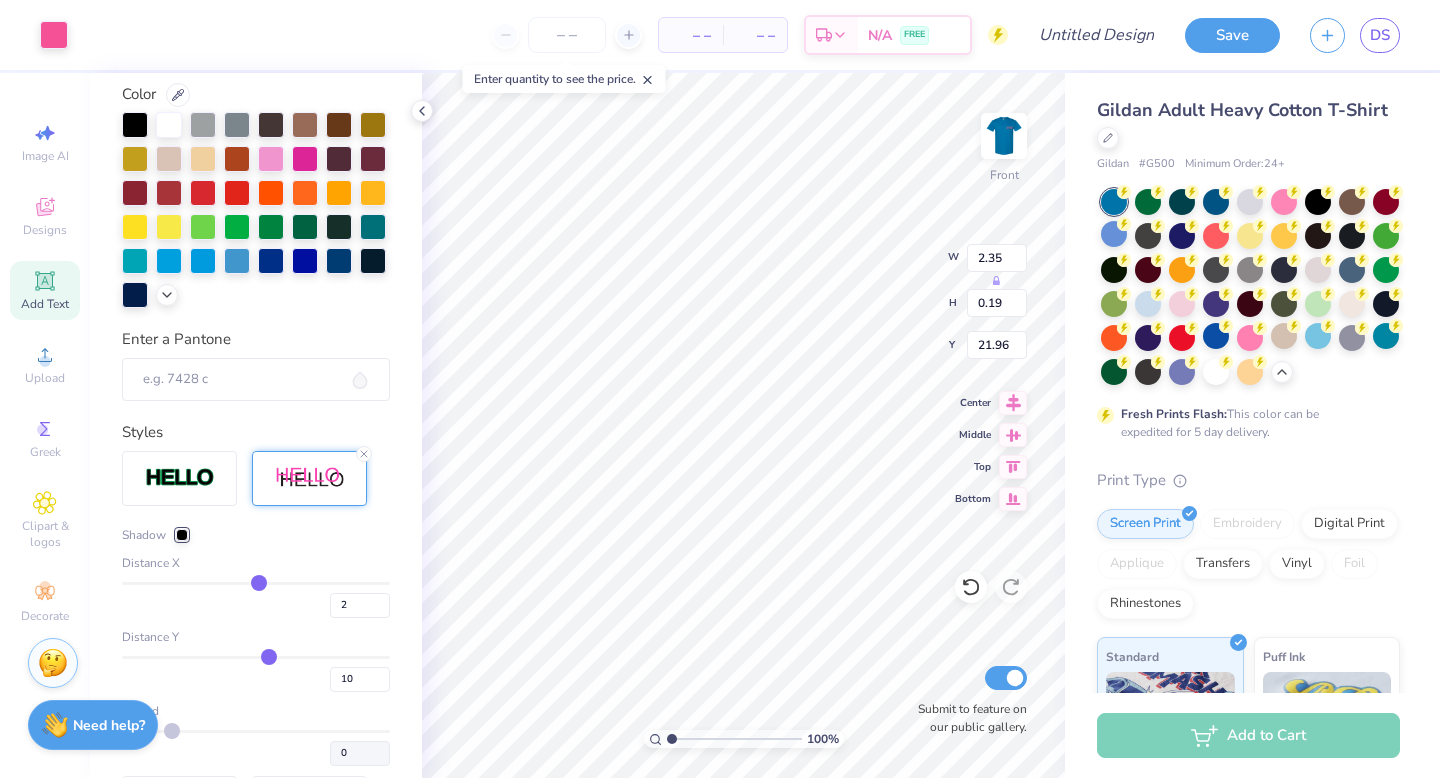 type on "13.35" 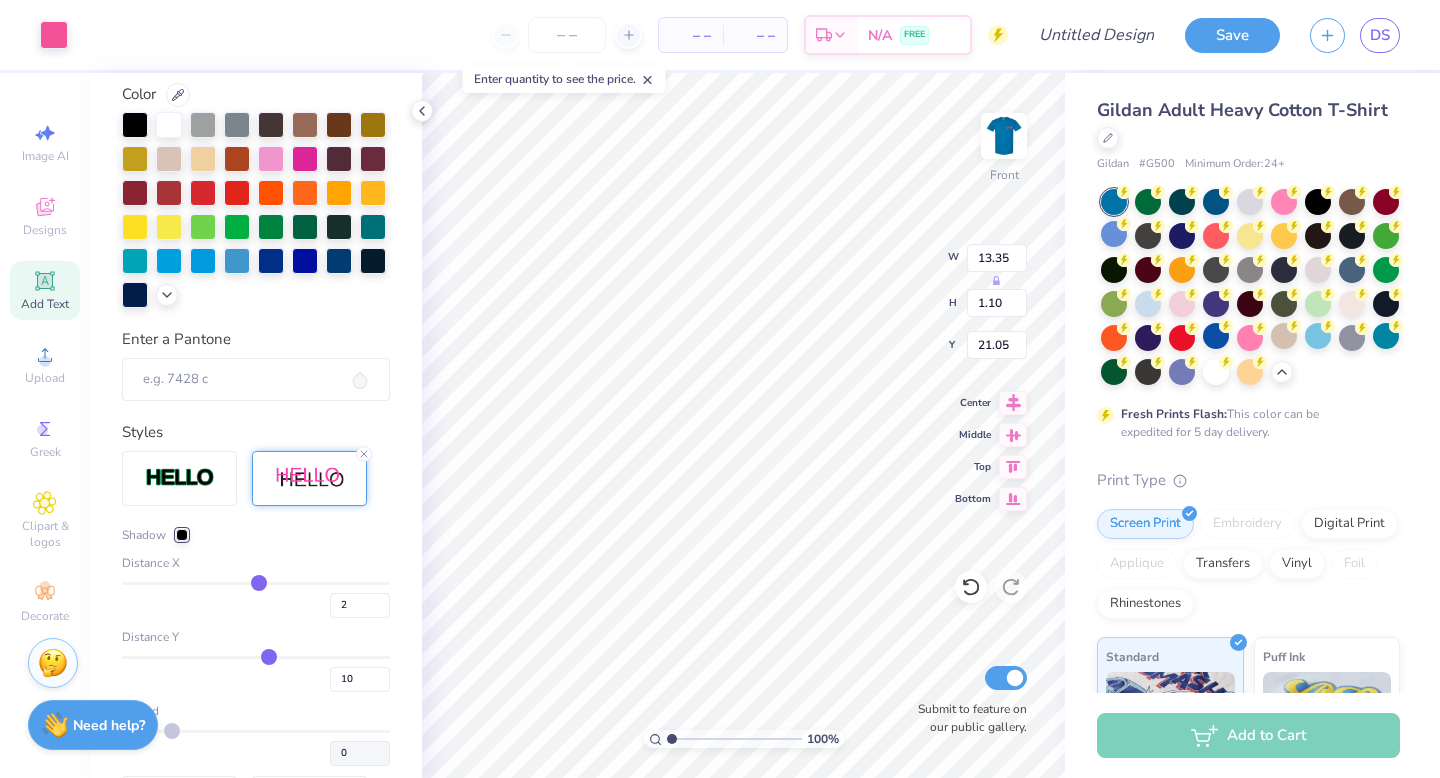 type on "14.25" 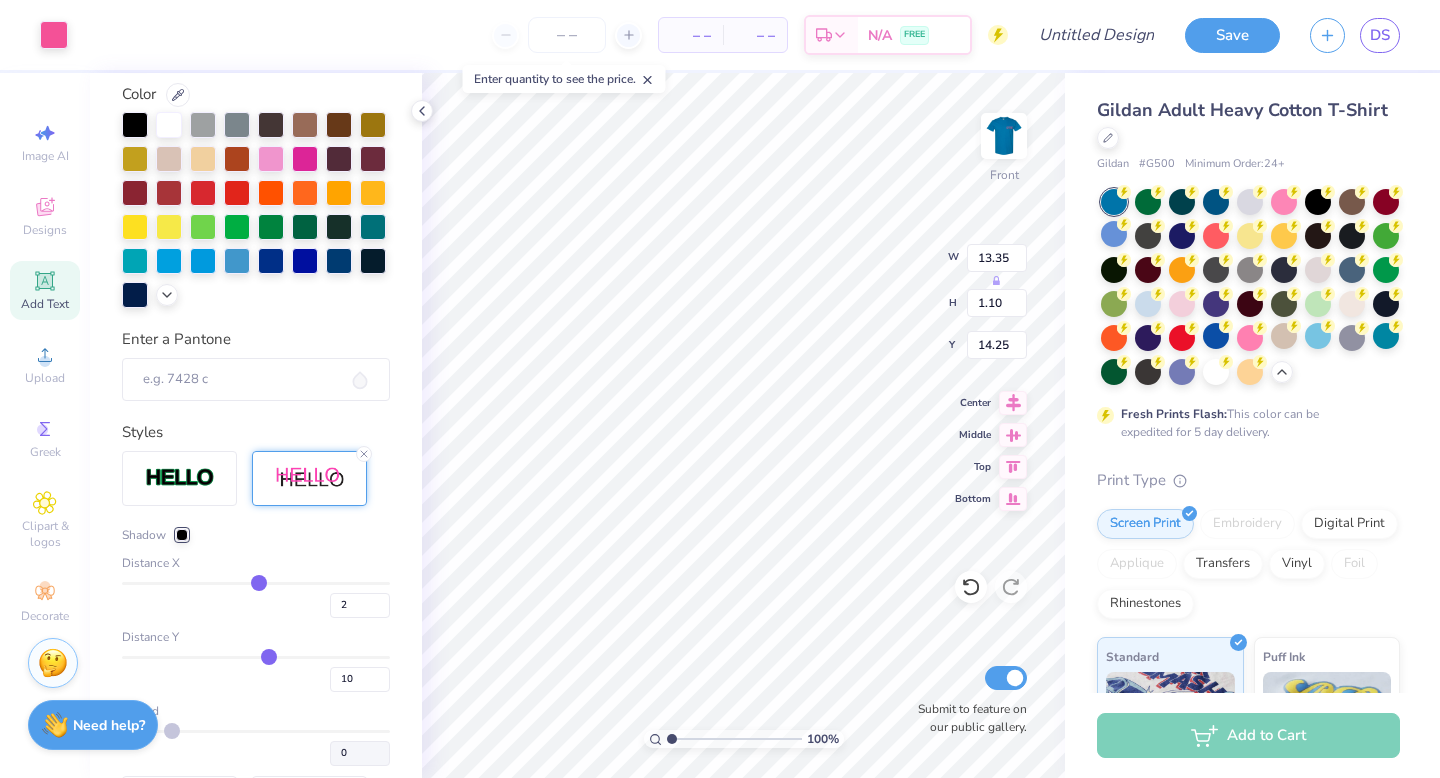 type on "12.45" 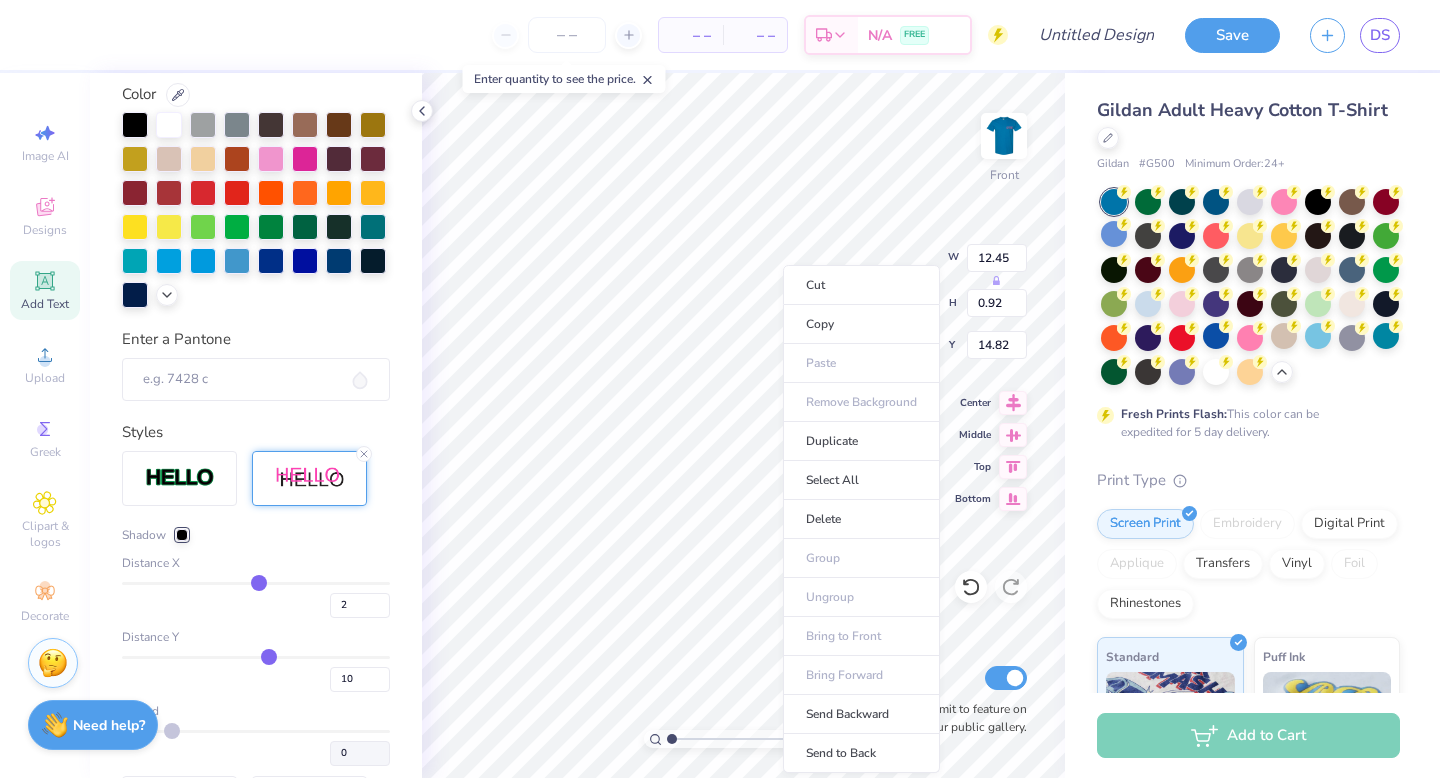 type on "14.25" 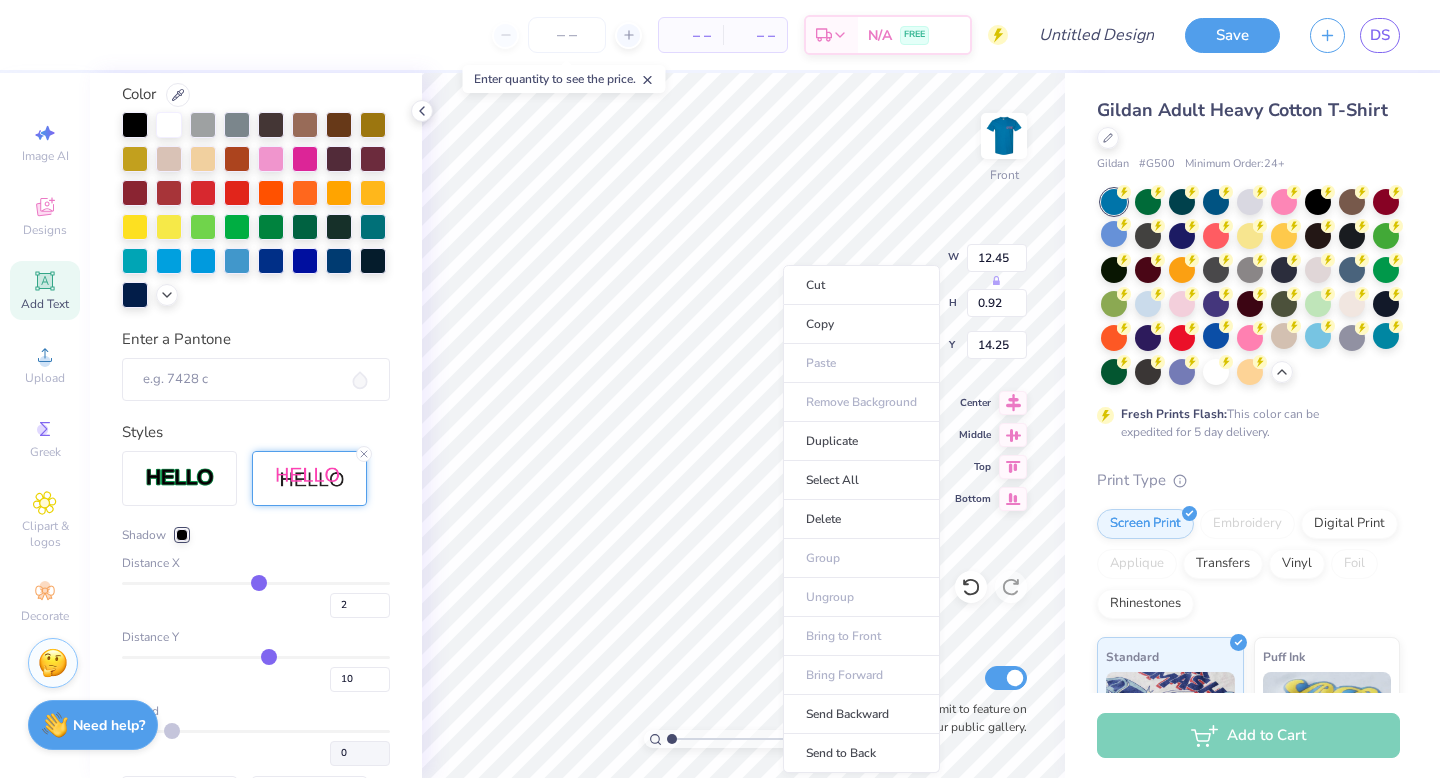type on "13.35" 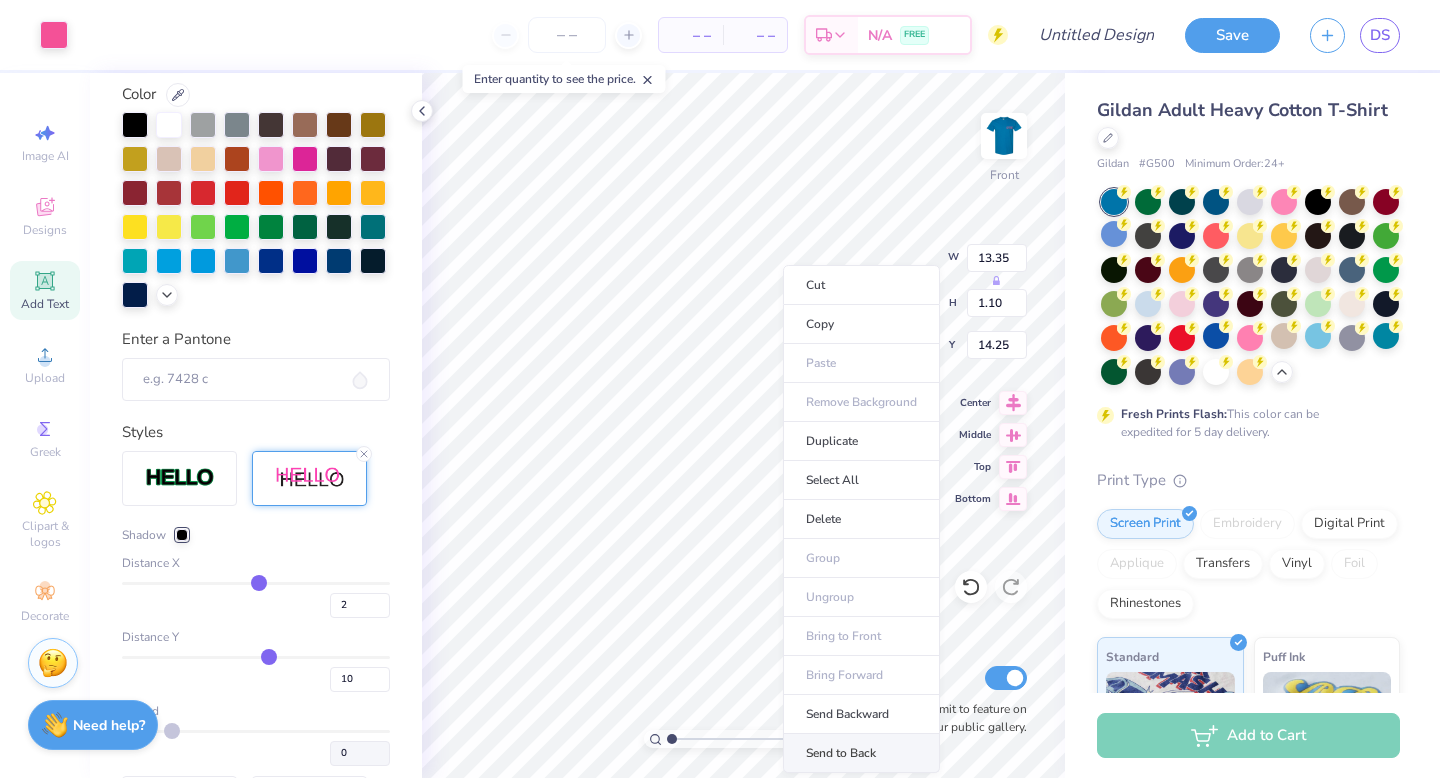 click on "Send to Back" at bounding box center [861, 753] 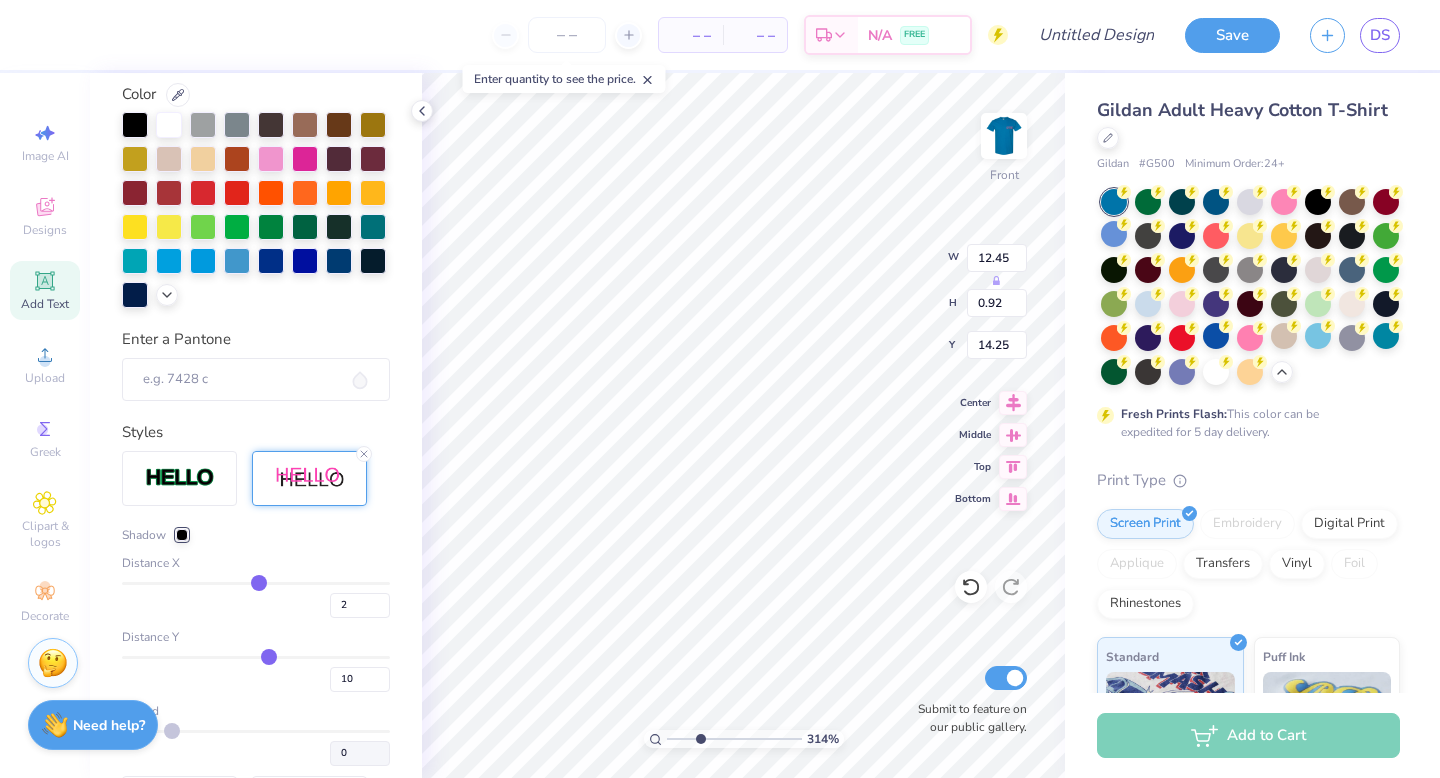 drag, startPoint x: 673, startPoint y: 739, endPoint x: 700, endPoint y: 738, distance: 27.018513 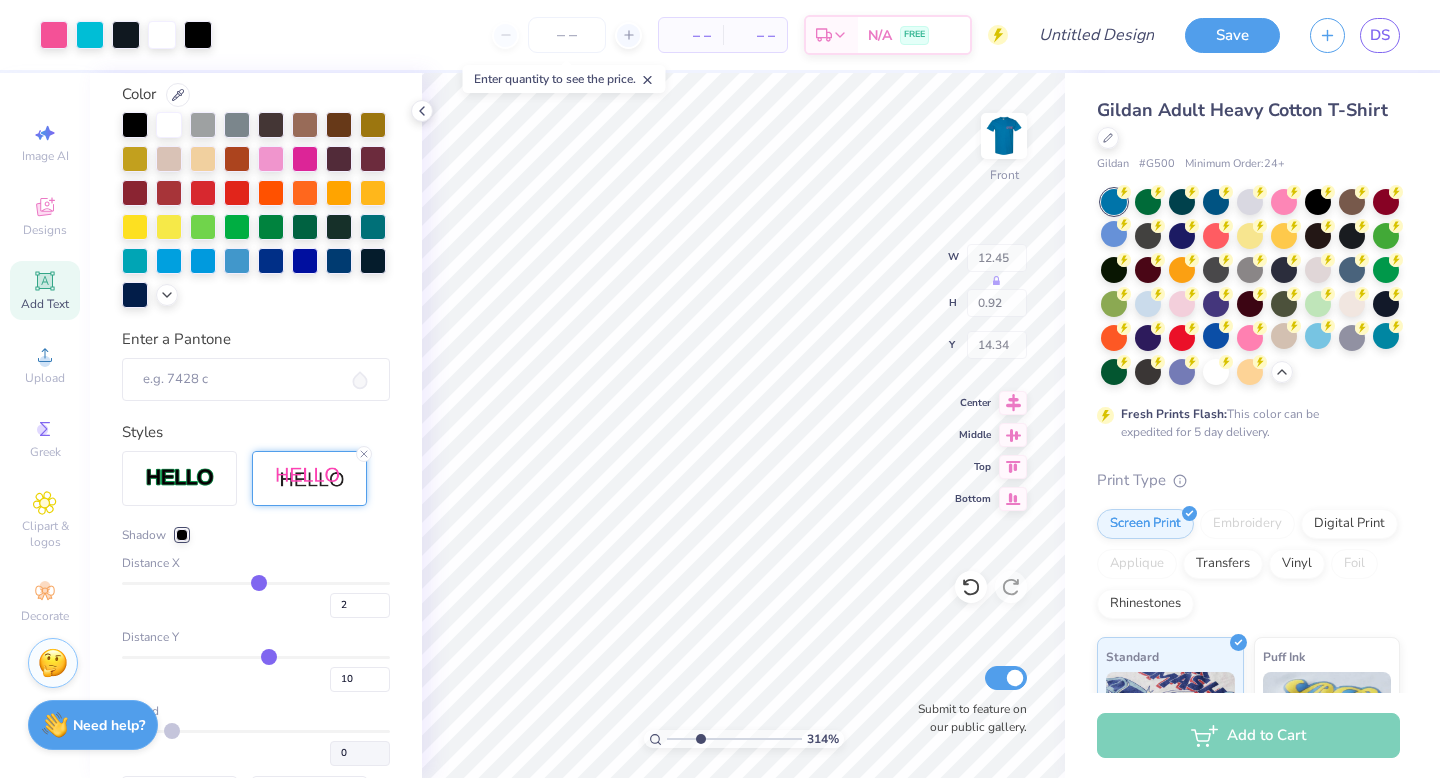 type on "14.34" 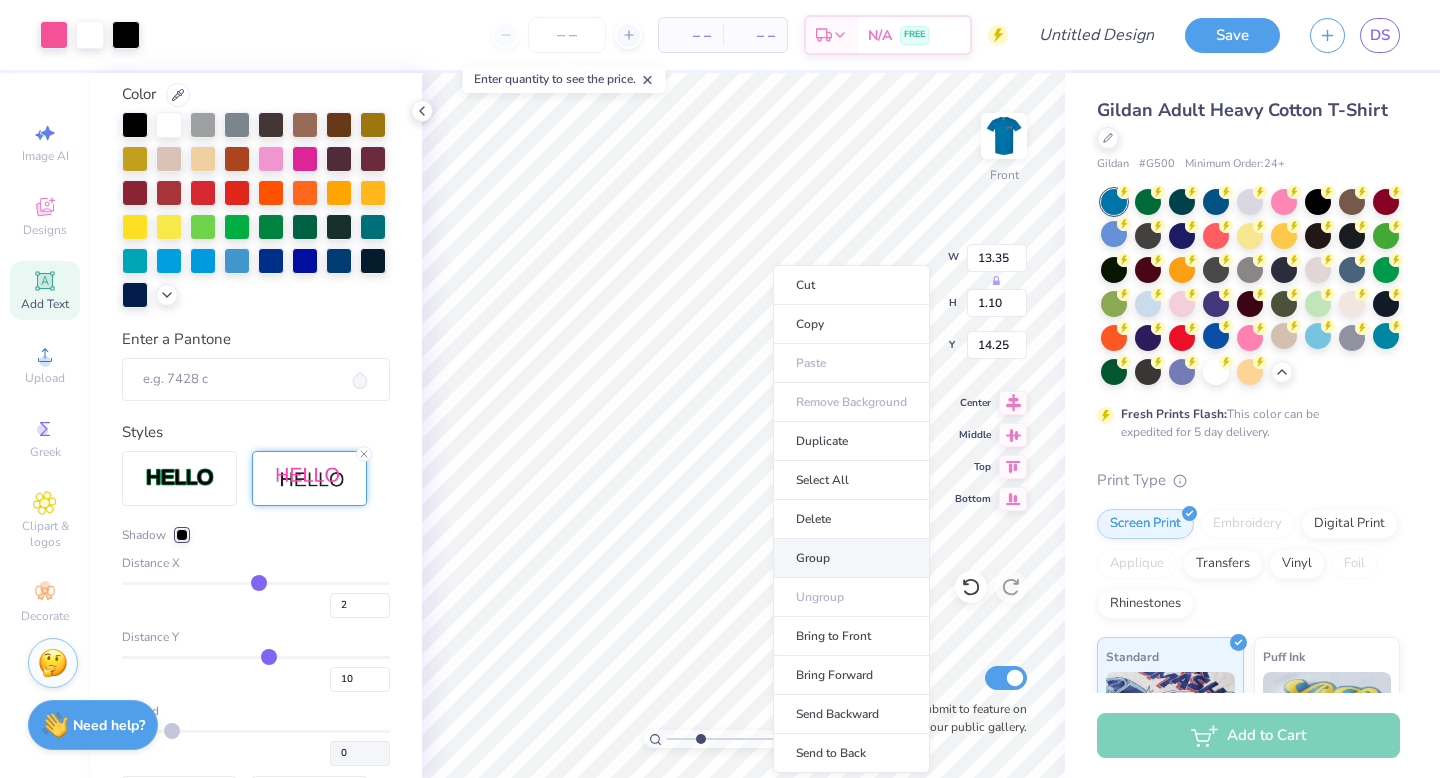 click on "Group" at bounding box center (851, 558) 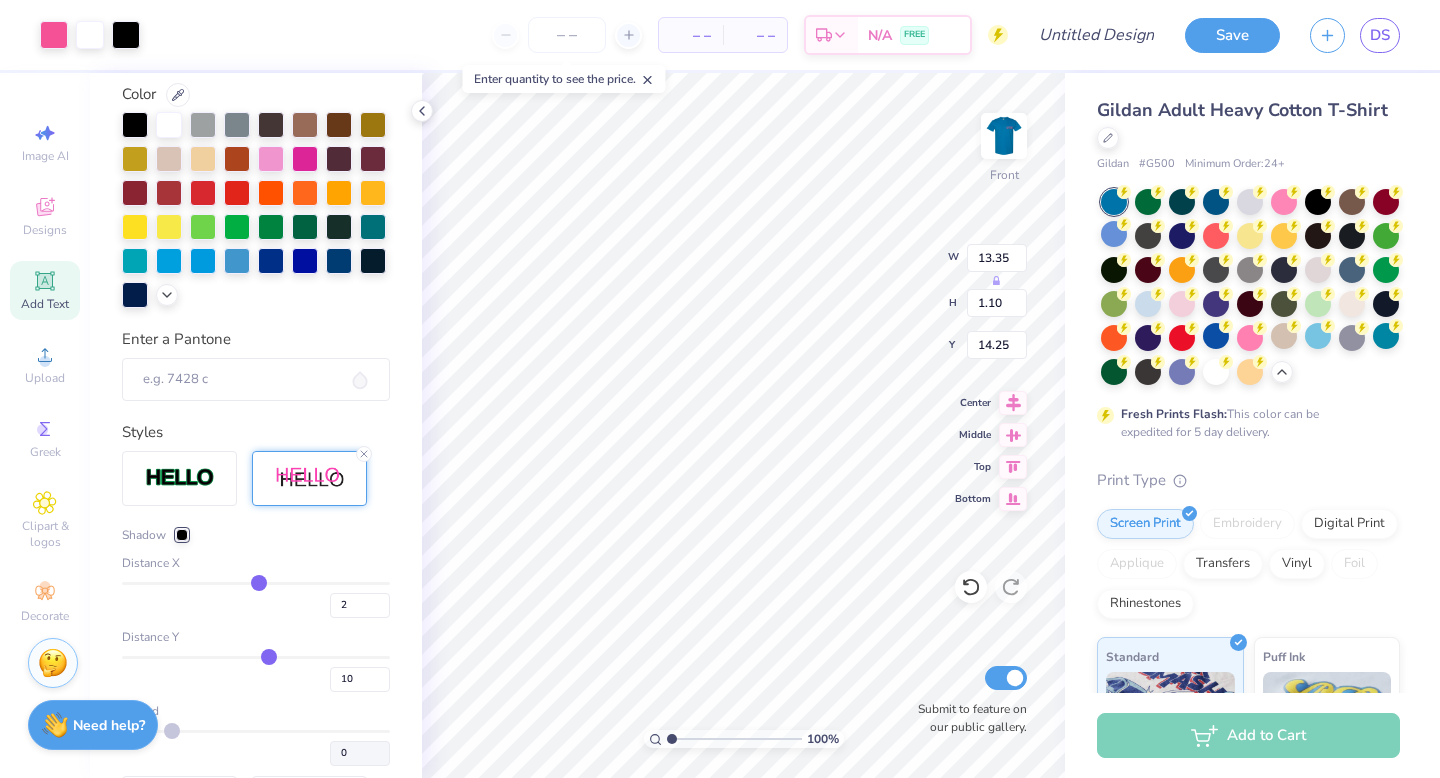 type on "1" 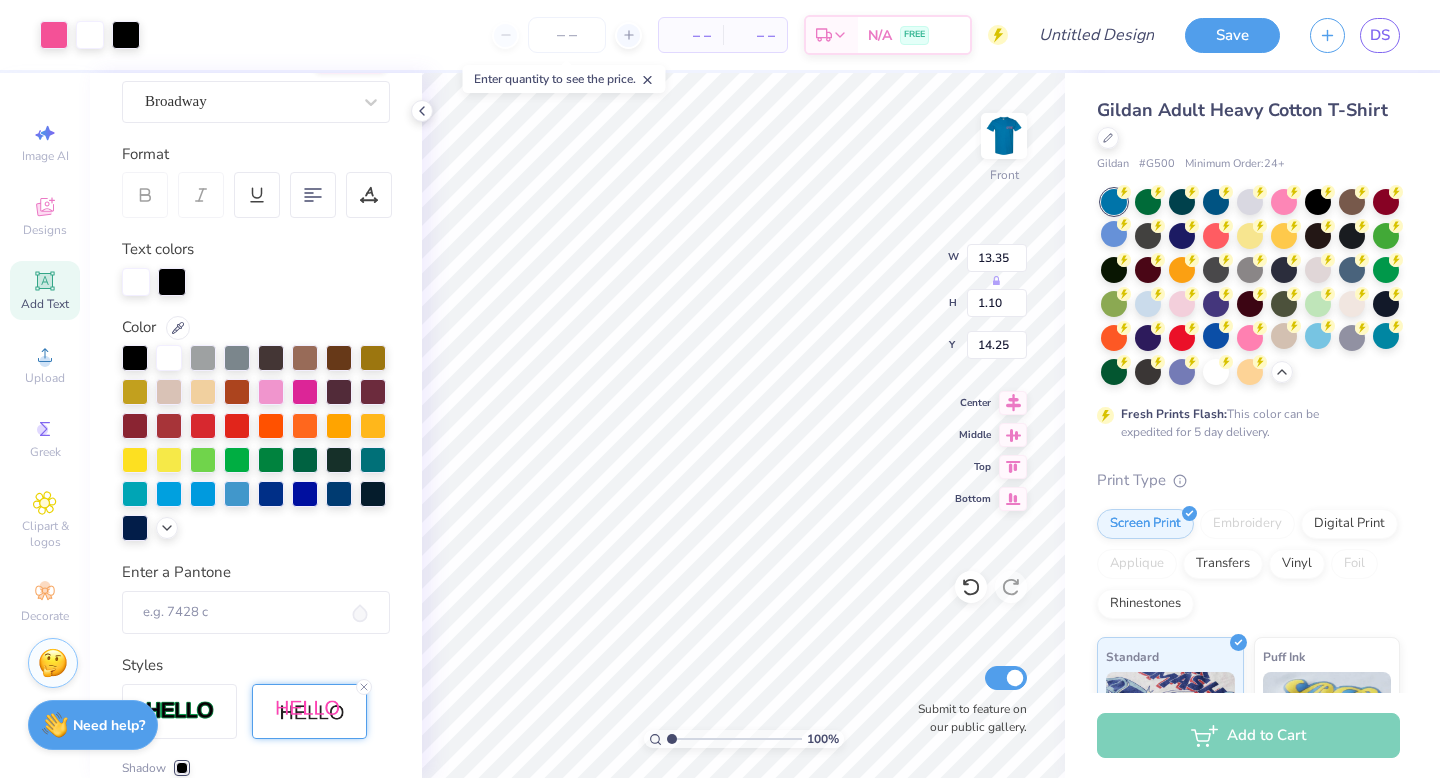 scroll, scrollTop: 0, scrollLeft: 0, axis: both 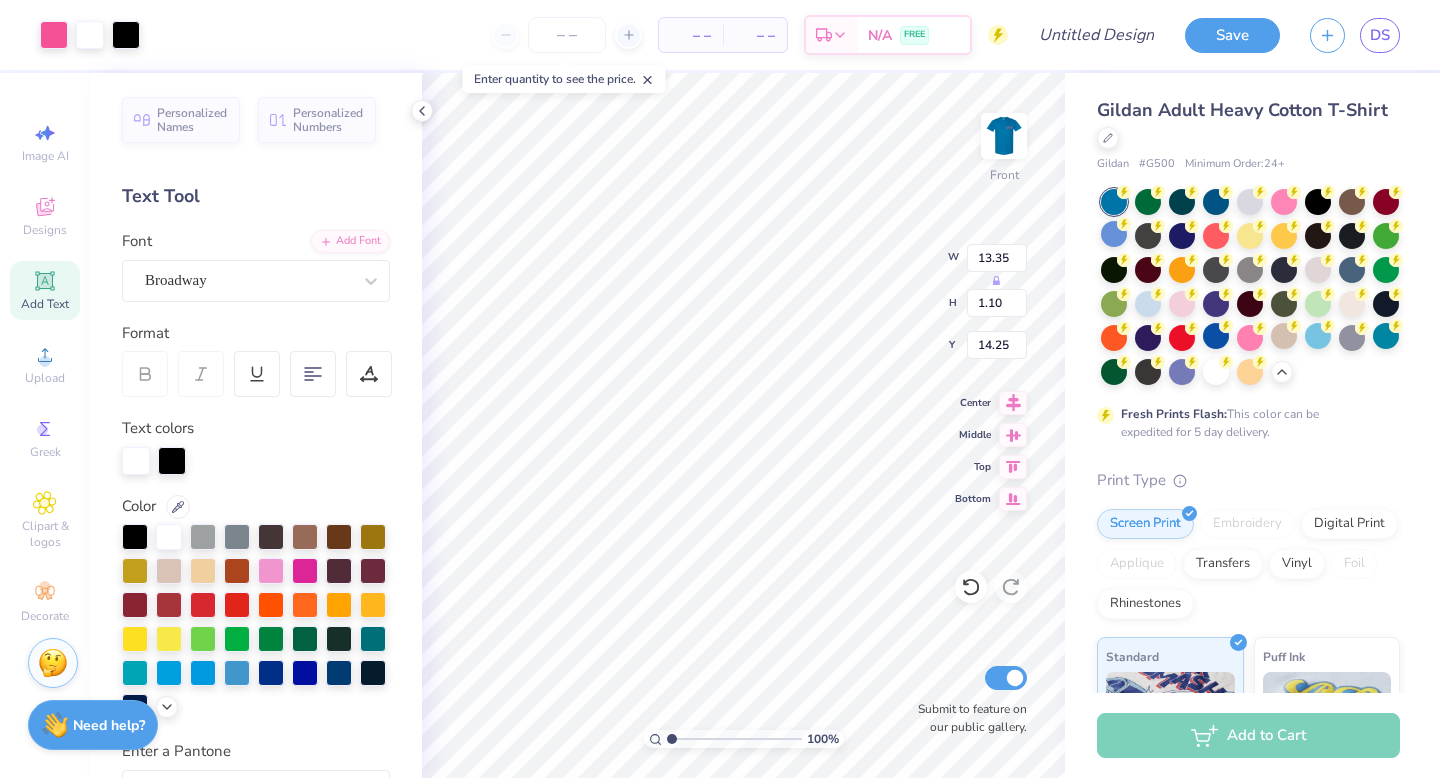 click 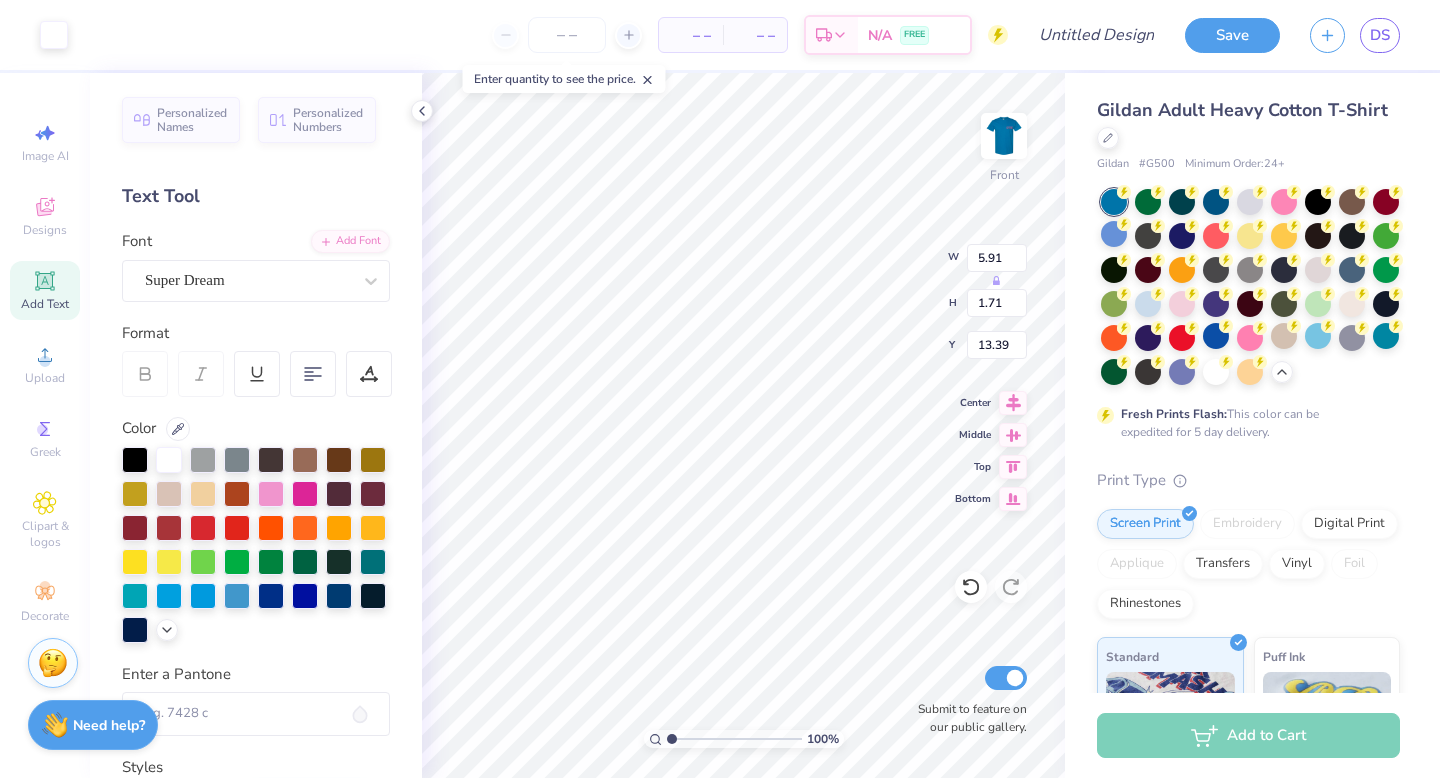 type on "5.91" 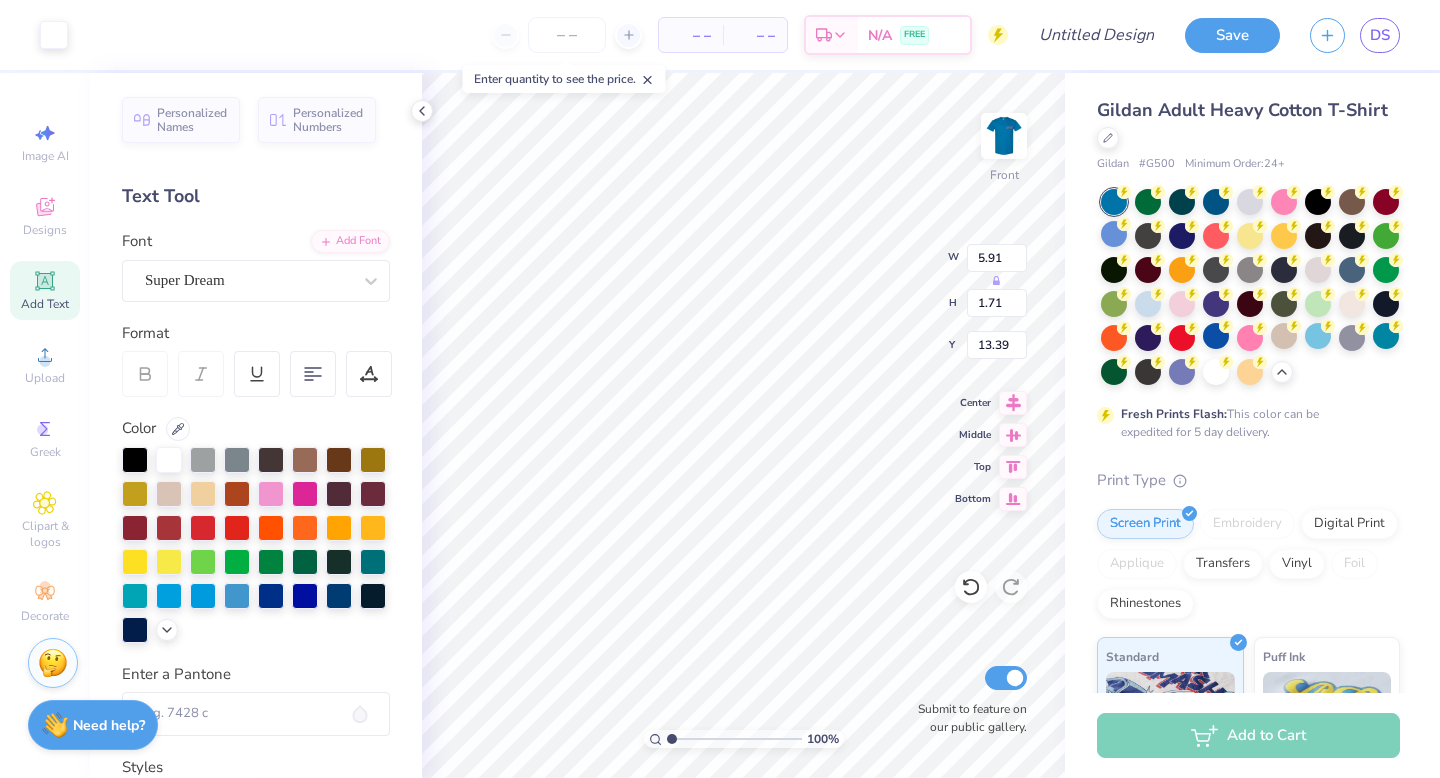 type on "1.71" 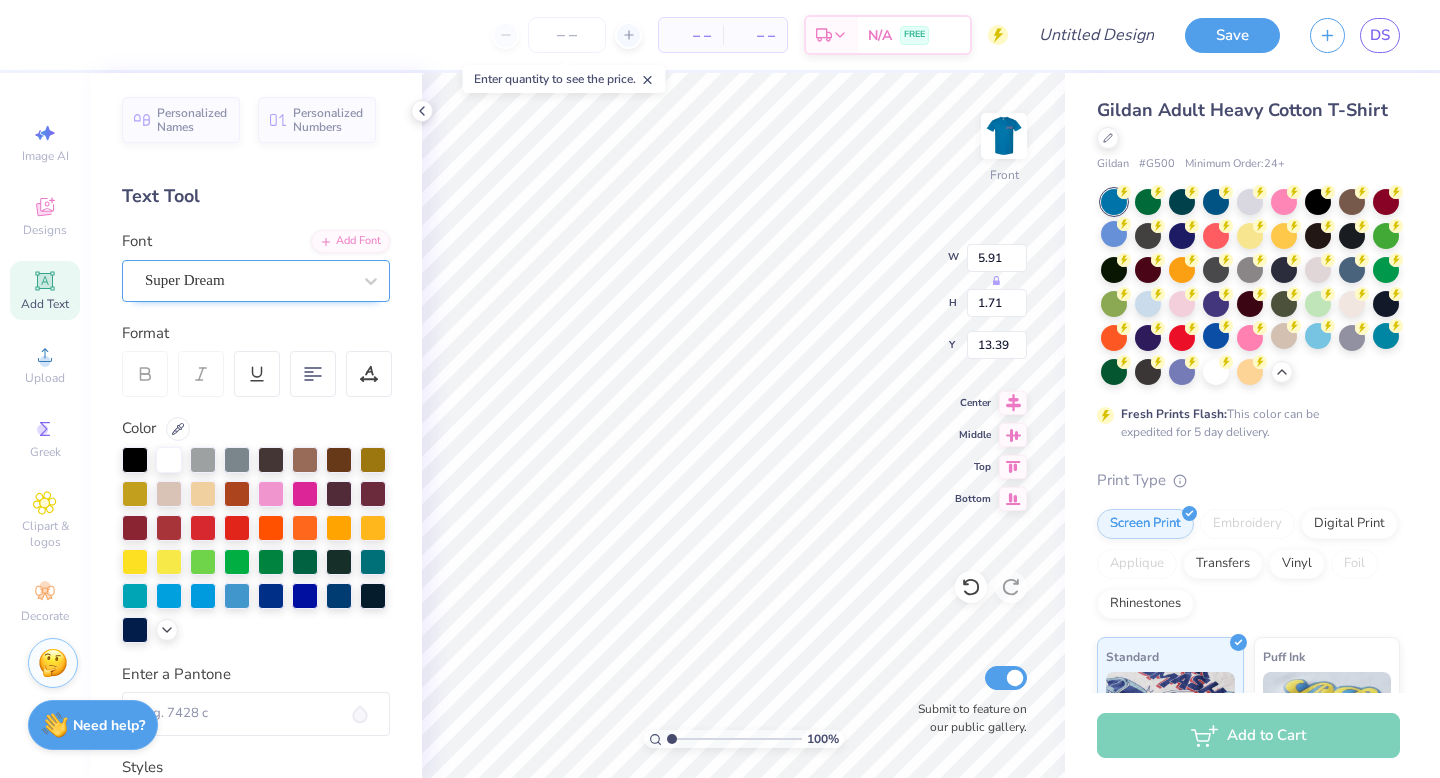 click on "Super Dream" at bounding box center [248, 280] 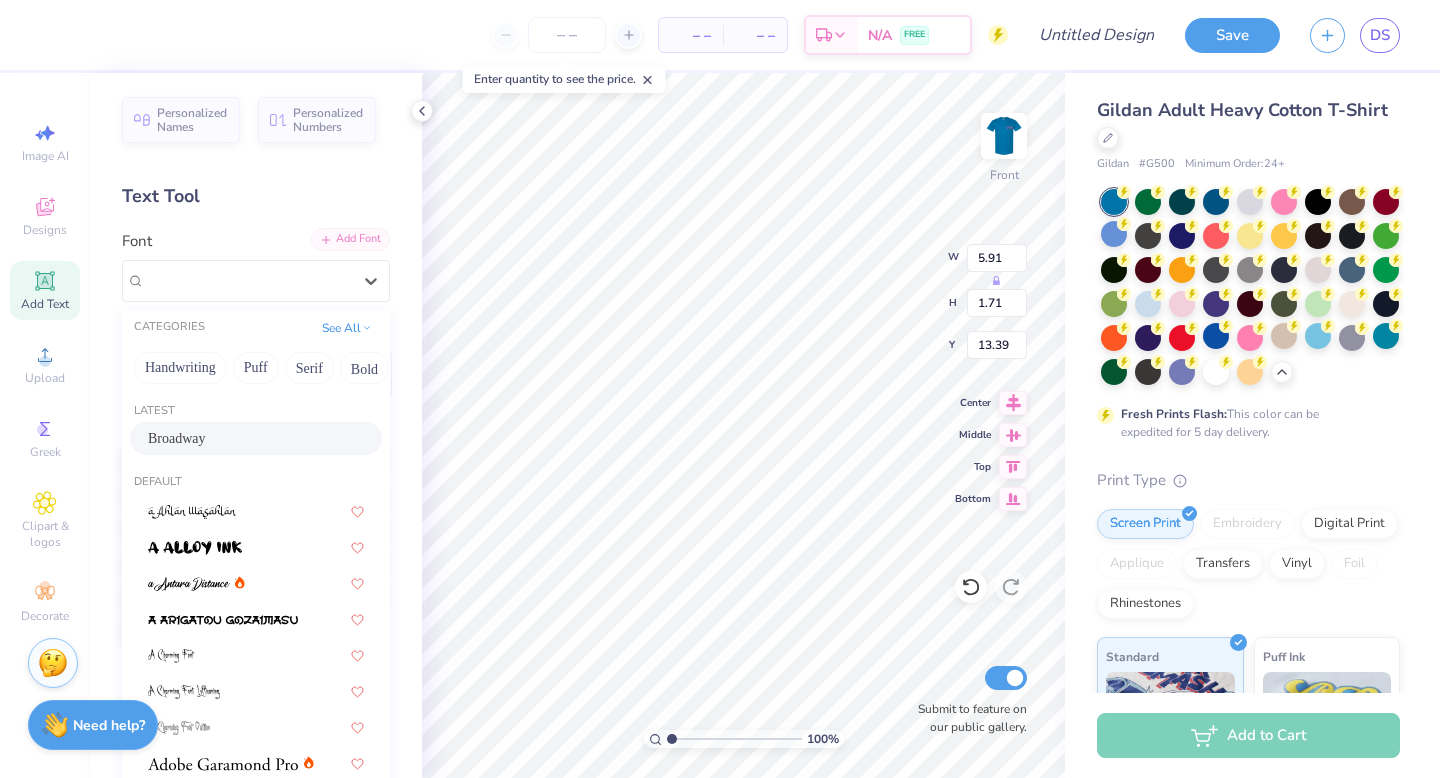 click on "Add Font" at bounding box center [350, 239] 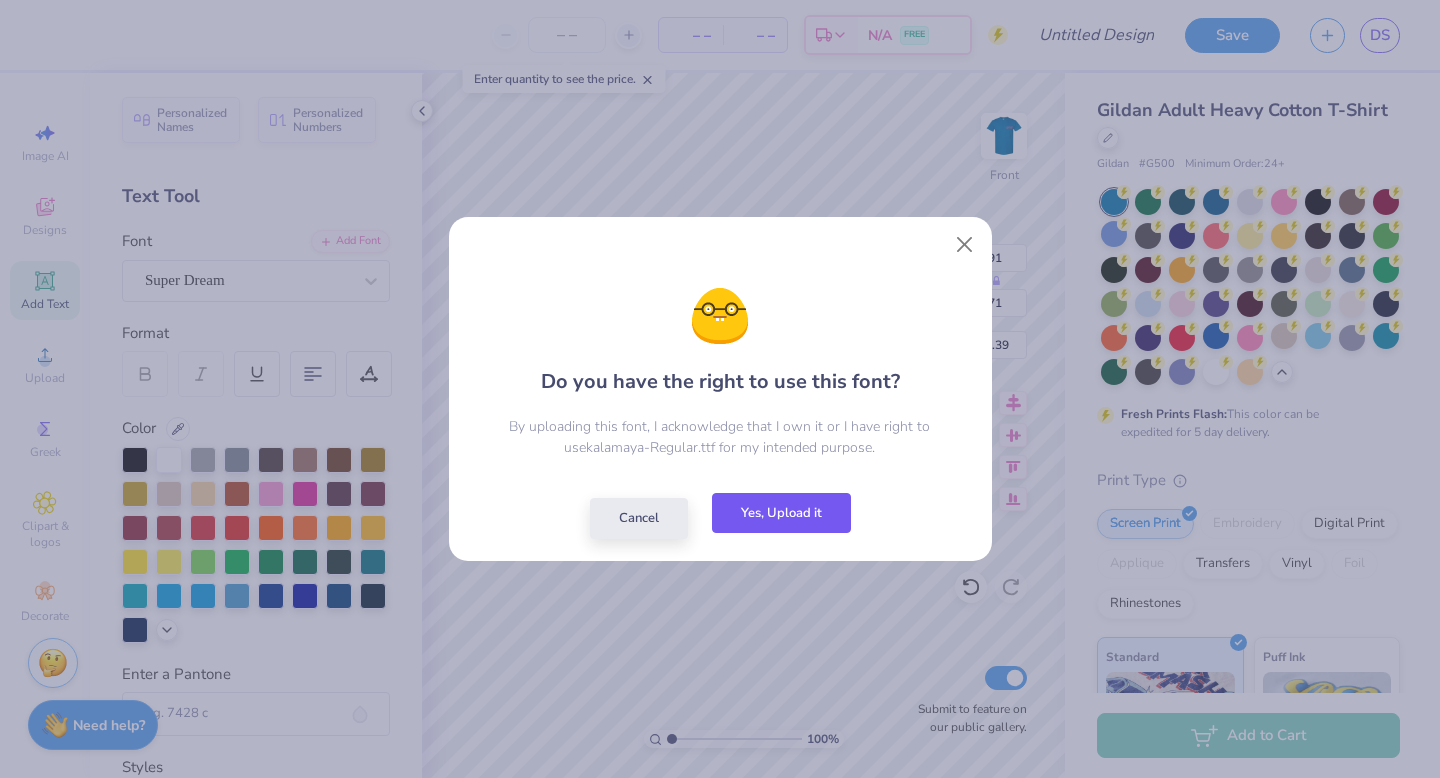 click on "Yes, Upload it" at bounding box center [781, 513] 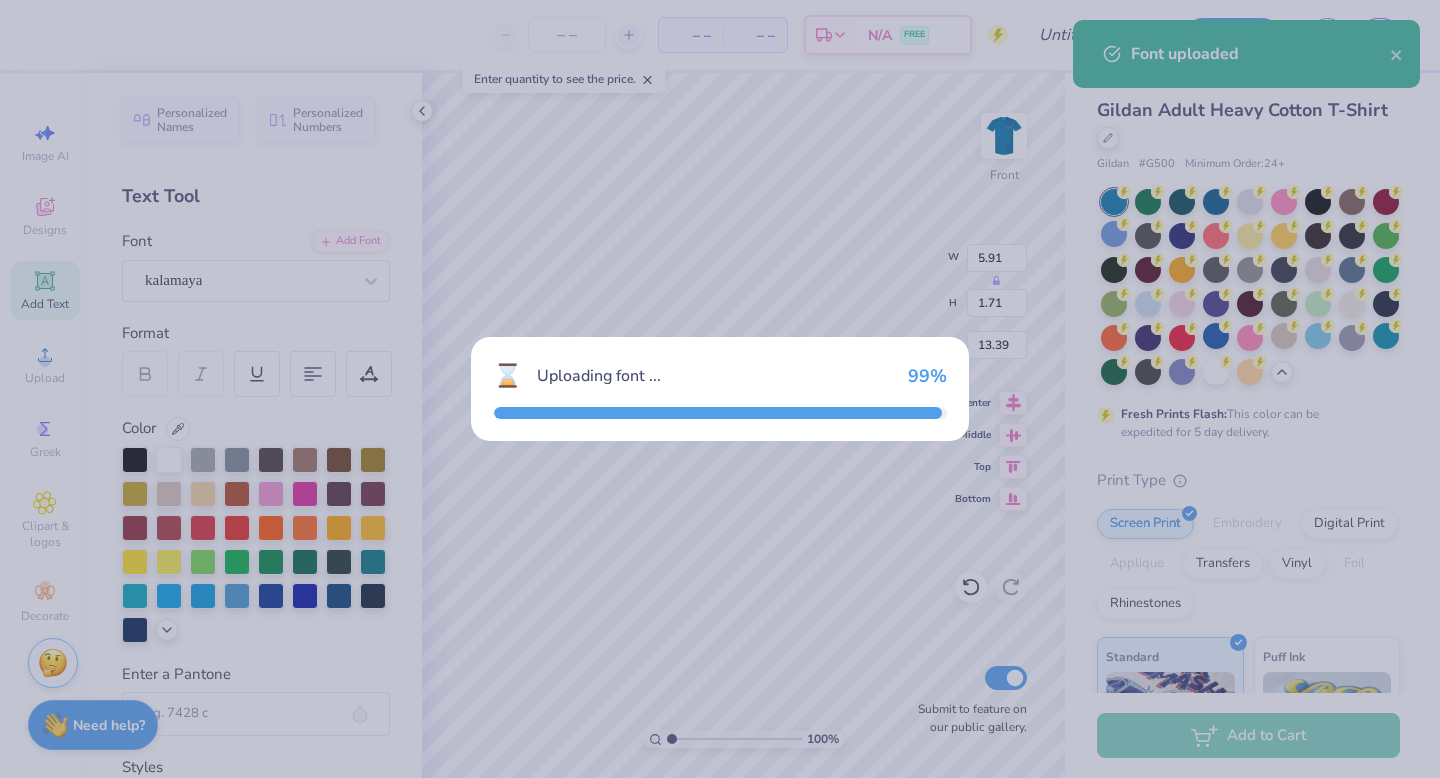 type on "4.24" 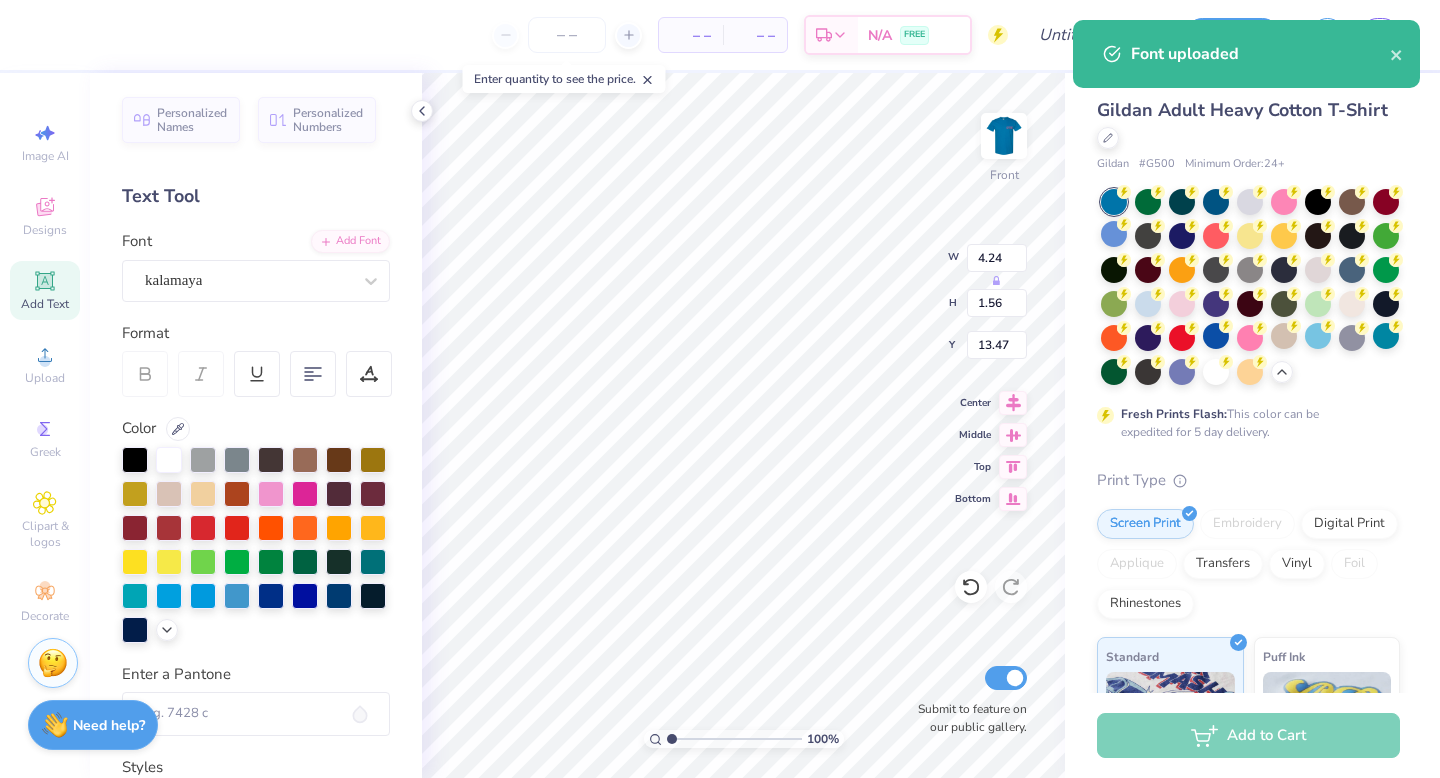 type on "17.14" 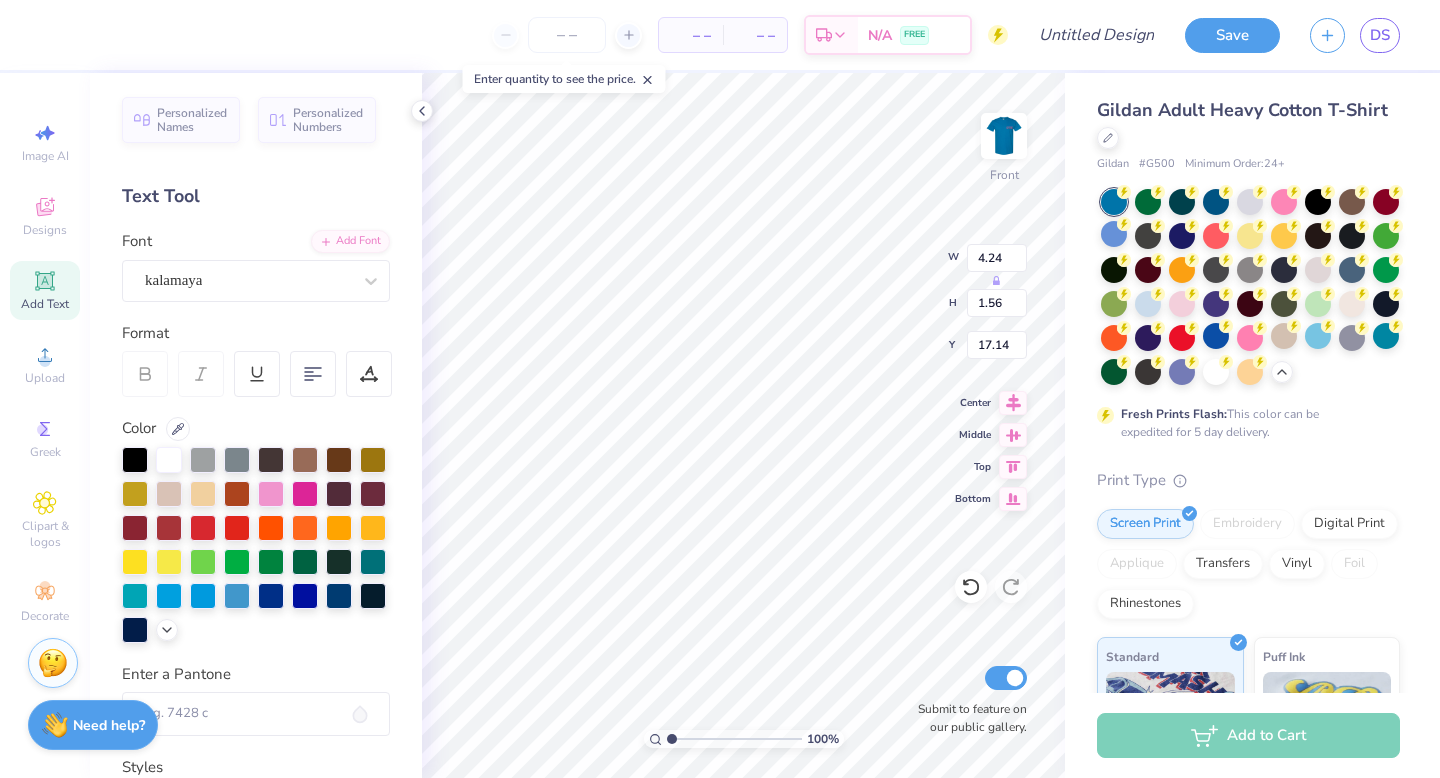 scroll, scrollTop: 0, scrollLeft: 2, axis: horizontal 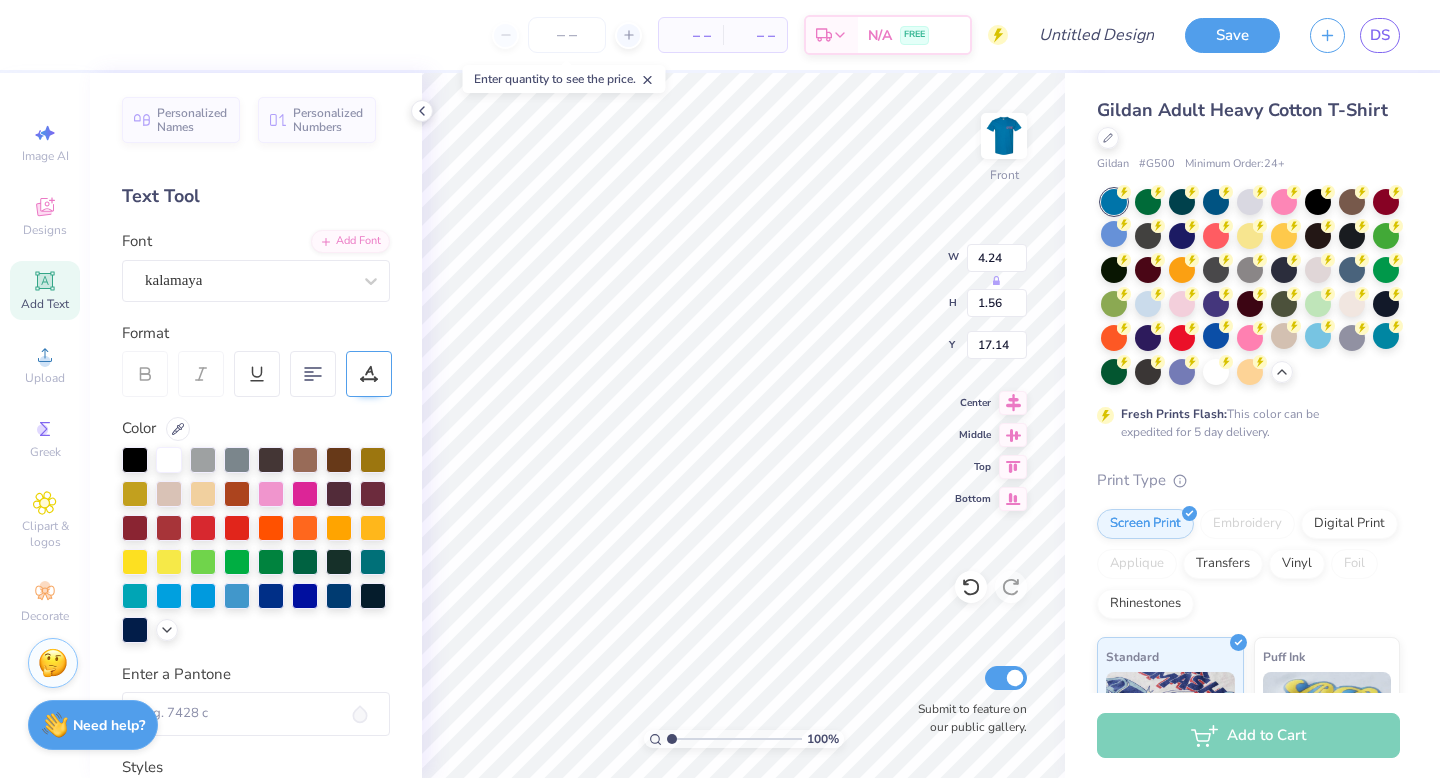 type on "O" 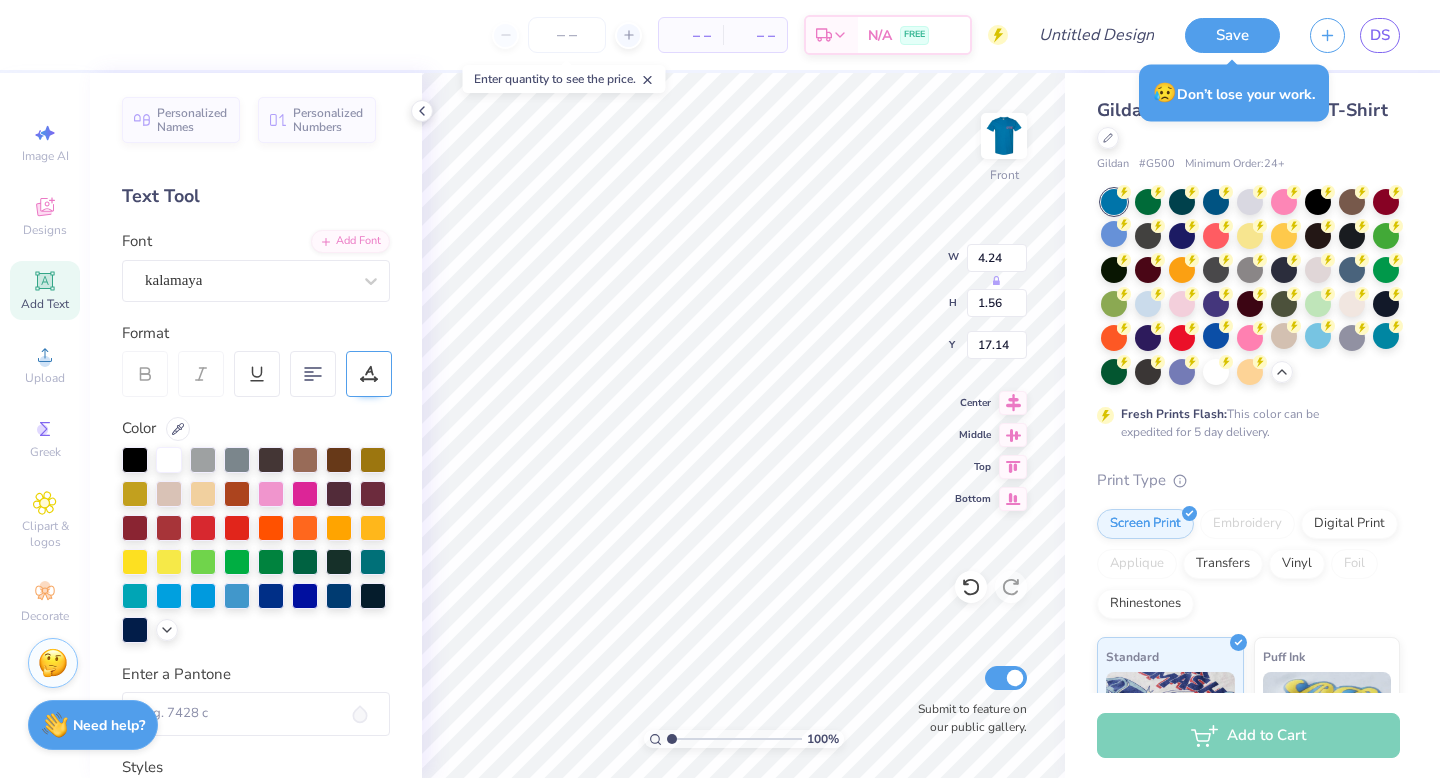 scroll, scrollTop: 0, scrollLeft: 3, axis: horizontal 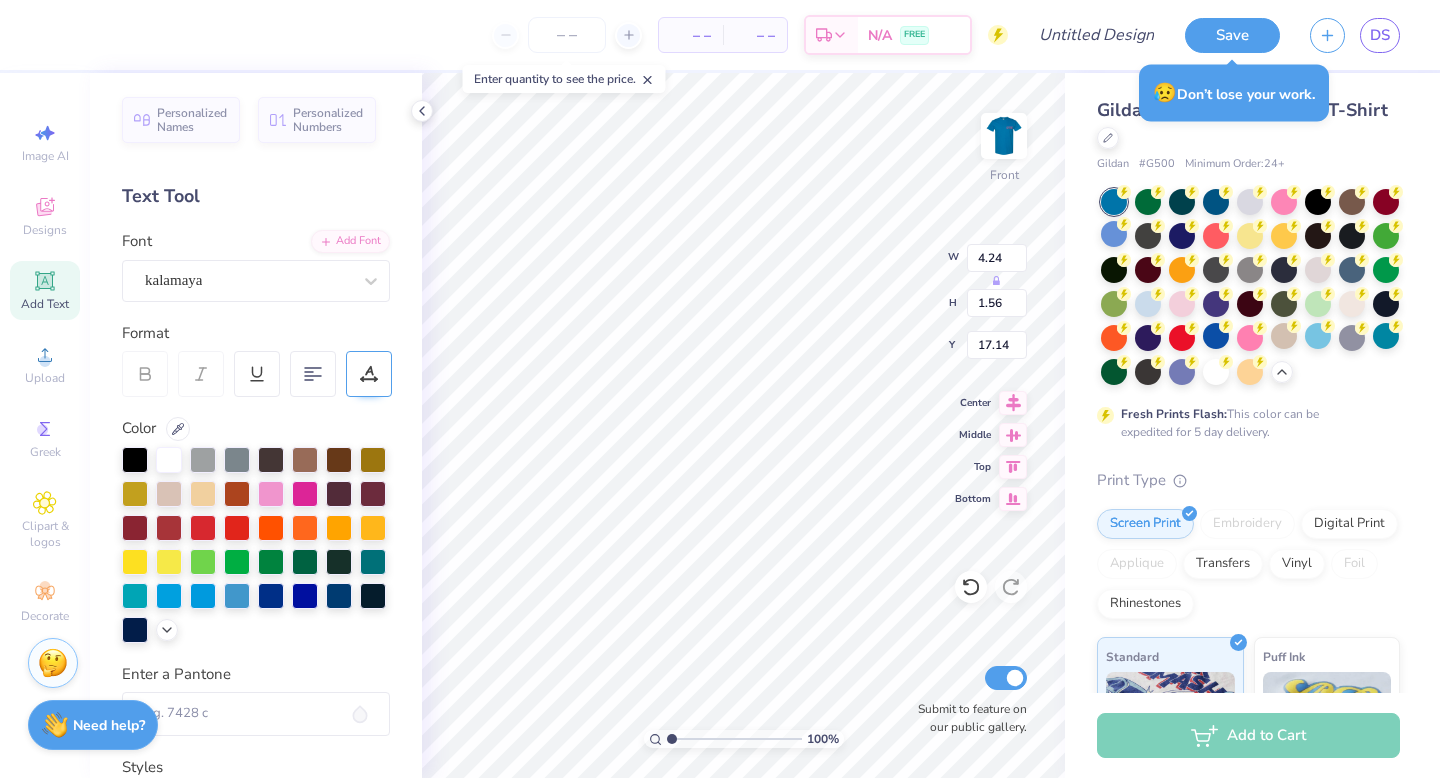 type on "Orlando, FL" 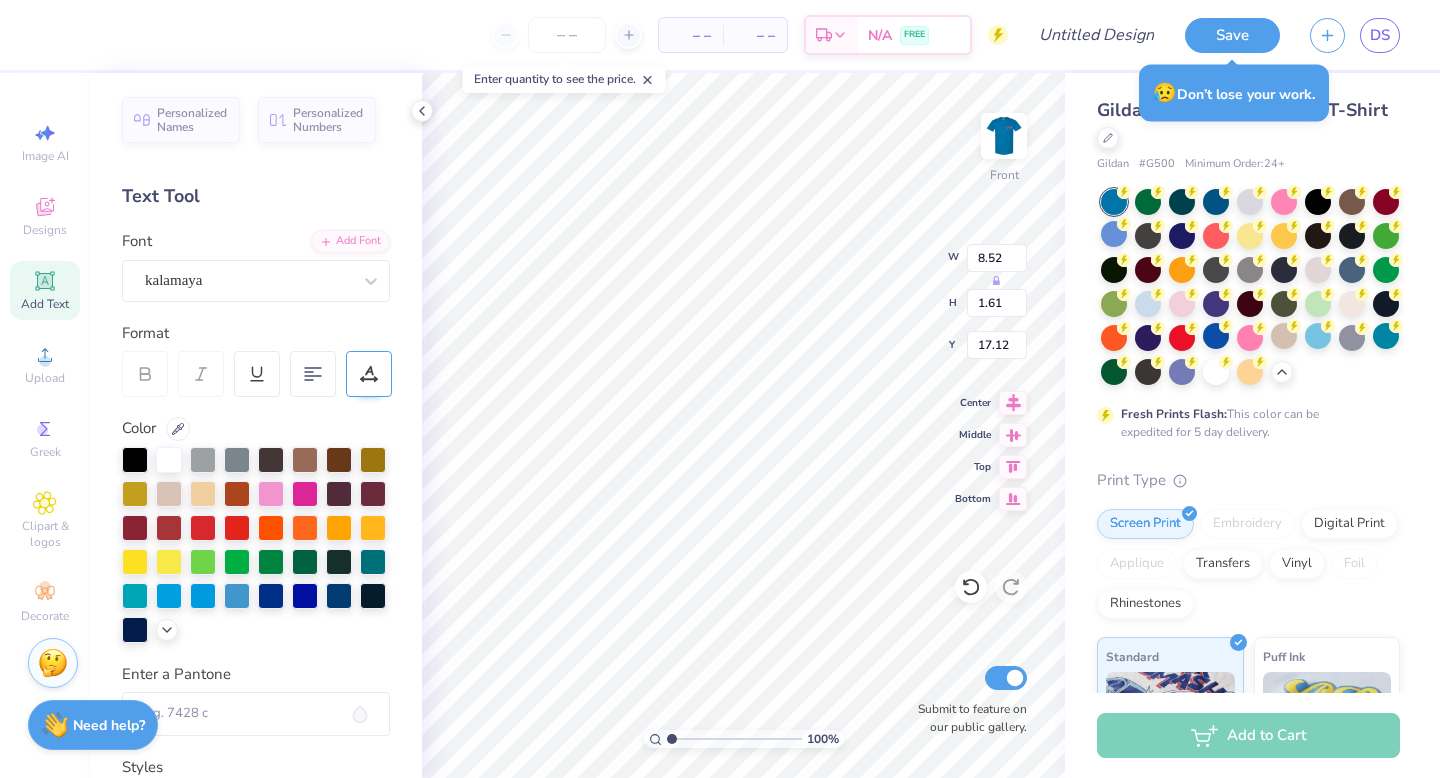 scroll, scrollTop: 0, scrollLeft: 1, axis: horizontal 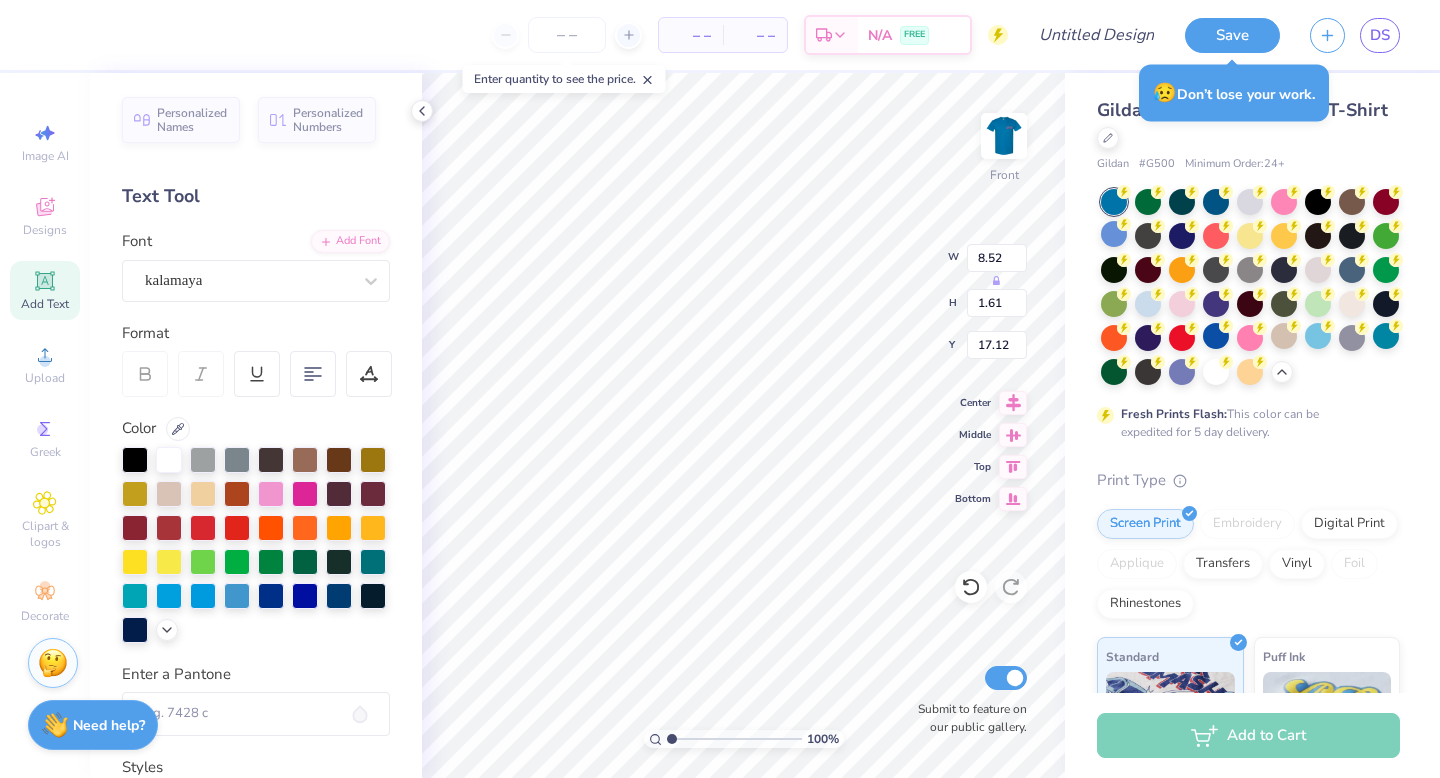 type on "Orlando" 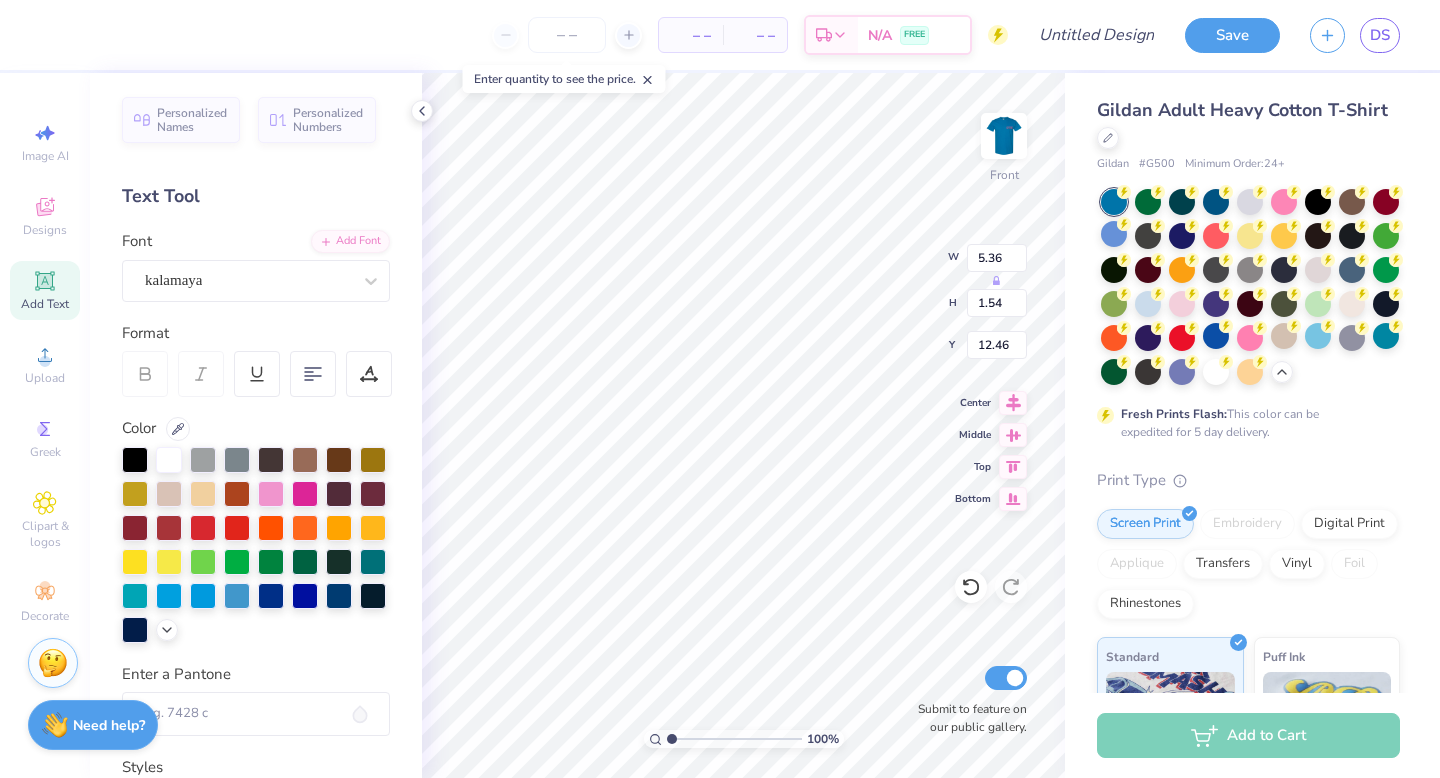 type on "12.46" 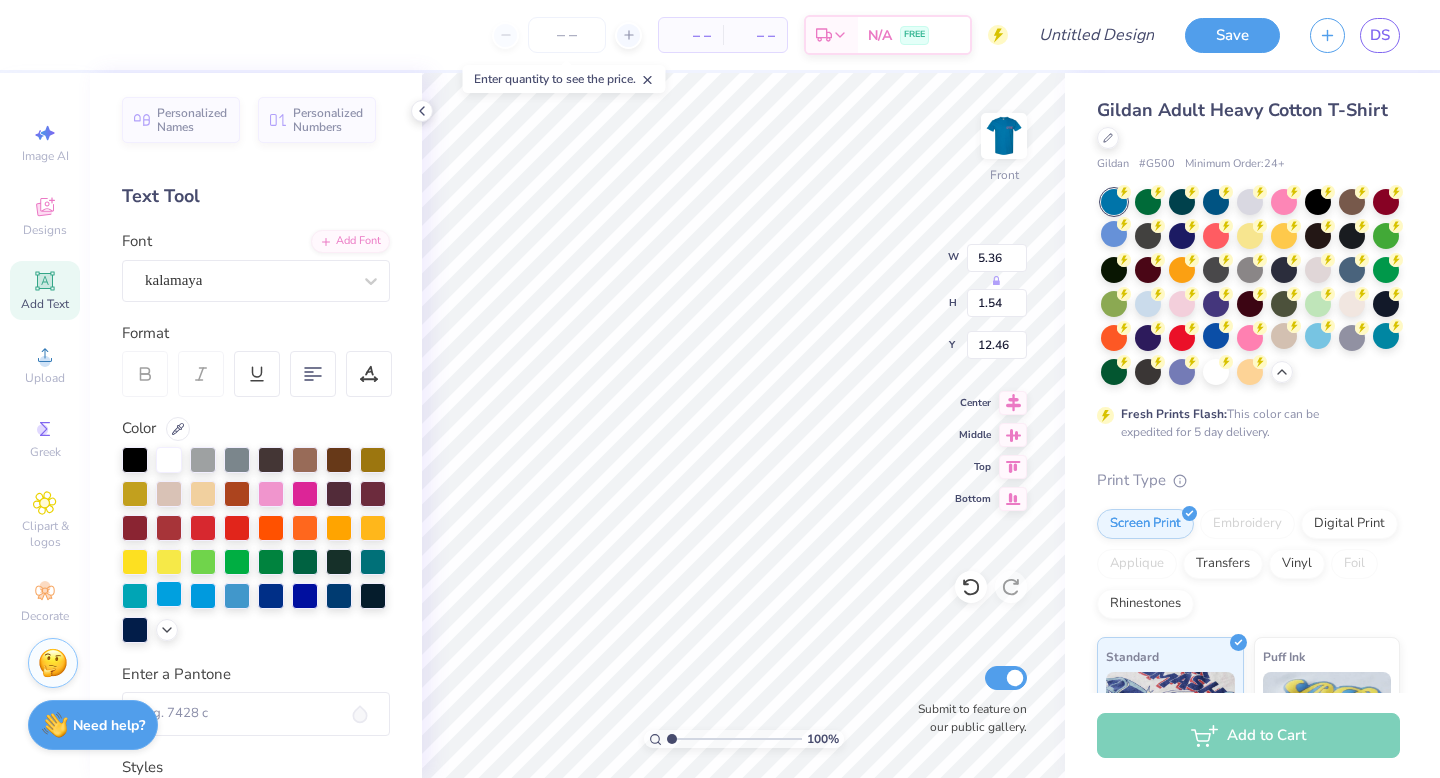 click at bounding box center (135, 596) 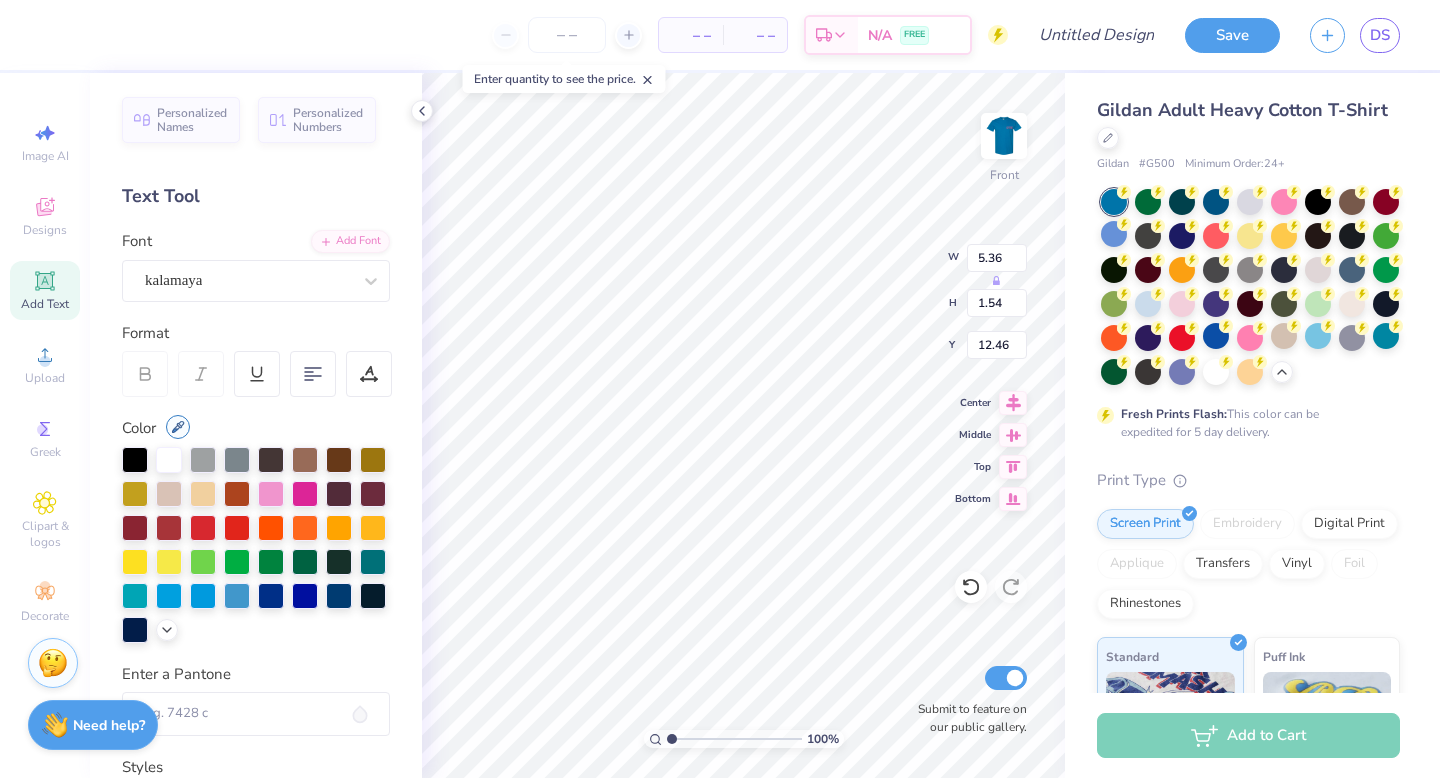 click 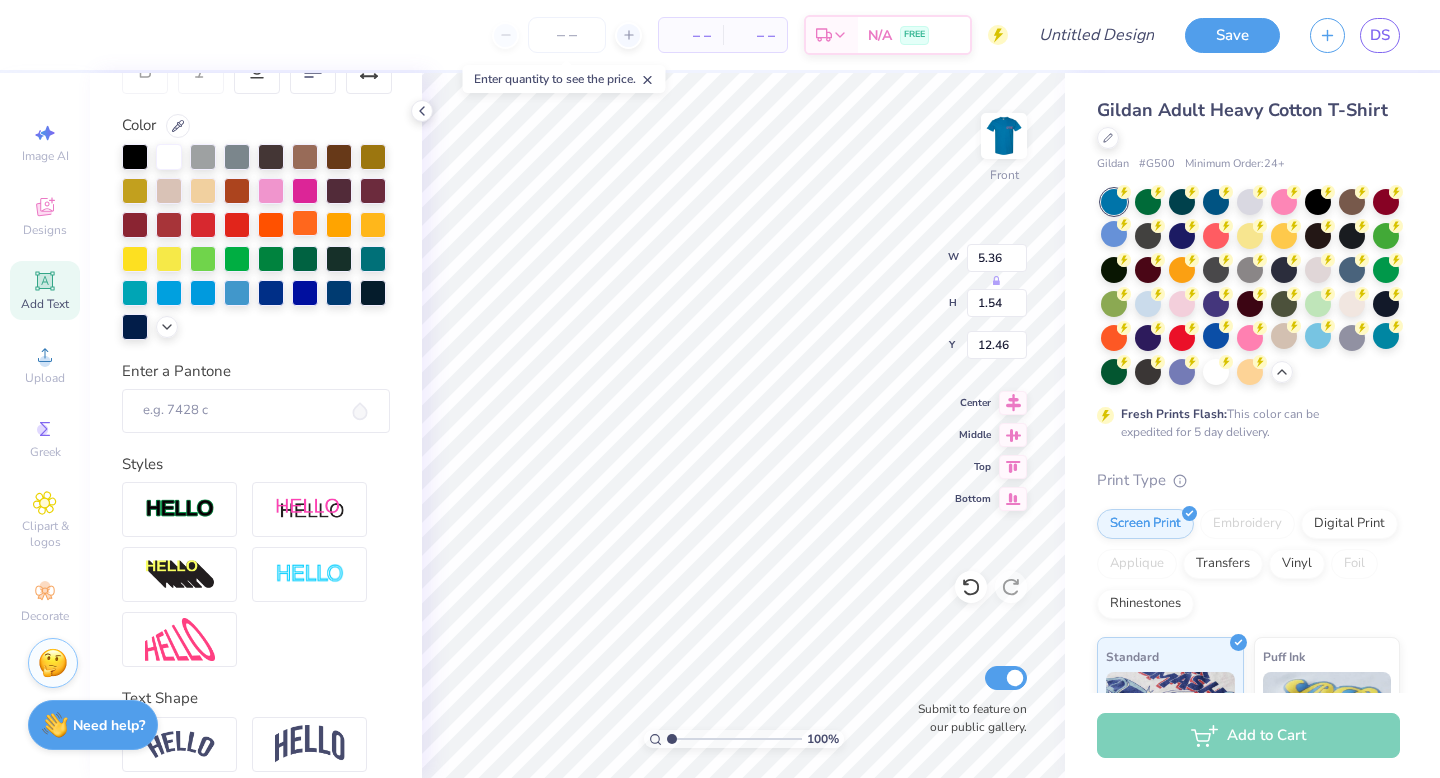 scroll, scrollTop: 330, scrollLeft: 0, axis: vertical 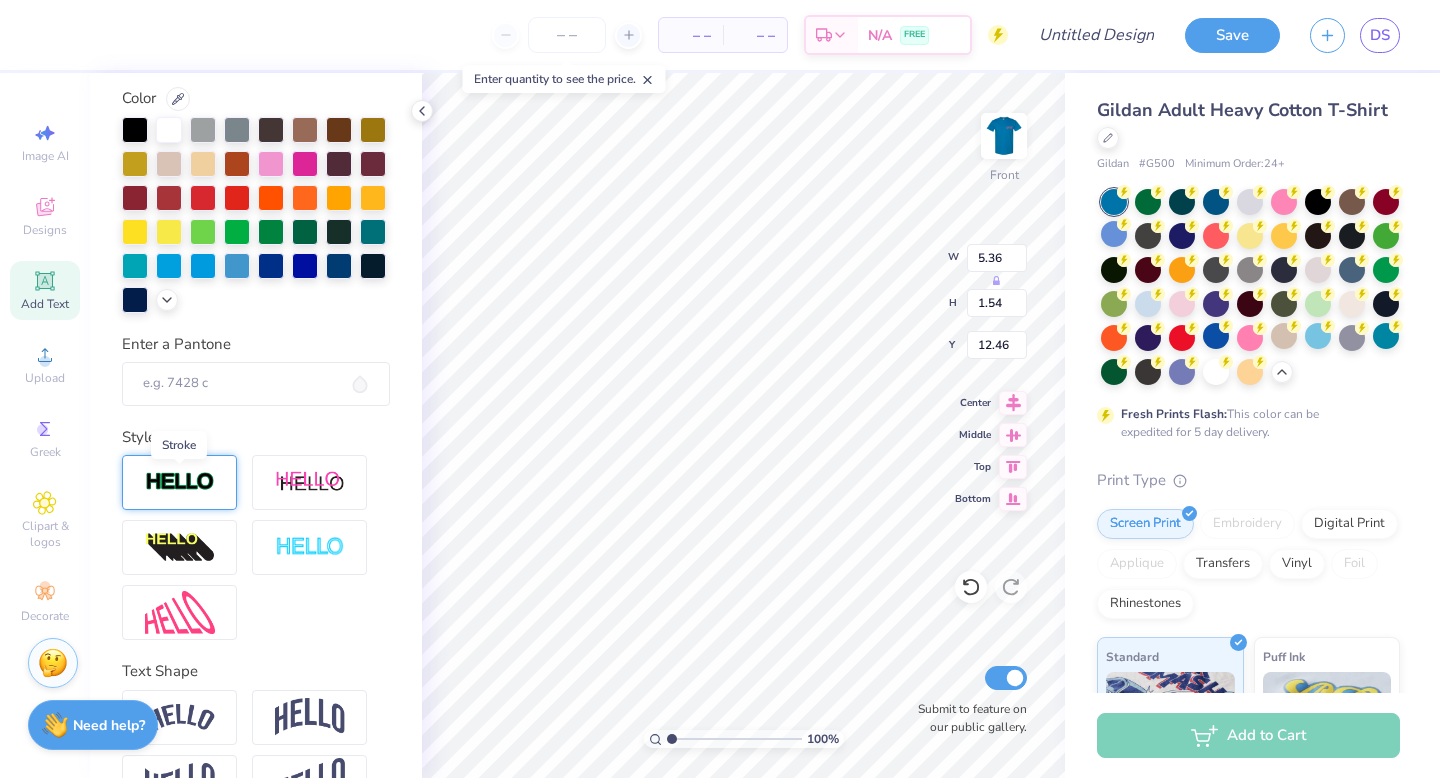 click at bounding box center (180, 482) 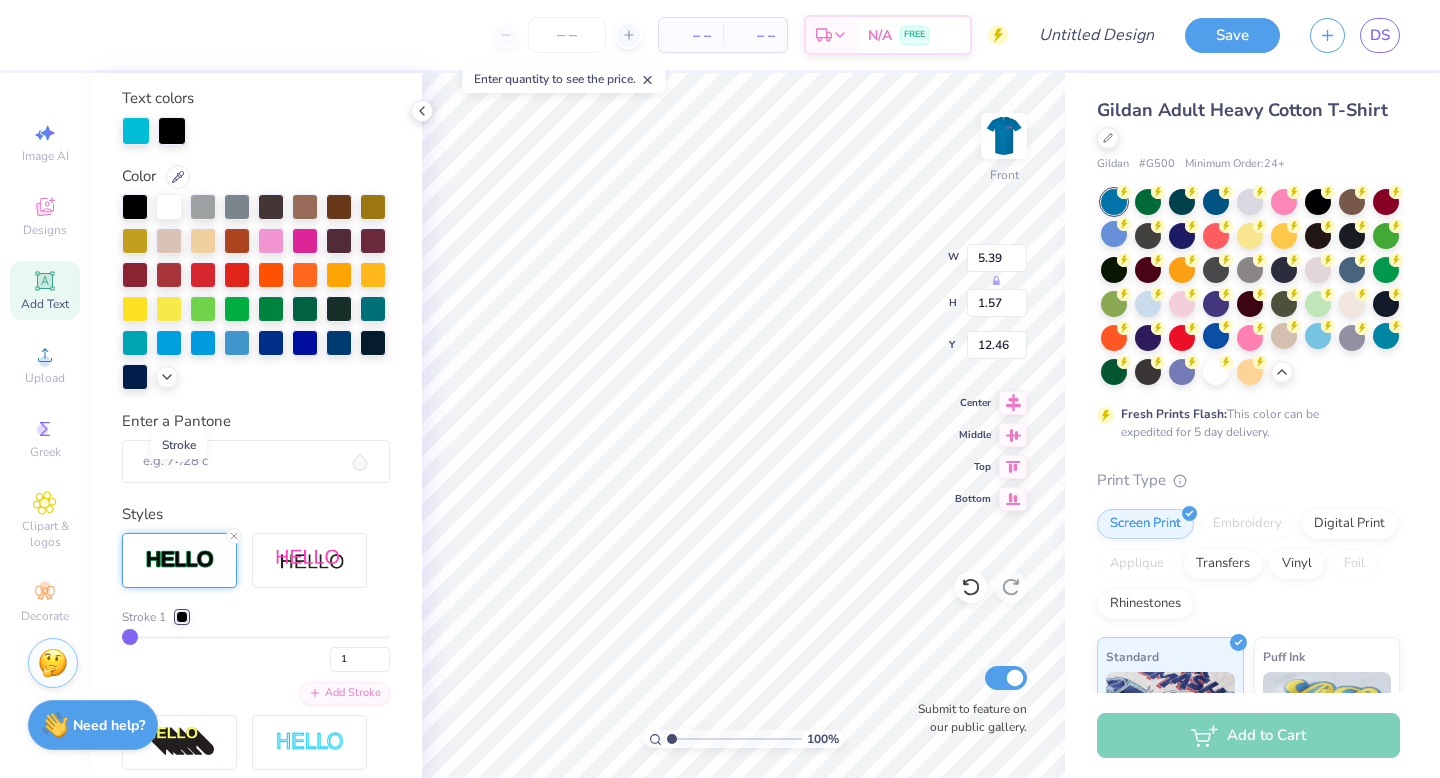 type on "5.39" 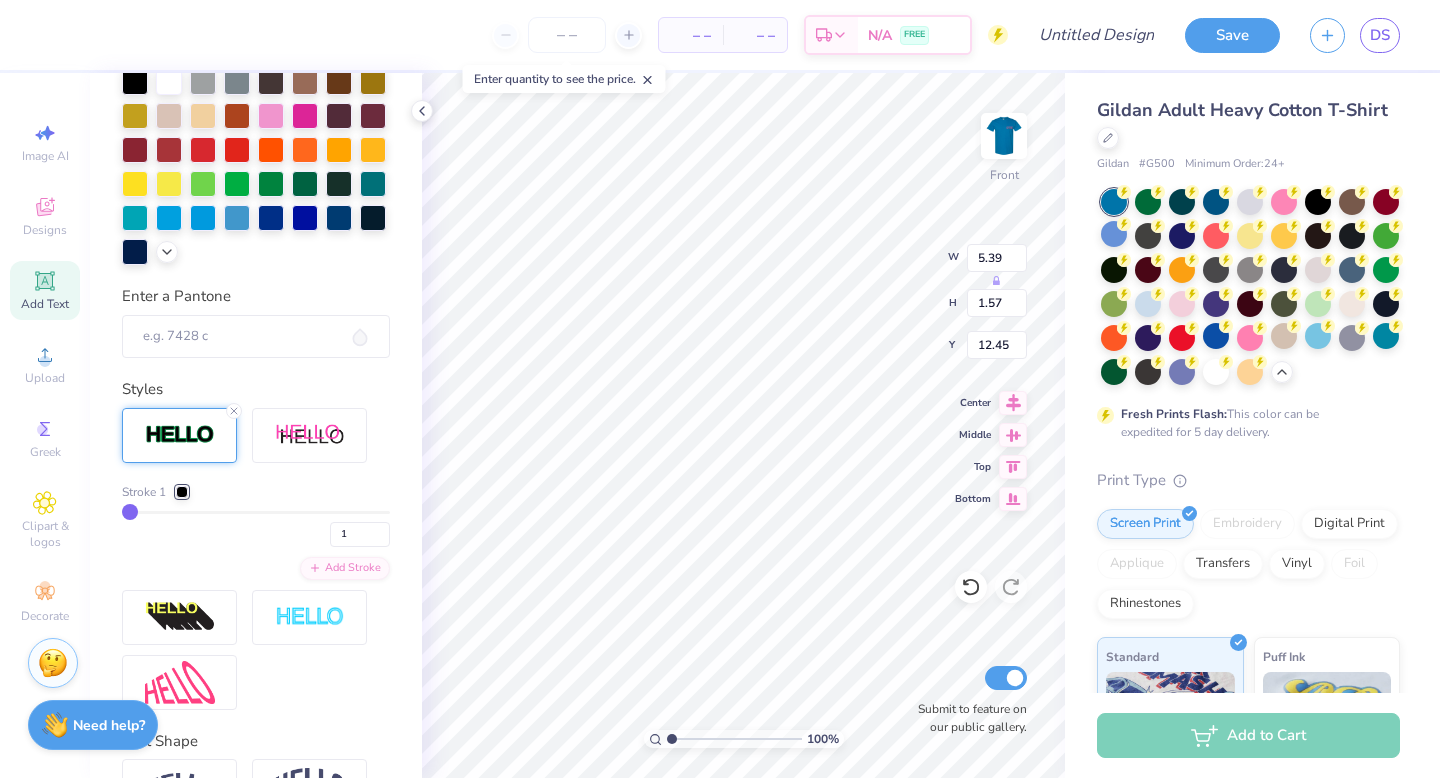 scroll, scrollTop: 477, scrollLeft: 0, axis: vertical 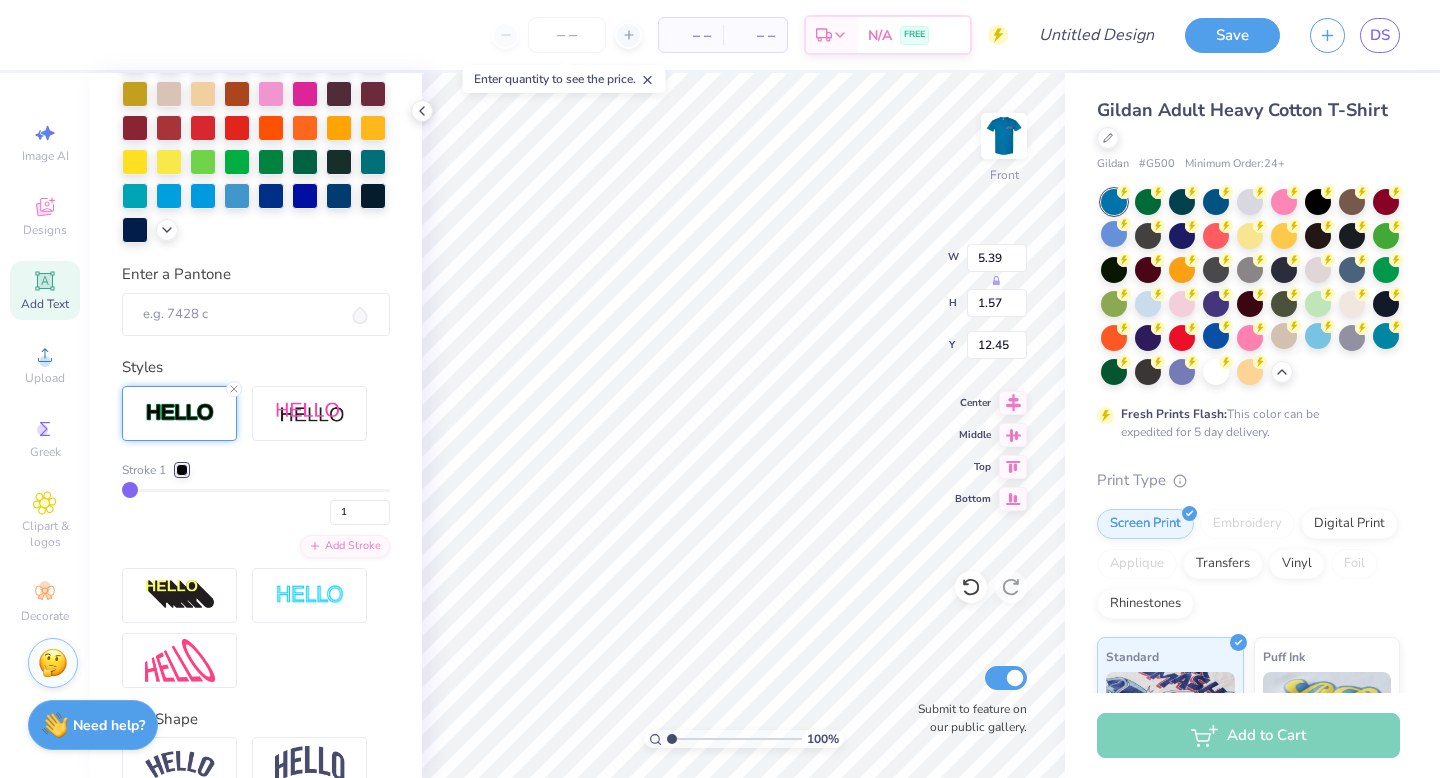 click at bounding box center [182, 470] 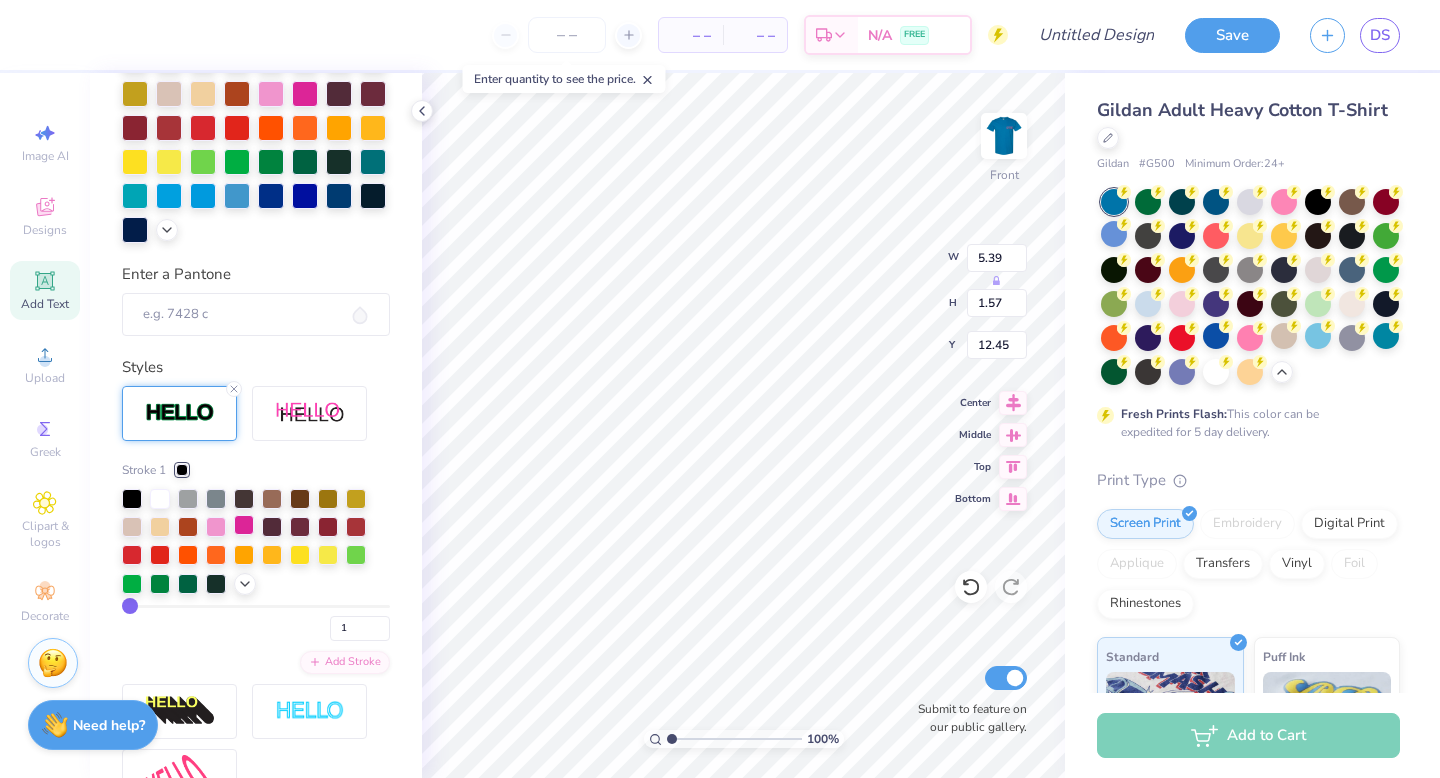 click at bounding box center [244, 525] 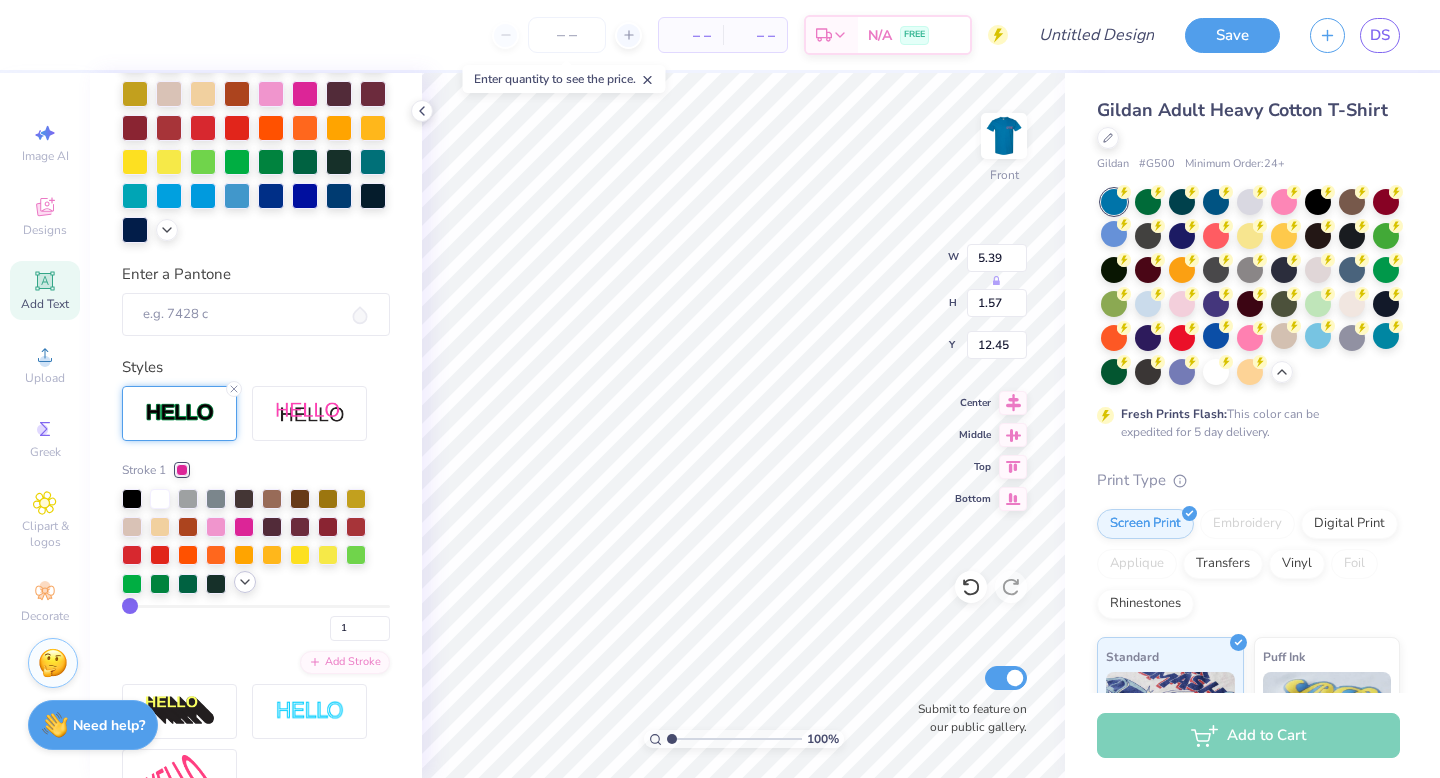 drag, startPoint x: 236, startPoint y: 522, endPoint x: 241, endPoint y: 592, distance: 70.178345 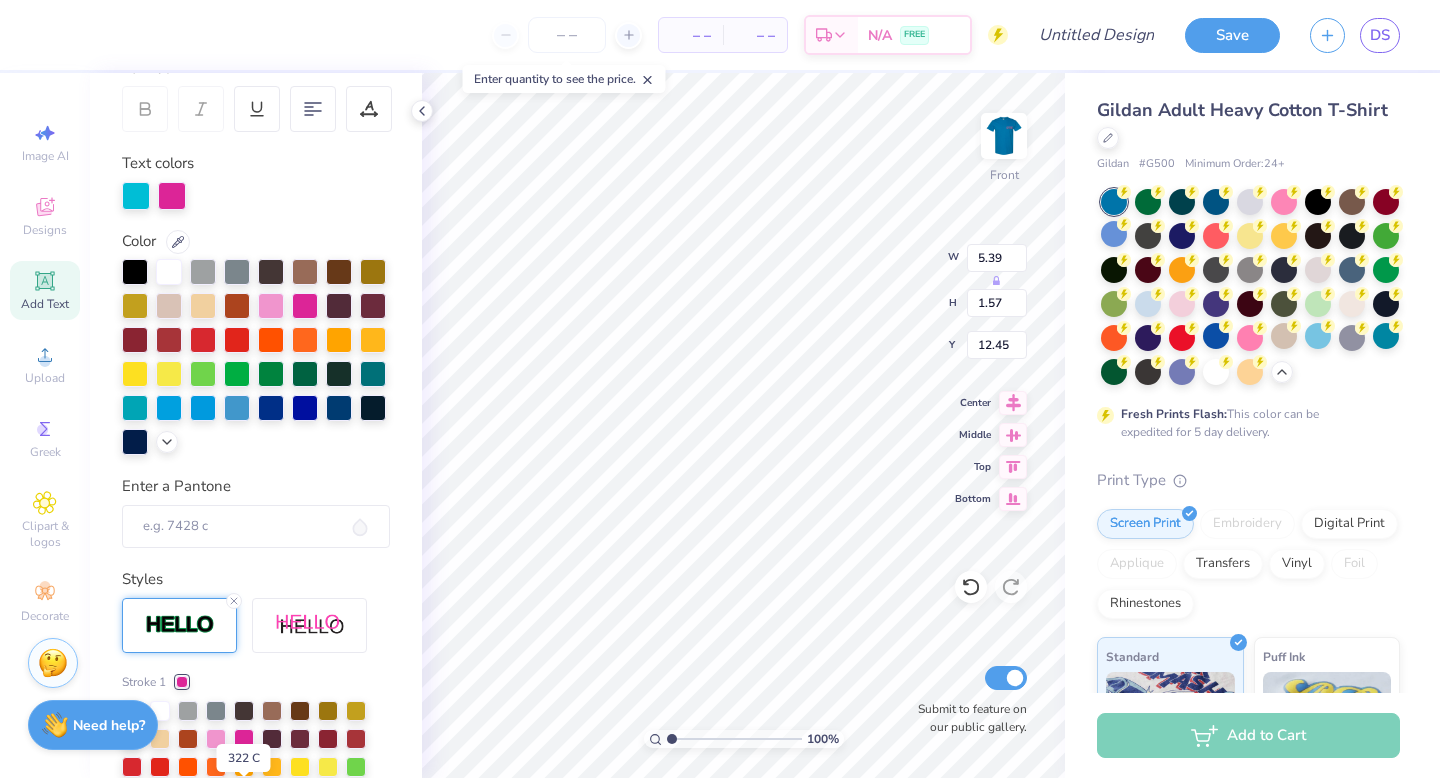 scroll, scrollTop: 266, scrollLeft: 0, axis: vertical 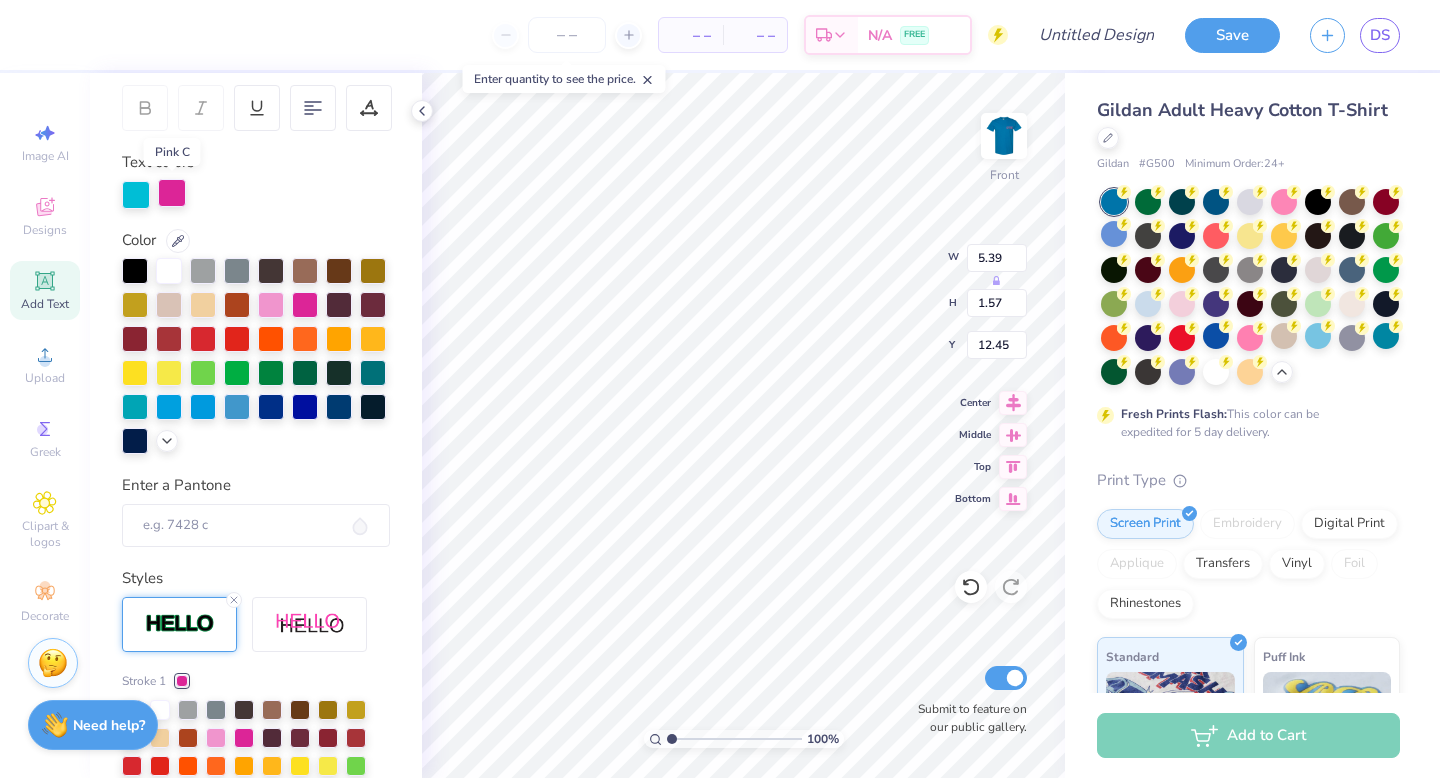 click at bounding box center [172, 193] 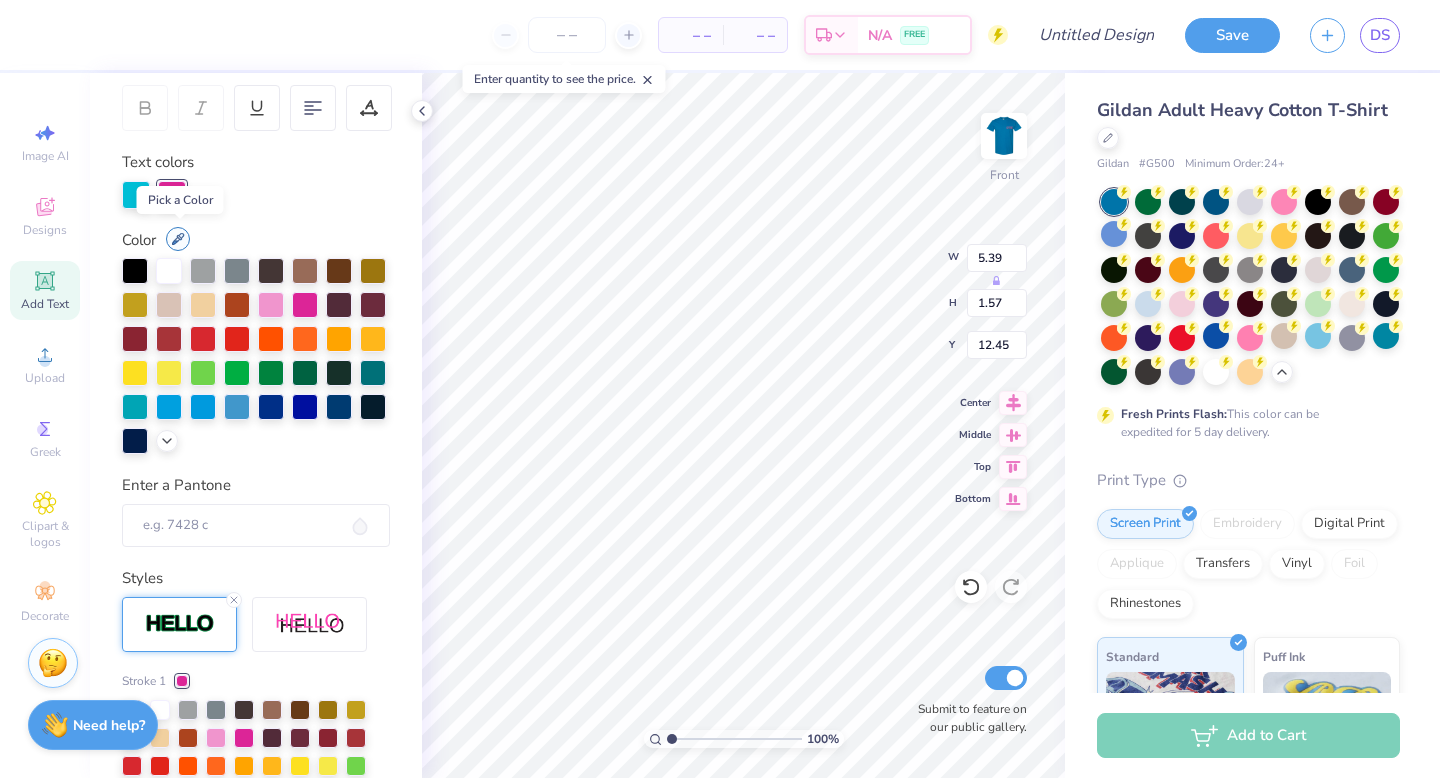click 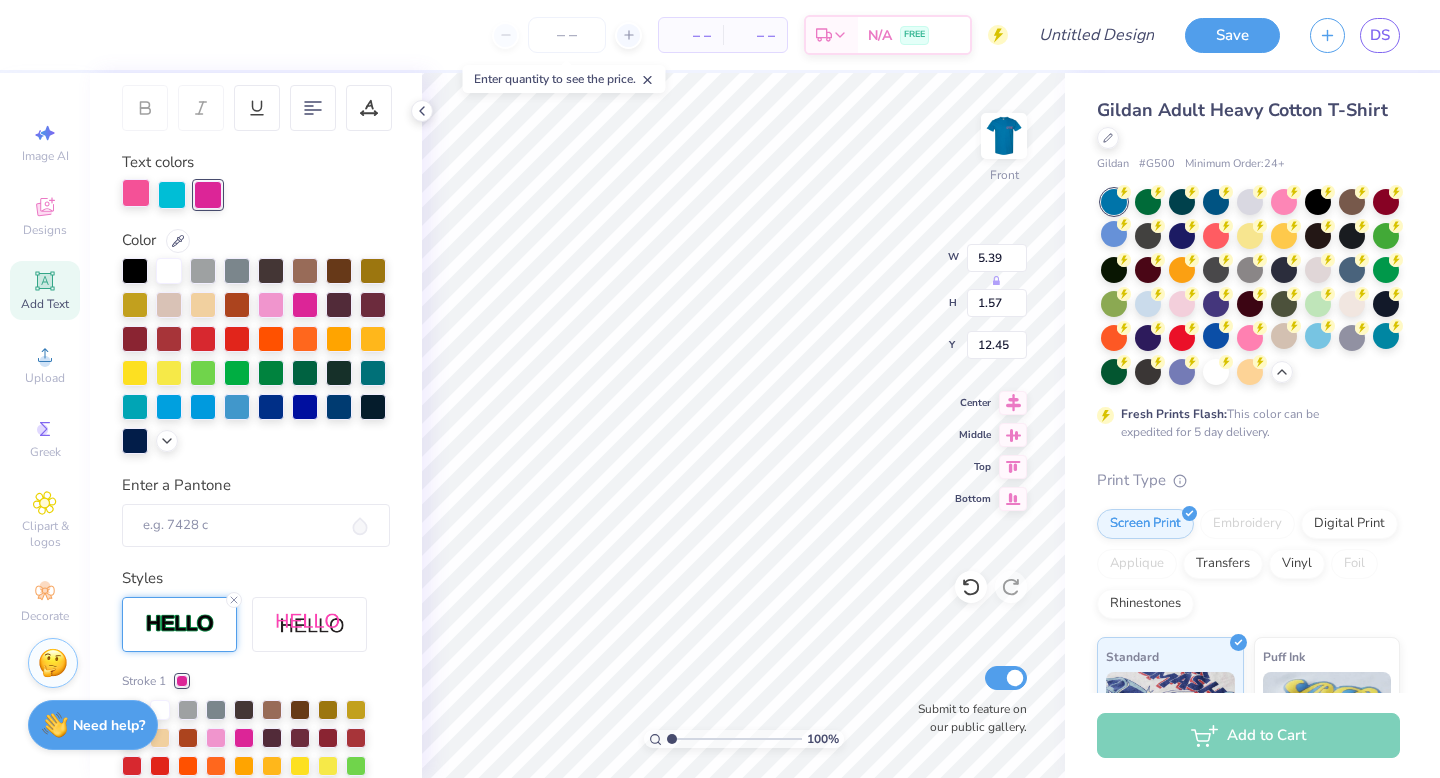 click at bounding box center (136, 193) 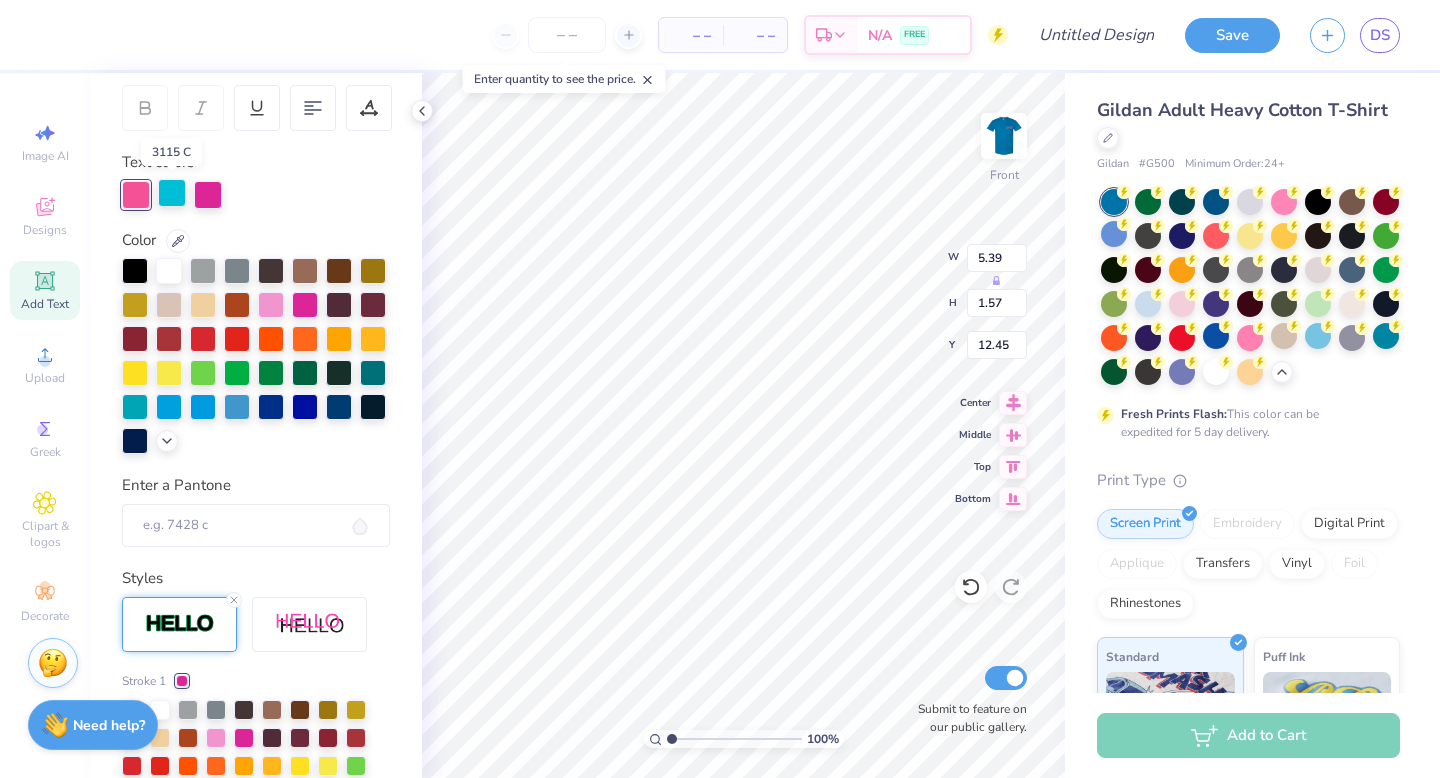 click at bounding box center [172, 193] 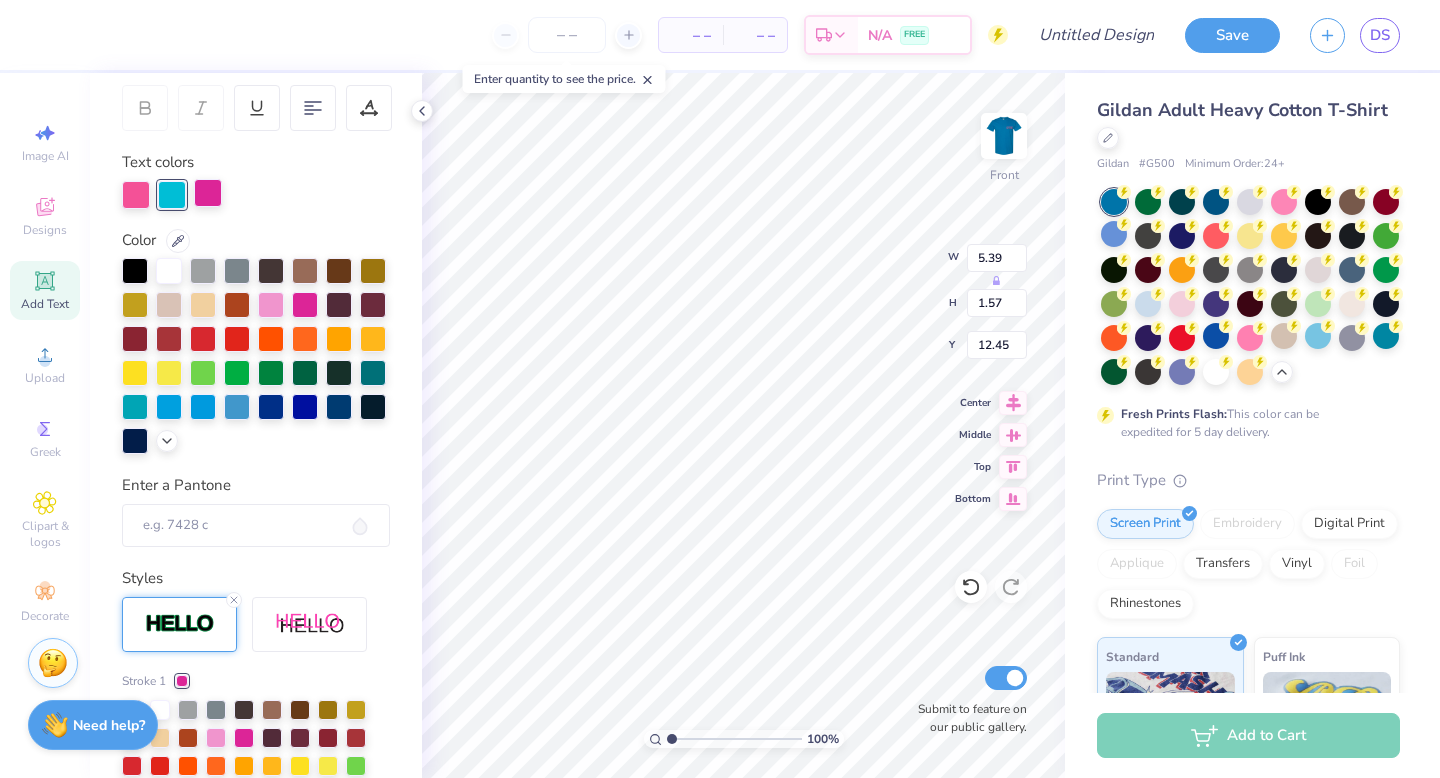 click at bounding box center (208, 193) 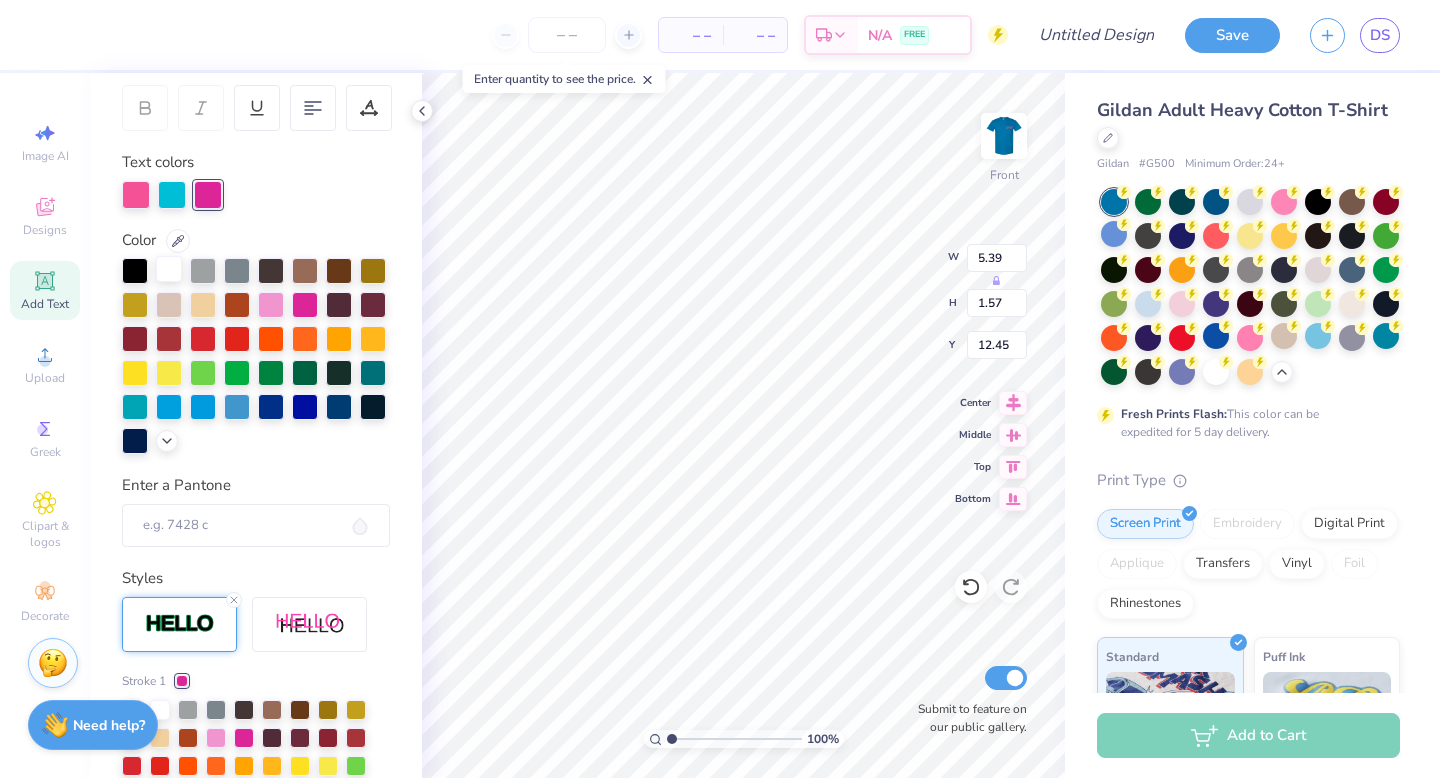 click at bounding box center (169, 269) 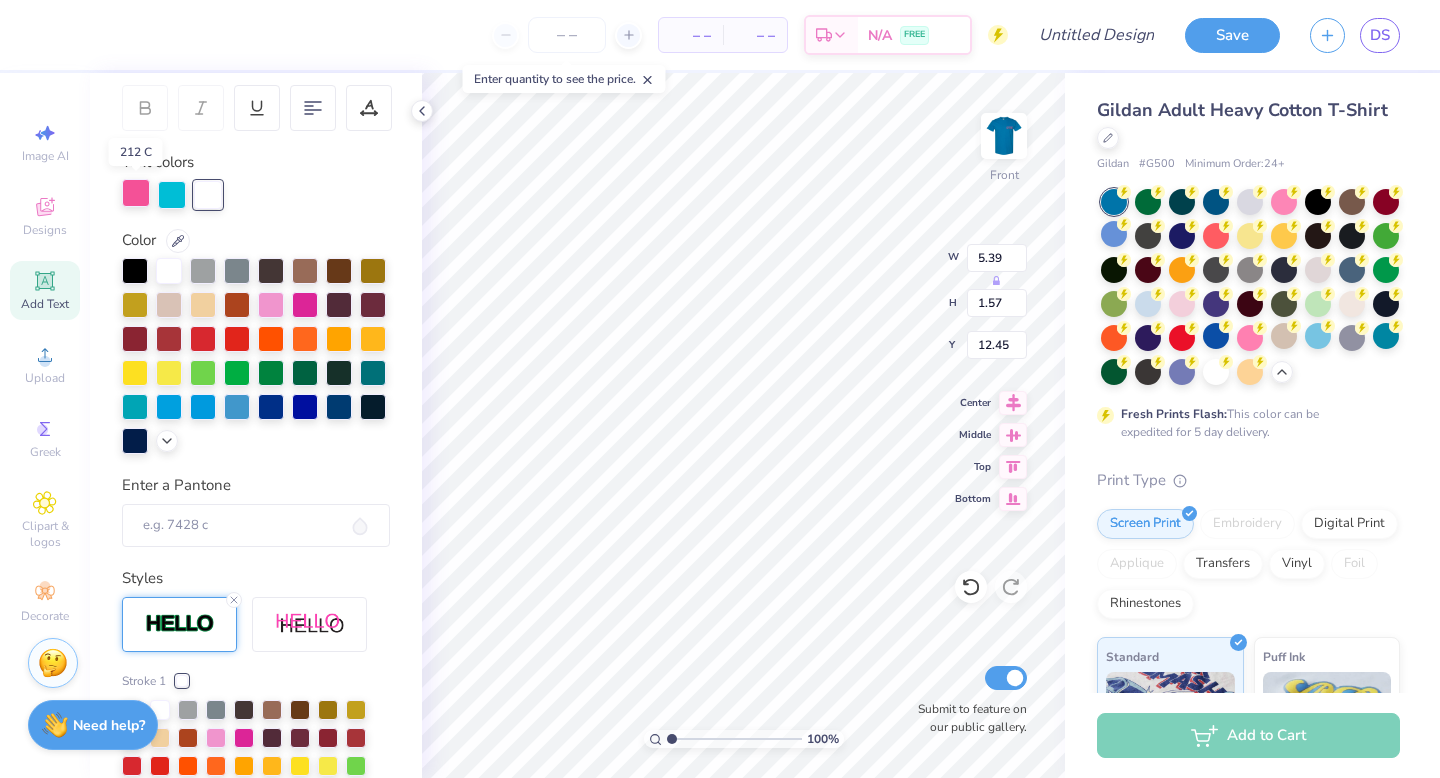 click at bounding box center [136, 193] 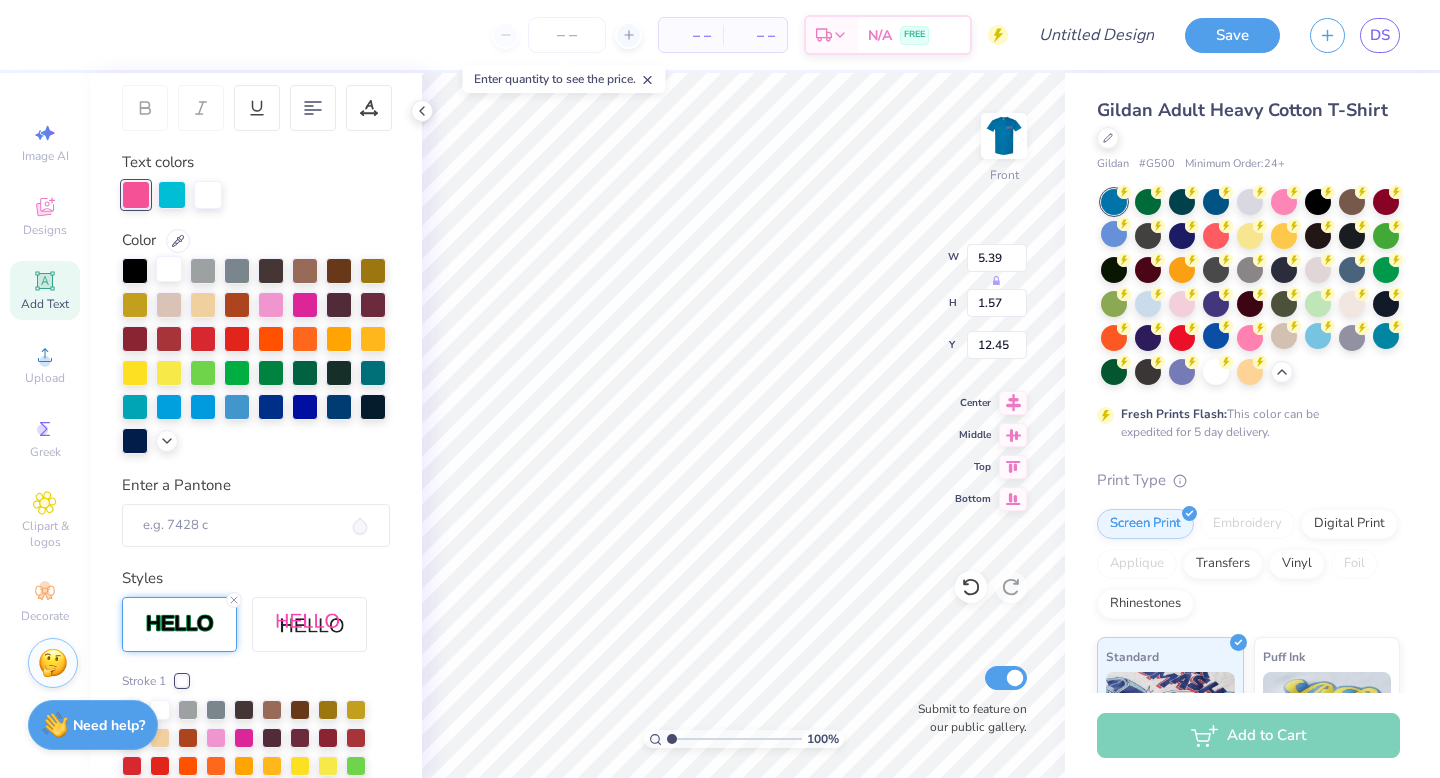 click at bounding box center [169, 269] 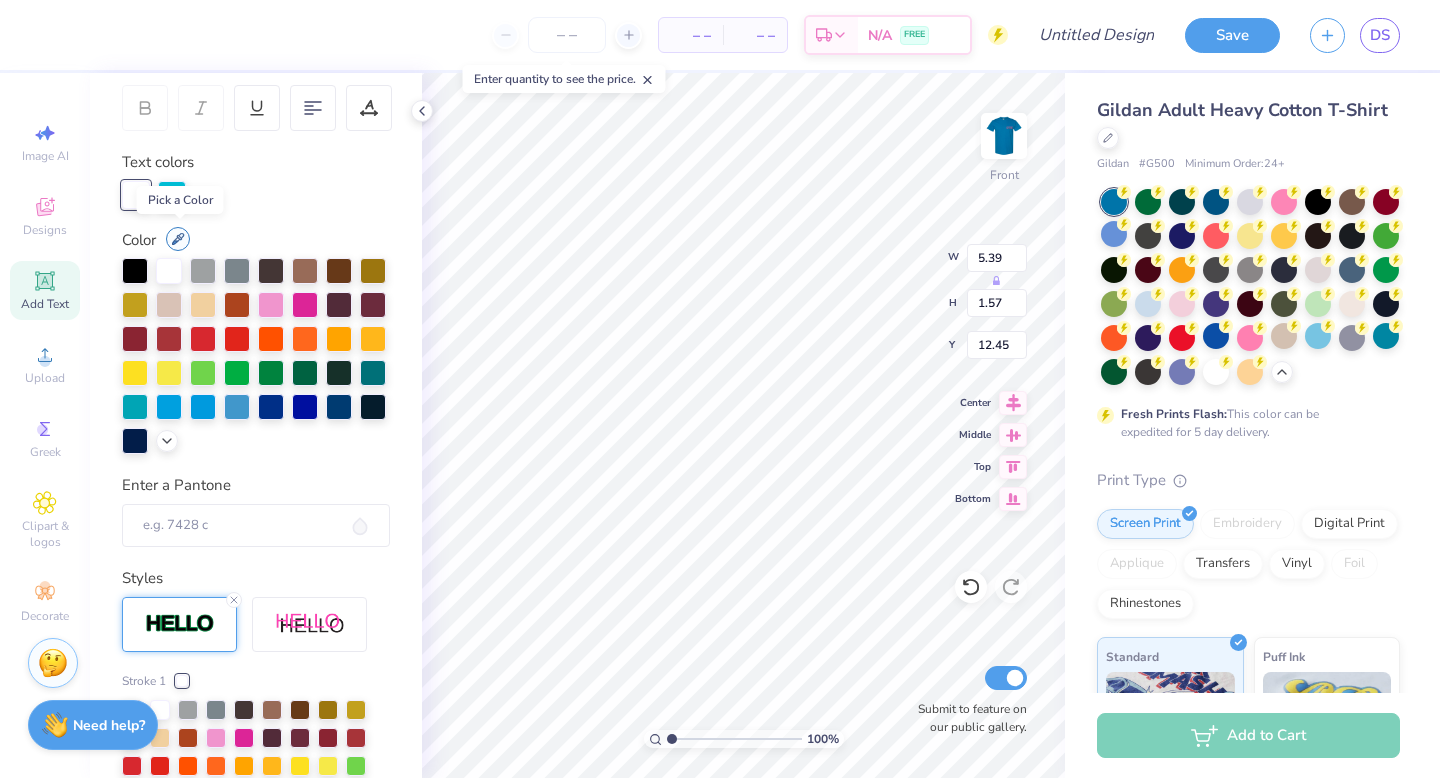 click 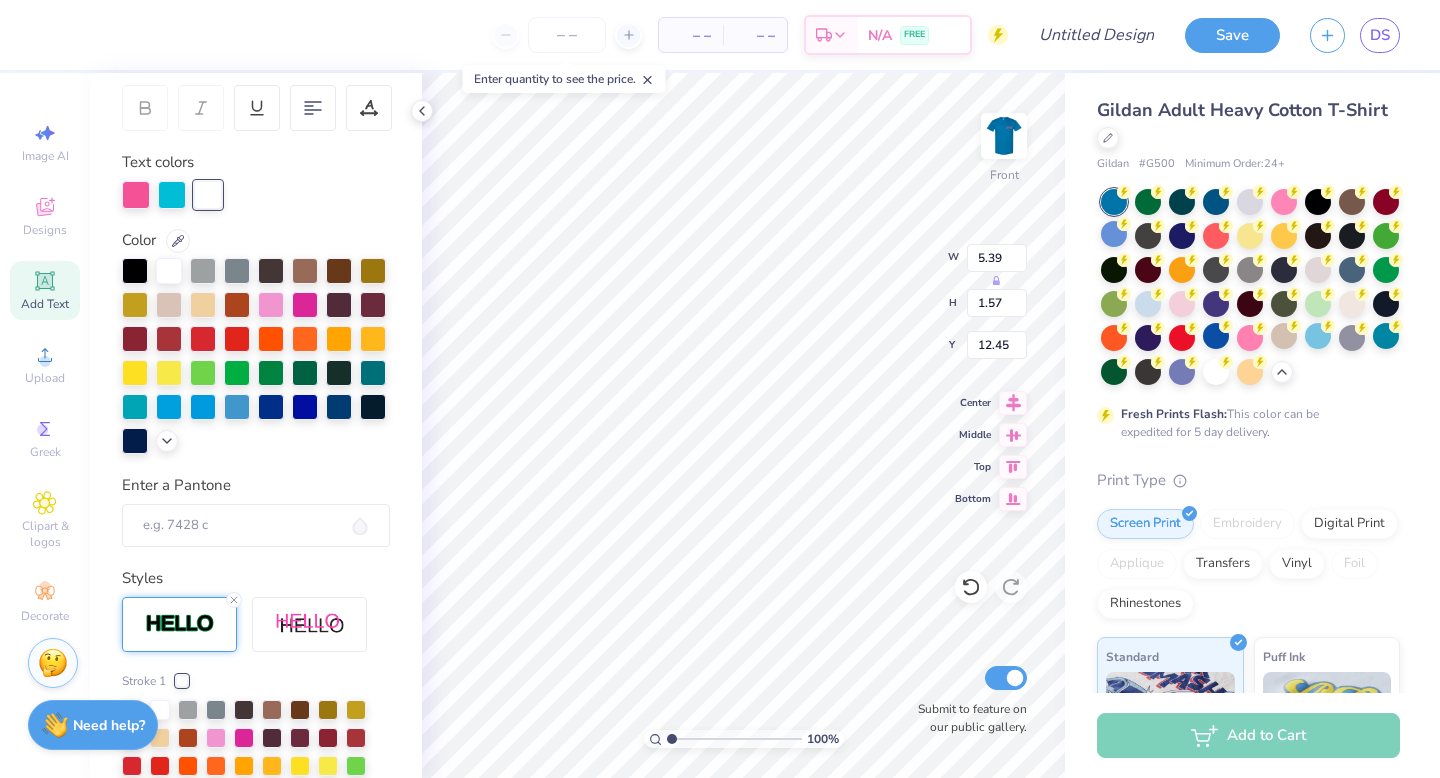 click on "Color" at bounding box center [256, 244] 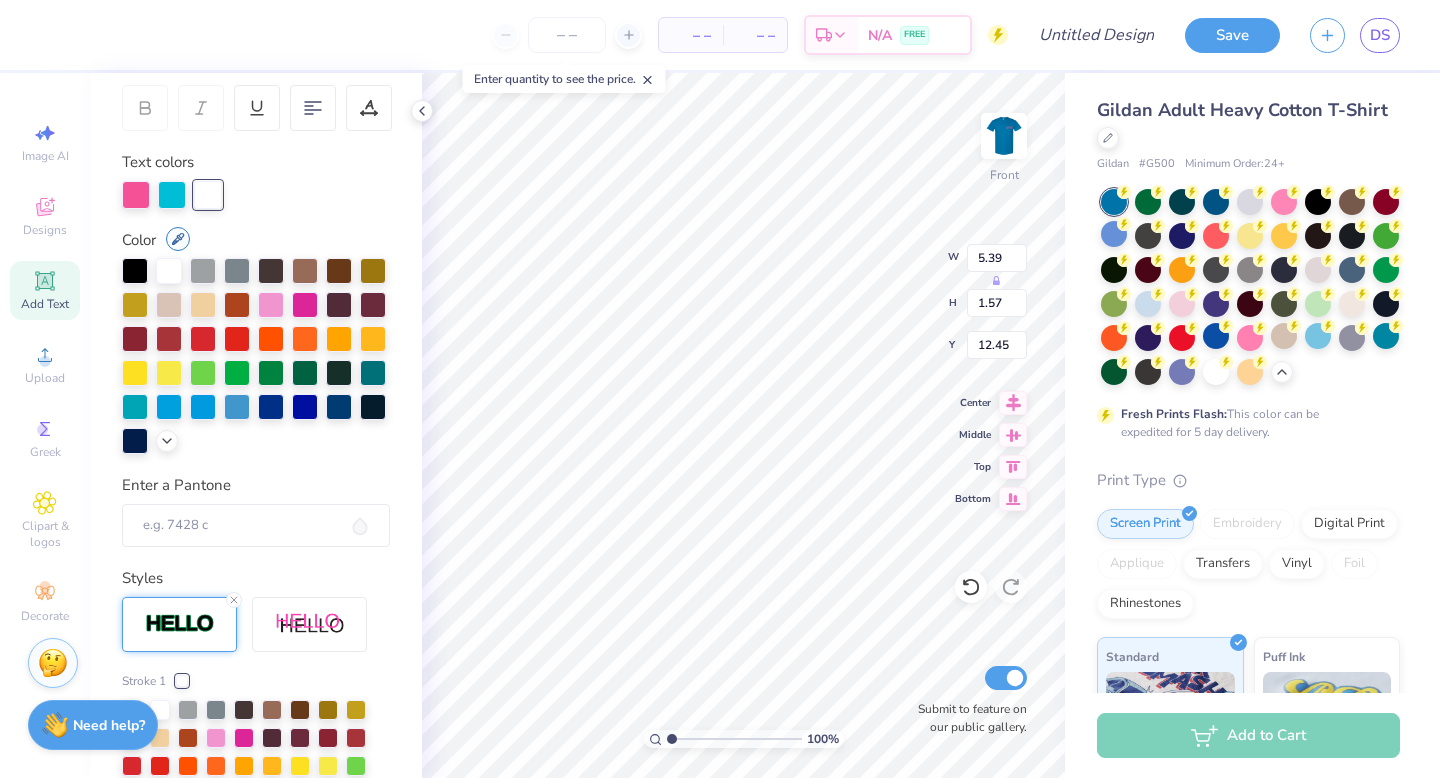 click at bounding box center [178, 239] 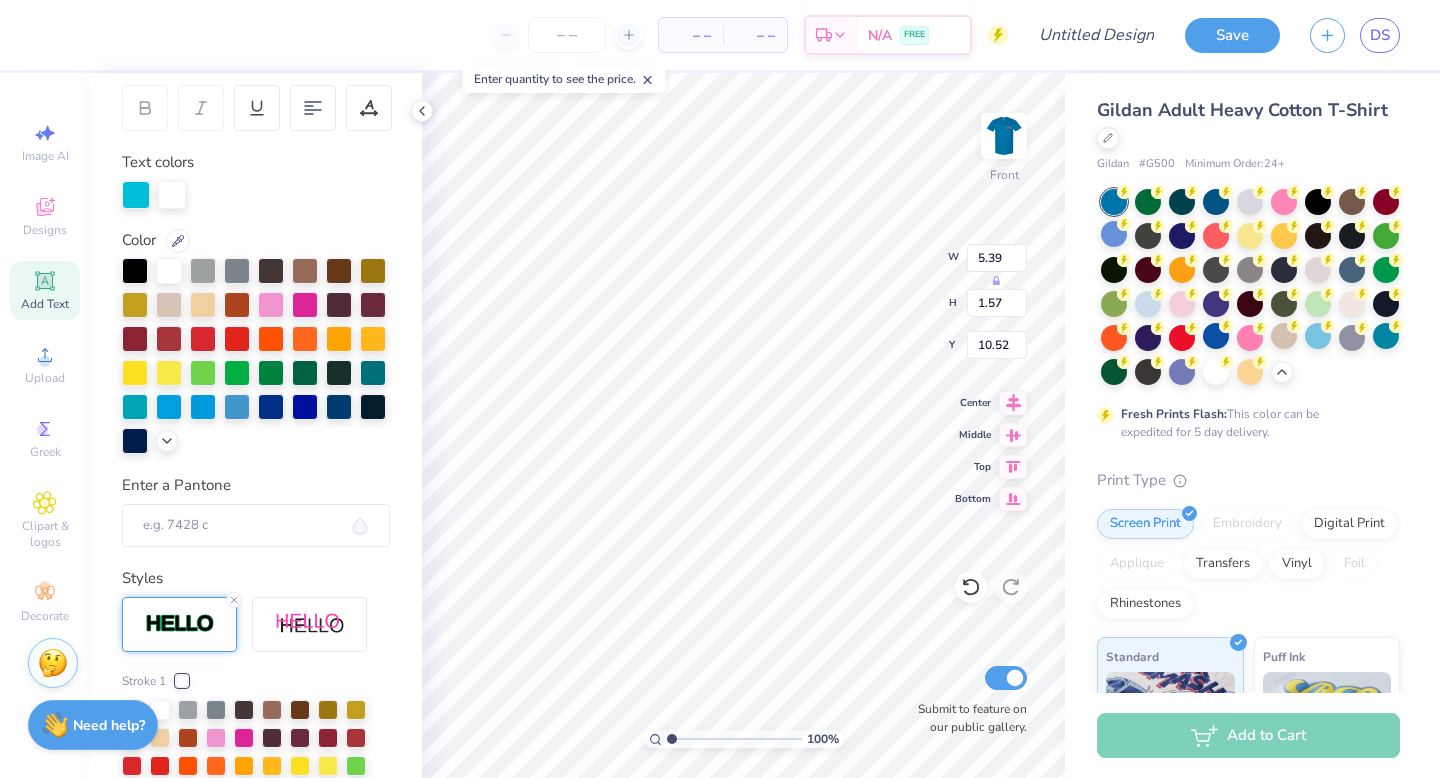 type on "10.52" 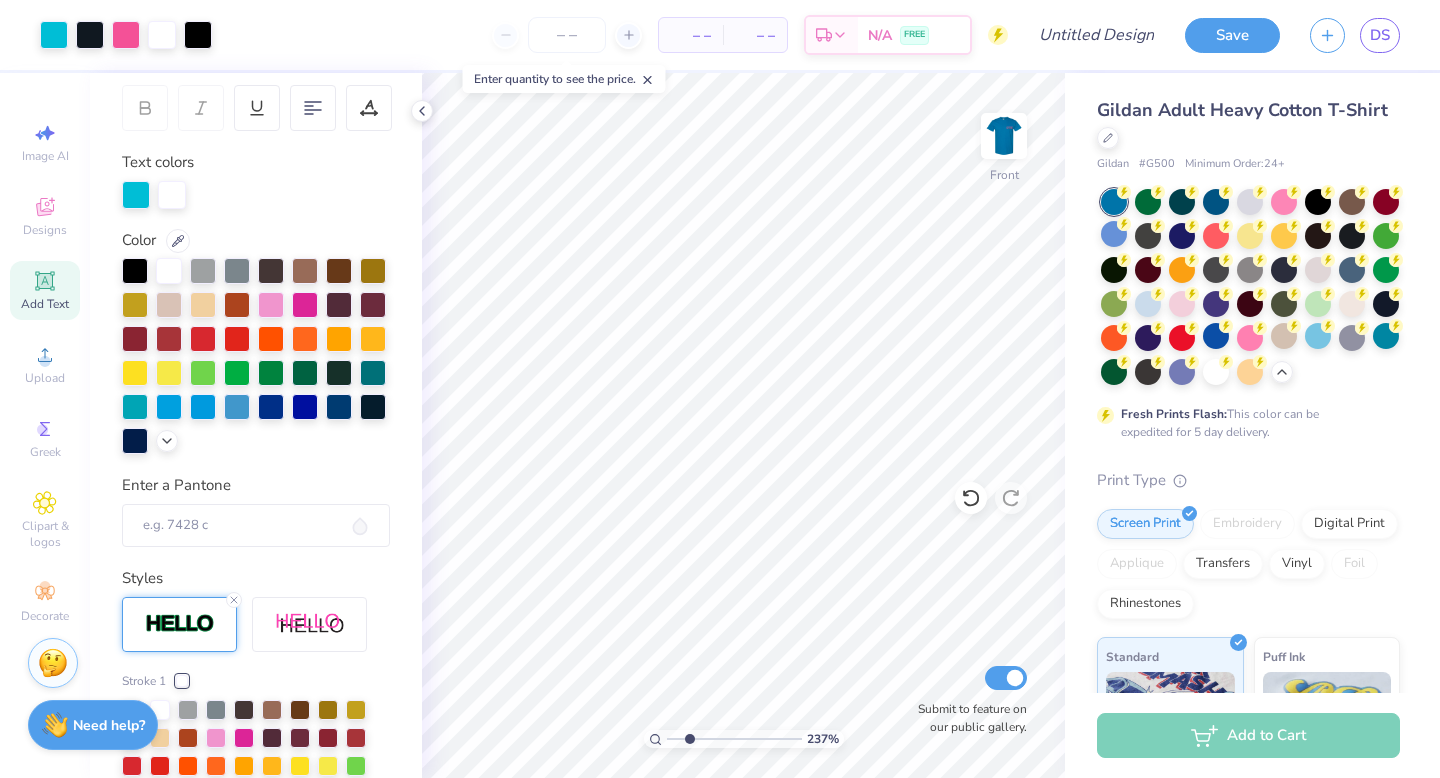 drag, startPoint x: 671, startPoint y: 737, endPoint x: 689, endPoint y: 731, distance: 18.973665 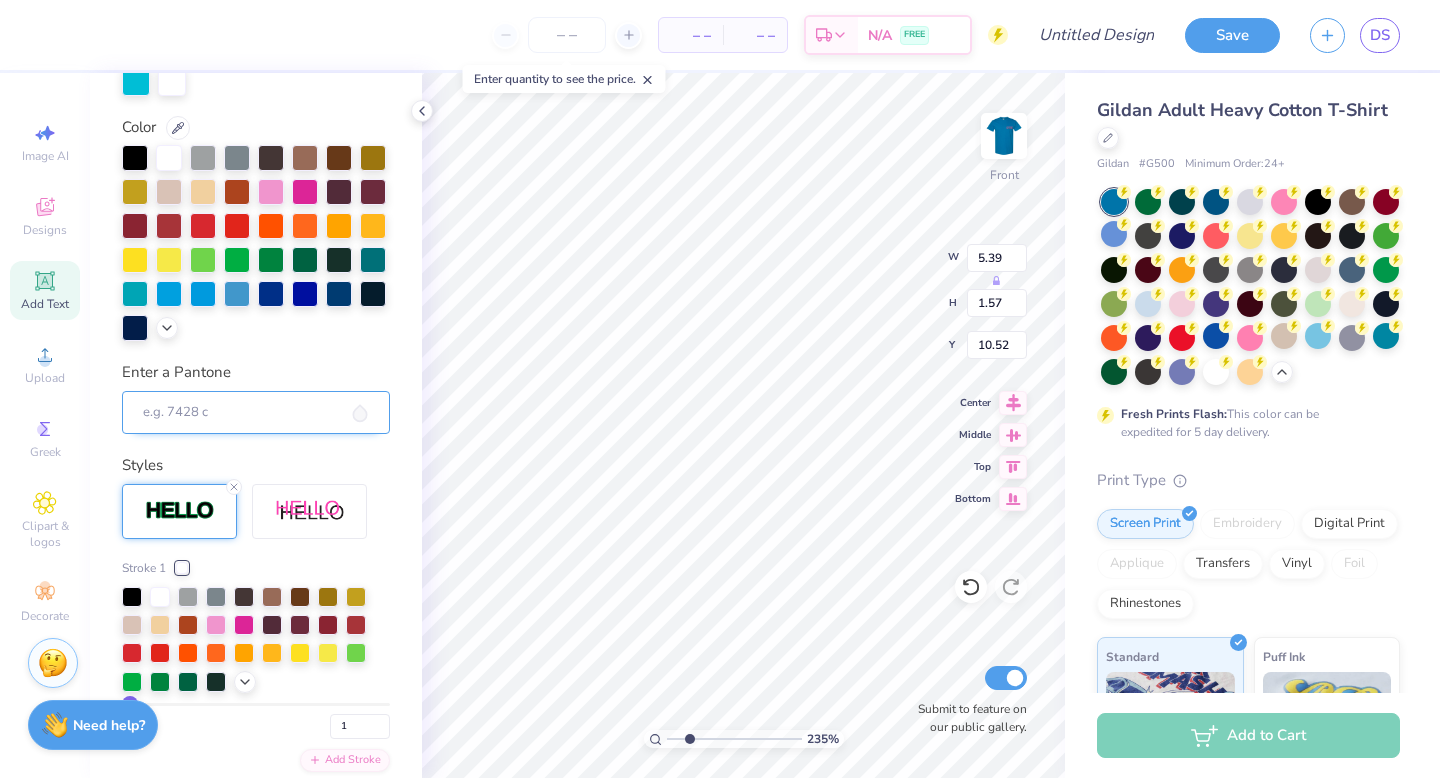 scroll, scrollTop: 480, scrollLeft: 0, axis: vertical 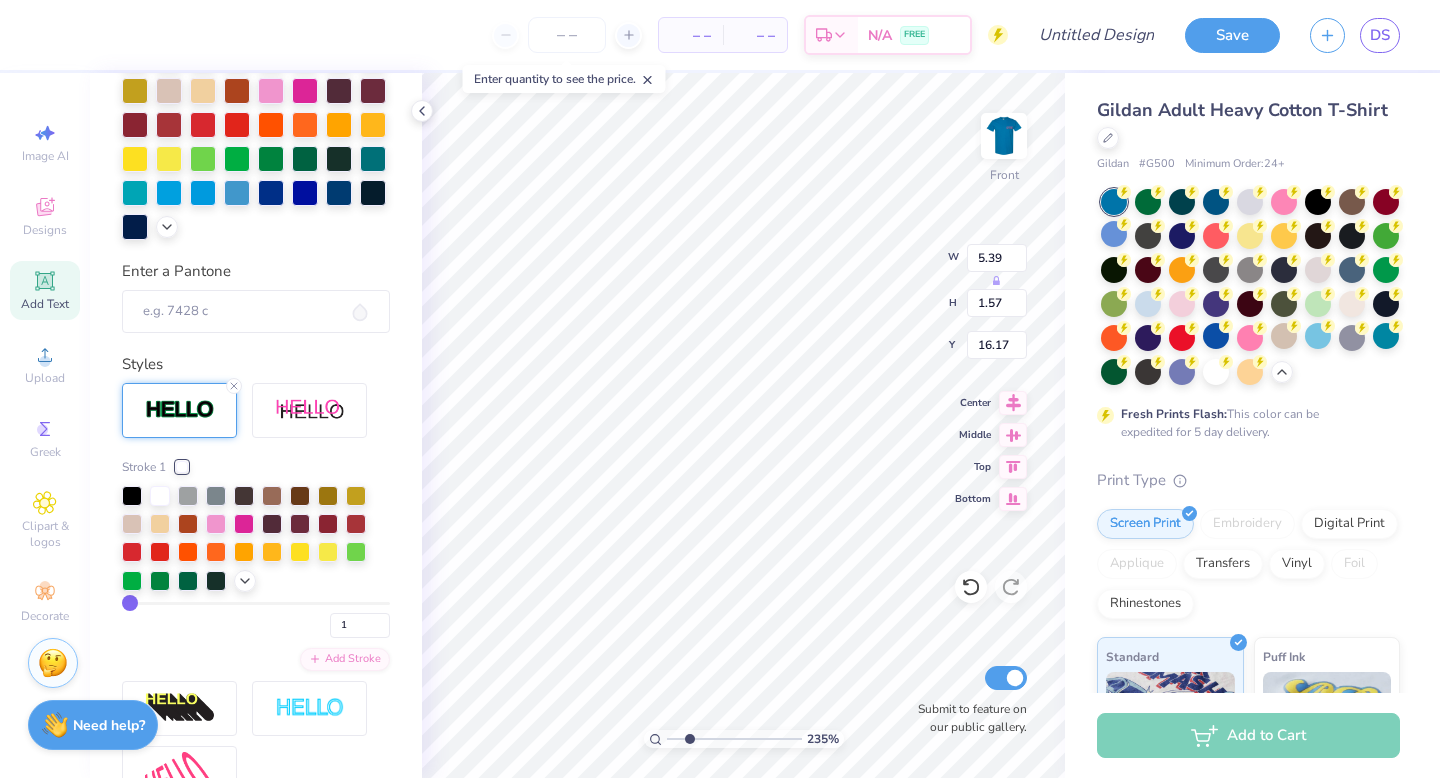 type on "16.17" 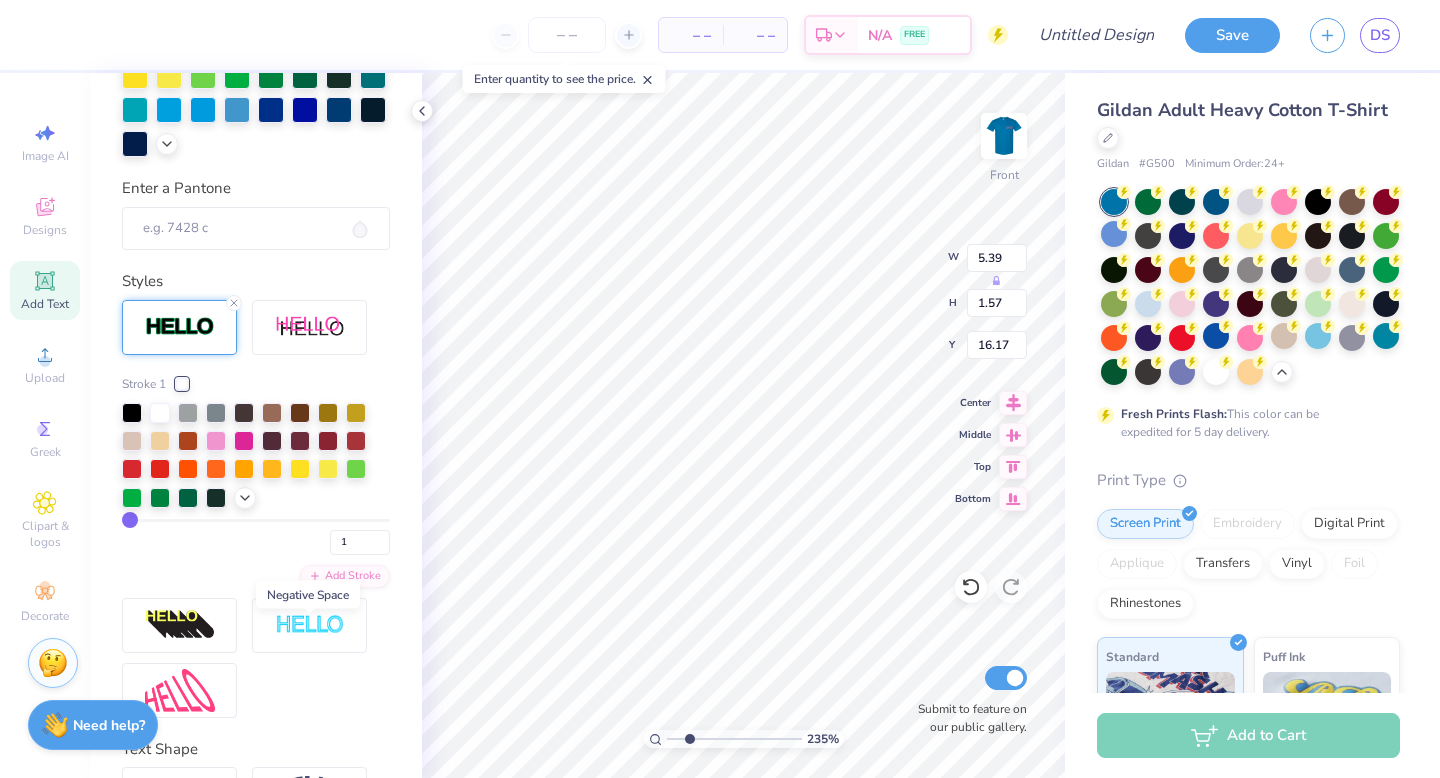scroll, scrollTop: 556, scrollLeft: 0, axis: vertical 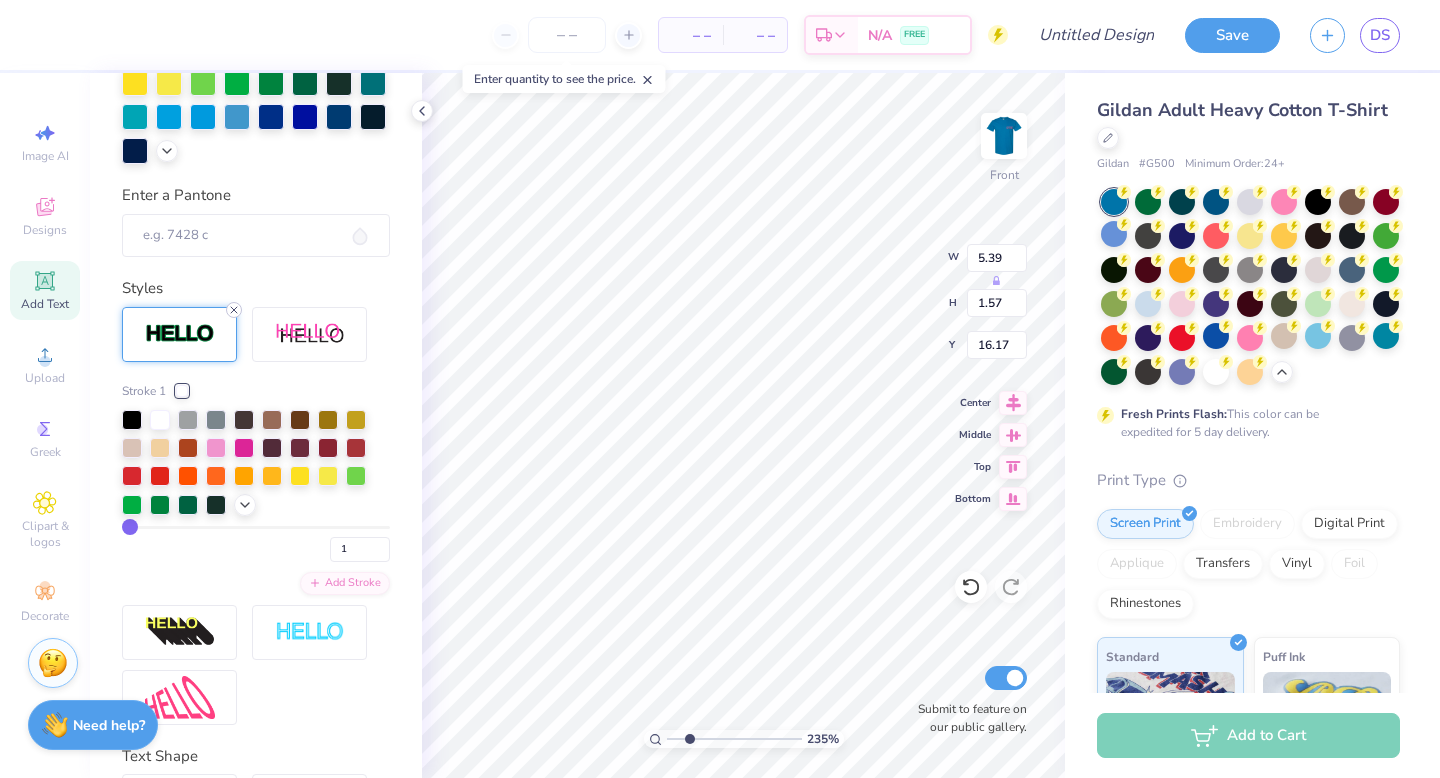 click 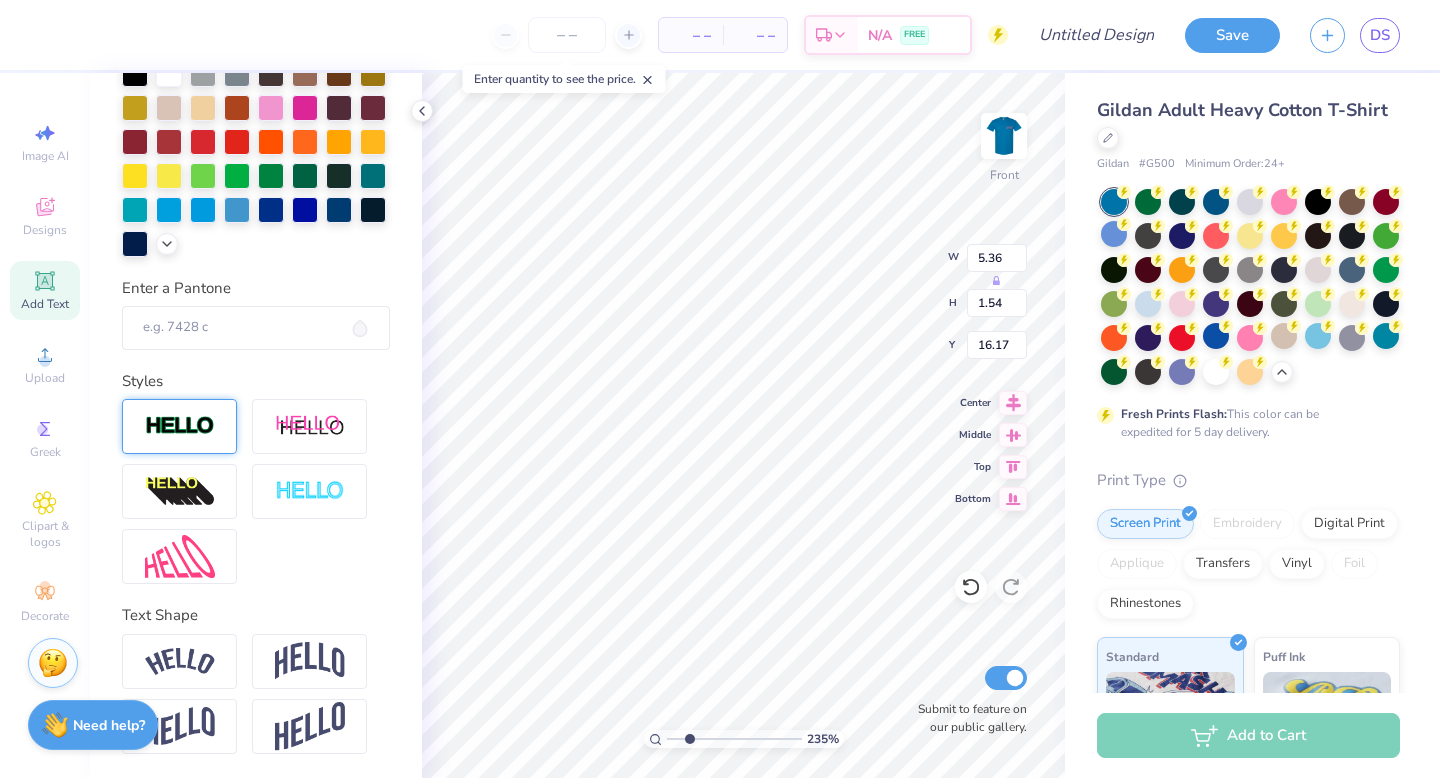 type on "5.36" 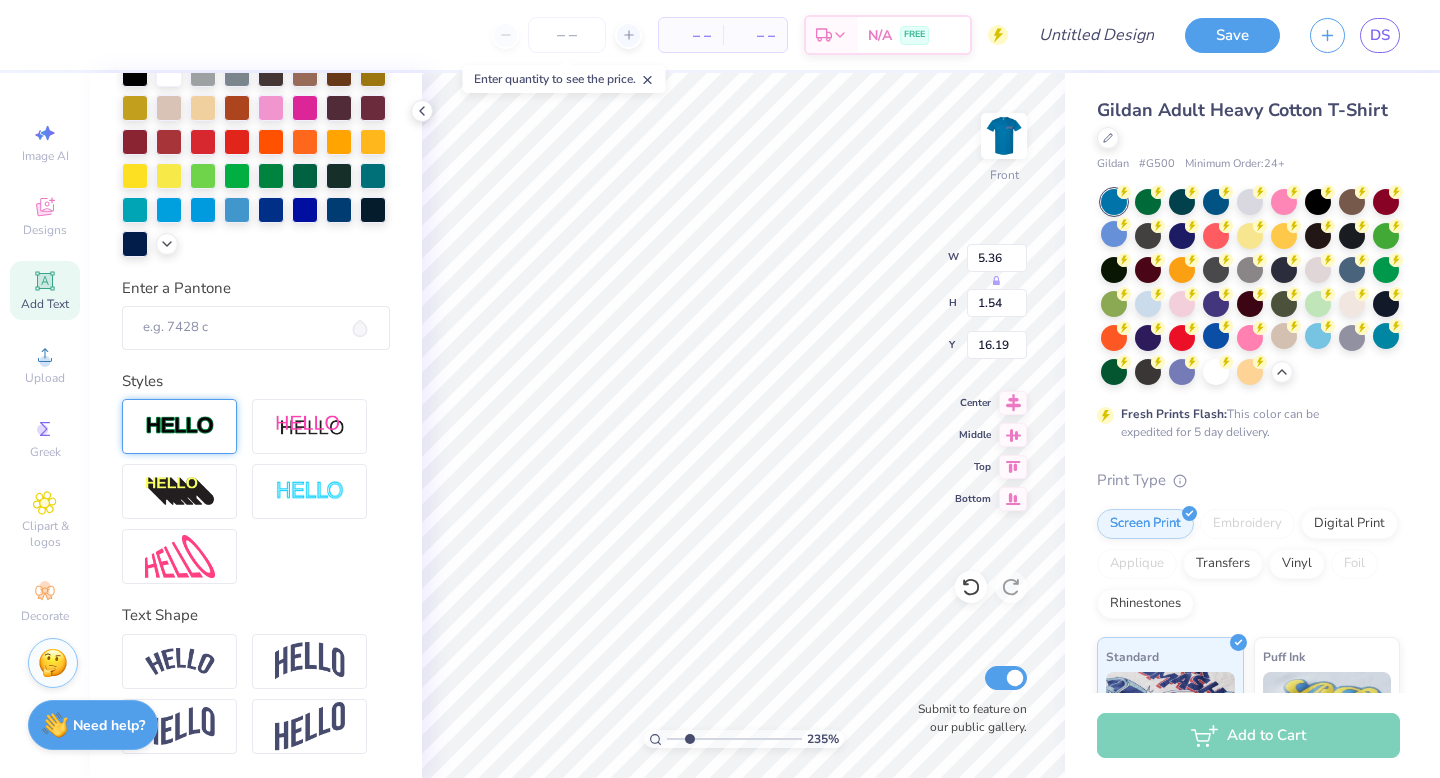 scroll, scrollTop: 385, scrollLeft: 0, axis: vertical 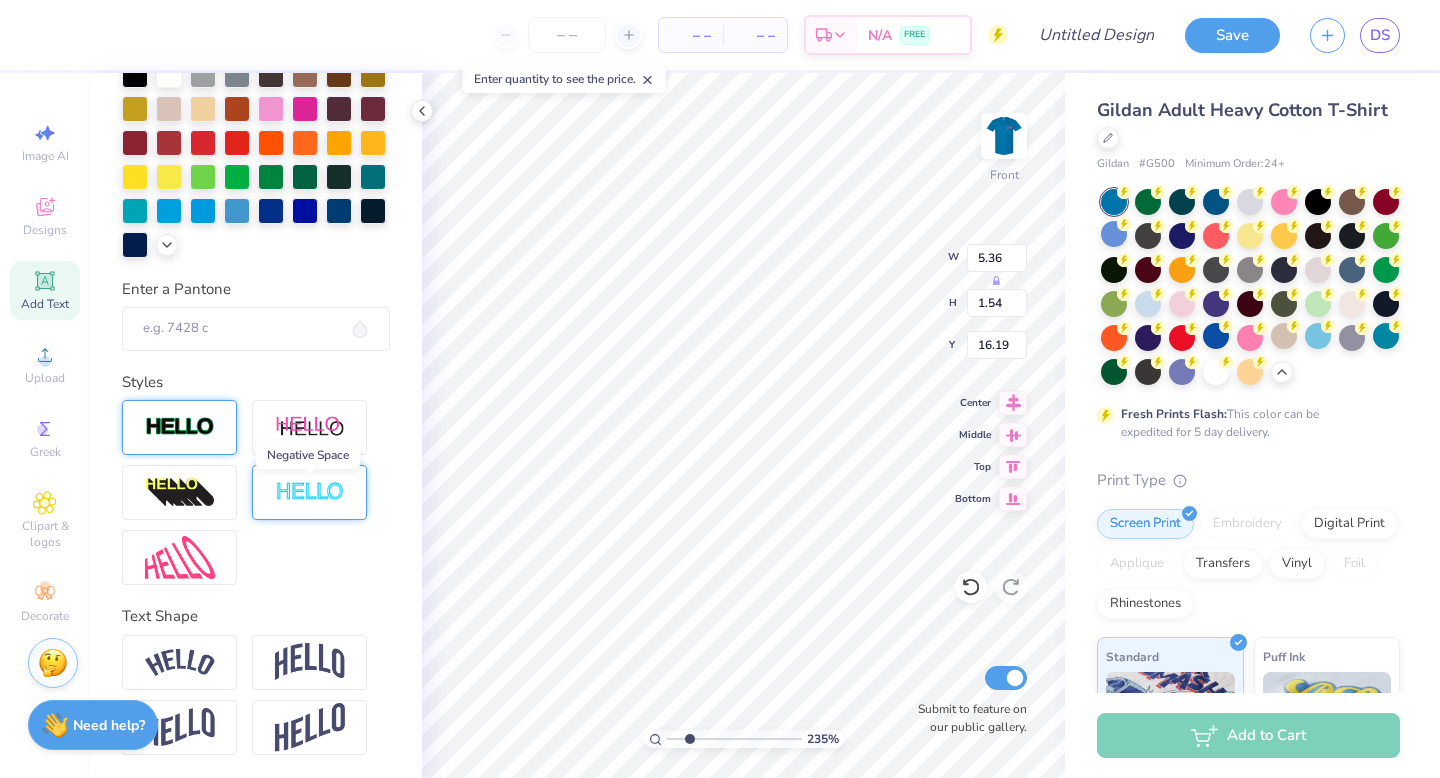 click at bounding box center [310, 492] 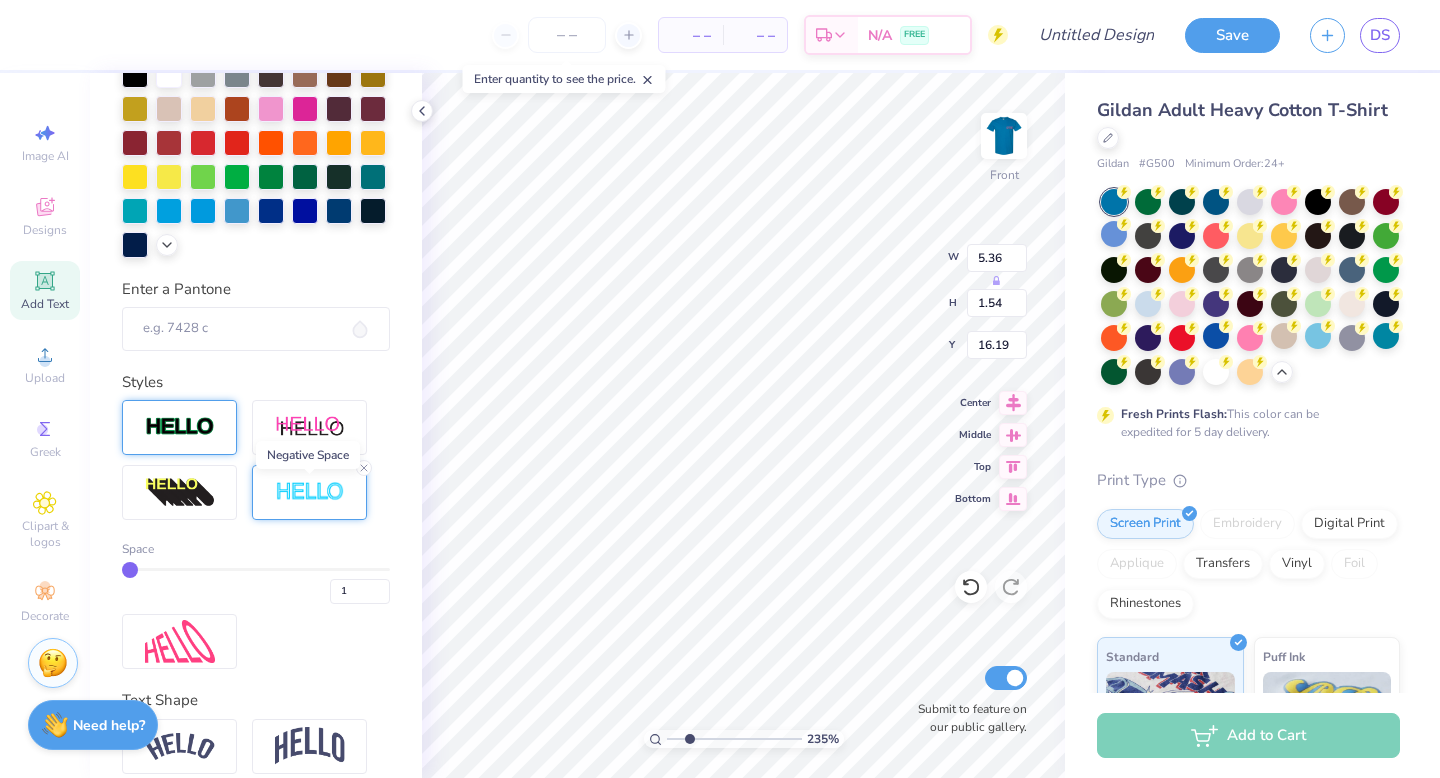 type on "5.39" 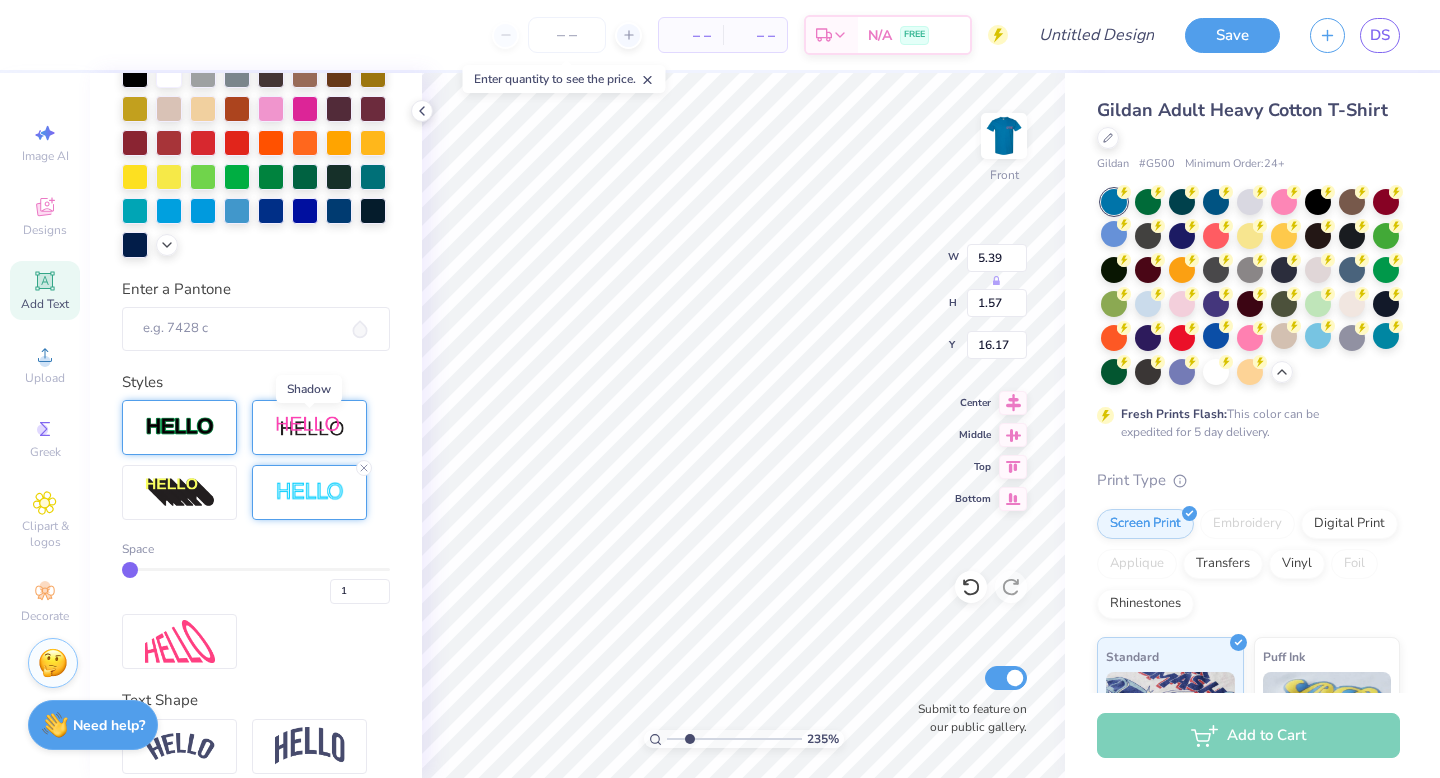 click at bounding box center (310, 427) 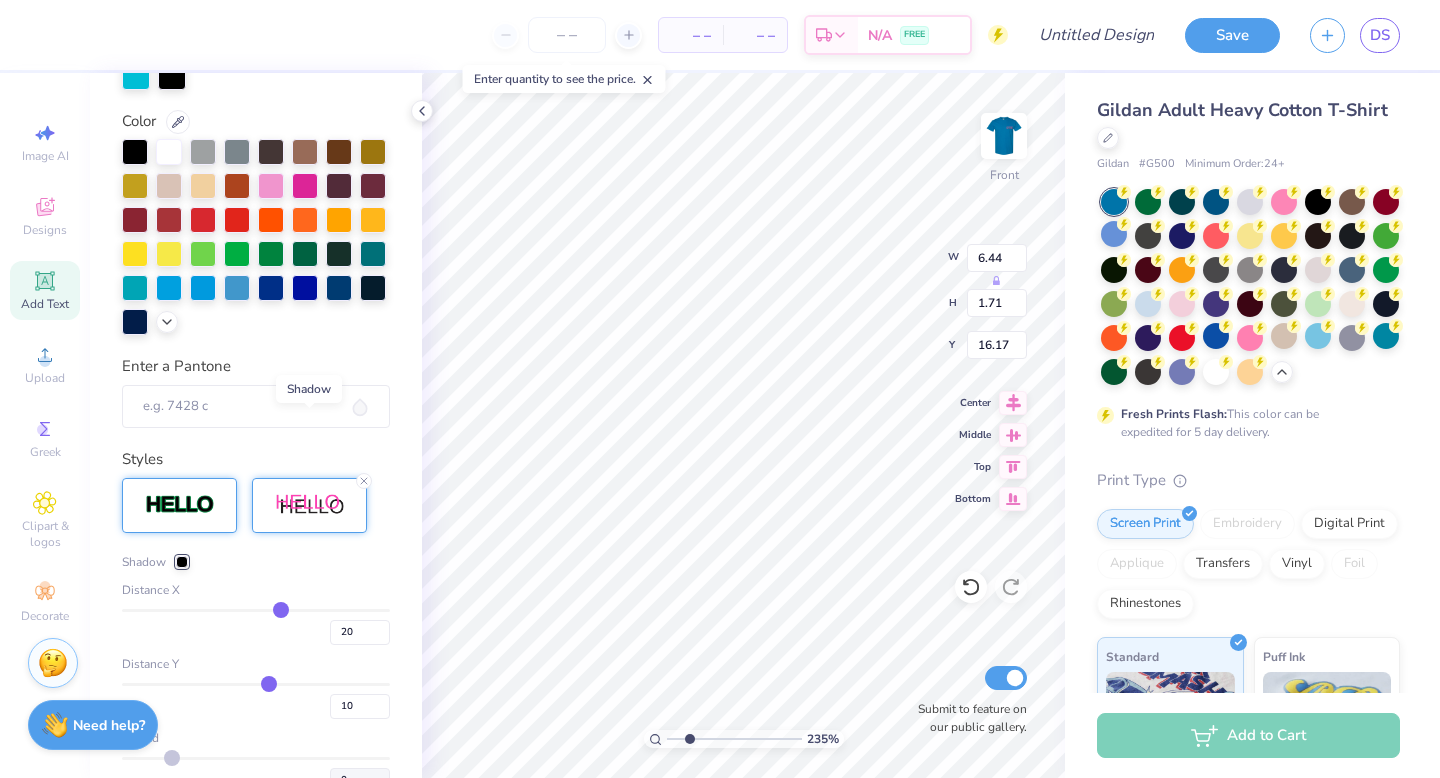 scroll, scrollTop: 463, scrollLeft: 0, axis: vertical 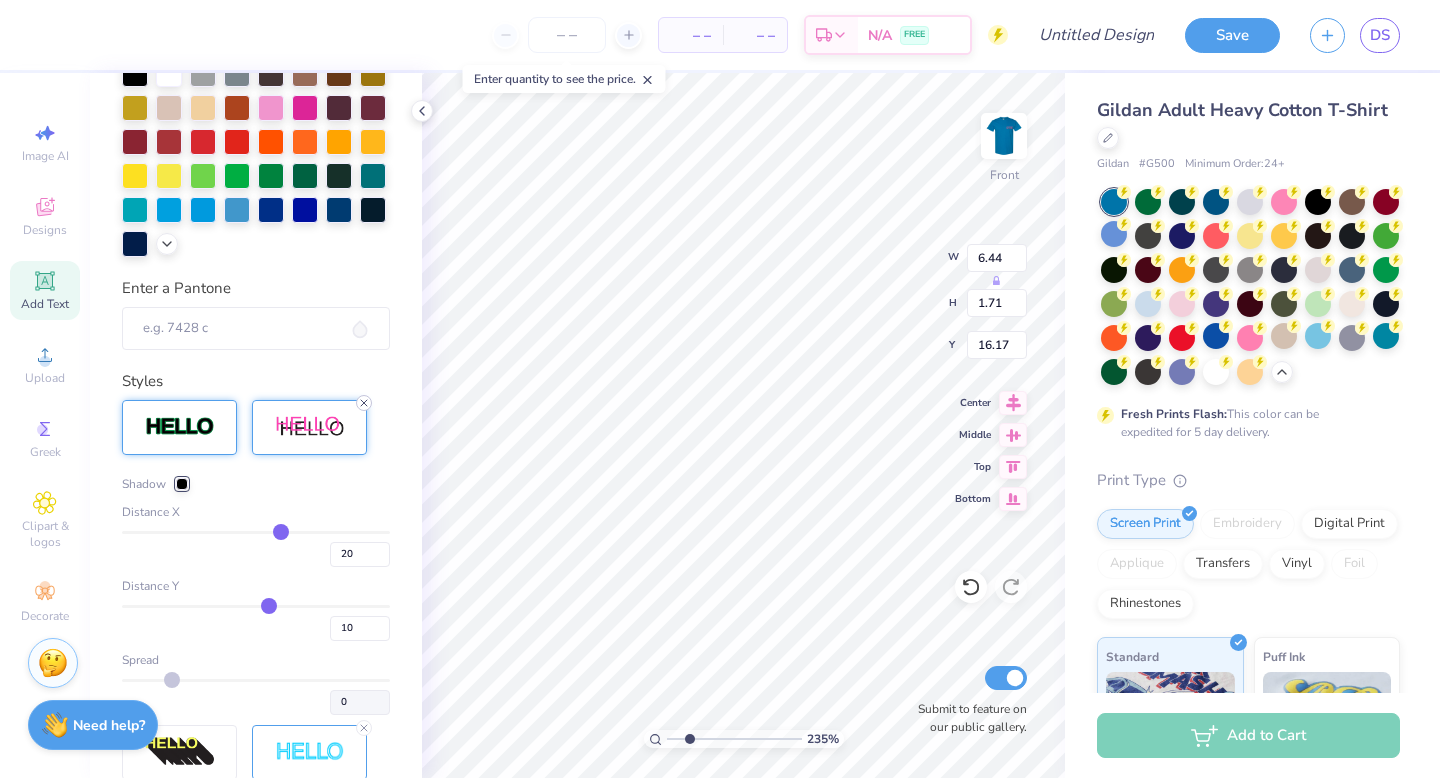 click 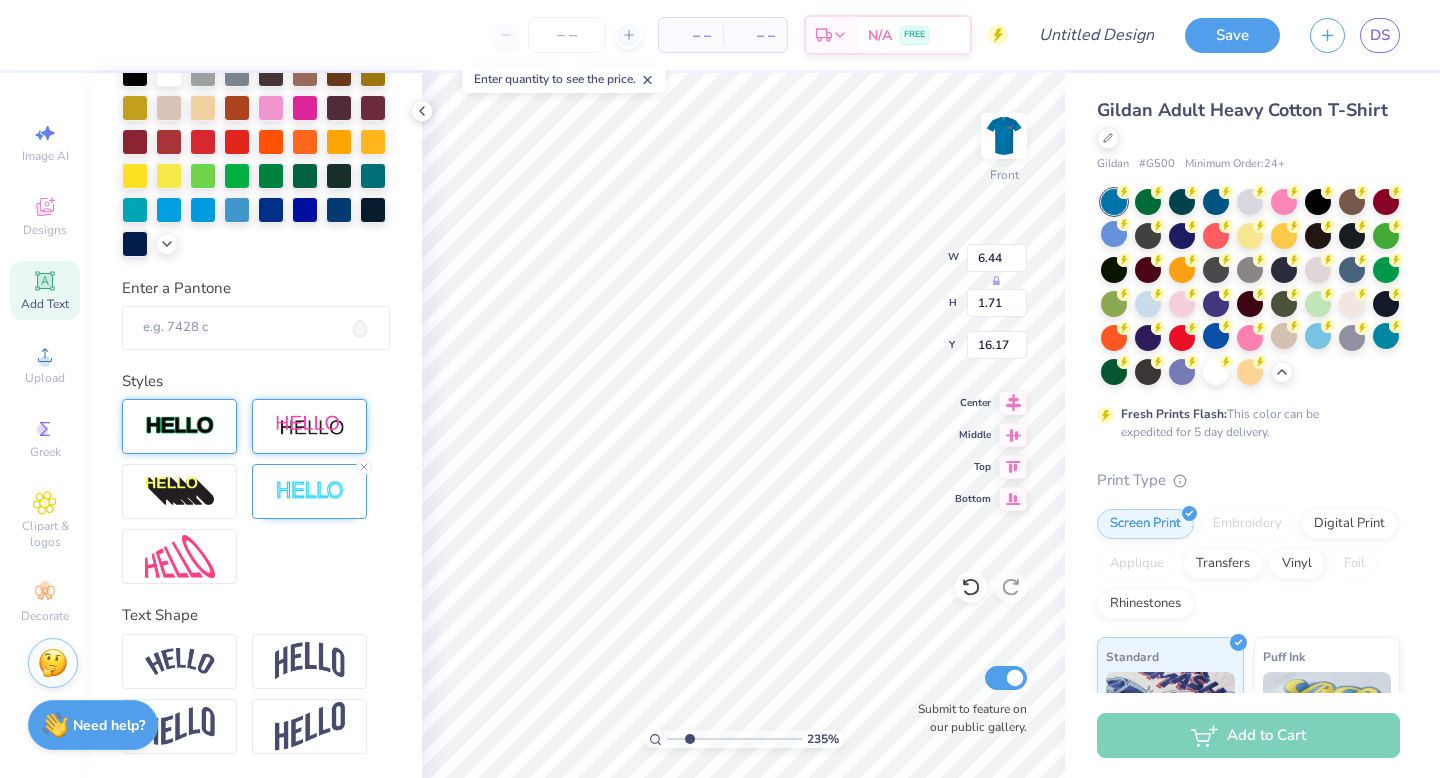 type on "5.39" 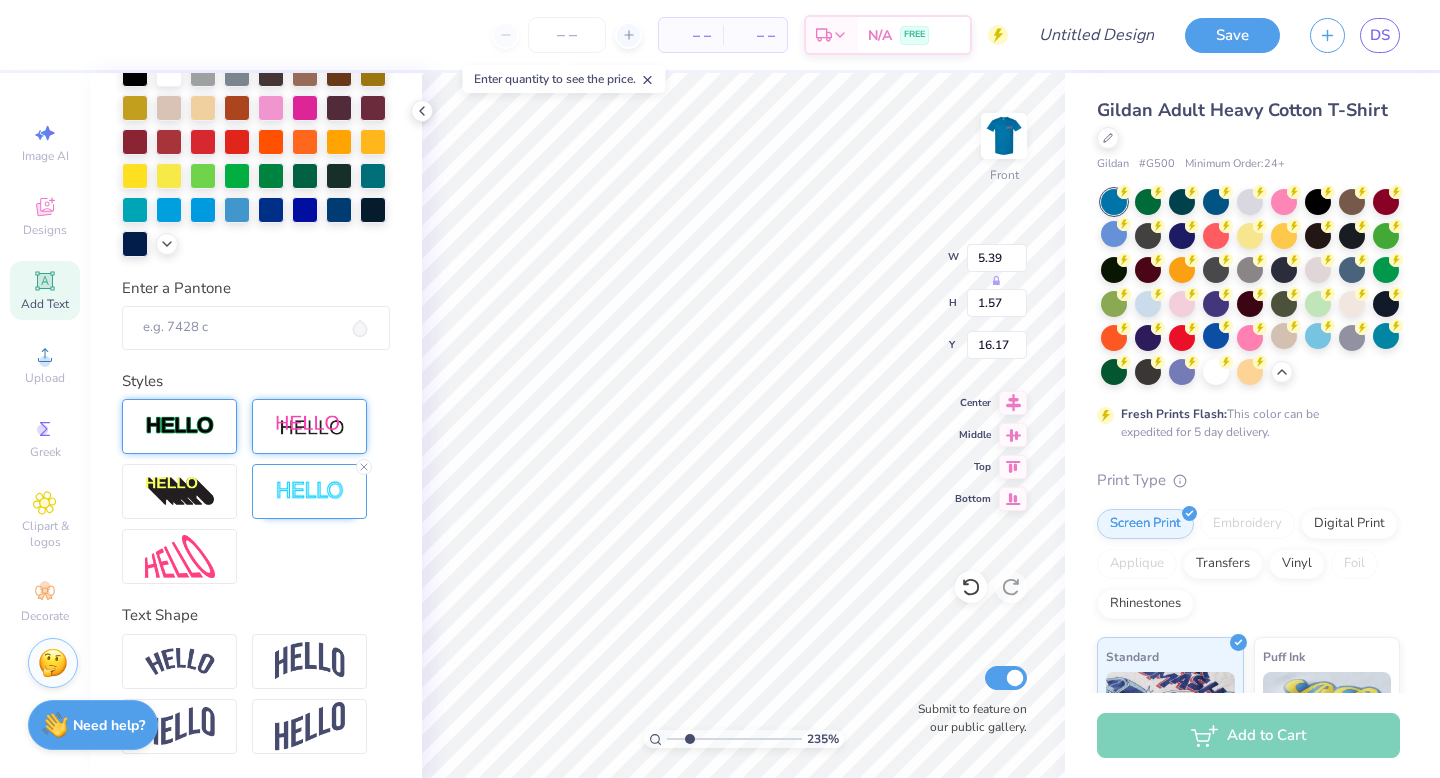 scroll, scrollTop: 385, scrollLeft: 0, axis: vertical 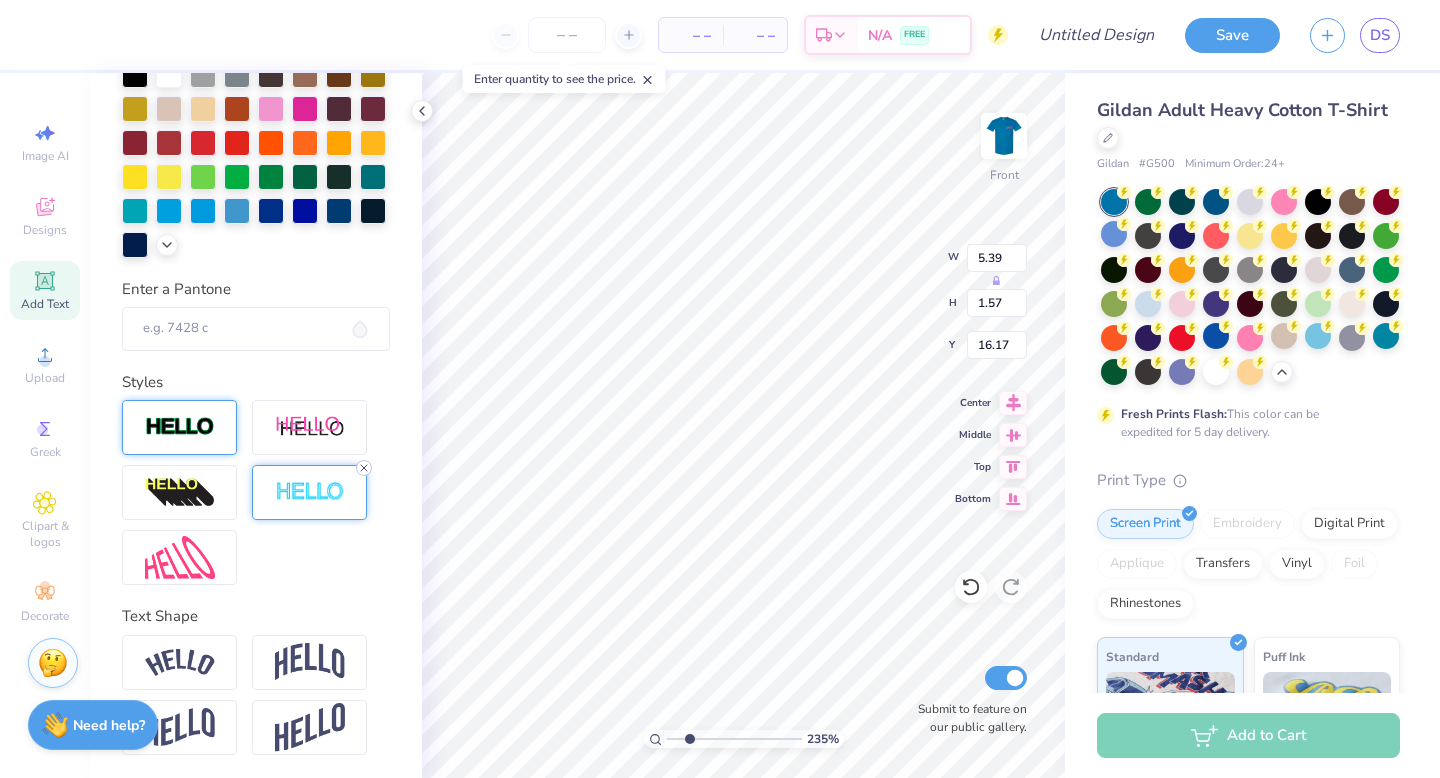 click 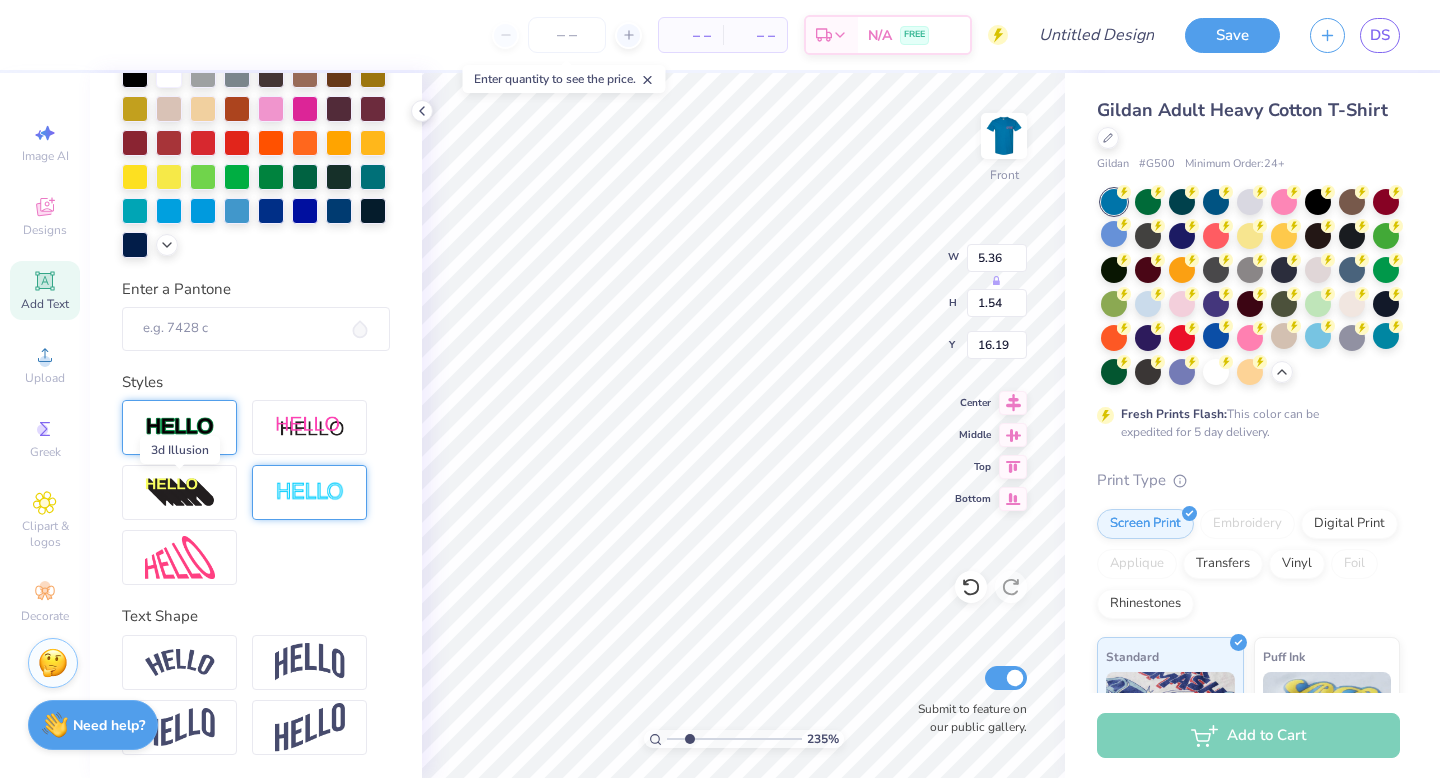 click at bounding box center [180, 493] 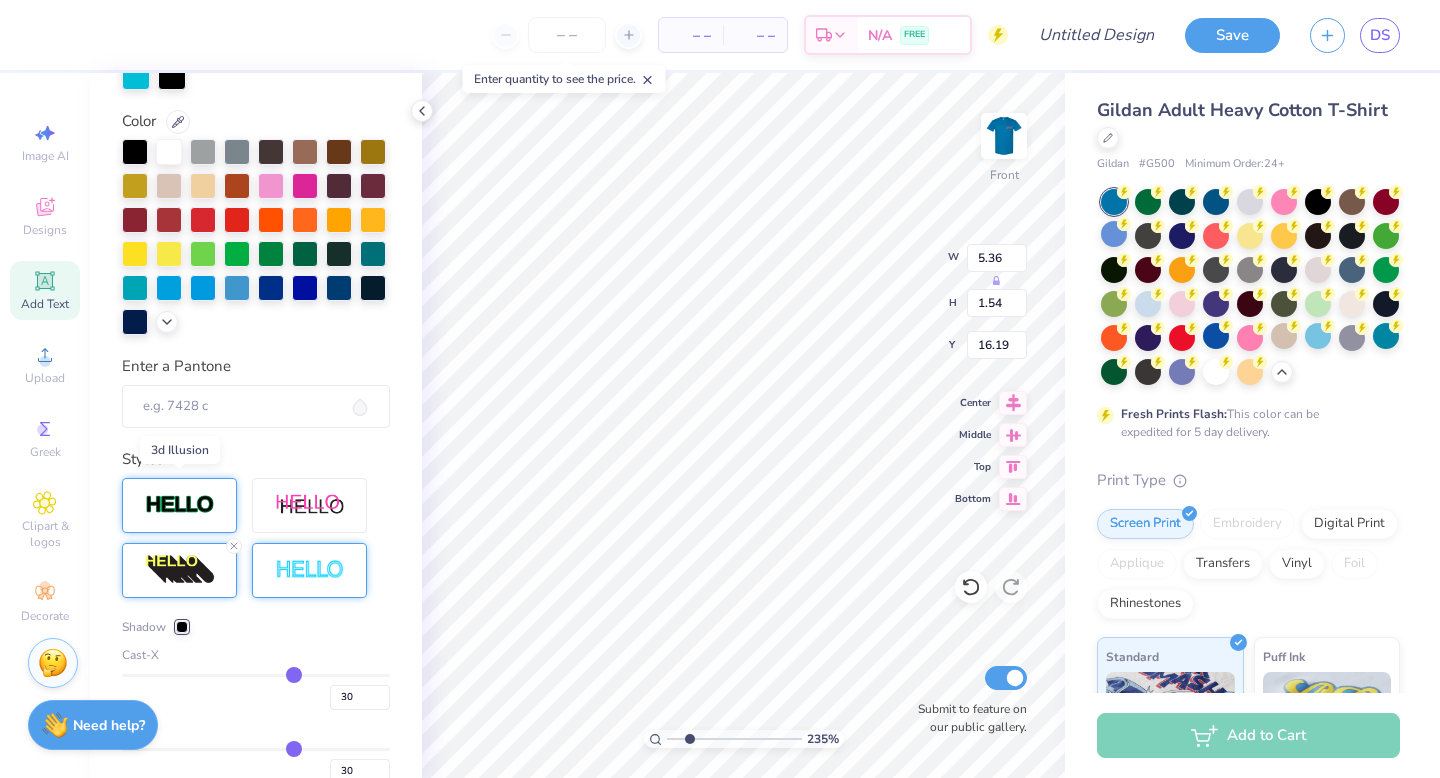 type on "6.96" 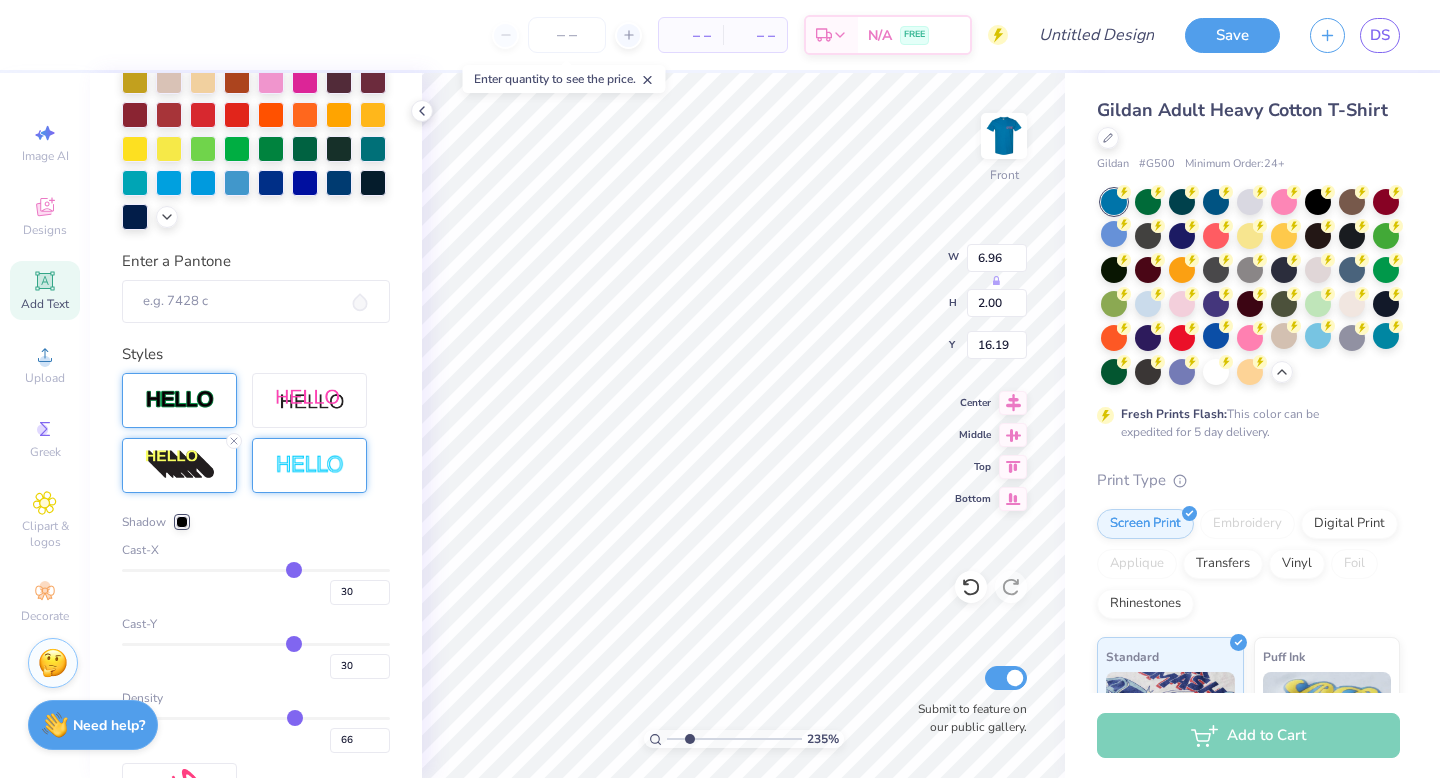 scroll, scrollTop: 497, scrollLeft: 0, axis: vertical 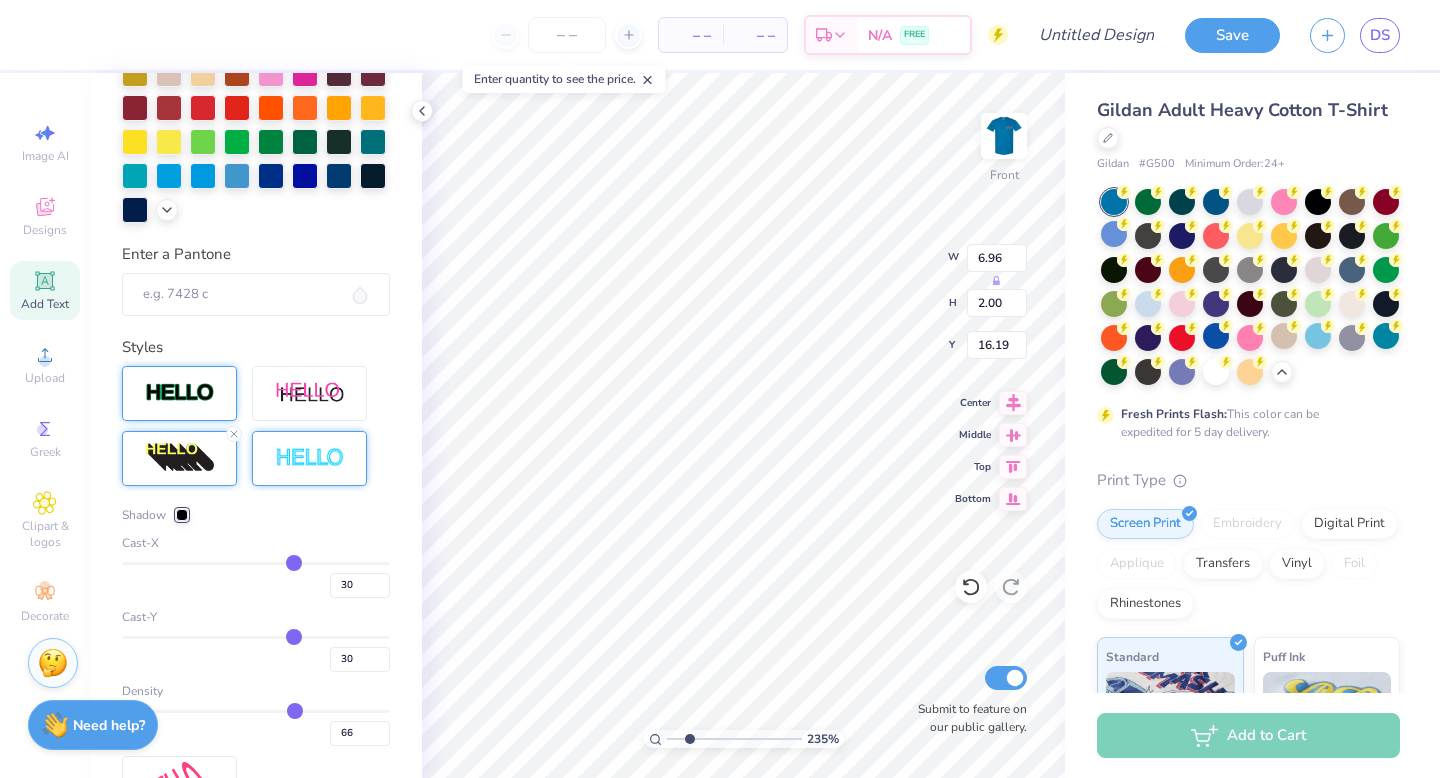 type on "28" 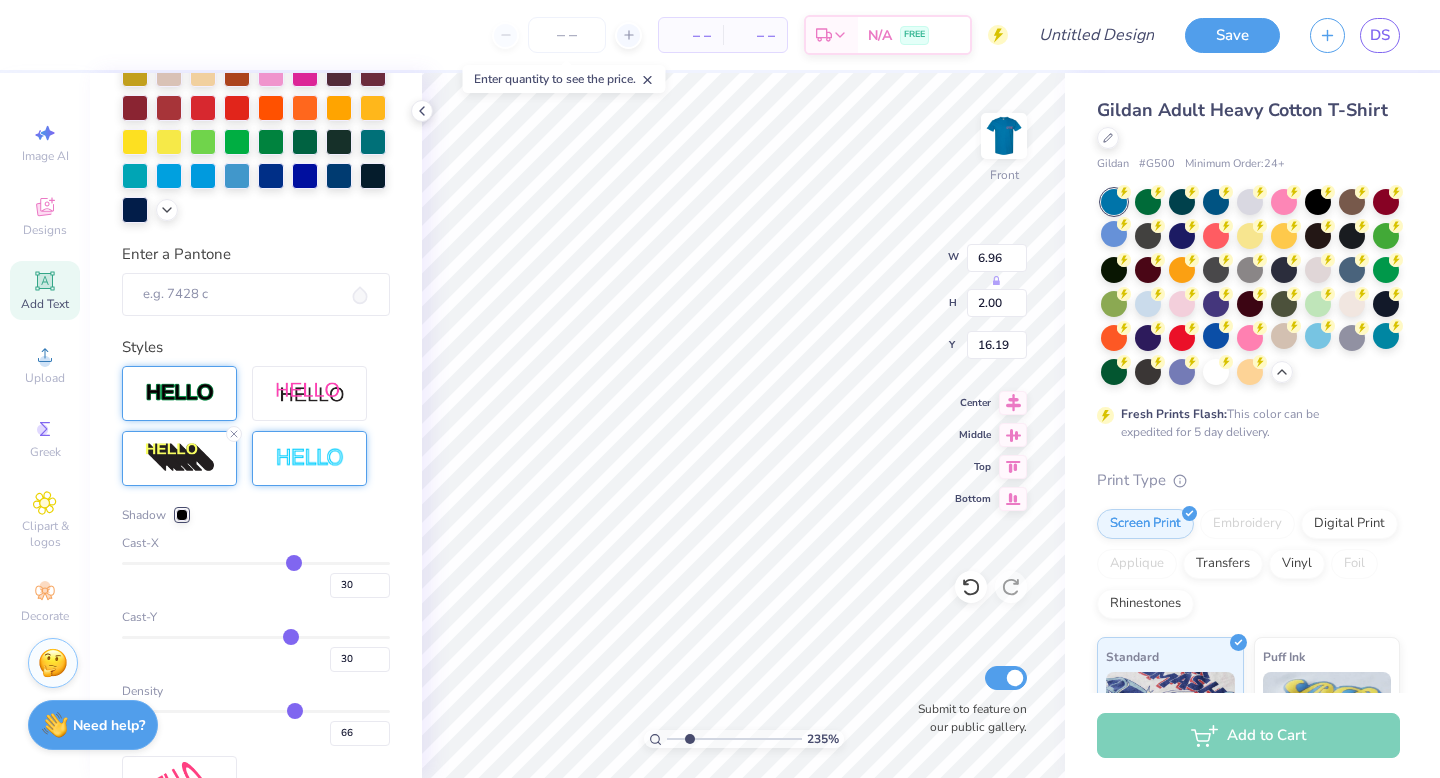 type on "28" 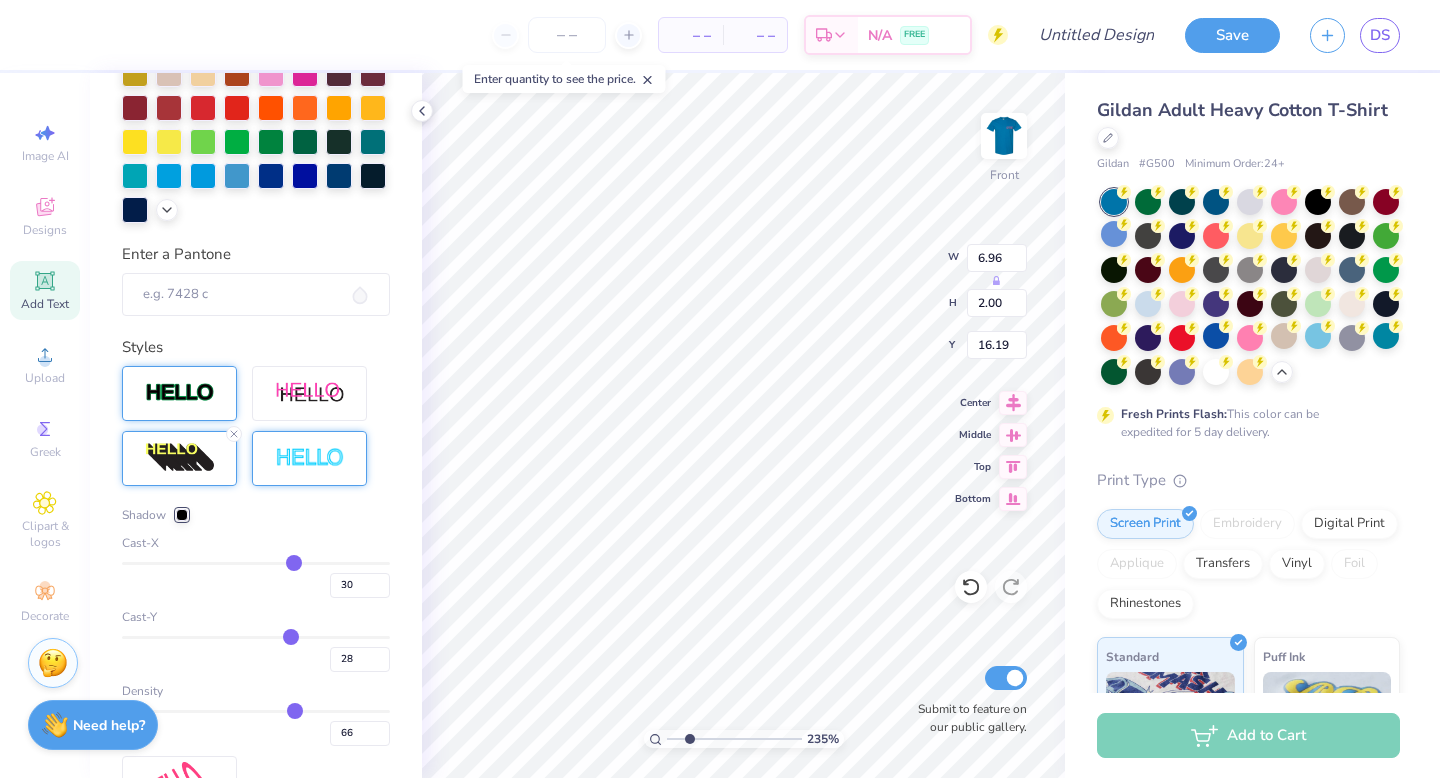 type on "26" 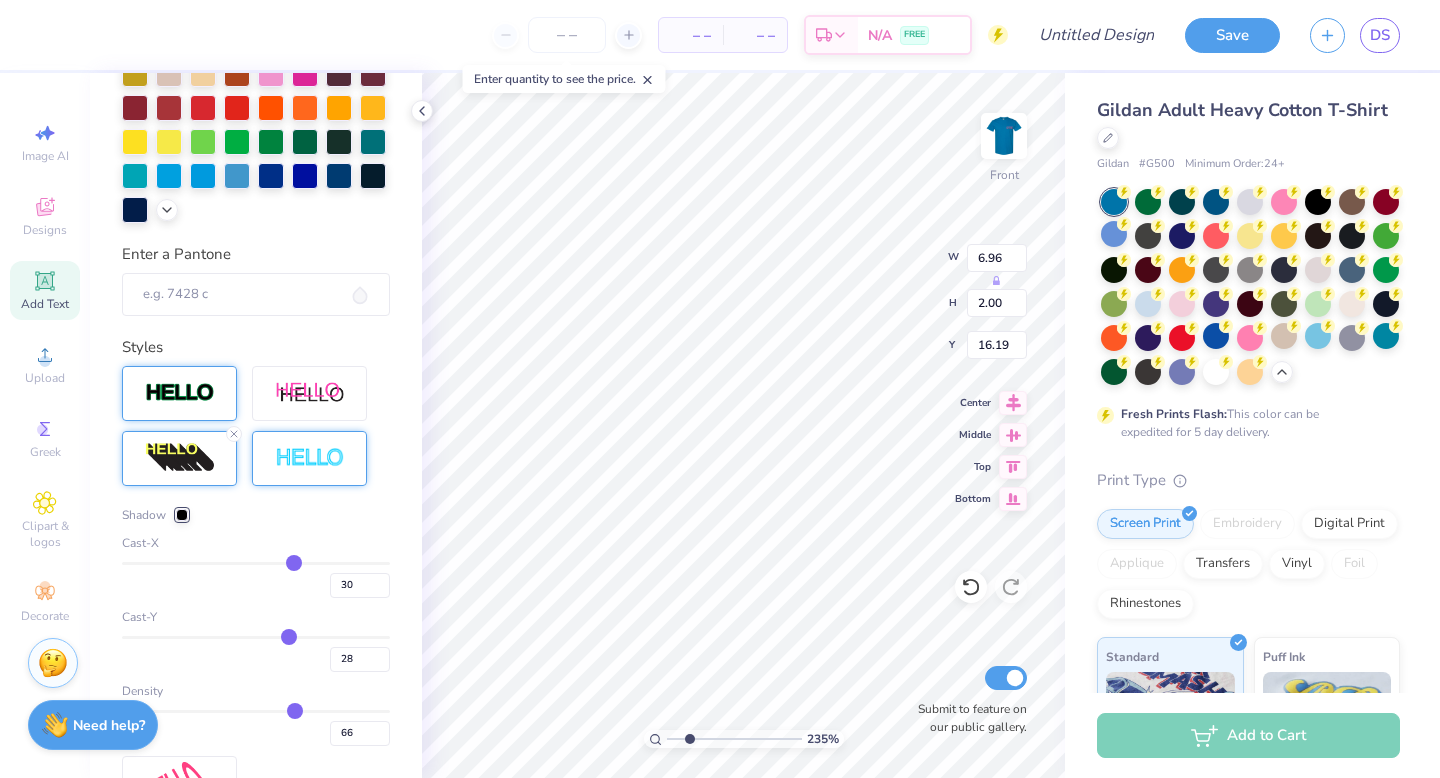 type on "26" 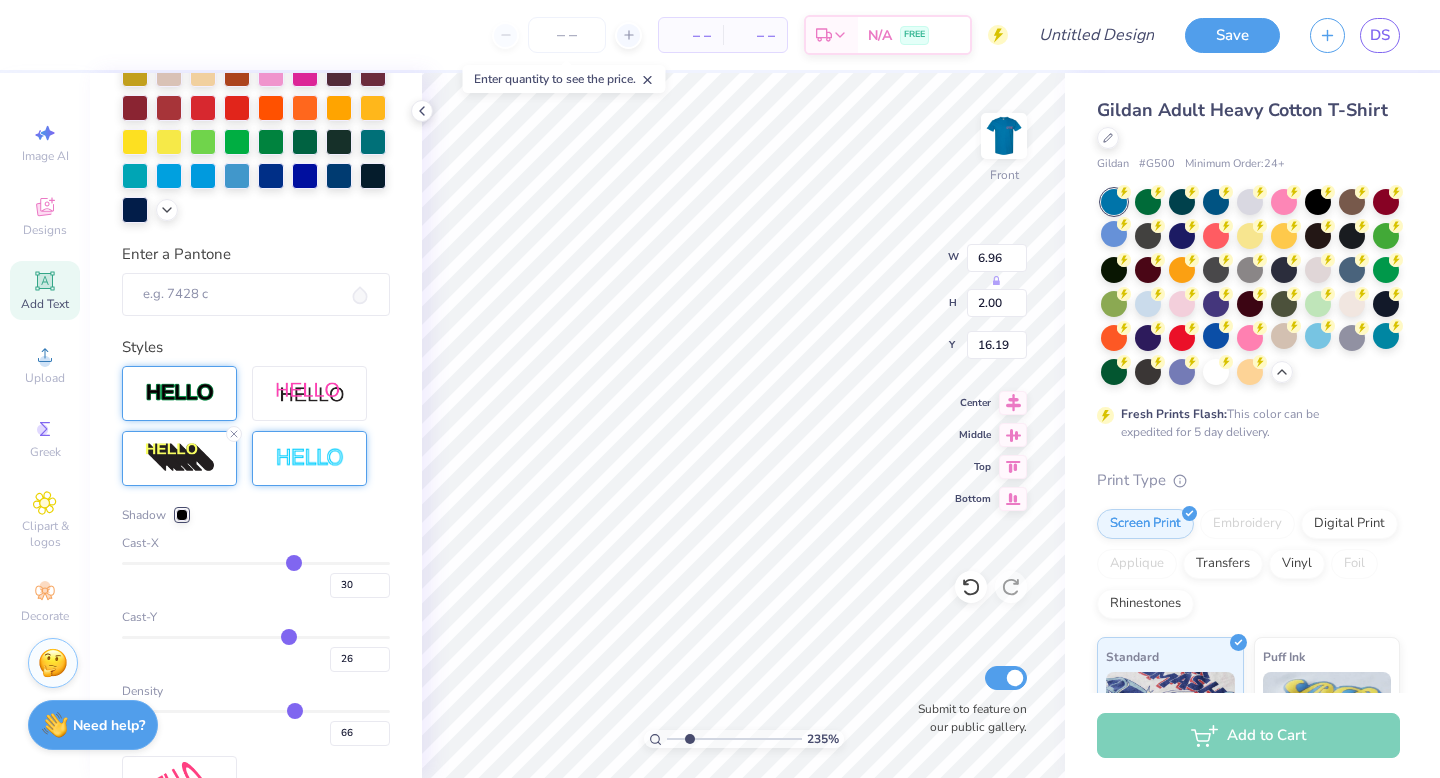 type on "25" 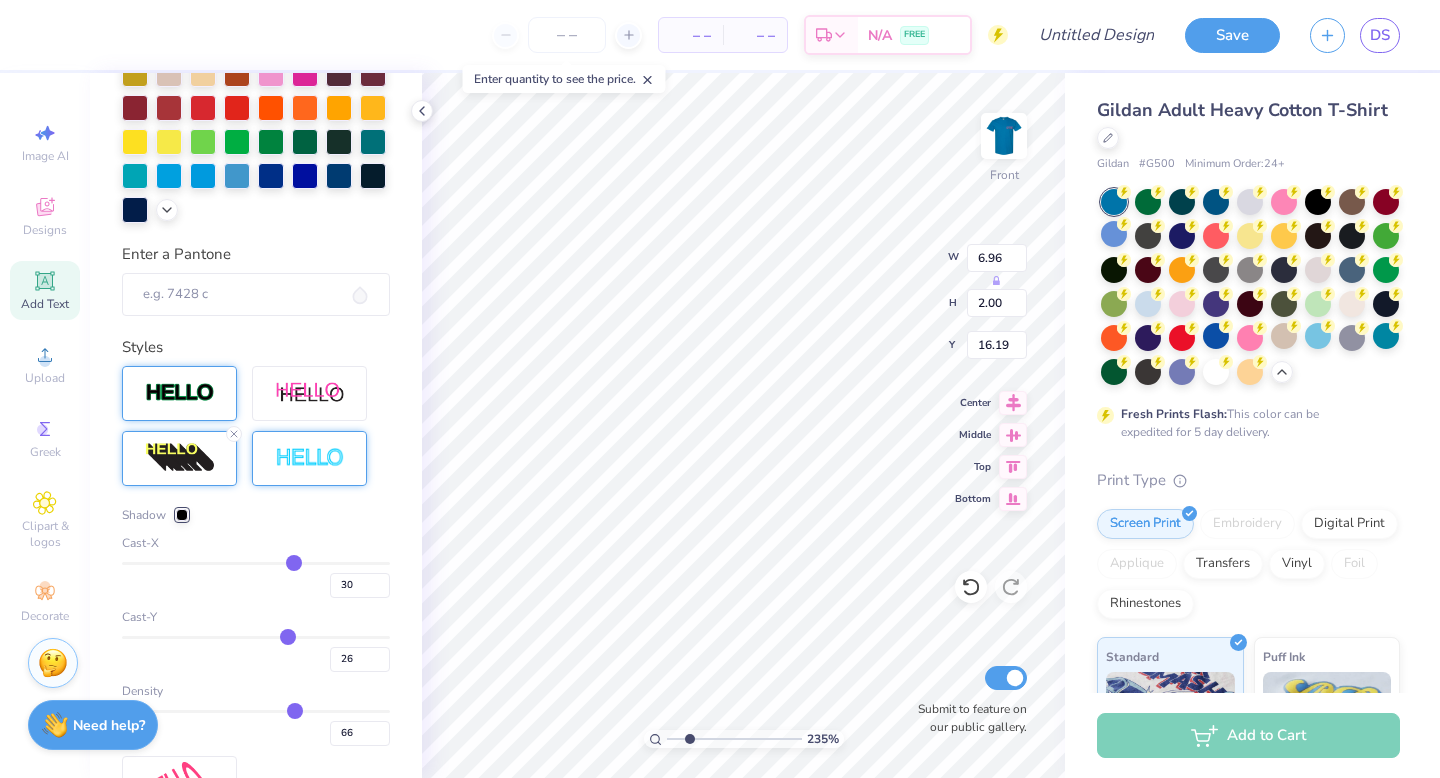 type on "25" 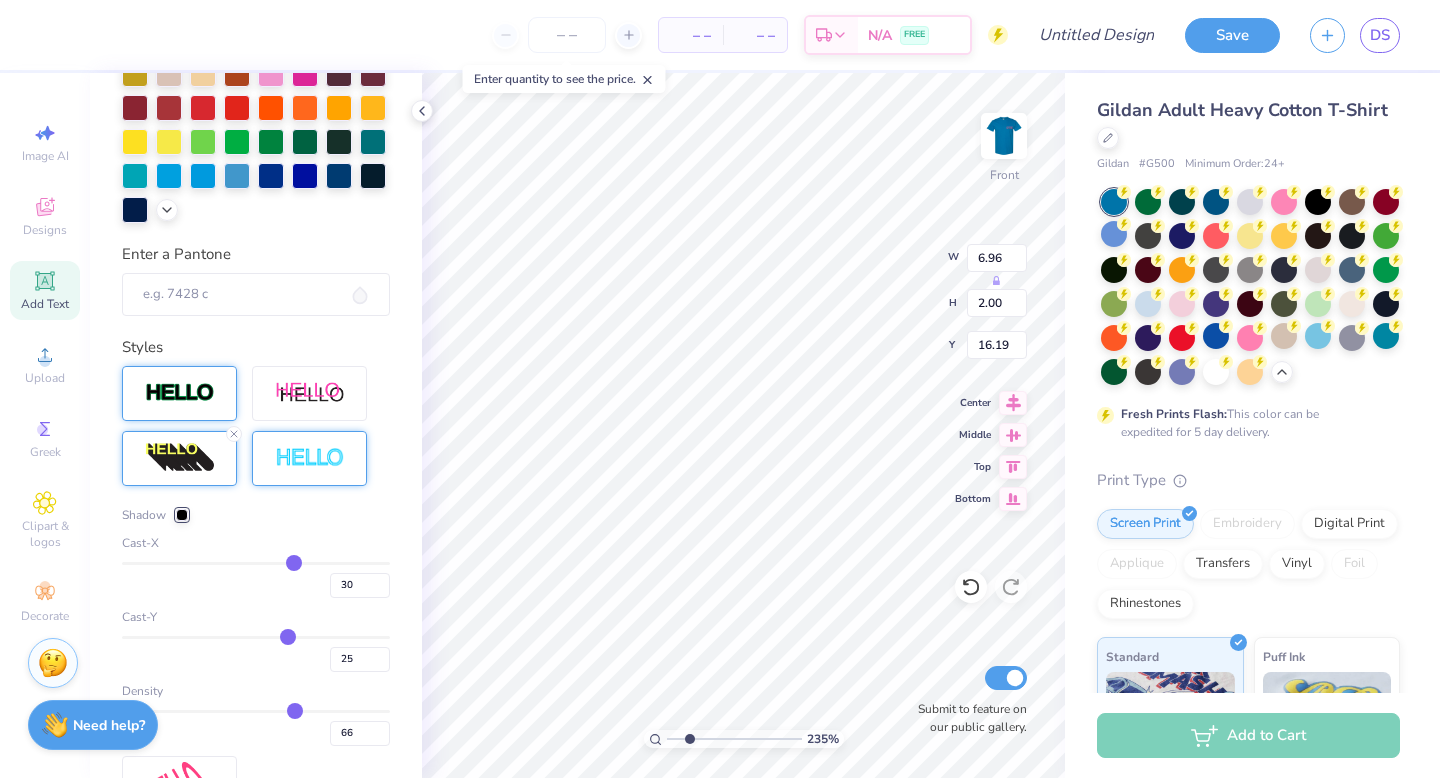 type on "24" 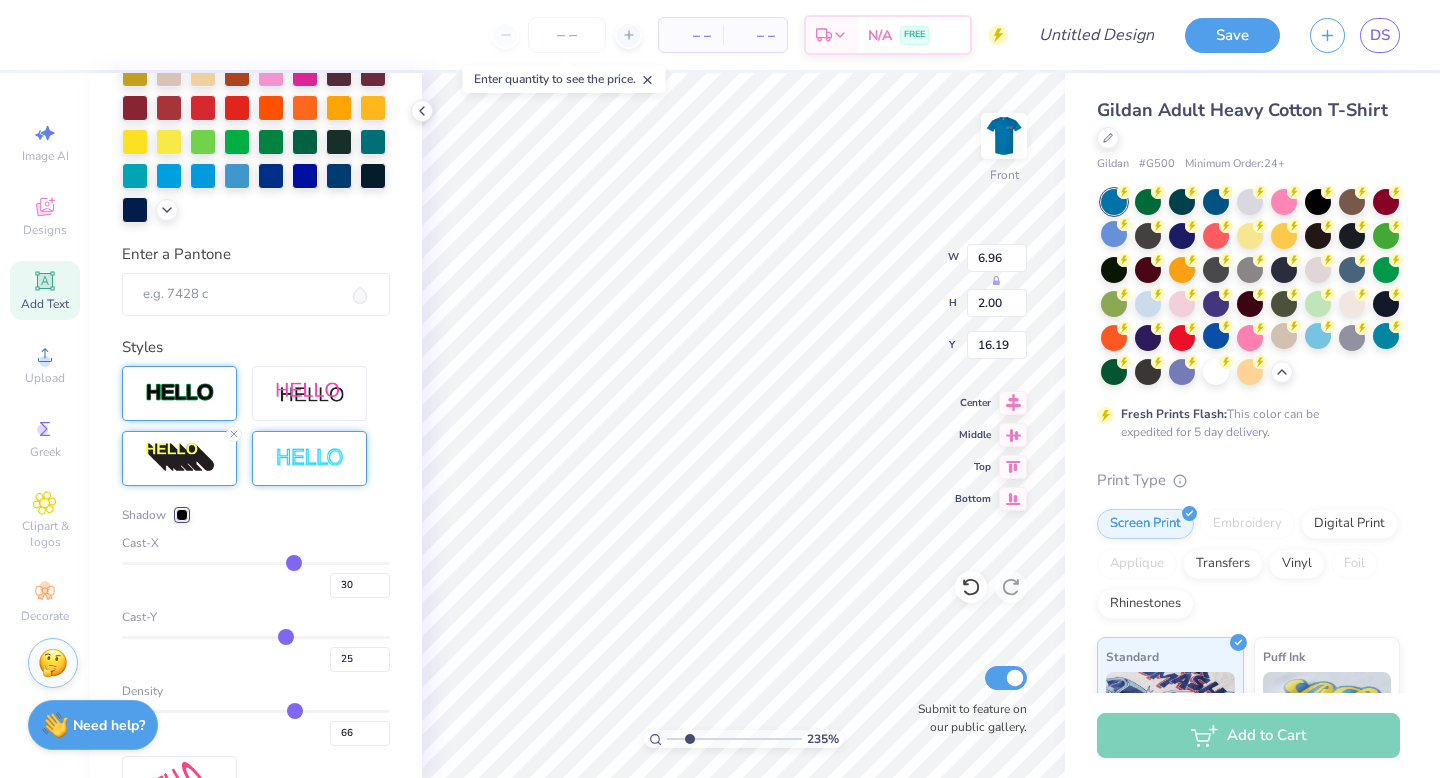 type on "24" 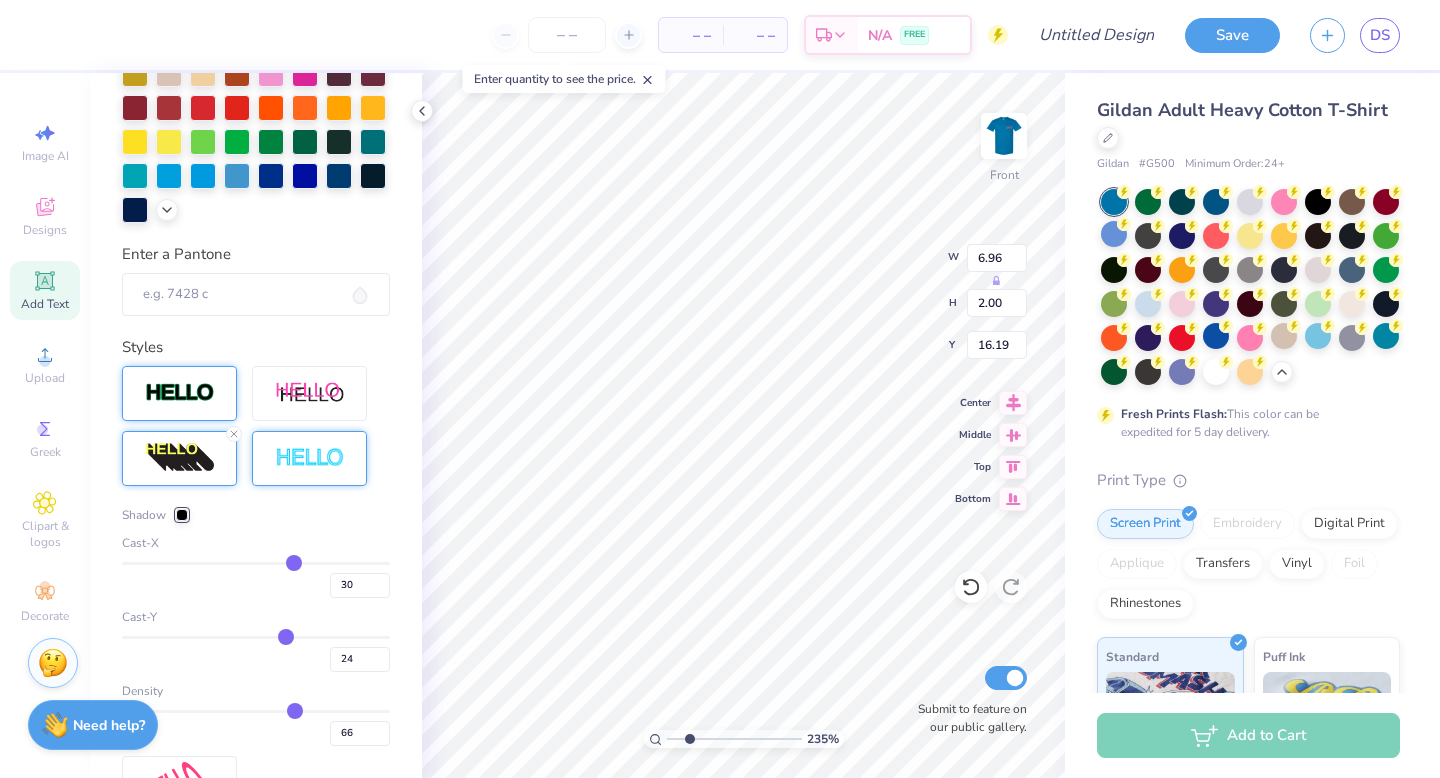 type on "24" 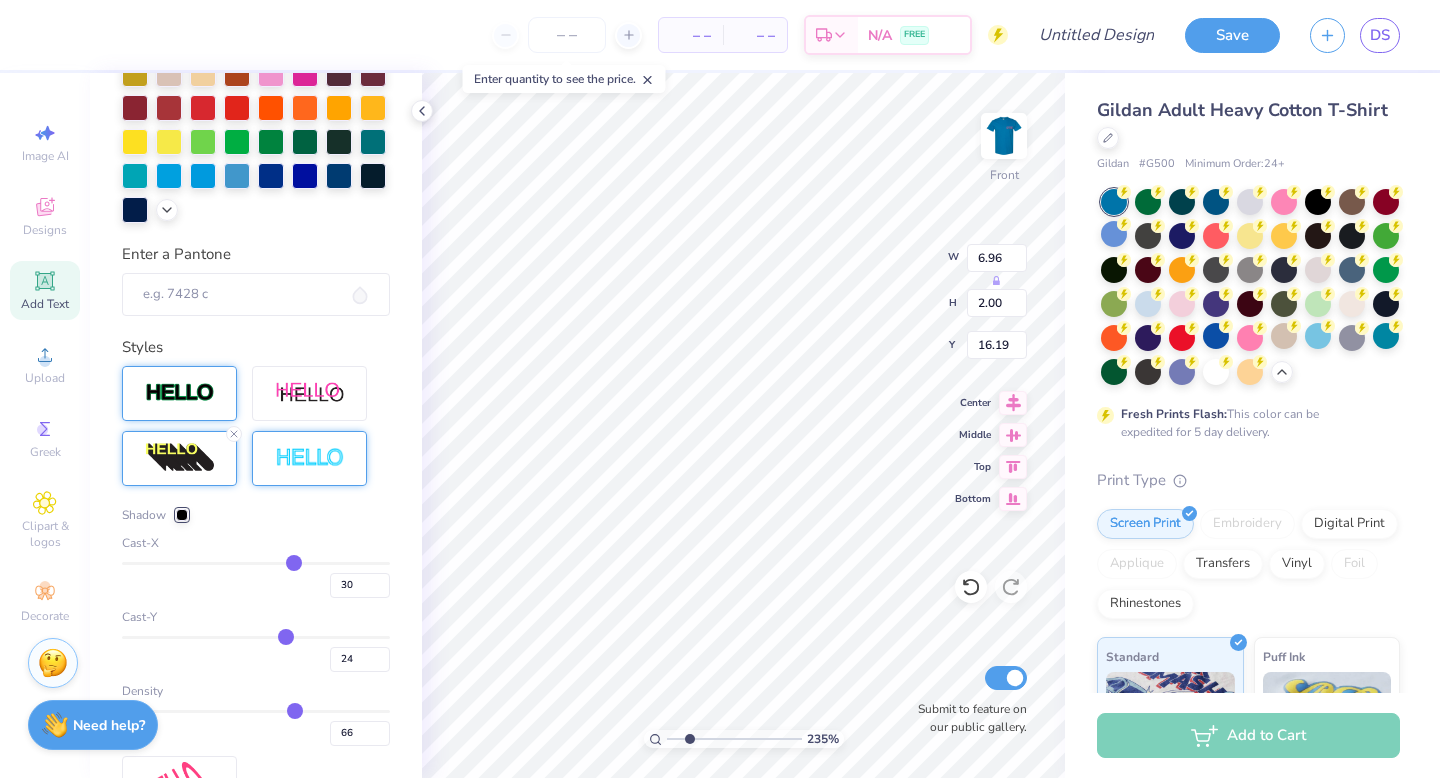 type on "1.91" 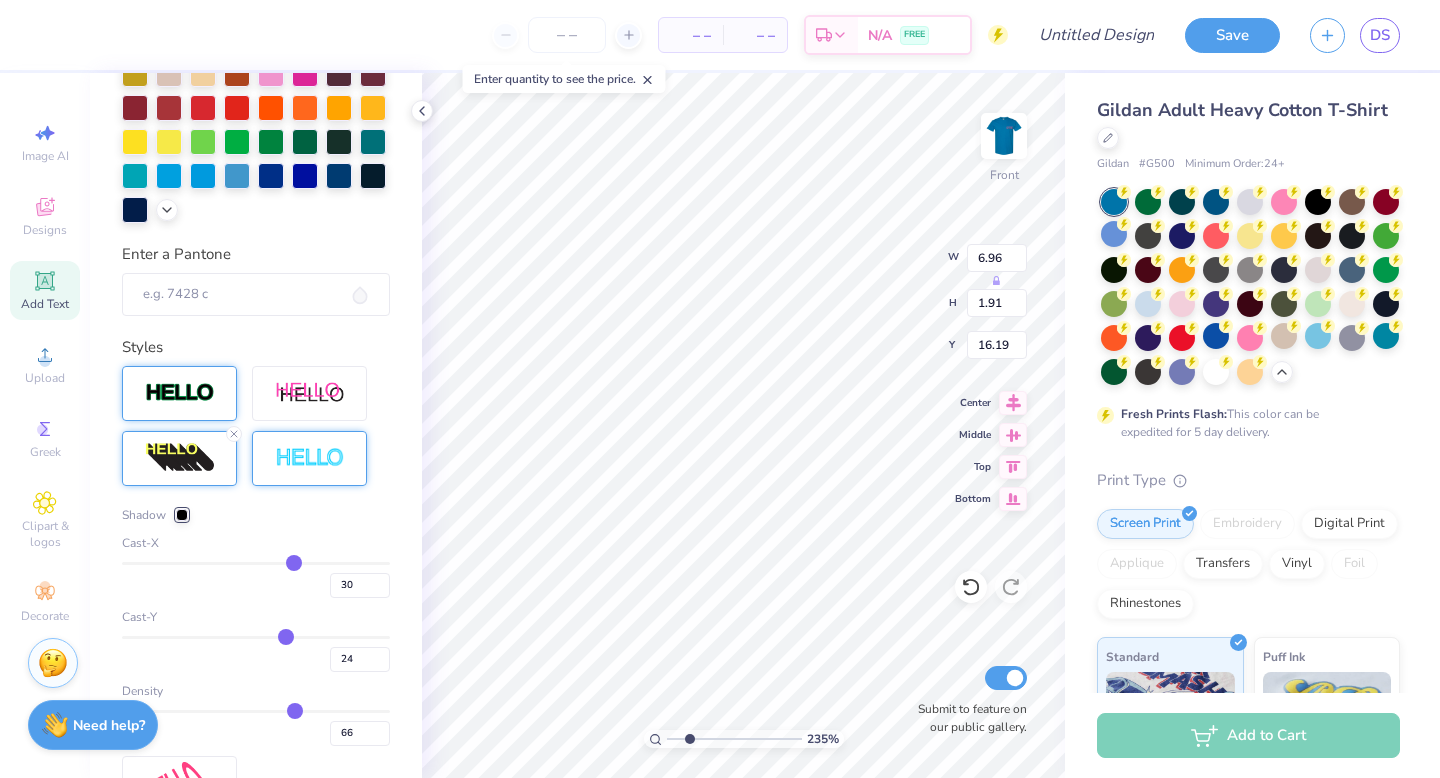 type on "32" 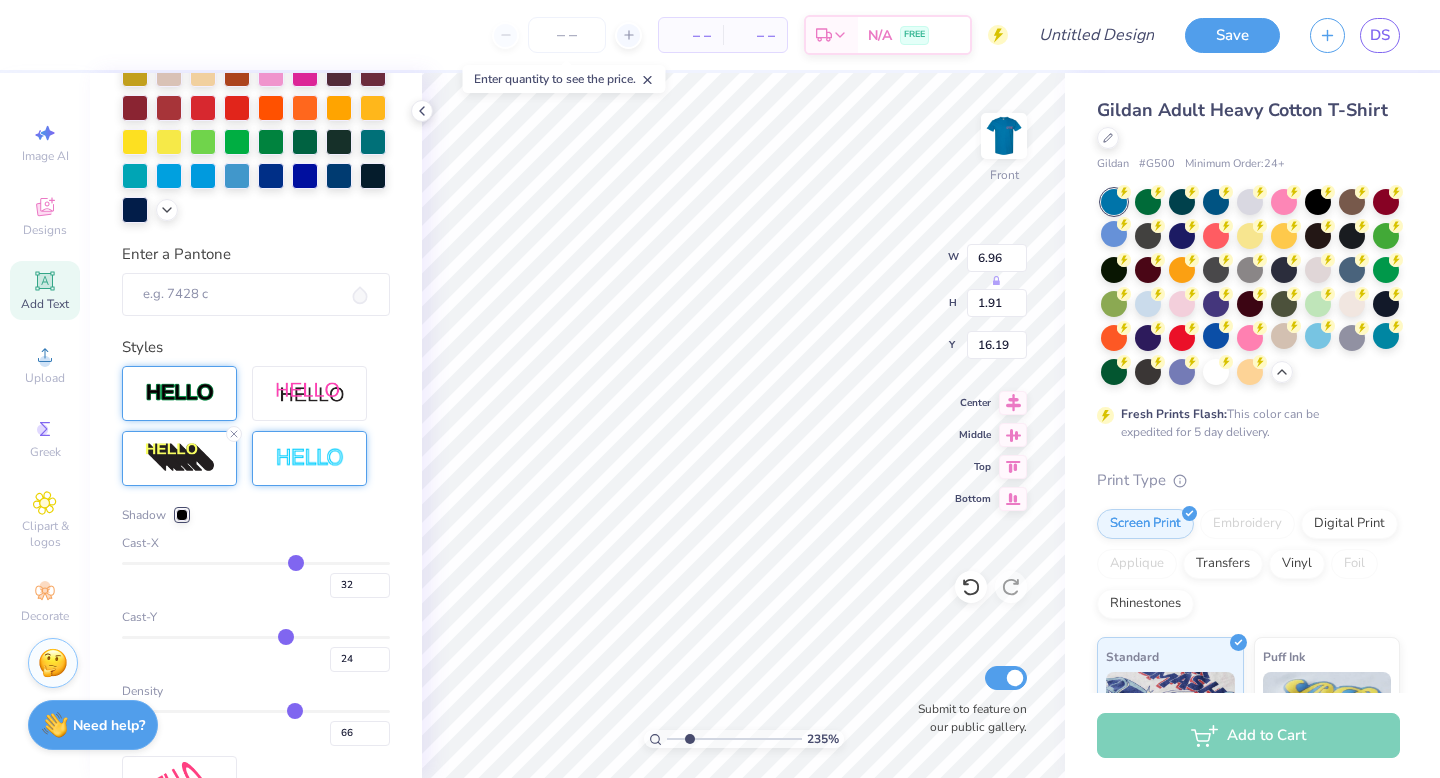 type on "29" 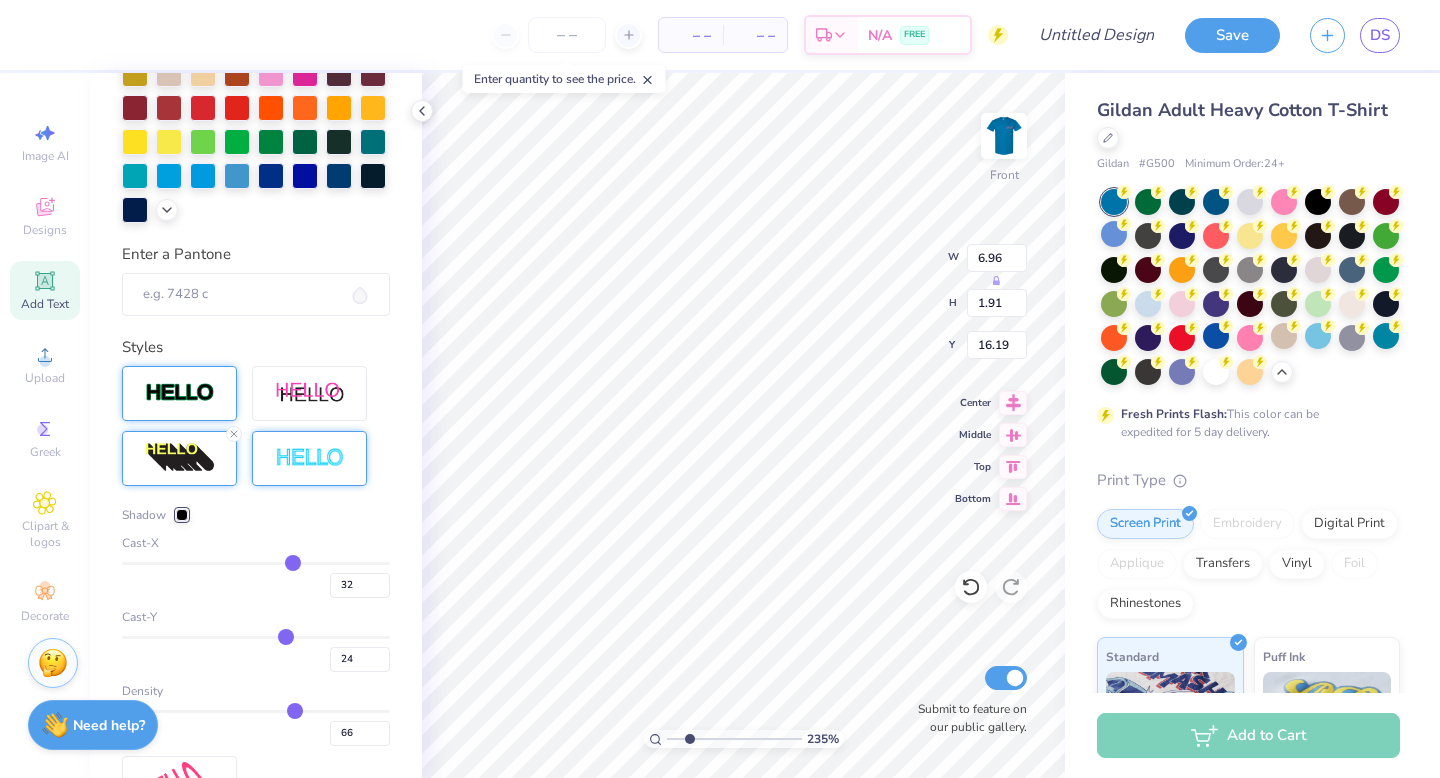 type on "29" 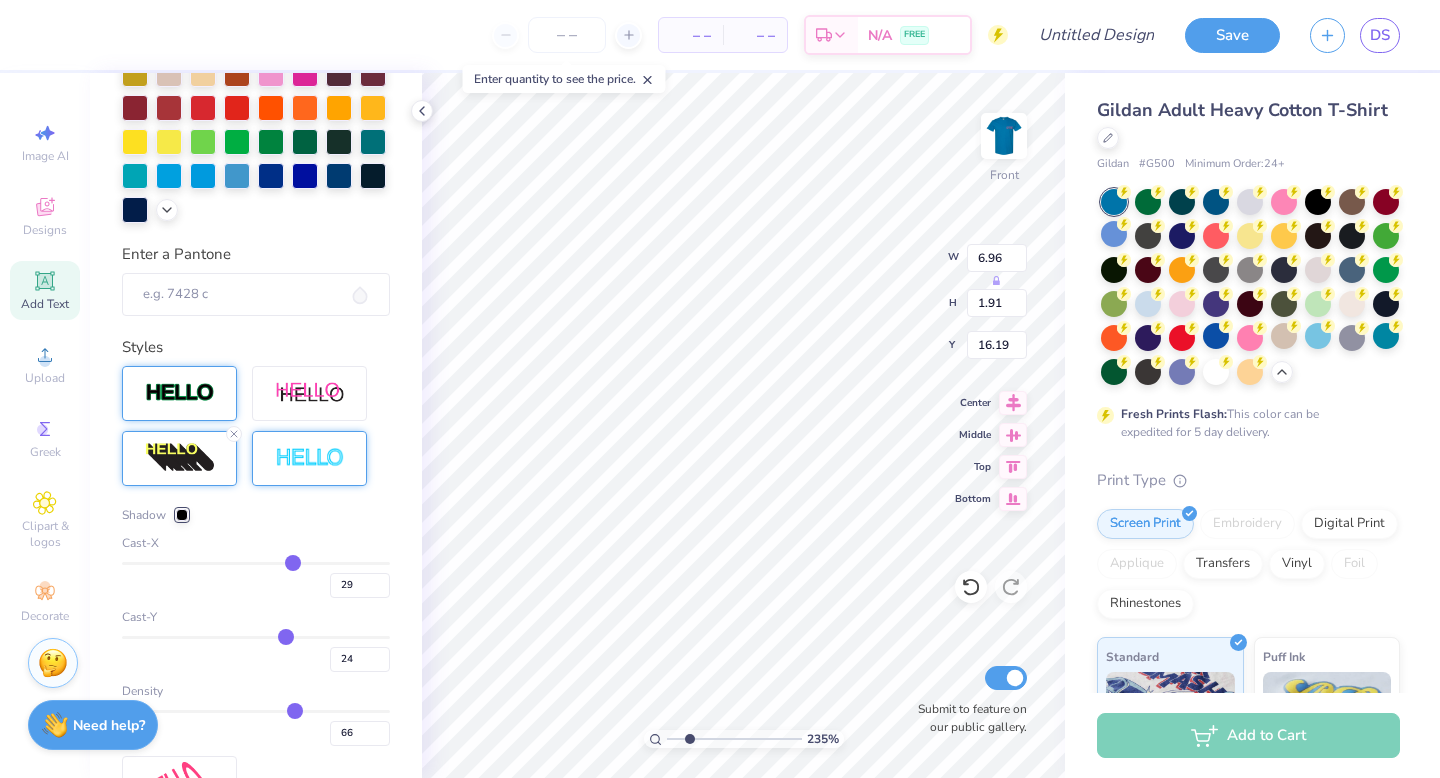 type on "26" 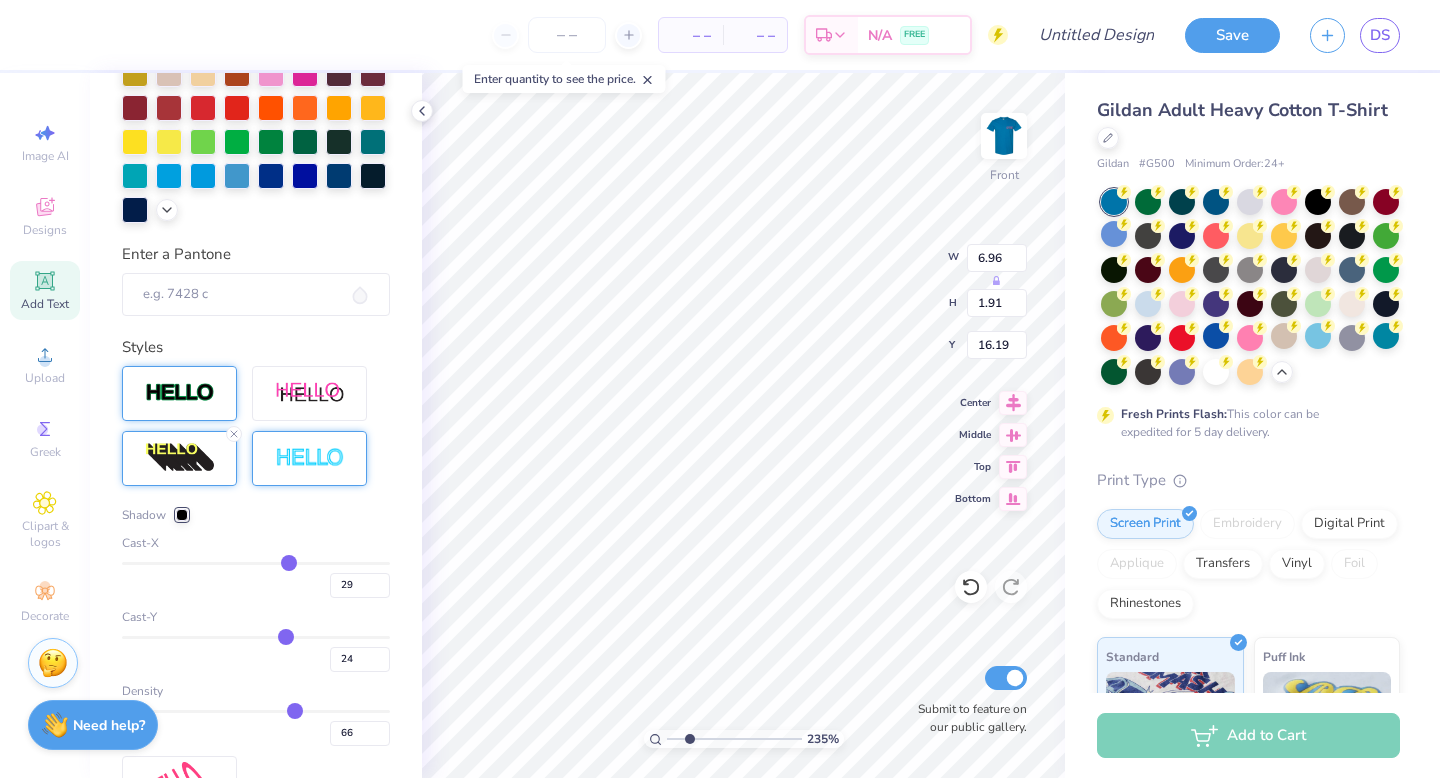 type on "26" 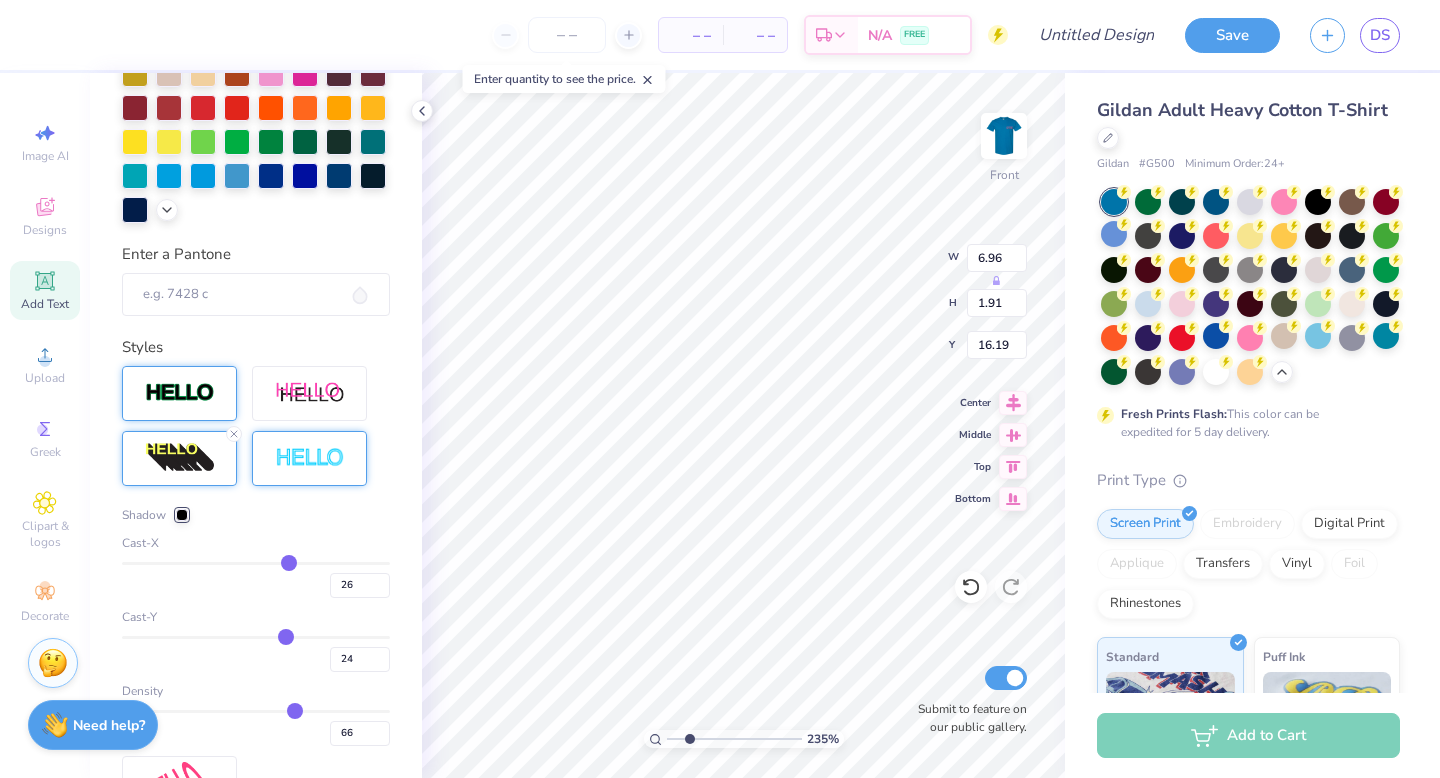 type on "24" 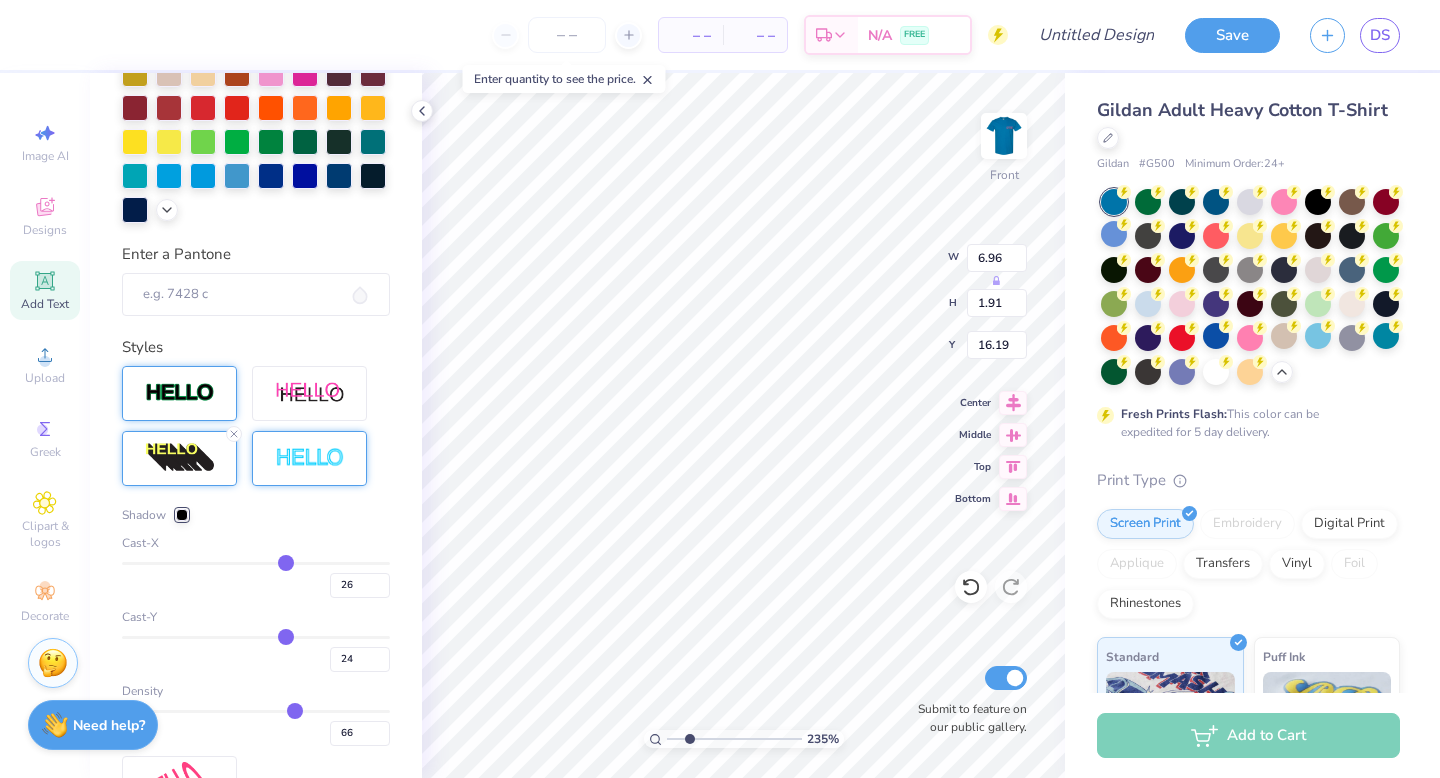 type on "24" 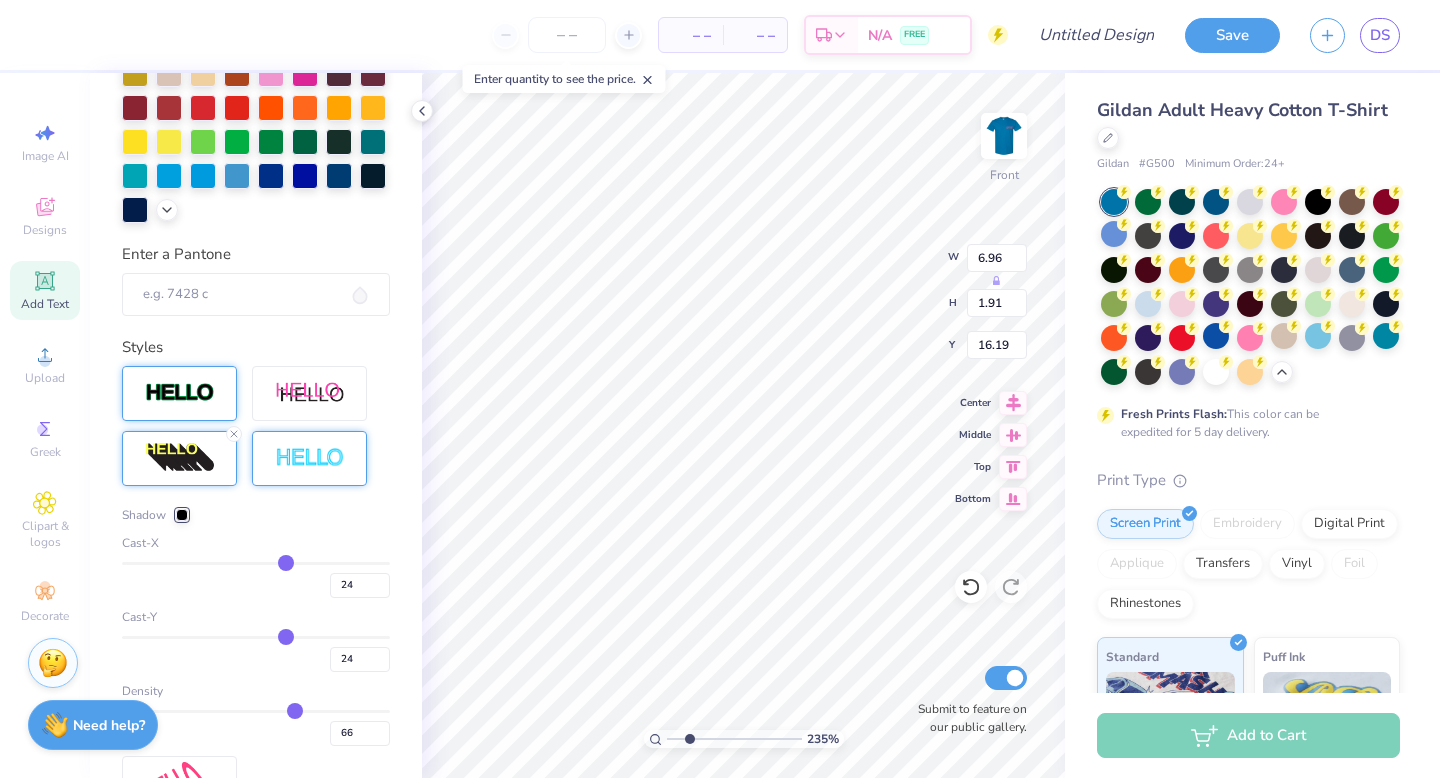 type on "23" 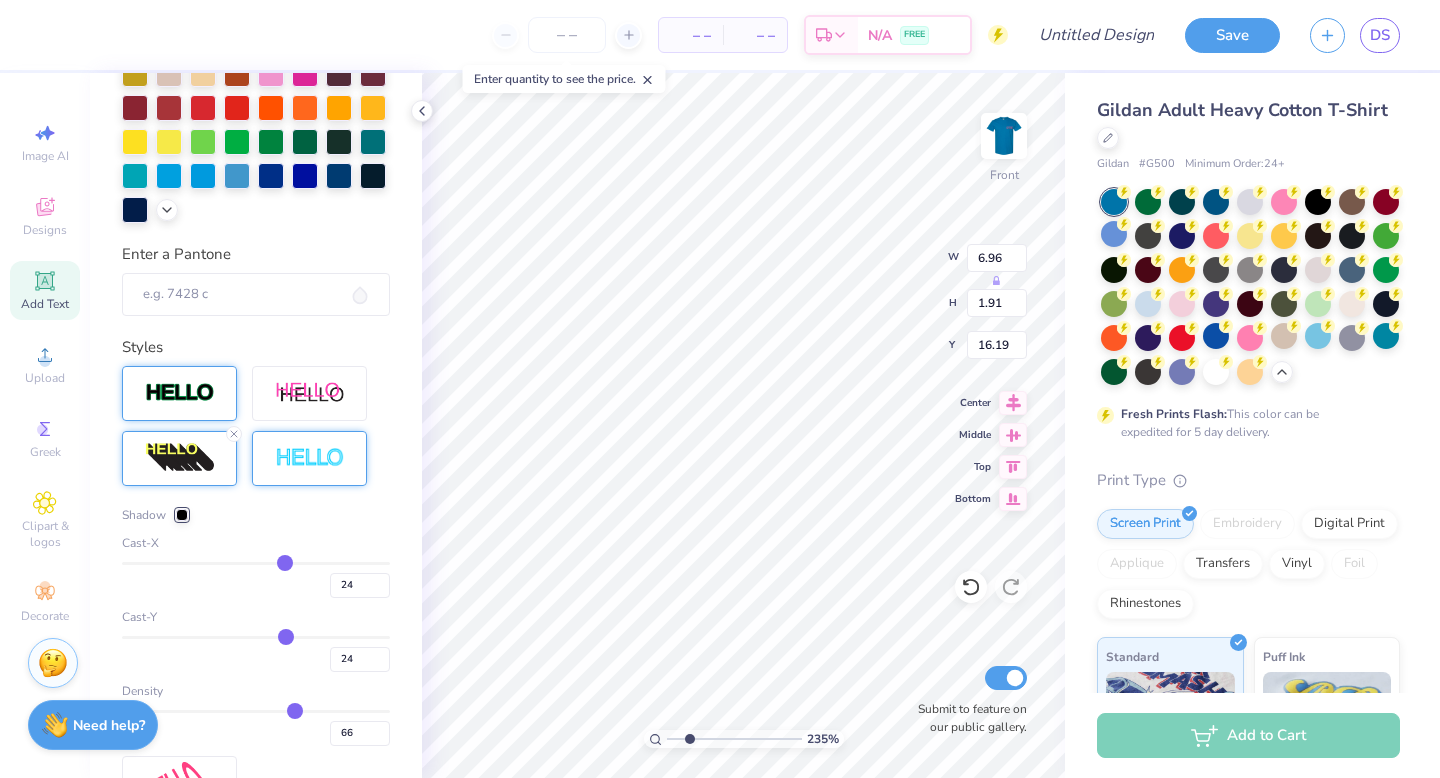 type on "23" 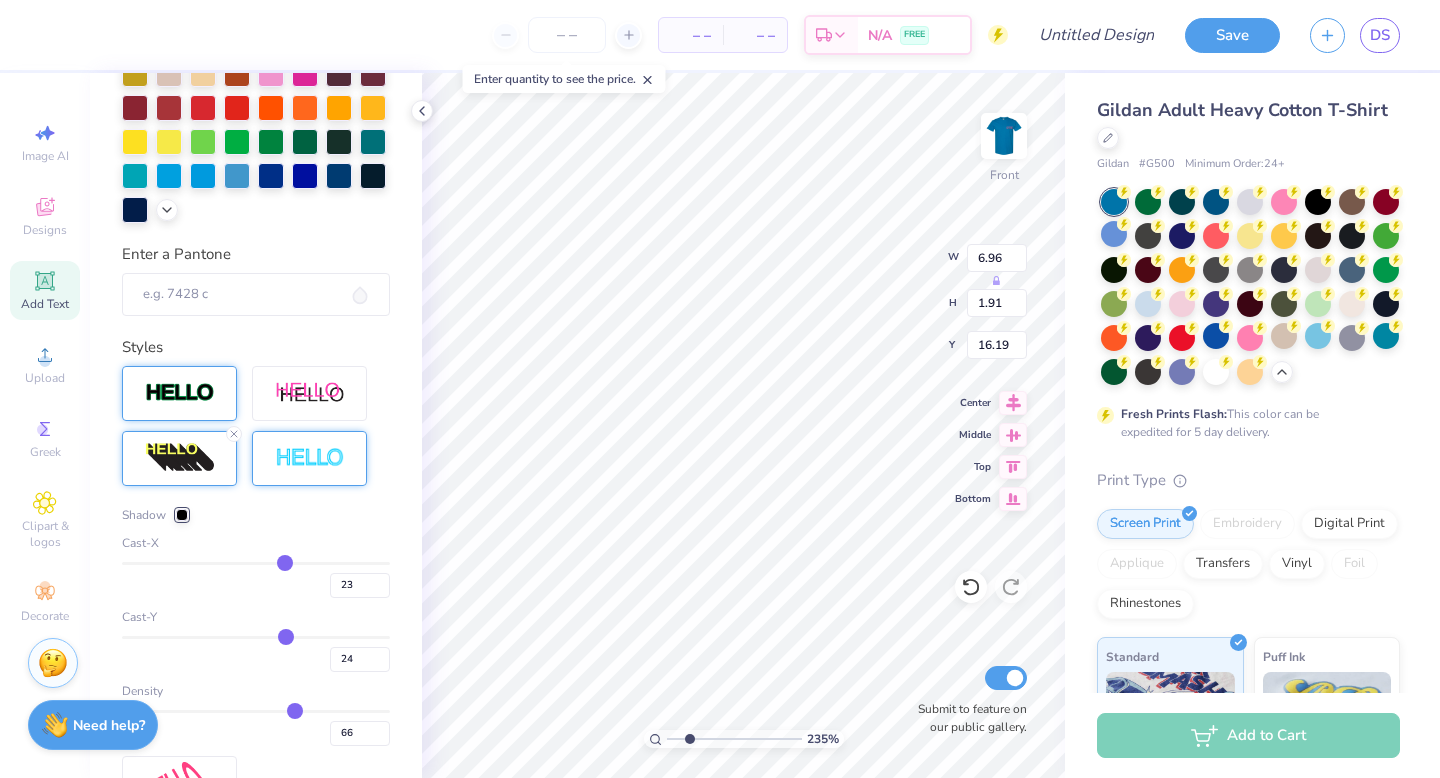 type on "22" 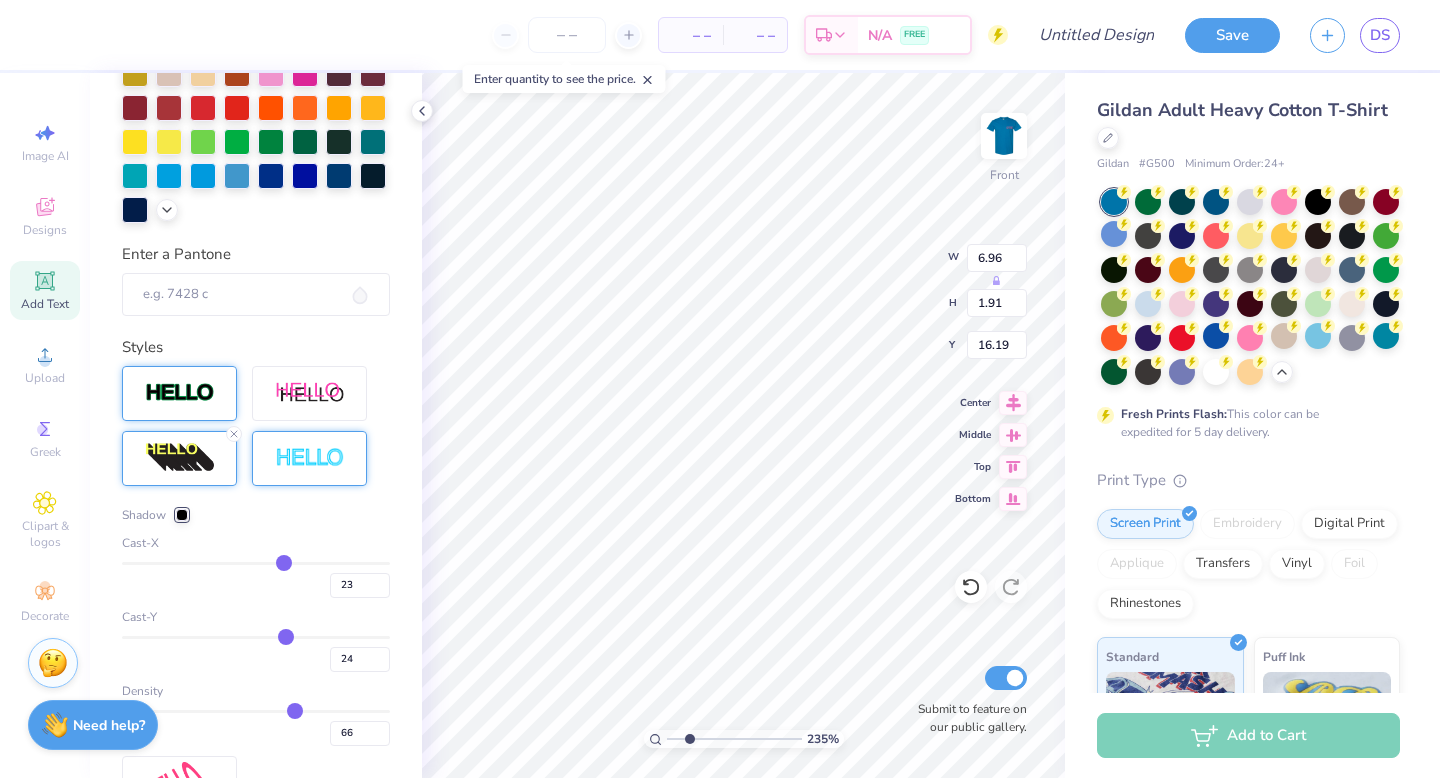 type on "22" 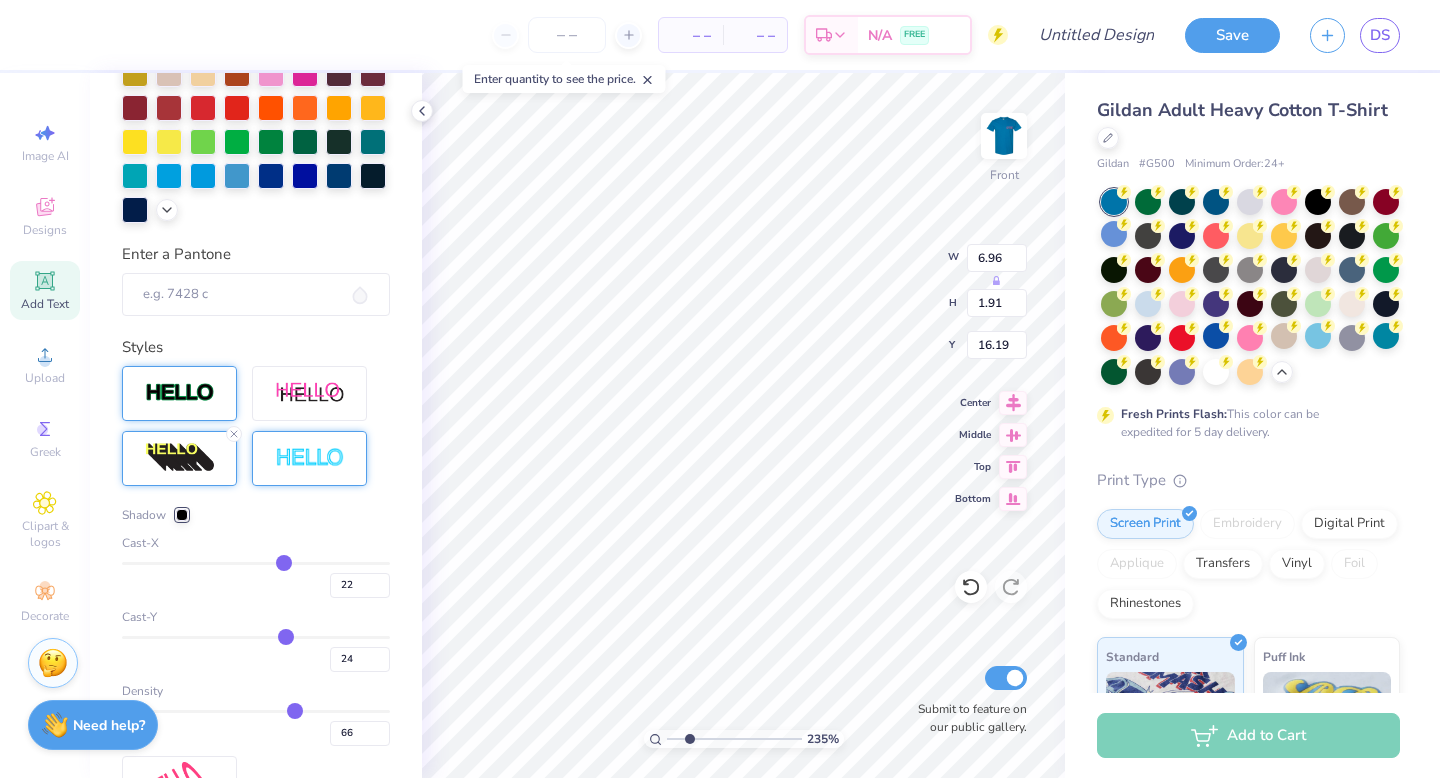 type on "20" 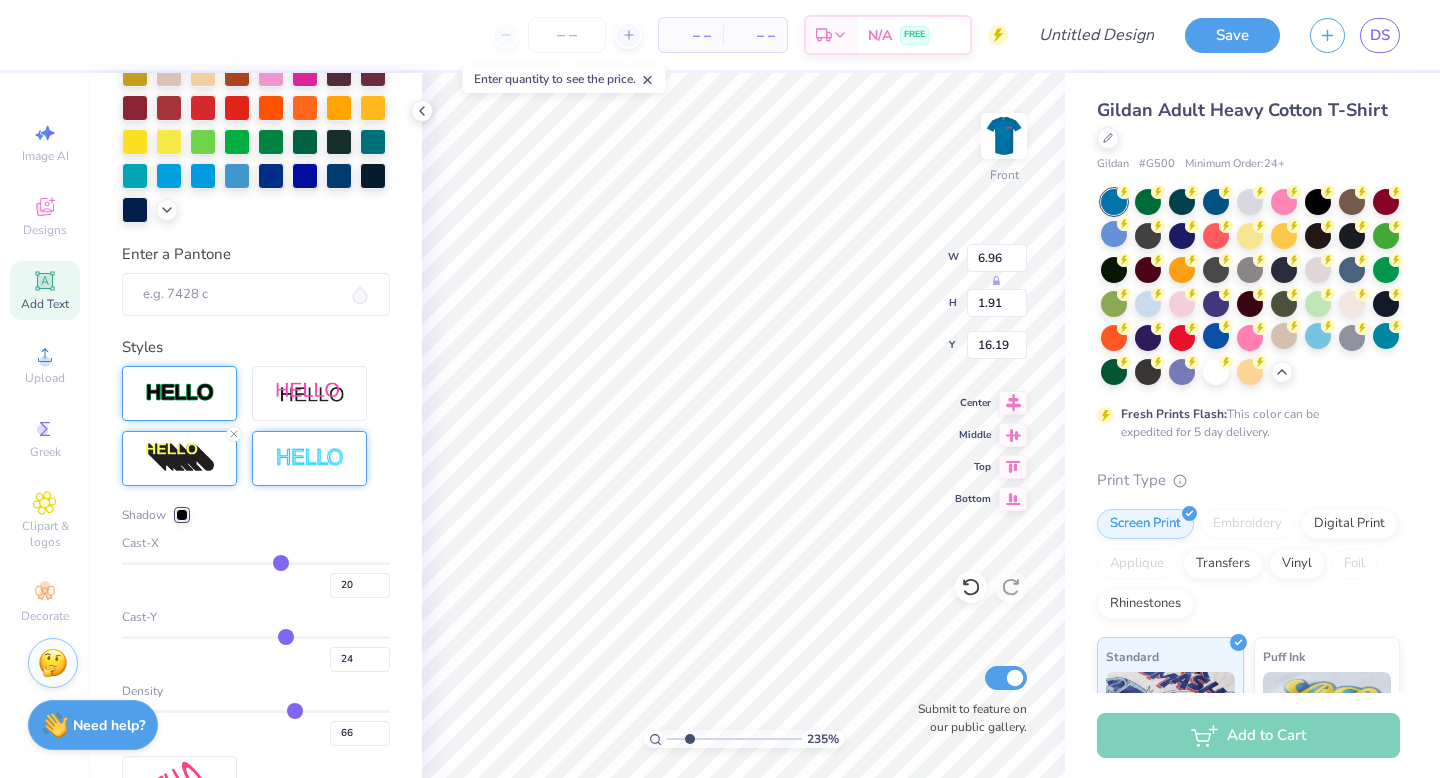 type on "18" 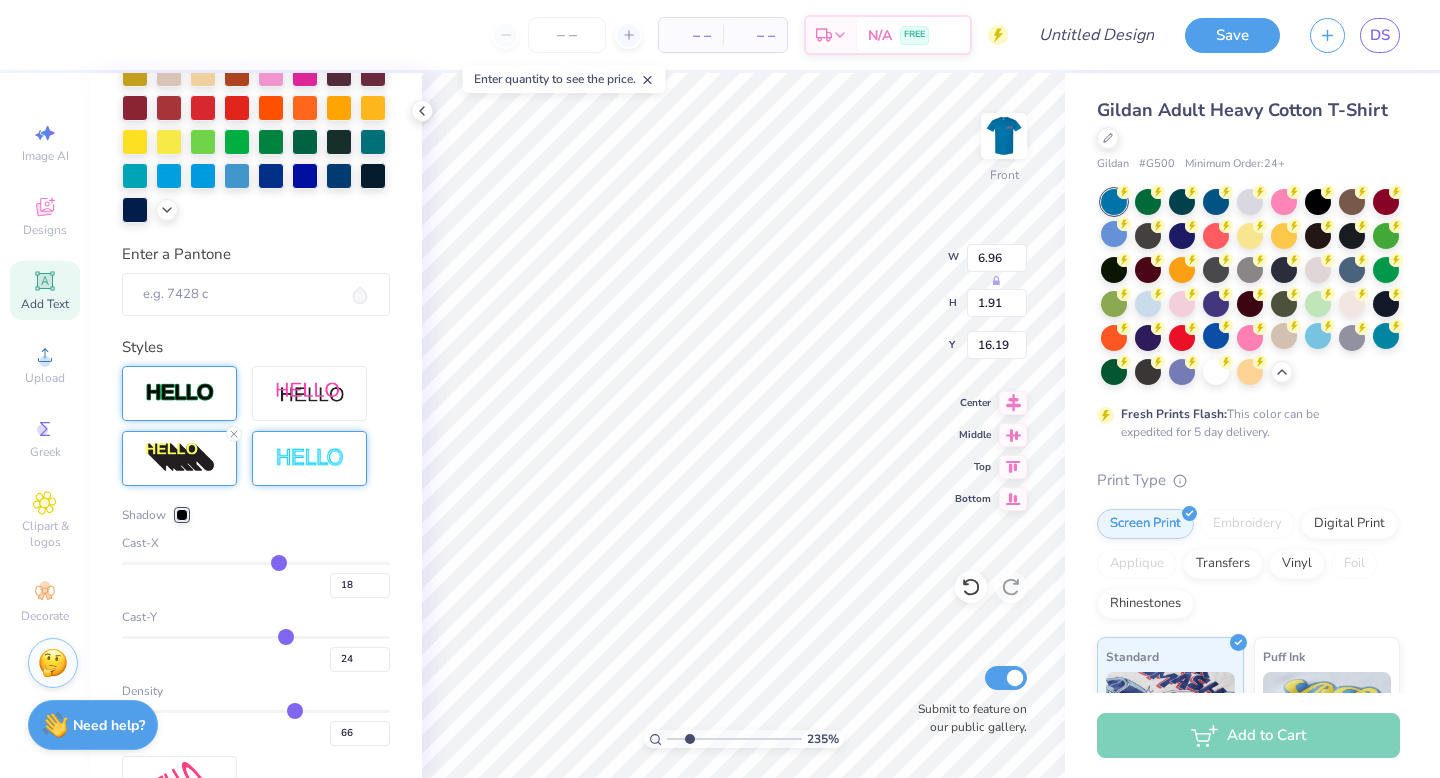 type on "16" 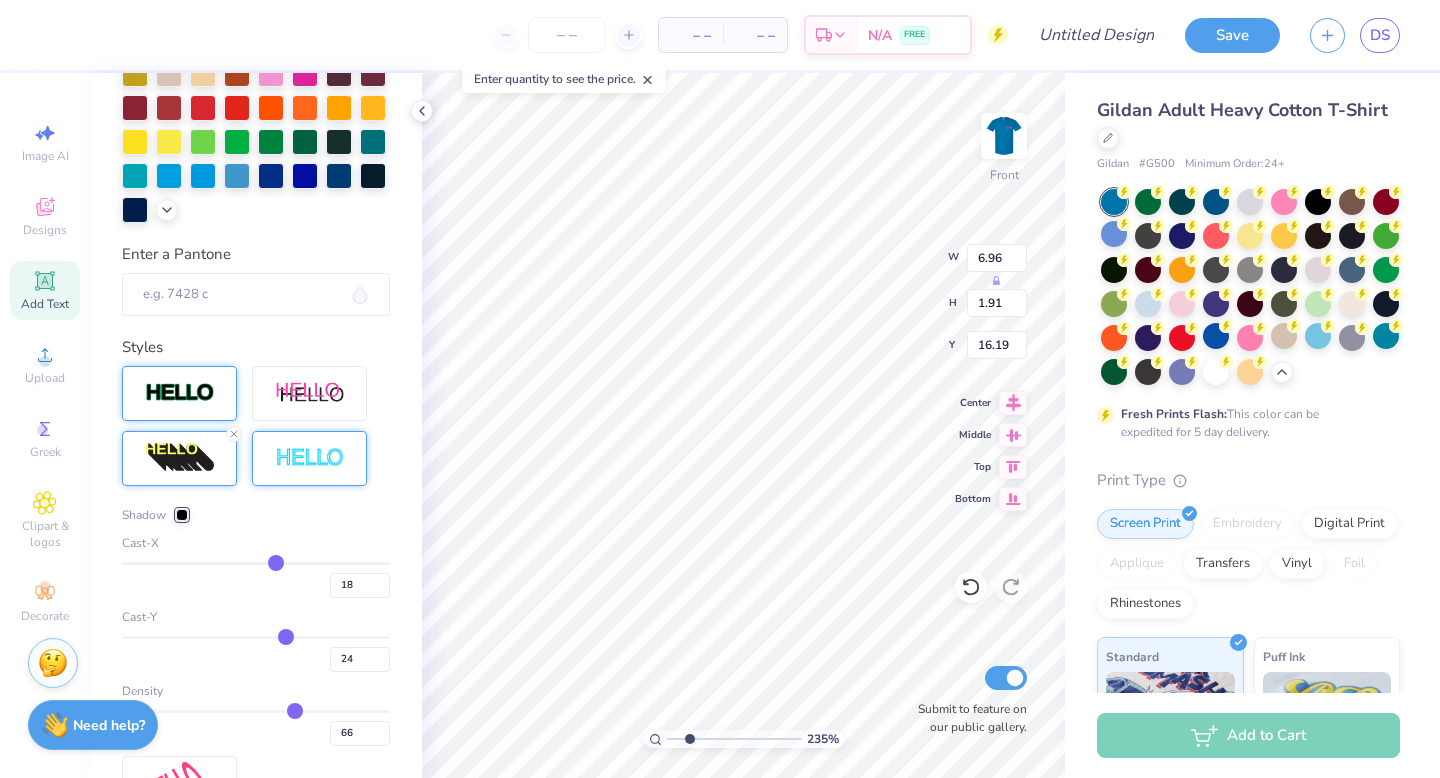 type on "16" 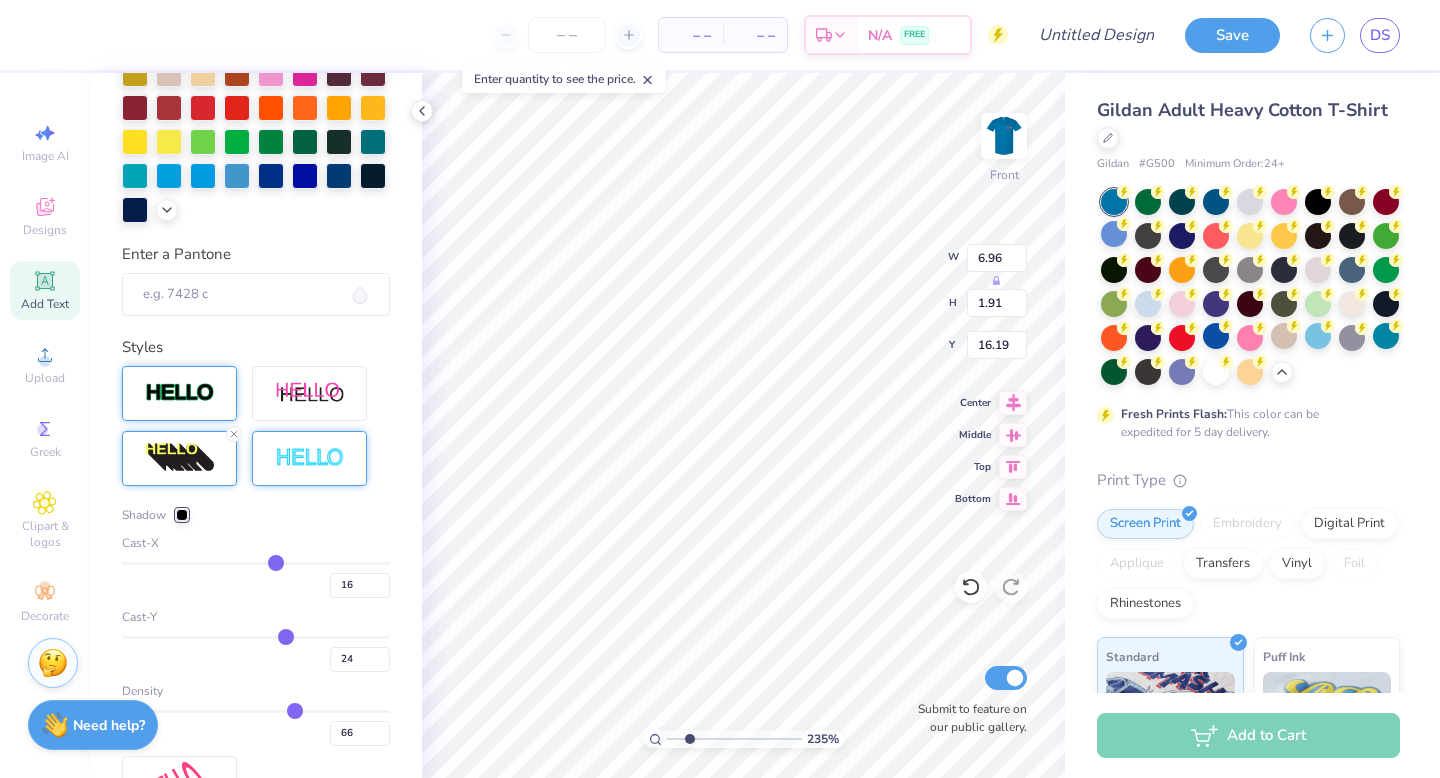 type on "15" 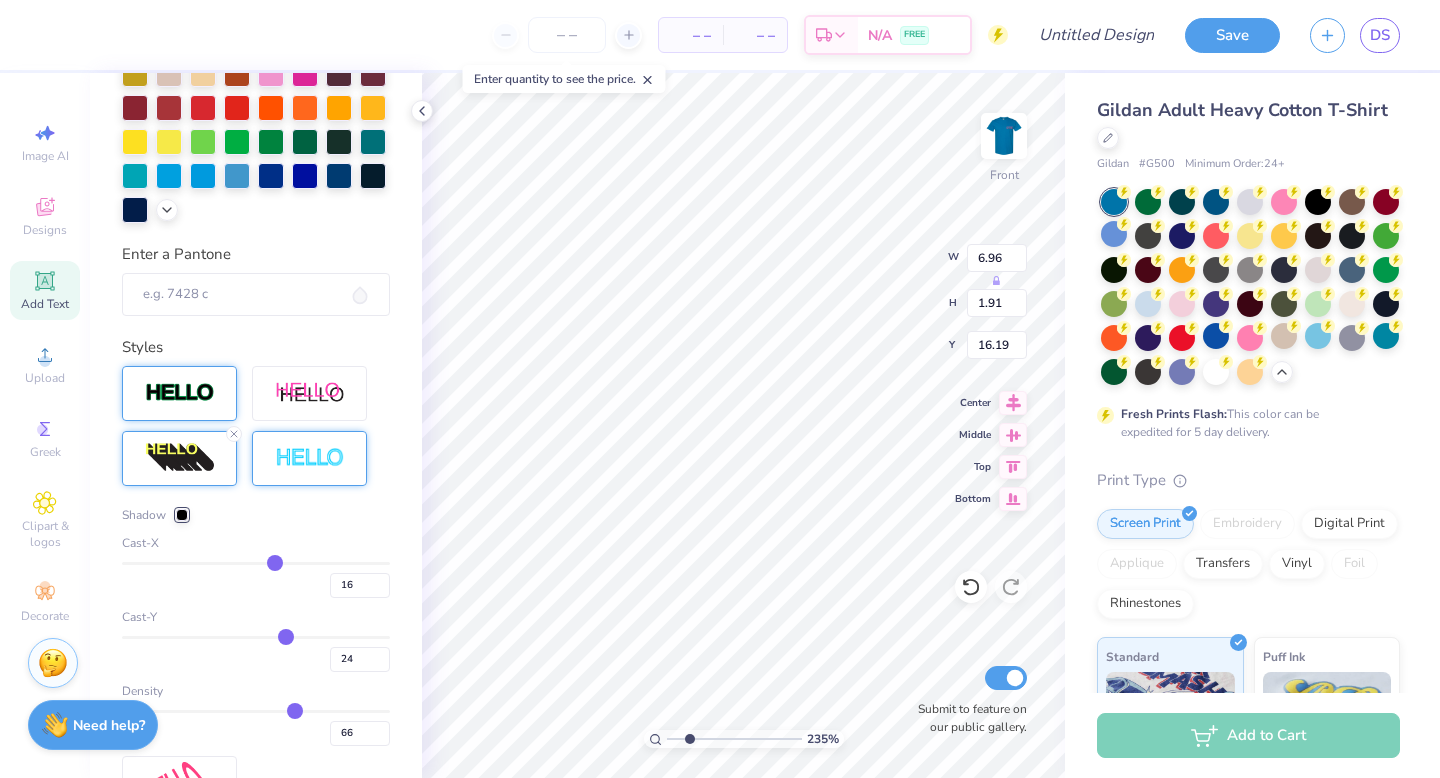 type on "15" 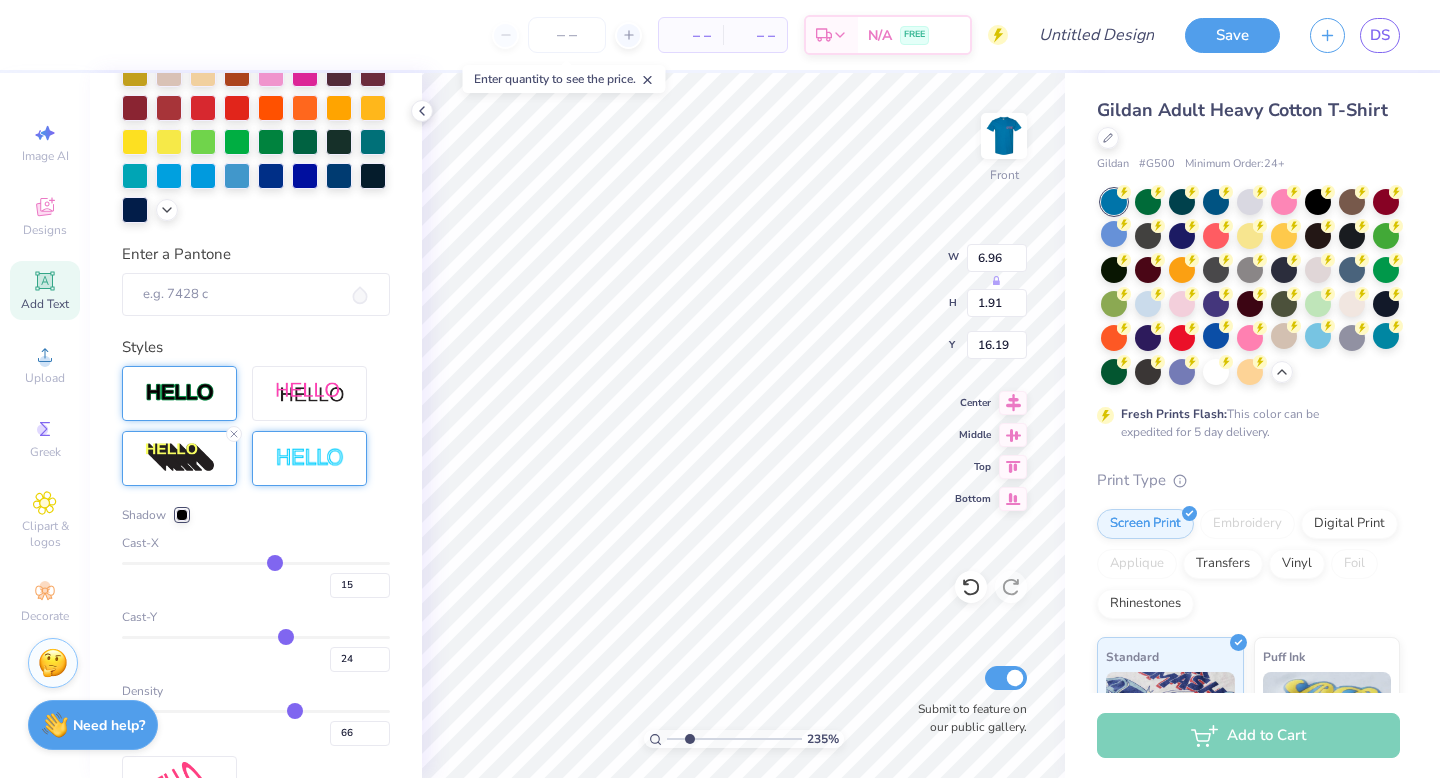 type on "14" 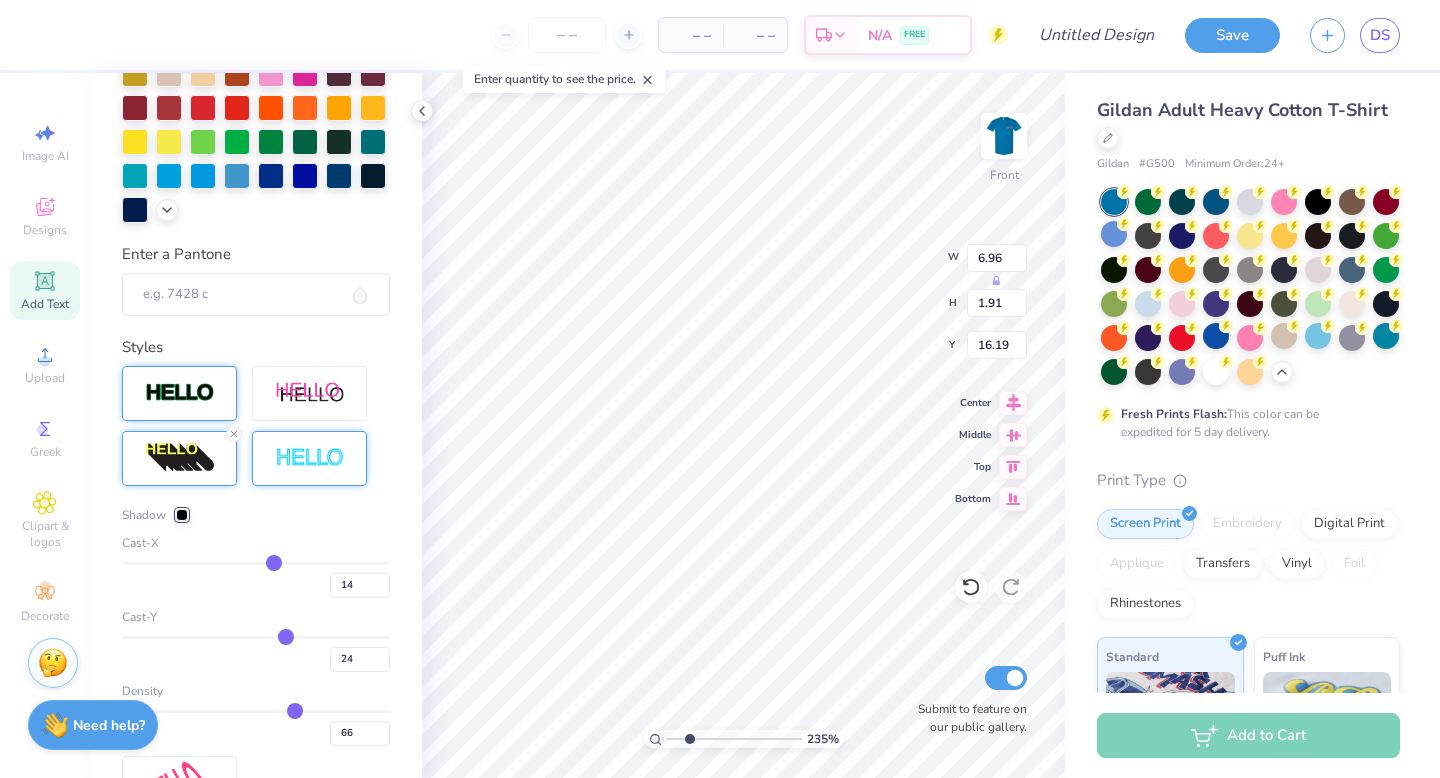 type on "13" 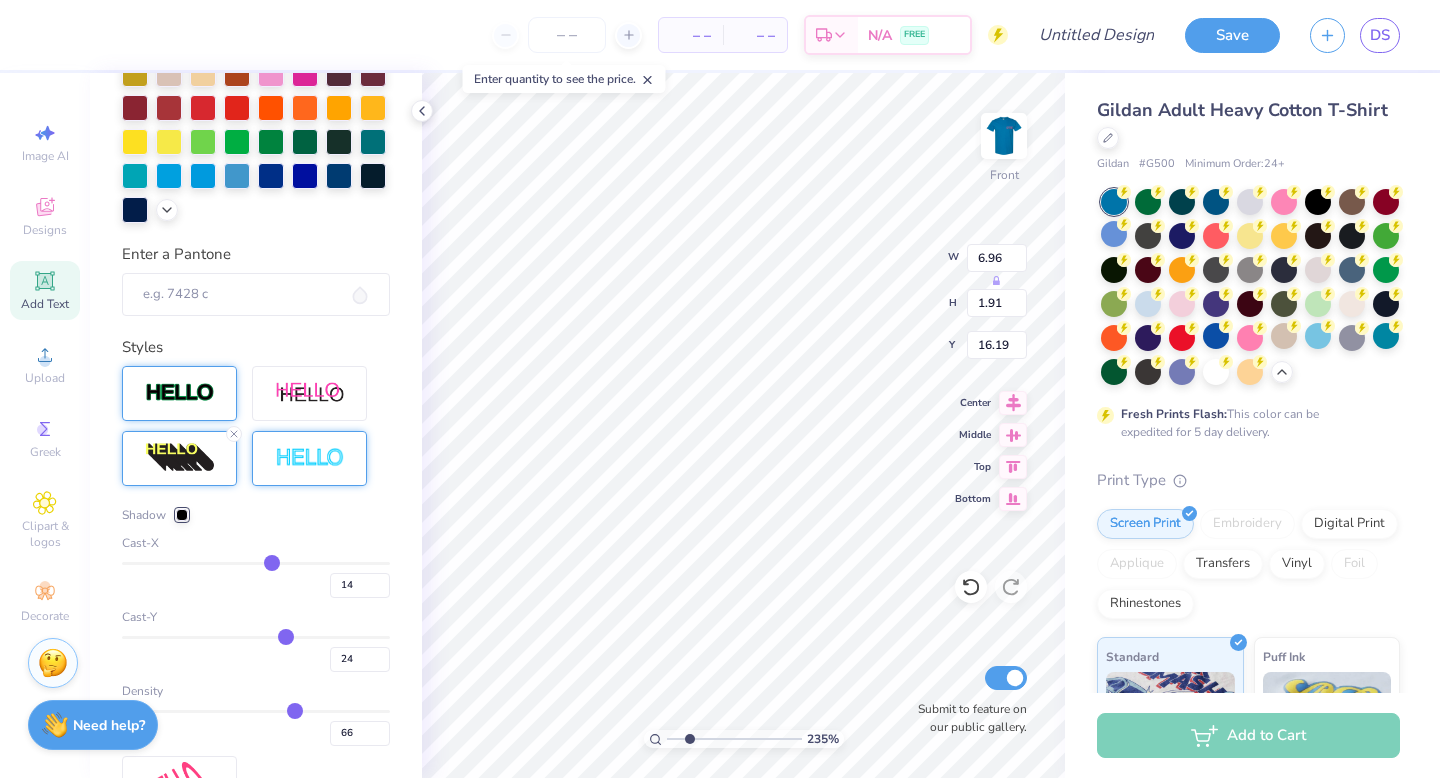type on "13" 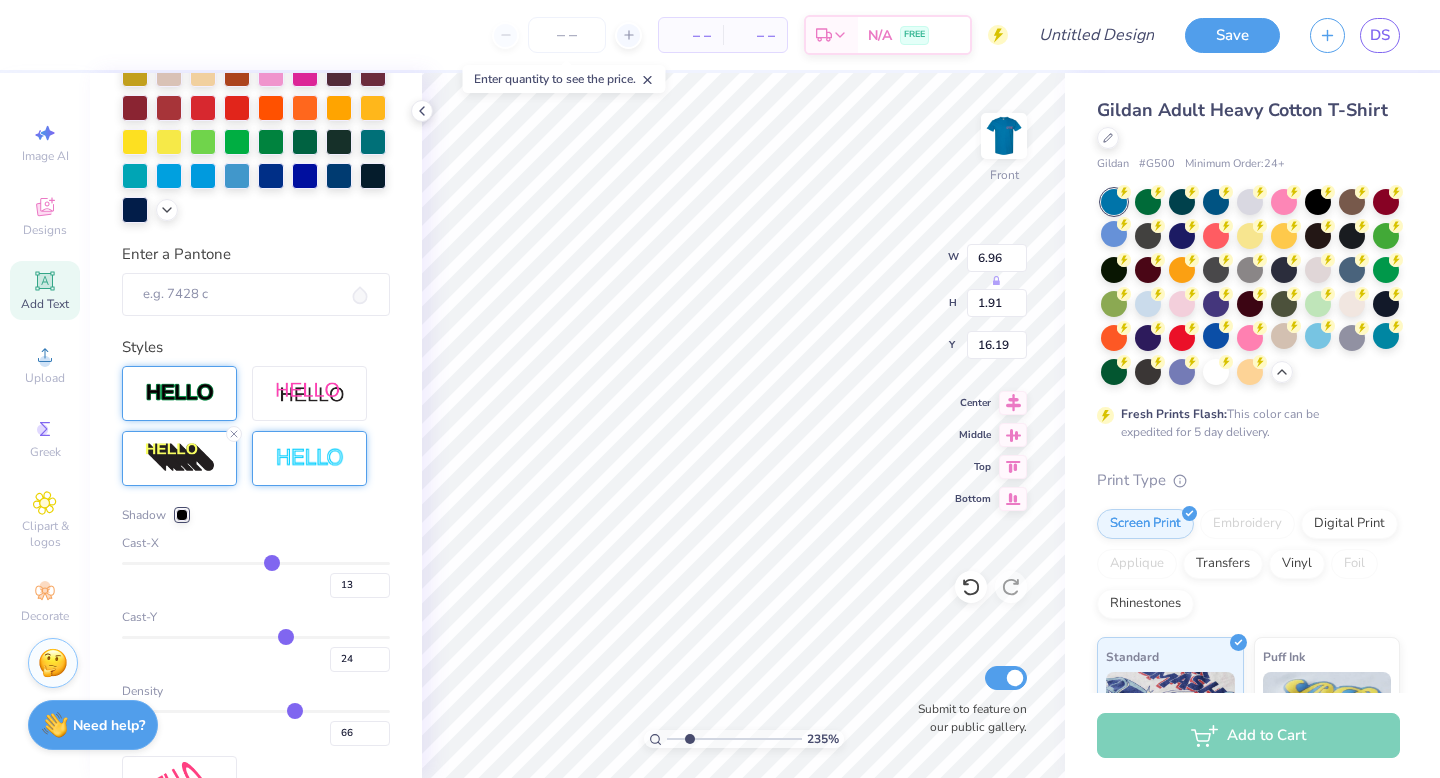 type on "12" 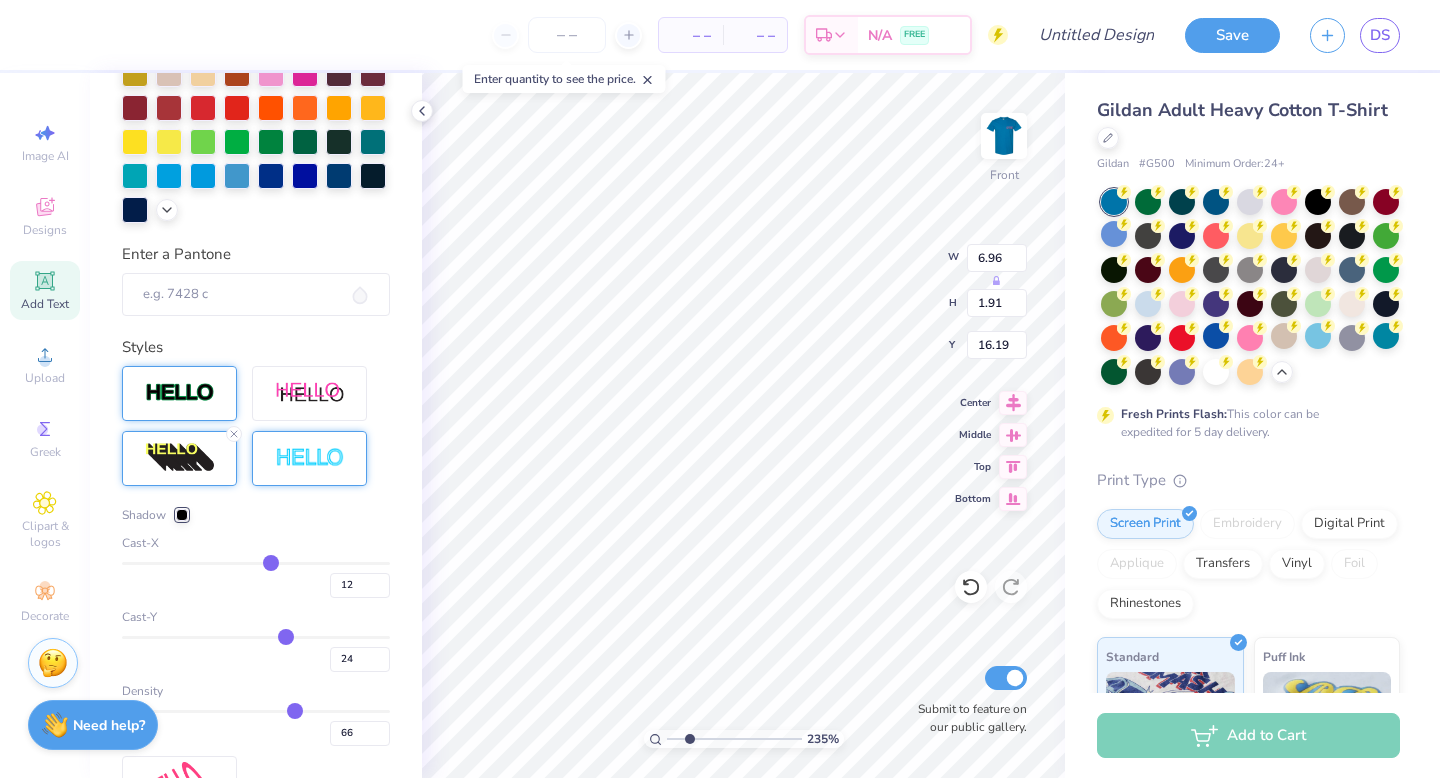 drag, startPoint x: 297, startPoint y: 560, endPoint x: 270, endPoint y: 559, distance: 27.018513 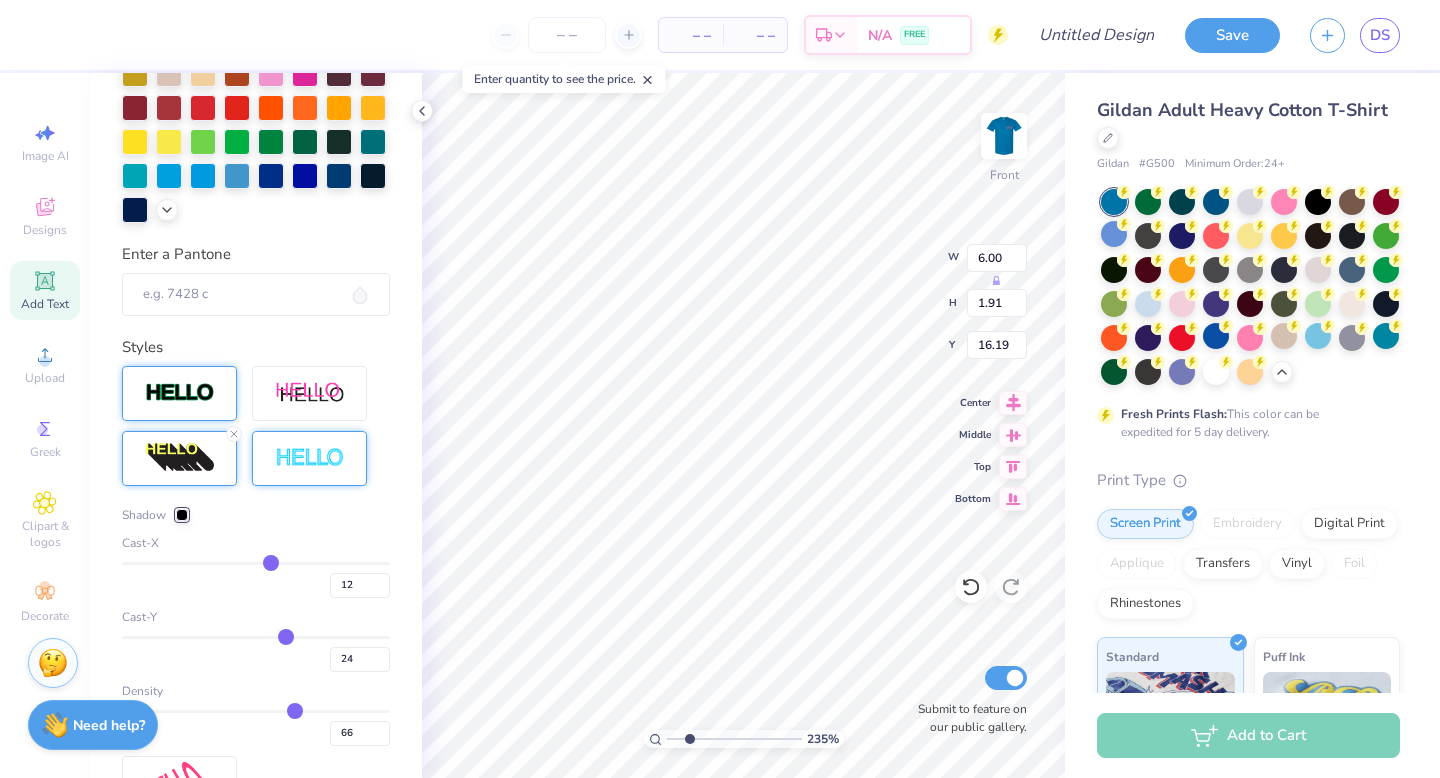 type on "11" 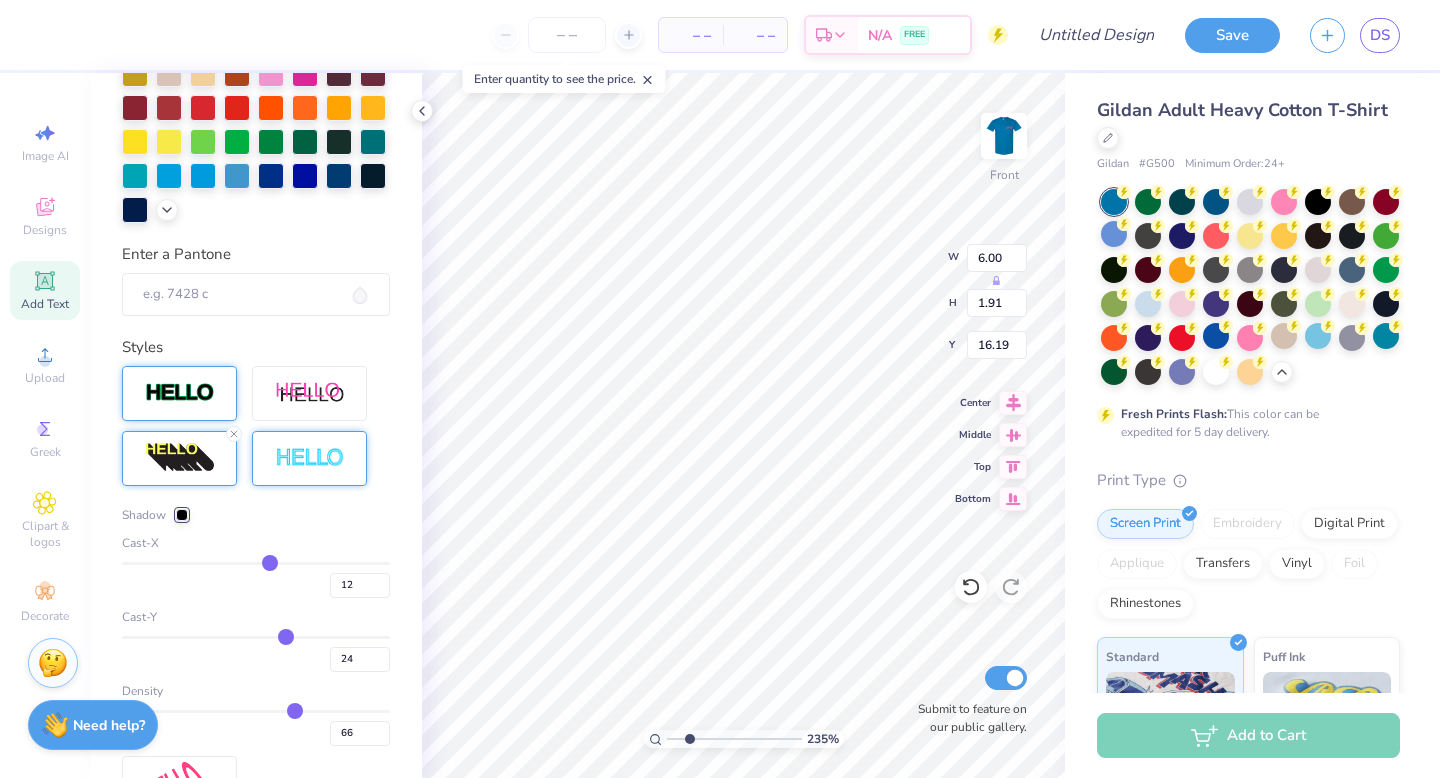 type on "11" 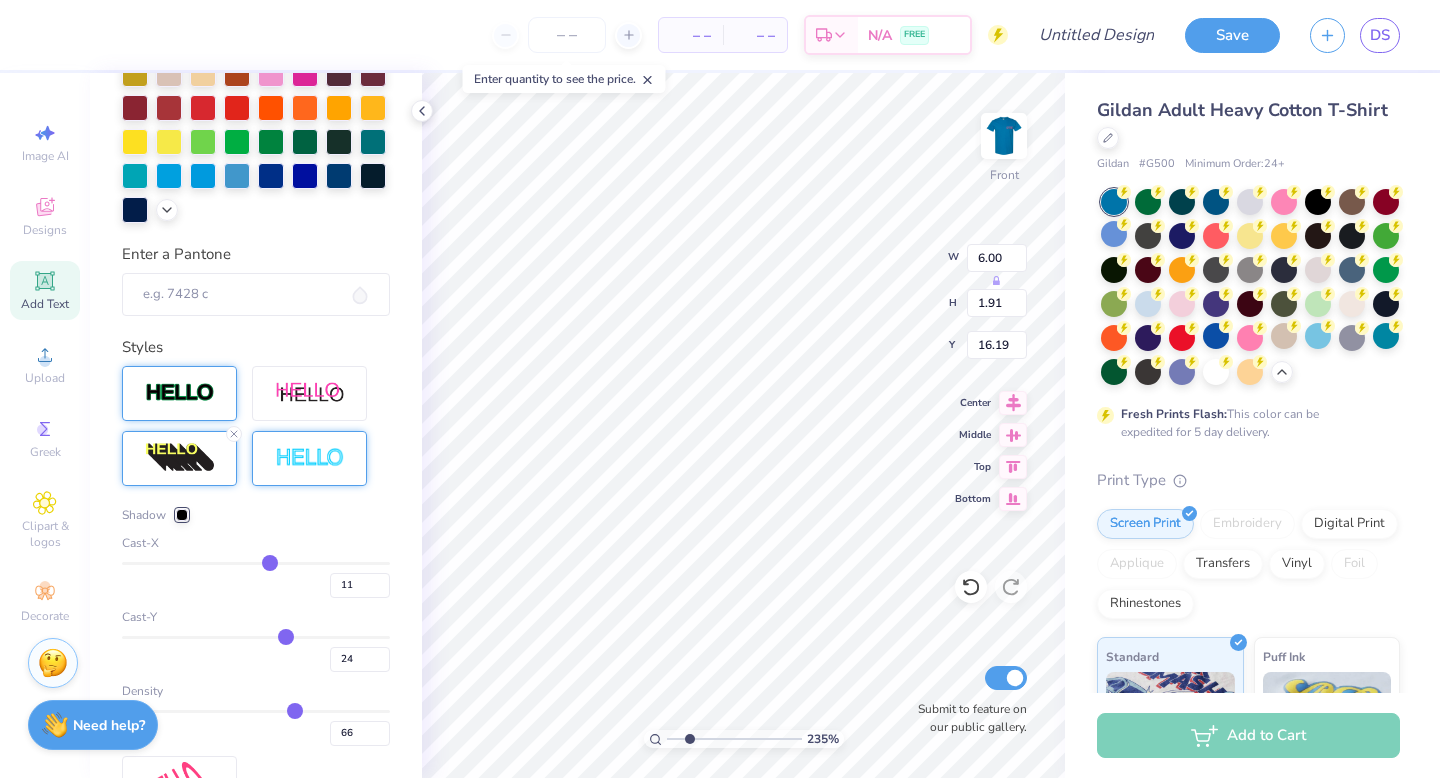 type on "10" 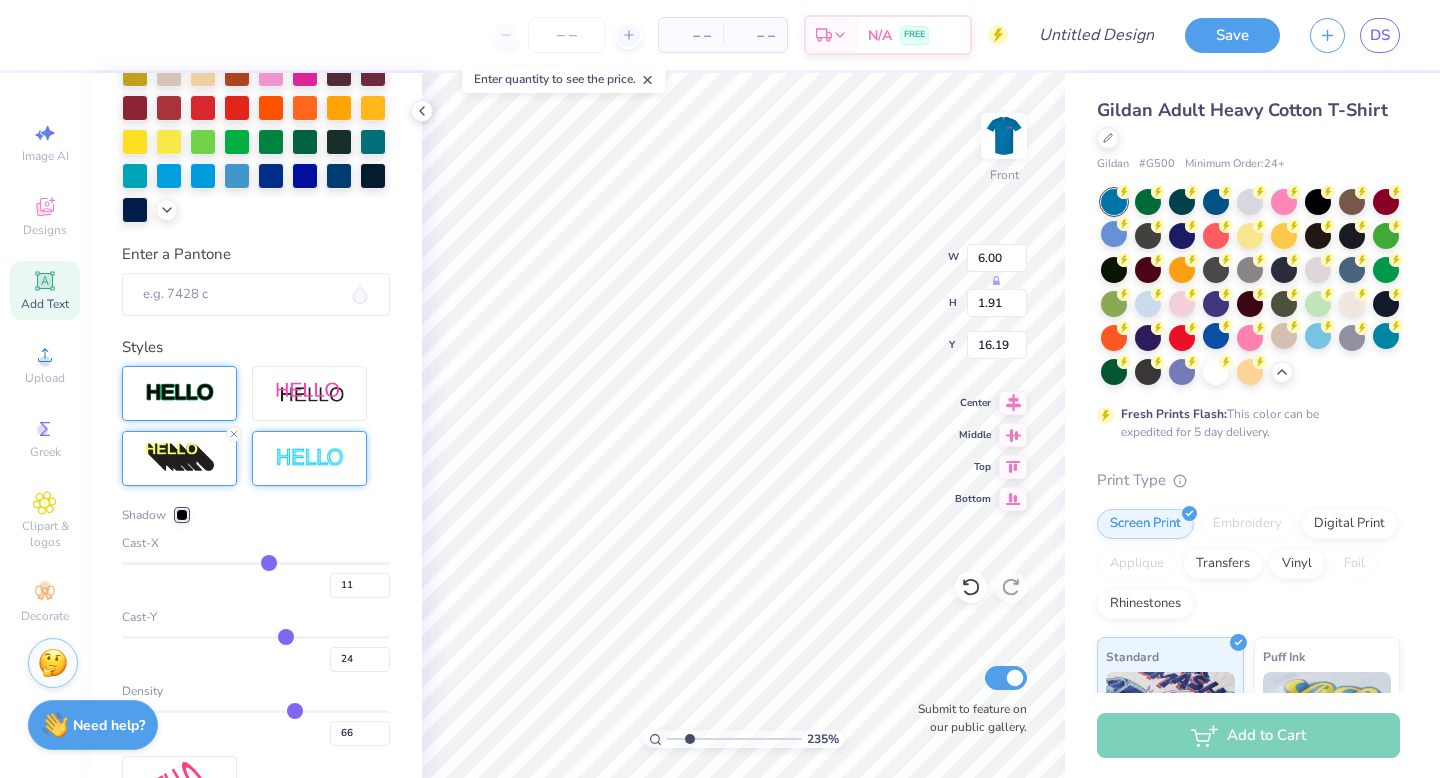 type on "10" 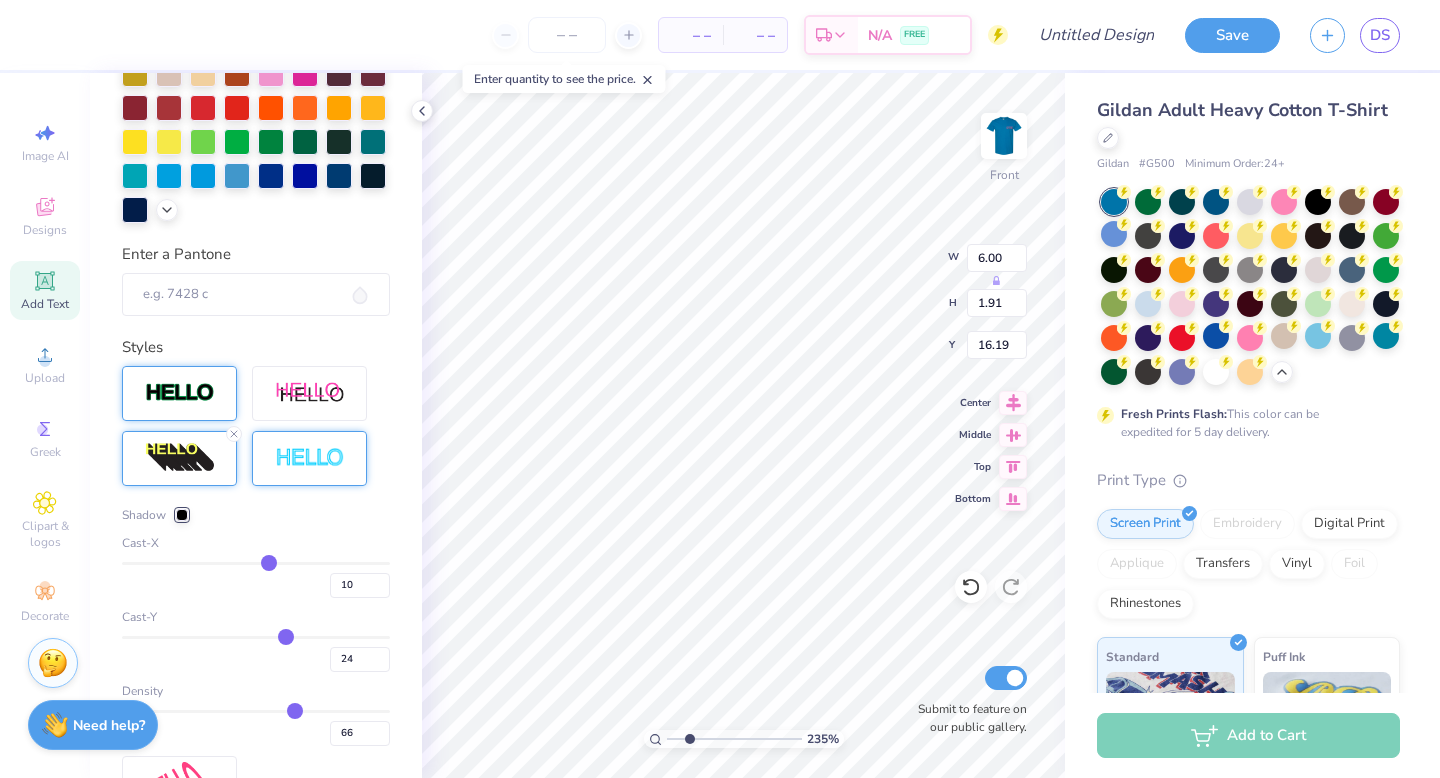 type on "9" 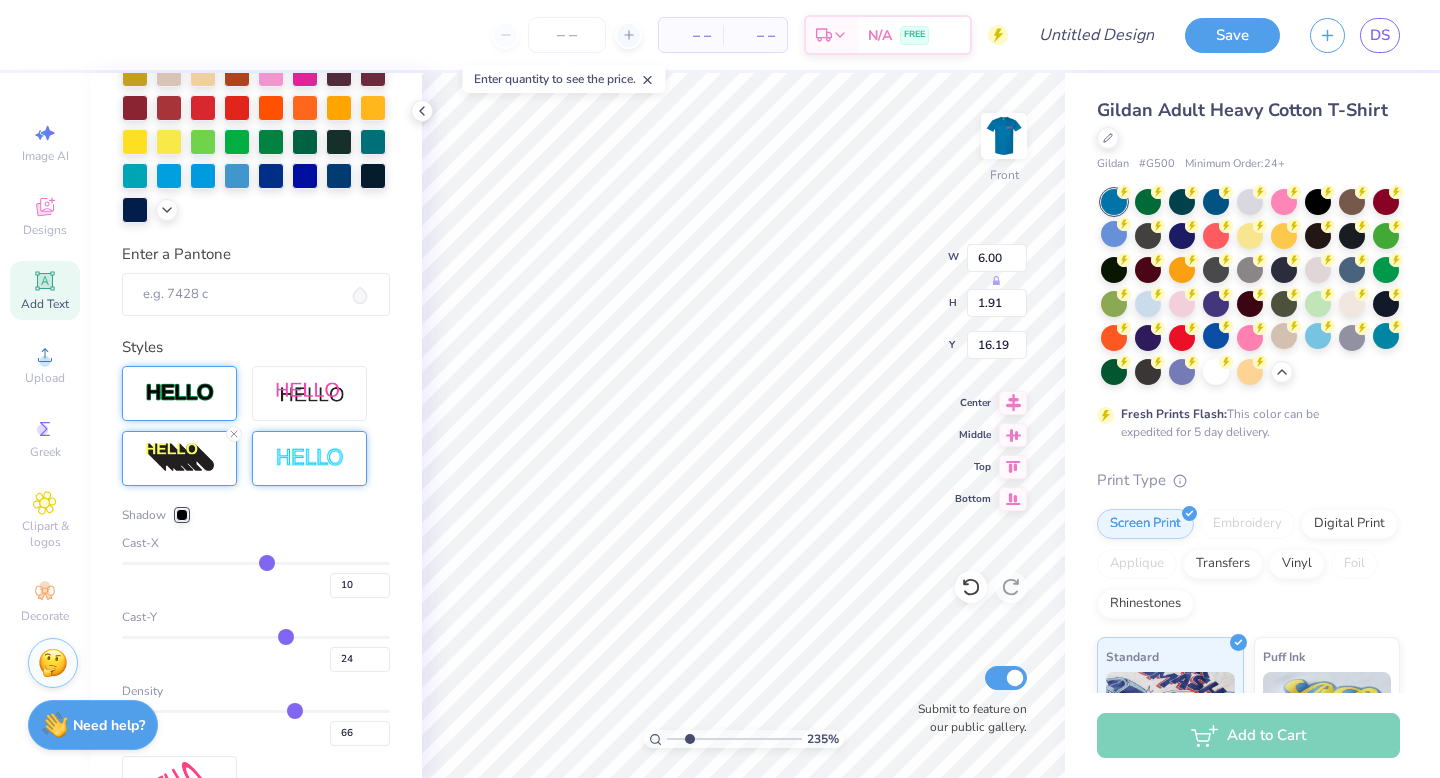 type on "9" 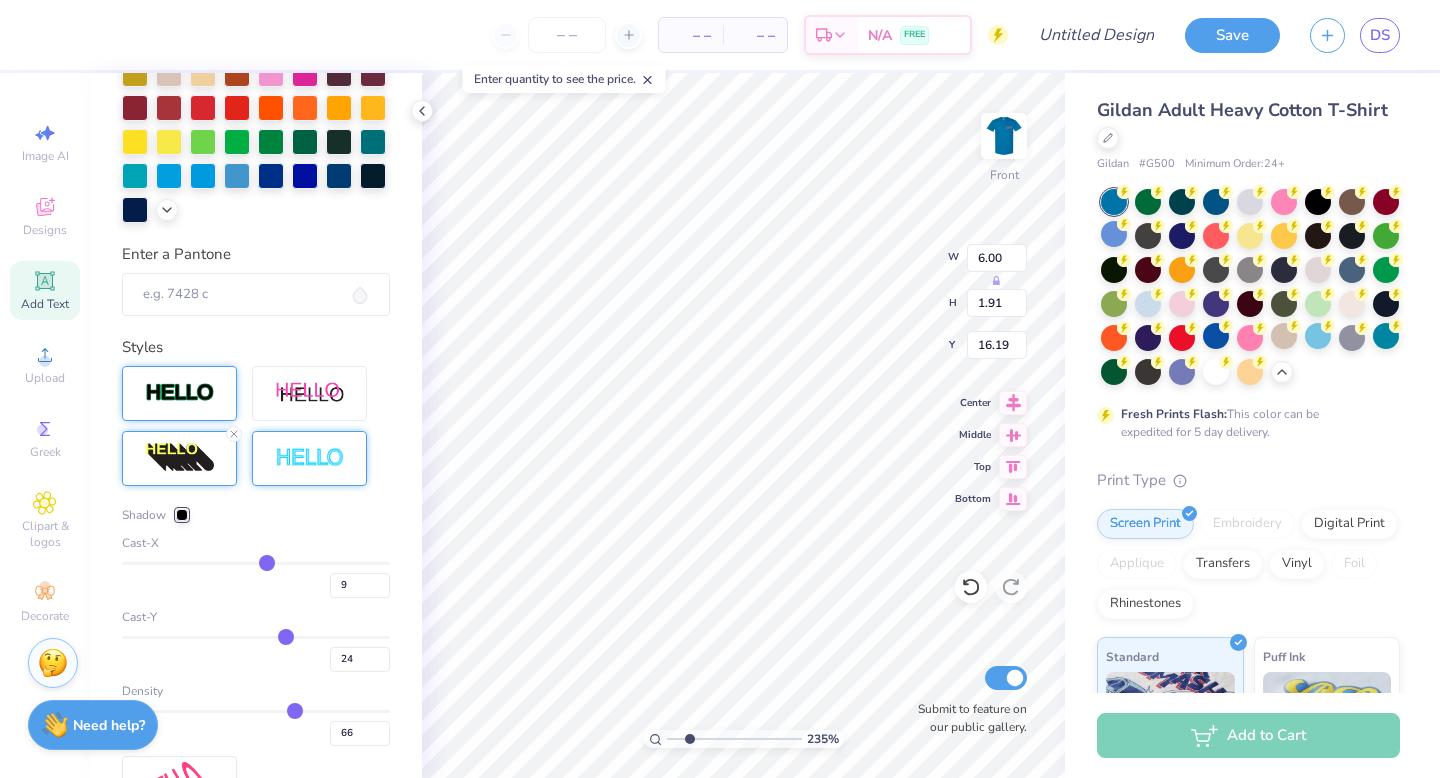 type on "8" 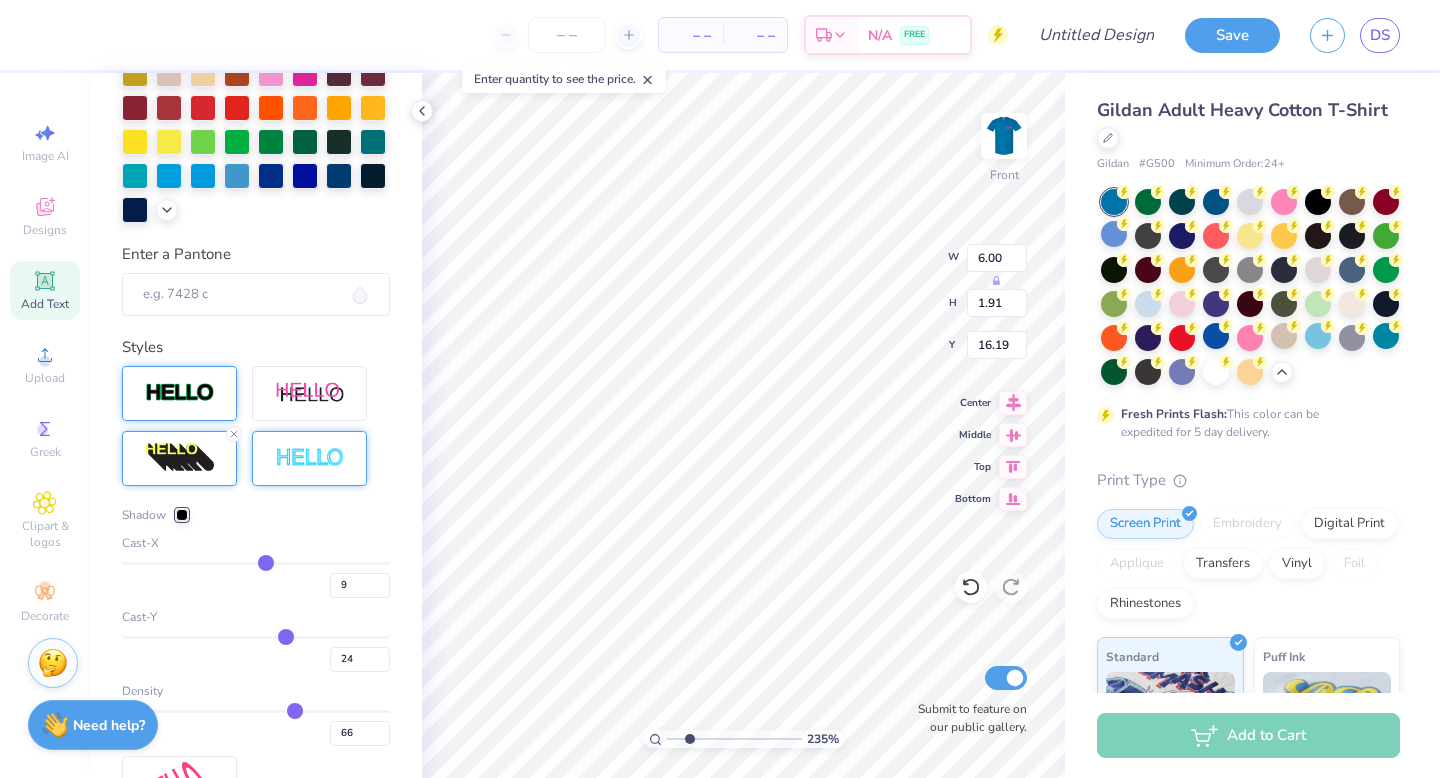 type on "8" 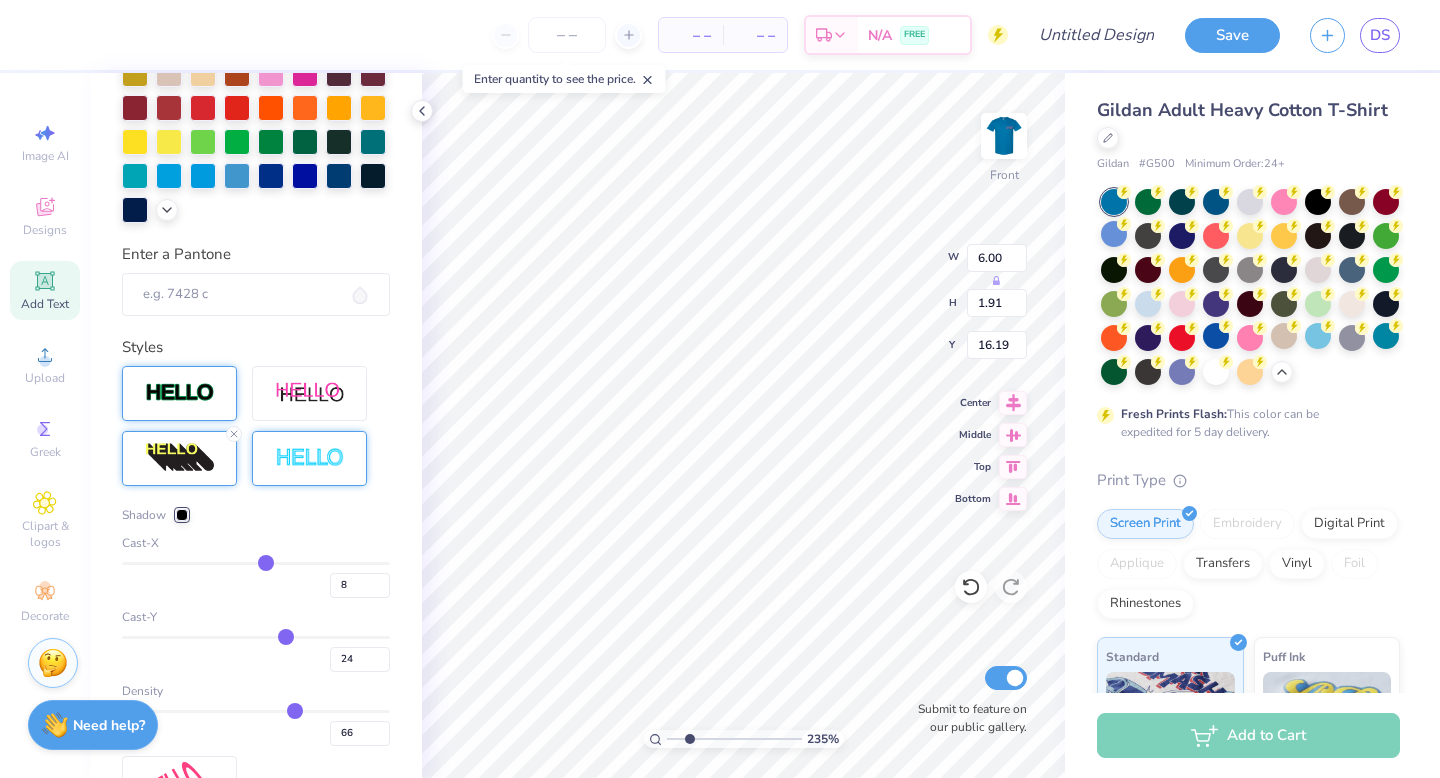 type on "7" 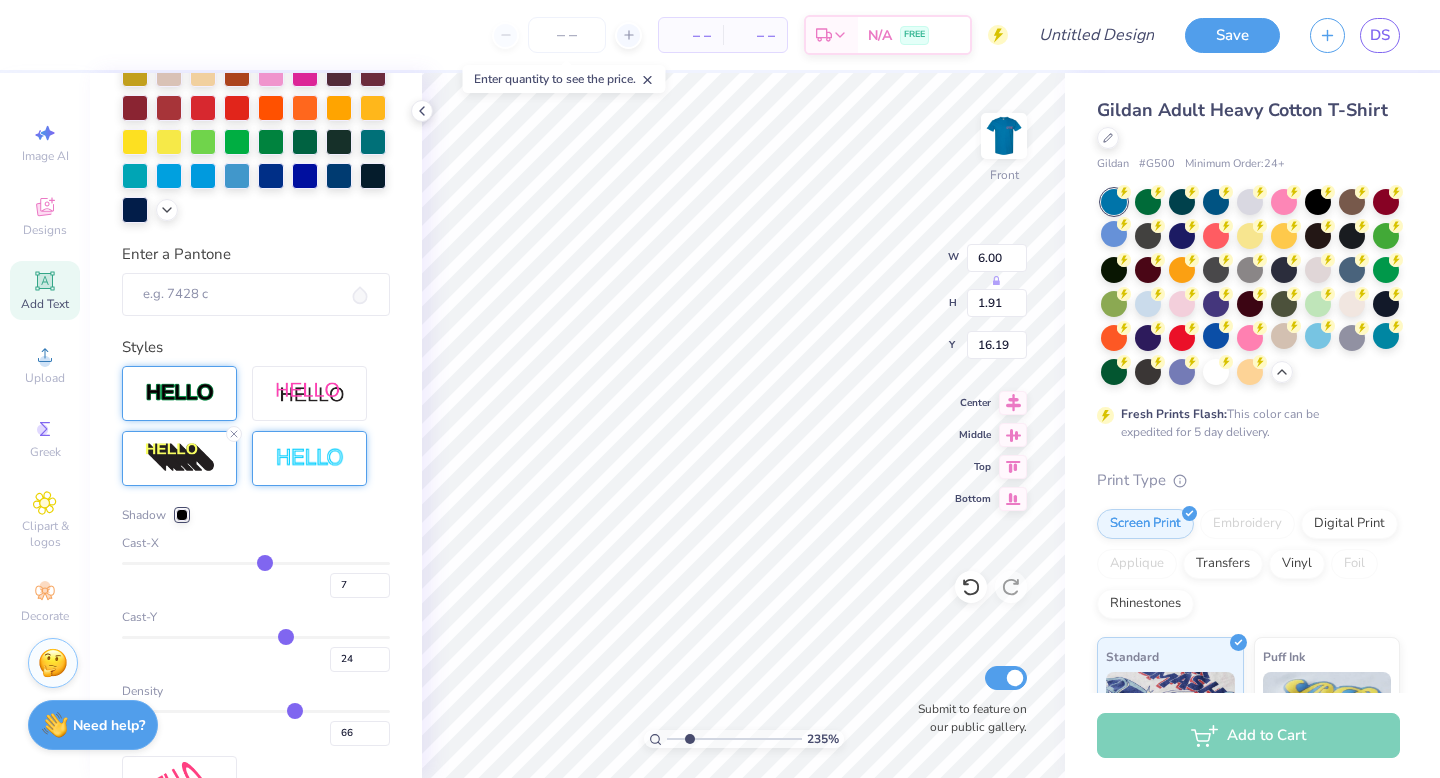 type on "7" 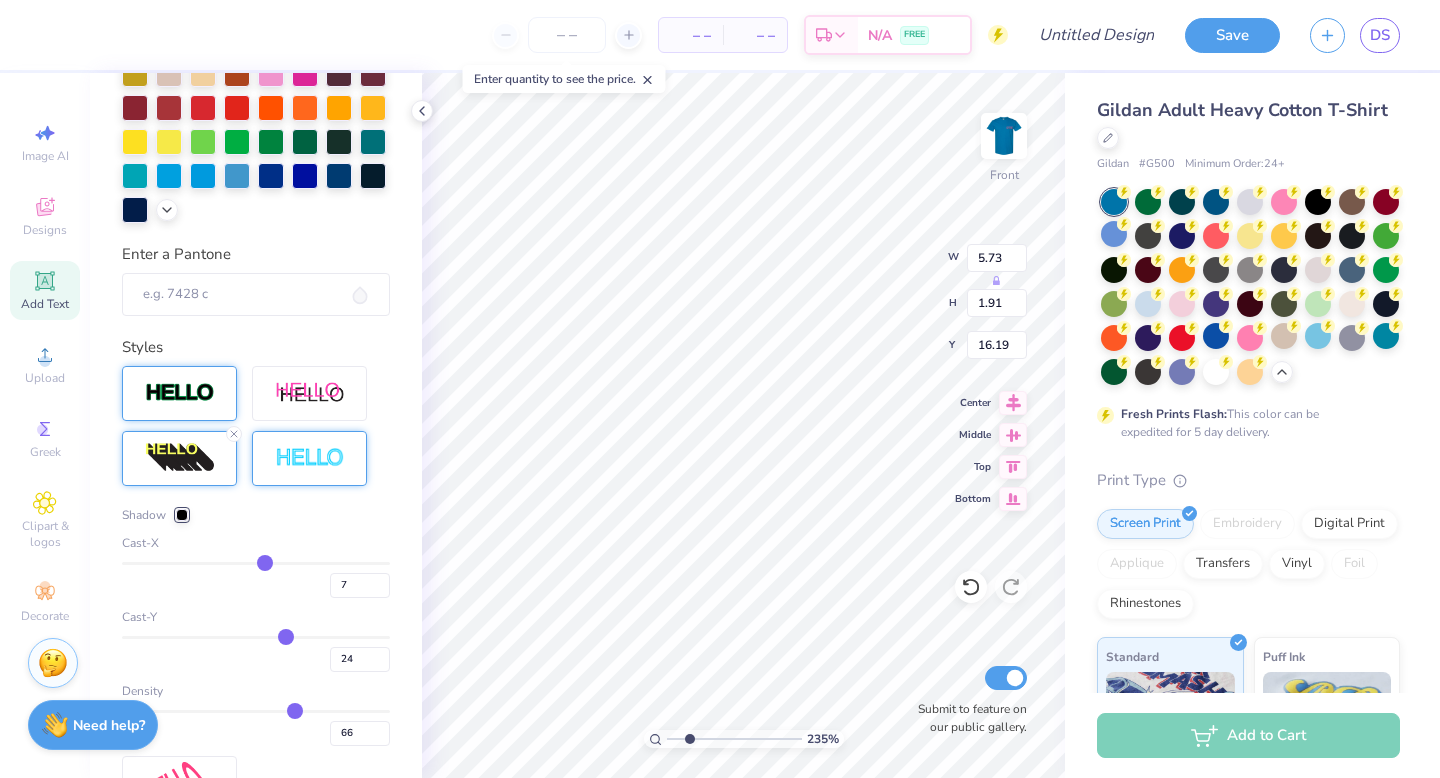 type on "22" 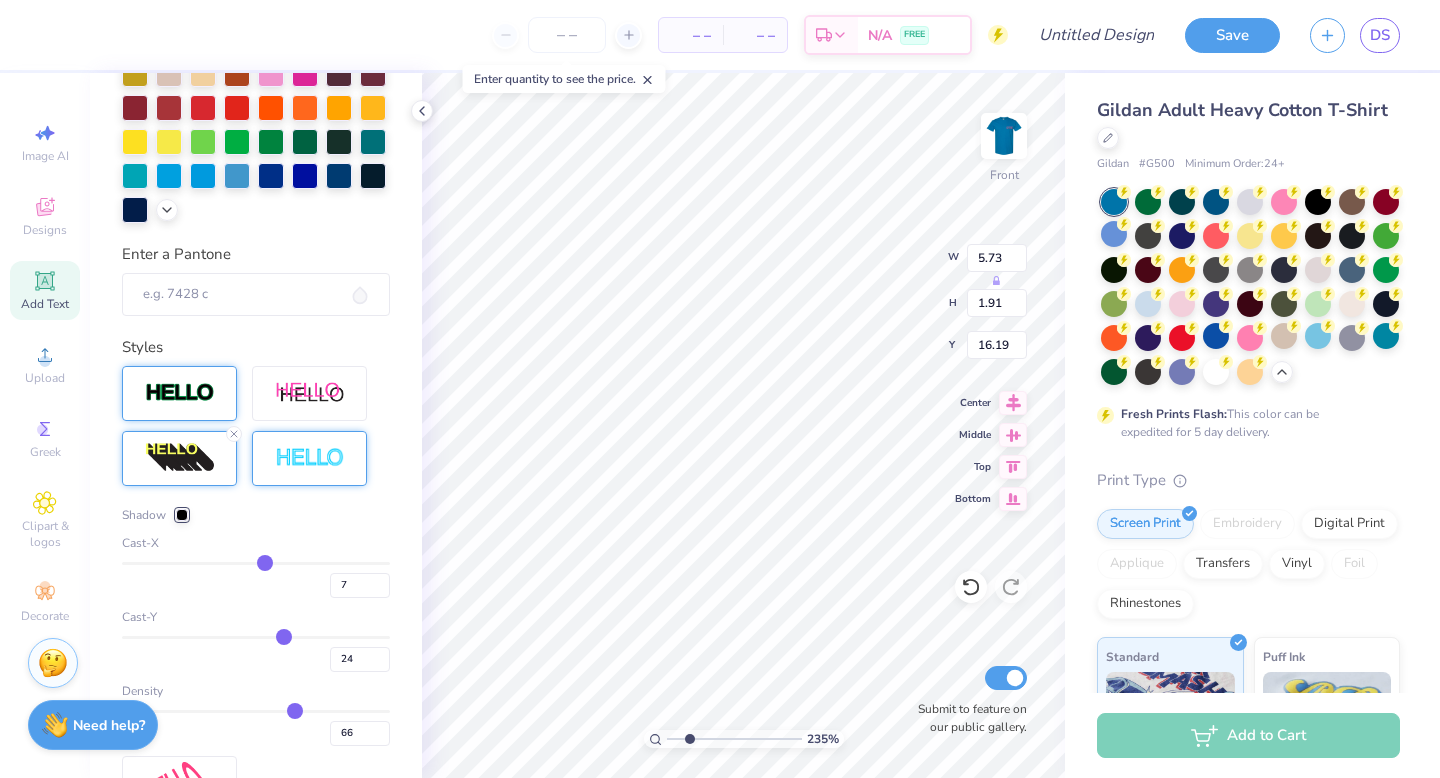type on "22" 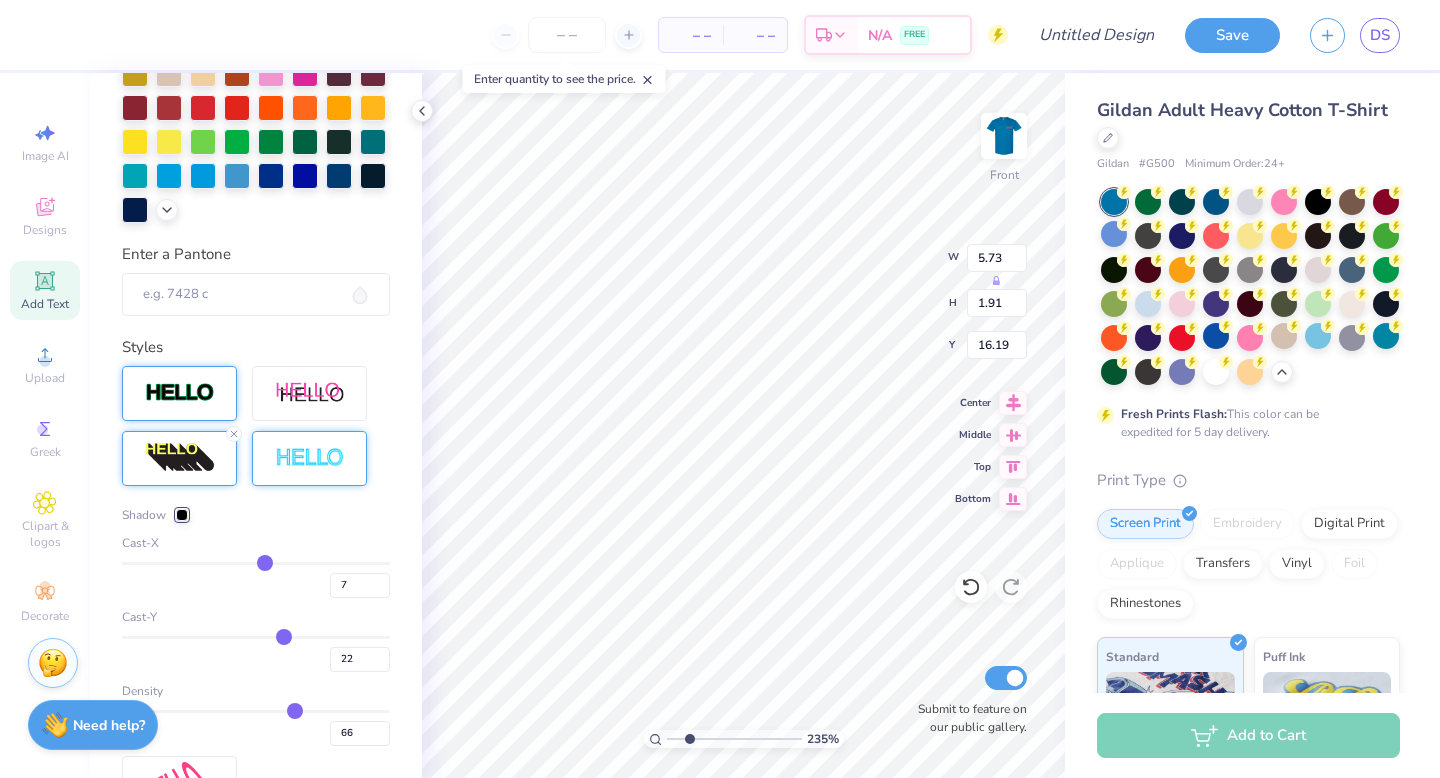 type on "21" 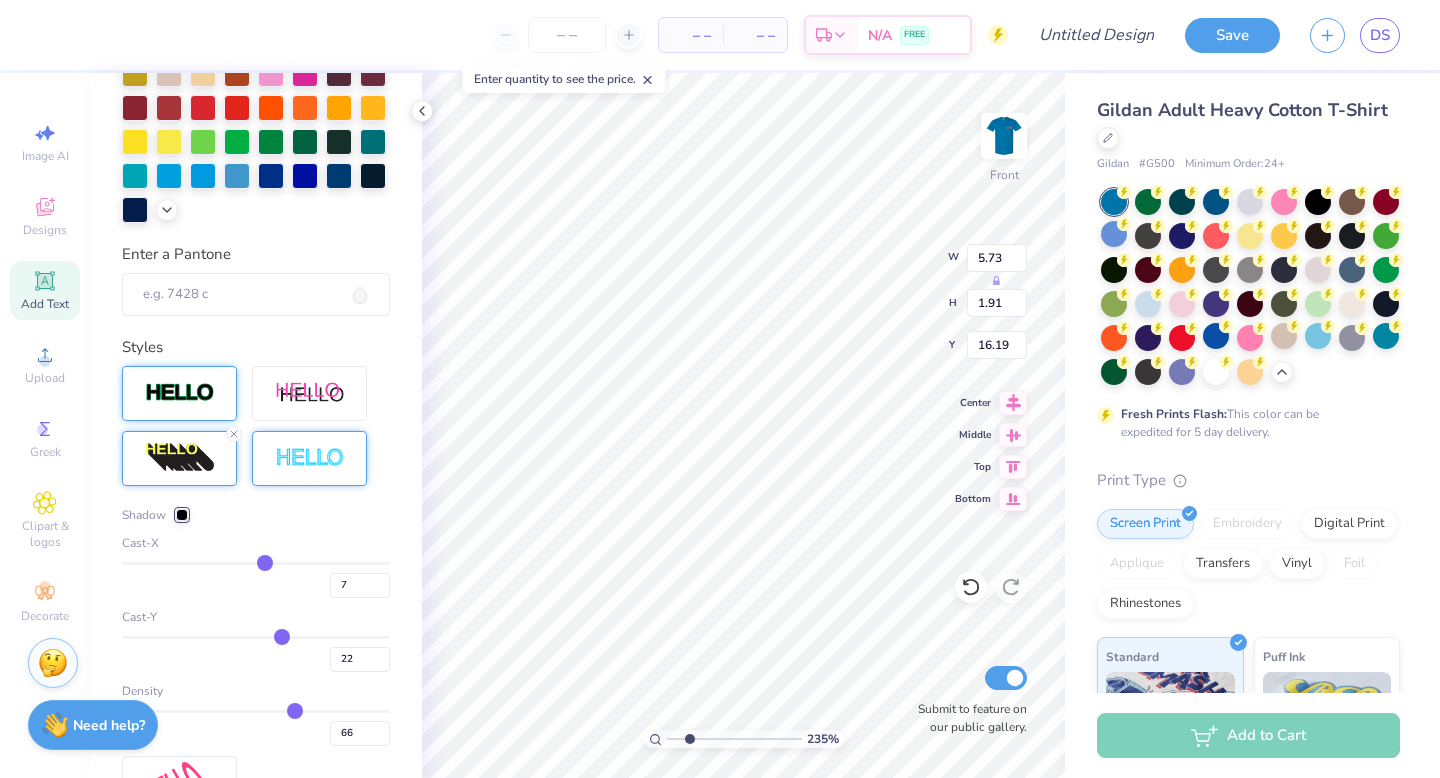 type on "21" 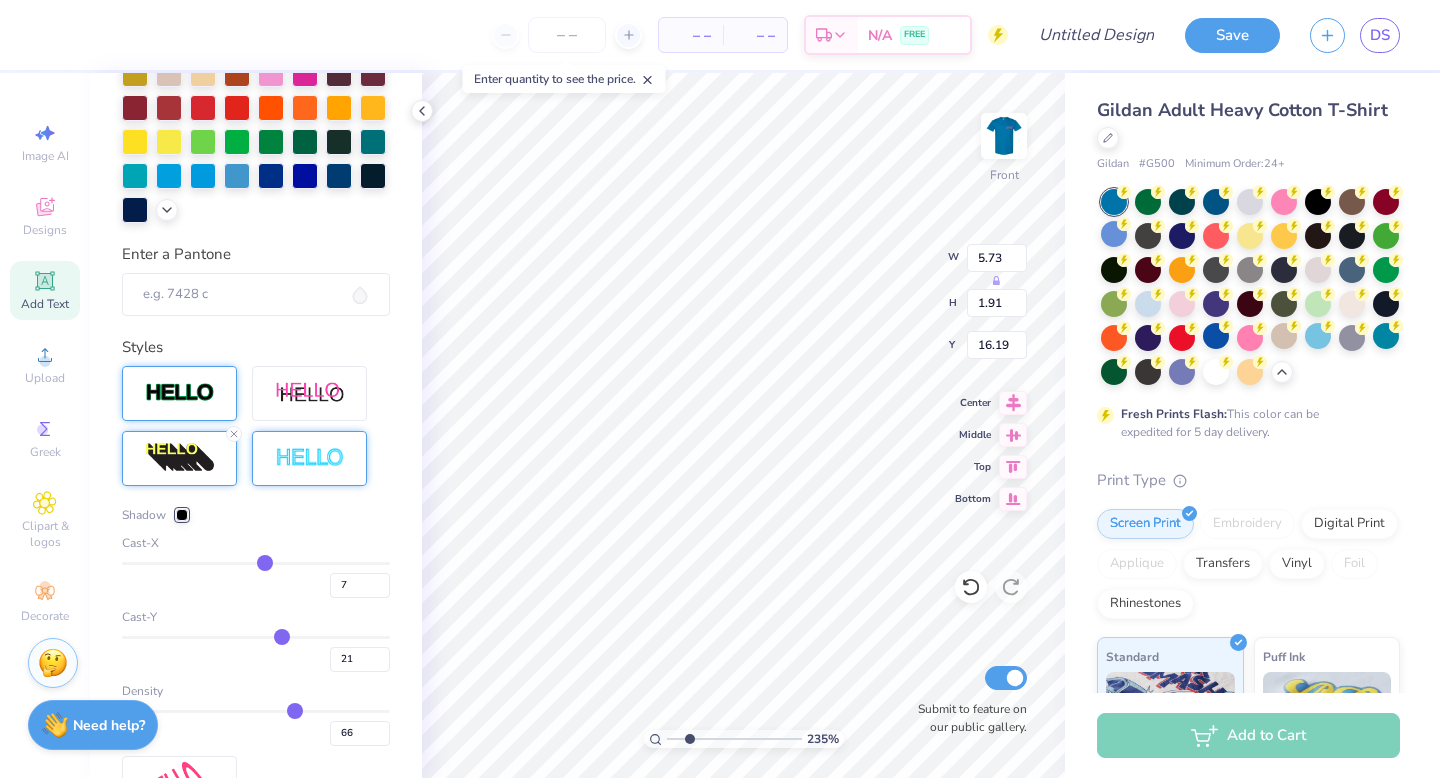 type on "21" 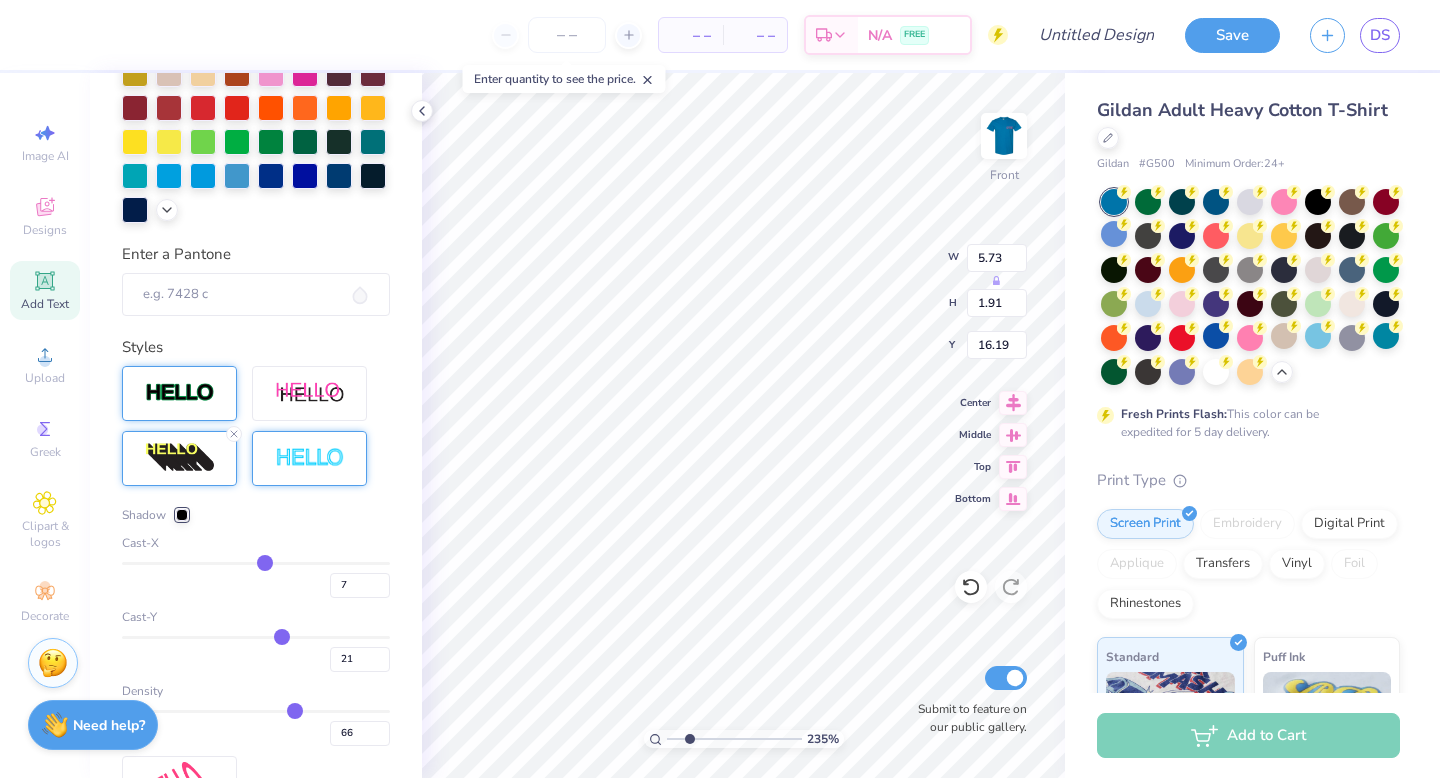 type on "1.86" 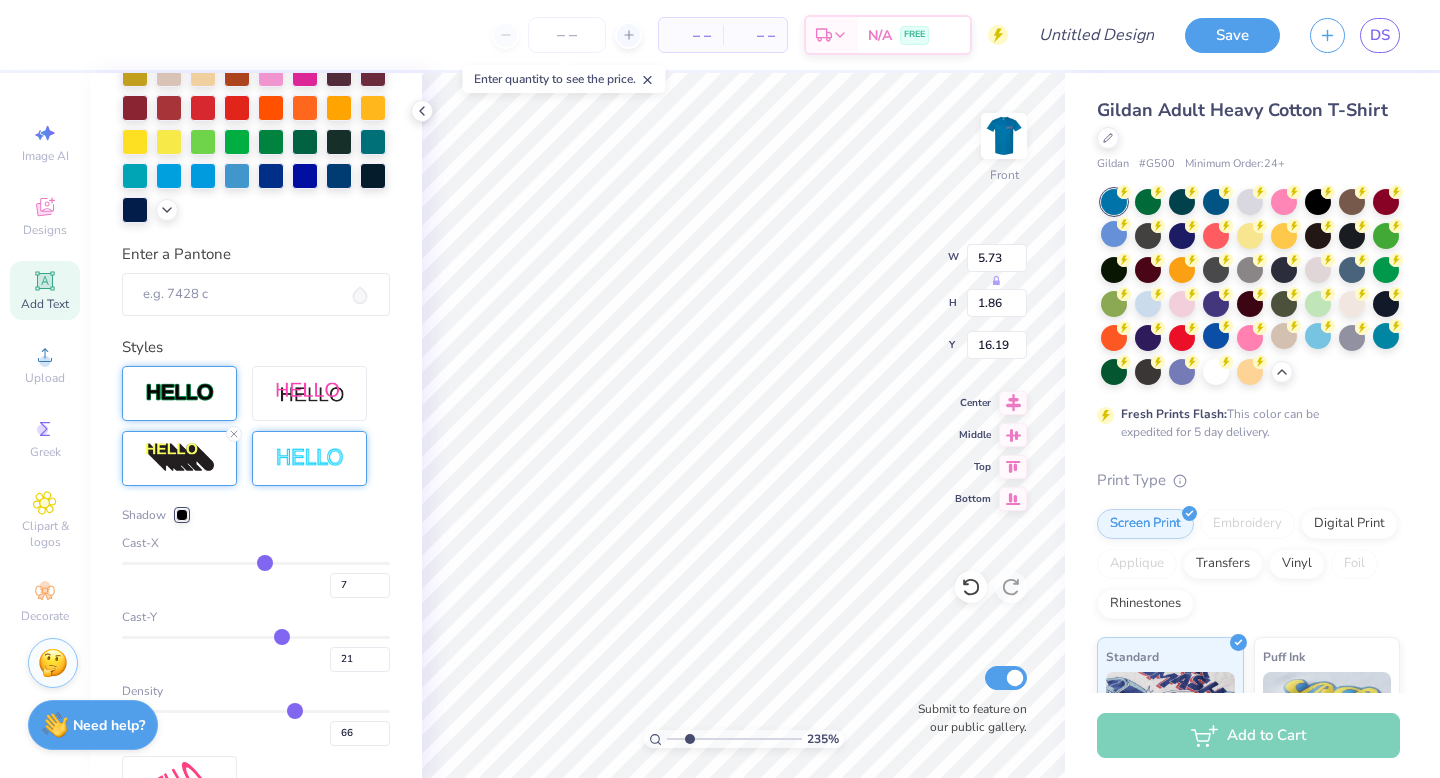 type on "22" 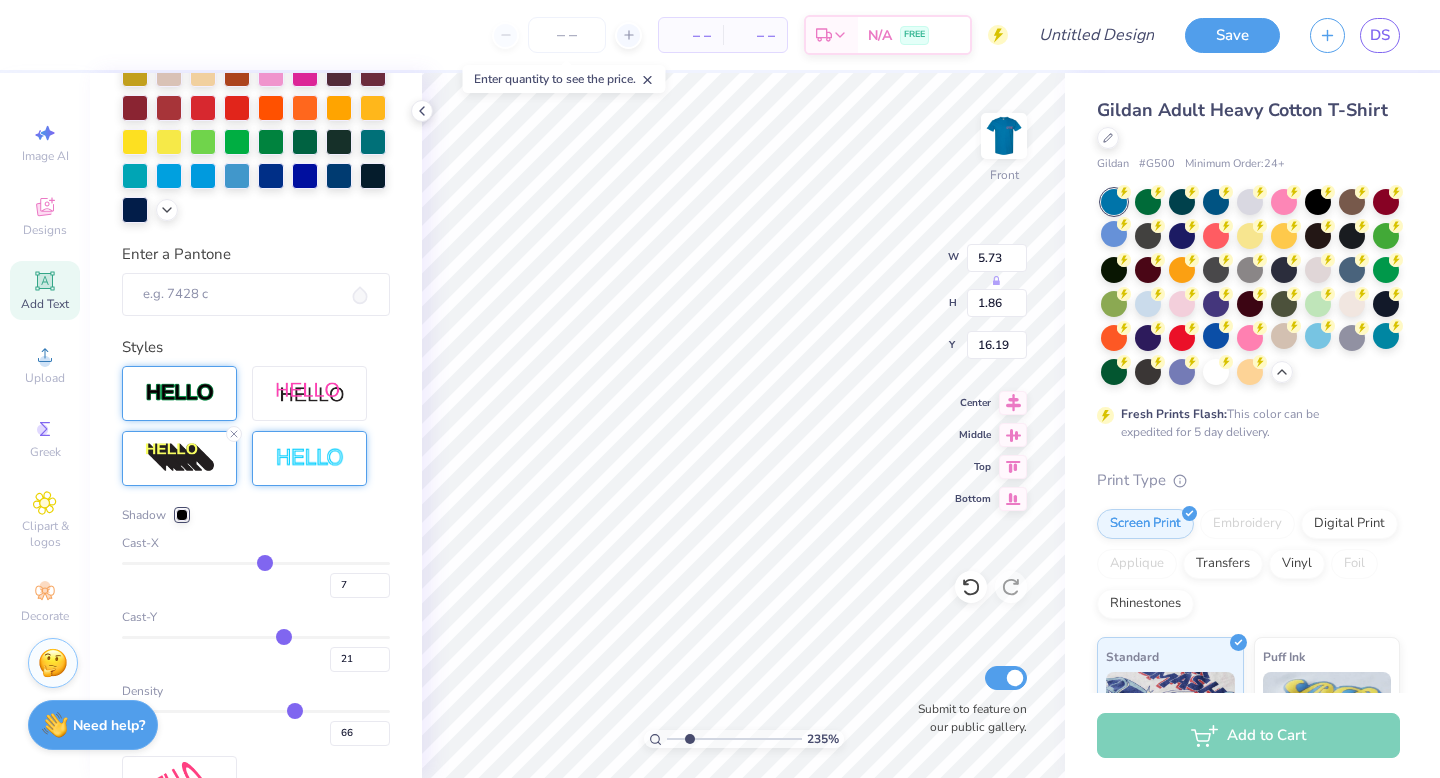type on "22" 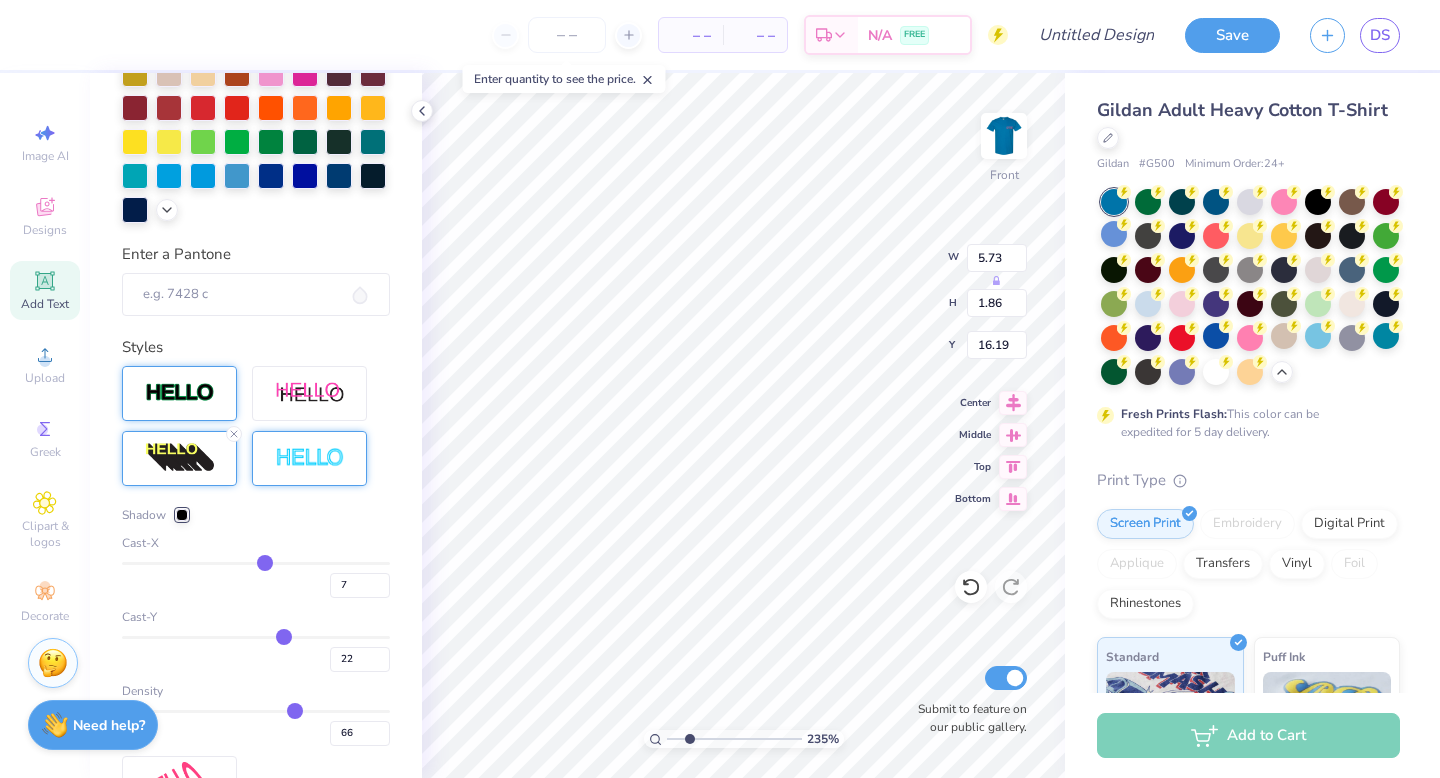 type on "22" 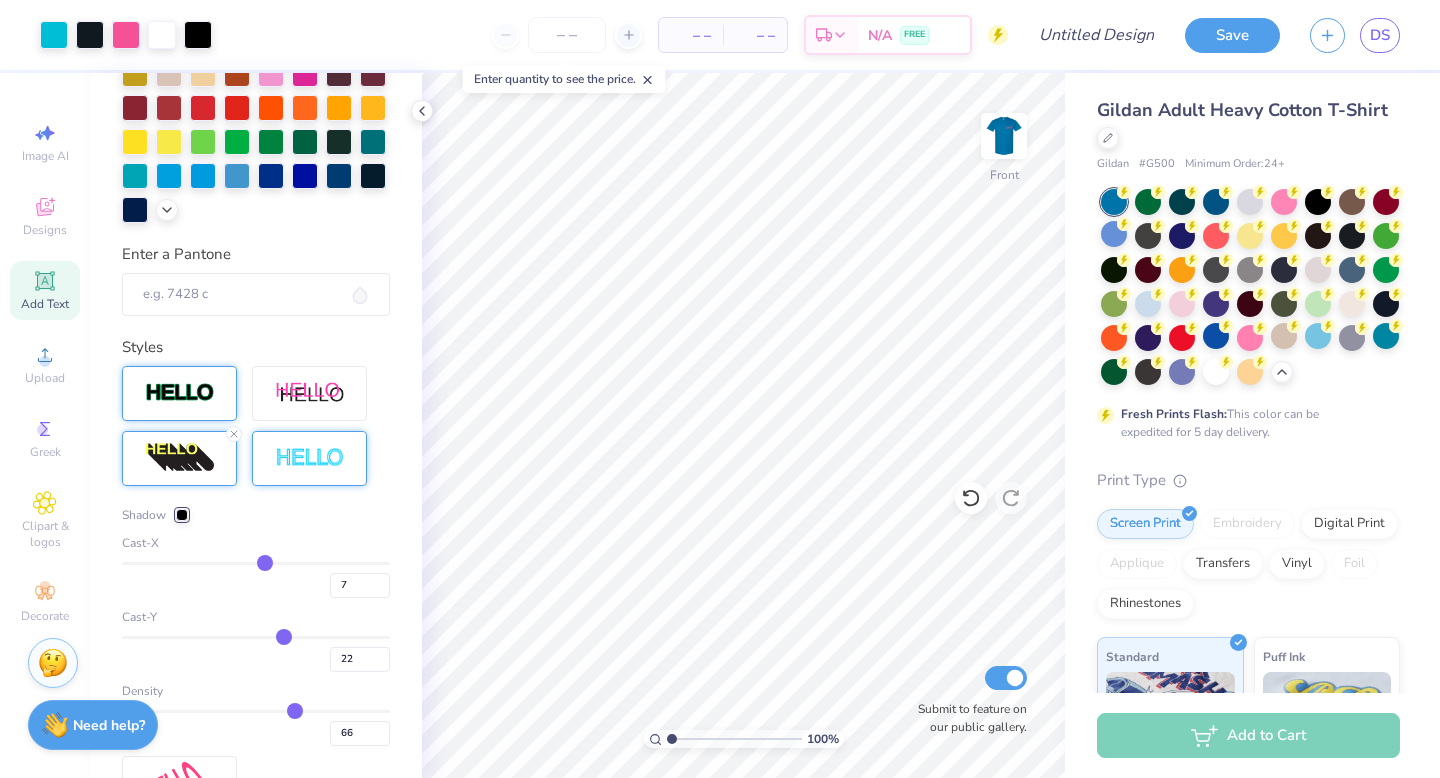 drag, startPoint x: 687, startPoint y: 735, endPoint x: 634, endPoint y: 736, distance: 53.009434 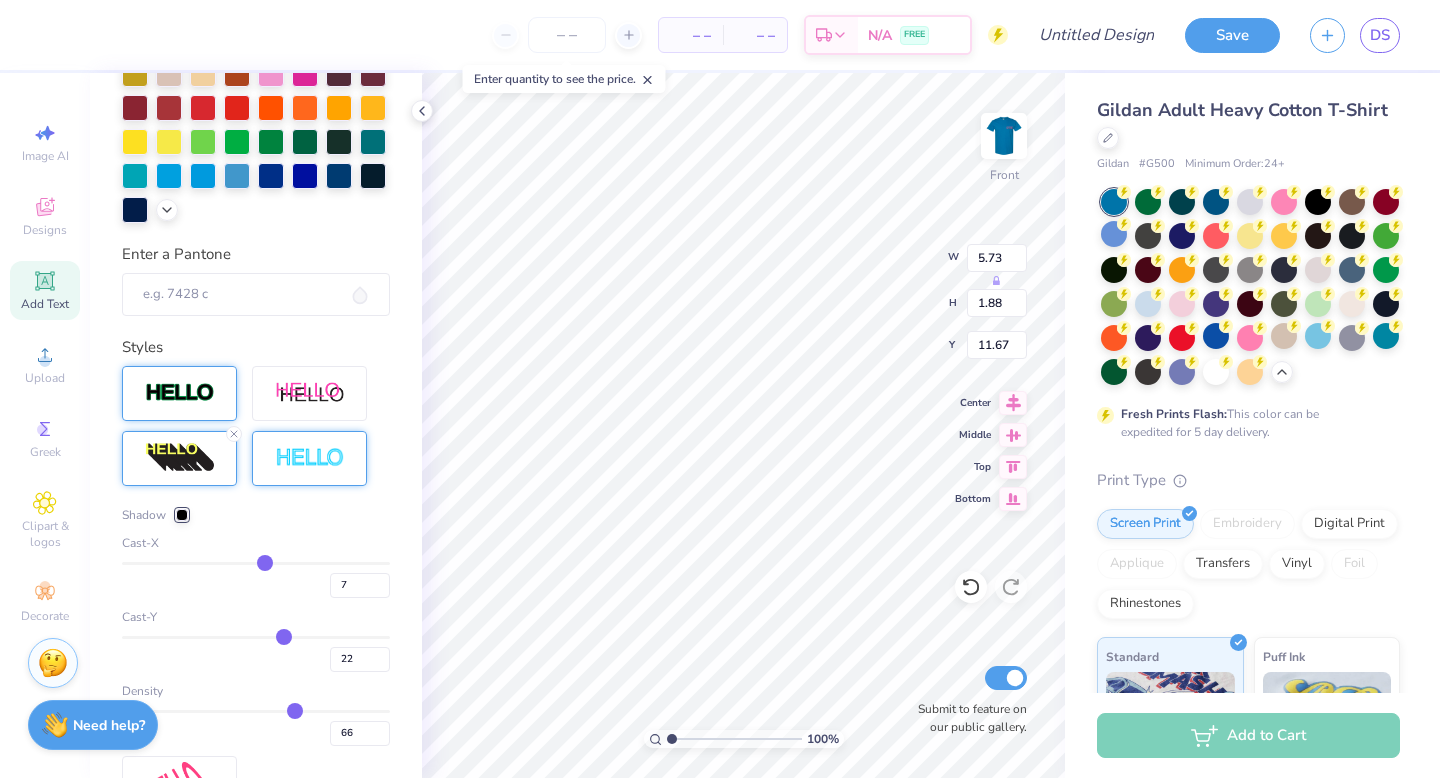 type on "11.67" 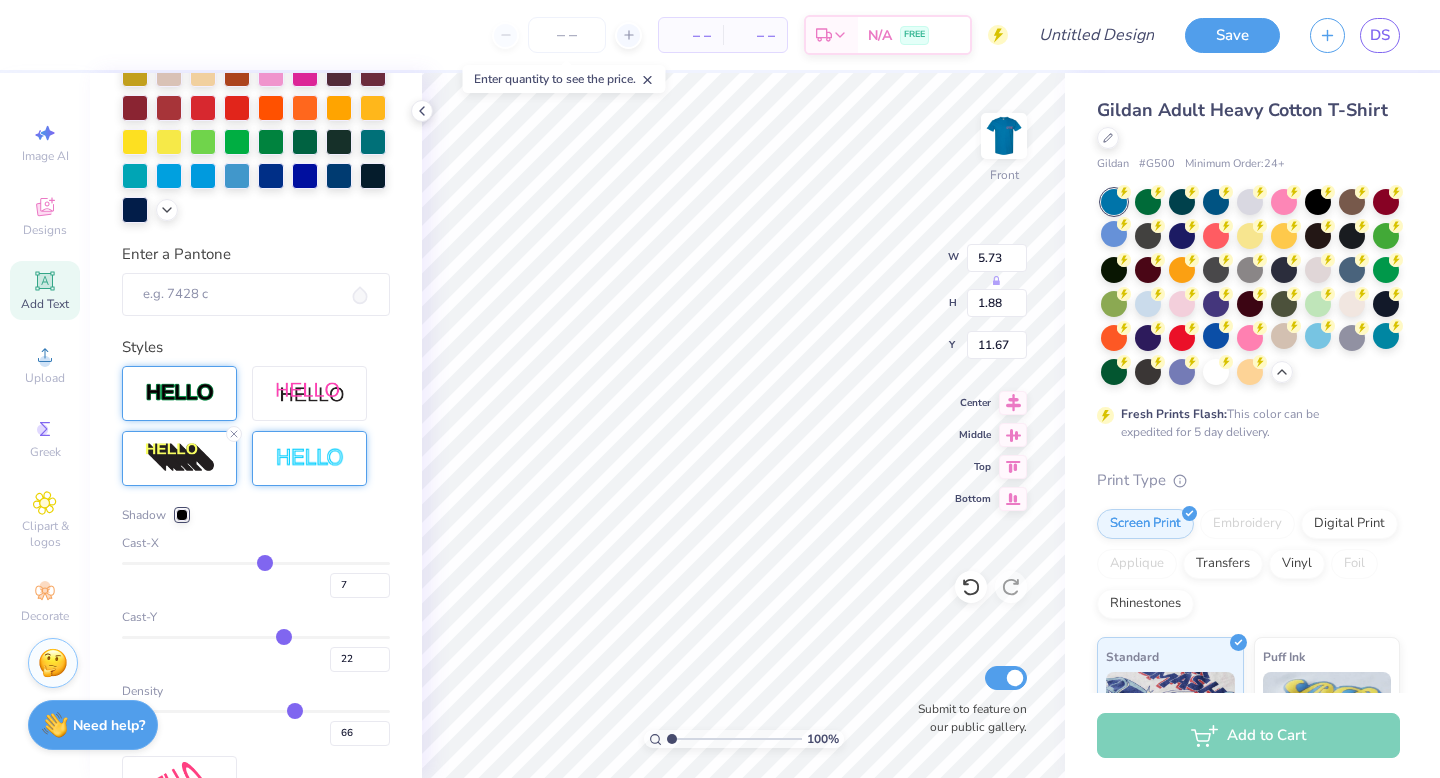type on "3.89" 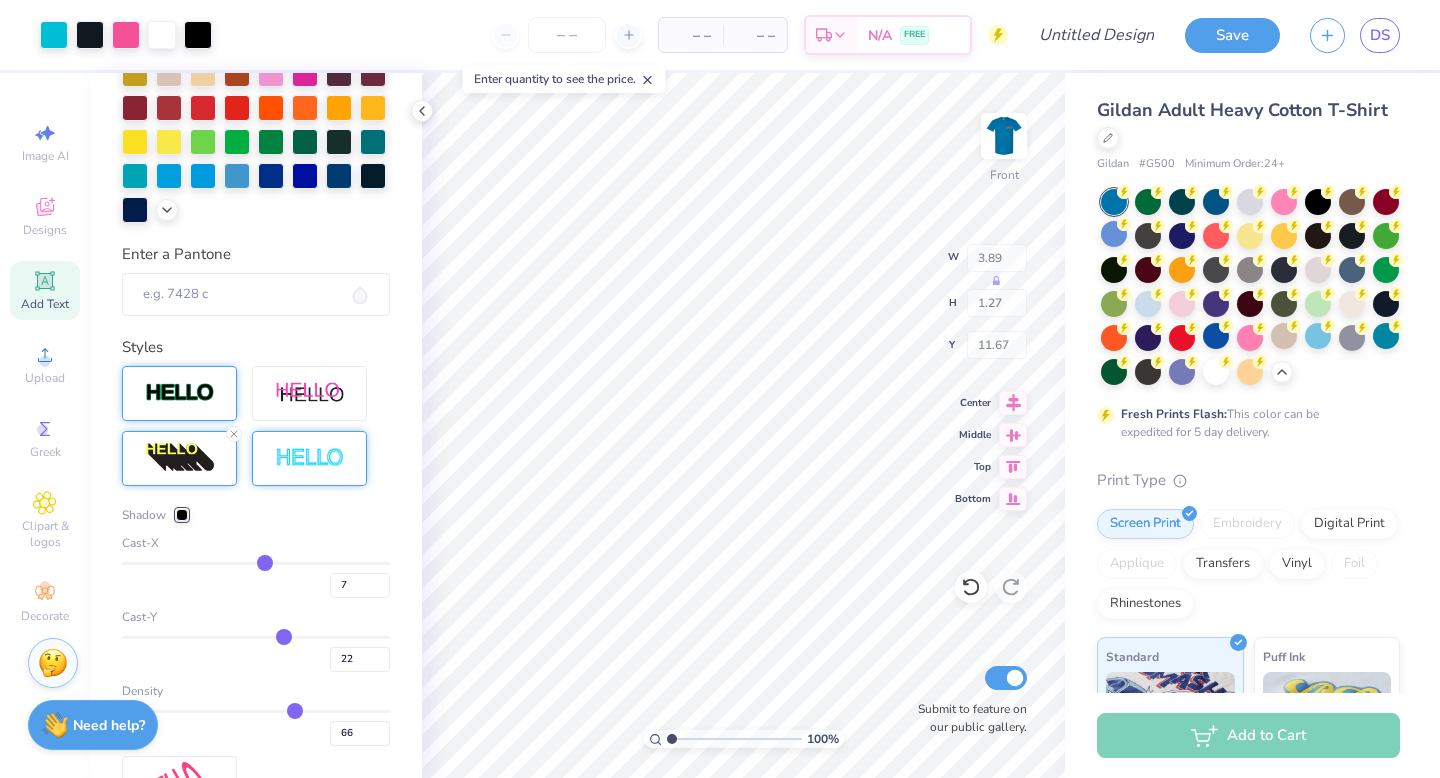 type on "12.70" 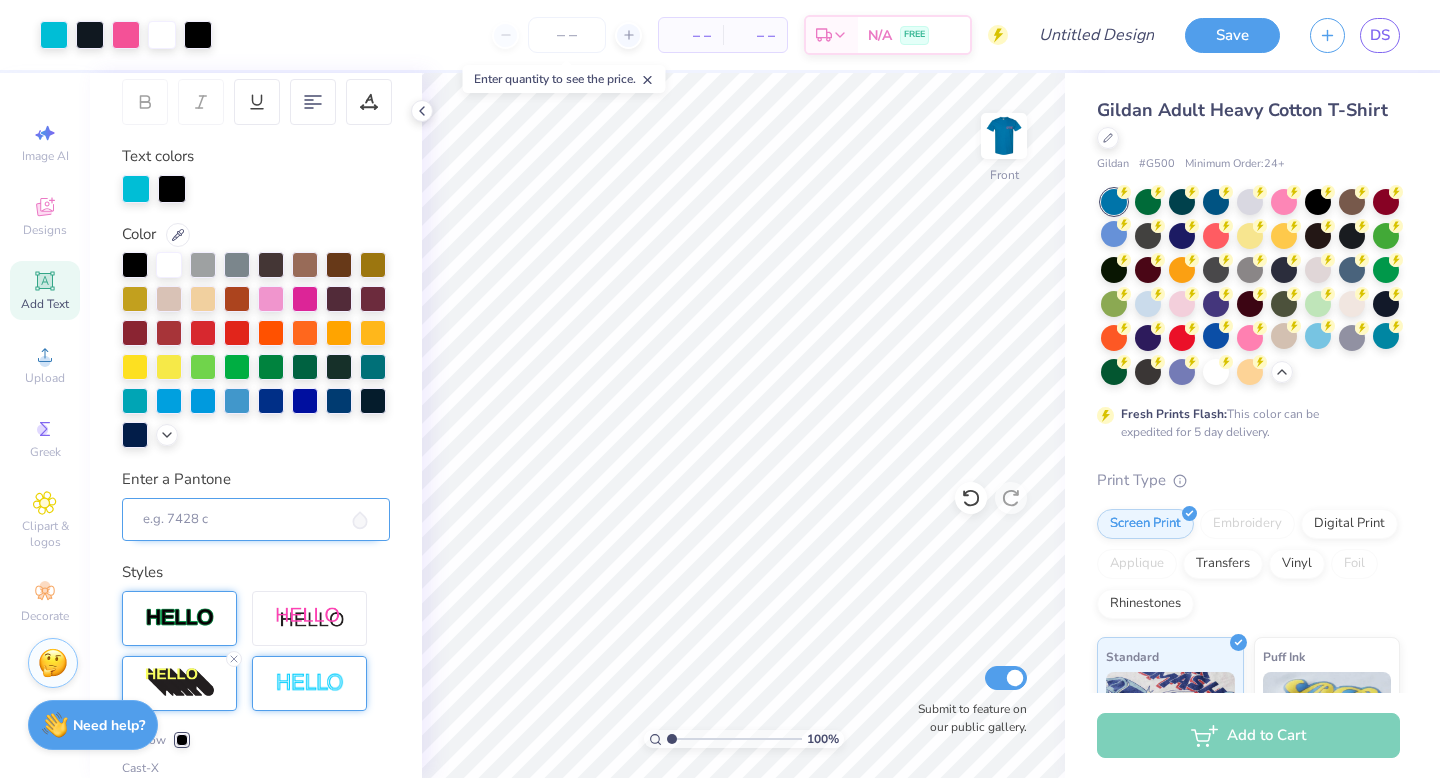 scroll, scrollTop: 0, scrollLeft: 0, axis: both 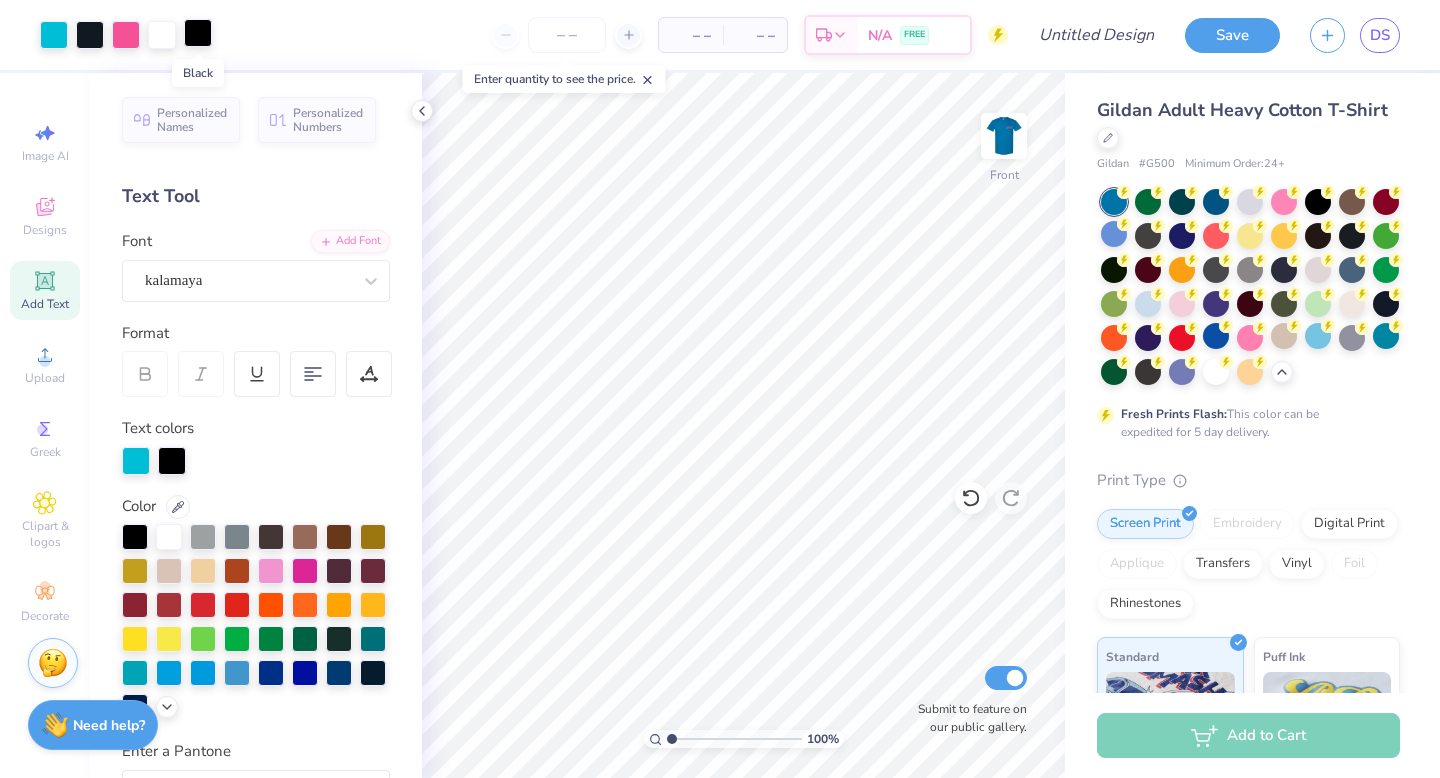 click at bounding box center (198, 33) 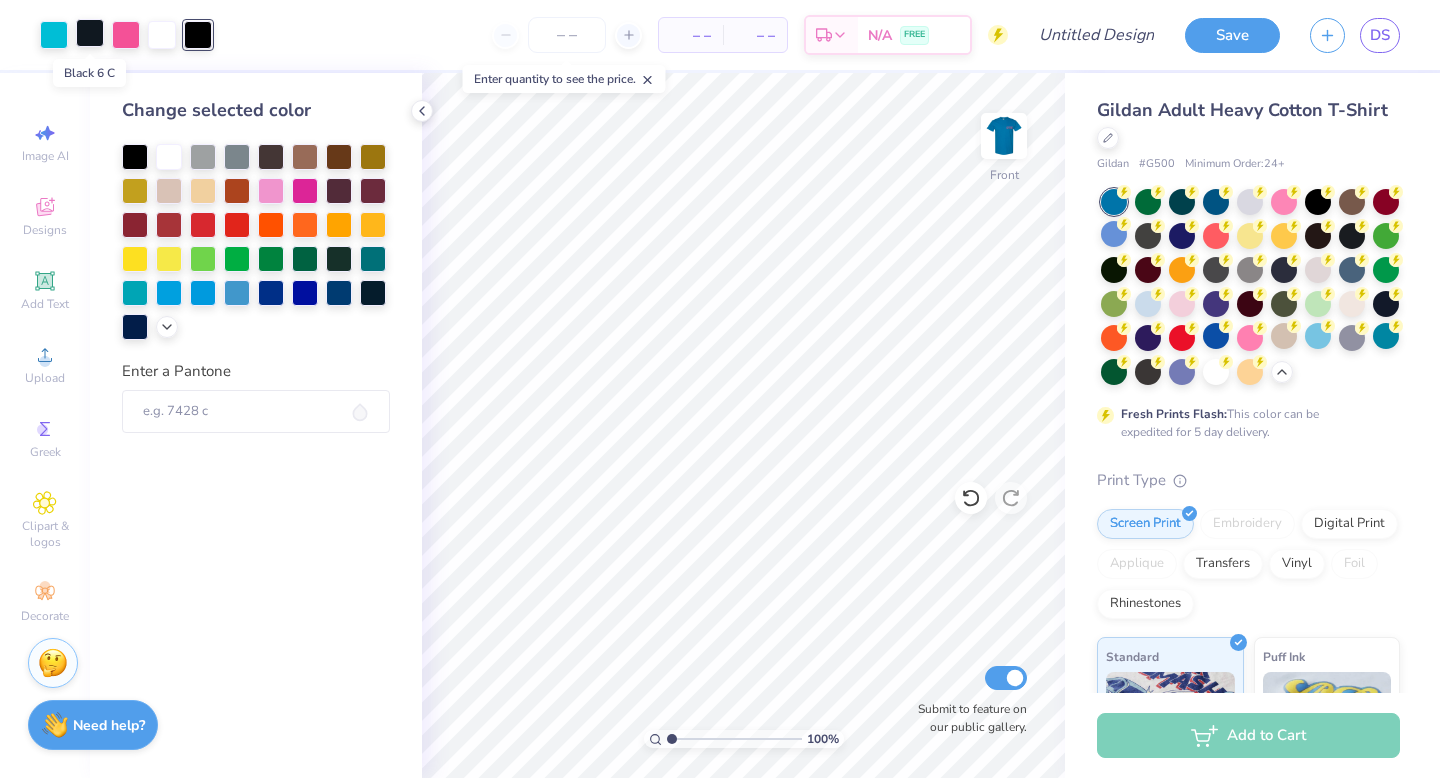 click at bounding box center (90, 33) 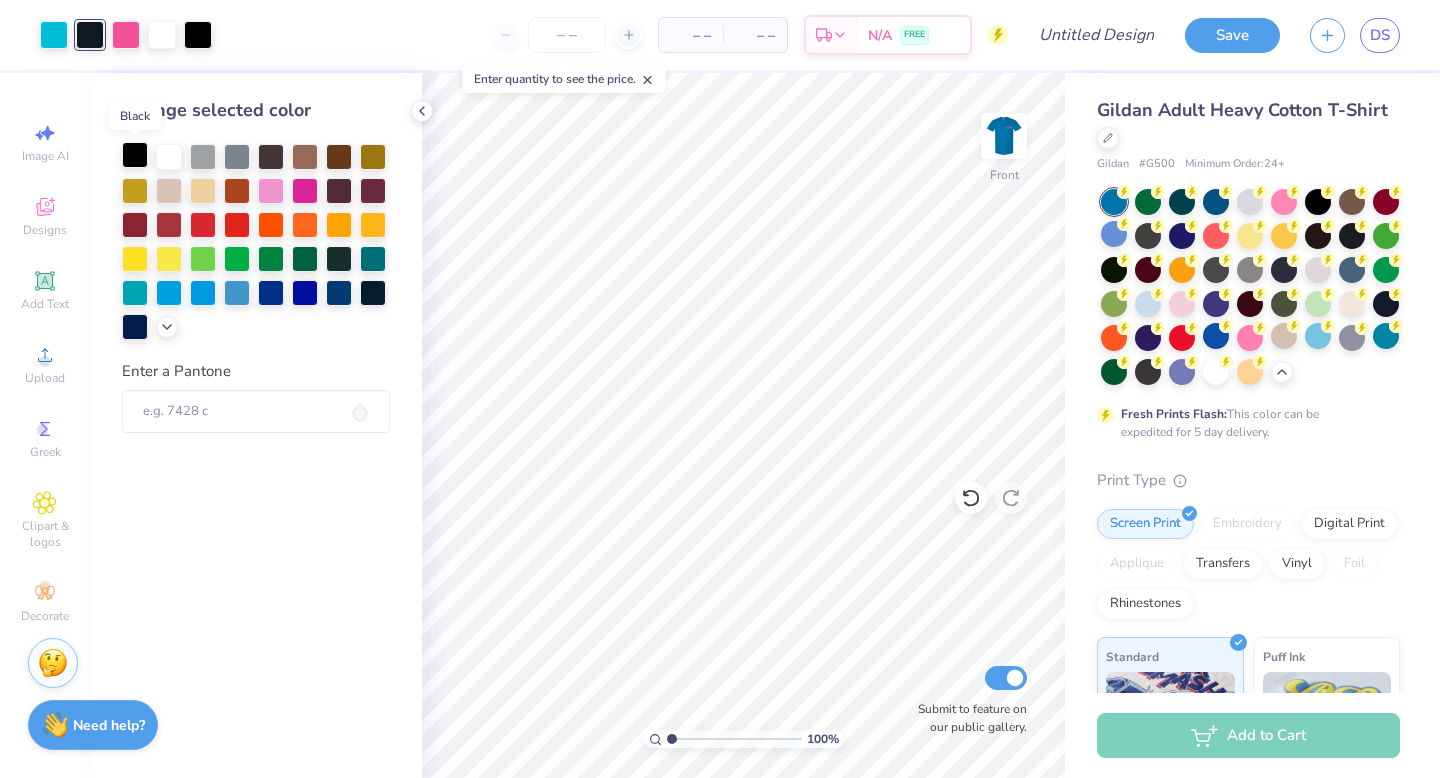 click at bounding box center [135, 155] 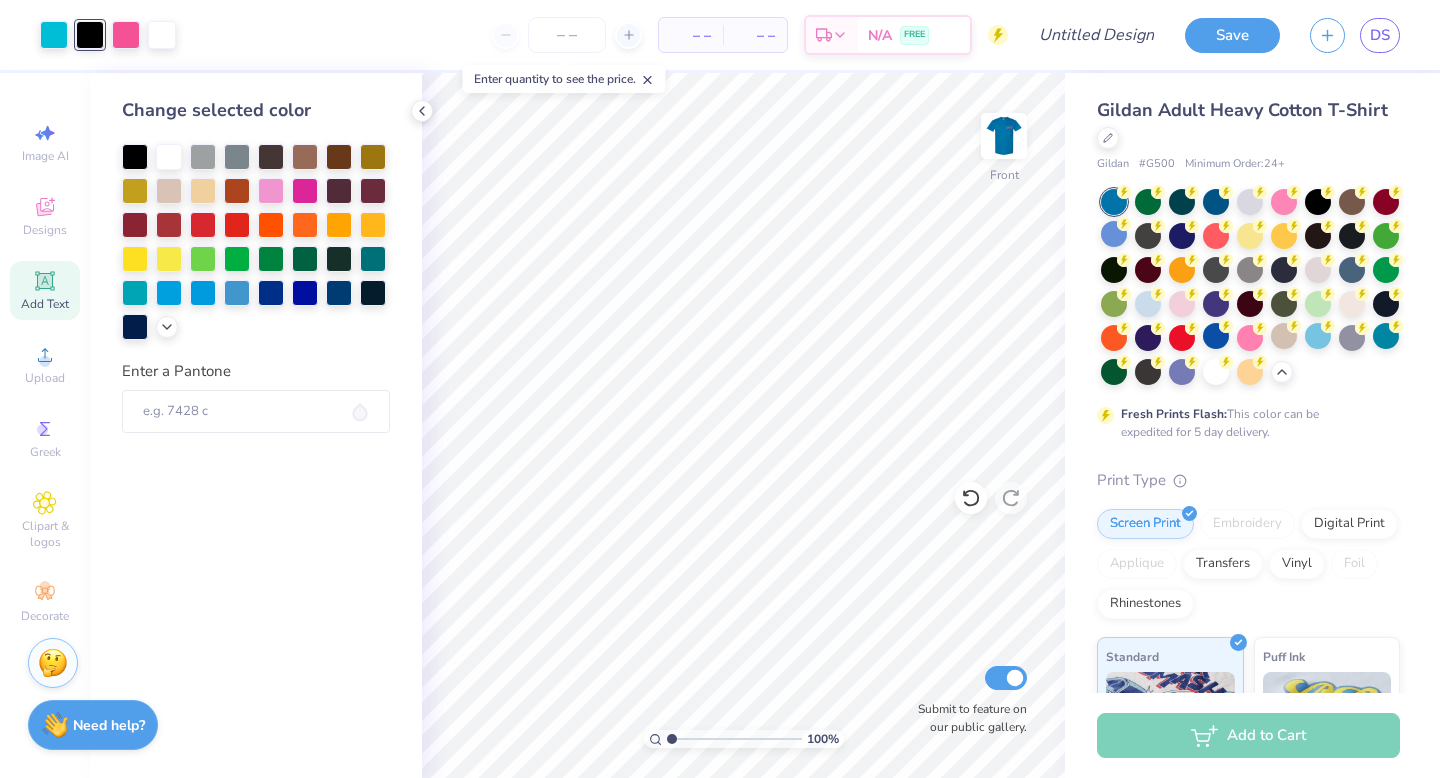 click 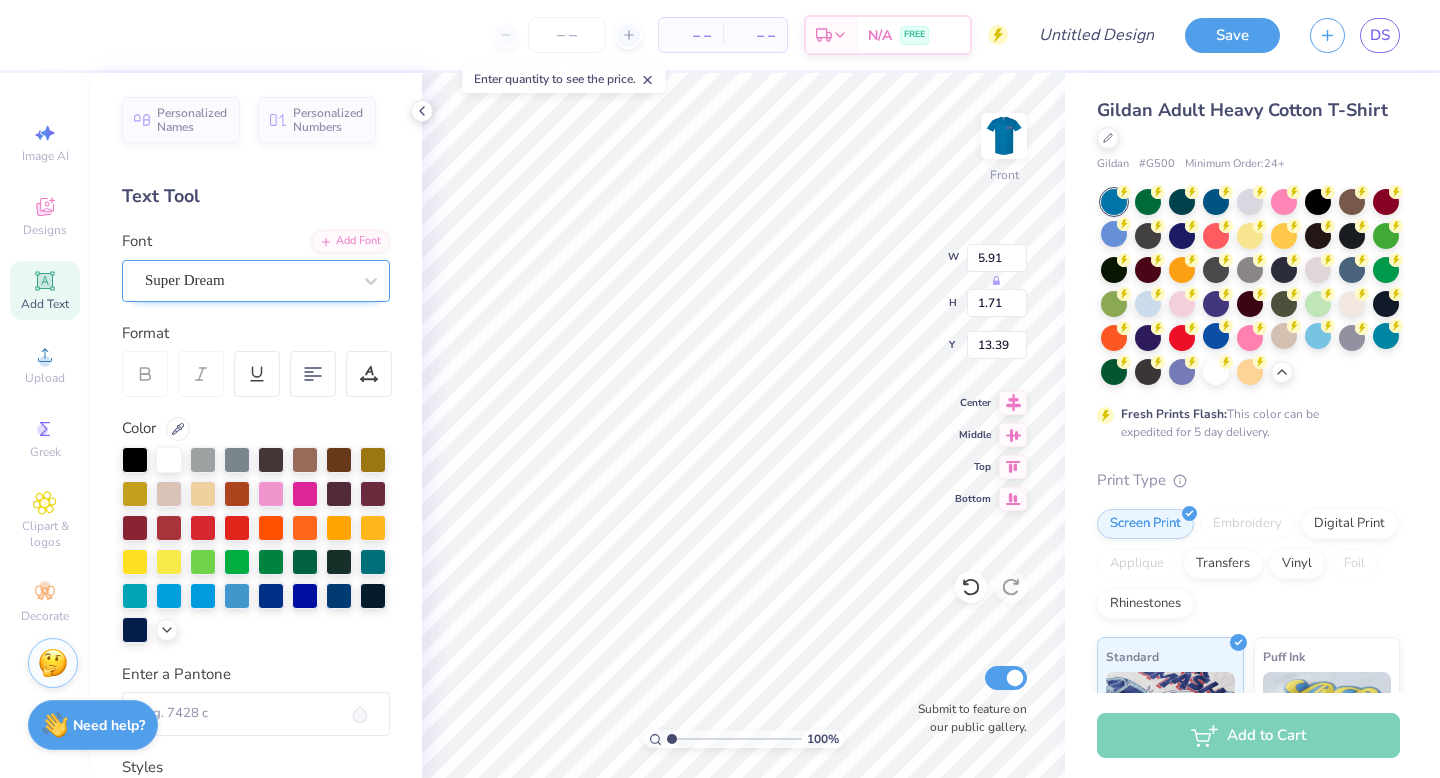 click on "Super Dream" at bounding box center [248, 280] 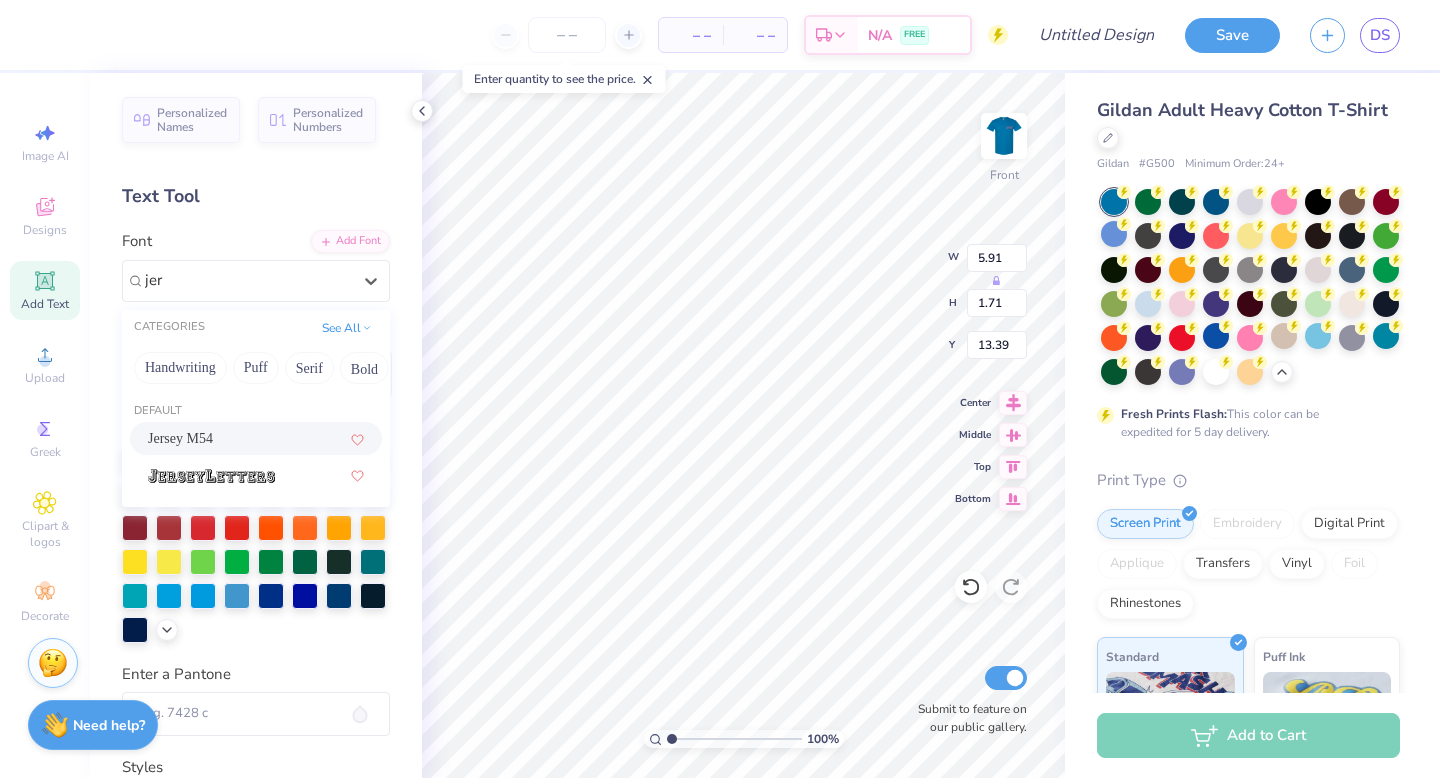 type on "jers" 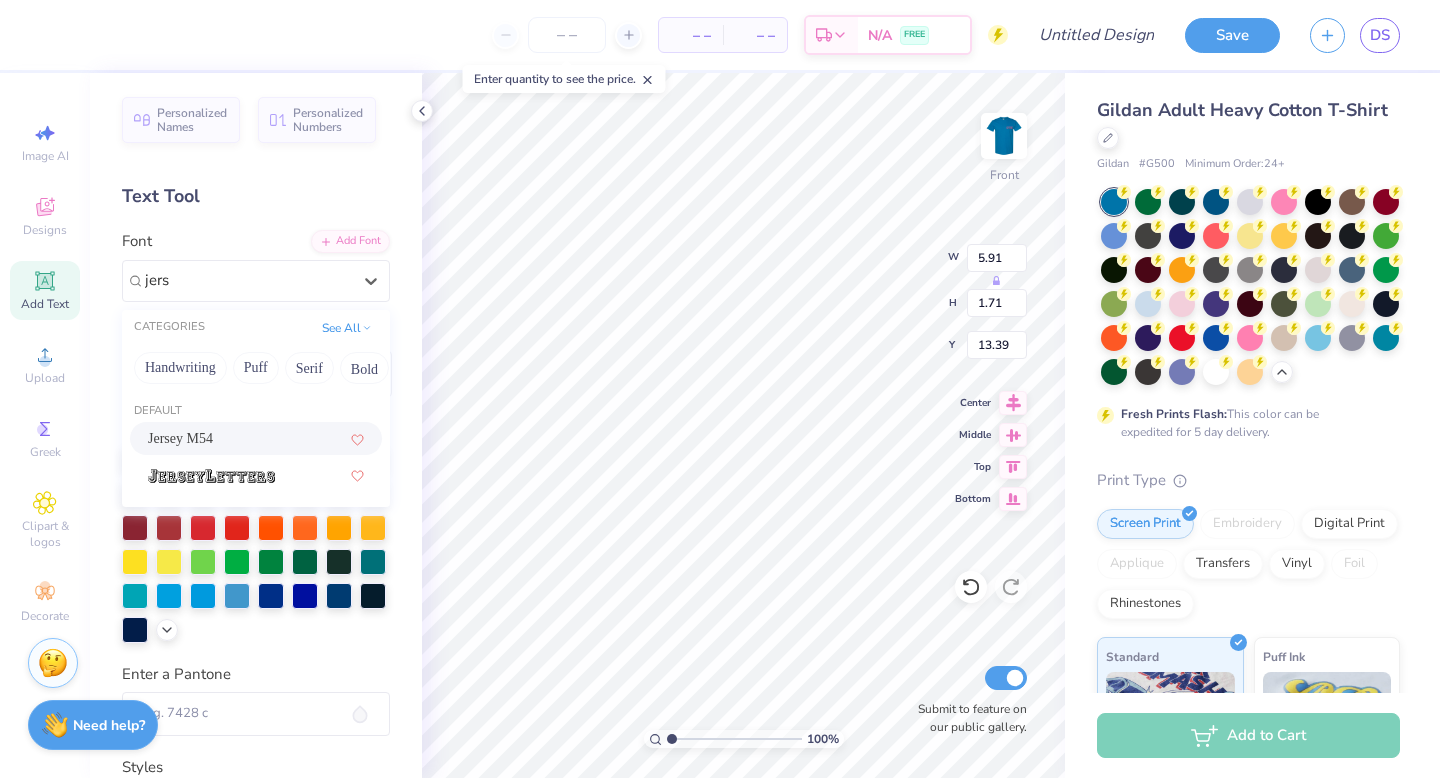 scroll, scrollTop: 0, scrollLeft: 0, axis: both 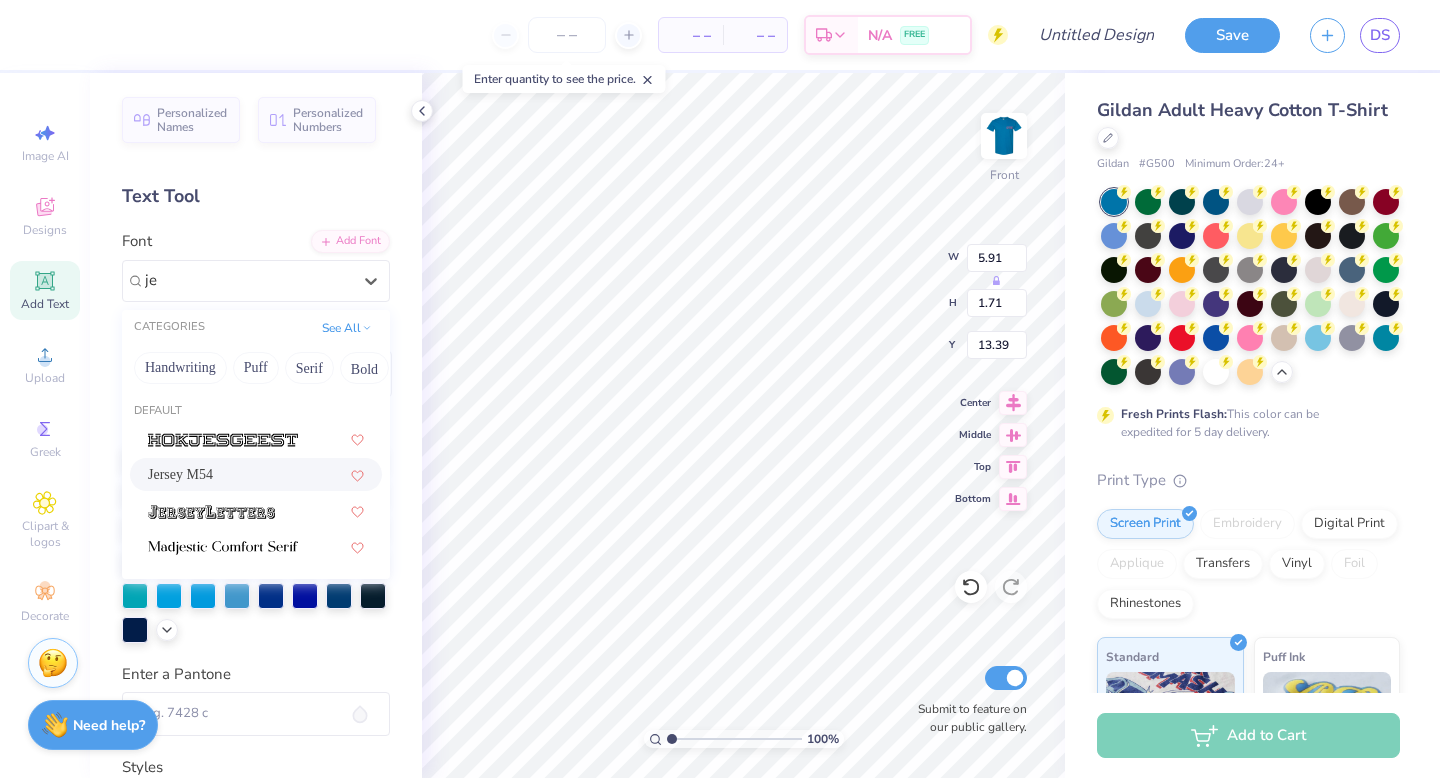 type on "j" 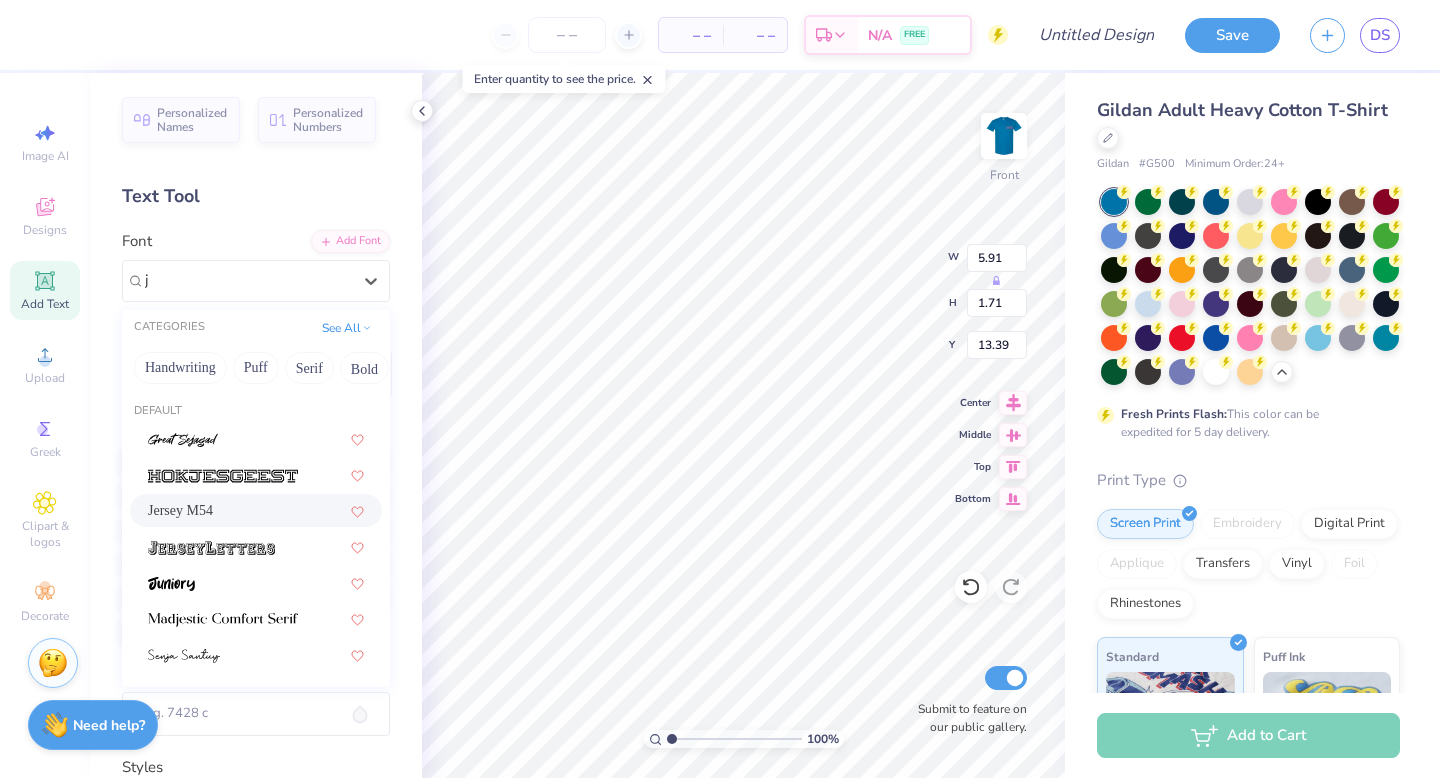 type 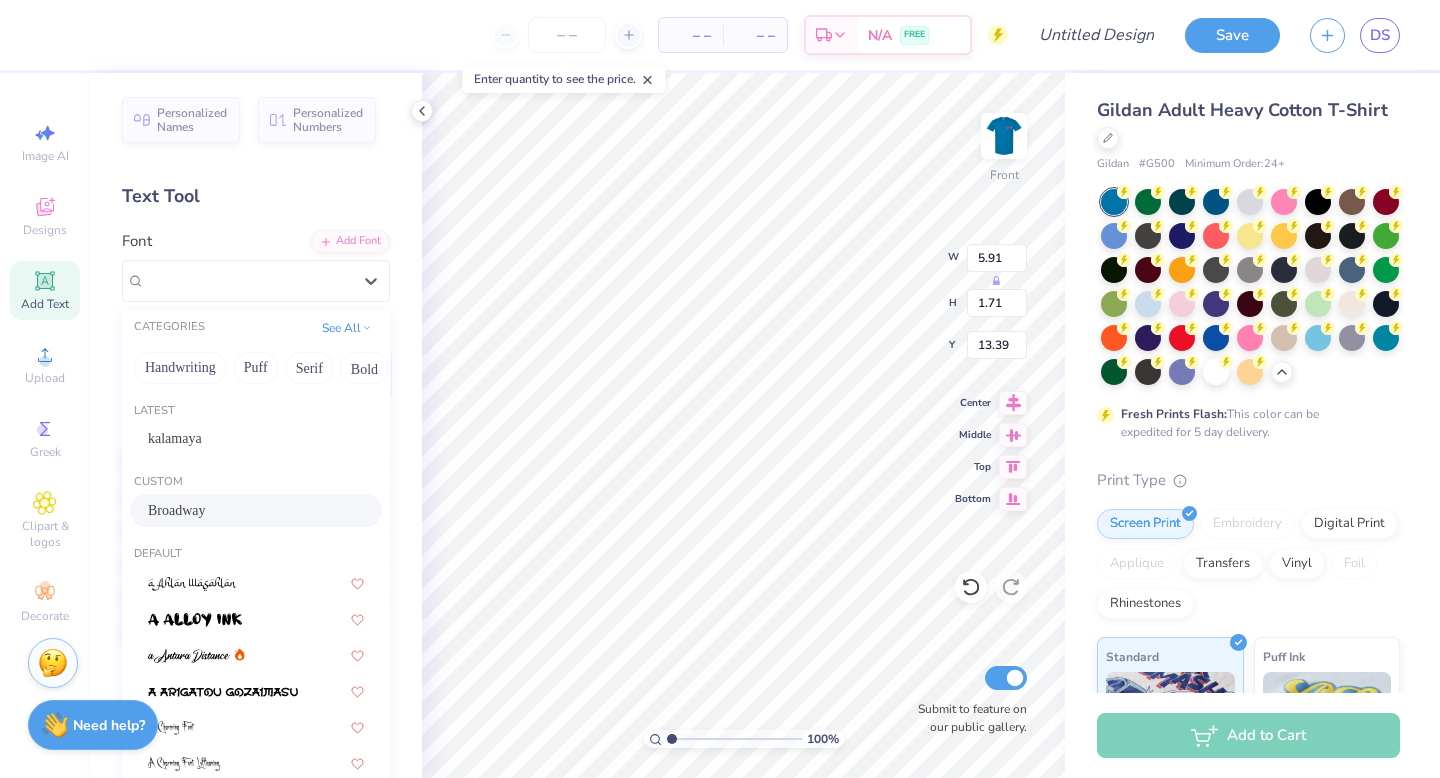 click on "Broadway" at bounding box center (177, 510) 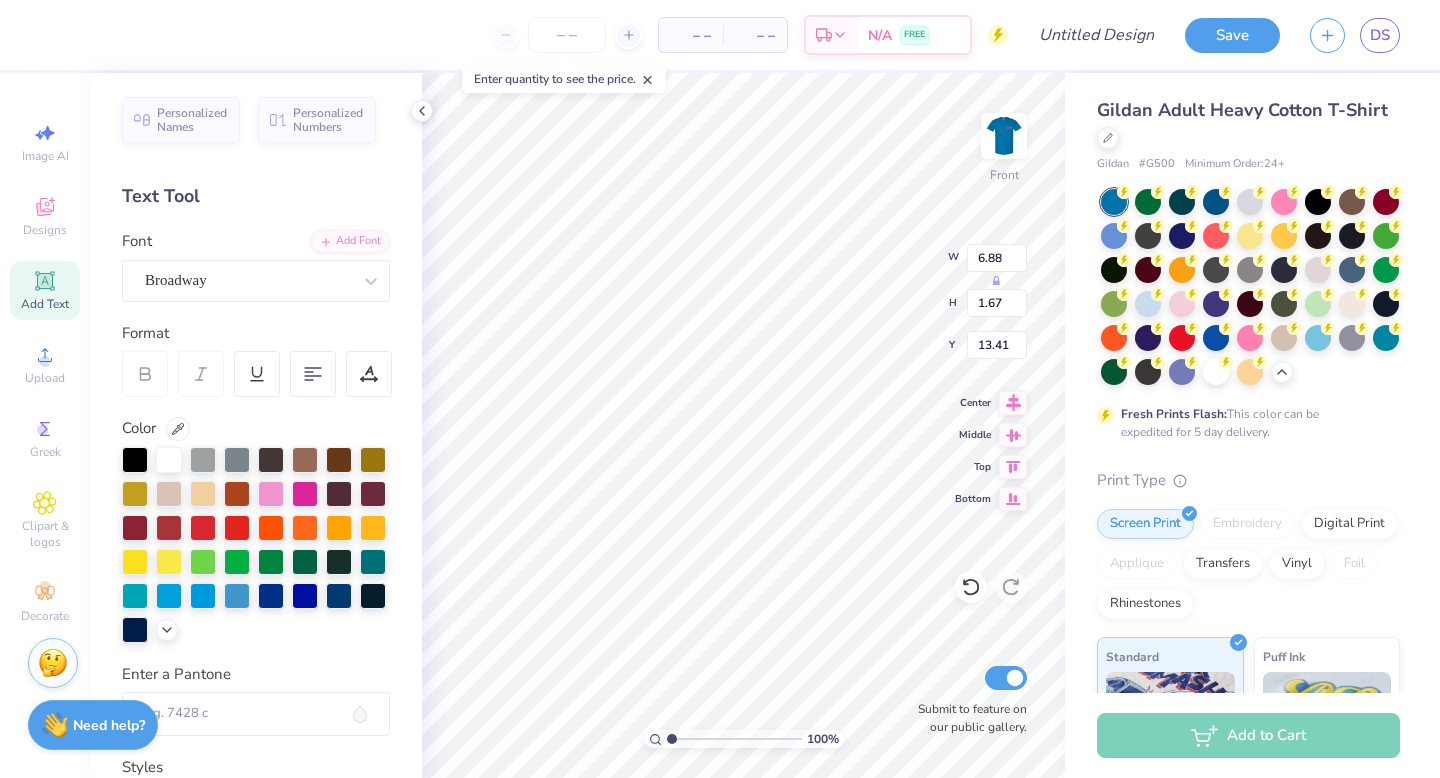 type on "6.88" 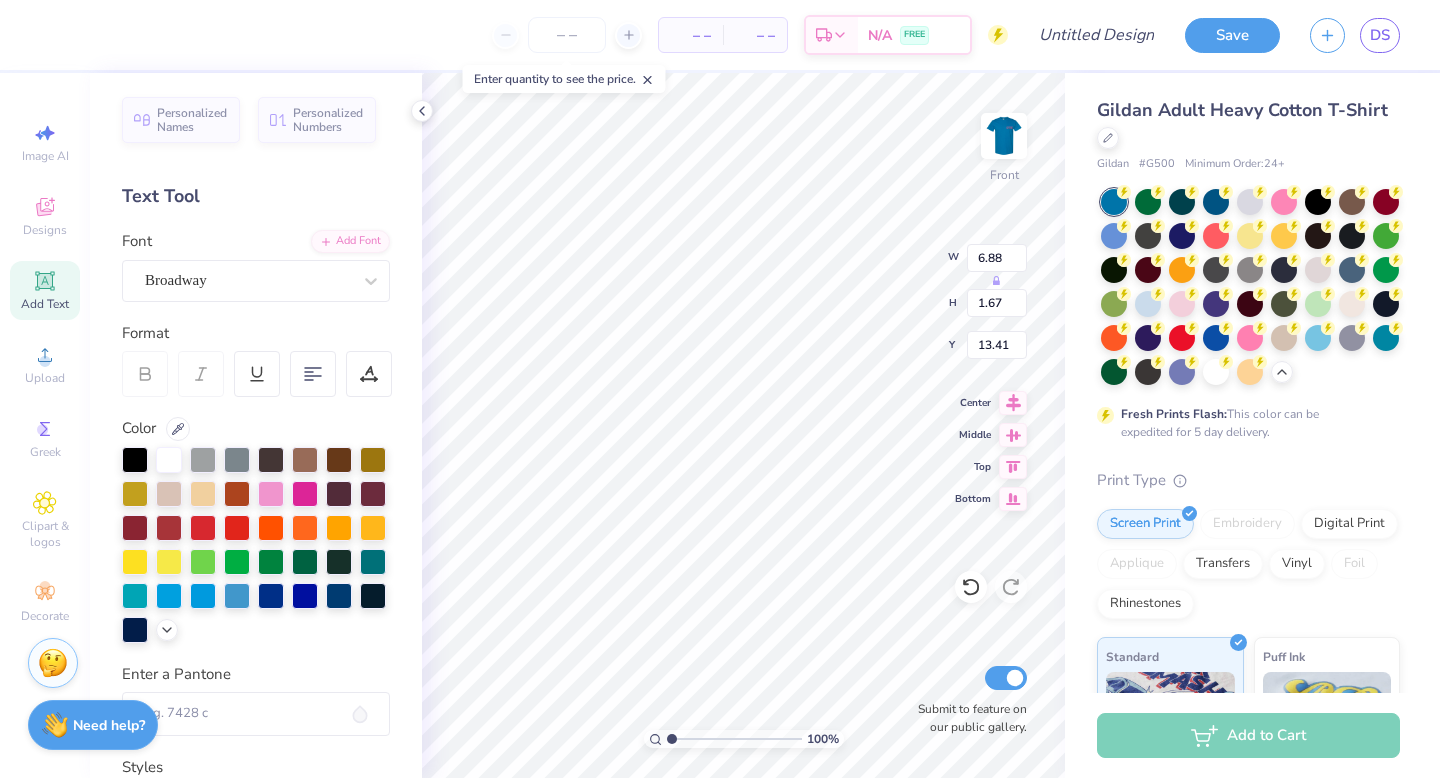 type on "1.67" 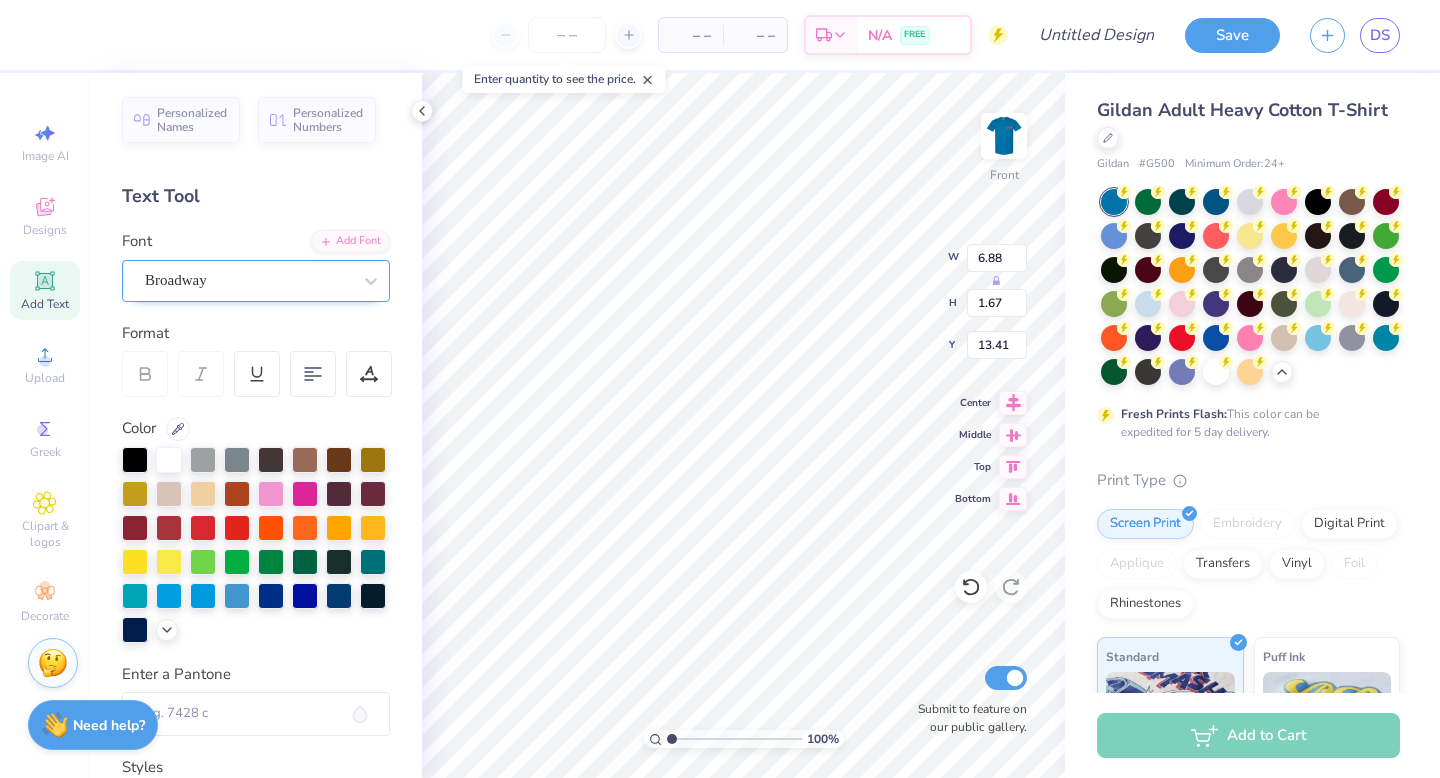 type on "16.85" 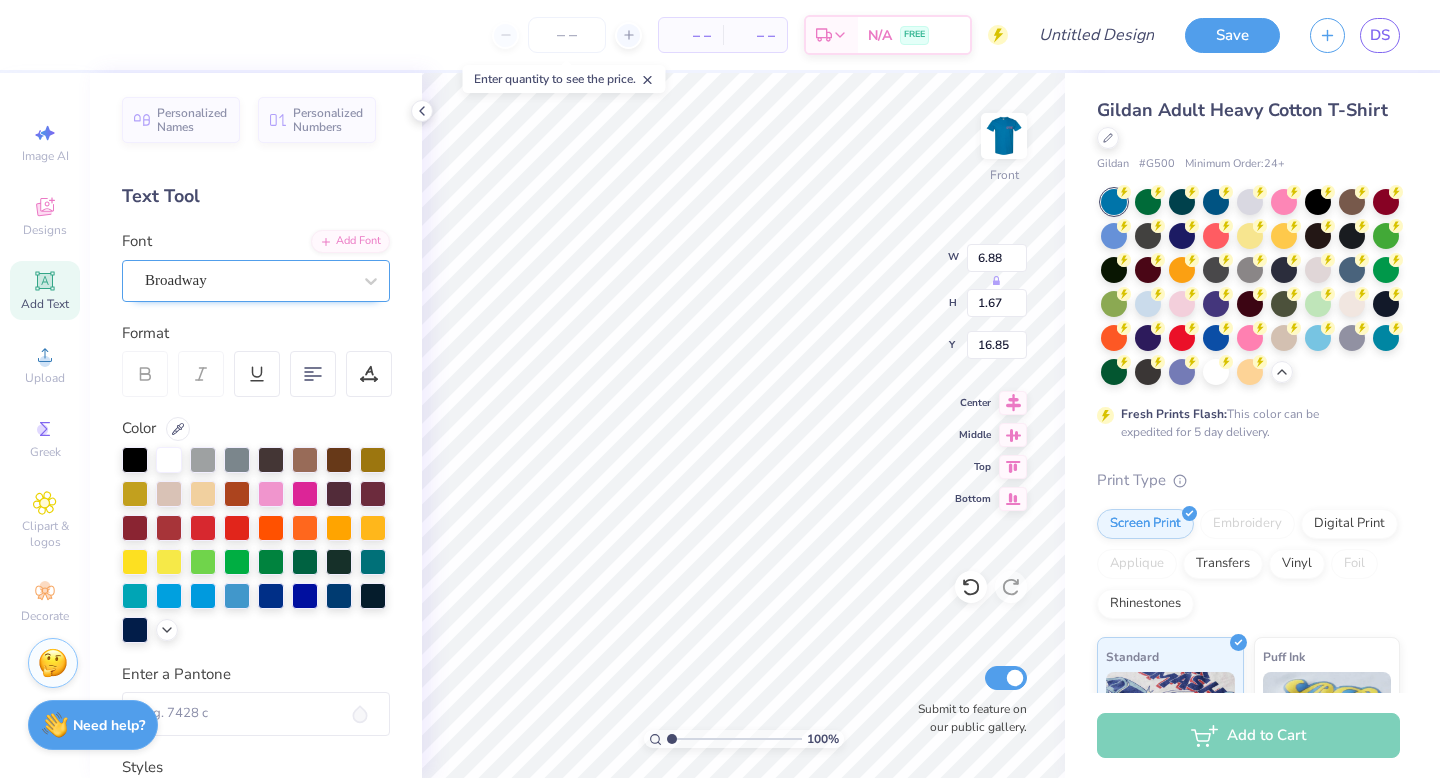 scroll, scrollTop: 0, scrollLeft: 0, axis: both 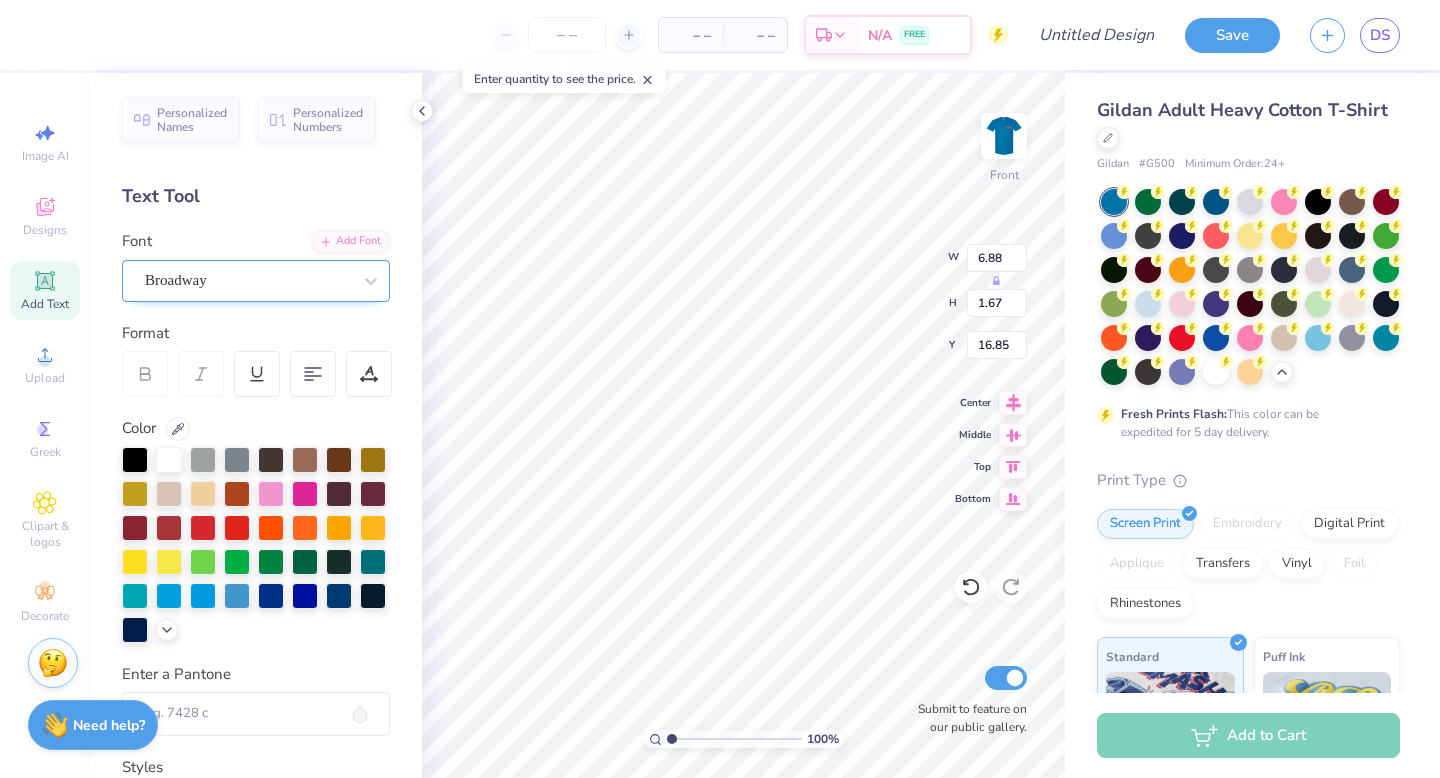 type on "Fall 2025" 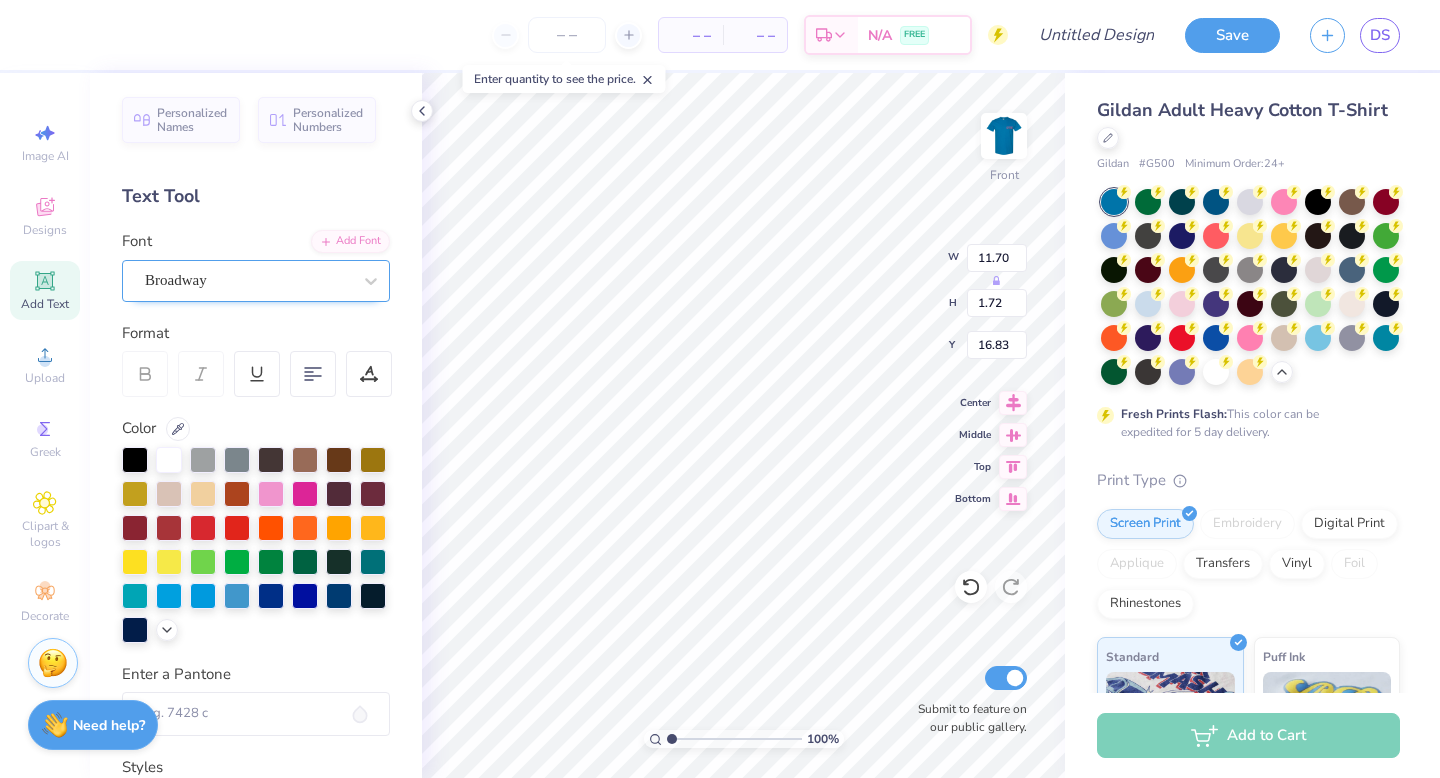 type on "16.39" 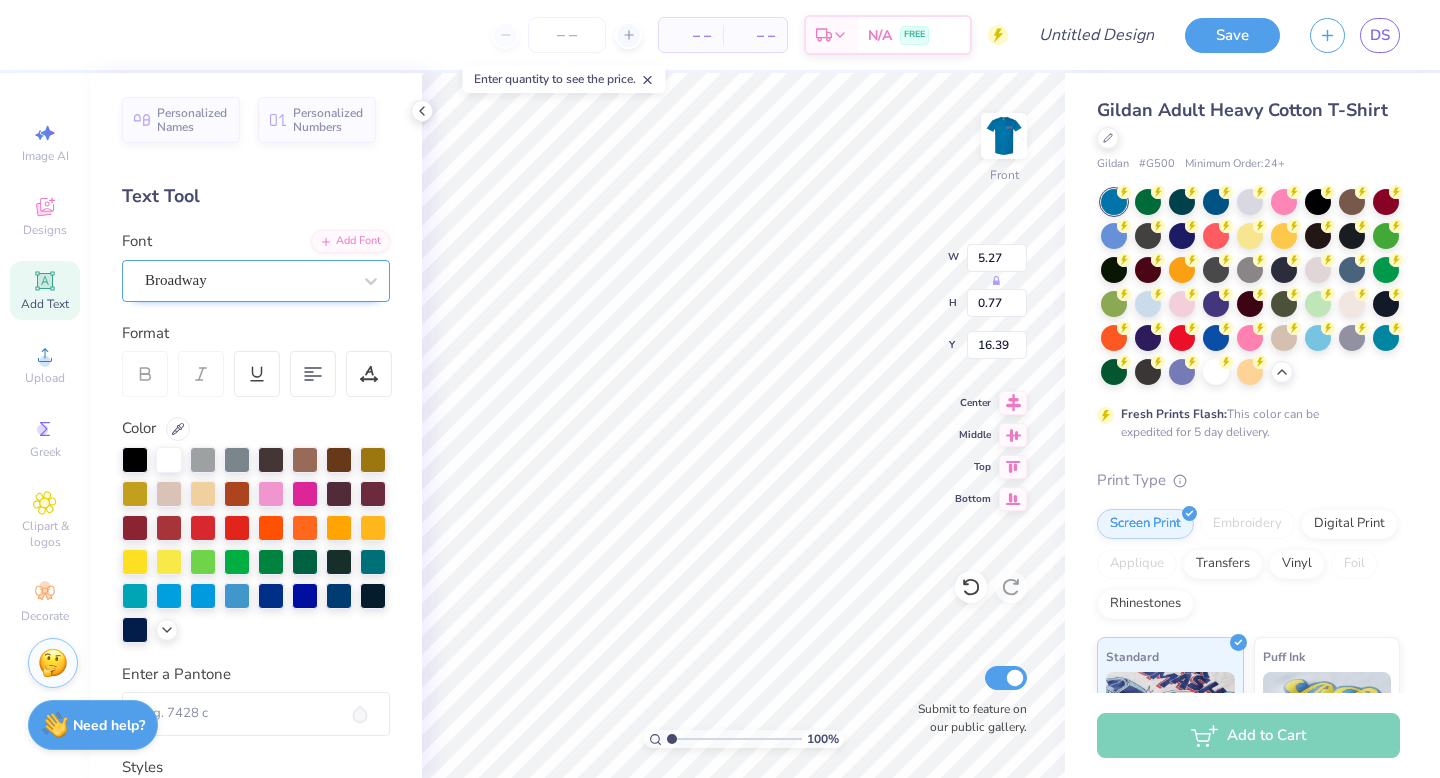 type on "5.27" 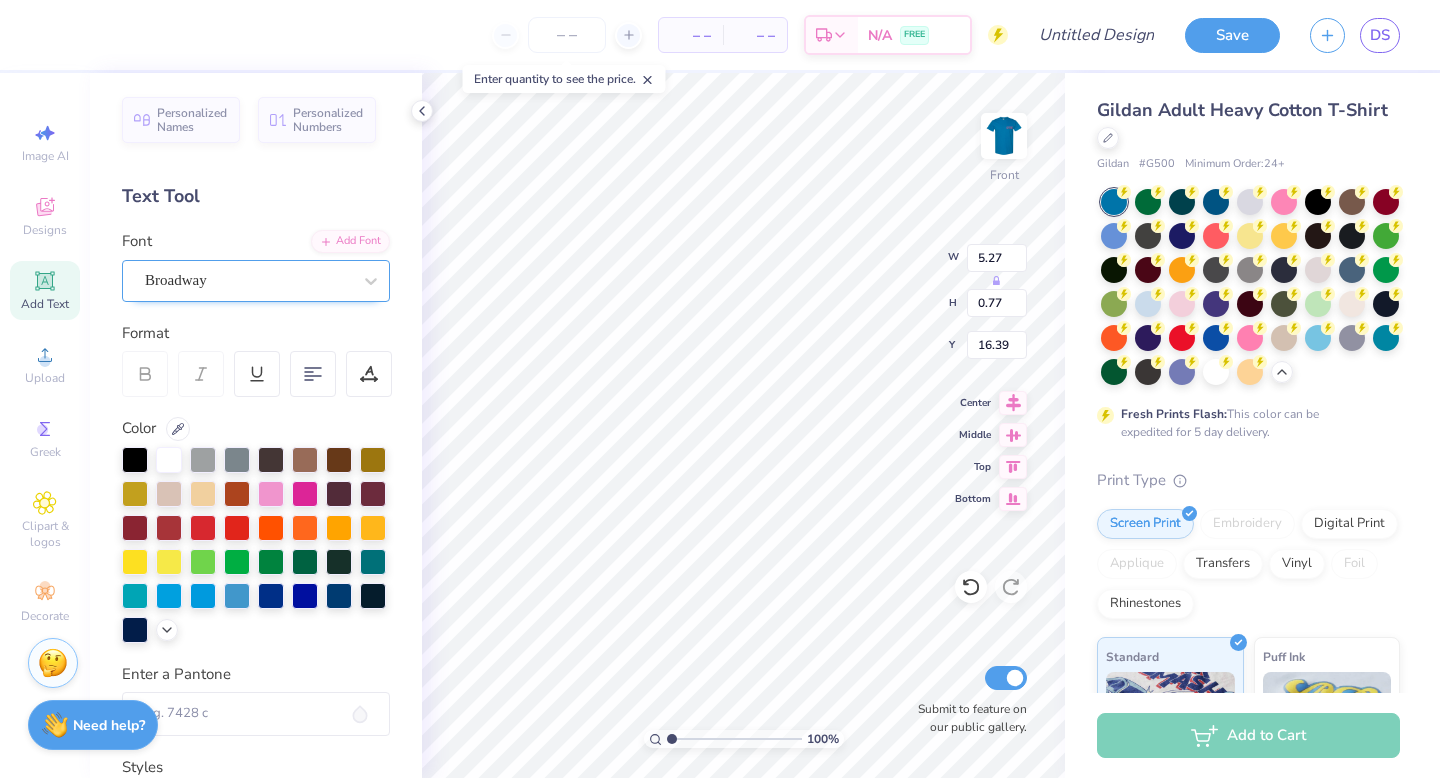 type on "0.77" 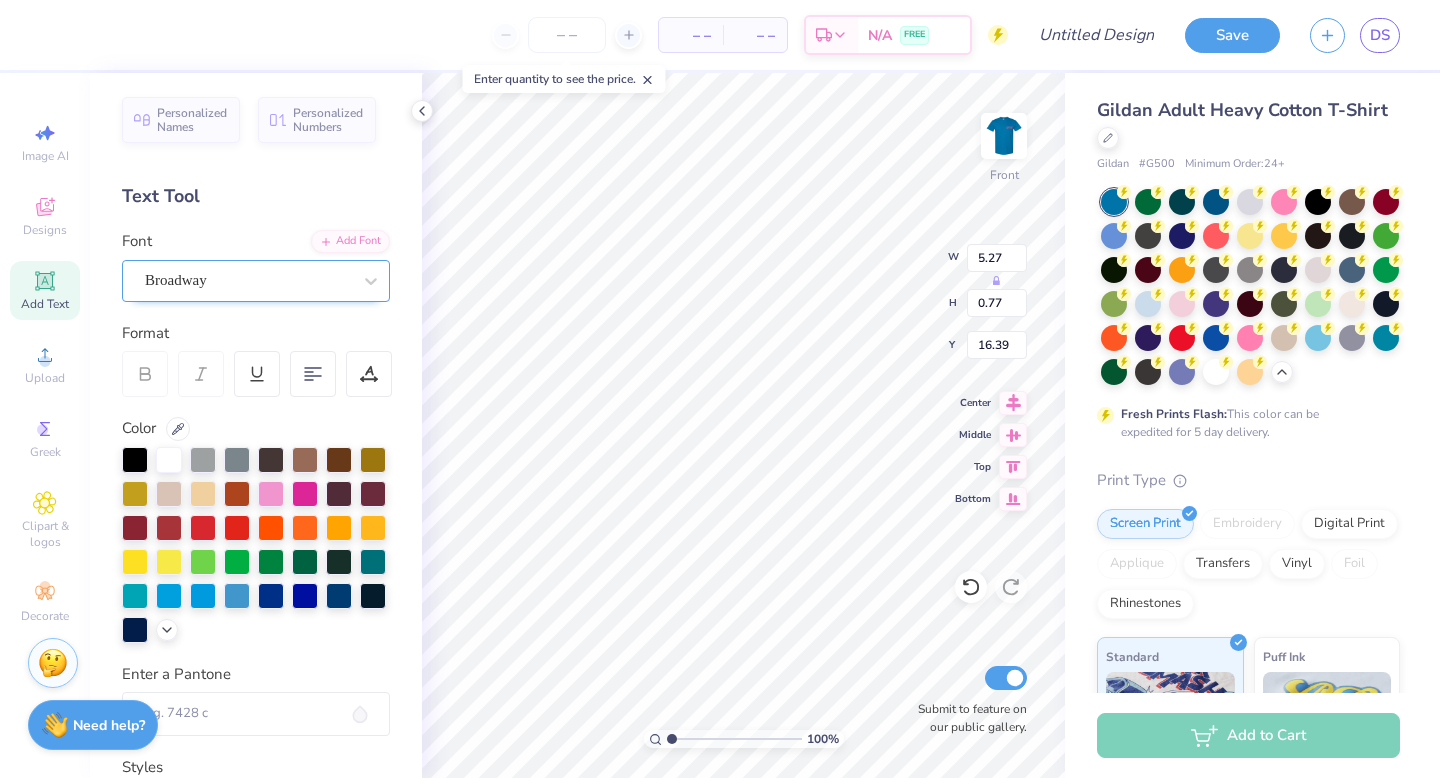 type on "3.89" 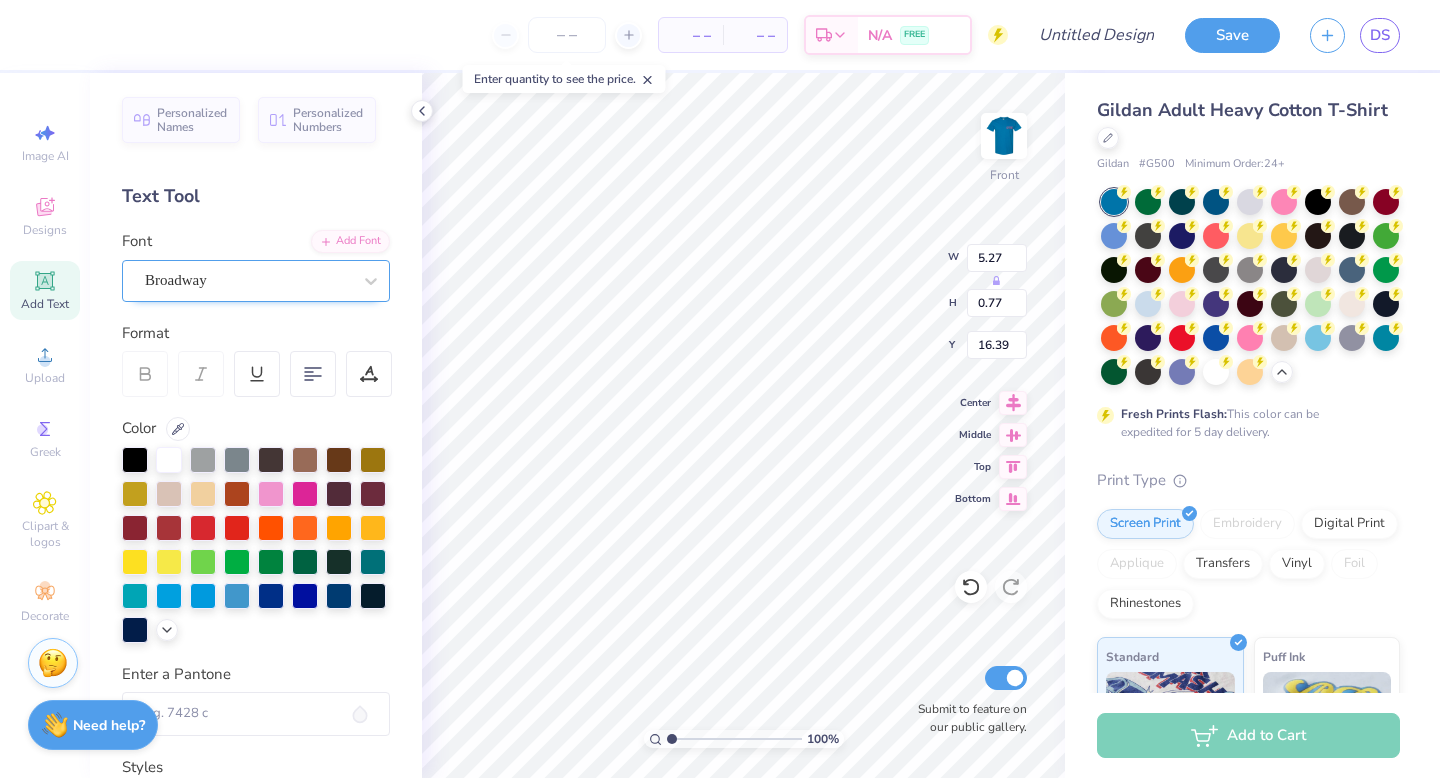 type on "1.27" 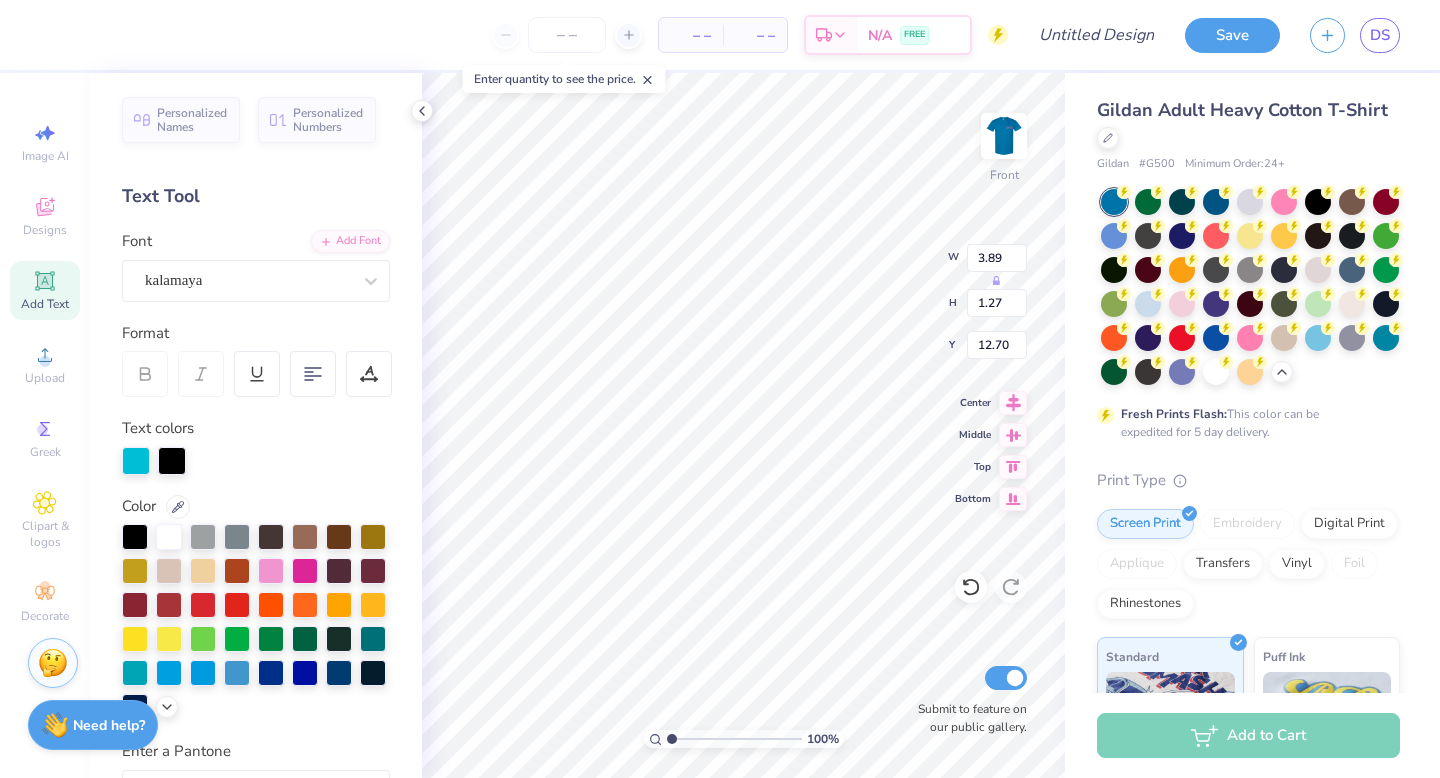 click on "Text colors" at bounding box center (256, 446) 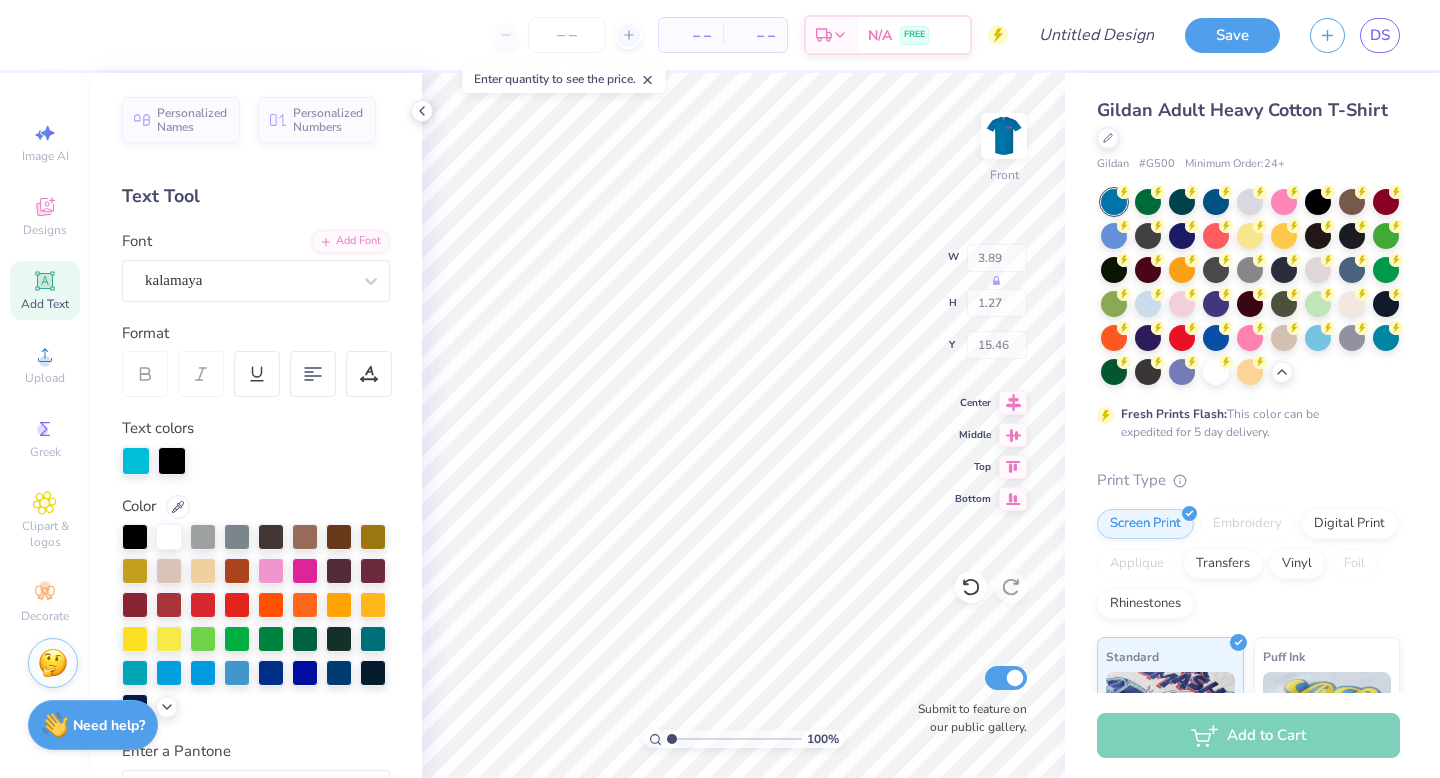 type on "19.76" 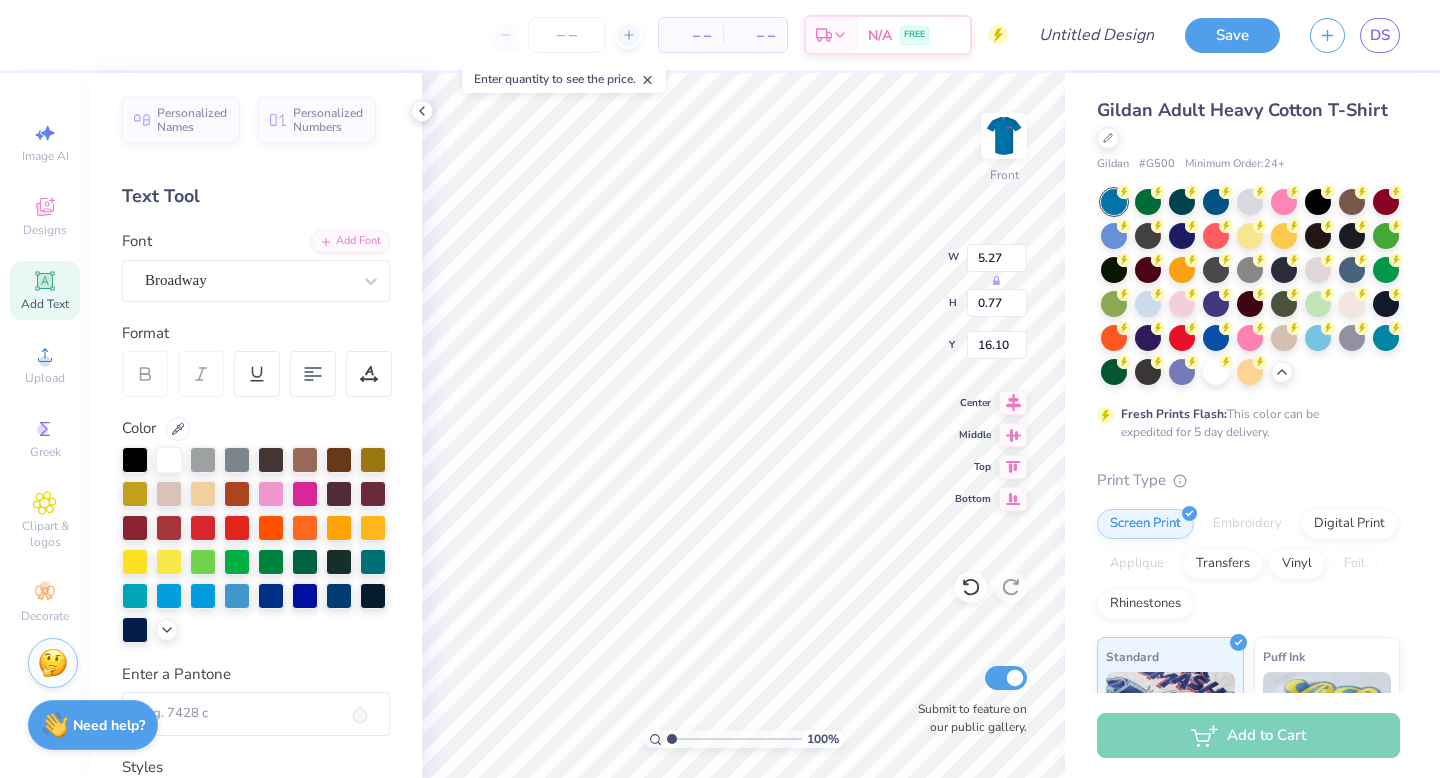 scroll, scrollTop: 0, scrollLeft: 1, axis: horizontal 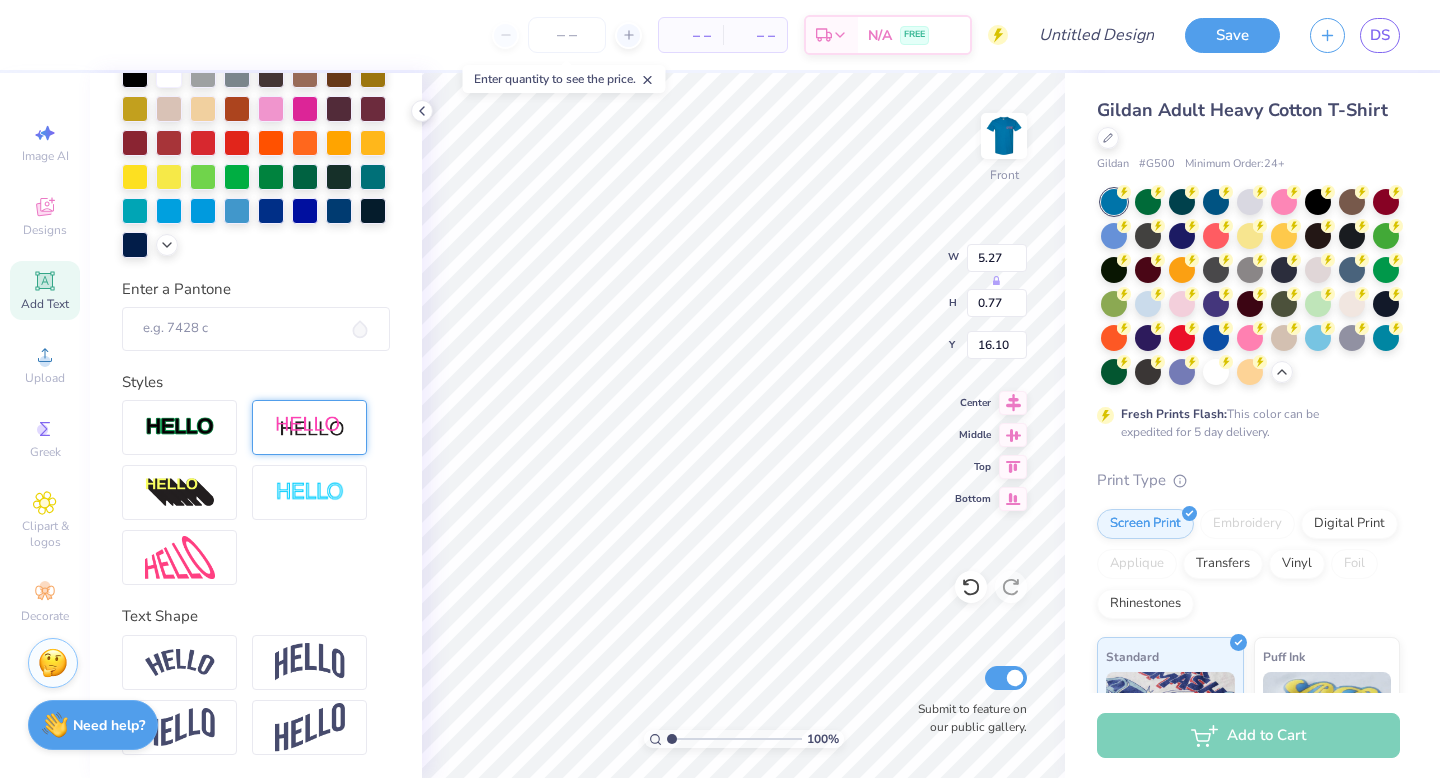 click at bounding box center [310, 427] 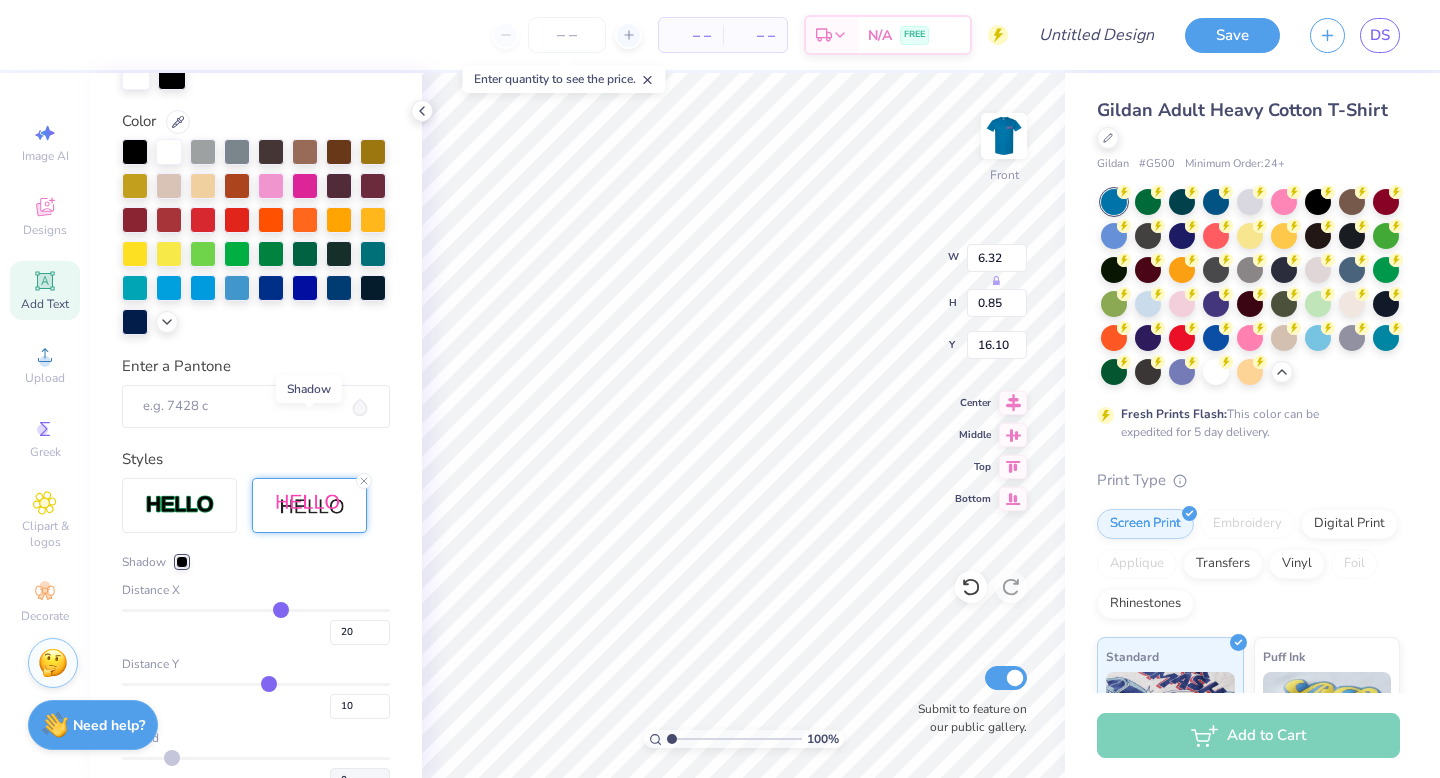 type on "6.32" 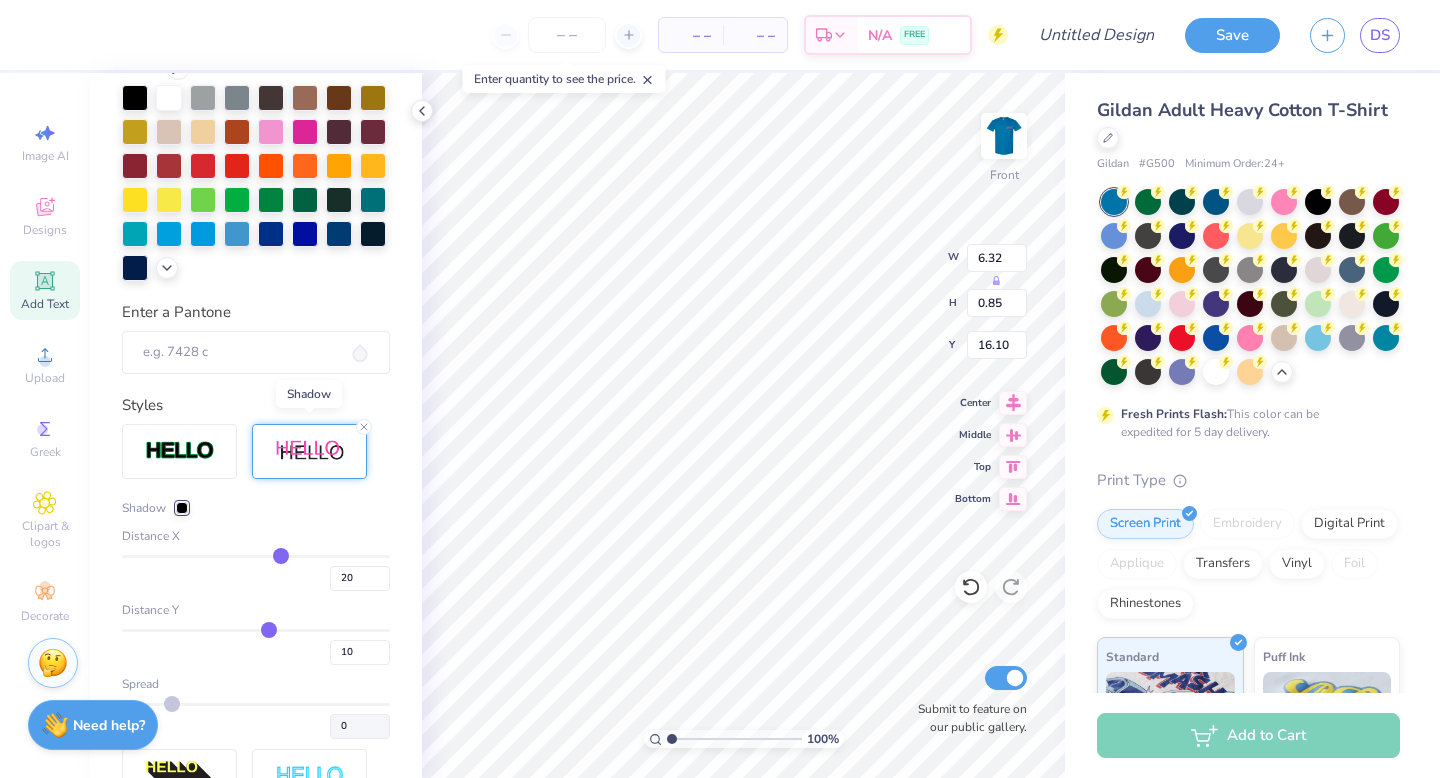 scroll, scrollTop: 438, scrollLeft: 0, axis: vertical 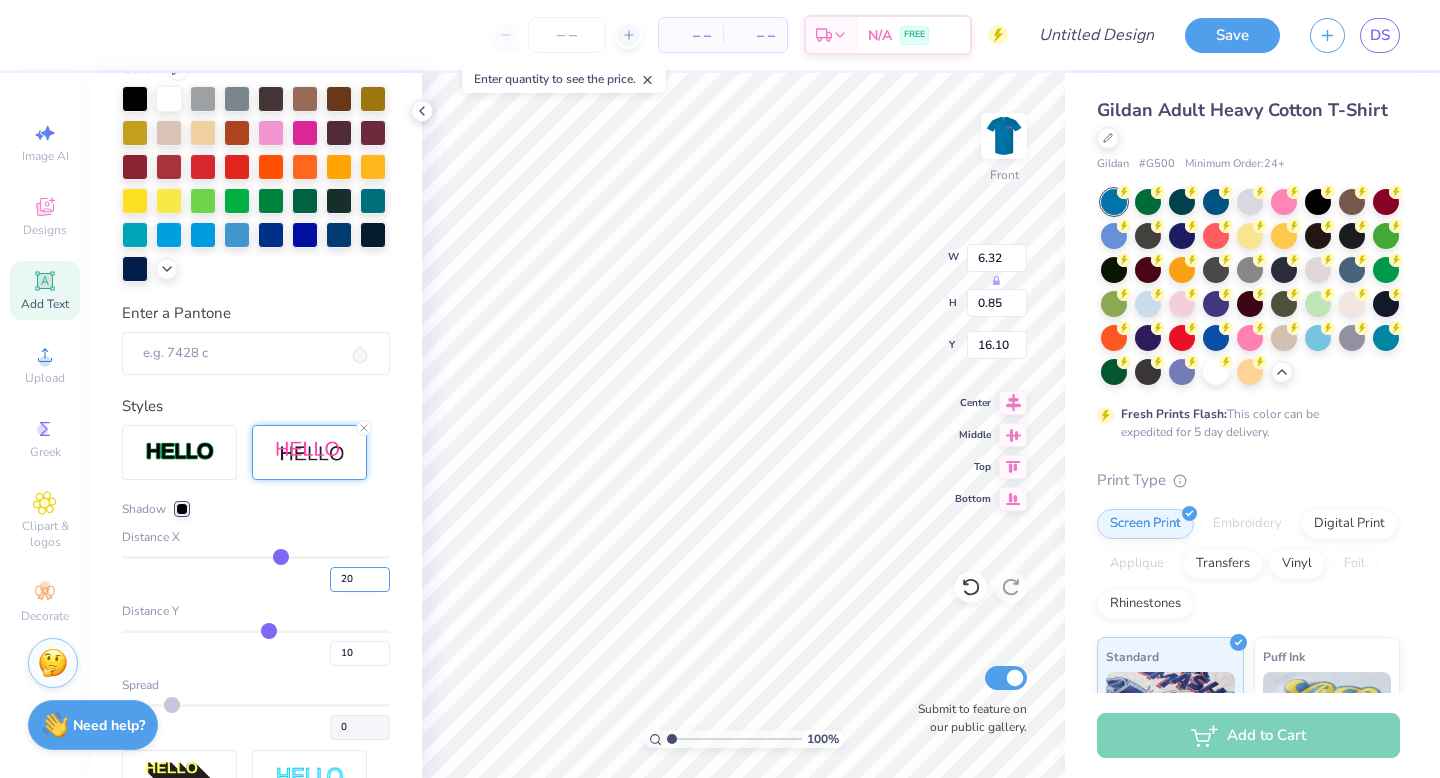 click on "20" at bounding box center (360, 579) 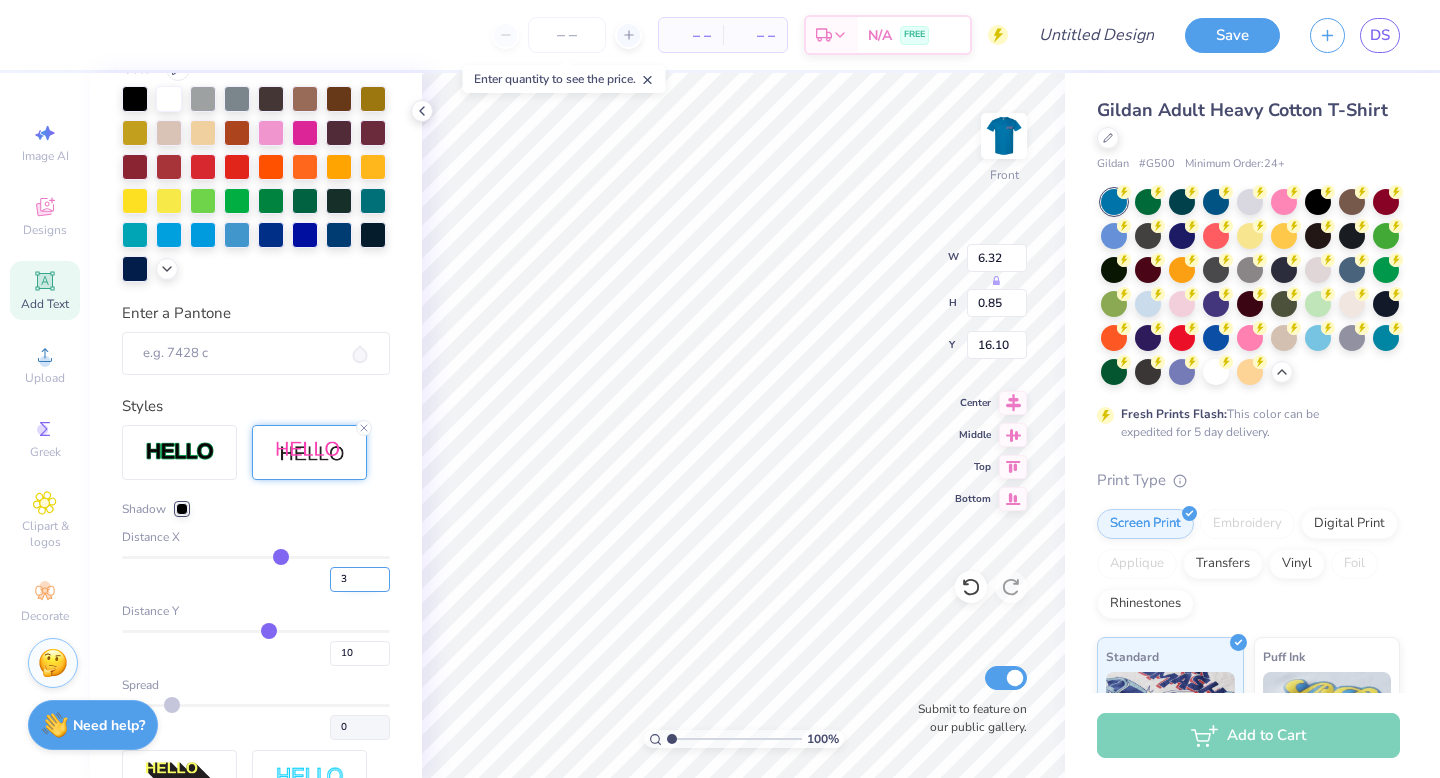 type on "3" 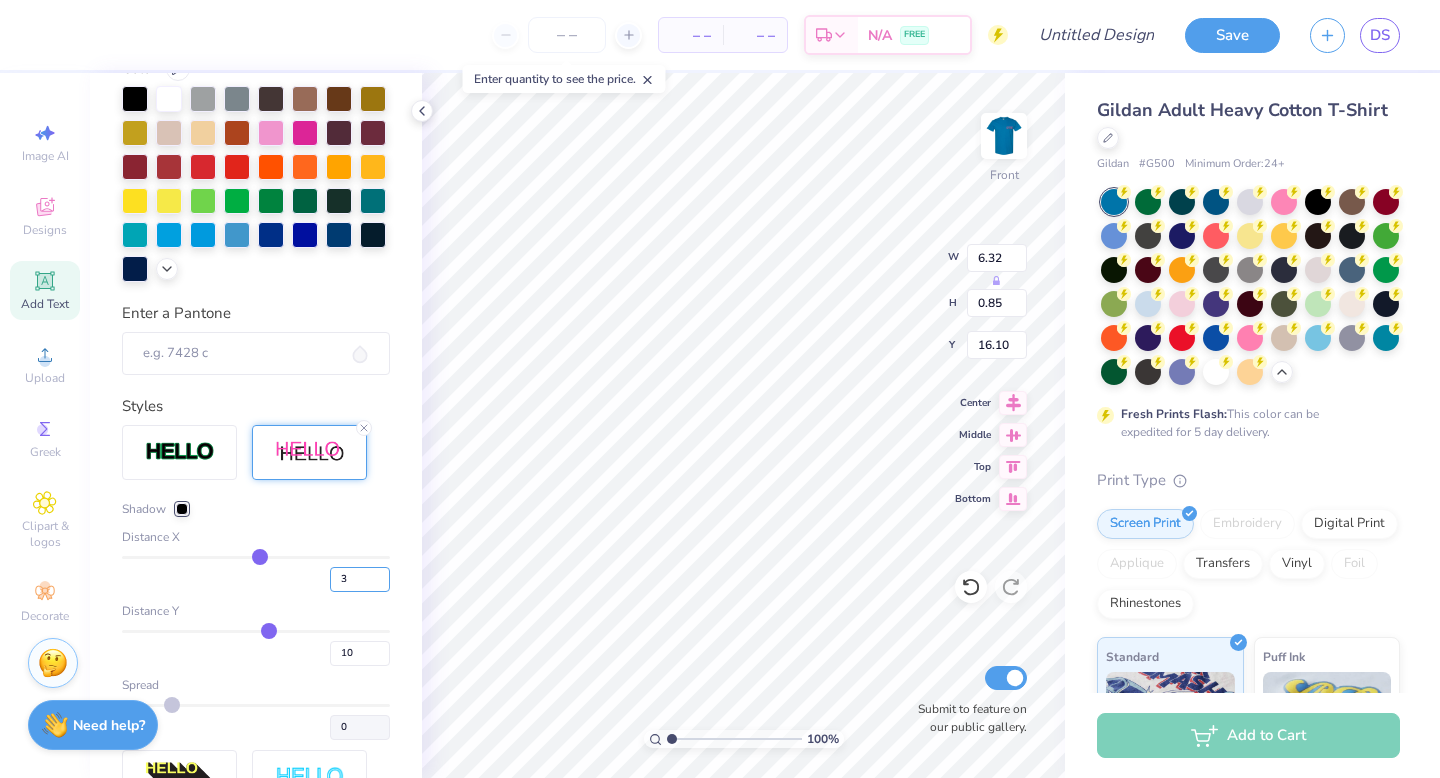 type on "5.43" 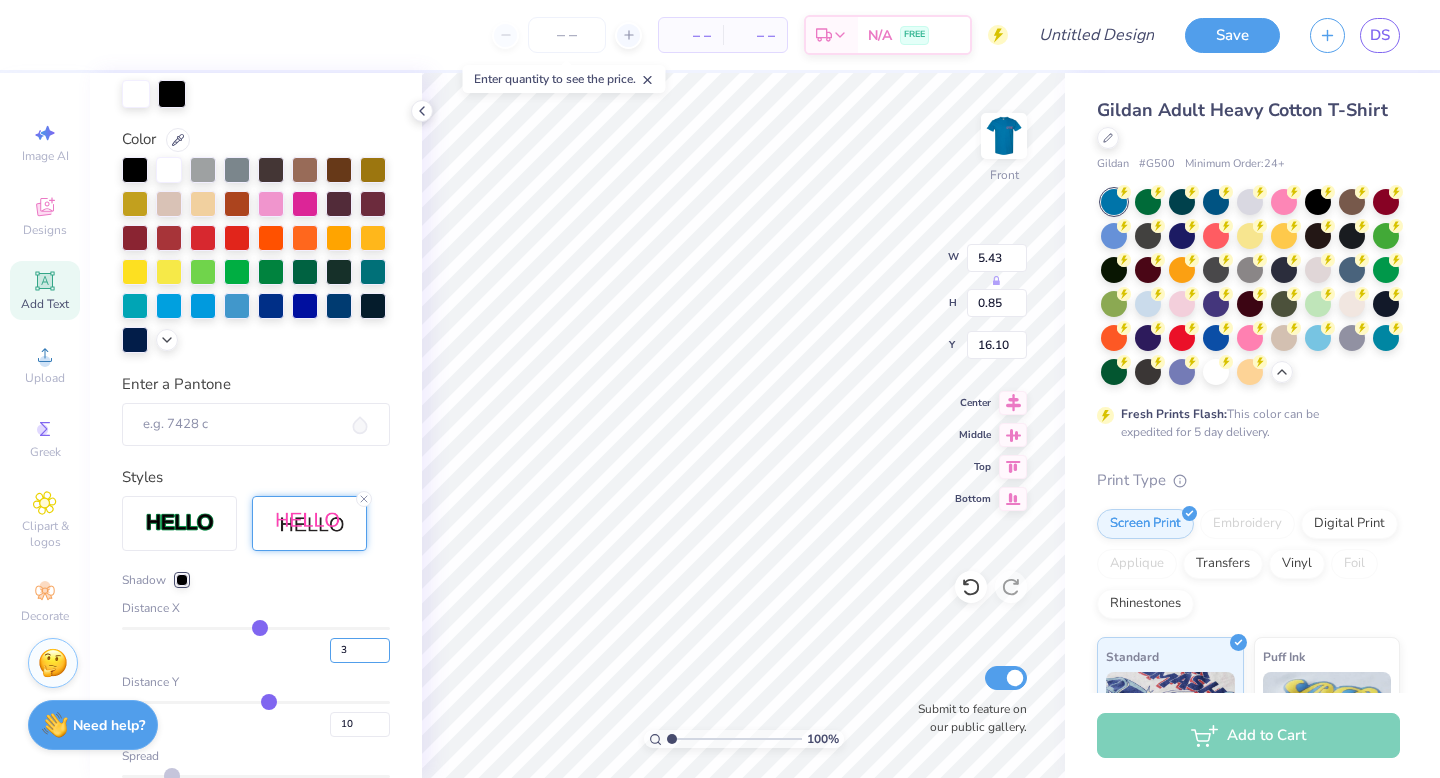 scroll, scrollTop: 289, scrollLeft: 0, axis: vertical 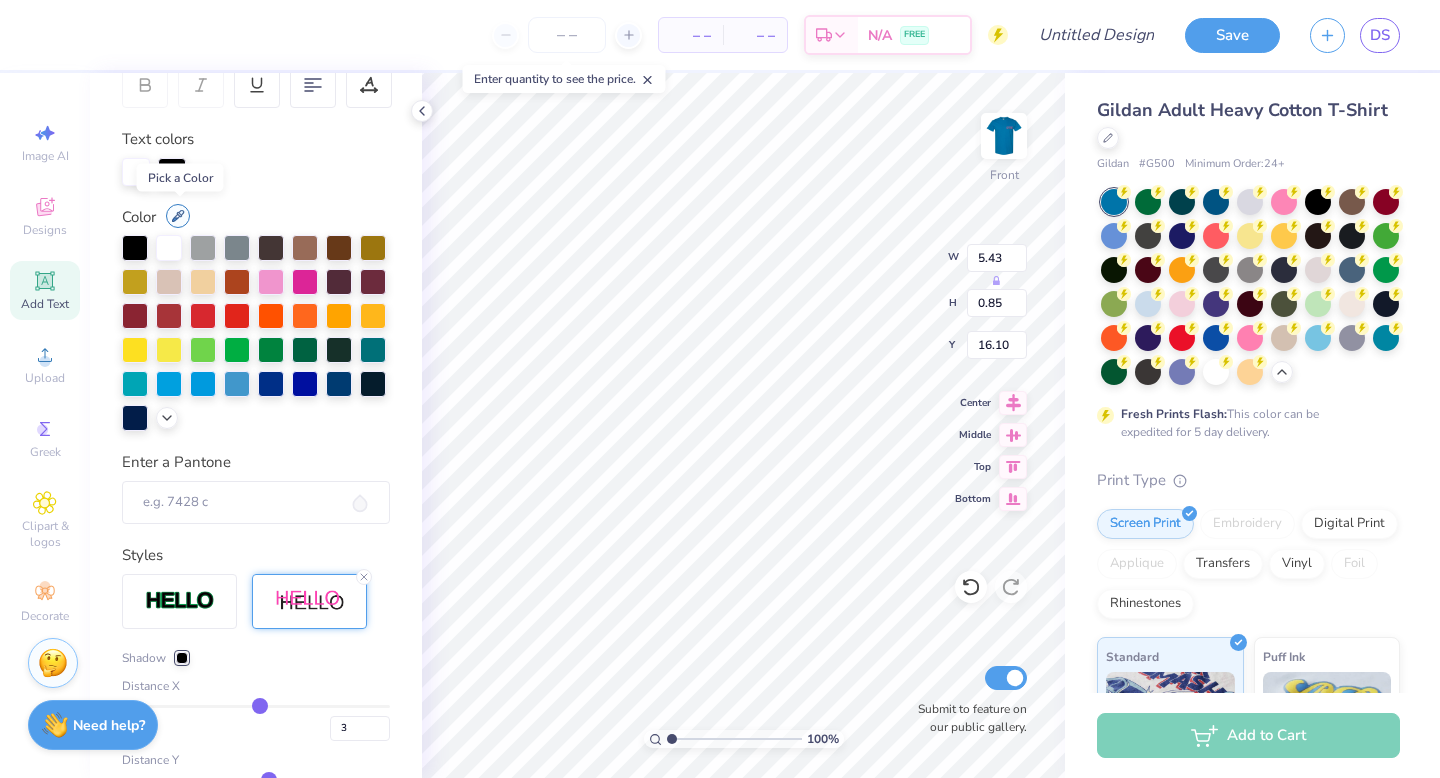 click 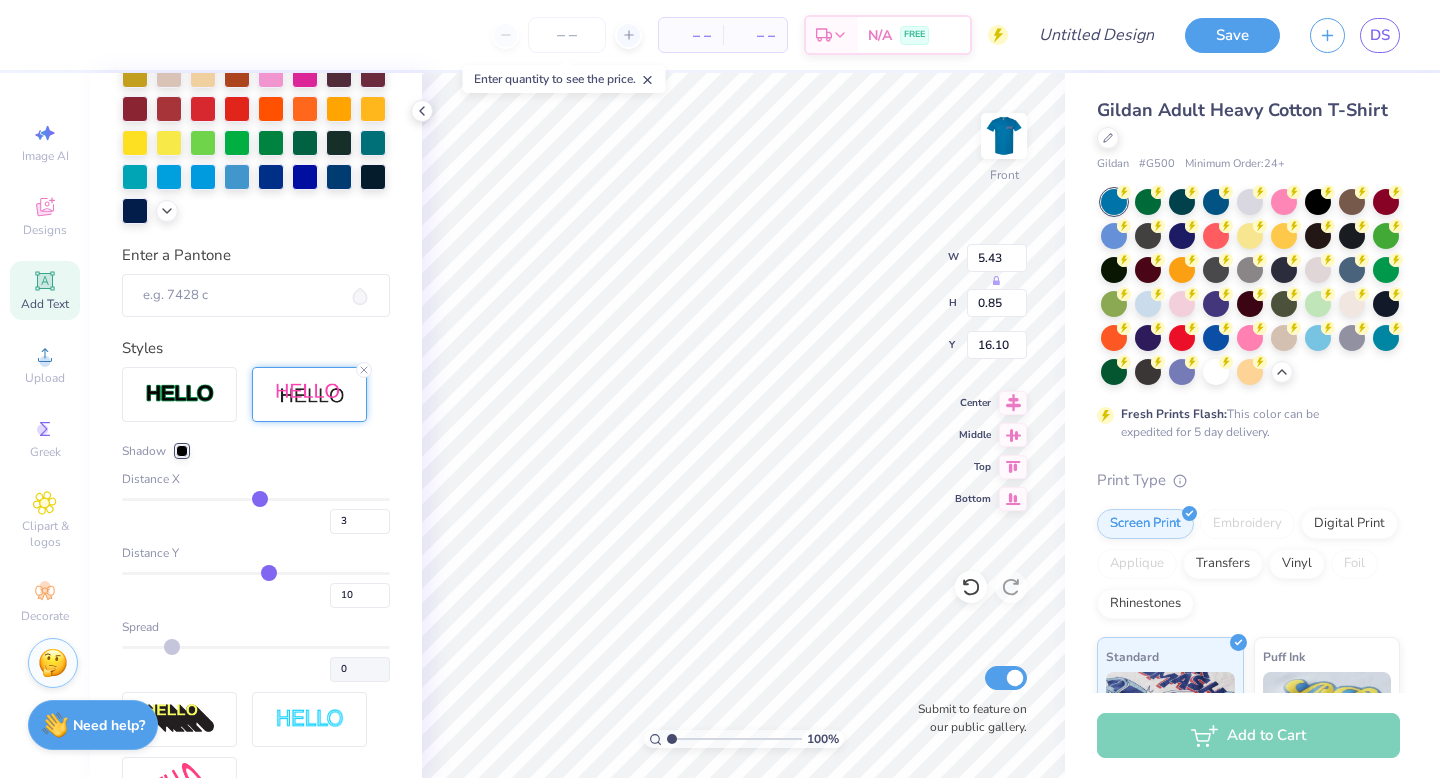 scroll, scrollTop: 503, scrollLeft: 0, axis: vertical 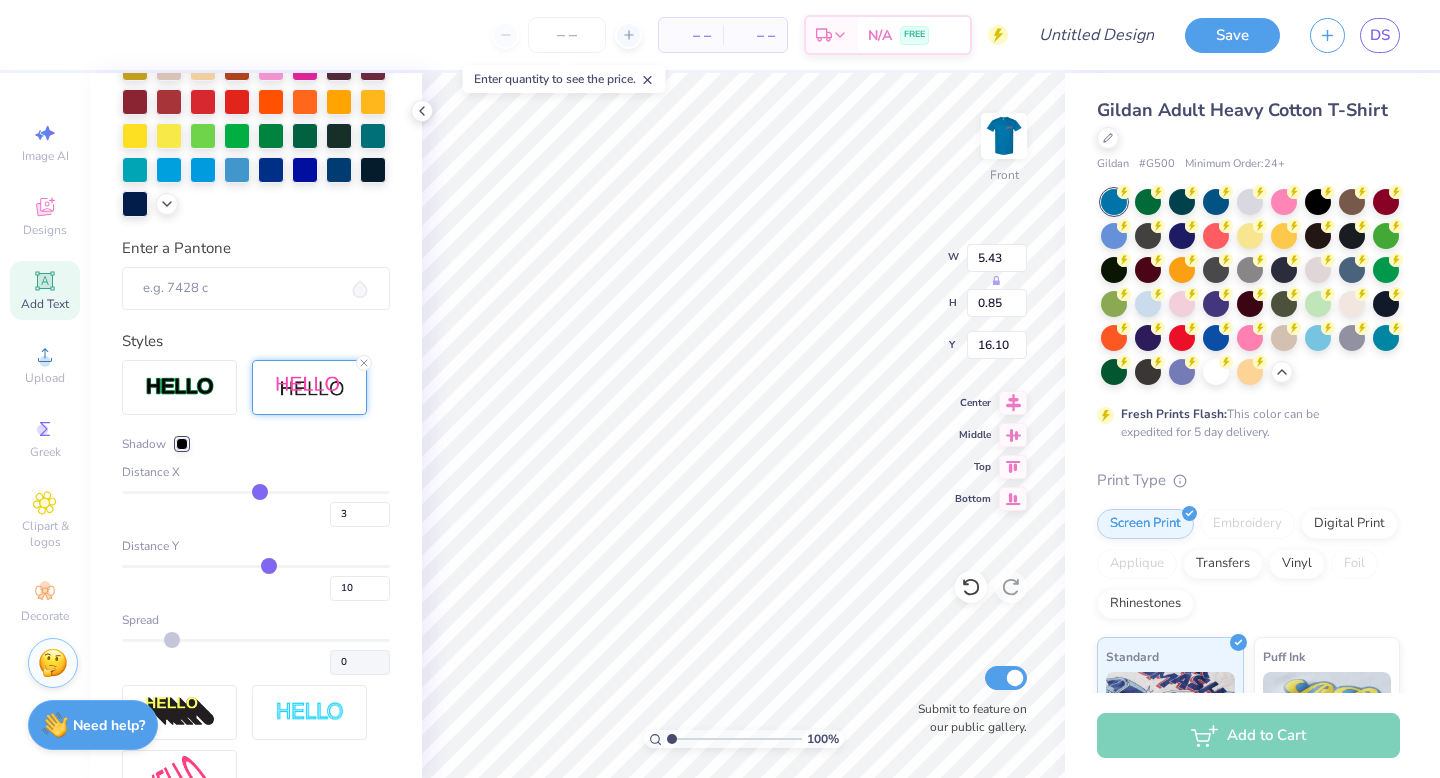 click at bounding box center (182, 444) 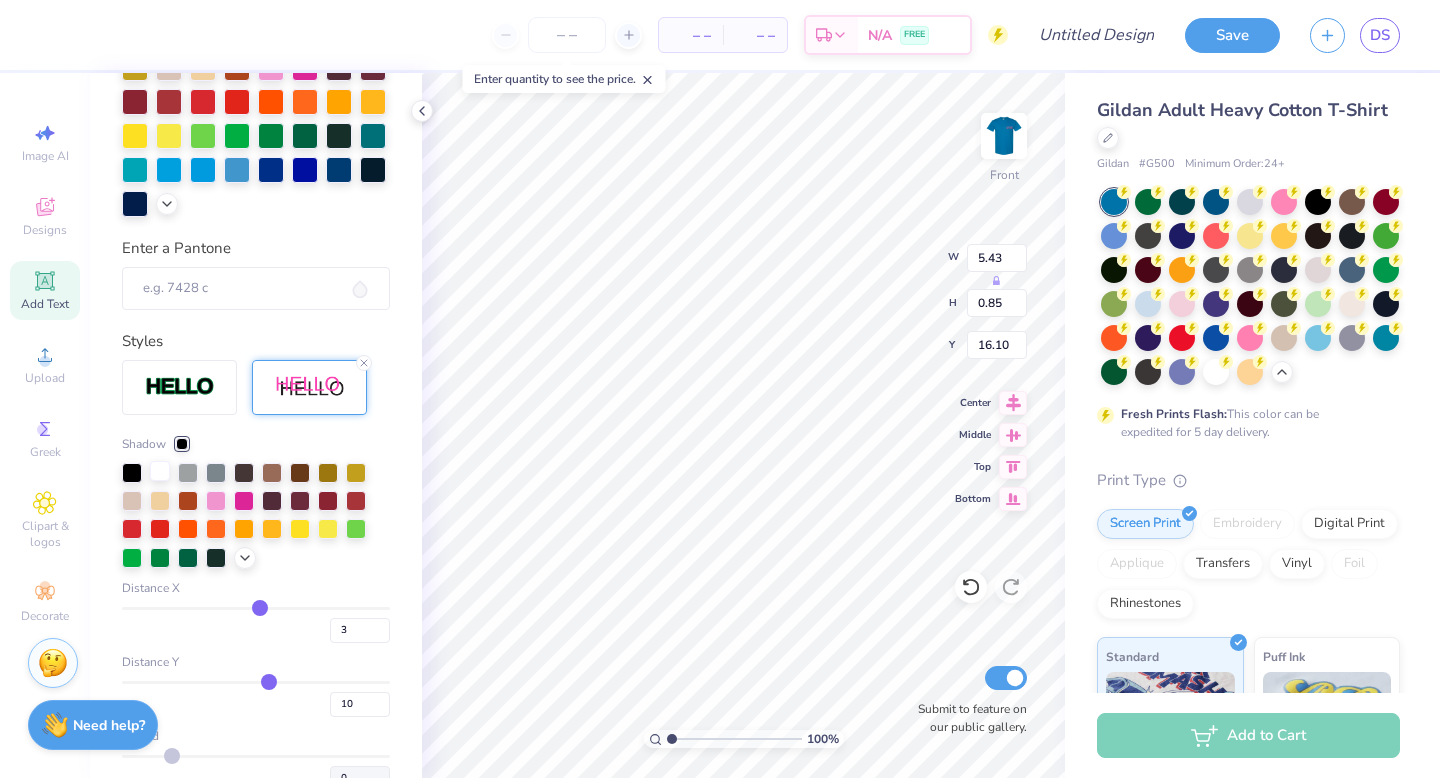 click at bounding box center (160, 471) 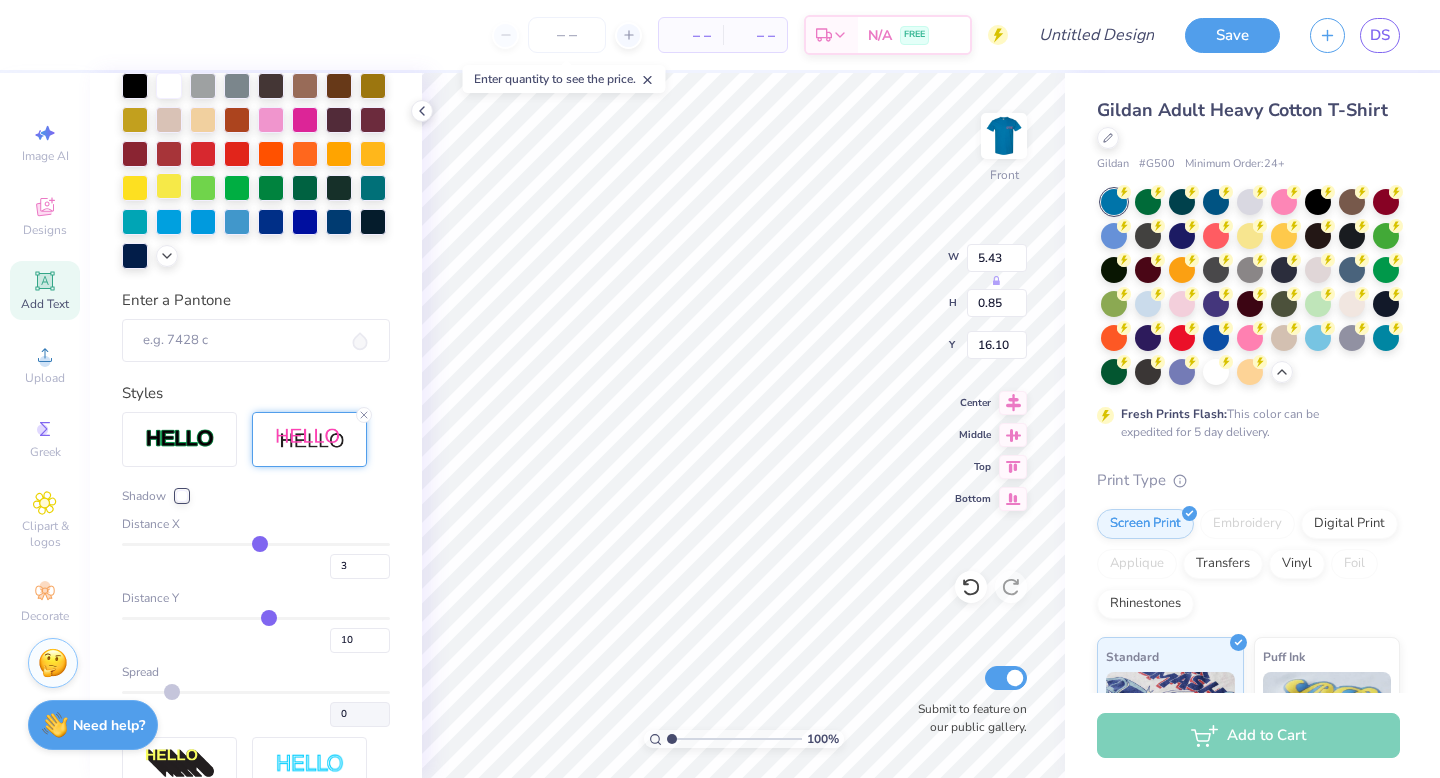 scroll, scrollTop: 403, scrollLeft: 0, axis: vertical 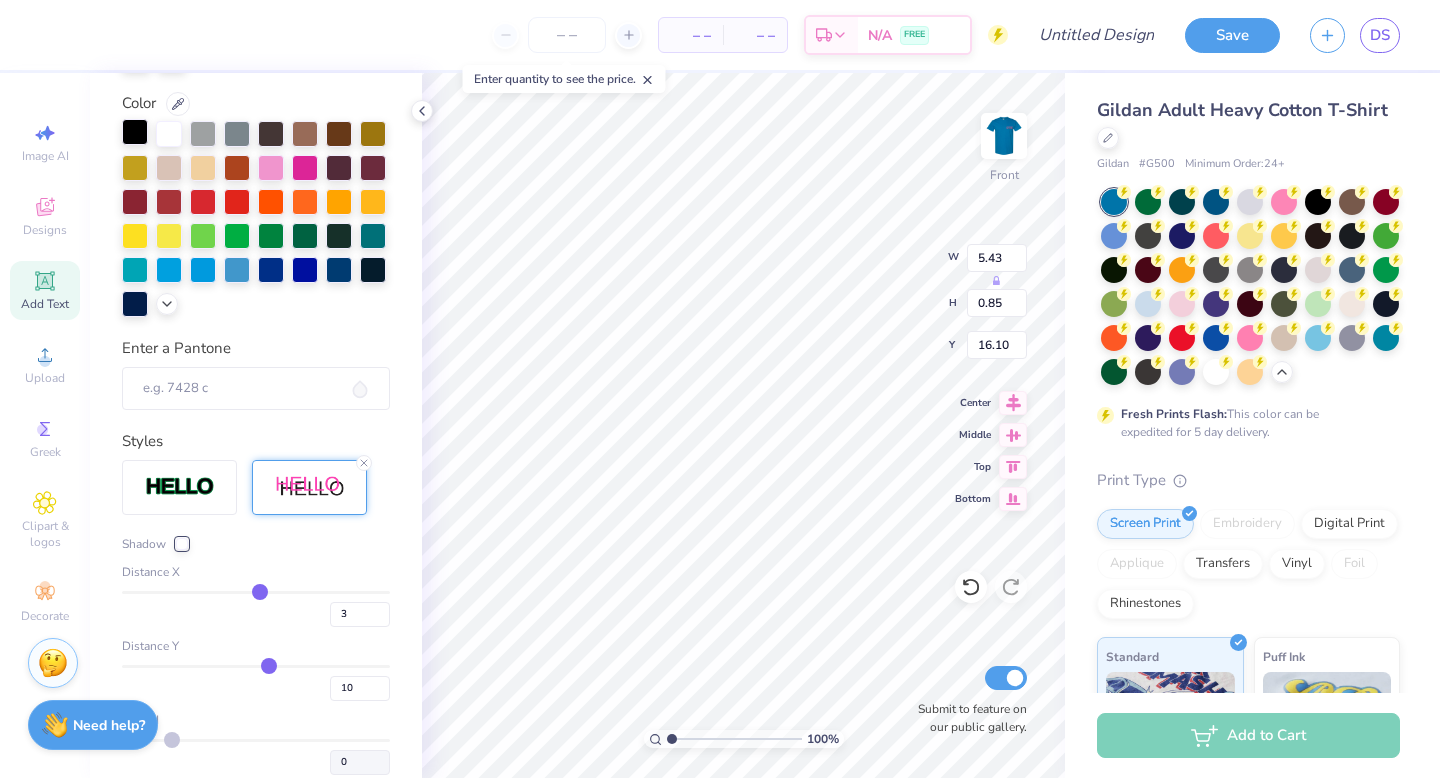 click at bounding box center (135, 132) 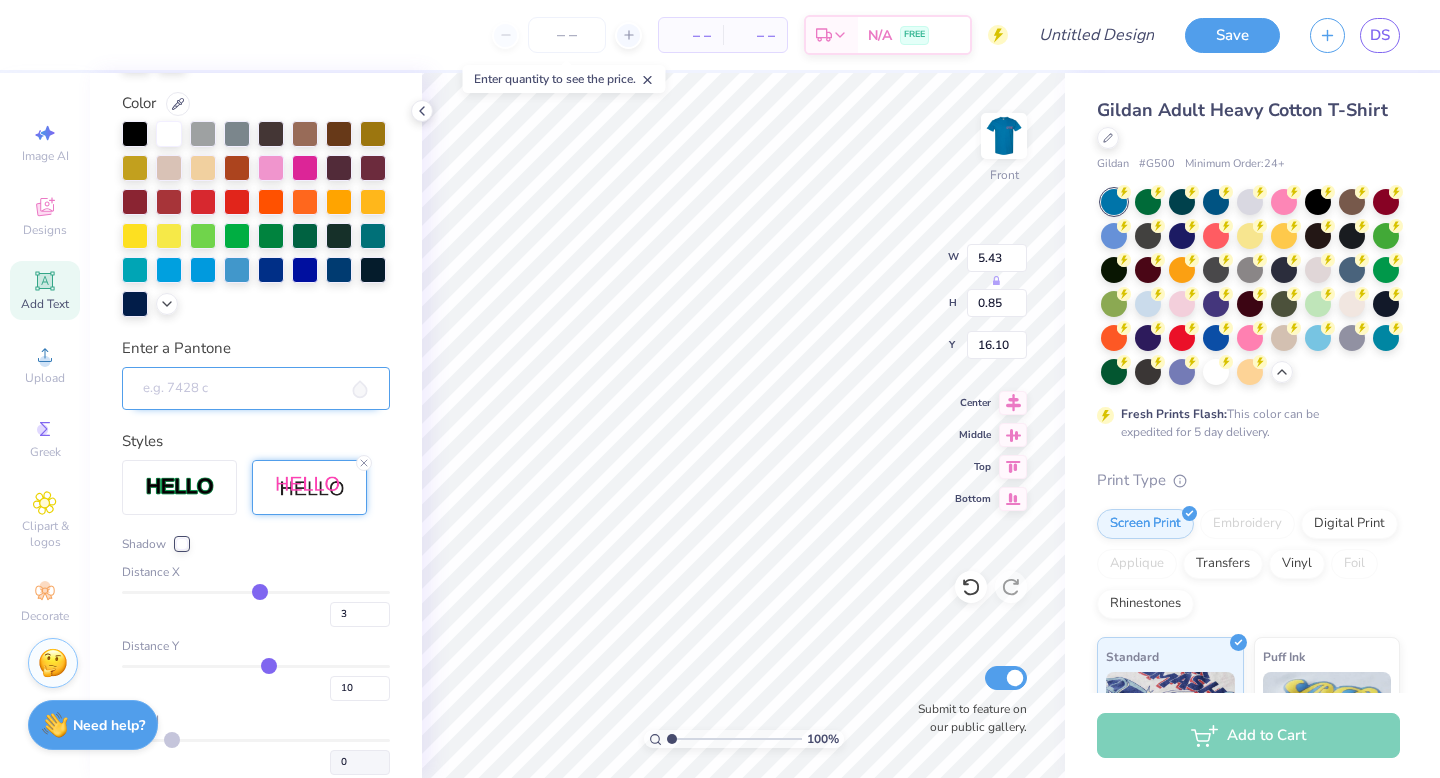 click on "Enter a Pantone" at bounding box center (256, 389) 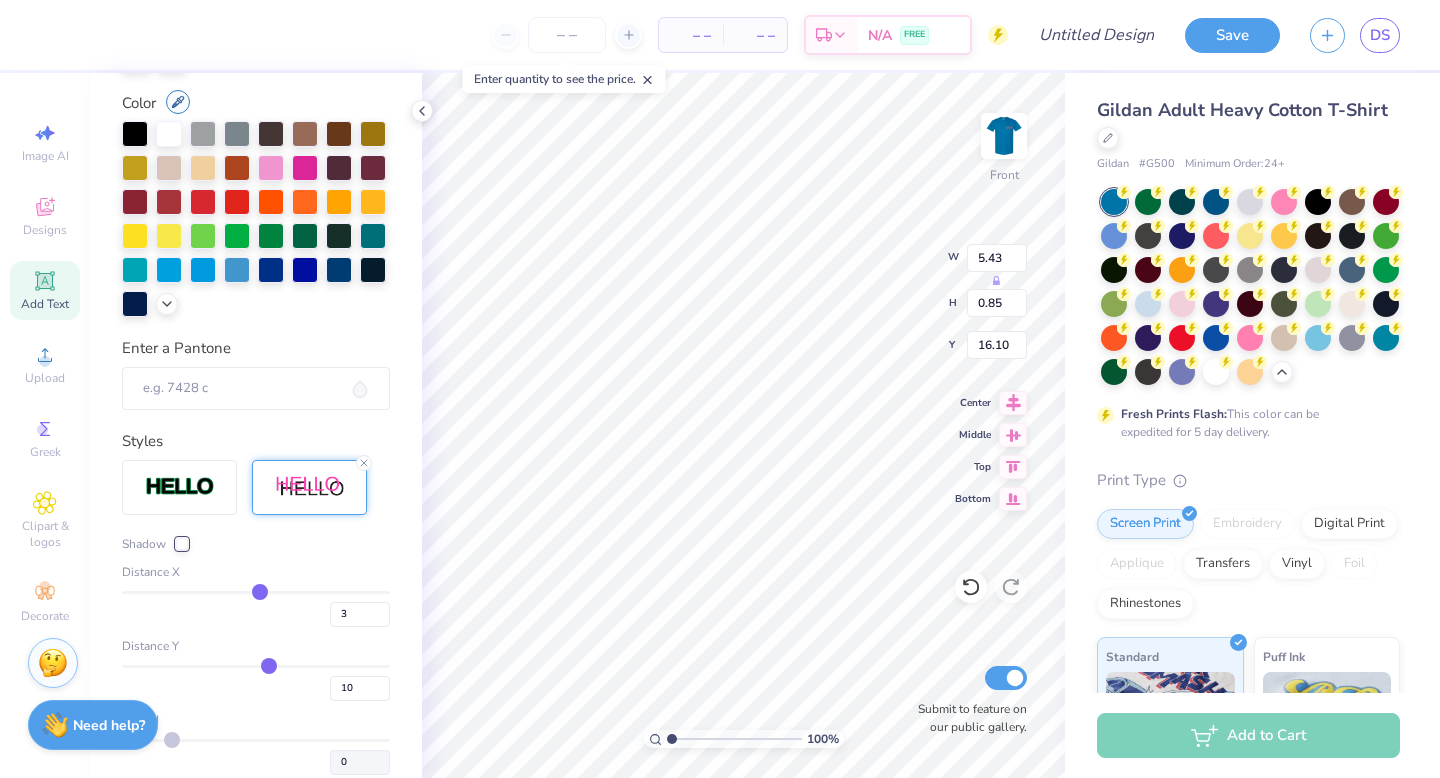 click 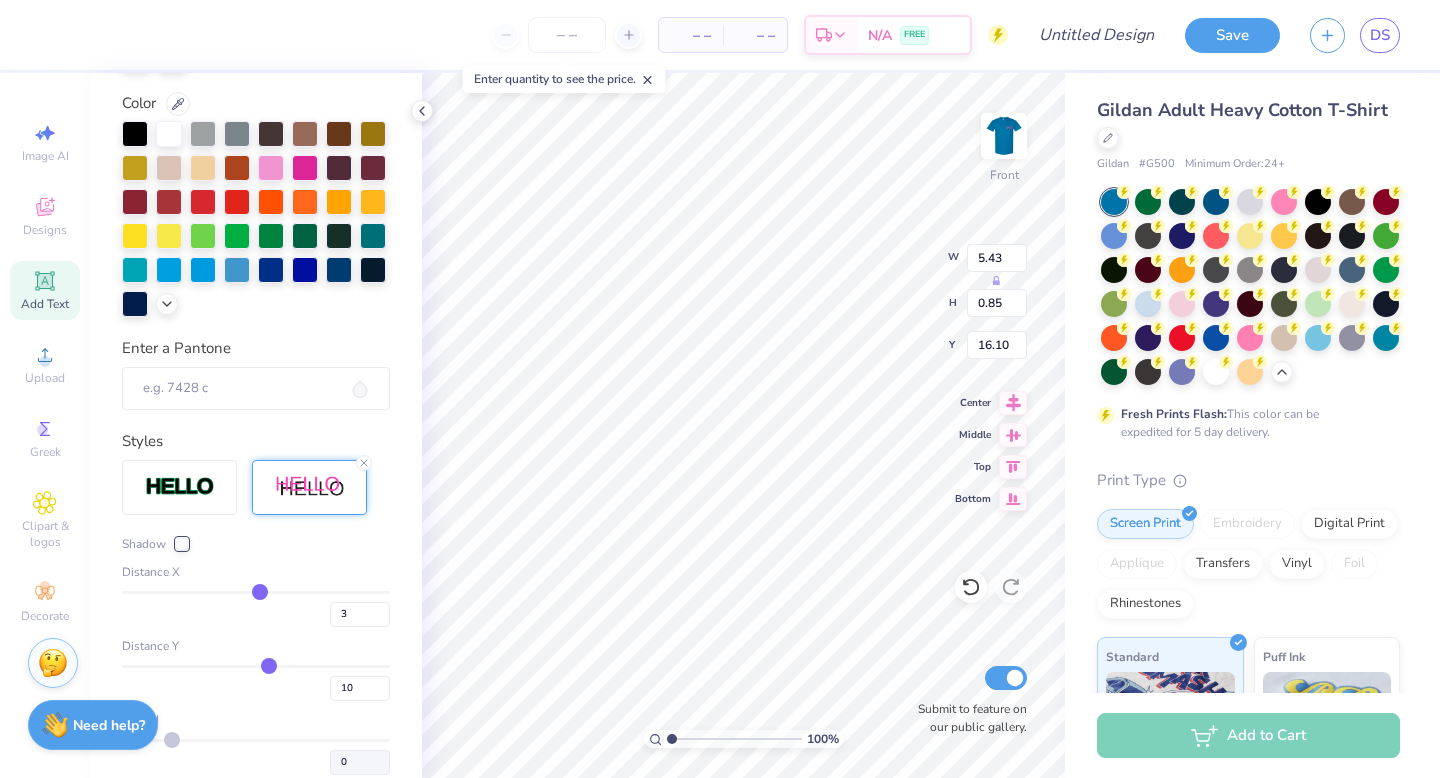 click at bounding box center [182, 544] 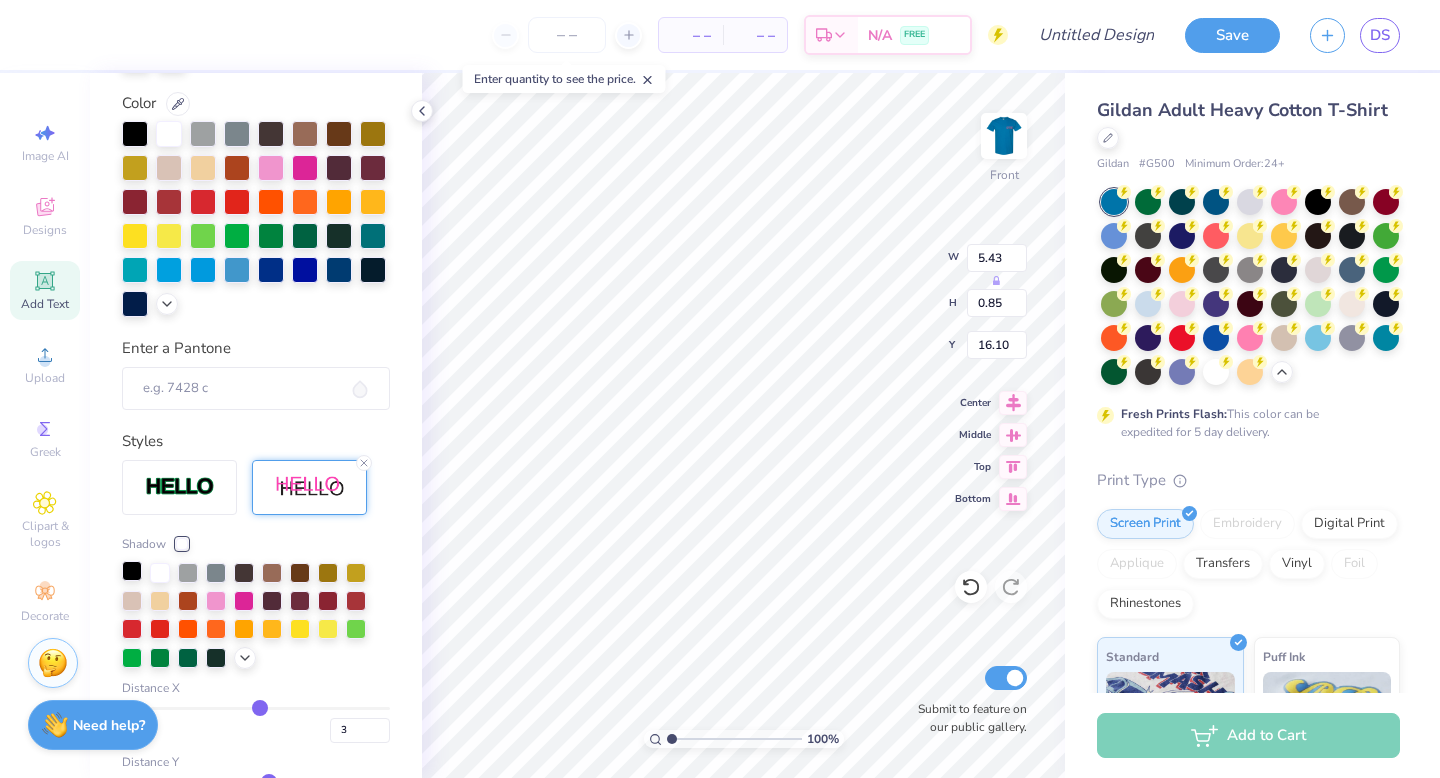 click at bounding box center (132, 571) 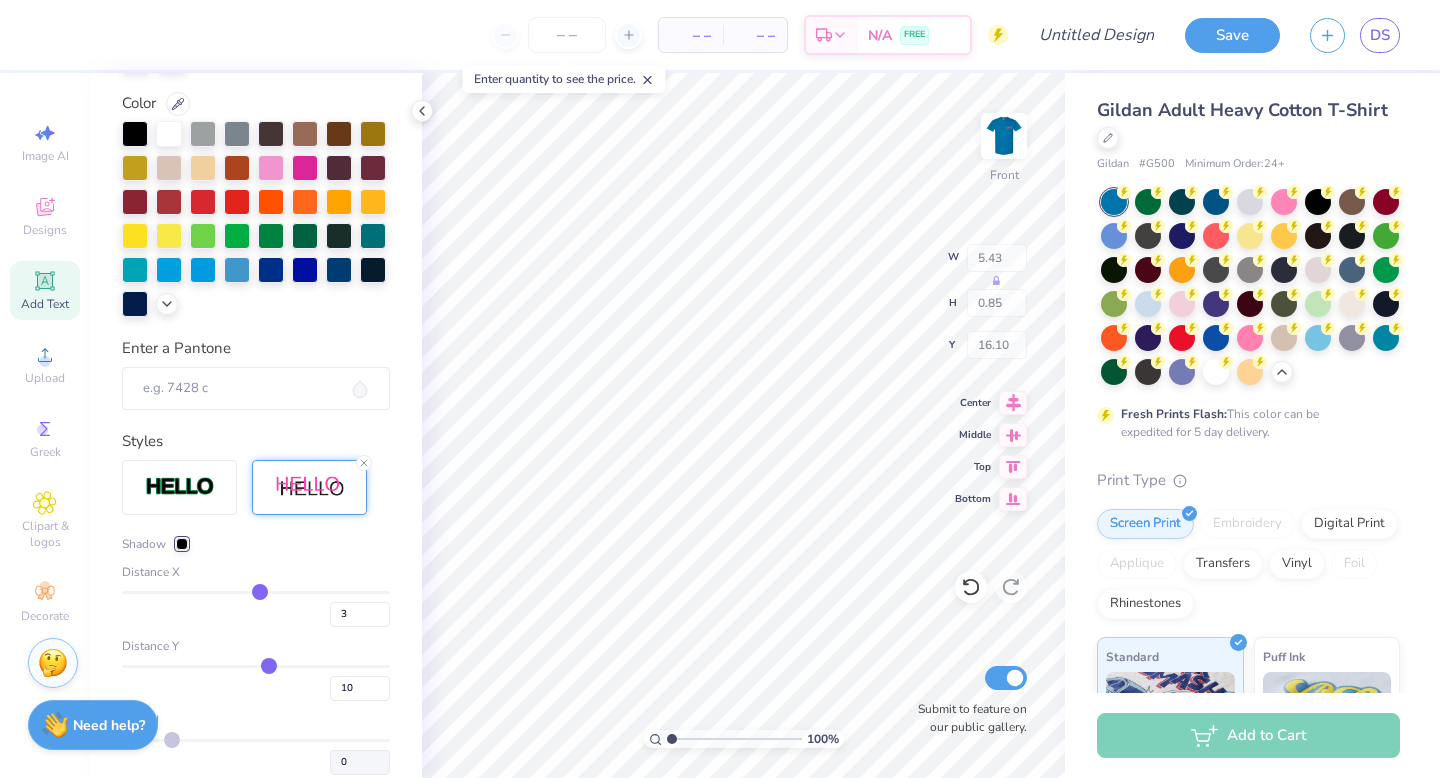 type on "15.35" 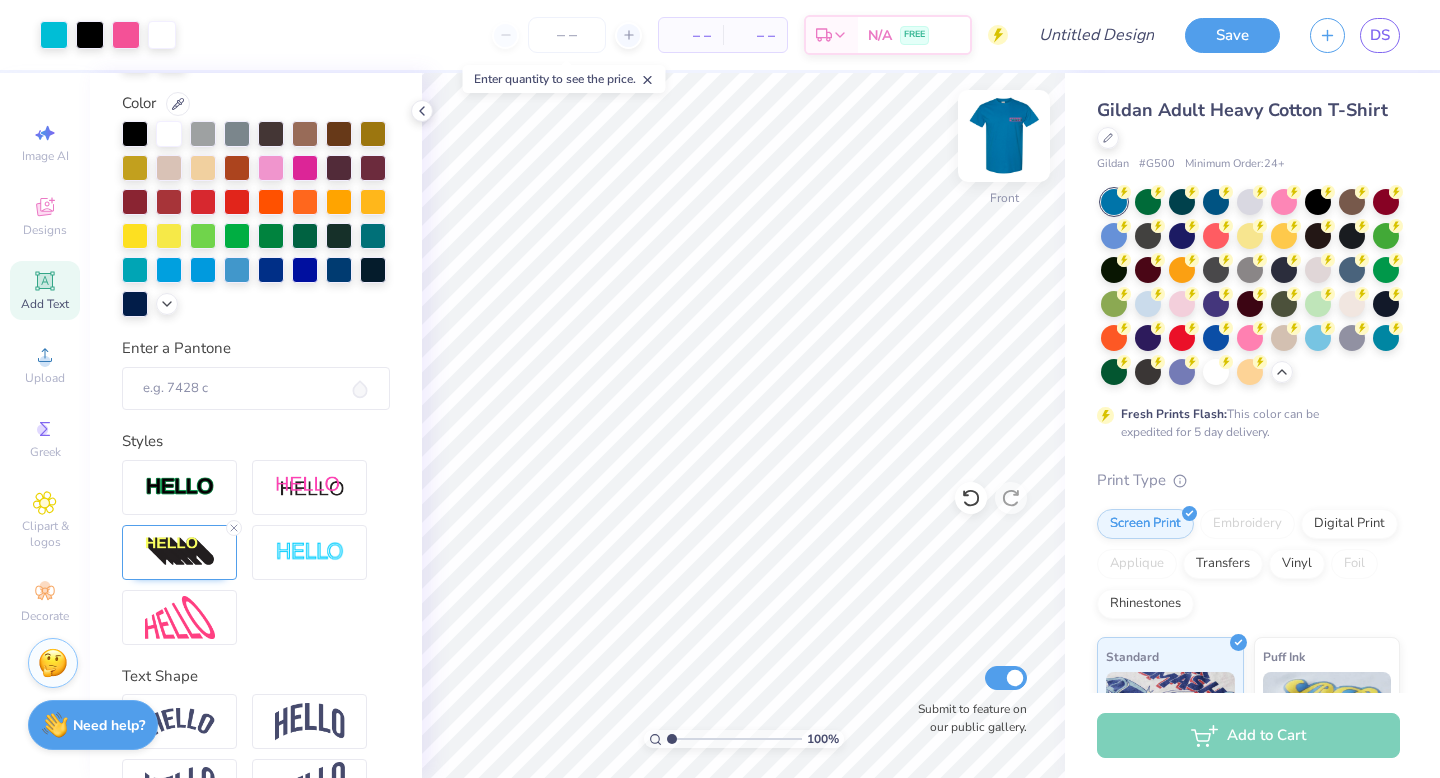 click at bounding box center [1004, 136] 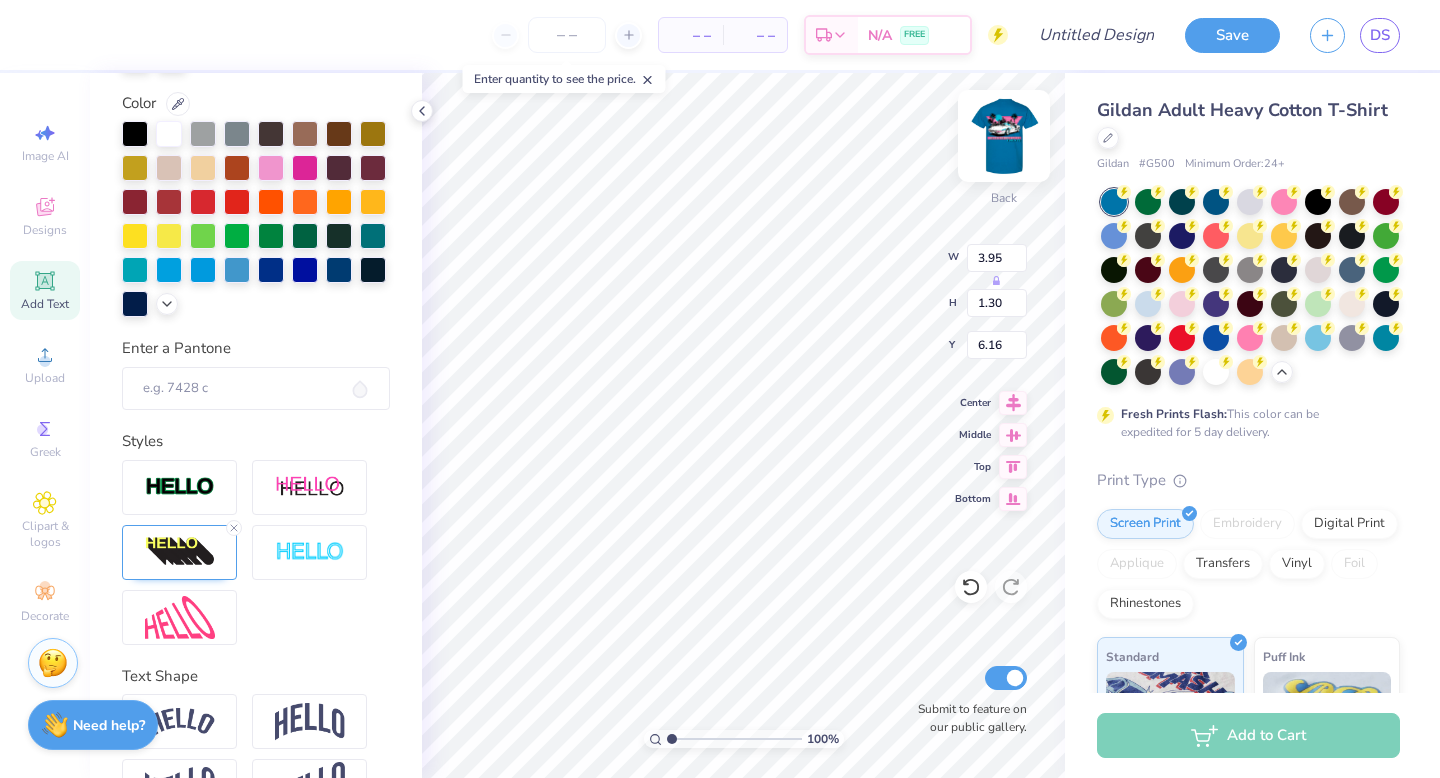 type on "6.16" 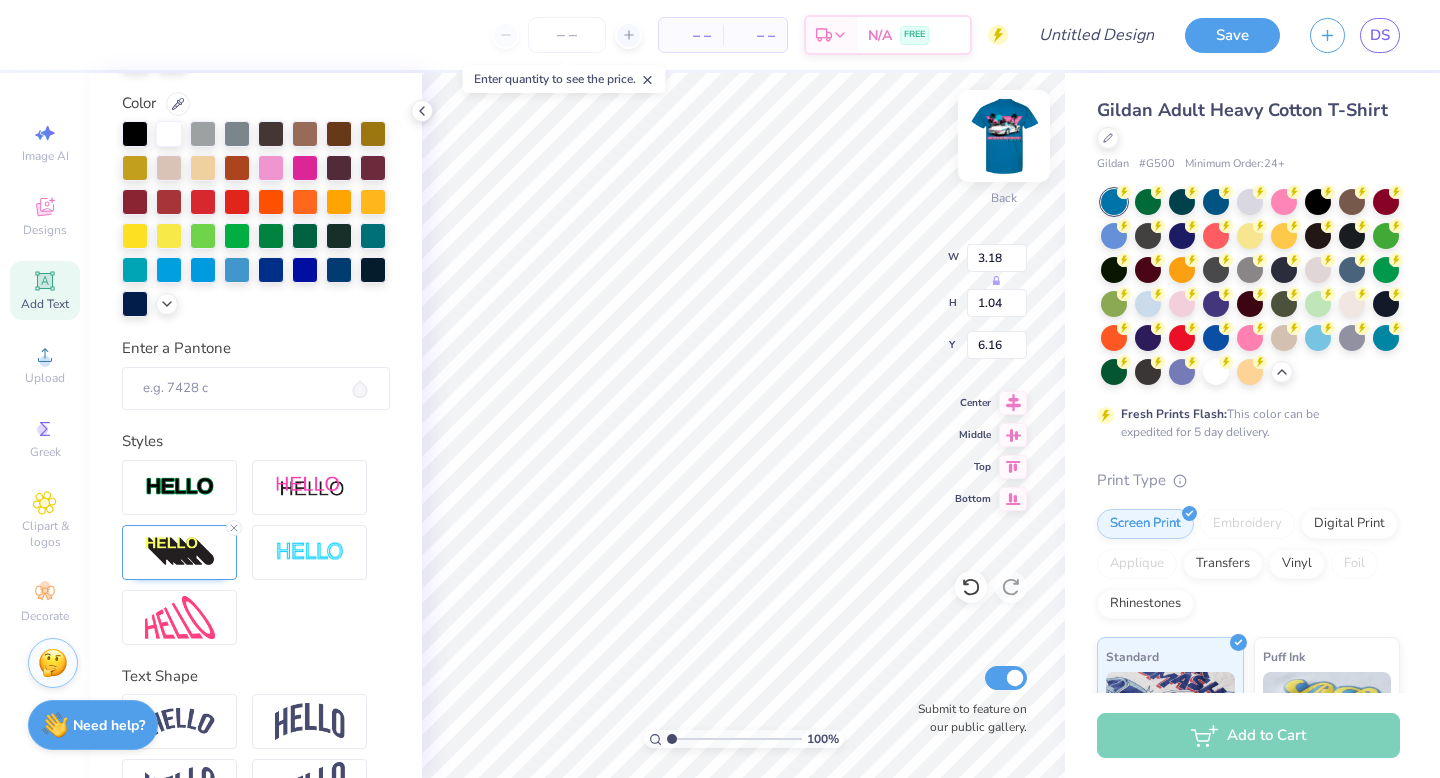type on "3.18" 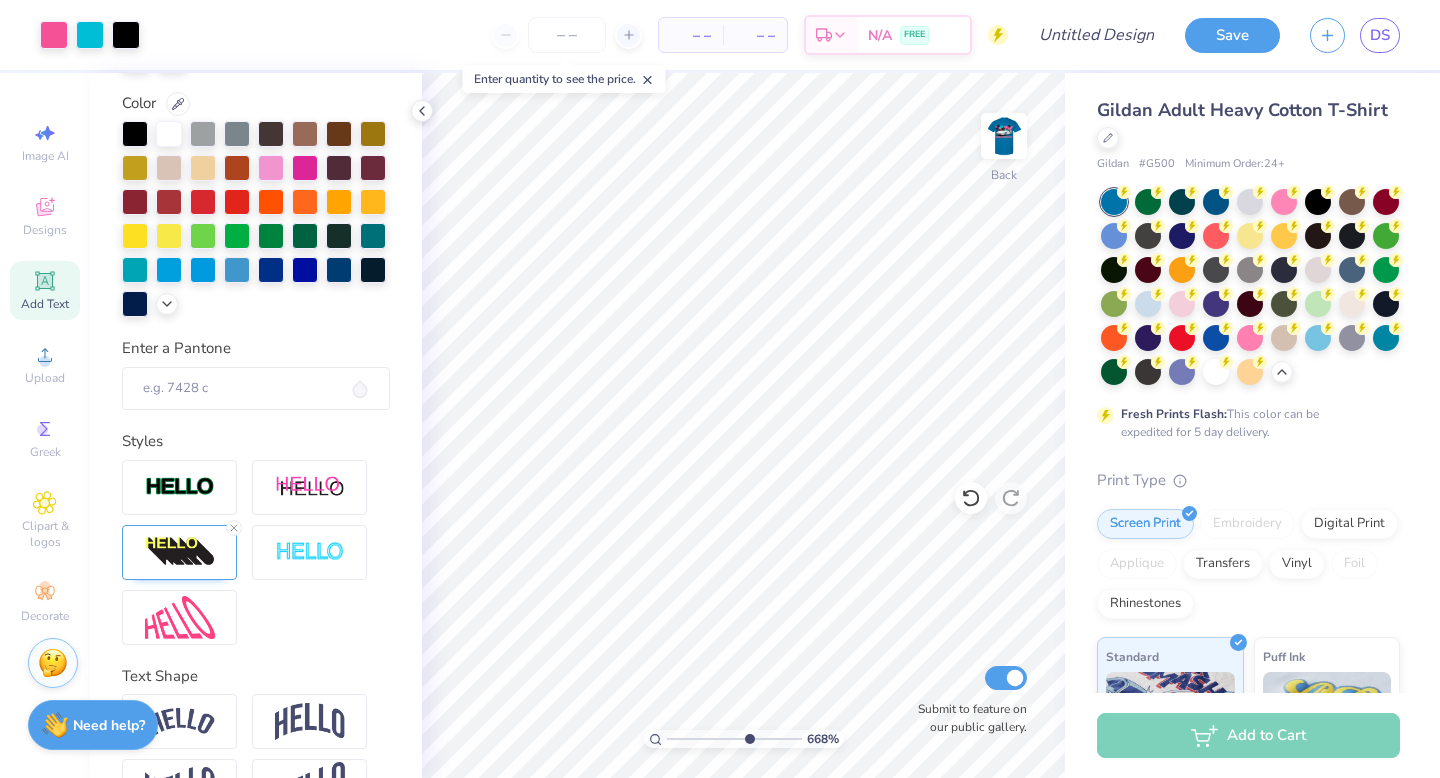 drag, startPoint x: 671, startPoint y: 741, endPoint x: 747, endPoint y: 731, distance: 76.655075 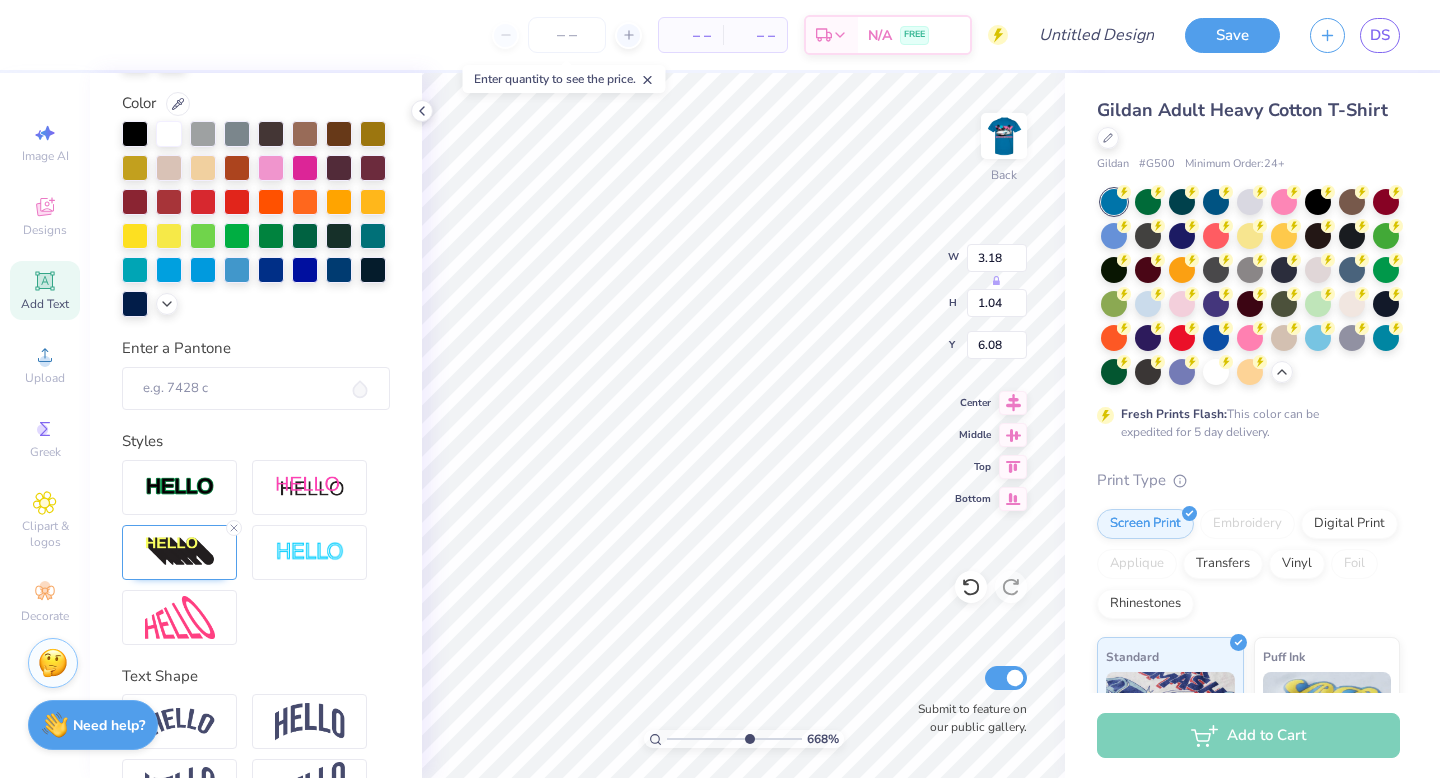 type on "6.08" 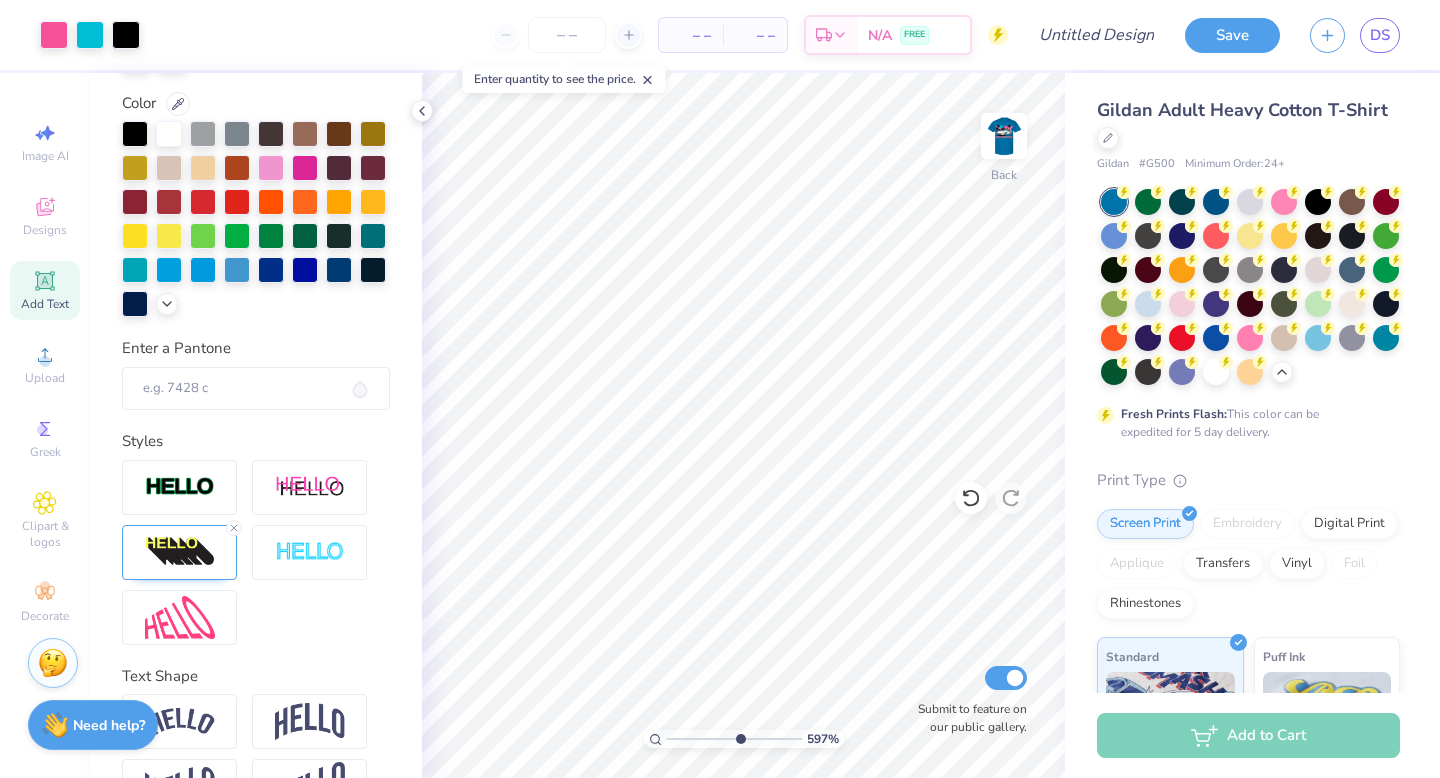 click at bounding box center [734, 739] 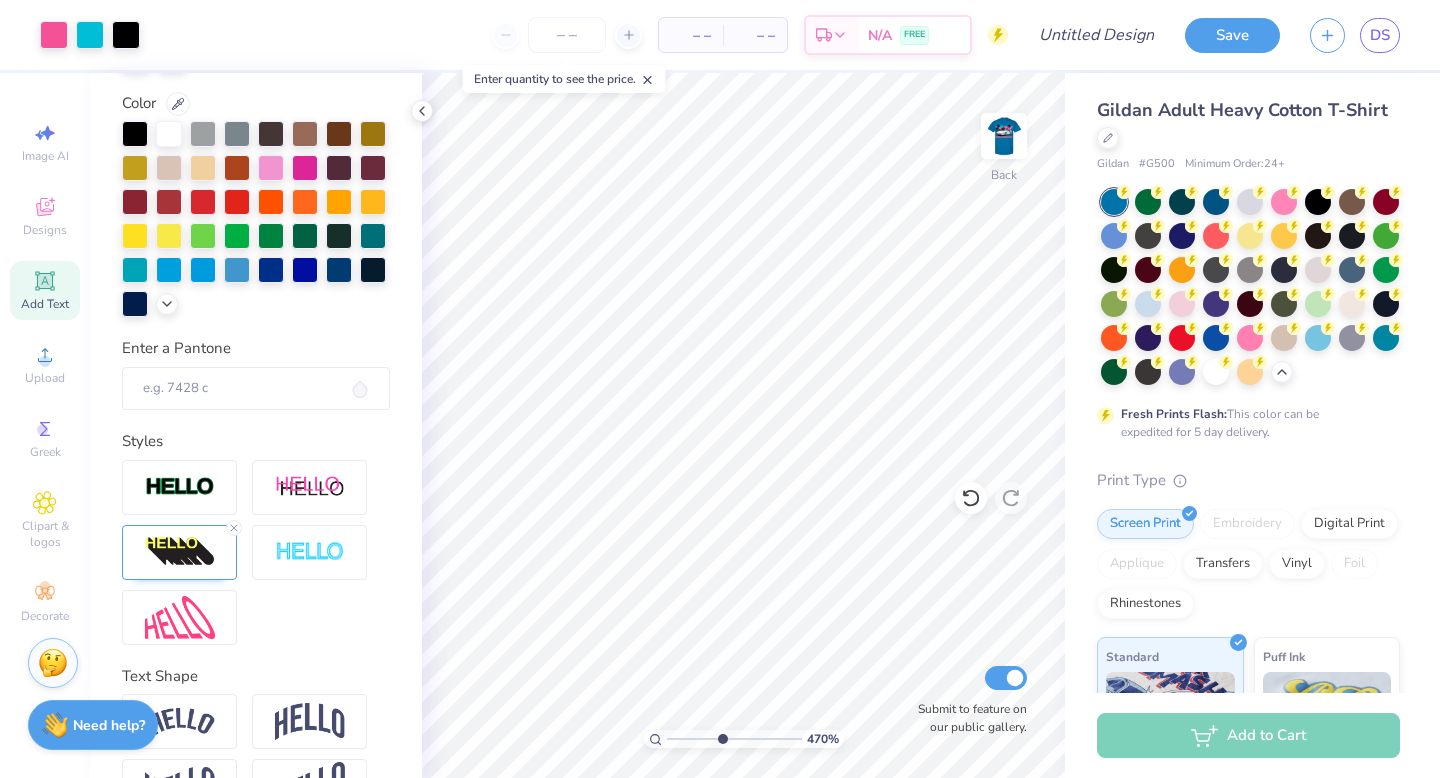 drag, startPoint x: 736, startPoint y: 737, endPoint x: 720, endPoint y: 737, distance: 16 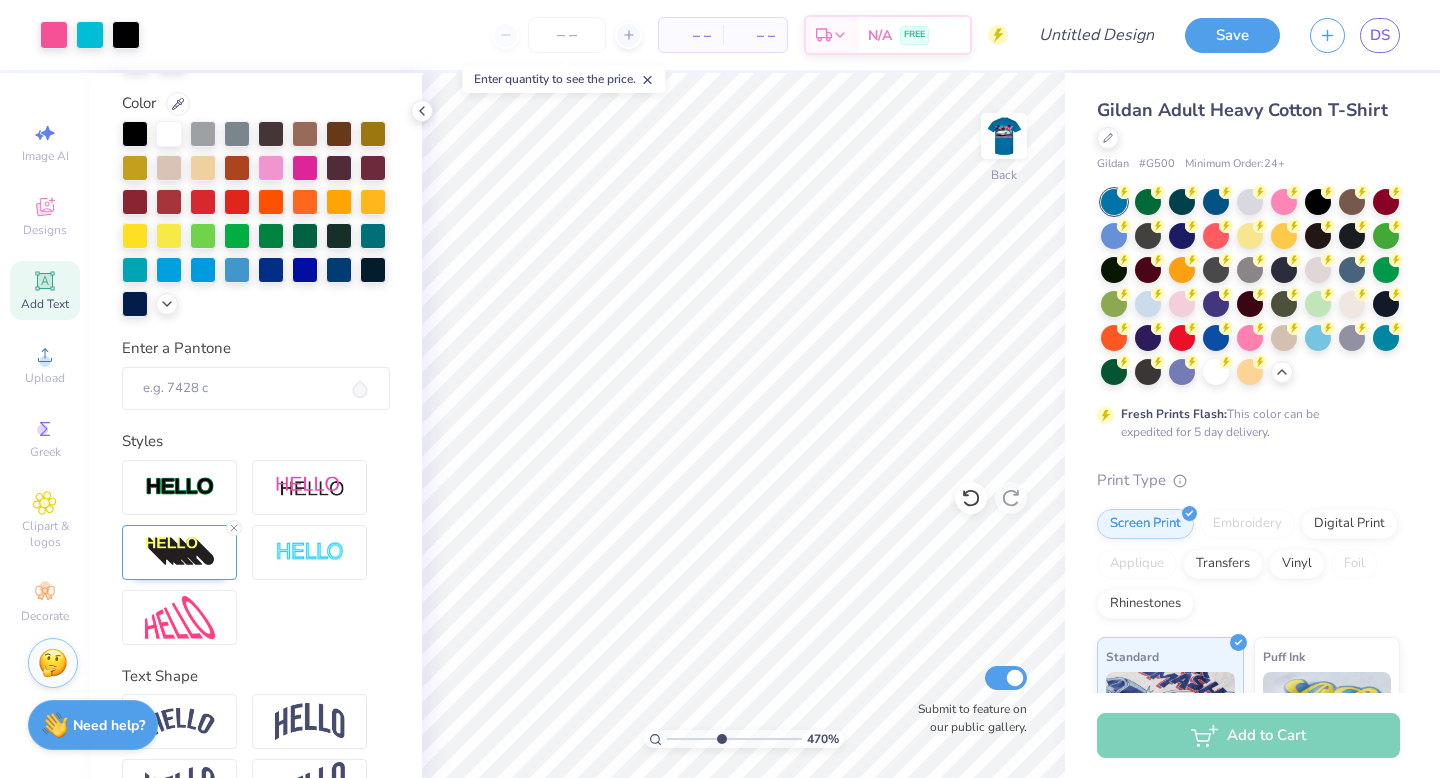 click at bounding box center [734, 739] 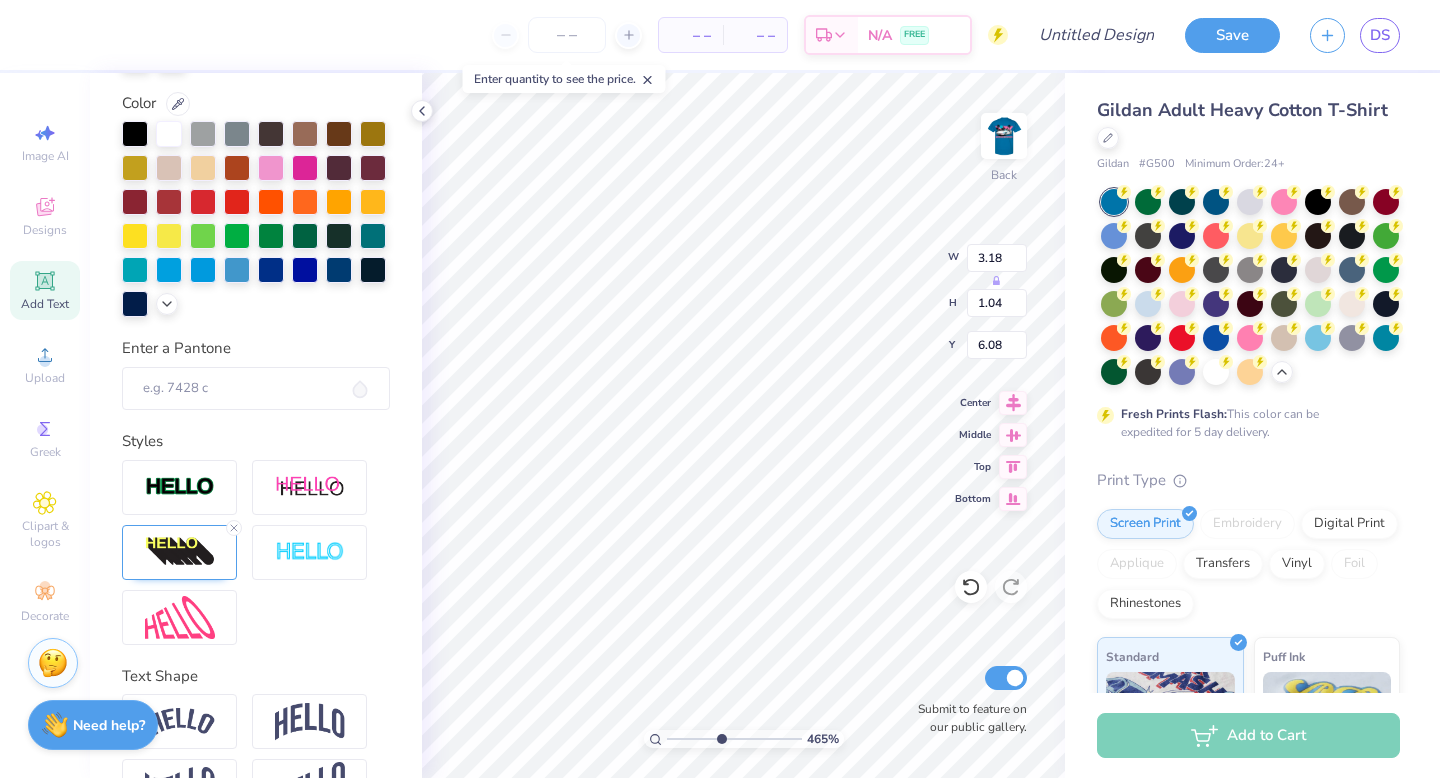type on "6.04" 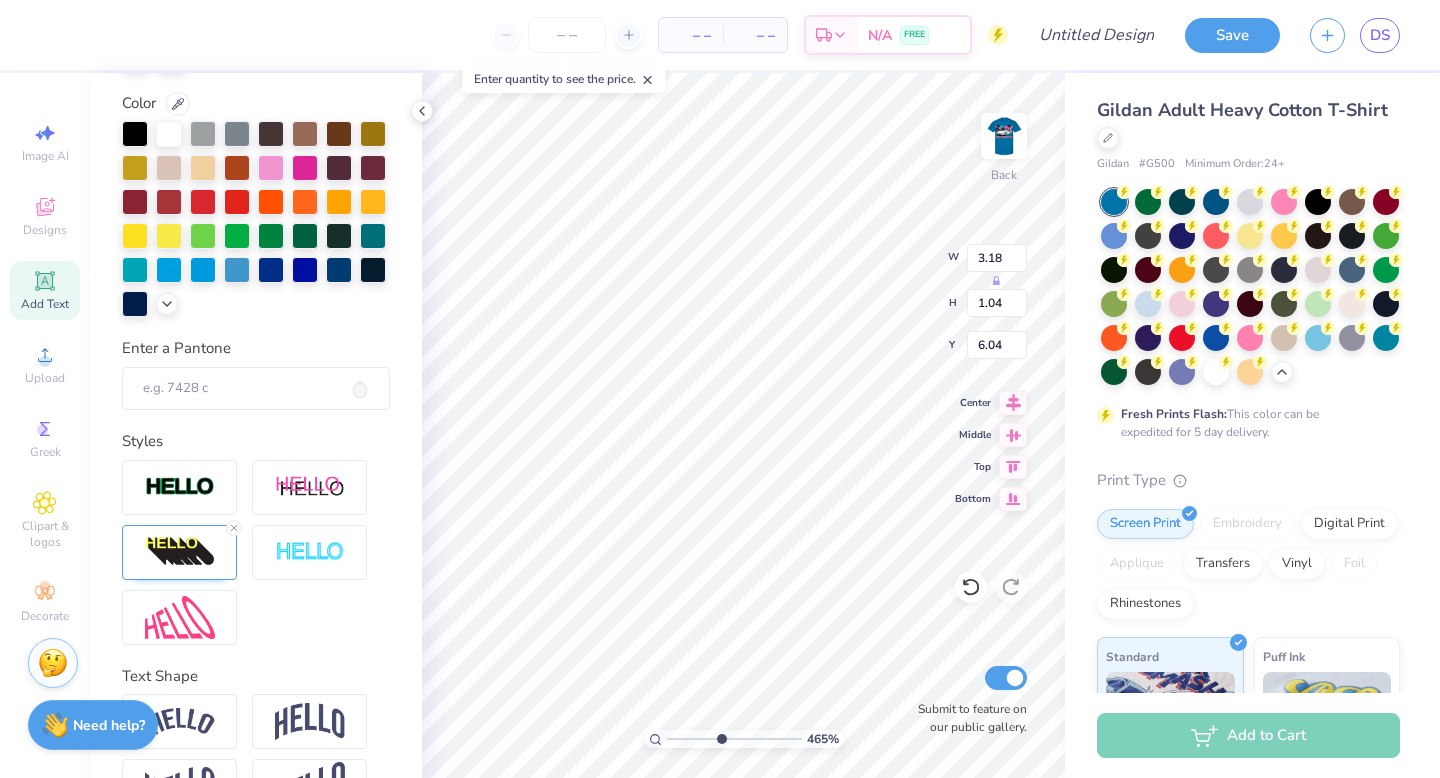 click on "– – Per Item – – Total Est. Delivery N/A FREE" at bounding box center (531, 35) 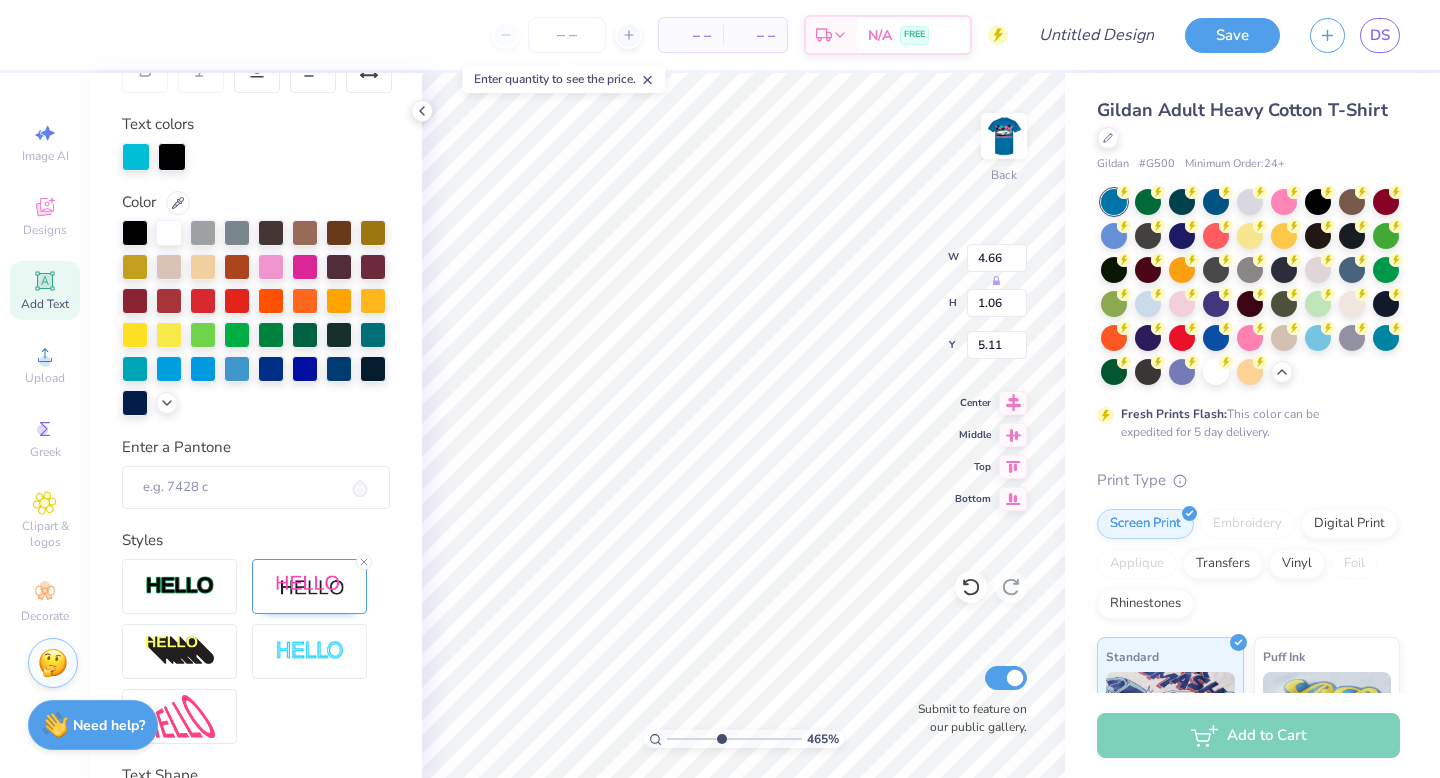 scroll, scrollTop: 228, scrollLeft: 0, axis: vertical 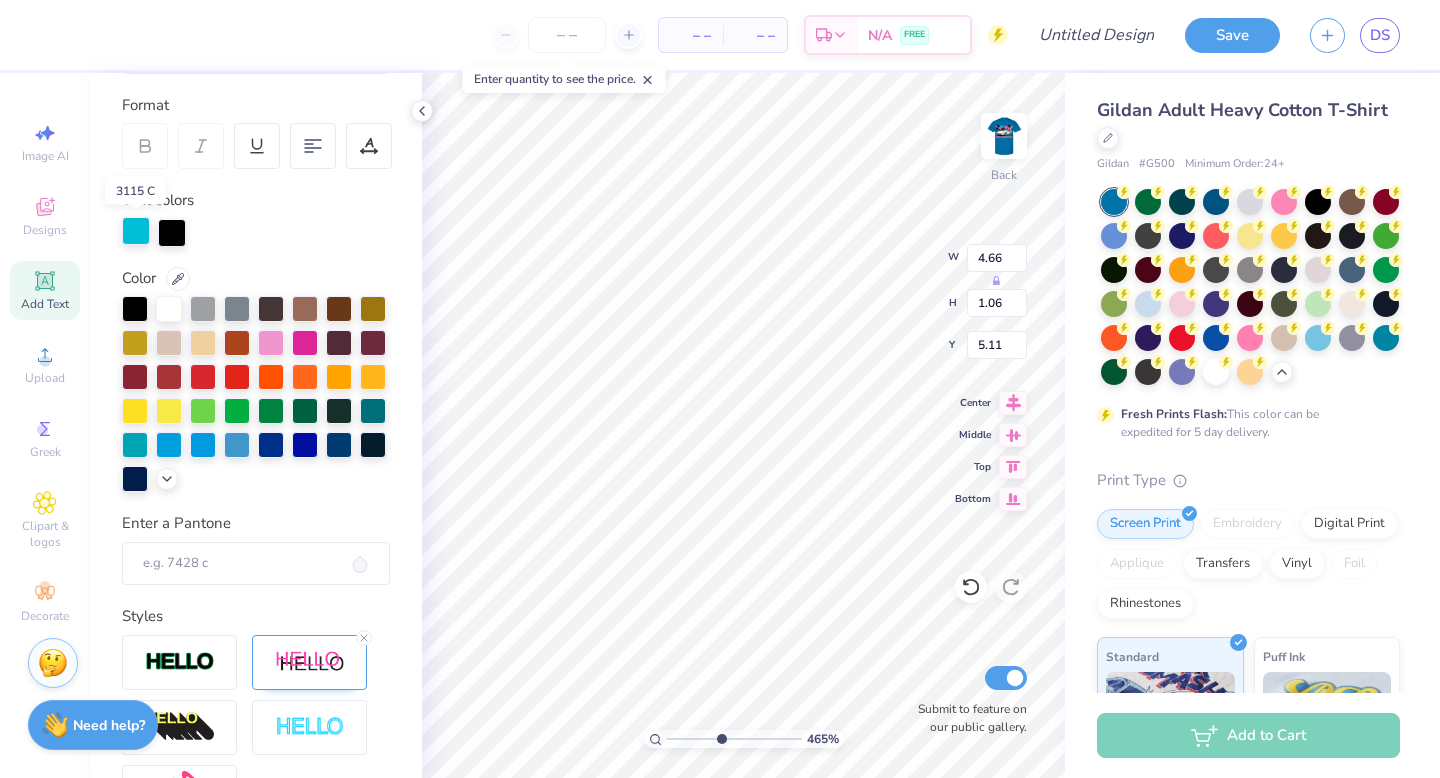 click at bounding box center [136, 231] 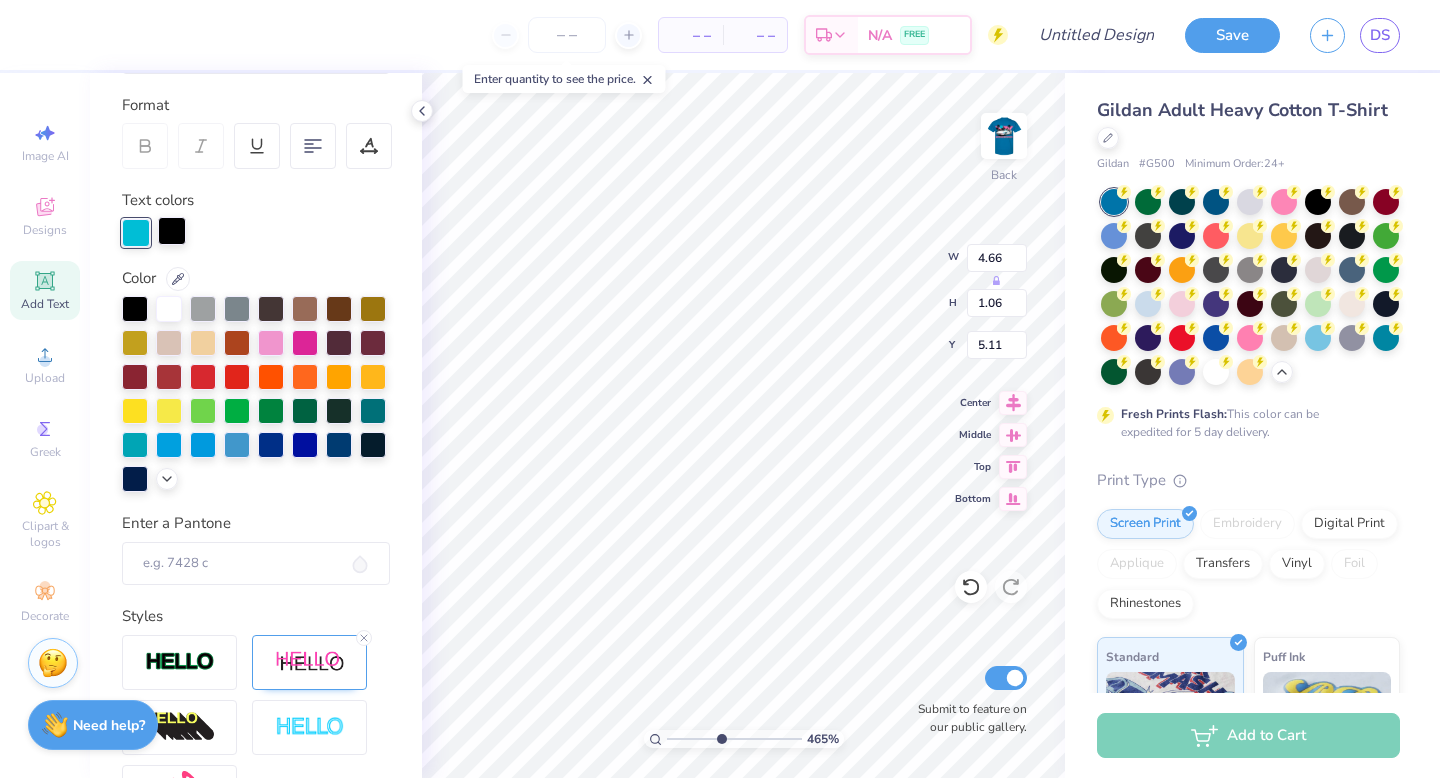 click at bounding box center [172, 231] 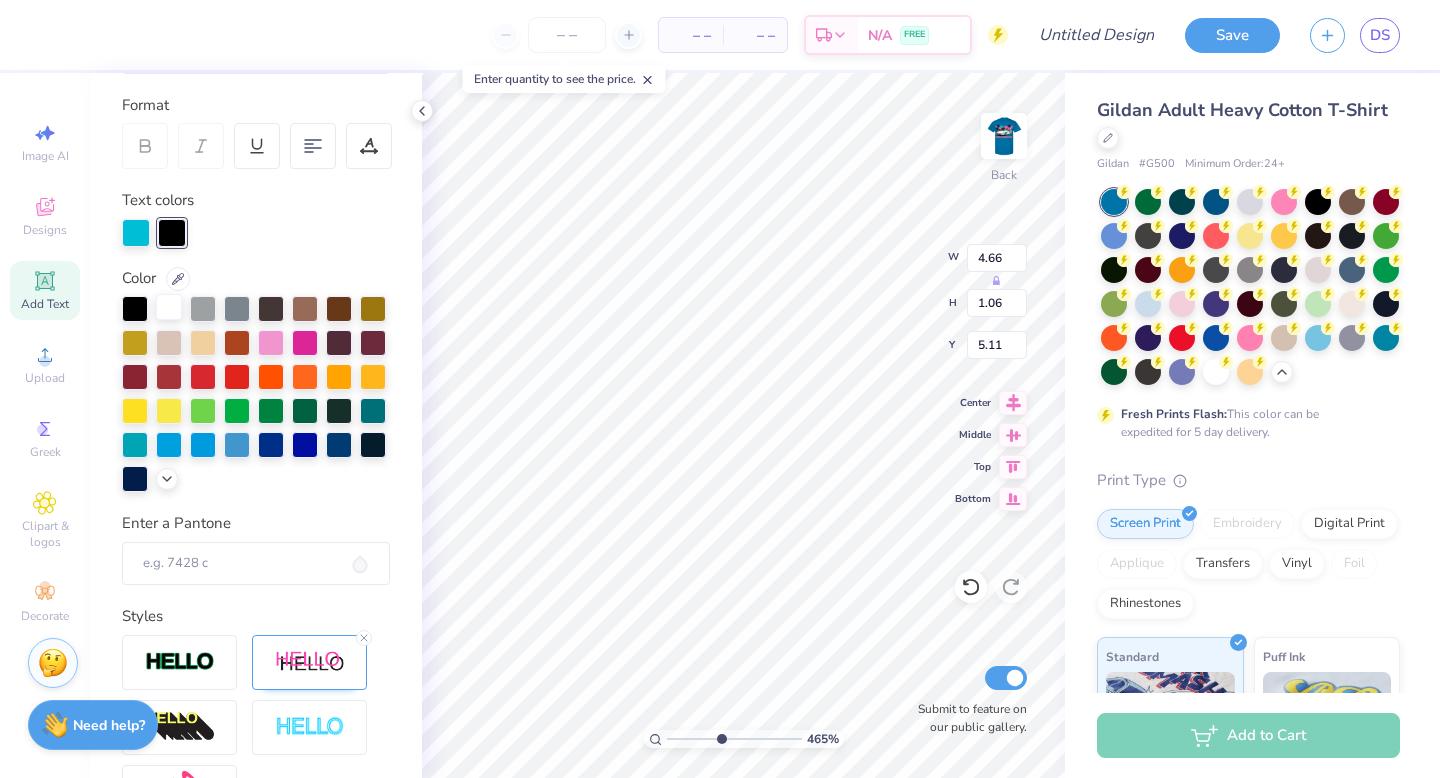 click at bounding box center (169, 307) 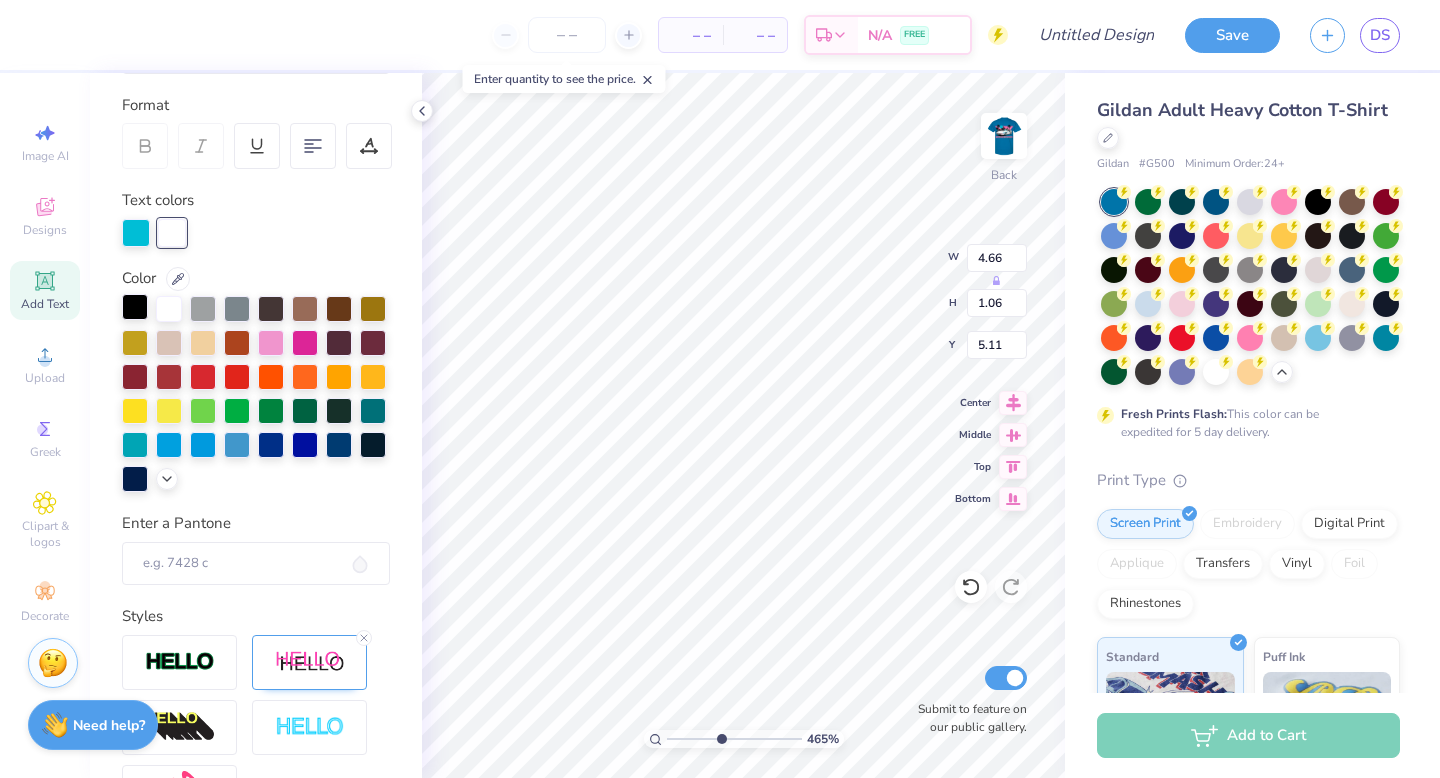 click at bounding box center [135, 307] 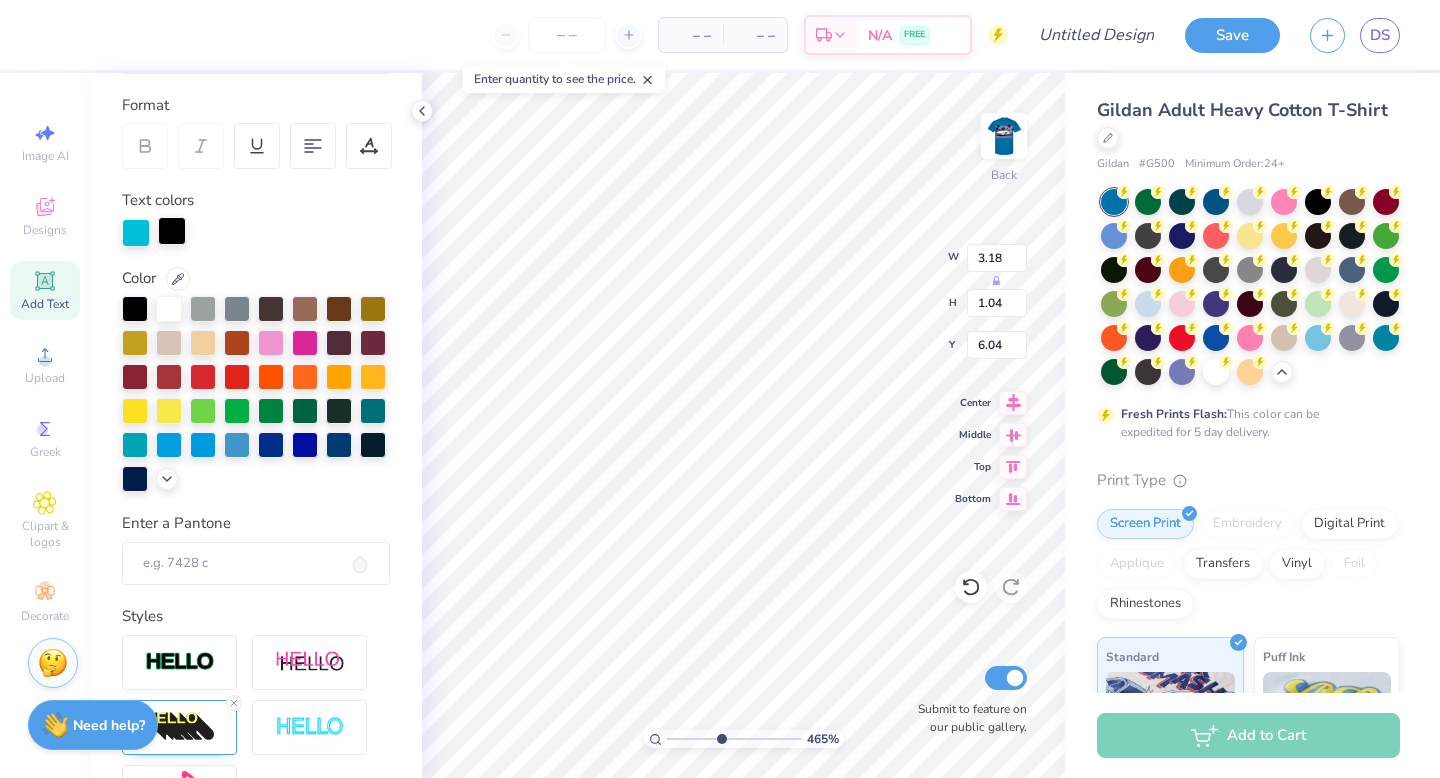 click at bounding box center (172, 231) 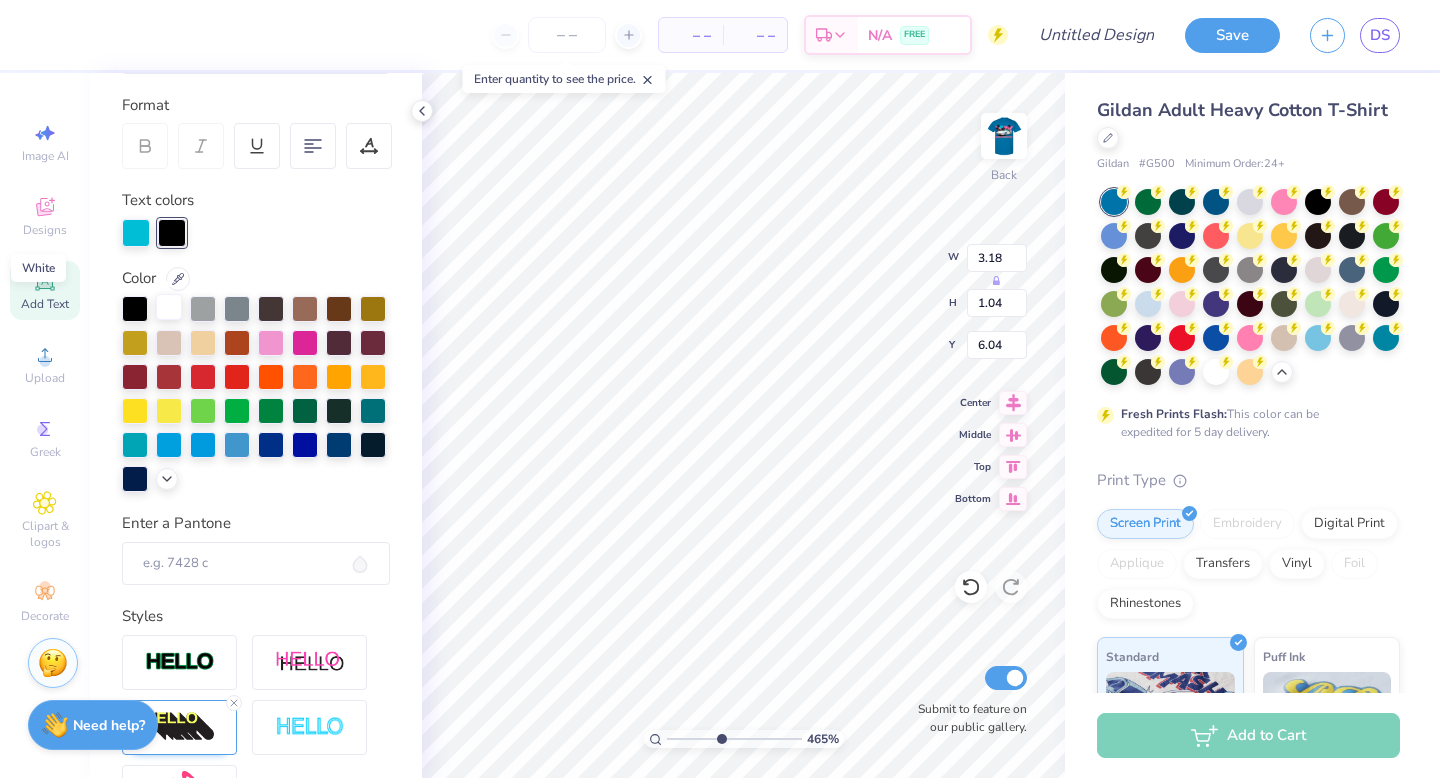 click at bounding box center (169, 307) 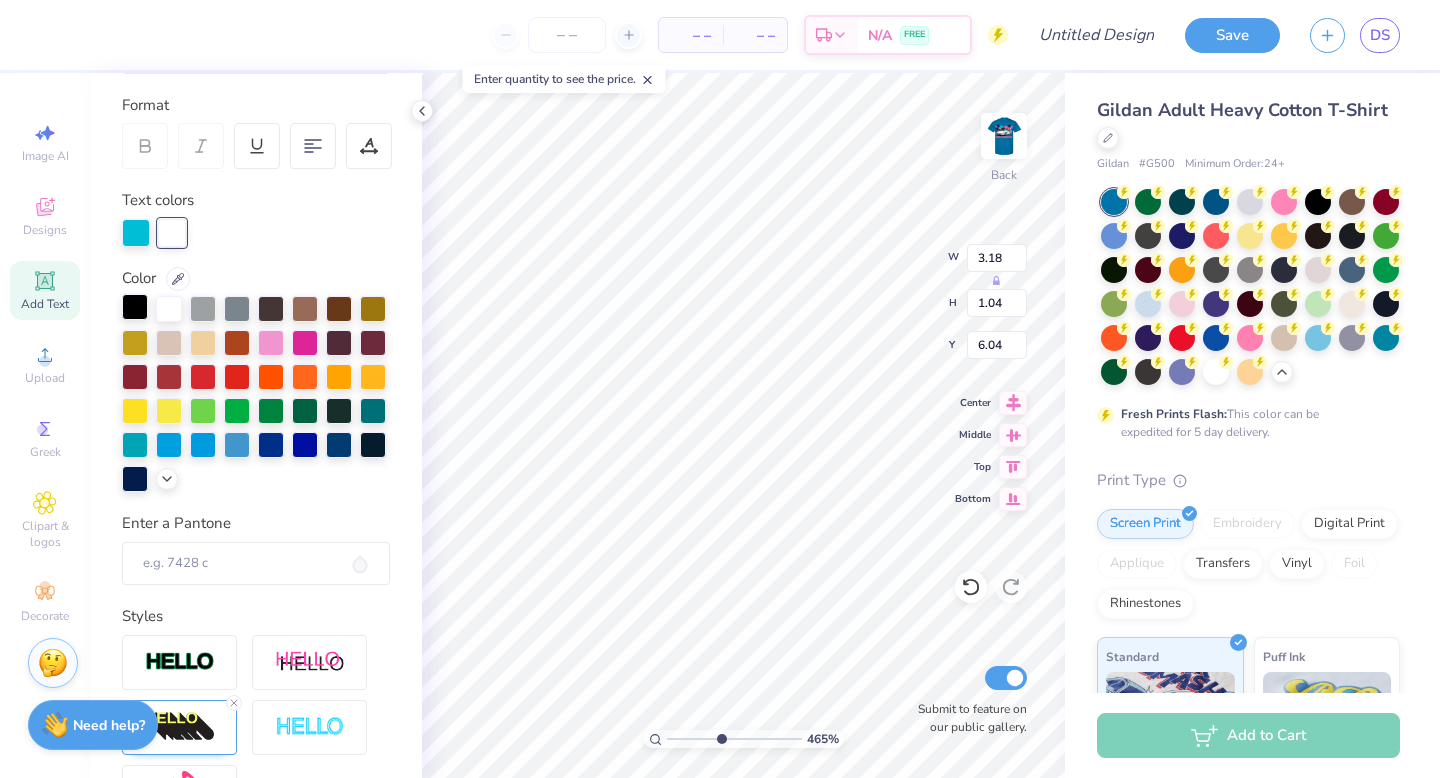 click at bounding box center (135, 307) 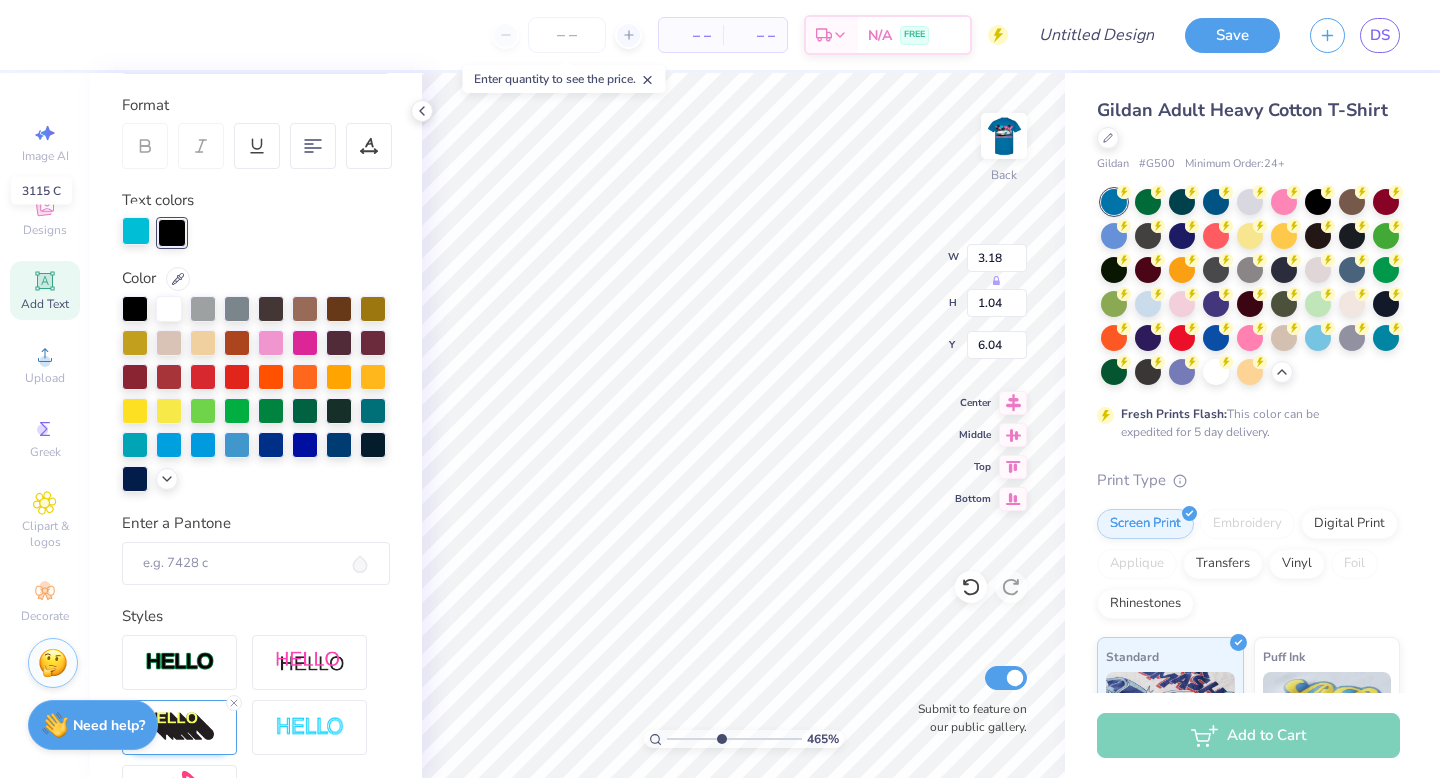 click at bounding box center (136, 231) 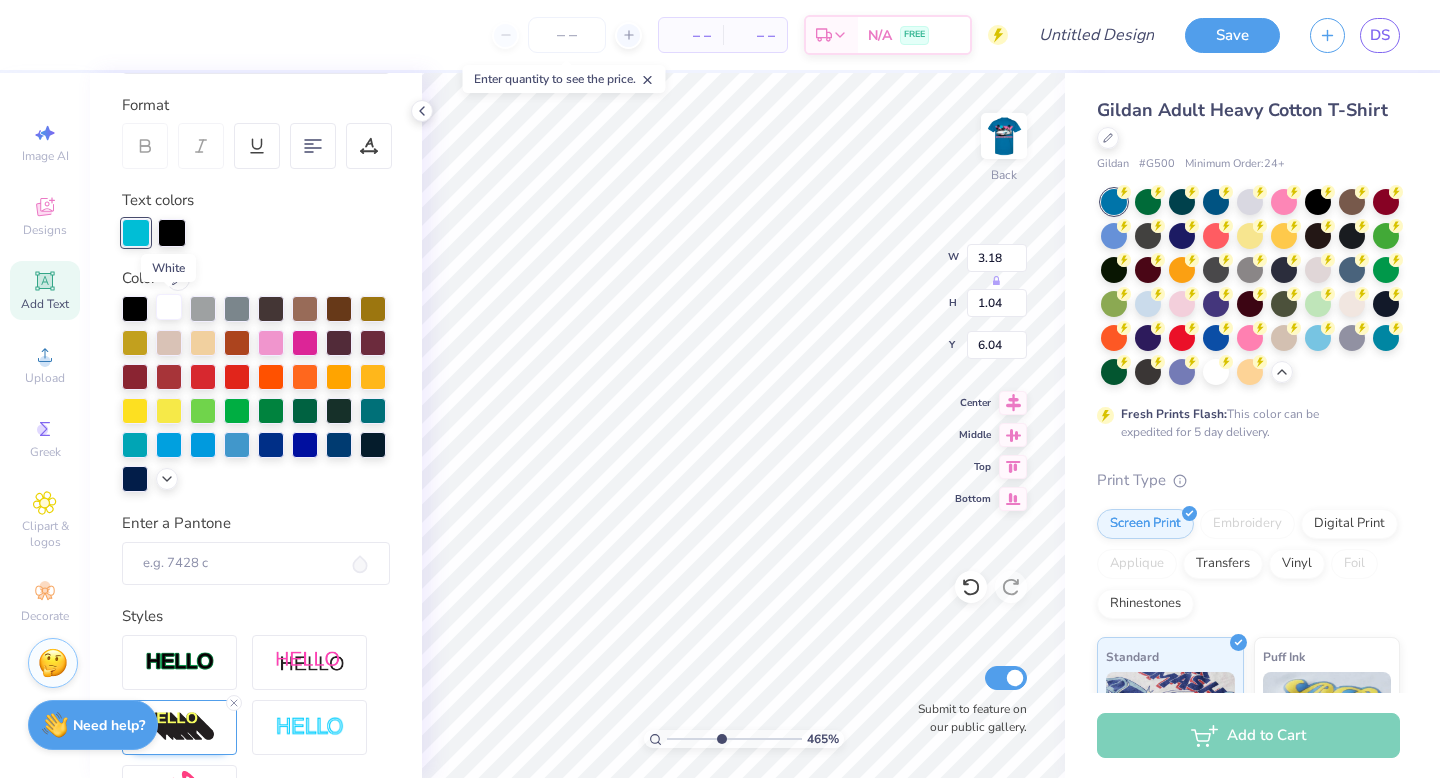 click at bounding box center (169, 307) 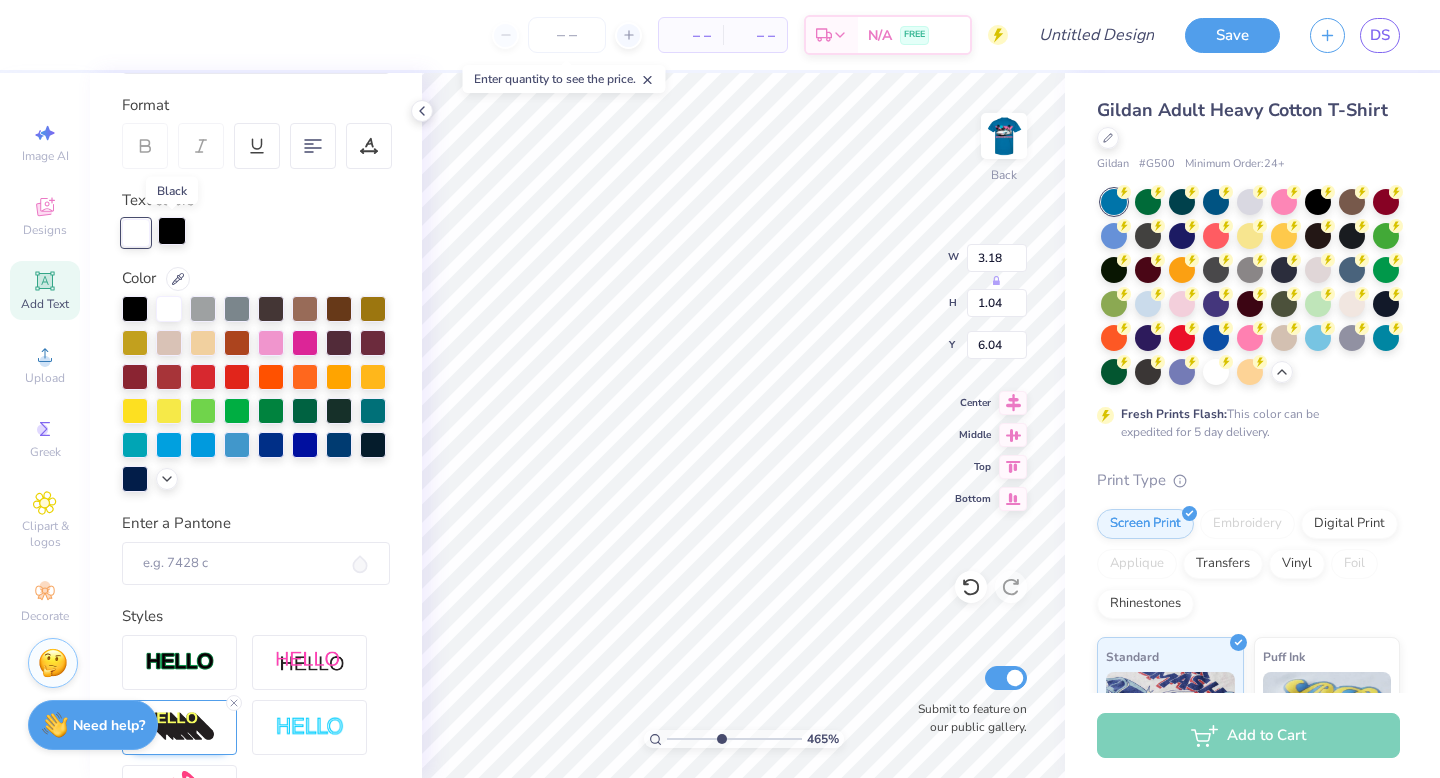 click at bounding box center [172, 231] 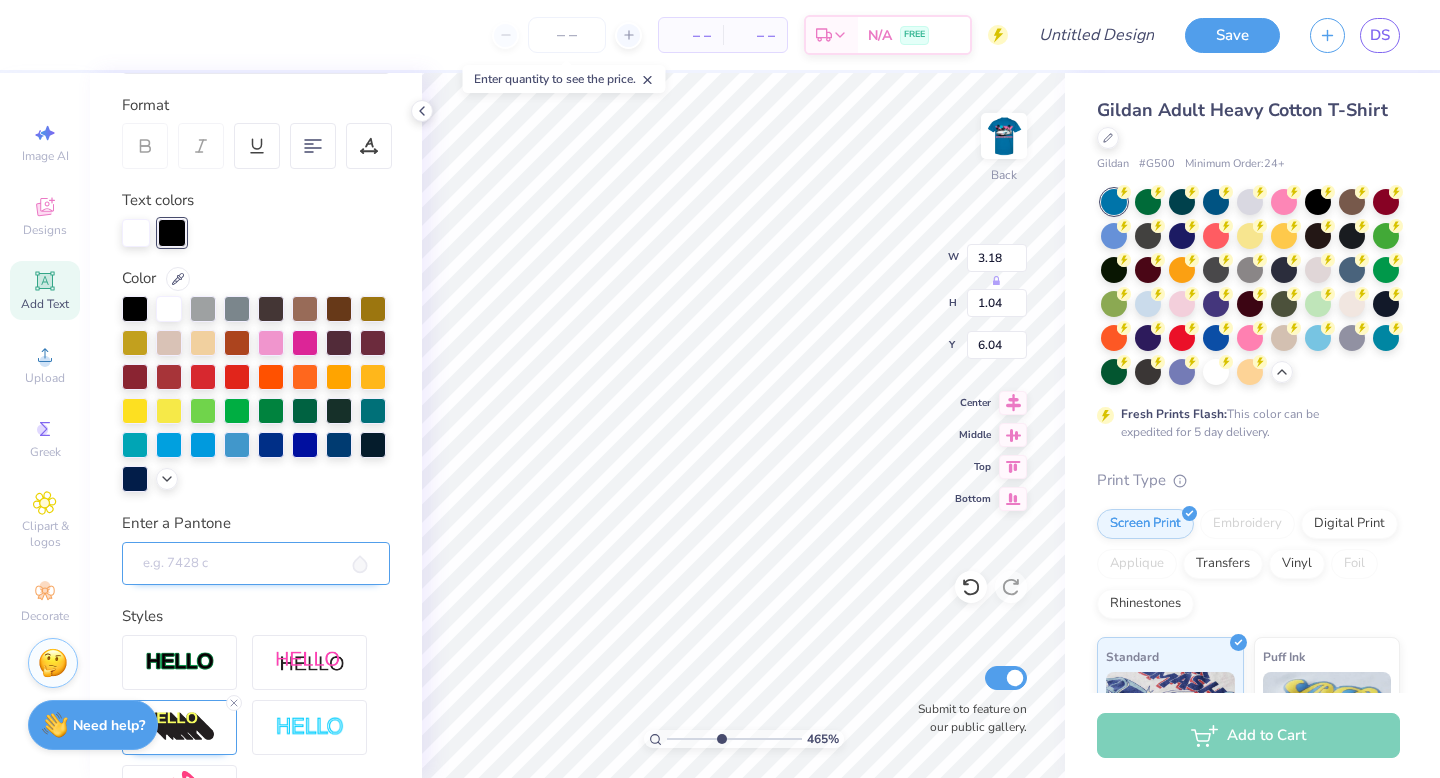 click on "Enter a Pantone" at bounding box center (256, 564) 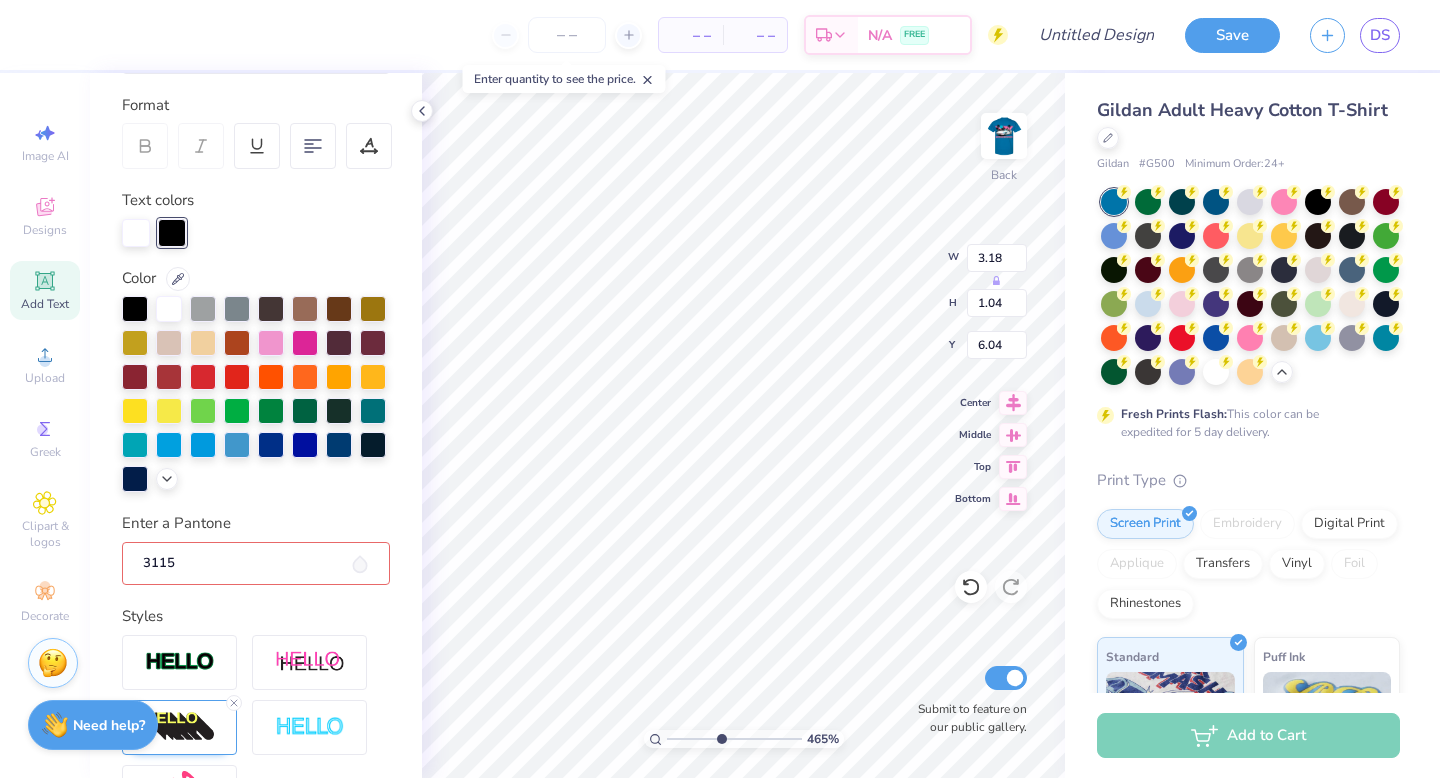 type on "3115" 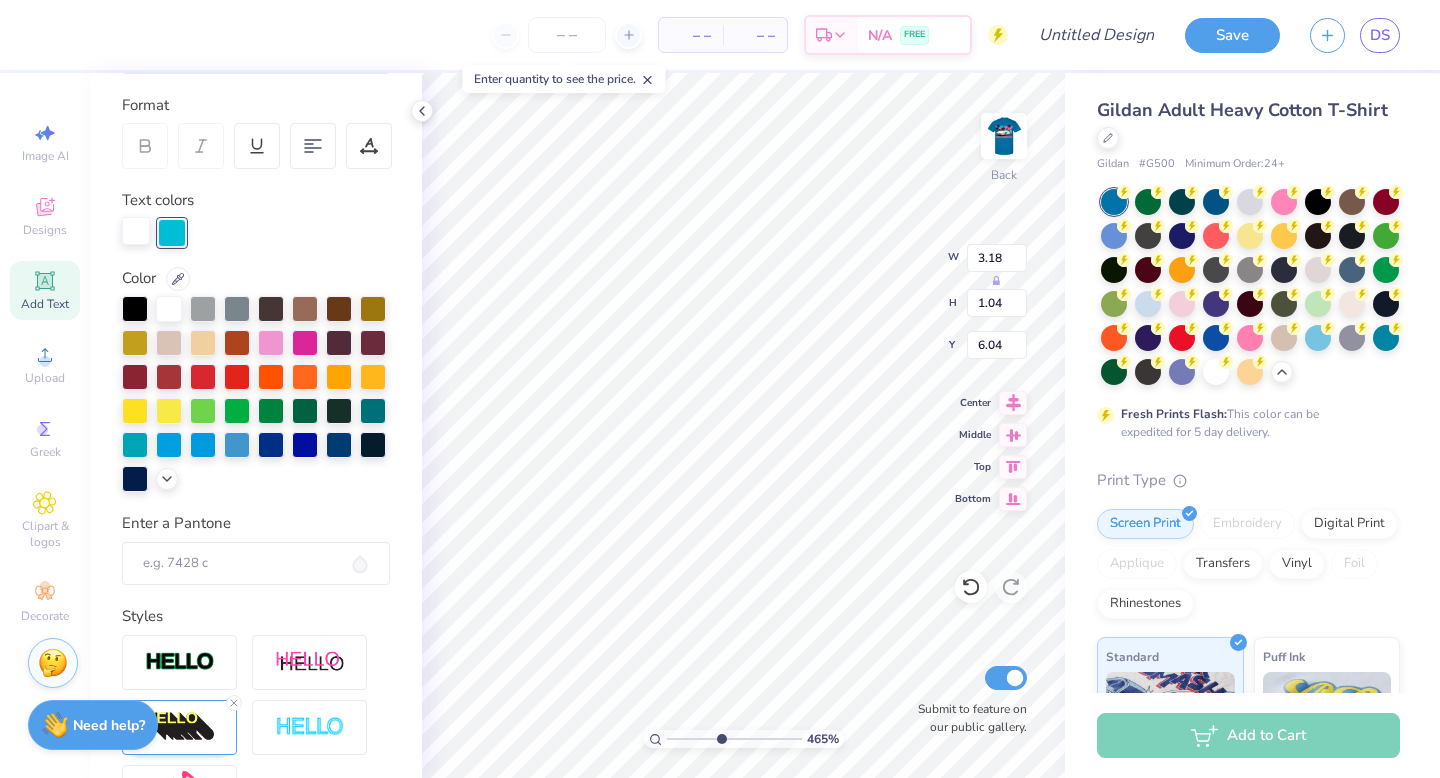 click at bounding box center [135, 309] 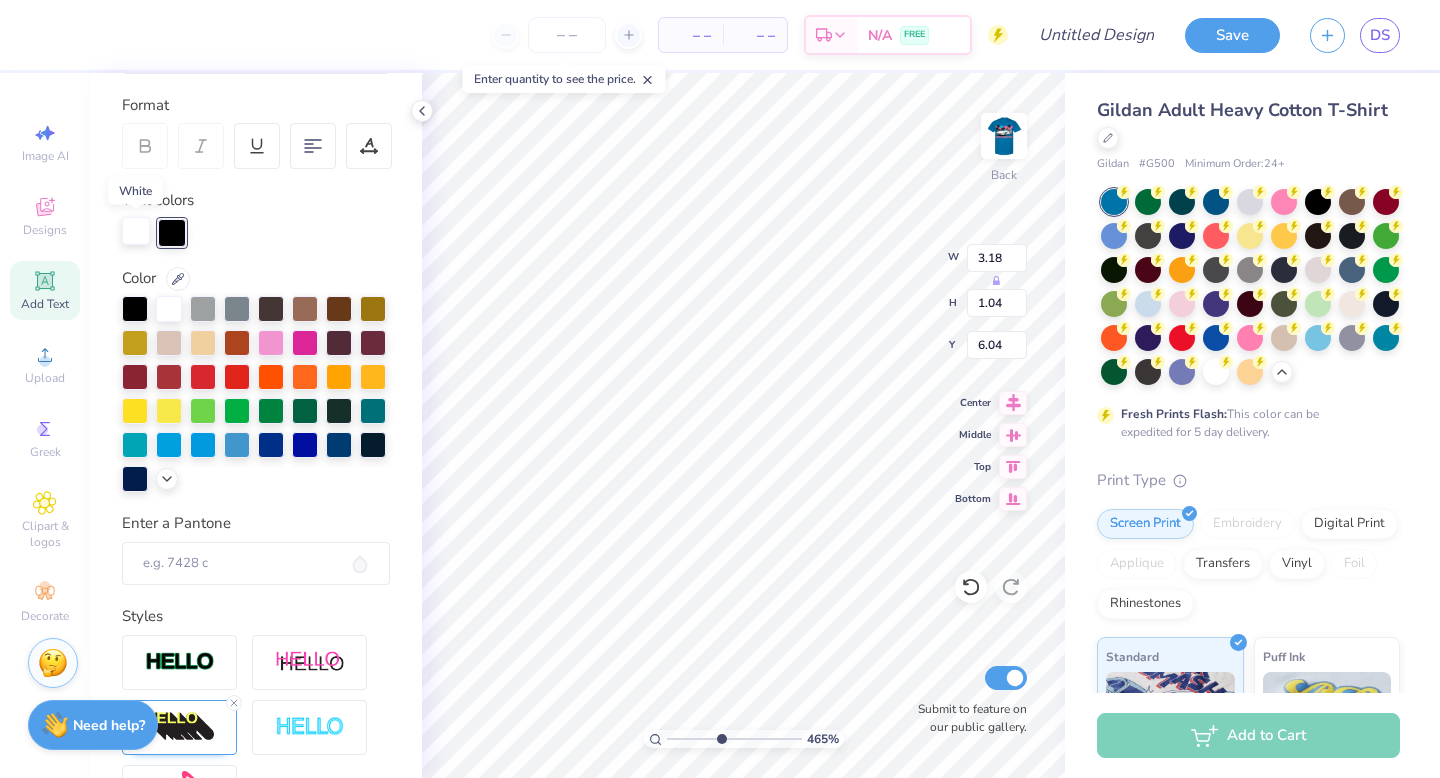 click at bounding box center (136, 231) 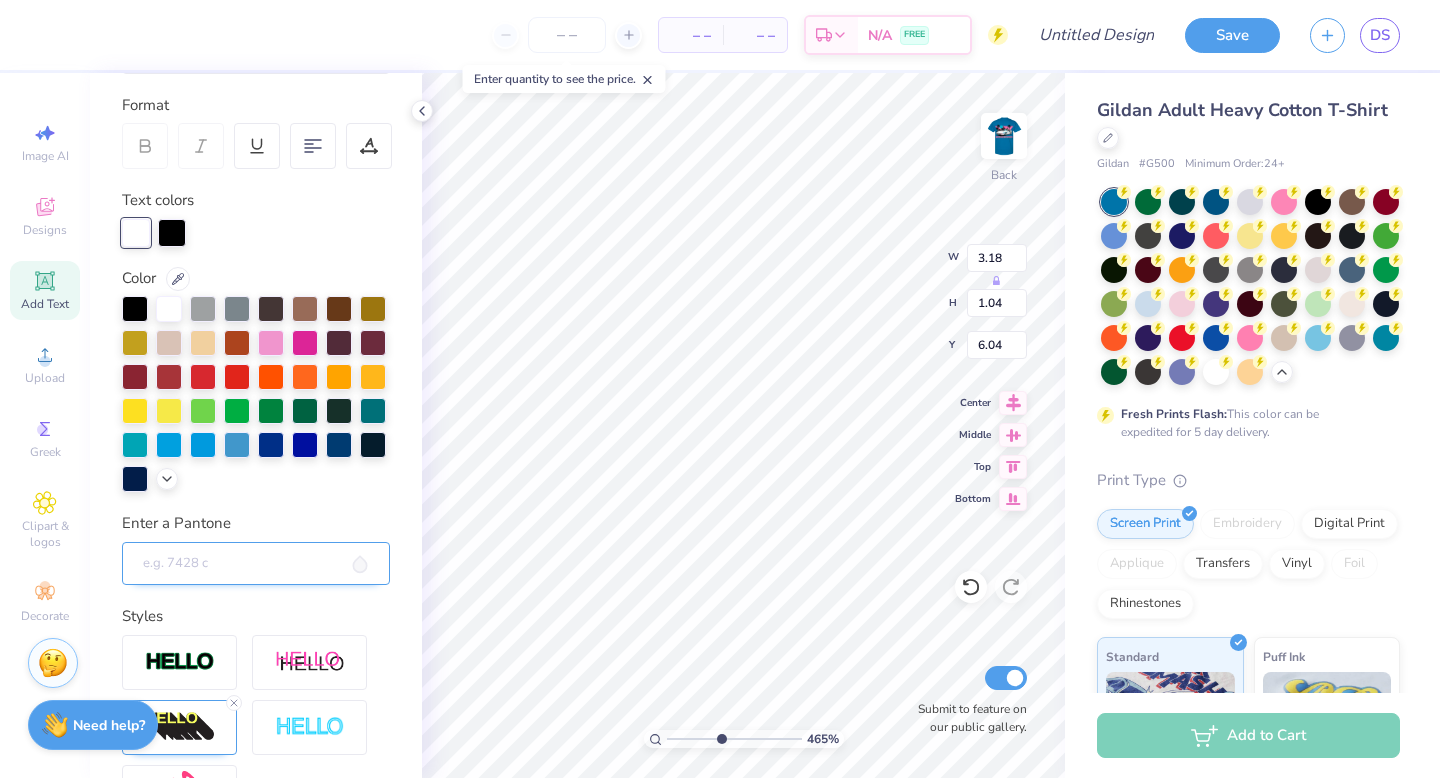 click on "Enter a Pantone" at bounding box center (256, 564) 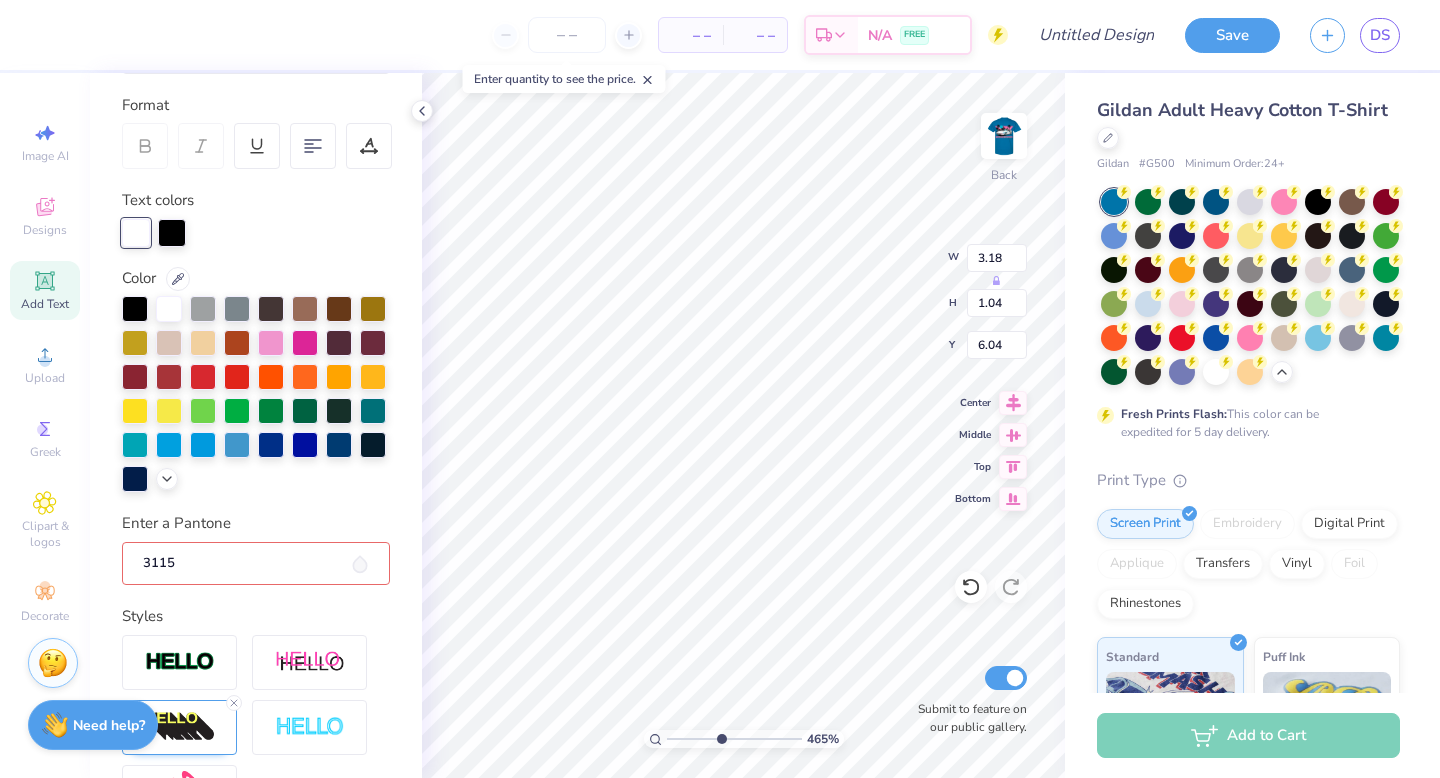 type on "3115" 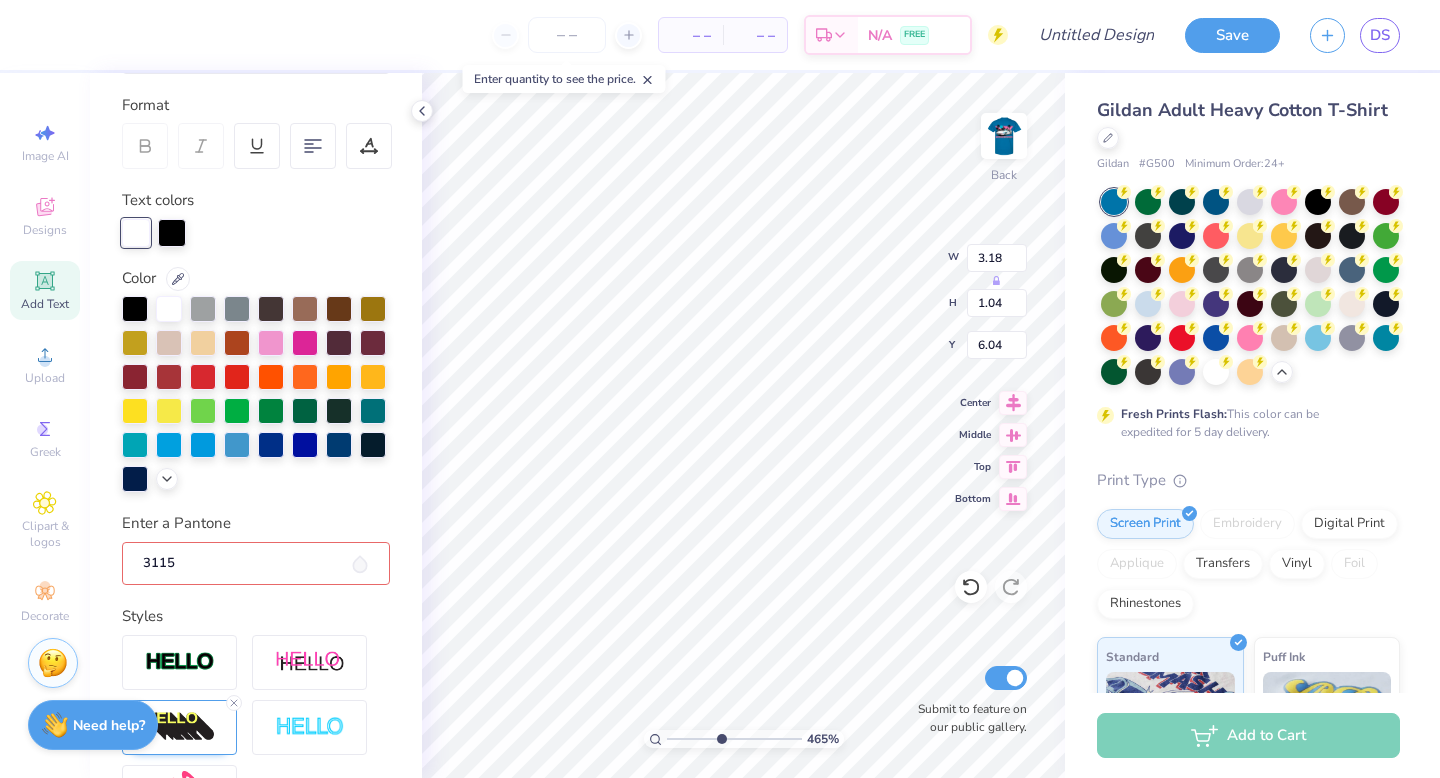 type 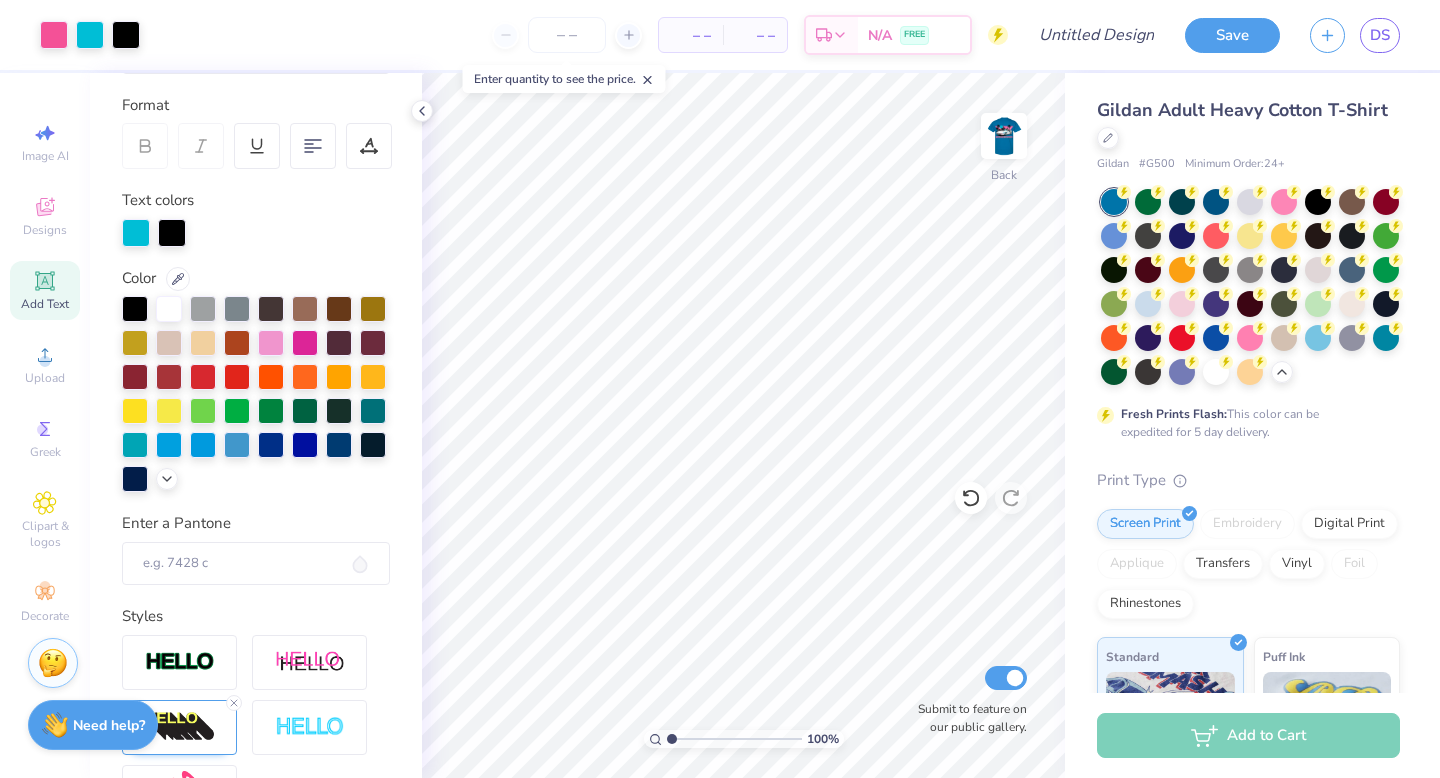 drag, startPoint x: 721, startPoint y: 734, endPoint x: 647, endPoint y: 733, distance: 74.00676 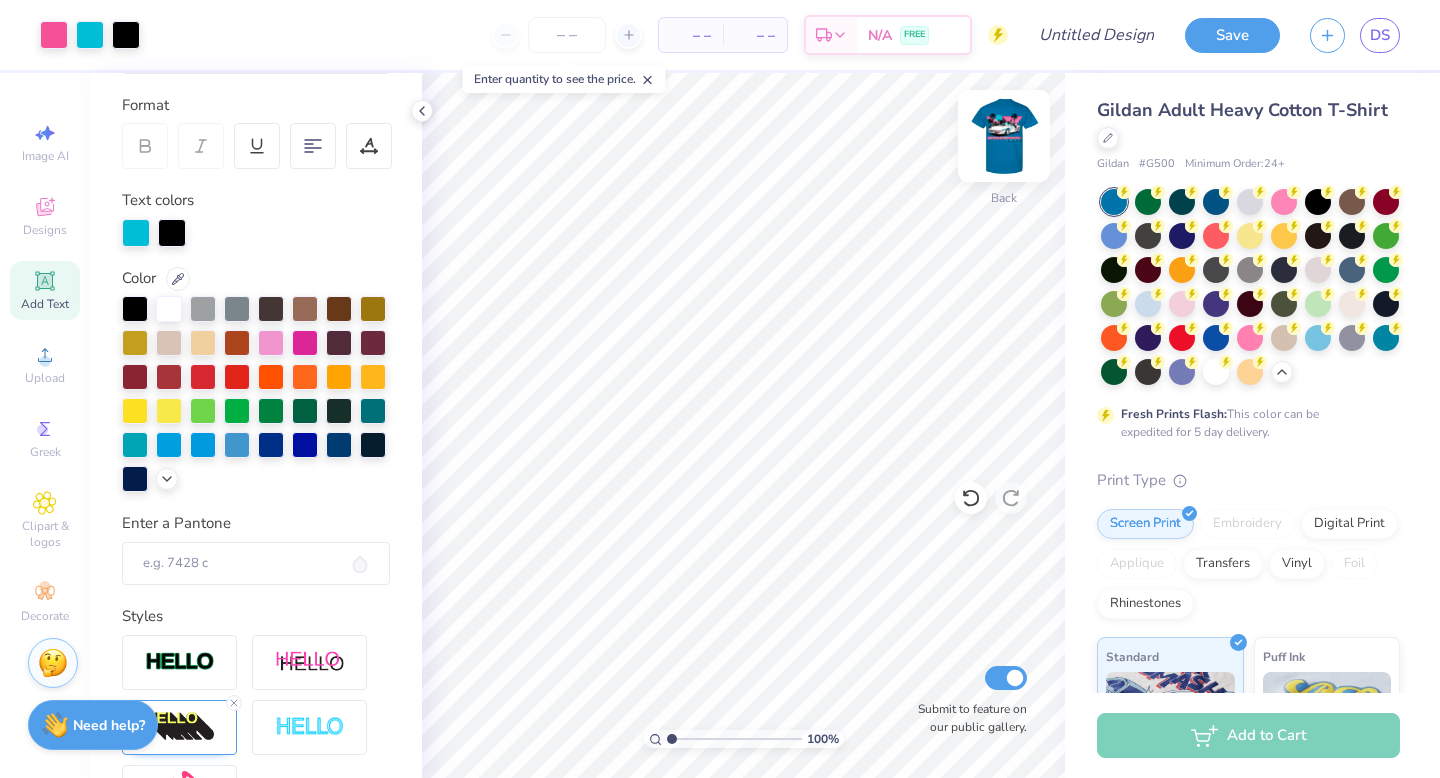 click at bounding box center [1004, 136] 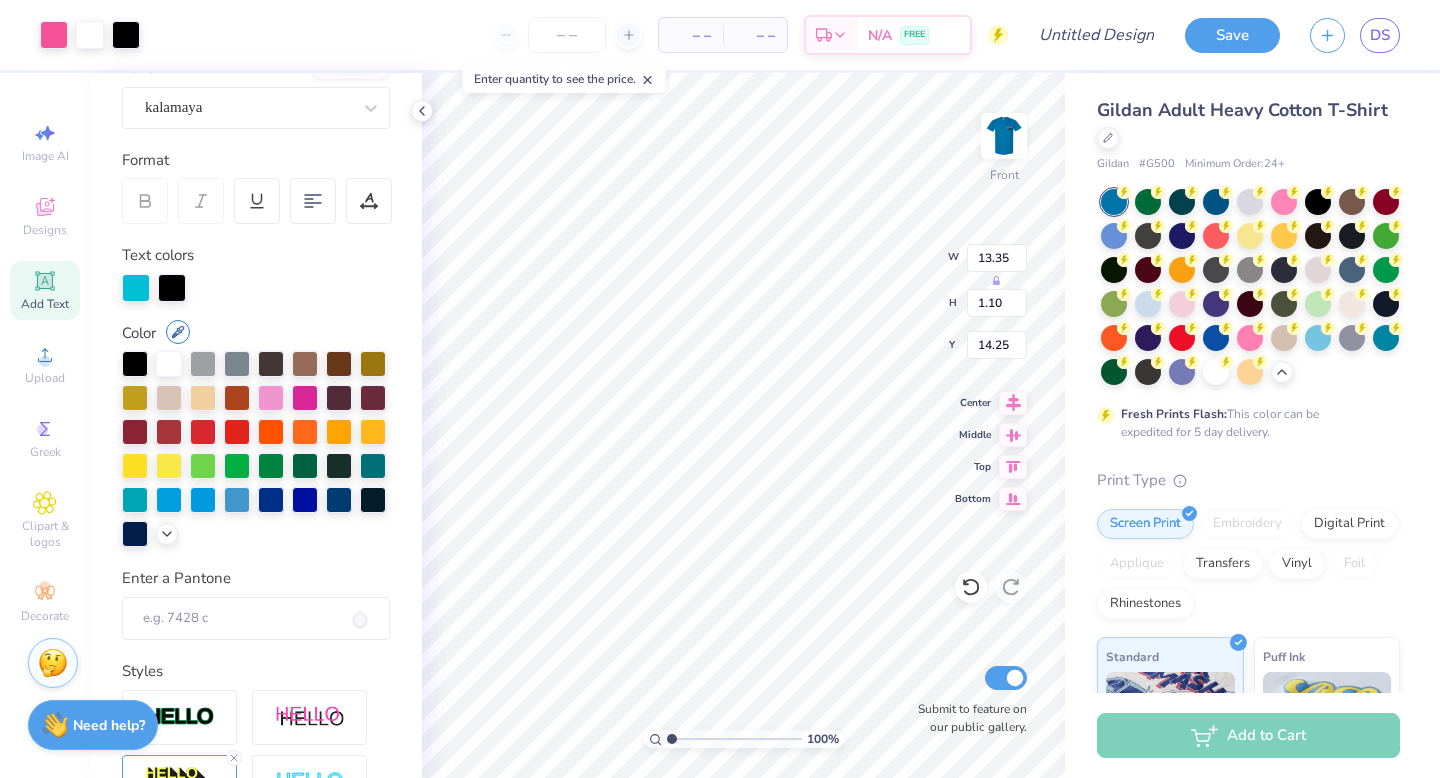 scroll, scrollTop: 167, scrollLeft: 0, axis: vertical 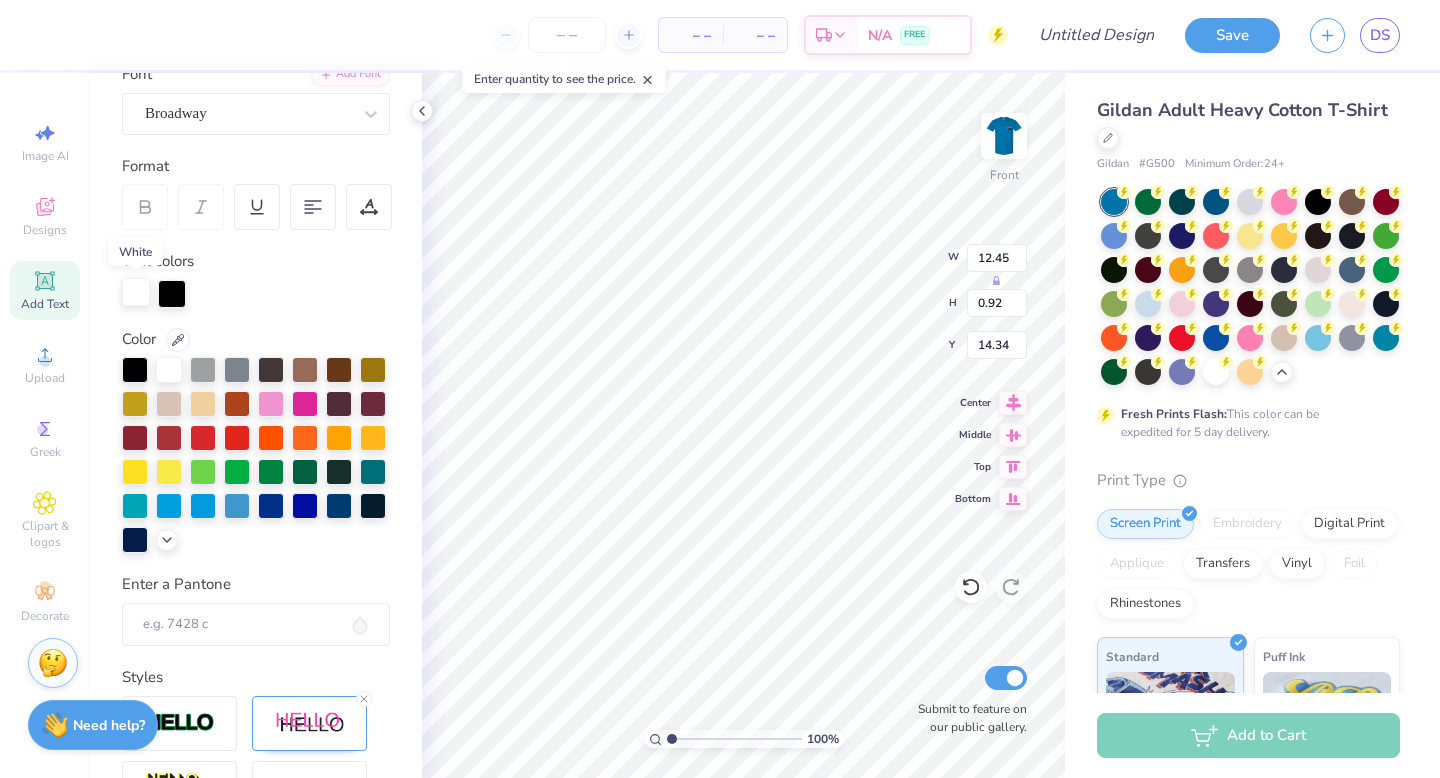 click at bounding box center (136, 292) 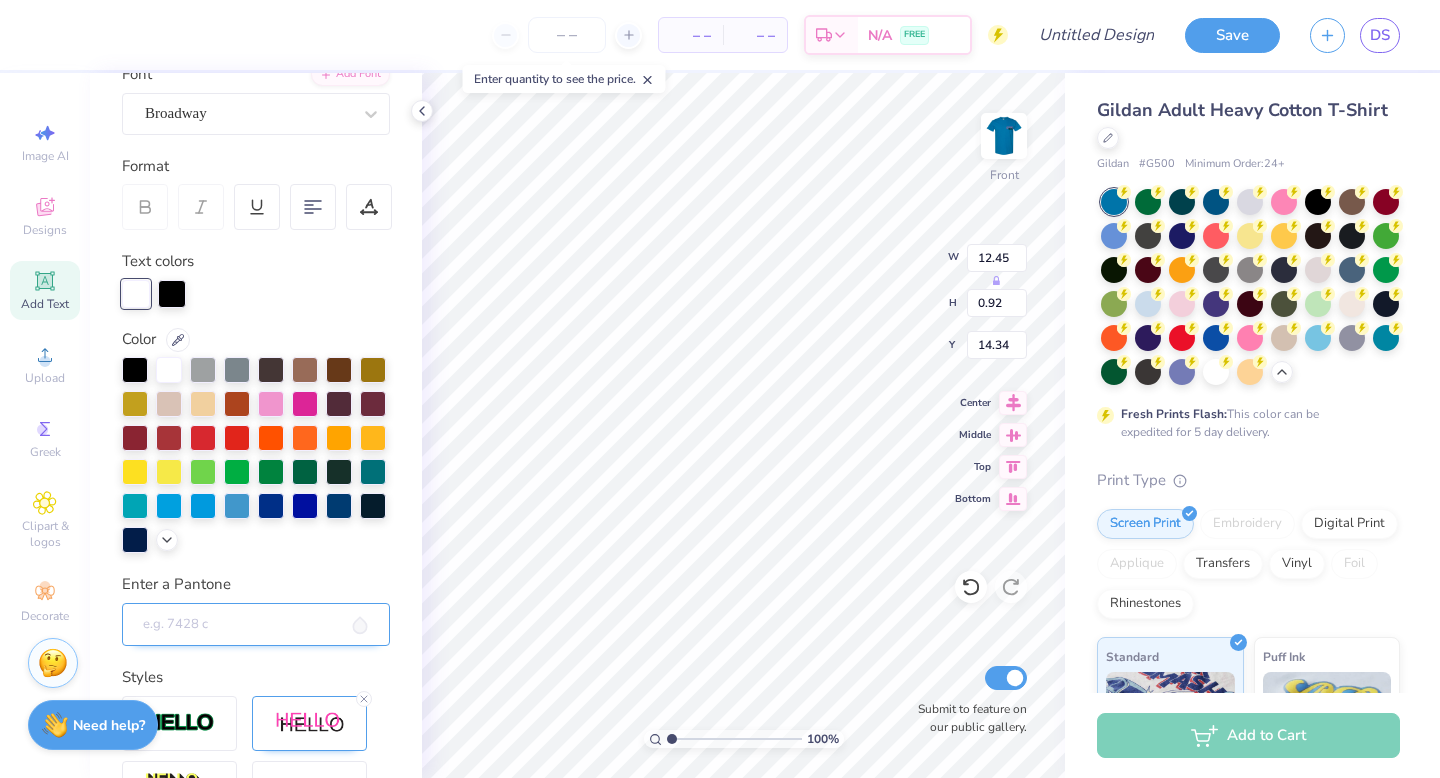 click on "Enter a Pantone" at bounding box center (256, 625) 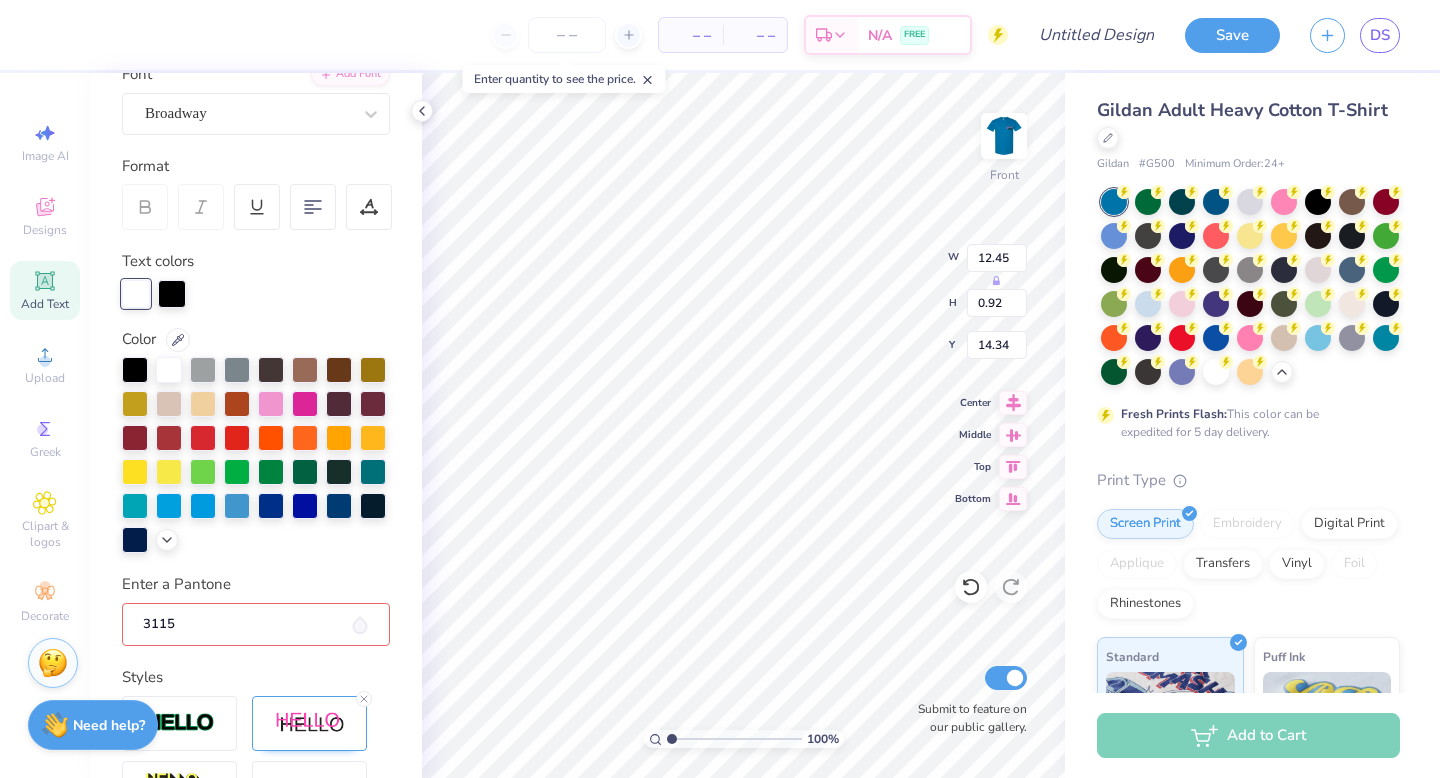 type on "3115" 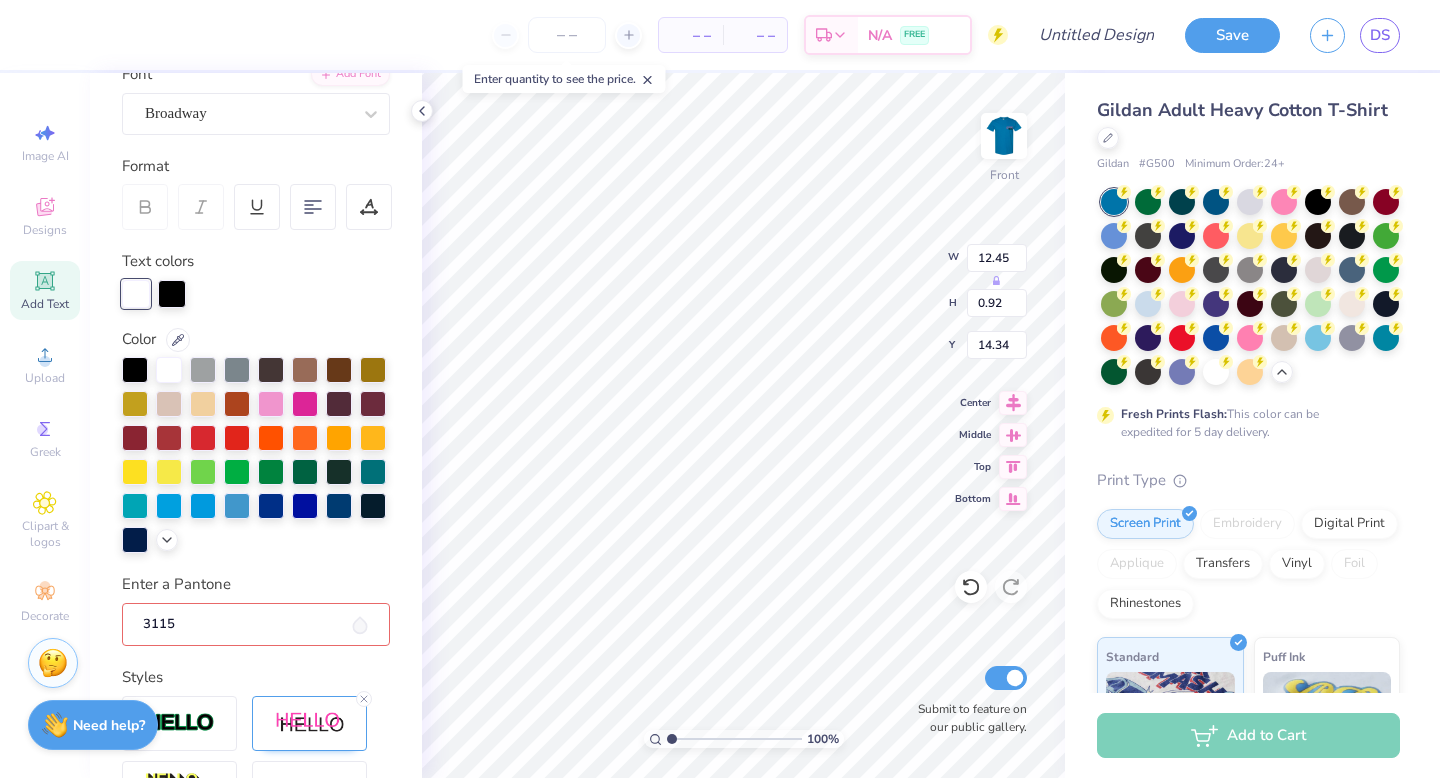 type 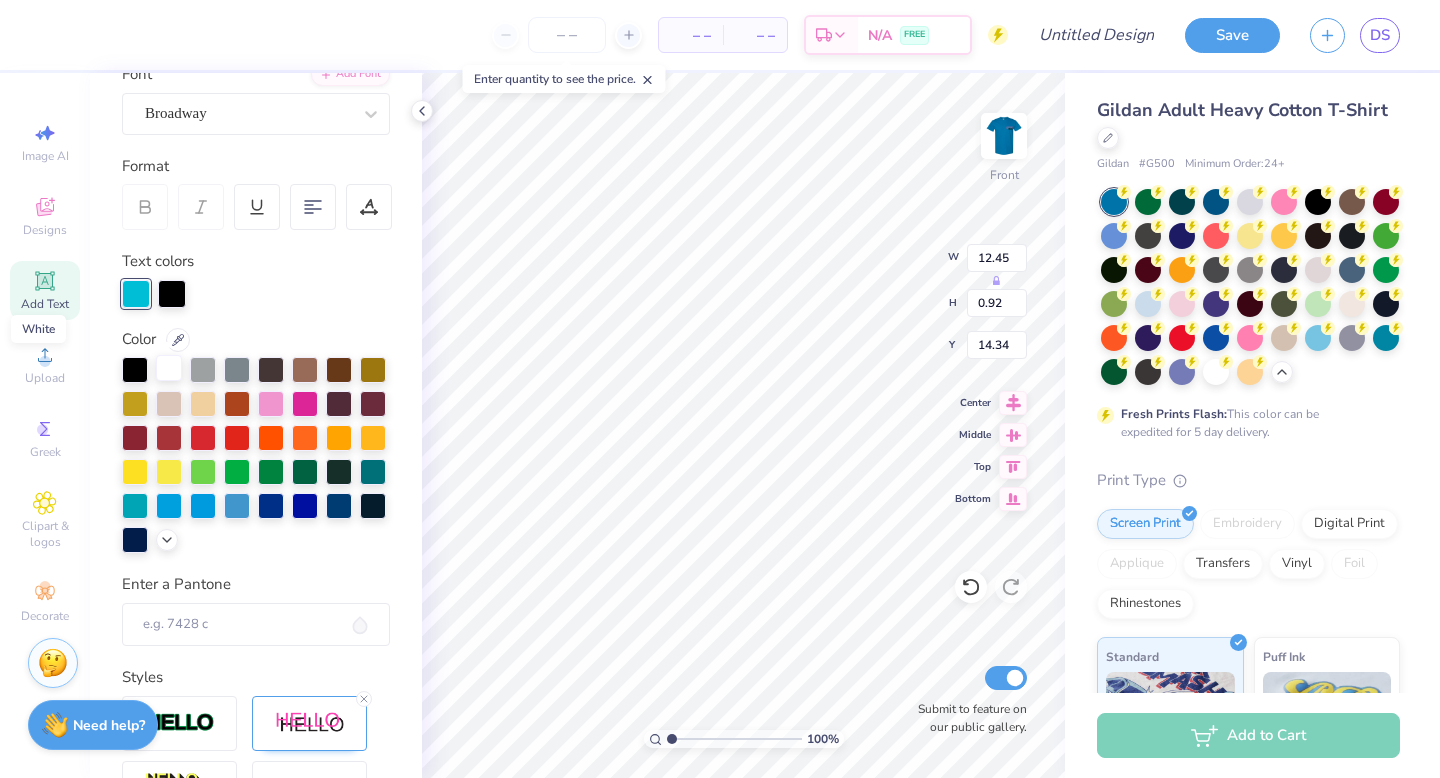 click at bounding box center (169, 368) 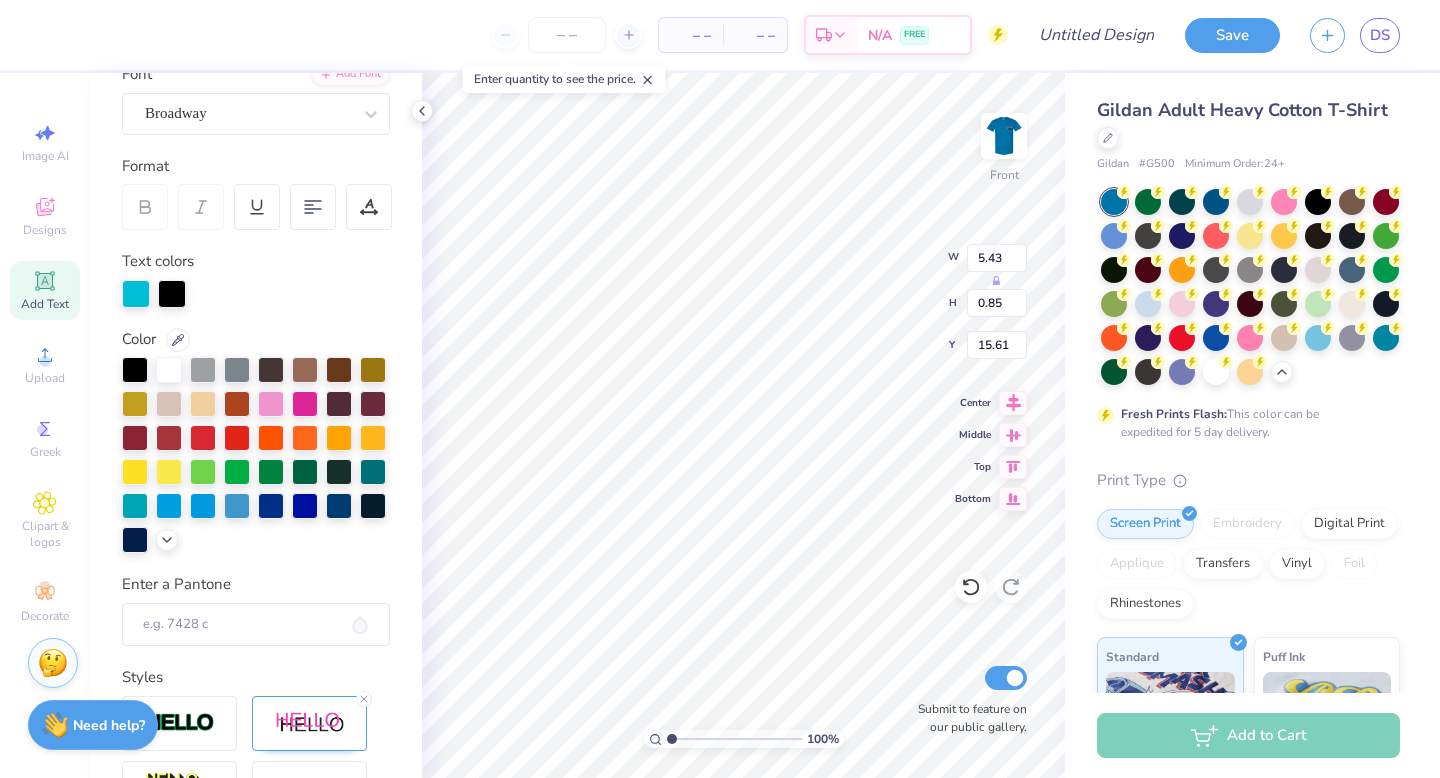 type on "16.25" 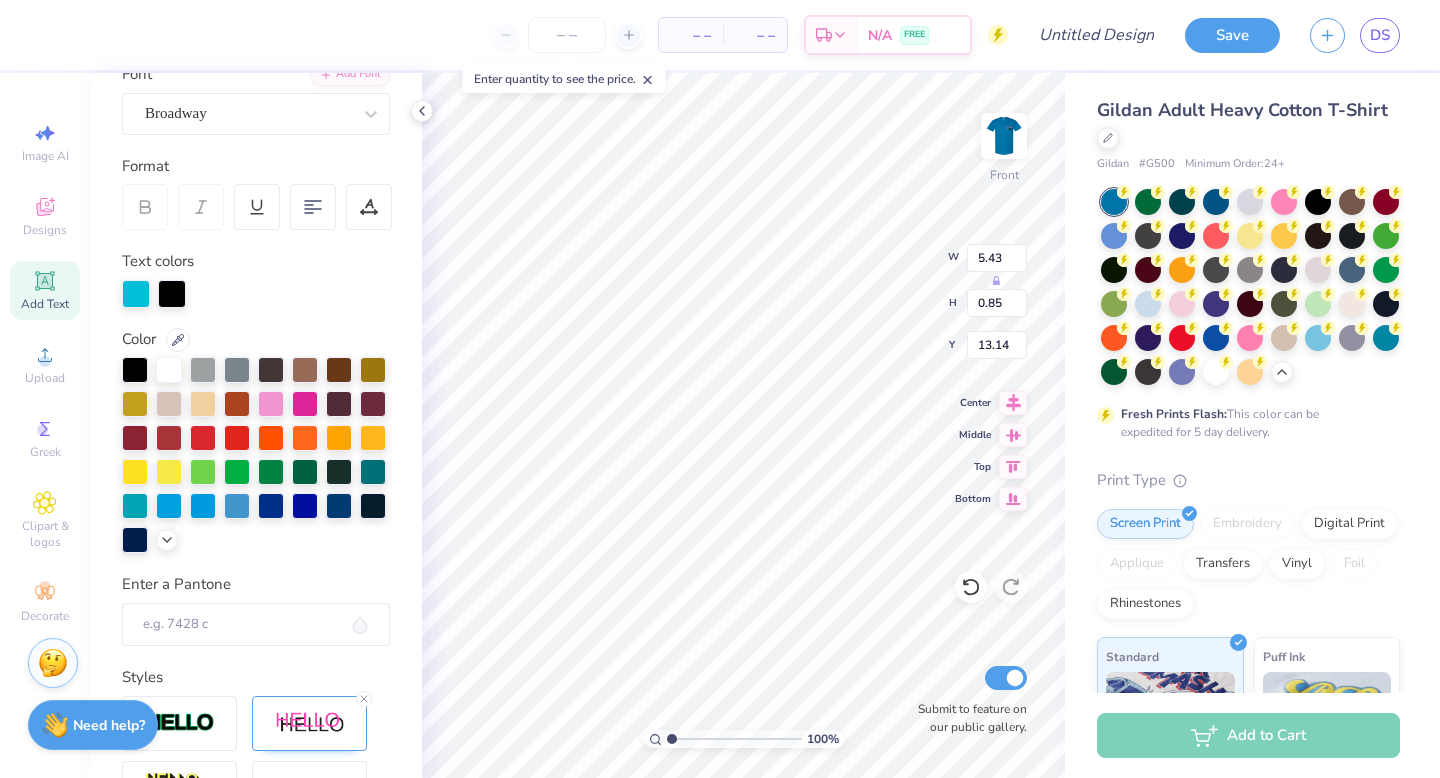 type on "13.14" 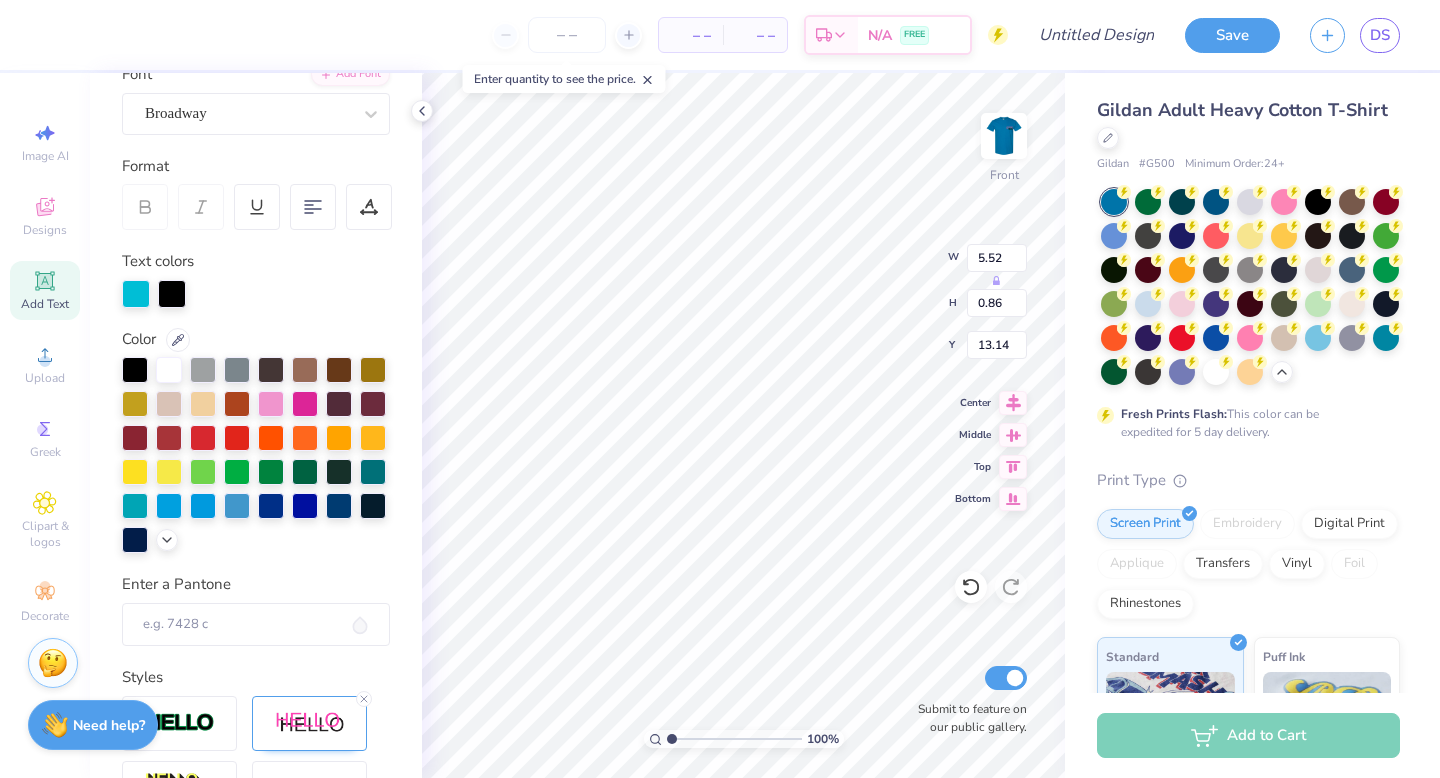 type on "5.52" 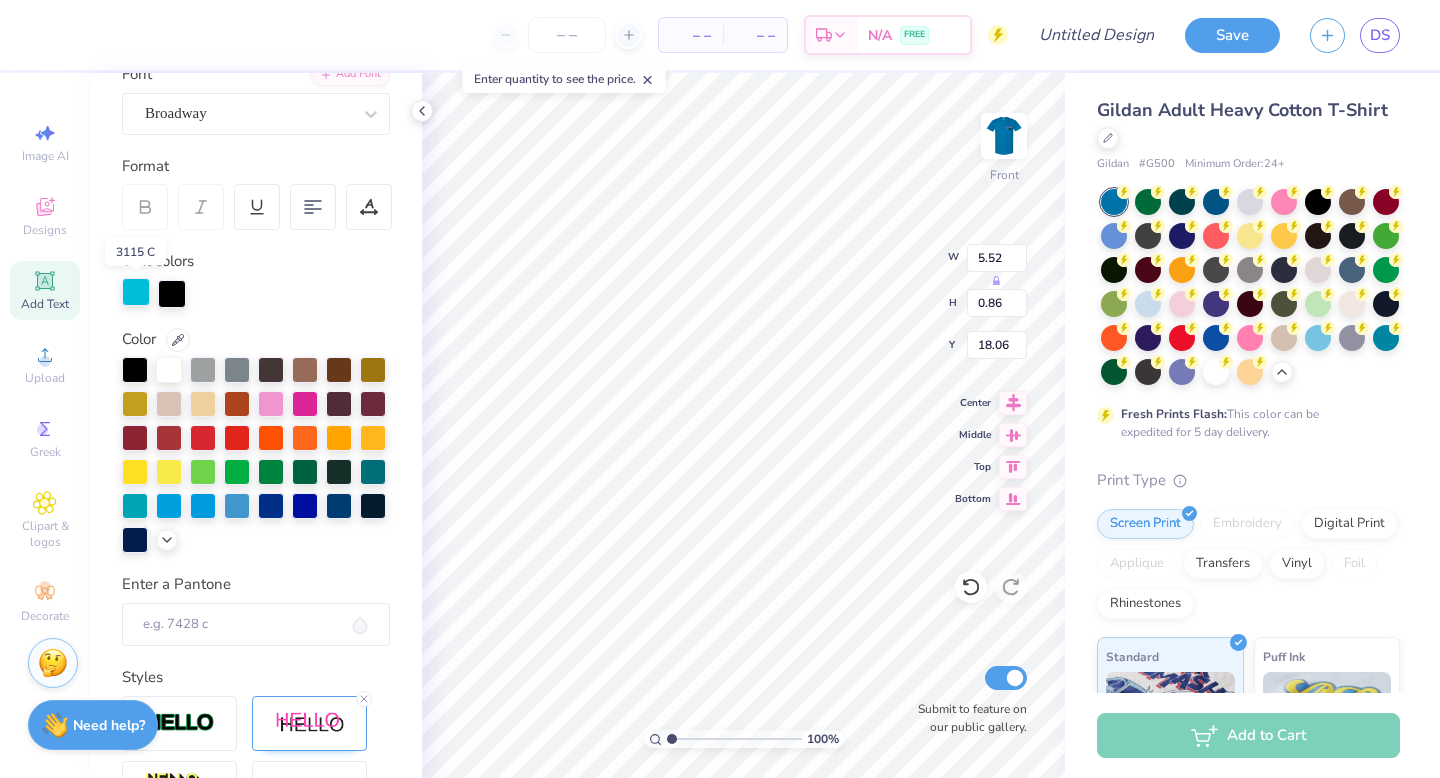 click at bounding box center (136, 292) 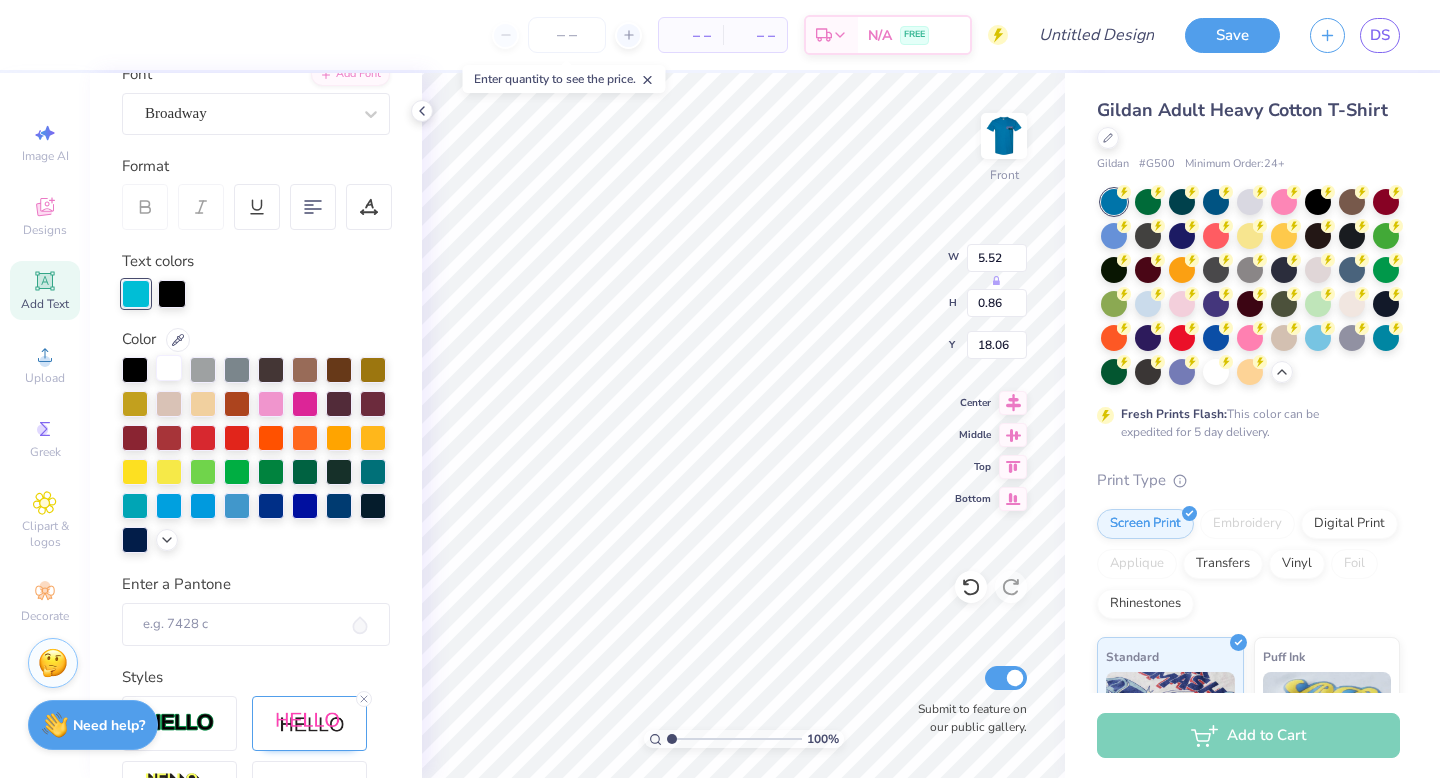 click at bounding box center [169, 368] 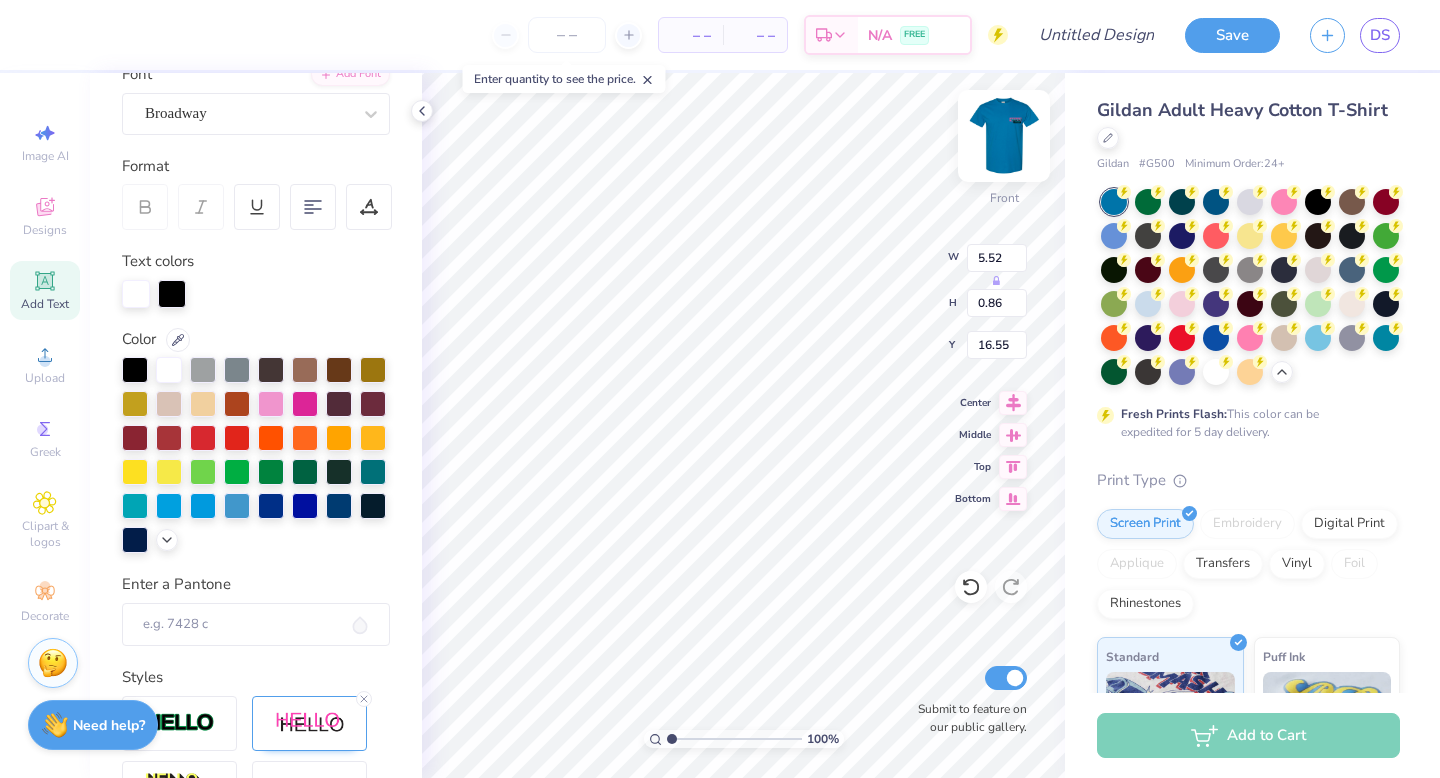 type on "16.55" 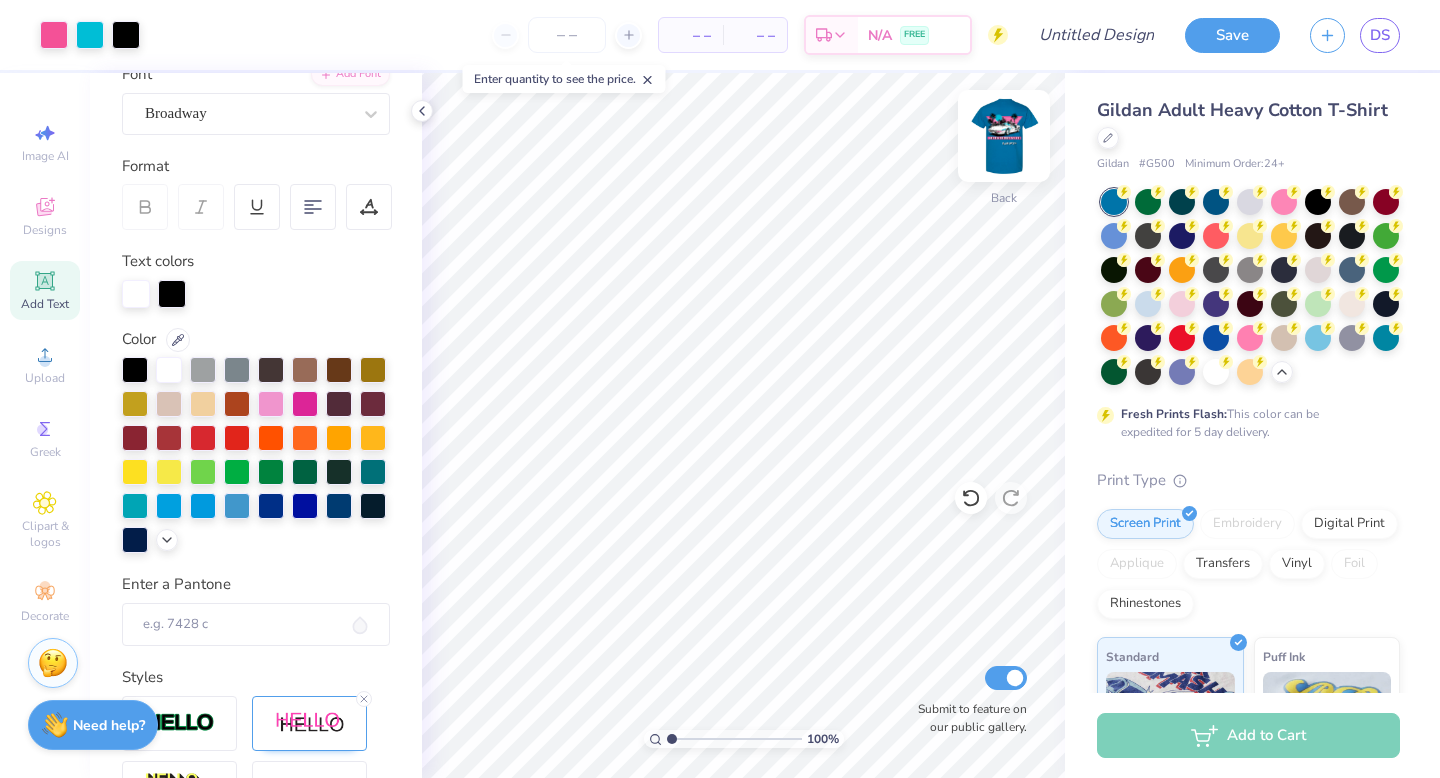 click at bounding box center (1004, 136) 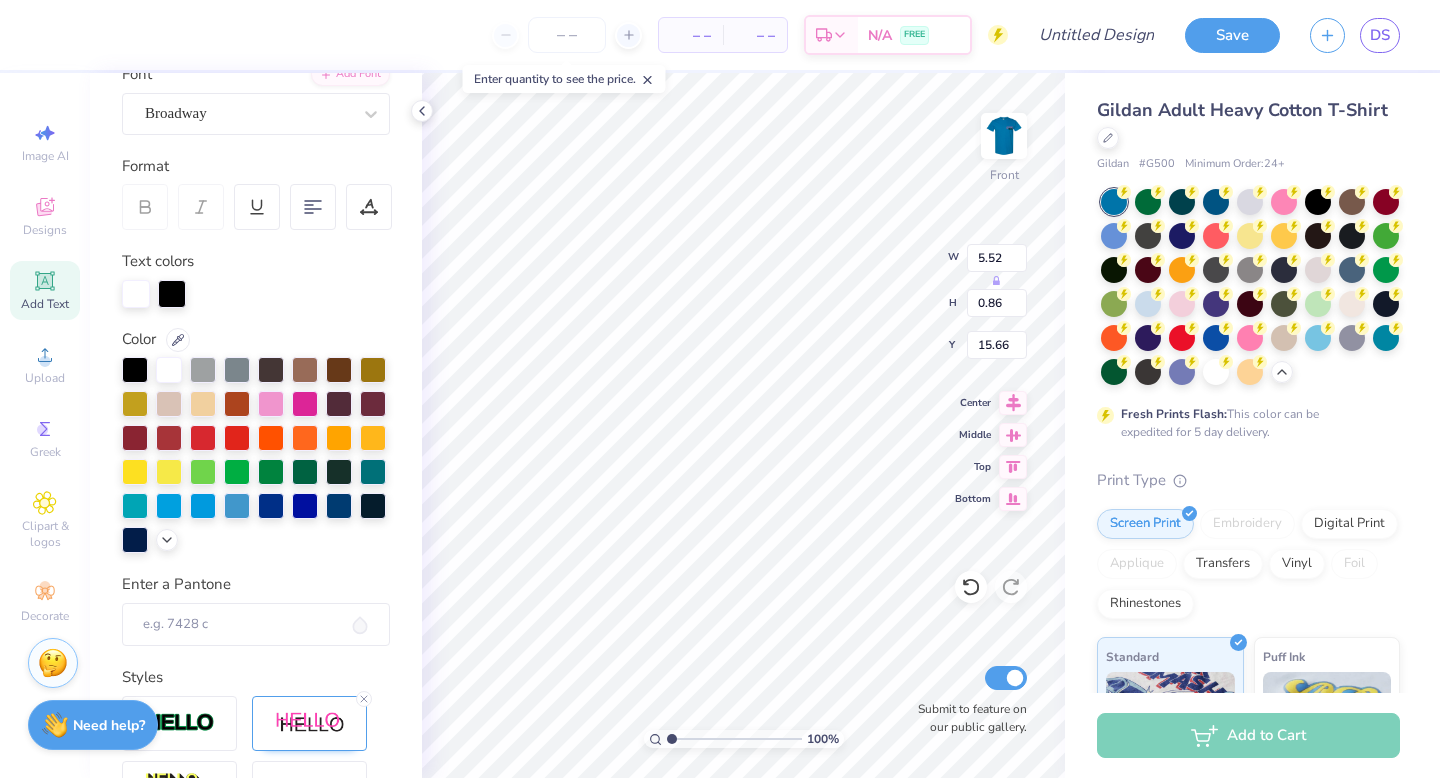 type on "15.66" 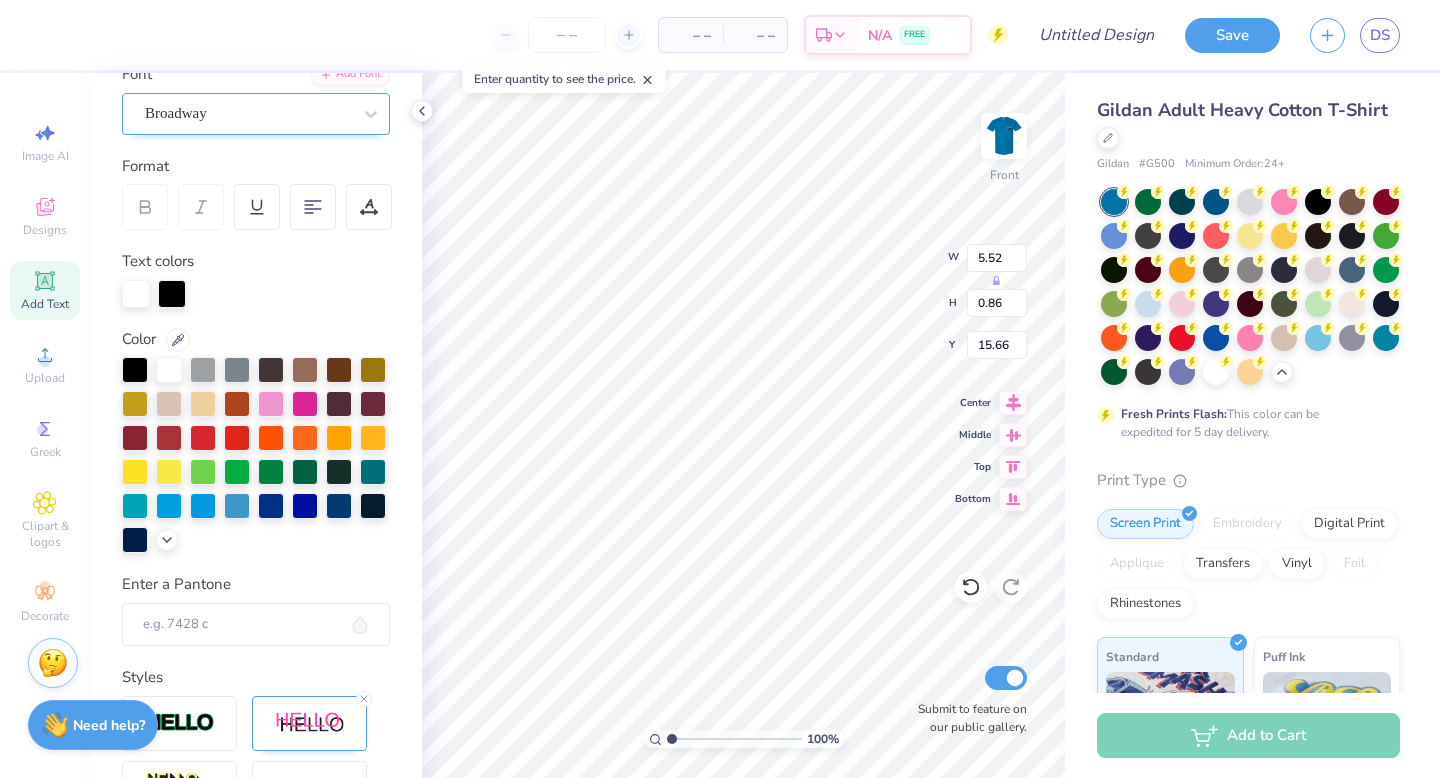 click on "Broadway" at bounding box center (248, 113) 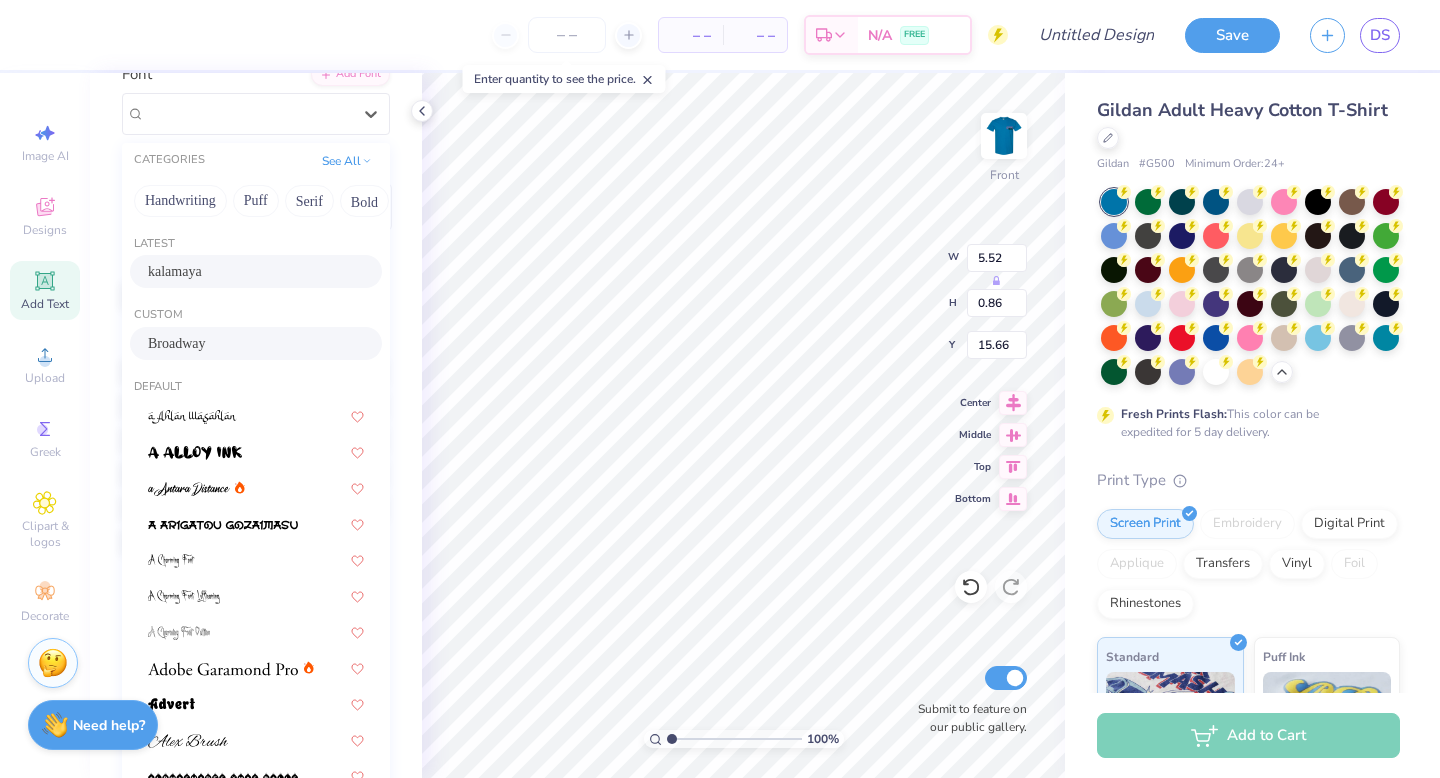 click on "kalamaya" at bounding box center (256, 271) 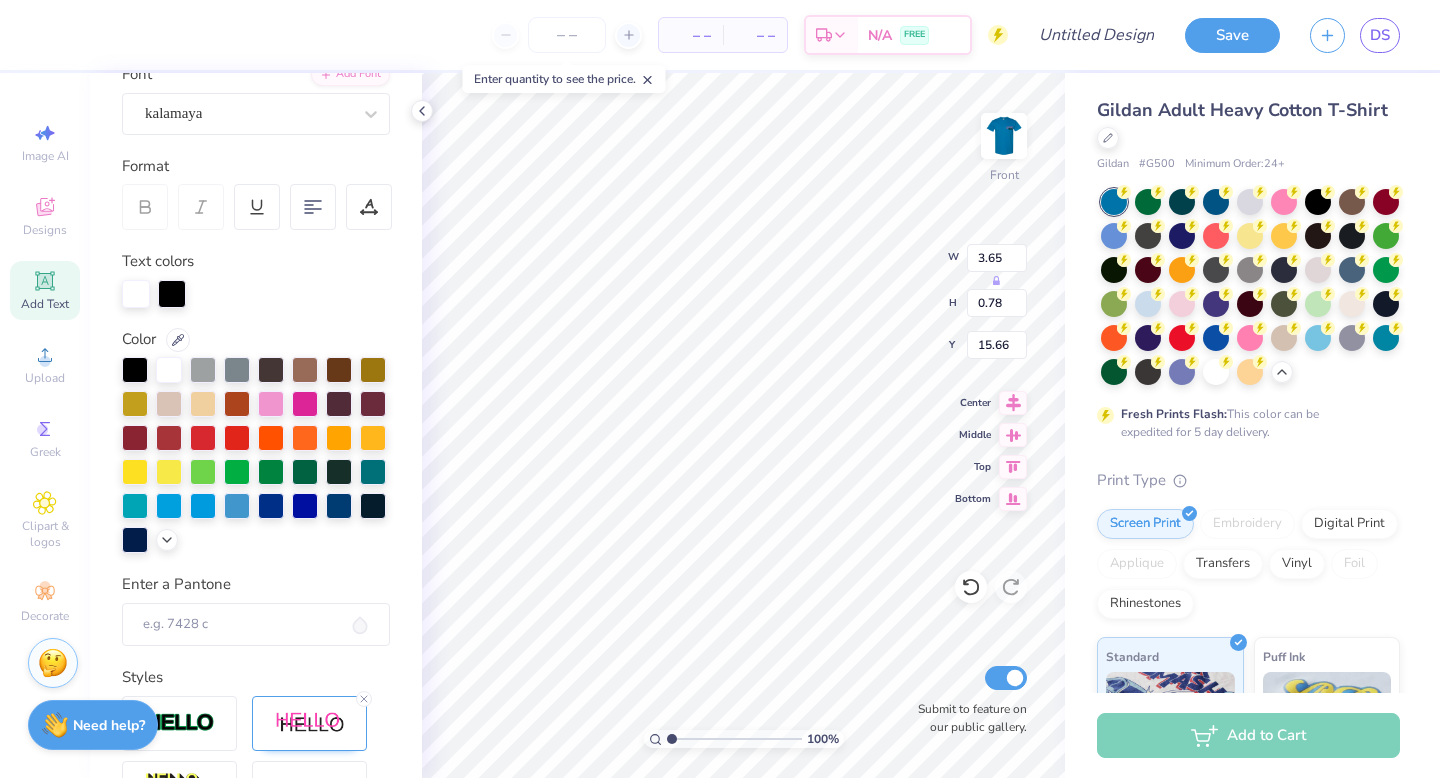 type on "3.65" 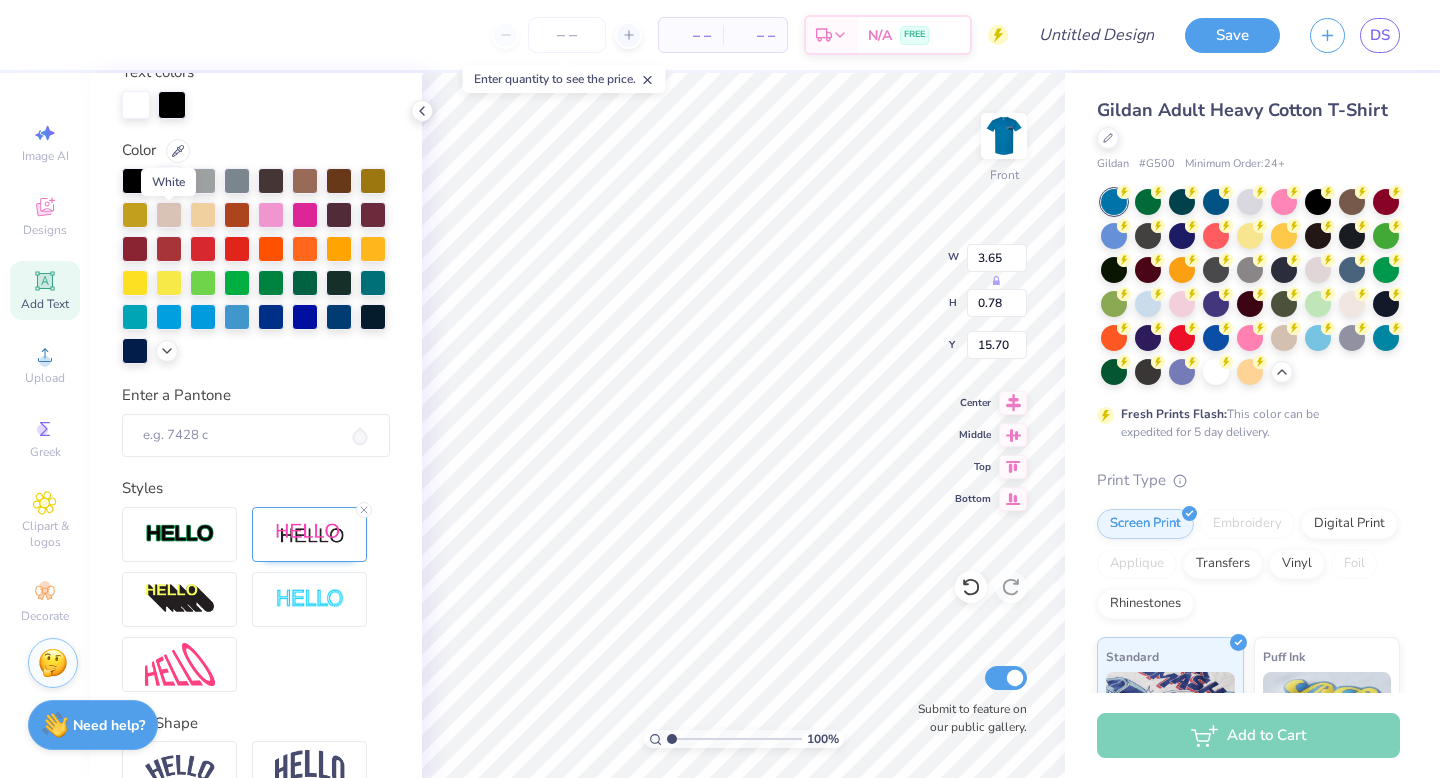 scroll, scrollTop: 358, scrollLeft: 0, axis: vertical 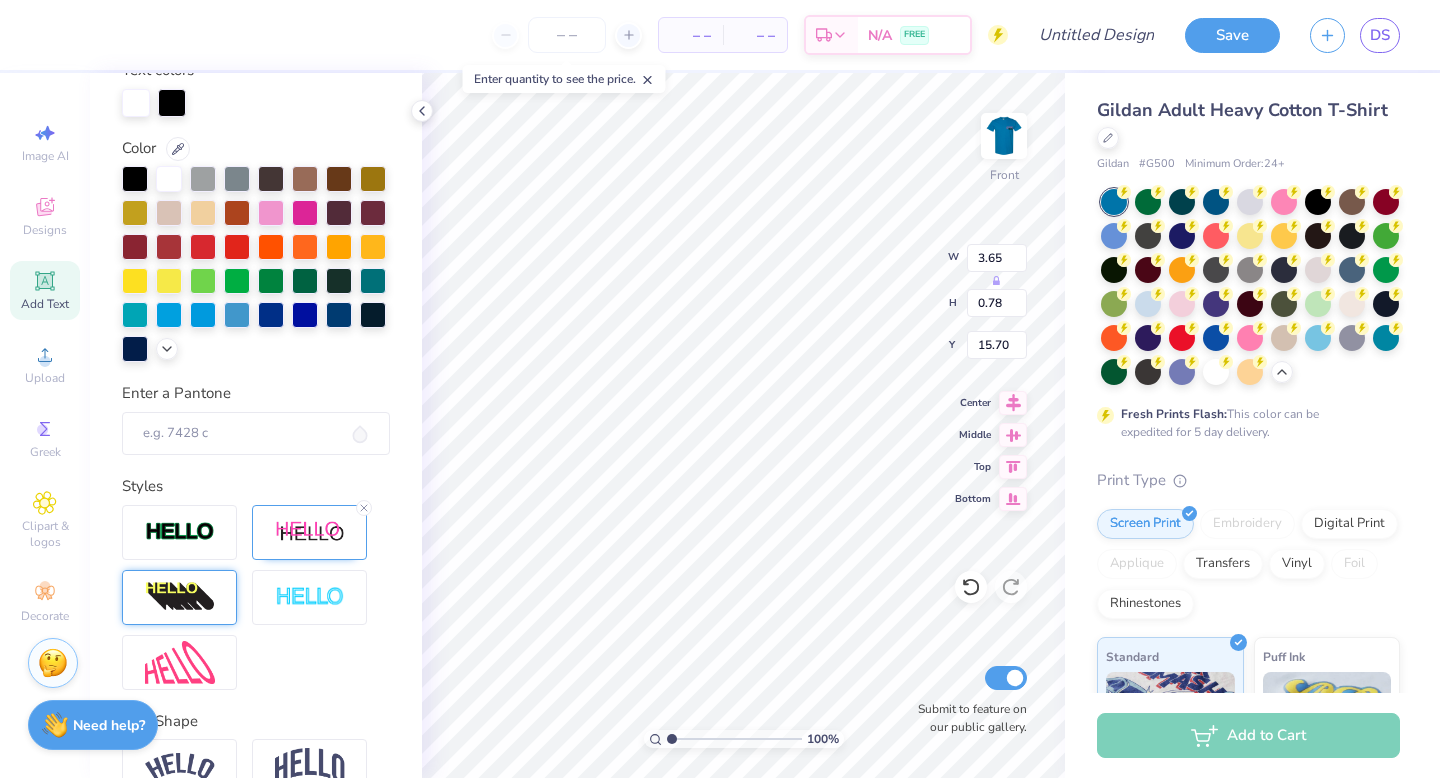 click at bounding box center [180, 597] 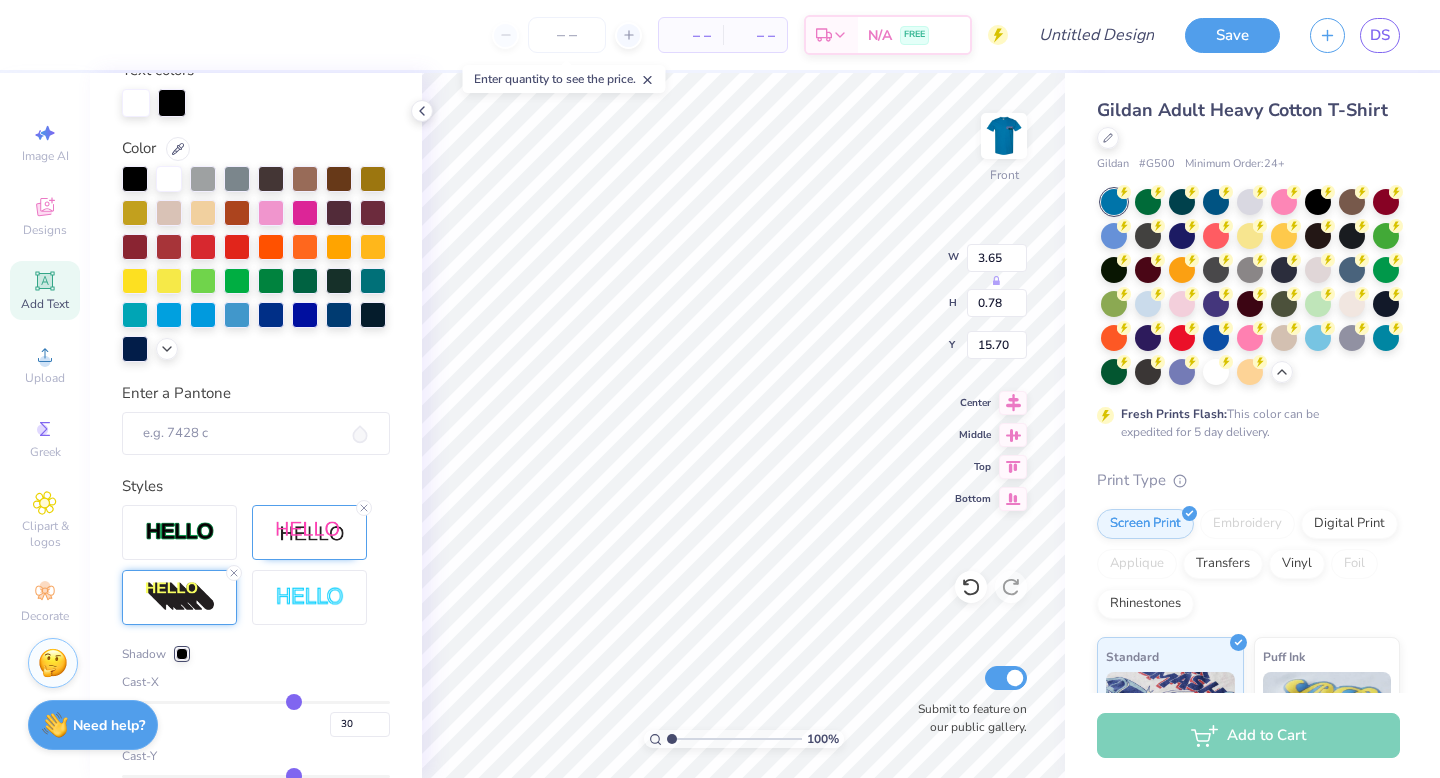 type on "4.61" 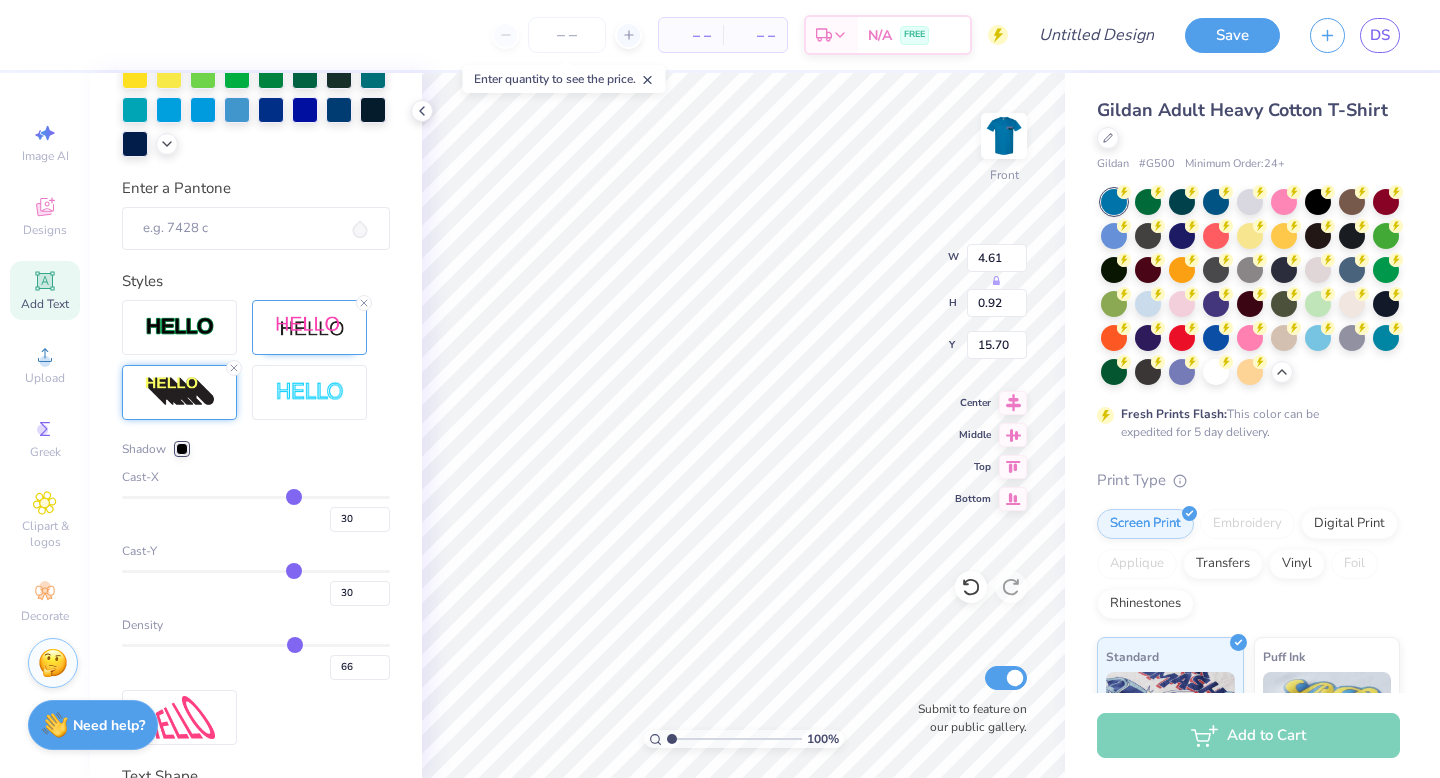 scroll, scrollTop: 582, scrollLeft: 0, axis: vertical 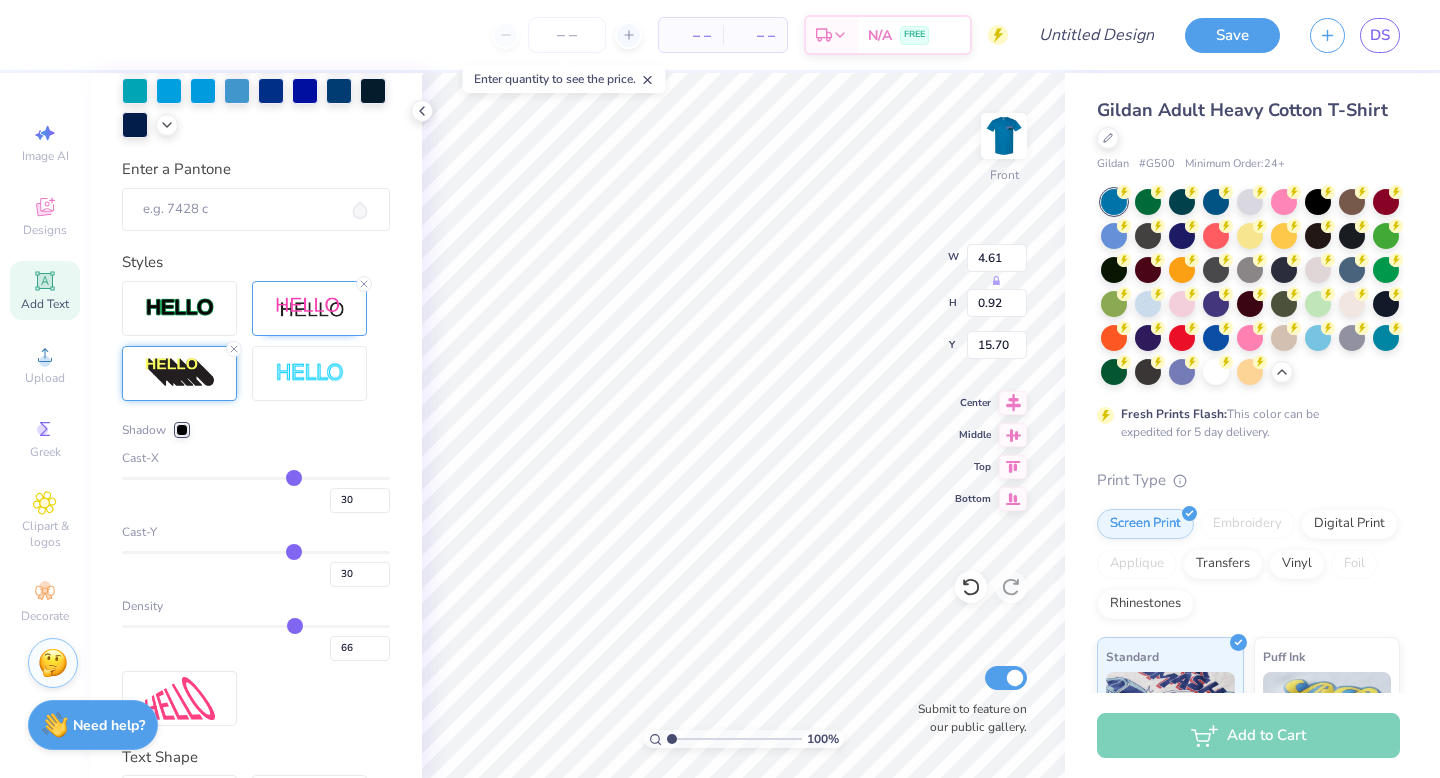 type on "28" 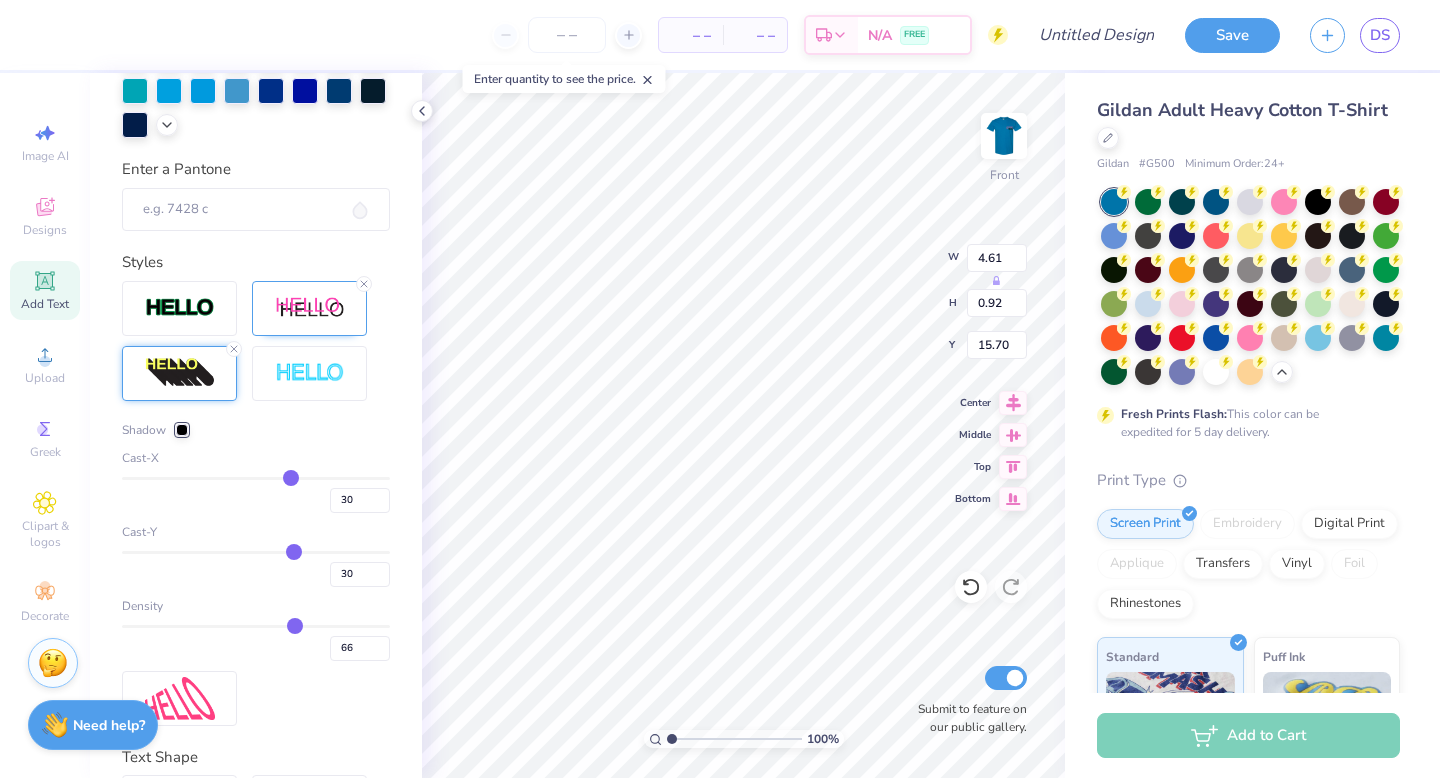 type on "28" 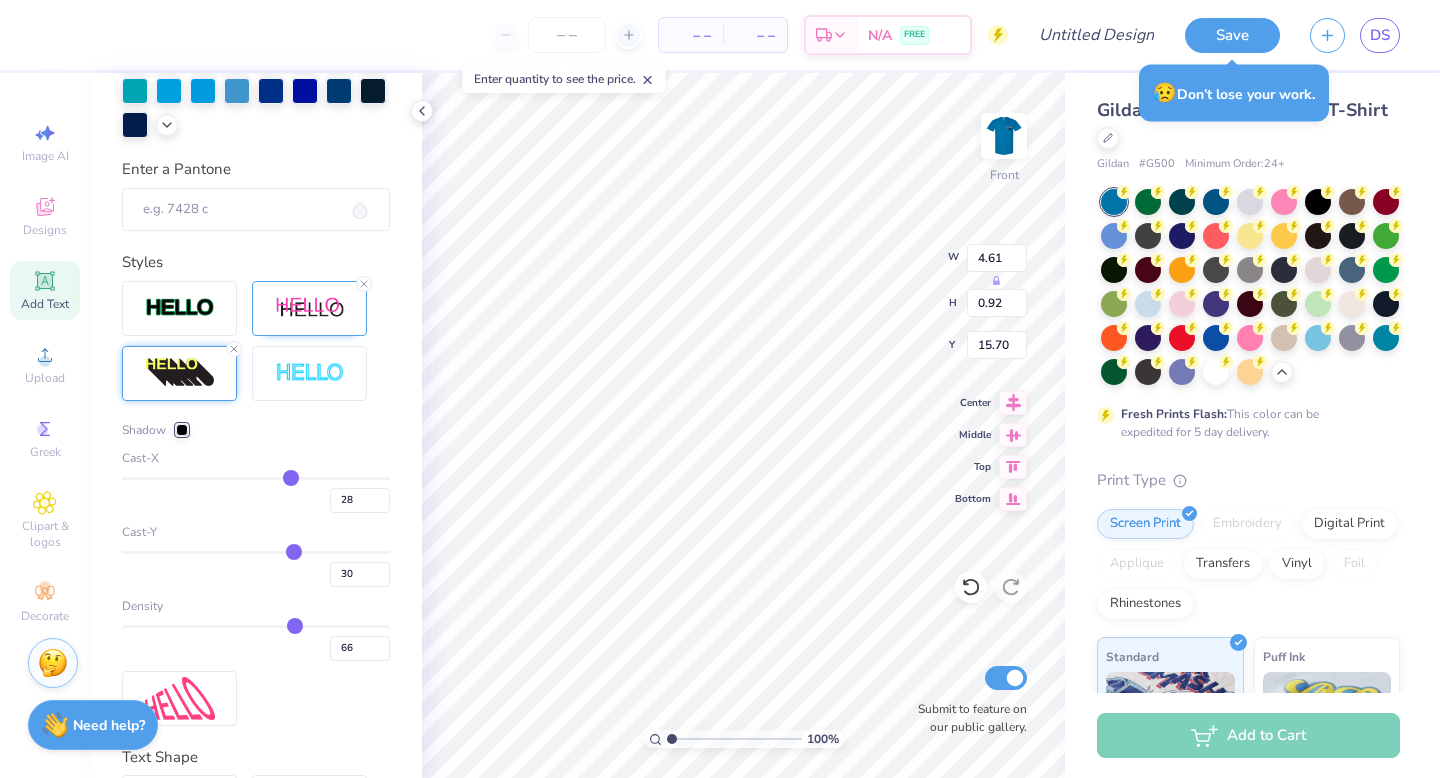 type on "27" 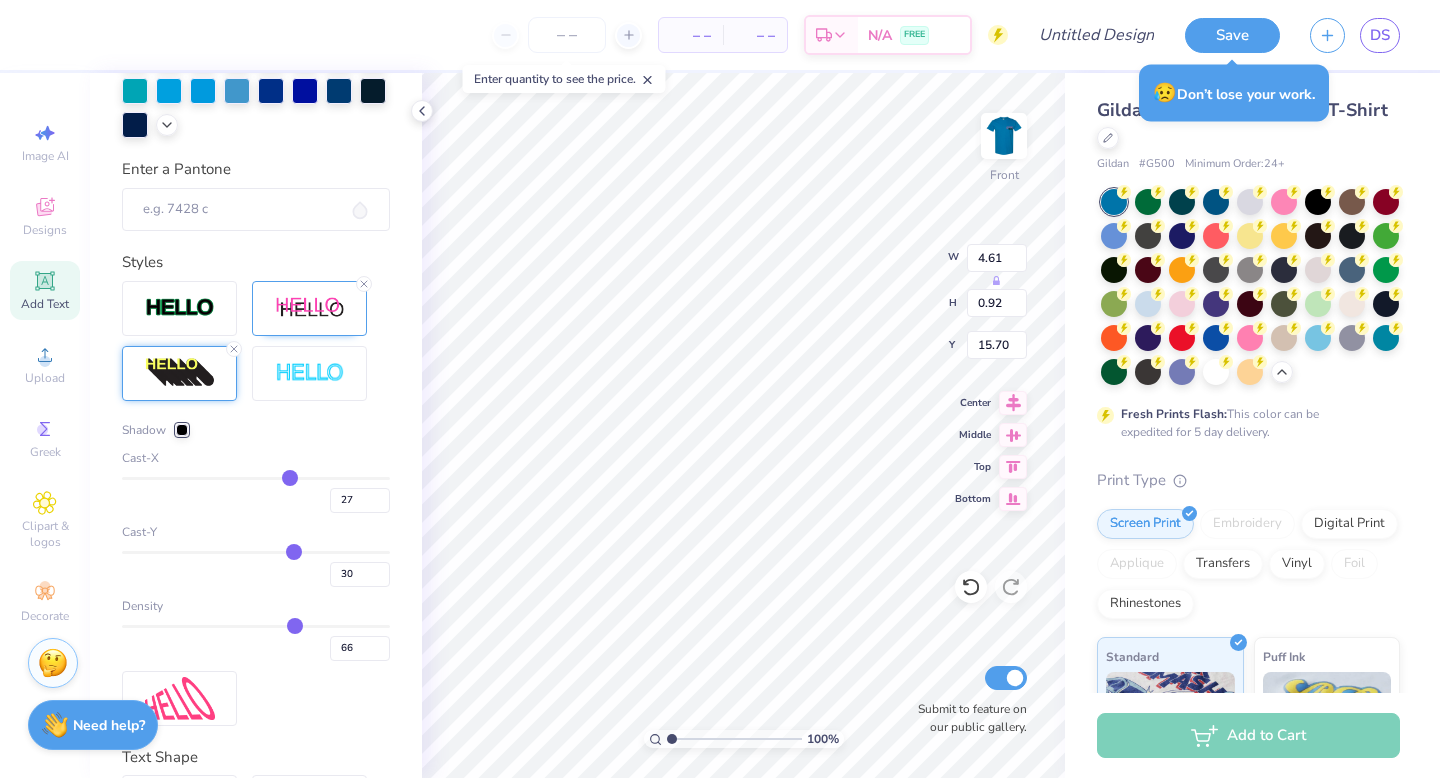type on "26" 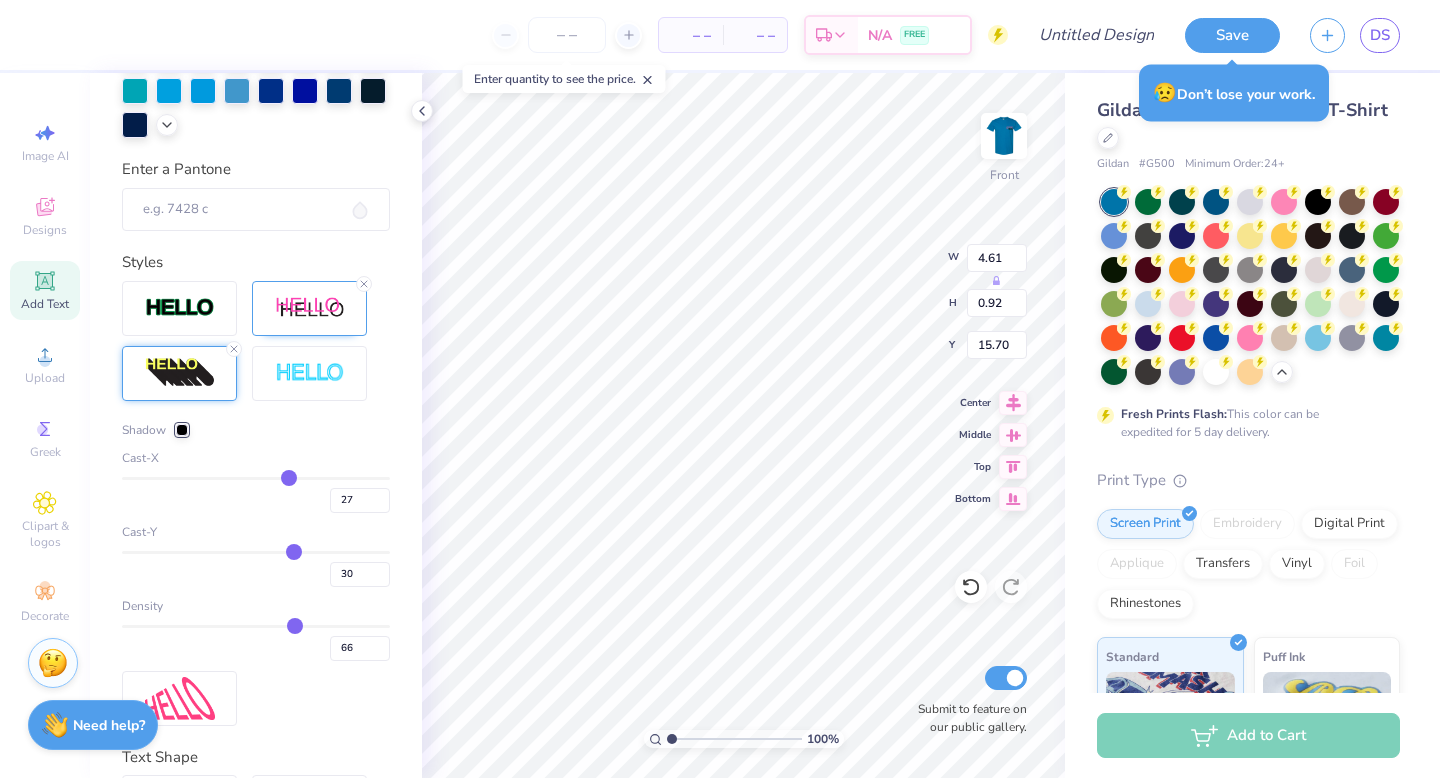 type on "26" 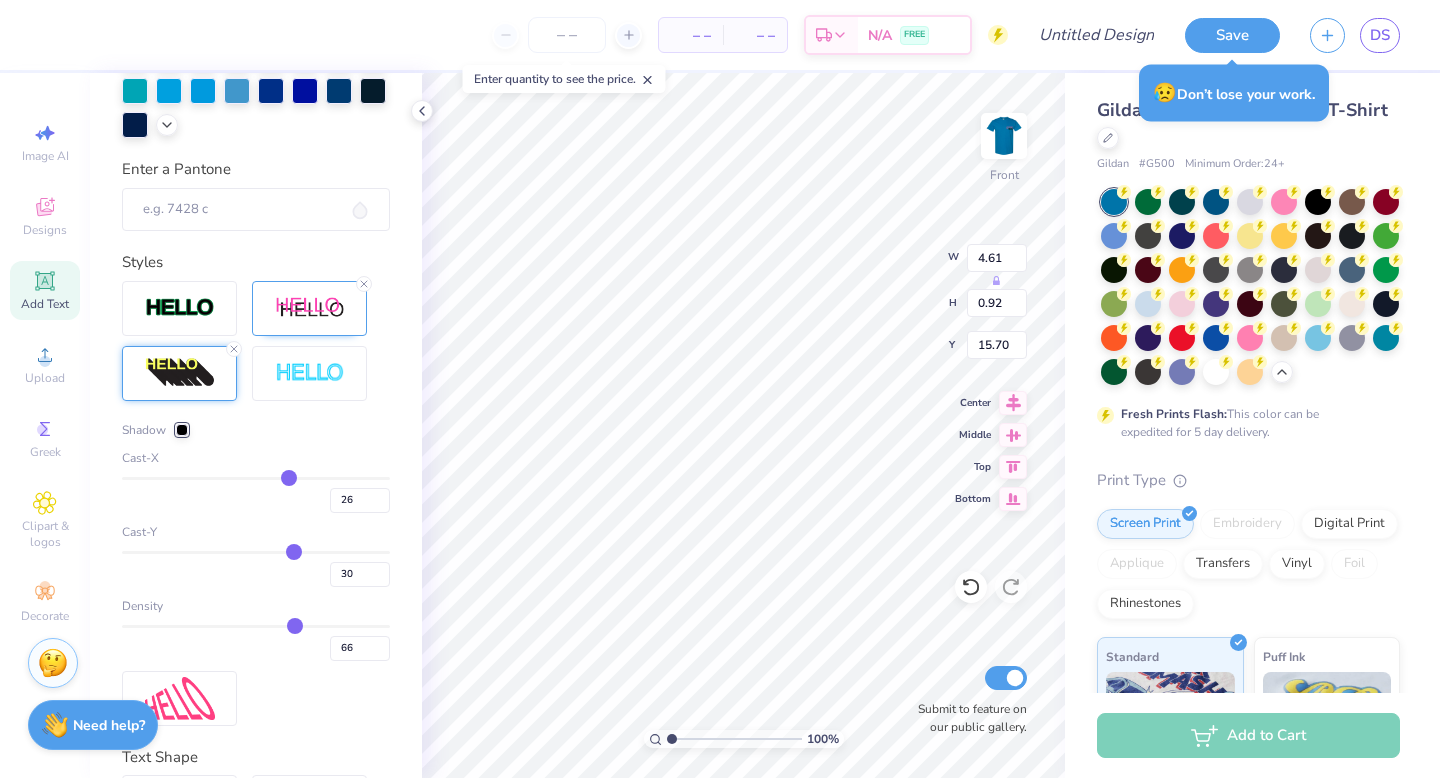 type on "25" 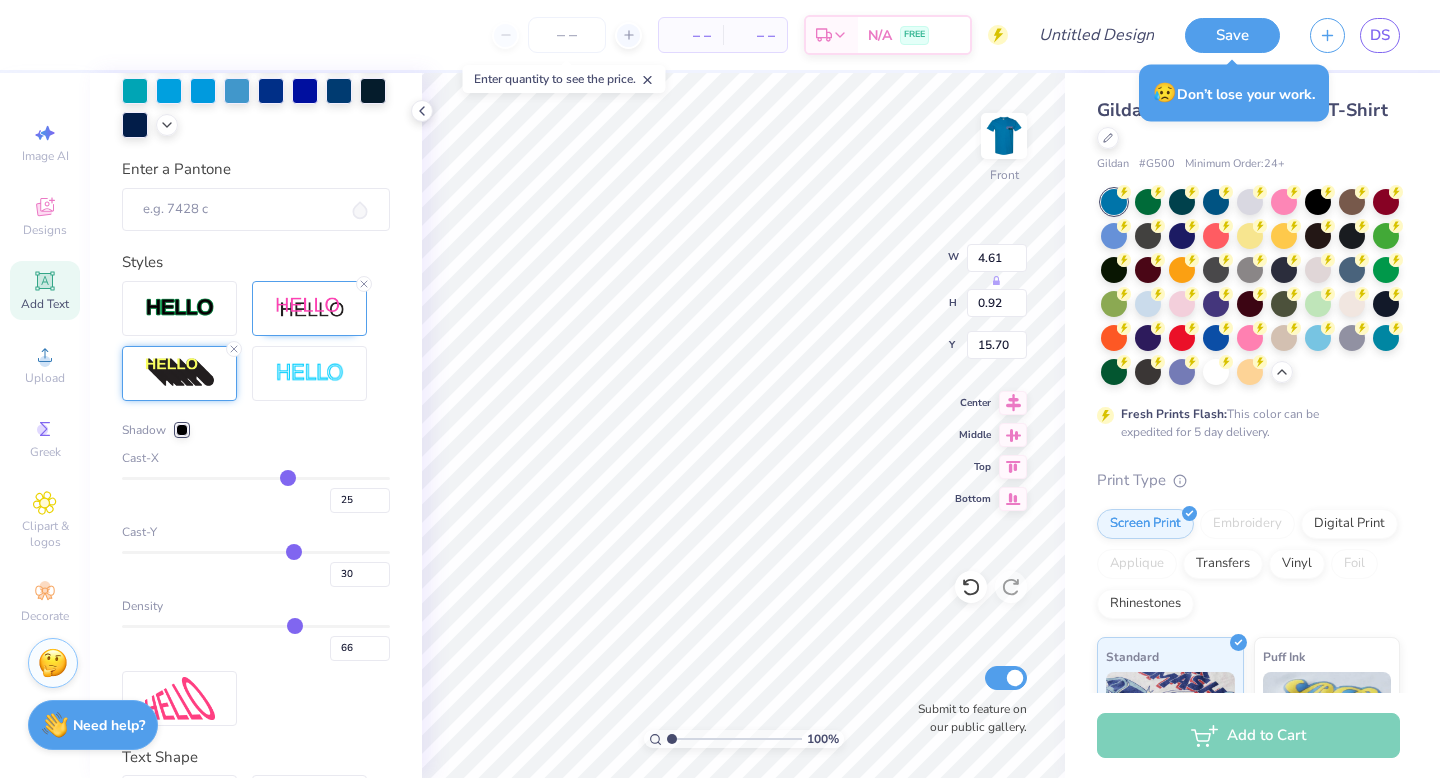 type on "24" 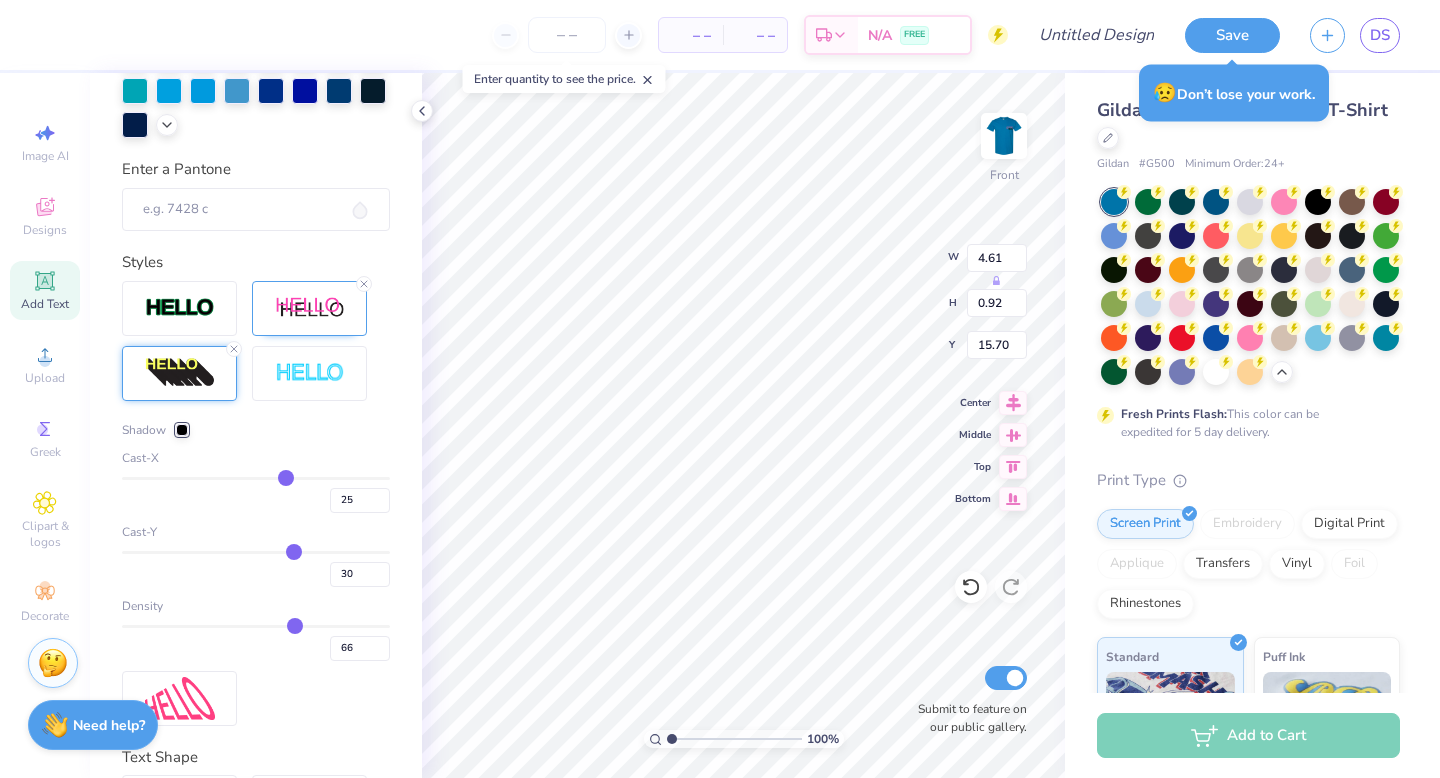type on "24" 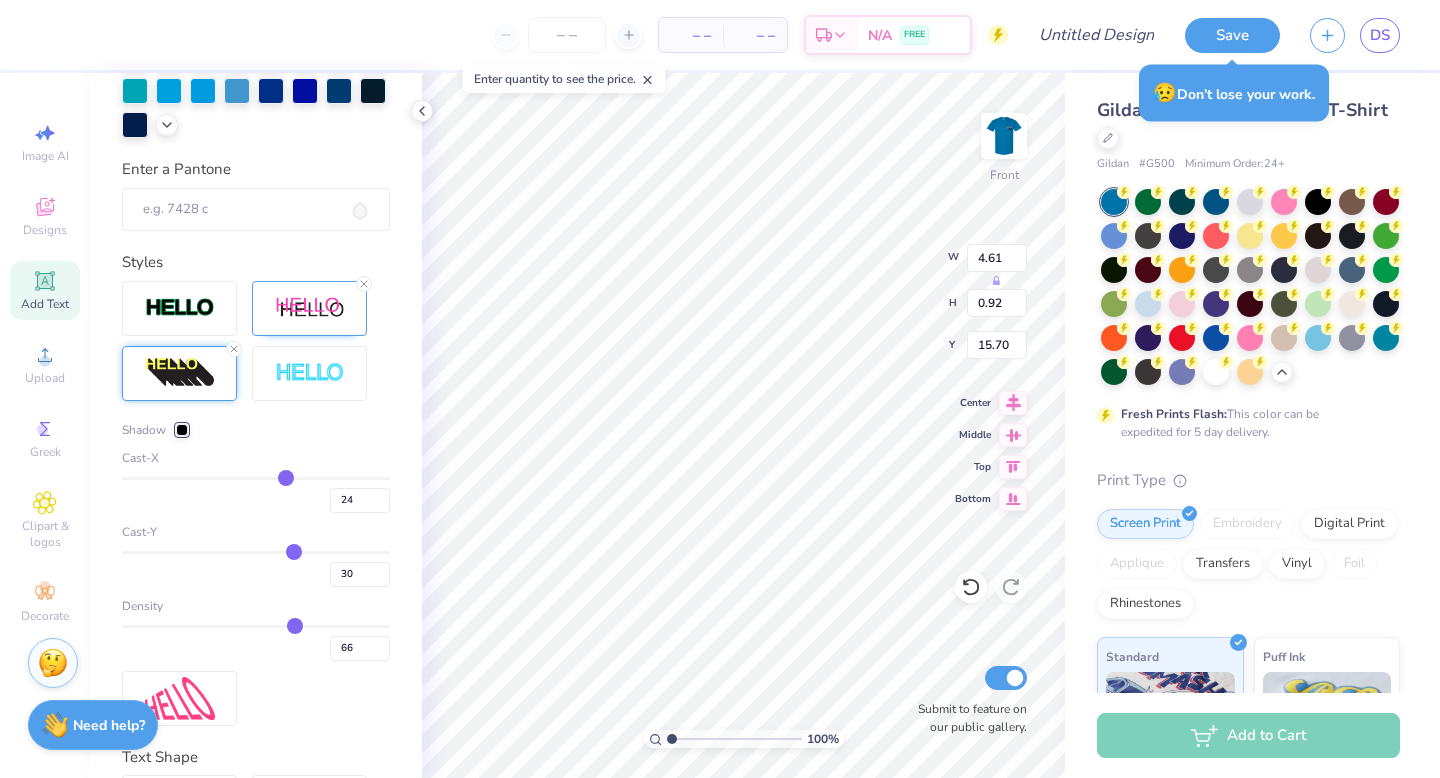 type on "23" 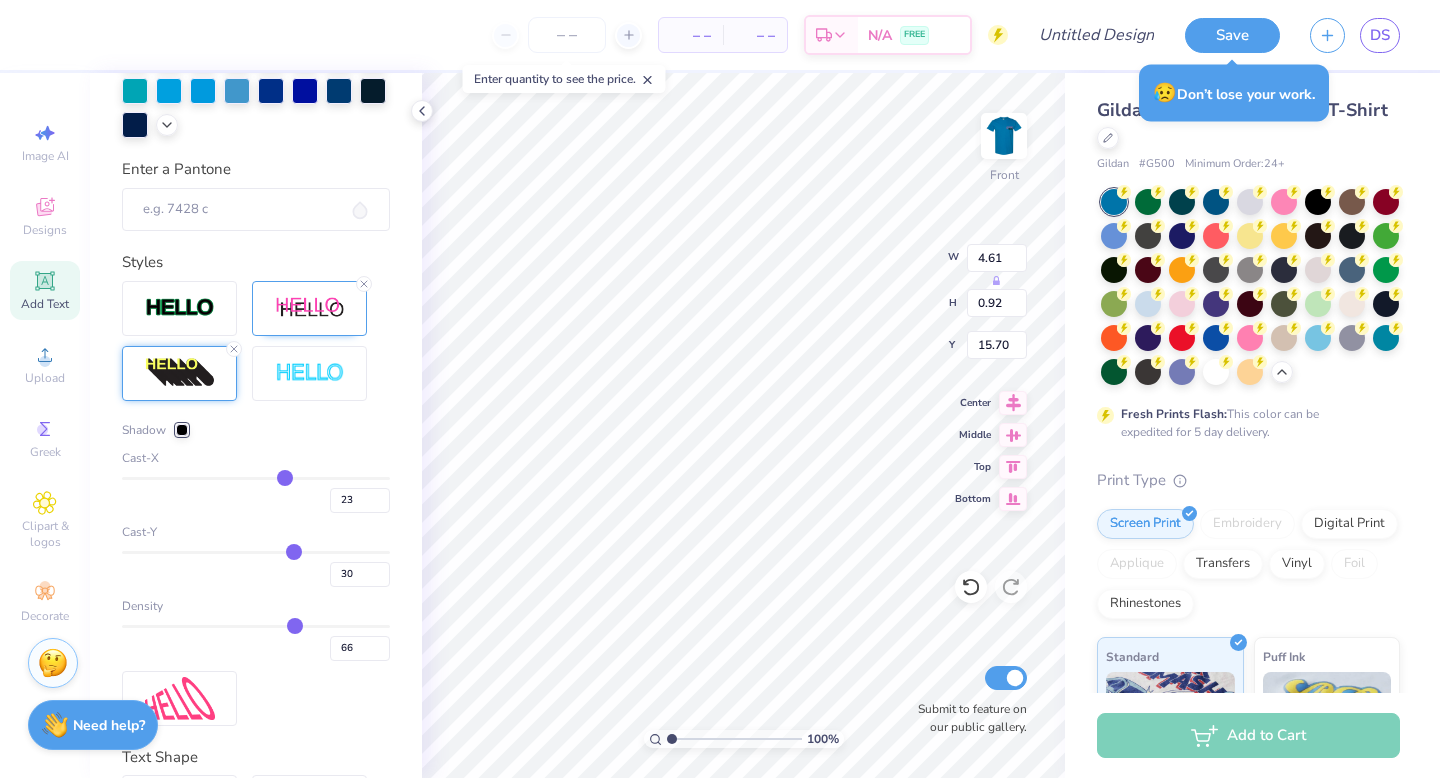 type on "22" 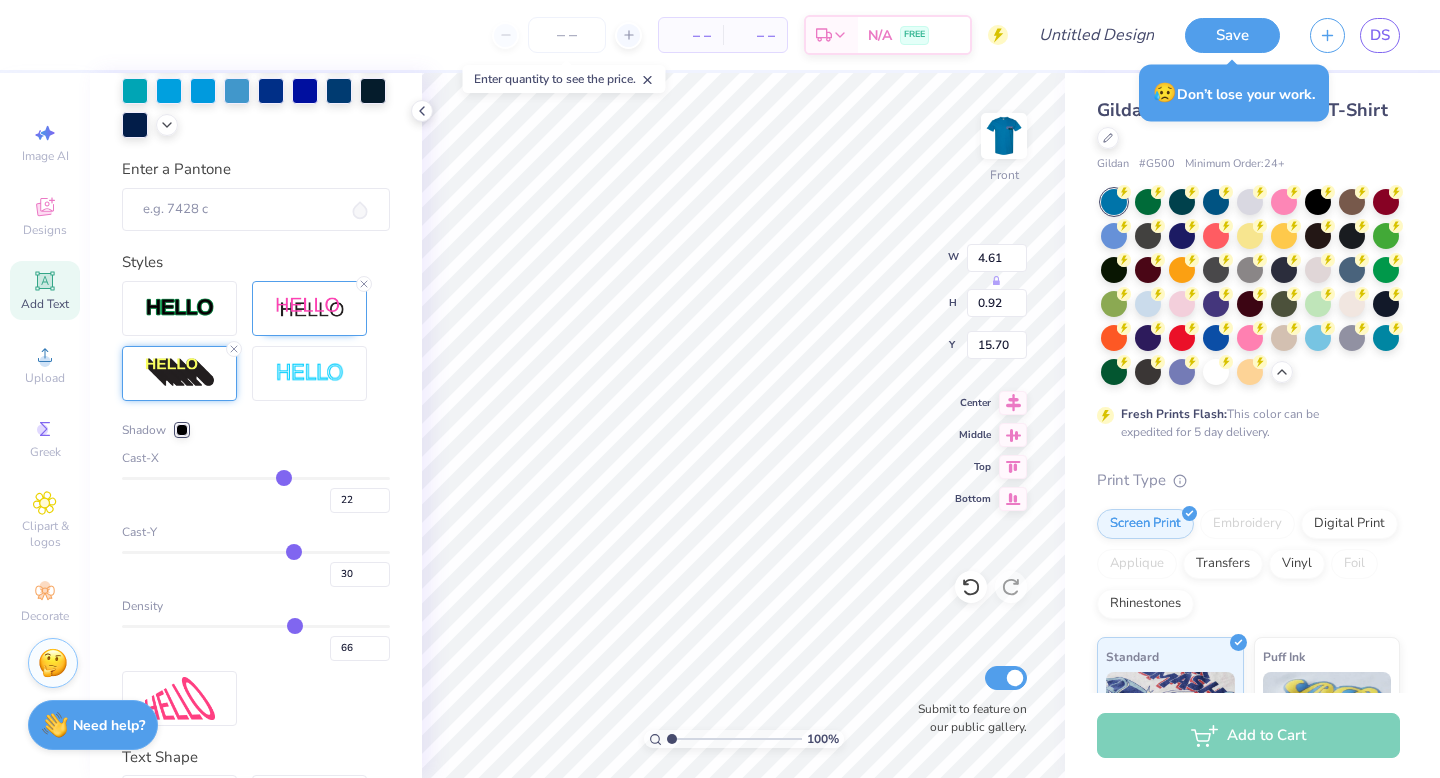 type on "22" 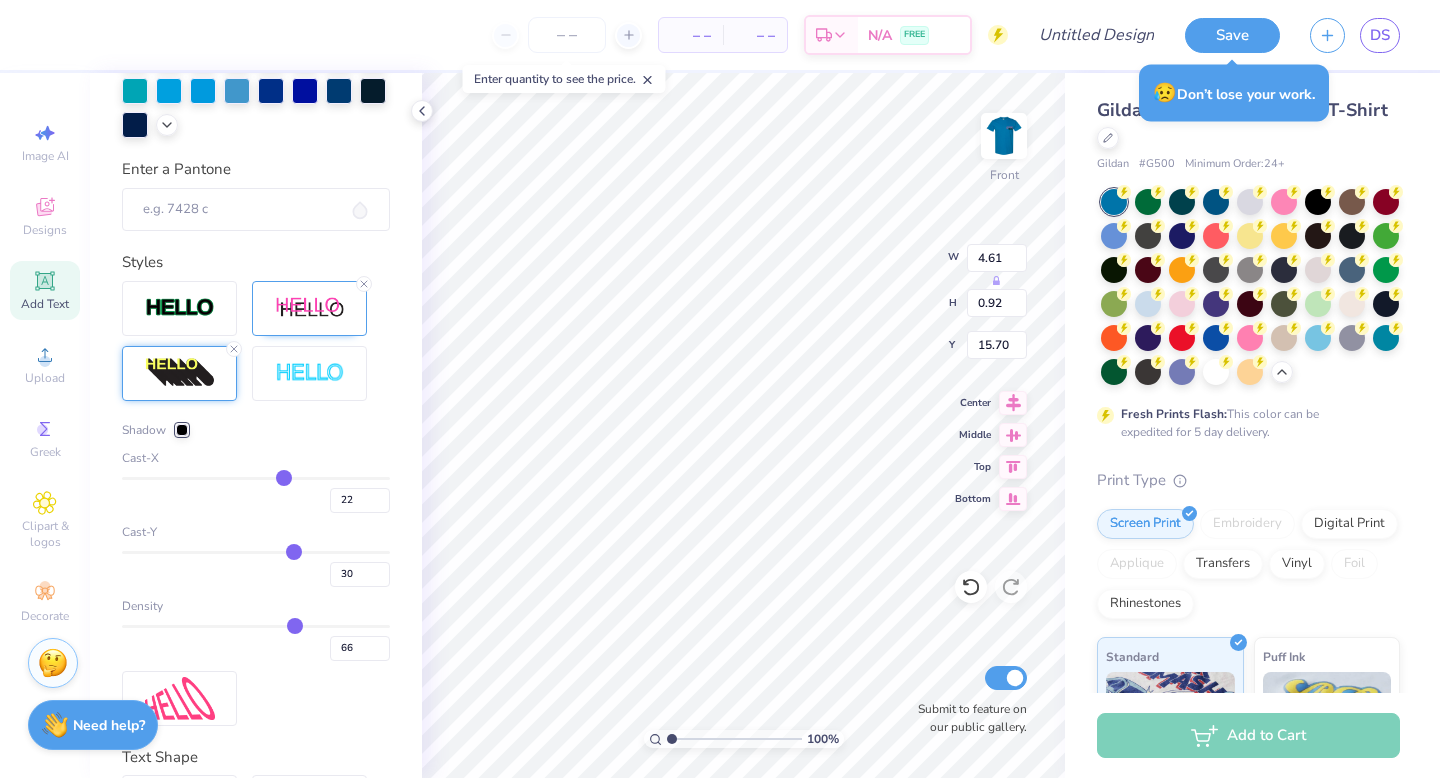 type on "4.33" 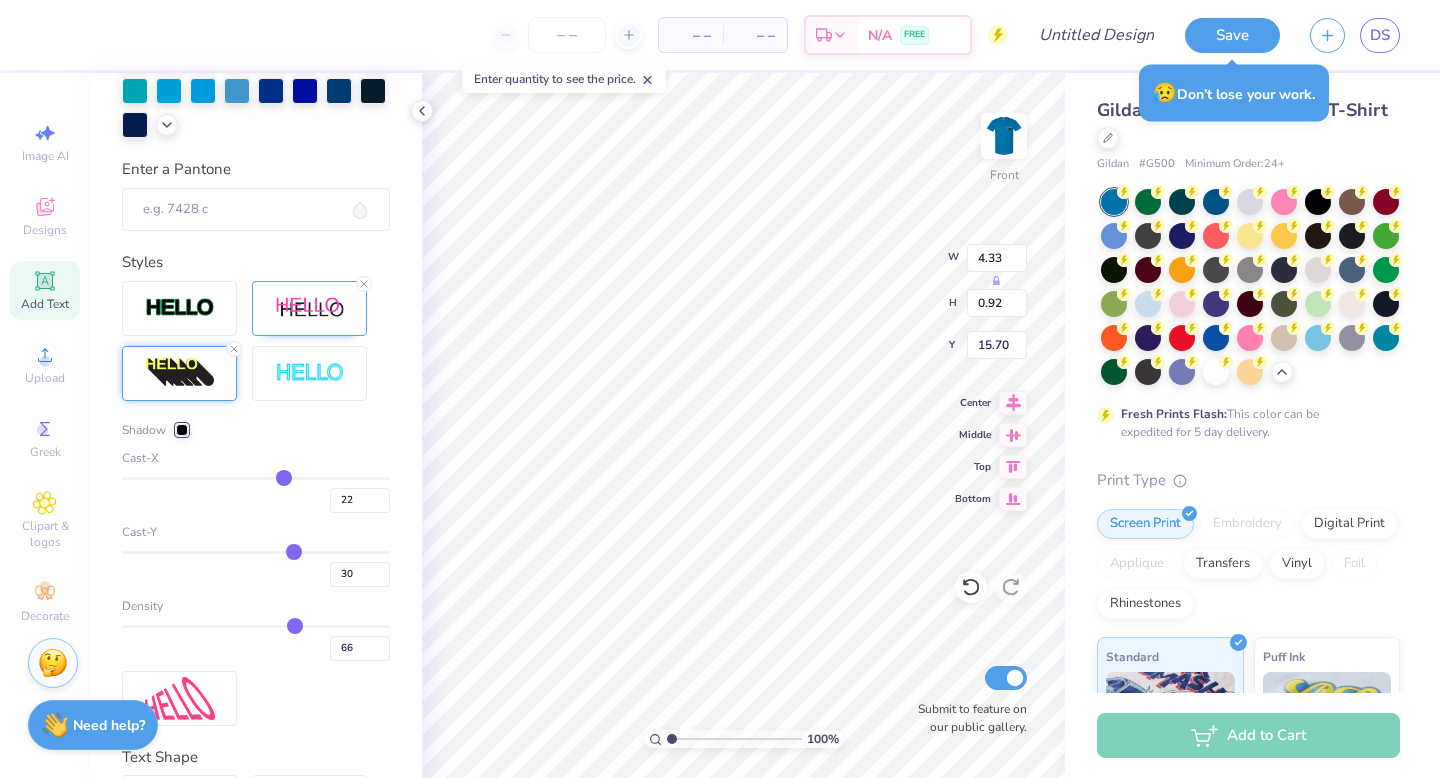 type on "32" 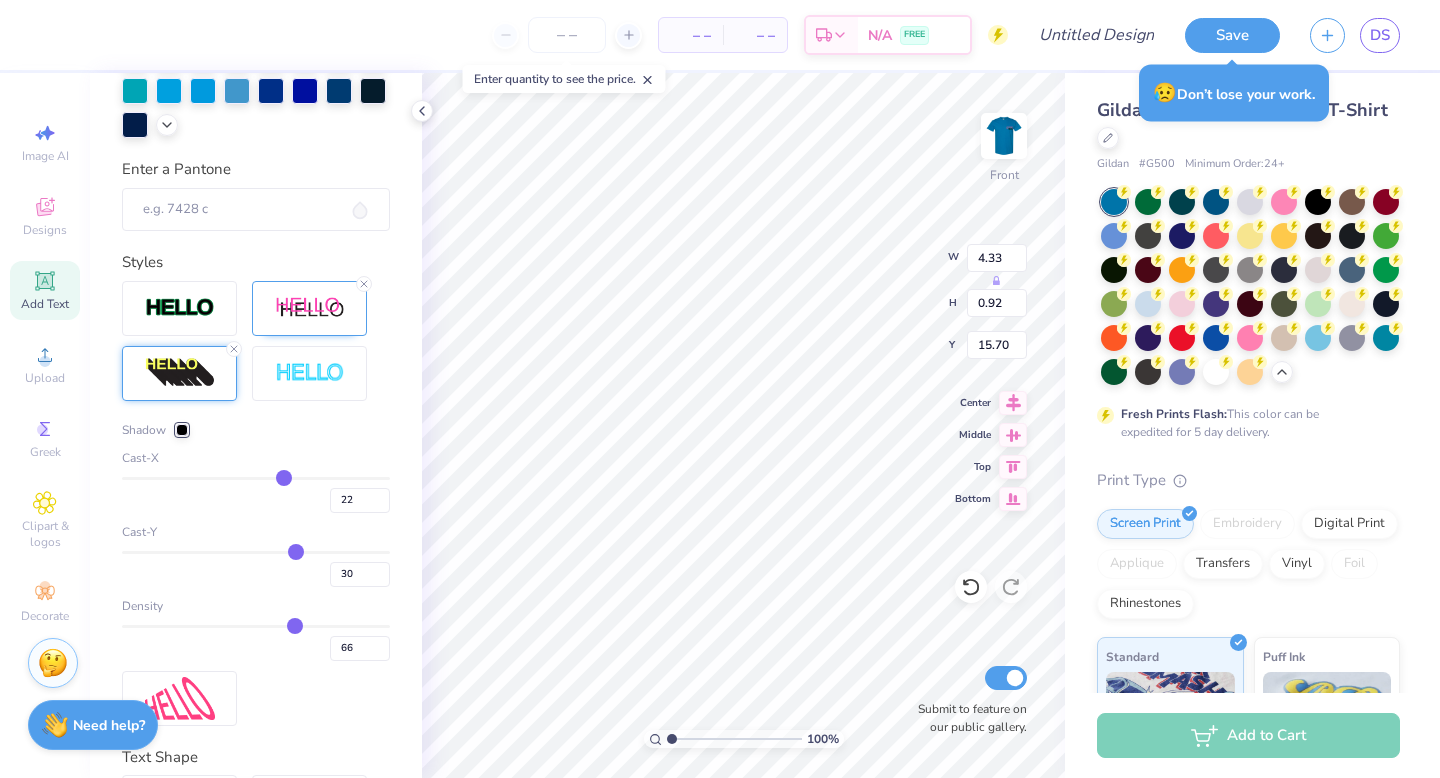 type on "32" 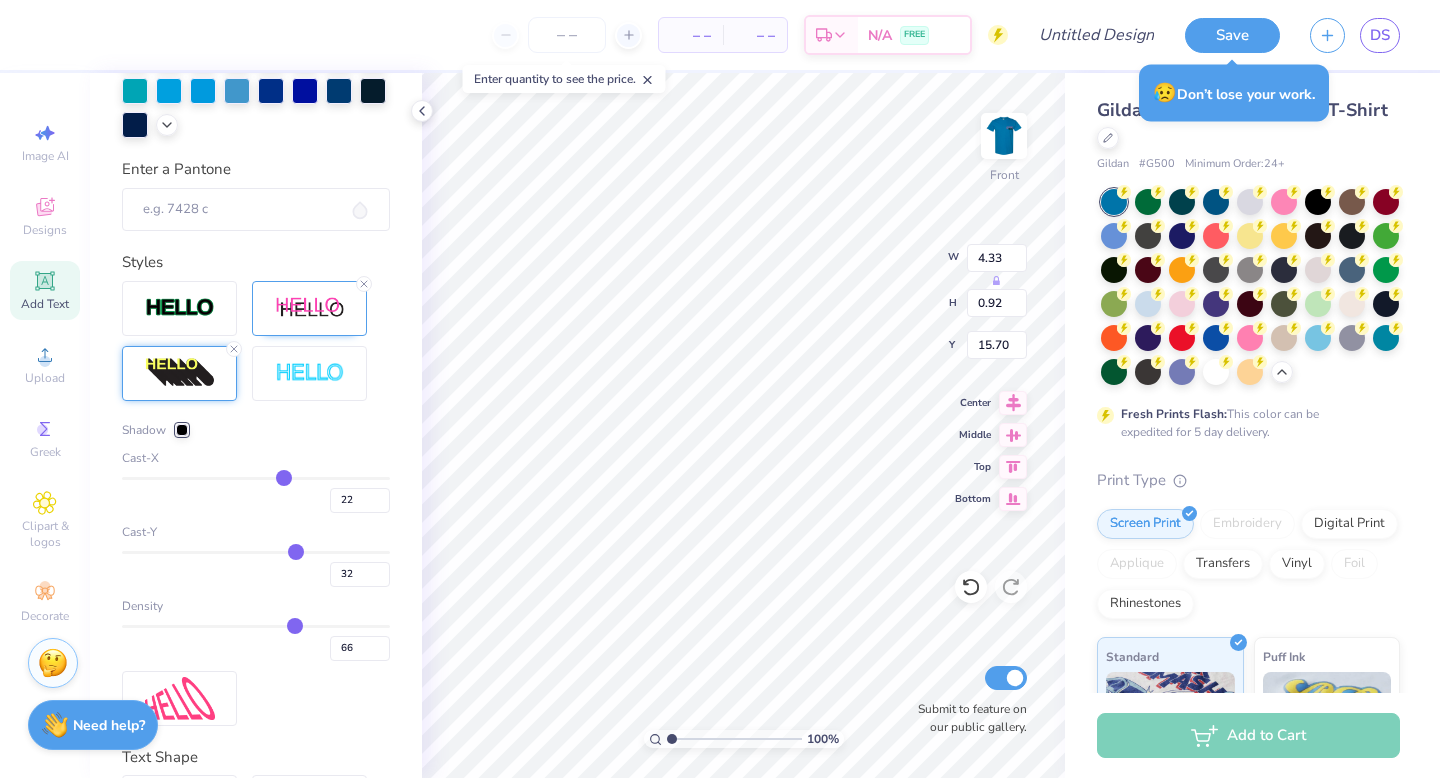 type on "31" 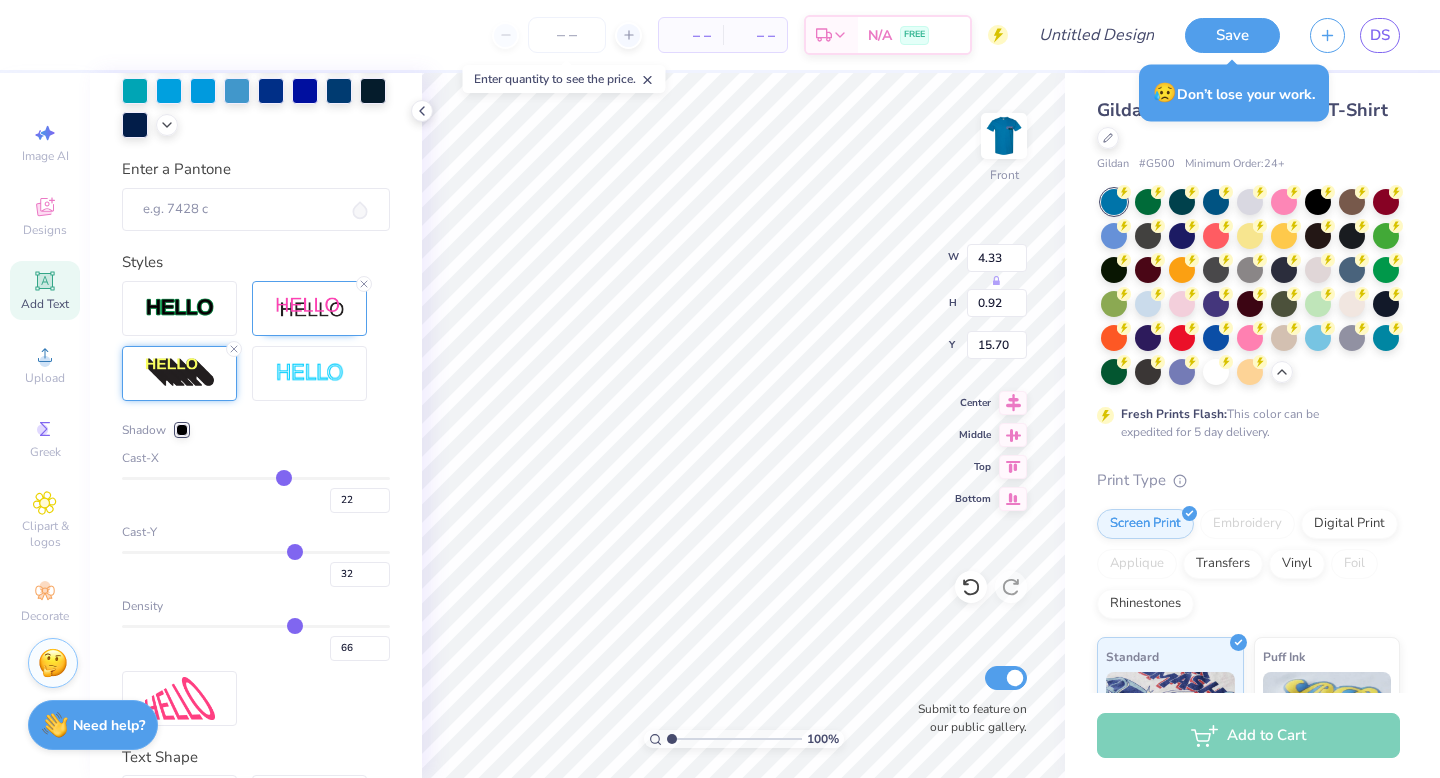 type on "31" 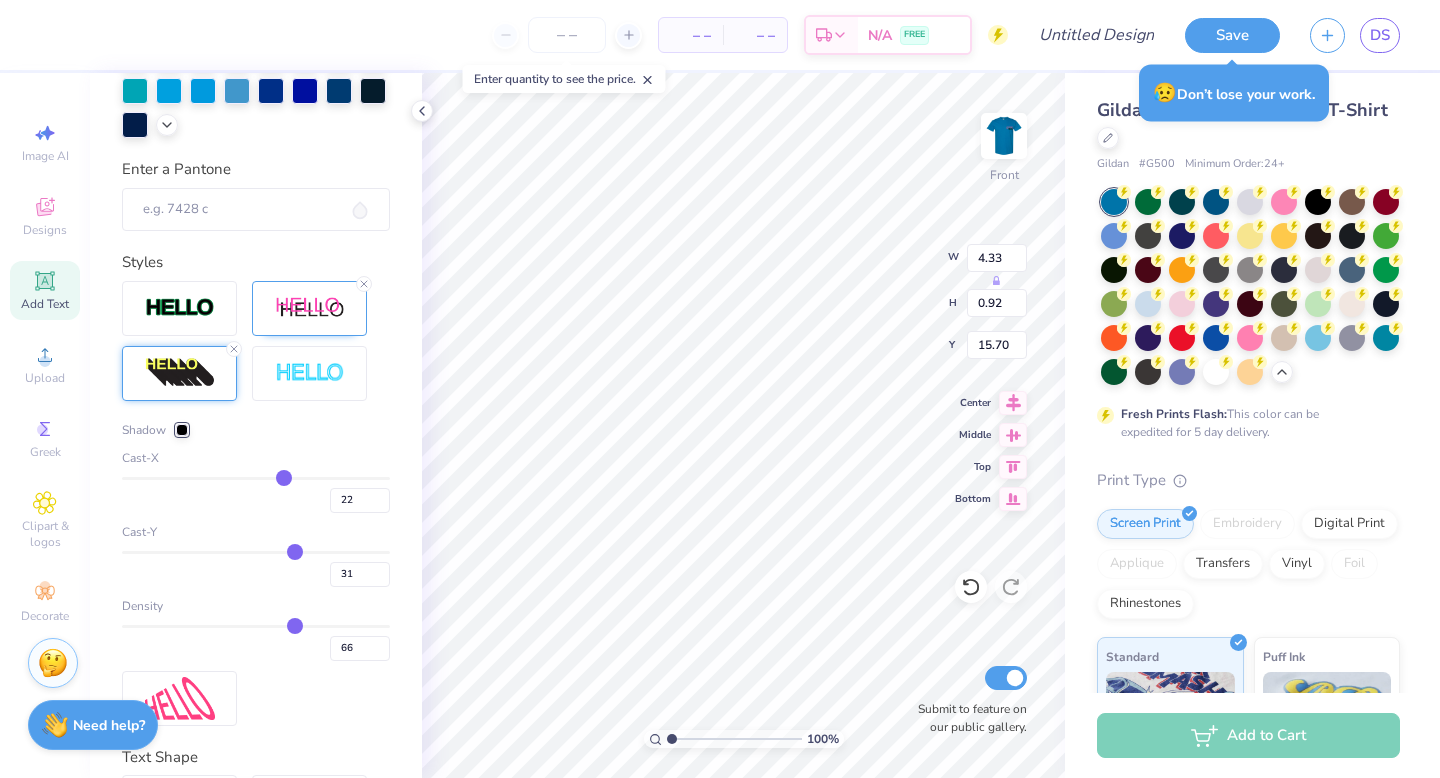 type on "30" 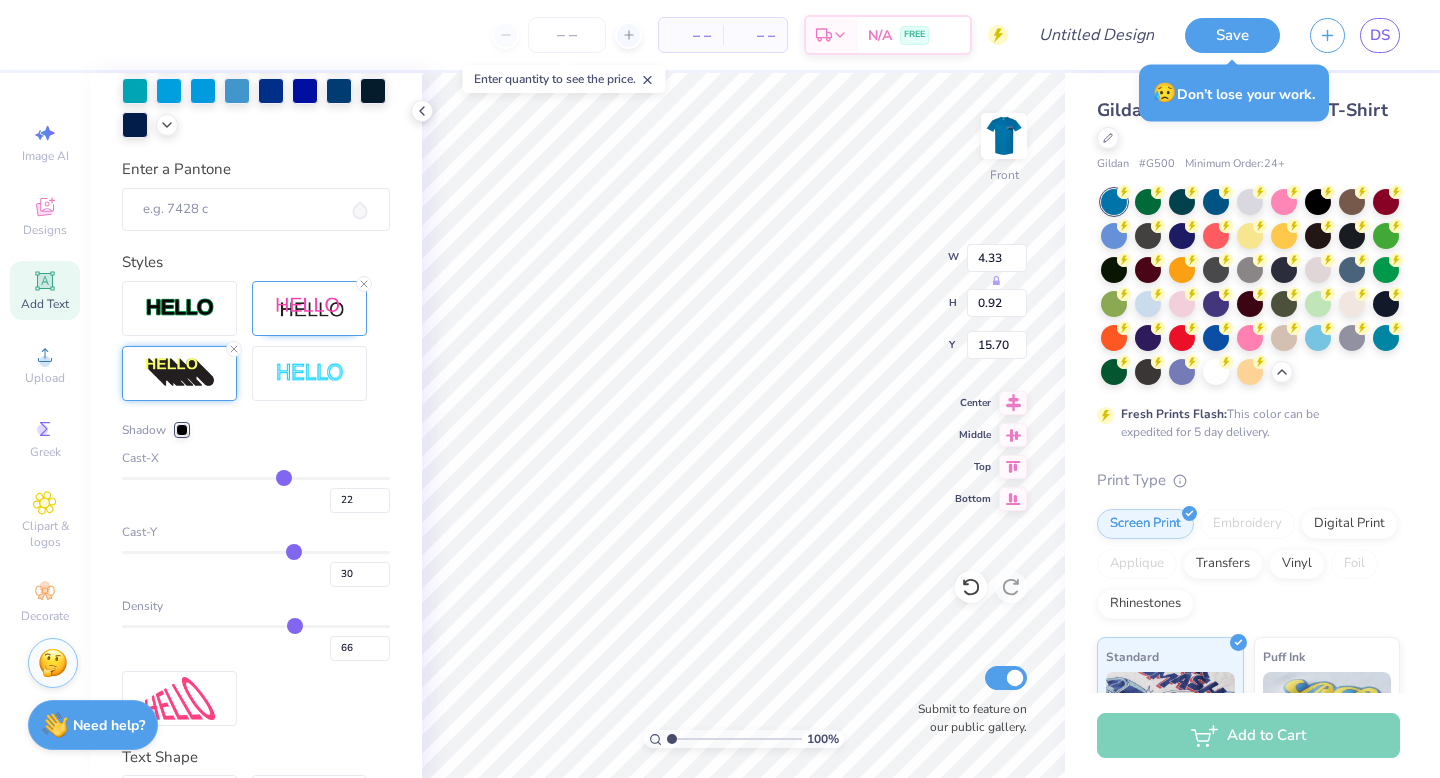 type on "29" 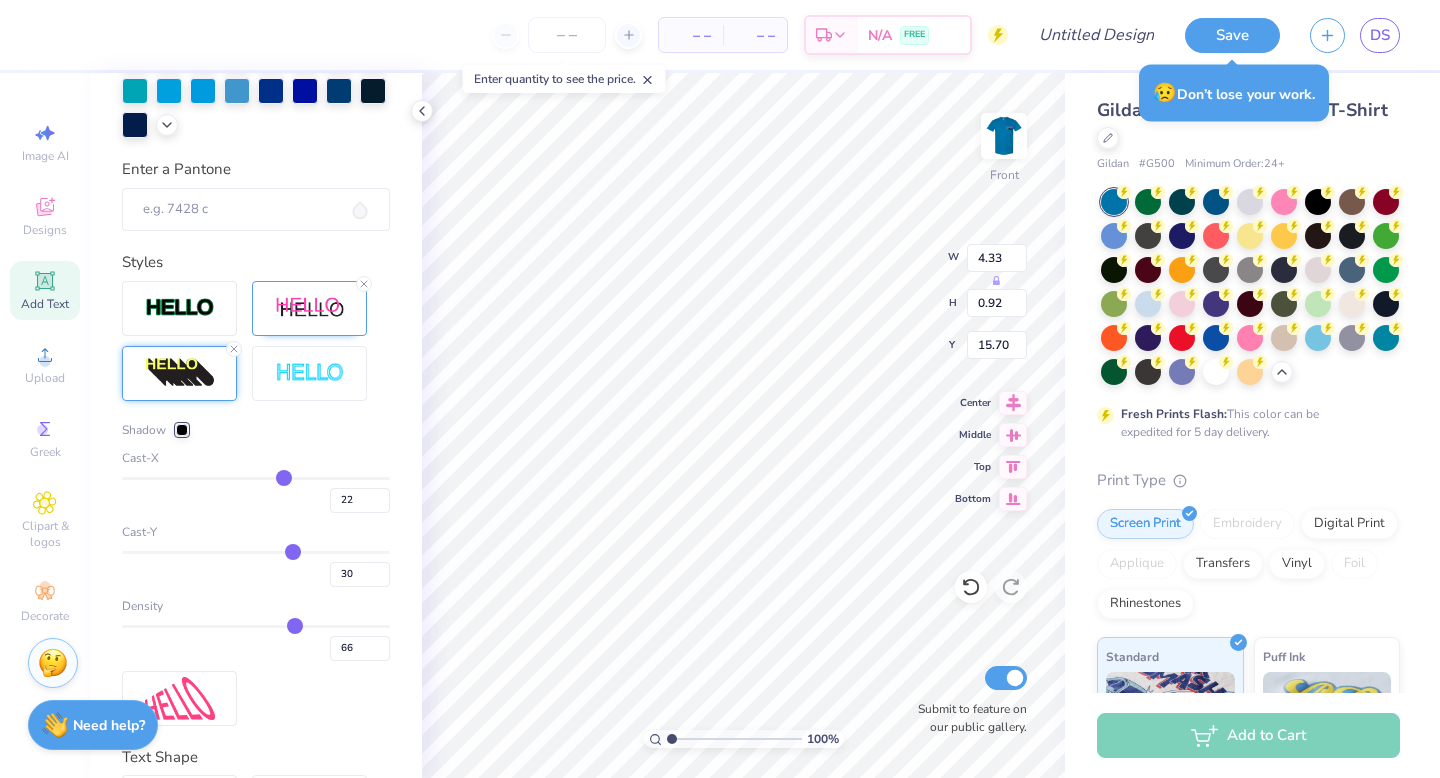 type on "29" 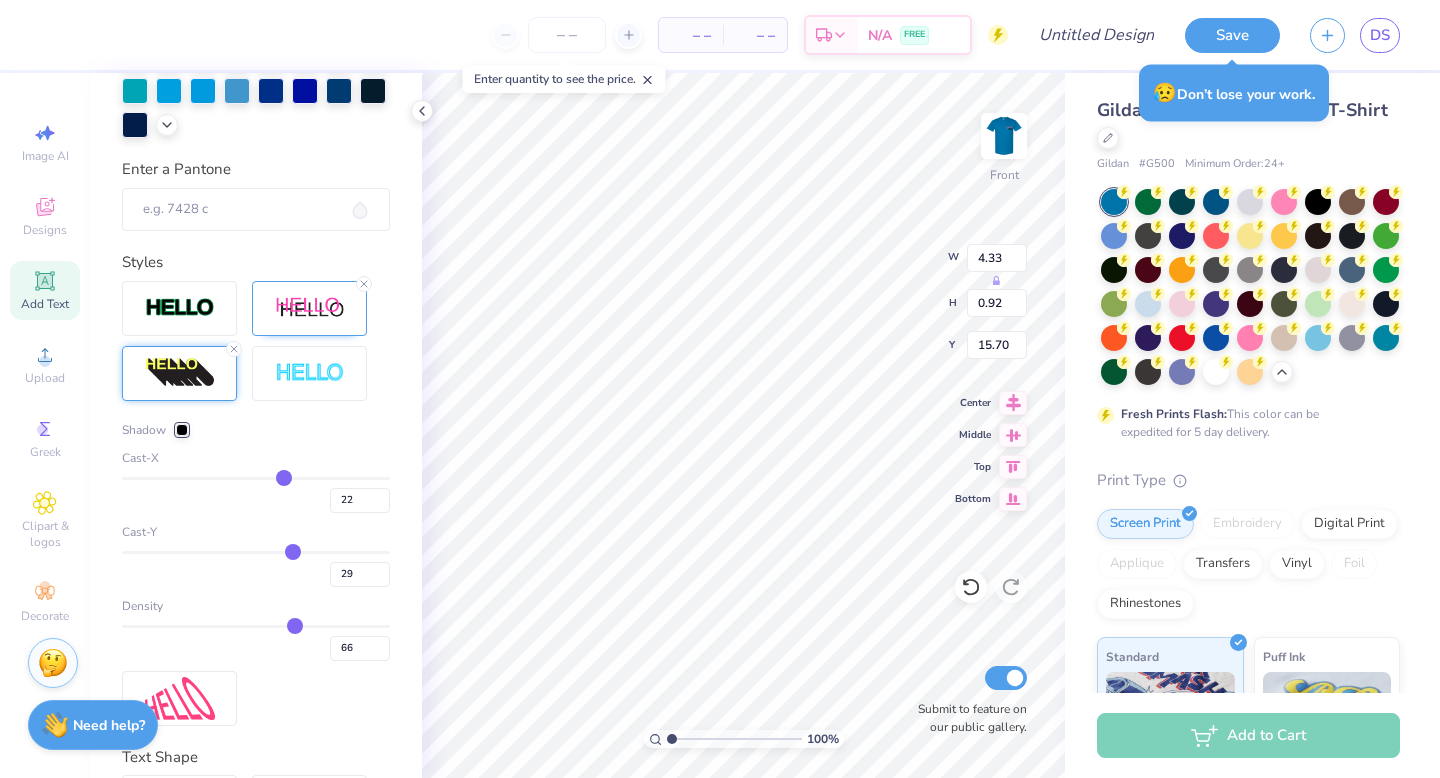 type on "28" 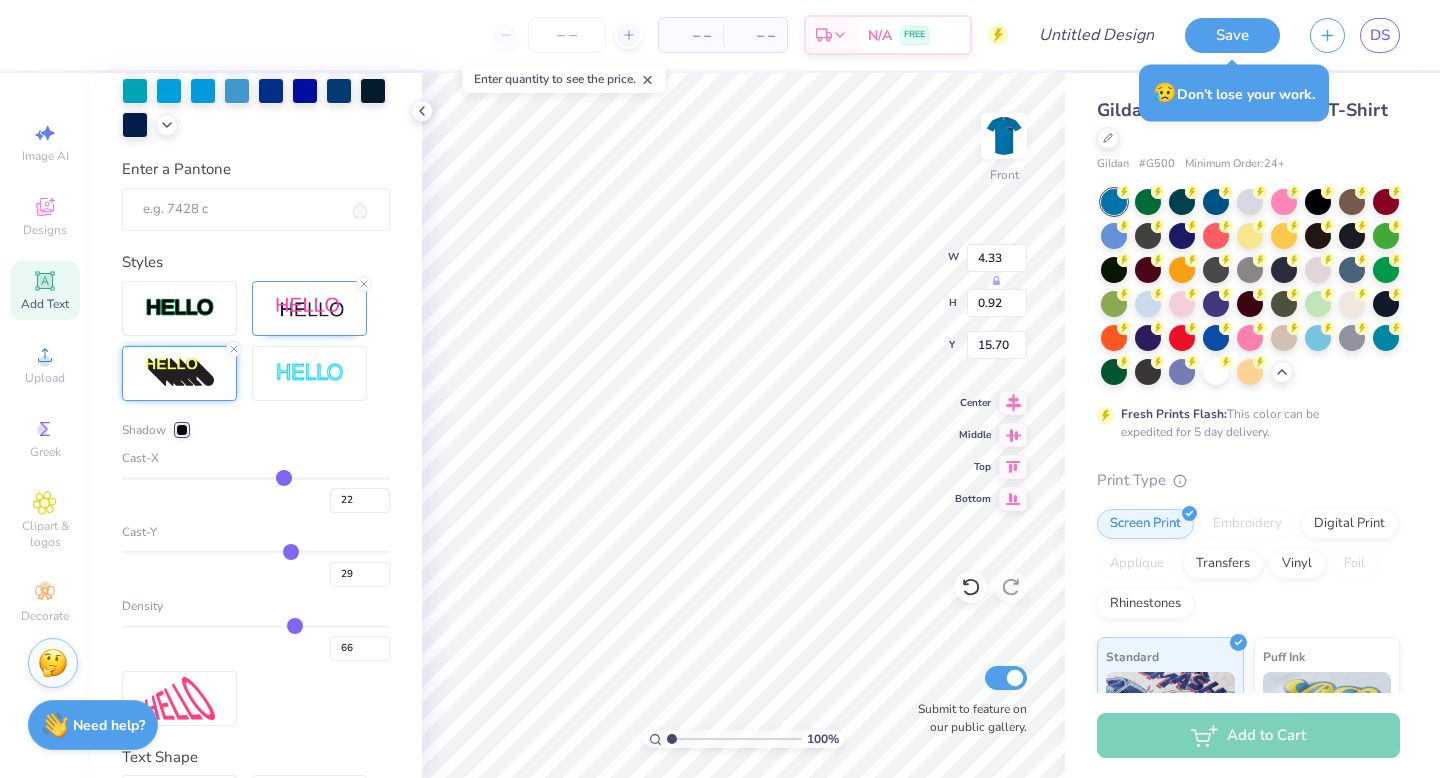 type on "28" 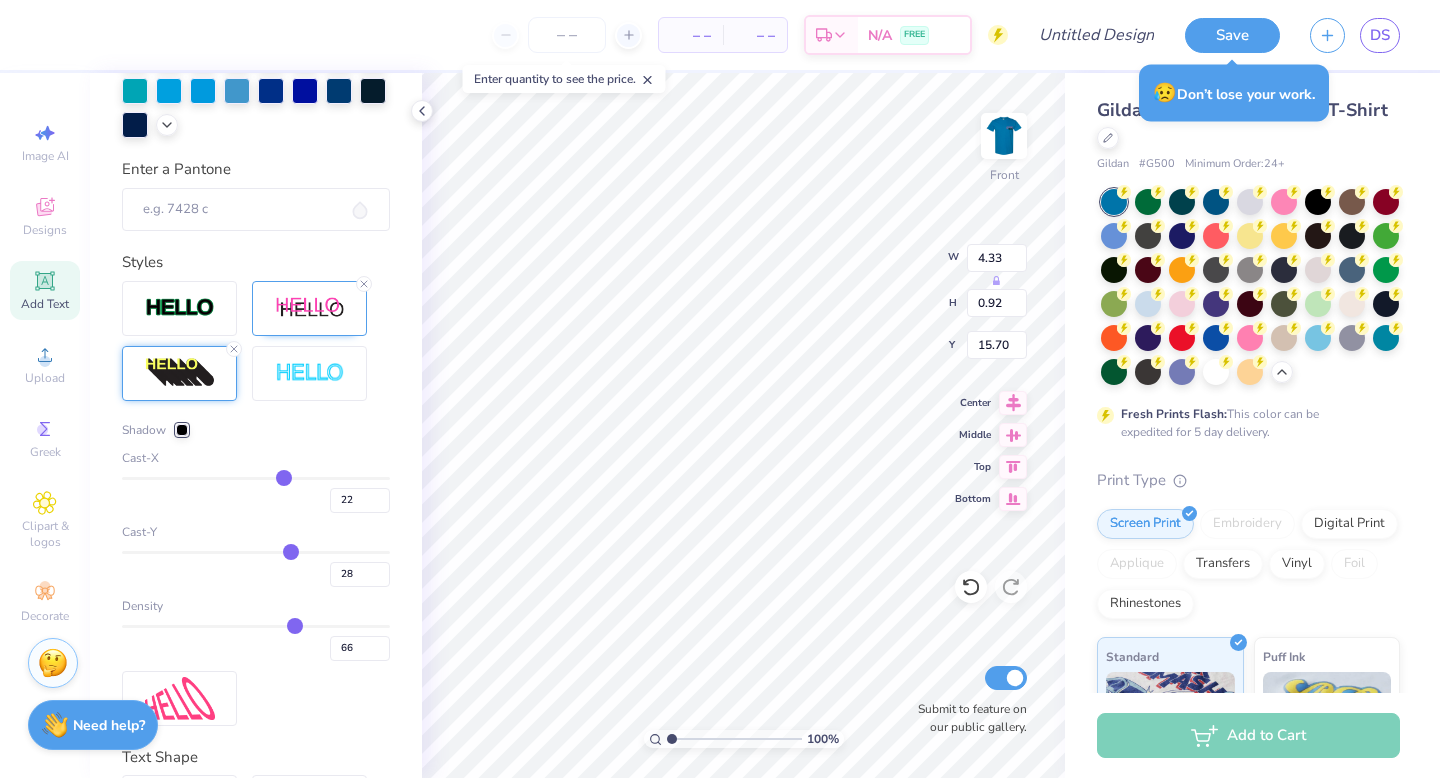 type on "27" 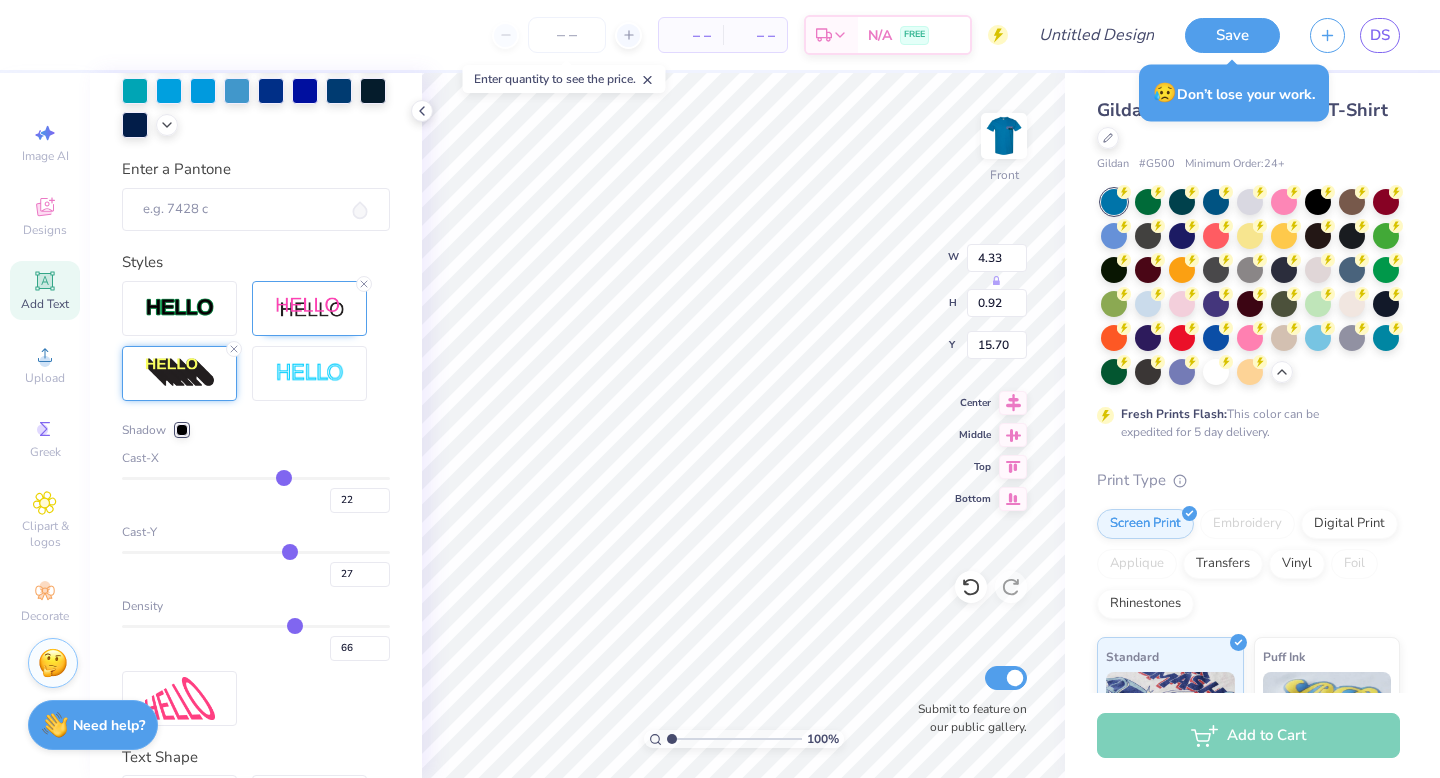 type on "26" 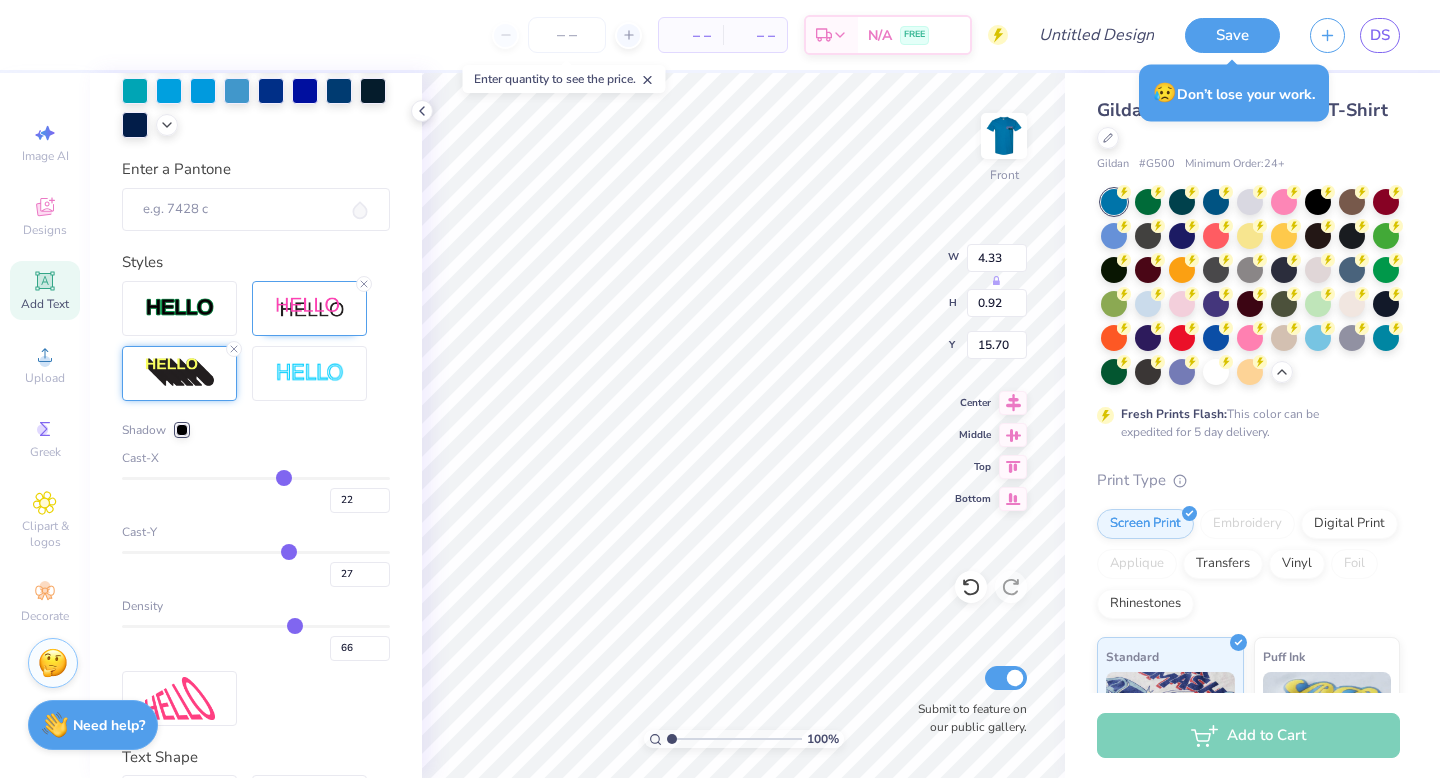 type on "26" 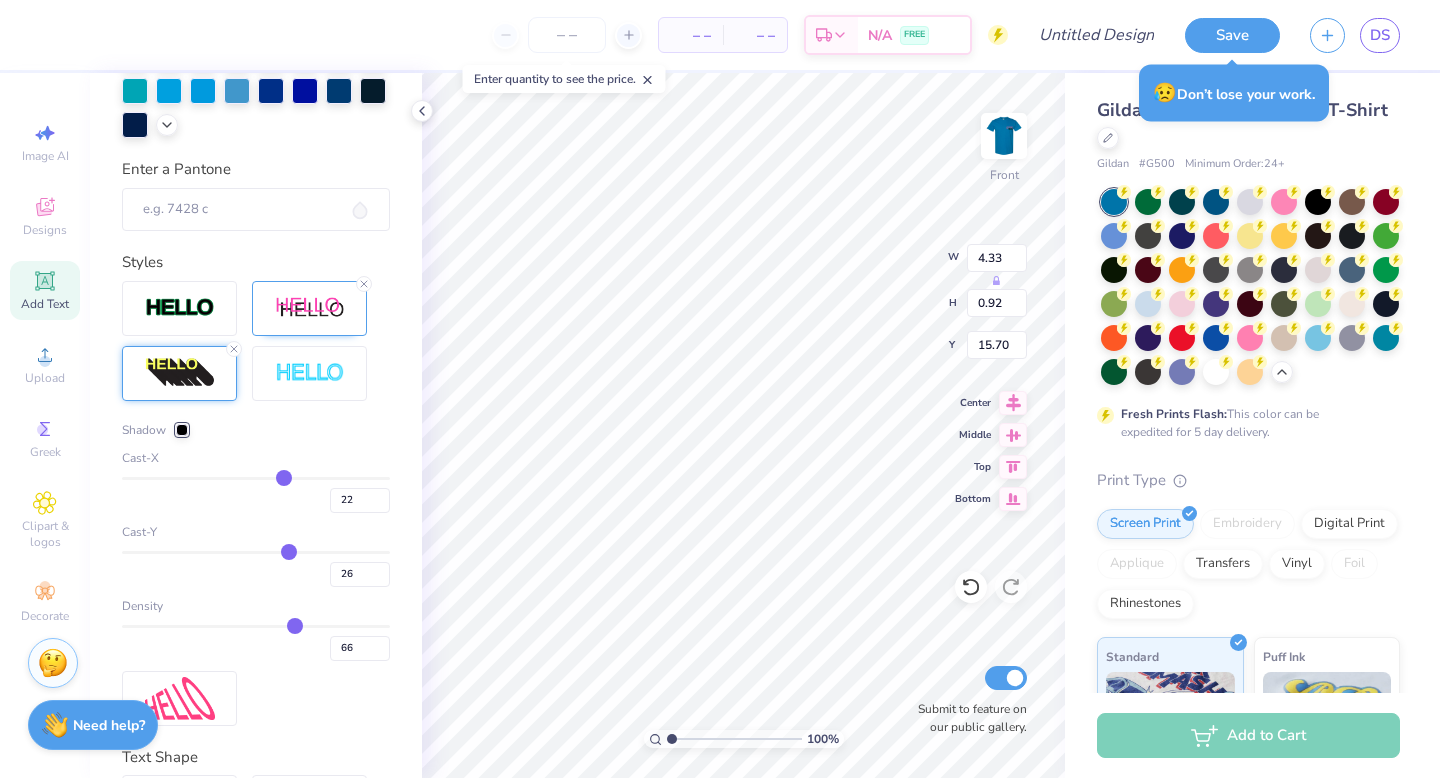 type on "25" 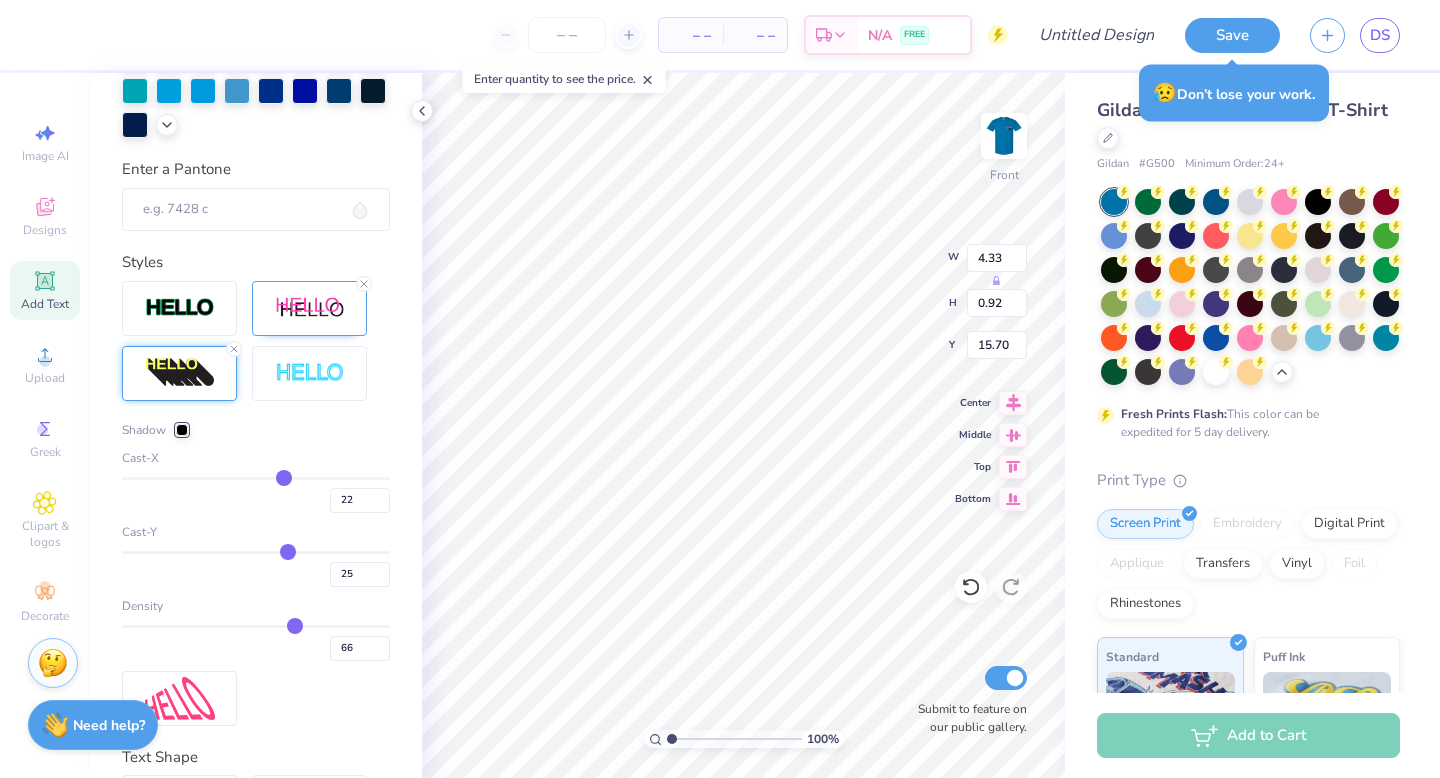 type on "24" 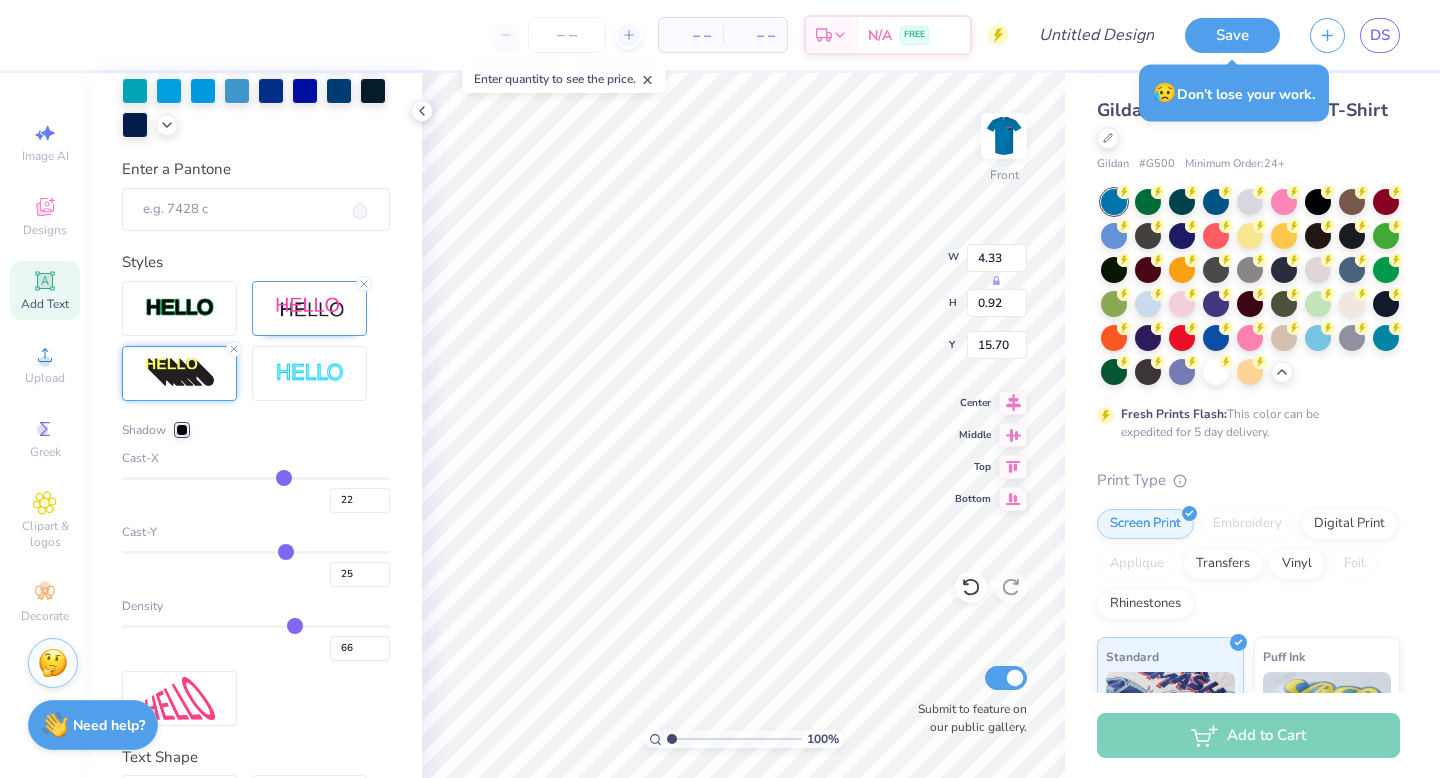 type on "24" 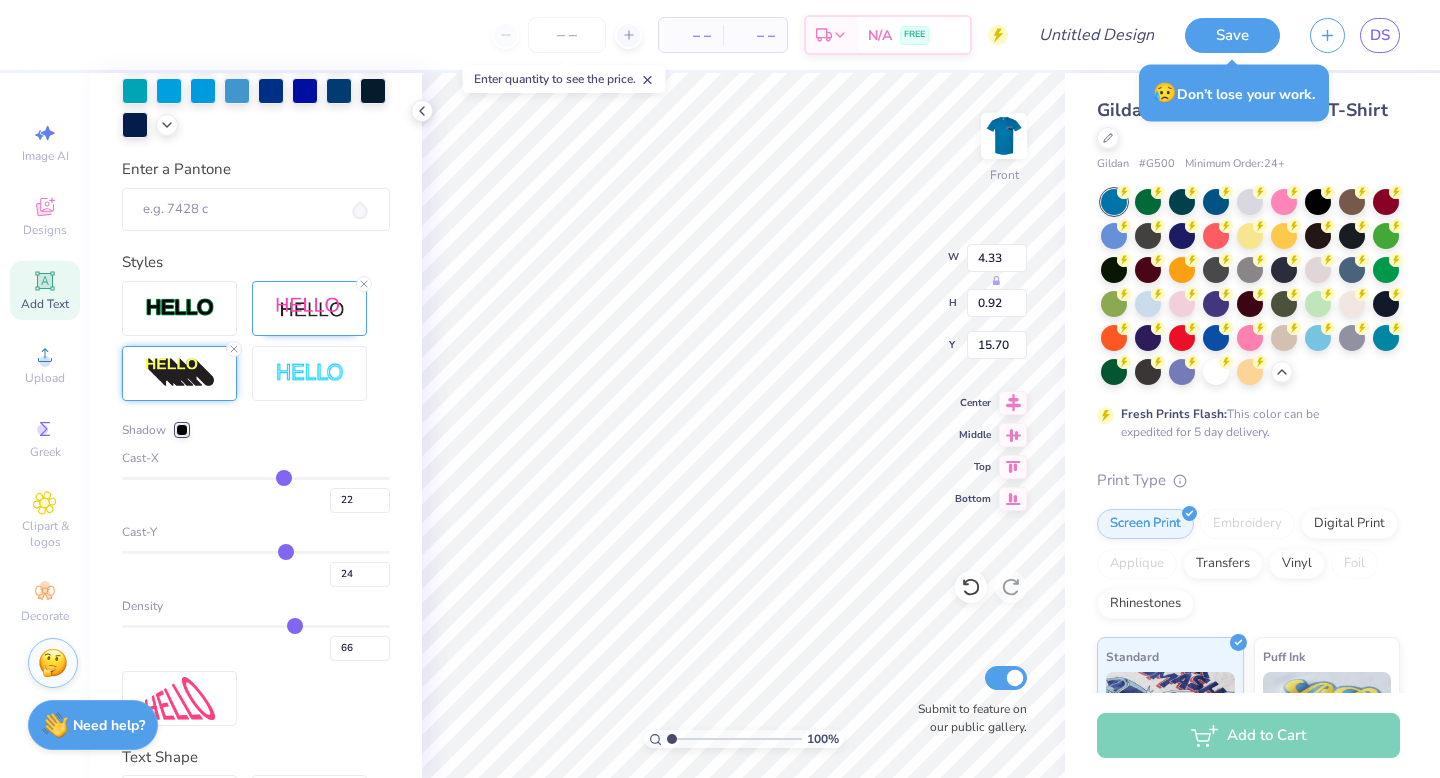 type on "23" 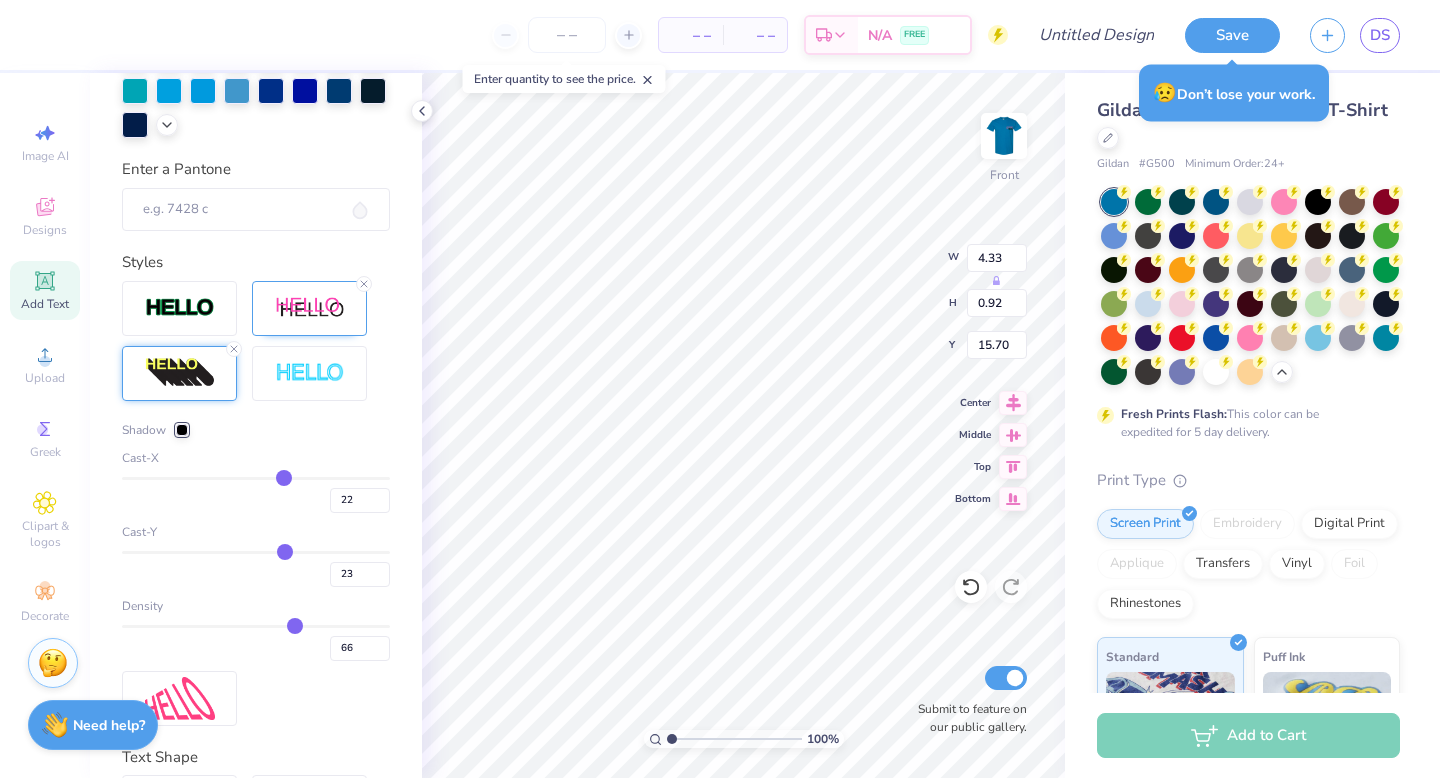 type on "22" 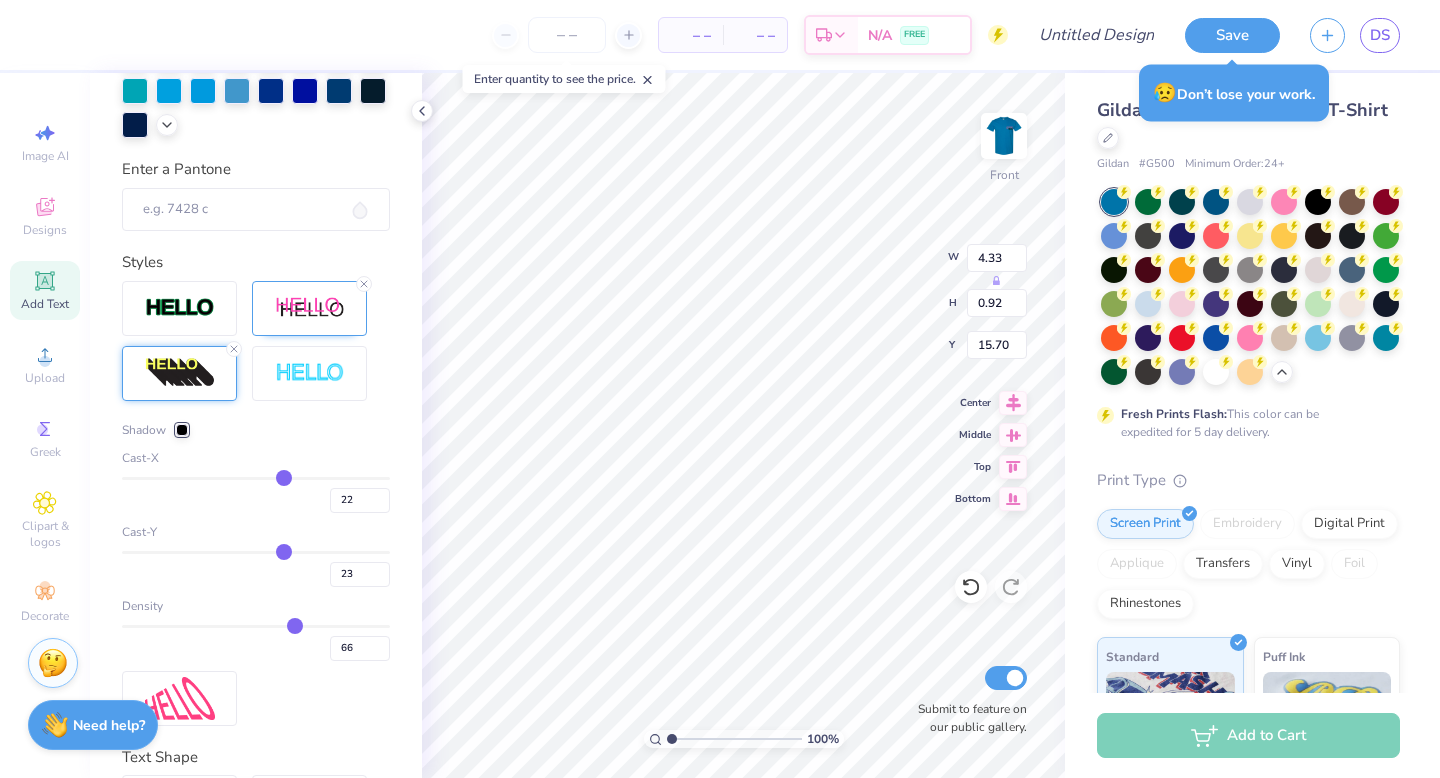 type on "22" 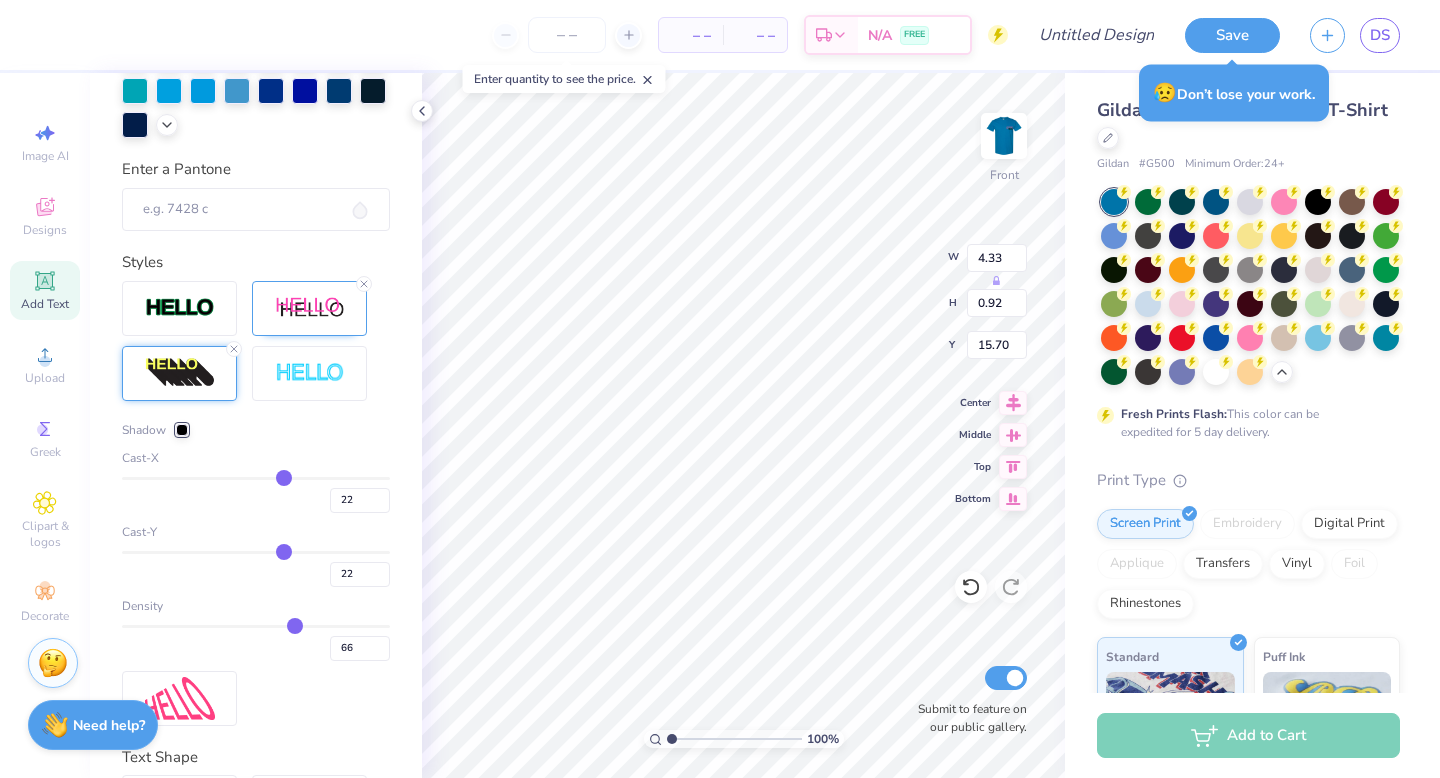 type on "21" 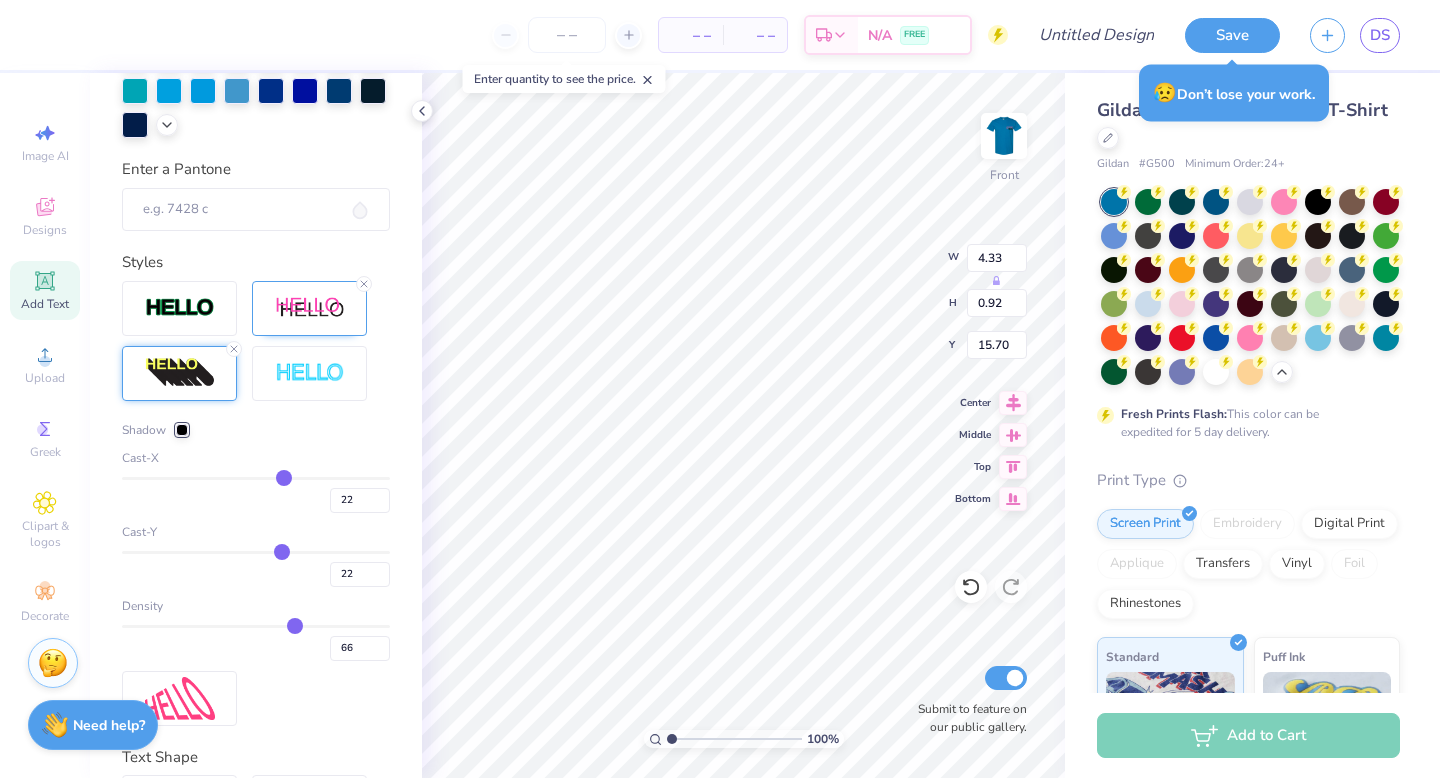 type on "21" 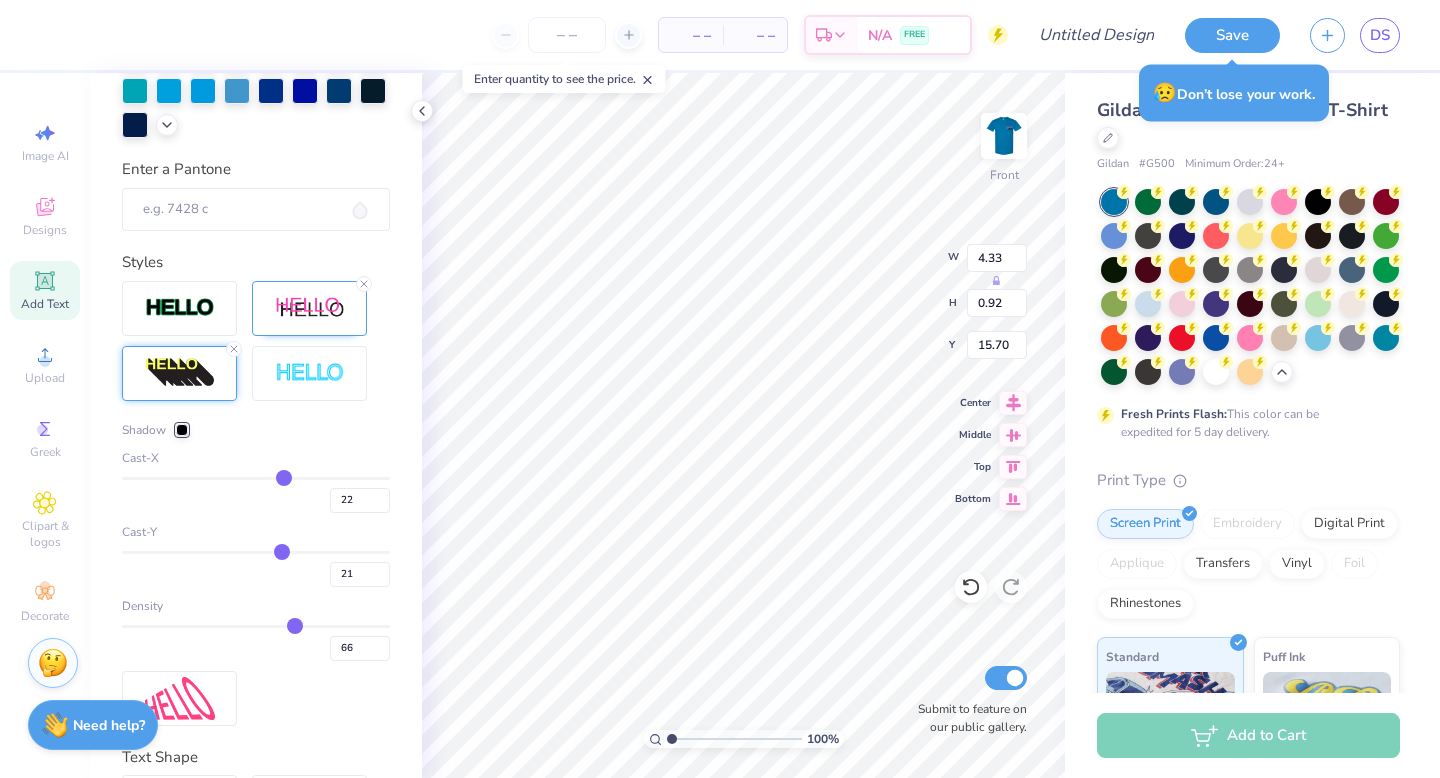 type on "20" 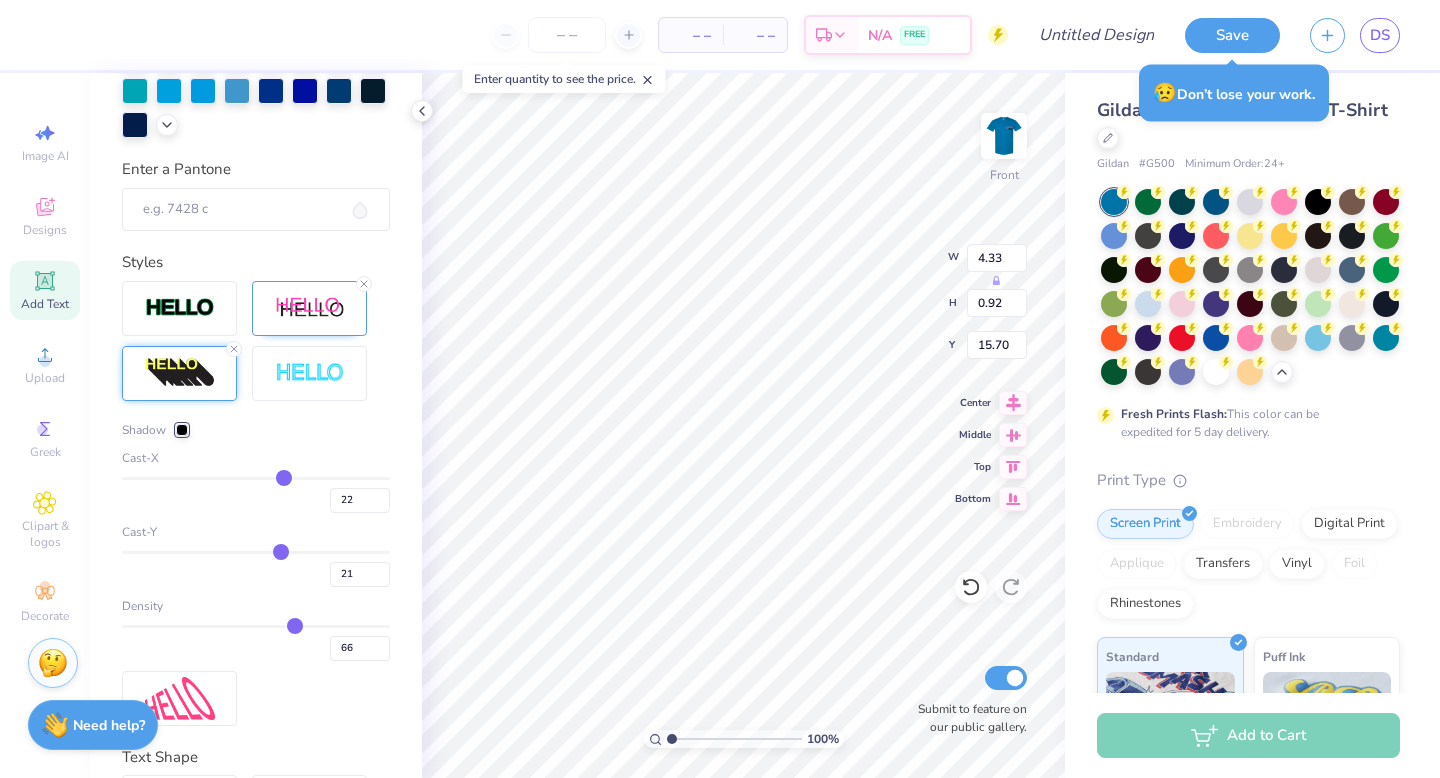 type on "20" 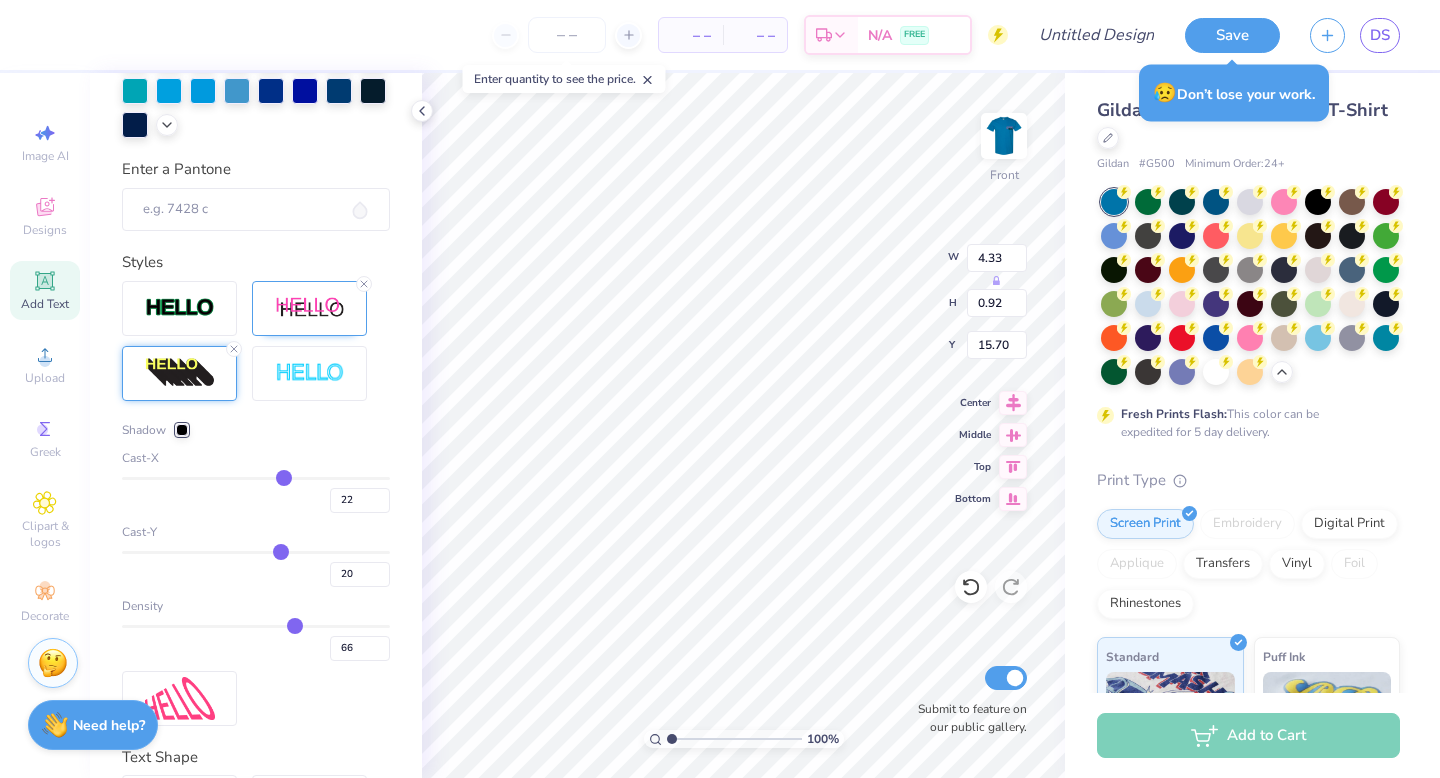type on "19" 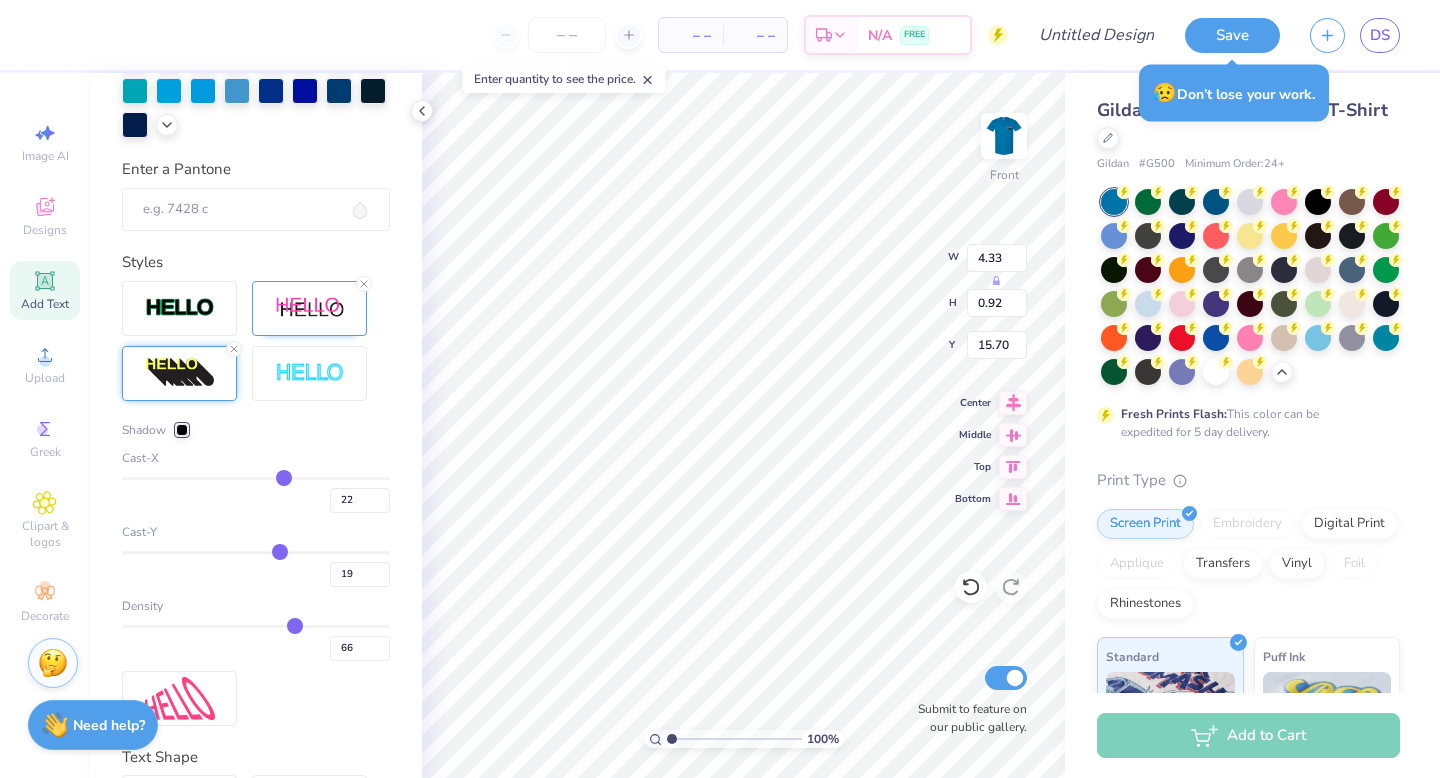 type on "18" 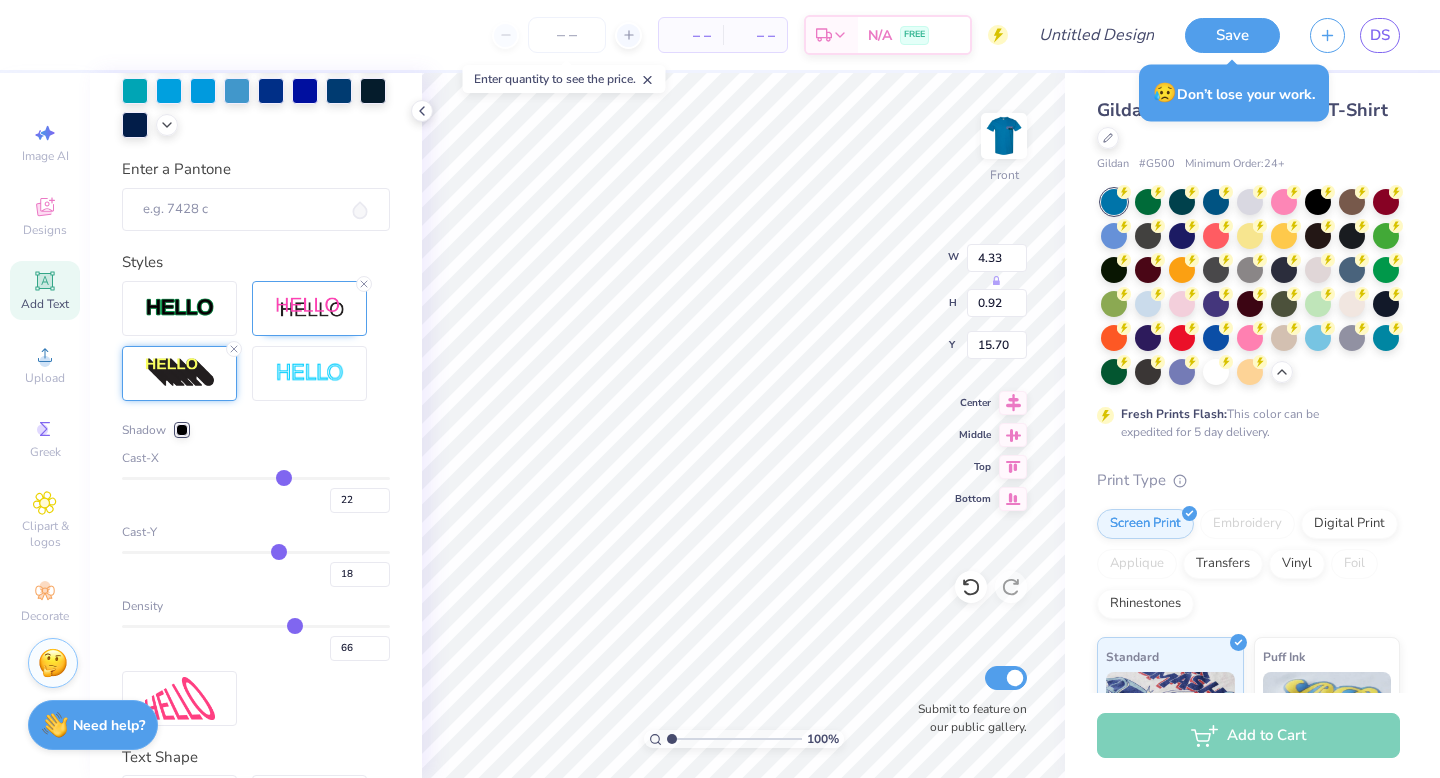 type on "17" 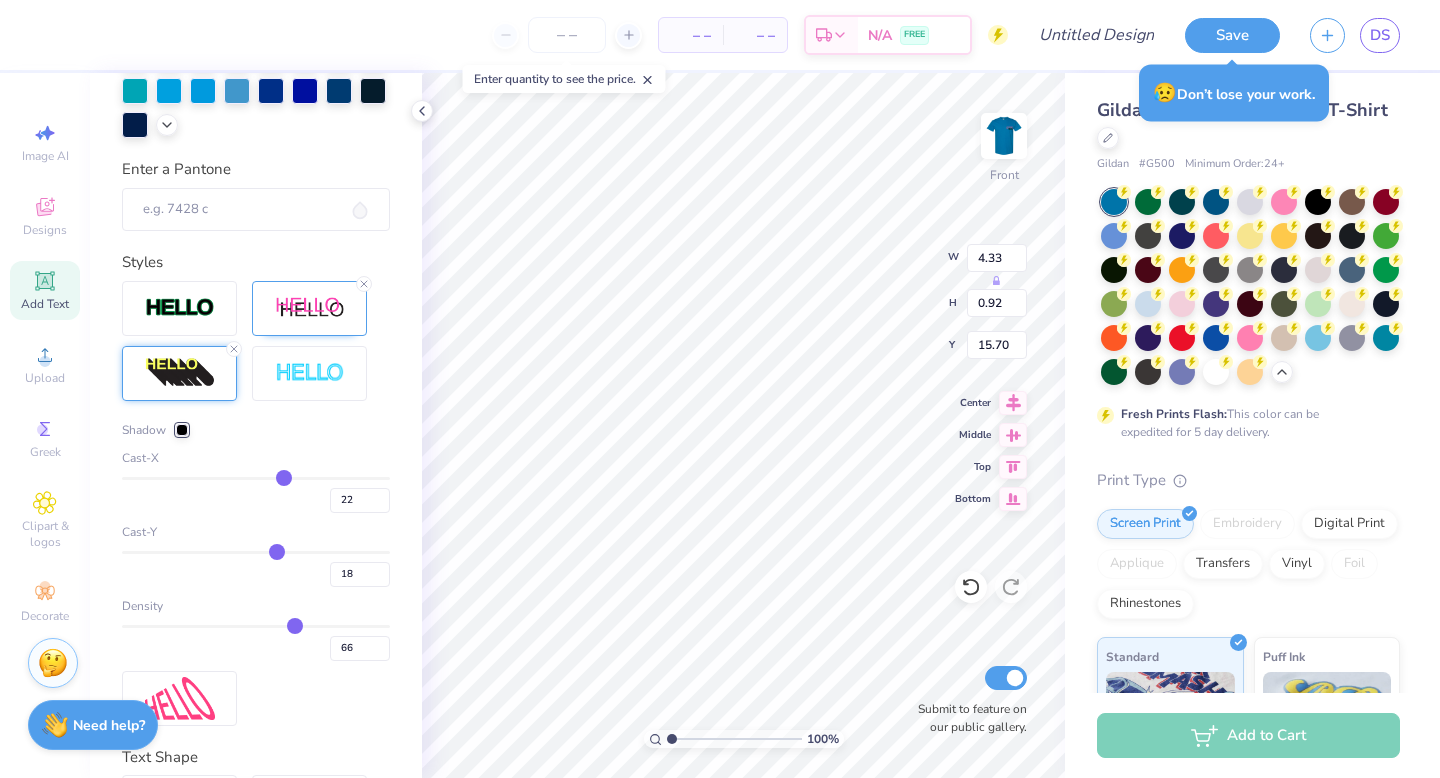 type on "17" 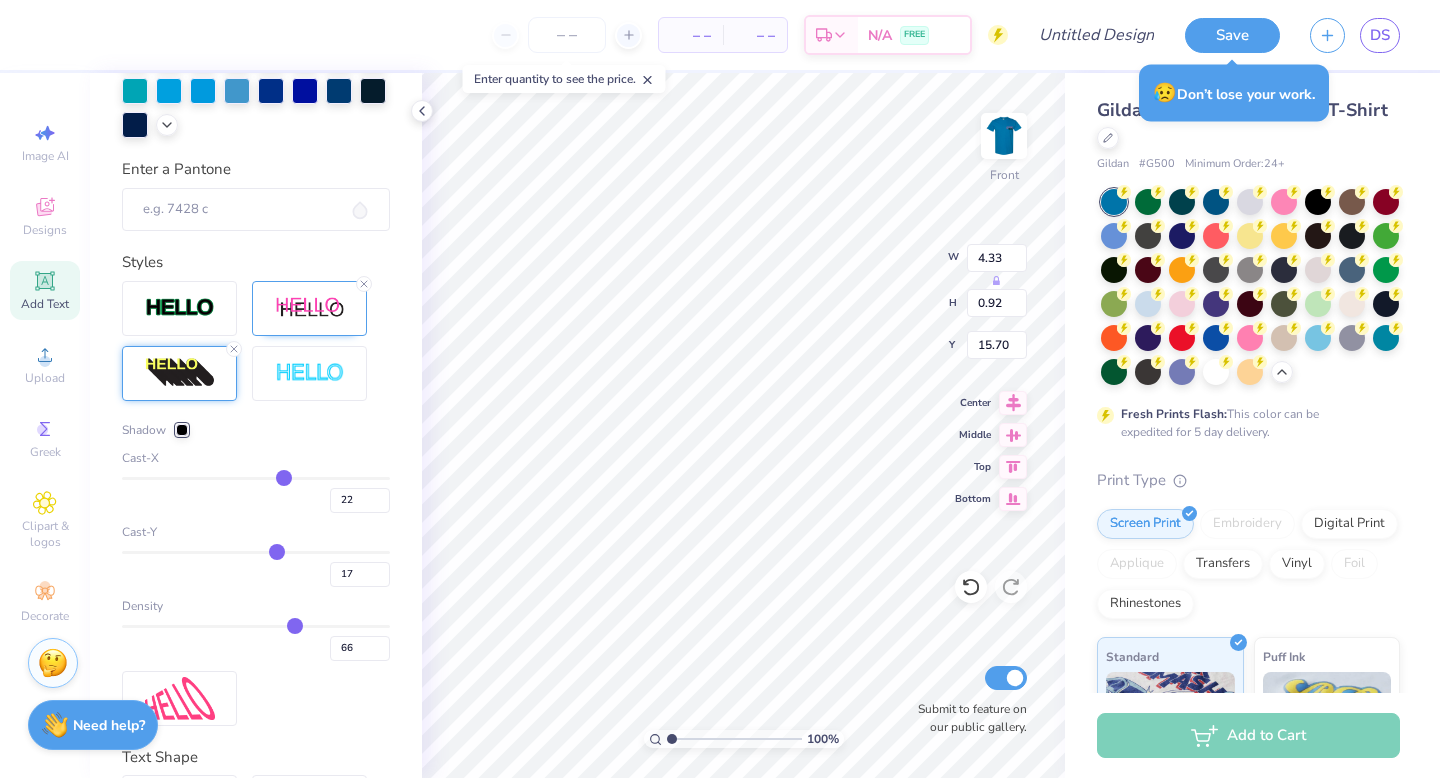 type on "16" 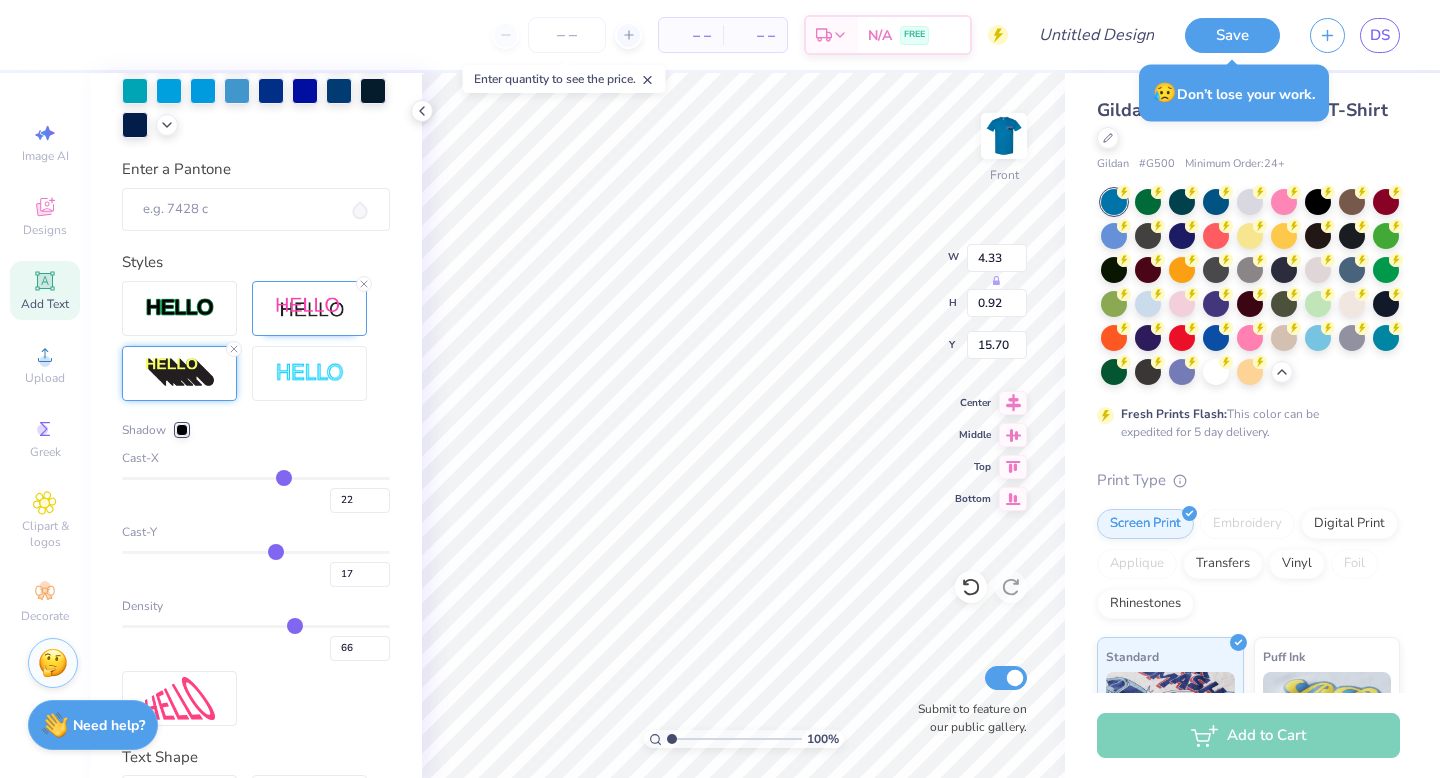 type on "16" 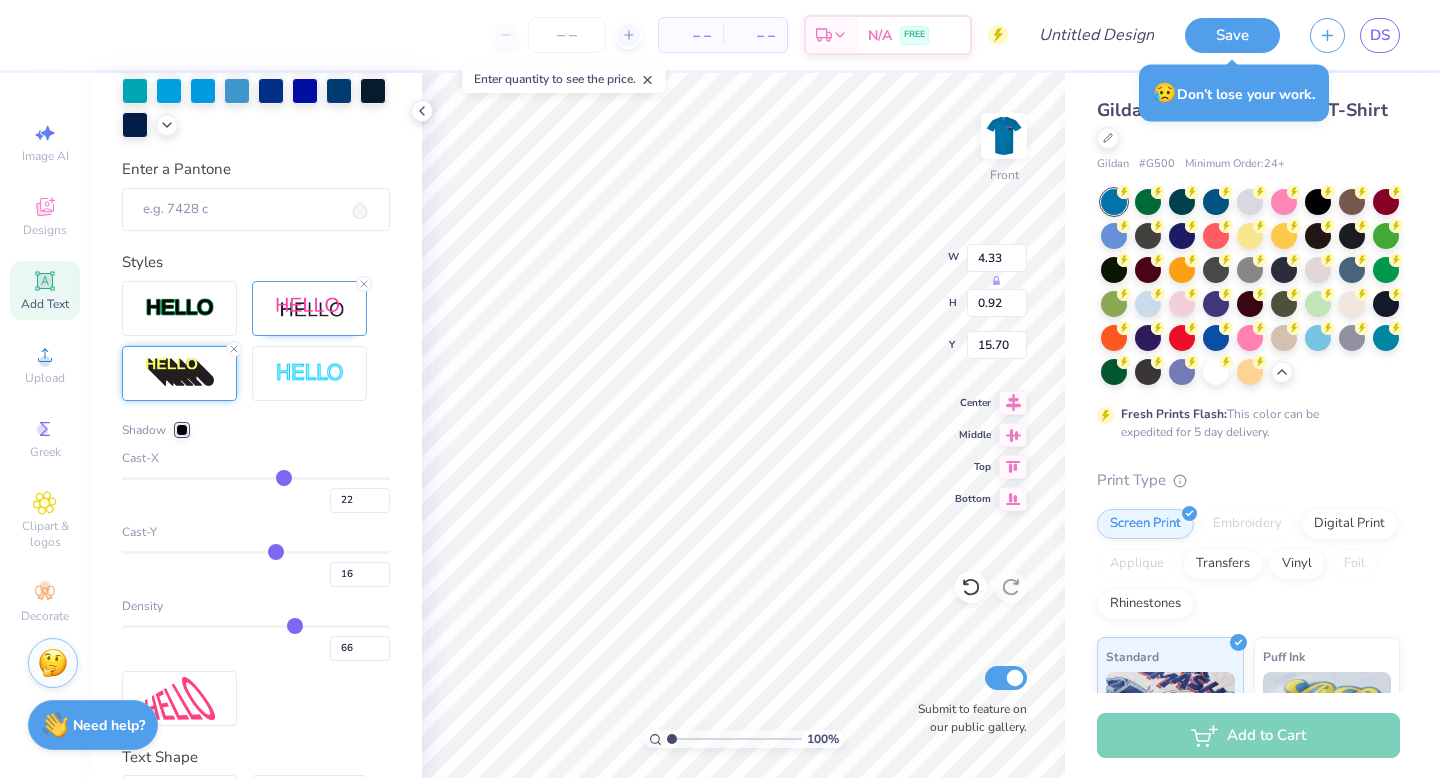 type on "15" 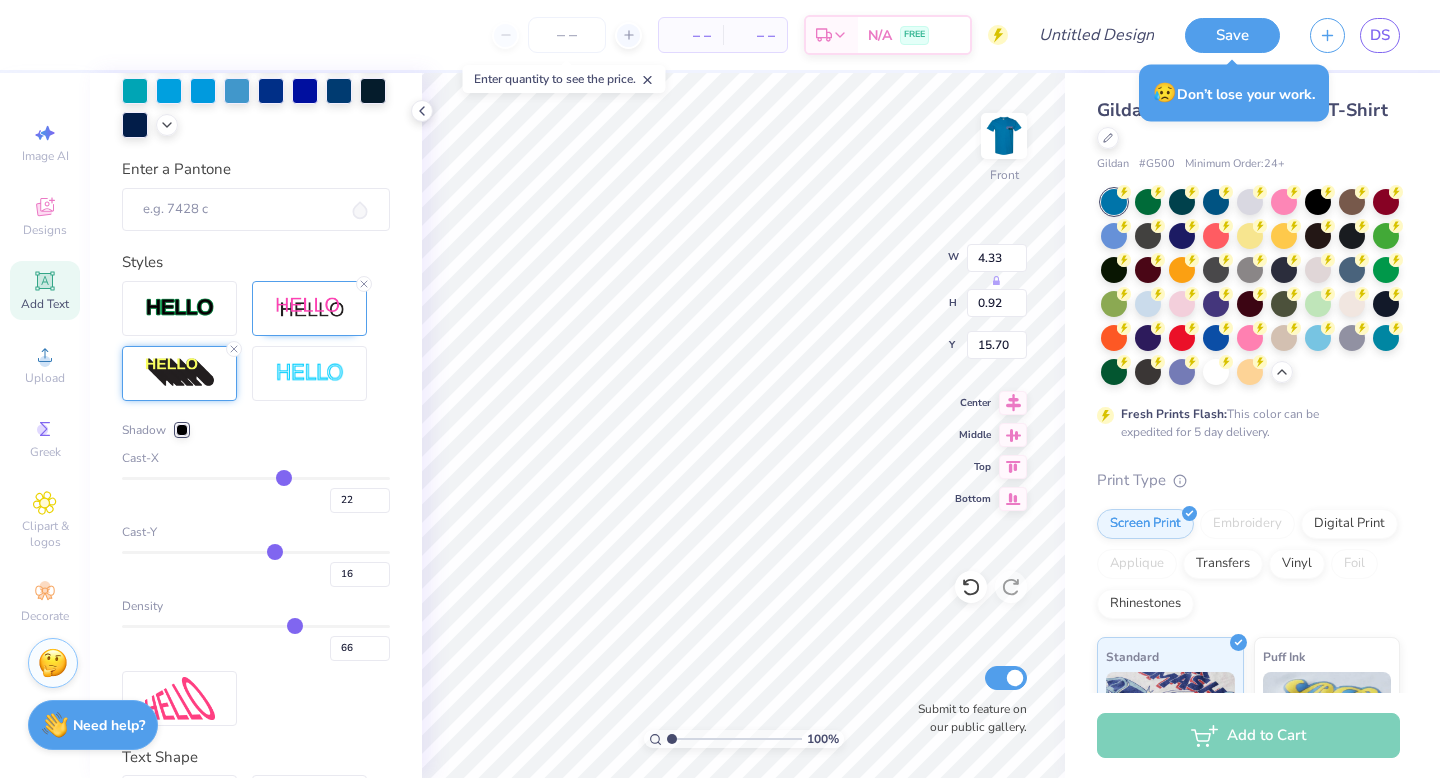 type on "15" 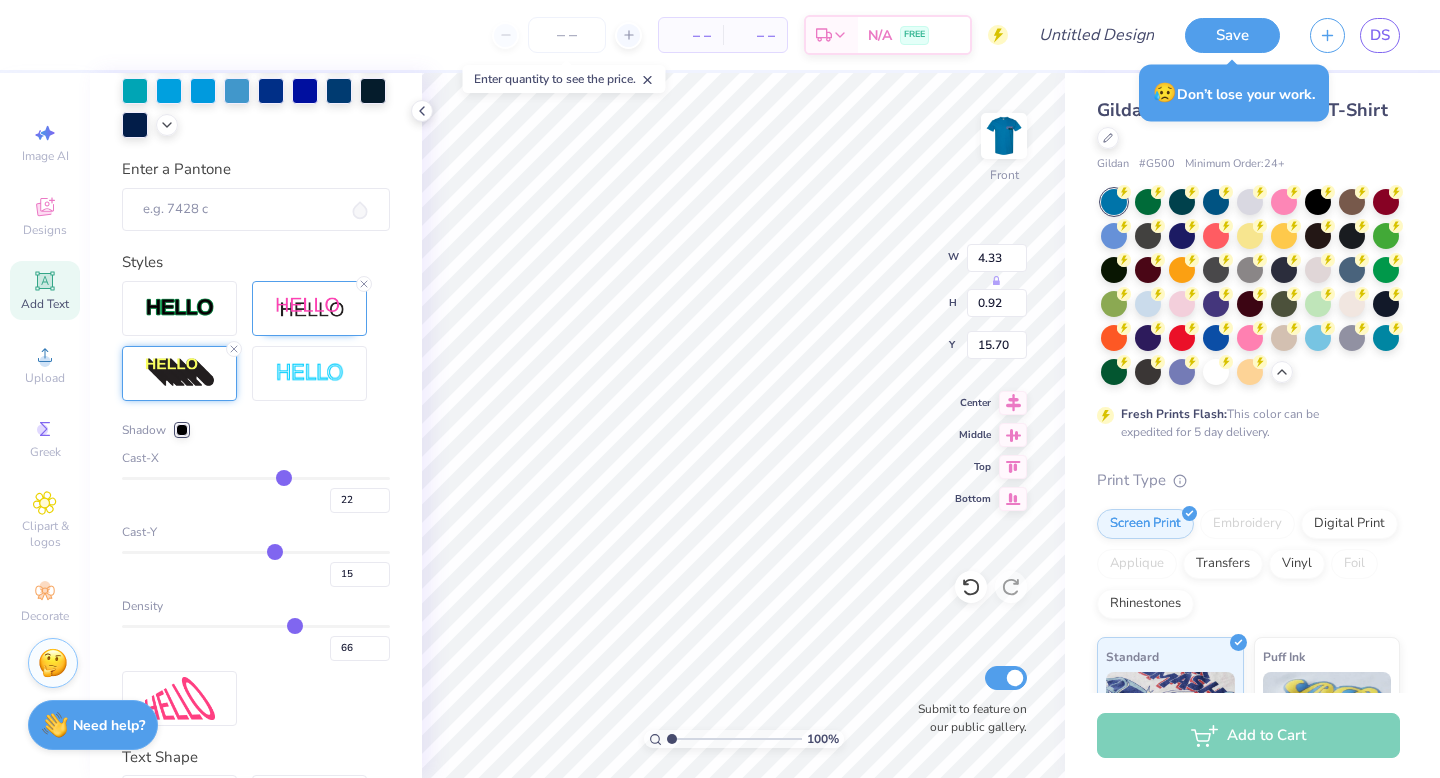 drag, startPoint x: 296, startPoint y: 551, endPoint x: 274, endPoint y: 554, distance: 22.203604 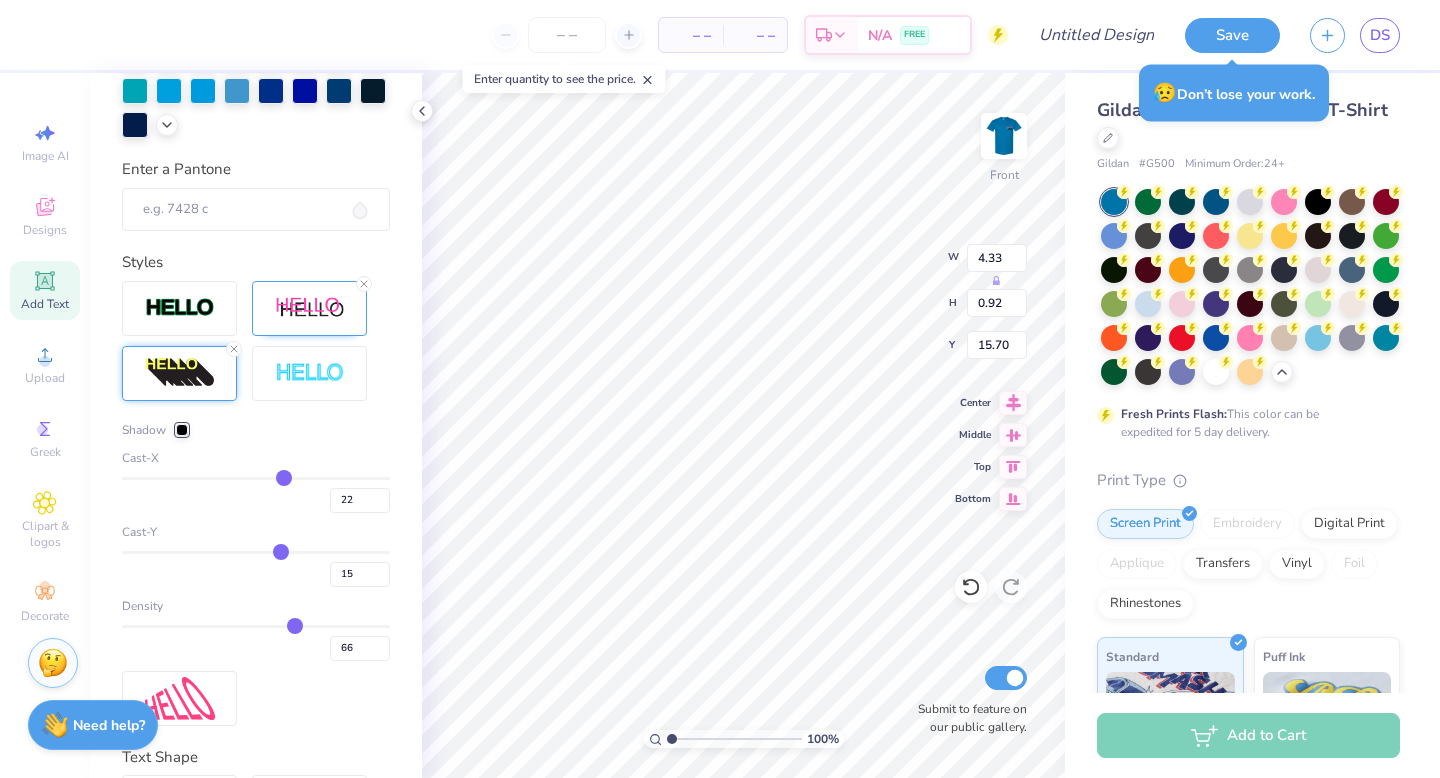 click at bounding box center (256, 552) 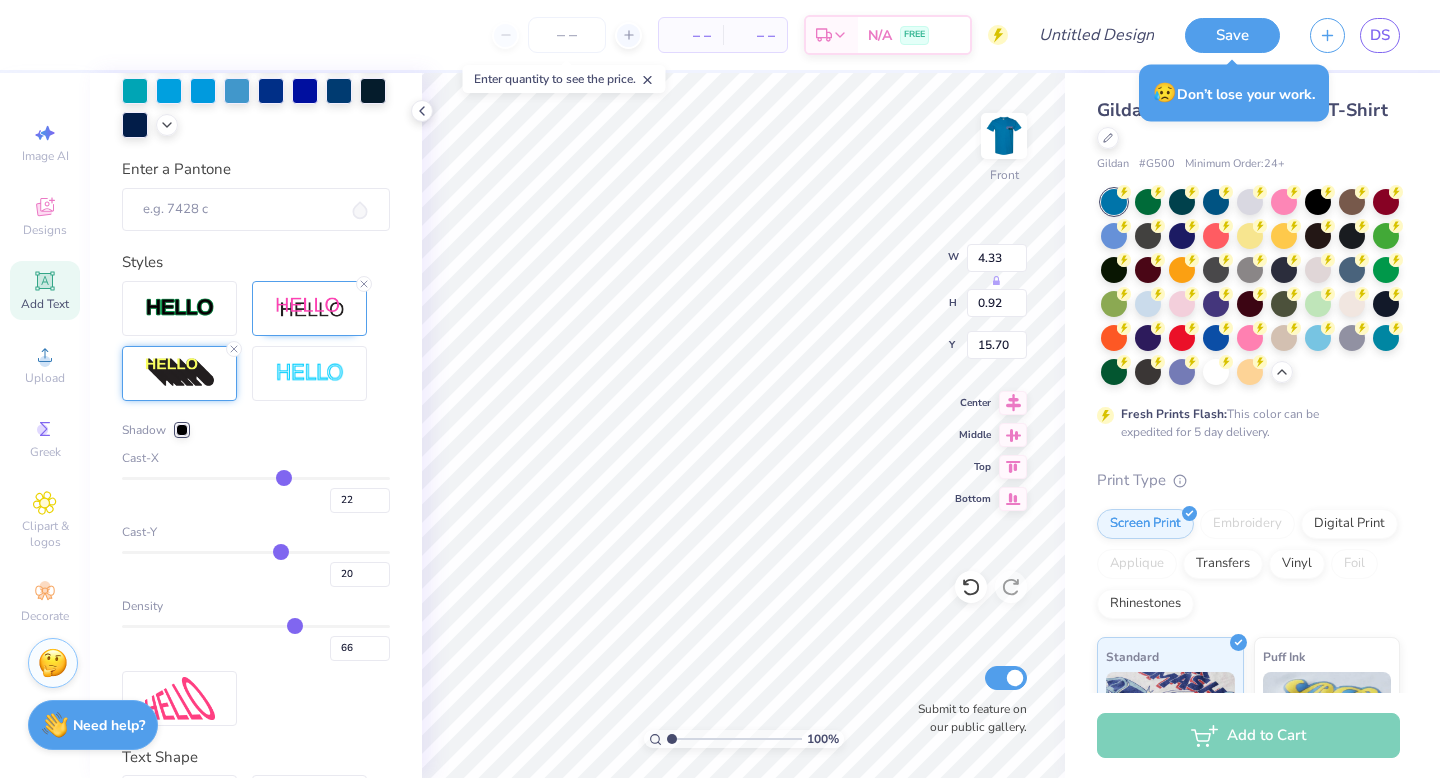 type on "0.81" 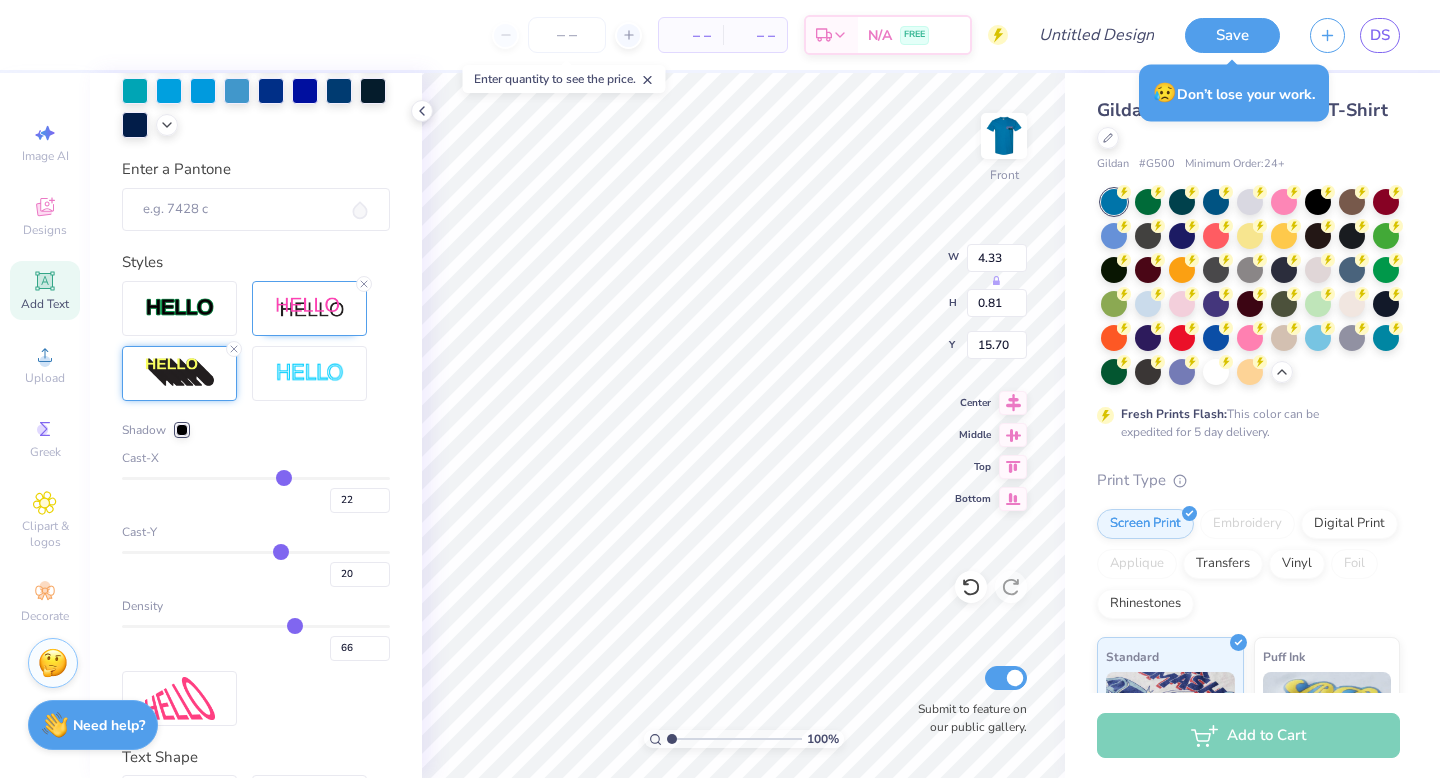 type on "22" 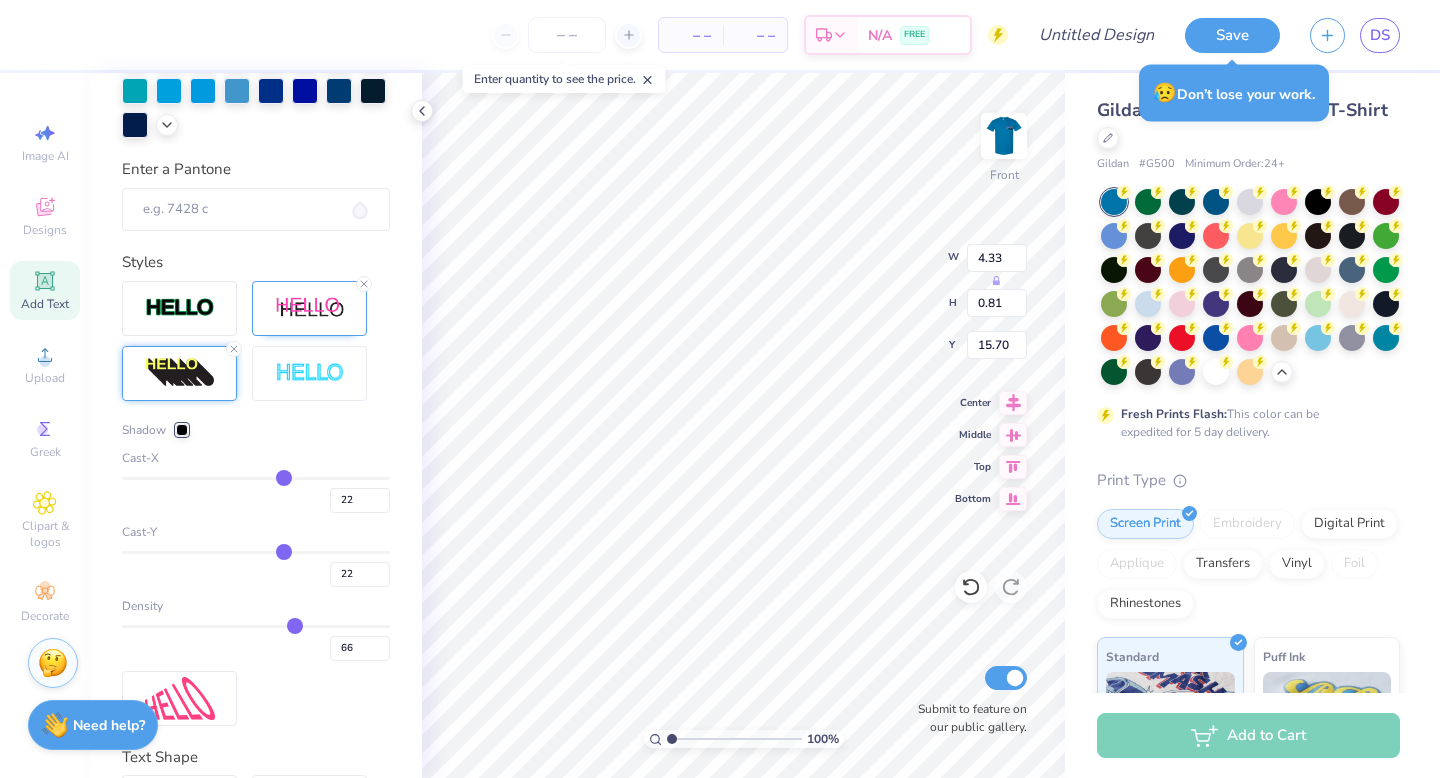 type on "0.85" 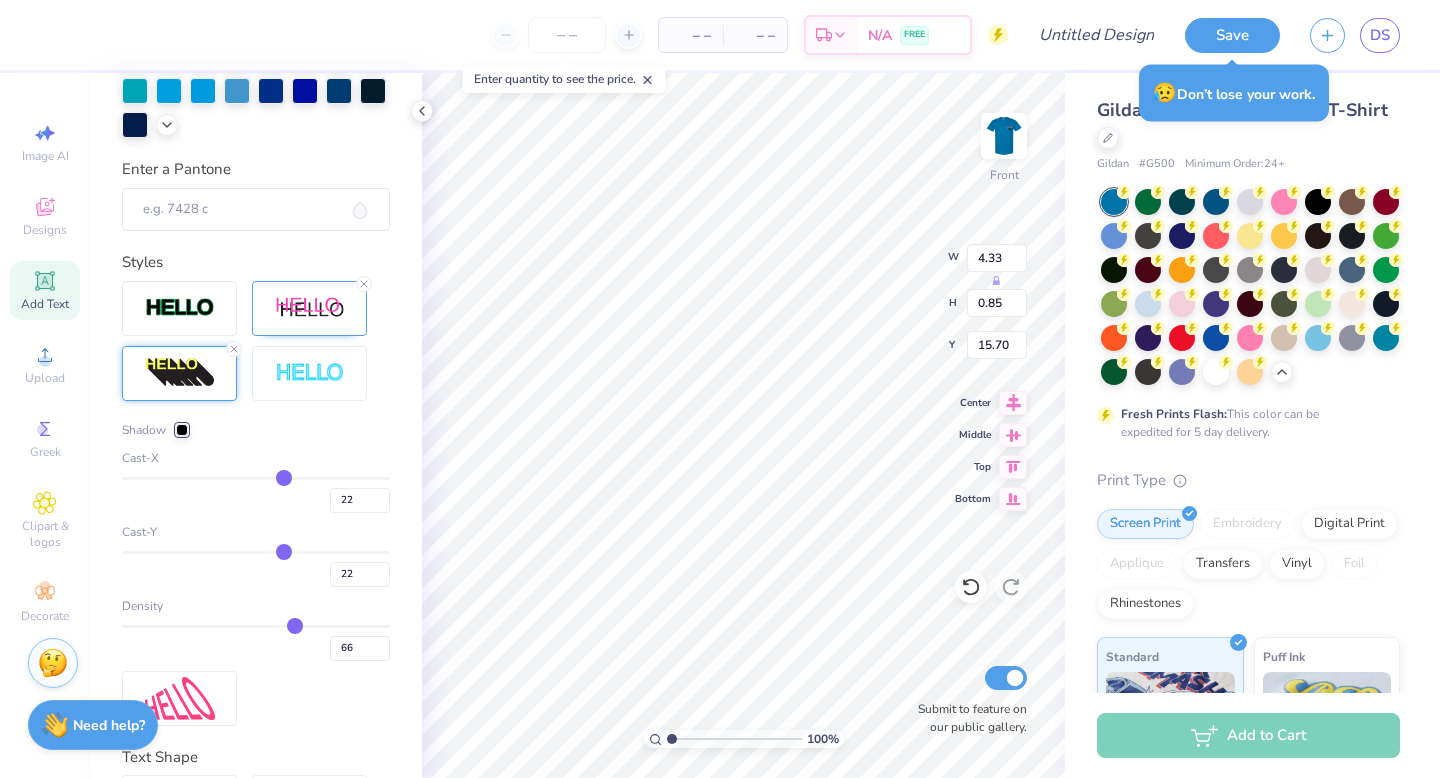 type on "22" 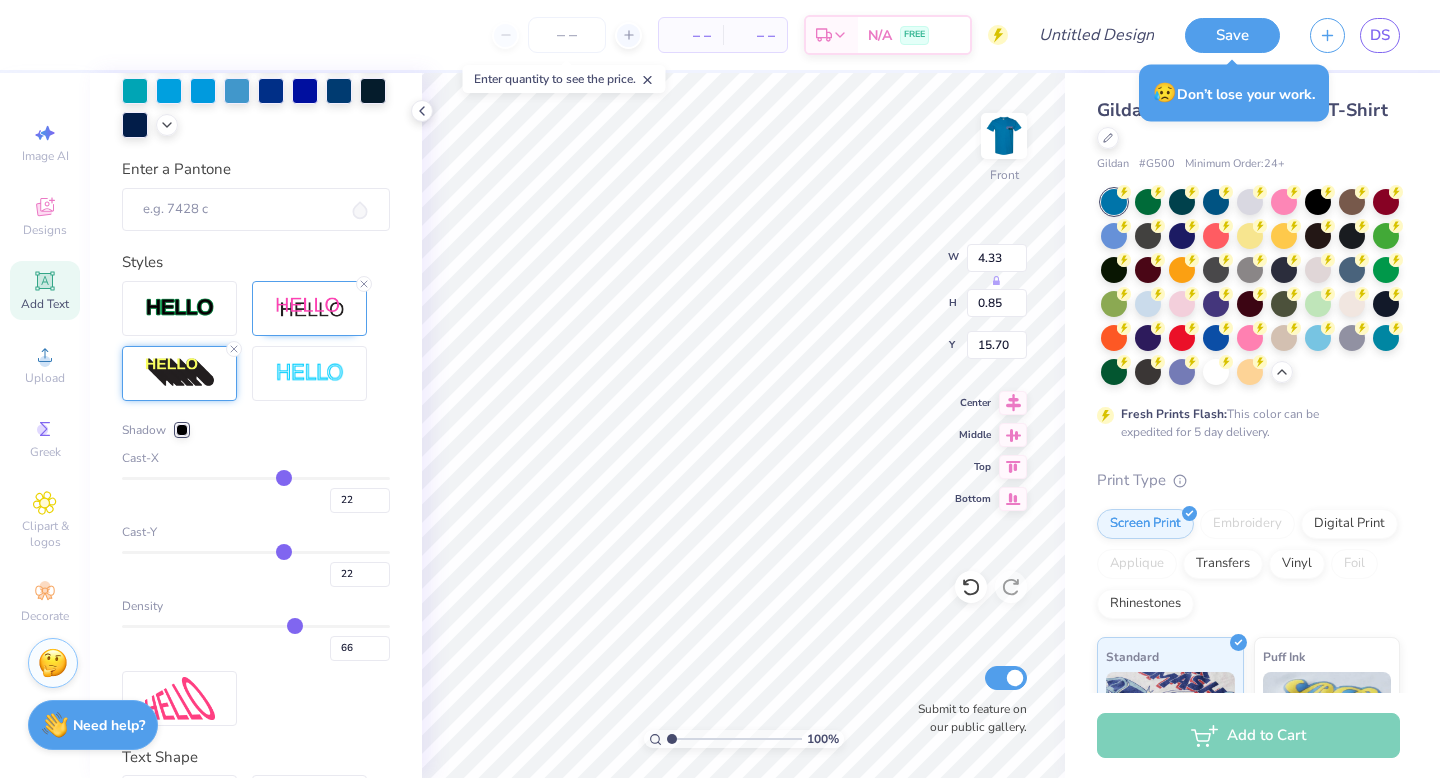 type on "6" 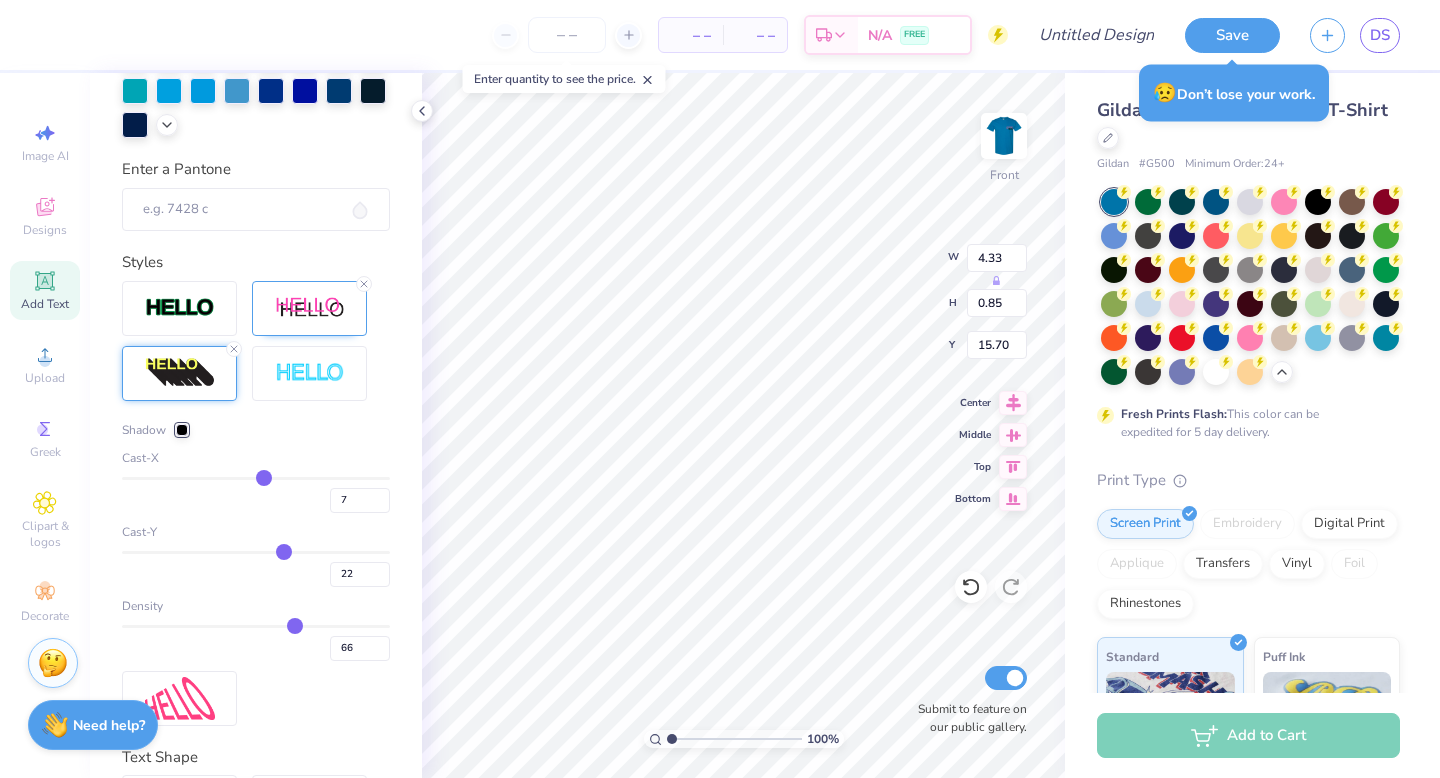 type on "0.86" 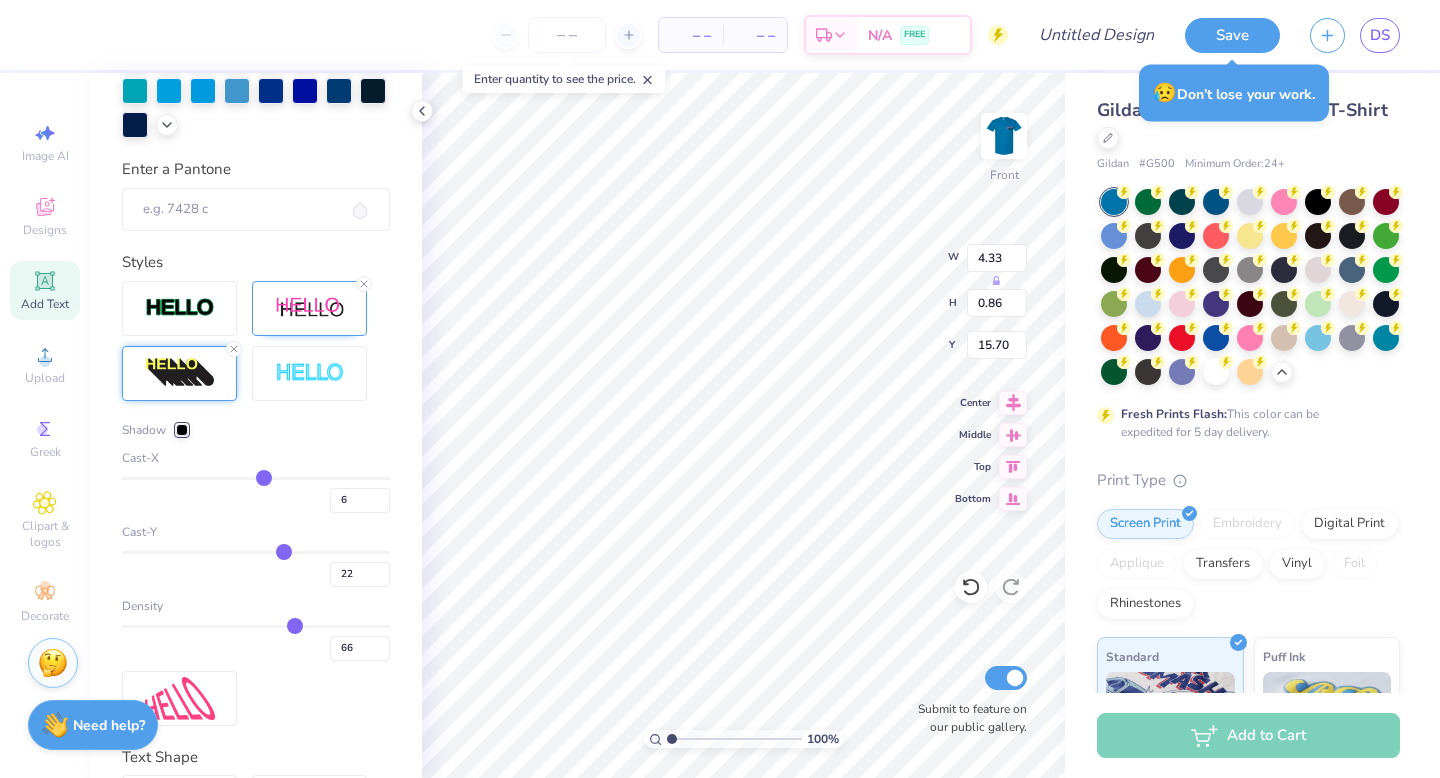 type on "7" 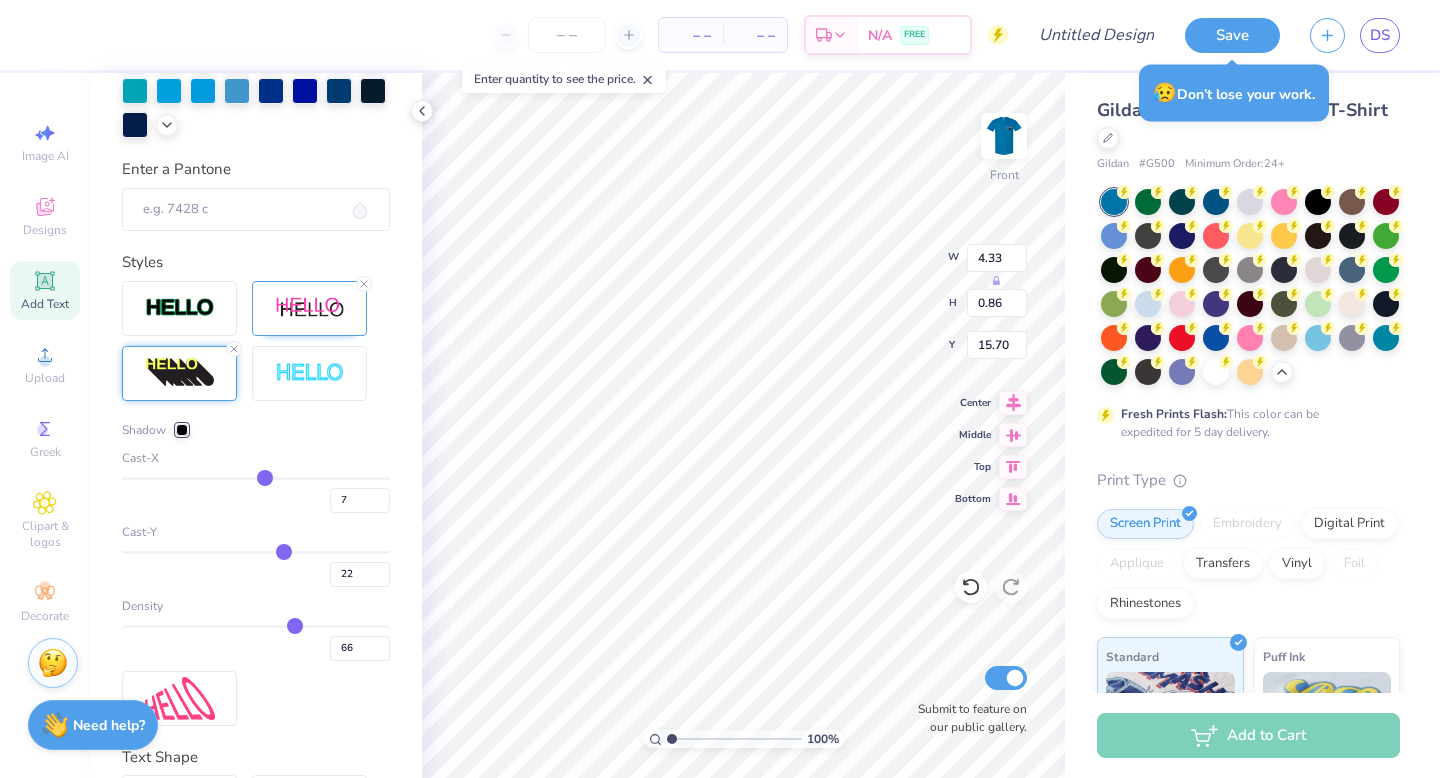 type on "8" 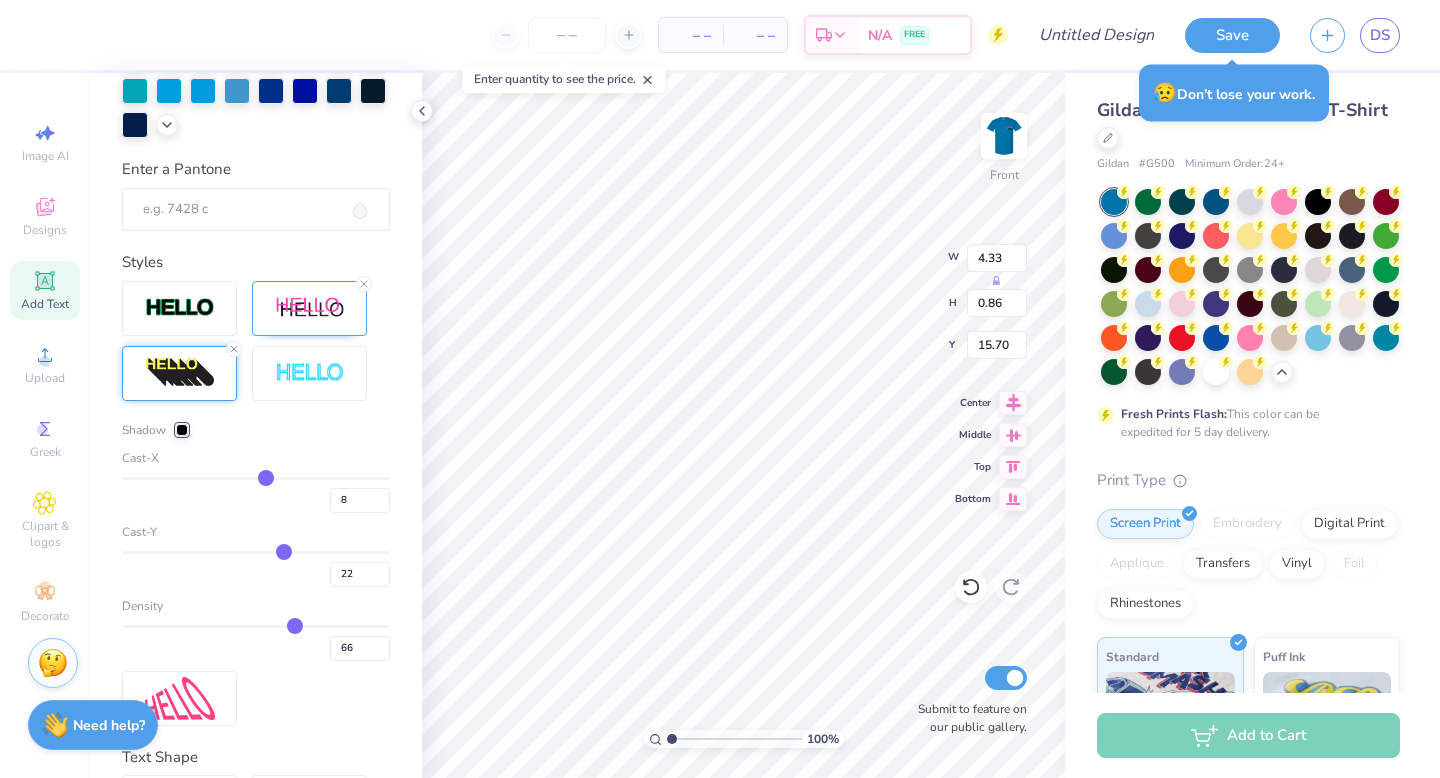 type on "9" 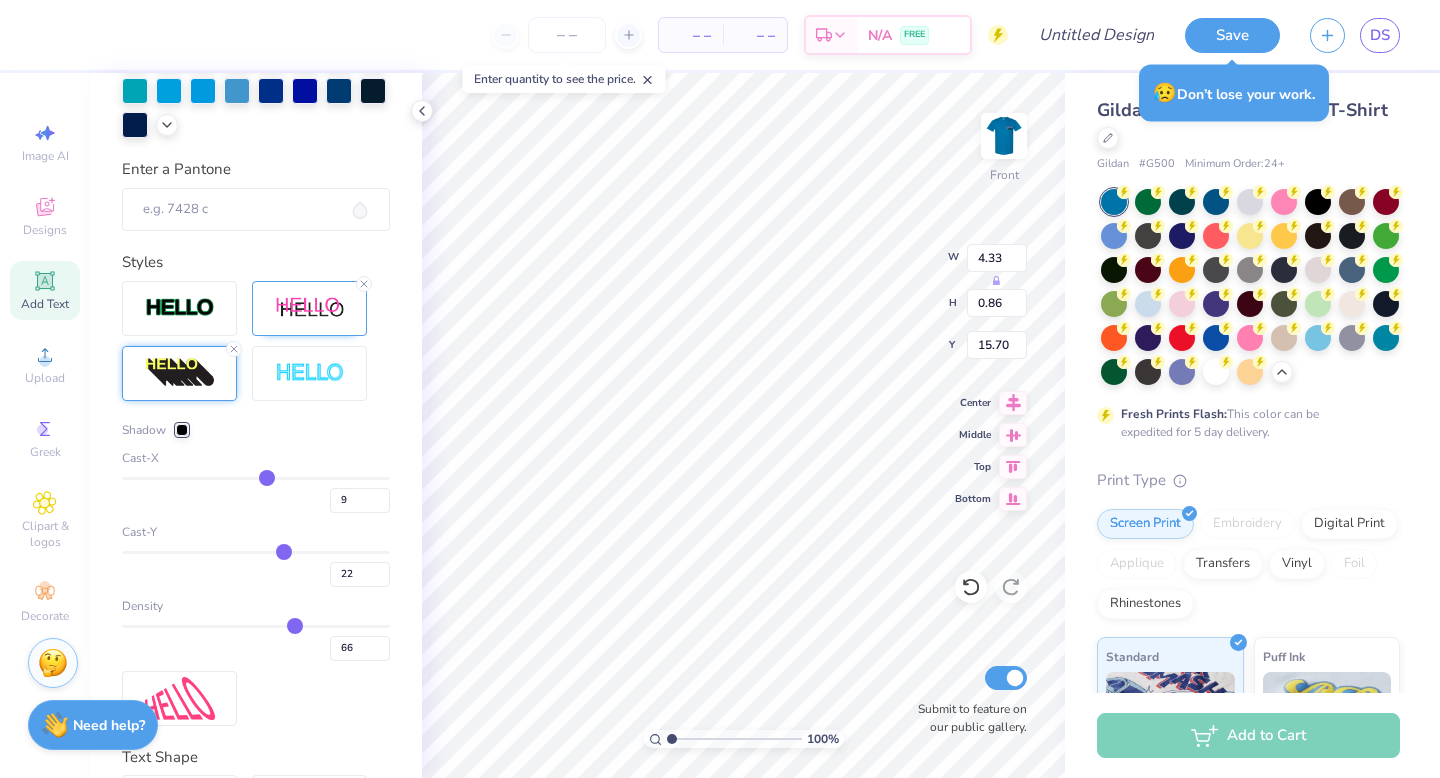 type on "10" 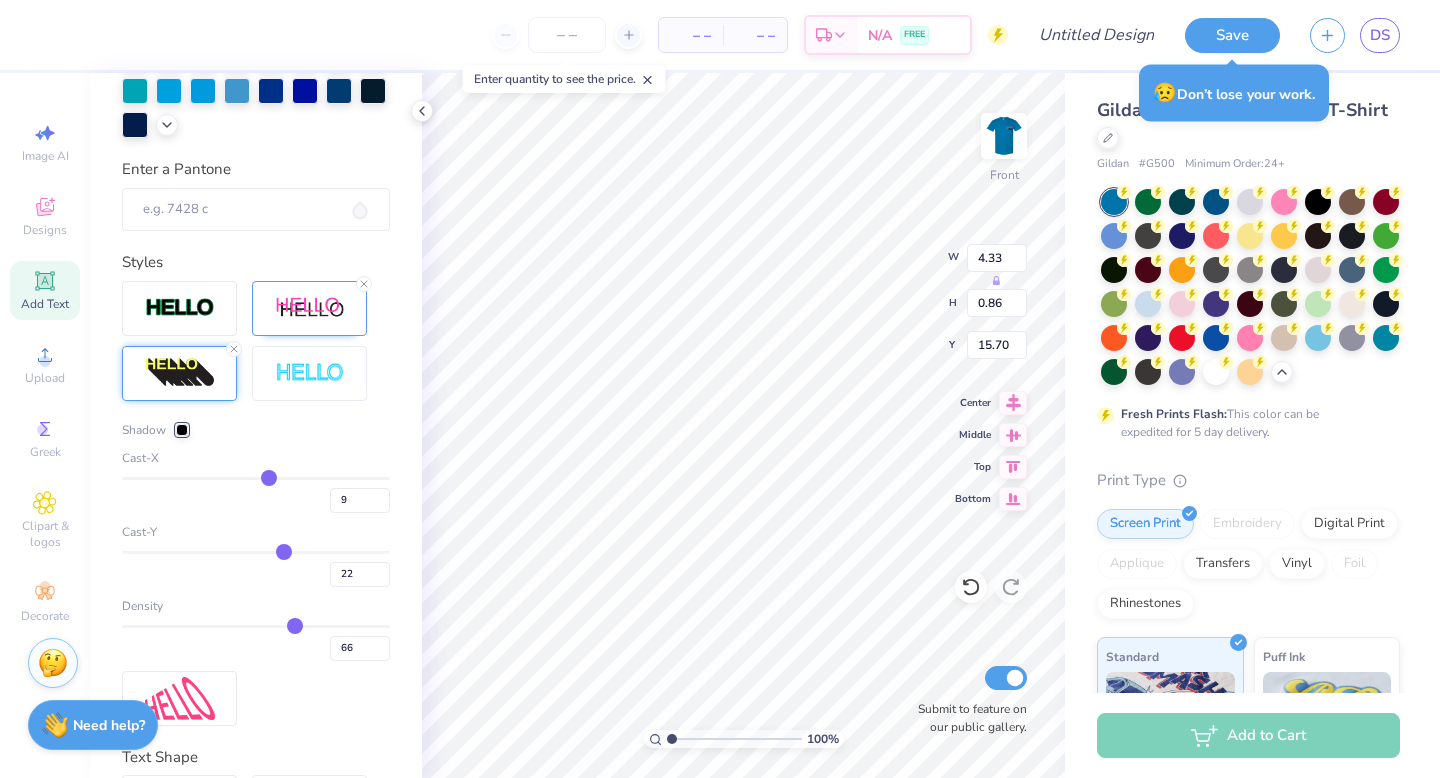 type on "10" 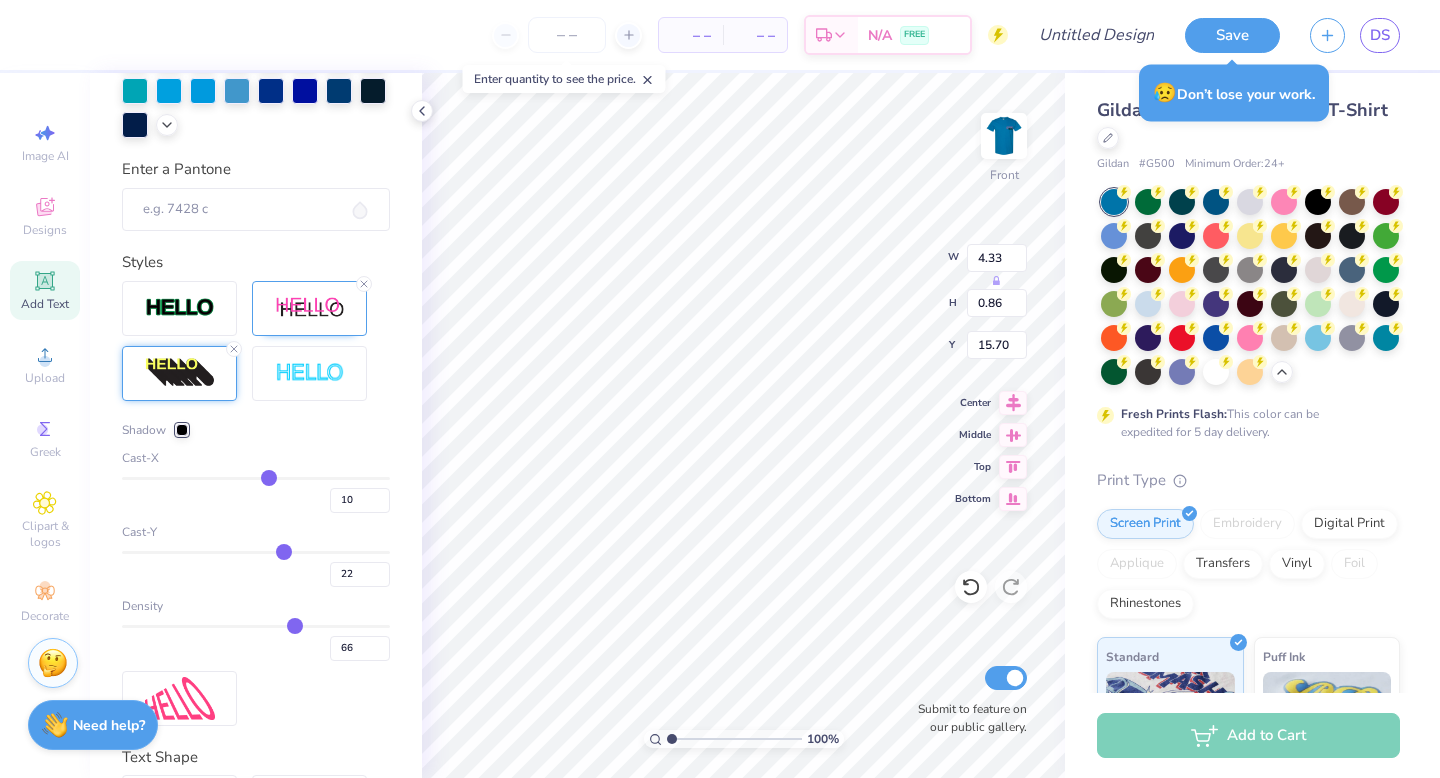 type on "10" 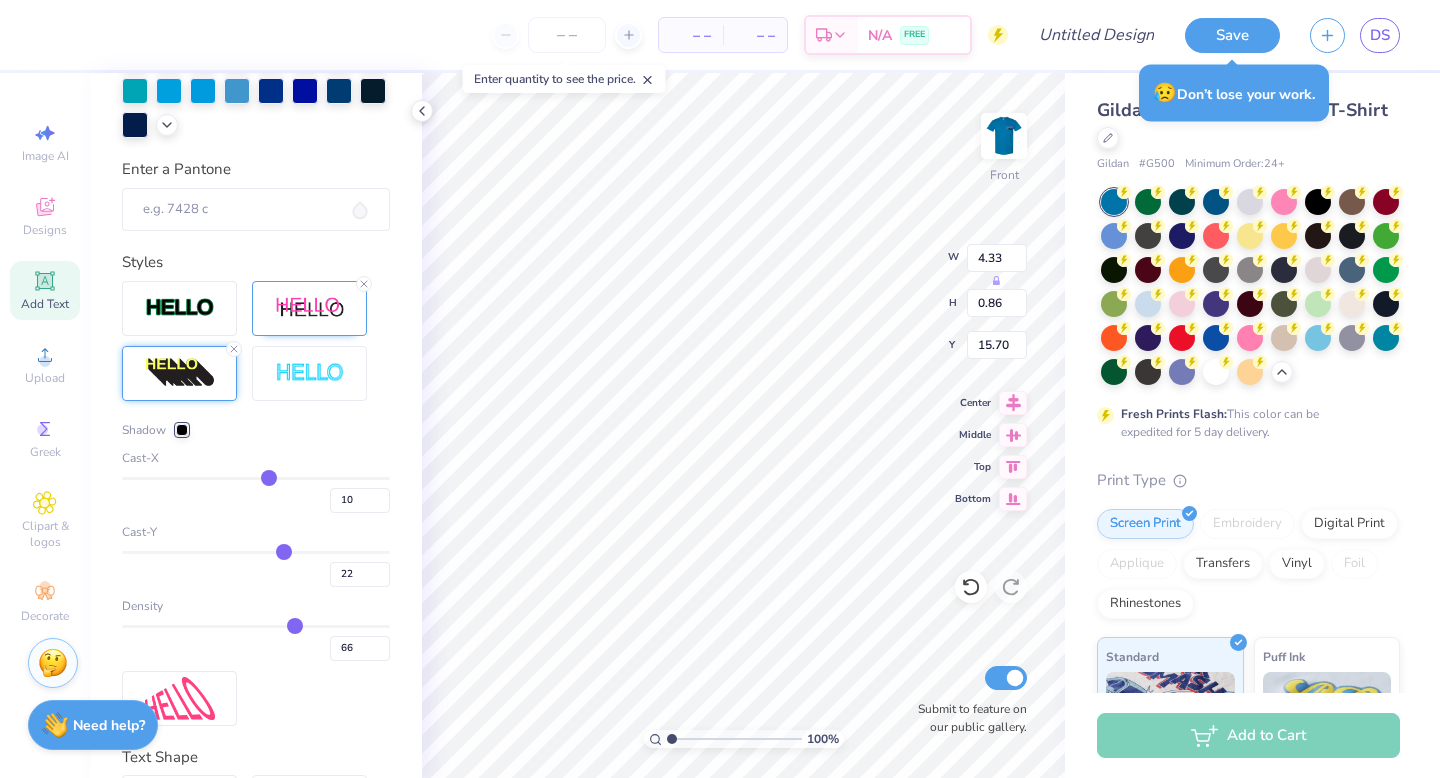 type on "3.90" 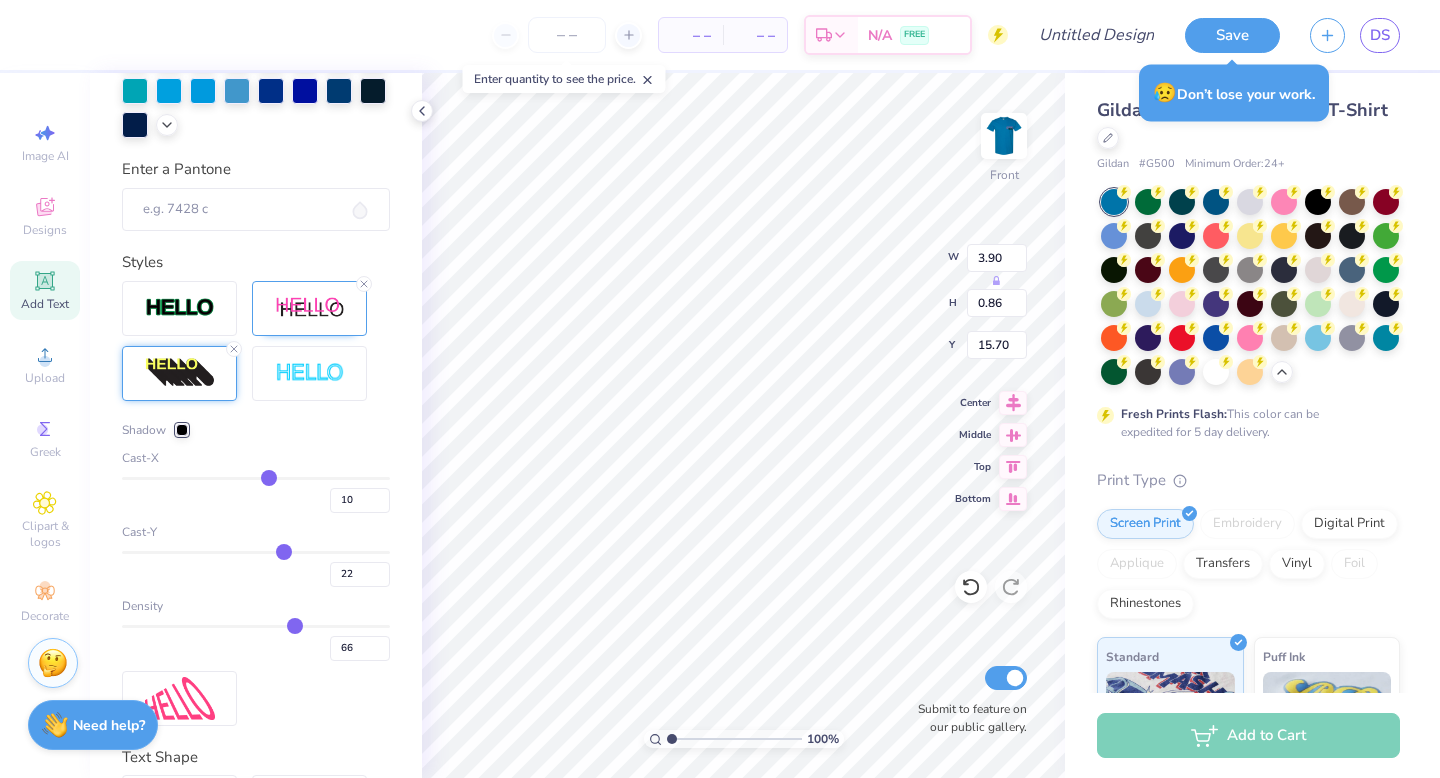 type on "9" 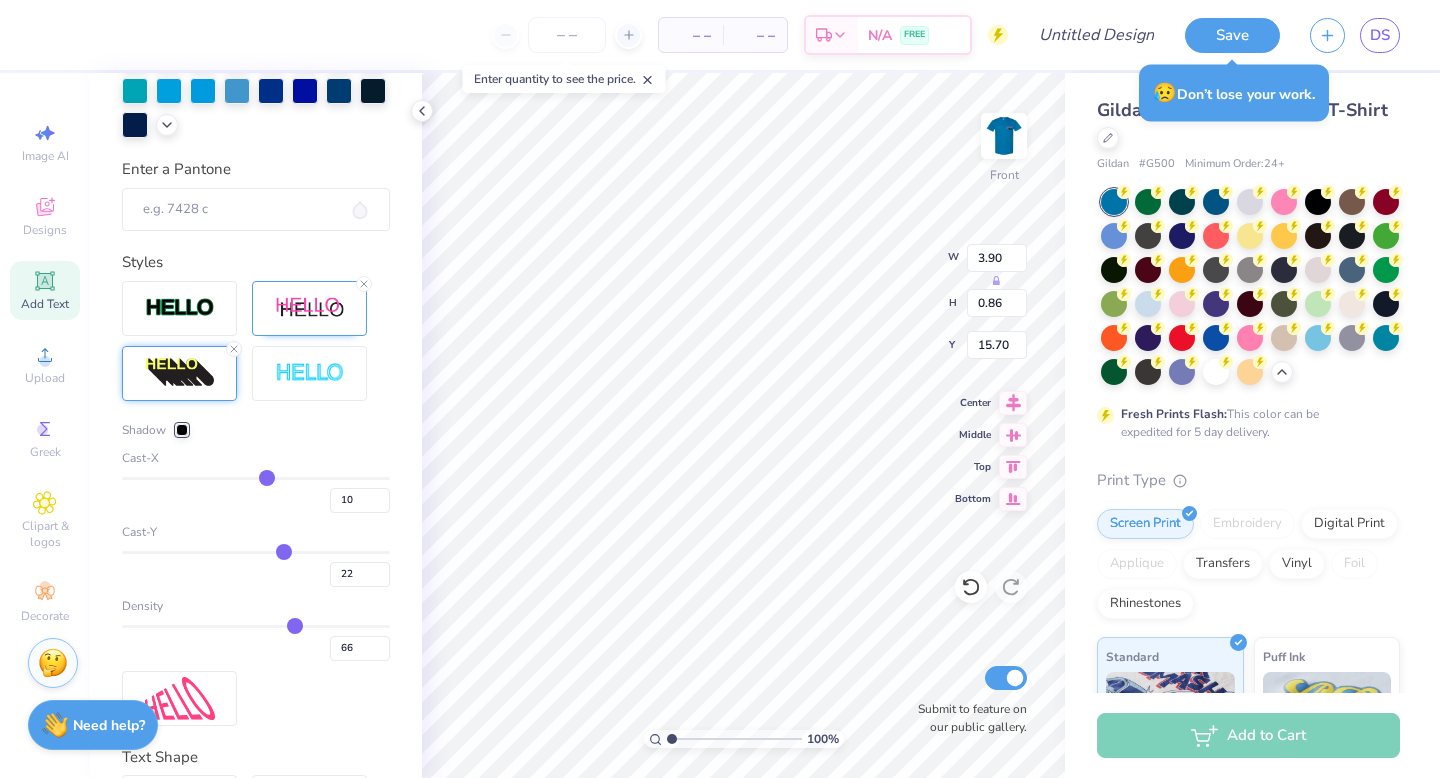 type on "9" 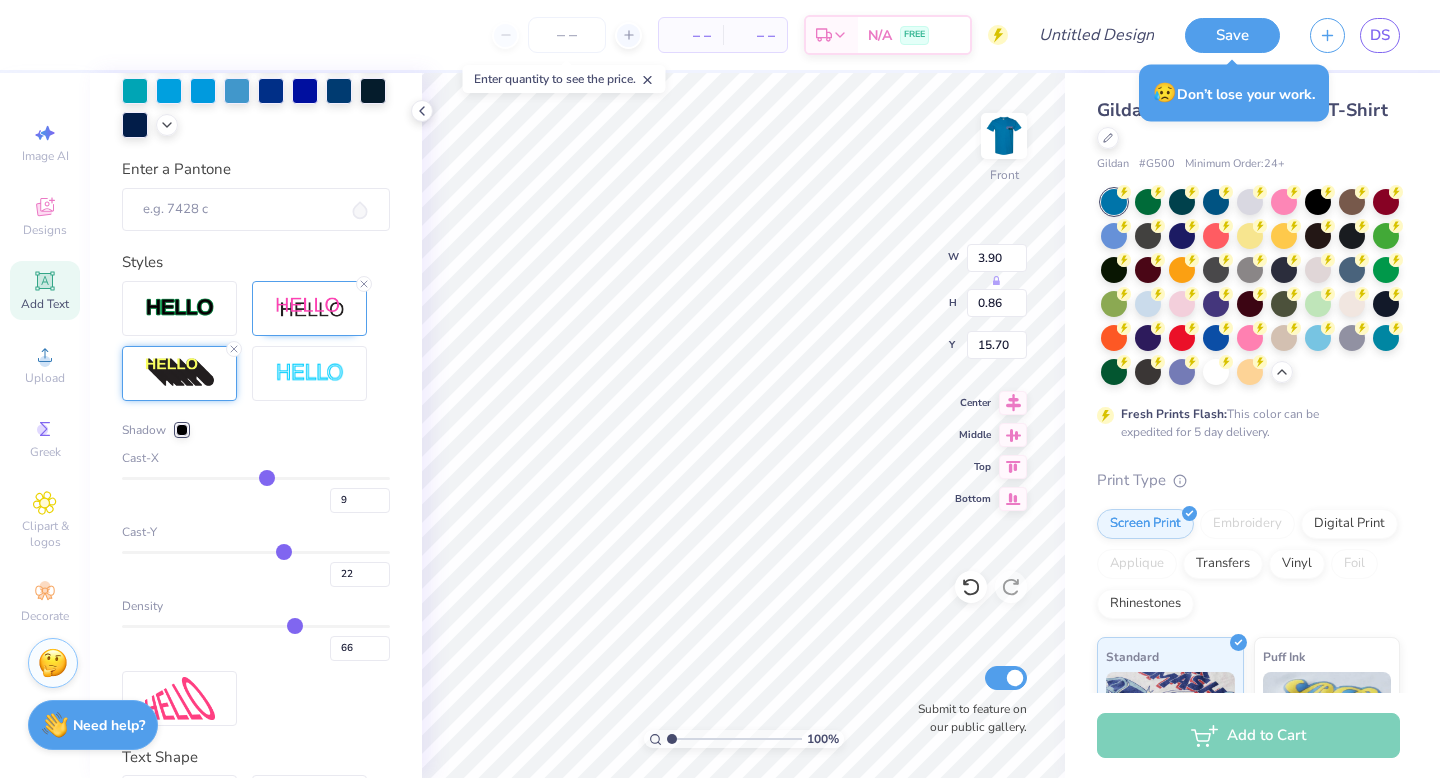 type on "8" 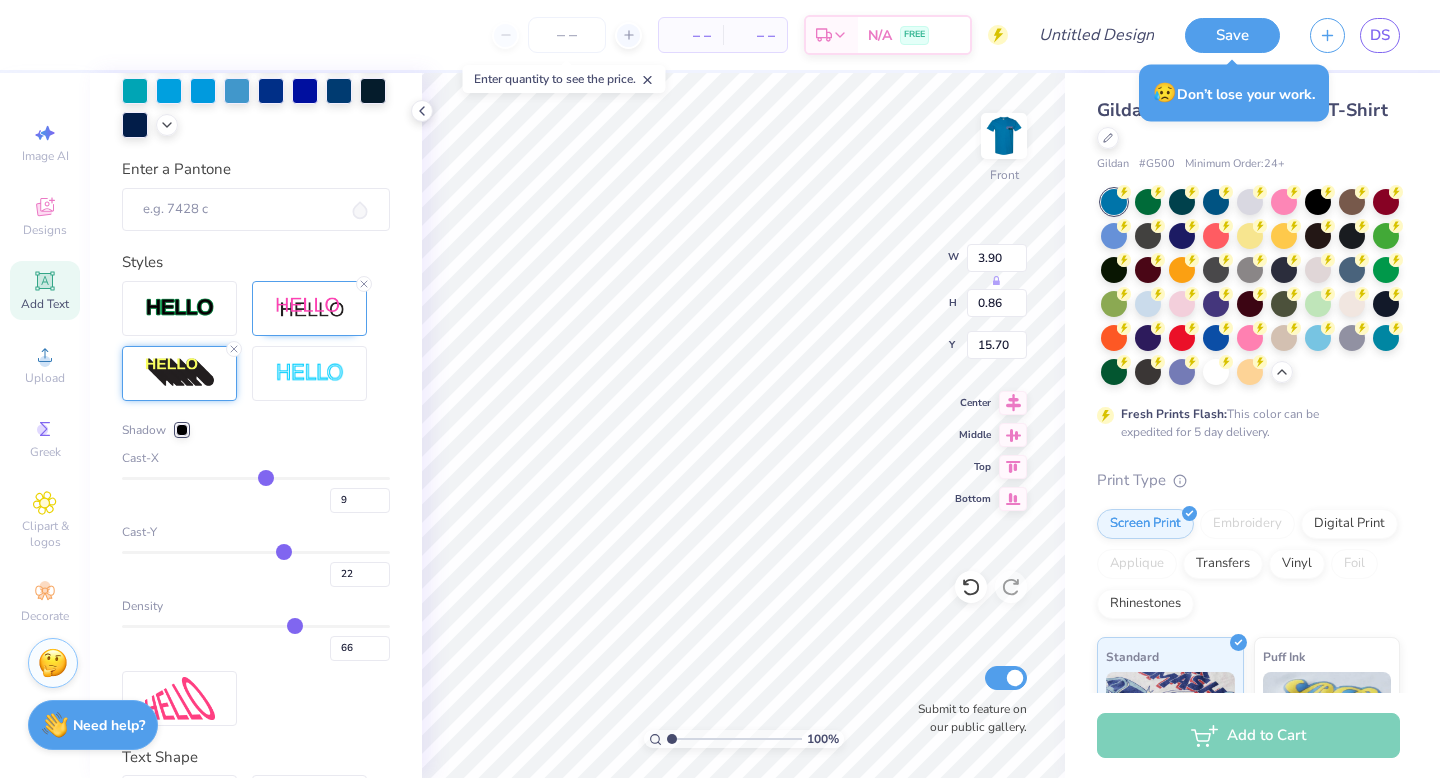 type on "8" 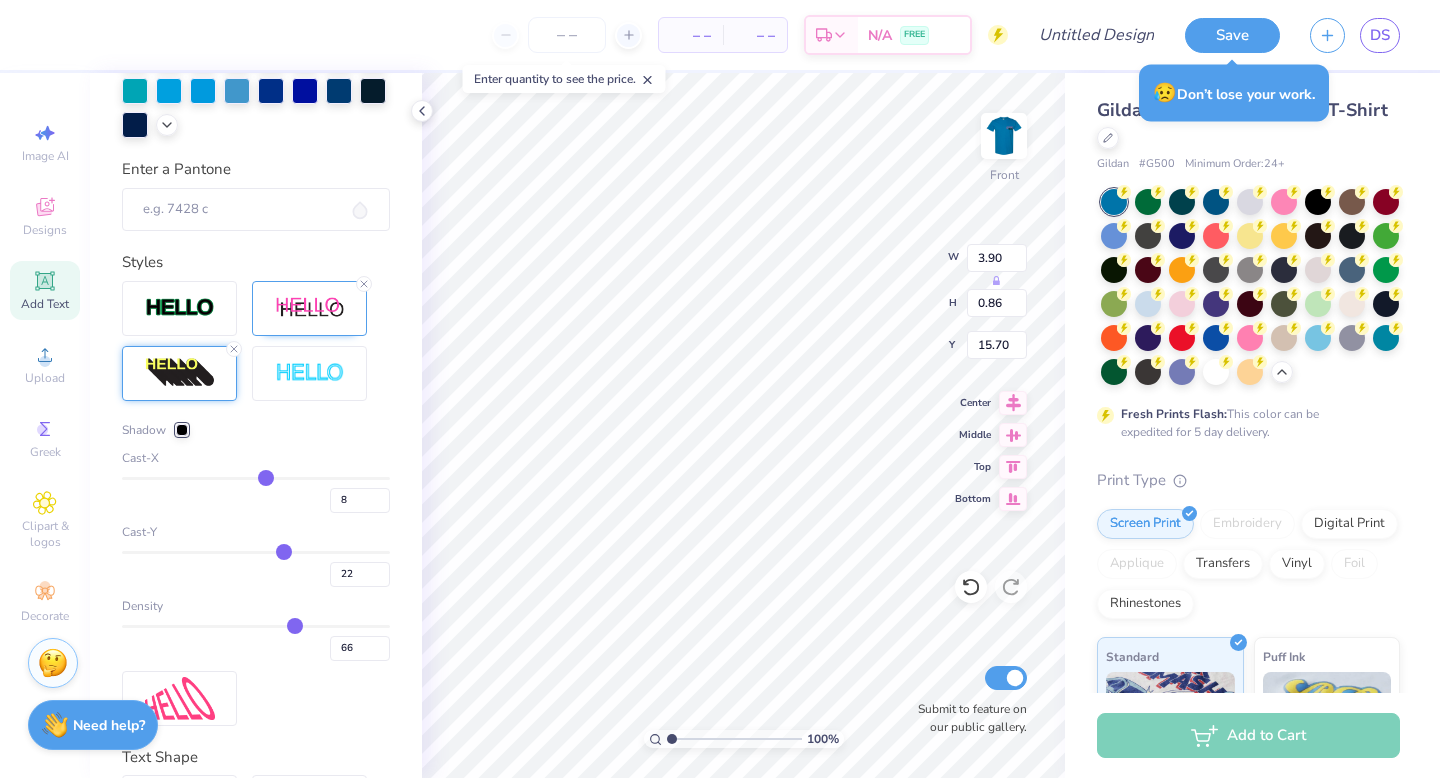 type on "7" 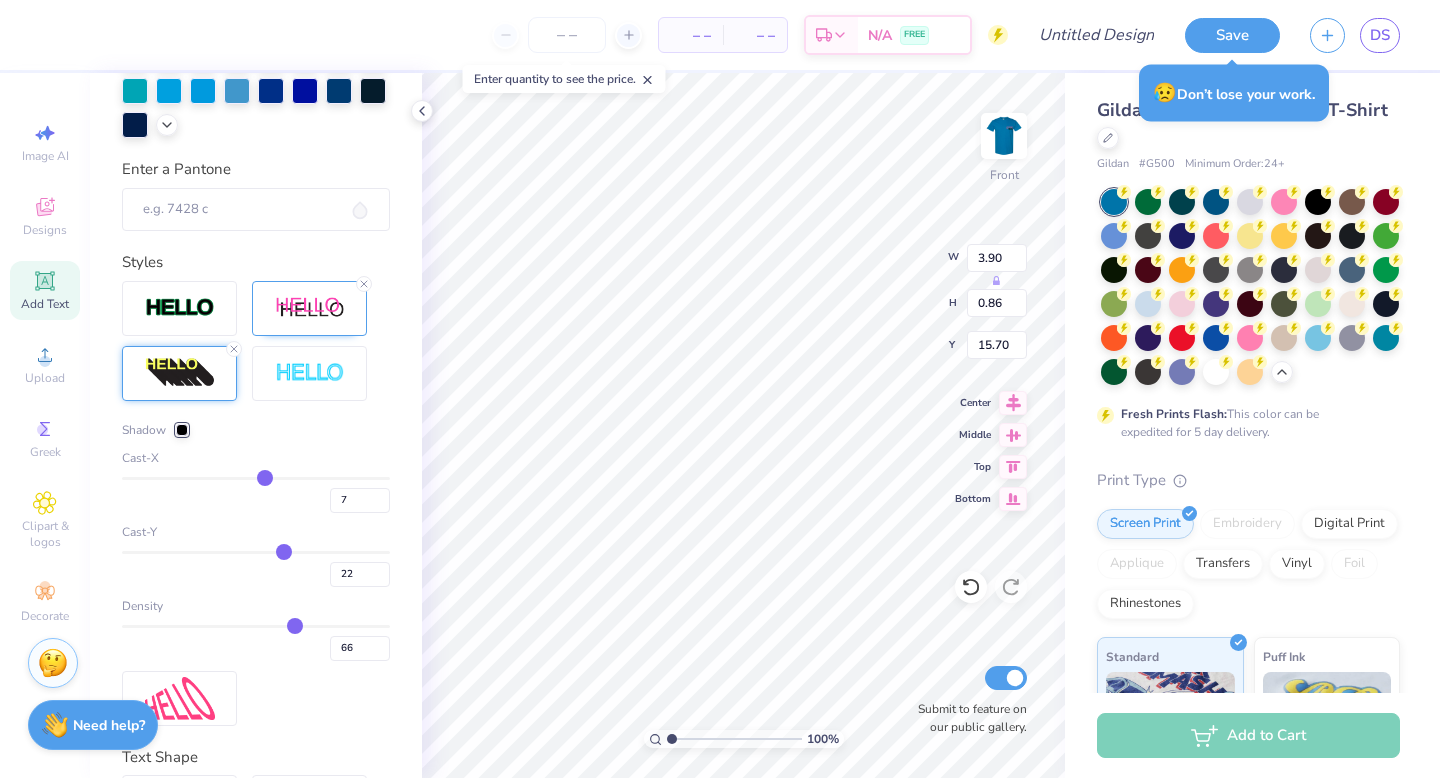 type on "6" 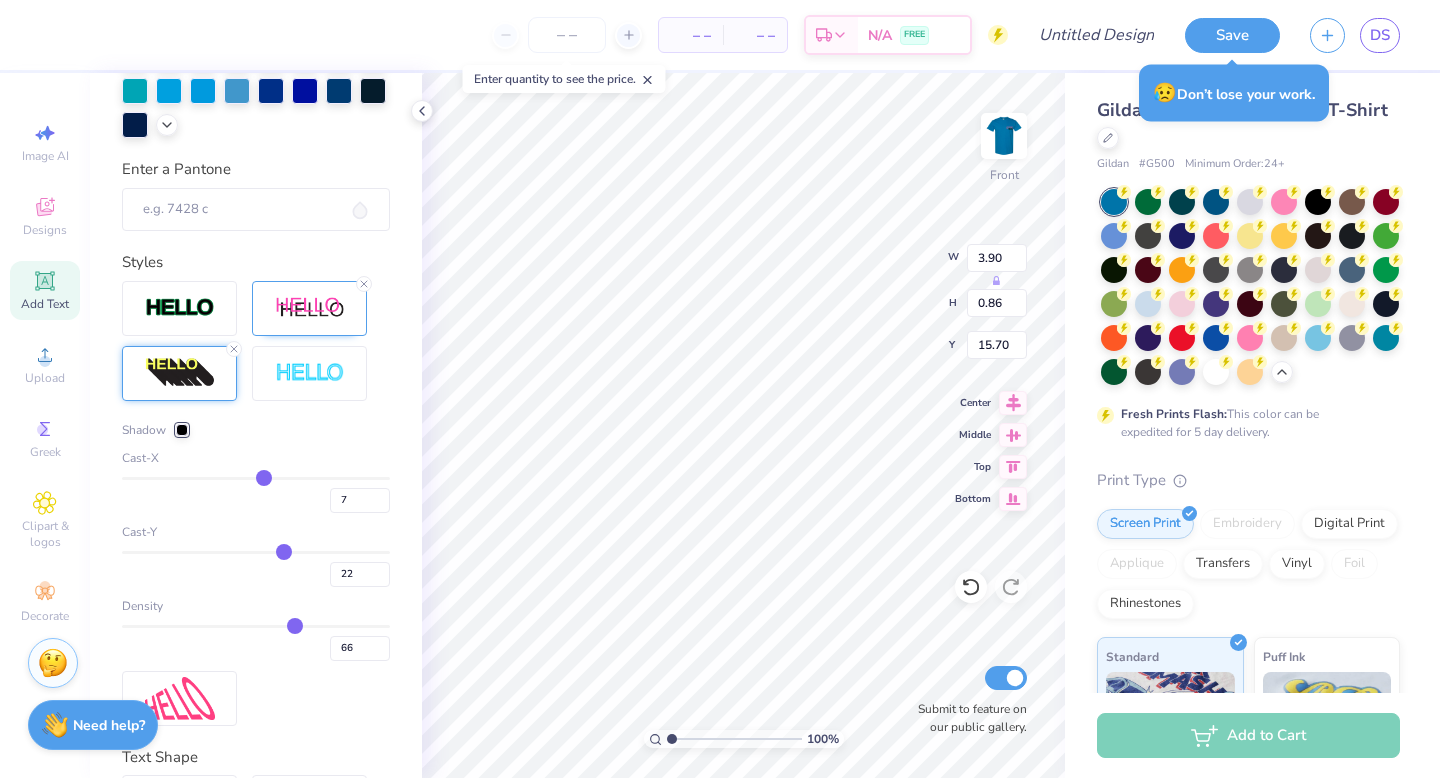 type on "6" 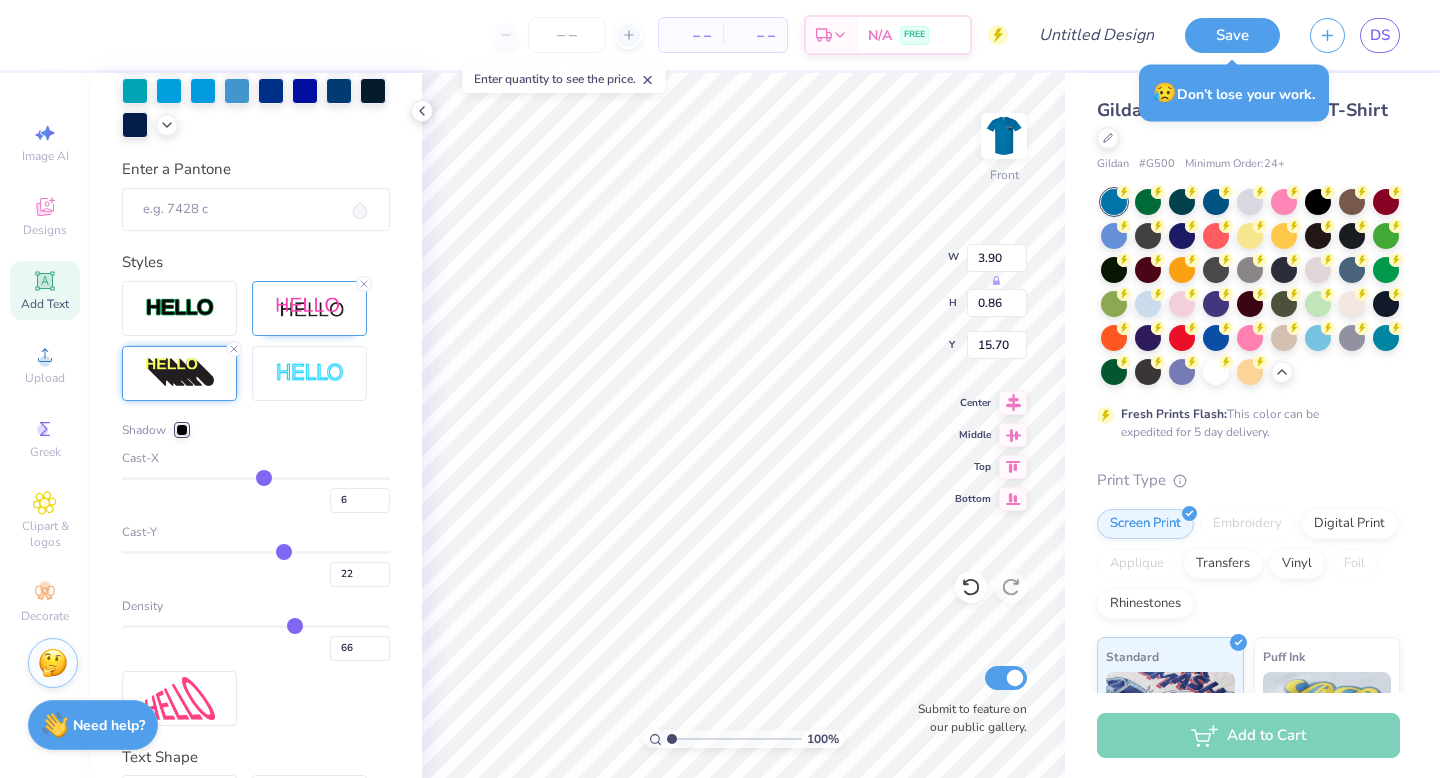type on "5" 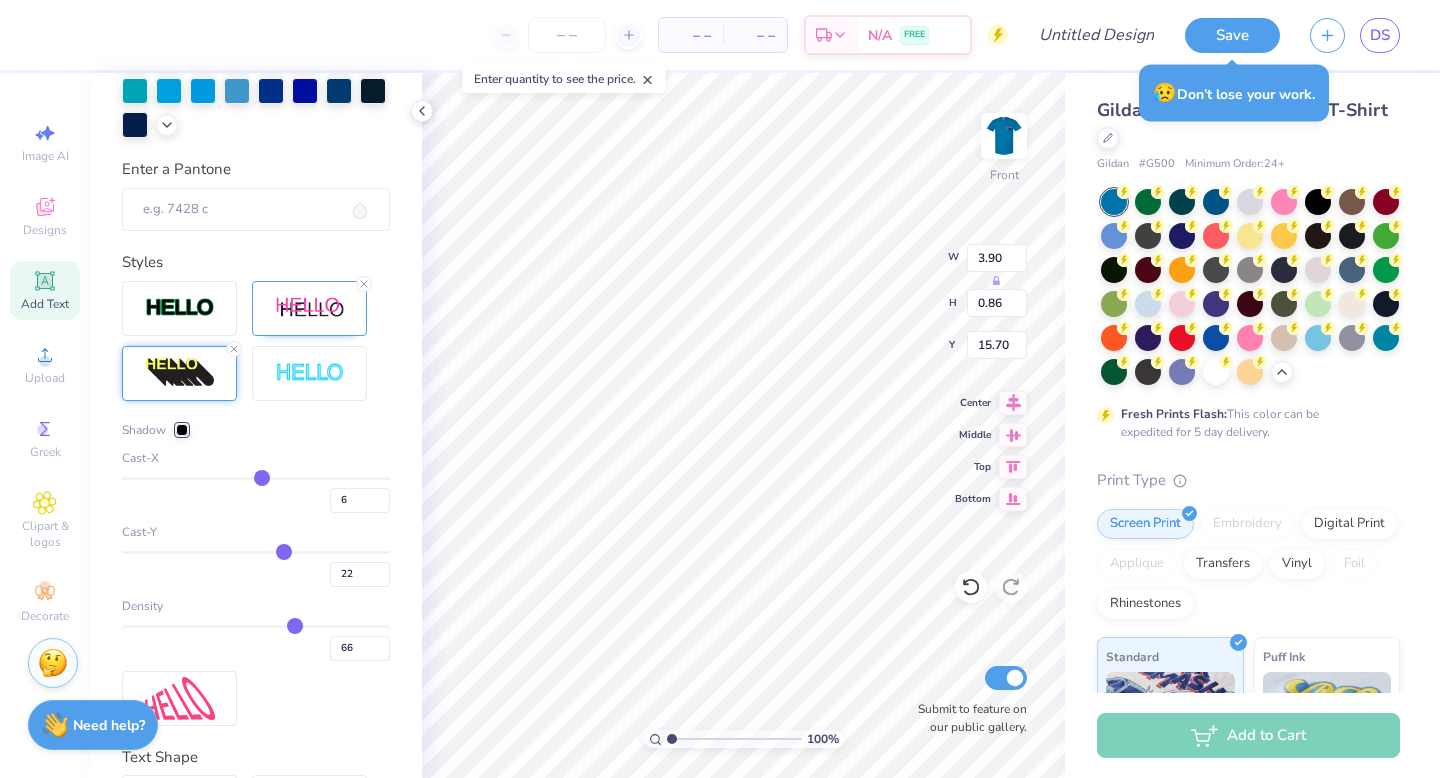 type on "5" 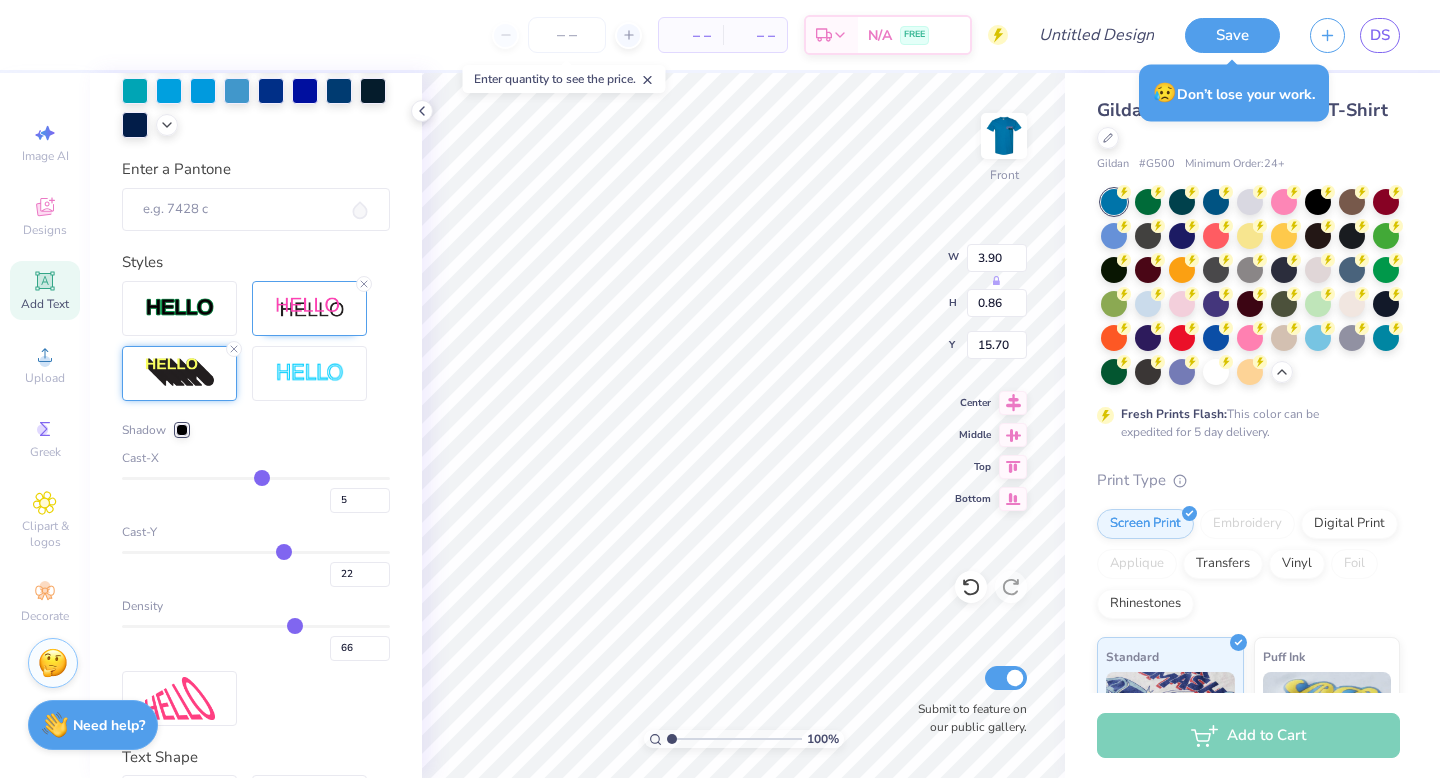 type on "5" 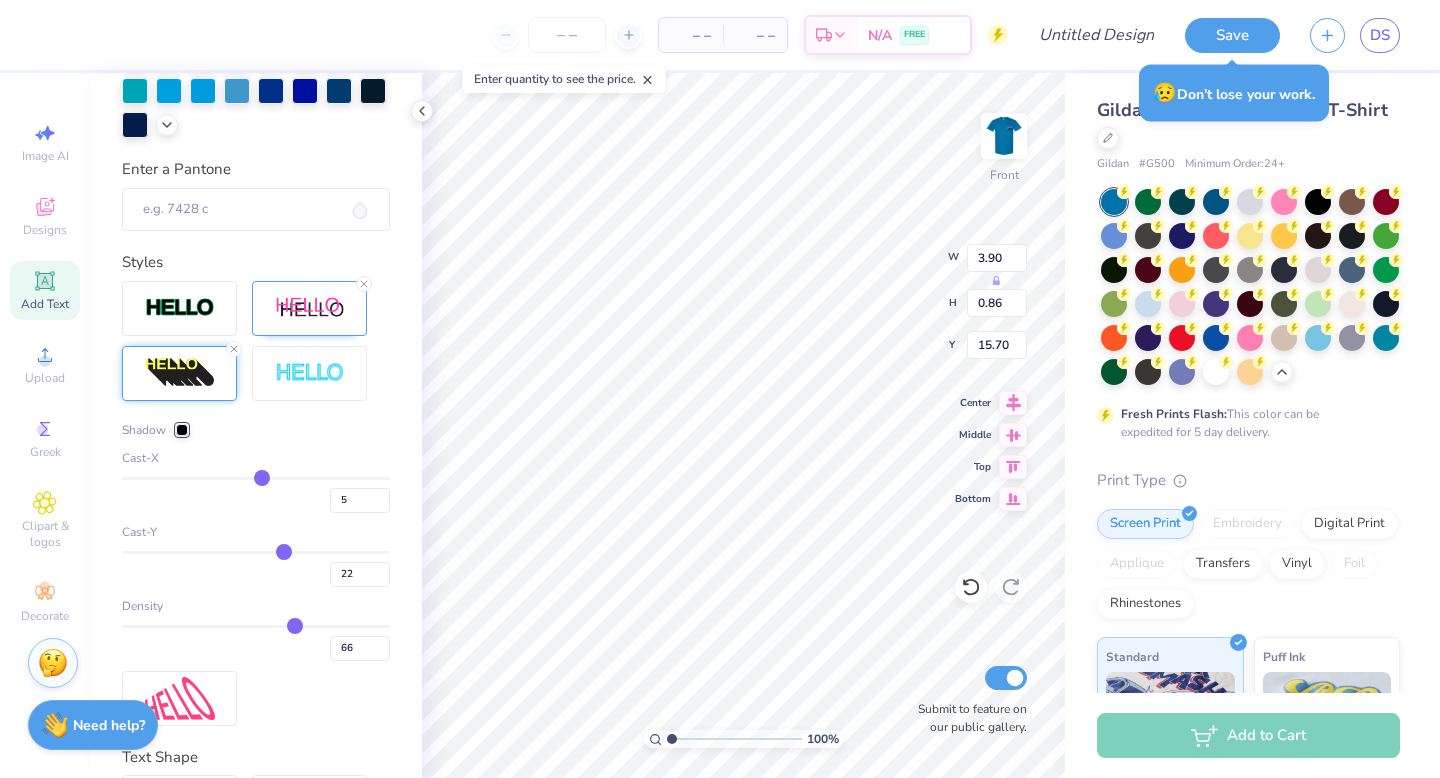 type on "3.73" 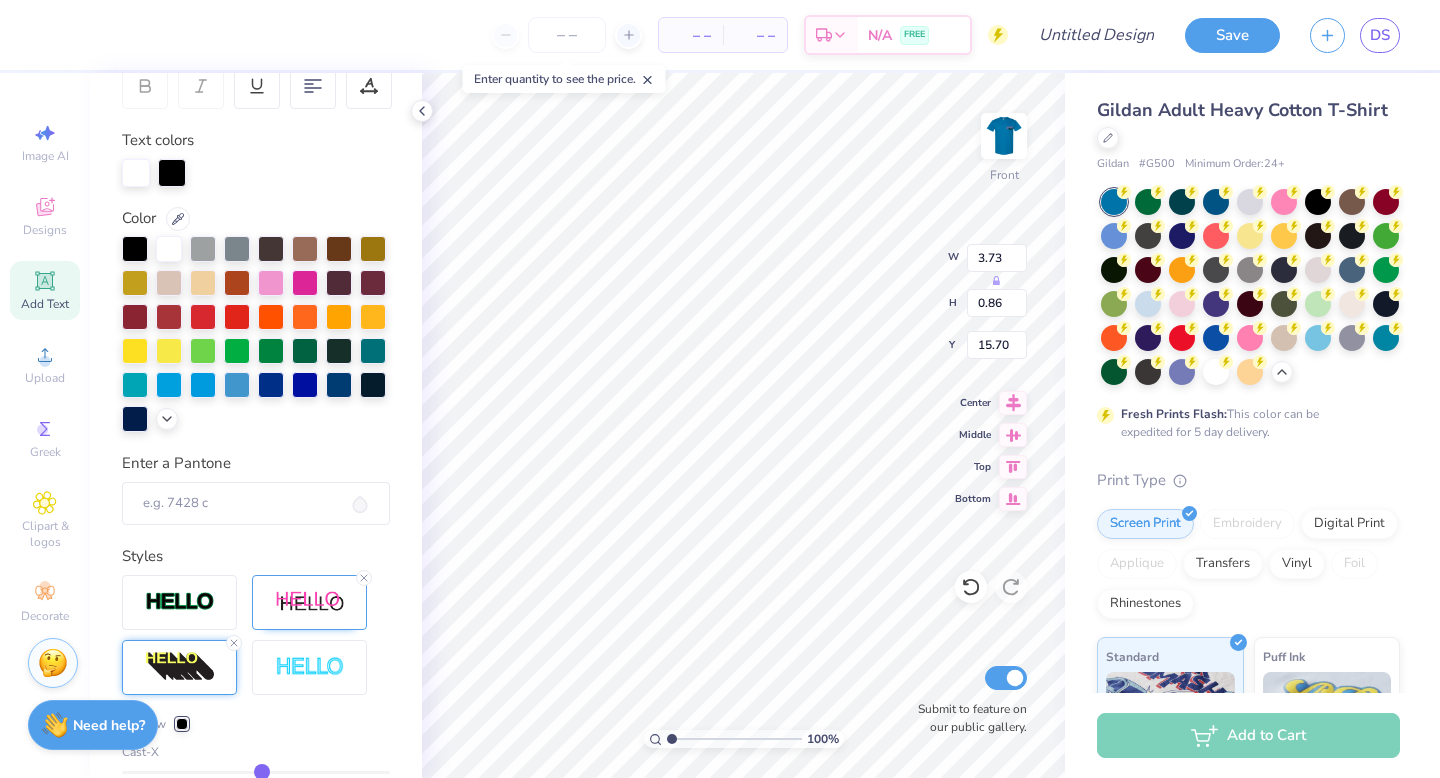 scroll, scrollTop: 278, scrollLeft: 0, axis: vertical 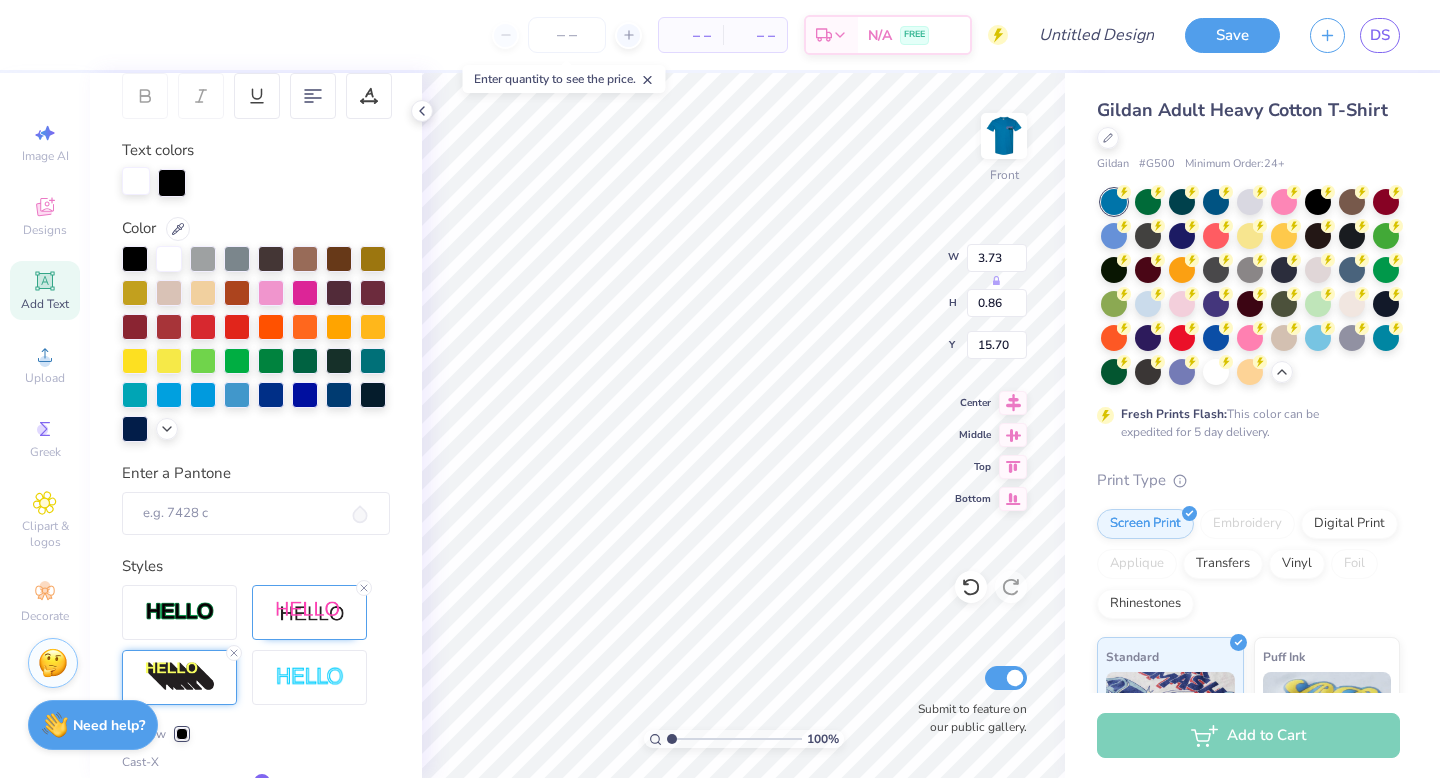 click at bounding box center [136, 181] 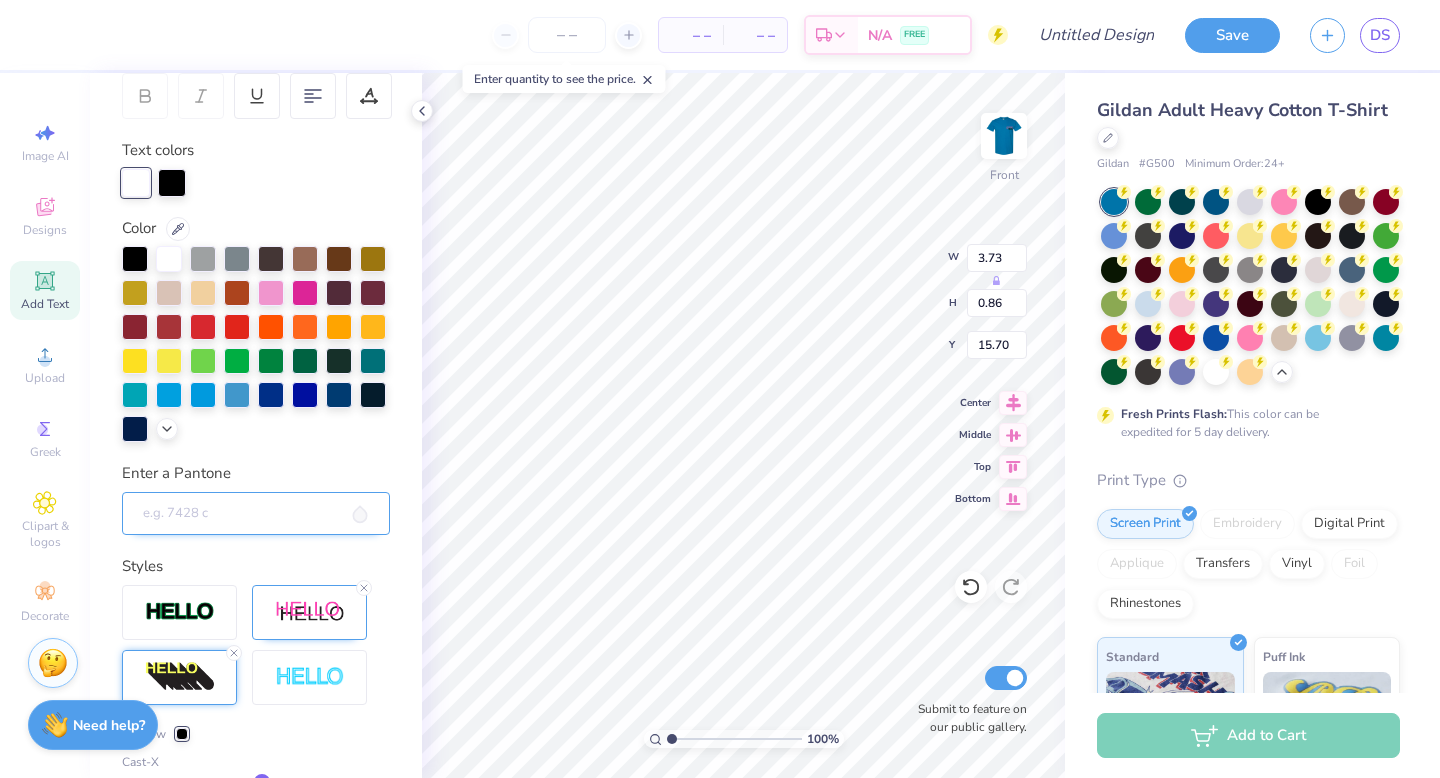 click on "Enter a Pantone" at bounding box center (256, 514) 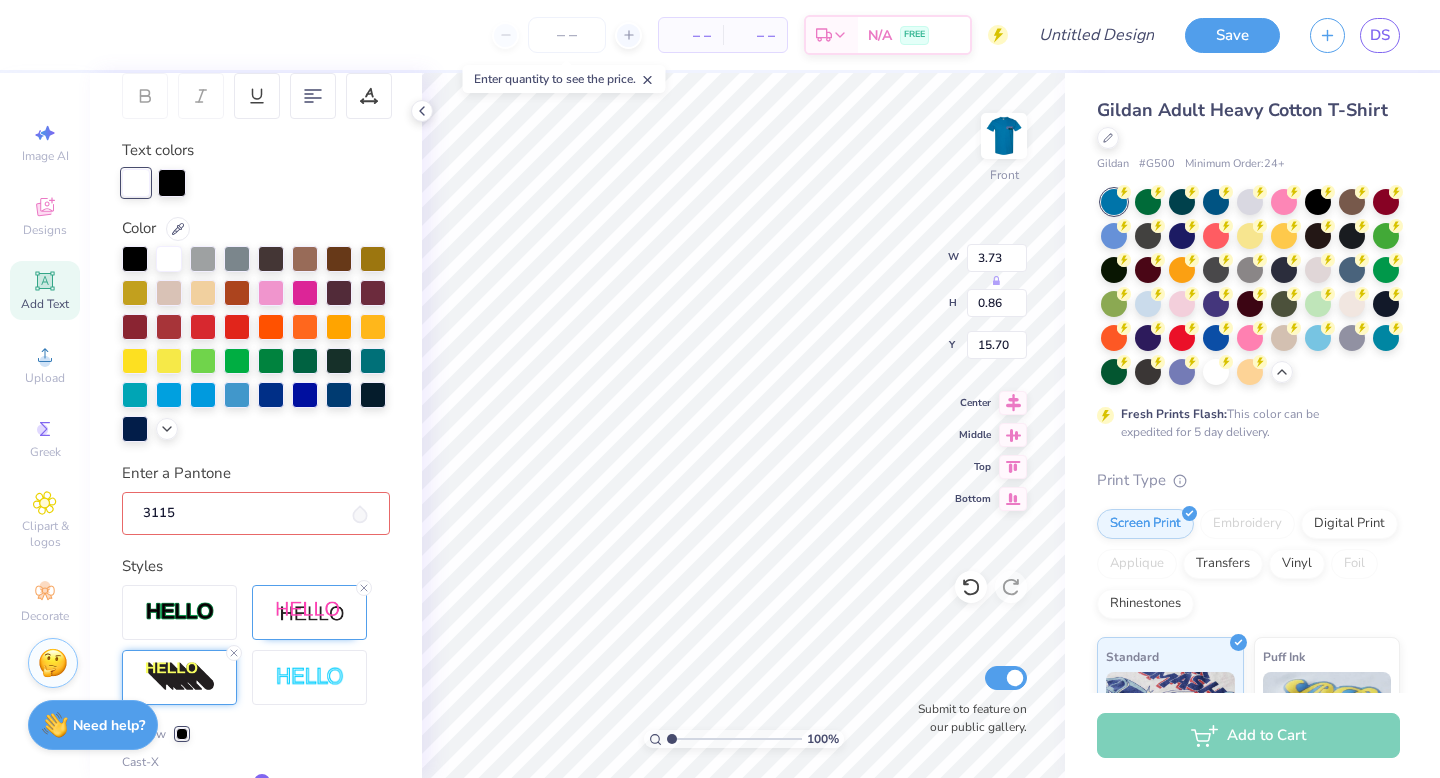 type on "3115" 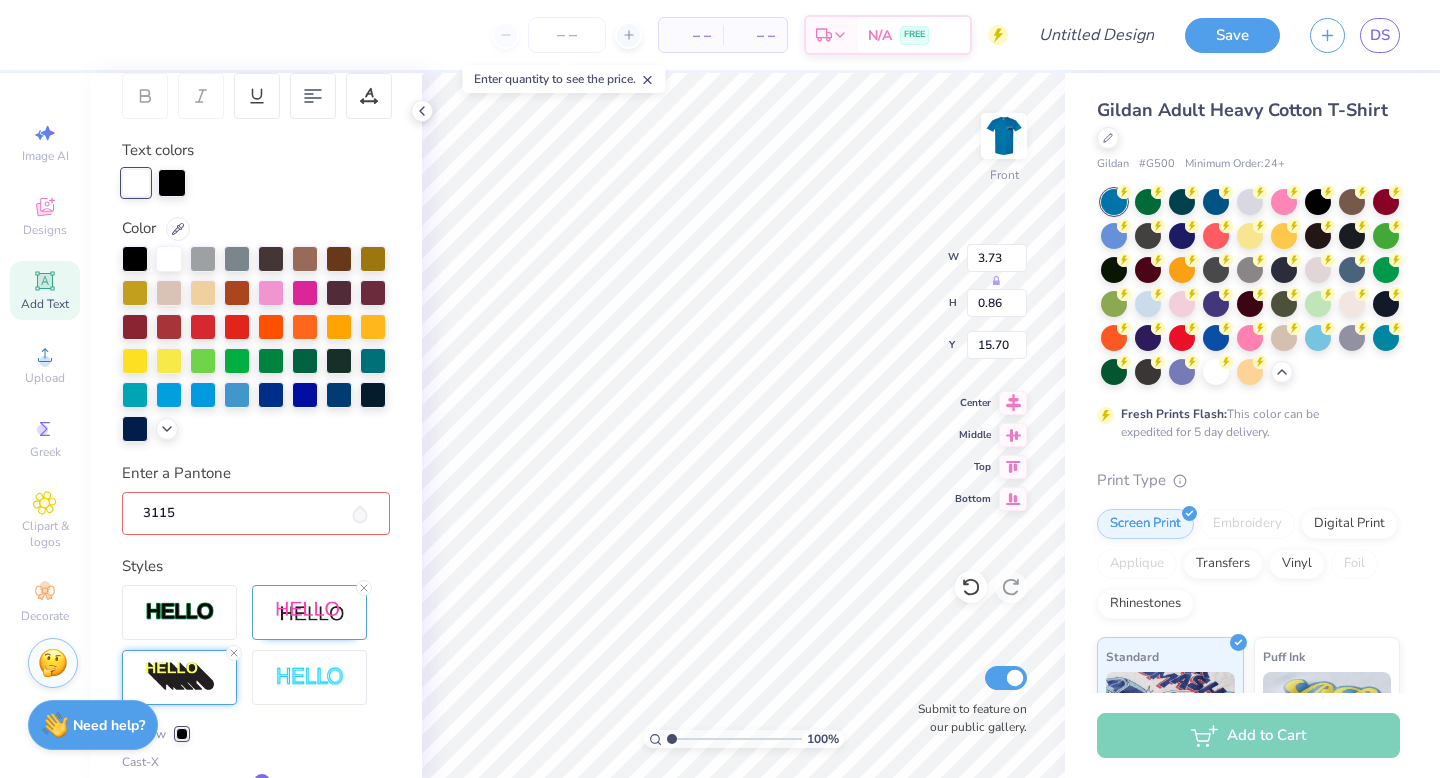 type 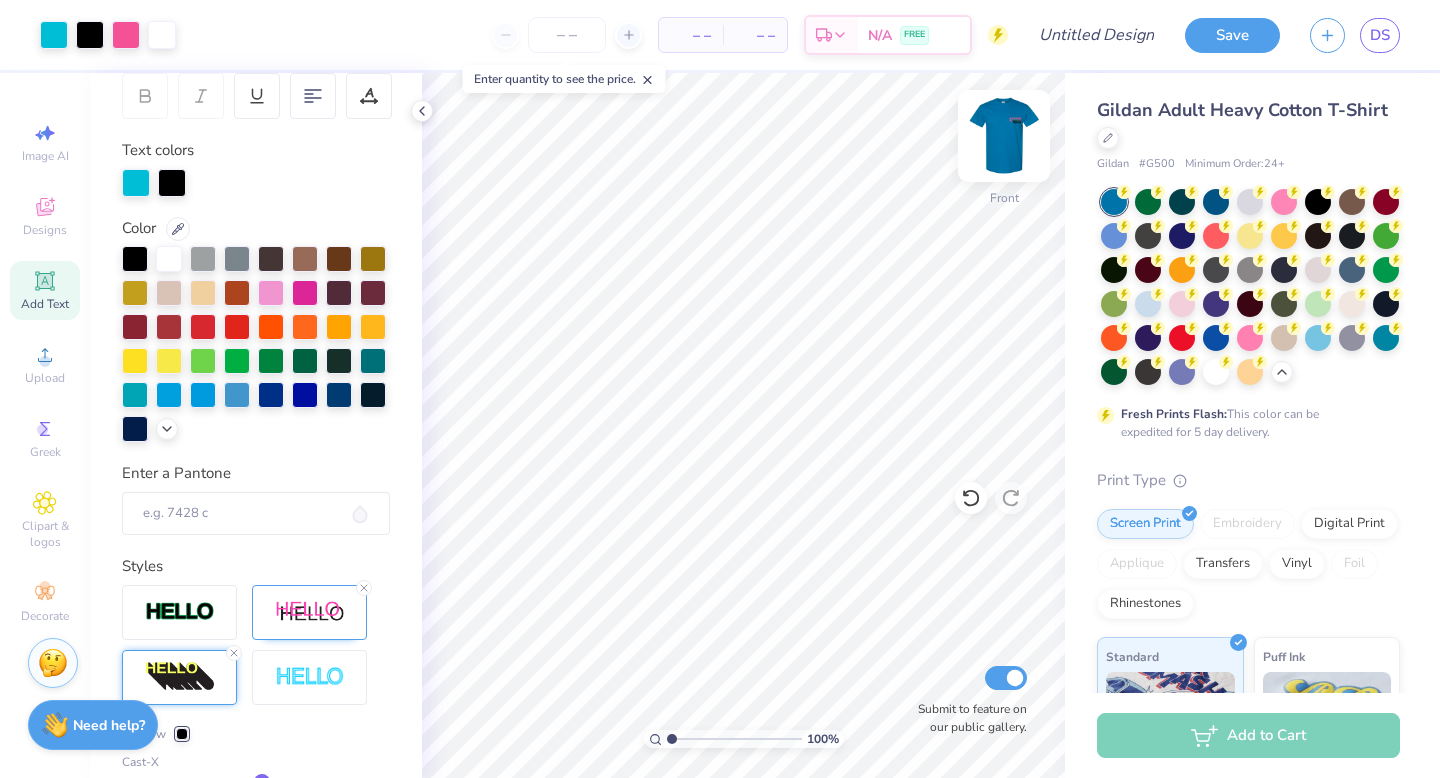 click at bounding box center [1004, 136] 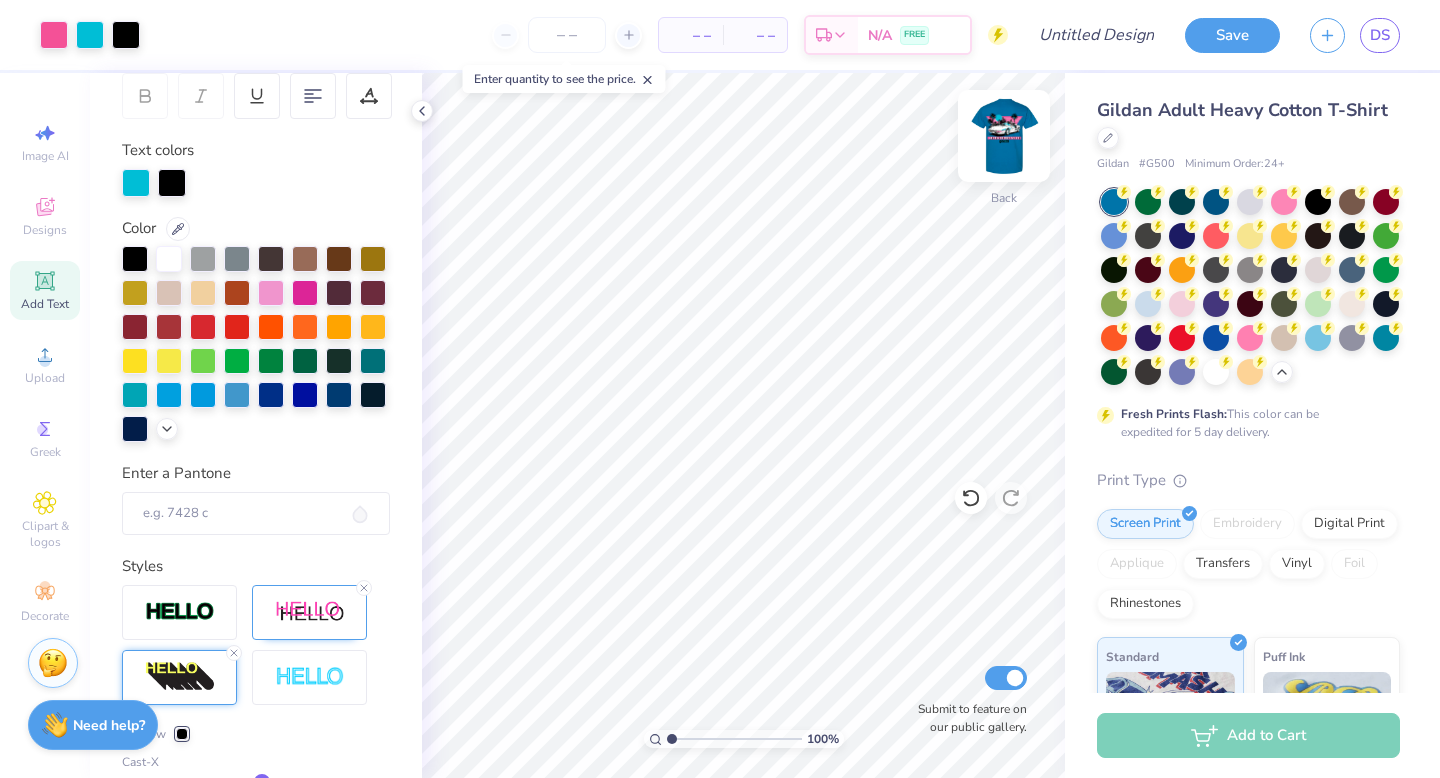click at bounding box center (1004, 136) 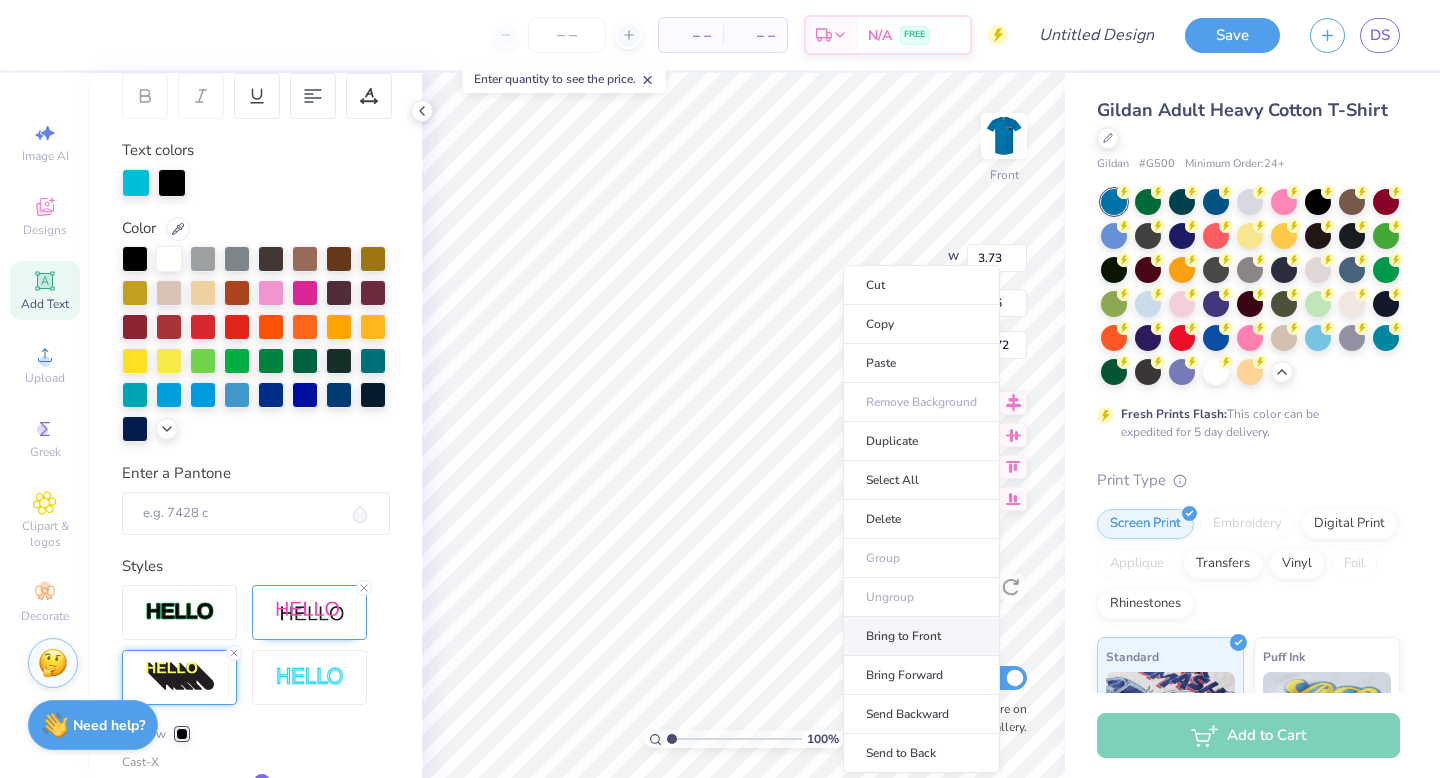 click on "Bring to Front" at bounding box center [921, 636] 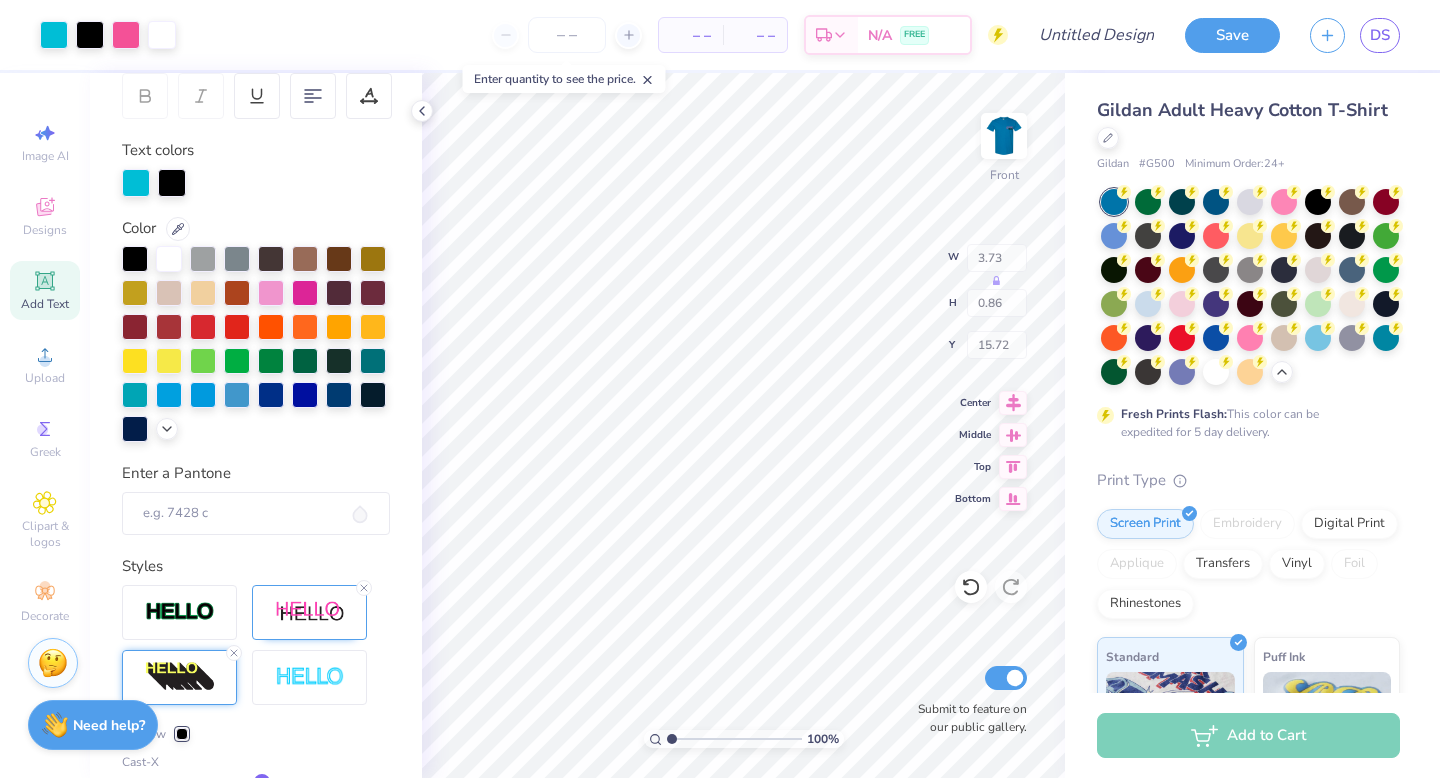 type on "13.09" 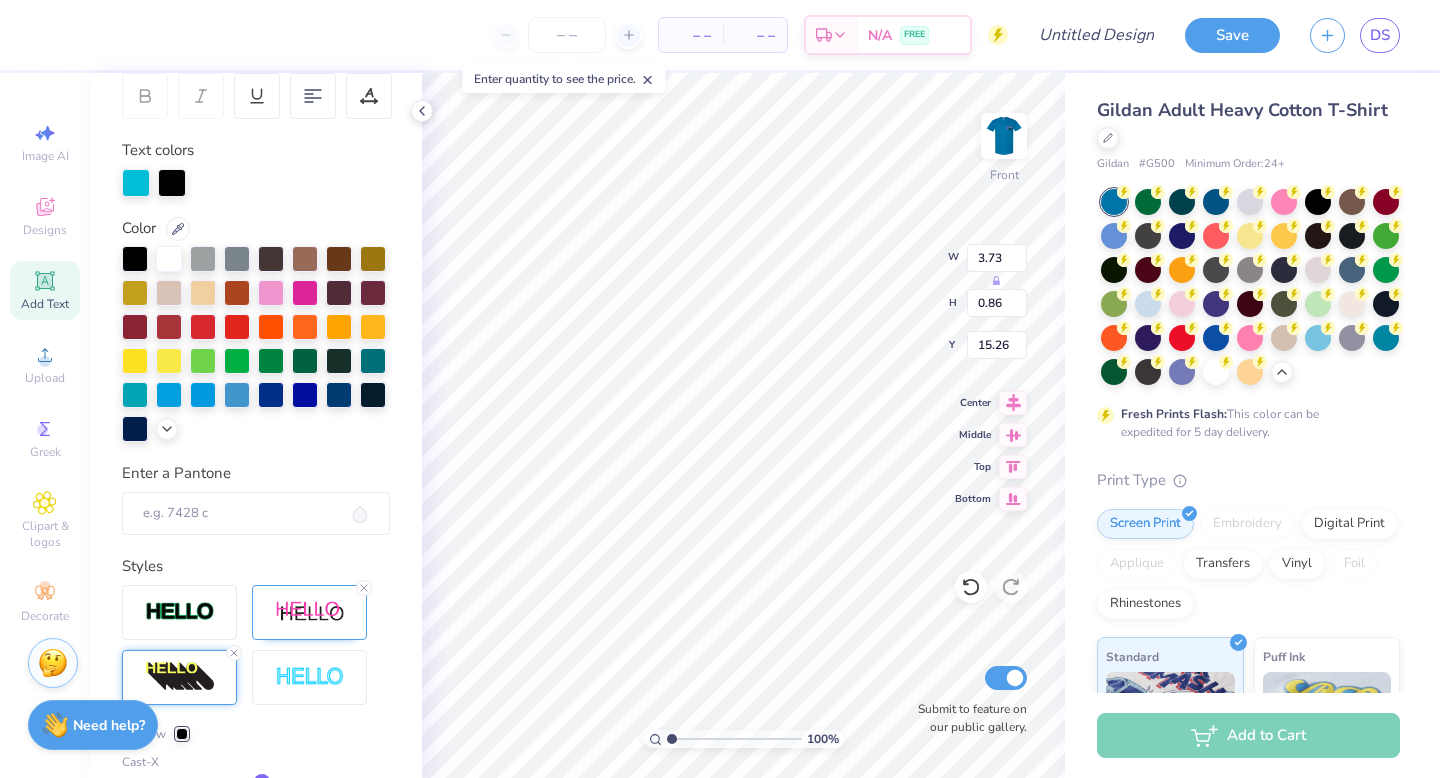 type on "15.26" 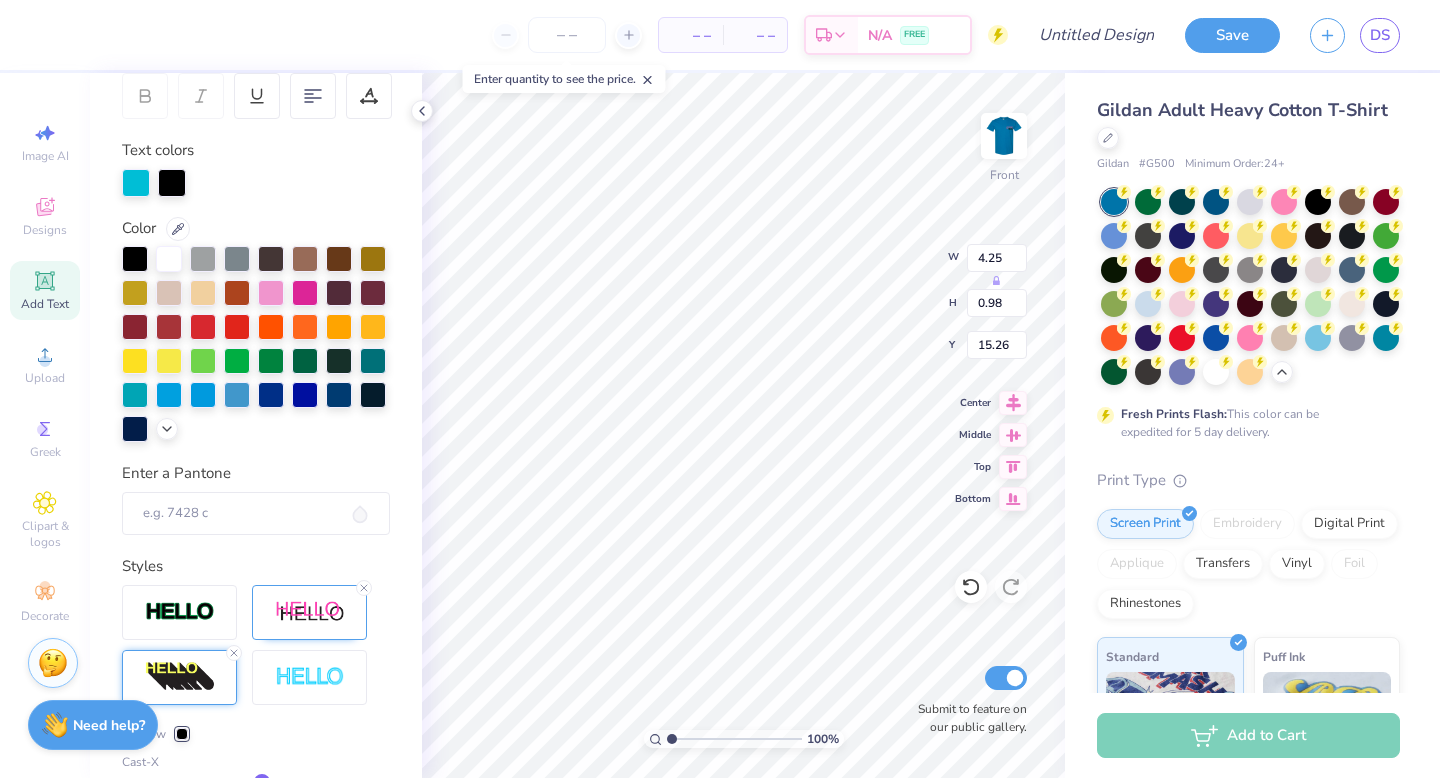 type on "4.25" 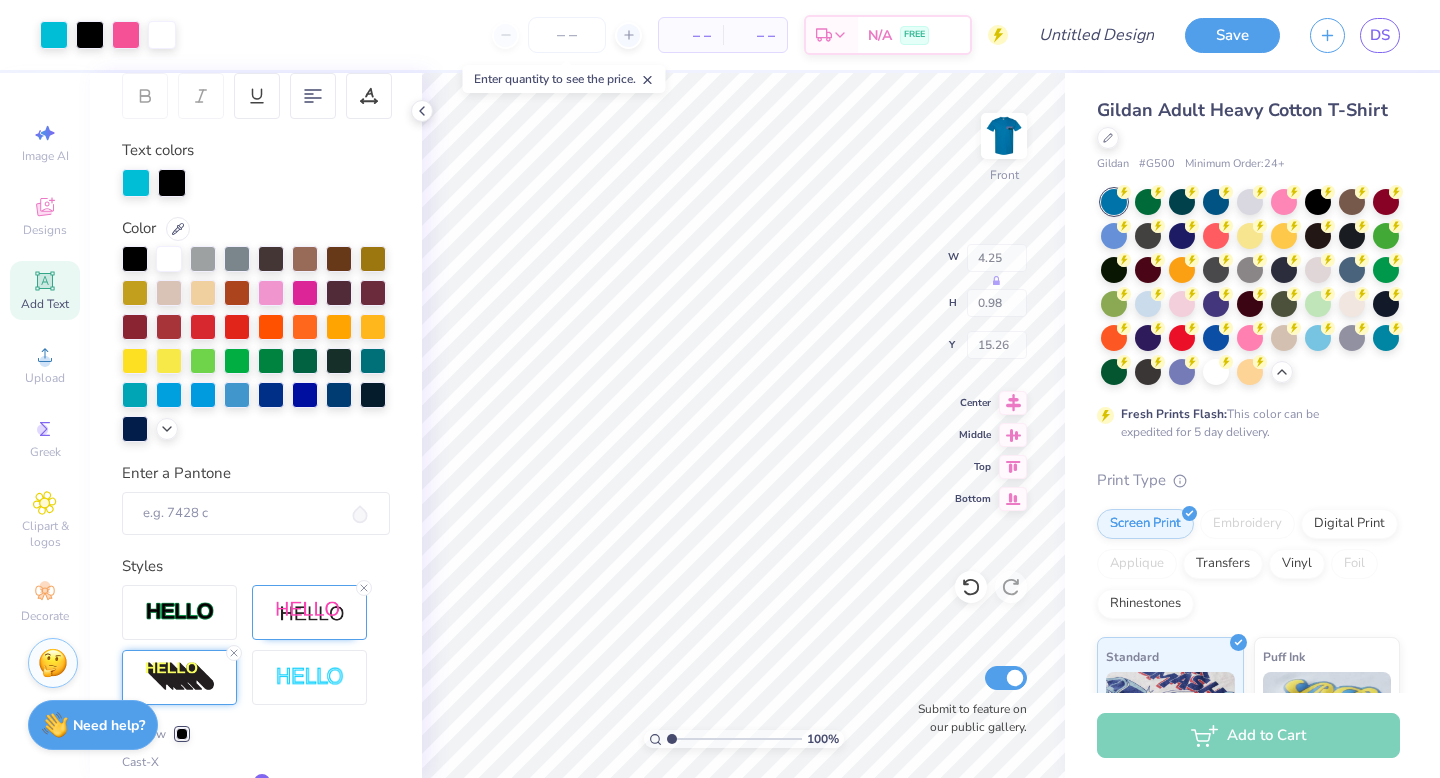 type on "4.07" 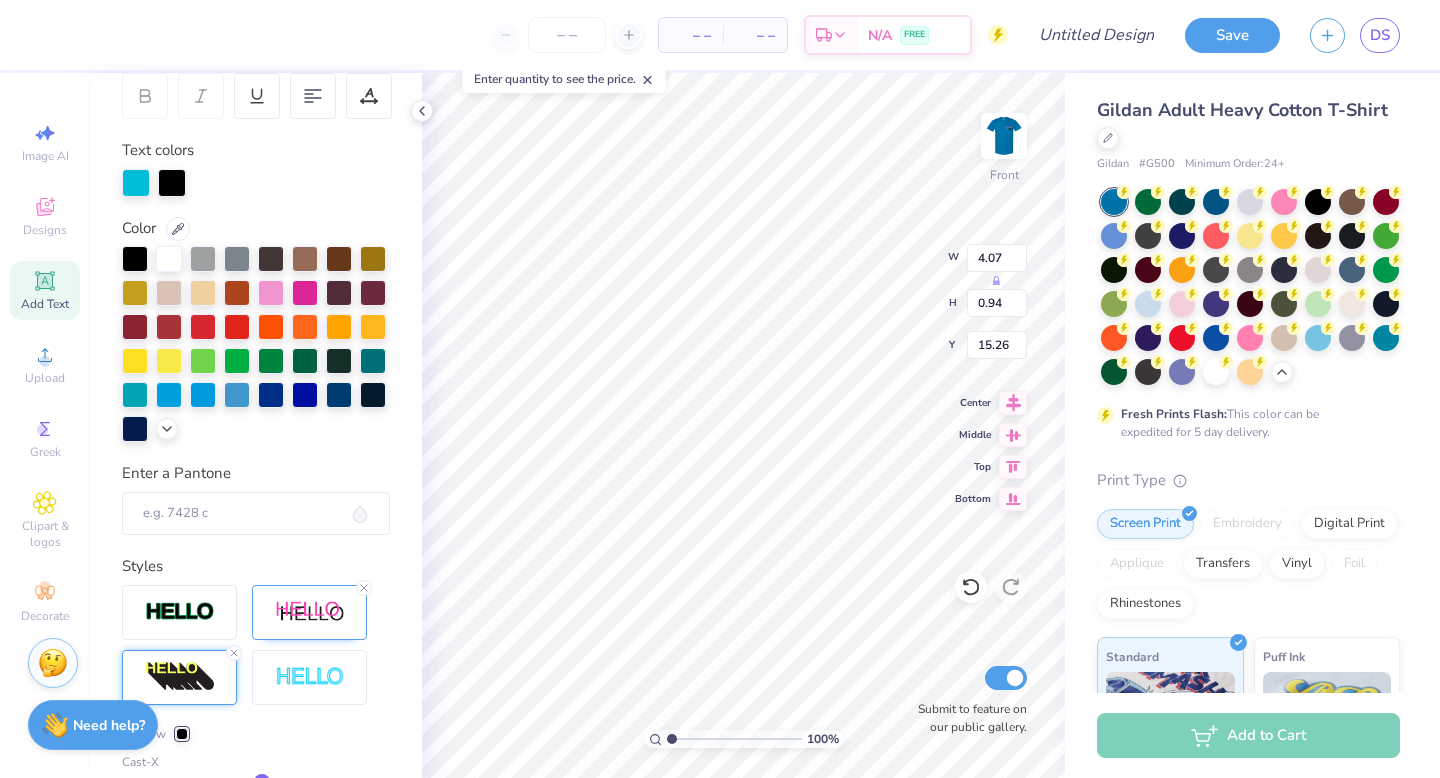 click on "Personalized Names Personalized Numbers Text Tool Add Font Font kalamaya Format Text colors Color Enter a Pantone Styles Shadow Cast-X 5 Cast-Y 22 Density 66 Text Shape" at bounding box center (256, 425) 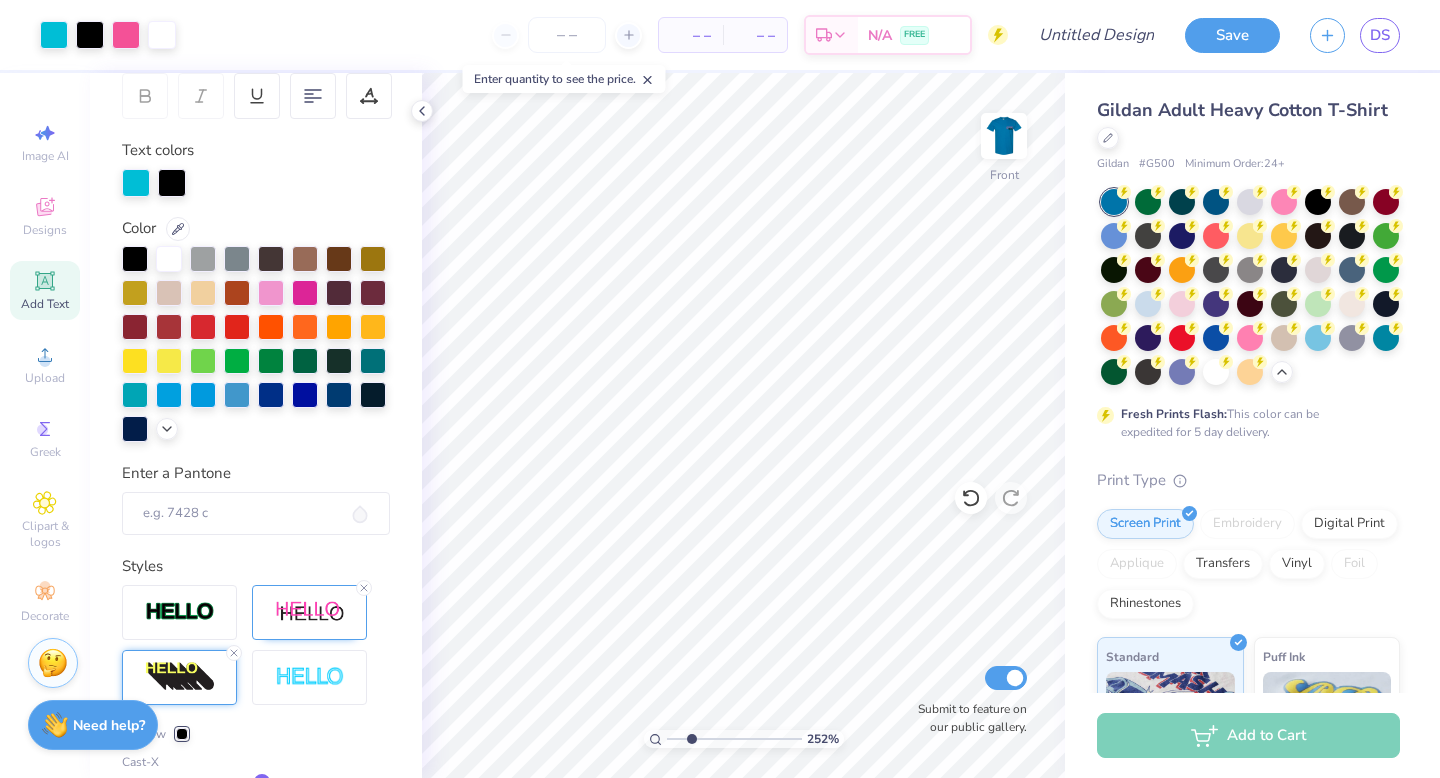 type on "2.47" 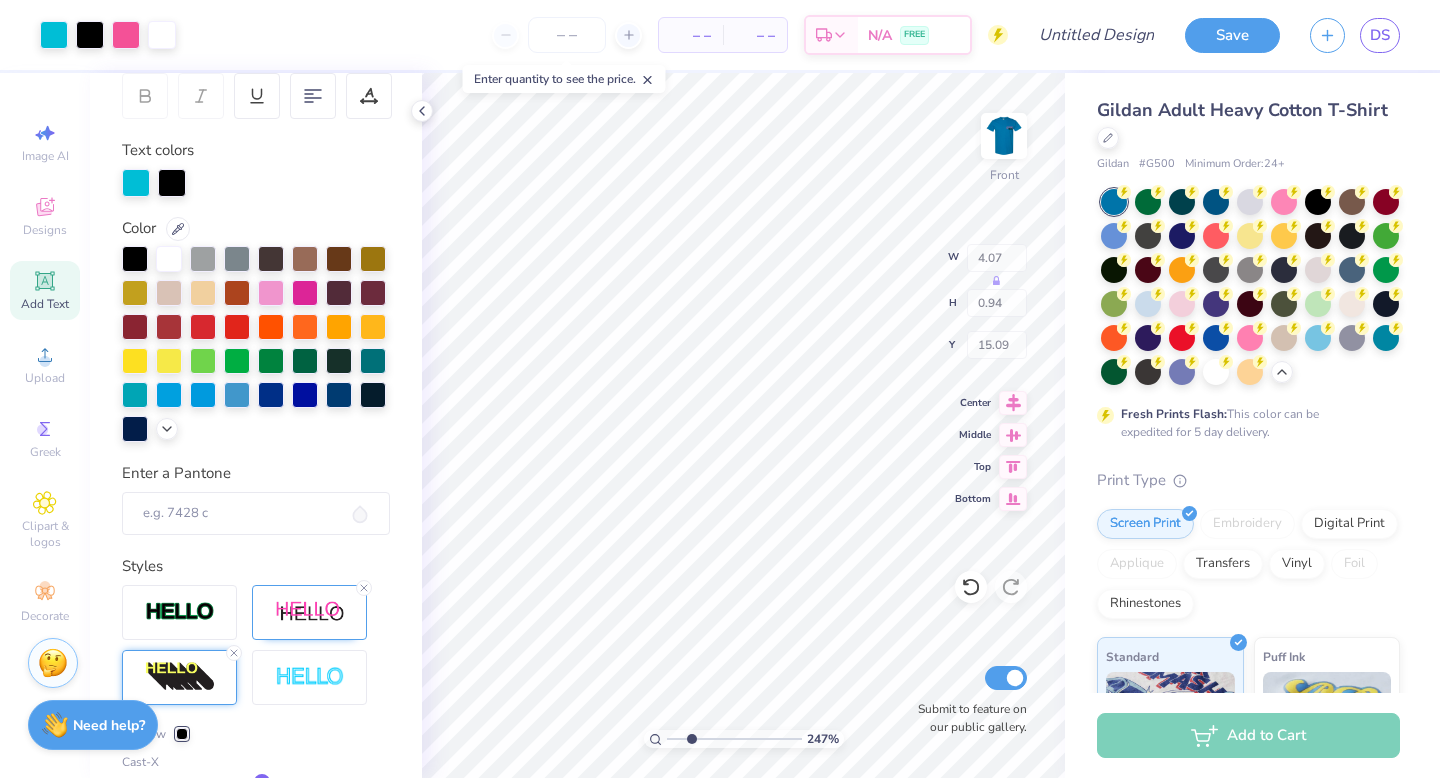 type on "15.09" 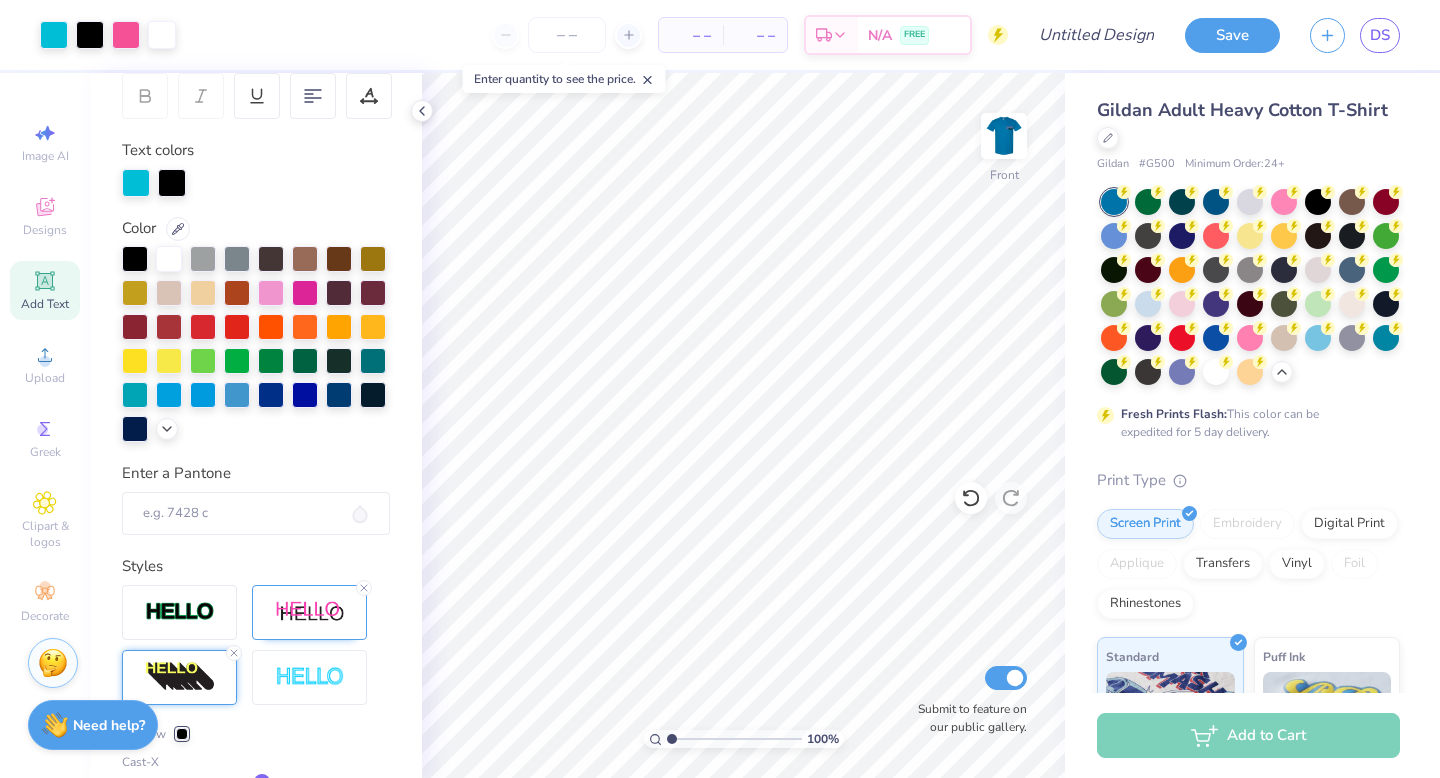 drag, startPoint x: 689, startPoint y: 738, endPoint x: 592, endPoint y: 740, distance: 97.020615 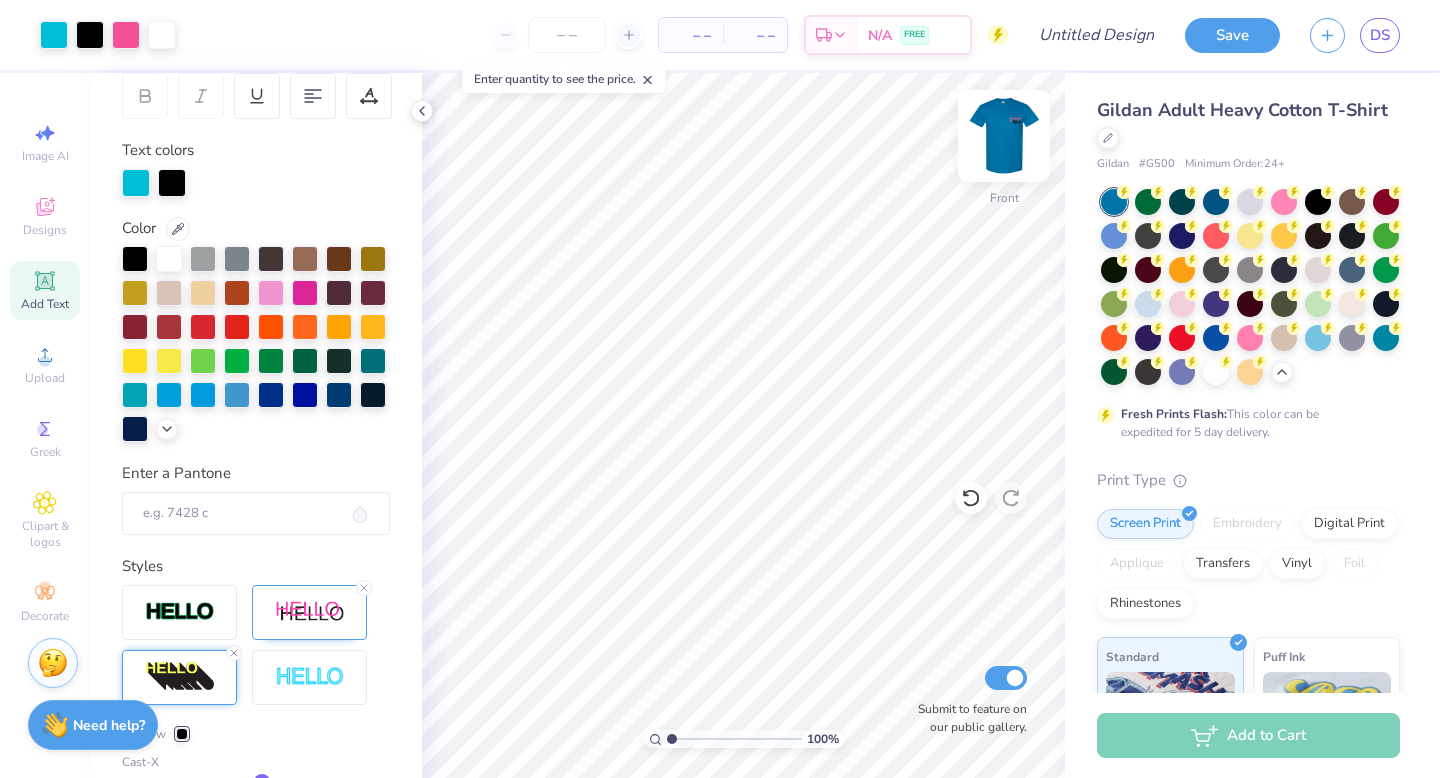 click at bounding box center (1004, 136) 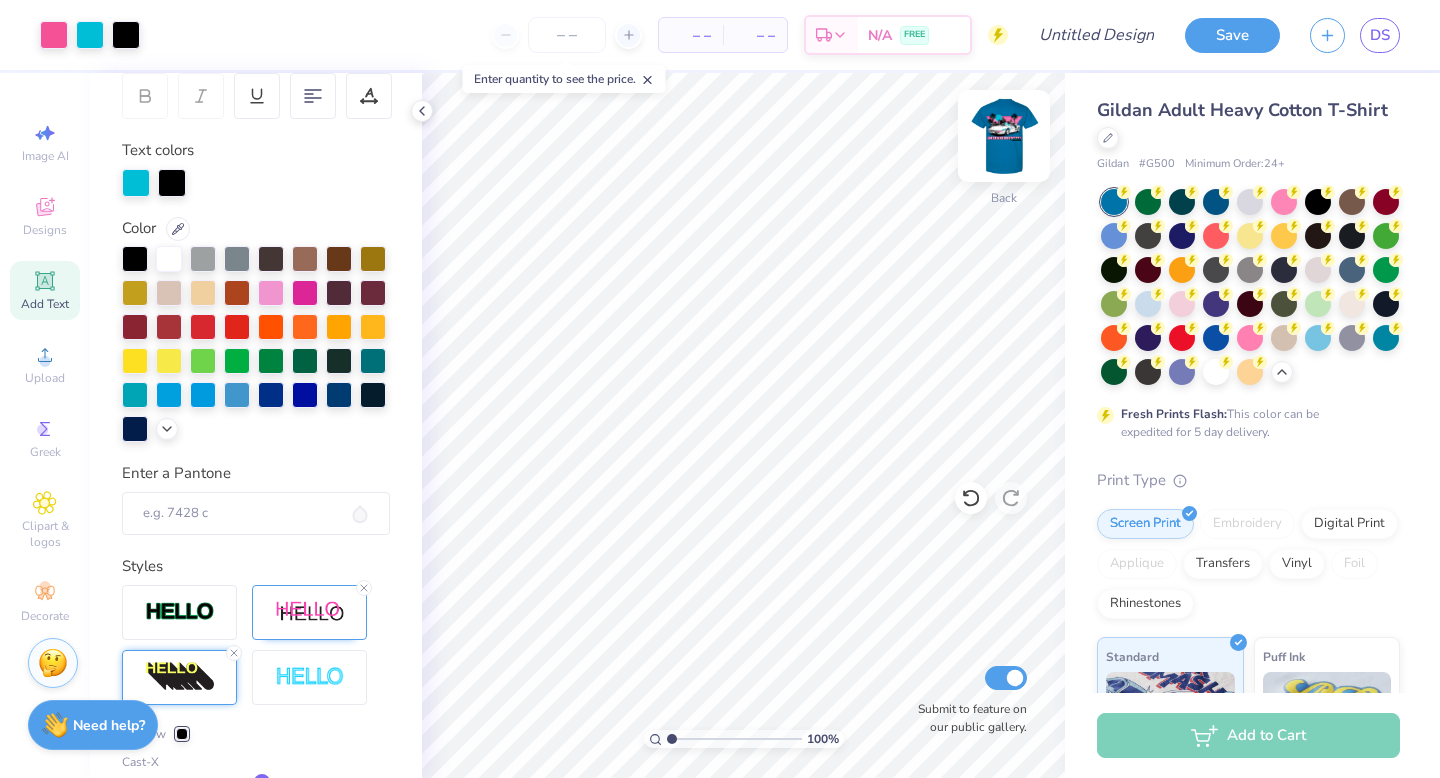 click at bounding box center (1004, 136) 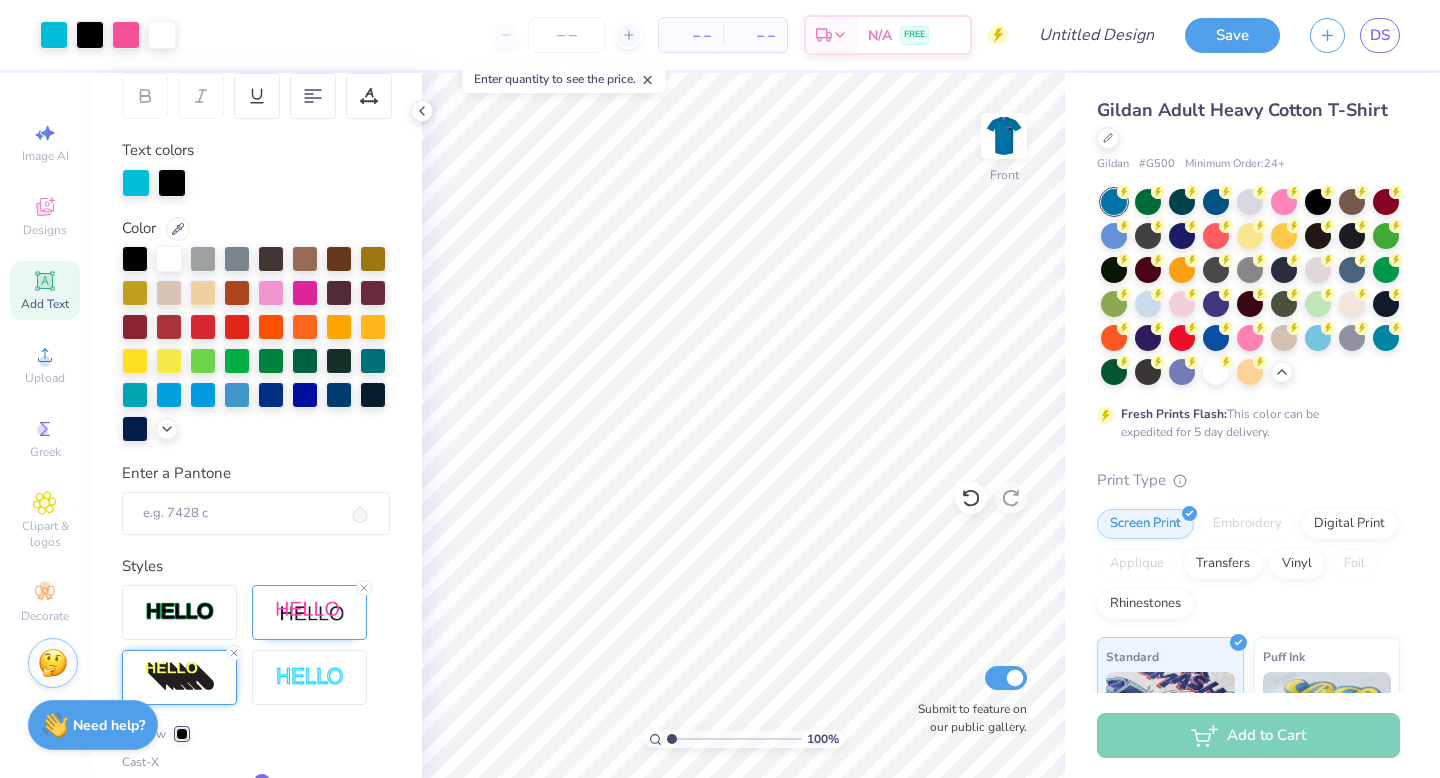 click at bounding box center [1004, 136] 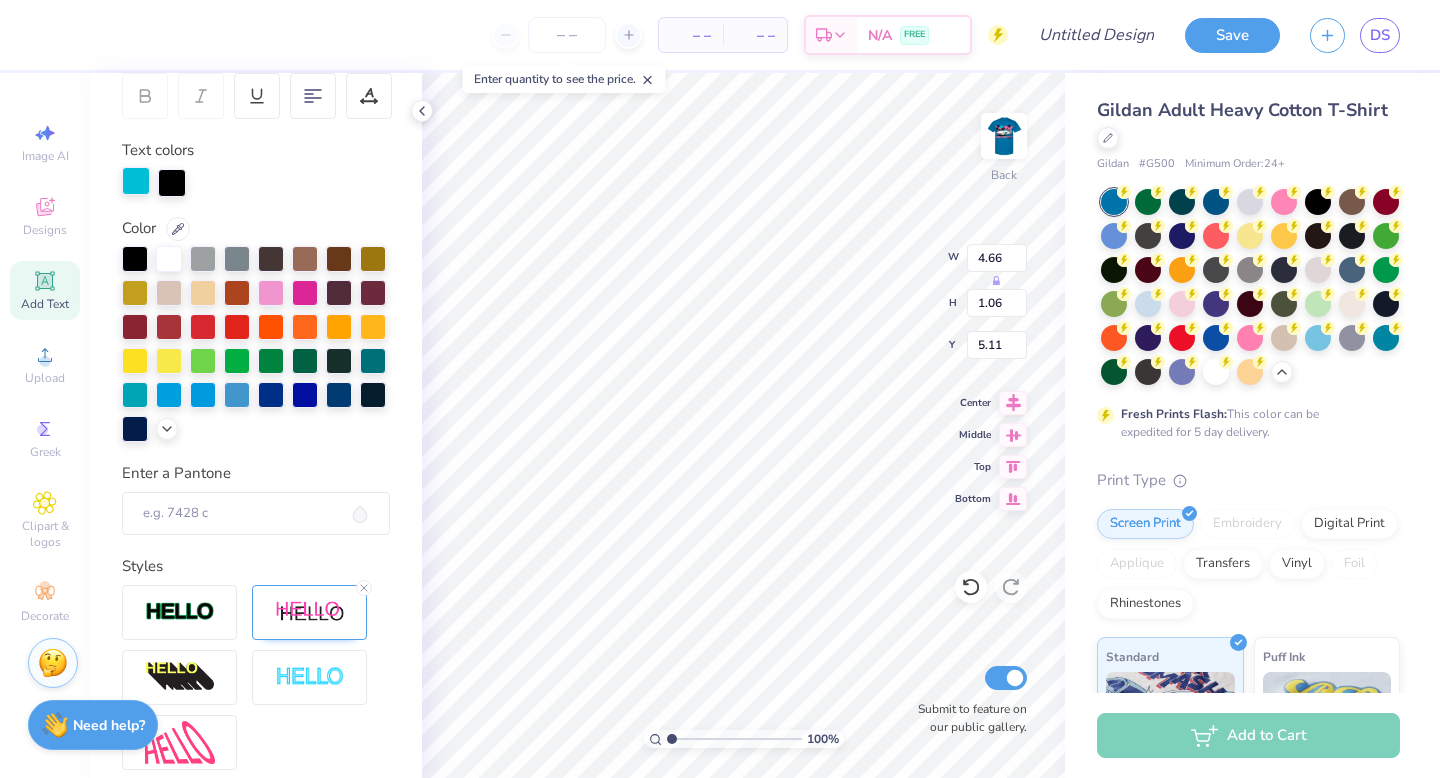 click at bounding box center [136, 181] 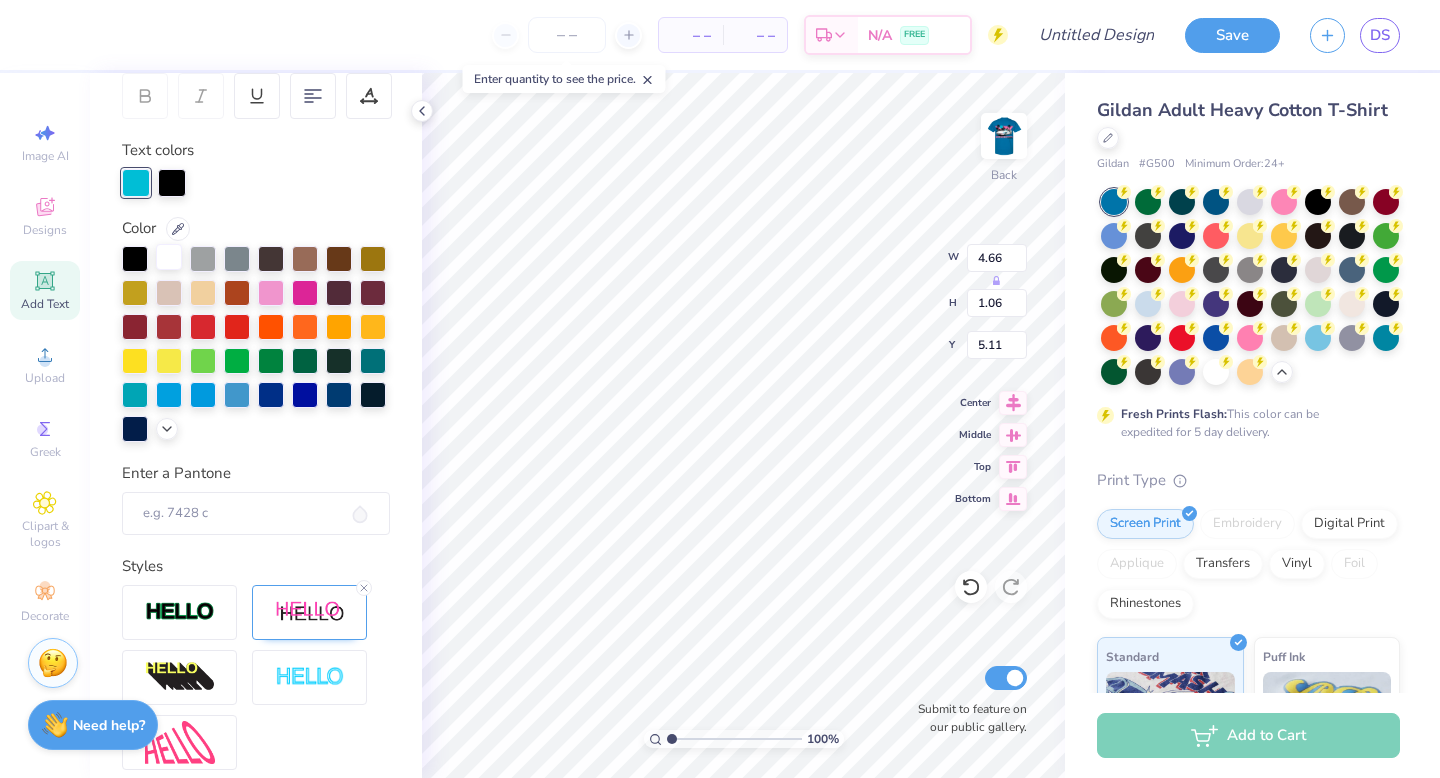 click at bounding box center [169, 257] 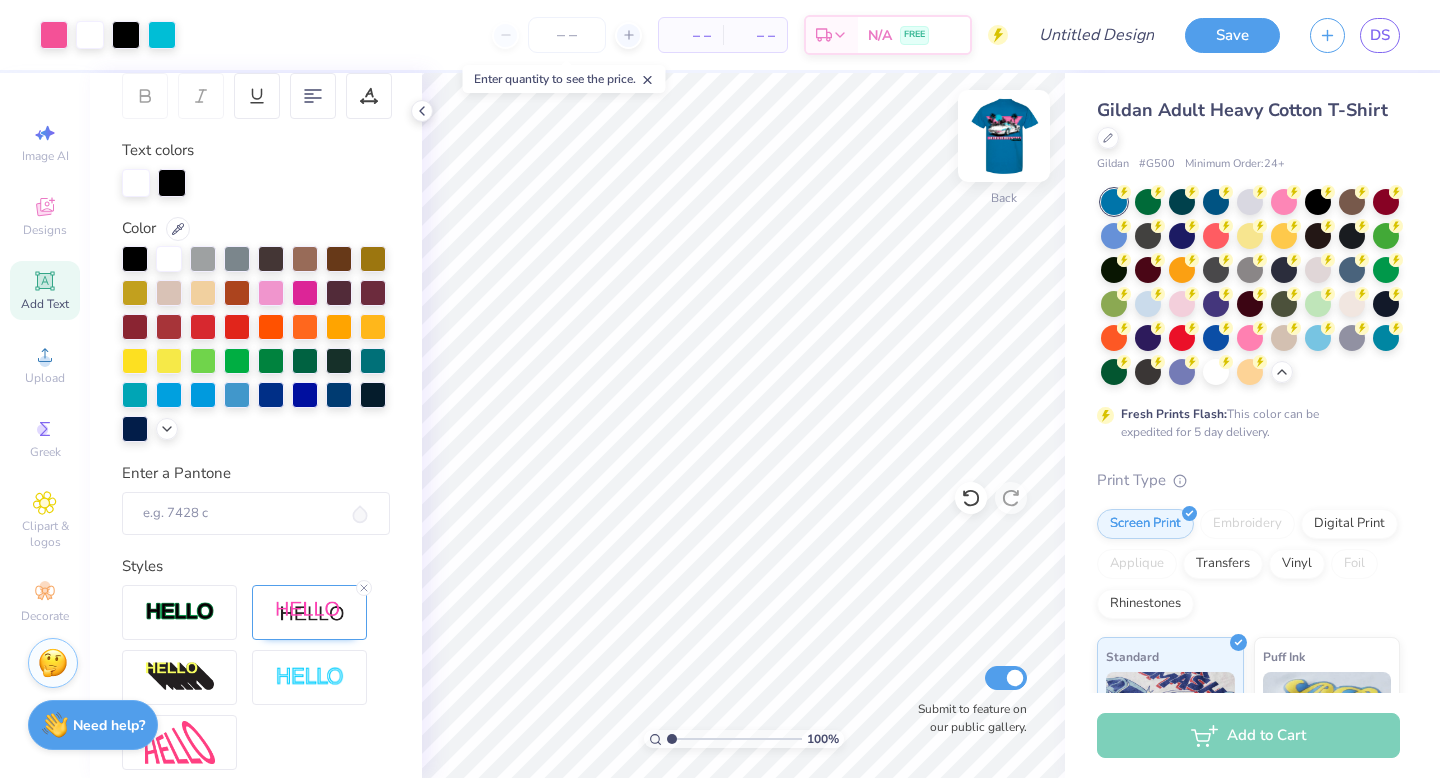 click at bounding box center (1004, 136) 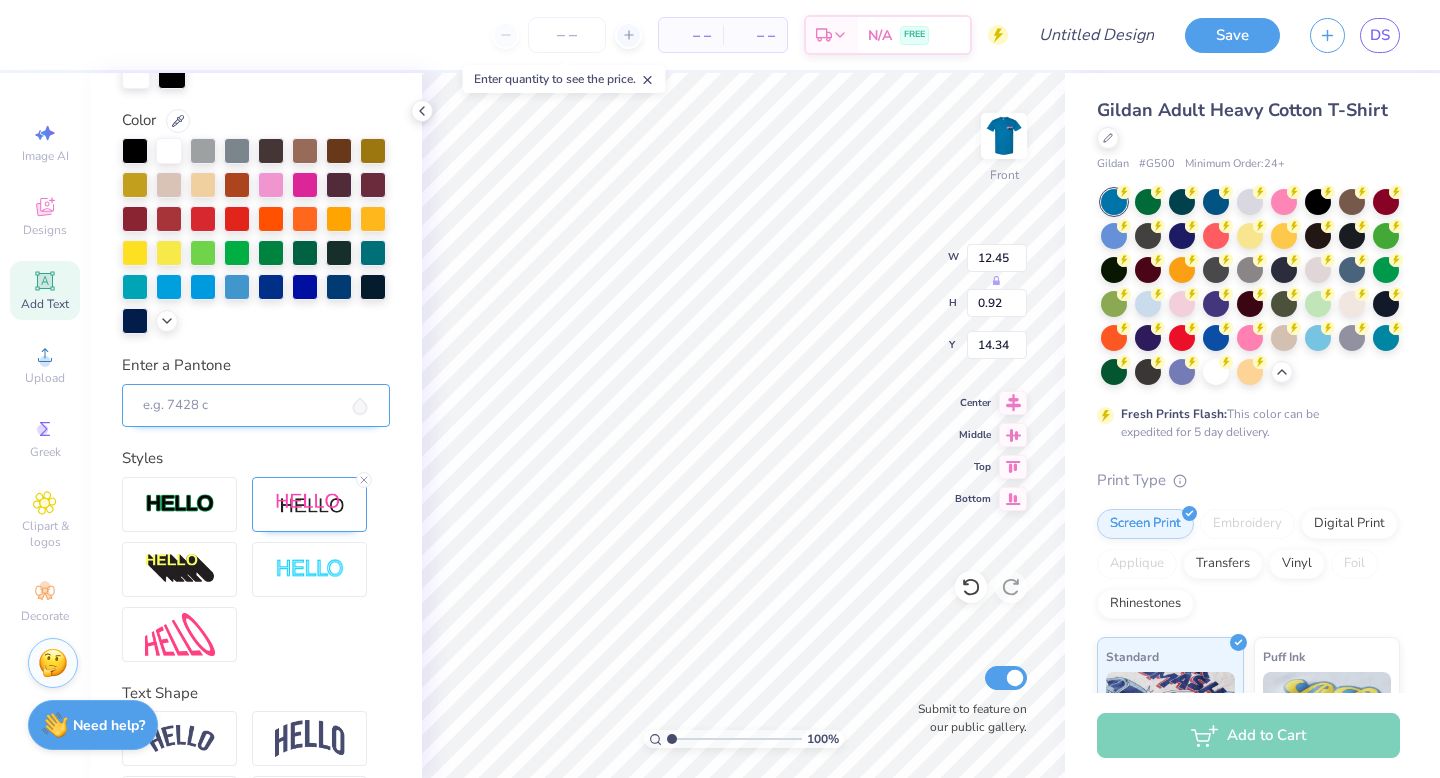 scroll, scrollTop: 463, scrollLeft: 0, axis: vertical 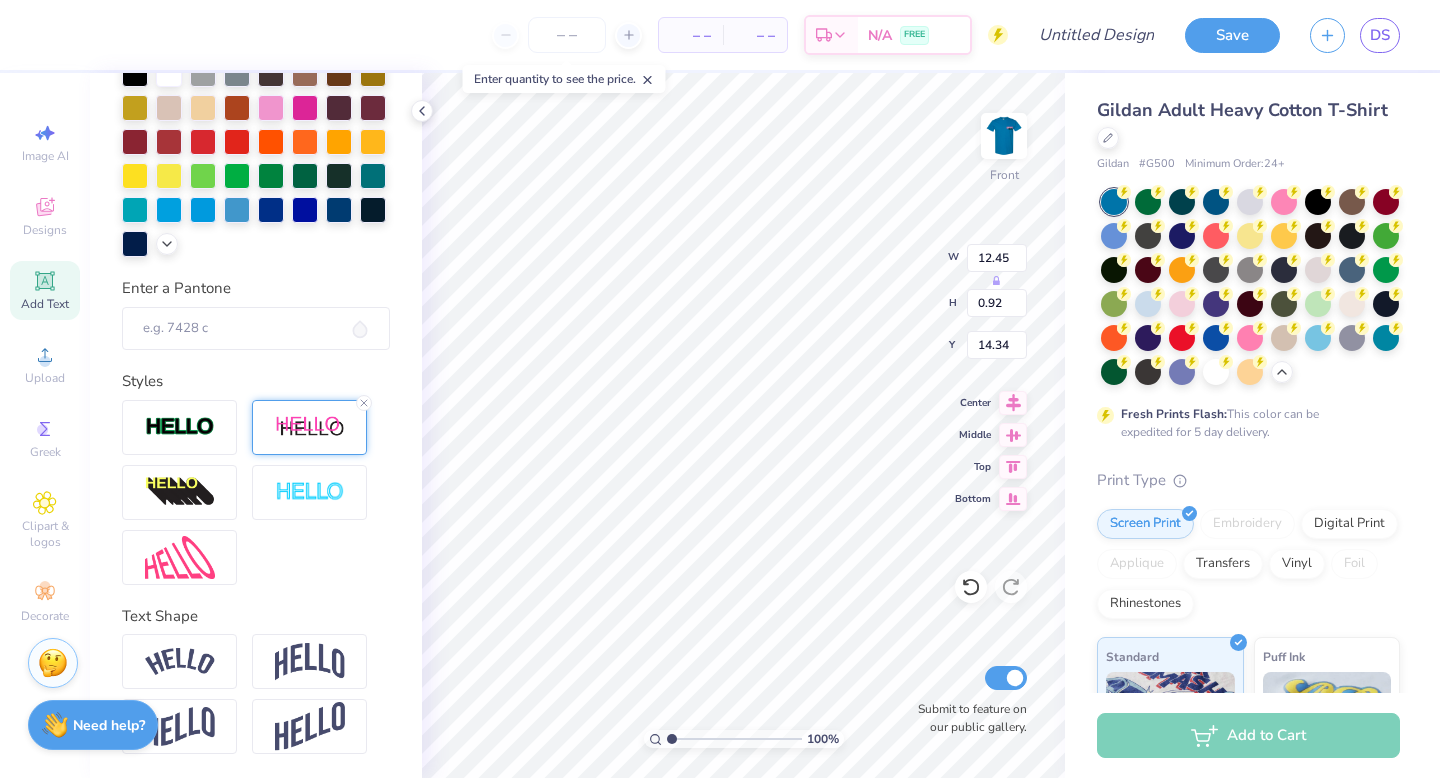 click at bounding box center (310, 427) 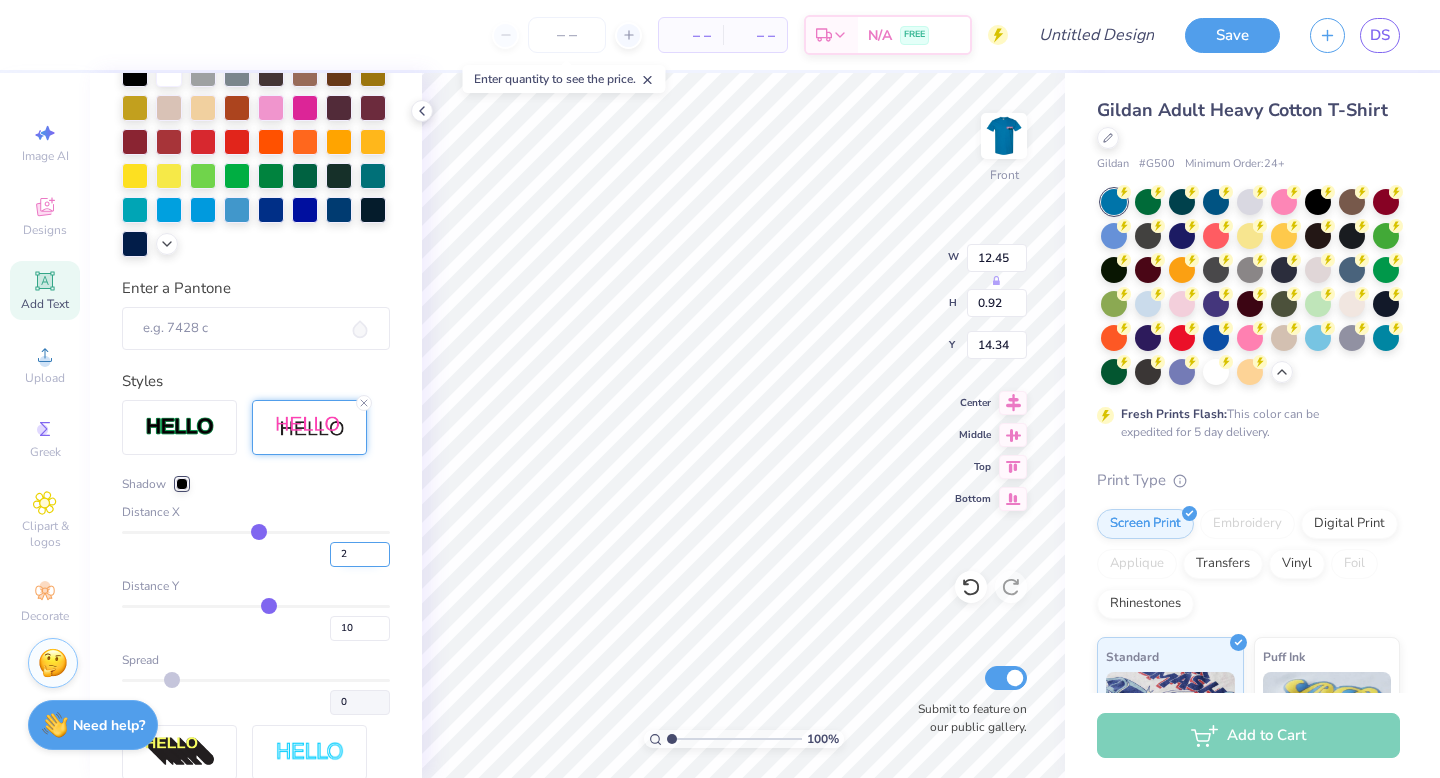 click on "2" at bounding box center [360, 554] 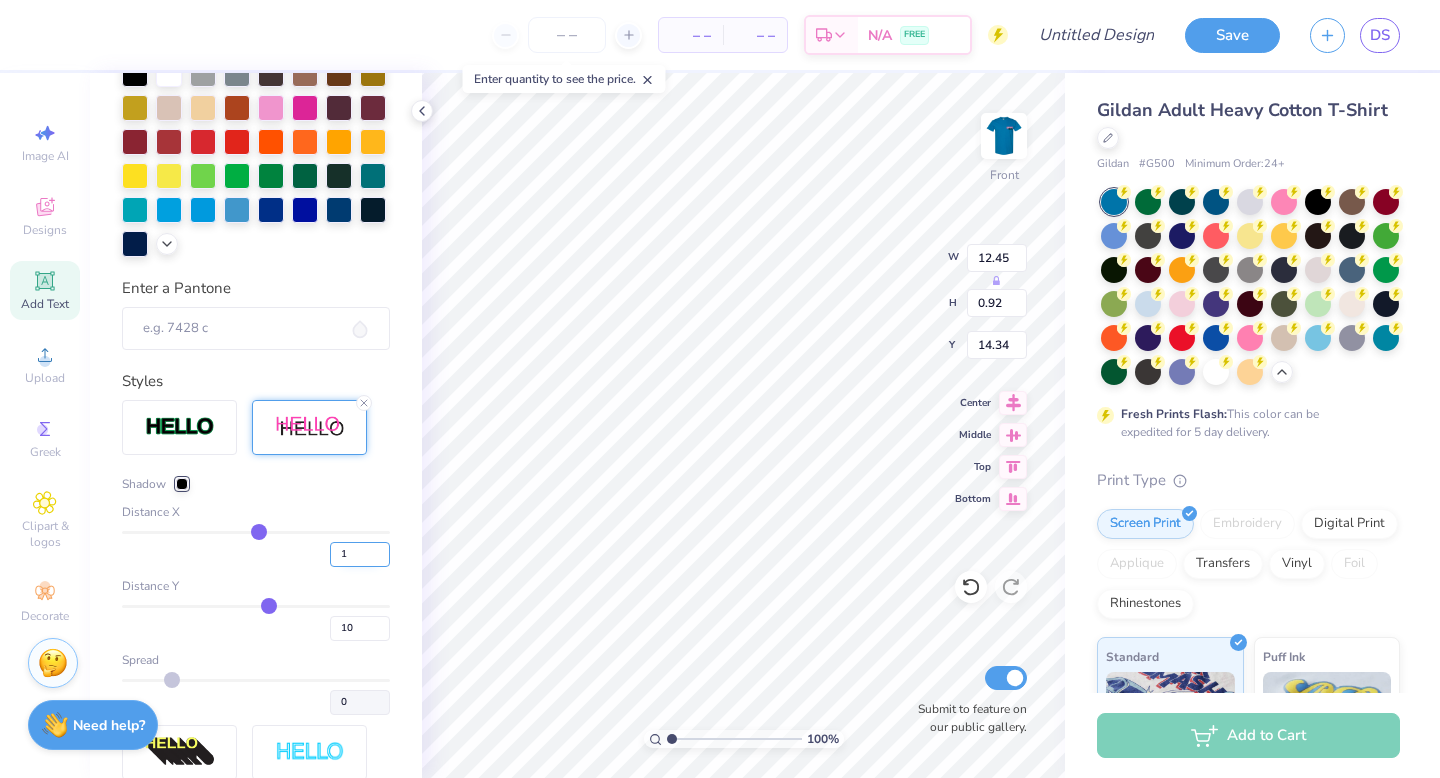 type on "1" 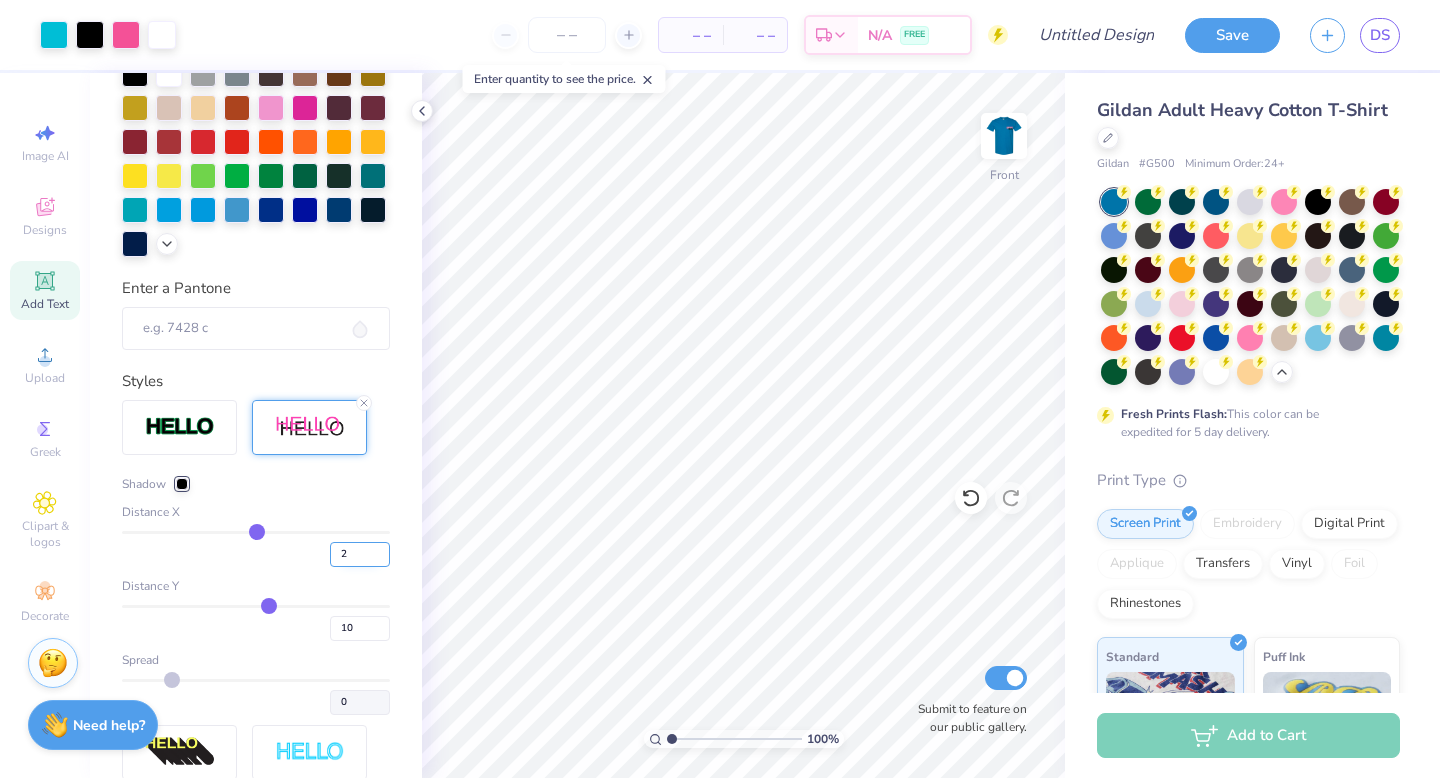 type on "2" 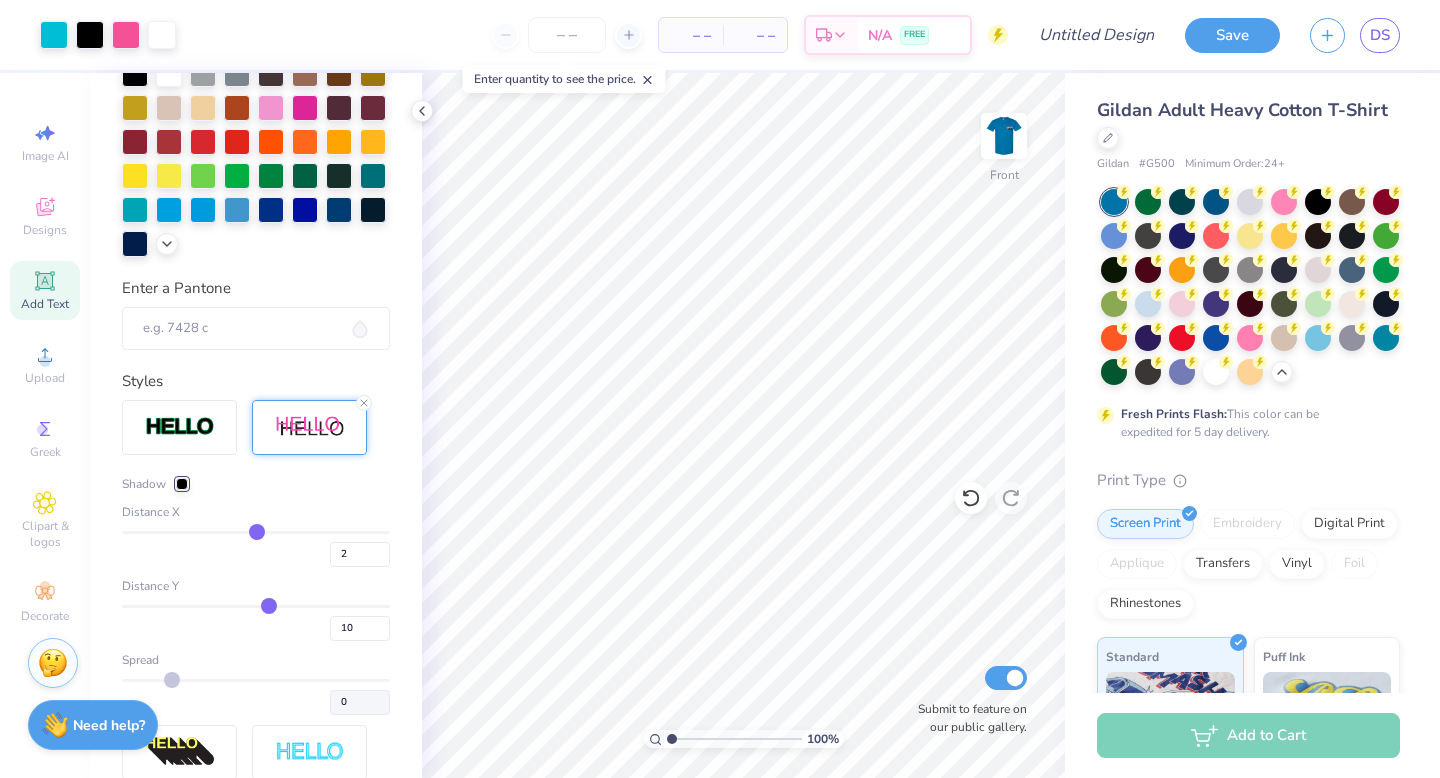 type on "2" 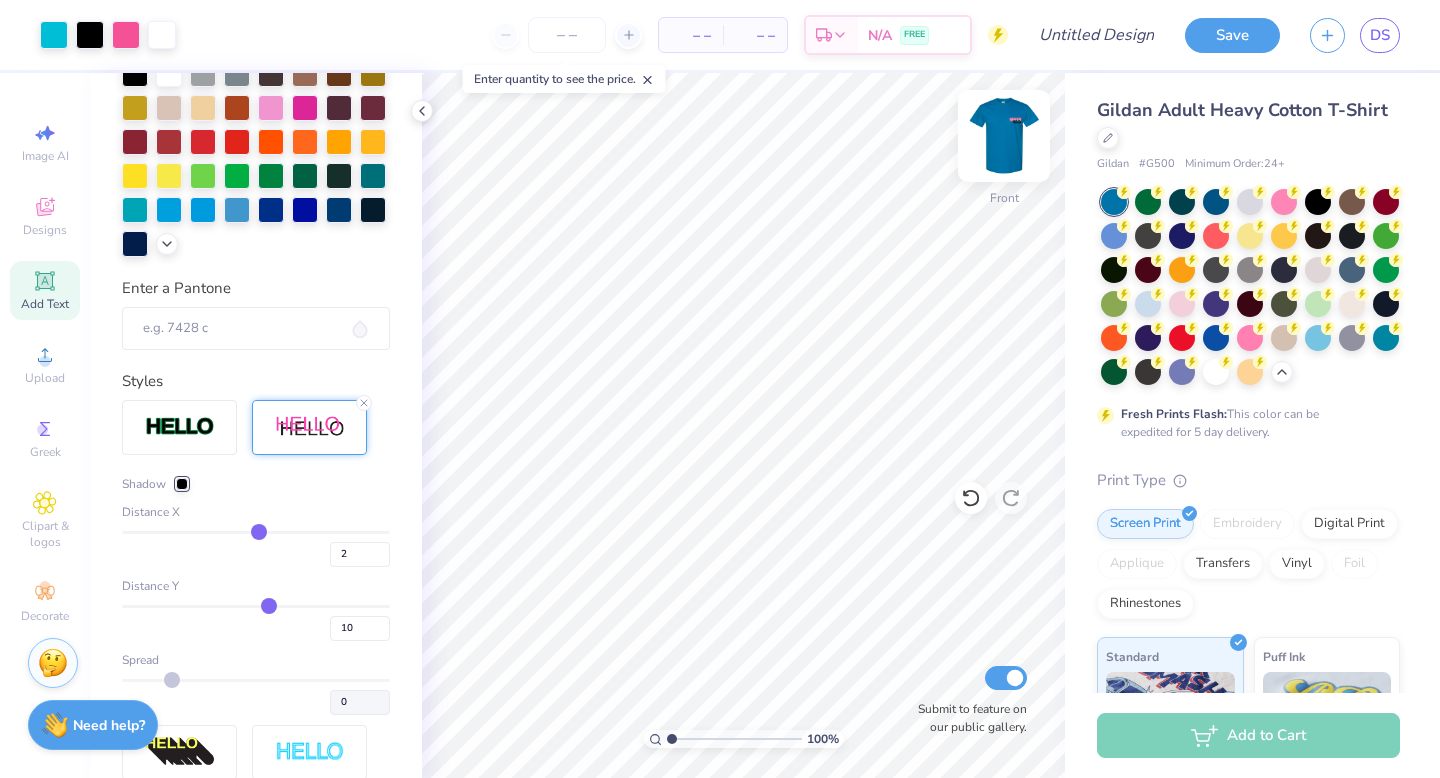 click at bounding box center [1004, 136] 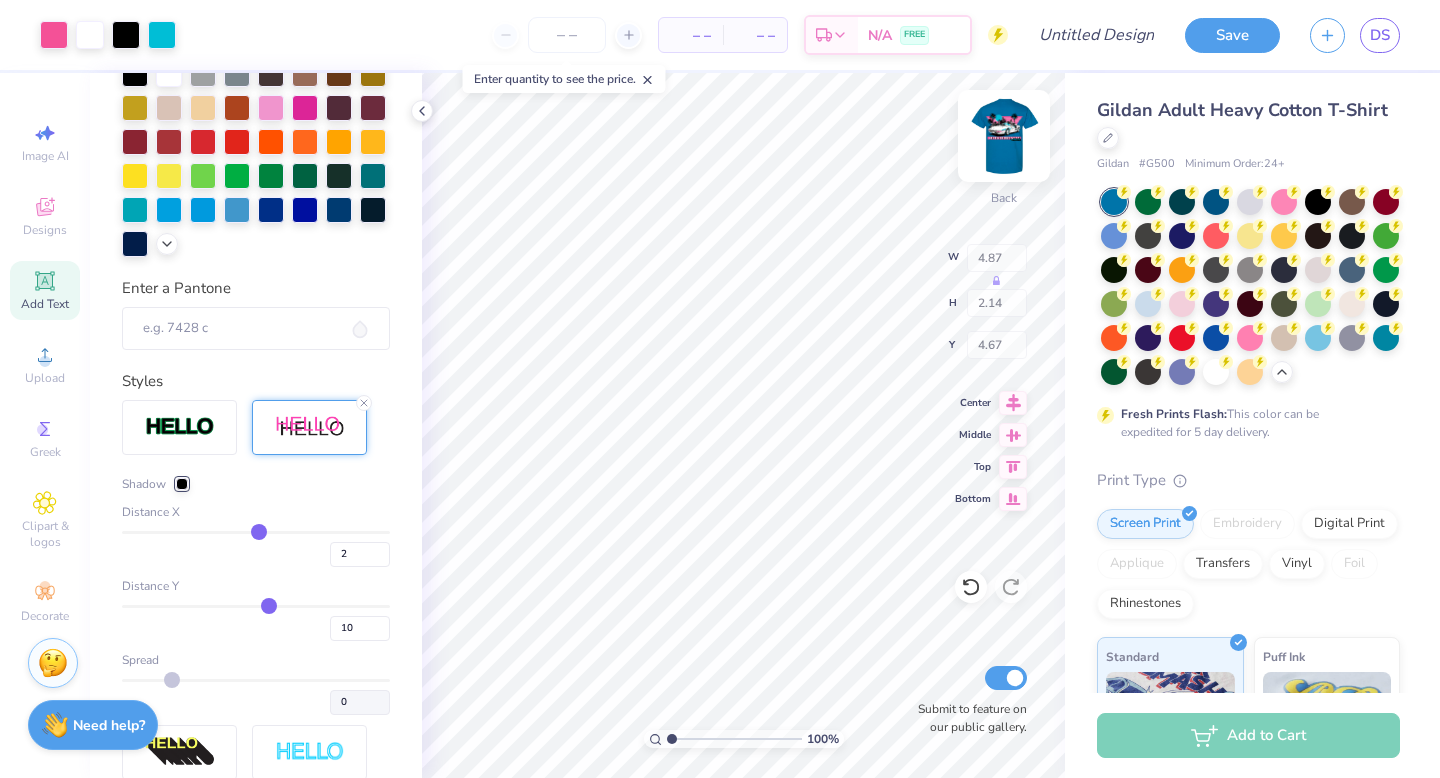 type on "4.67" 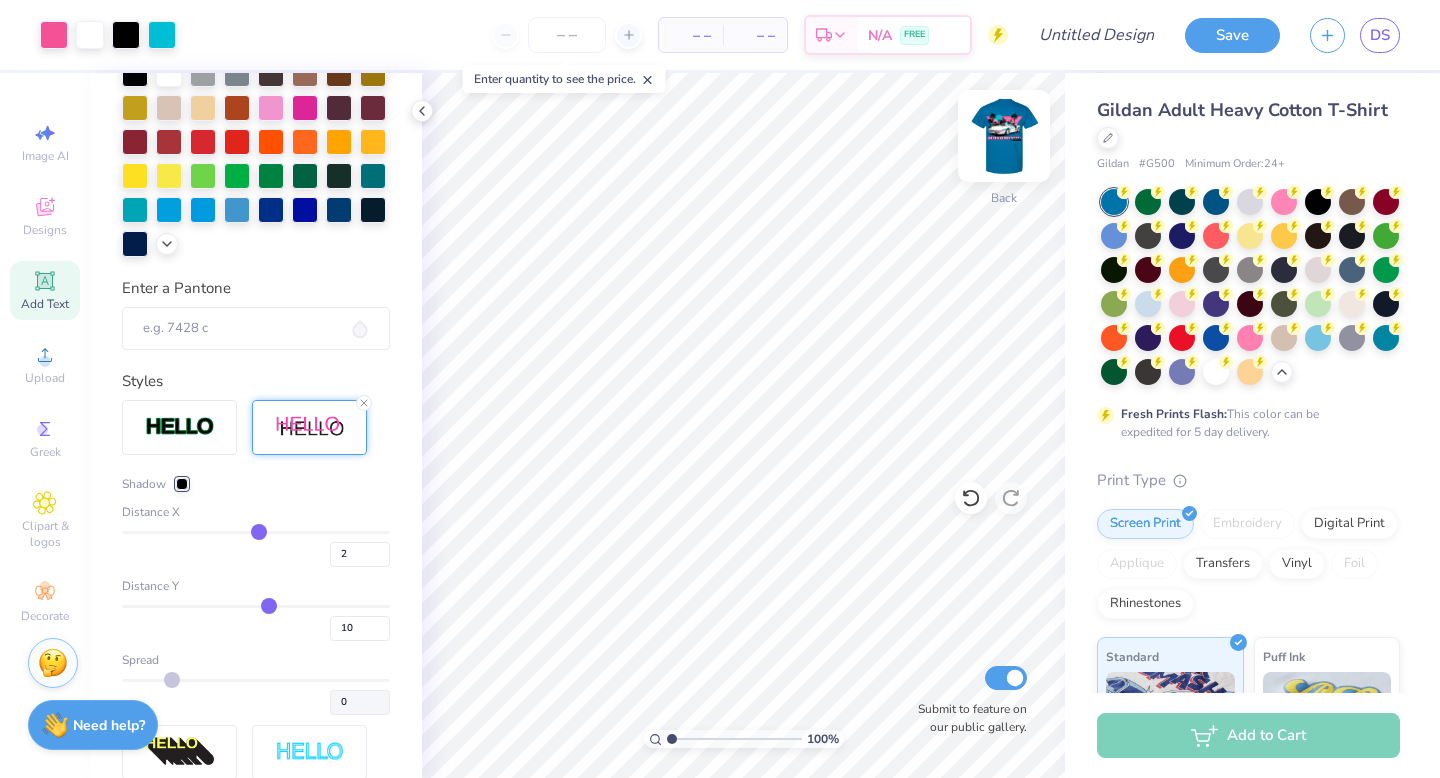 click at bounding box center (1004, 136) 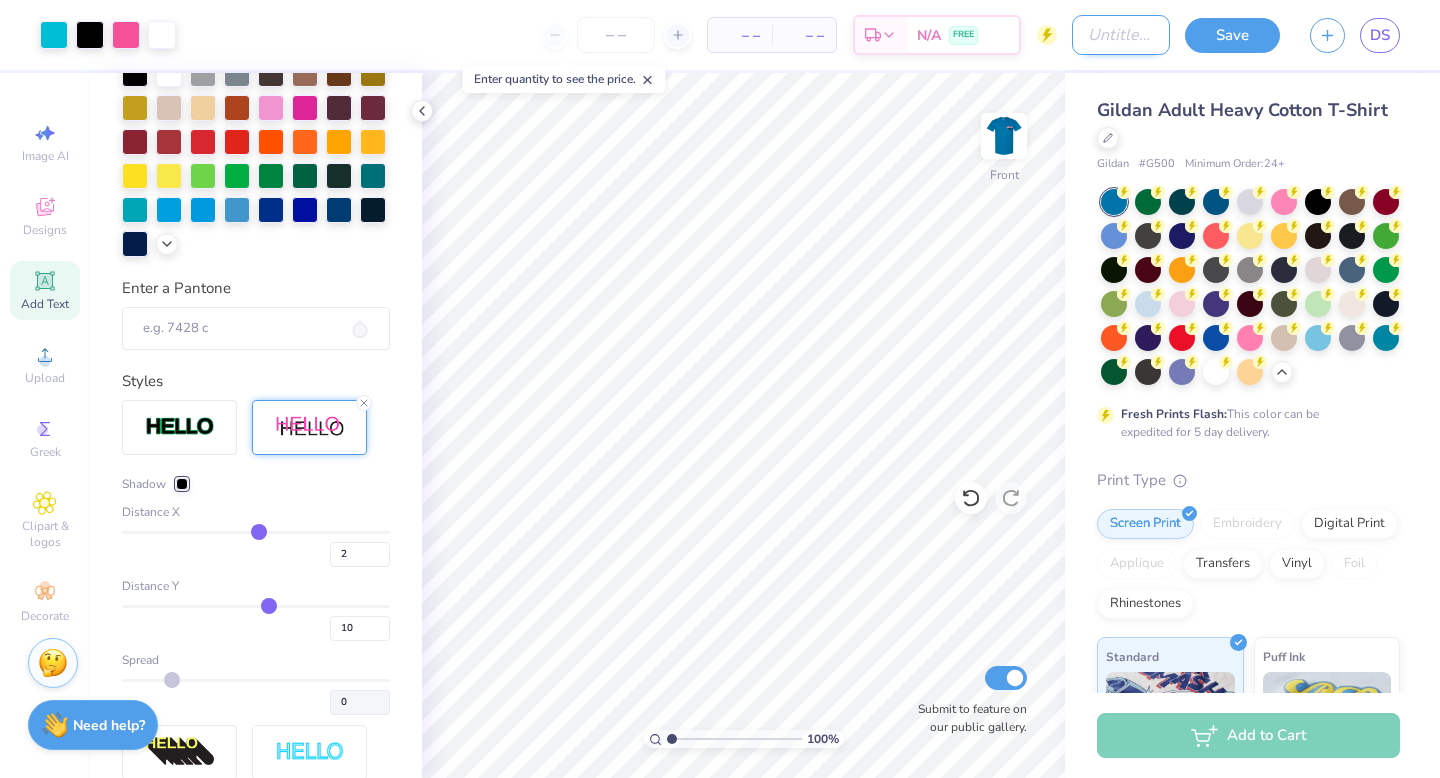 click on "Design Title" at bounding box center (1121, 35) 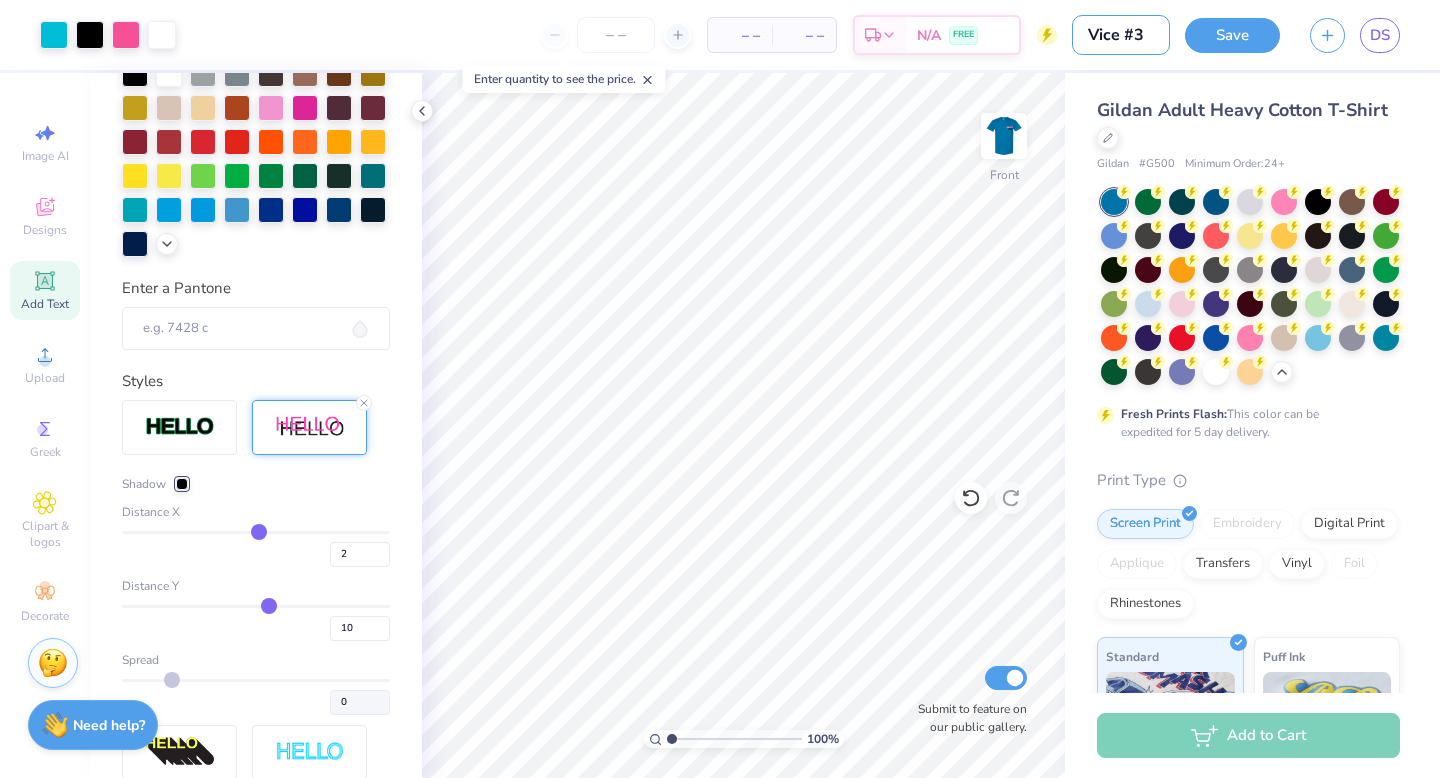 type on "Vice #3" 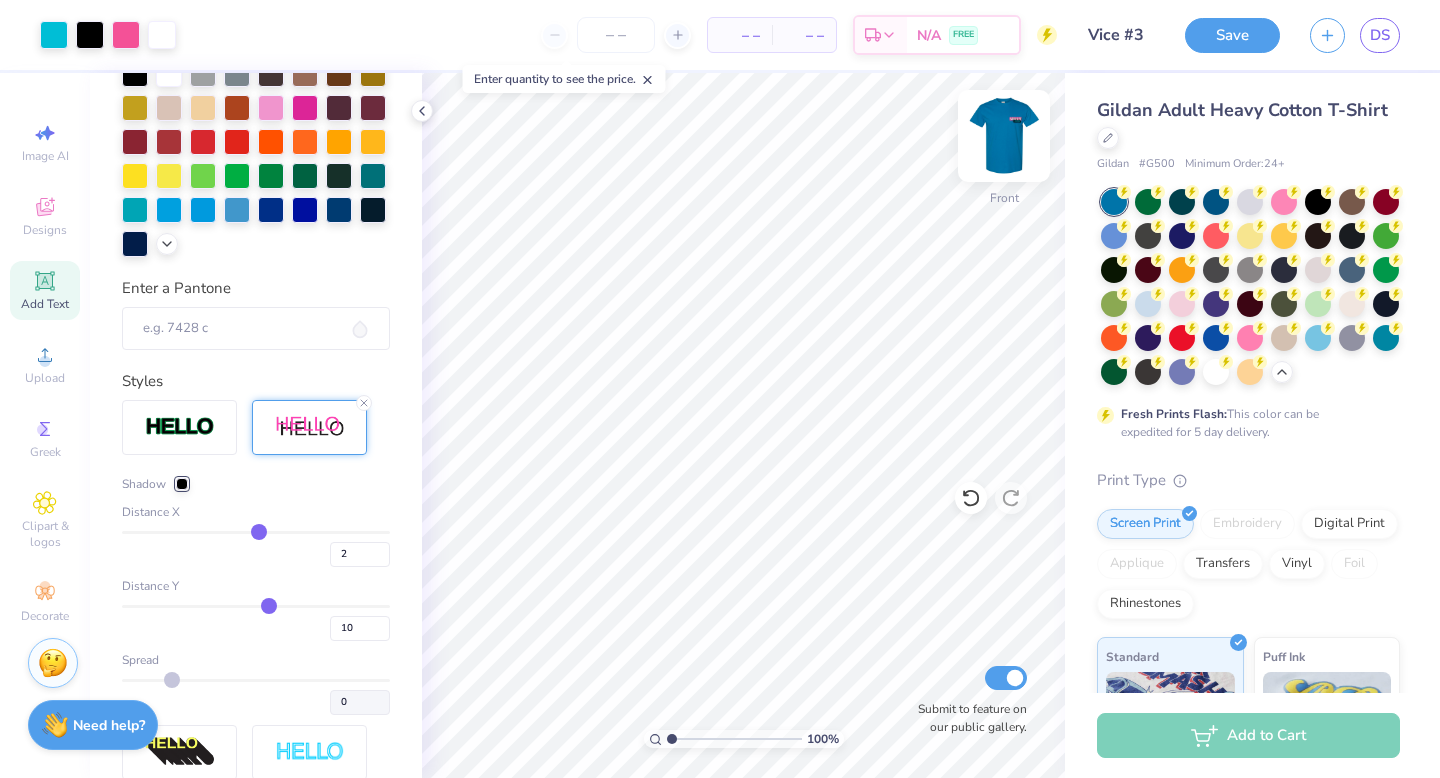 click at bounding box center [1004, 136] 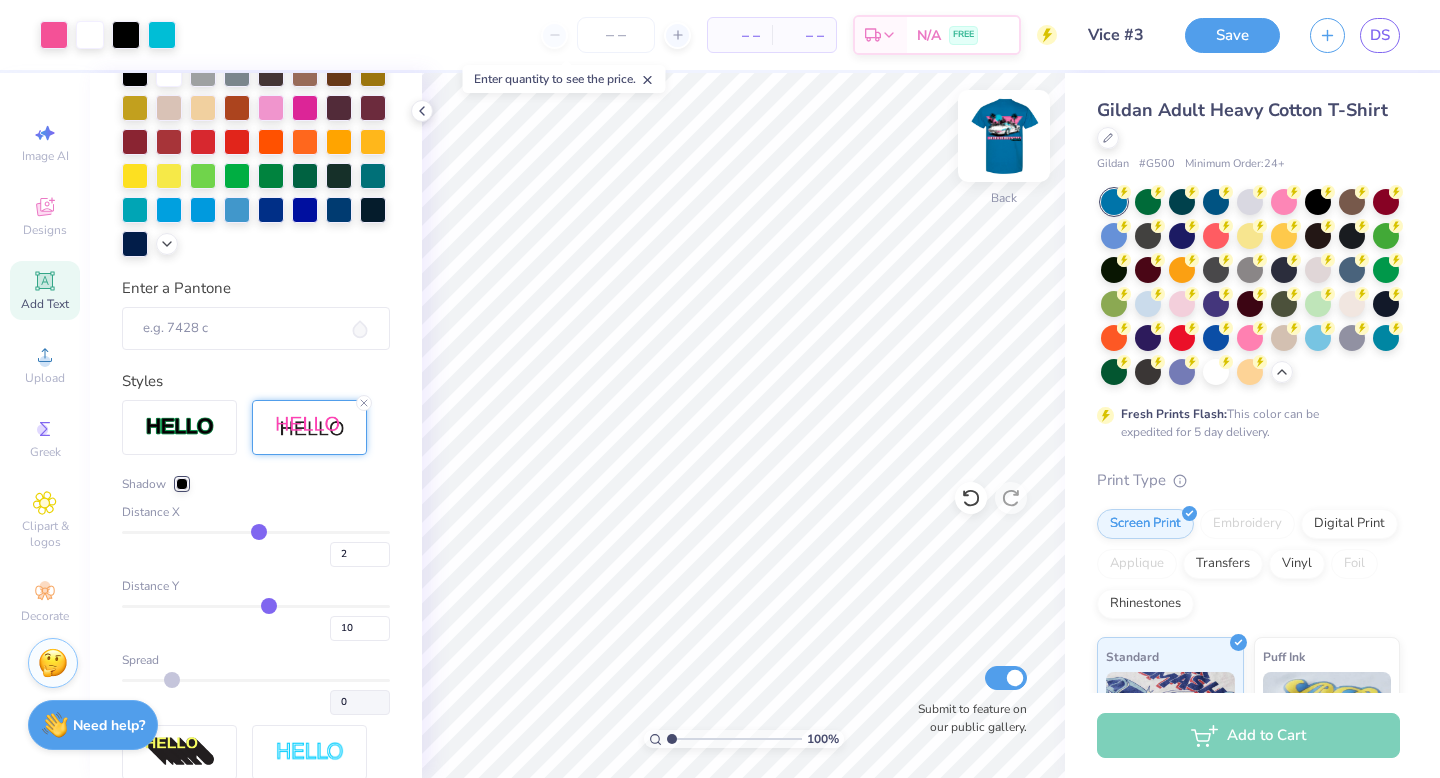 click at bounding box center (1004, 136) 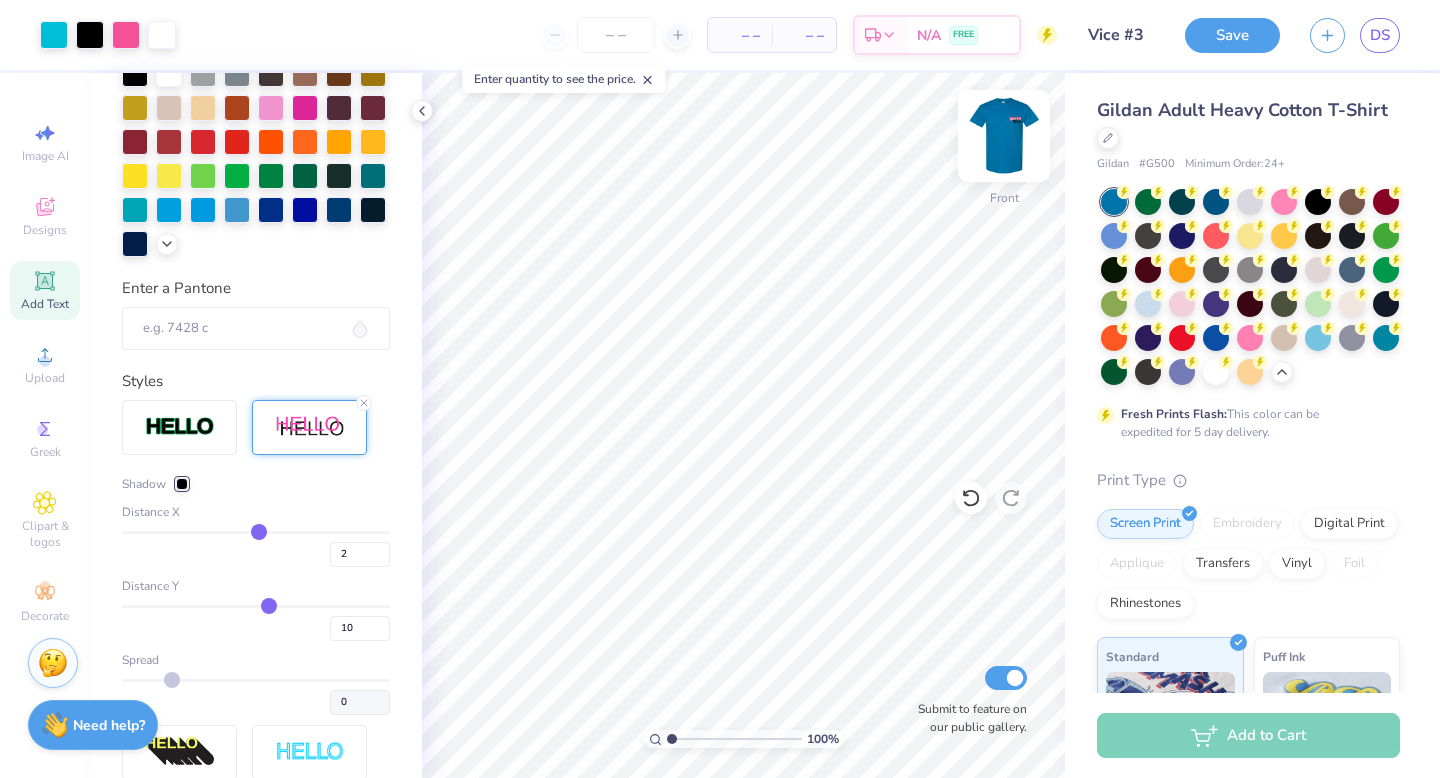click at bounding box center (1004, 136) 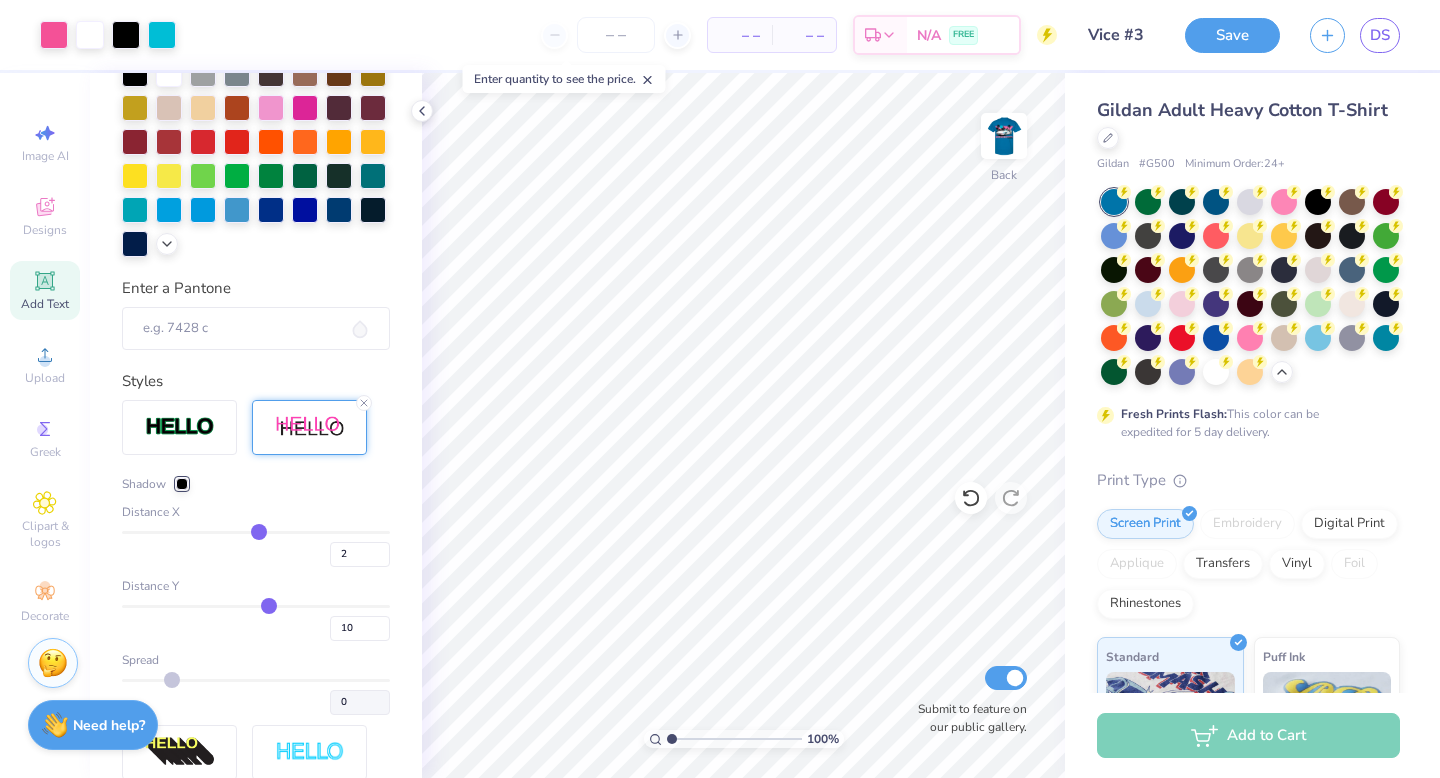 click at bounding box center (1004, 136) 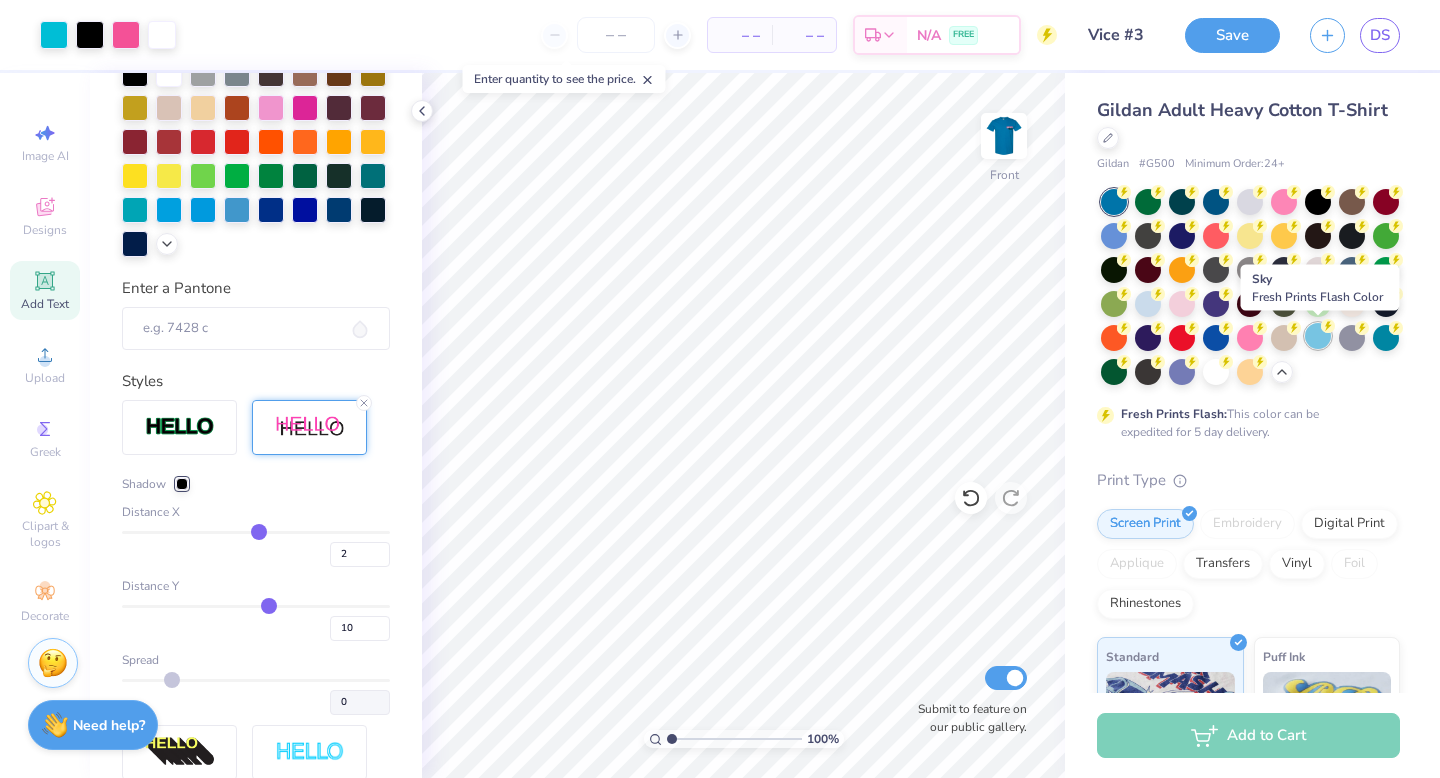 click at bounding box center [1318, 336] 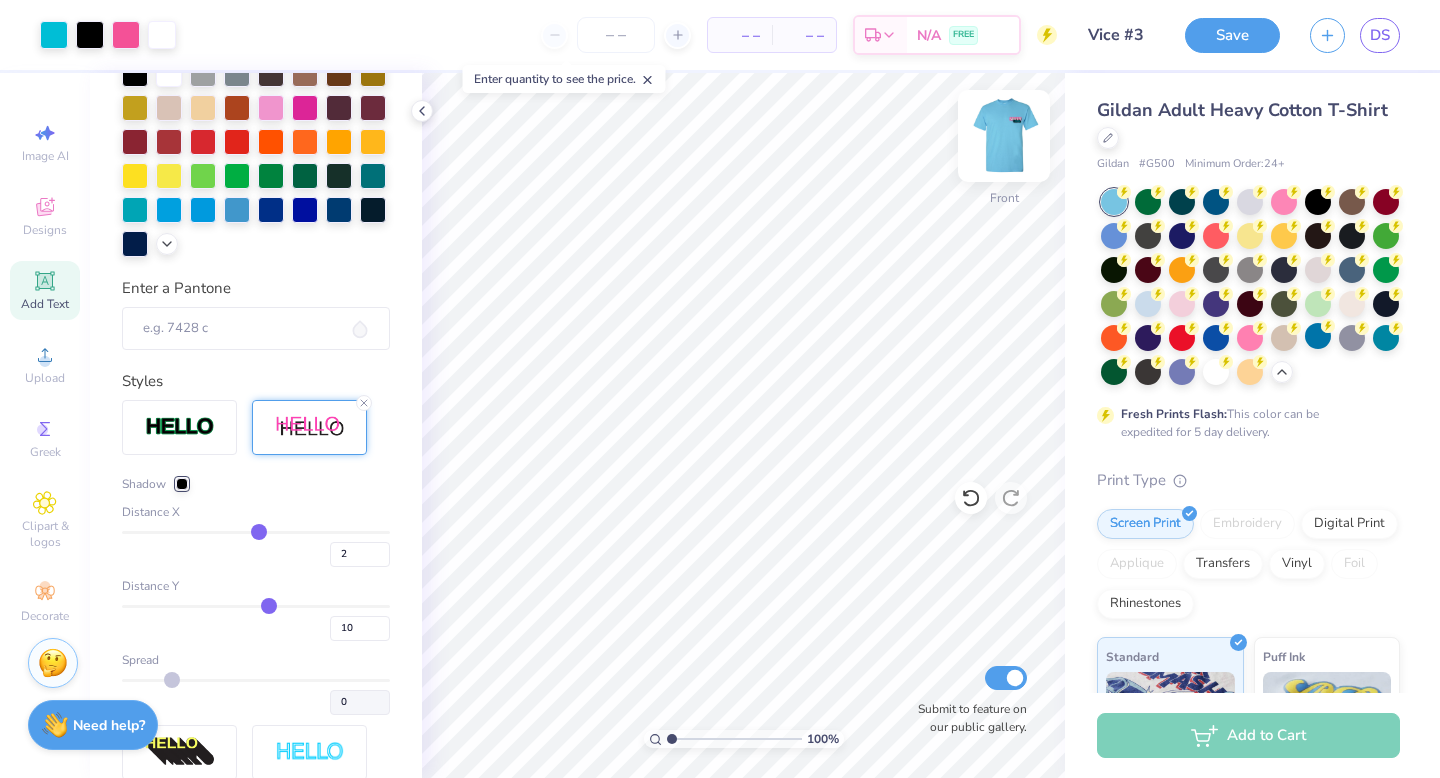 click at bounding box center (1004, 136) 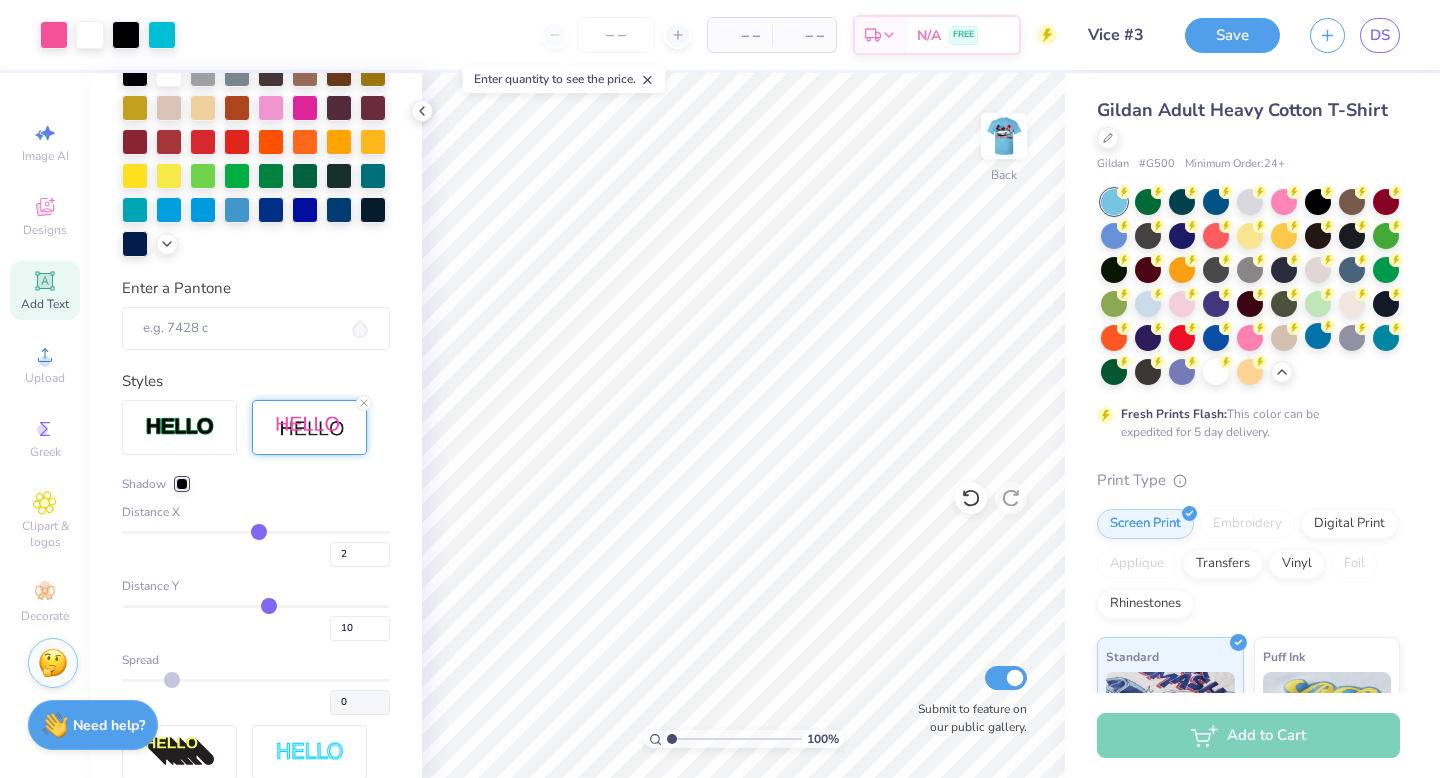 click at bounding box center (1004, 136) 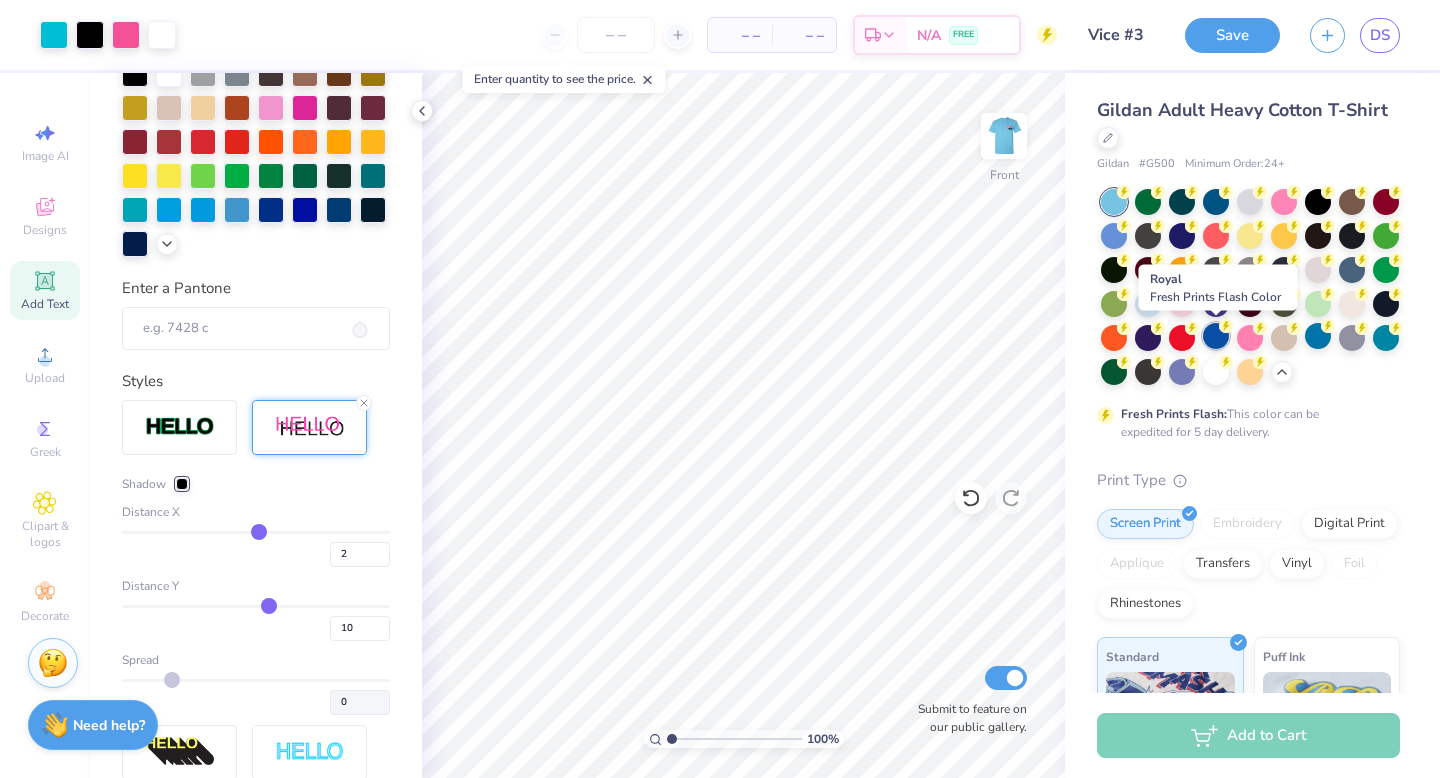 click 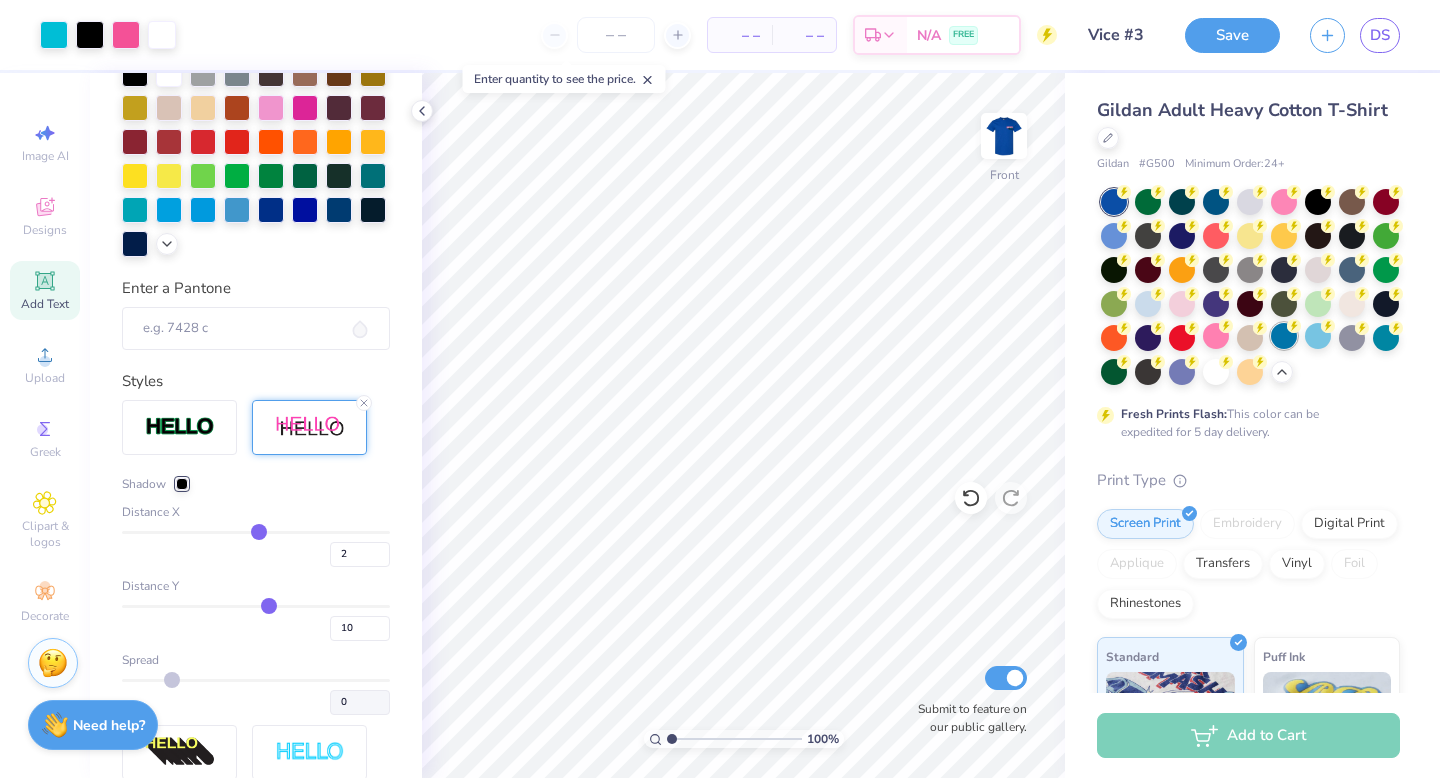 click at bounding box center [1284, 336] 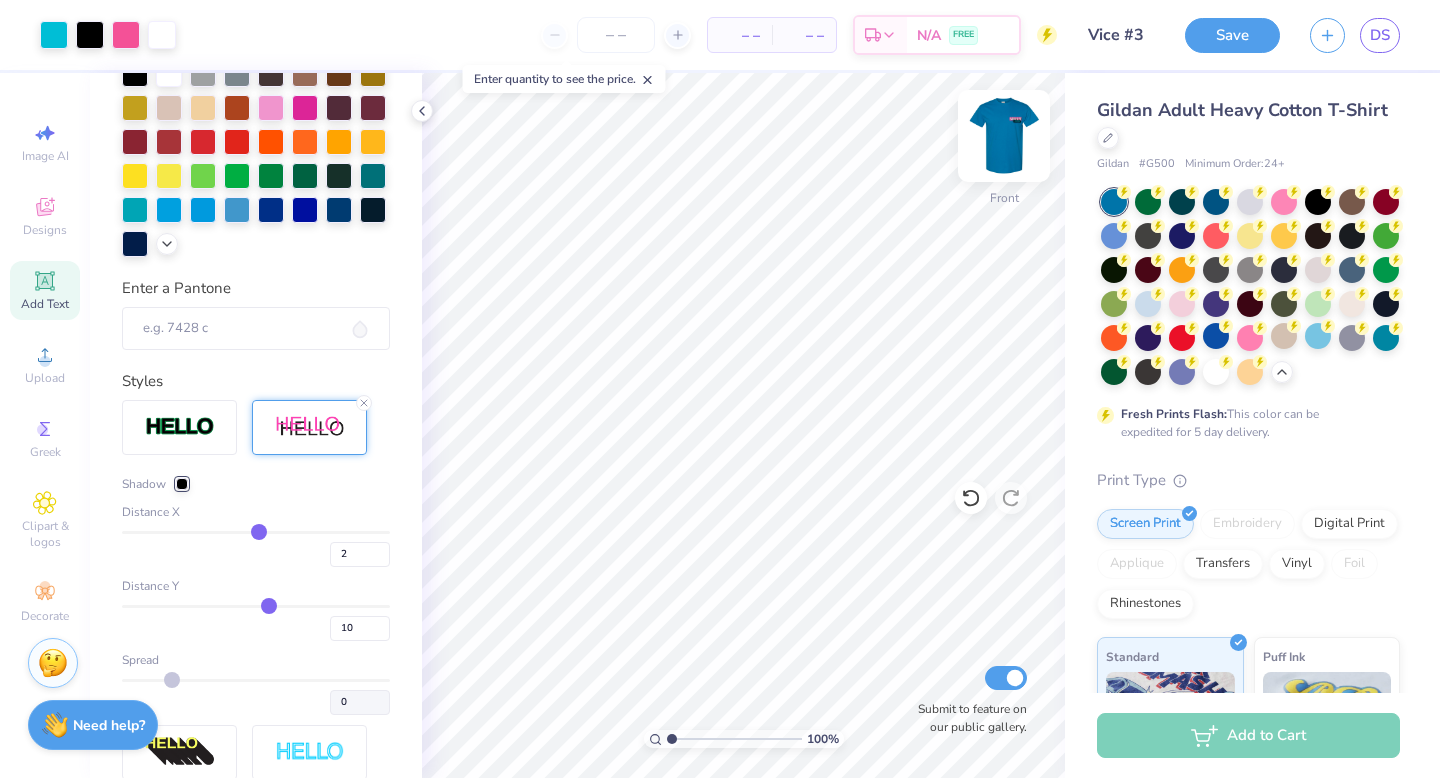 click at bounding box center (1004, 136) 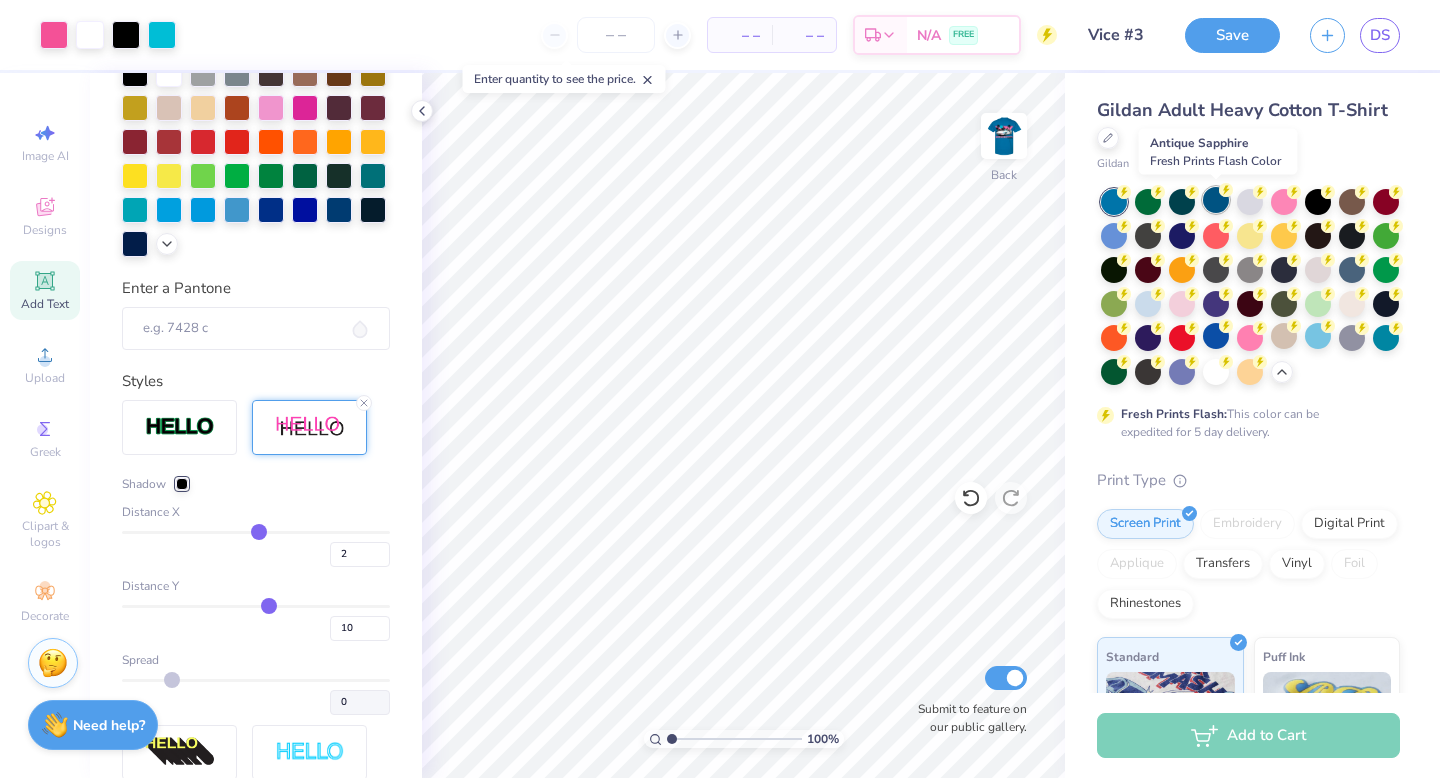 click at bounding box center (1216, 200) 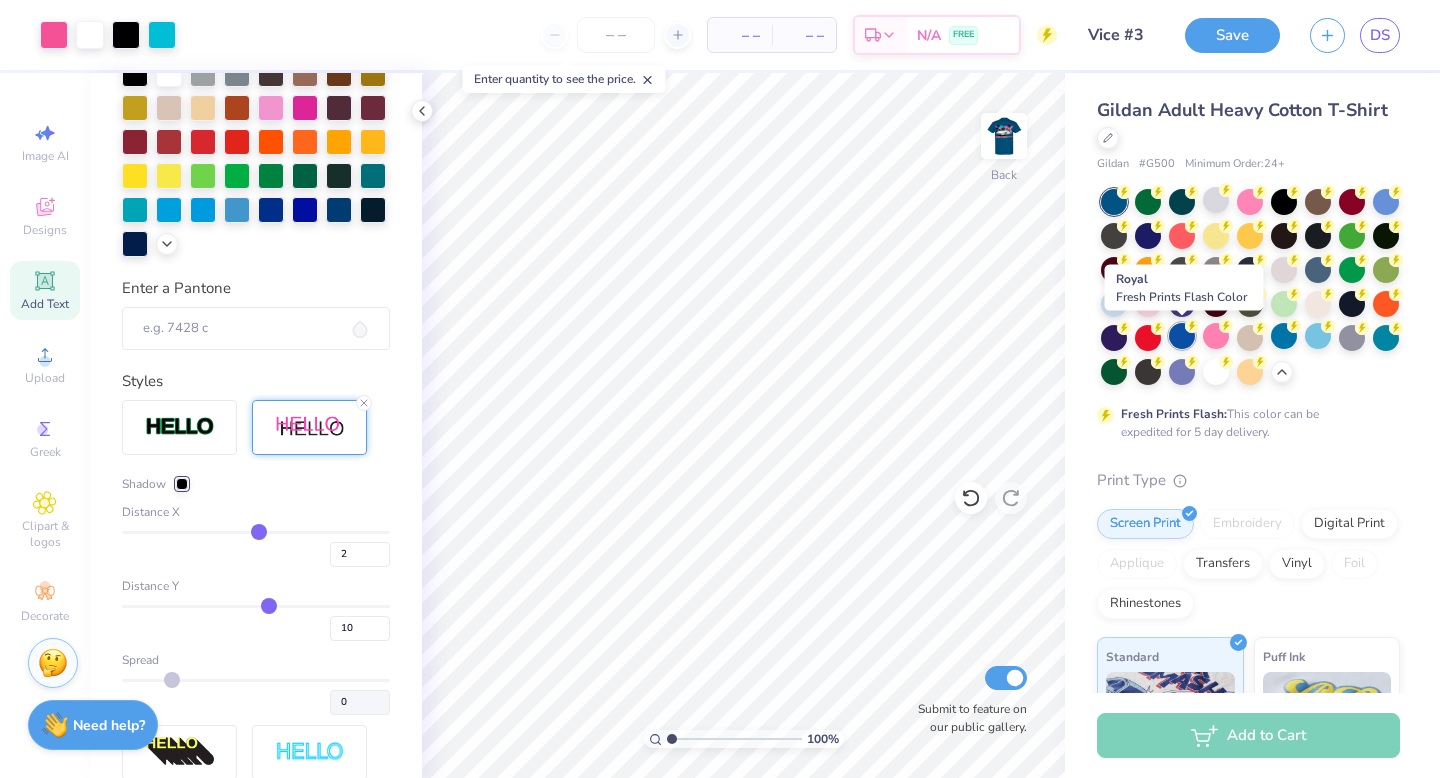 click at bounding box center [1182, 336] 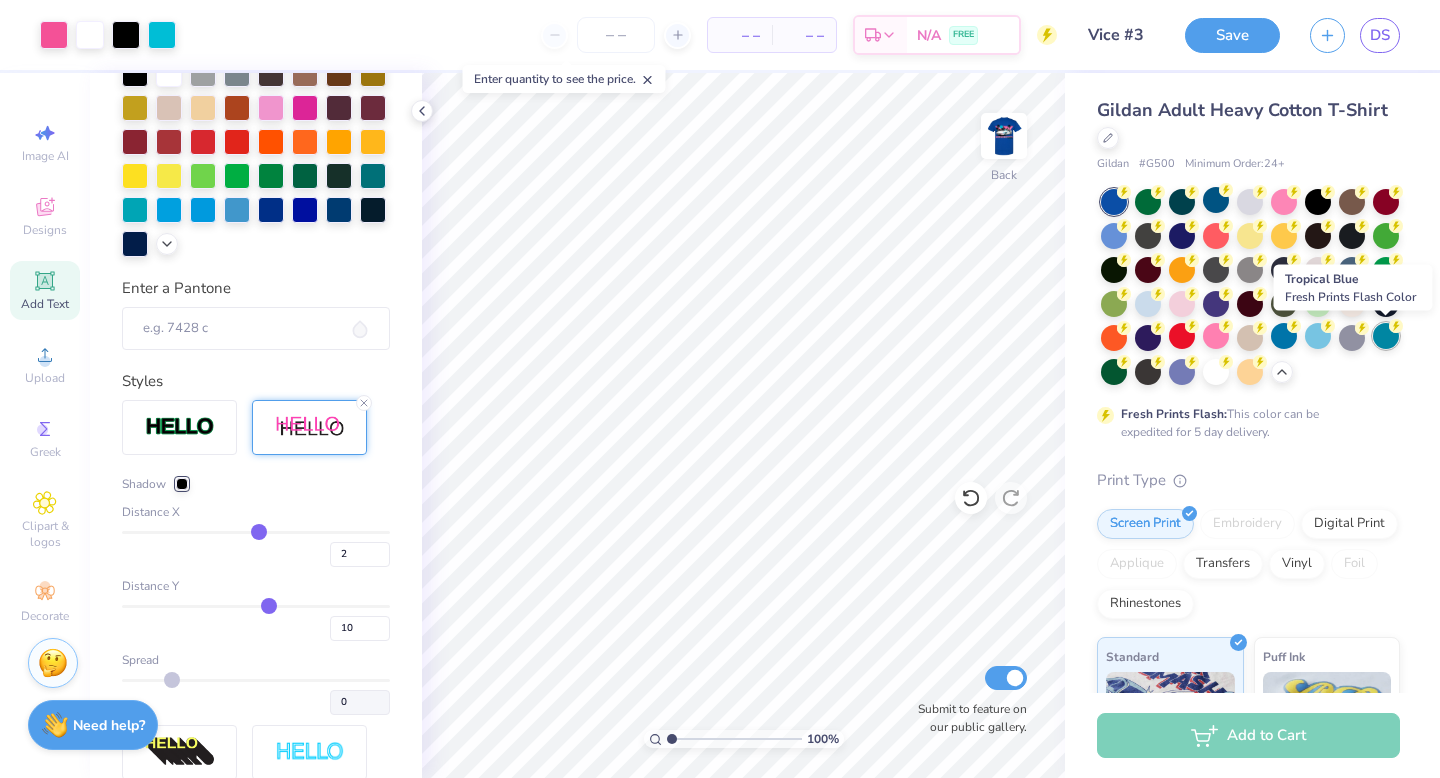 click at bounding box center [1386, 336] 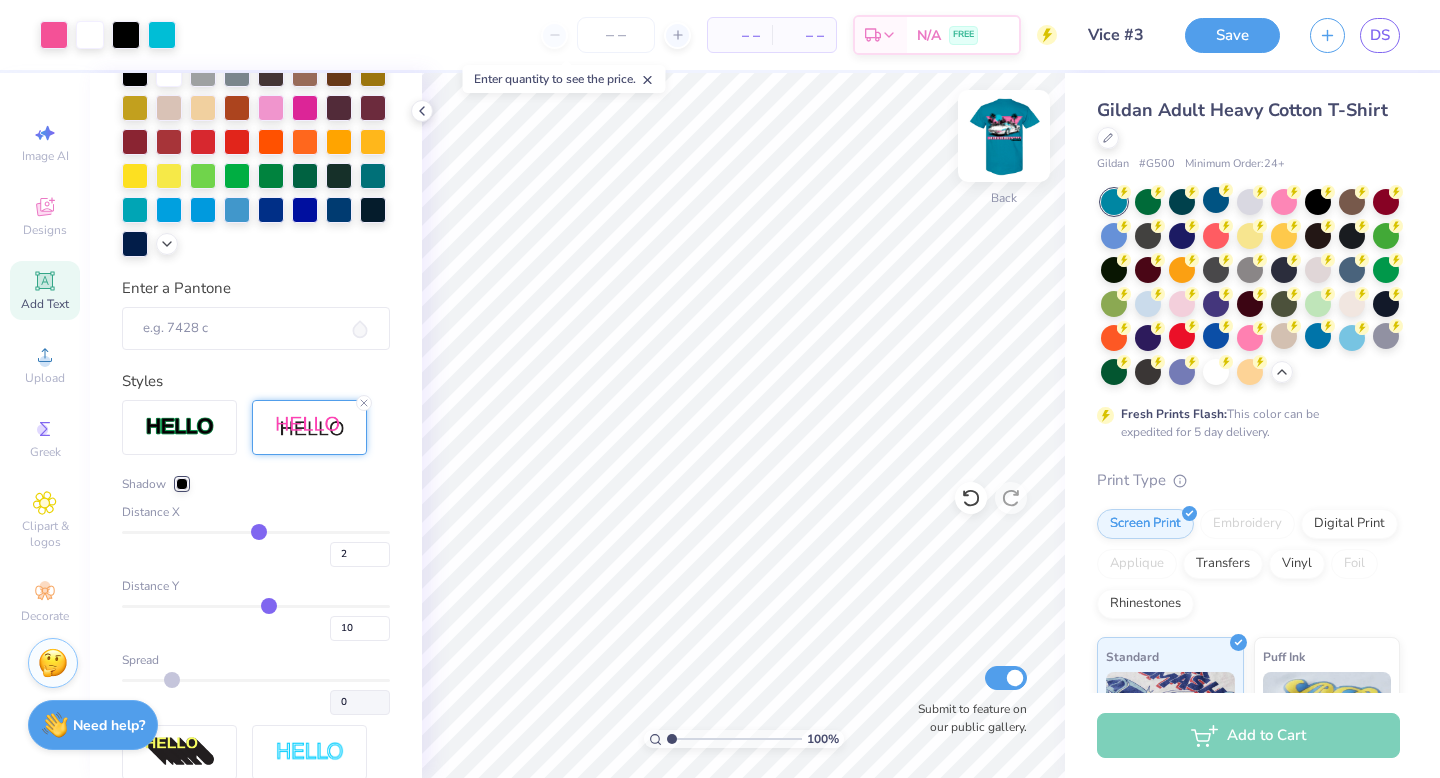 click at bounding box center (1004, 136) 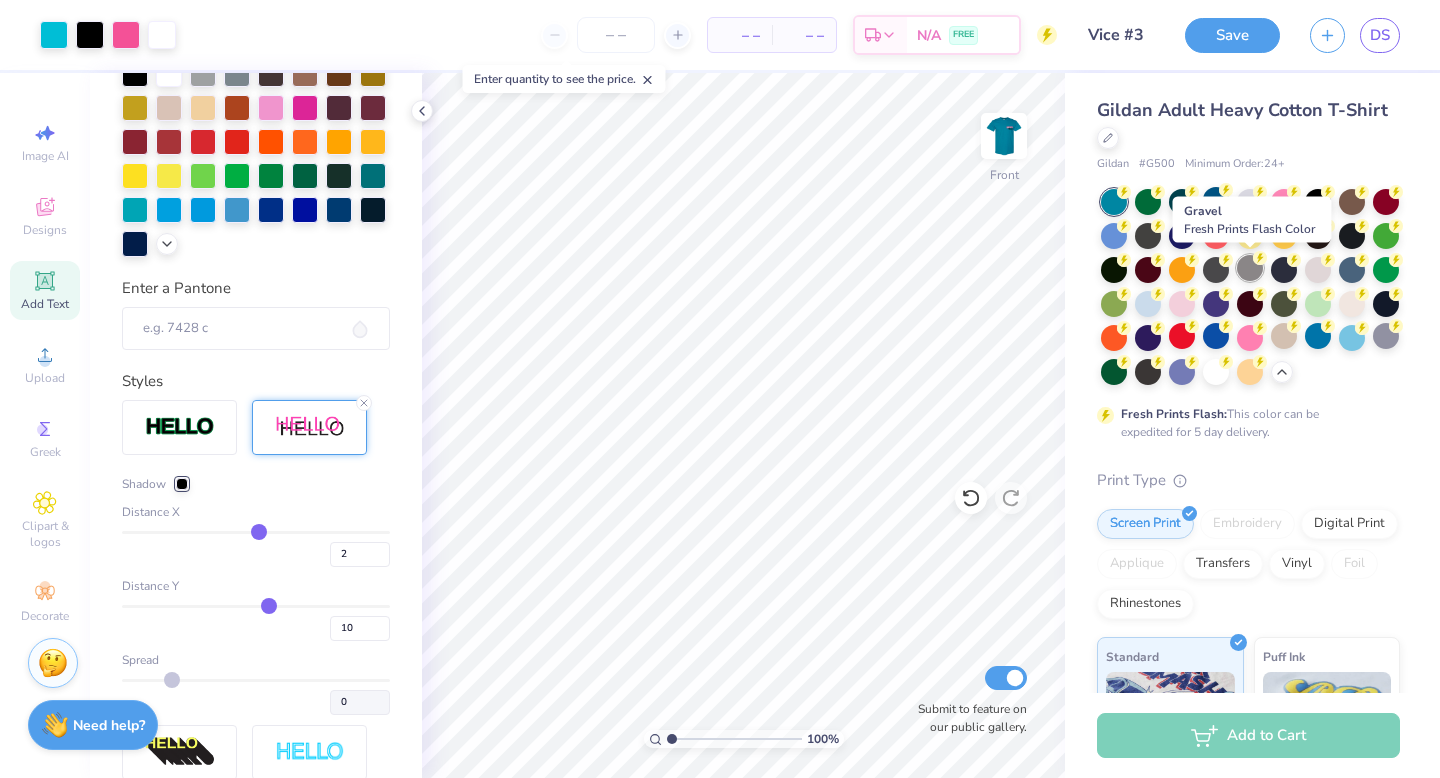 click at bounding box center (1250, 268) 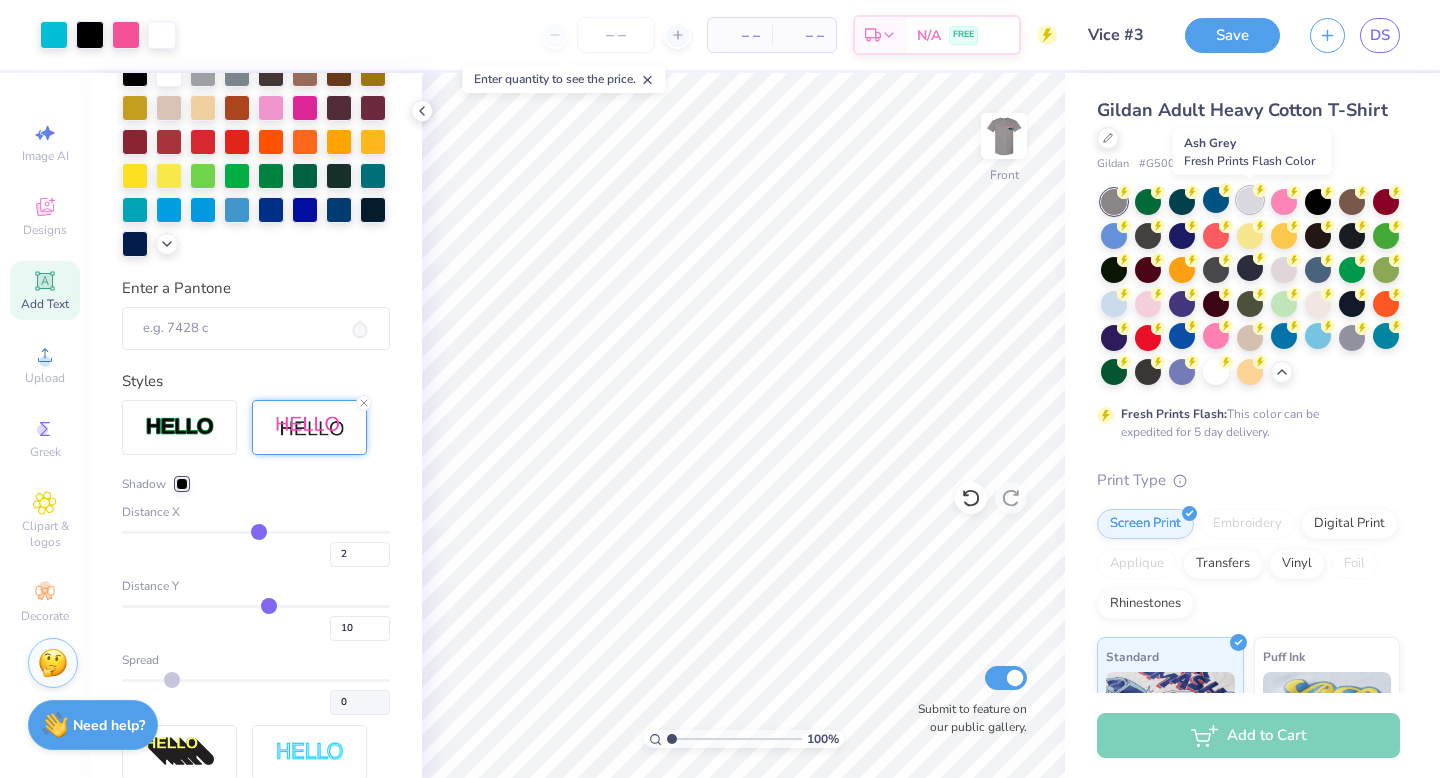 click at bounding box center (1250, 200) 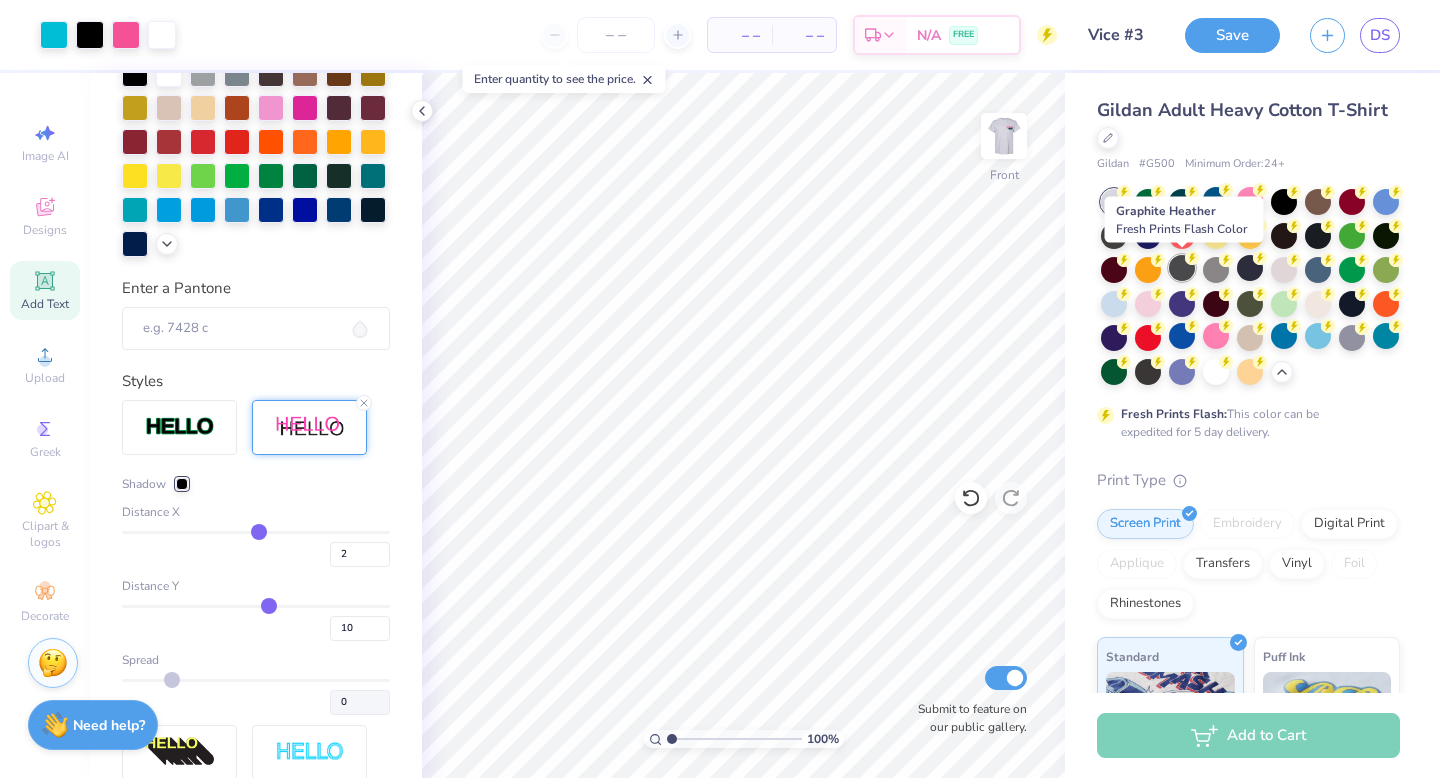 click at bounding box center [1182, 268] 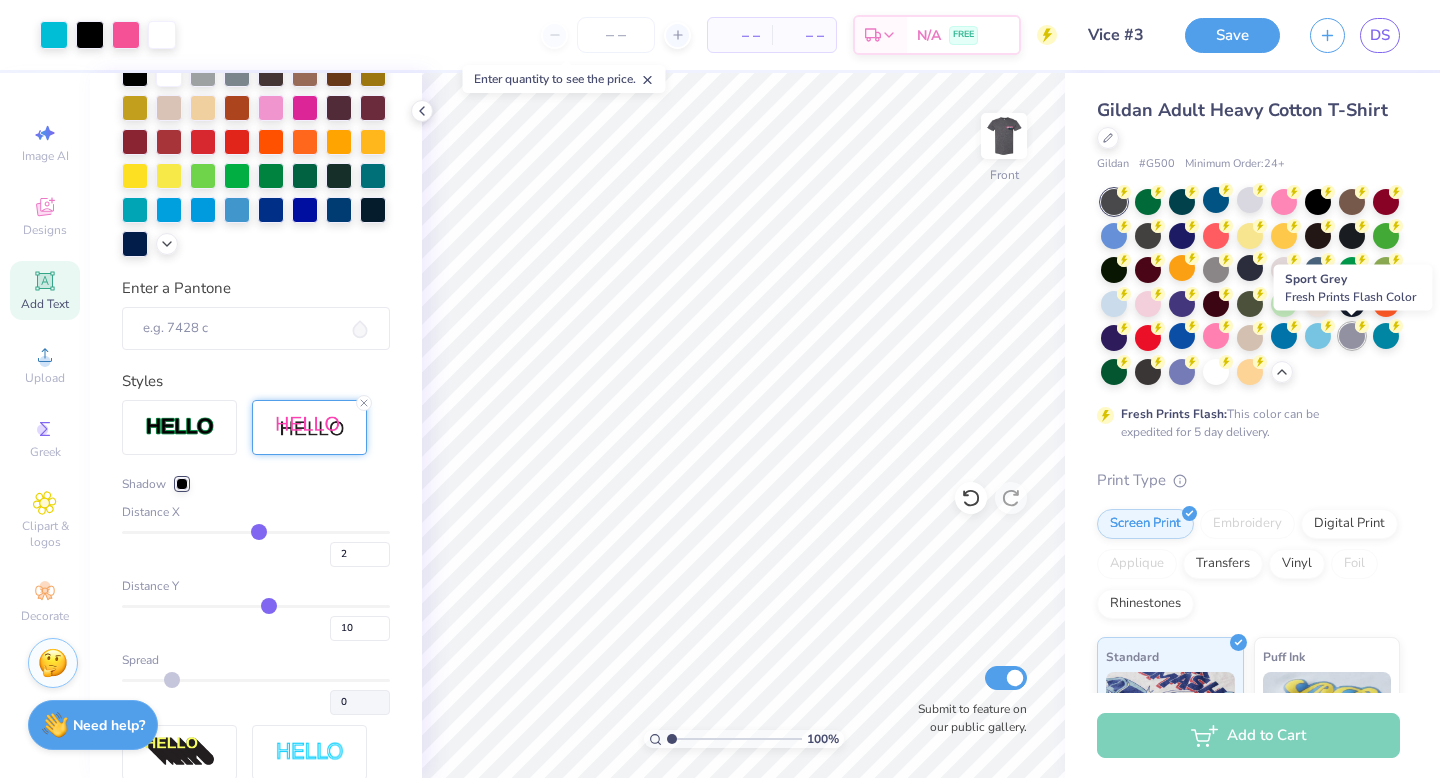 click at bounding box center [1352, 336] 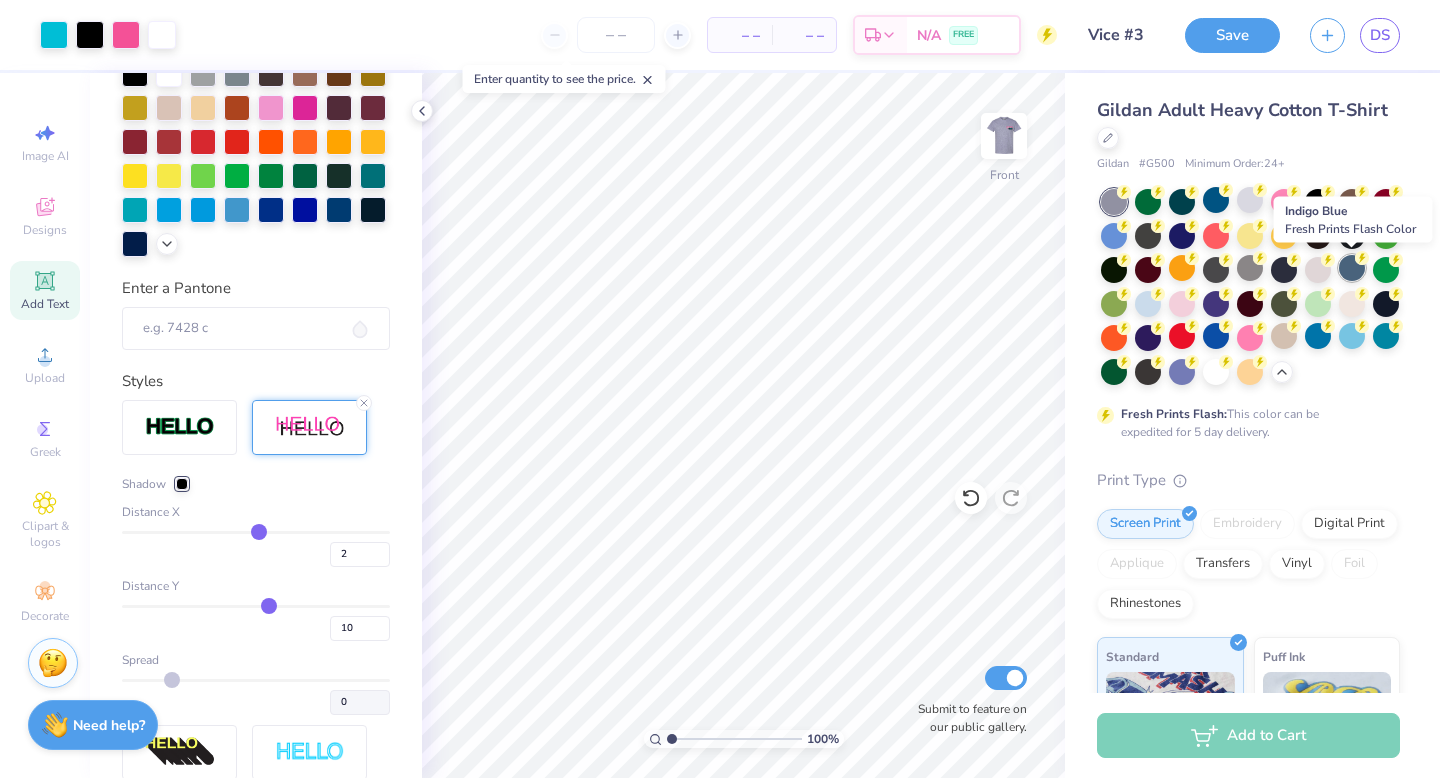 click at bounding box center [1352, 268] 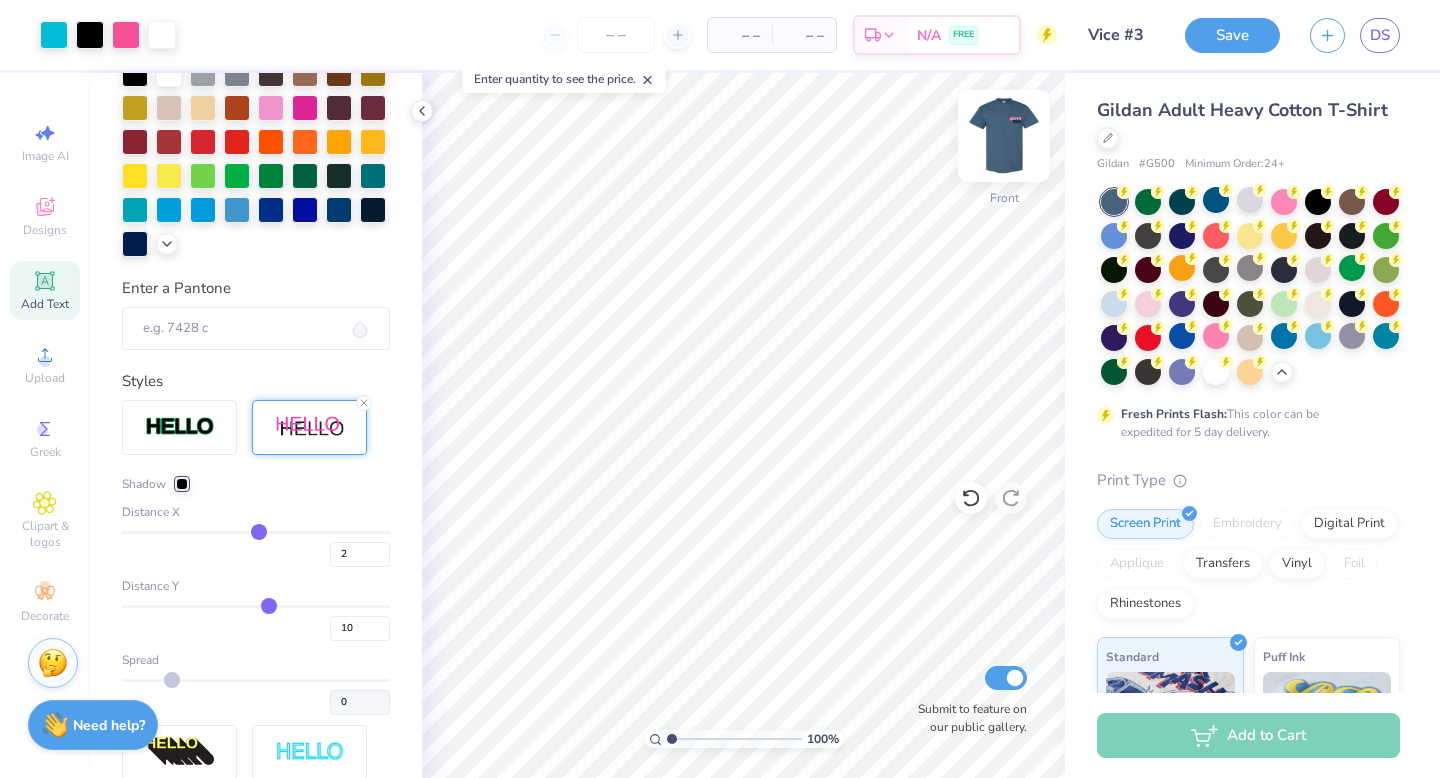 click at bounding box center [1004, 136] 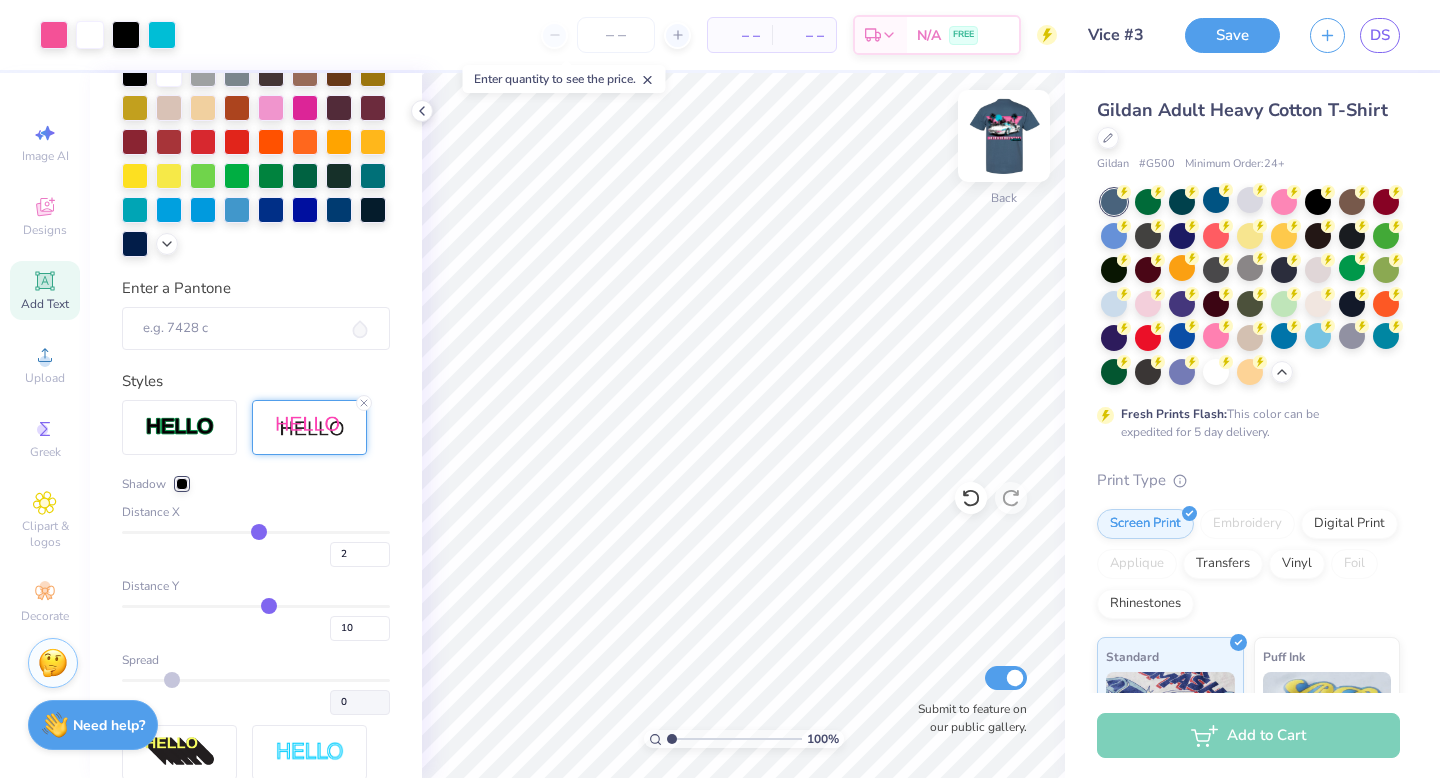click at bounding box center (1004, 136) 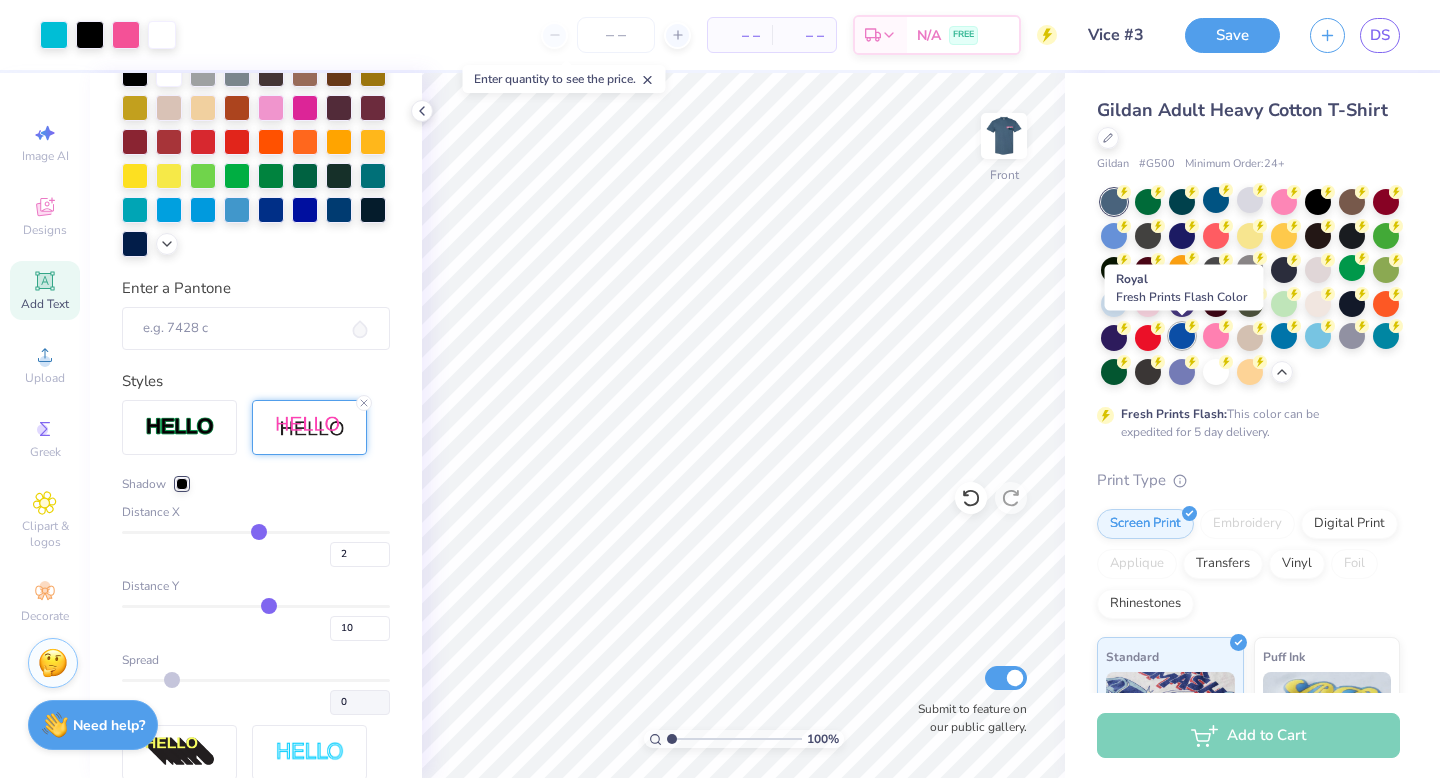 click at bounding box center (1182, 336) 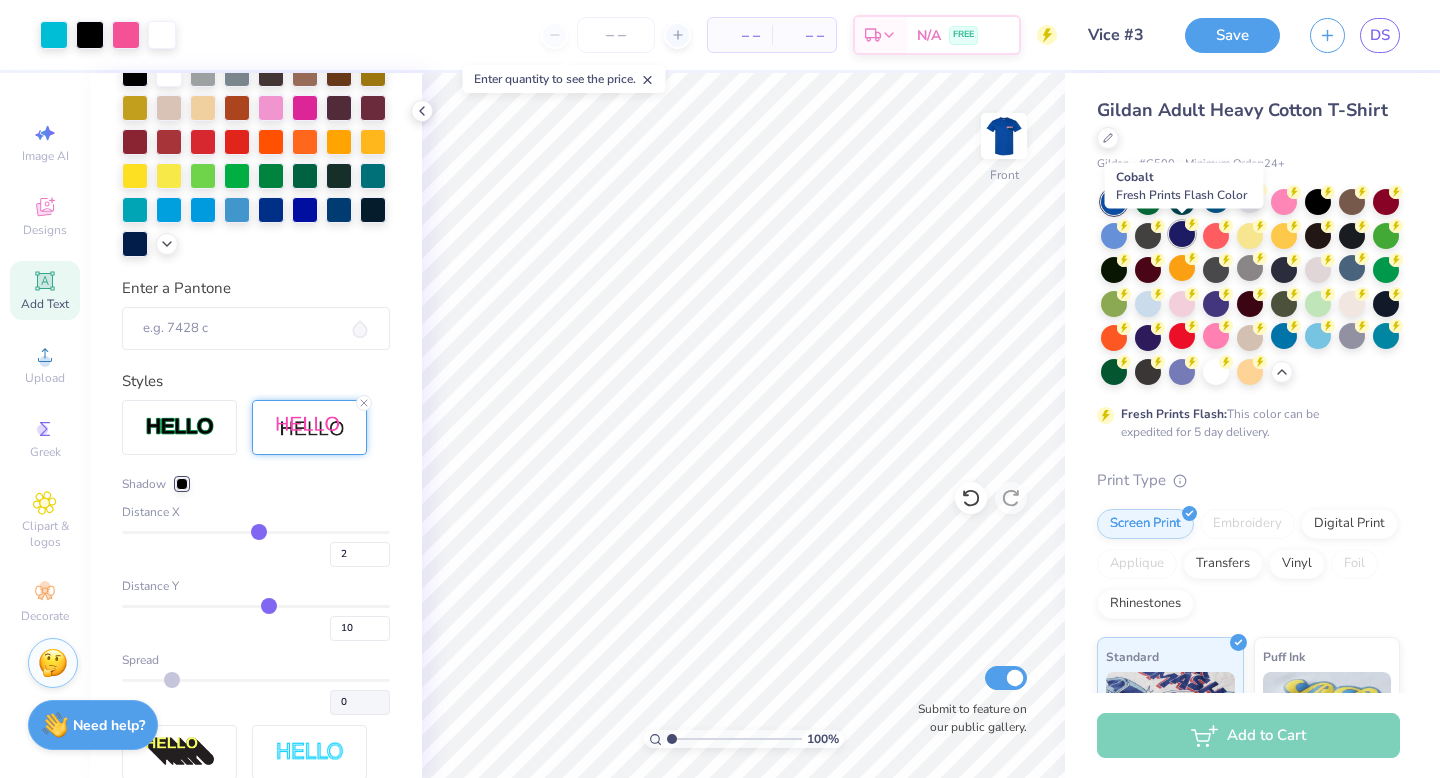 click at bounding box center [1182, 234] 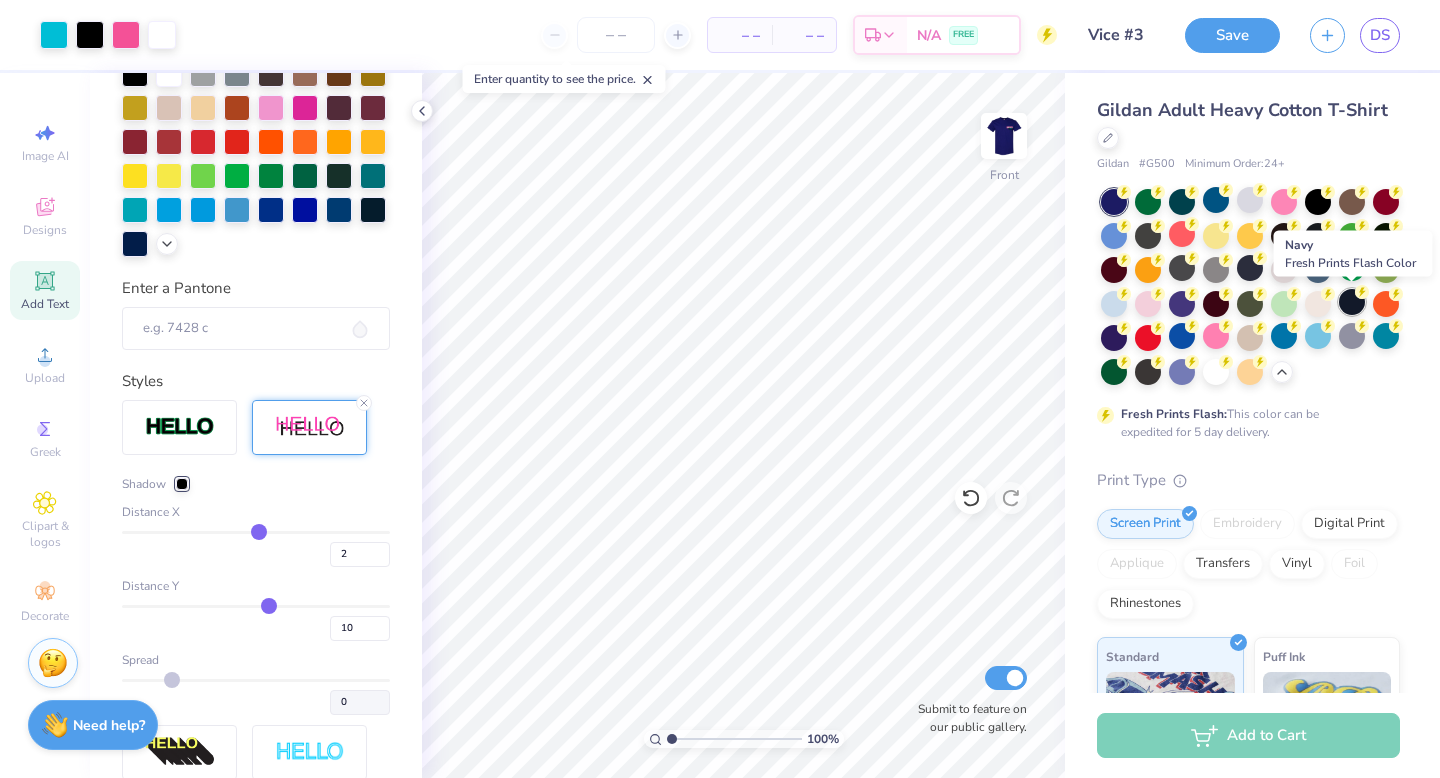 click at bounding box center (1352, 302) 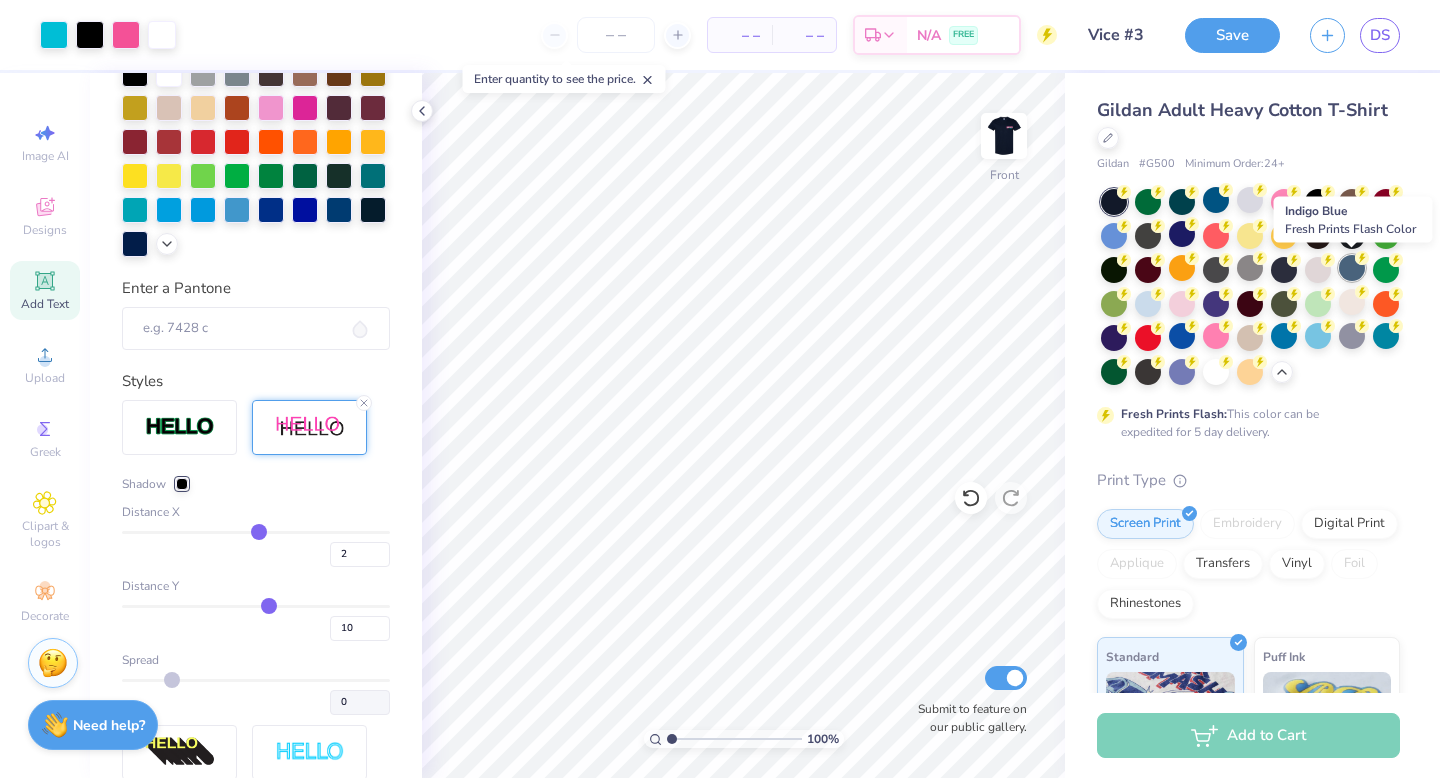 click at bounding box center [1352, 268] 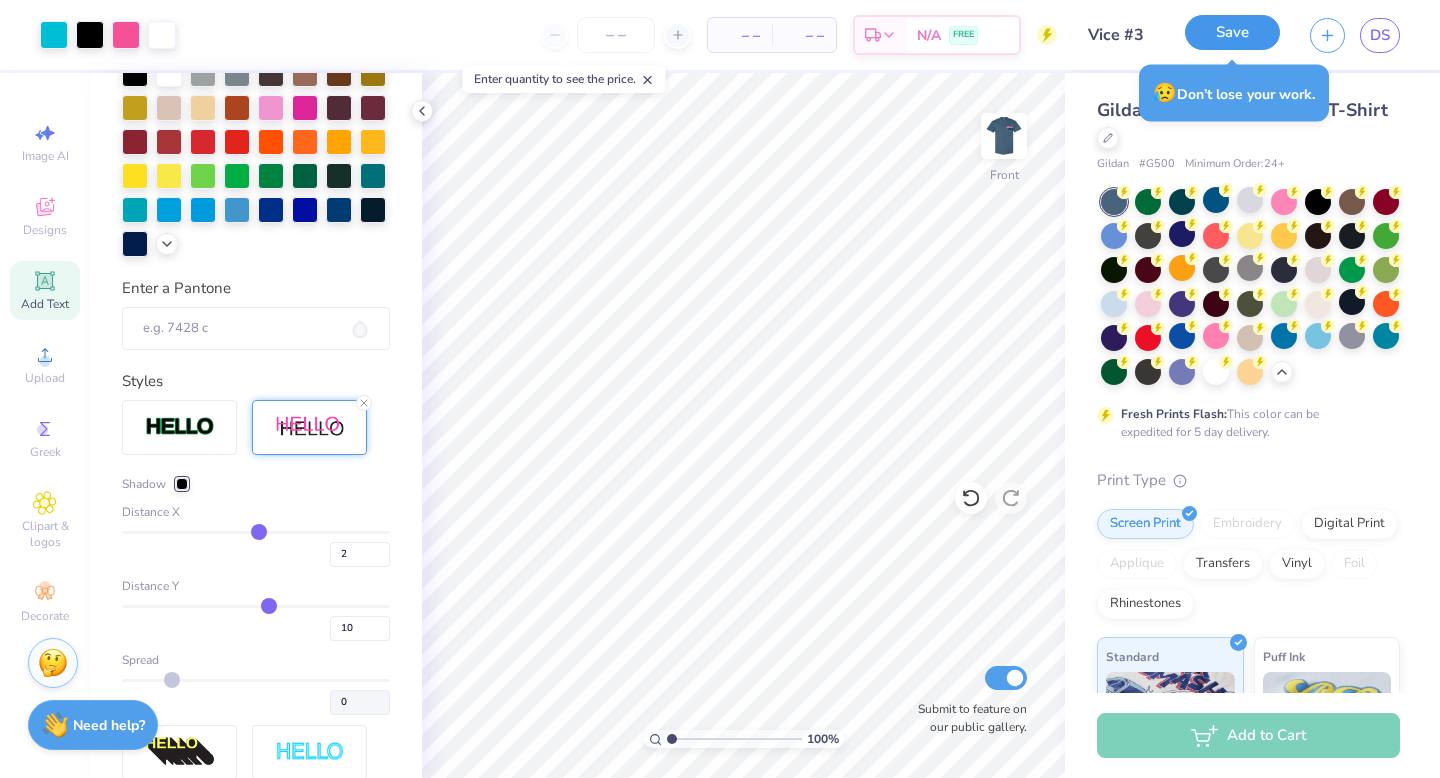 click on "Save" at bounding box center (1232, 32) 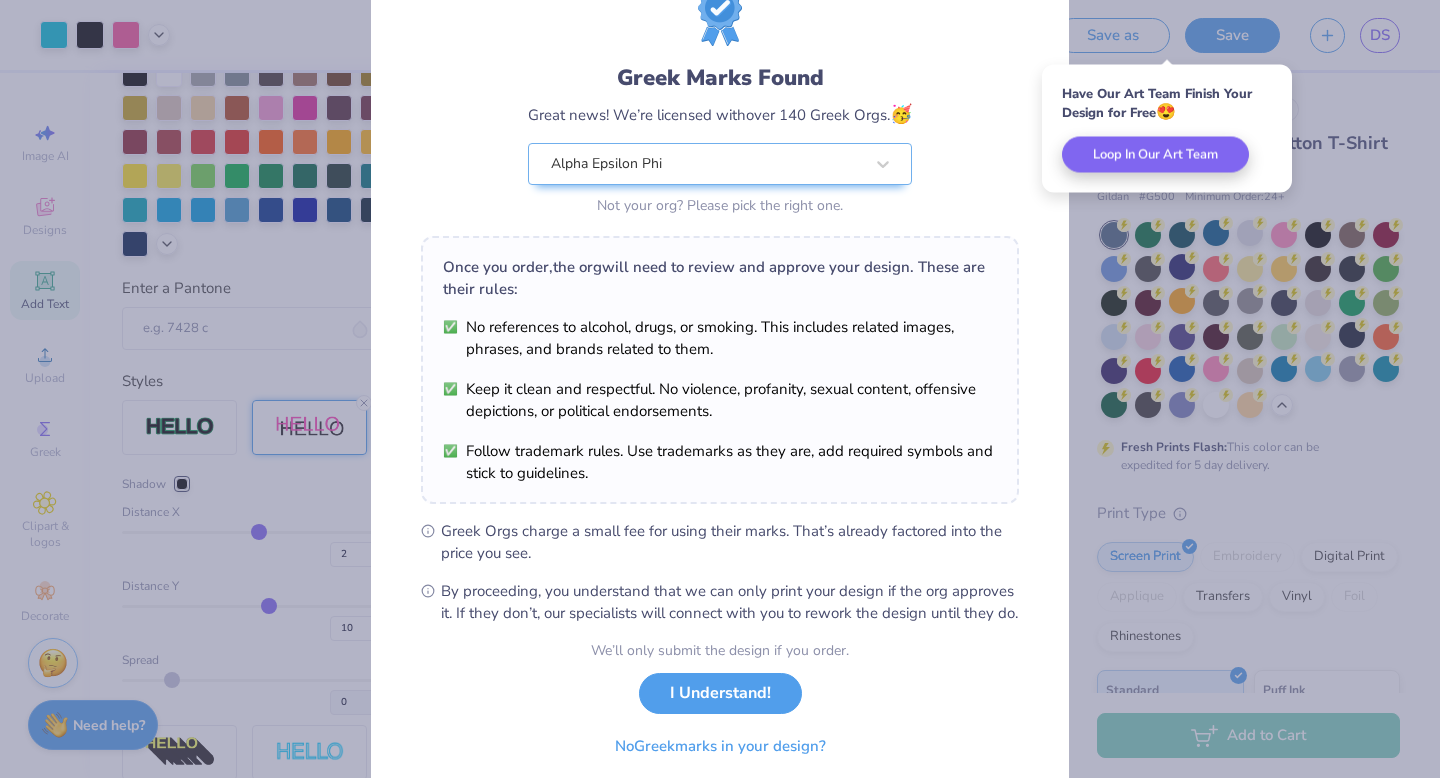 scroll, scrollTop: 158, scrollLeft: 0, axis: vertical 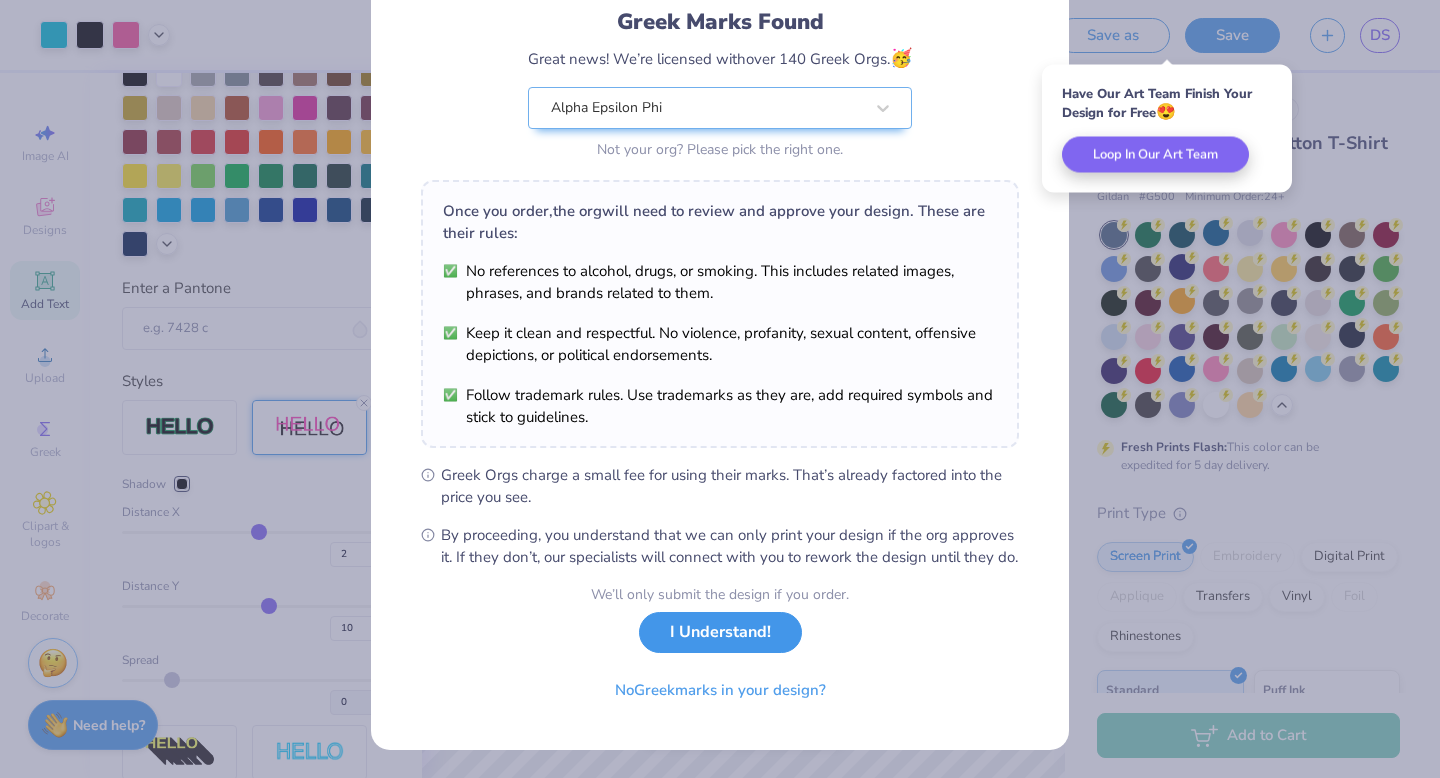 click on "I Understand!" at bounding box center [720, 632] 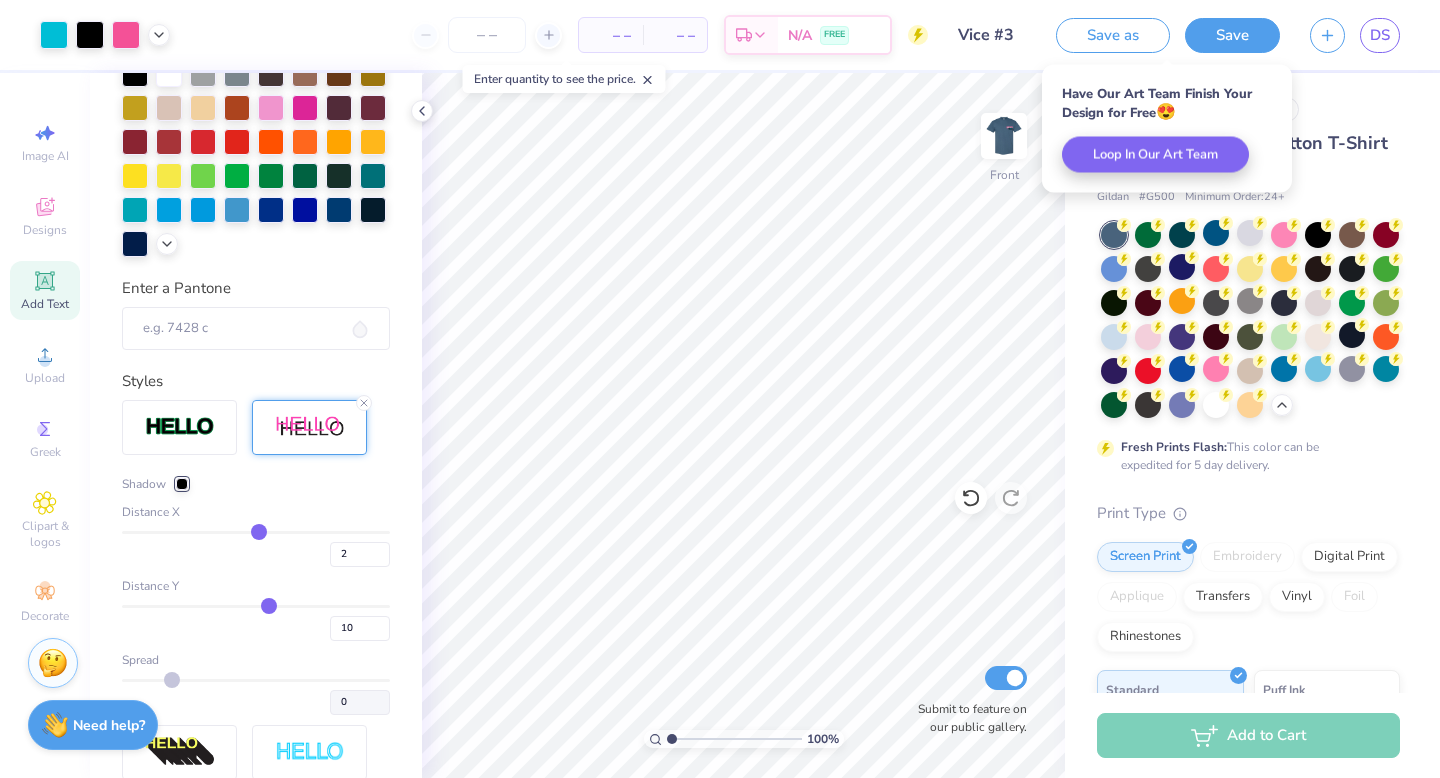 scroll, scrollTop: 0, scrollLeft: 0, axis: both 